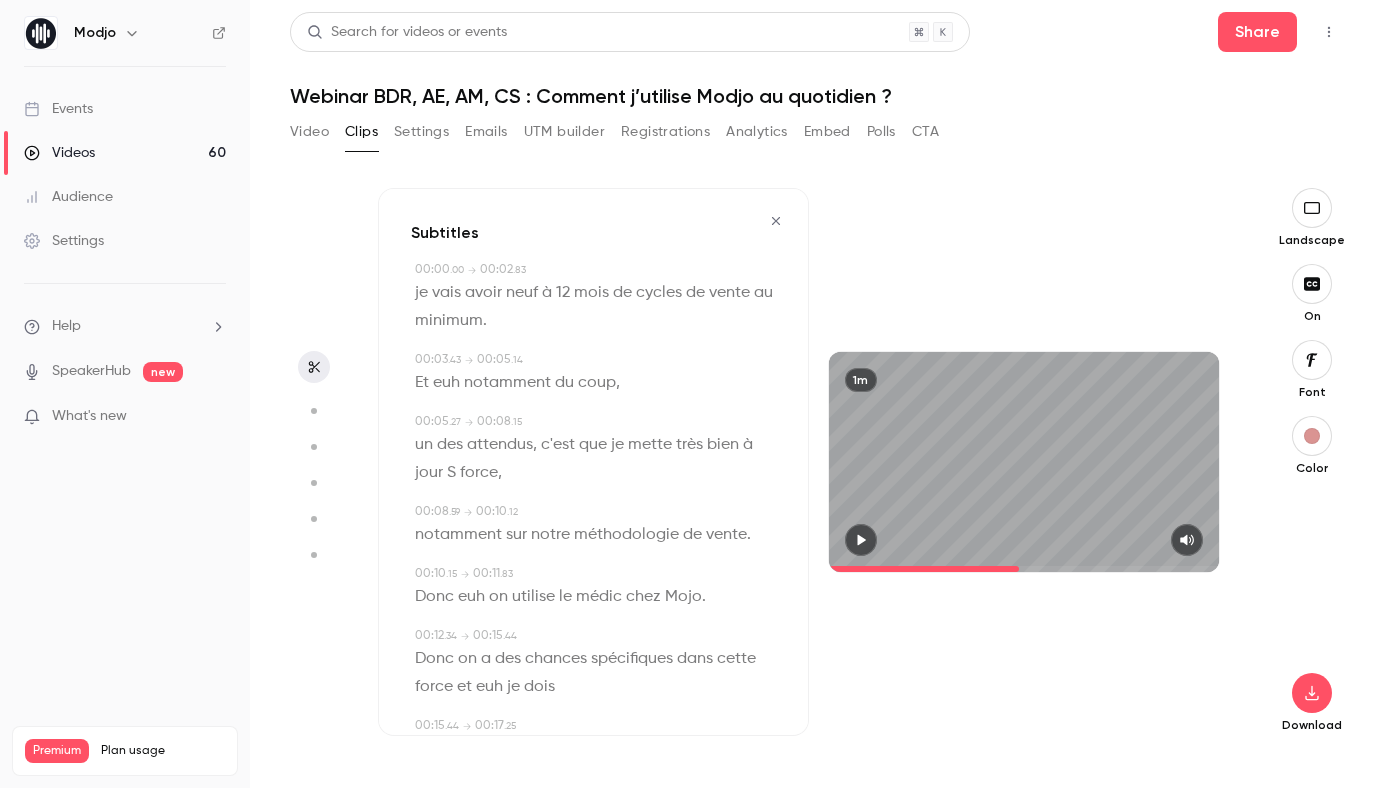scroll, scrollTop: 0, scrollLeft: 0, axis: both 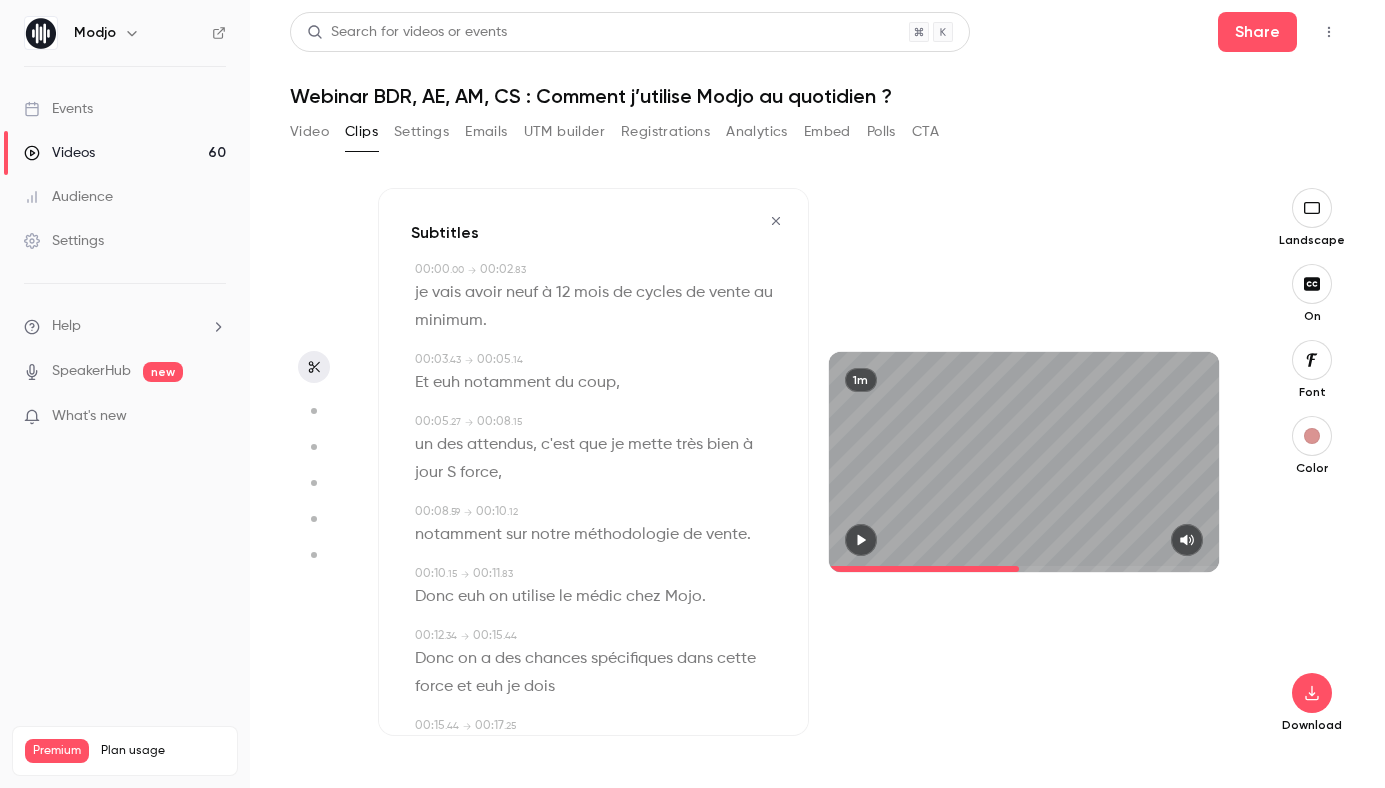 click 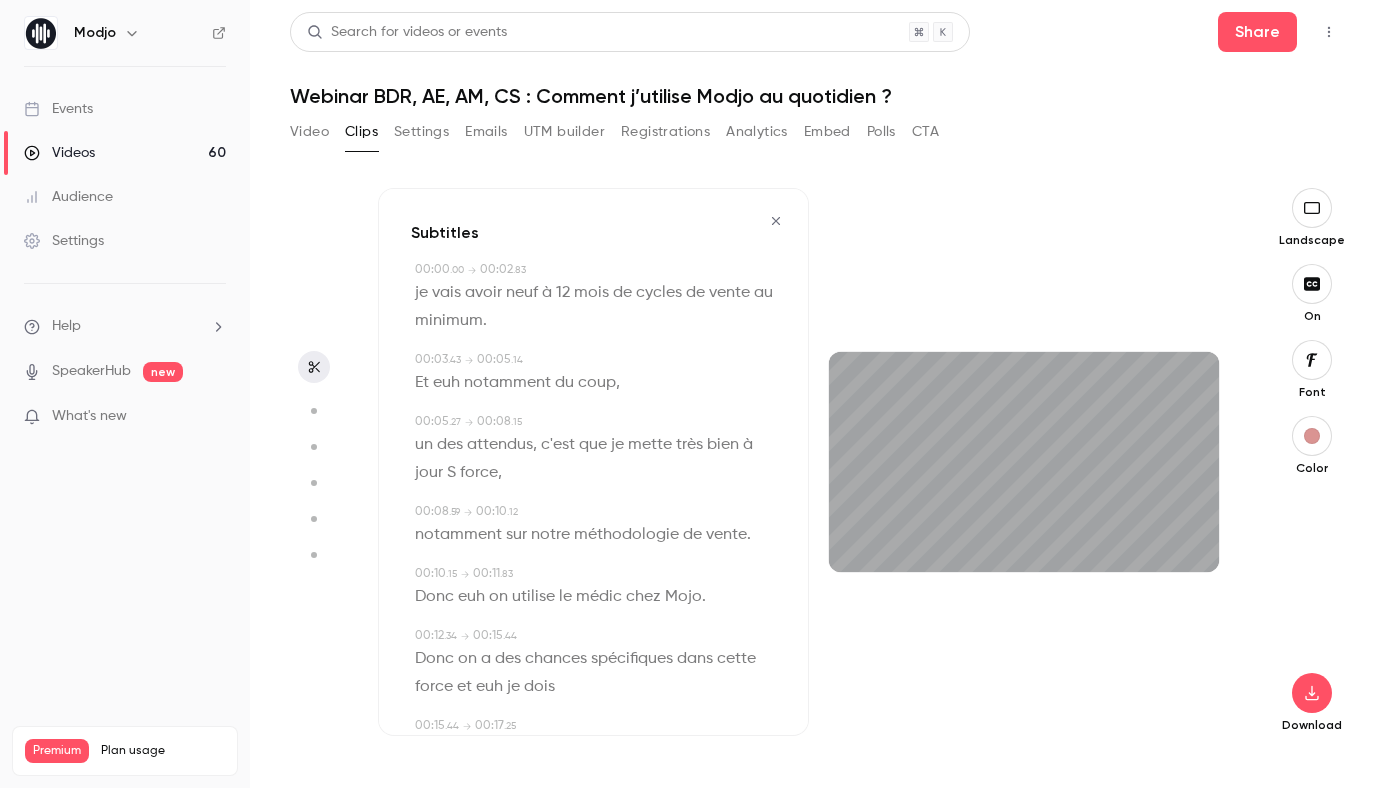 click on "." at bounding box center (485, 321) 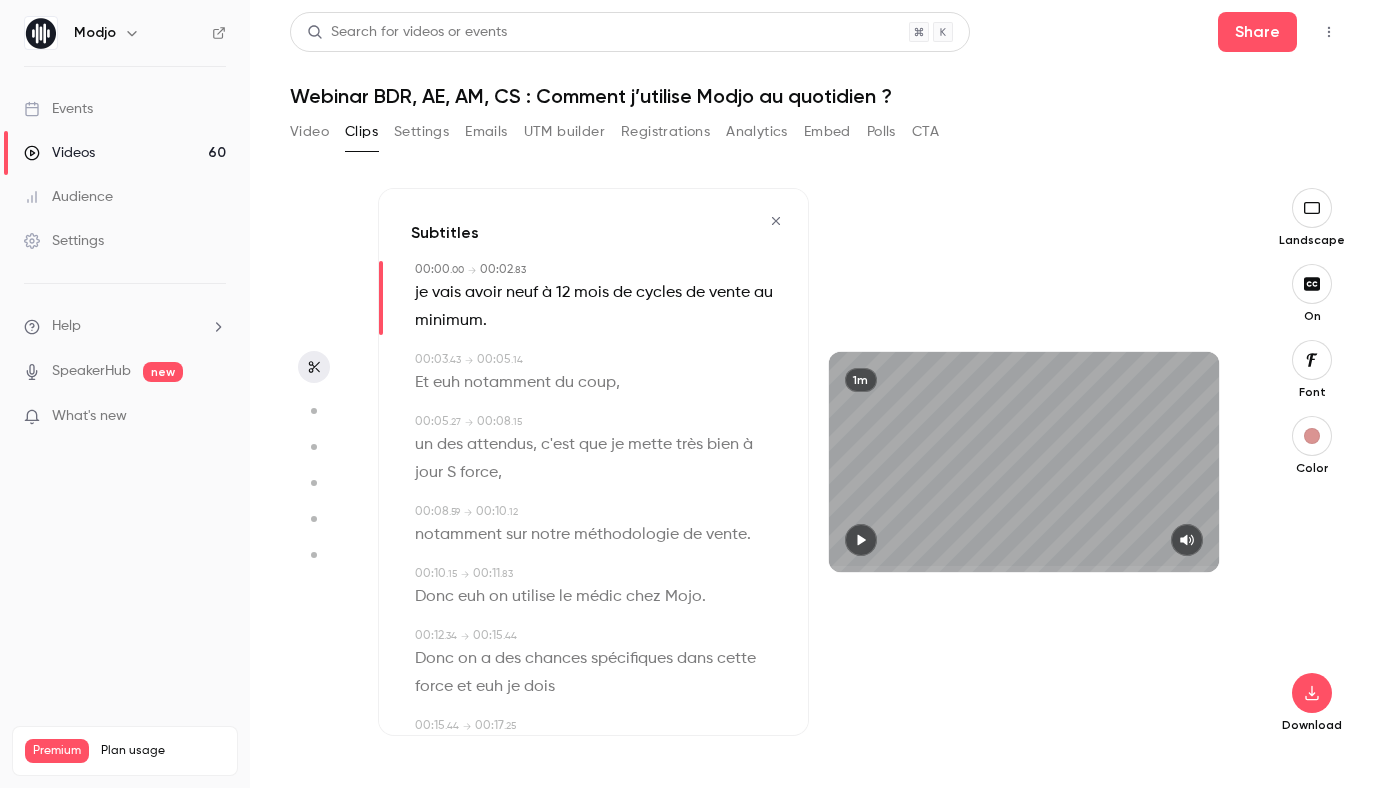 type on "*" 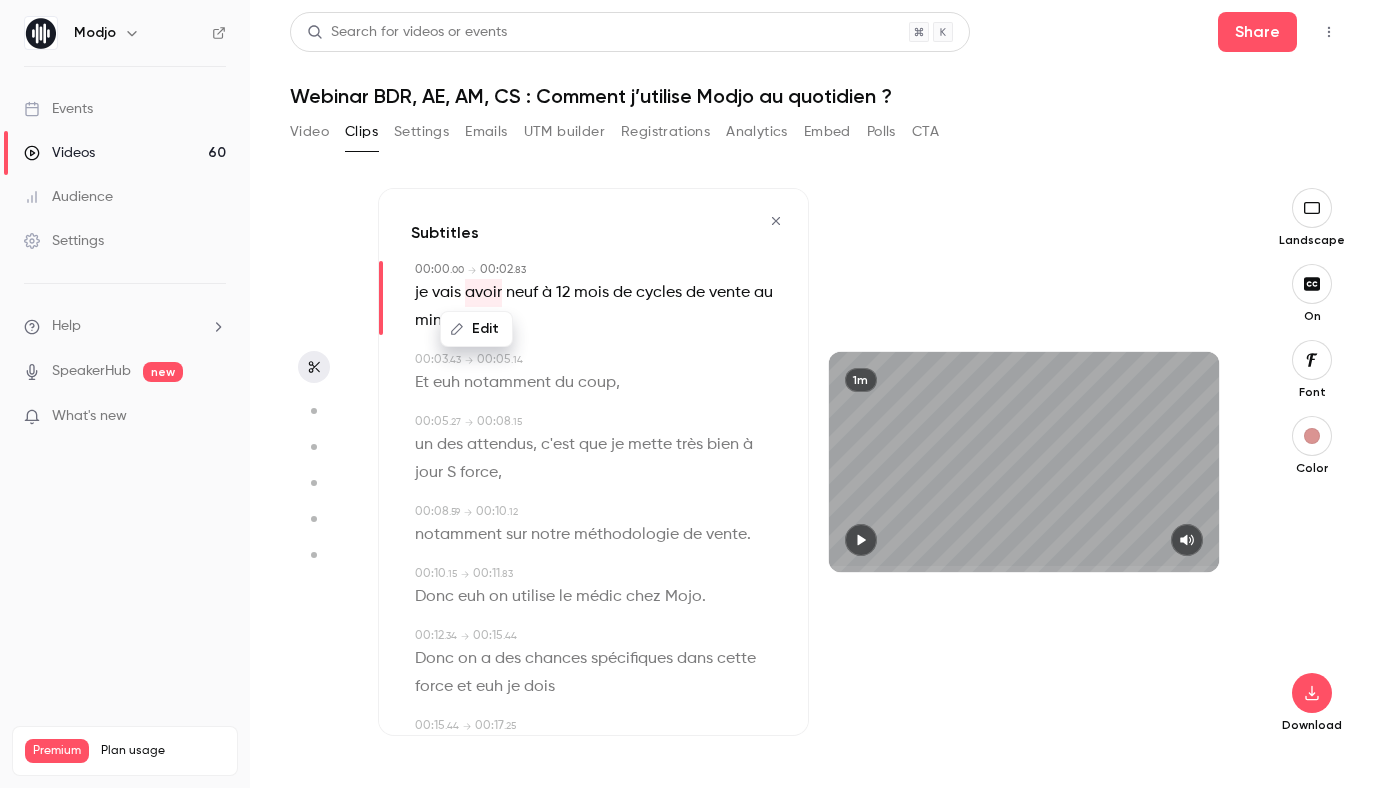 click on "neuf" at bounding box center [522, 293] 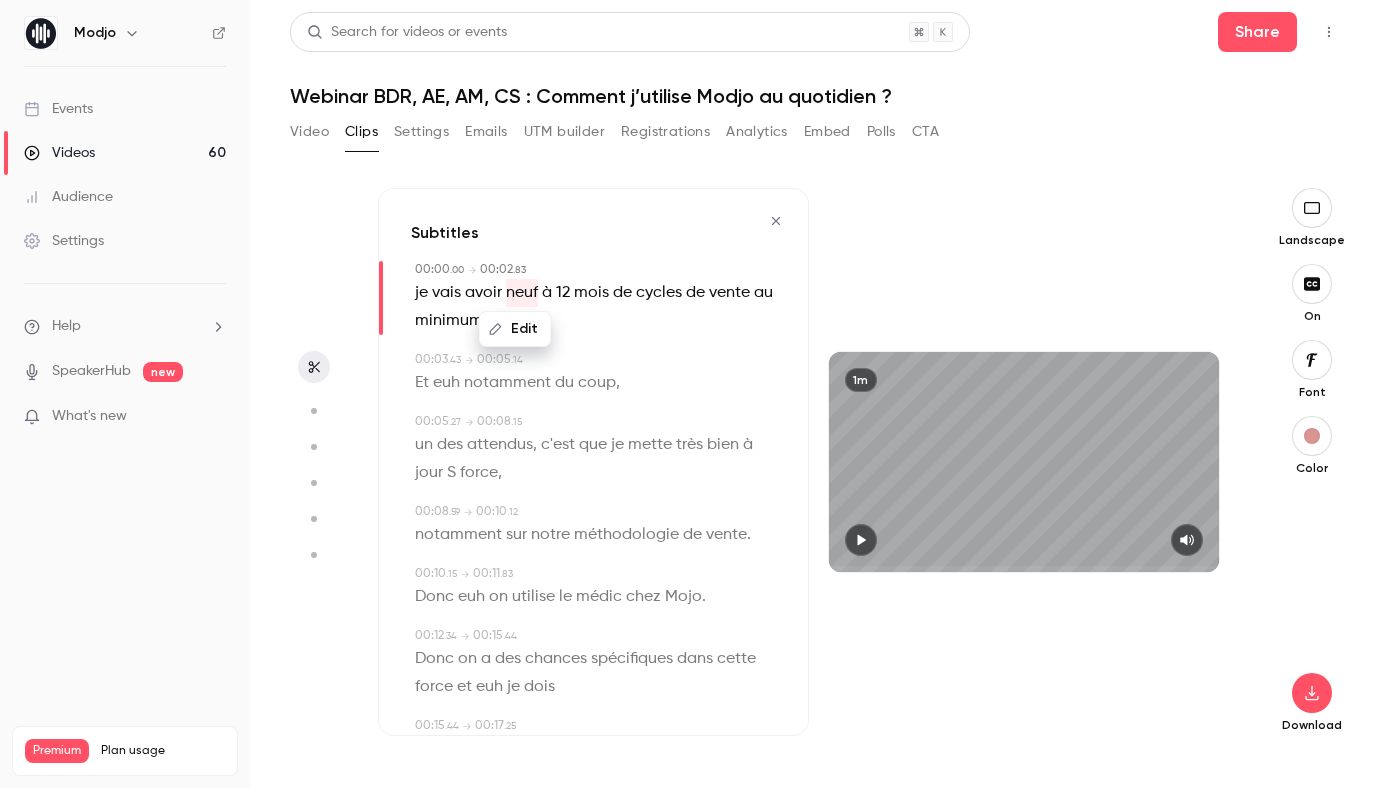 click on "Edit" at bounding box center (515, 329) 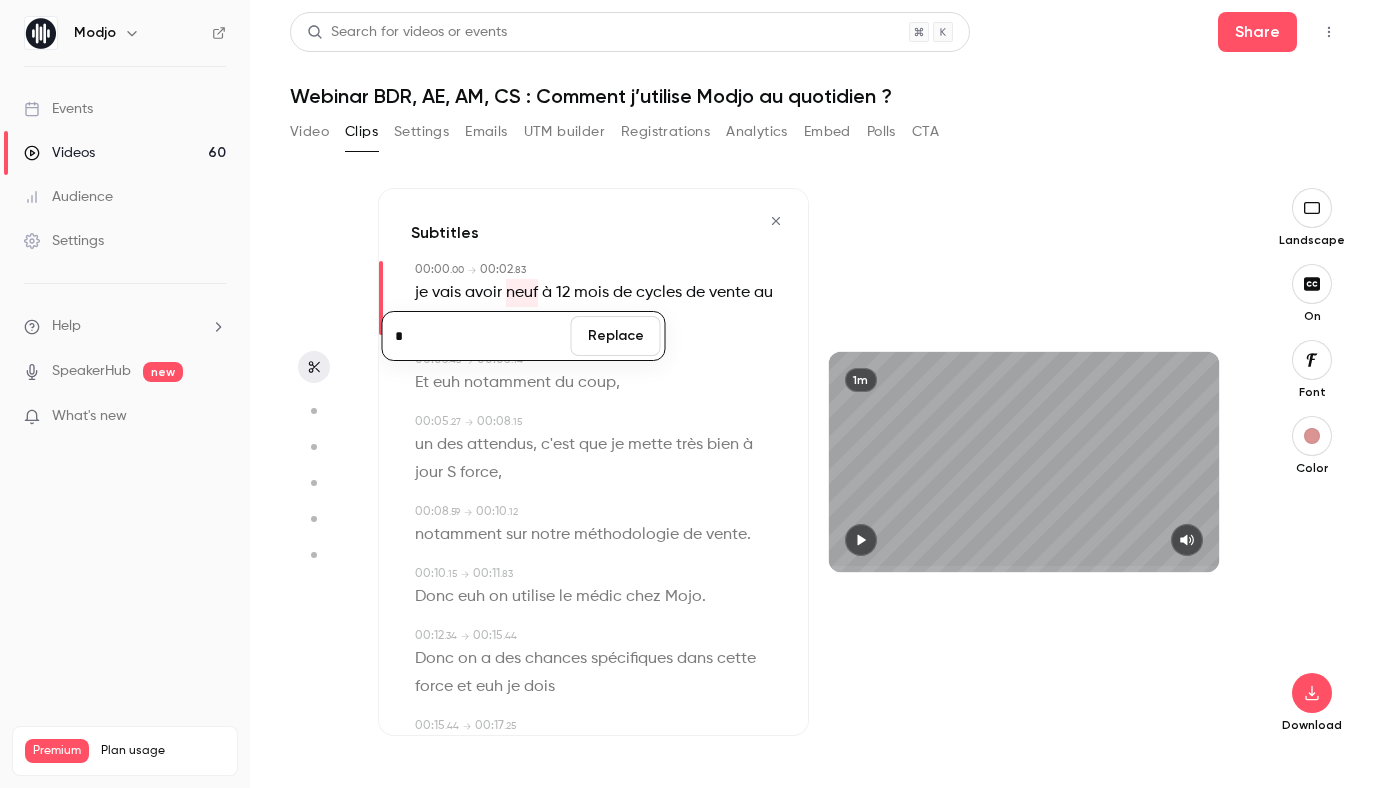 type on "*" 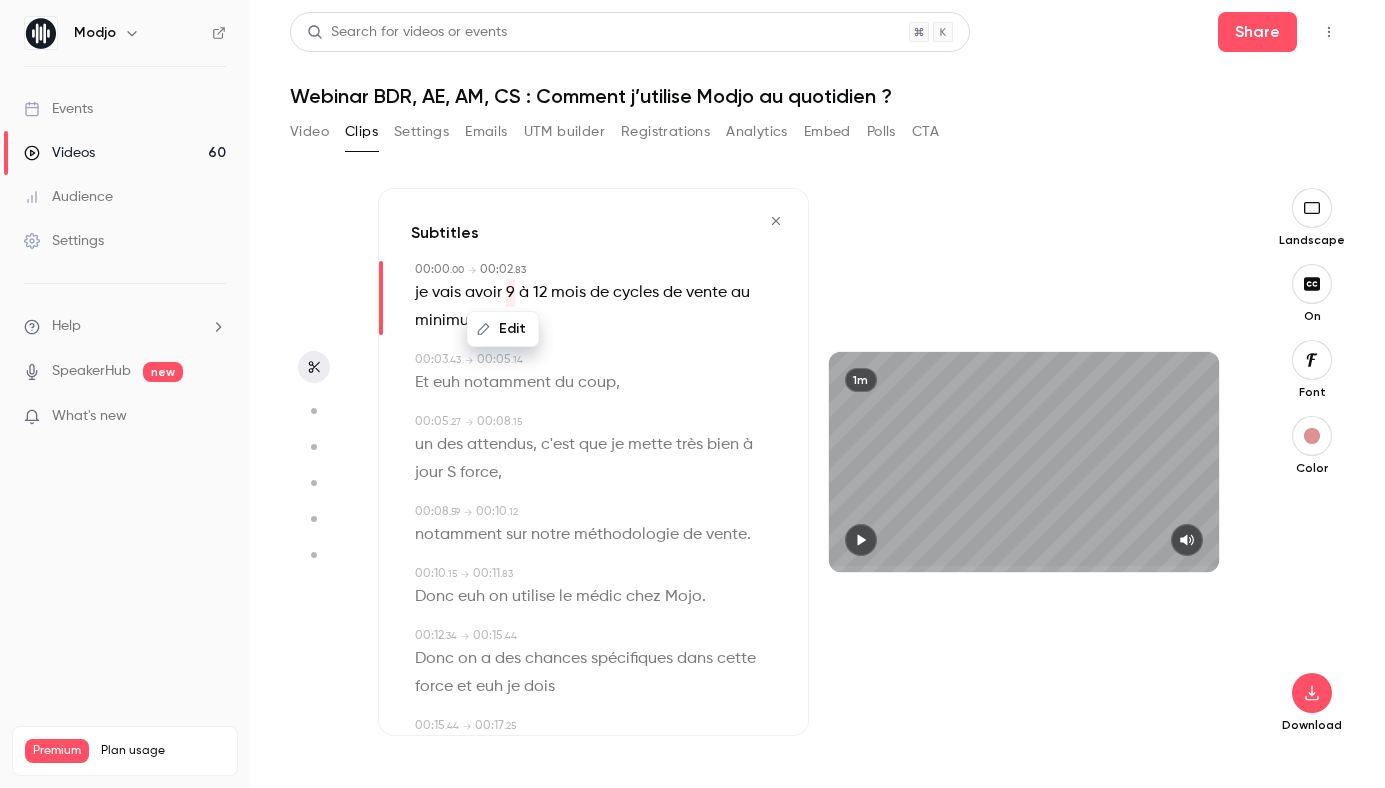 click on "je" at bounding box center [421, 293] 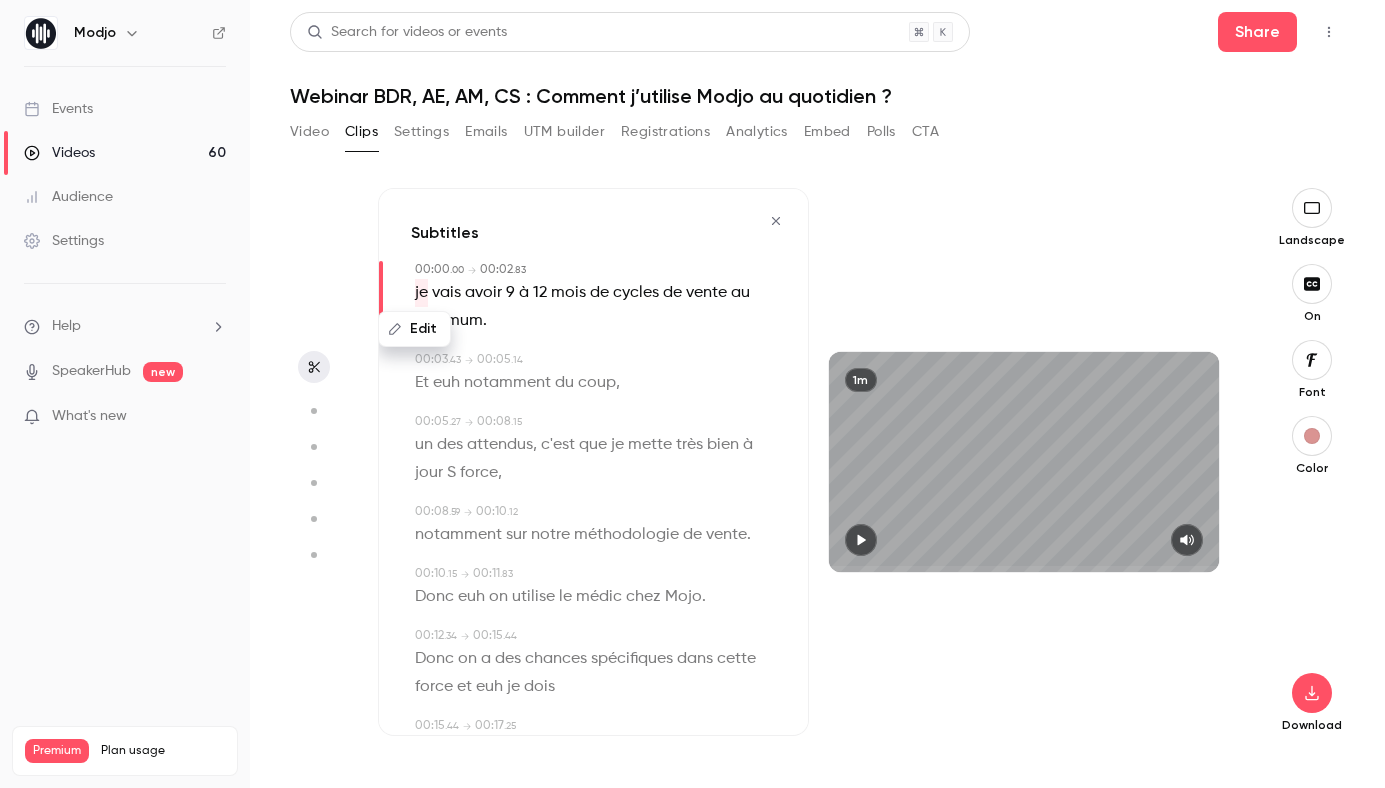 click on "Edit" at bounding box center (414, 329) 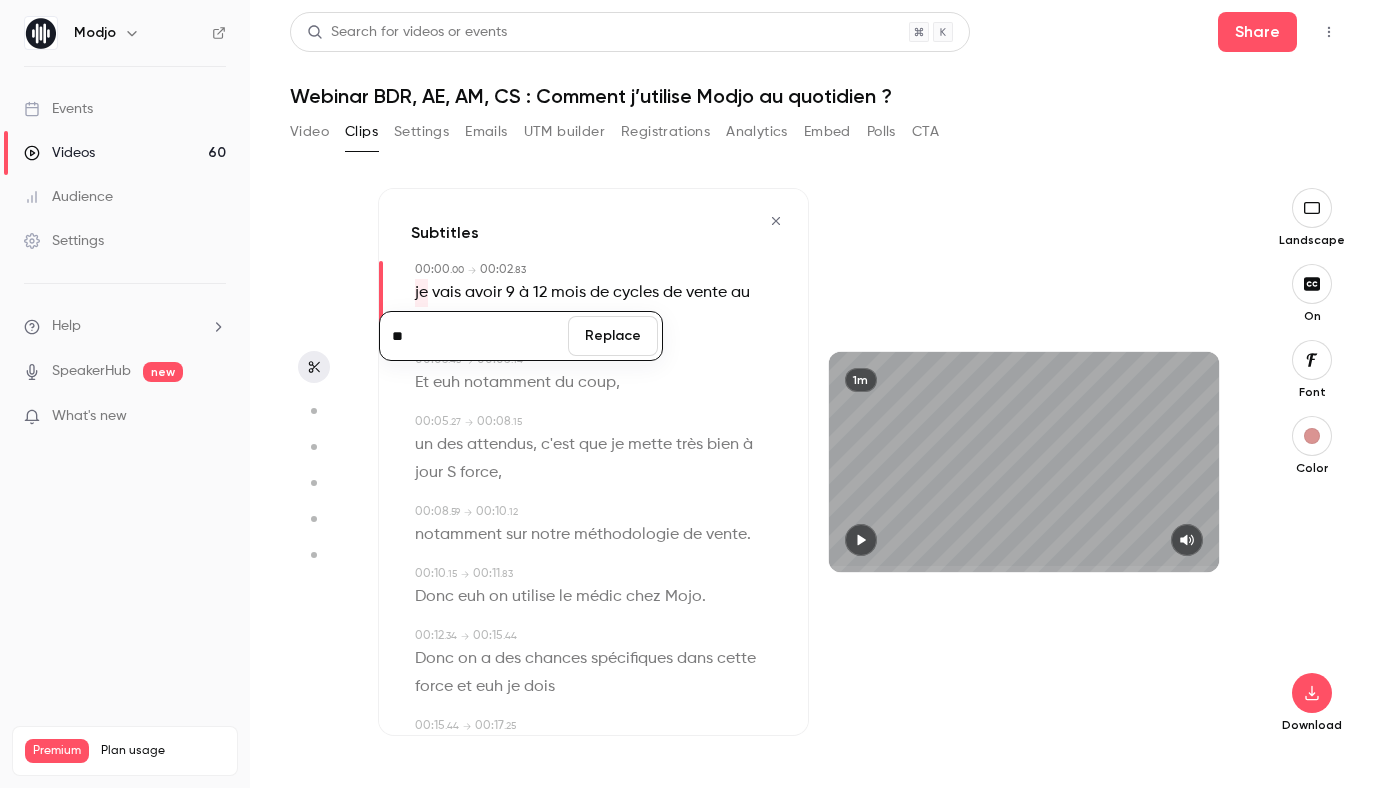 type on "**" 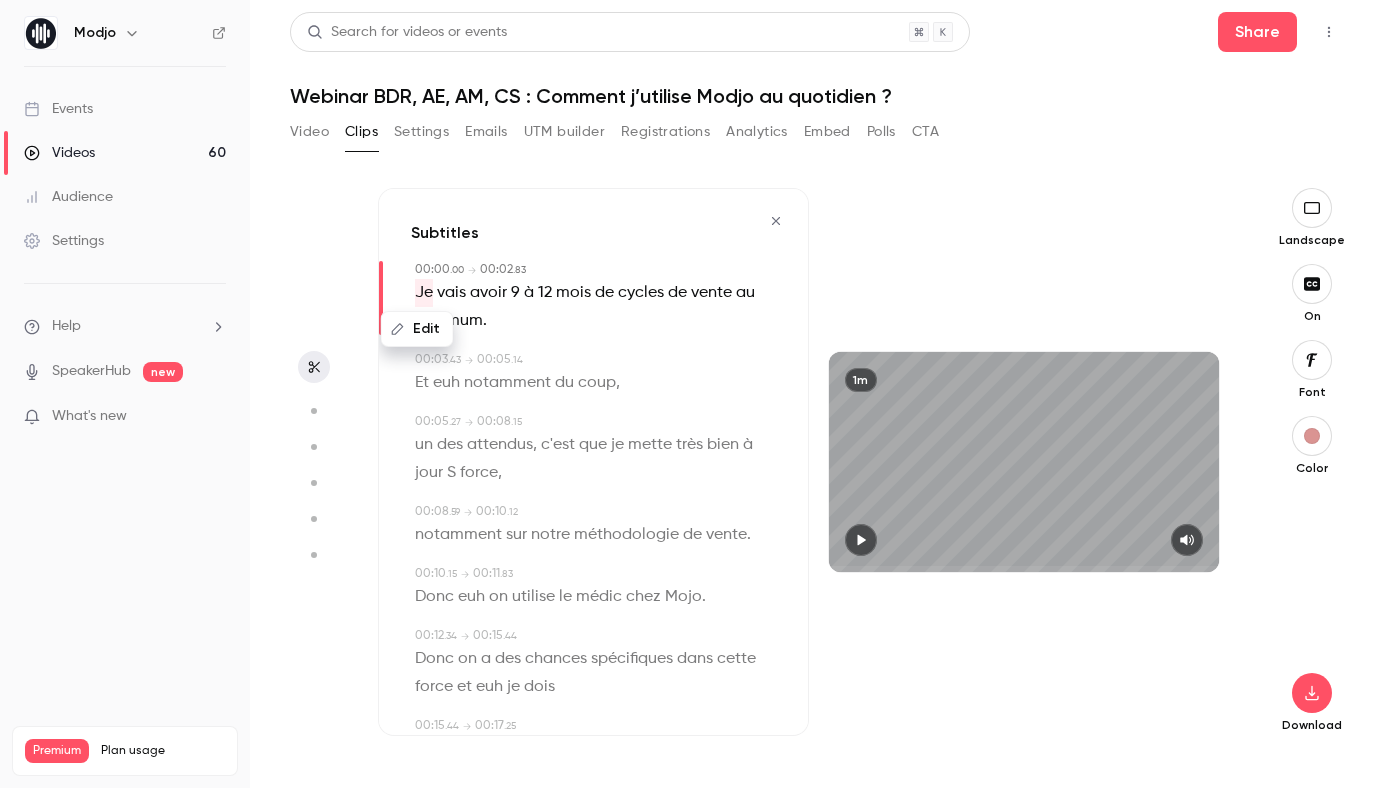 click on "euh" at bounding box center (446, 383) 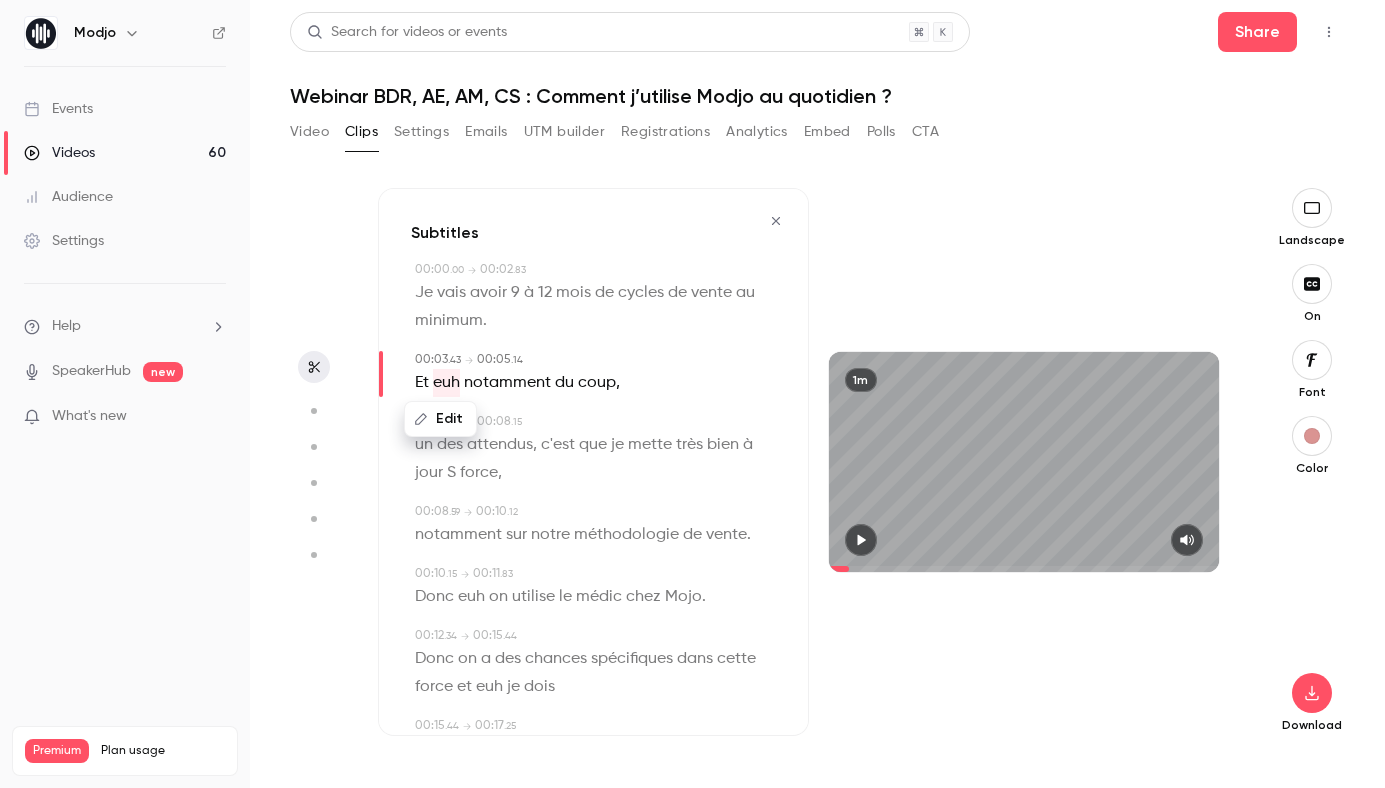 click on "Edit" at bounding box center (440, 419) 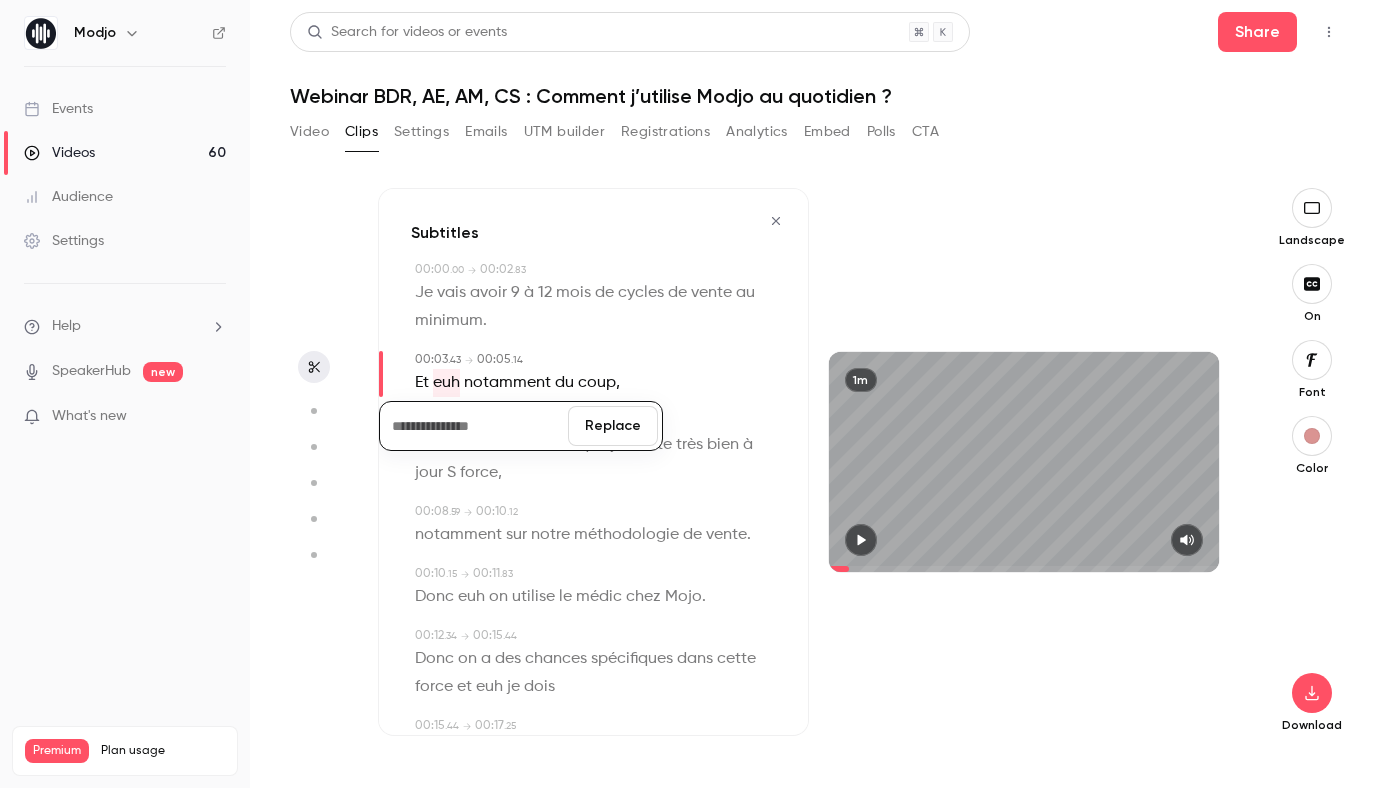 type 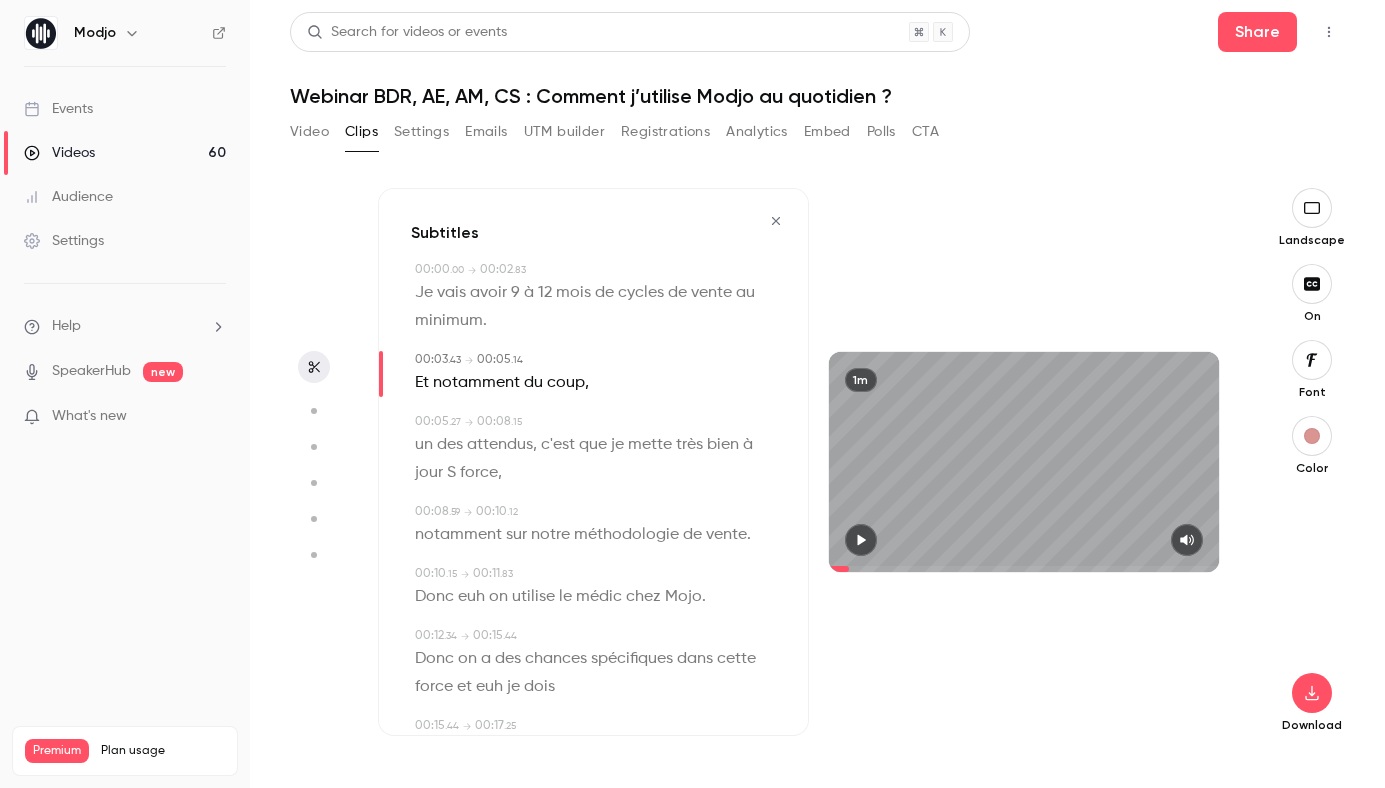 click on "force" at bounding box center [479, 473] 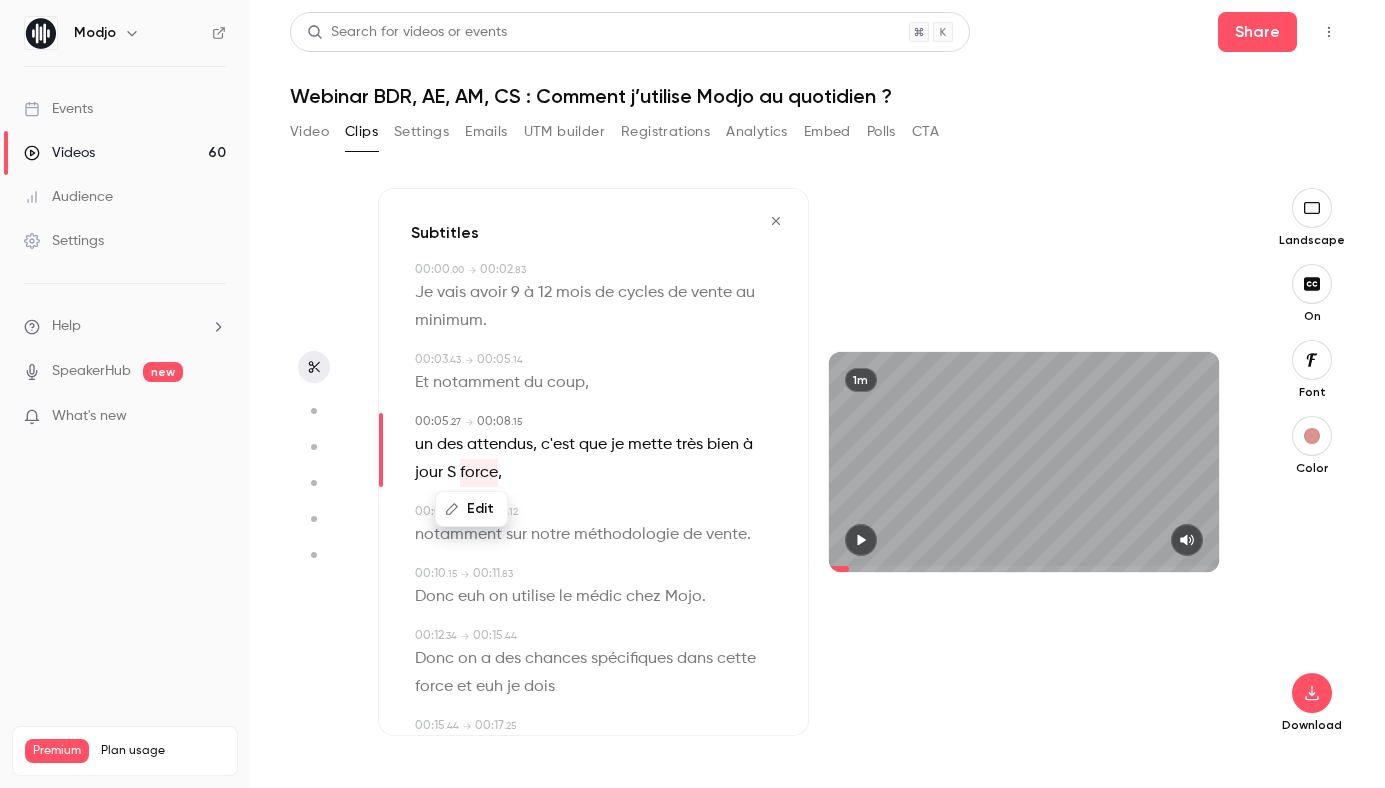 type on "***" 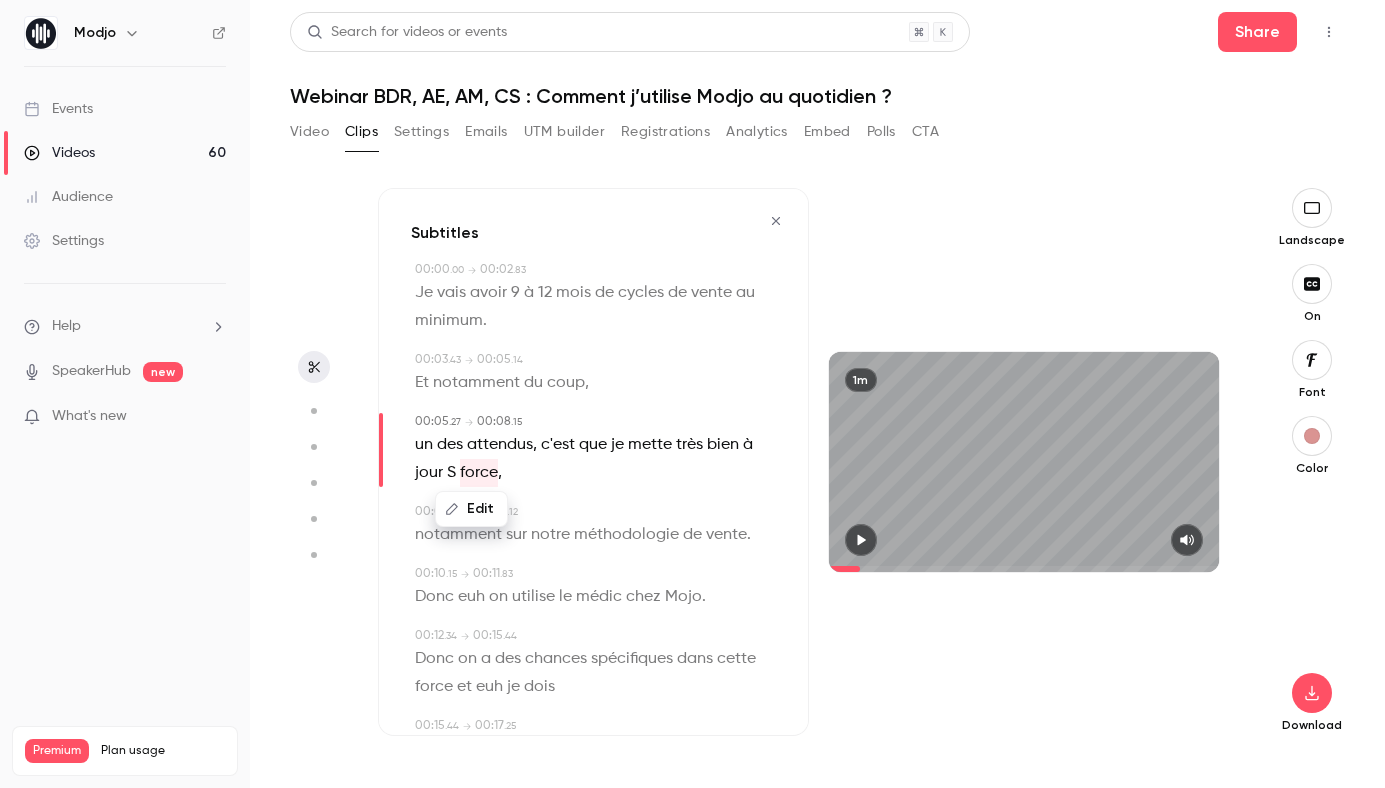 click on "Edit" at bounding box center [471, 509] 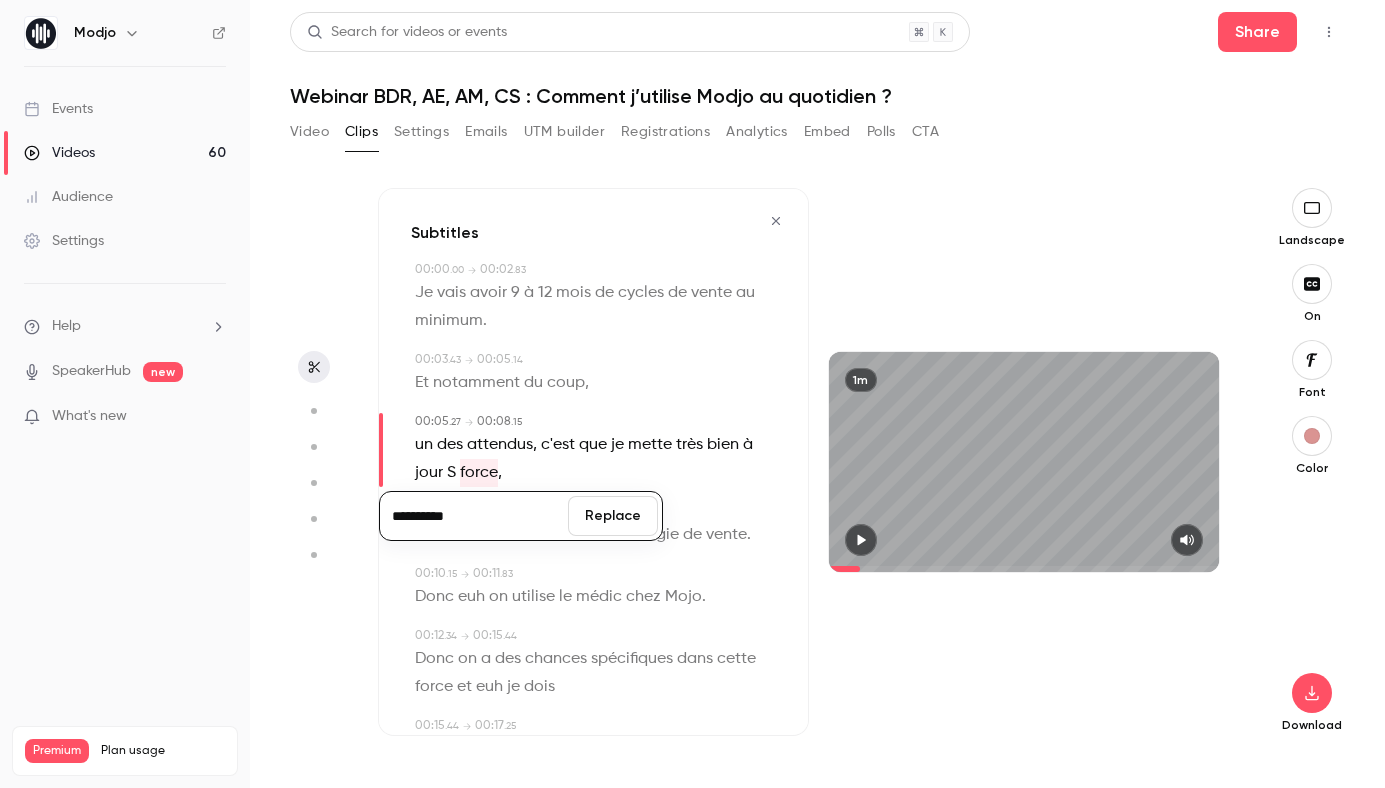 type on "**********" 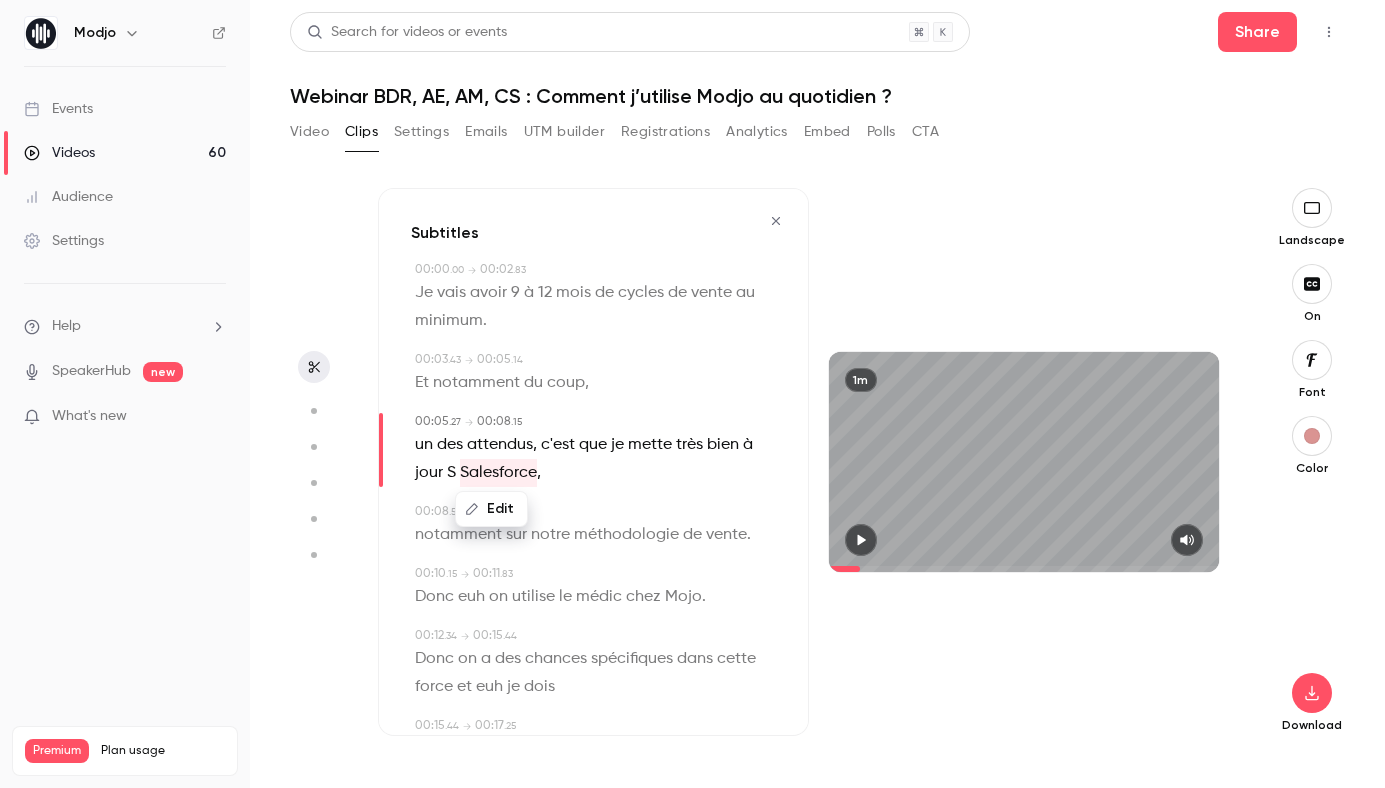 click on "S" at bounding box center (451, 473) 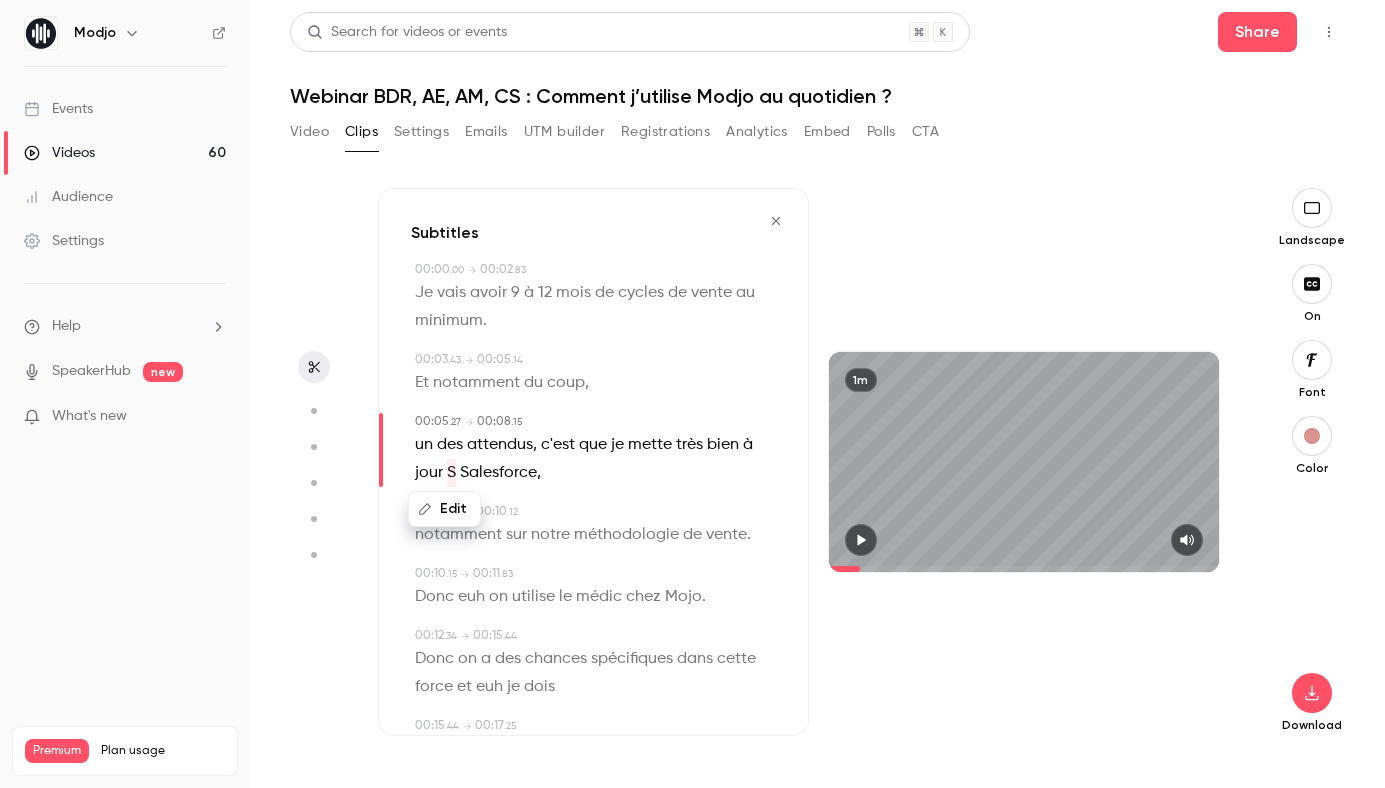 click on "Edit" at bounding box center [444, 509] 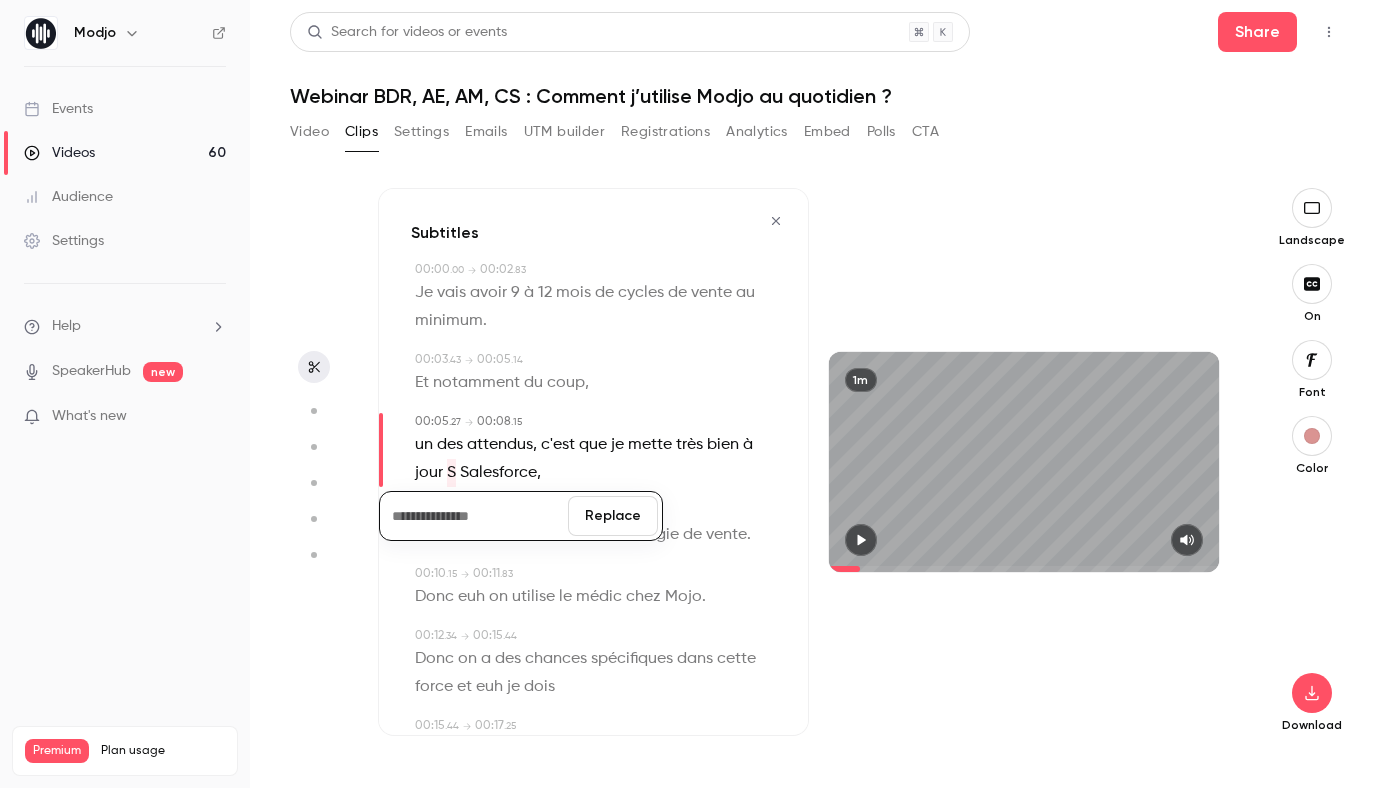 type 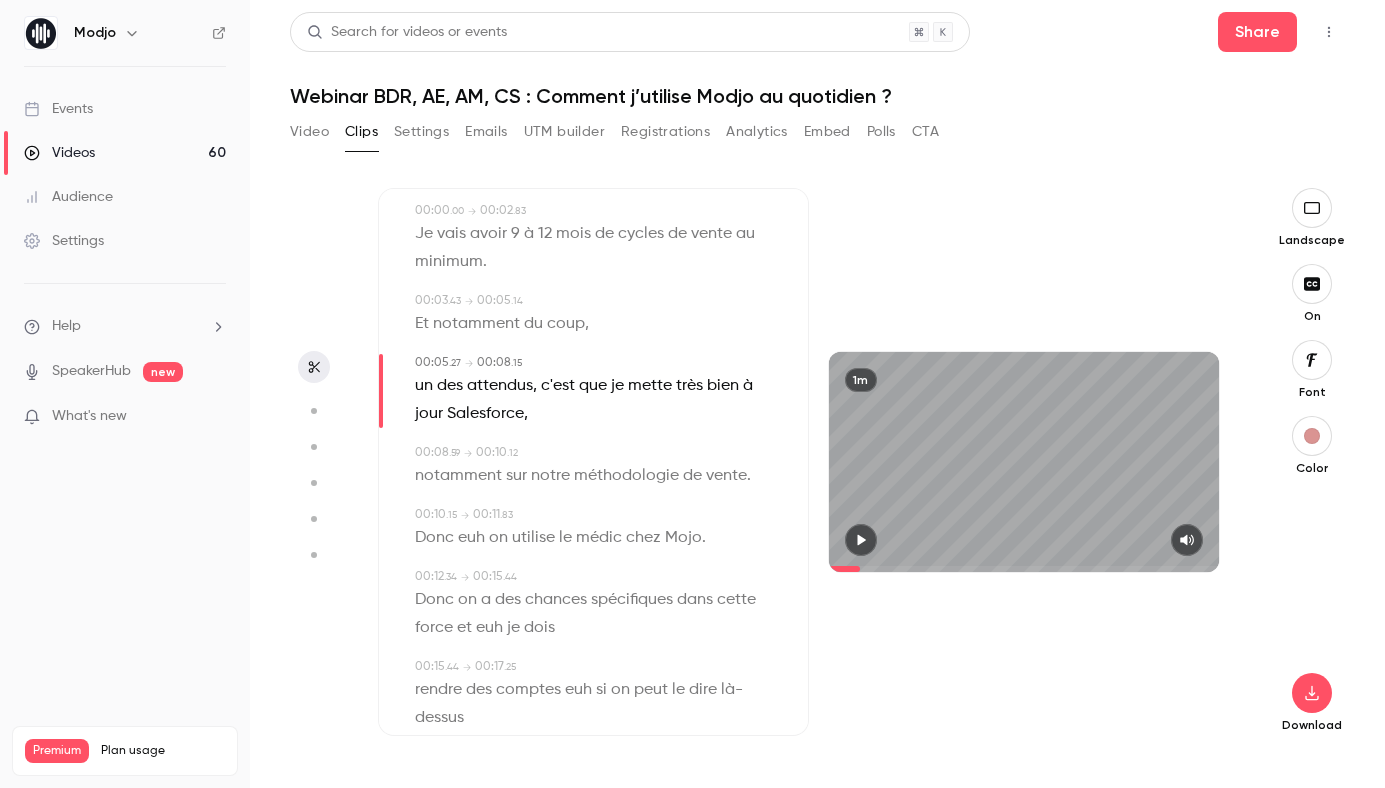 scroll, scrollTop: 64, scrollLeft: 0, axis: vertical 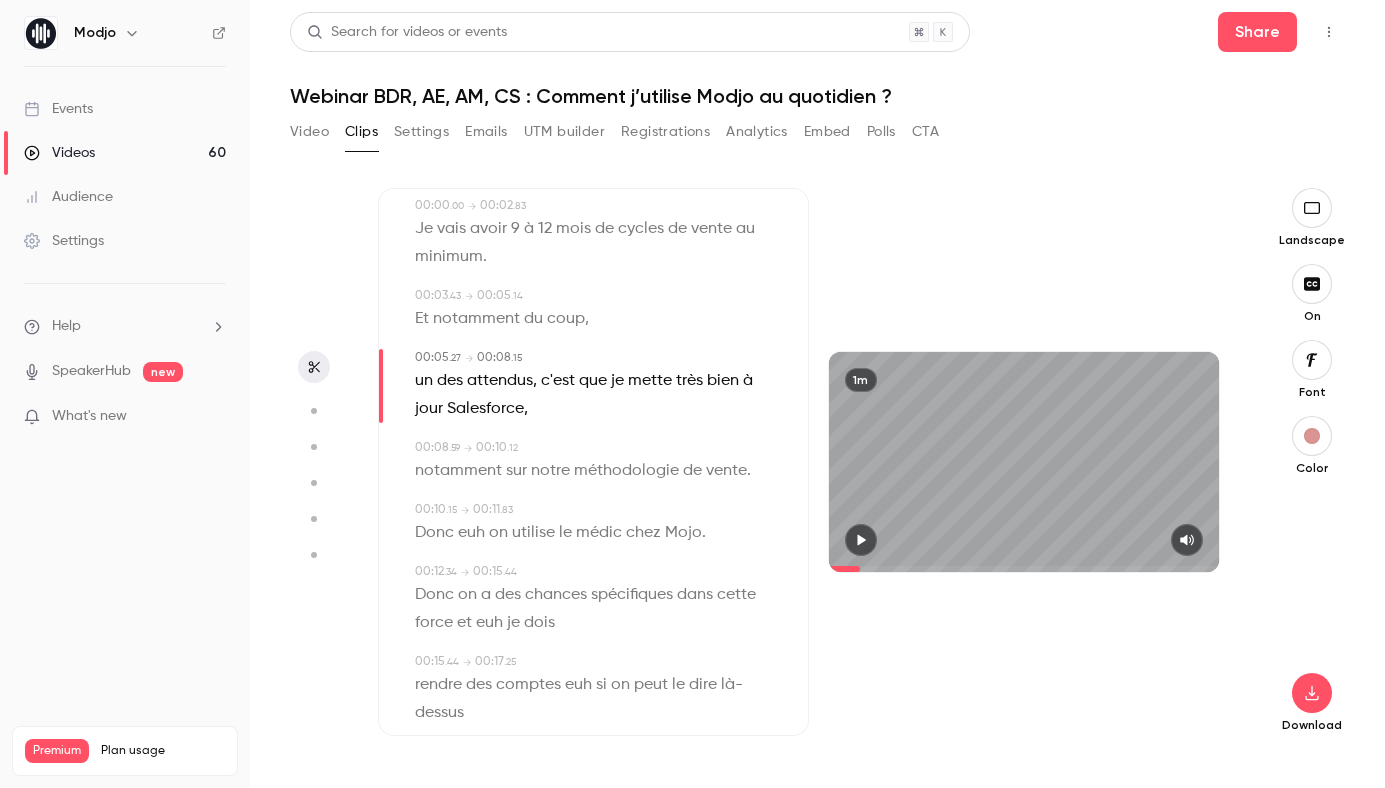 click on "euh" at bounding box center [471, 533] 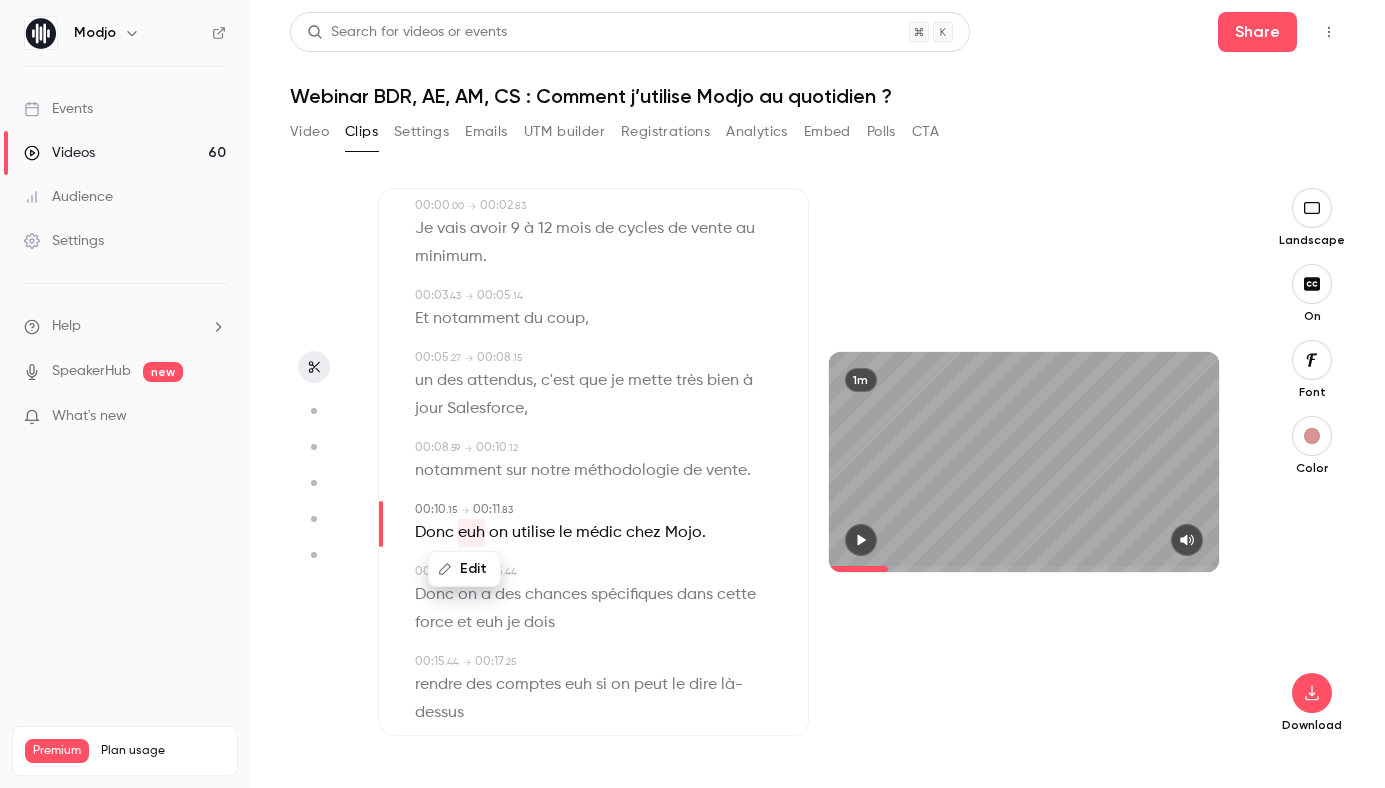 click on "Edit" at bounding box center [464, 569] 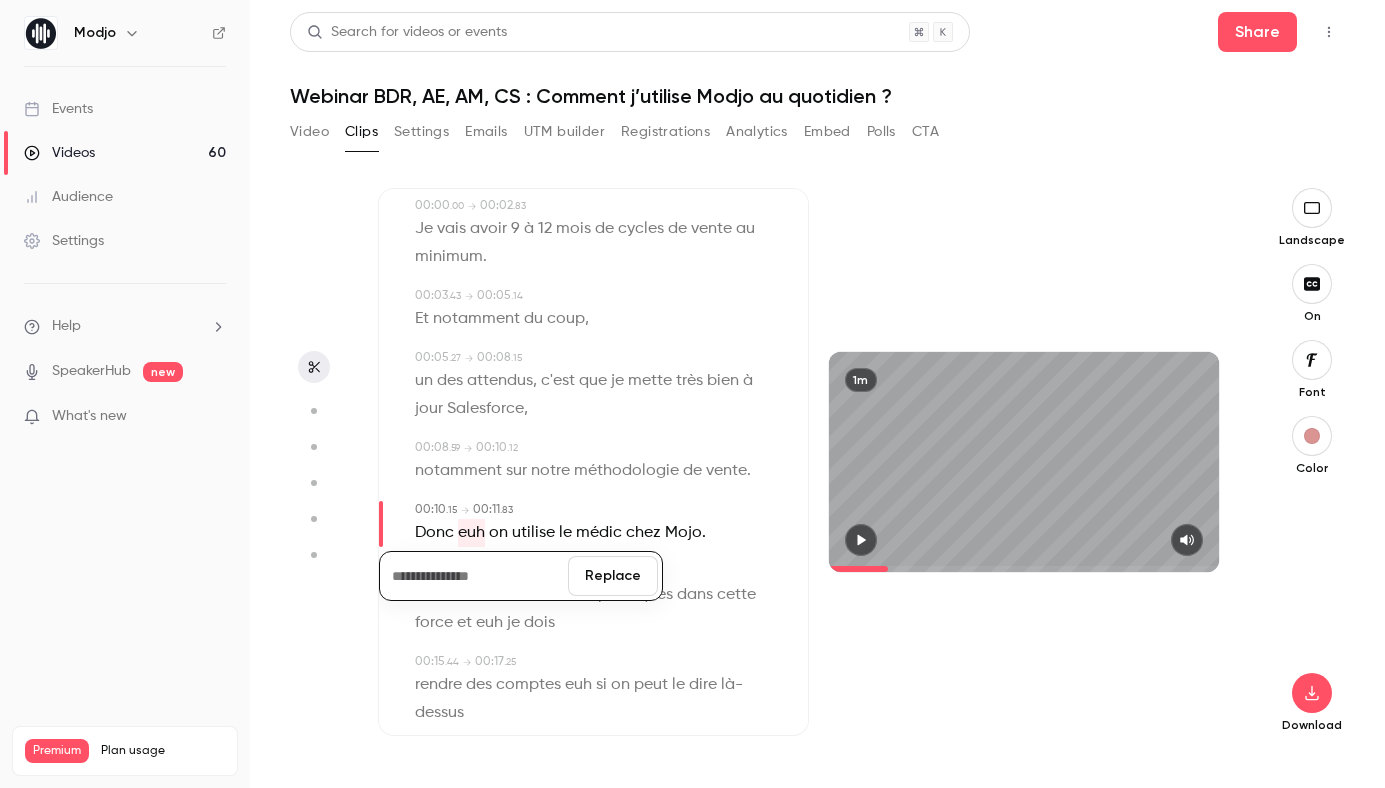 type 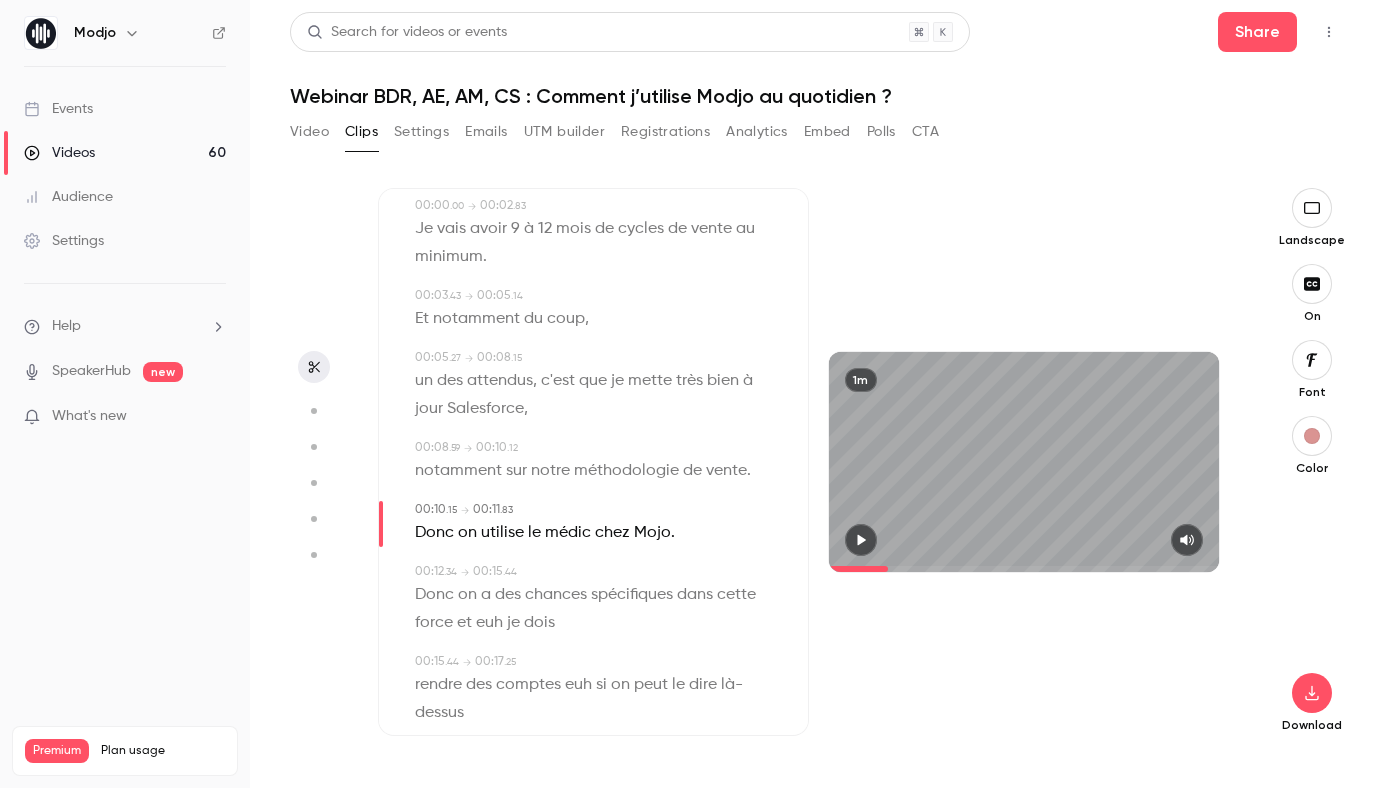 type on "****" 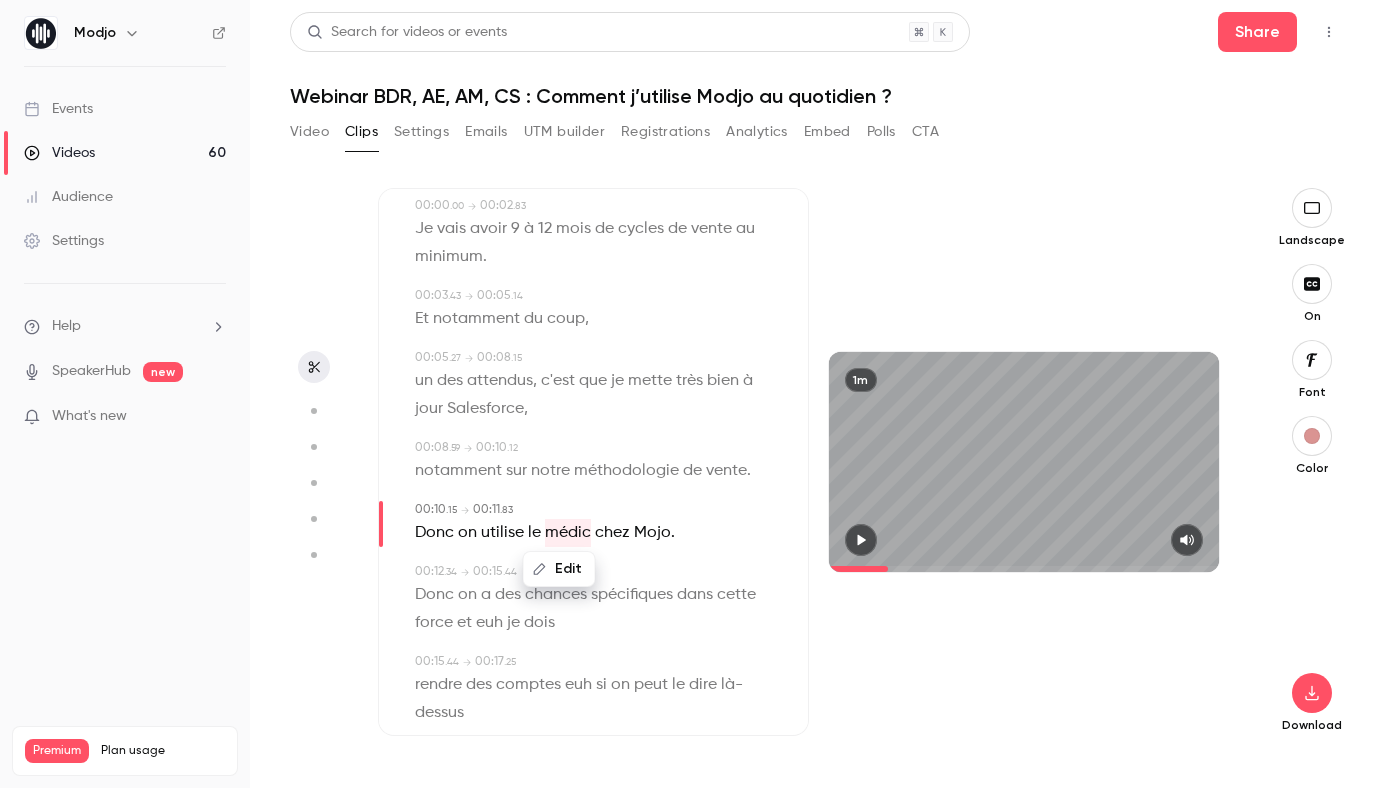 click on "Edit" at bounding box center (559, 569) 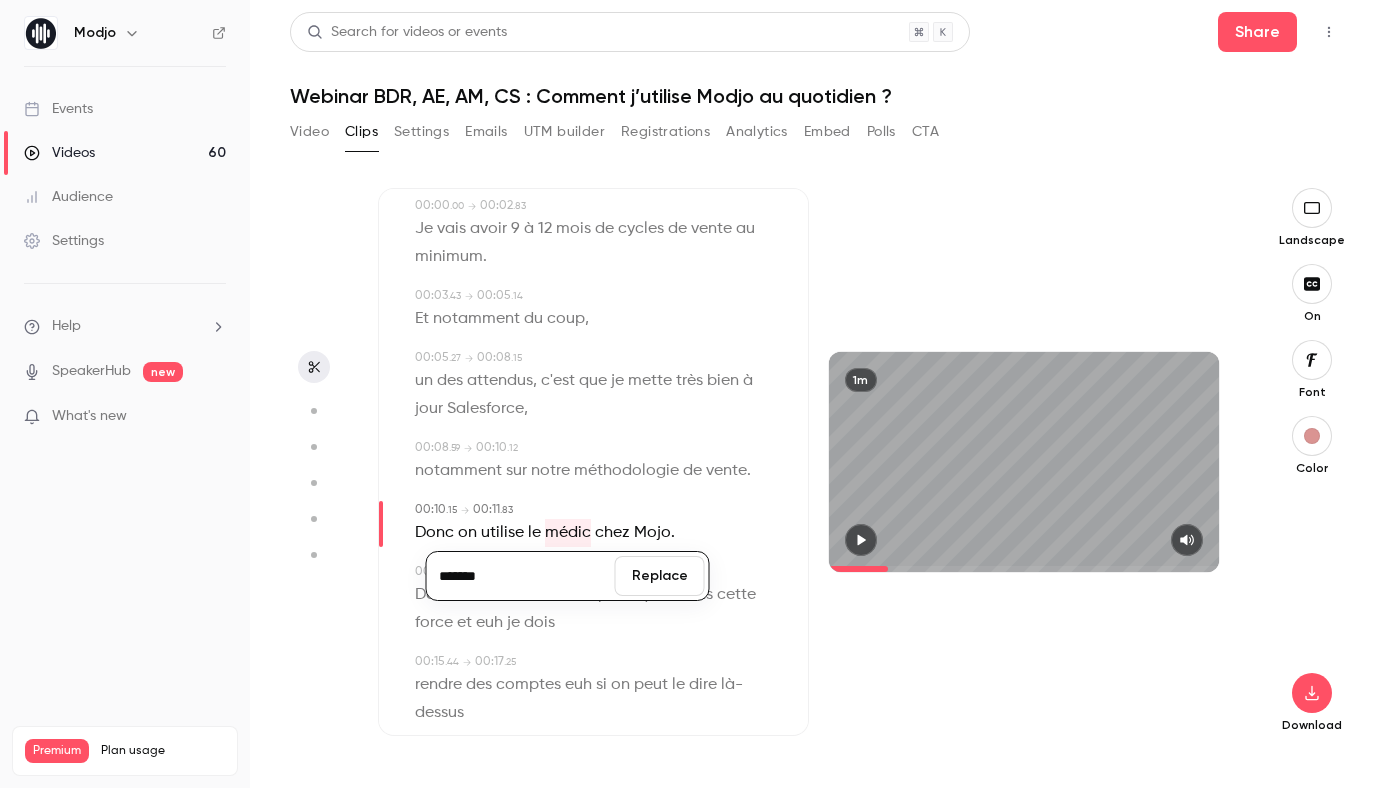 type on "*******" 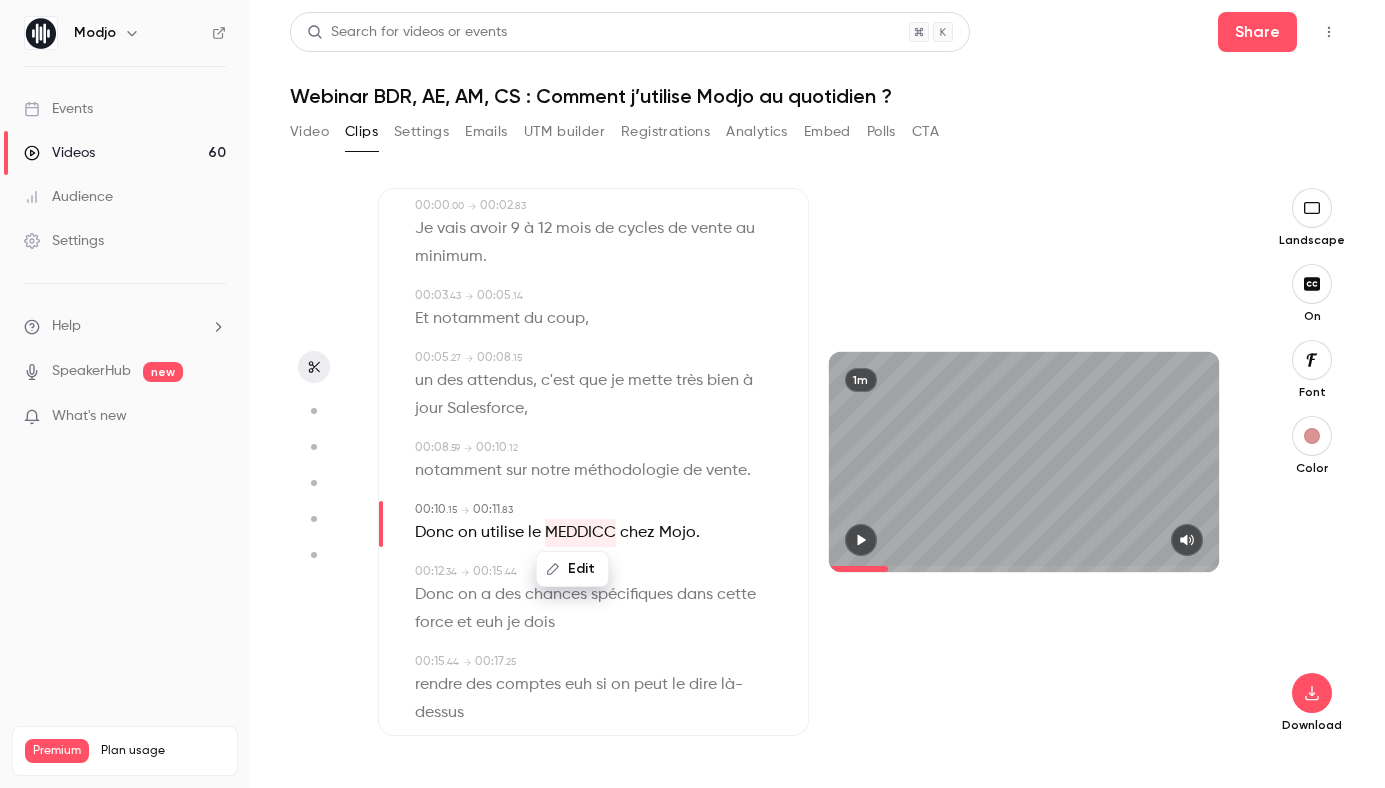 type on "****" 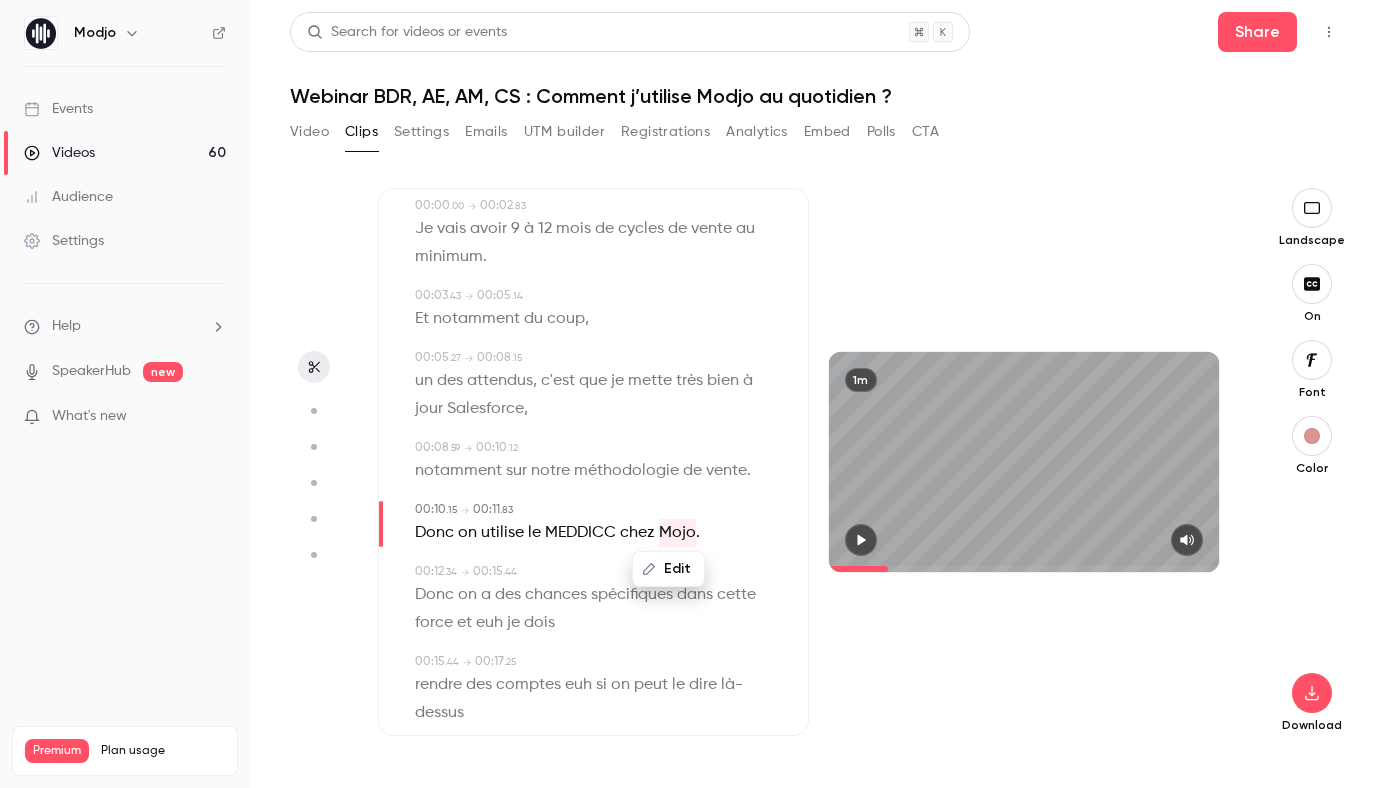 click on "Edit" at bounding box center (668, 569) 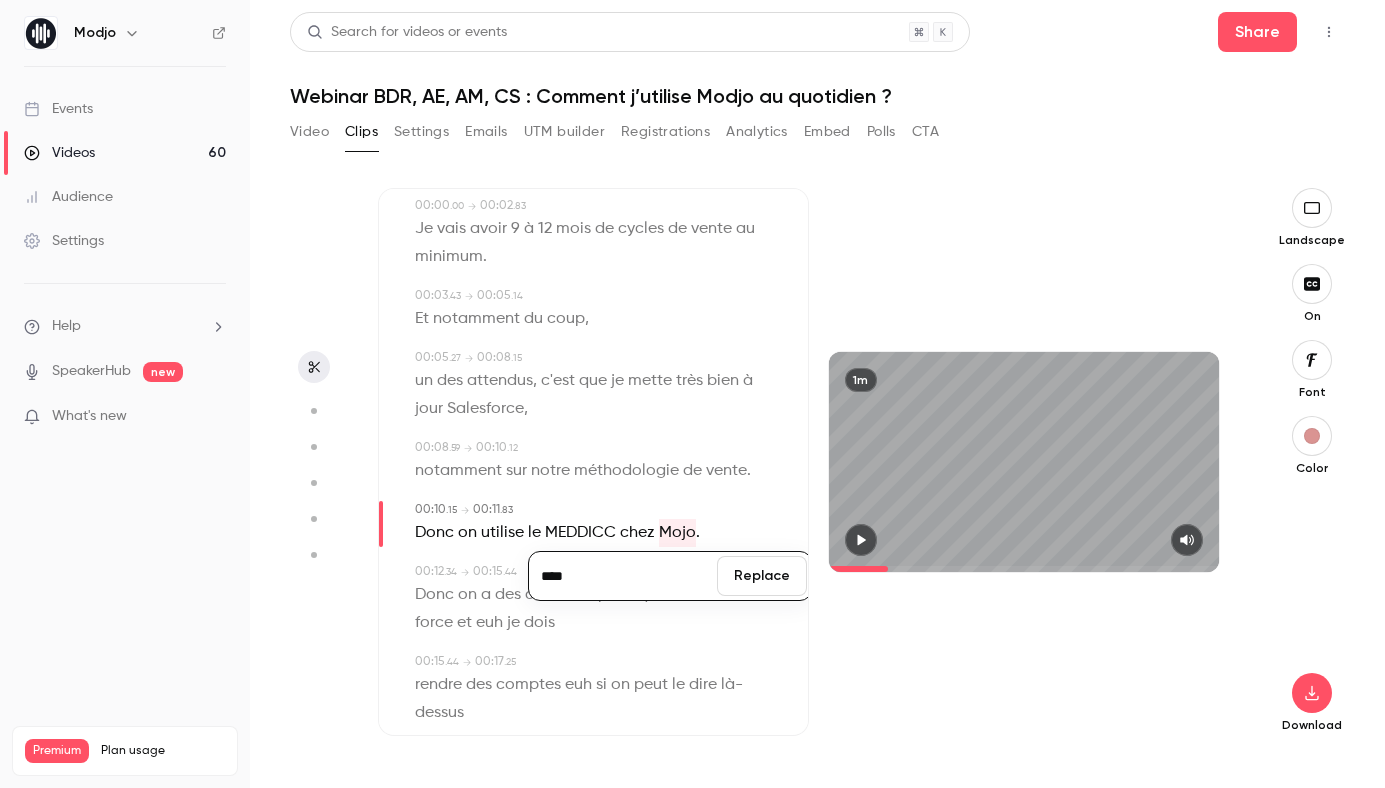 click on "****" at bounding box center [623, 576] 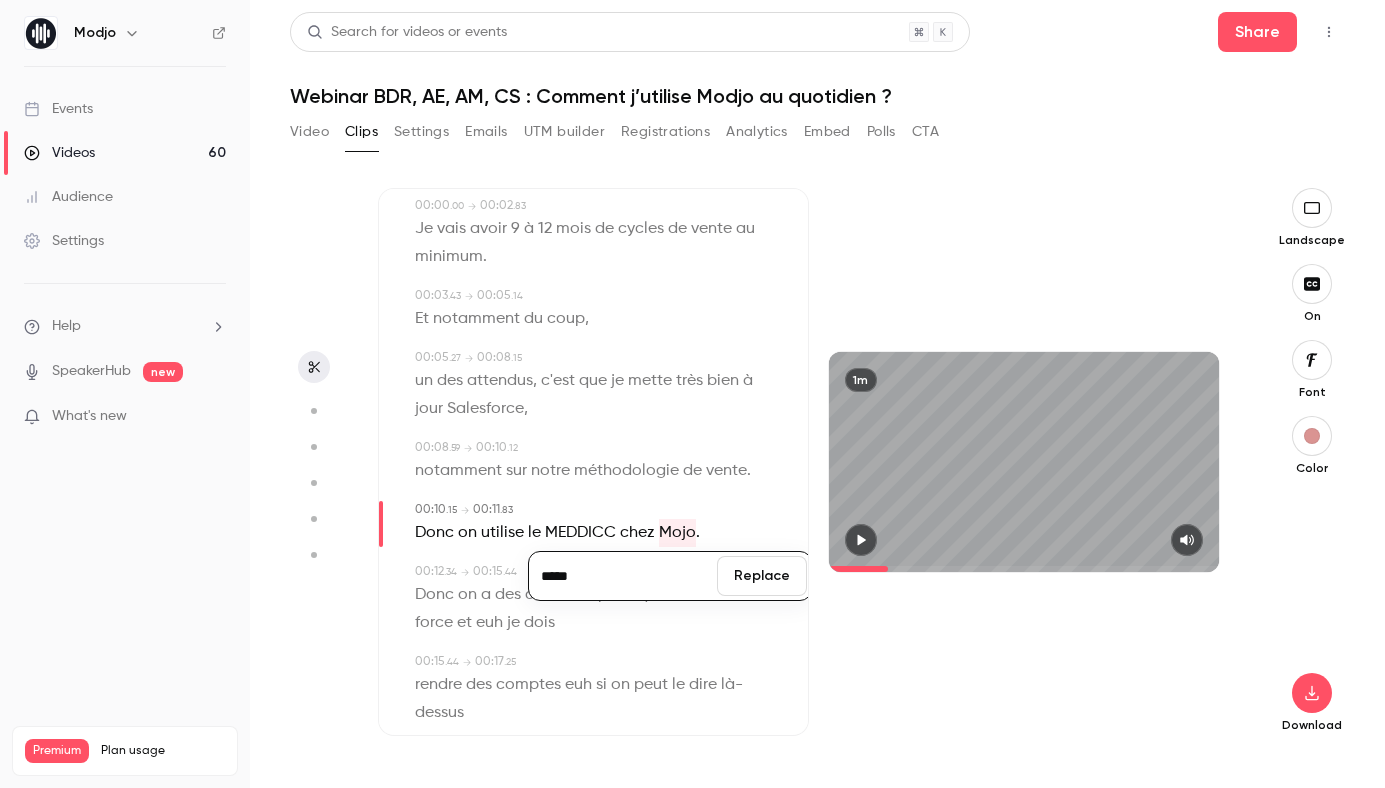 type on "*****" 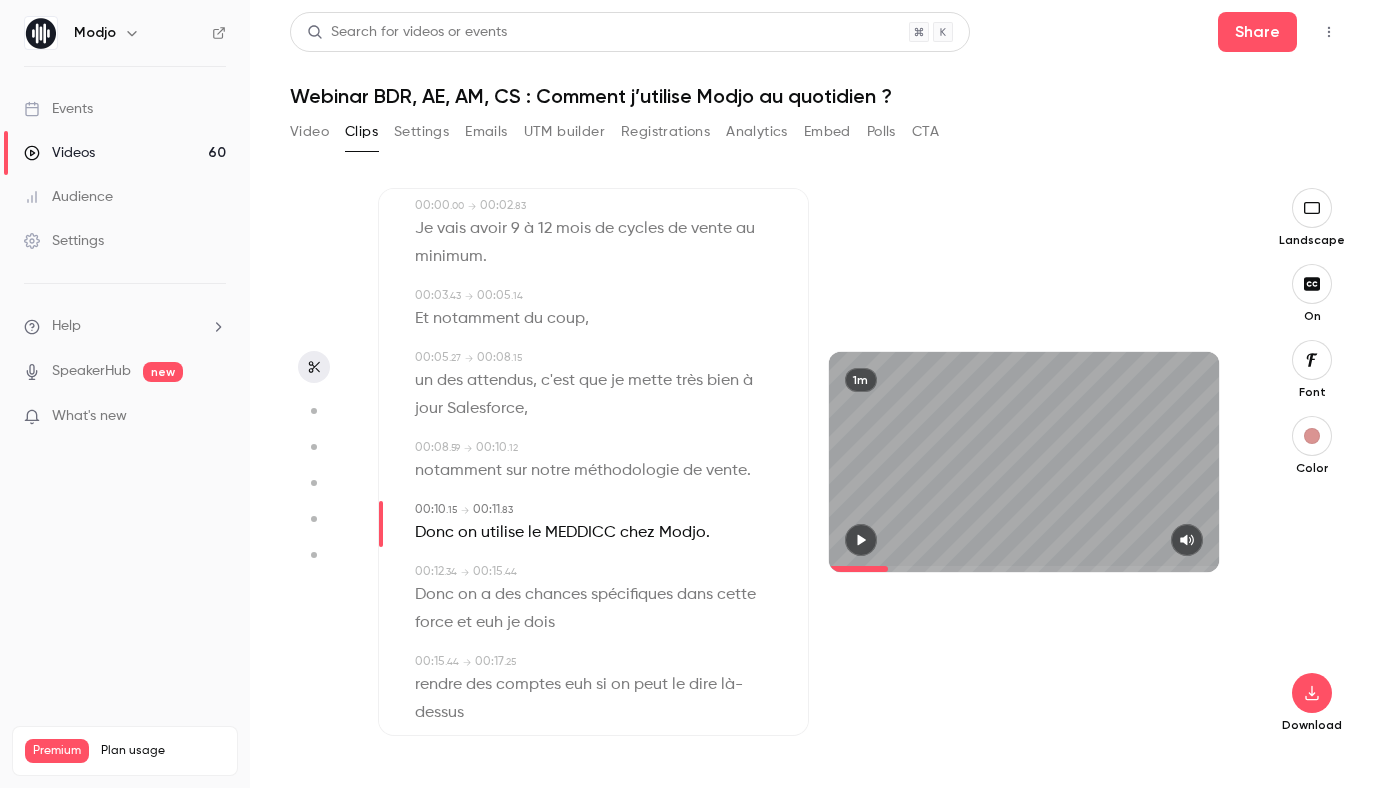 click on "chances" at bounding box center [556, 595] 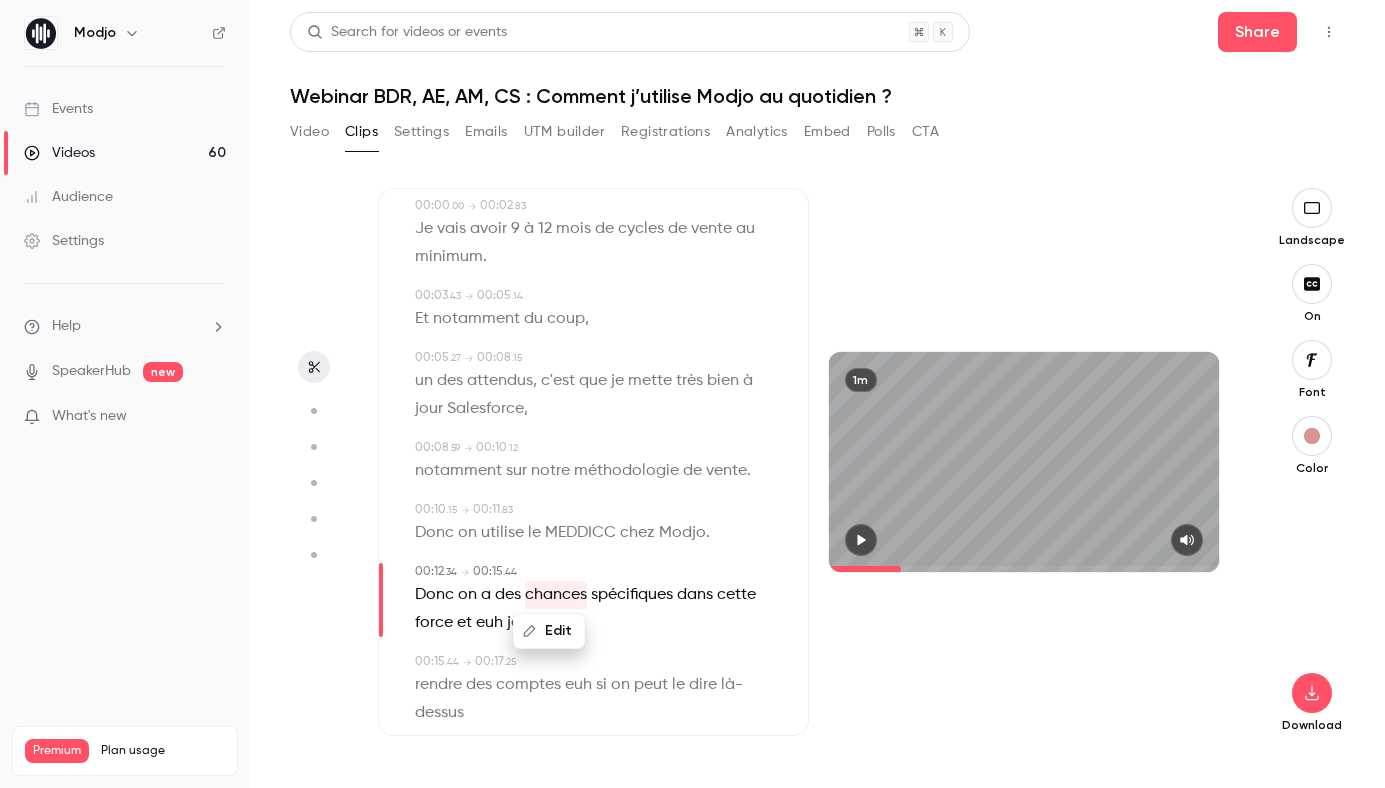 click on "Edit" at bounding box center [549, 631] 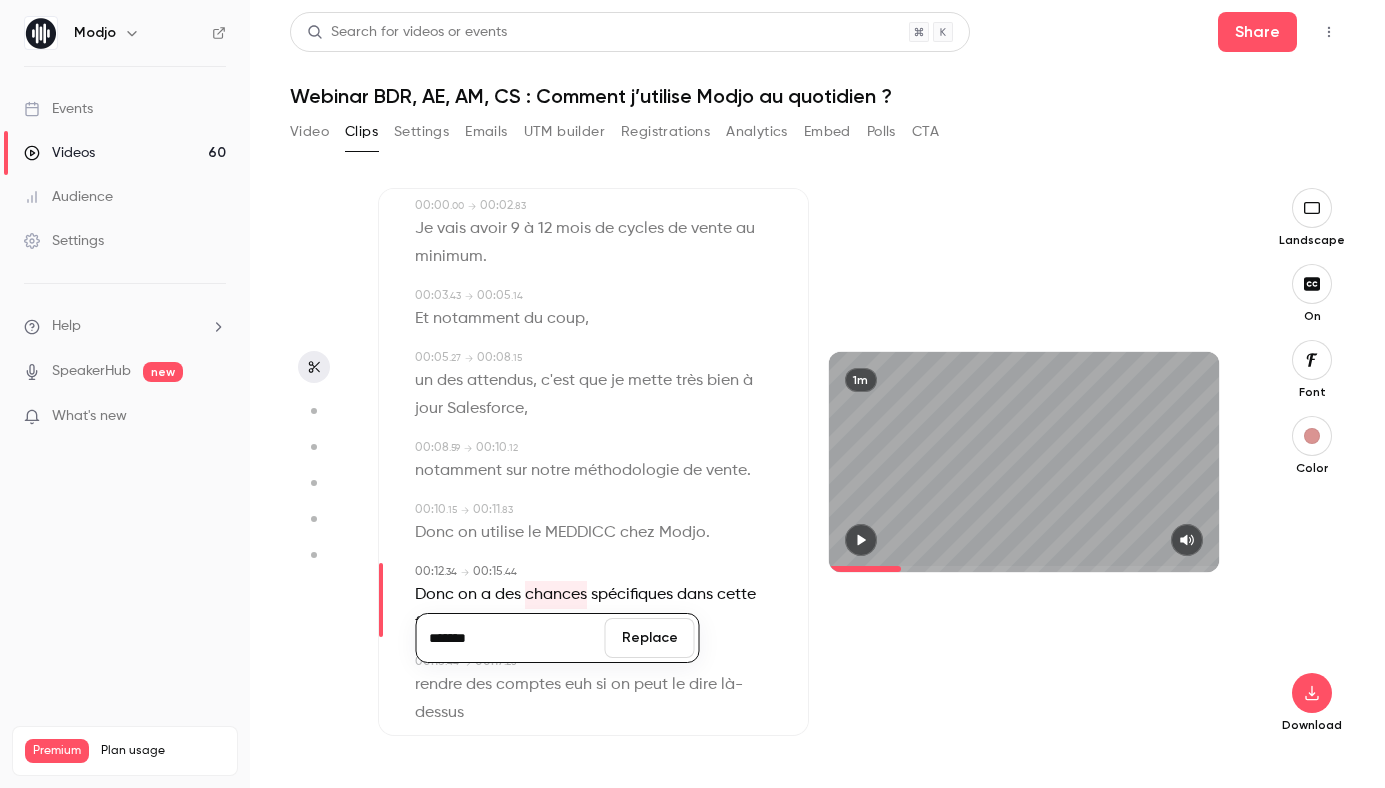 drag, startPoint x: 453, startPoint y: 640, endPoint x: 536, endPoint y: 639, distance: 83.00603 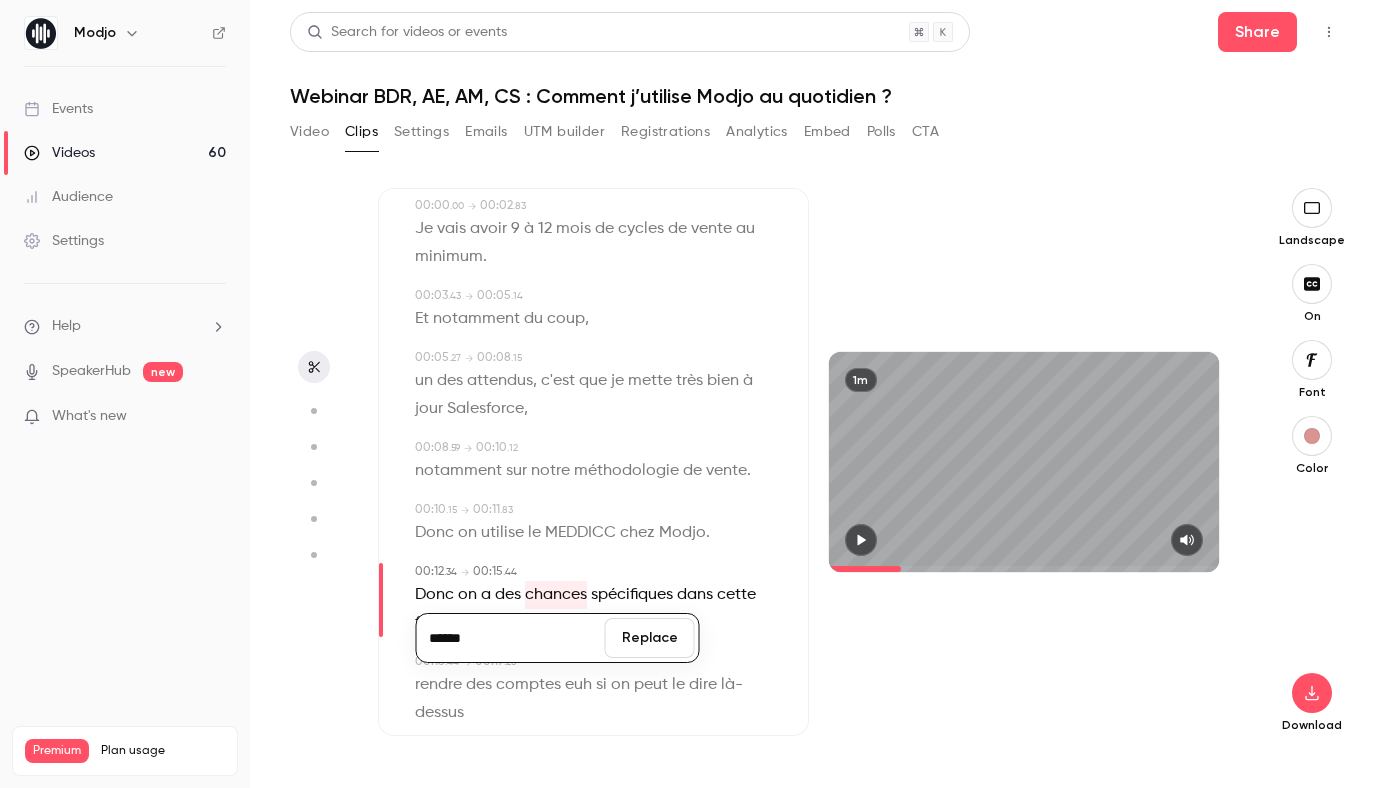 type on "******" 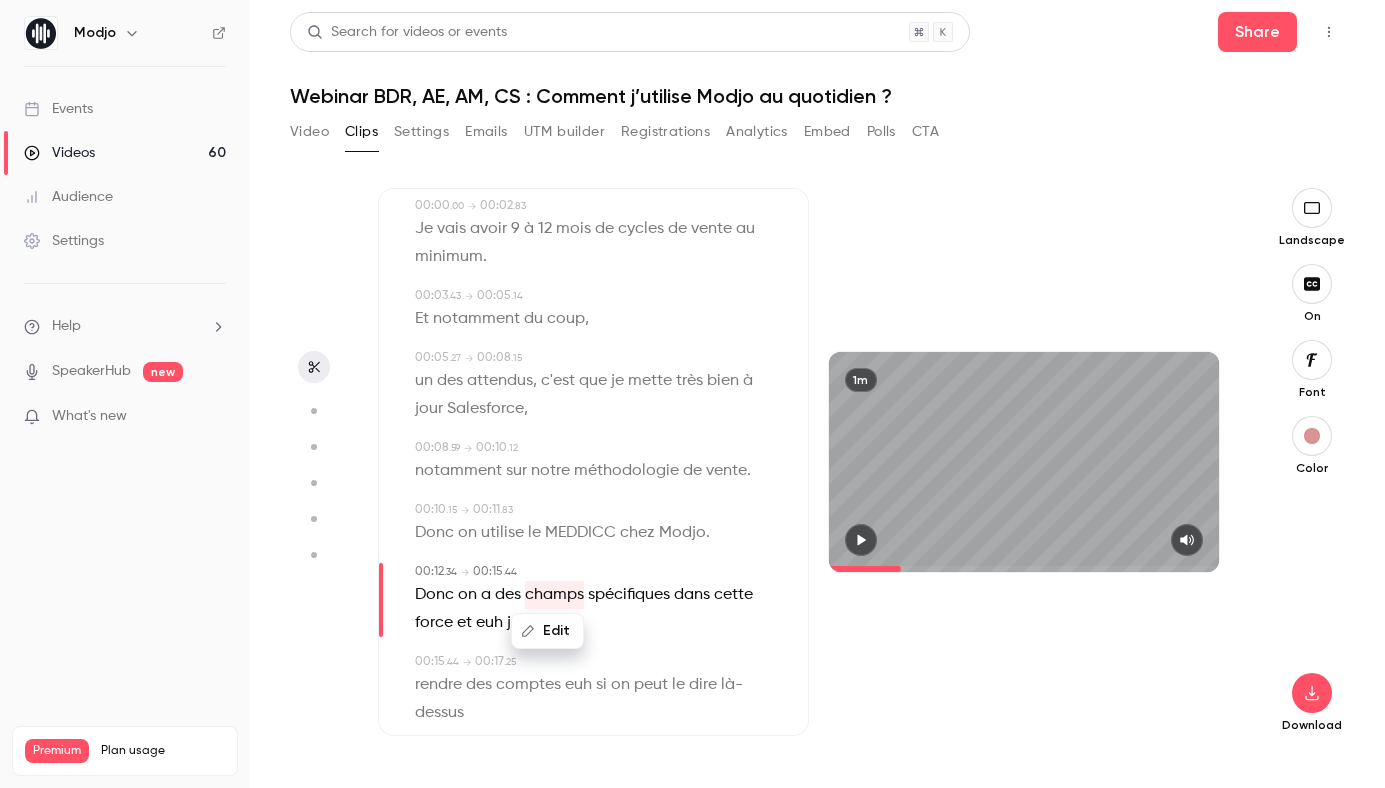 scroll, scrollTop: 147, scrollLeft: 0, axis: vertical 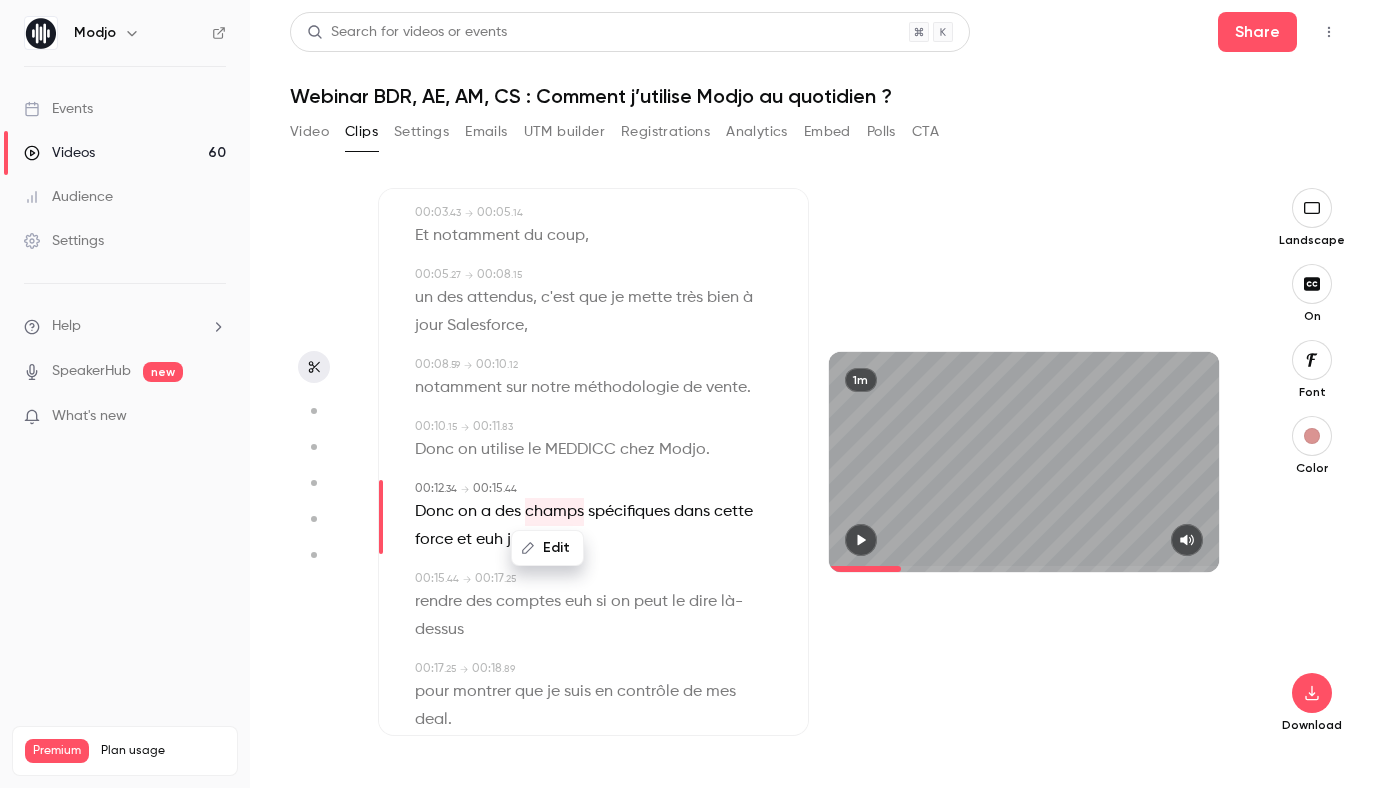 click on "cette" at bounding box center [733, 512] 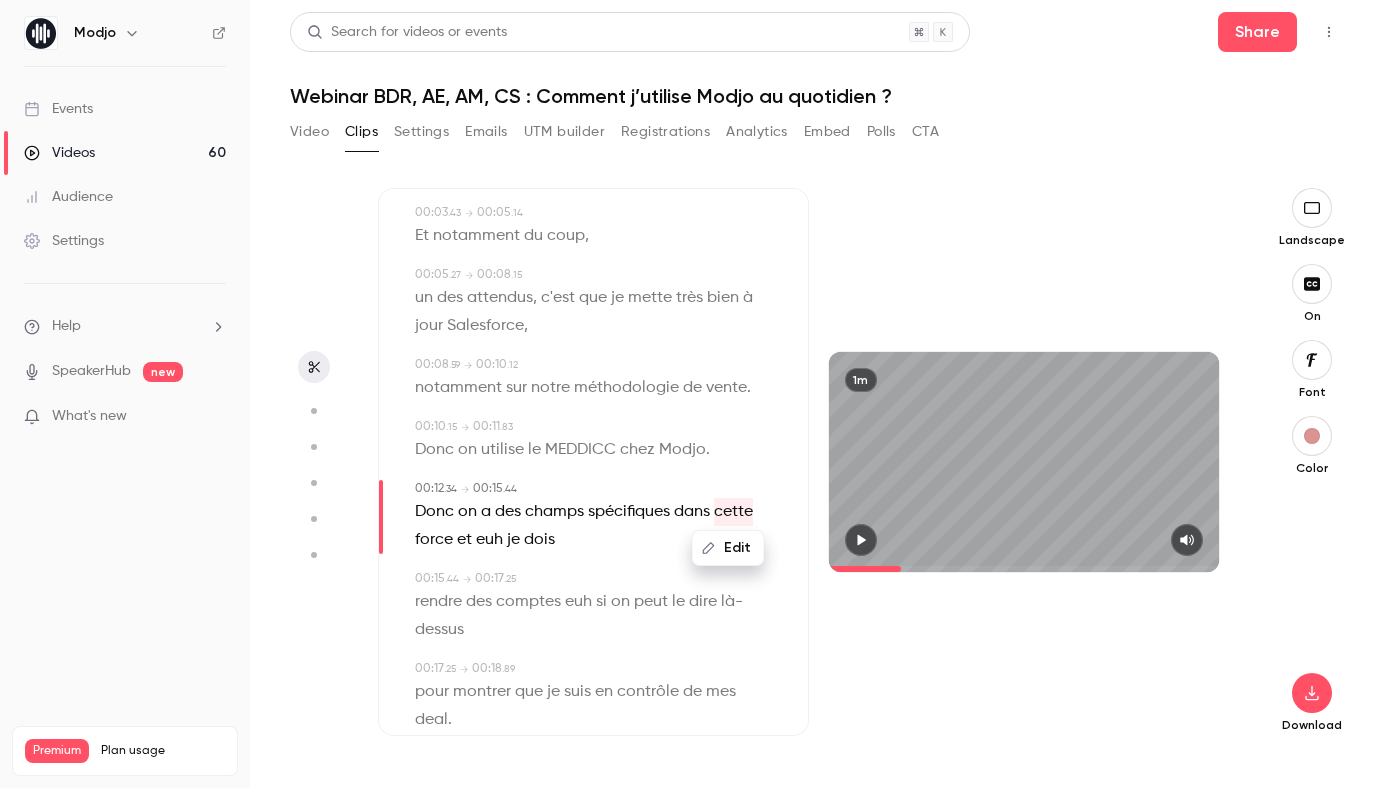 click on "Edit" at bounding box center [728, 548] 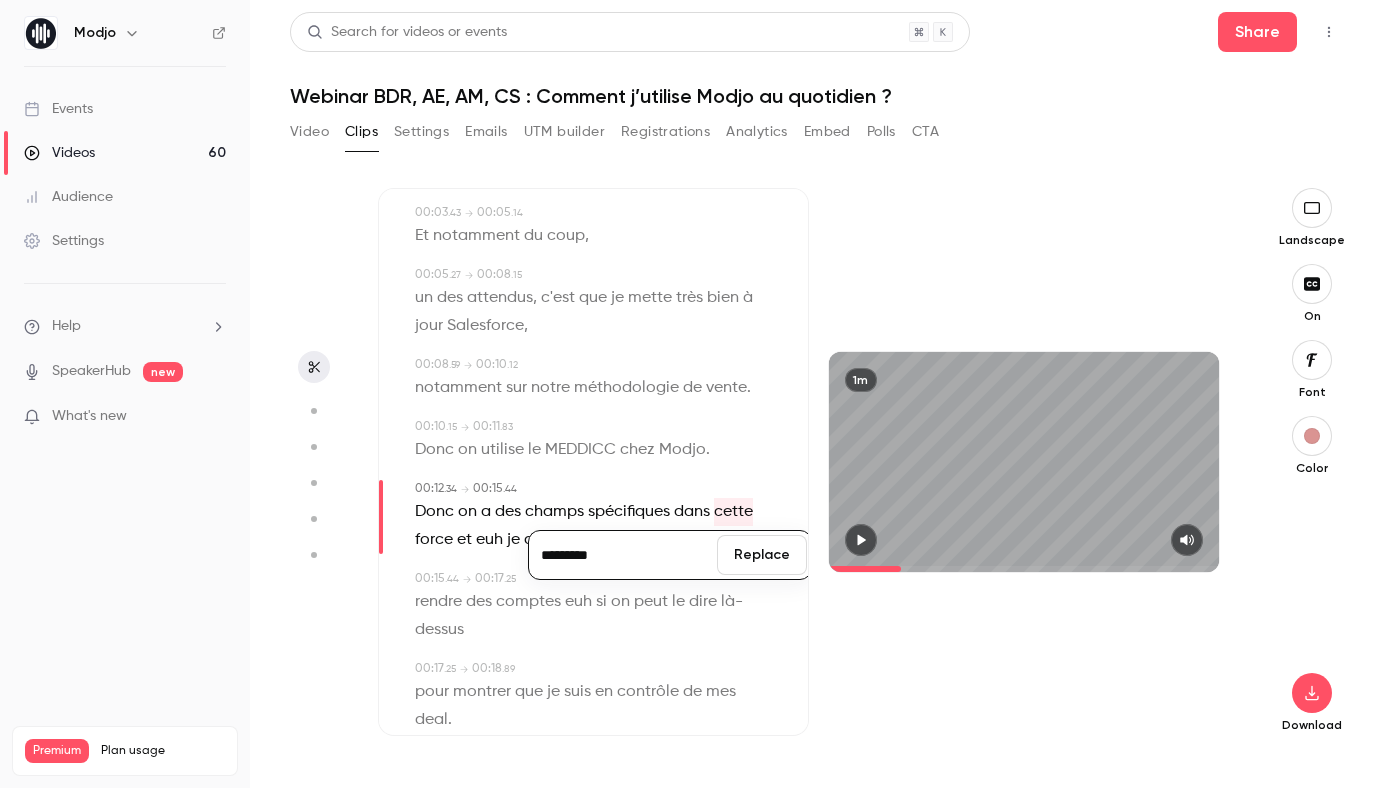 type on "**********" 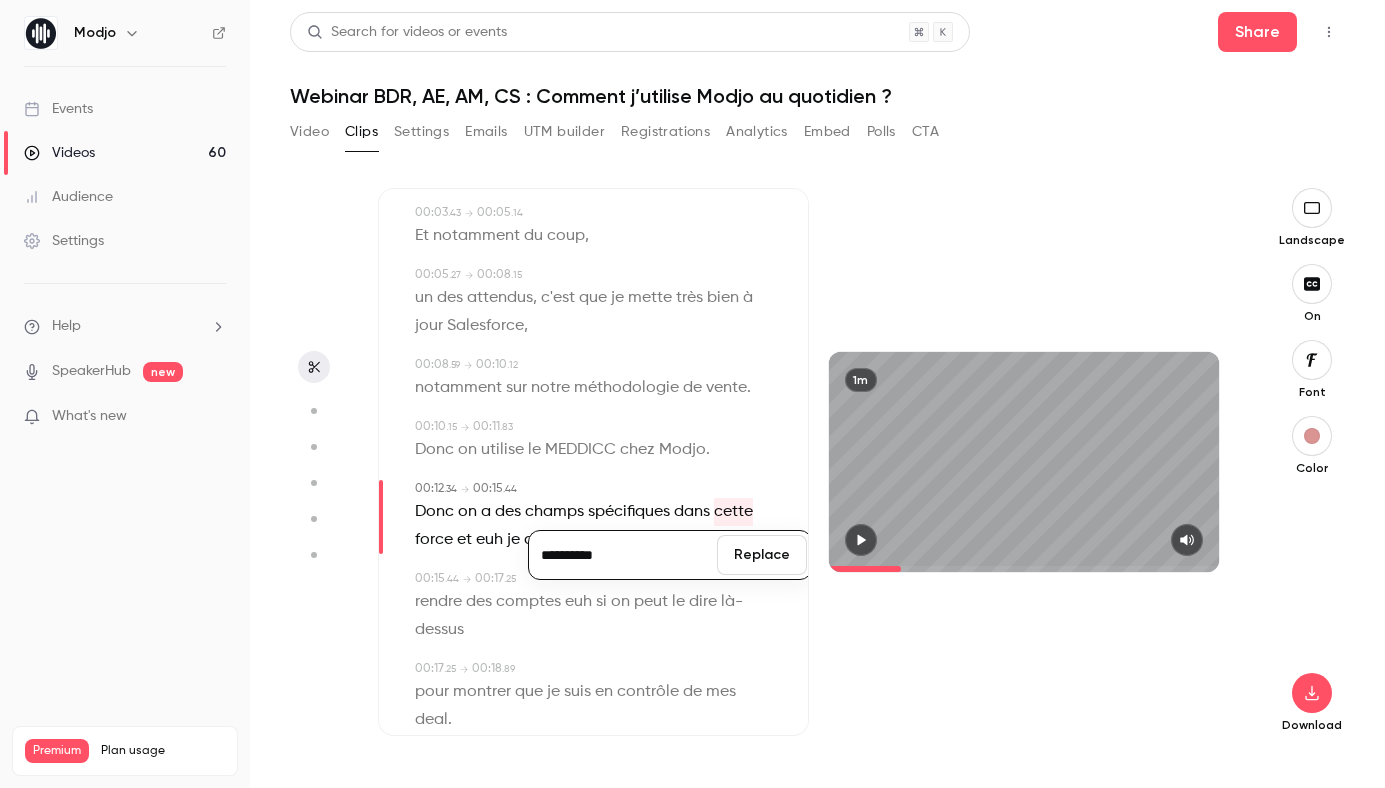 type on "****" 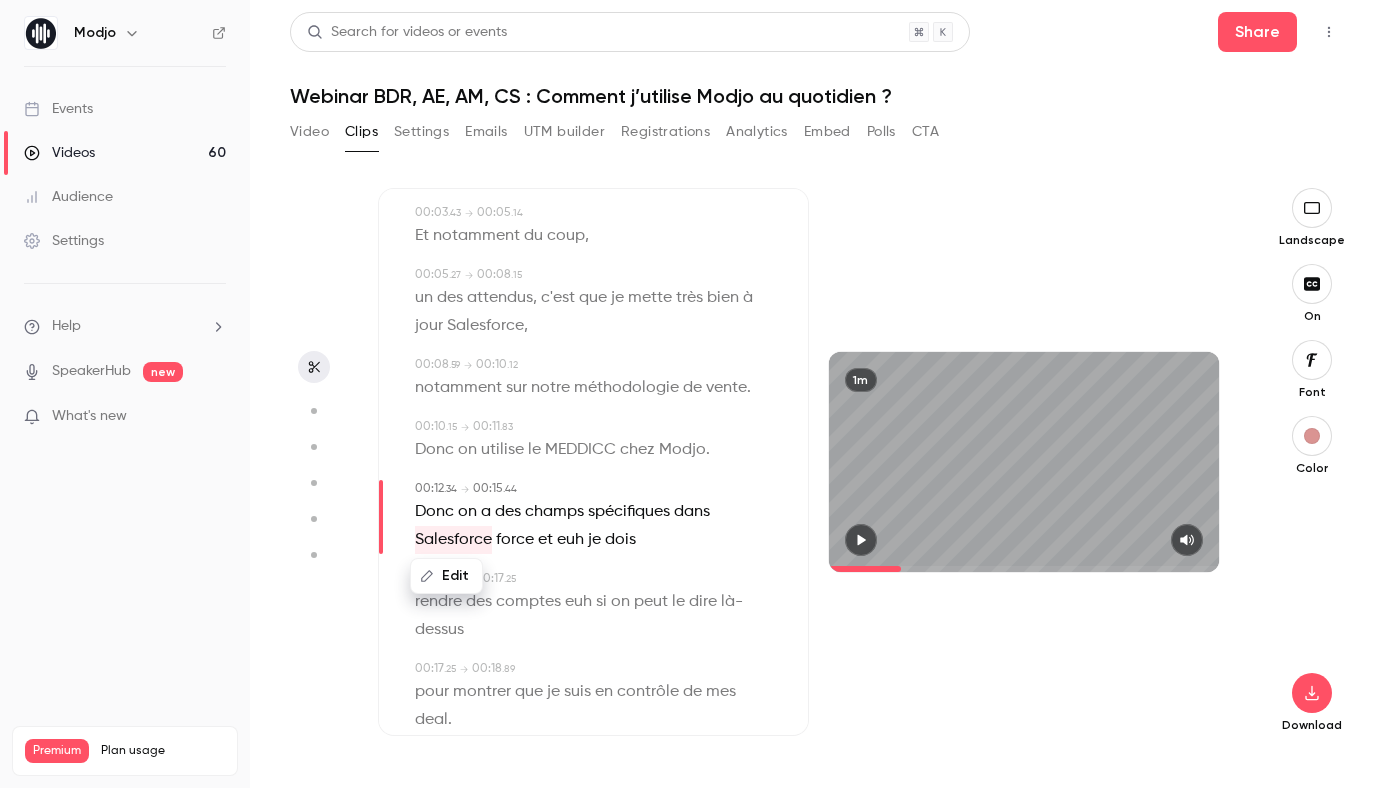 type on "****" 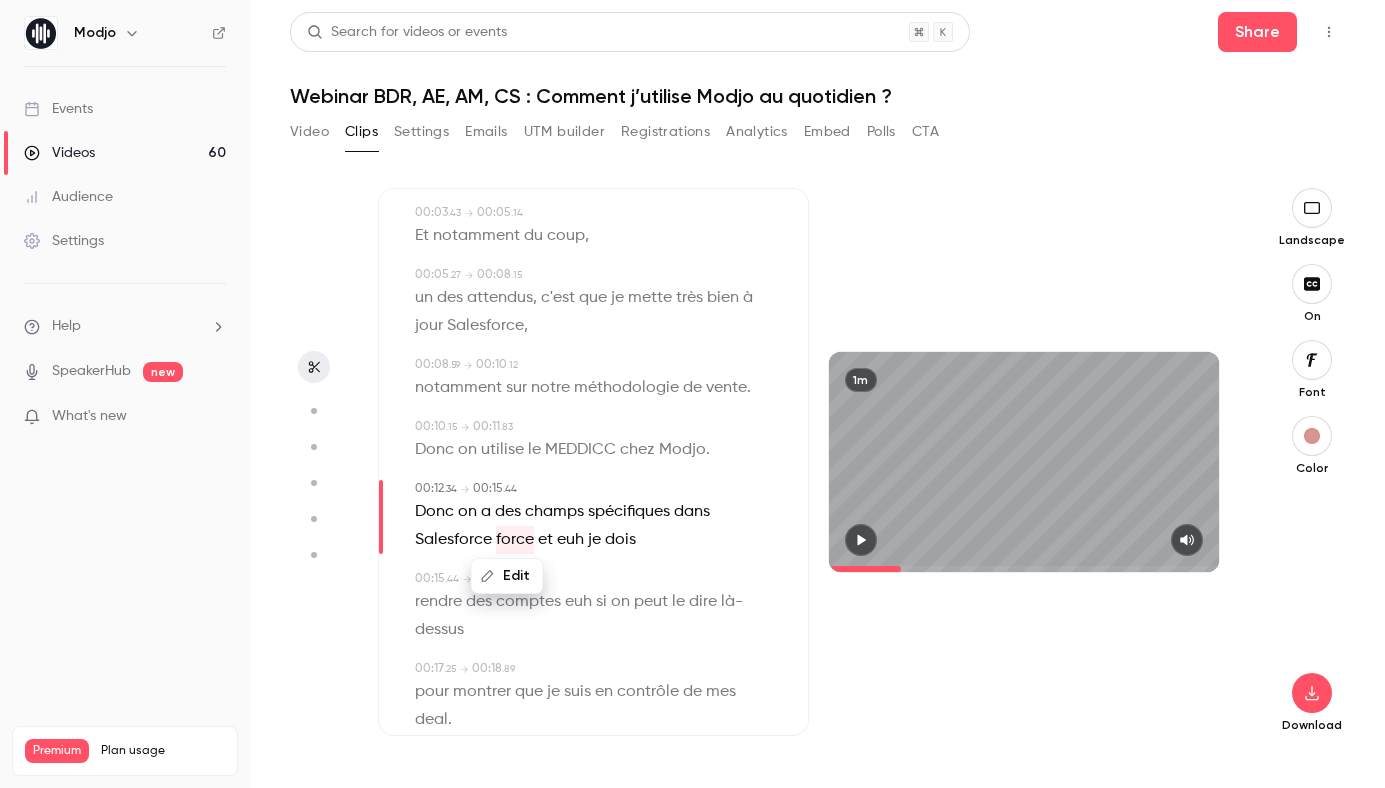 click on "Edit" at bounding box center [507, 576] 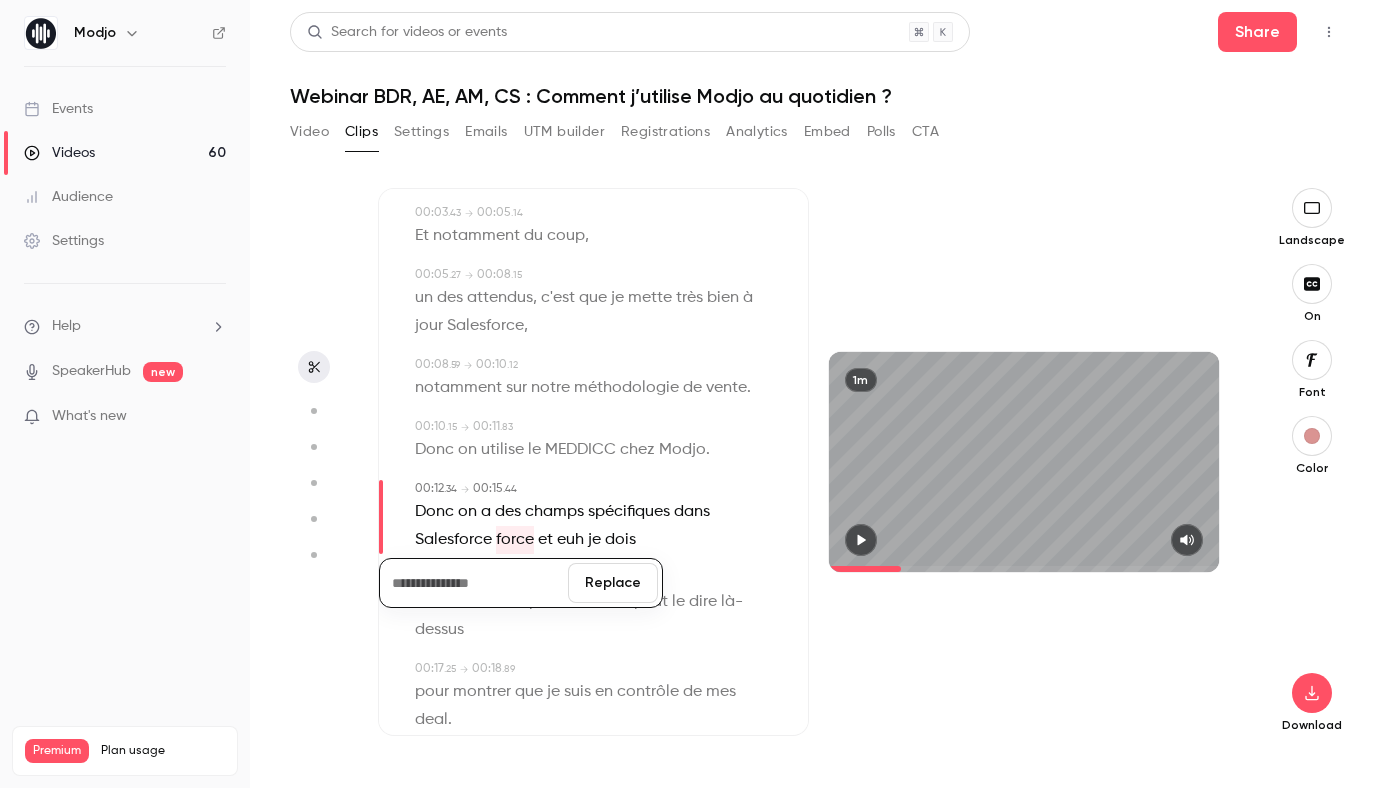 type 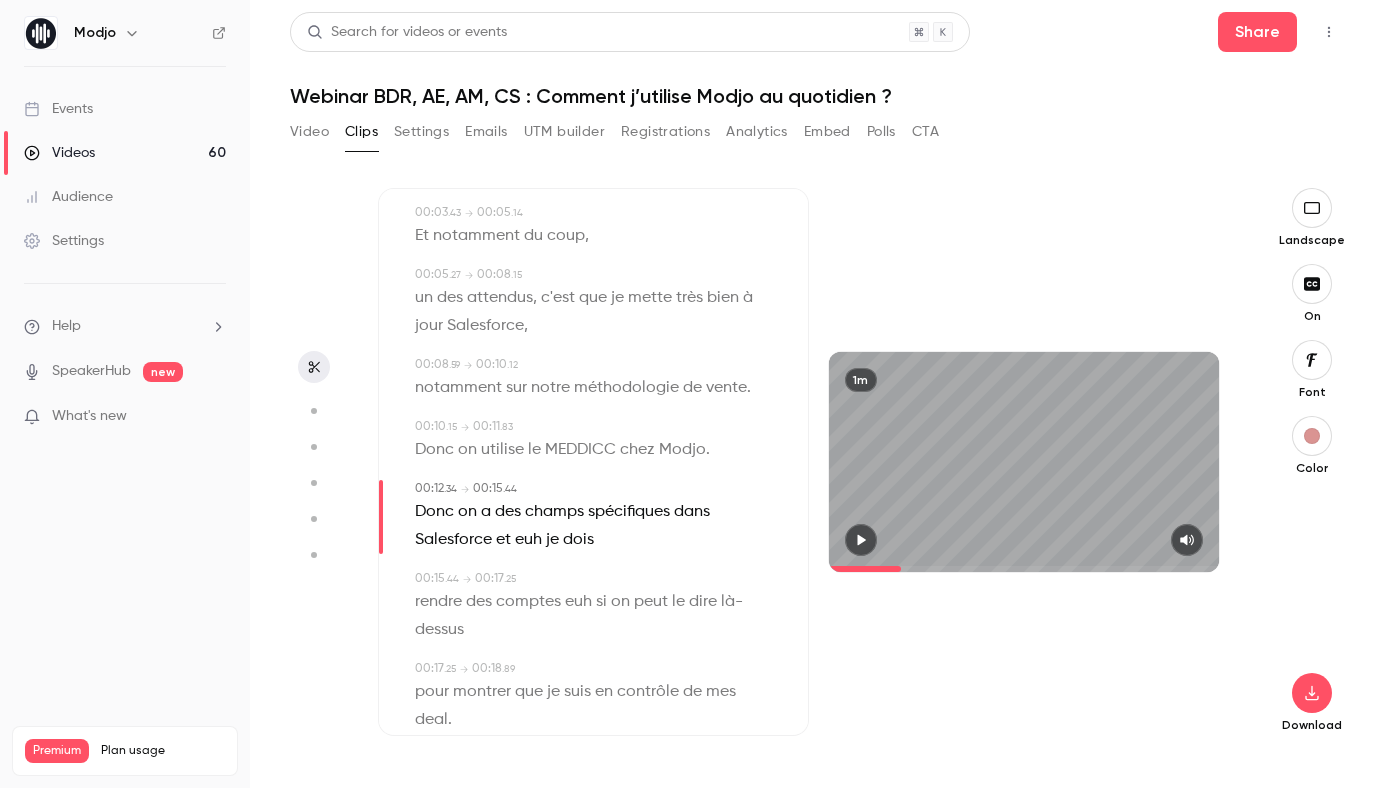 type on "****" 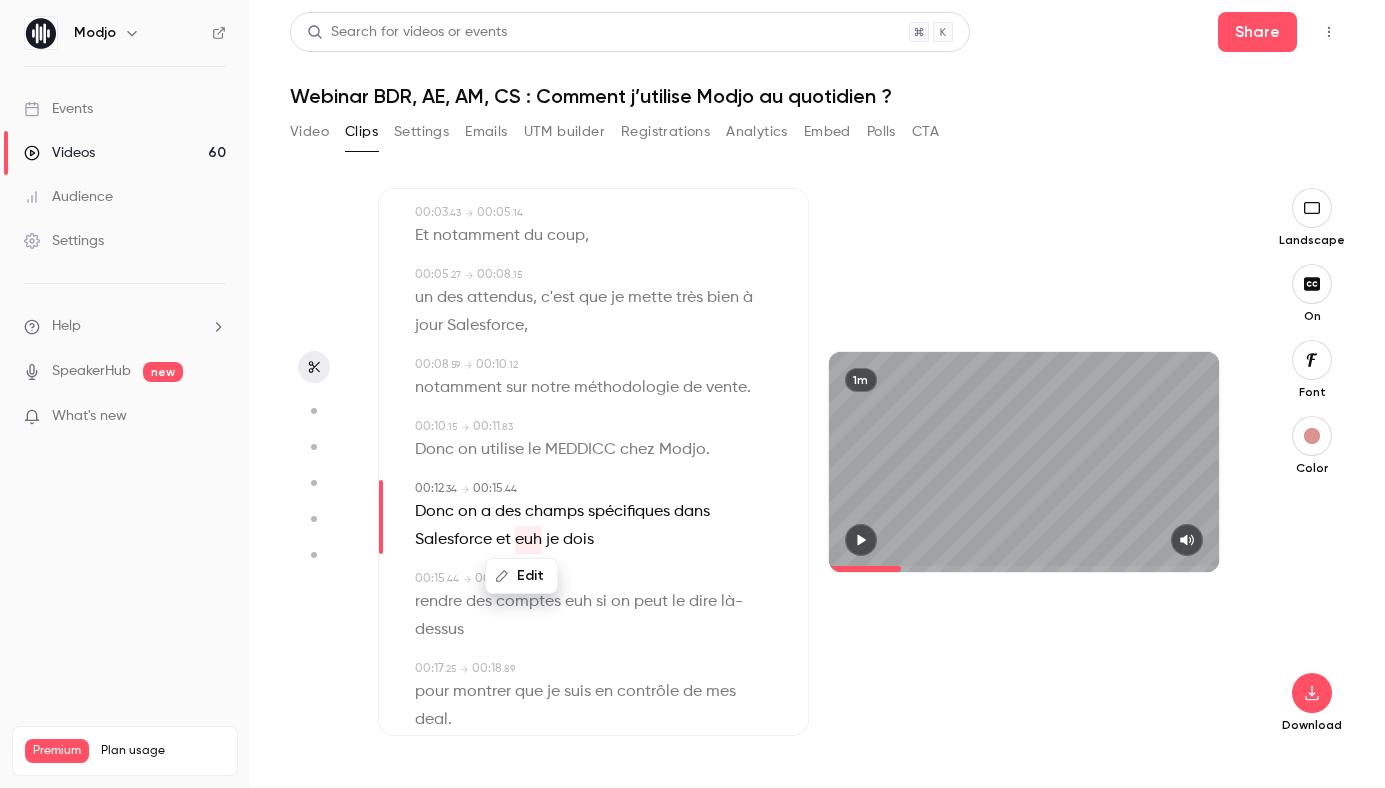 click on "Edit" at bounding box center [521, 576] 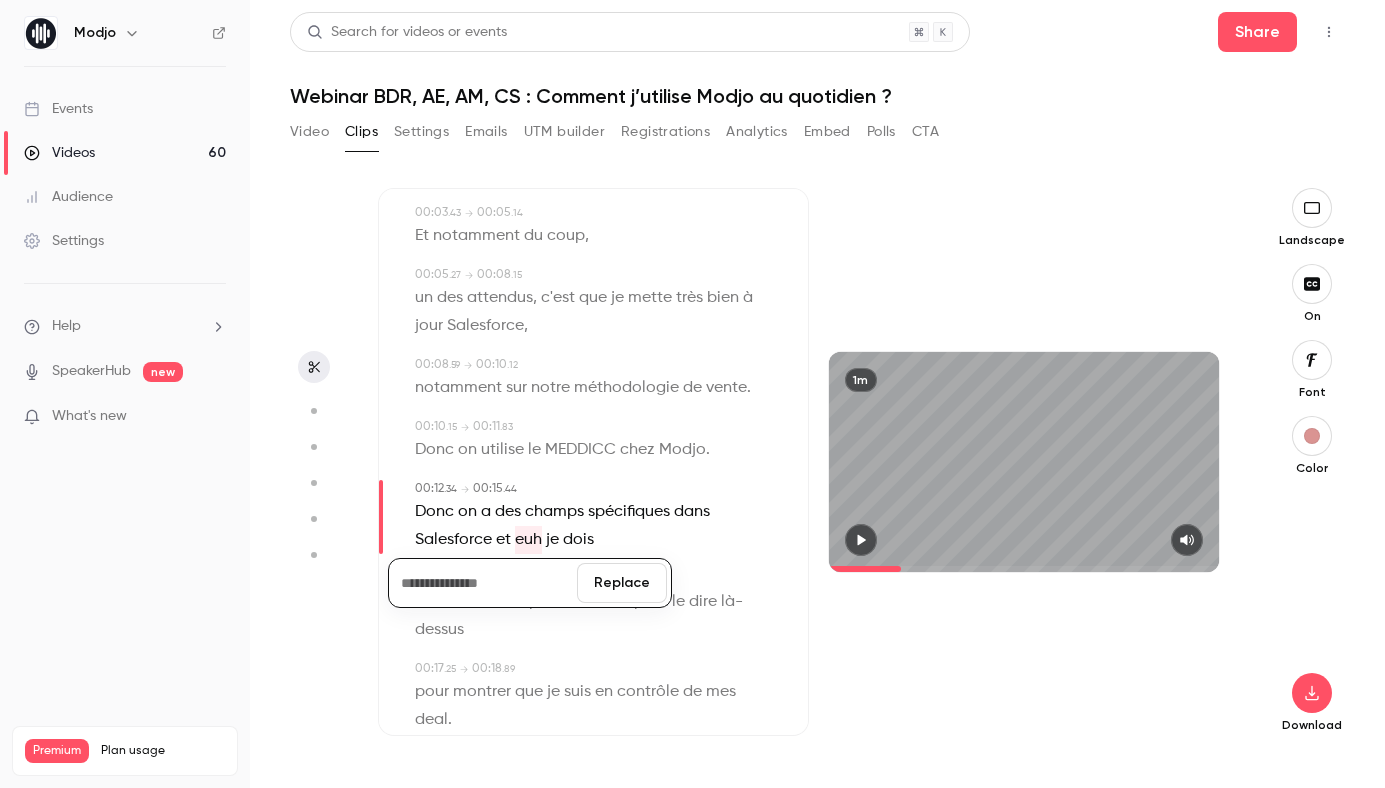 type 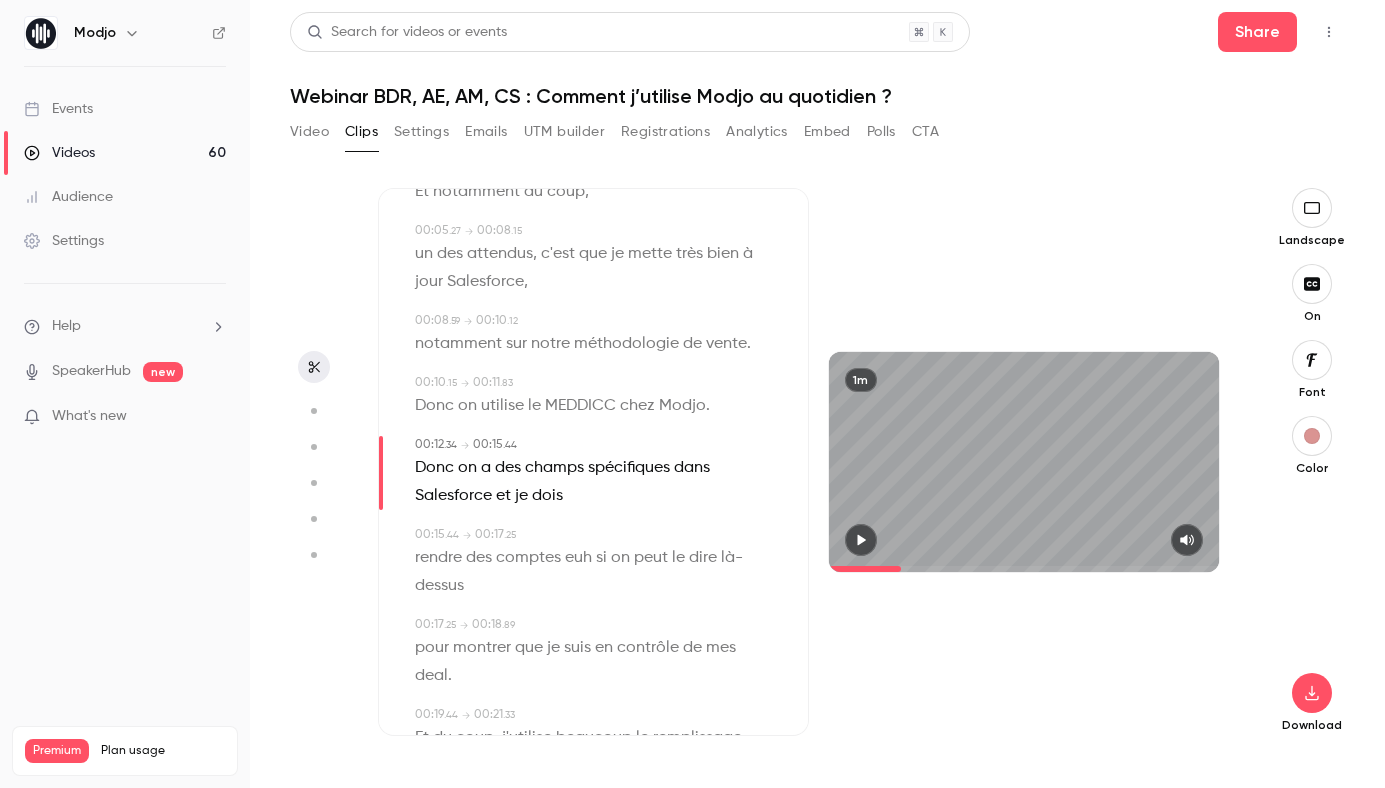 scroll, scrollTop: 194, scrollLeft: 0, axis: vertical 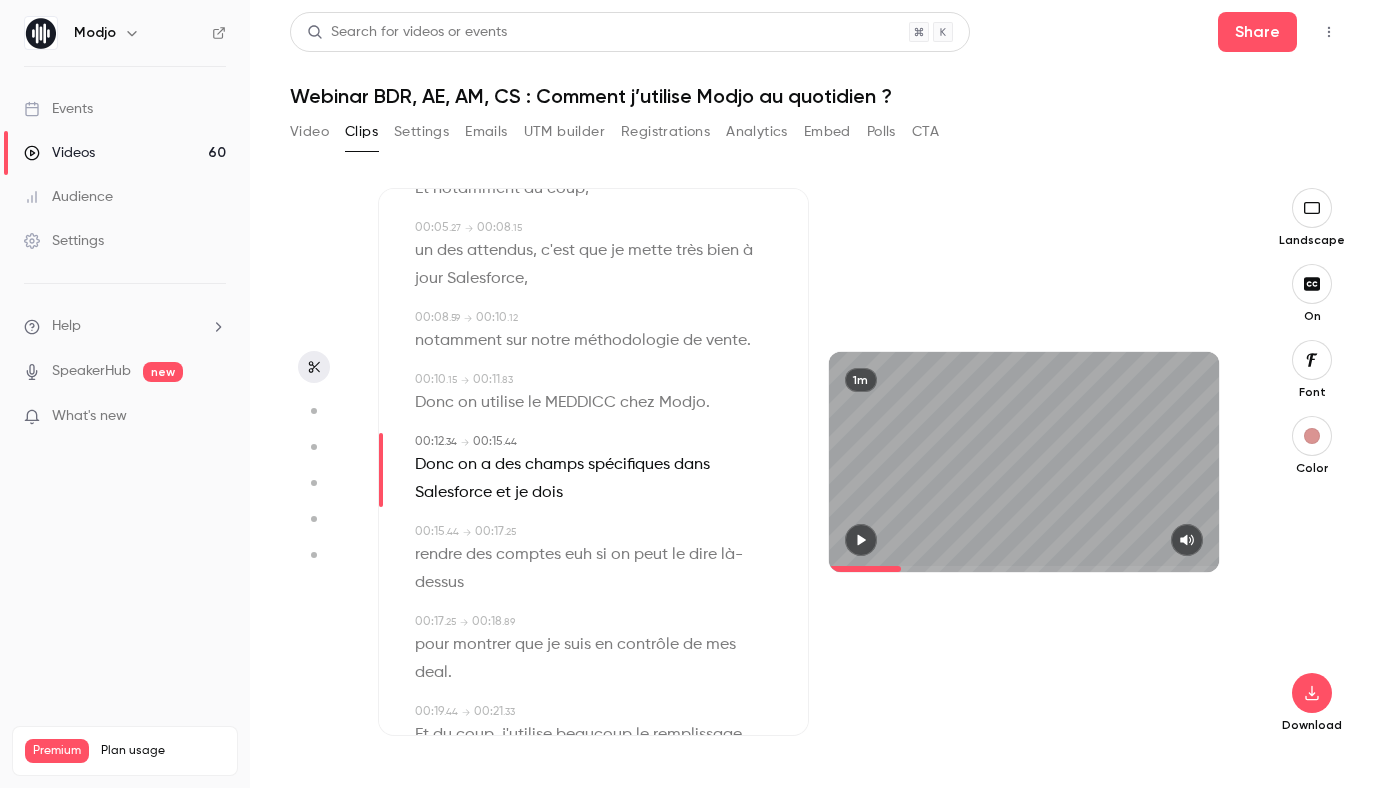 click on "euh" at bounding box center [578, 555] 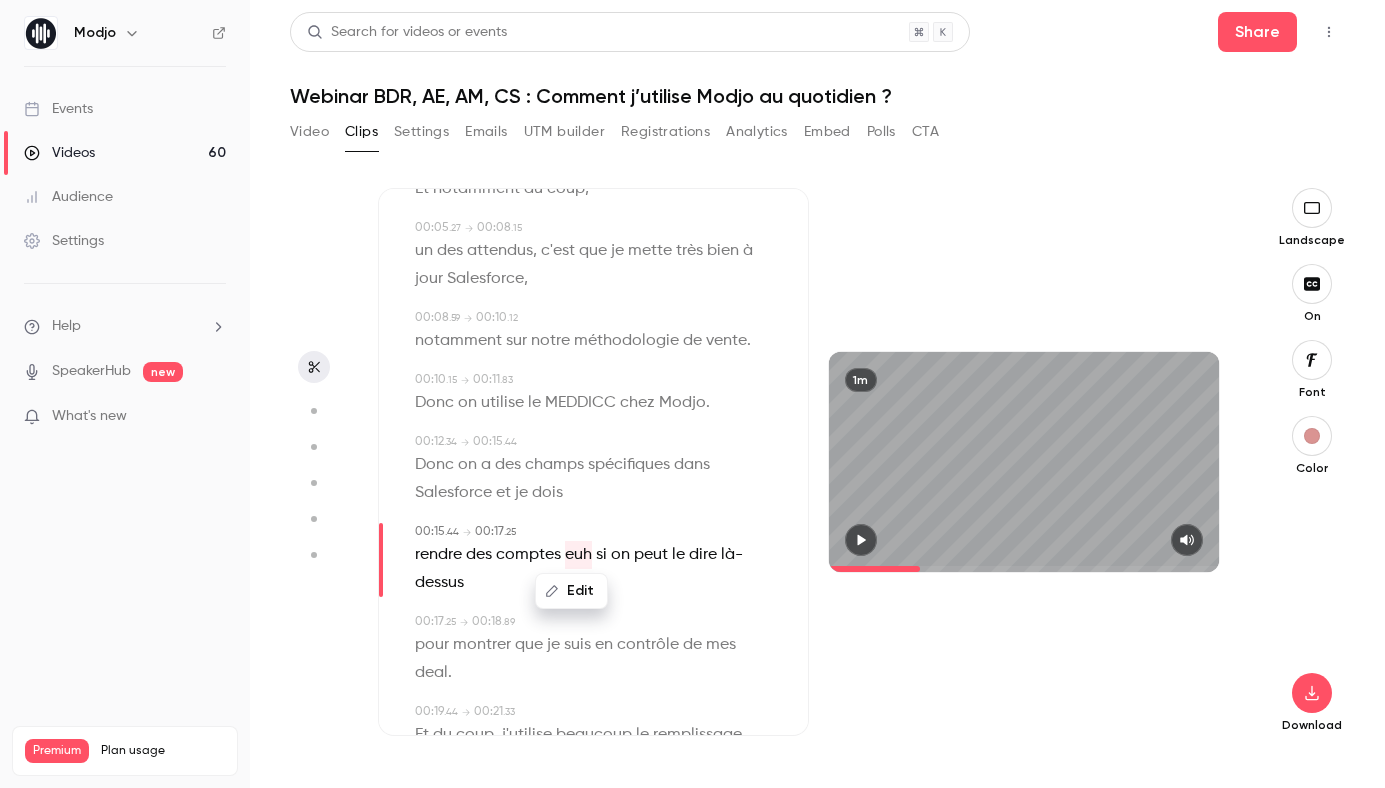 click on "Edit" at bounding box center [571, 591] 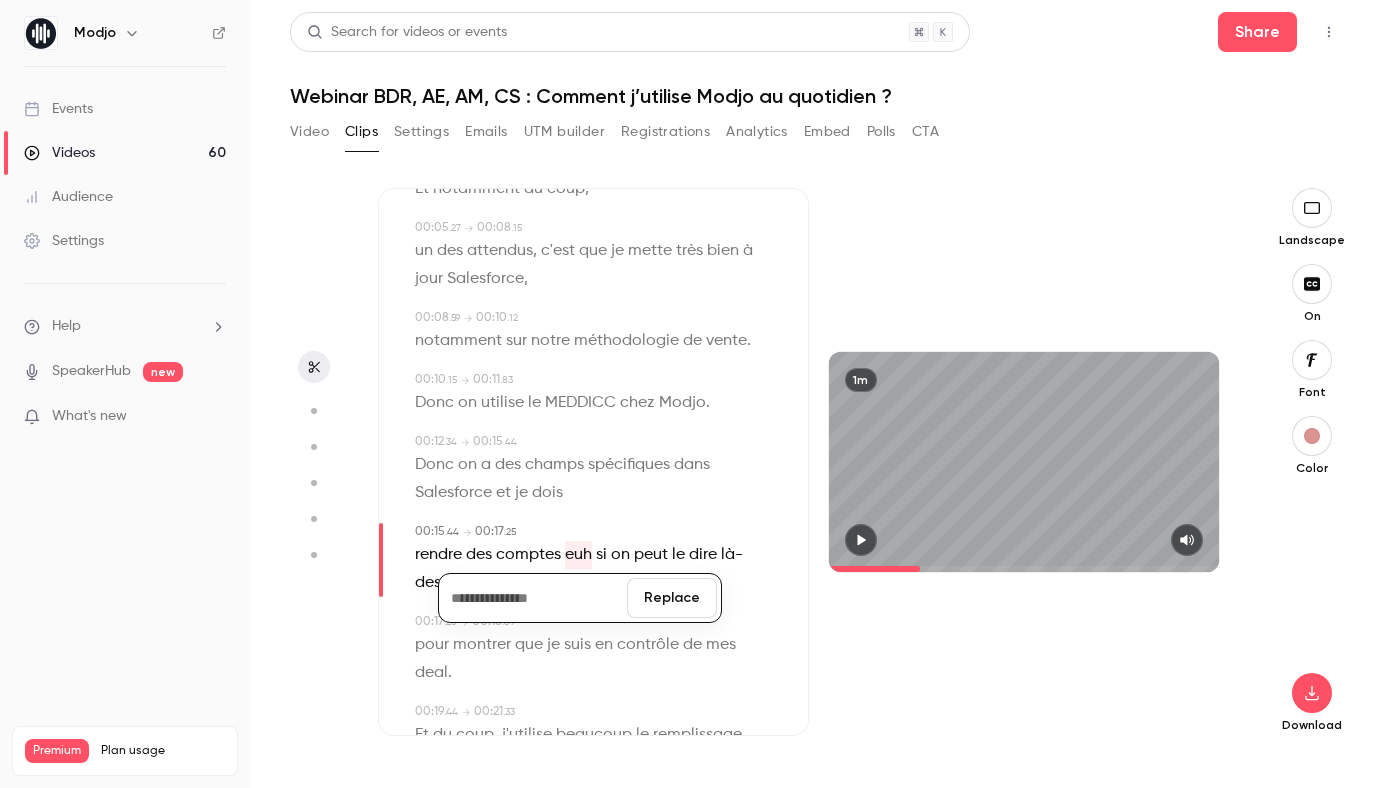 type 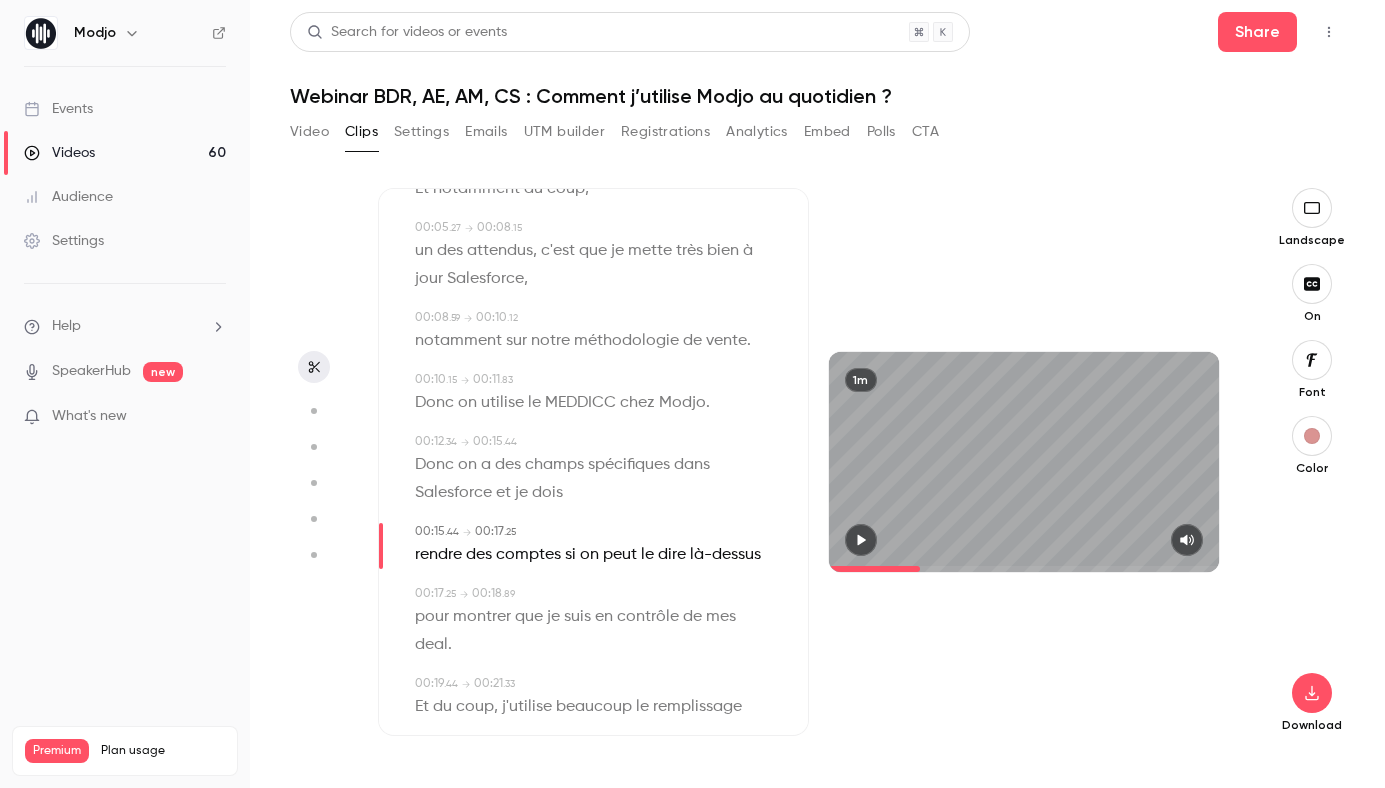 type on "****" 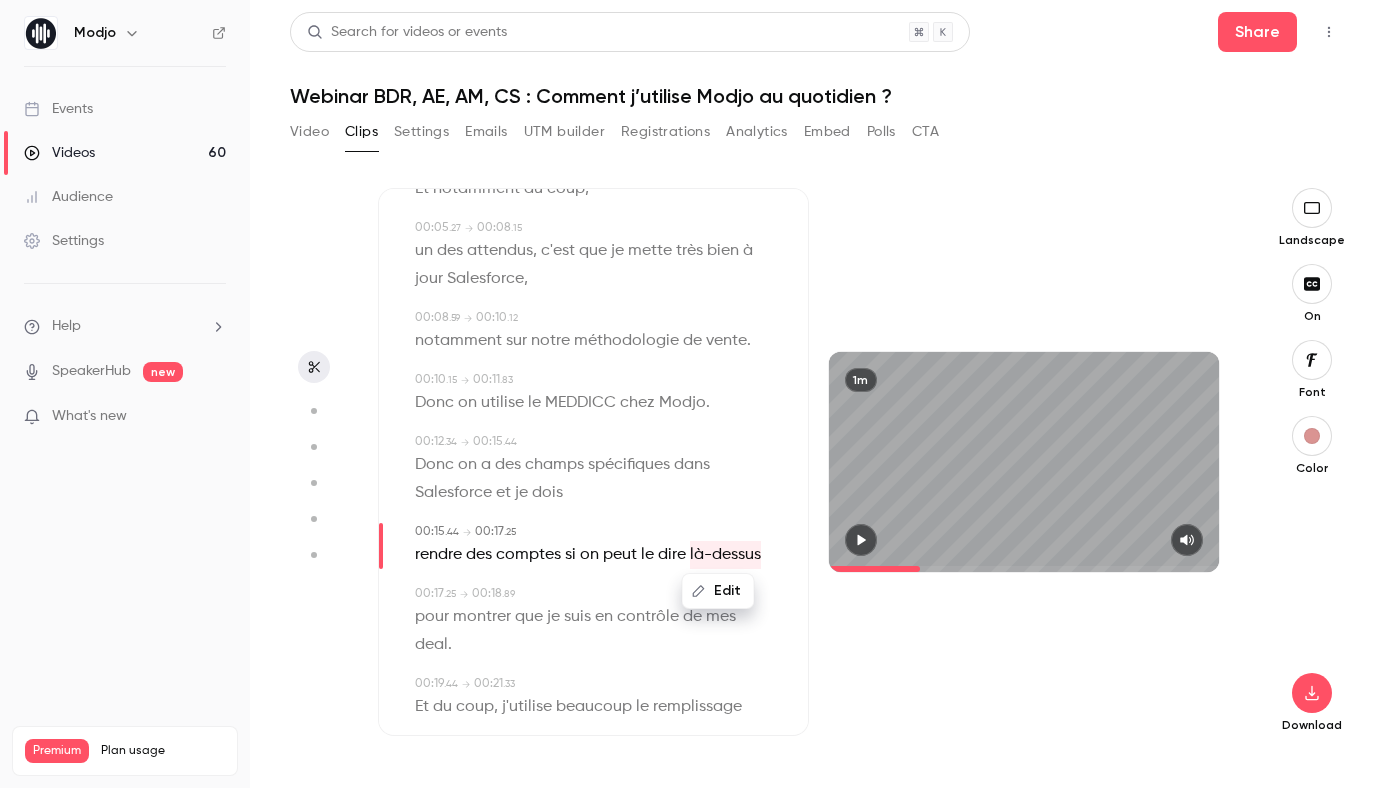 click on "Edit" at bounding box center [718, 591] 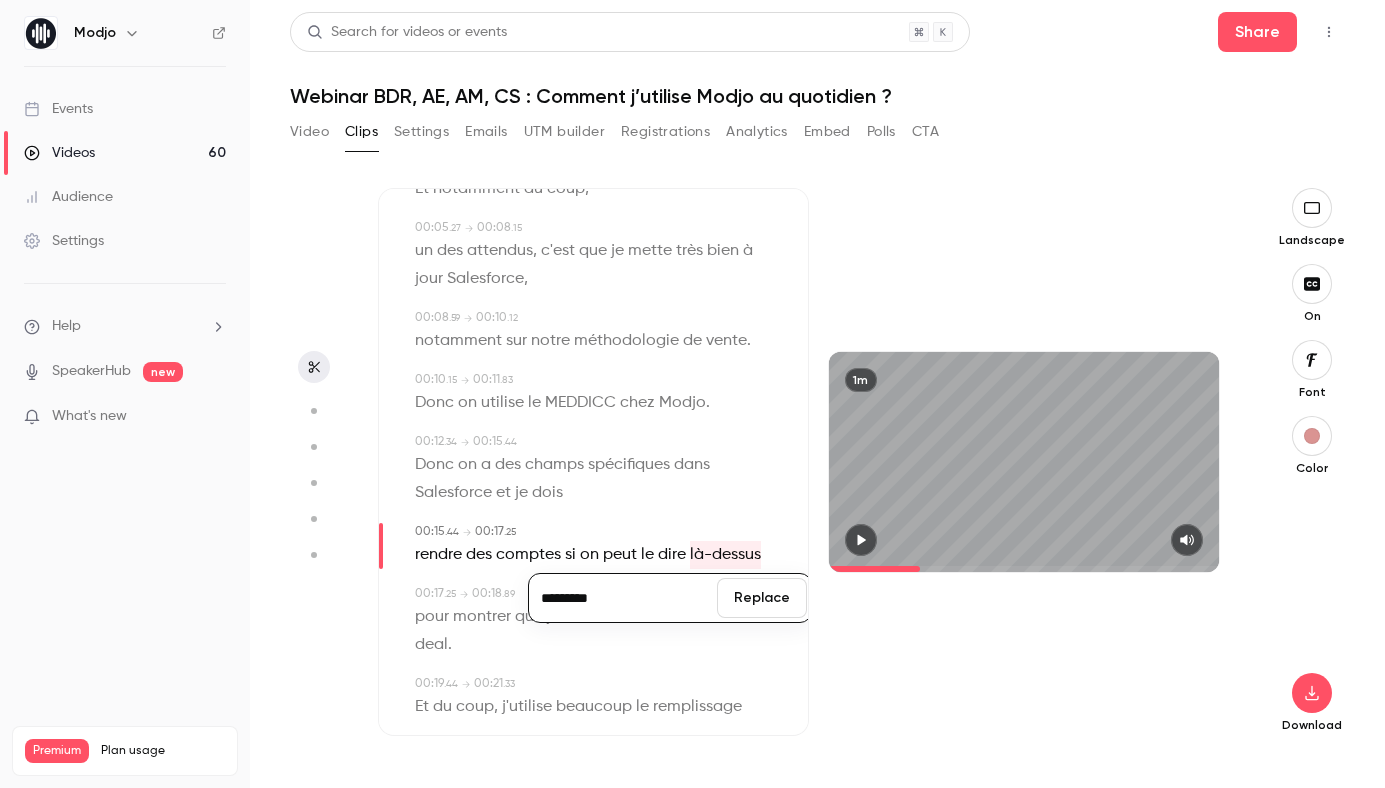 click on "*********" at bounding box center (623, 598) 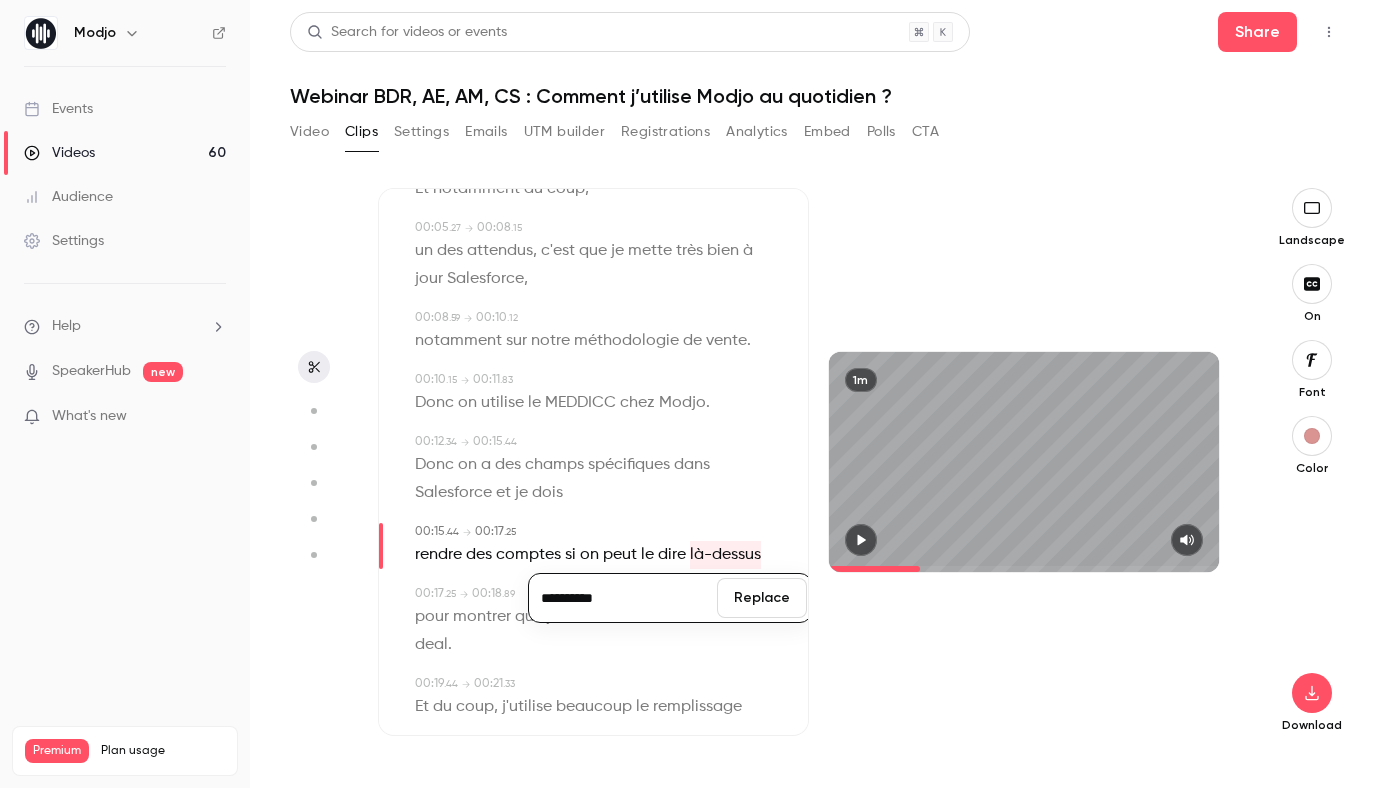 type on "**********" 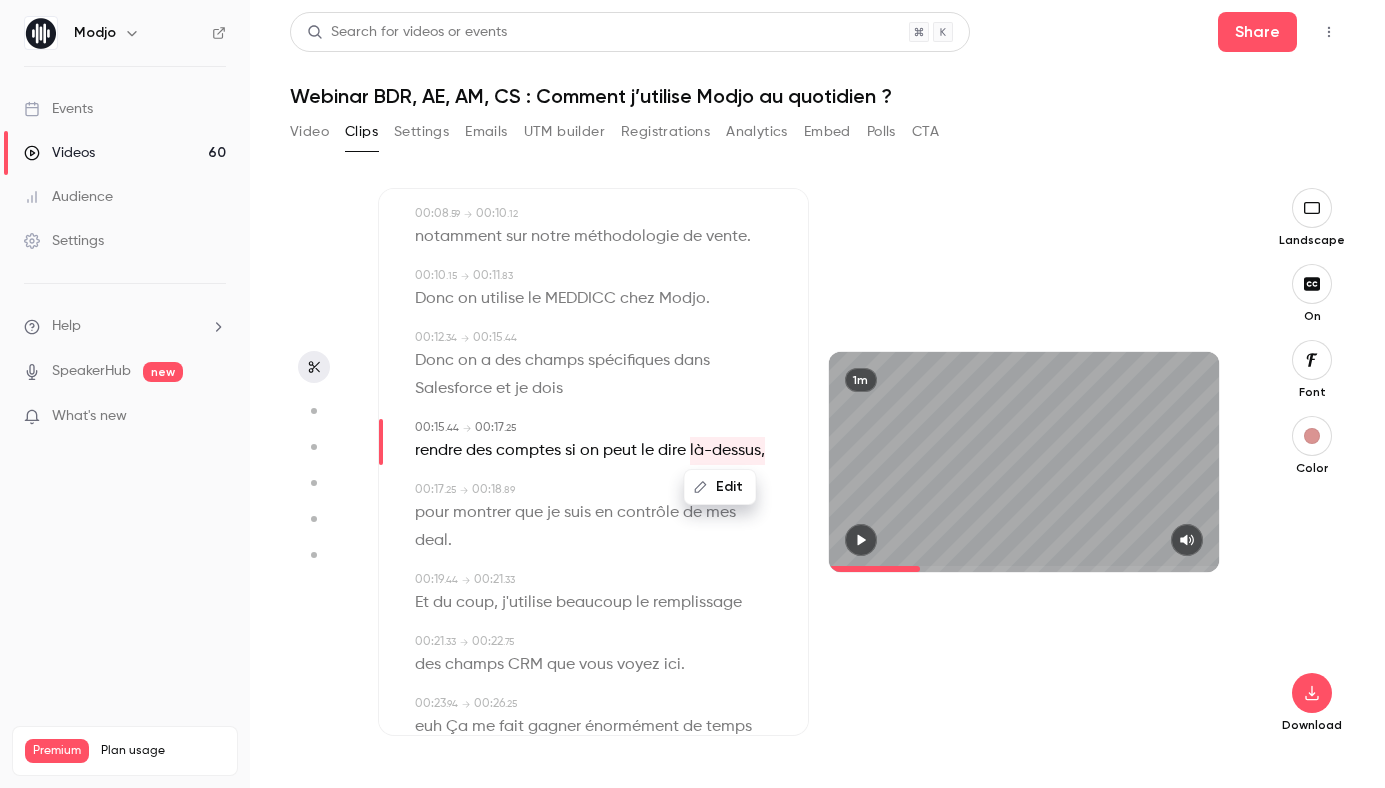 scroll, scrollTop: 306, scrollLeft: 0, axis: vertical 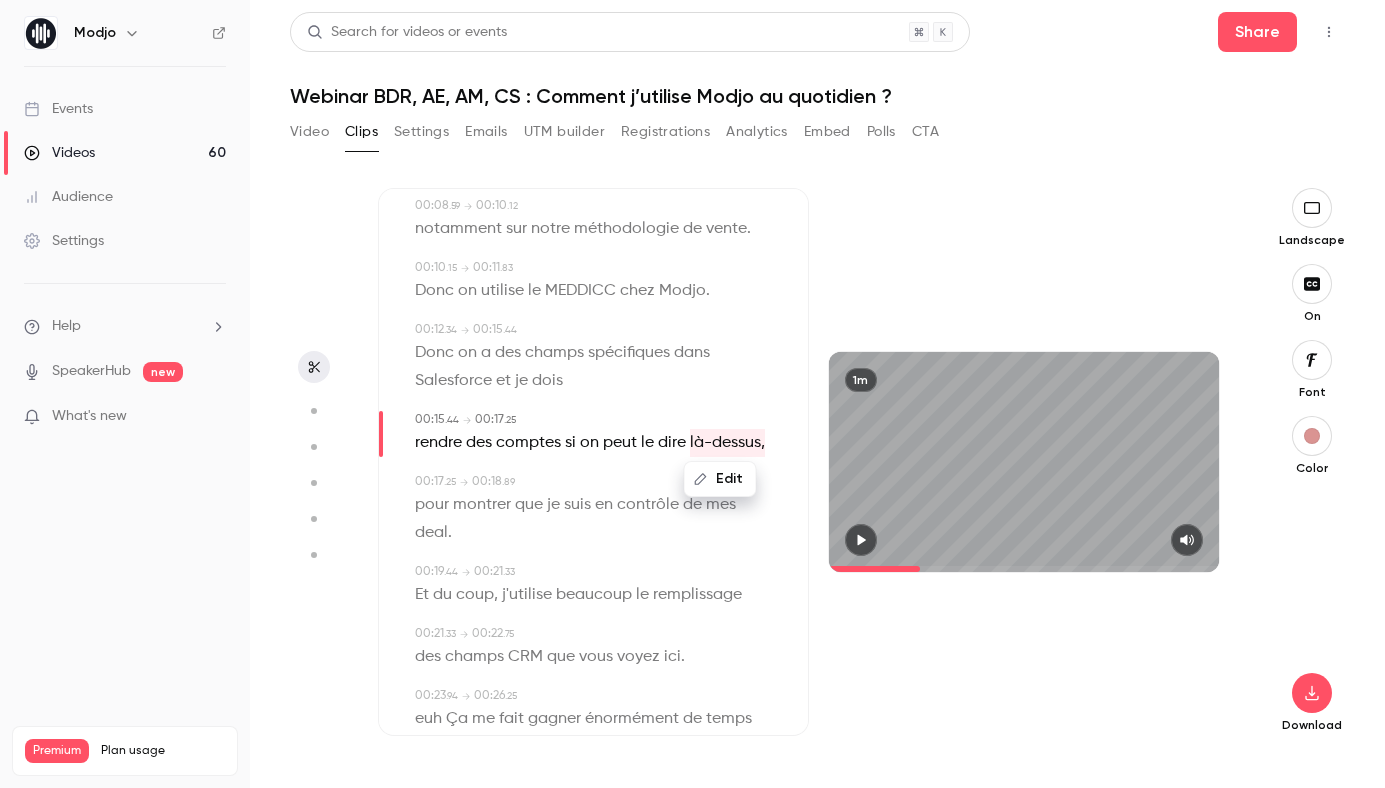 click on "deal" at bounding box center (431, 533) 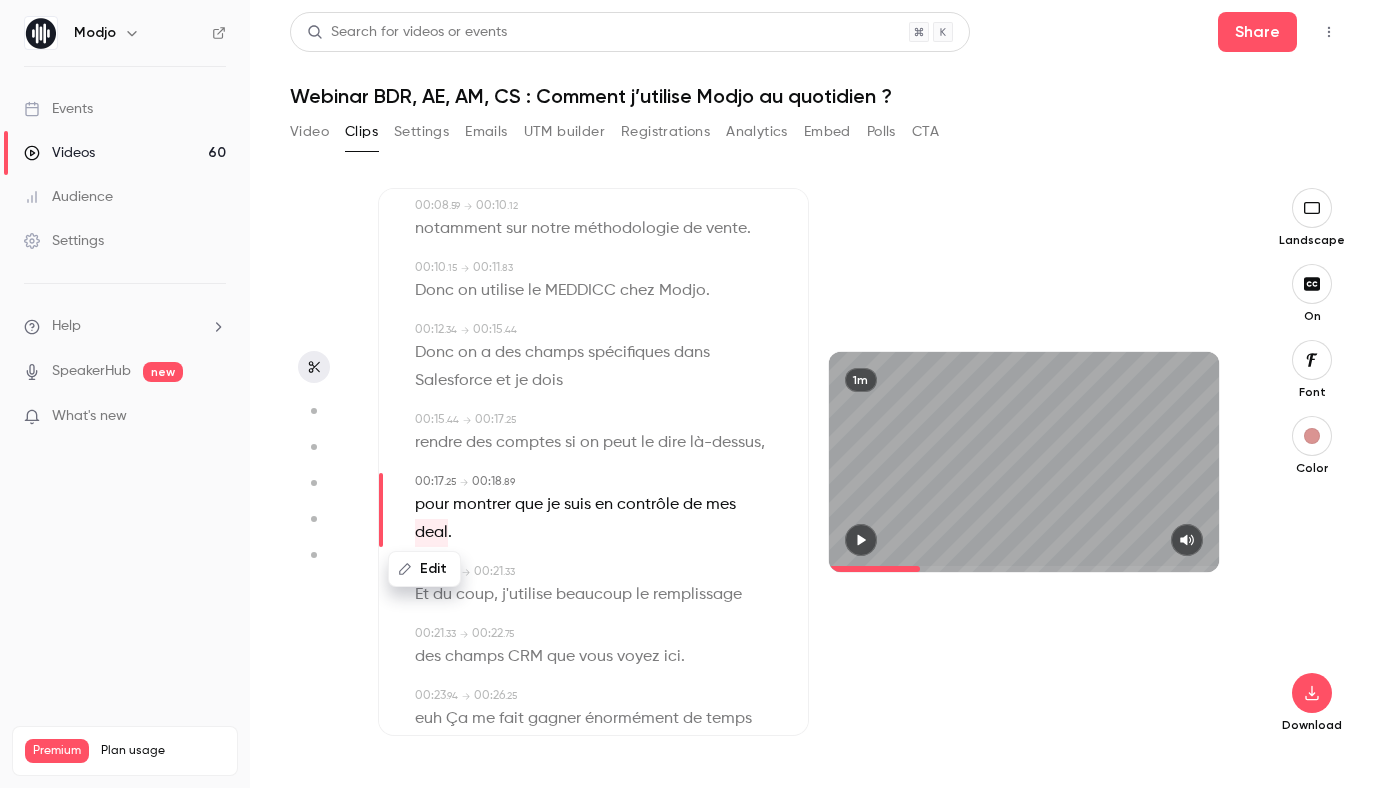 type on "****" 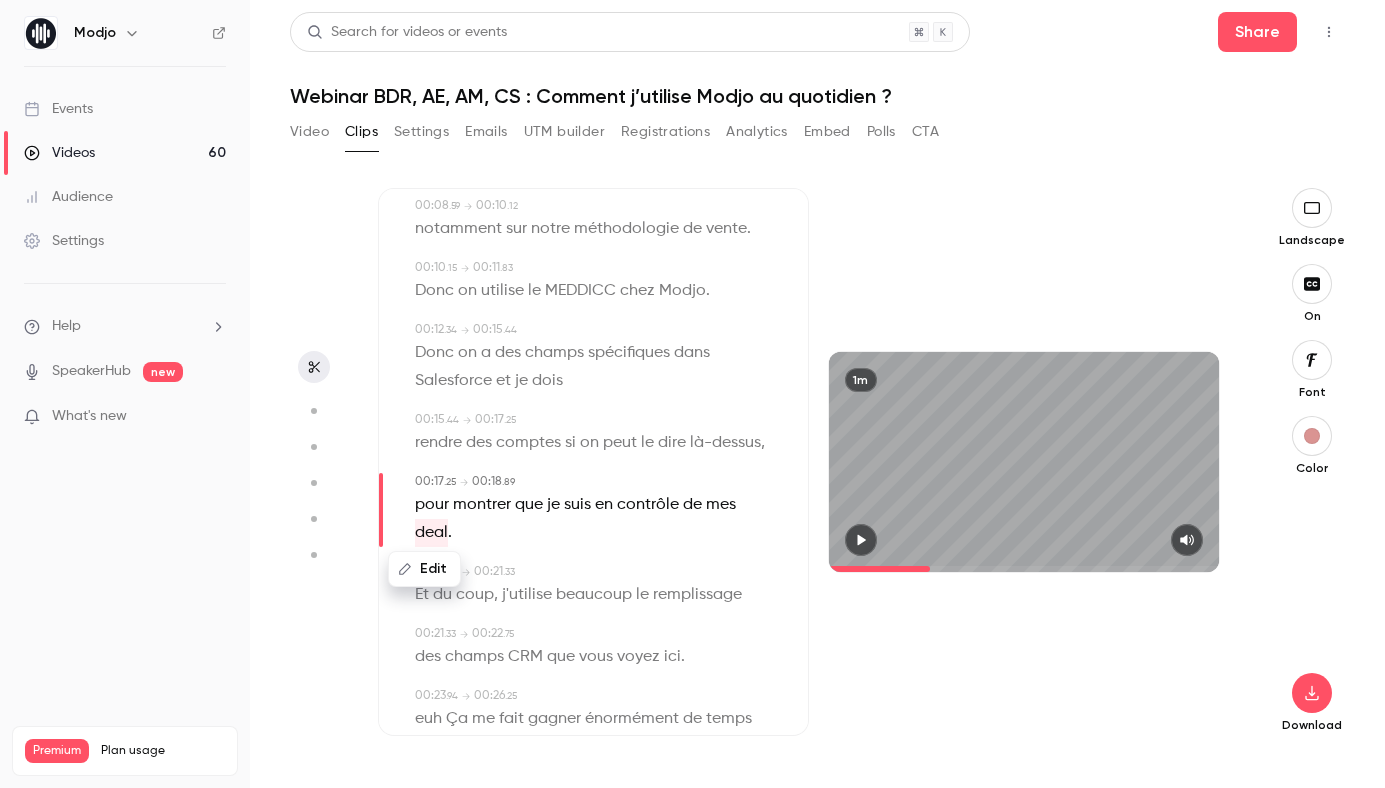 click on "Edit" at bounding box center [424, 569] 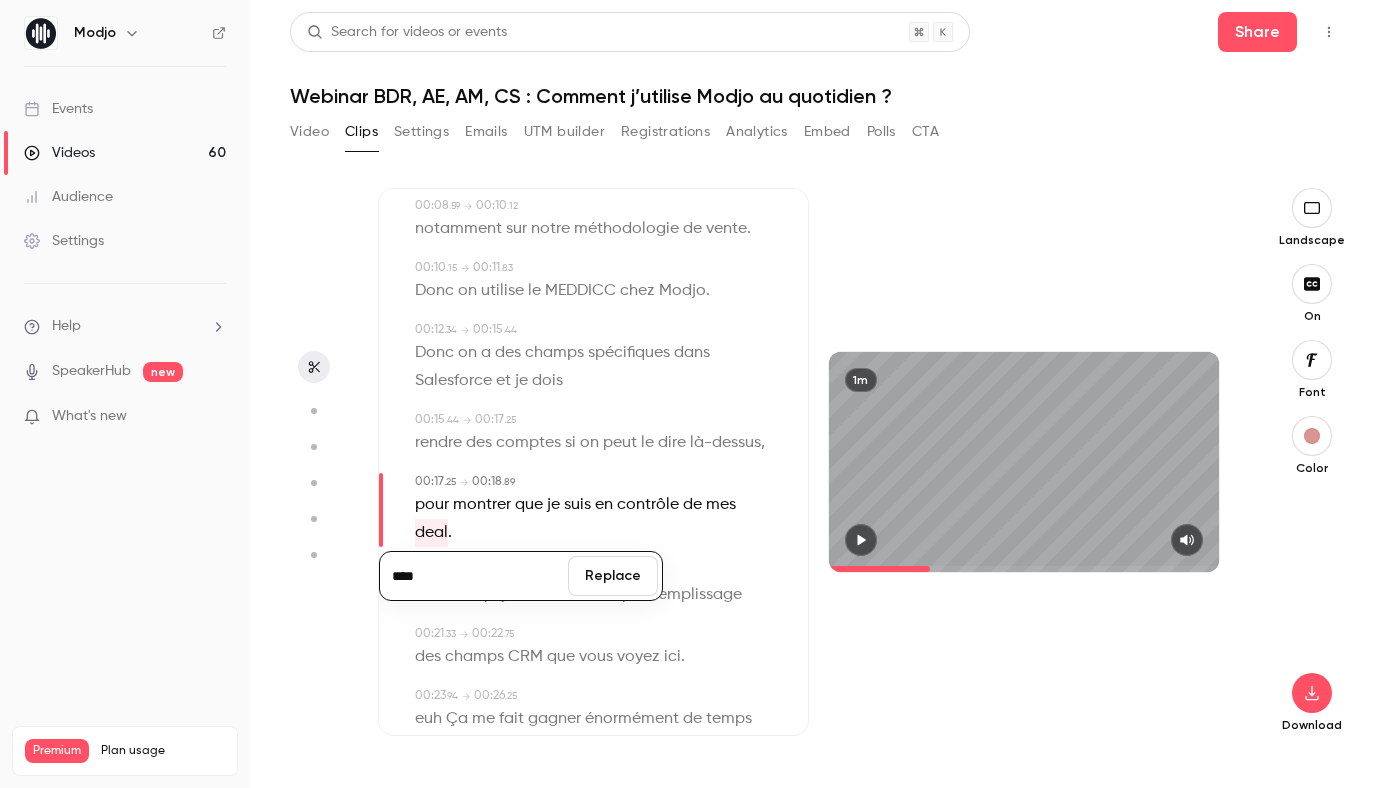 click on "****" at bounding box center (474, 576) 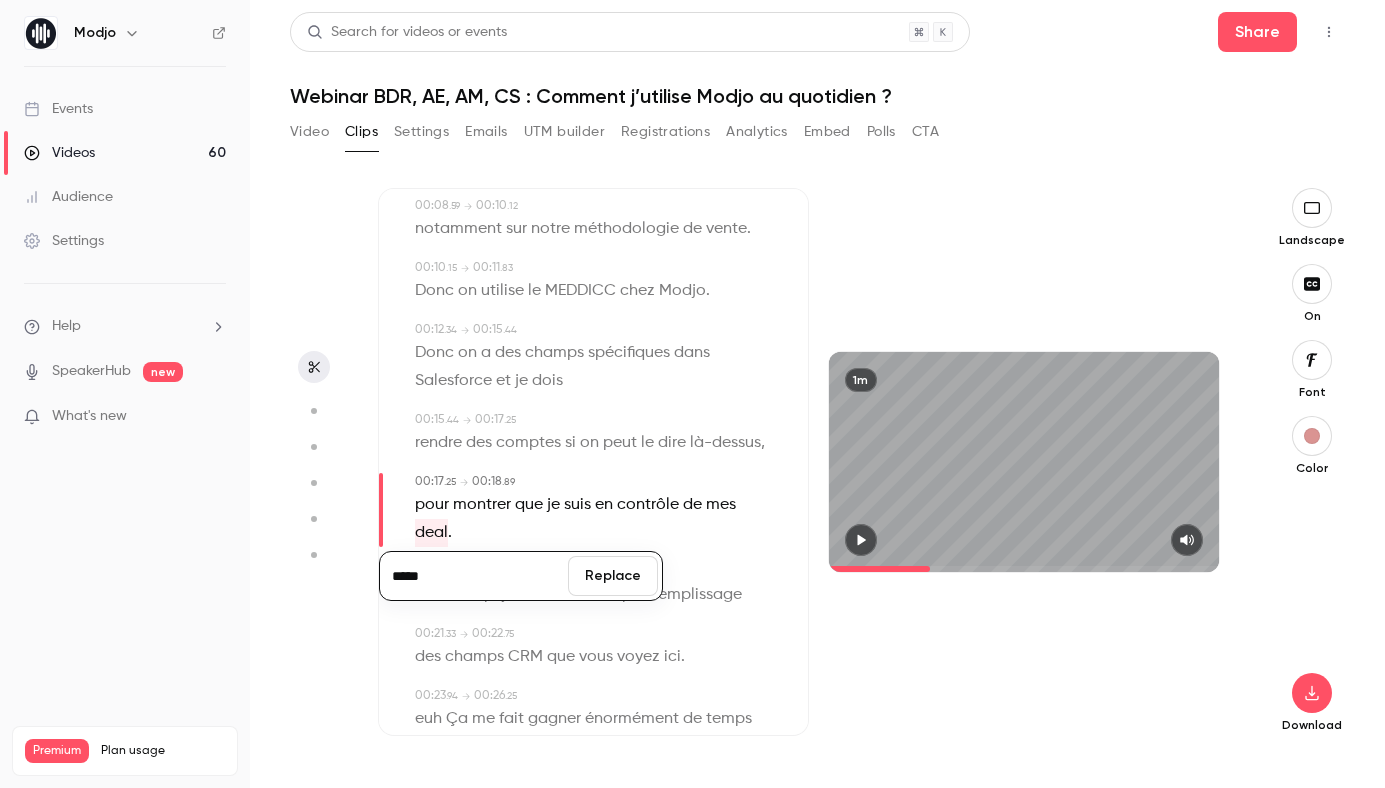 type on "*****" 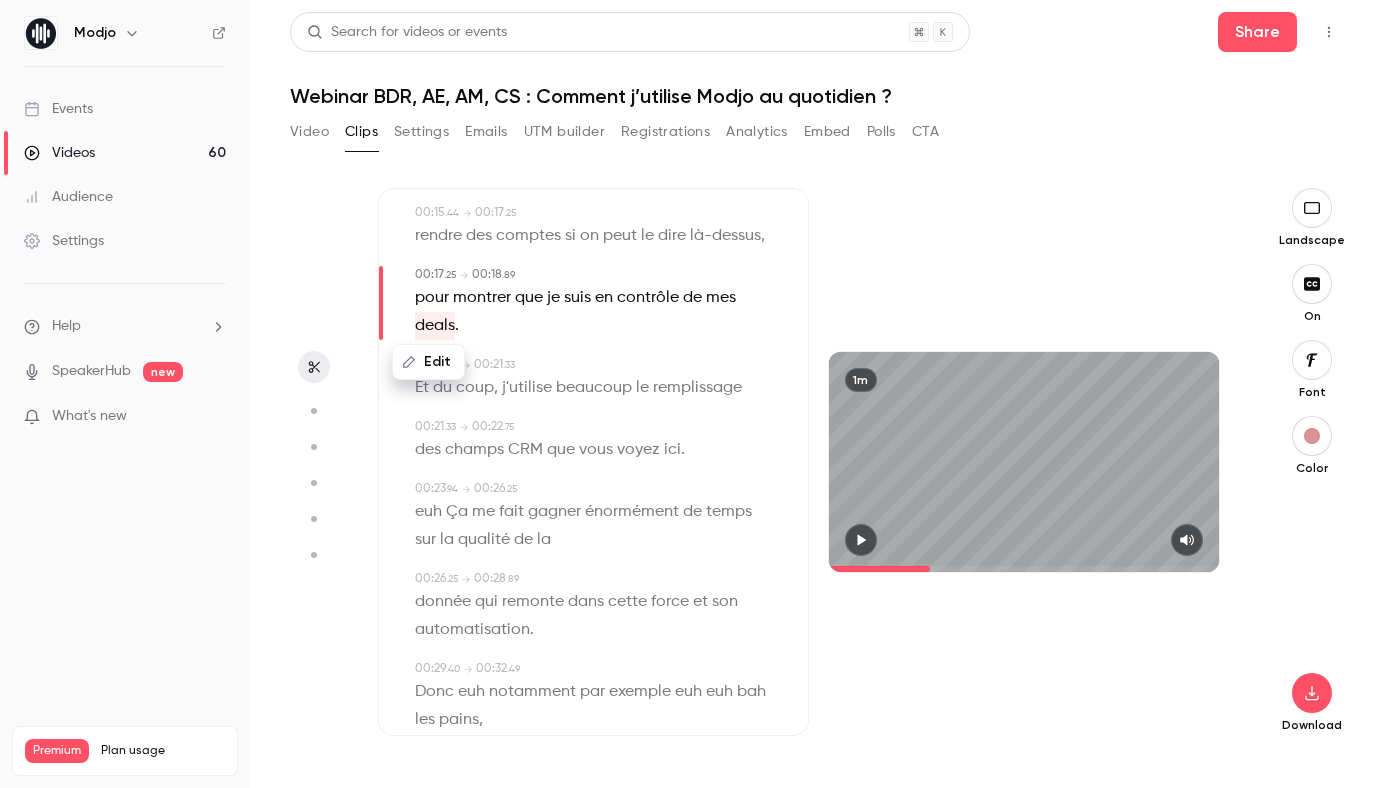 scroll, scrollTop: 522, scrollLeft: 0, axis: vertical 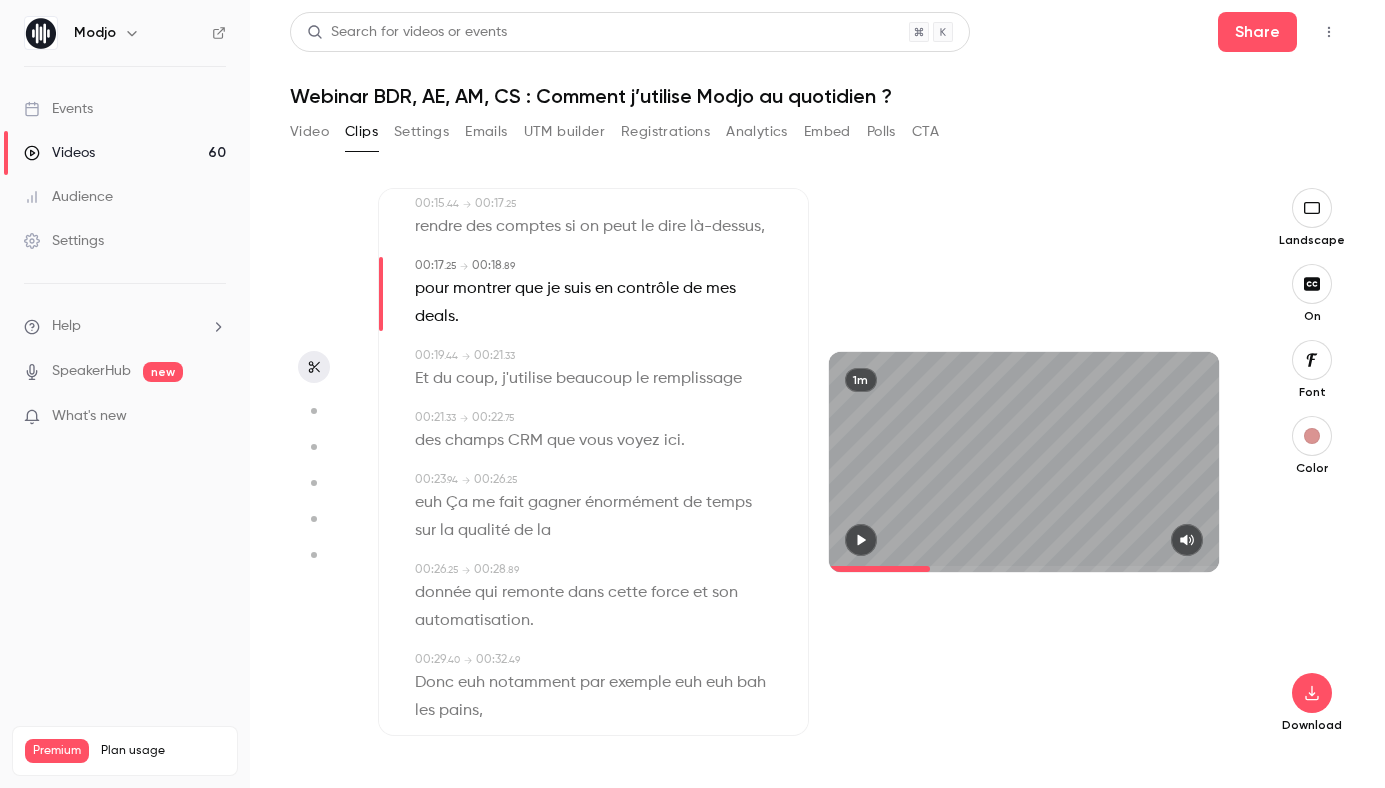 click on "euh" at bounding box center [428, 503] 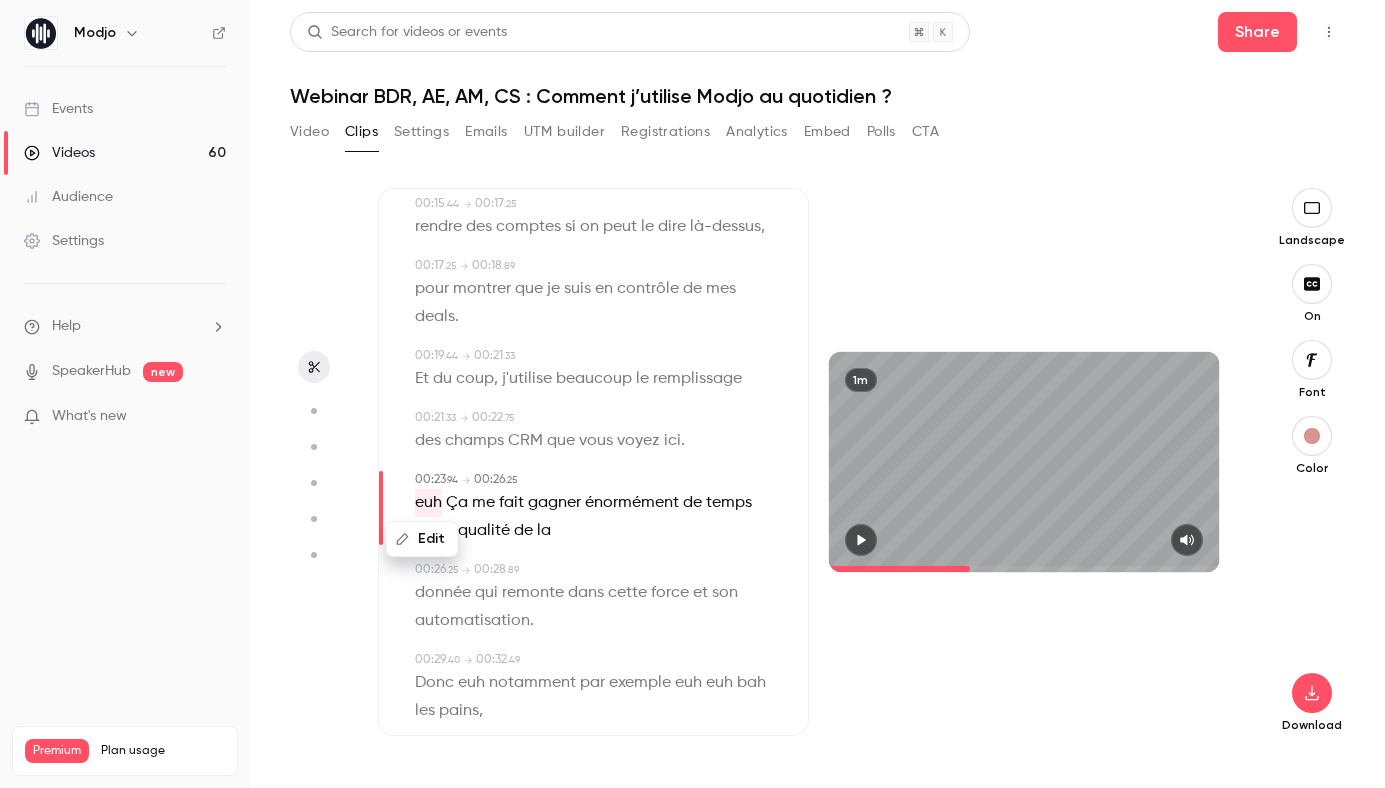 click on "Edit" at bounding box center (422, 539) 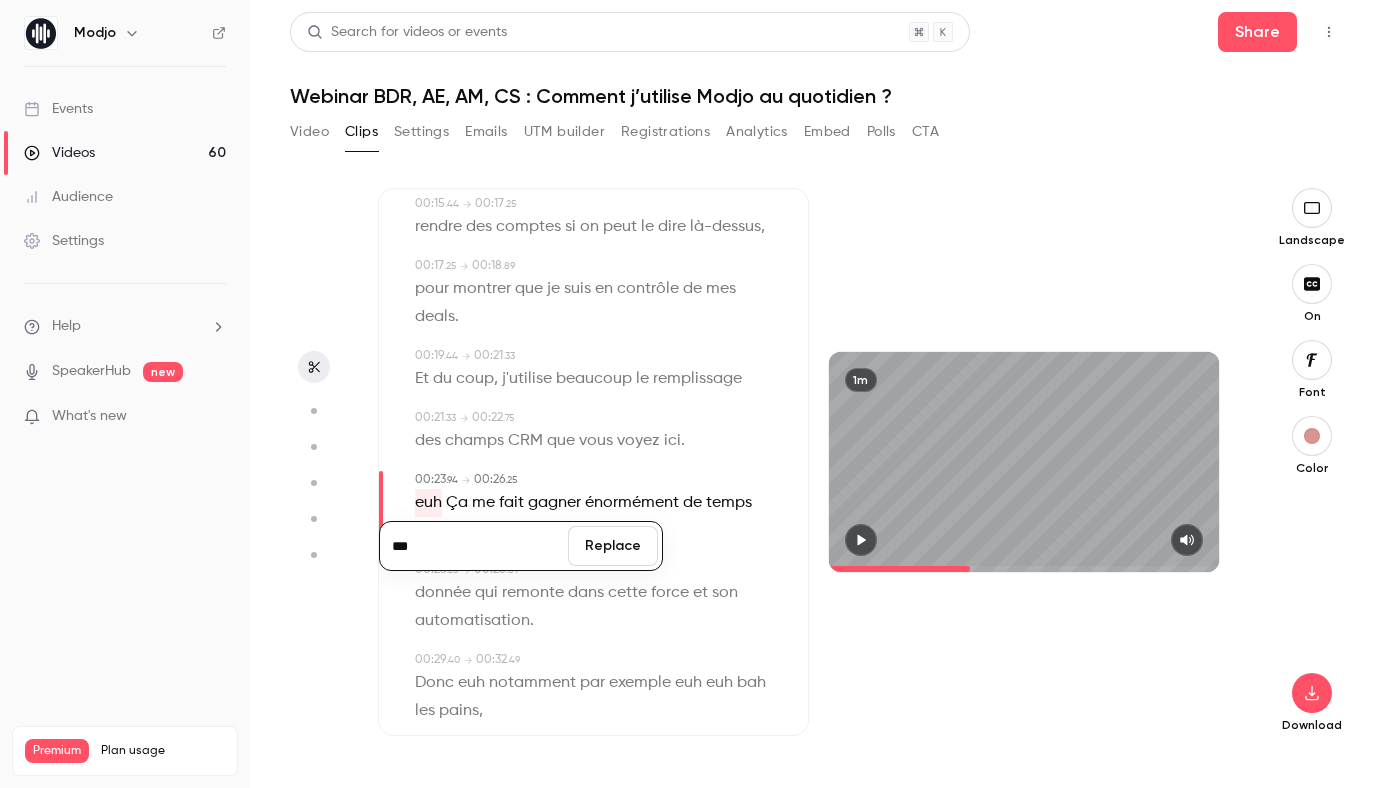 click on "Replace" at bounding box center (613, 546) 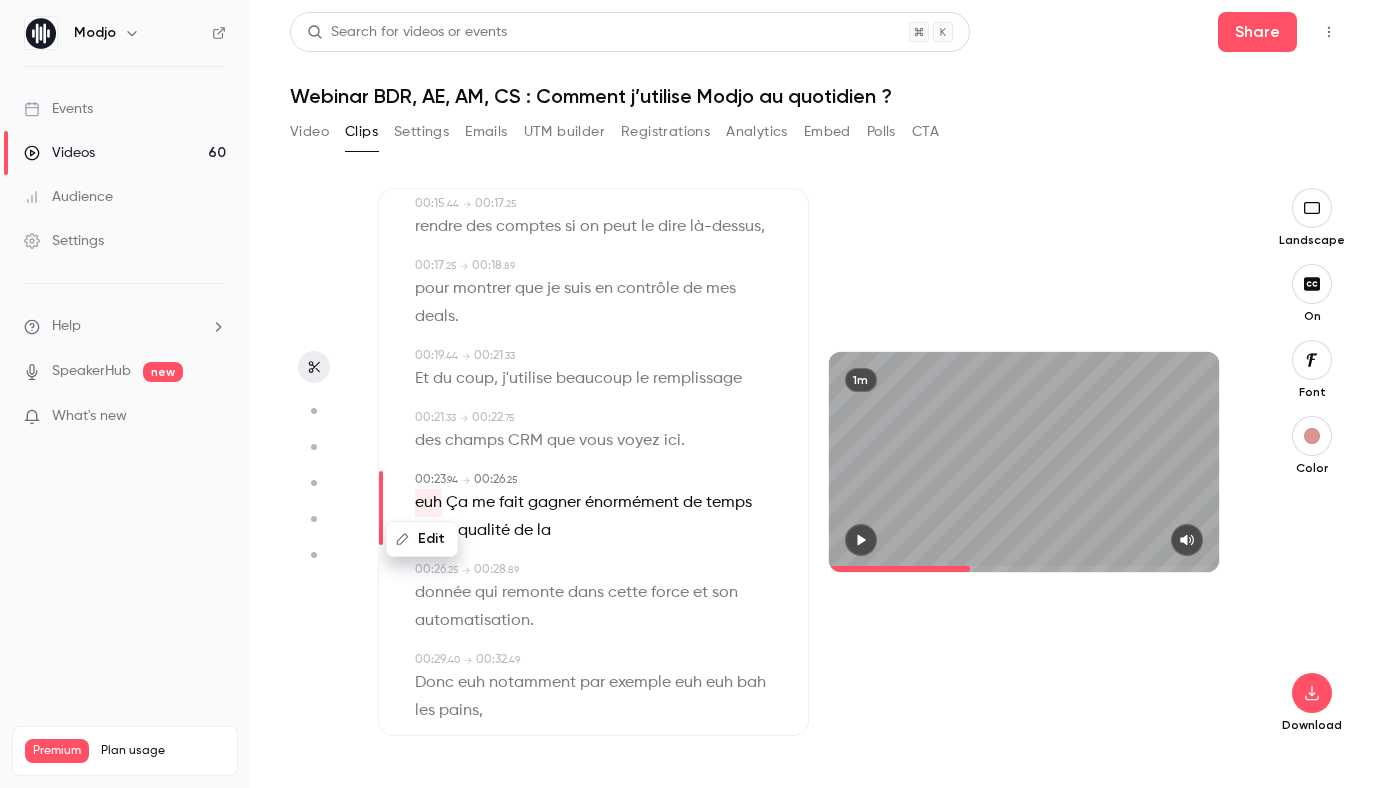 type on "****" 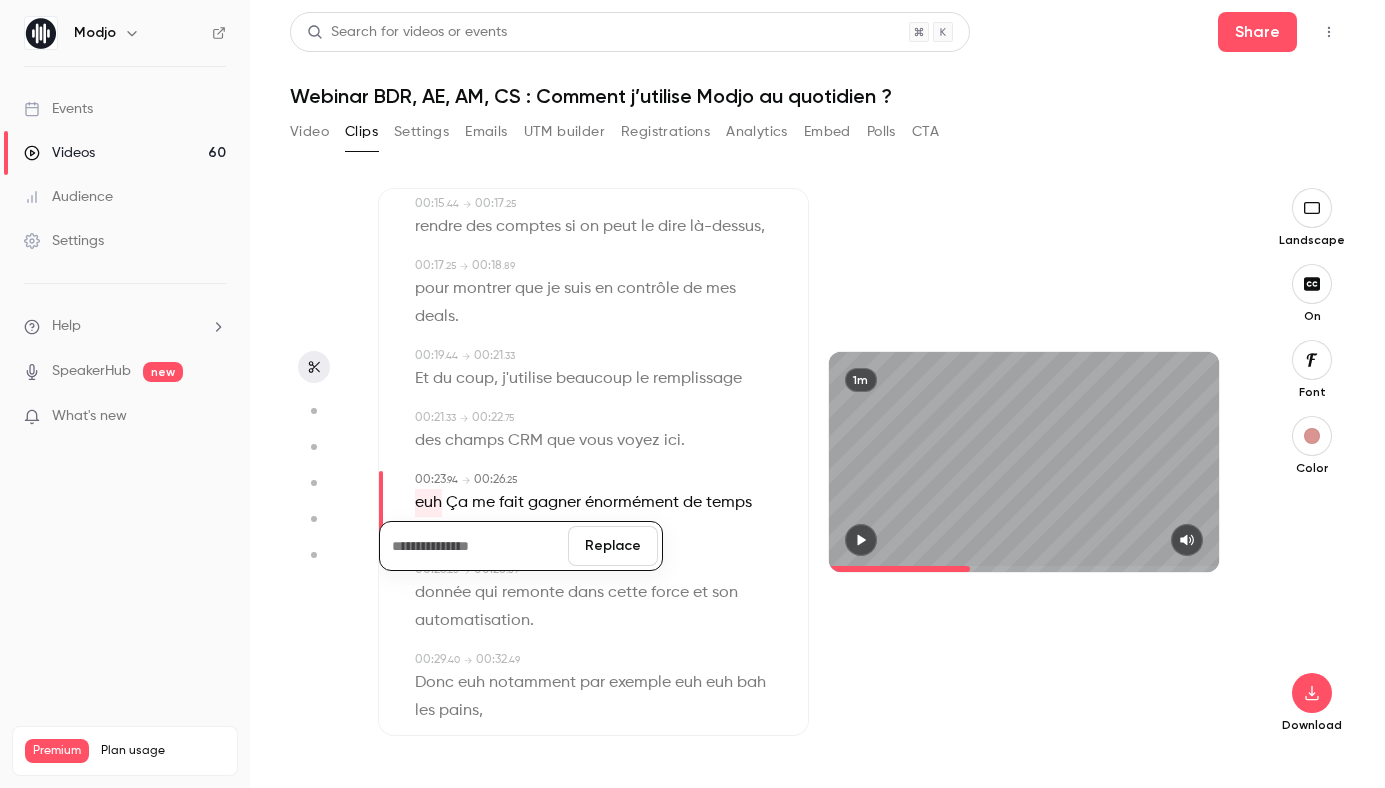 type 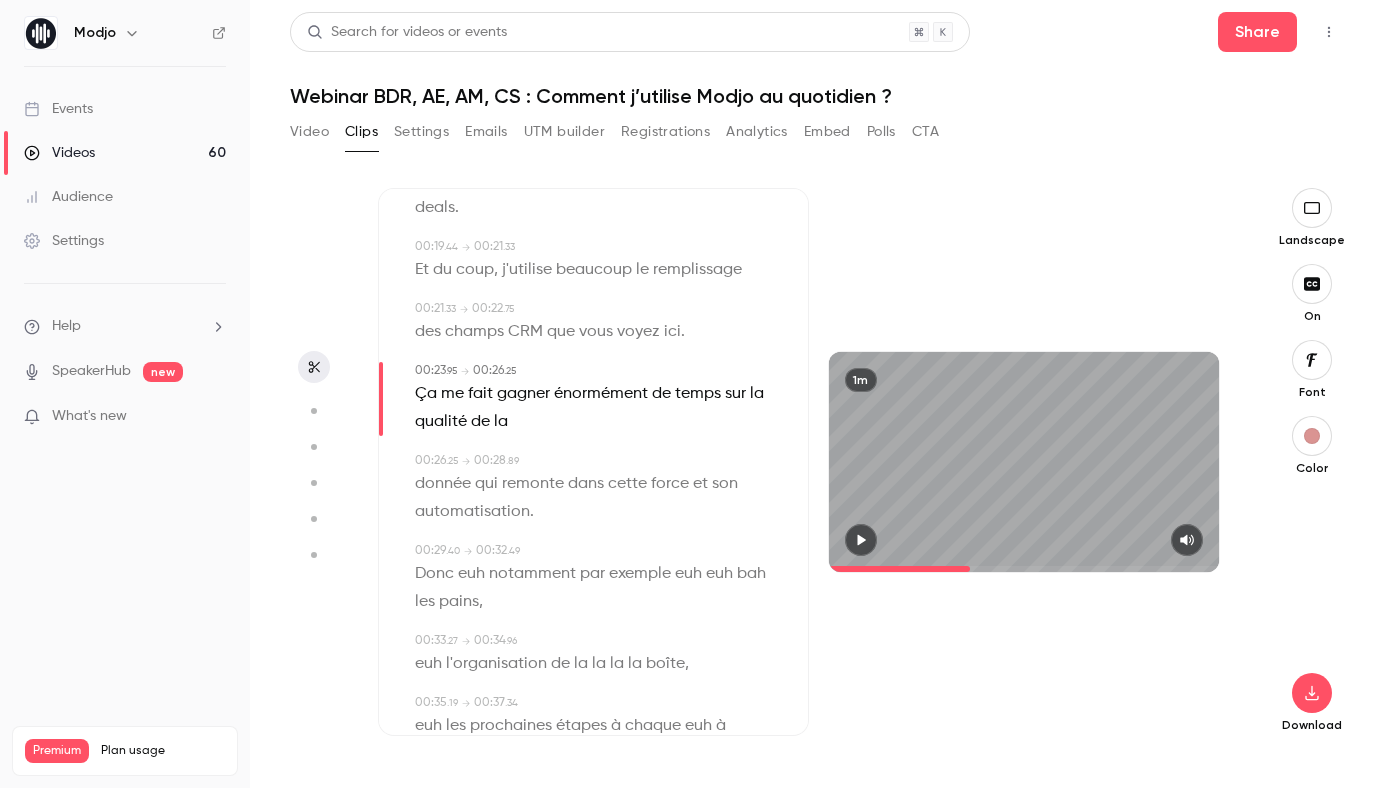 scroll, scrollTop: 634, scrollLeft: 0, axis: vertical 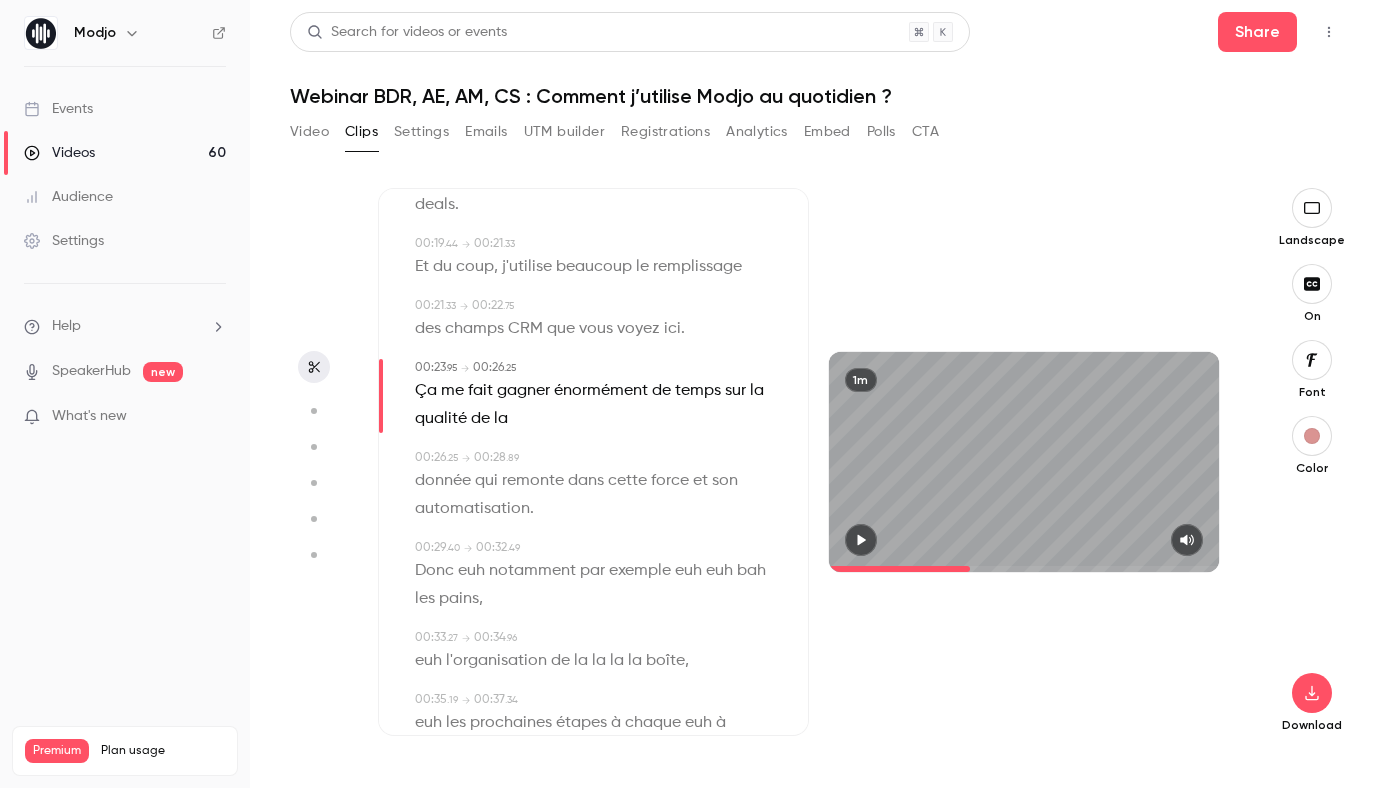 click on "cette" at bounding box center (627, 481) 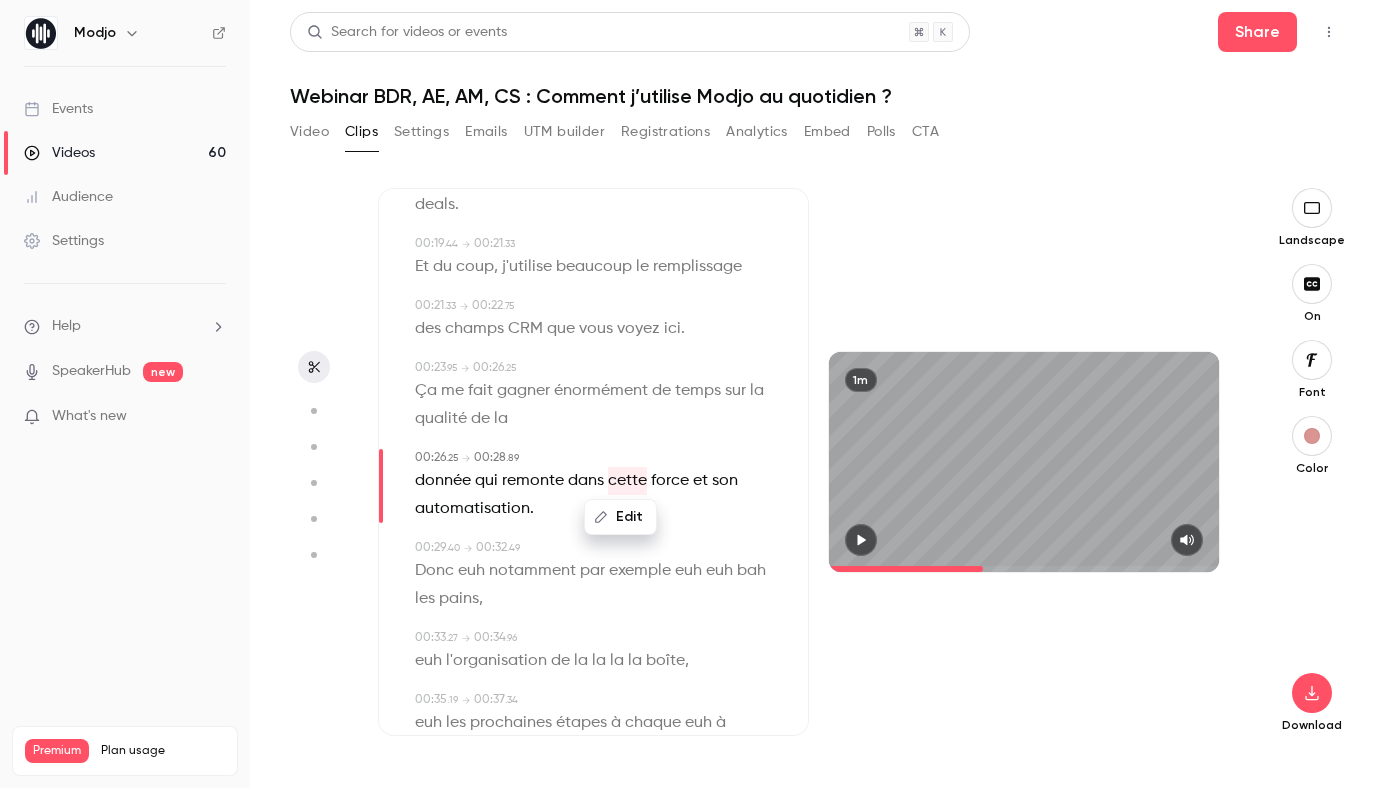 click on "Edit" at bounding box center [620, 517] 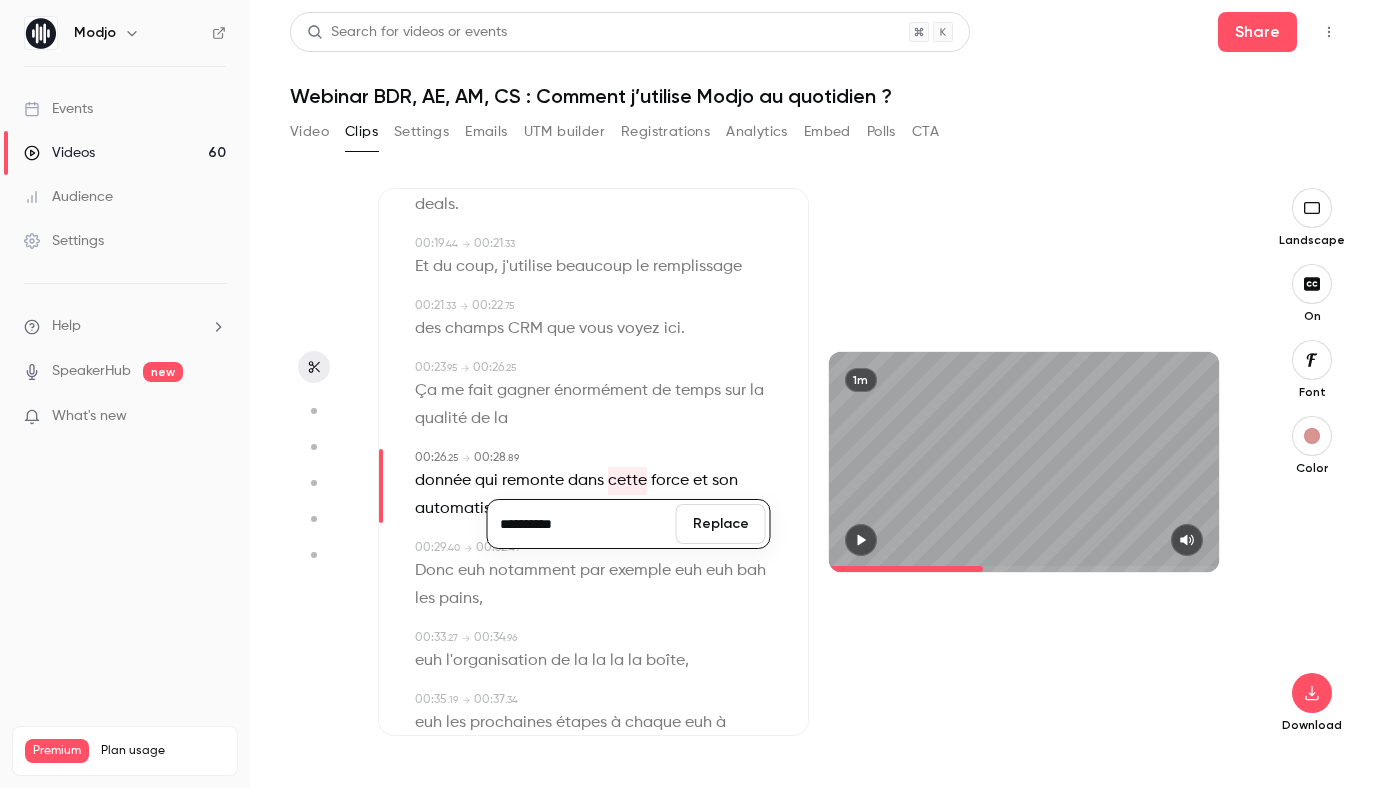 type on "**********" 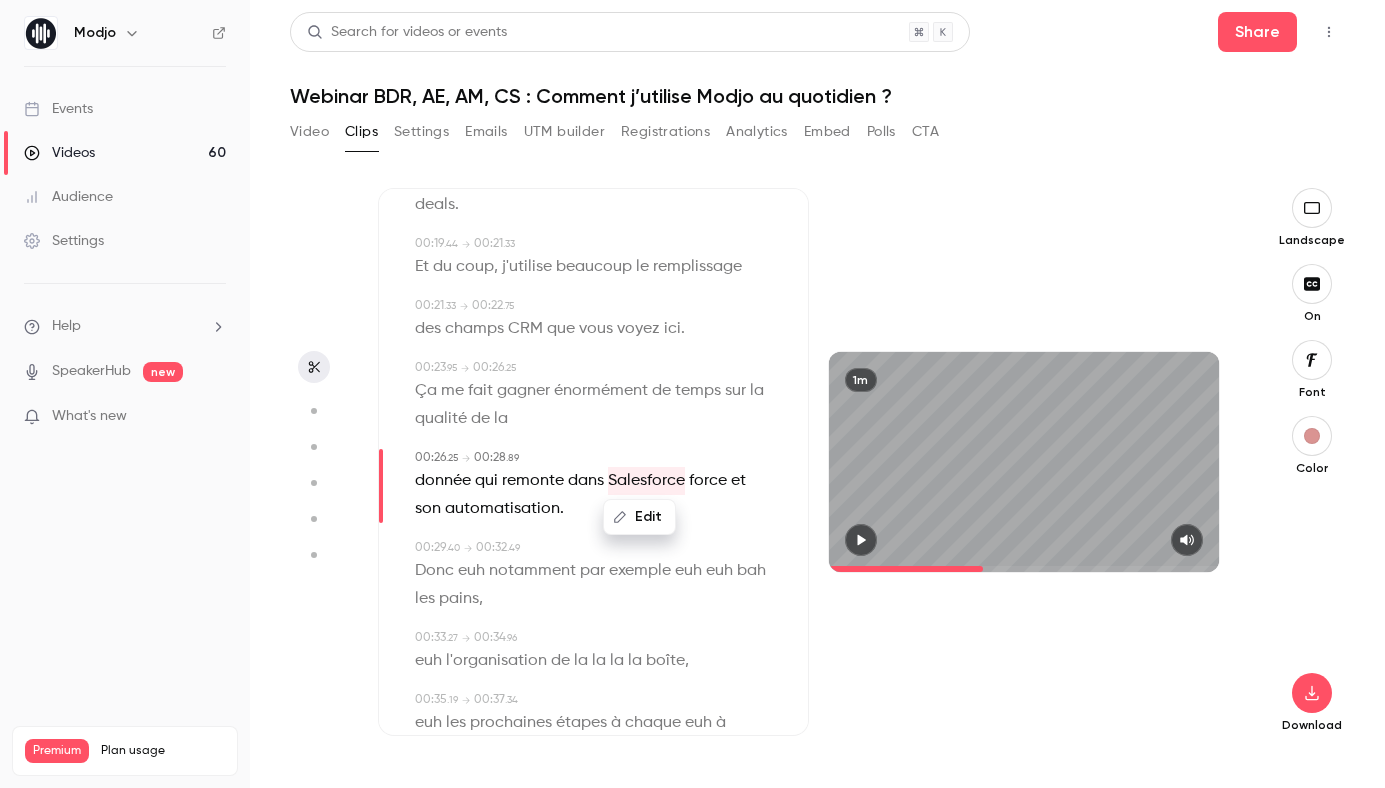 type on "****" 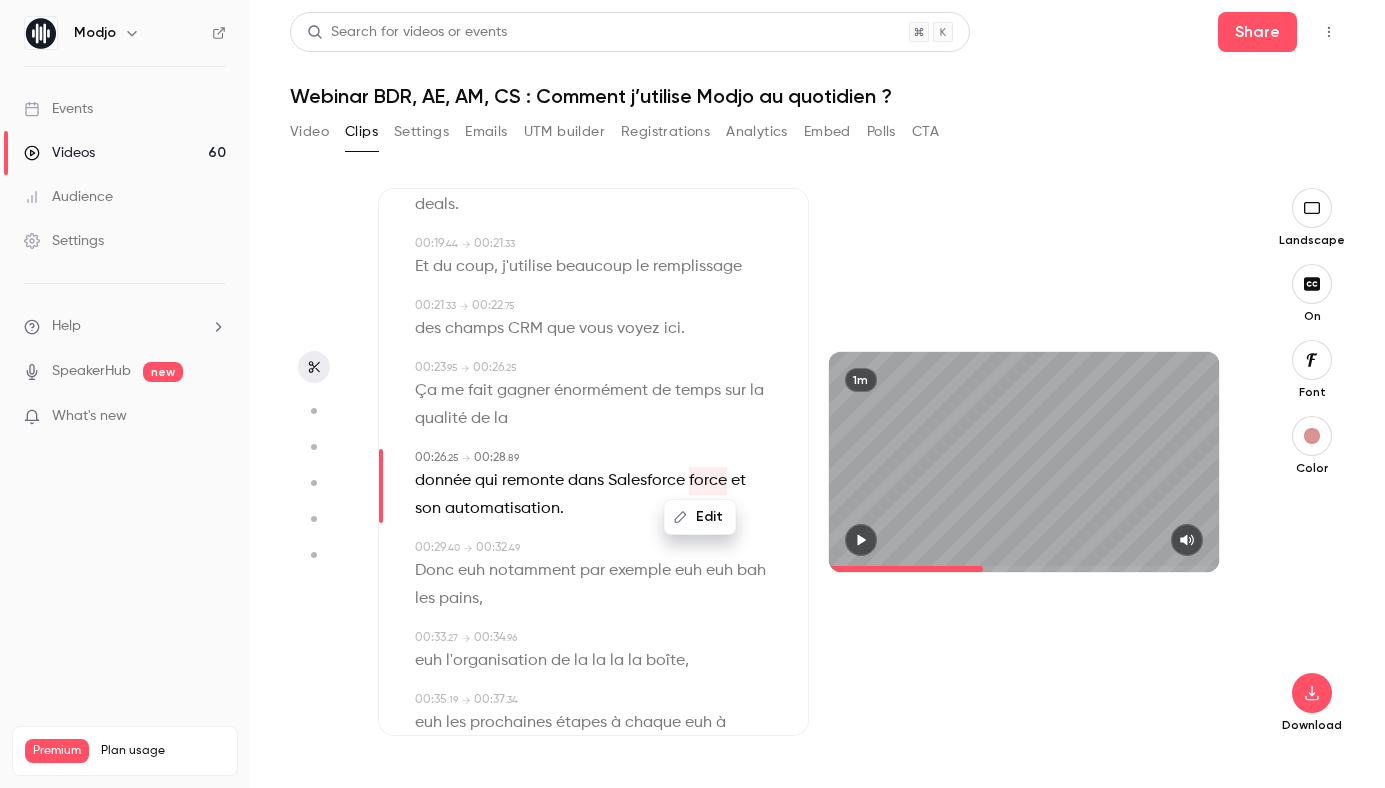 click on "Edit" at bounding box center [700, 517] 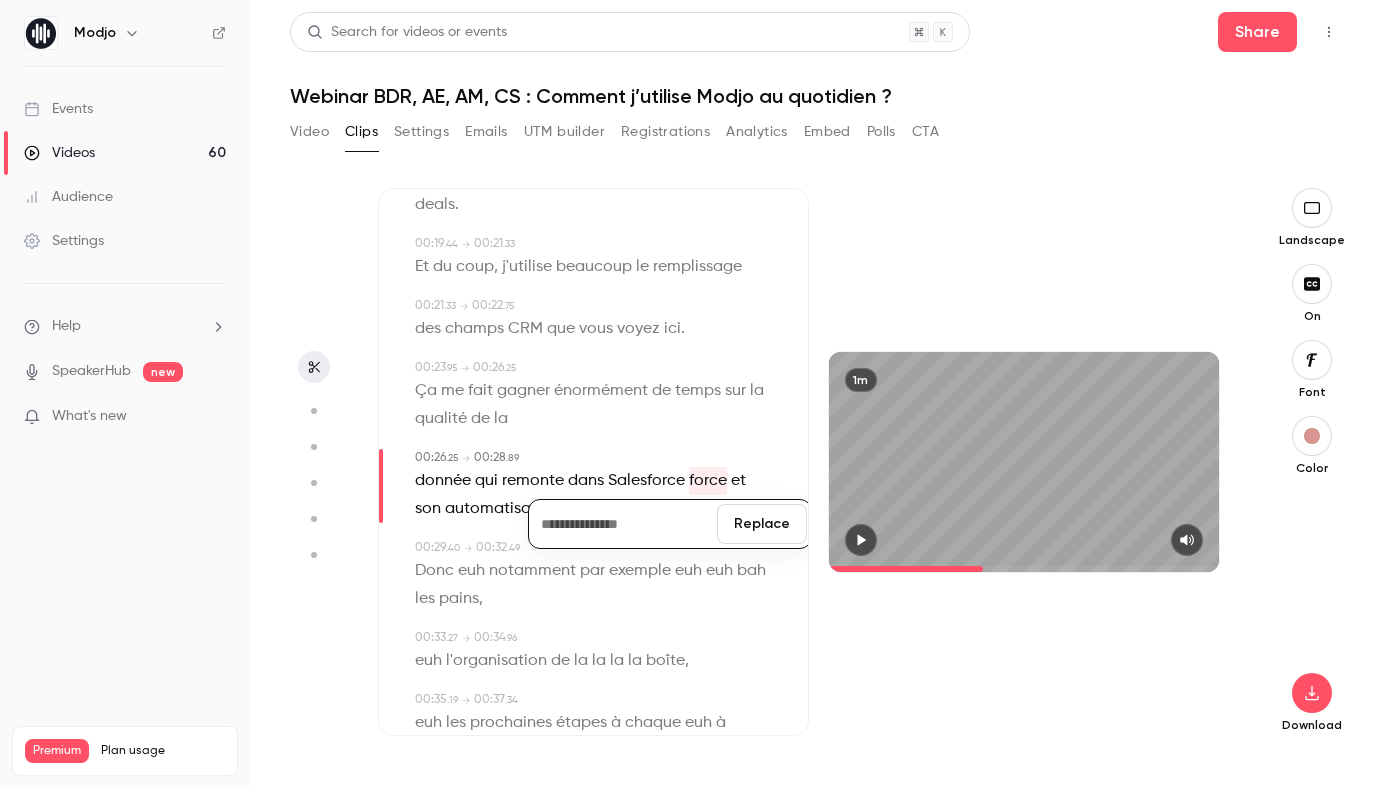 type 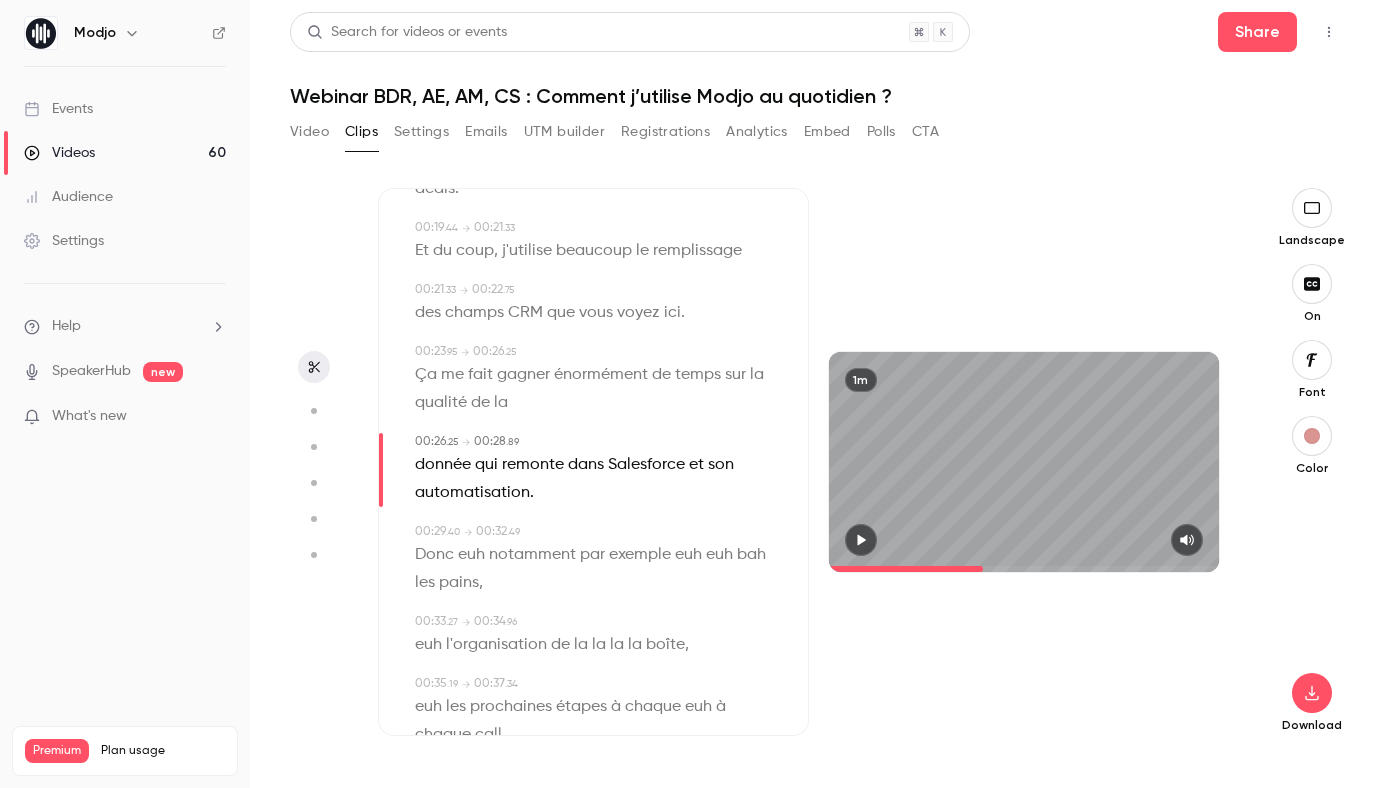 scroll, scrollTop: 655, scrollLeft: 0, axis: vertical 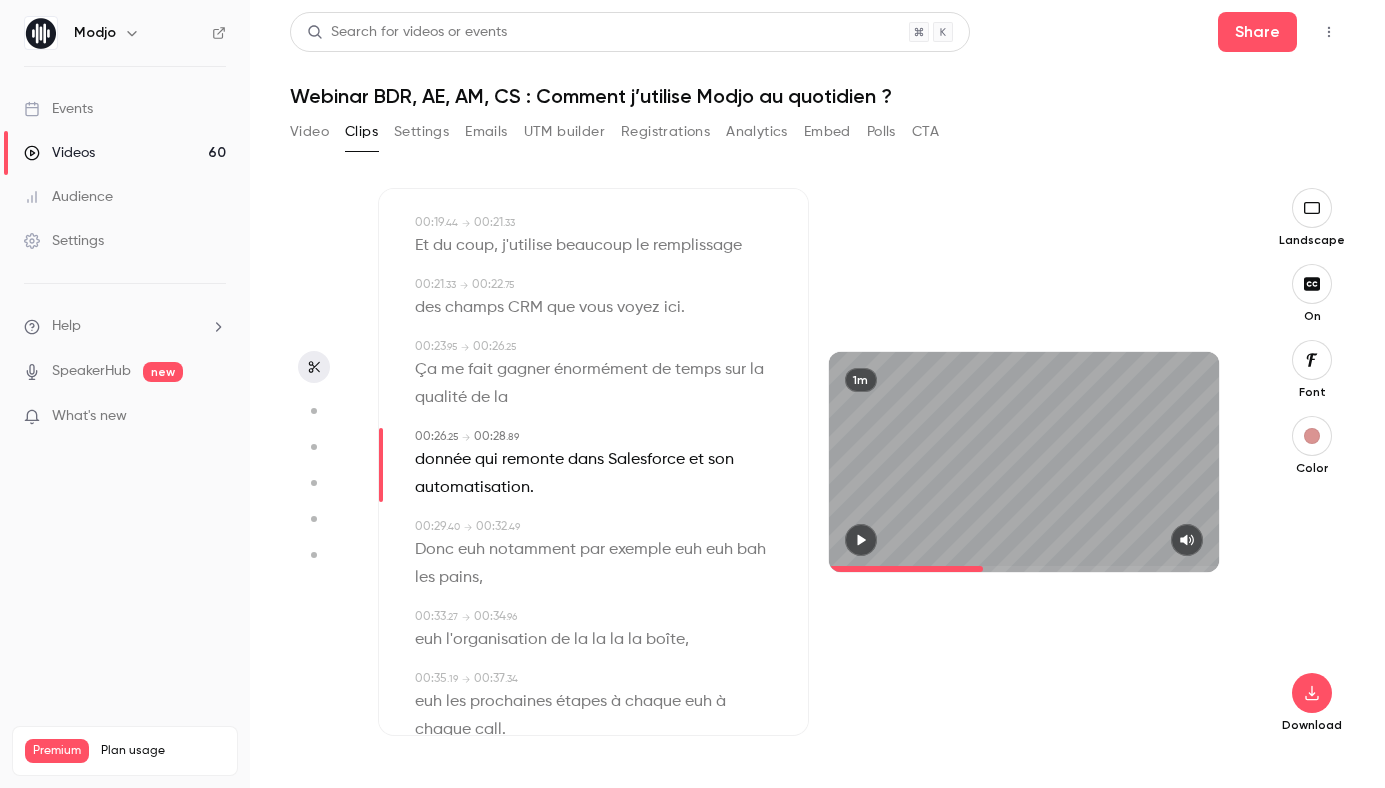 click on "remonte" at bounding box center (533, 460) 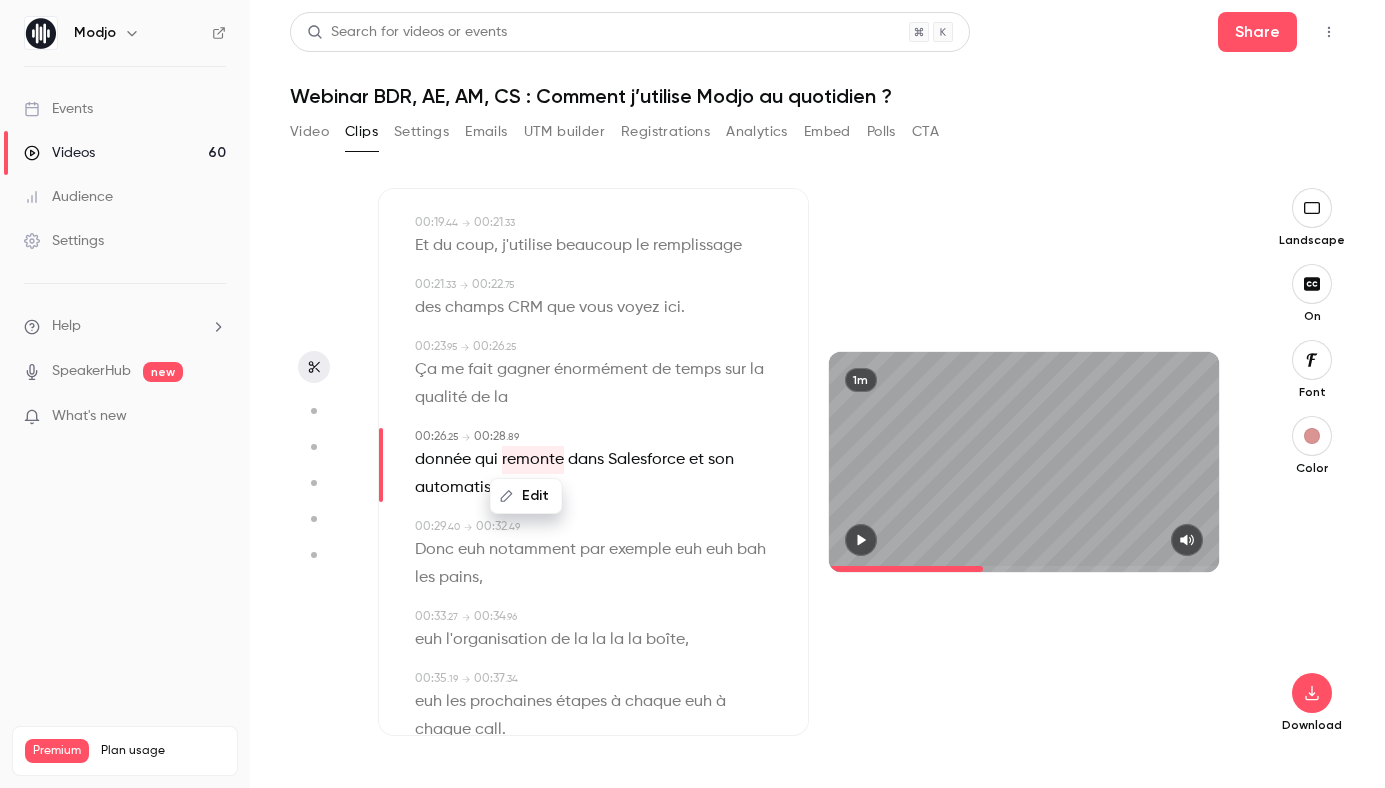 click 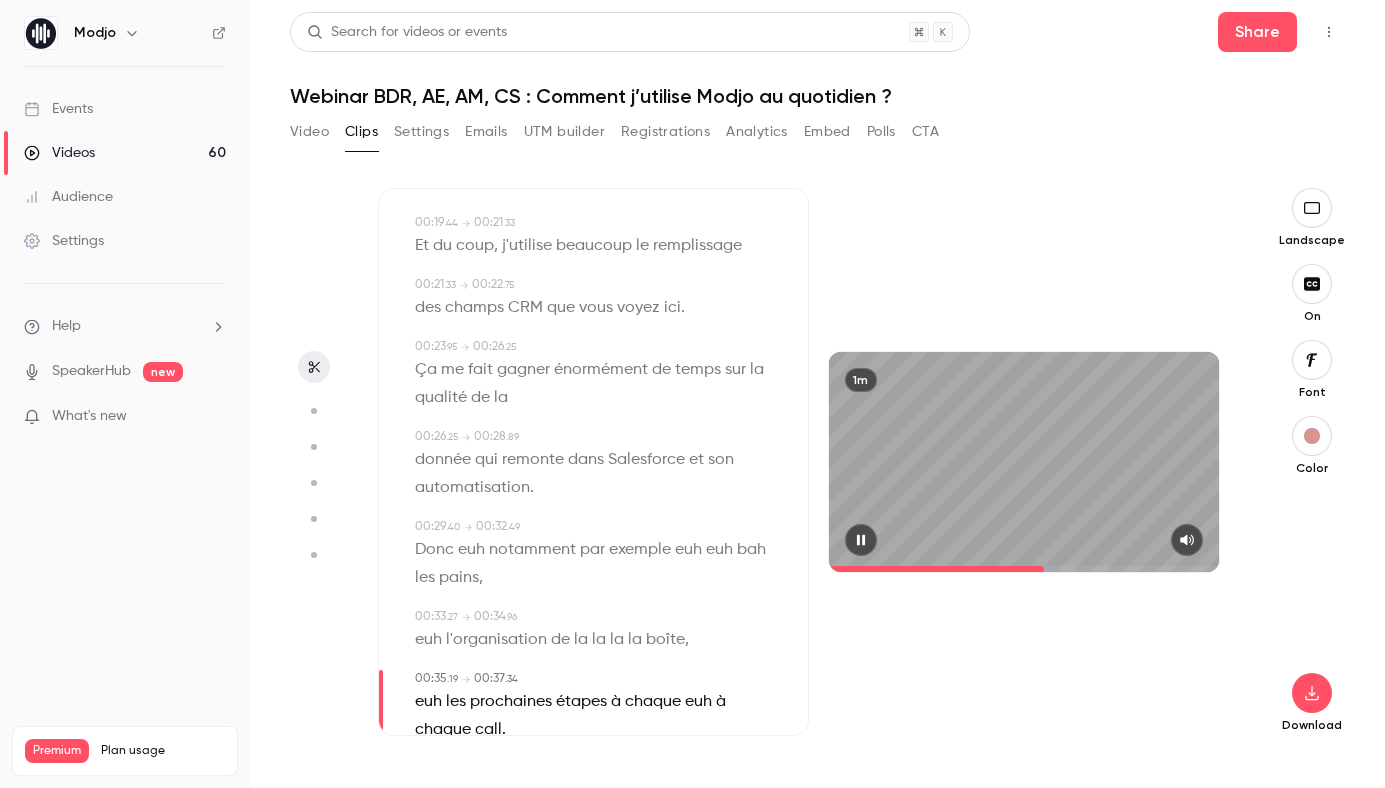 click 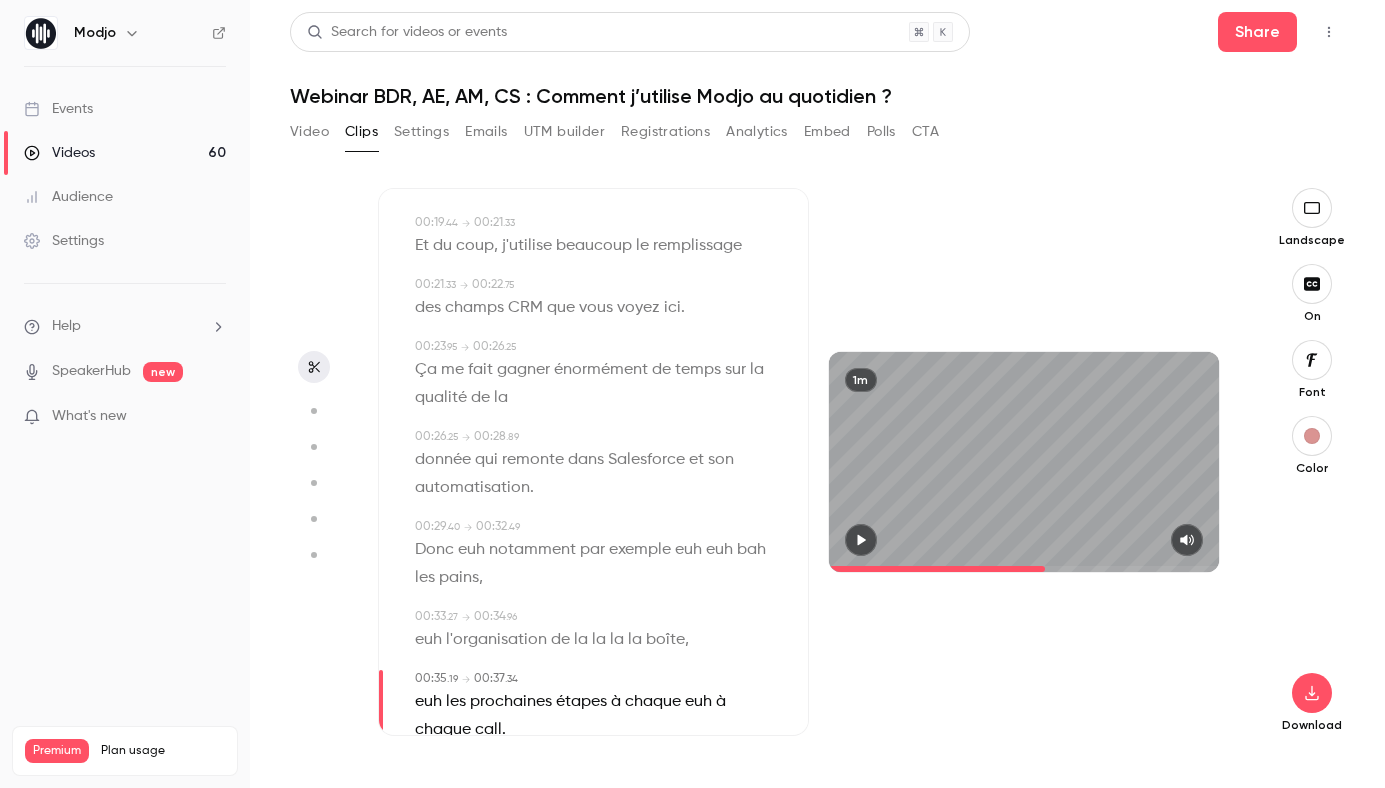 click on "euh" at bounding box center [471, 550] 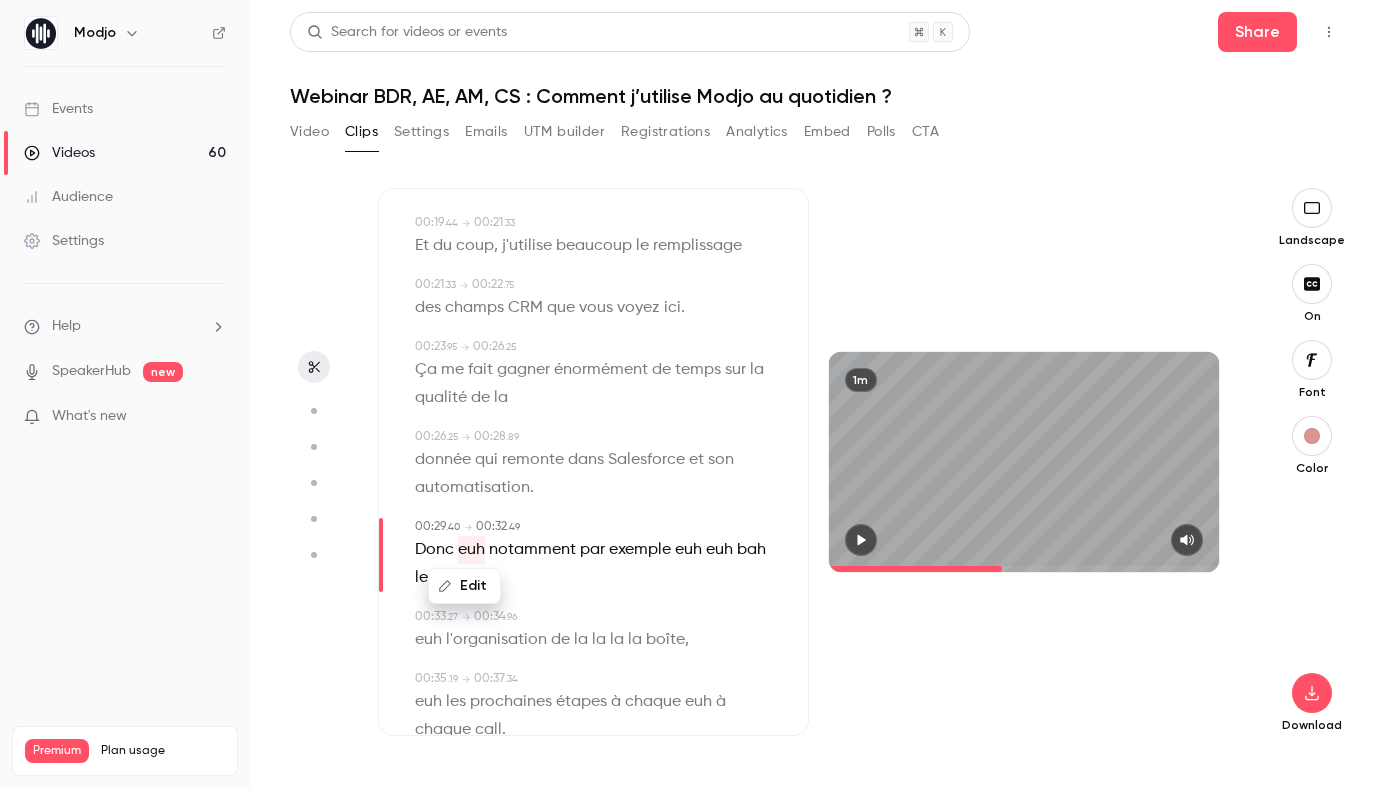 click on "Edit" at bounding box center [464, 586] 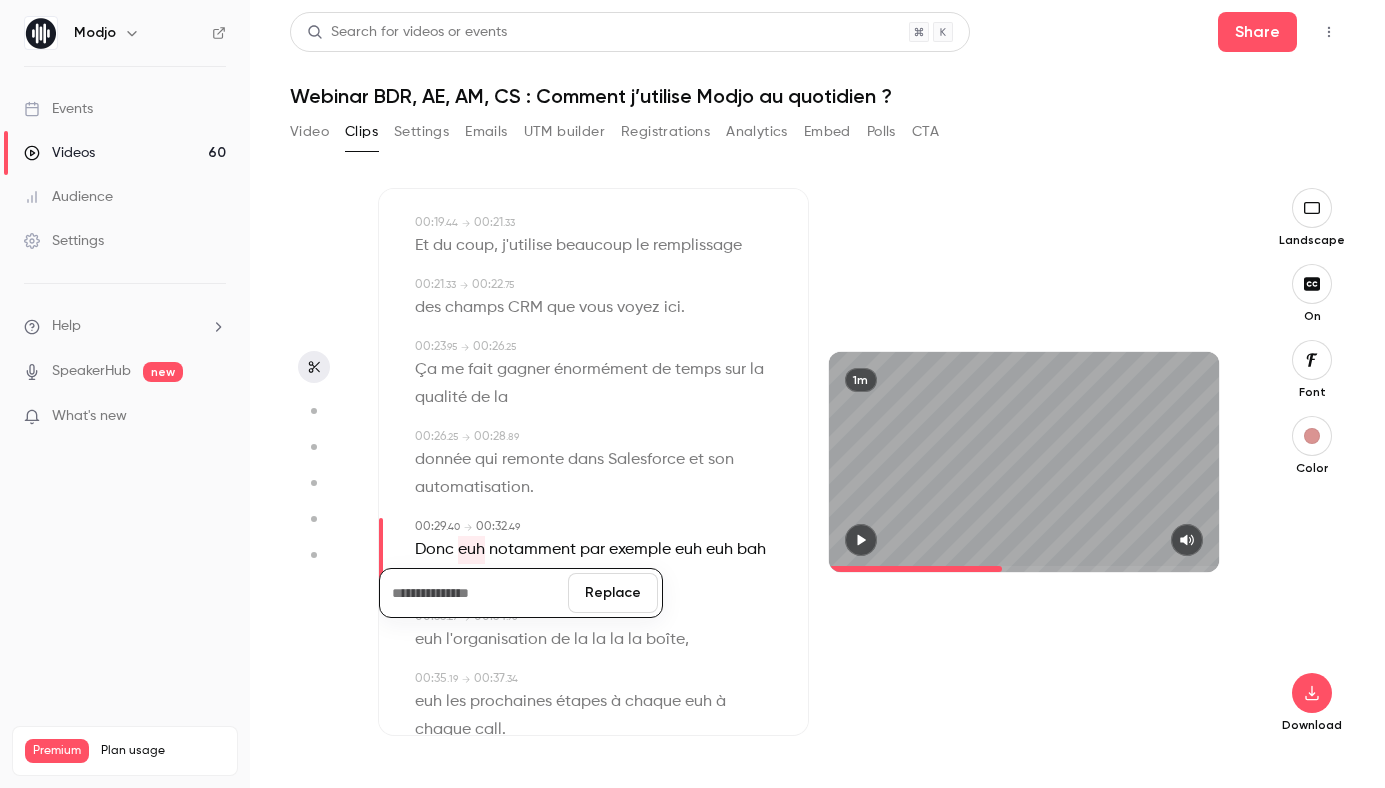 type 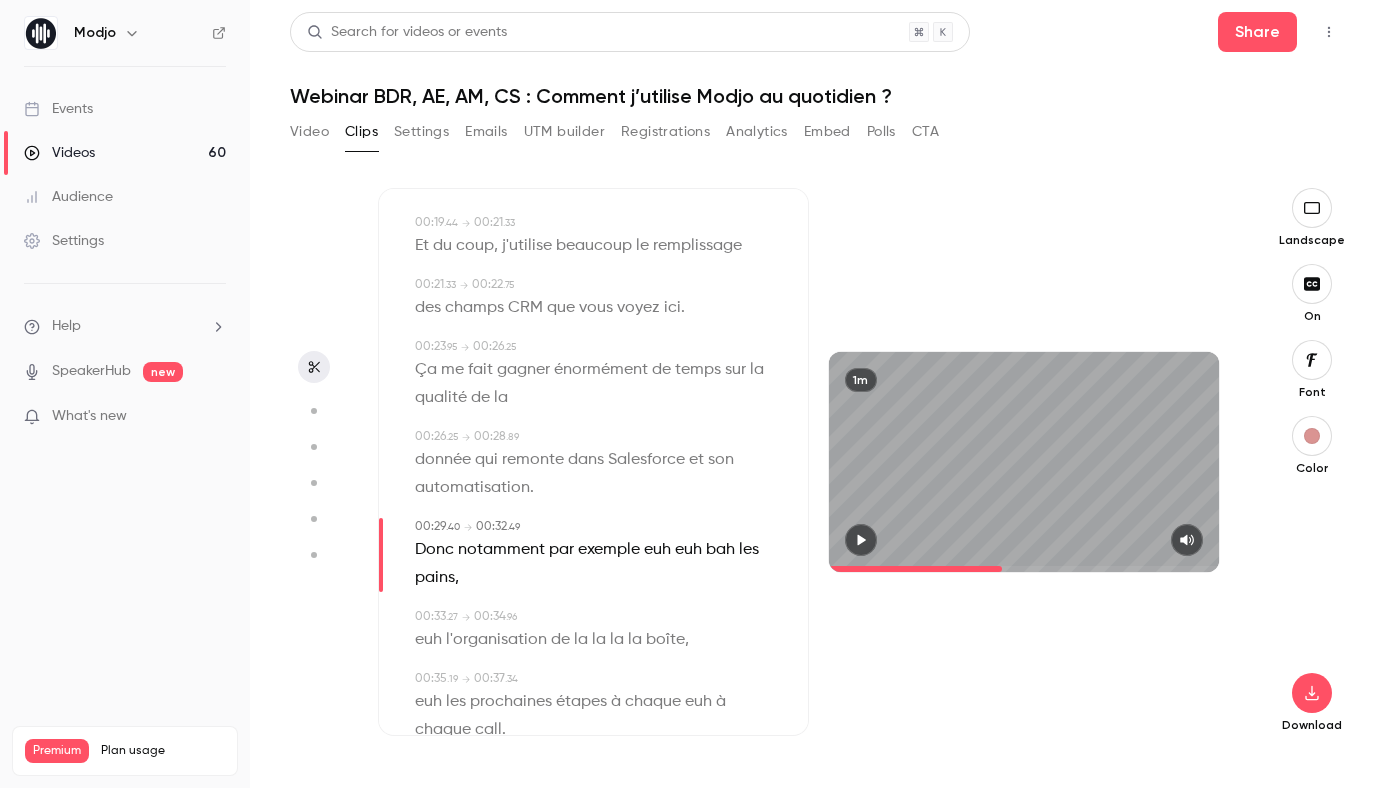 type on "****" 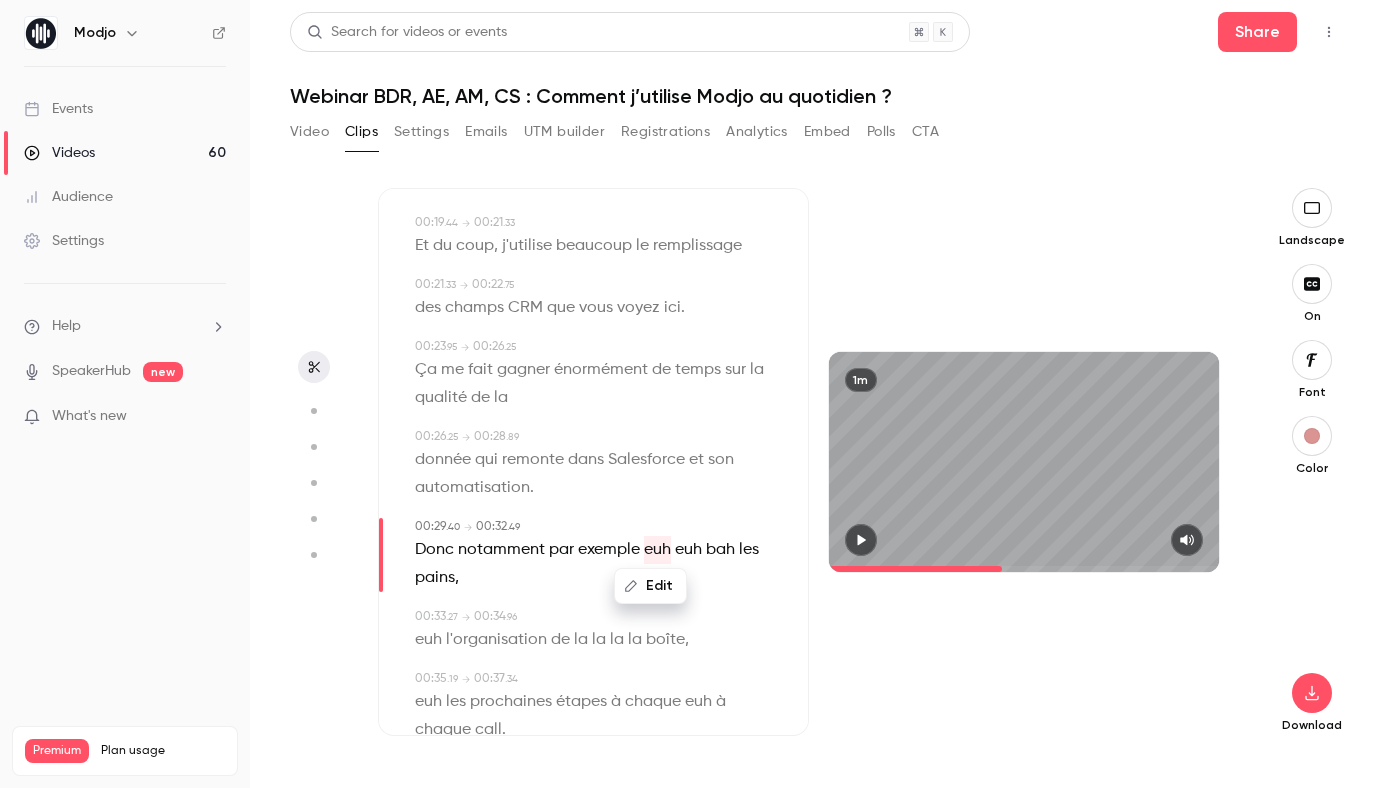 click on "Edit" at bounding box center [650, 586] 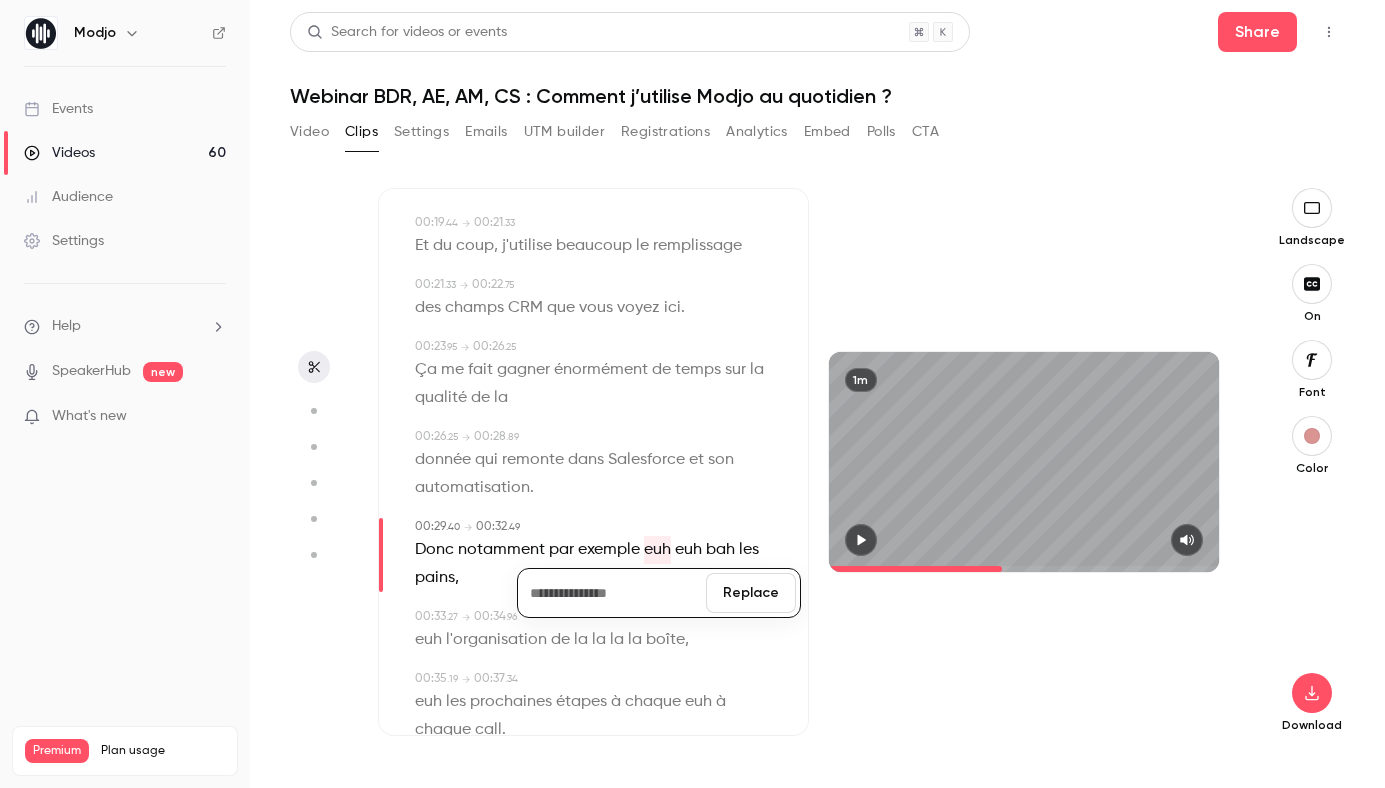type 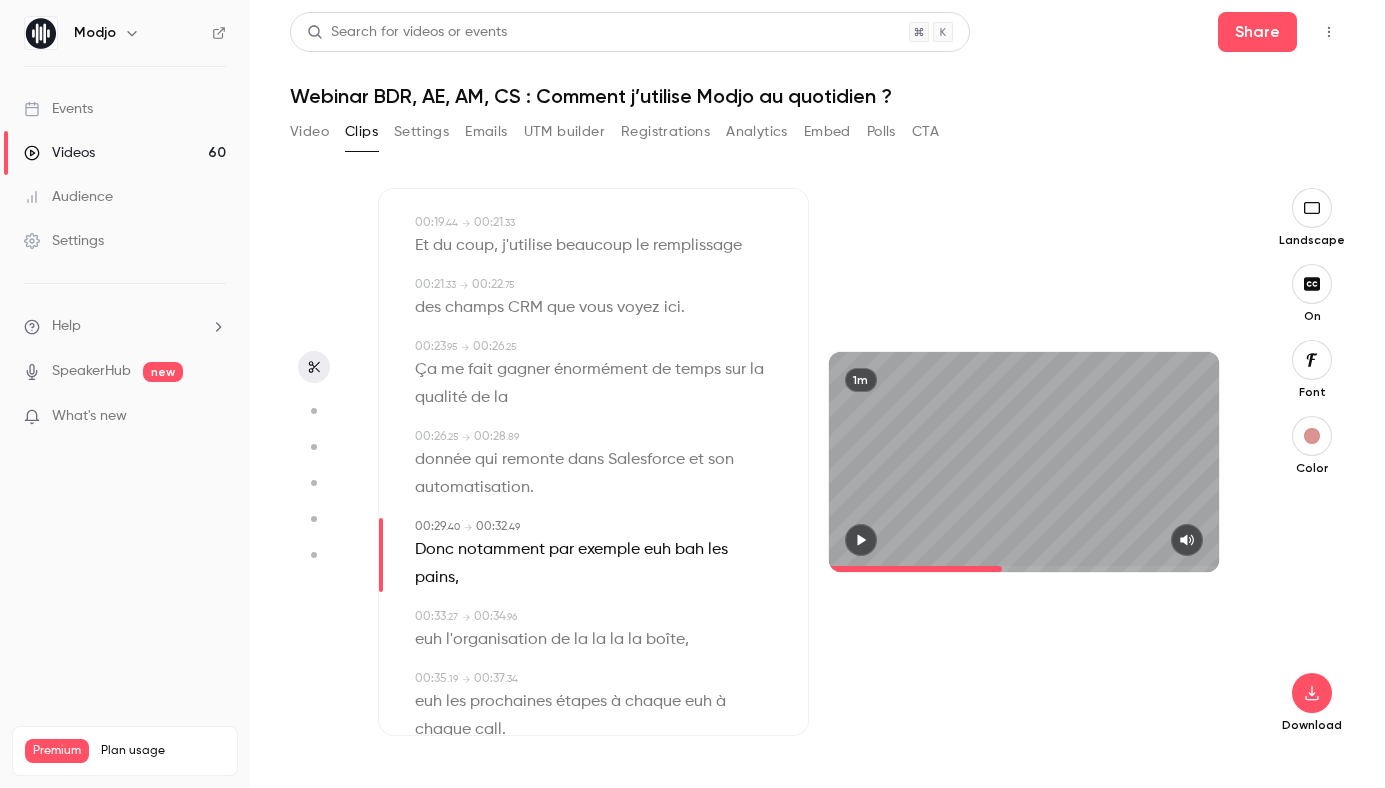 type on "****" 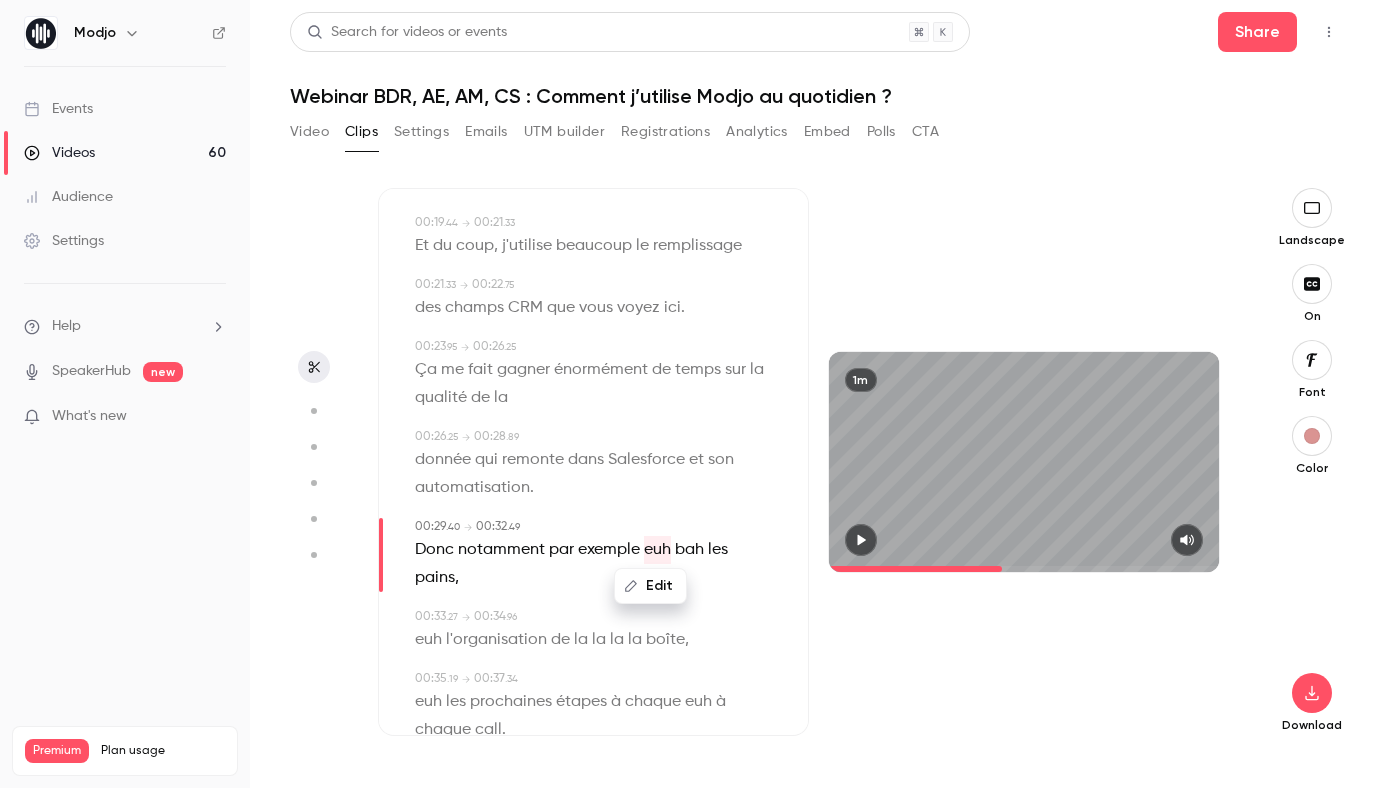 click on "Edit" at bounding box center (650, 586) 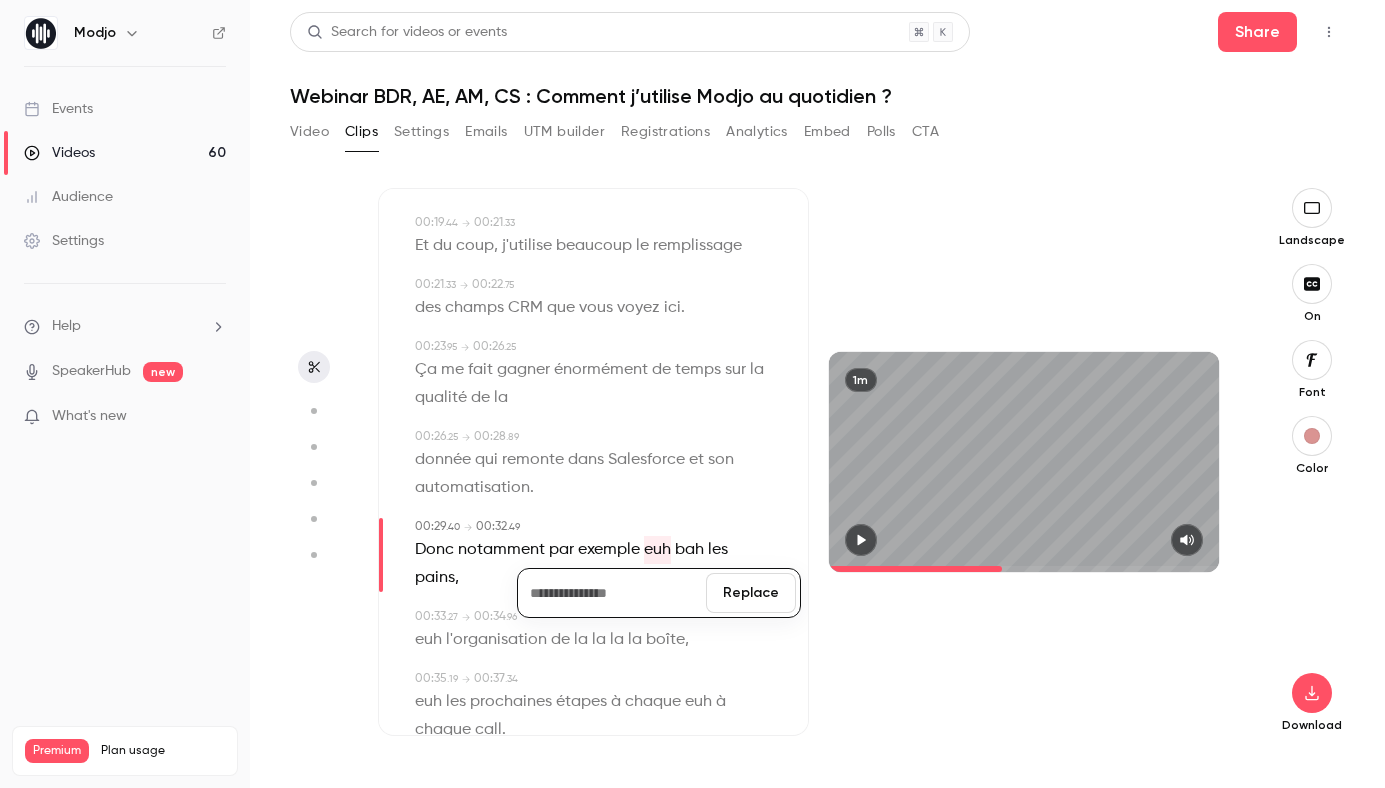 type 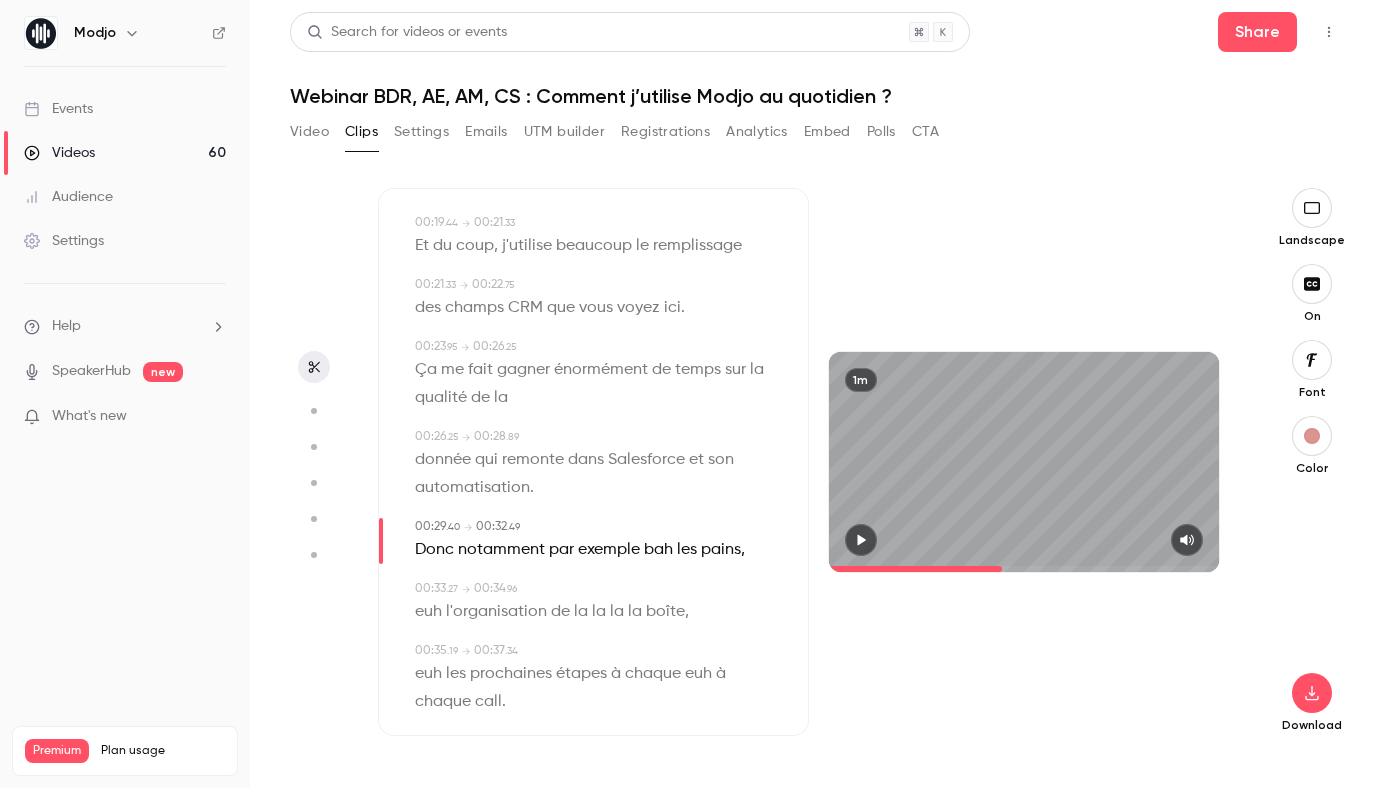 type on "****" 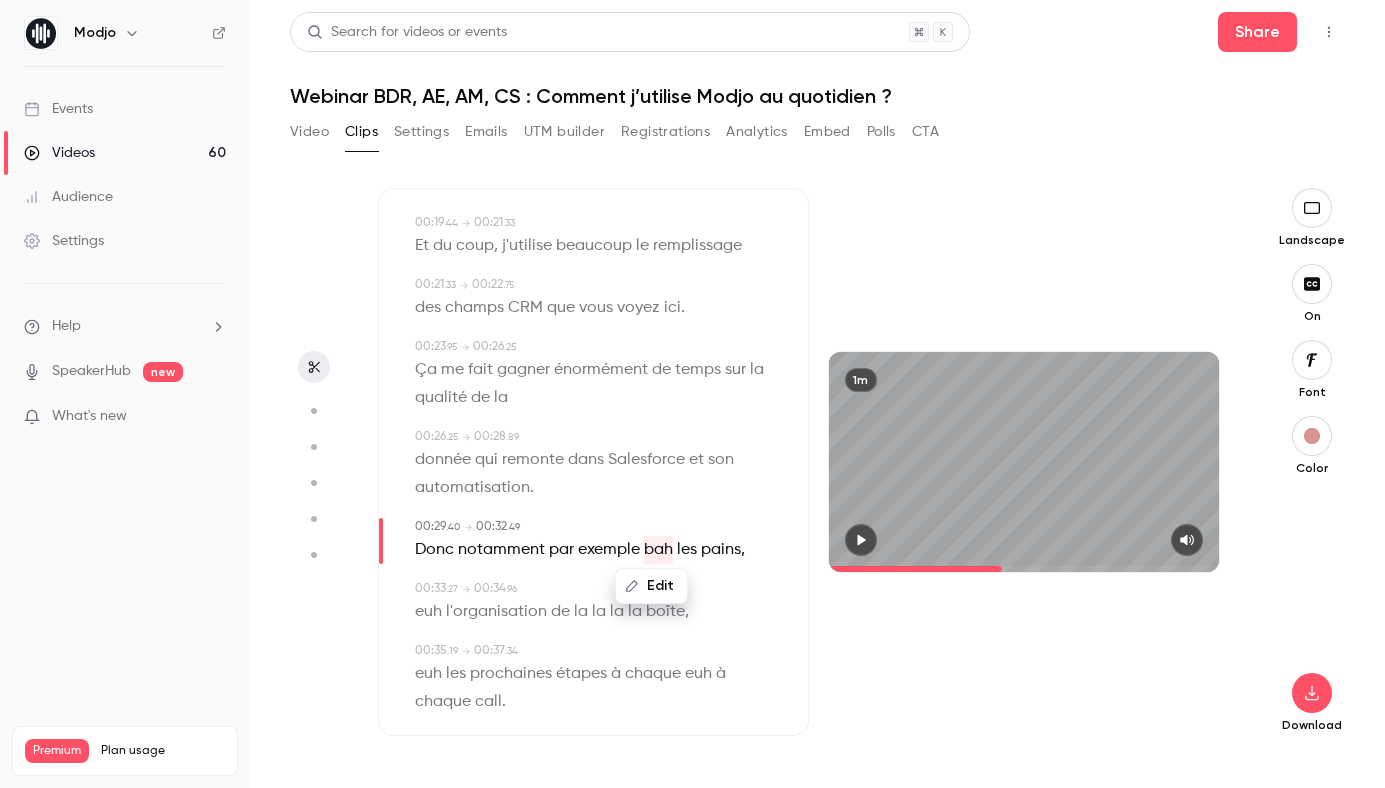 click on "Edit" at bounding box center [651, 586] 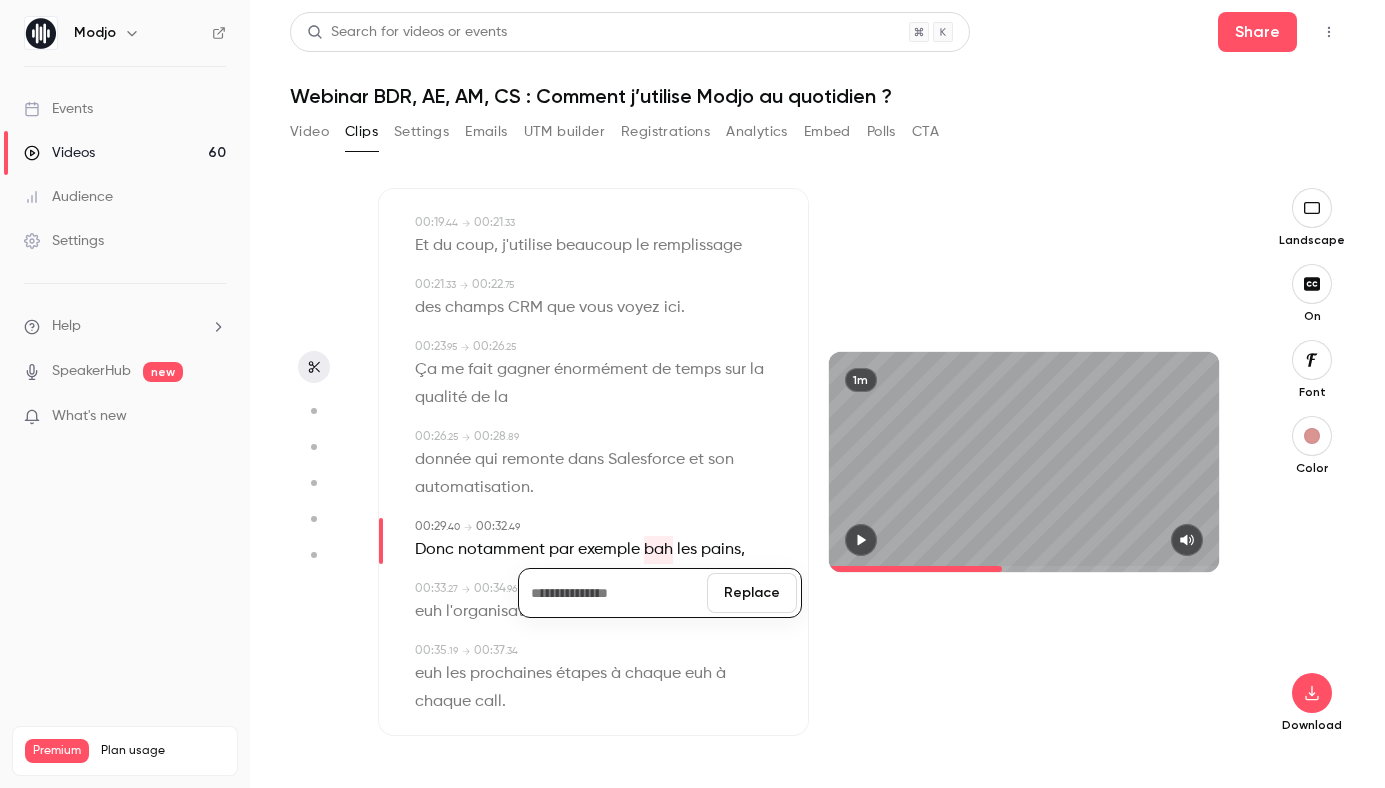 type 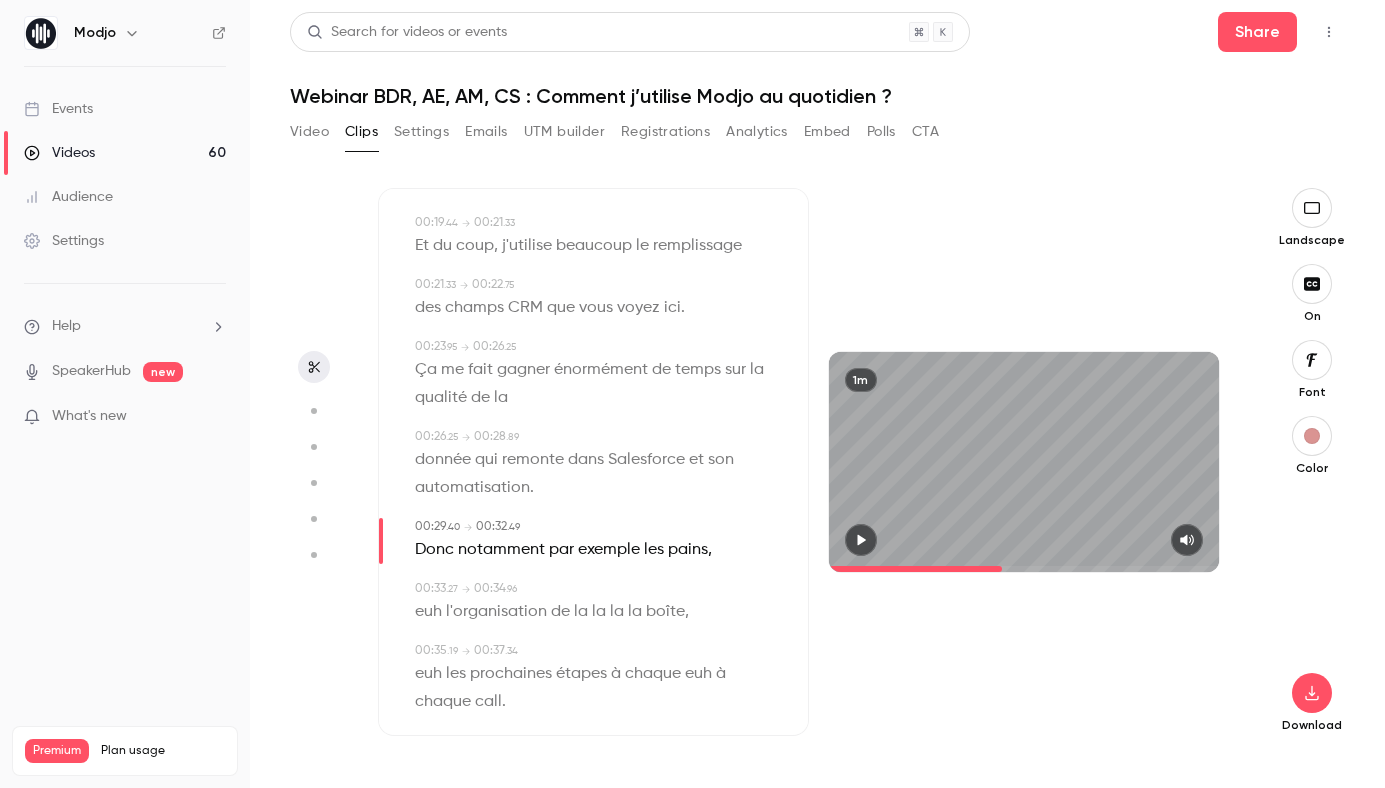 click on "euh" at bounding box center [428, 612] 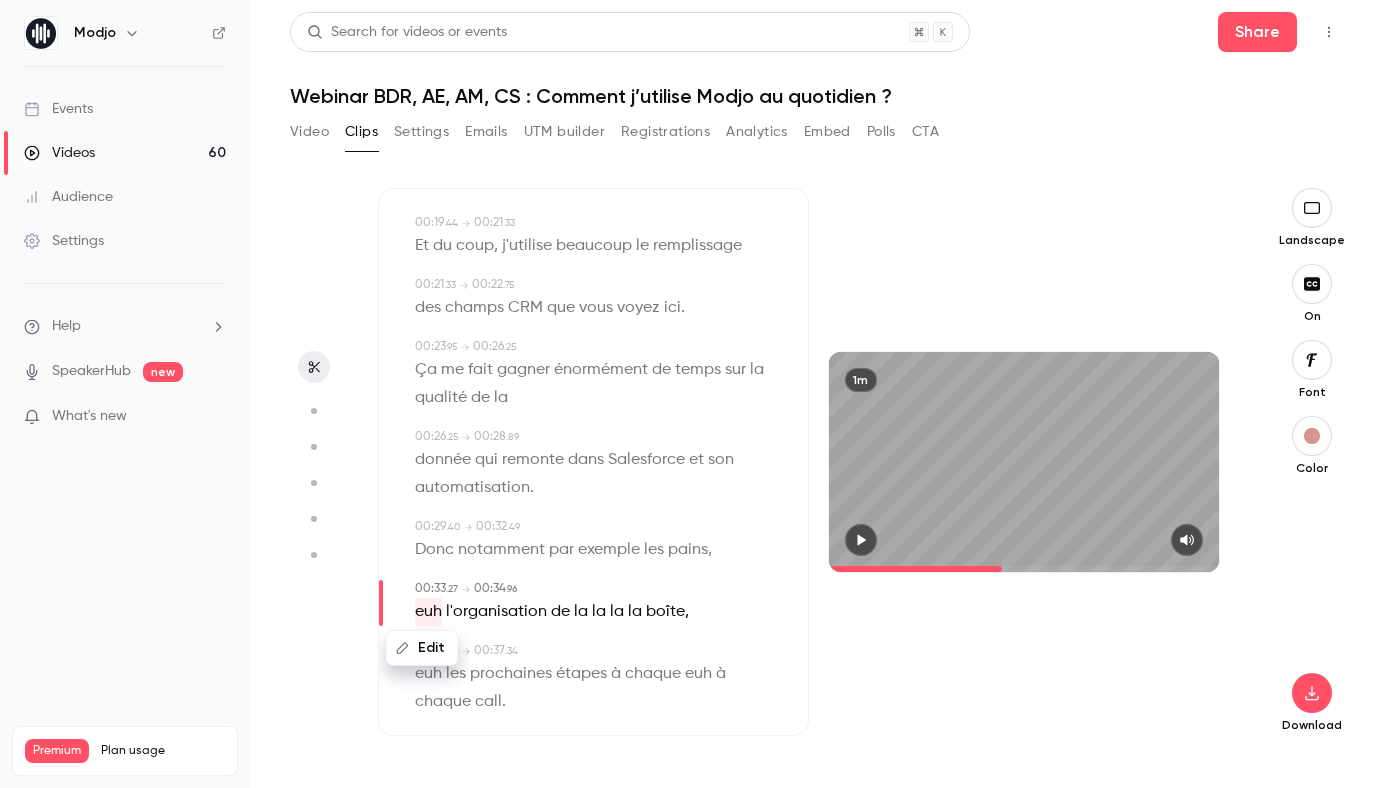 type on "****" 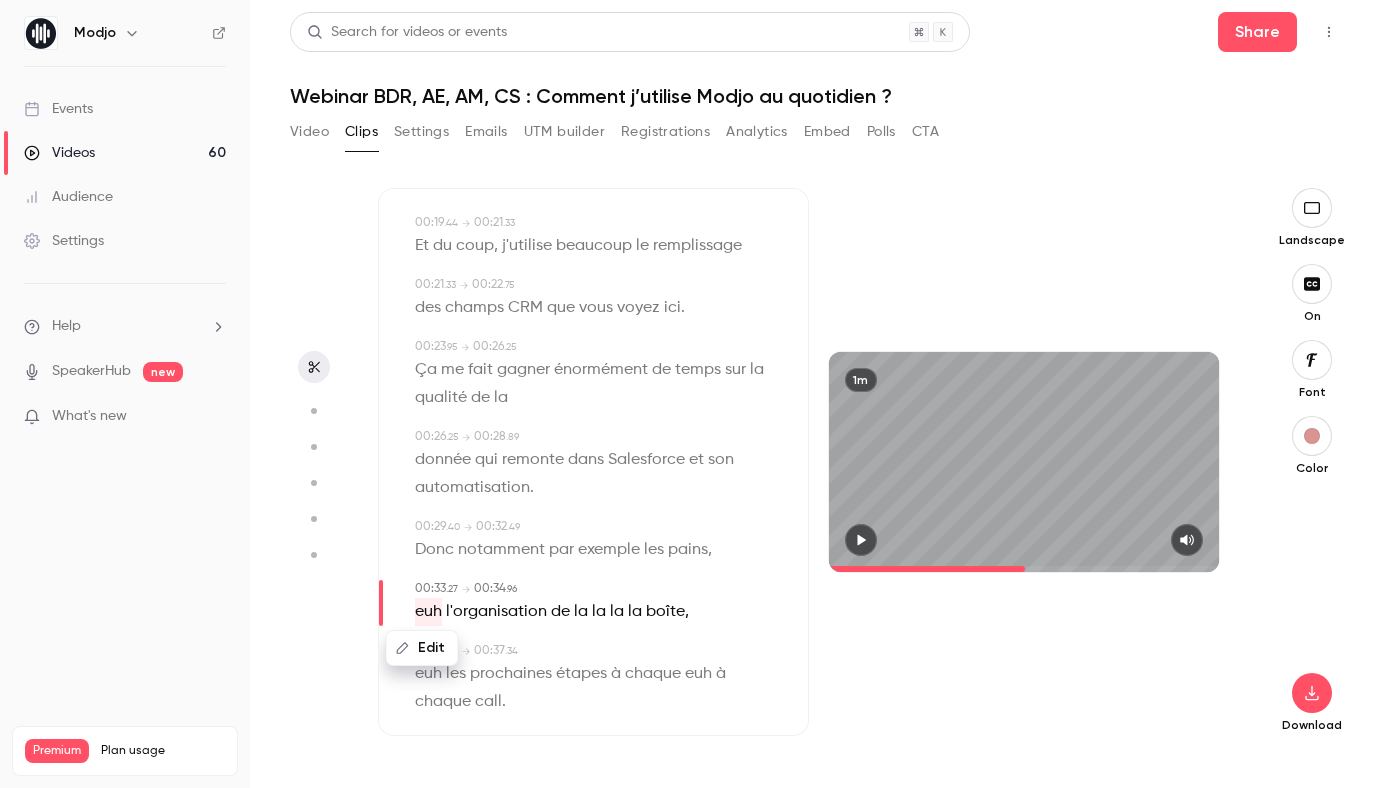 click on "Edit" at bounding box center (422, 648) 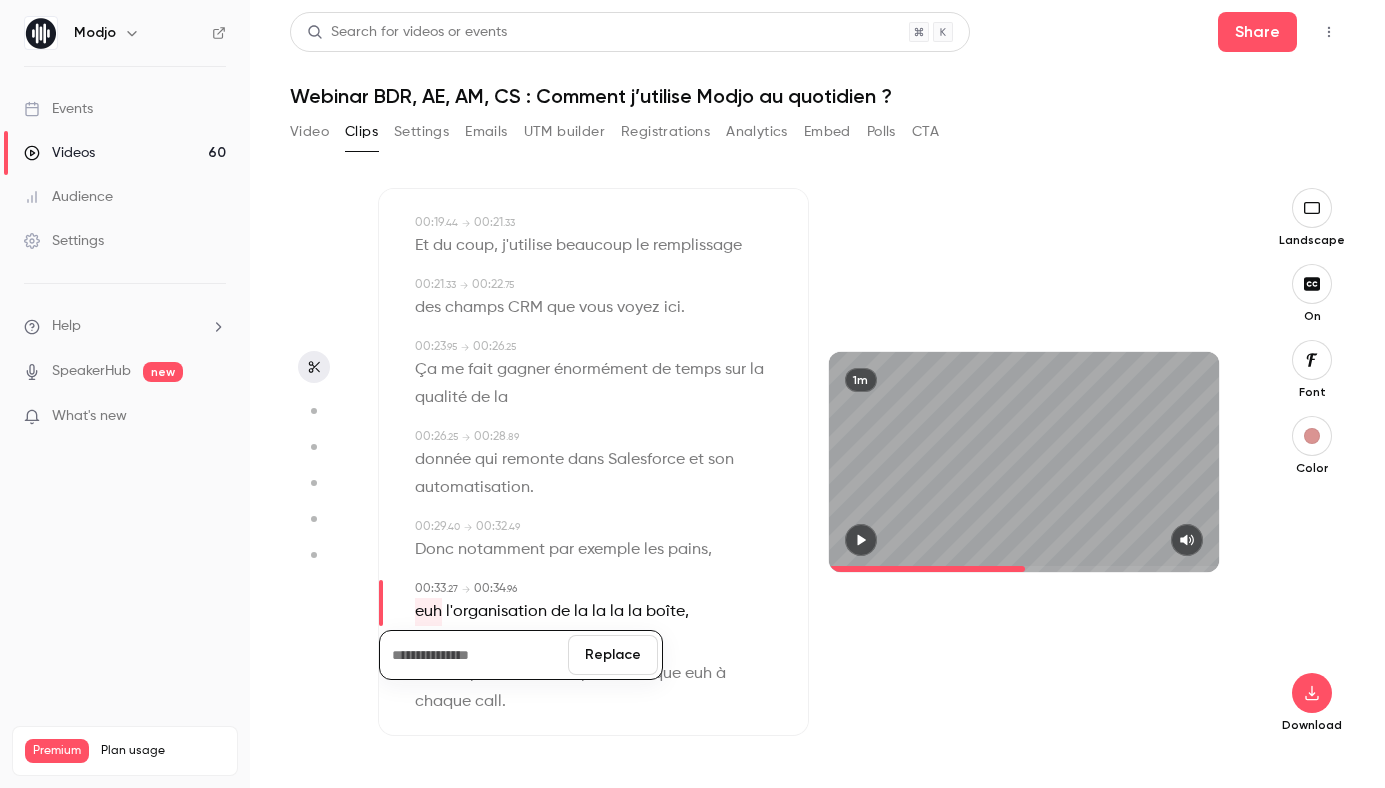 type 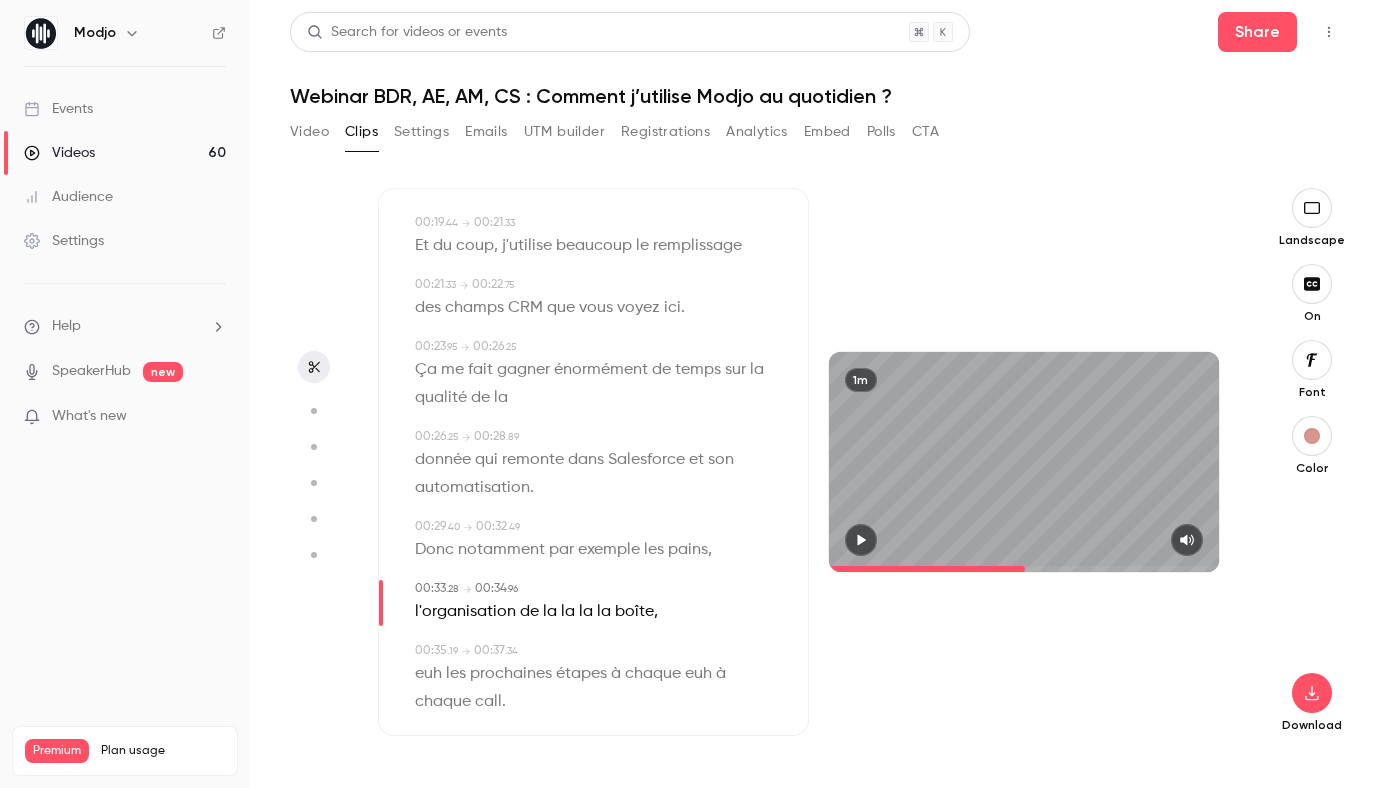 click on "la" at bounding box center [550, 612] 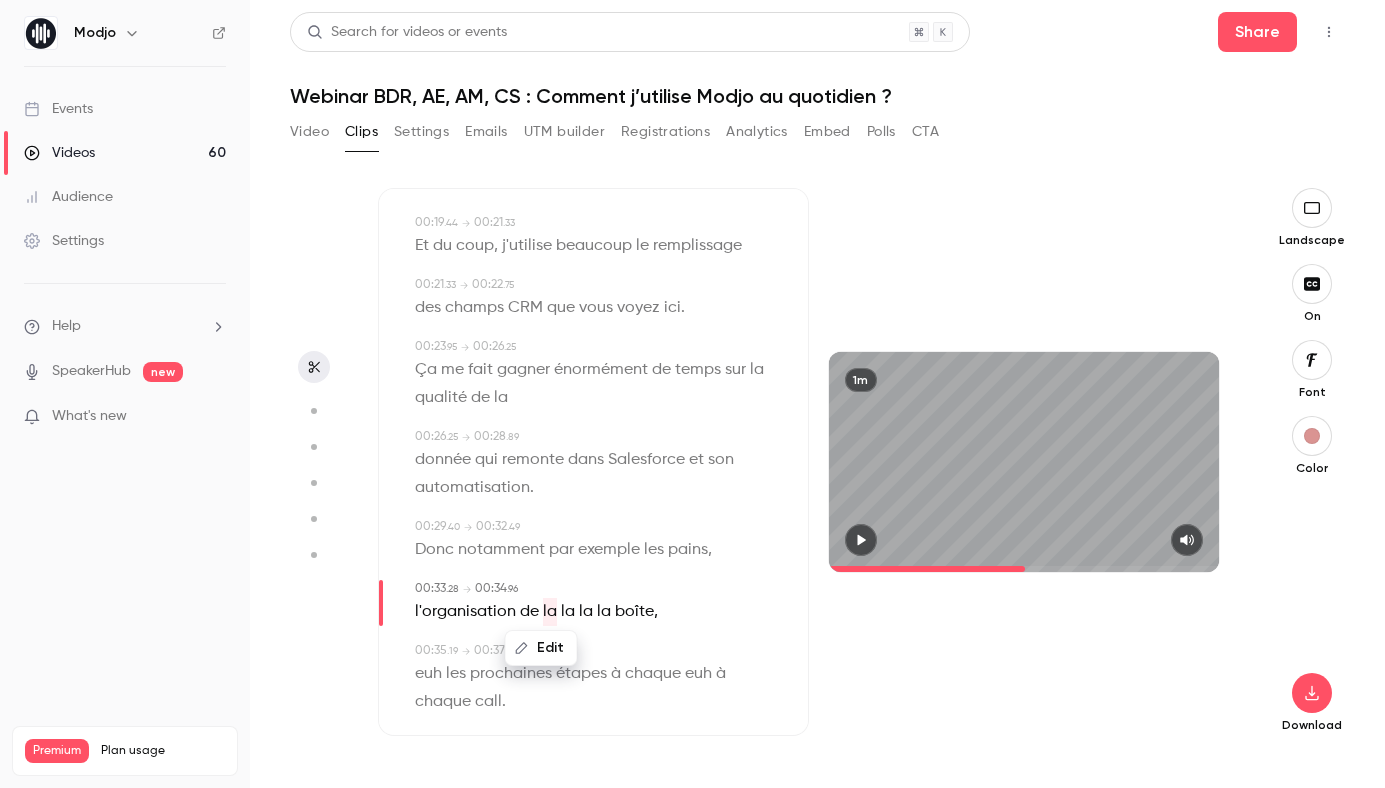 click on "Edit" at bounding box center (541, 648) 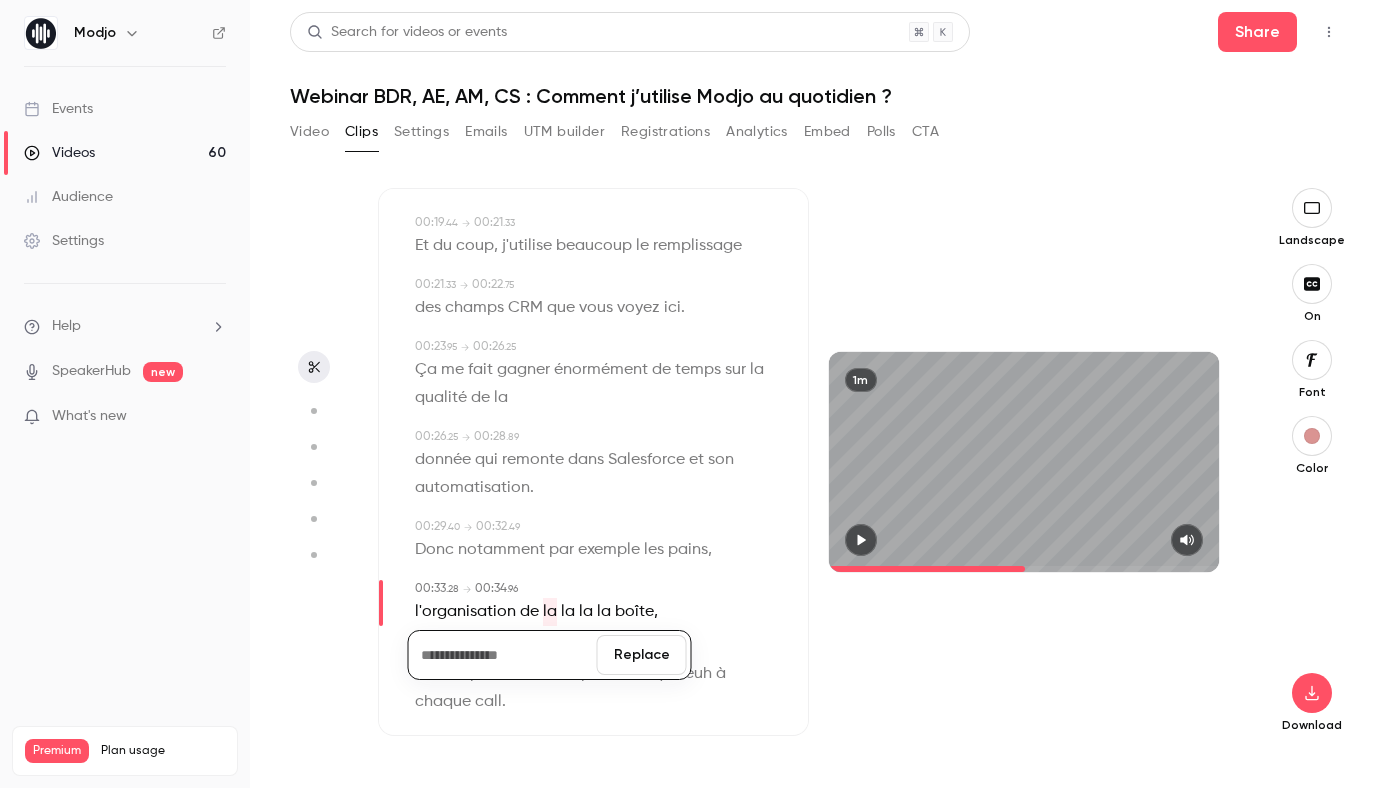 type 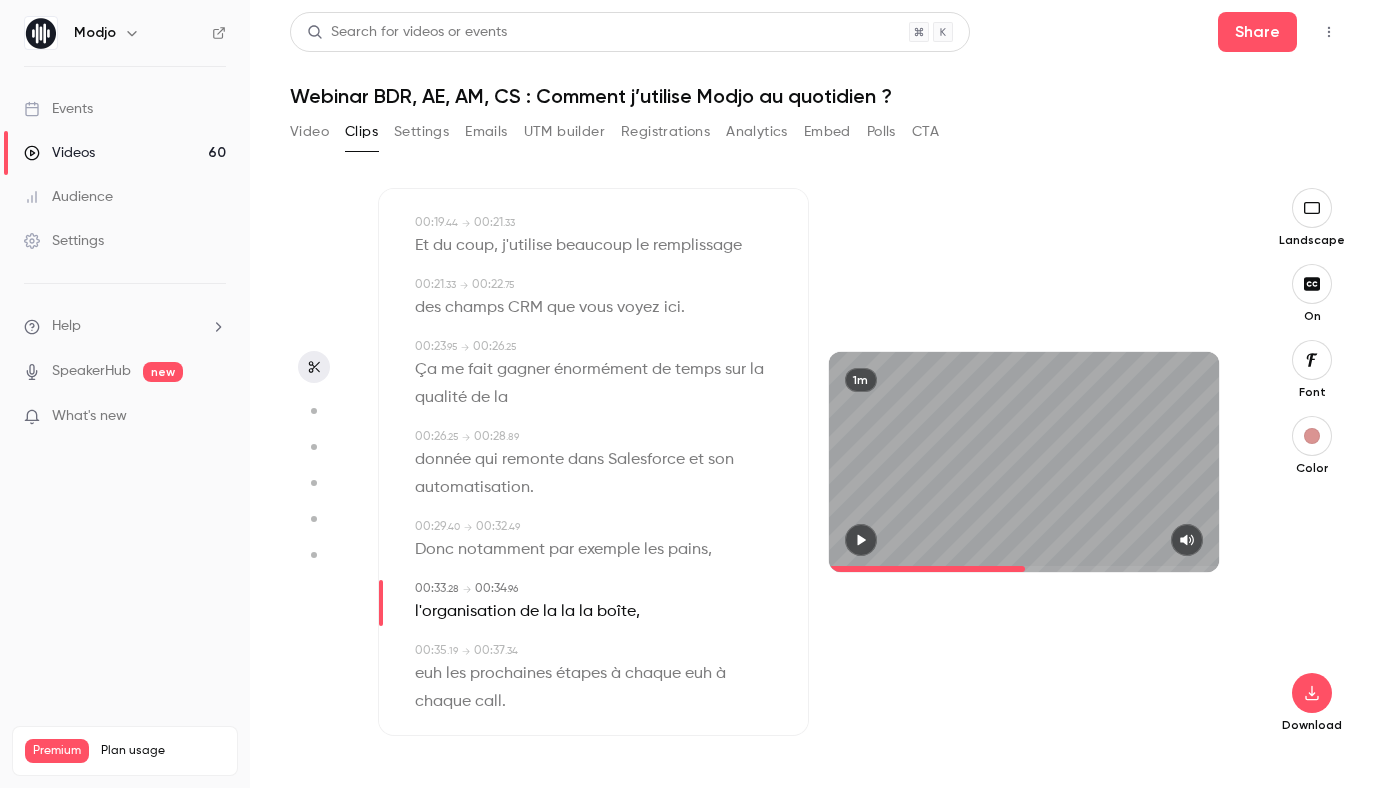 type on "****" 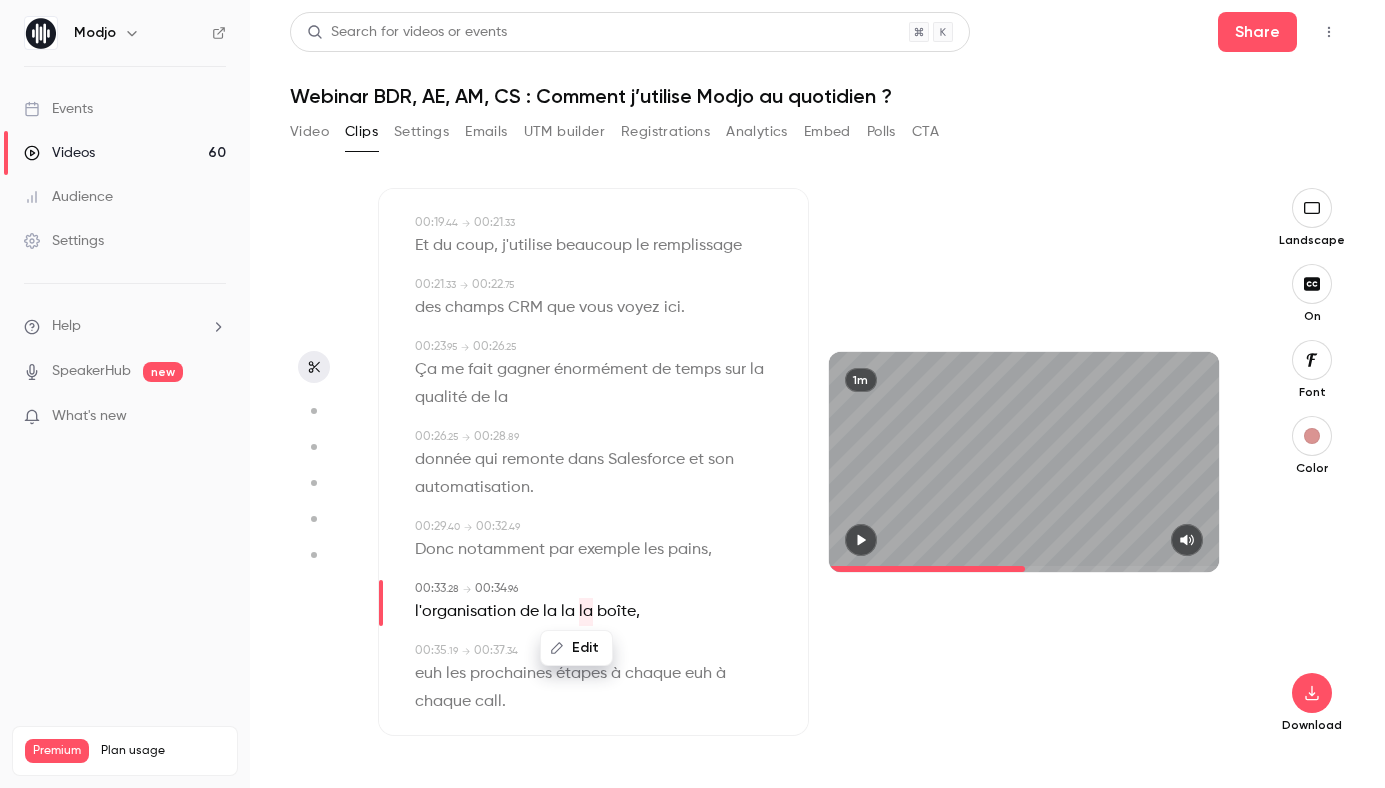 click on "Edit" at bounding box center (576, 648) 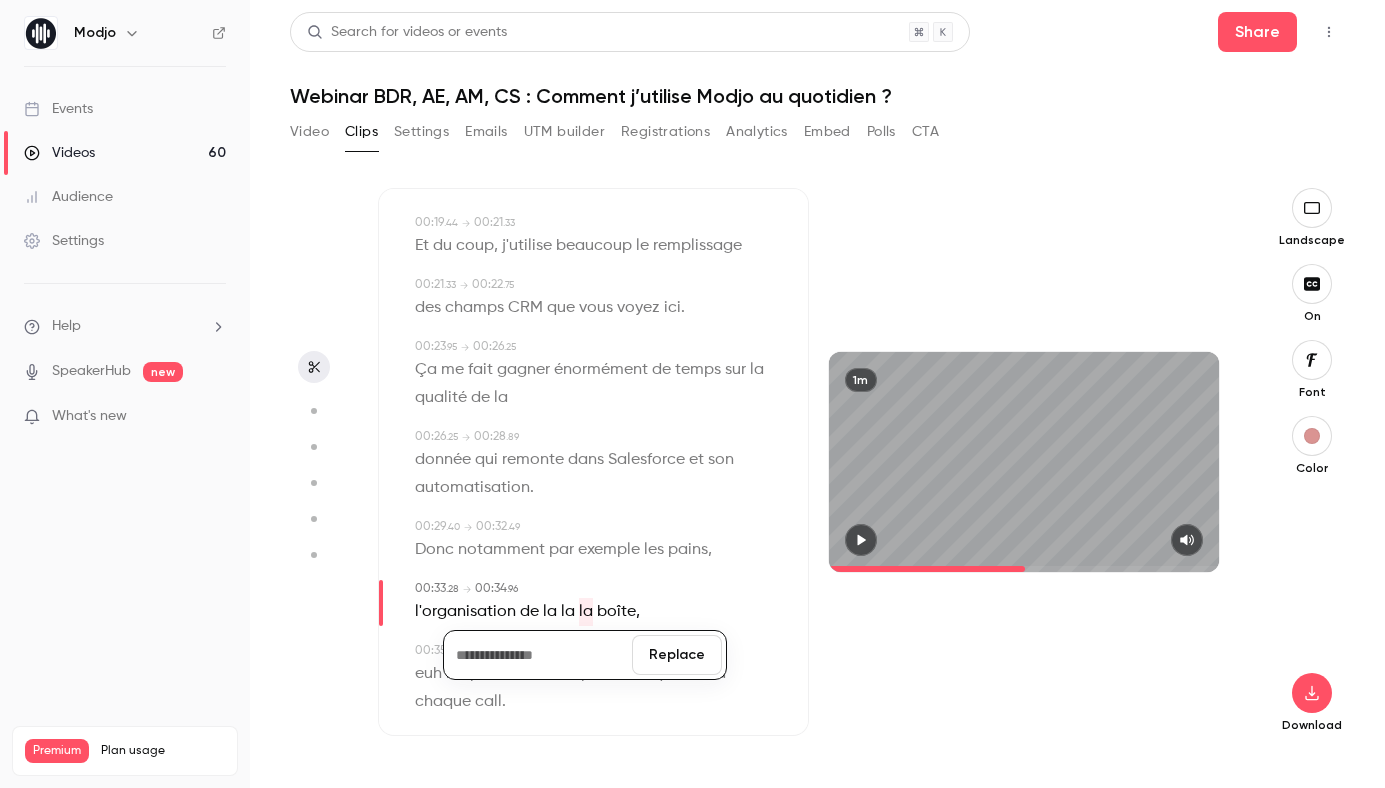 type 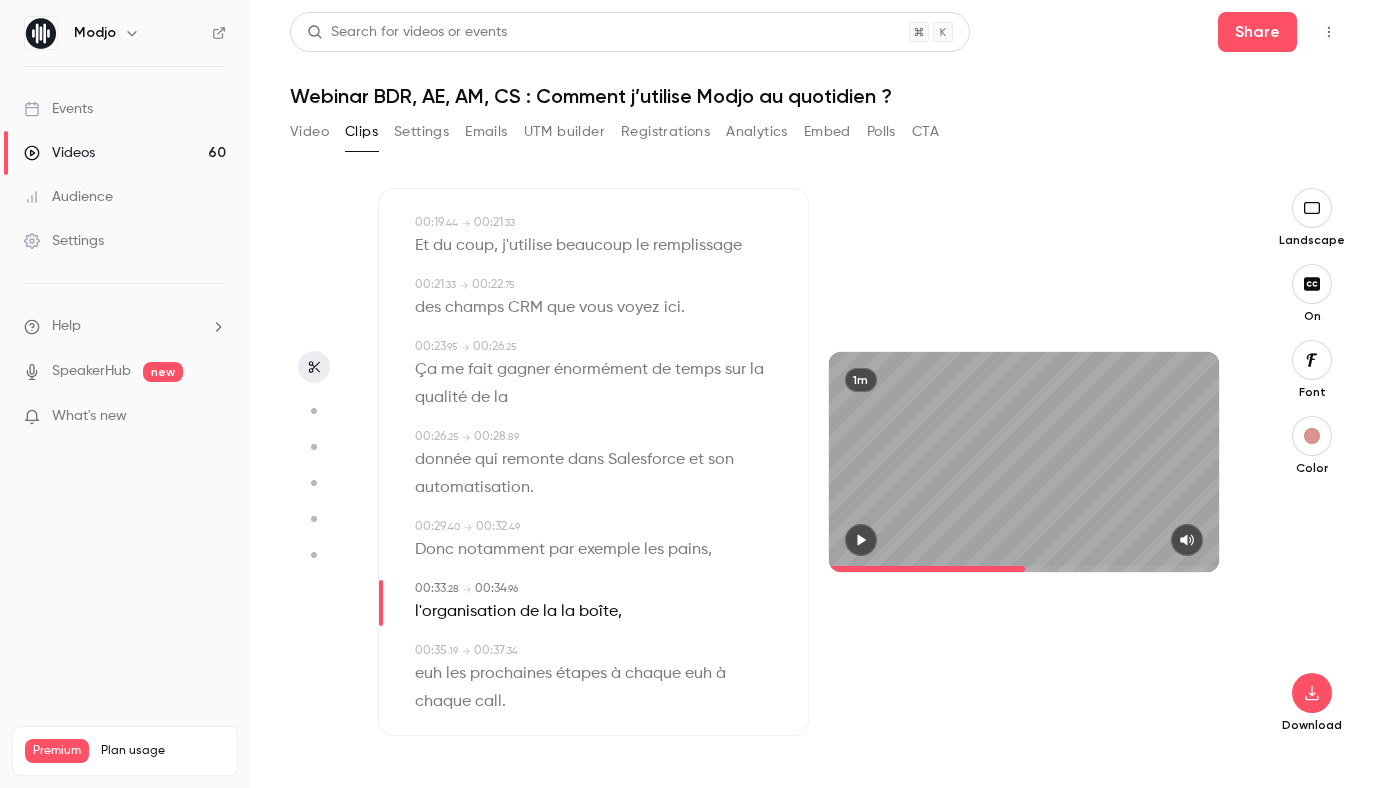 click on "la" at bounding box center (568, 612) 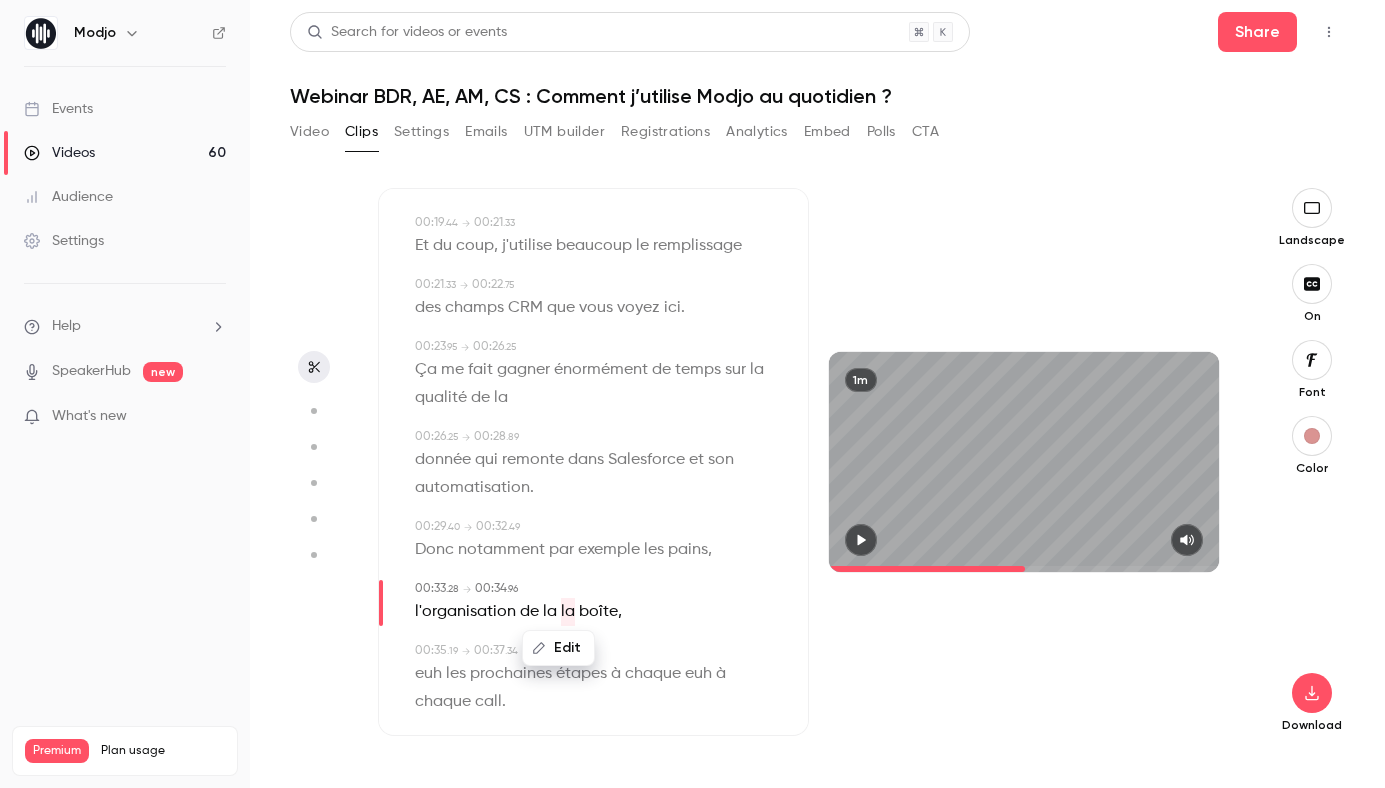 click on "Edit" at bounding box center (558, 648) 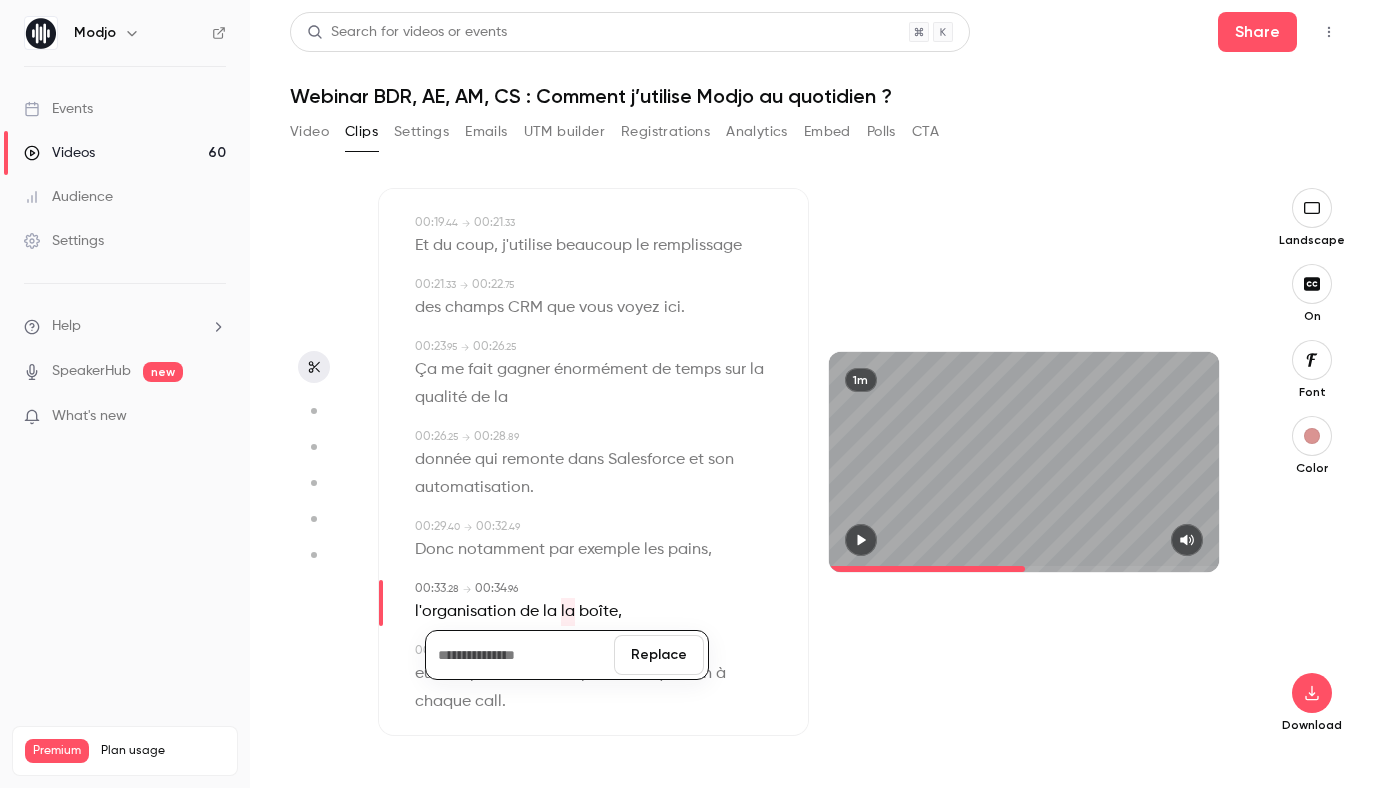 type 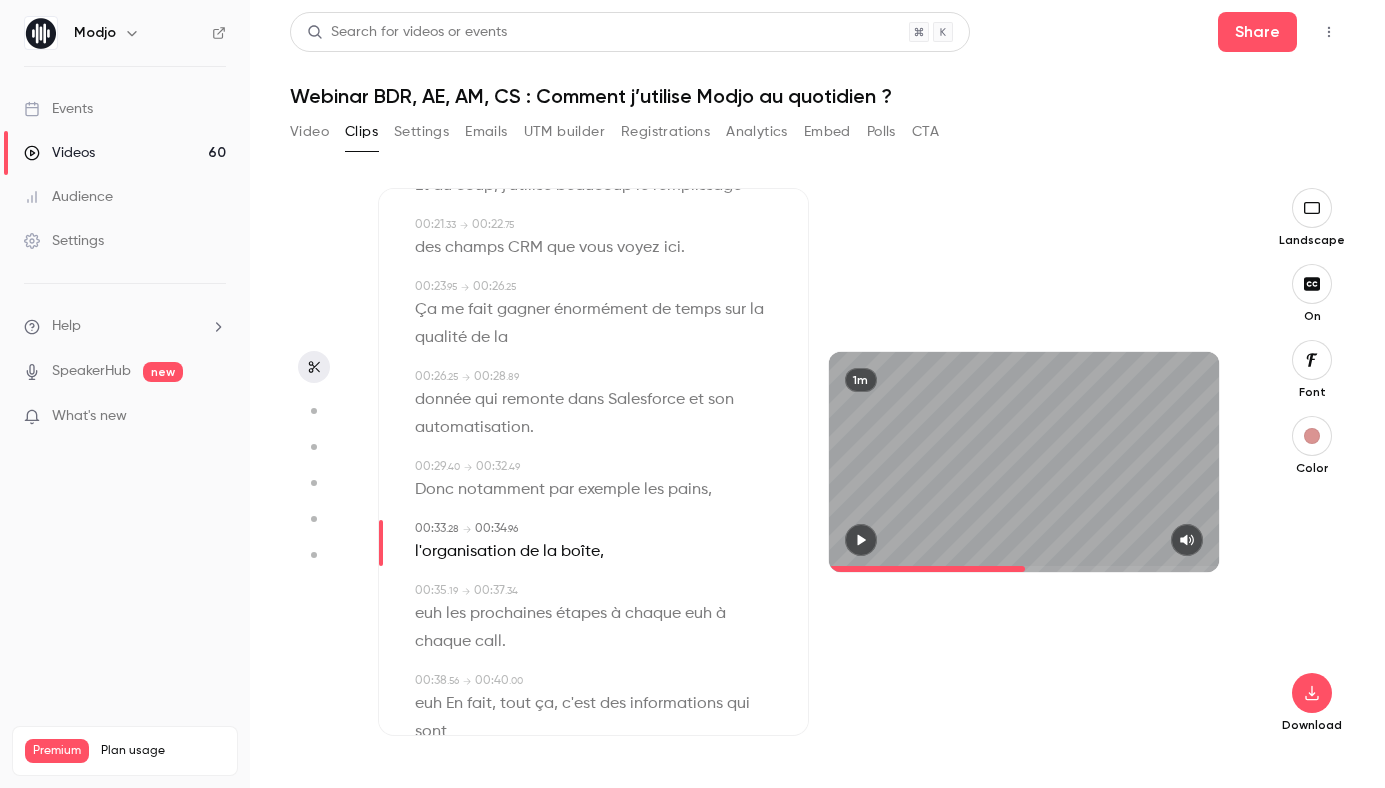 scroll, scrollTop: 752, scrollLeft: 0, axis: vertical 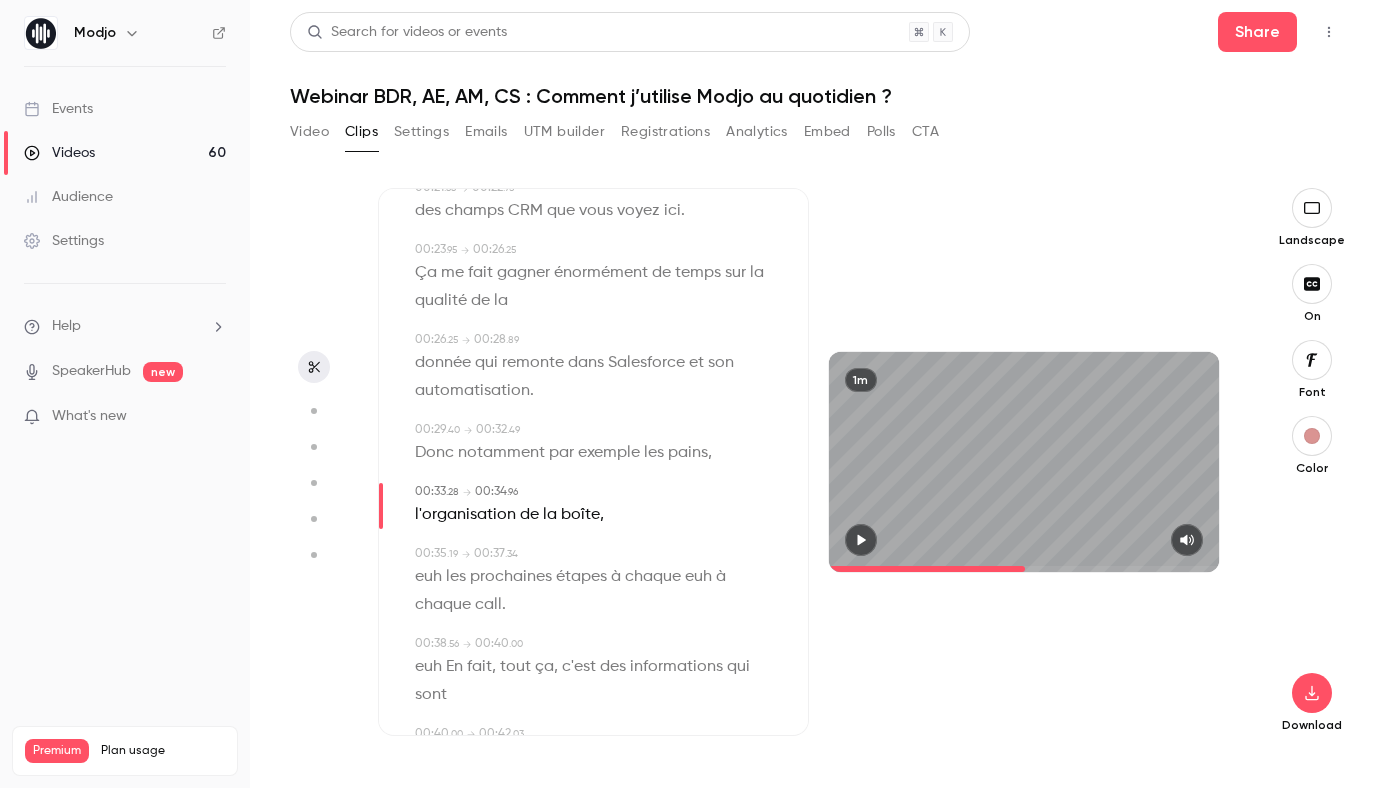 click on "euh" at bounding box center [428, 577] 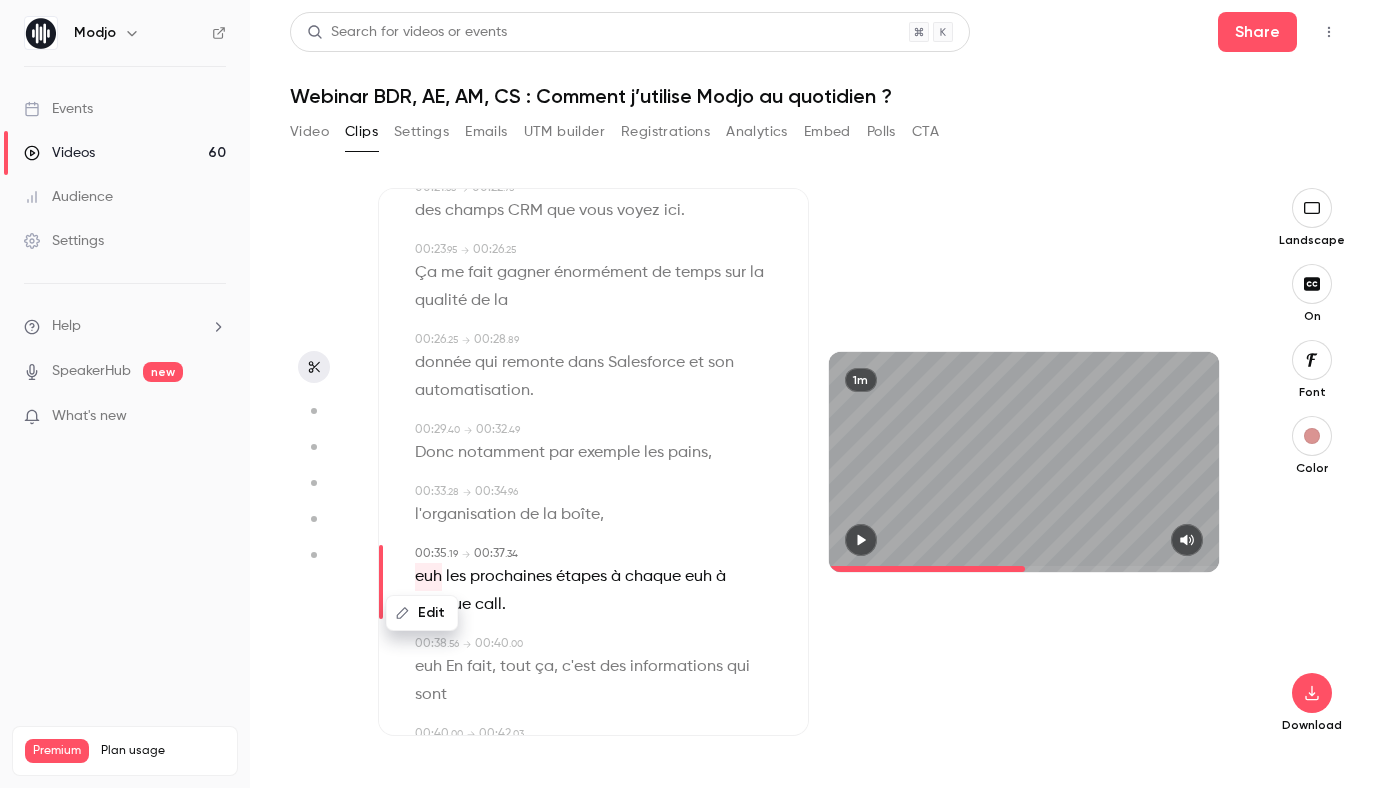 type on "****" 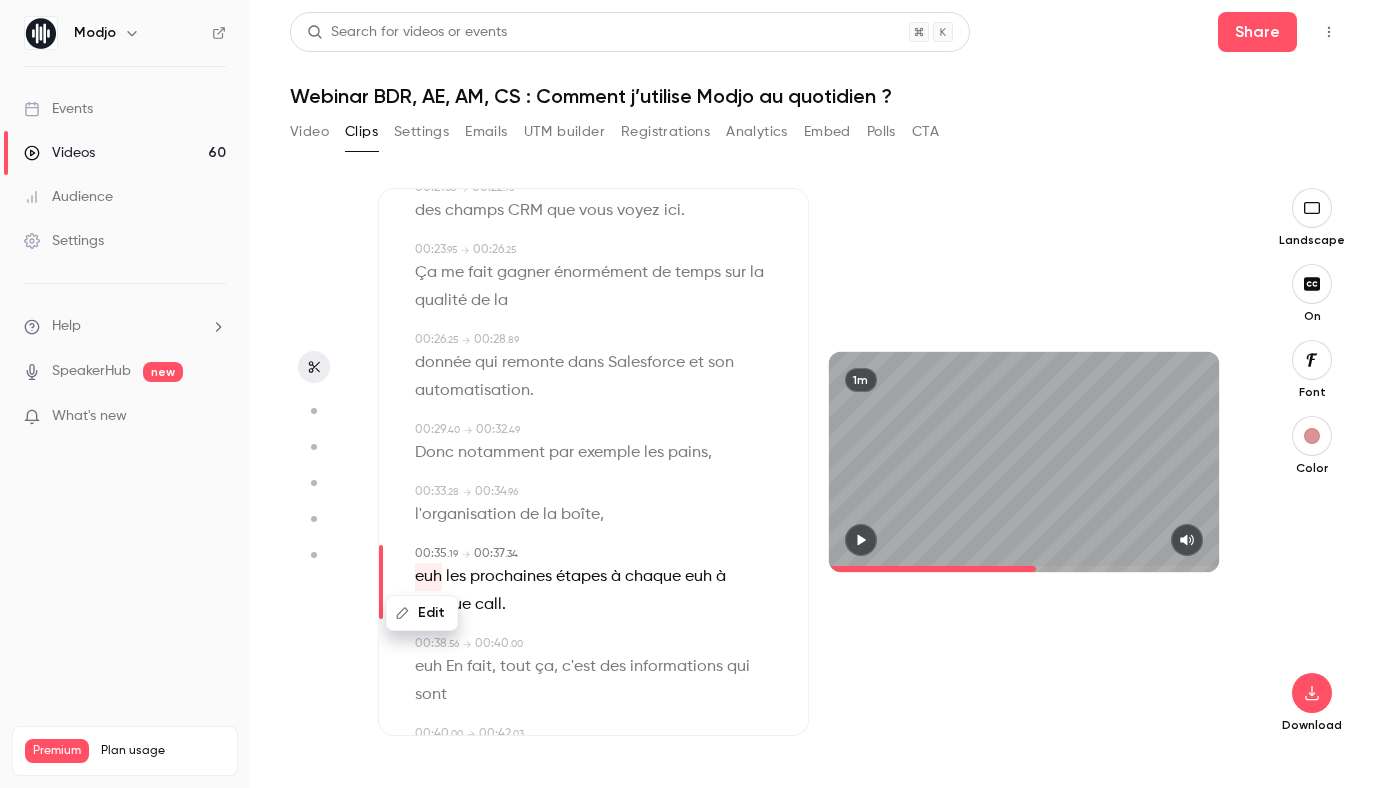 click on "Edit" at bounding box center [422, 613] 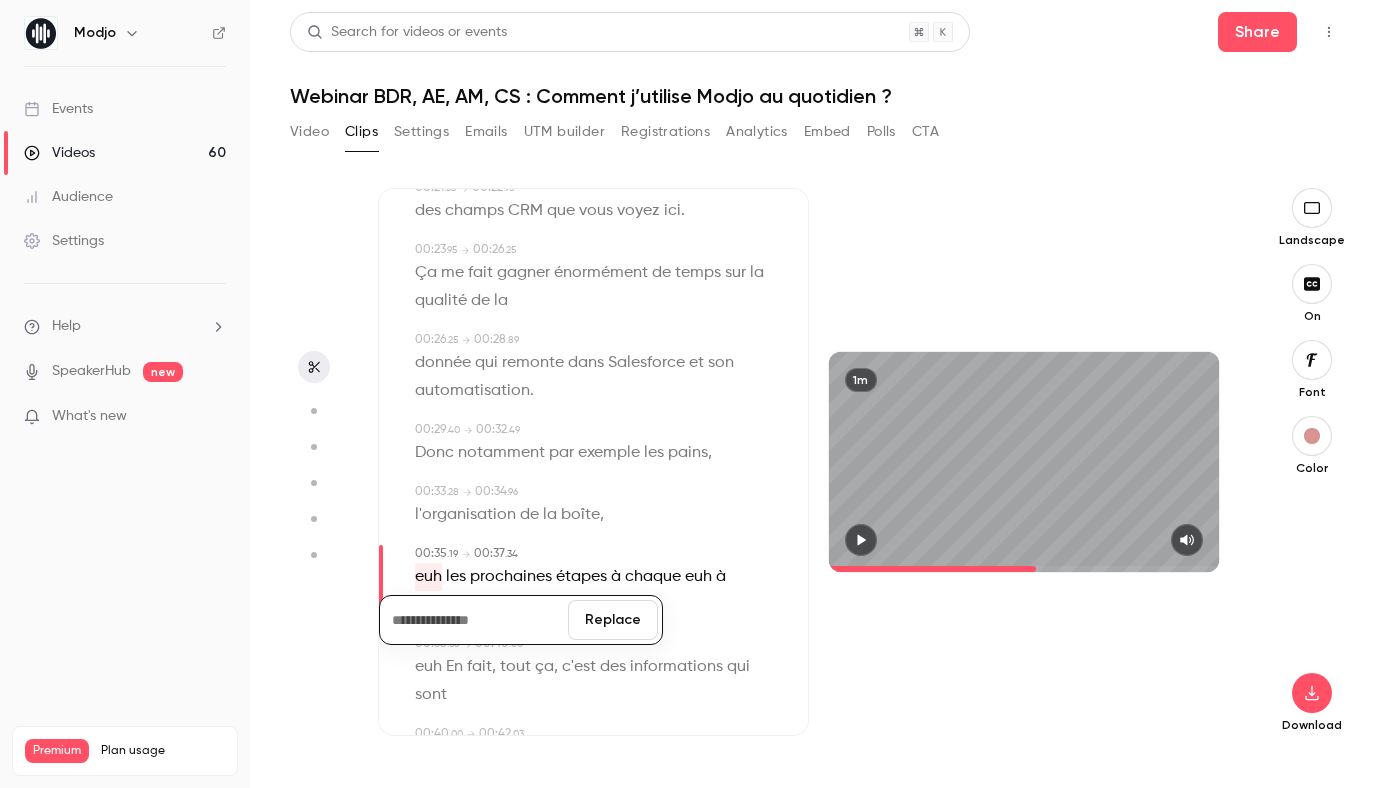 type 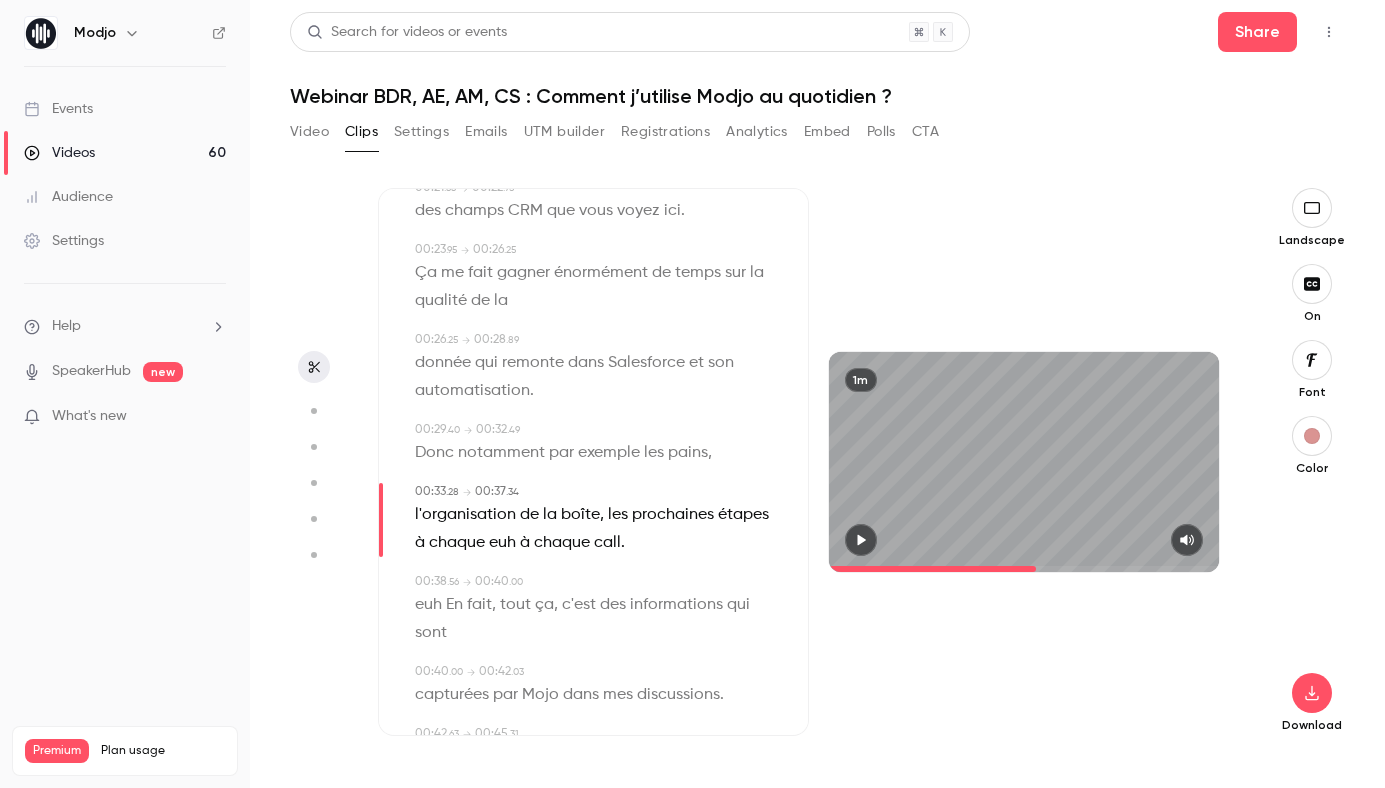 click on "euh" at bounding box center (502, 543) 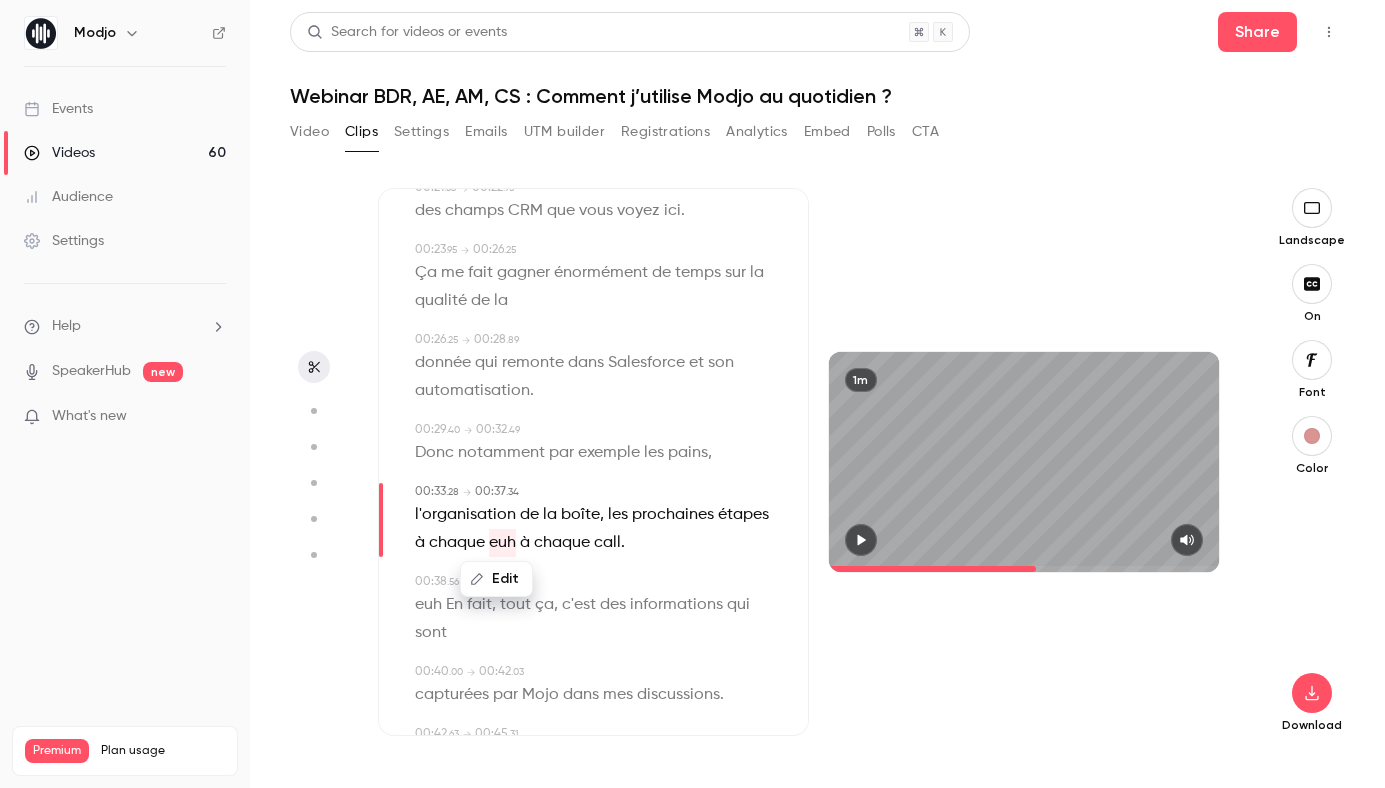 type on "****" 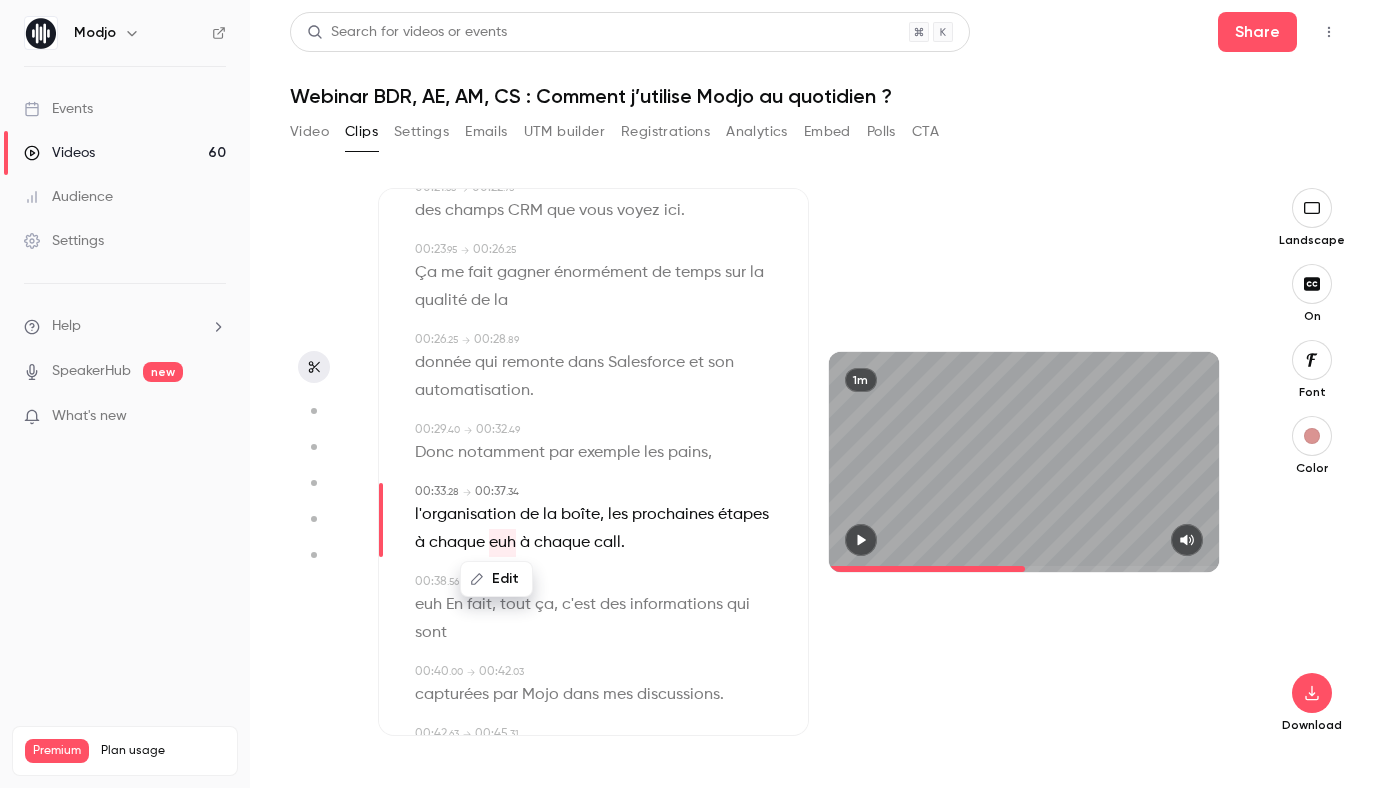 click on "Edit" at bounding box center (496, 579) 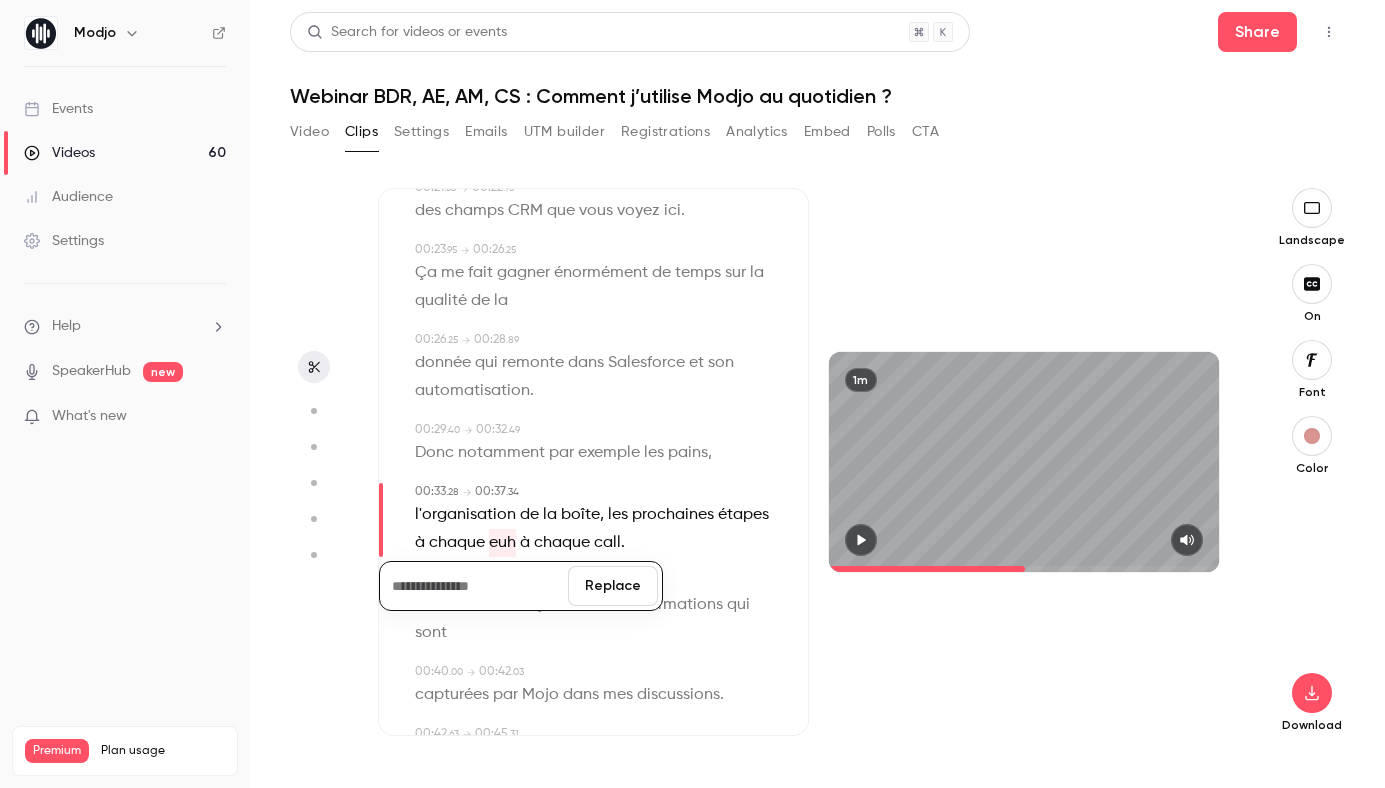 type 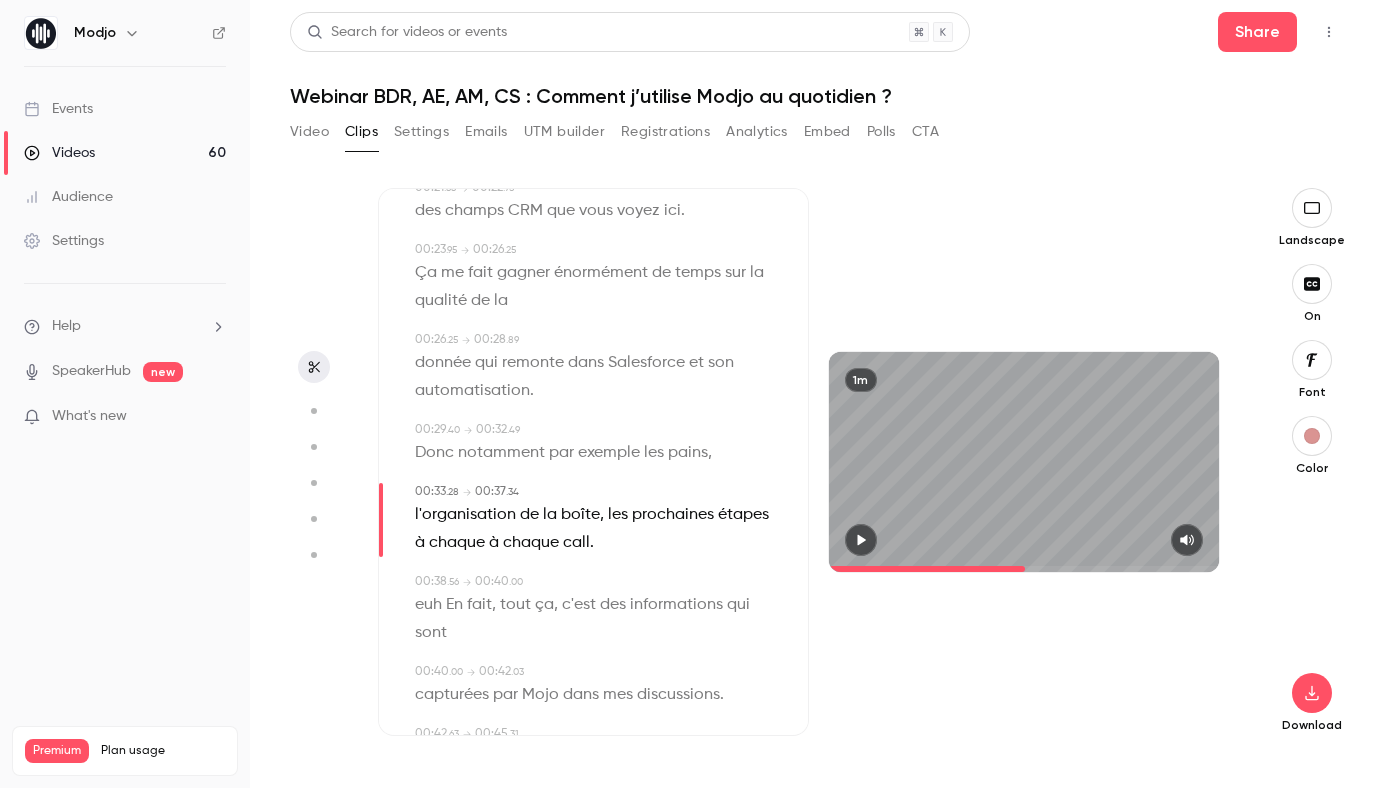 type on "****" 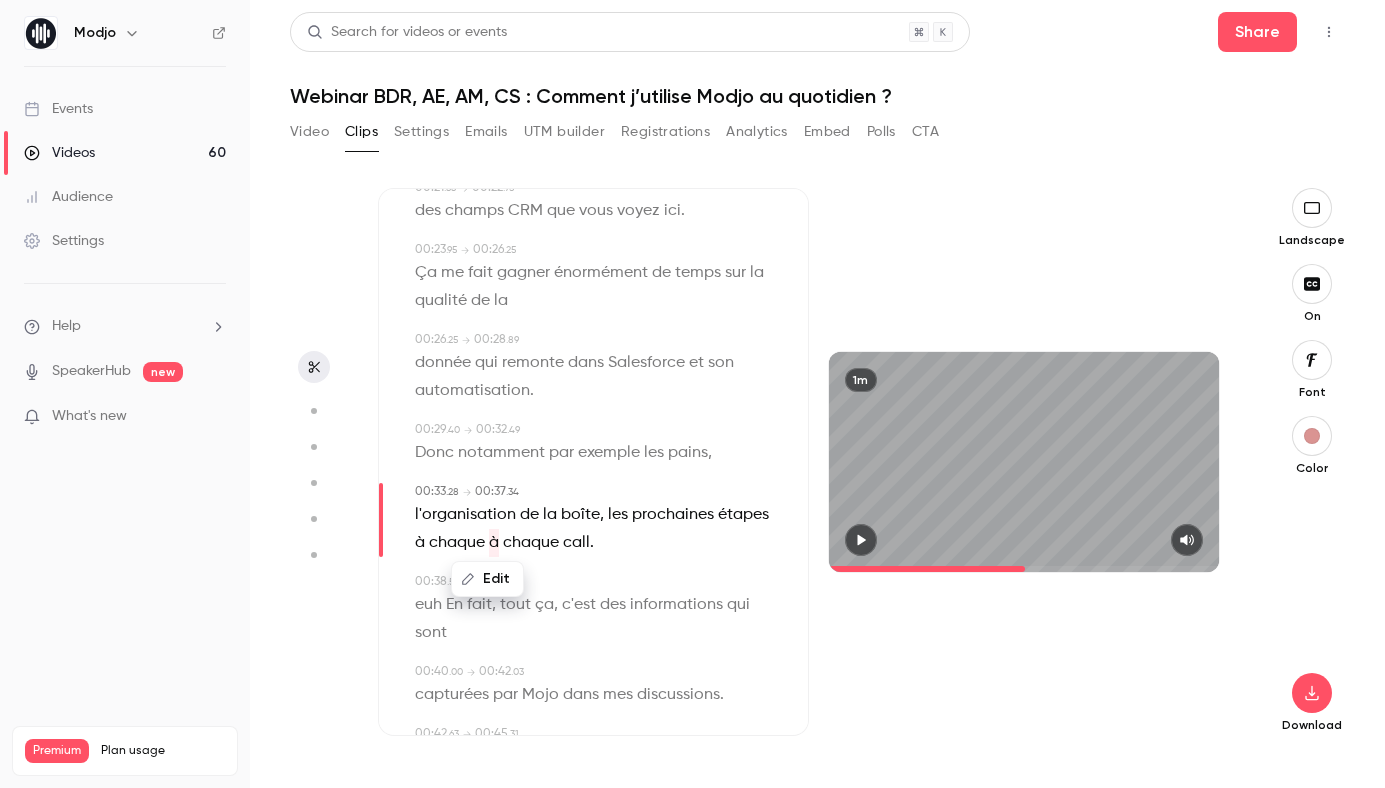 click on "Edit" at bounding box center [487, 579] 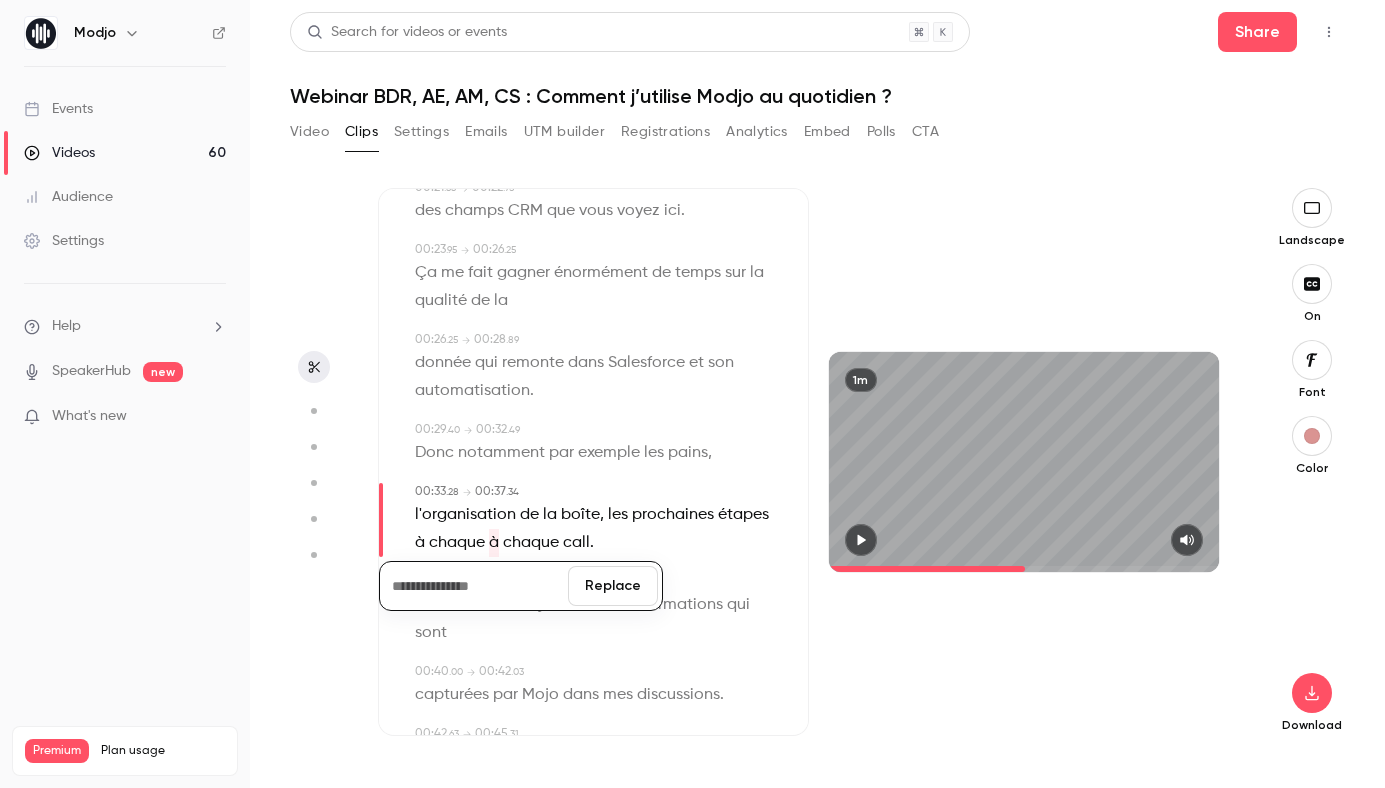 type 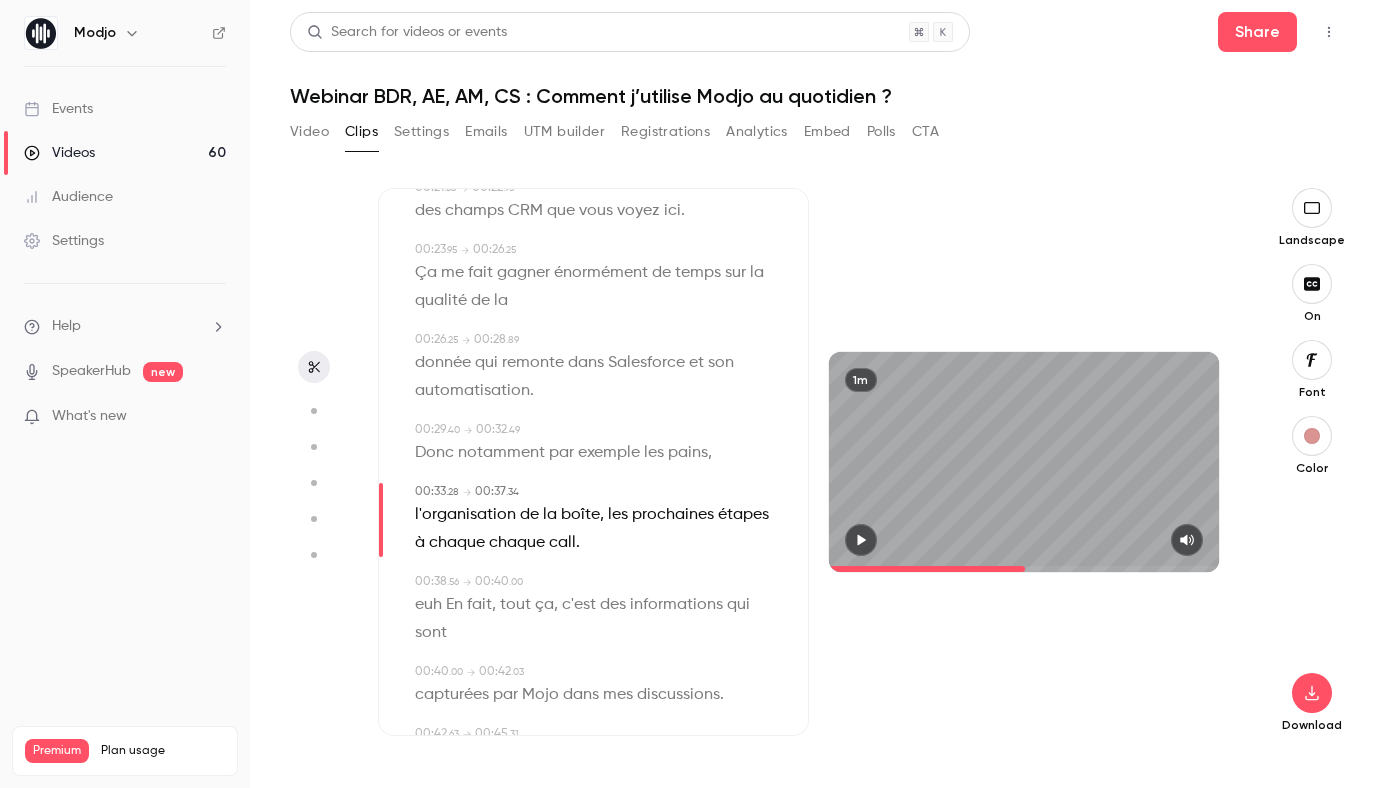 type on "****" 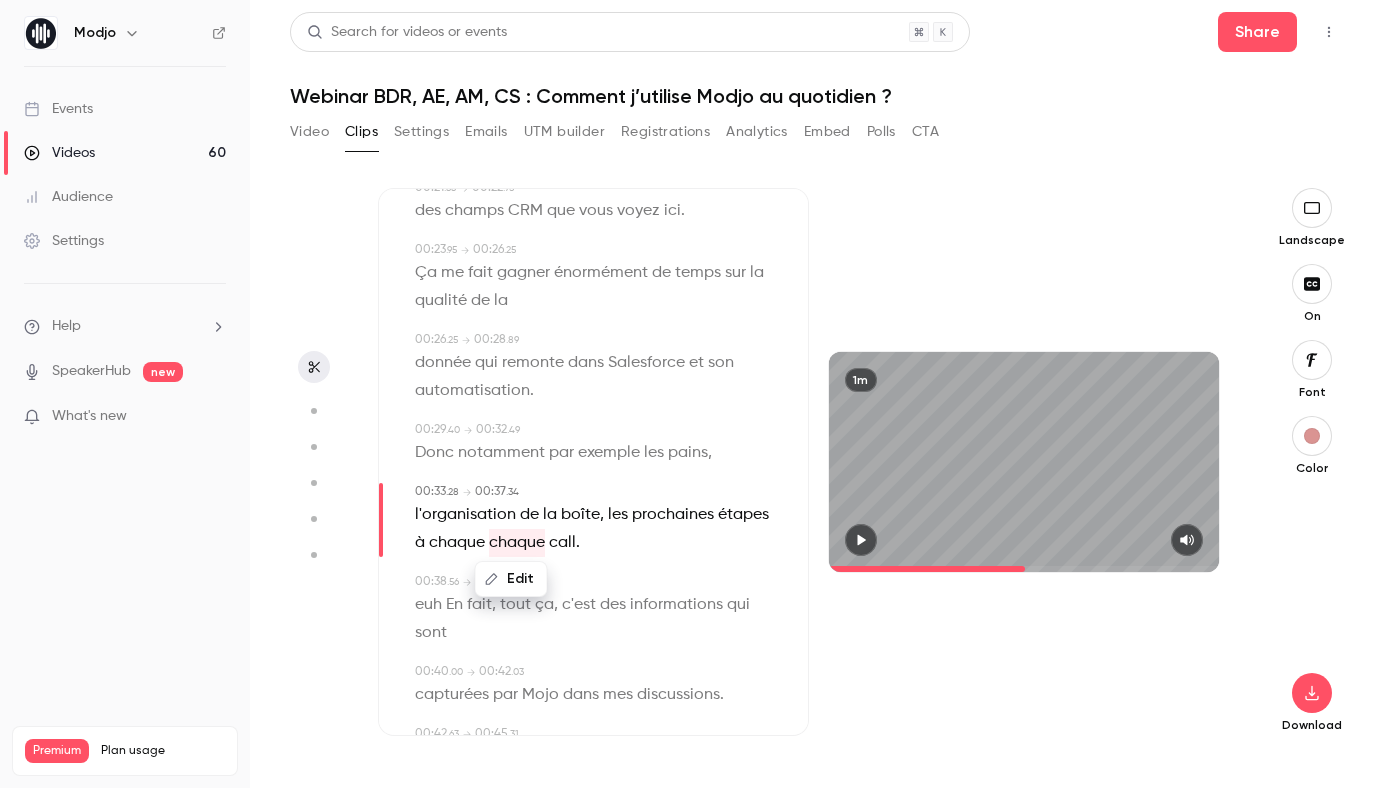click on "Edit" at bounding box center (511, 579) 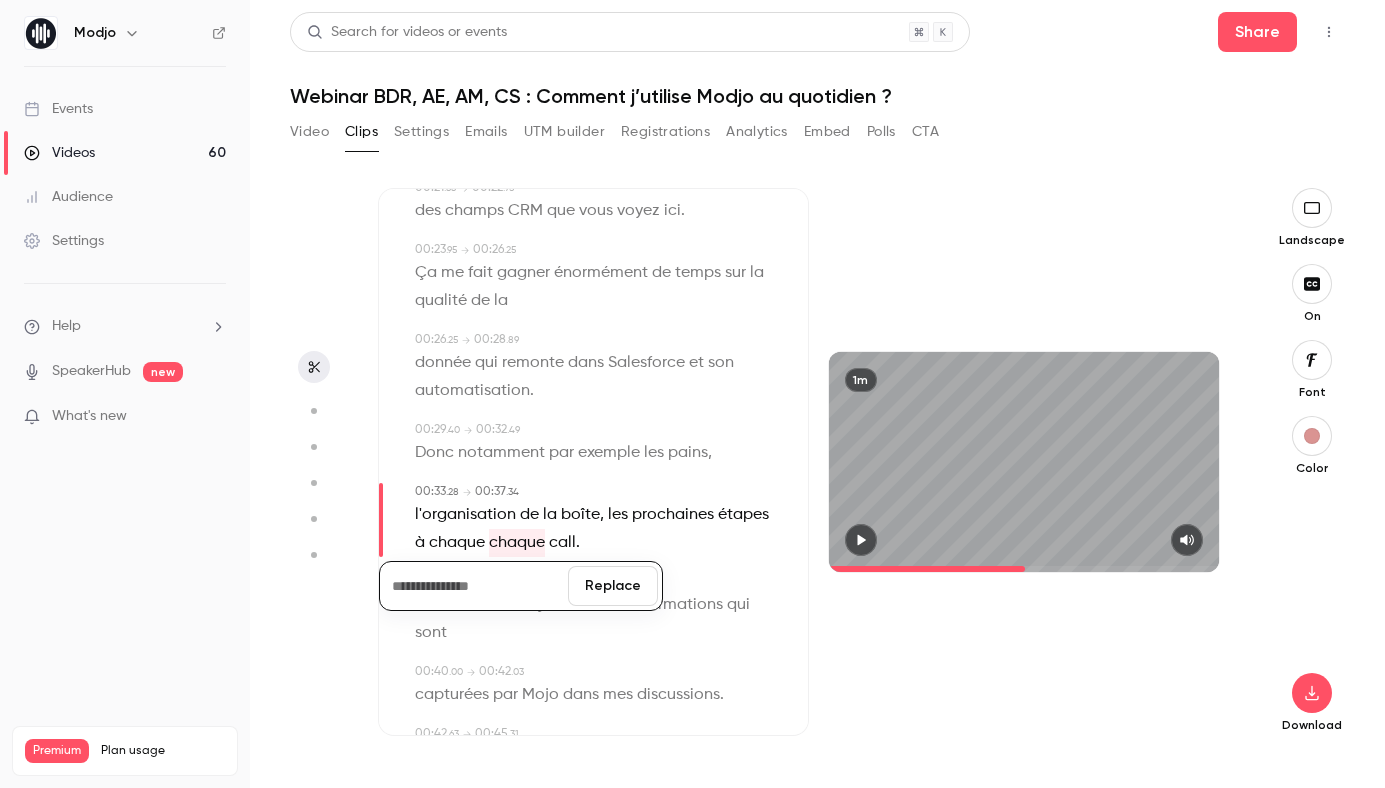 type 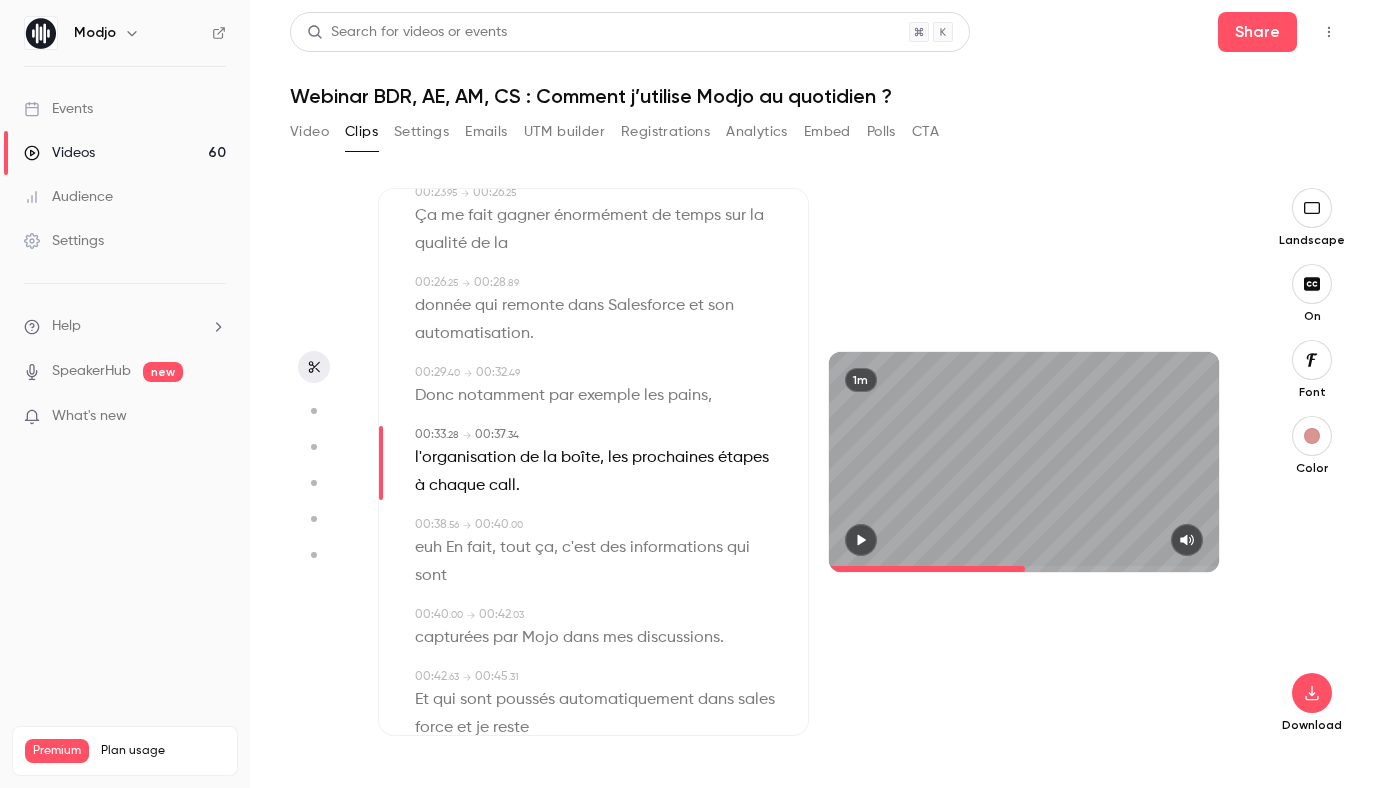 scroll, scrollTop: 829, scrollLeft: 0, axis: vertical 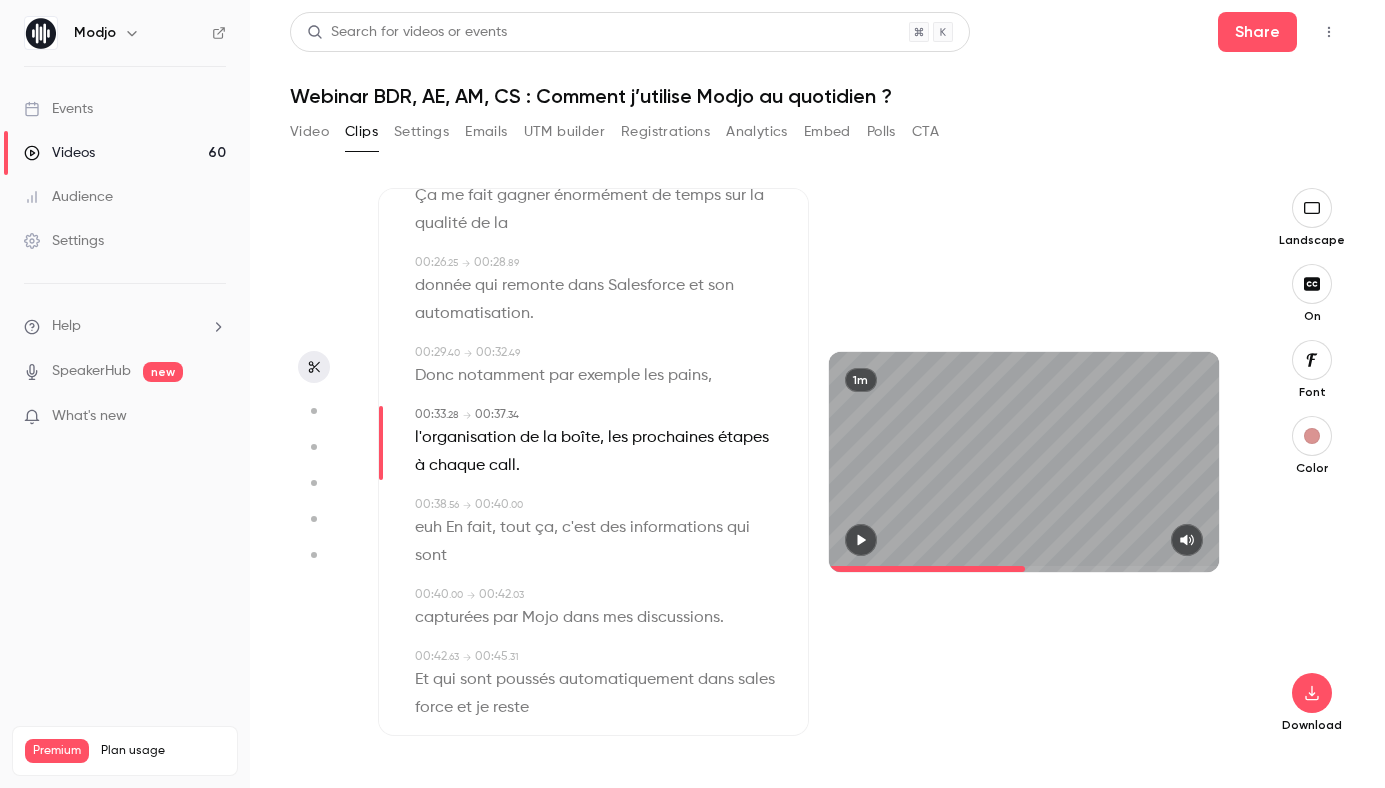click on "euh" at bounding box center [428, 528] 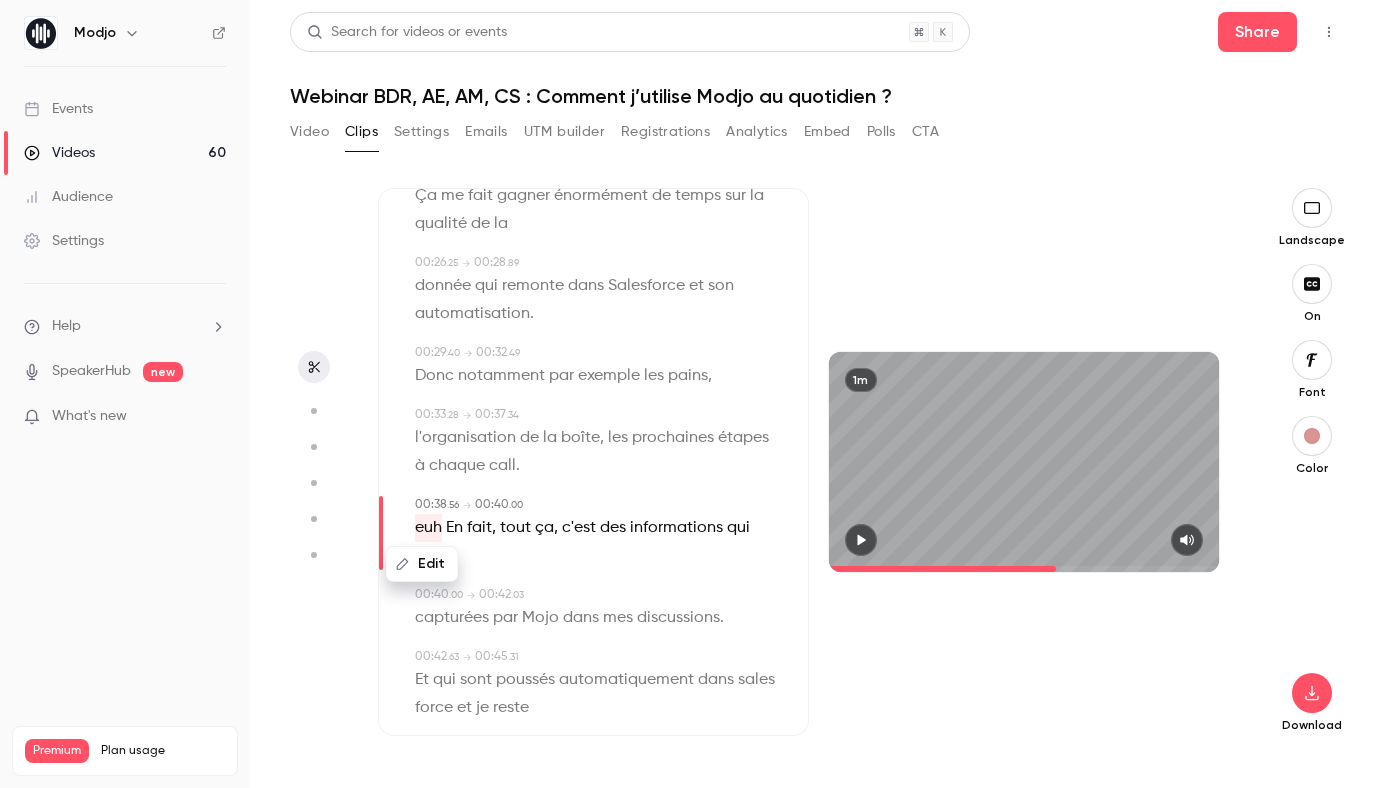 click on "Edit" at bounding box center (422, 564) 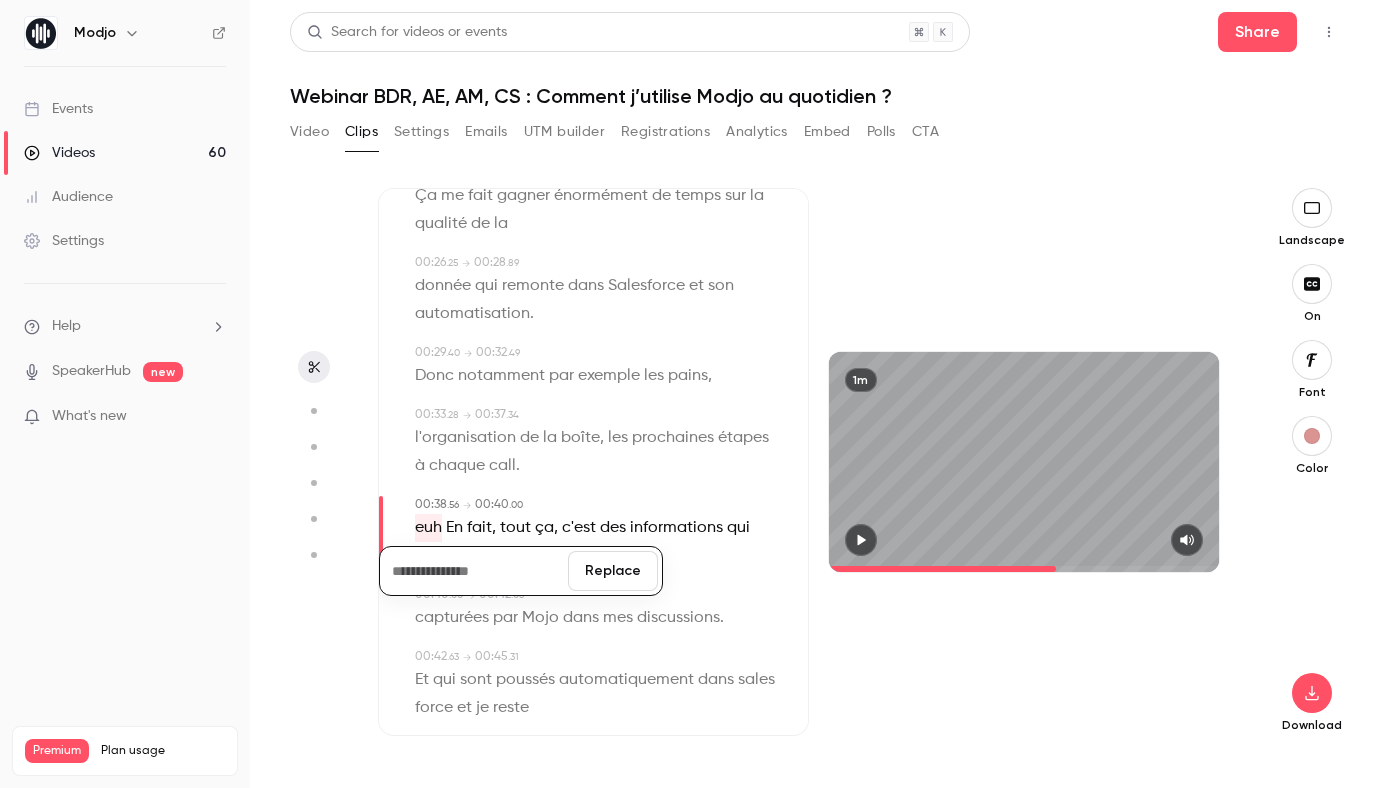 type 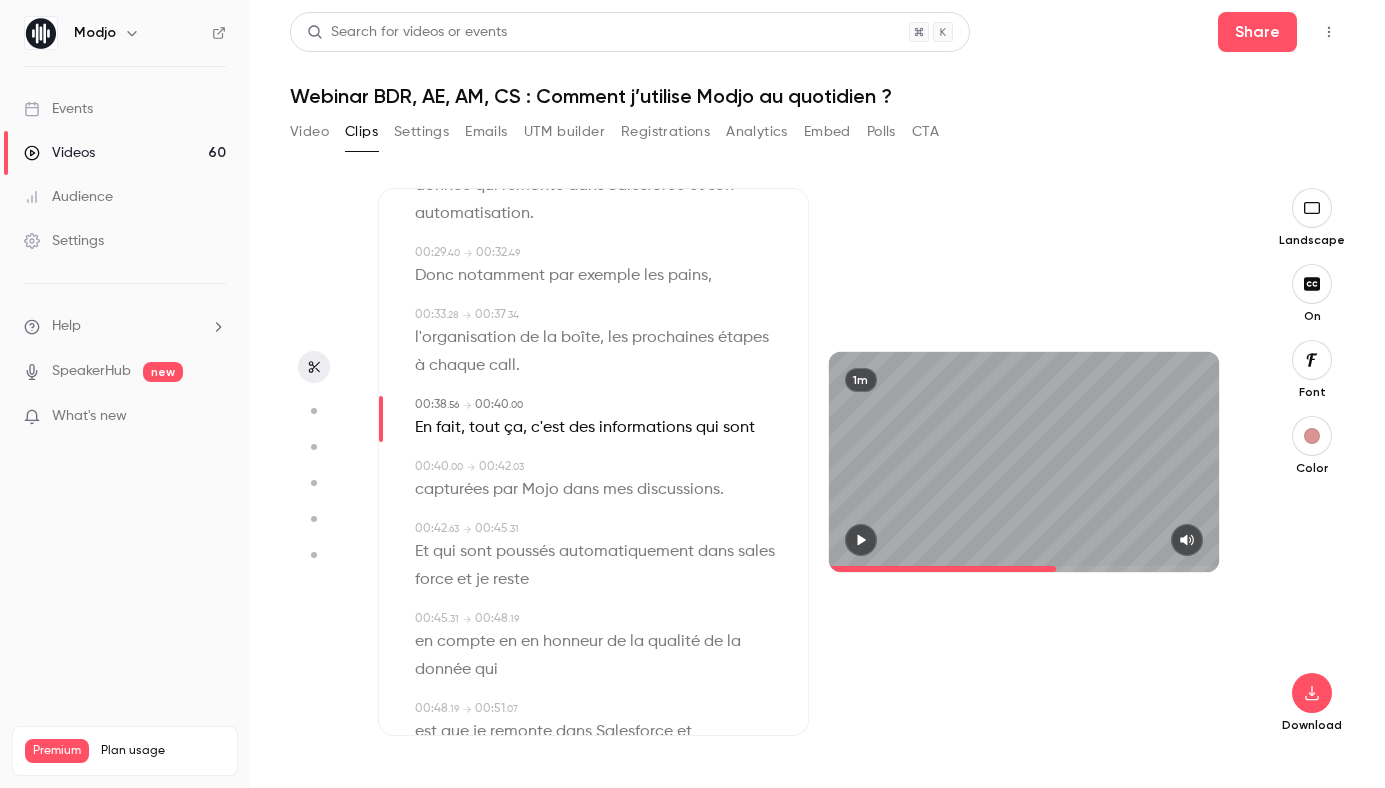 scroll, scrollTop: 934, scrollLeft: 0, axis: vertical 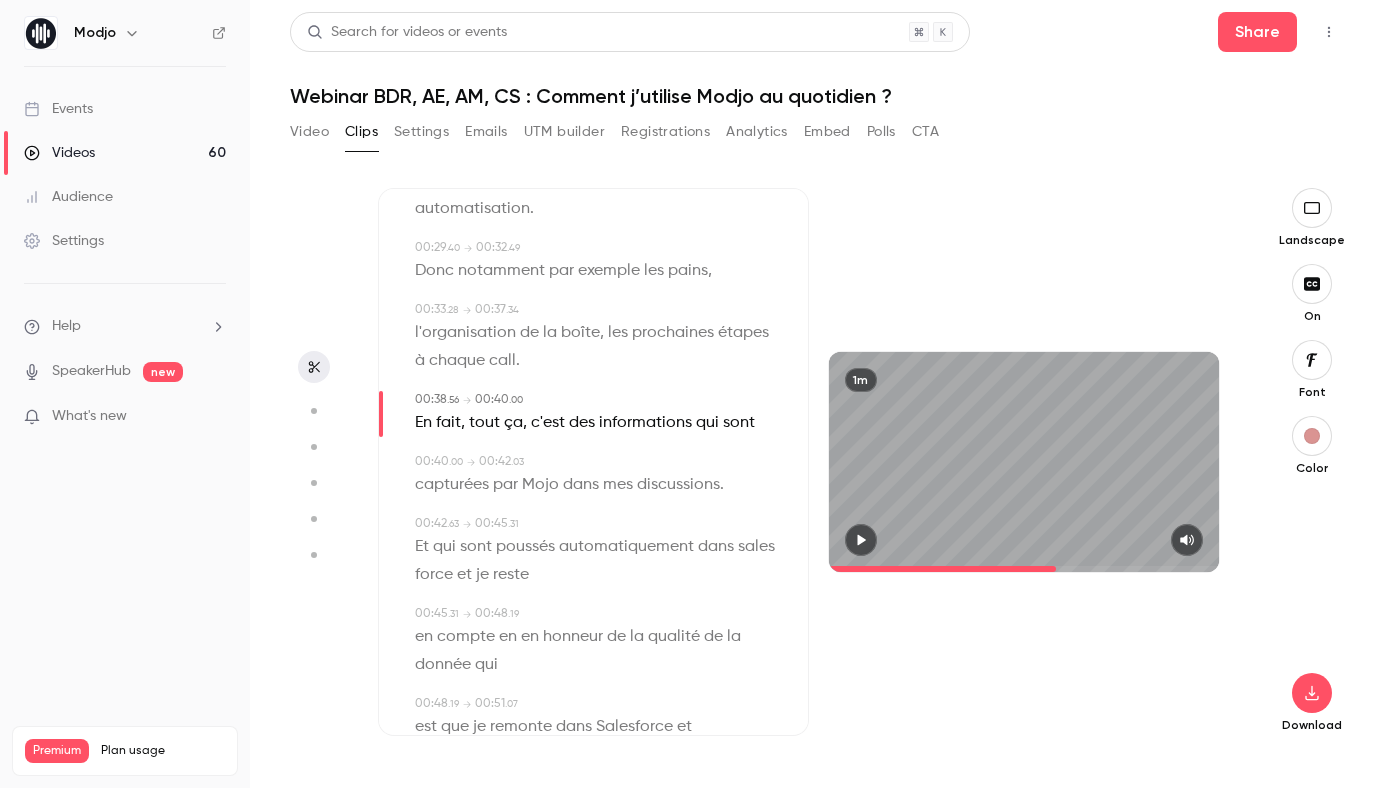 click on "Mojo" at bounding box center [540, 485] 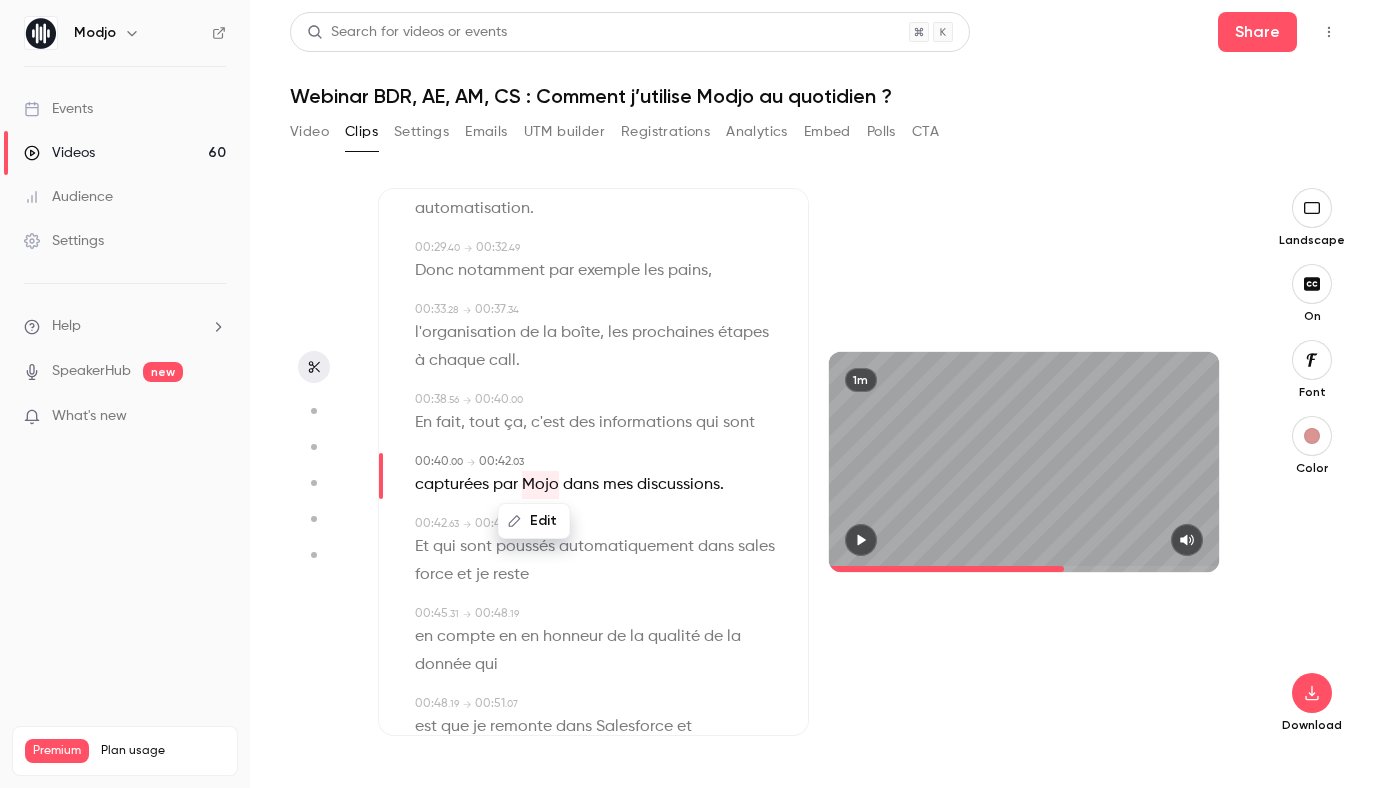 click on "Edit" at bounding box center (534, 521) 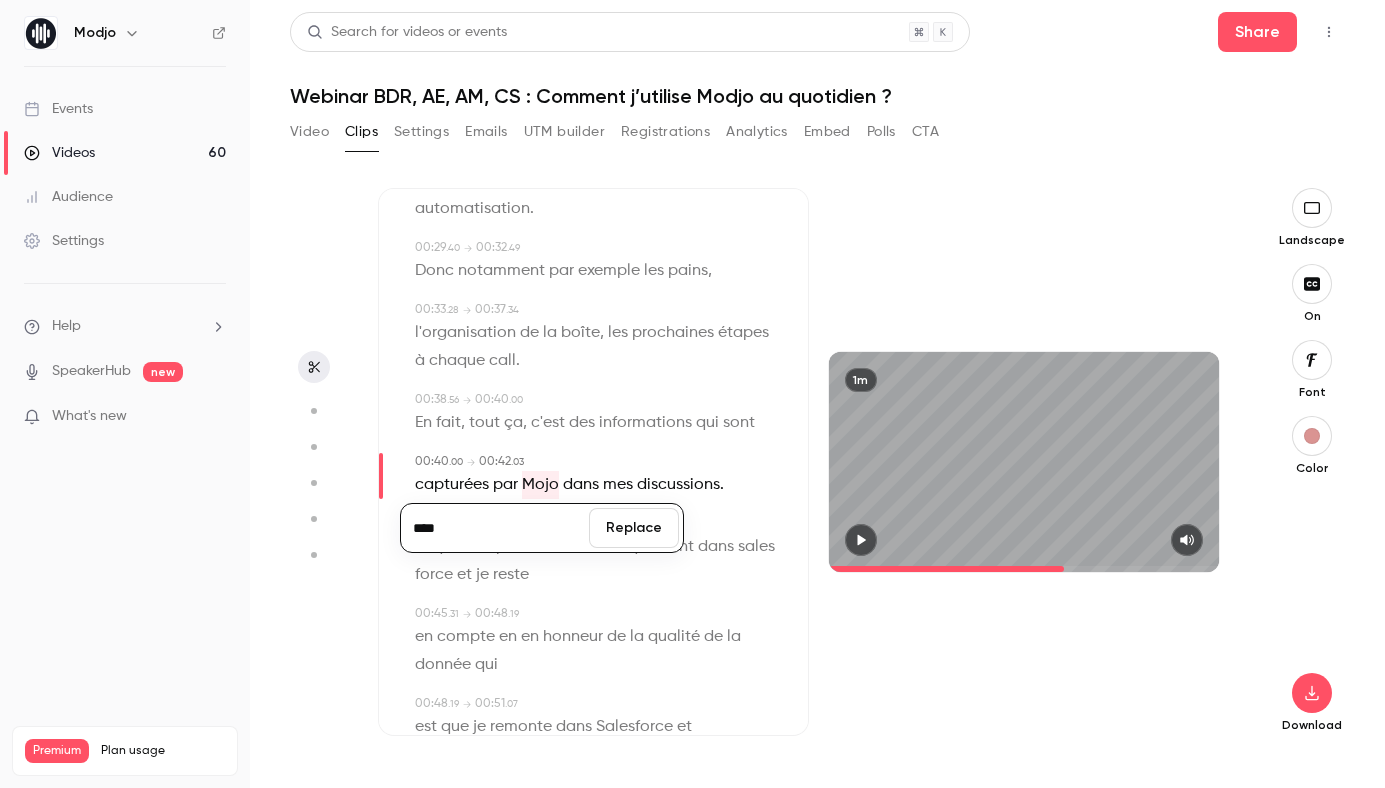 click on "****" at bounding box center (495, 528) 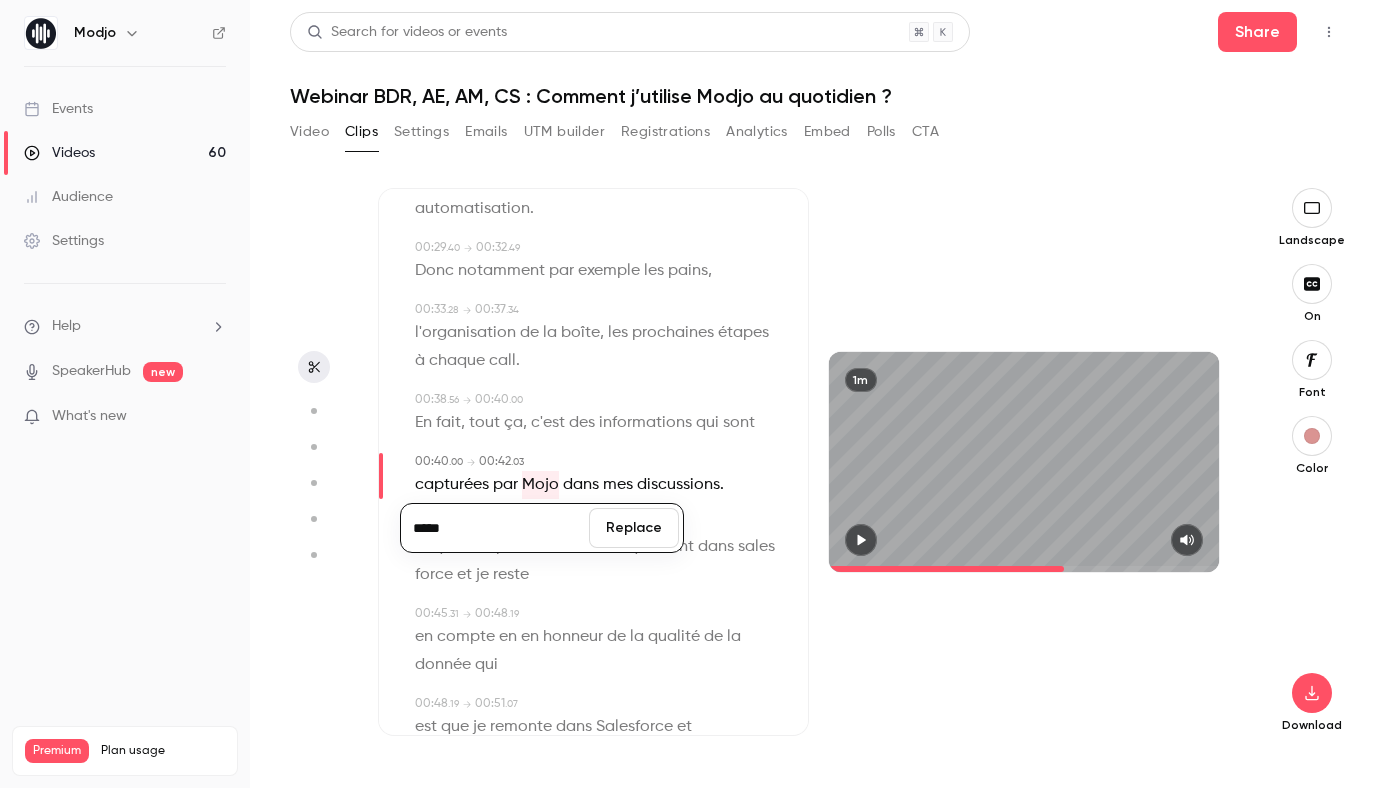 type on "*****" 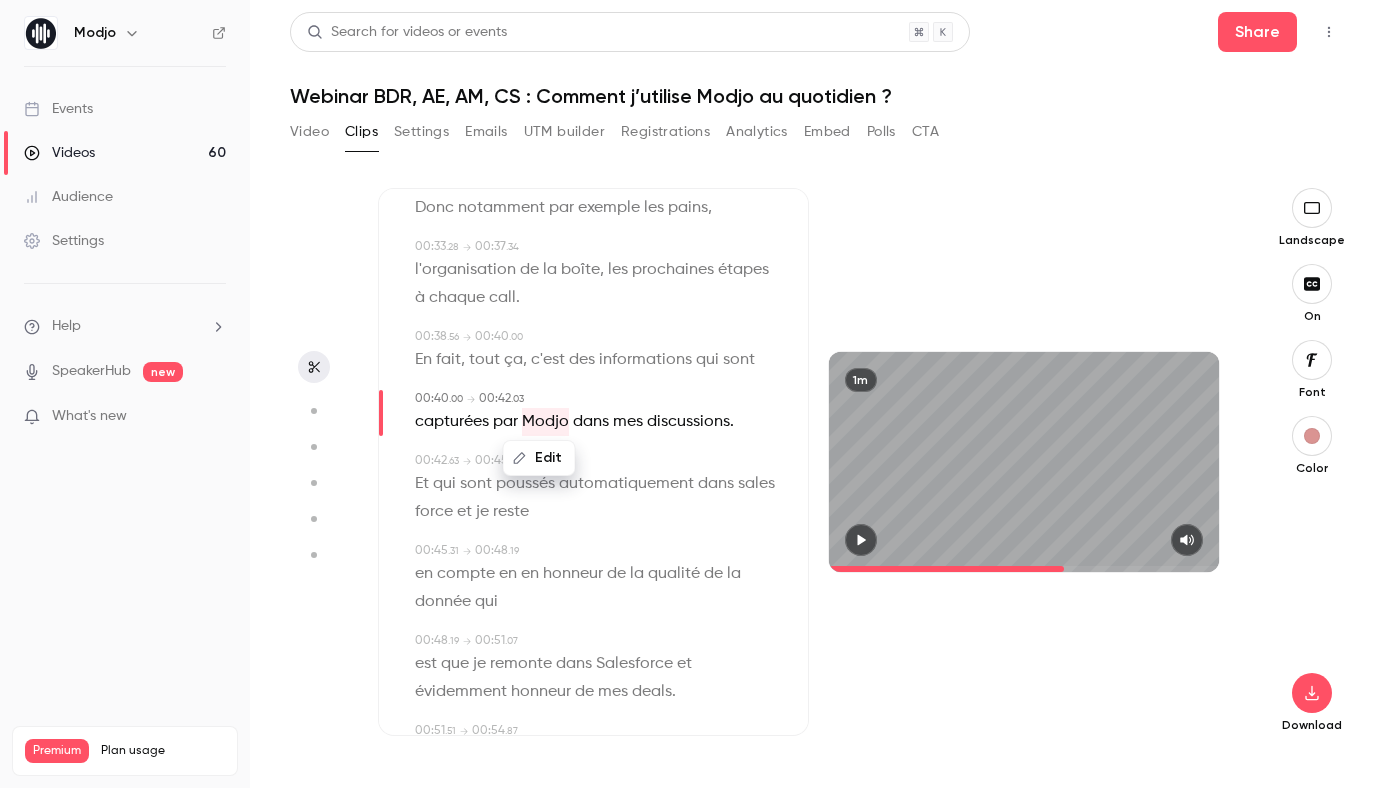 scroll, scrollTop: 1006, scrollLeft: 0, axis: vertical 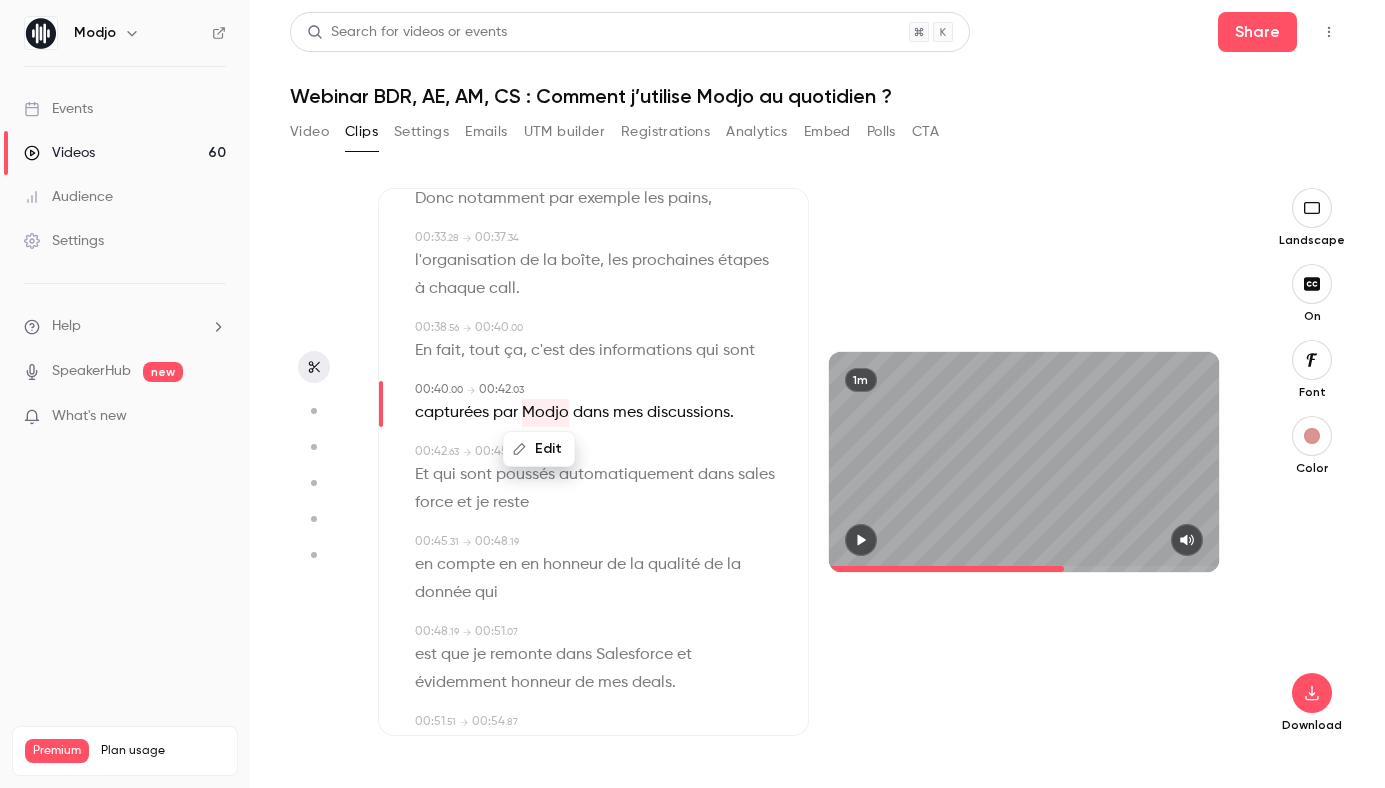 click on "Et" at bounding box center (422, 475) 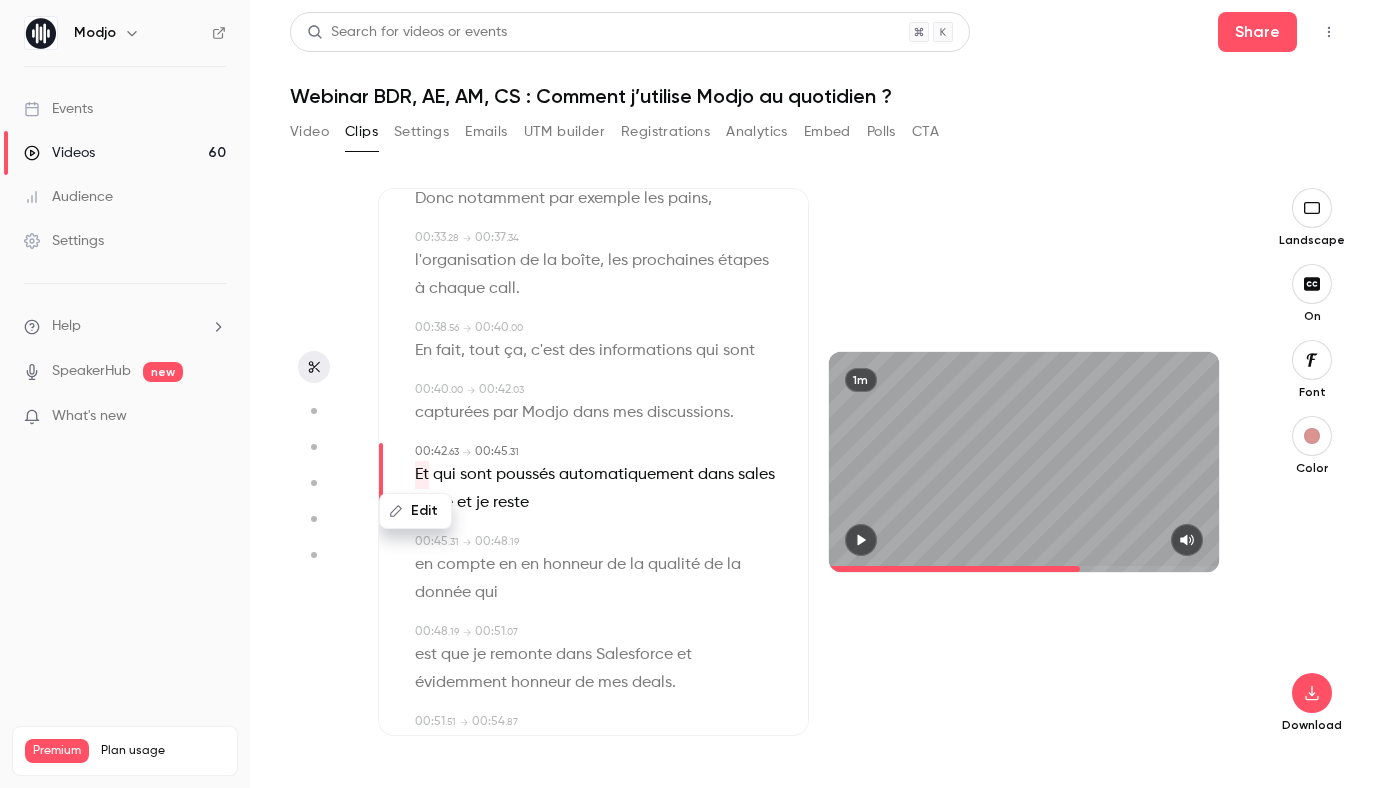 click on "Edit" at bounding box center [415, 511] 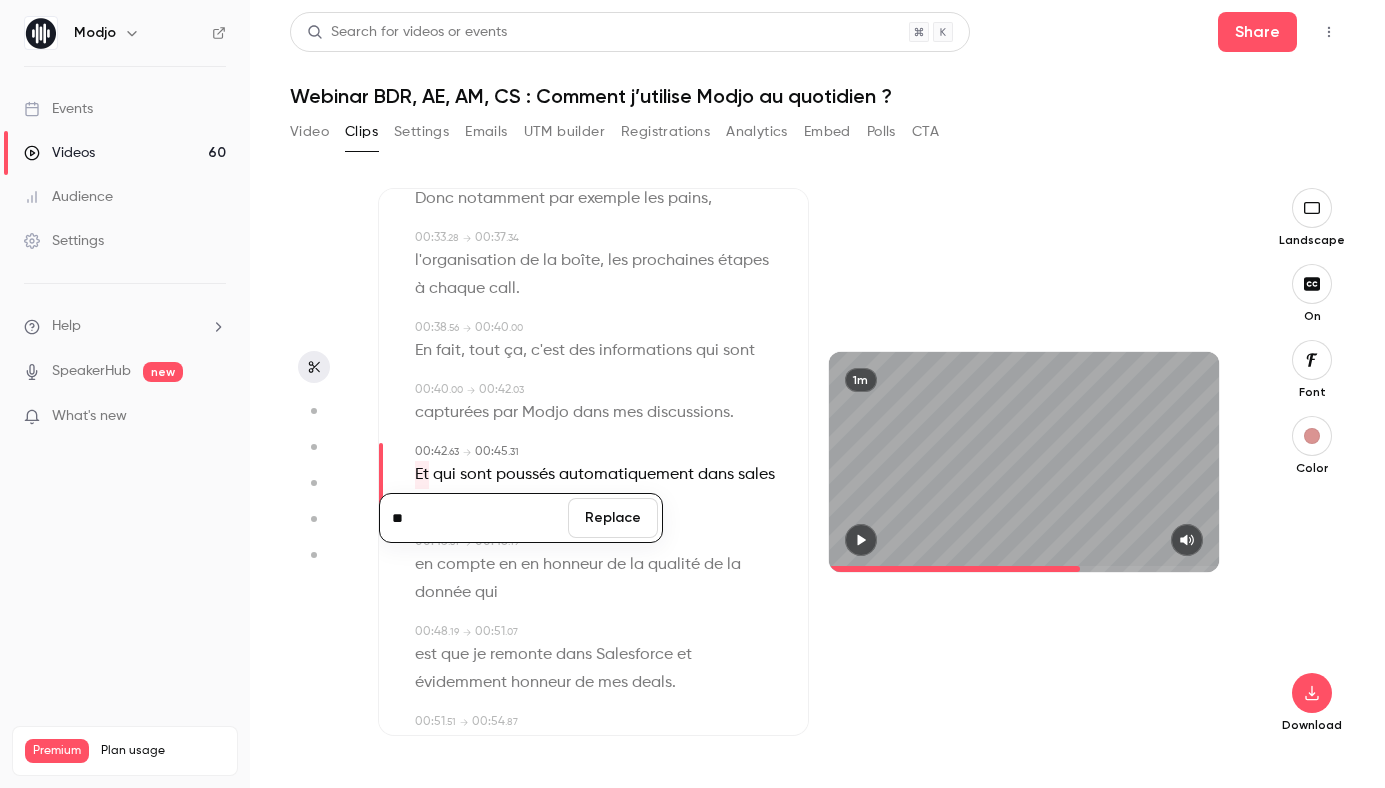 click on "**" at bounding box center [474, 518] 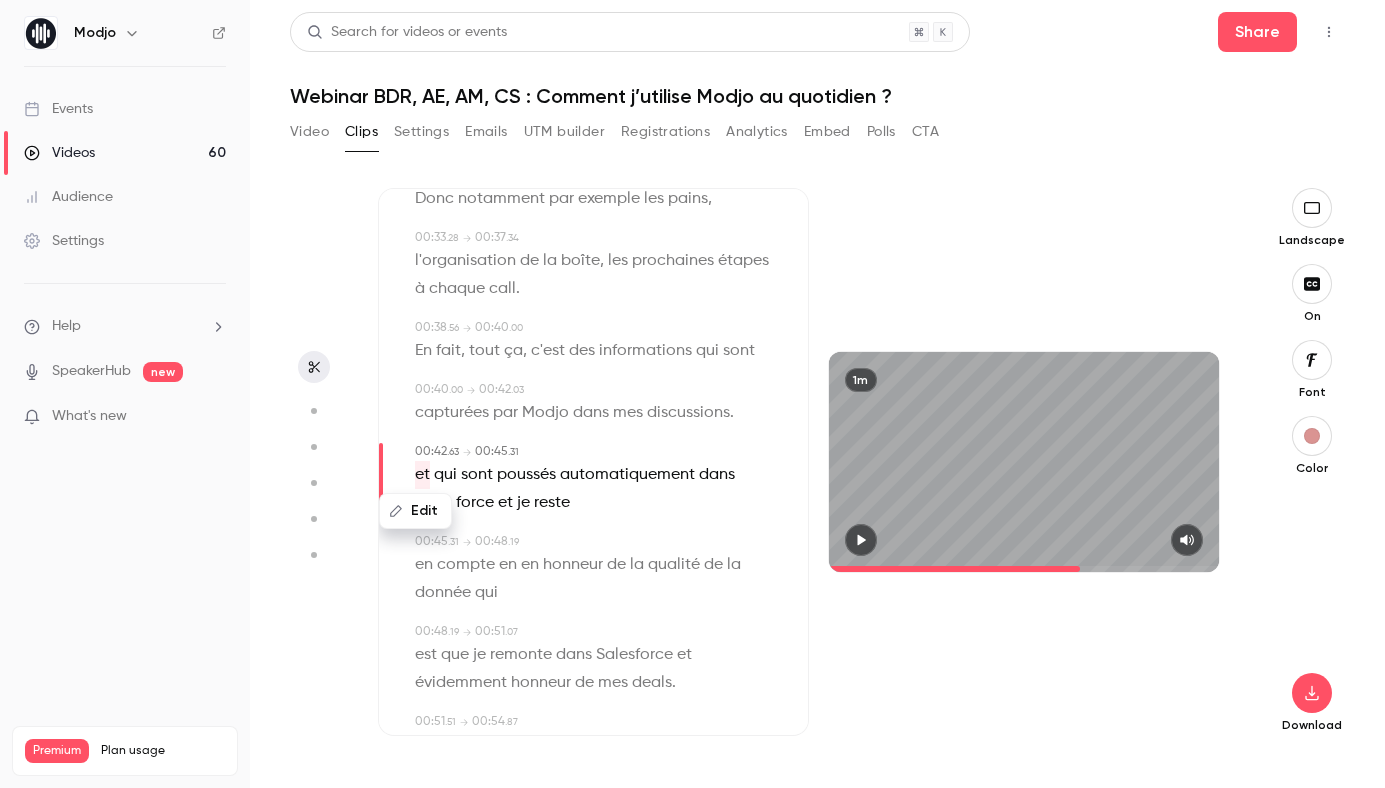 click on "discussions" at bounding box center [688, 413] 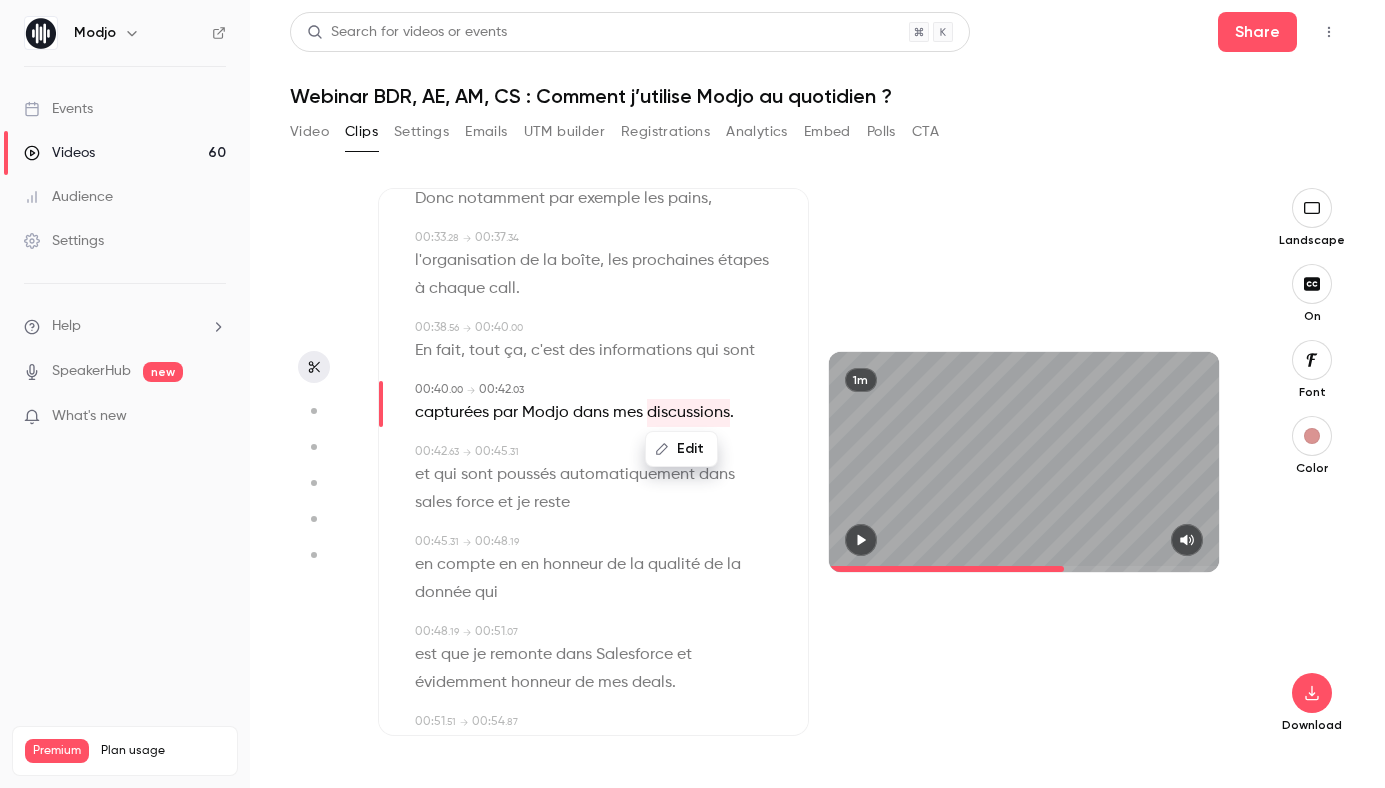 click on "Edit" at bounding box center (681, 449) 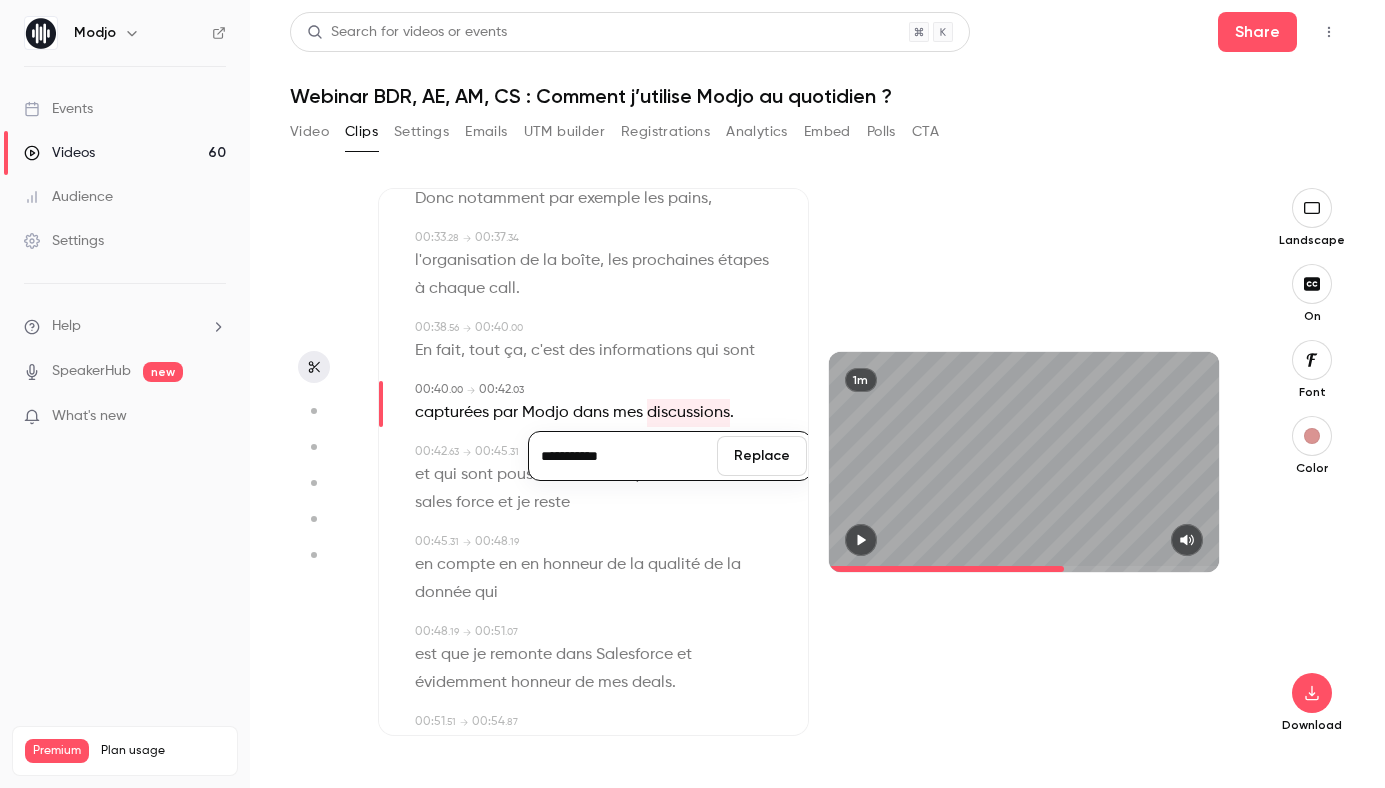 click on "**********" at bounding box center [623, 456] 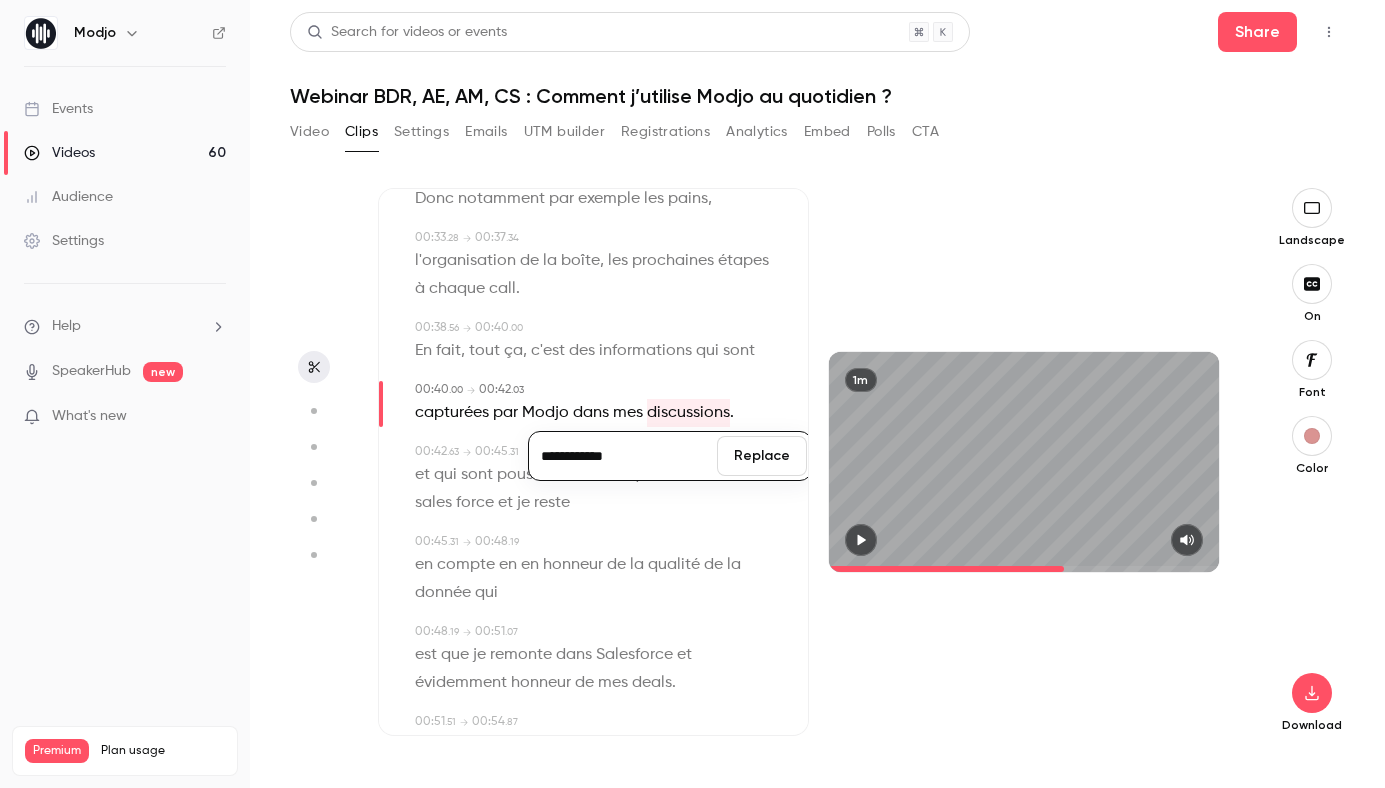 type on "**********" 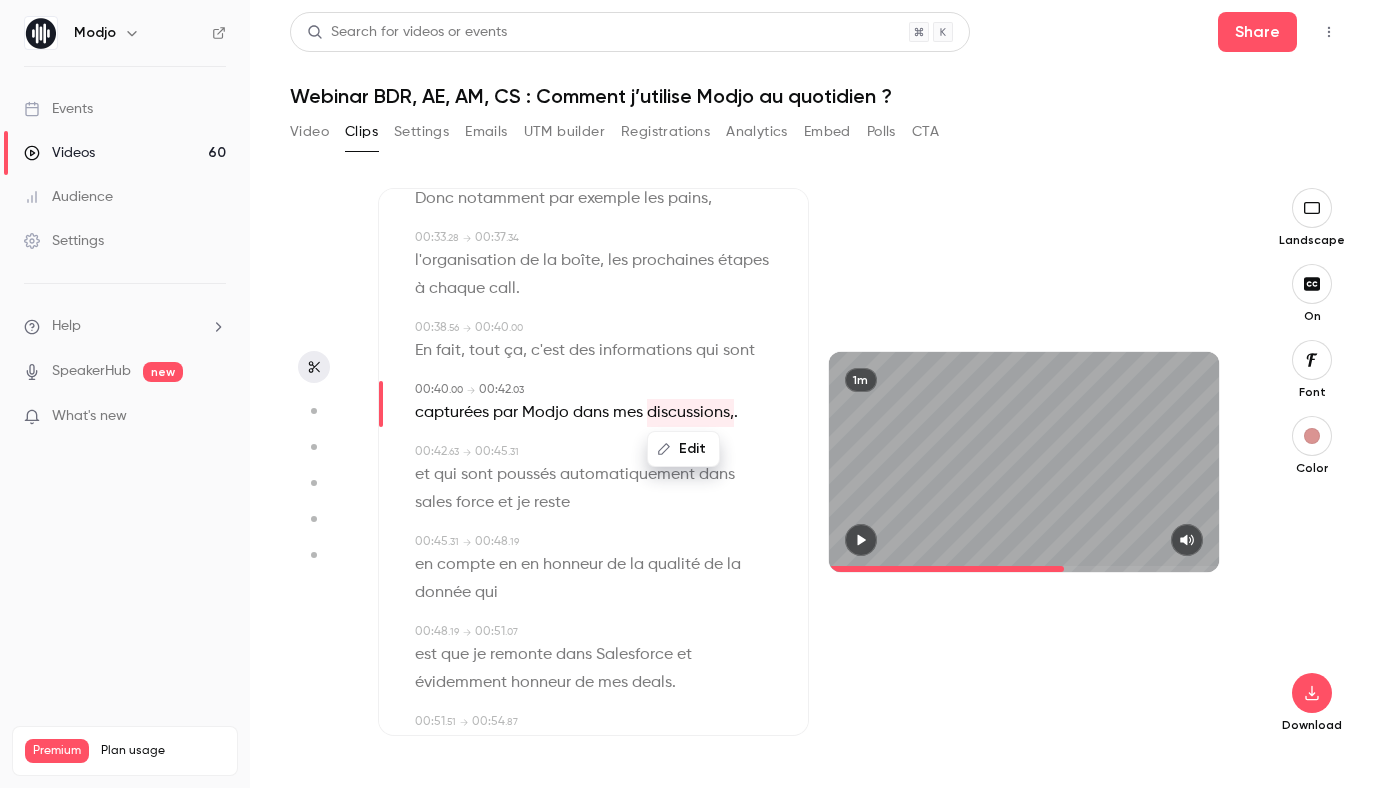 click on "Edit capturées   par   [PERSON_NAME]   dans   mes   discussions, ." at bounding box center (595, 413) 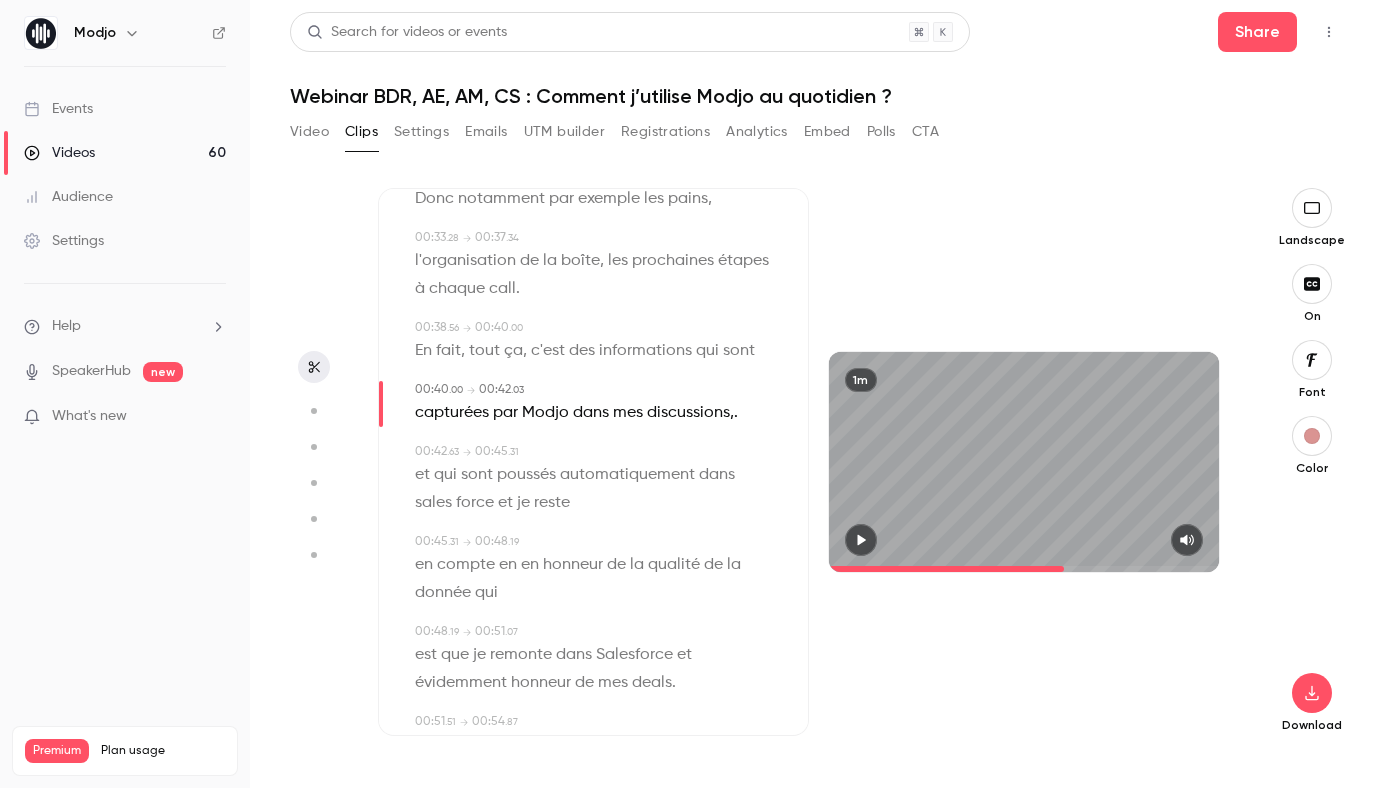 click on "." at bounding box center (736, 413) 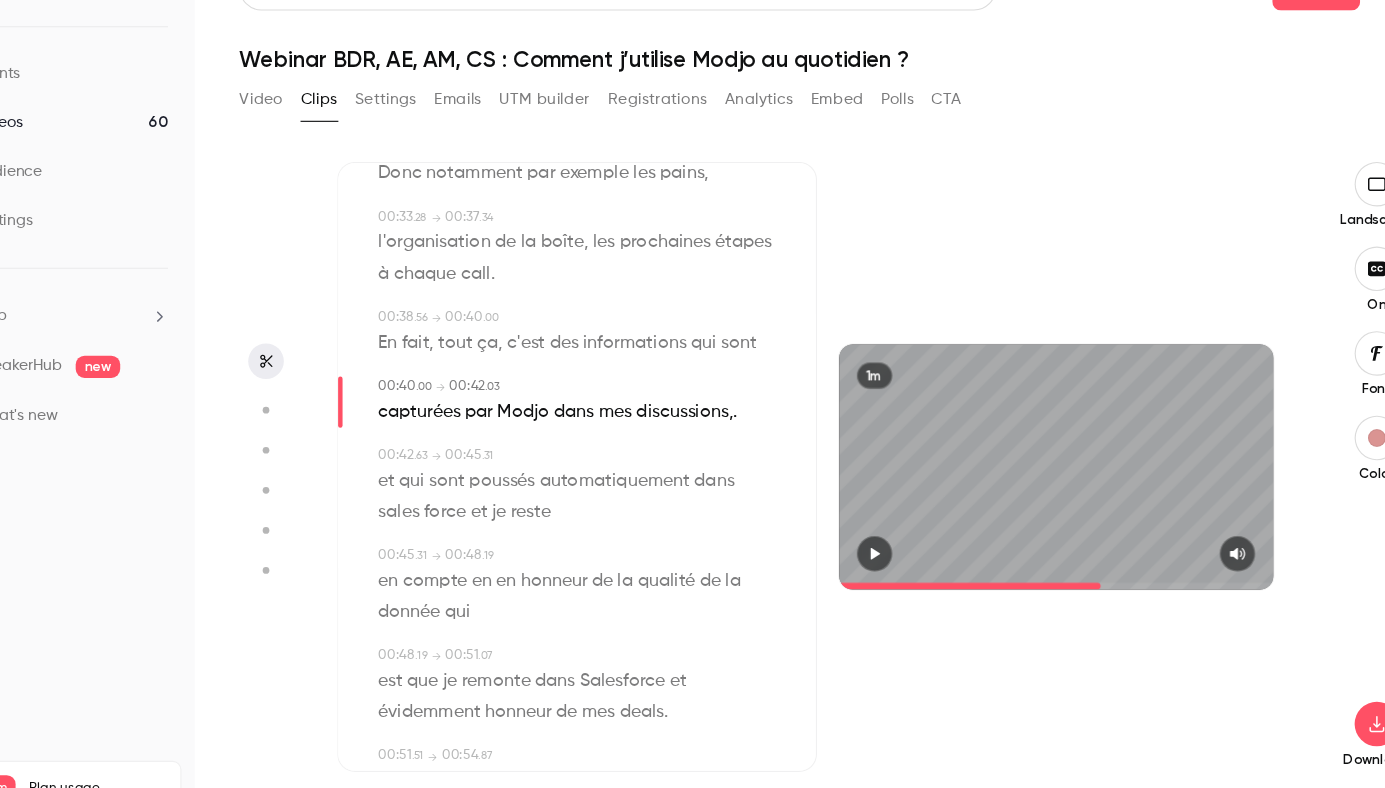 click on "." at bounding box center [736, 413] 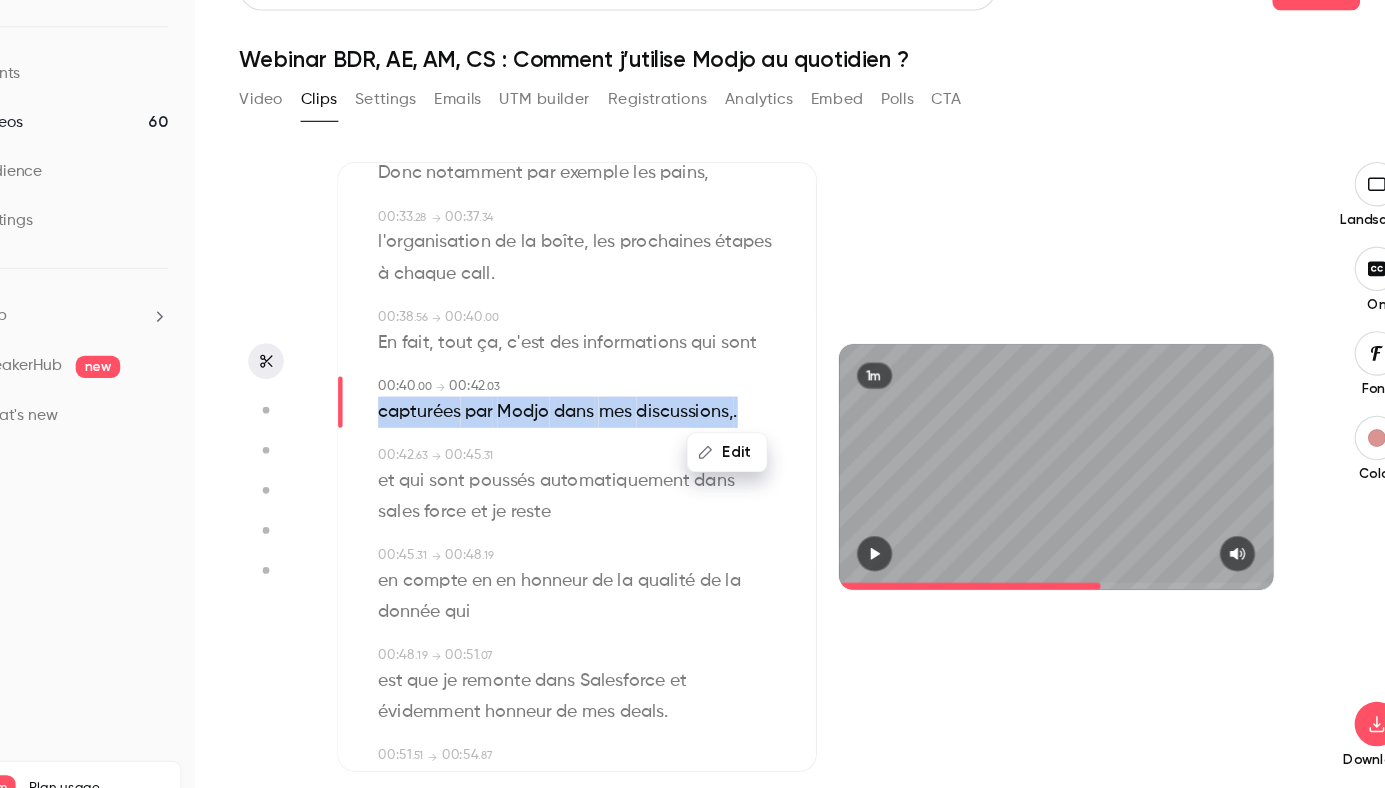 click on "Edit" at bounding box center (736, 449) 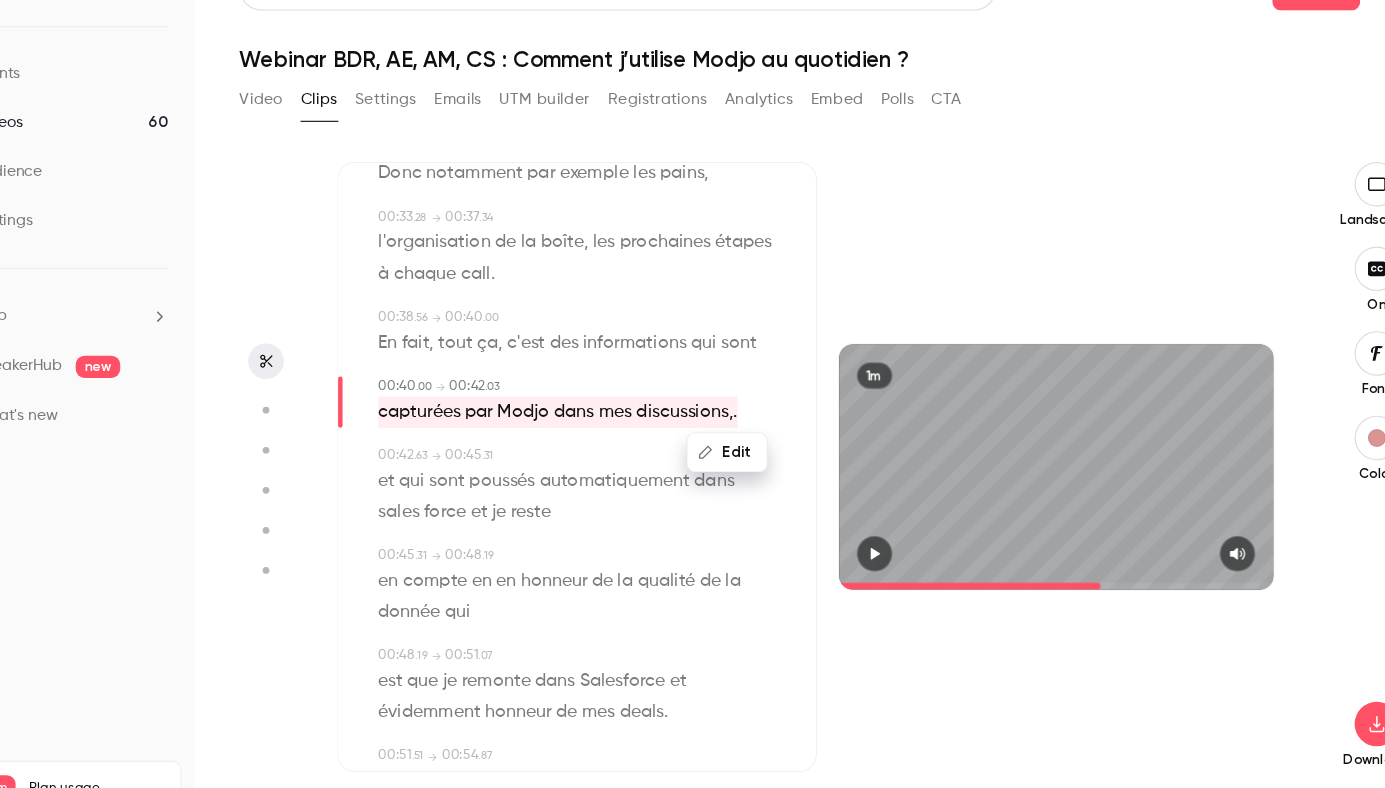 click on "Edit" at bounding box center [728, 449] 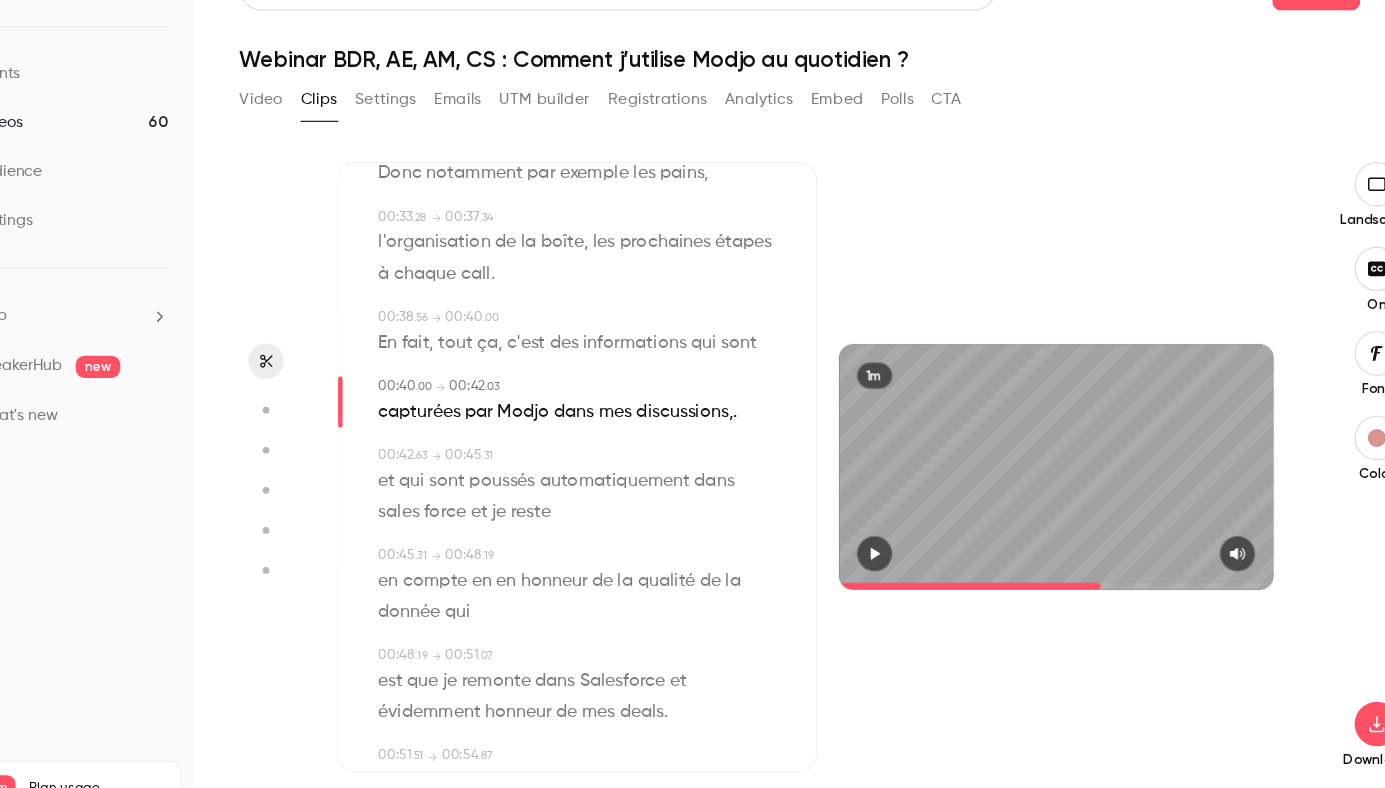 scroll, scrollTop: 1006, scrollLeft: 0, axis: vertical 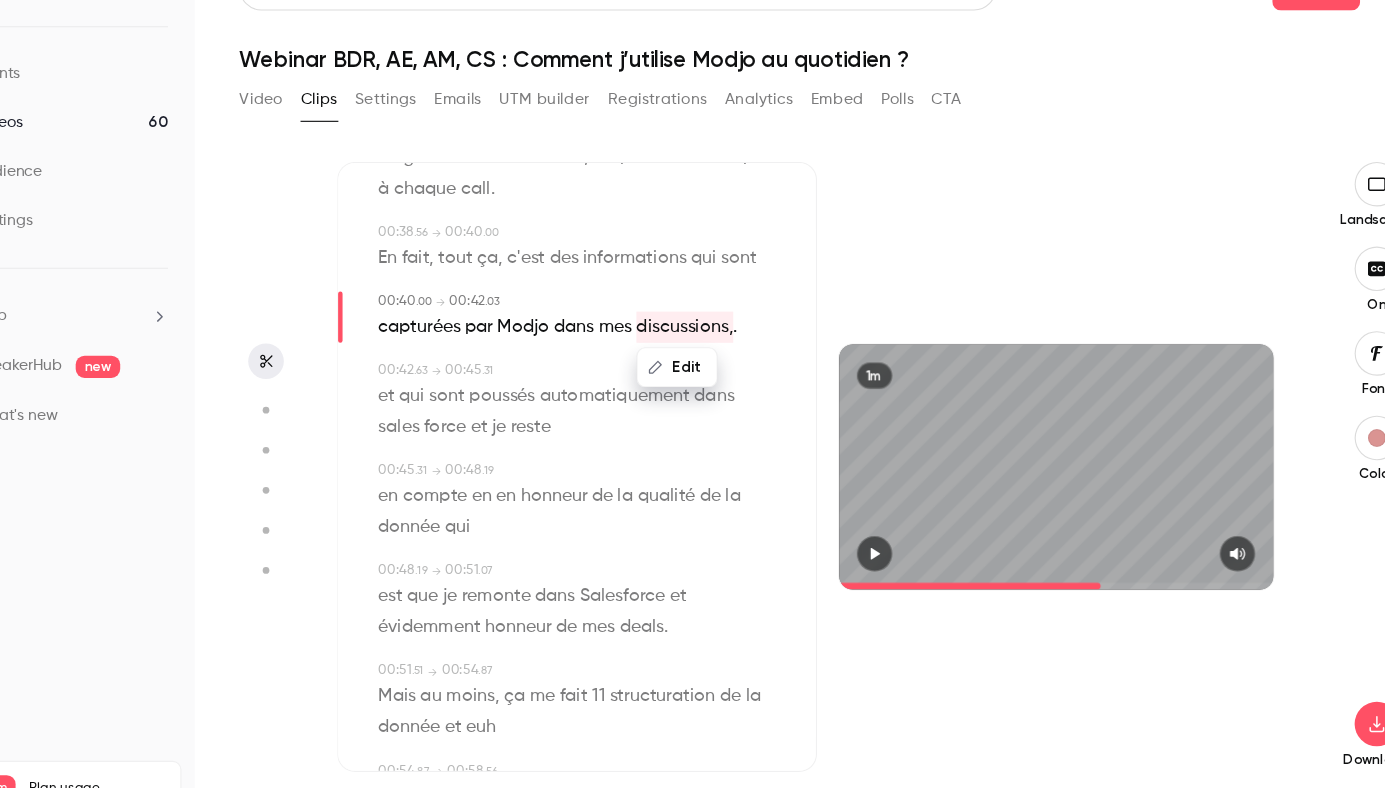click on "sales" at bounding box center (433, 426) 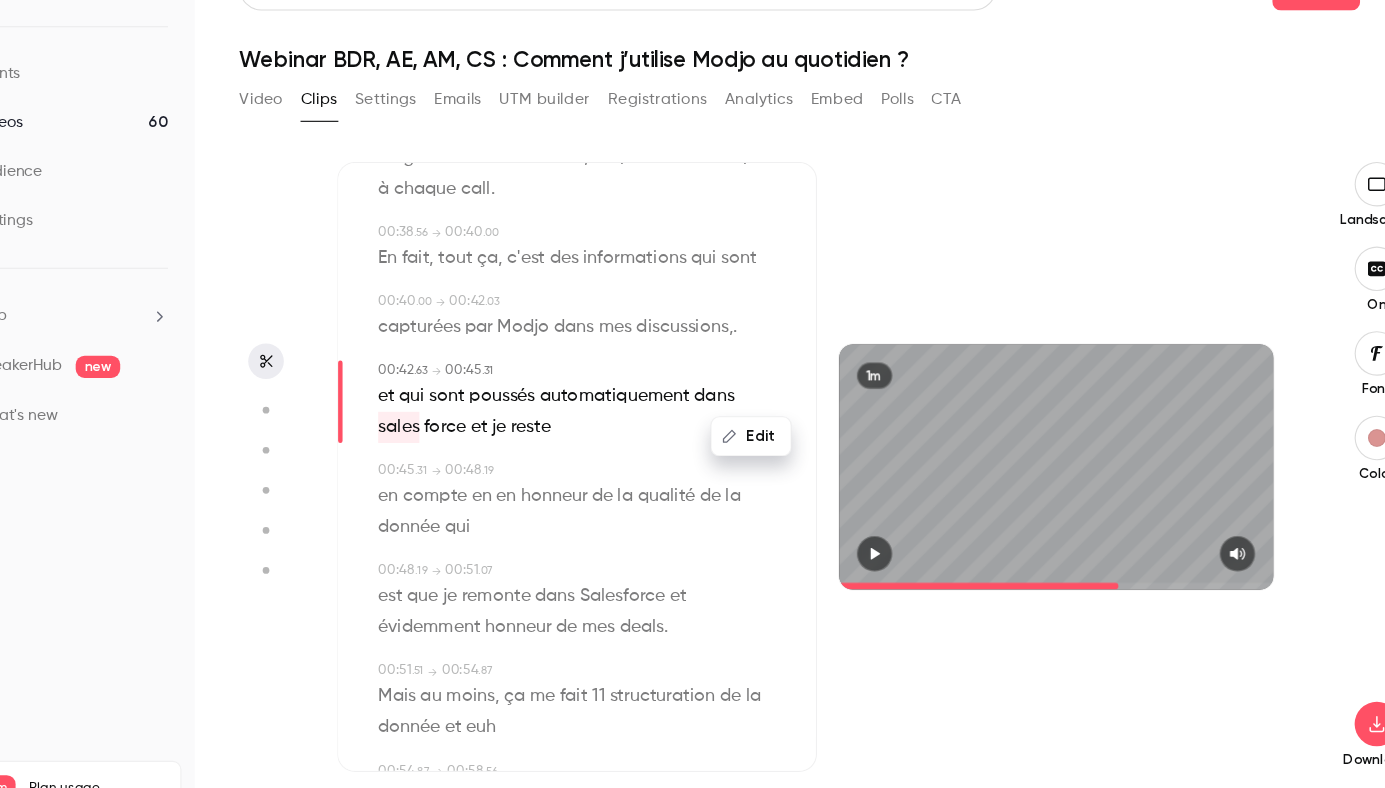 click on "Edit" at bounding box center [750, 434] 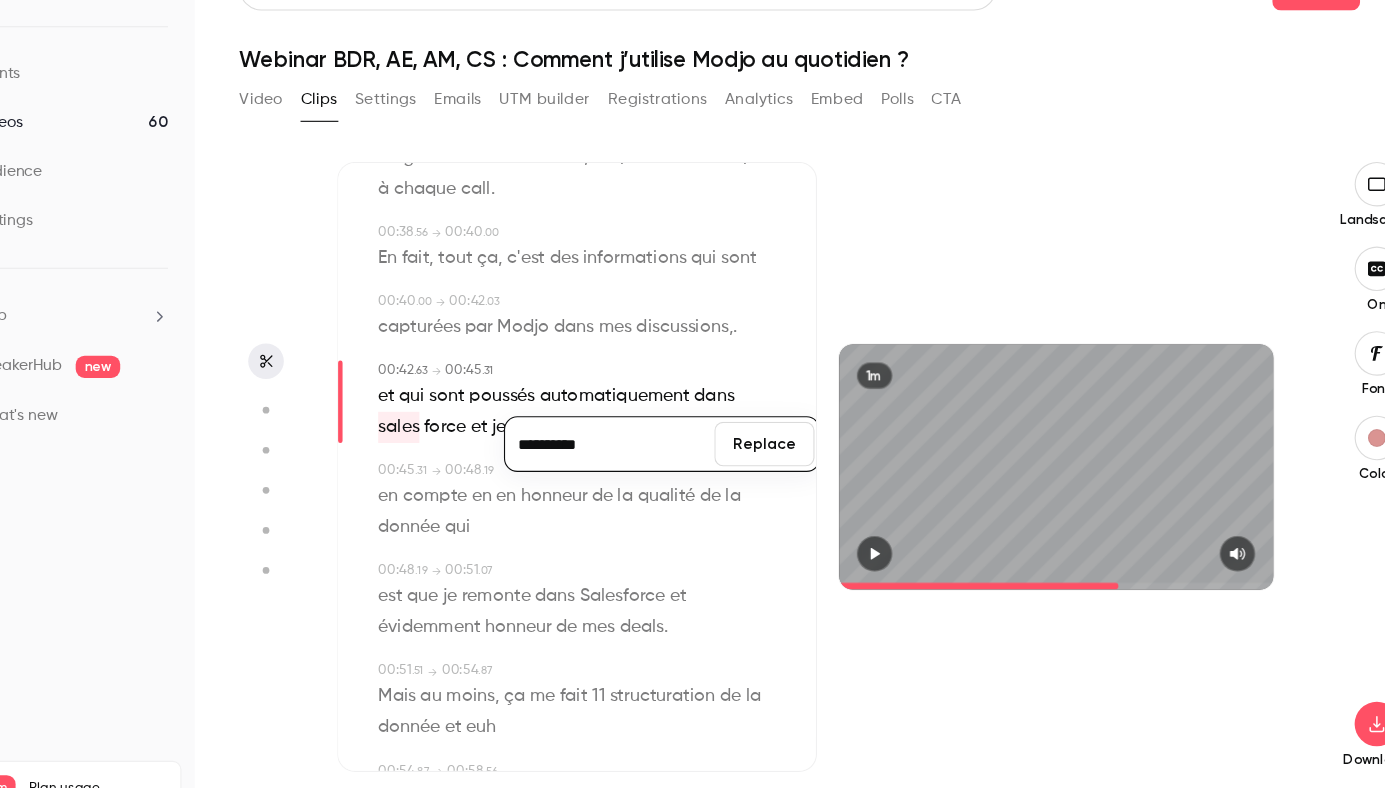 type on "**********" 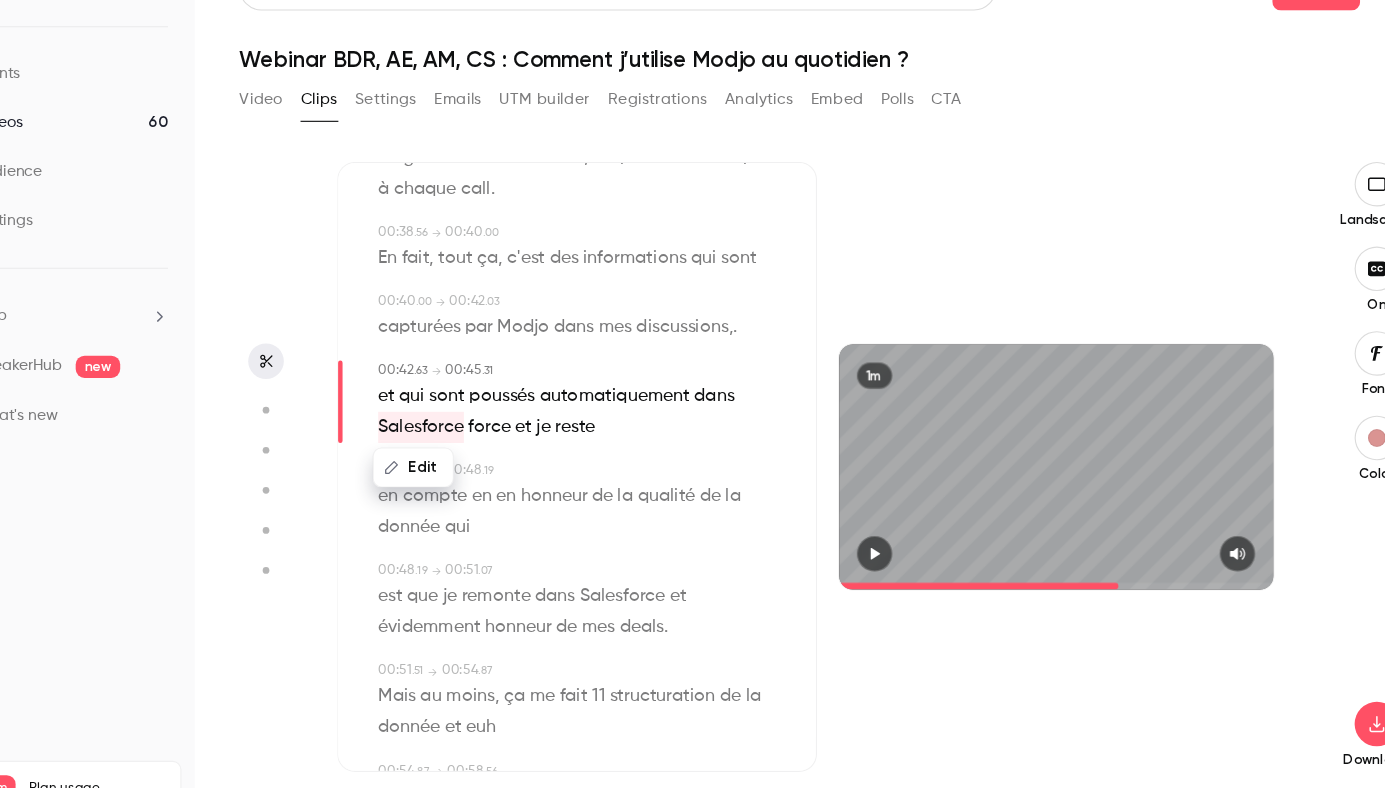 click on "force" at bounding box center (515, 426) 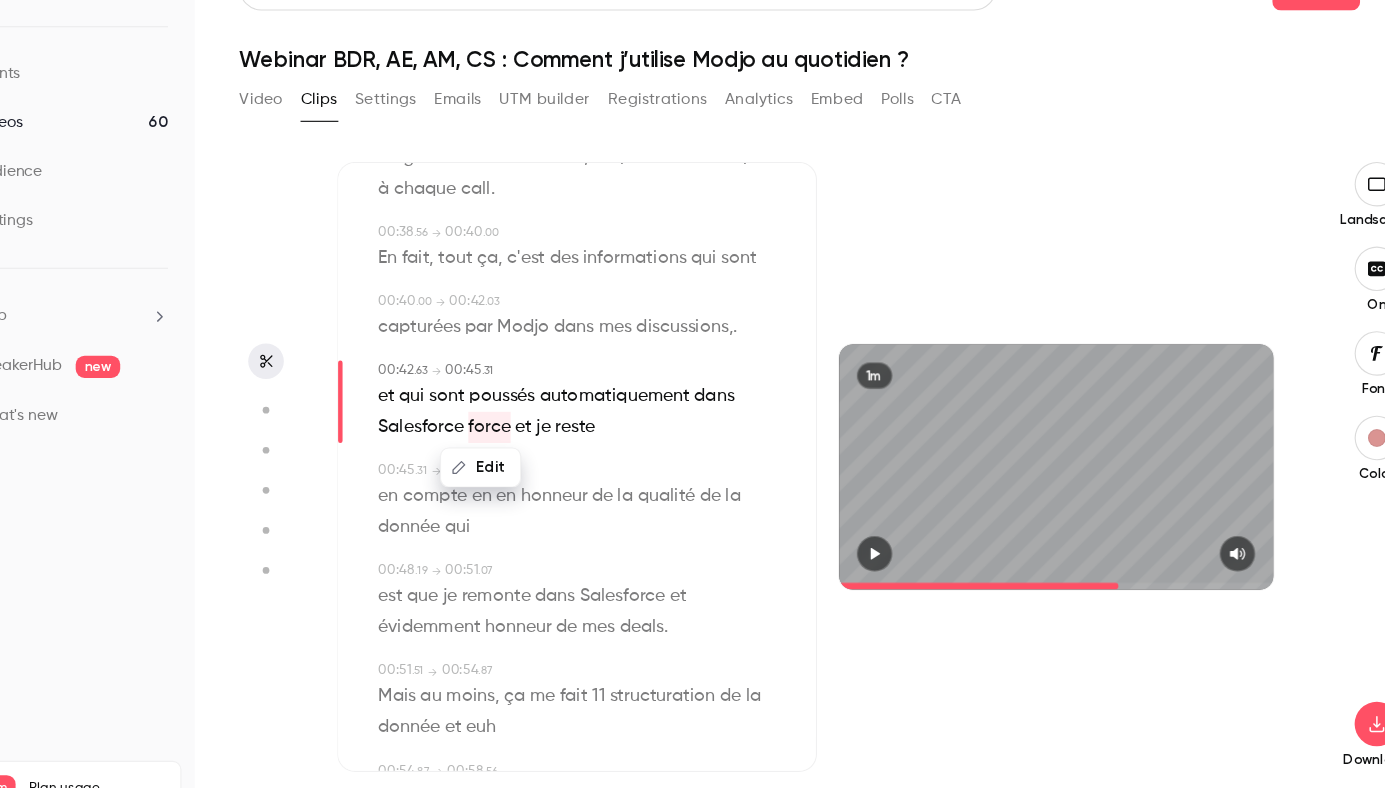 click on "Edit" at bounding box center (507, 462) 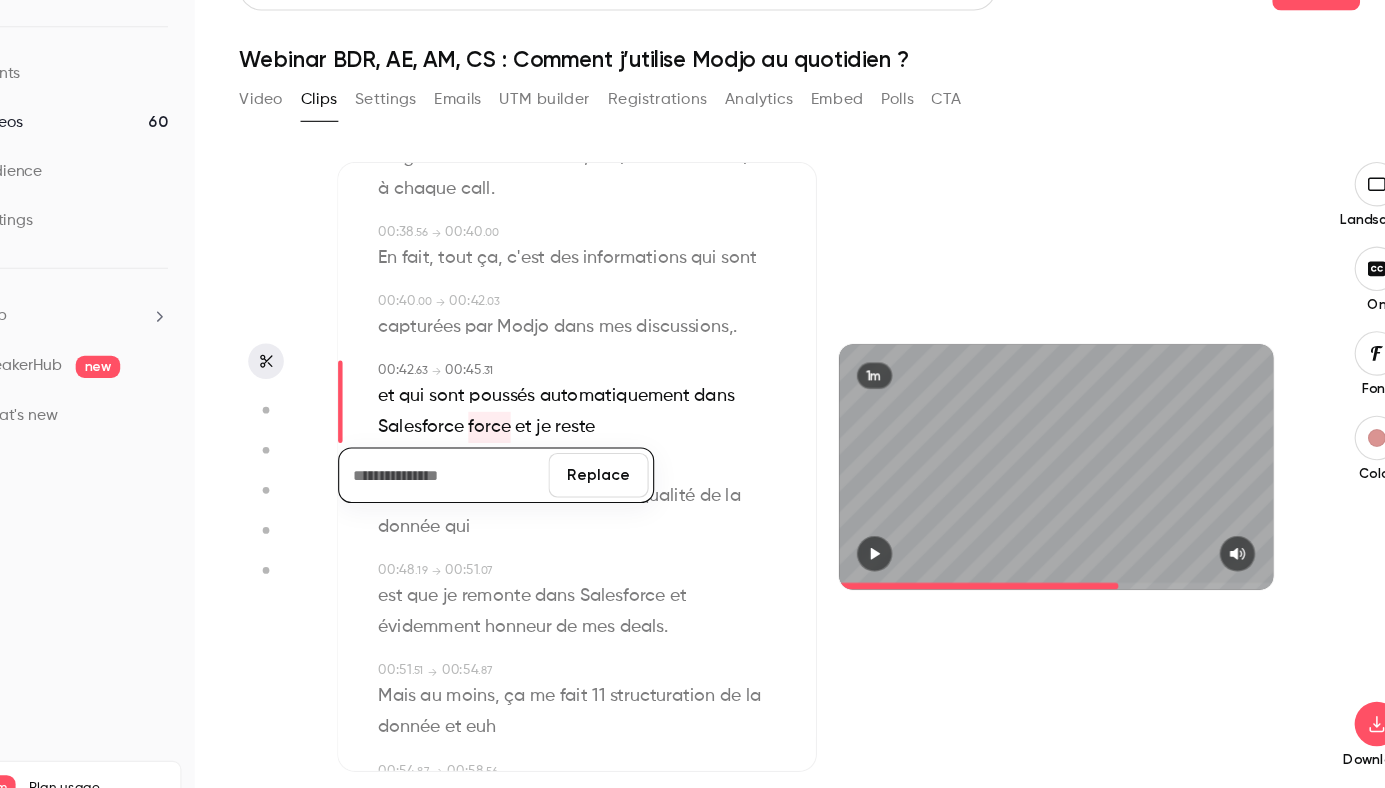 type 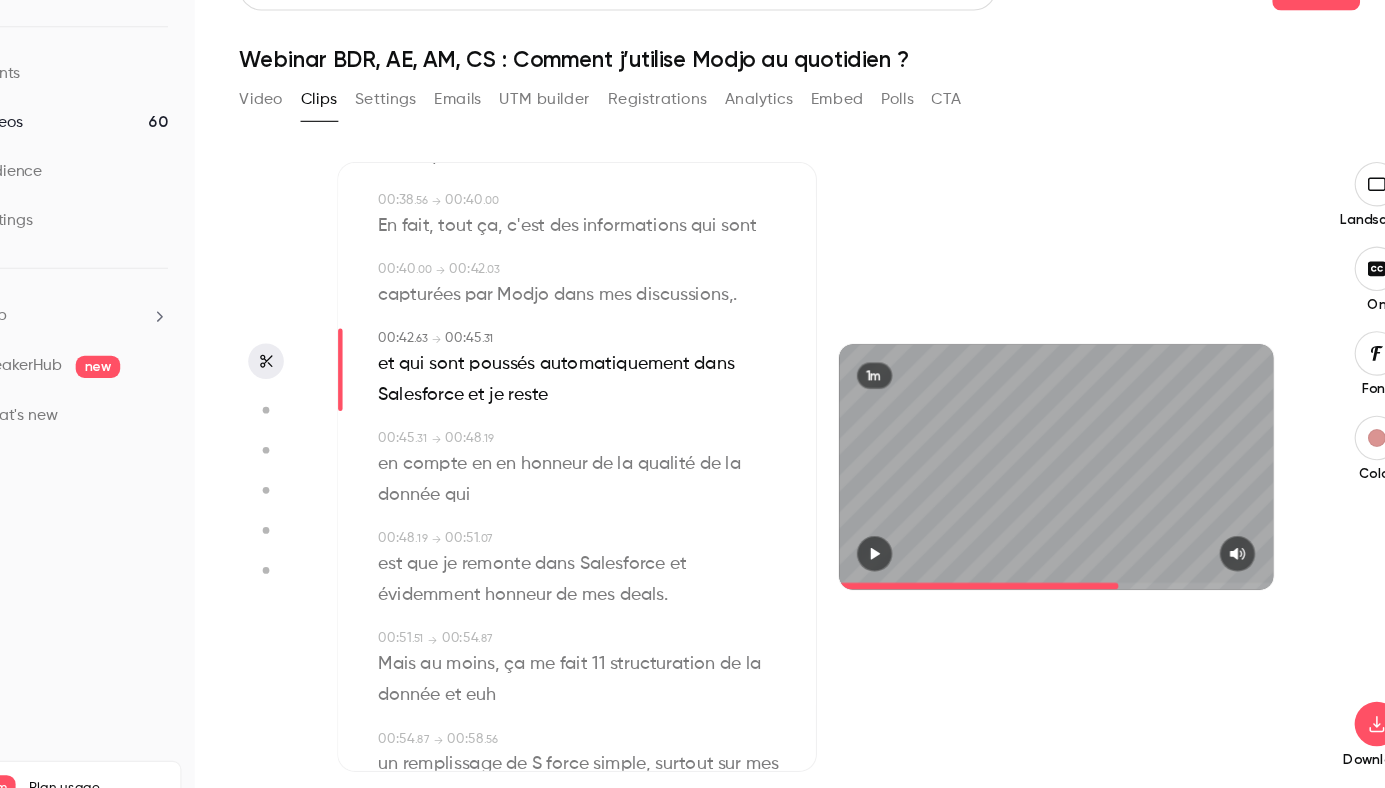 click on "automatiquement" at bounding box center [627, 370] 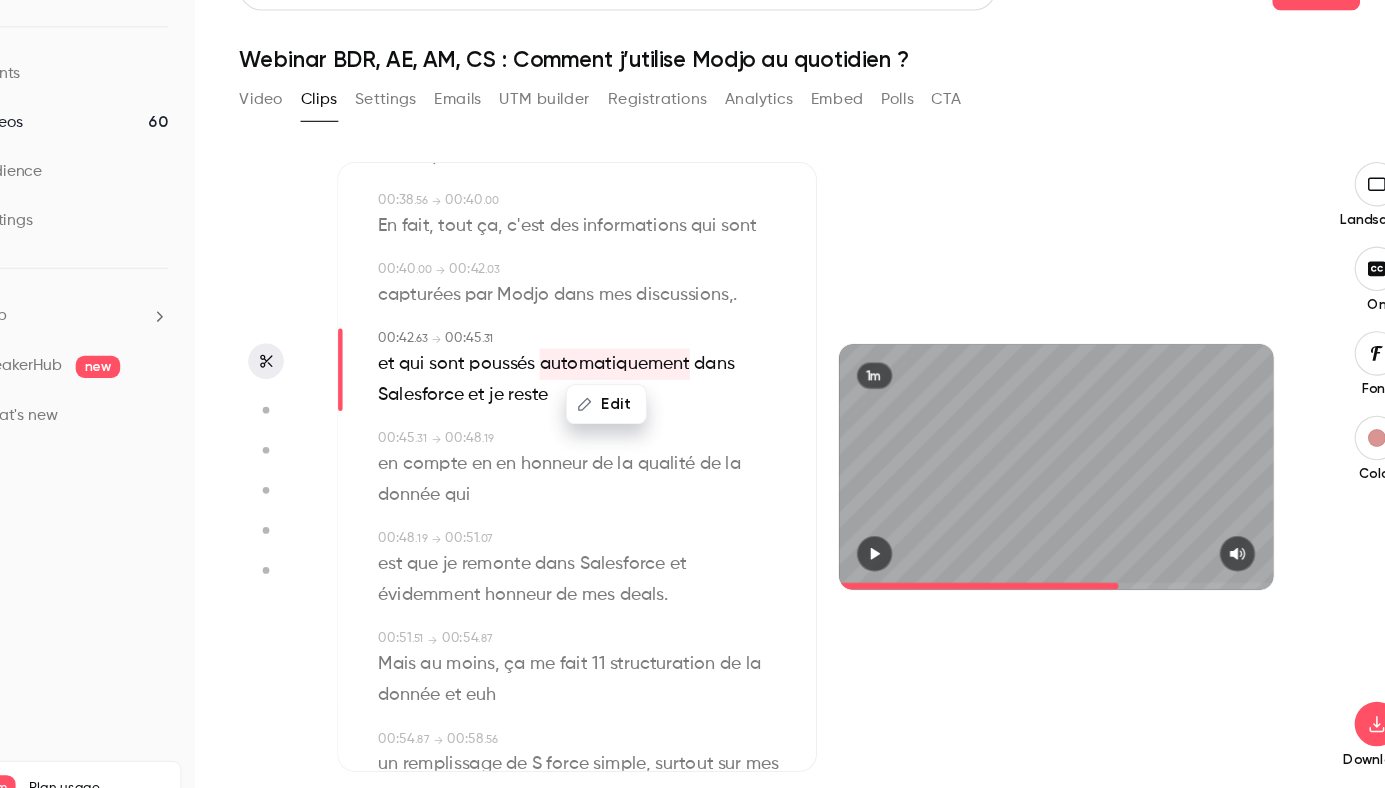 click at bounding box center (1024, 540) 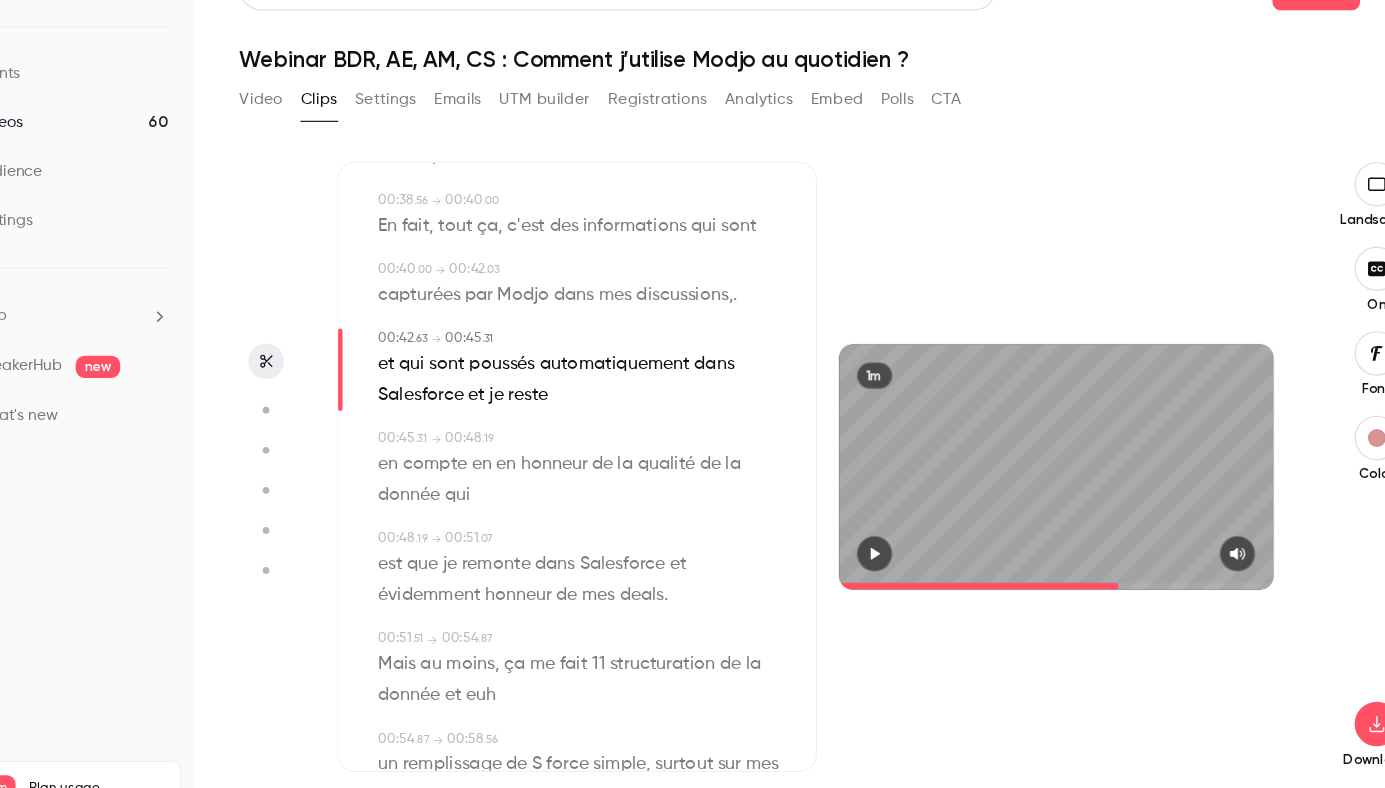click at bounding box center [861, 540] 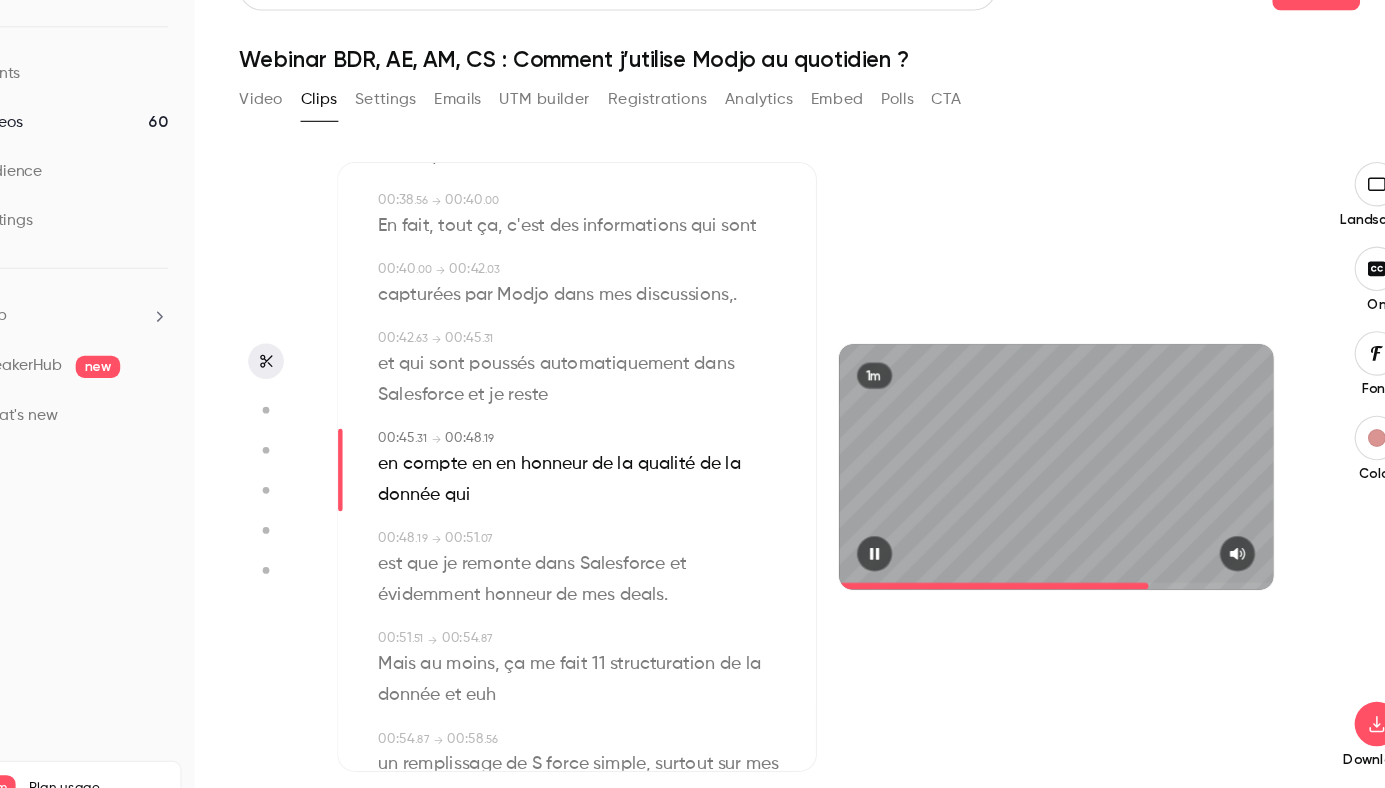 click at bounding box center (861, 540) 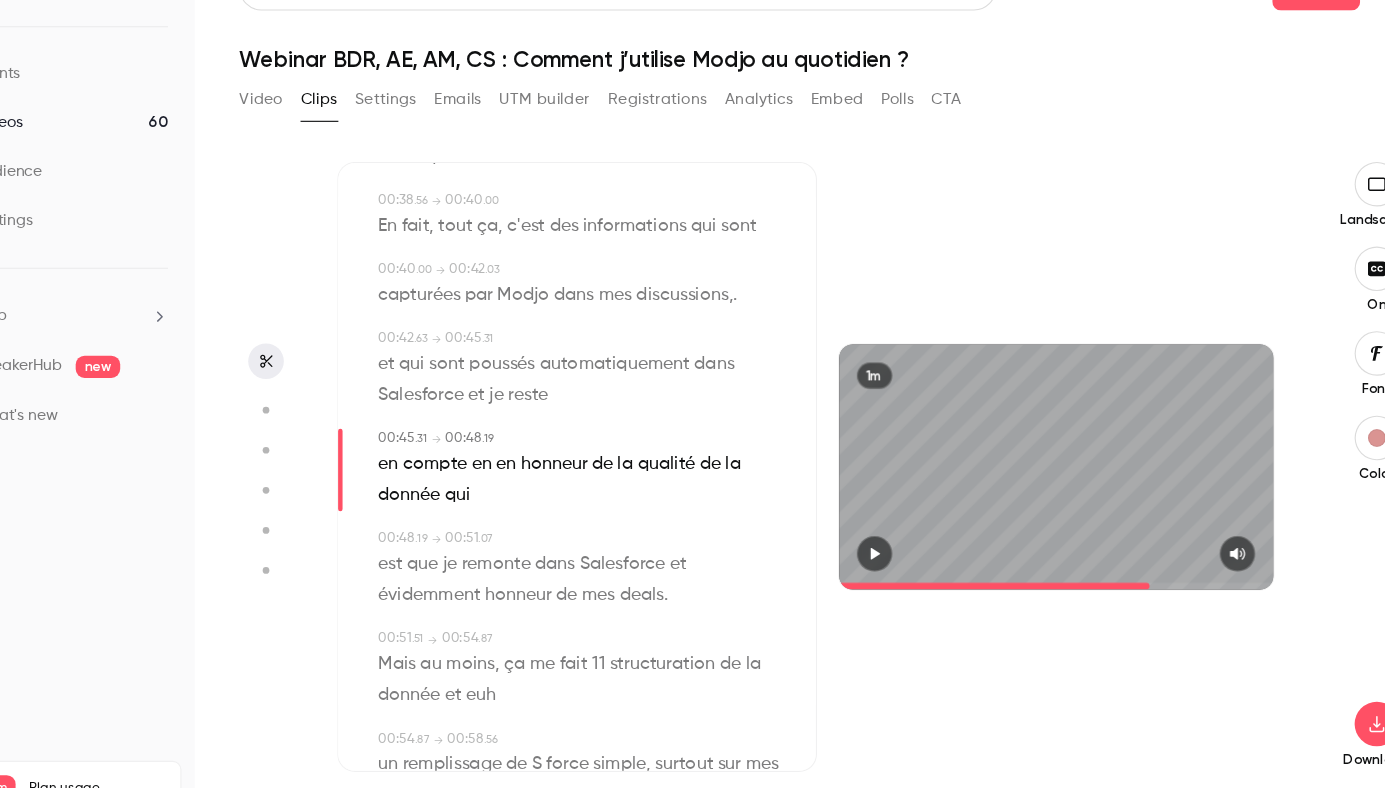 click on "compte" at bounding box center [466, 460] 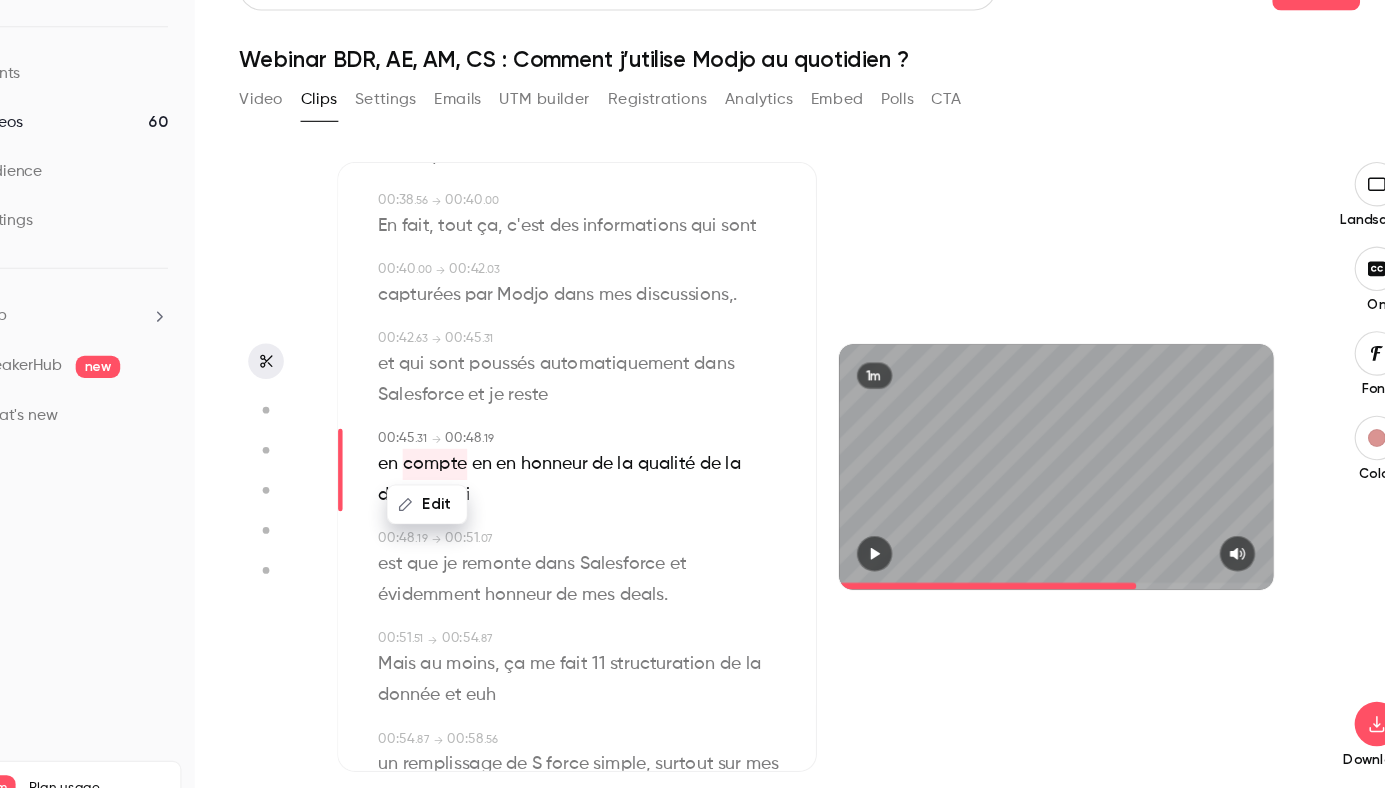 click on "Edit" at bounding box center [459, 496] 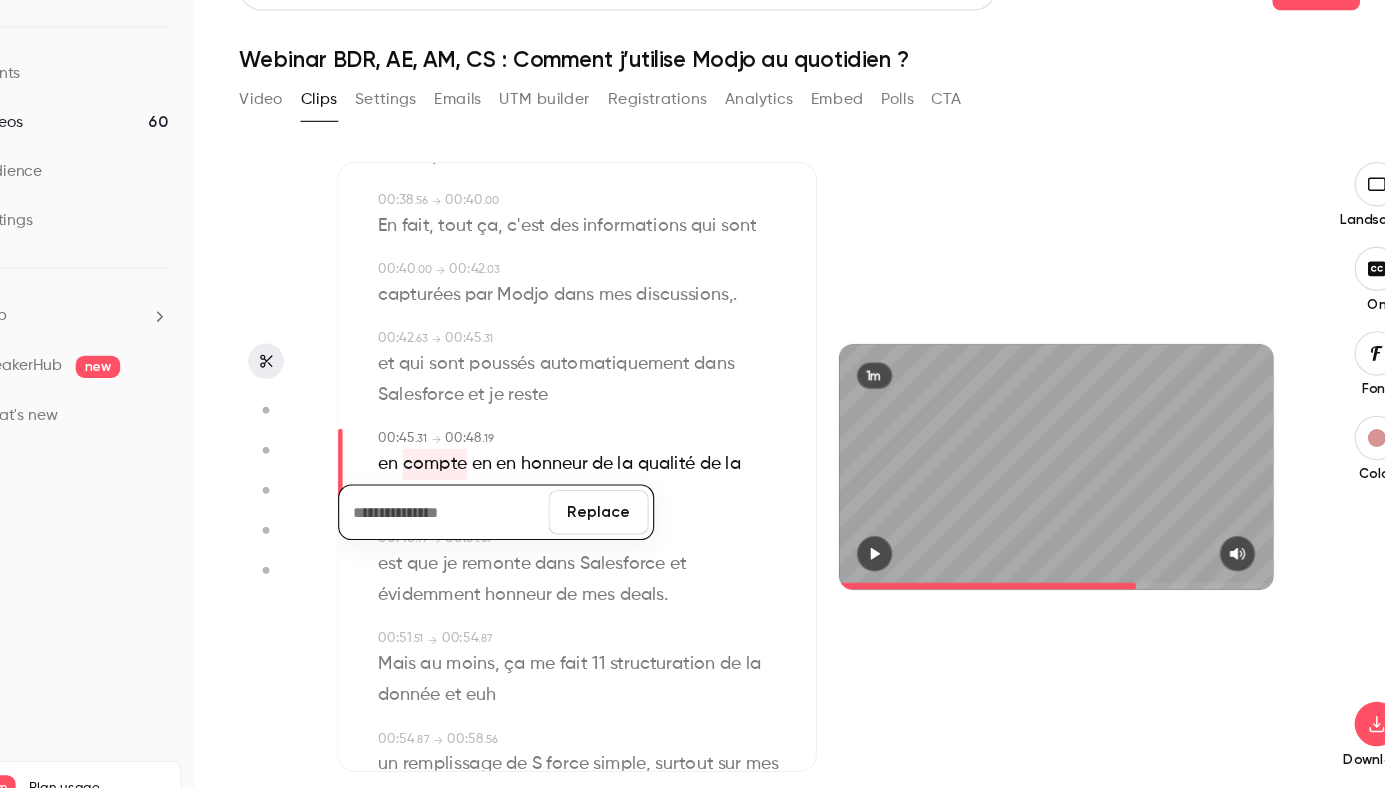 type 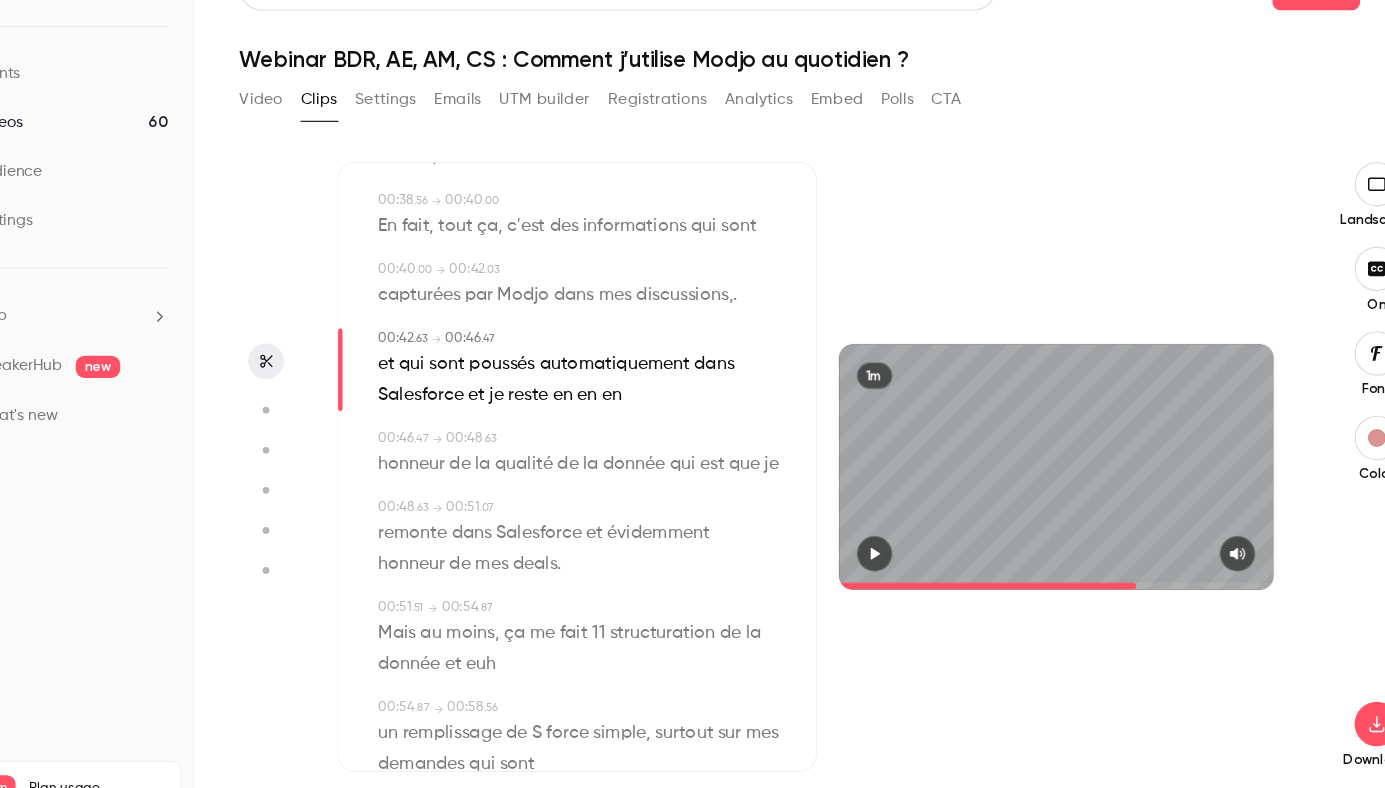 click on "en" at bounding box center (603, 398) 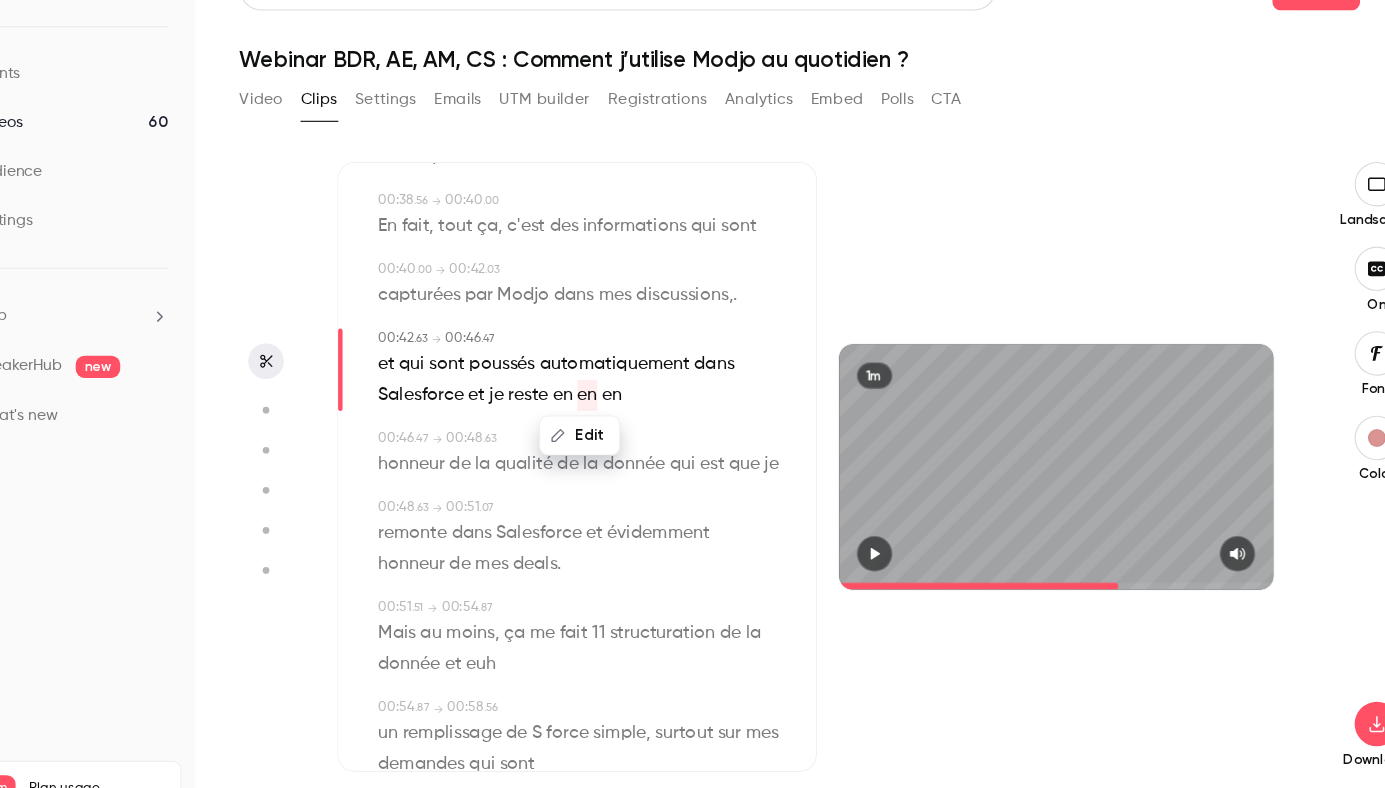 click on "Edit" at bounding box center [596, 434] 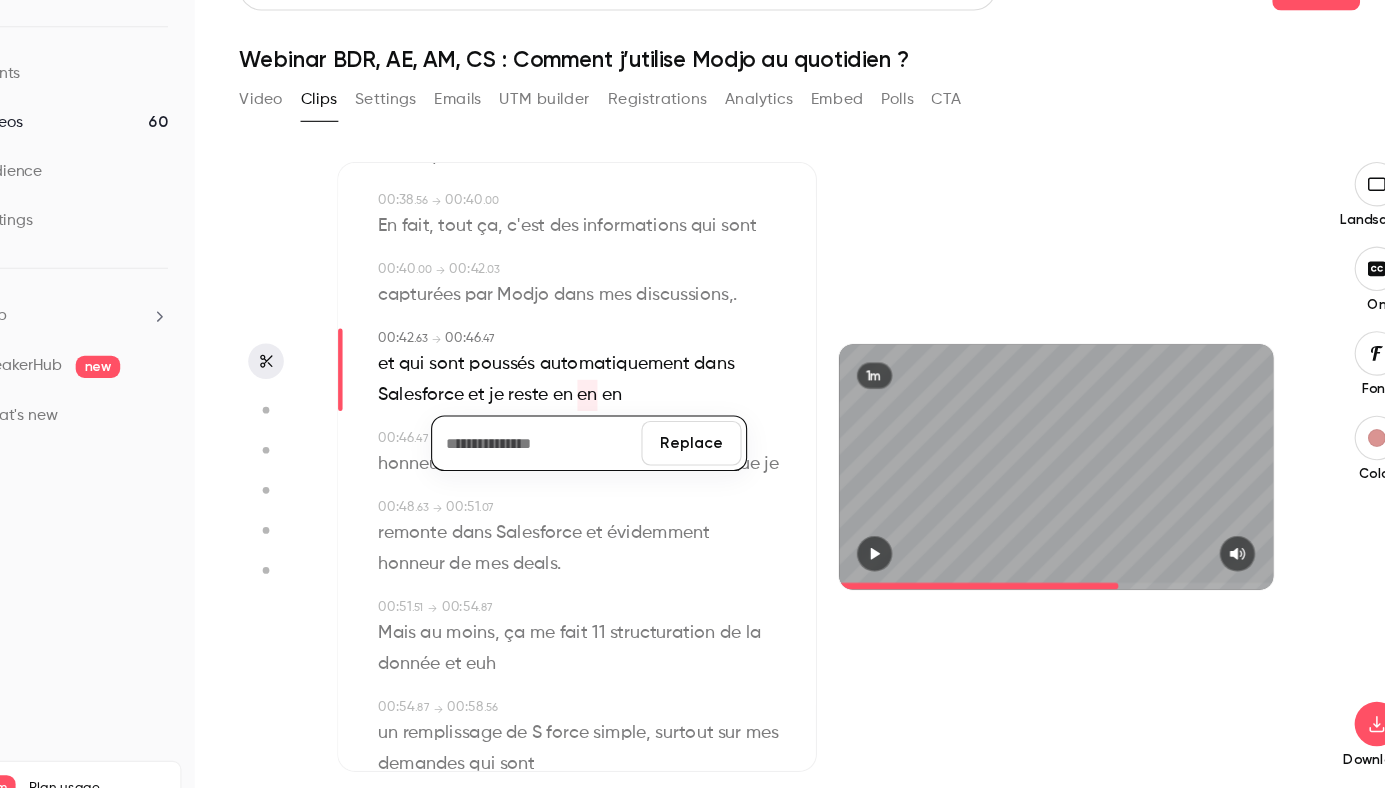 type 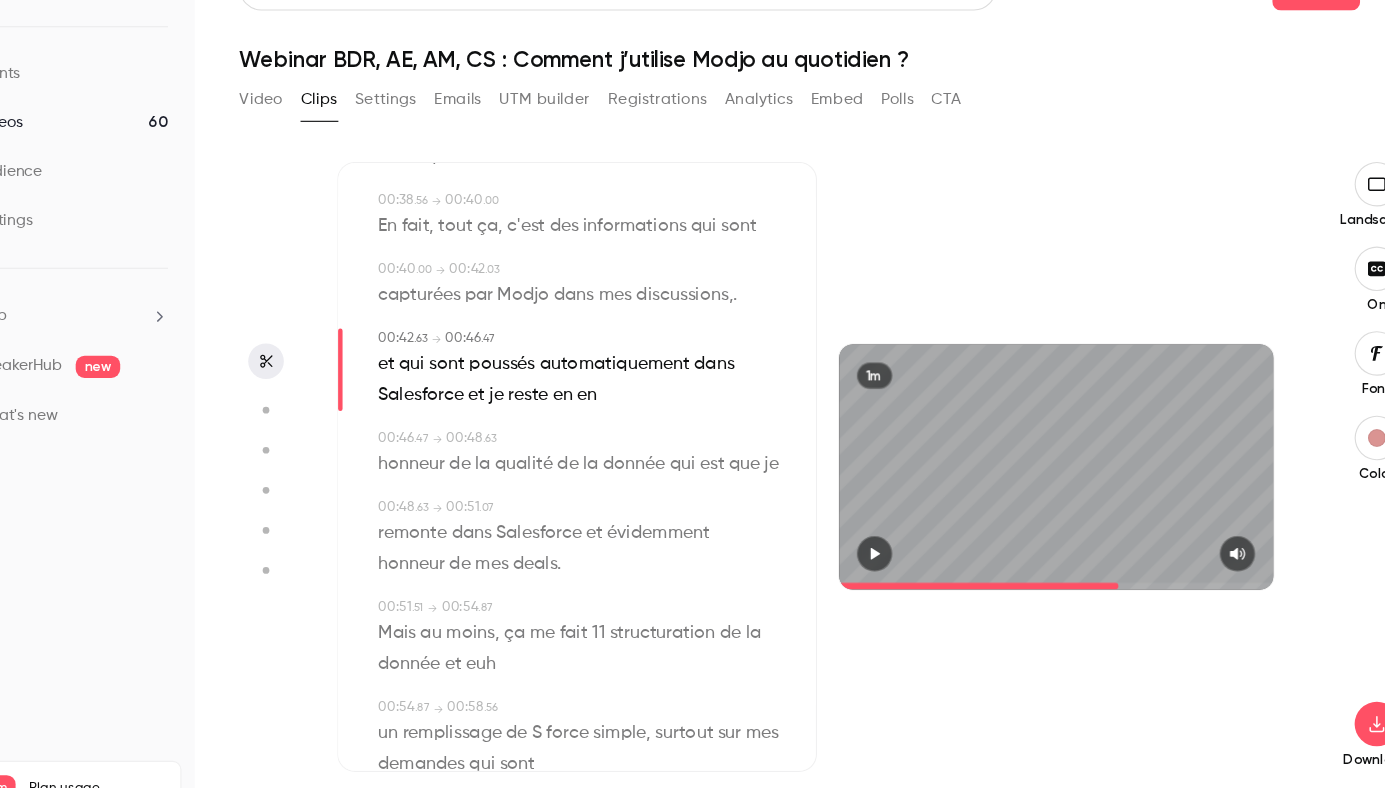 scroll, scrollTop: 1139, scrollLeft: 0, axis: vertical 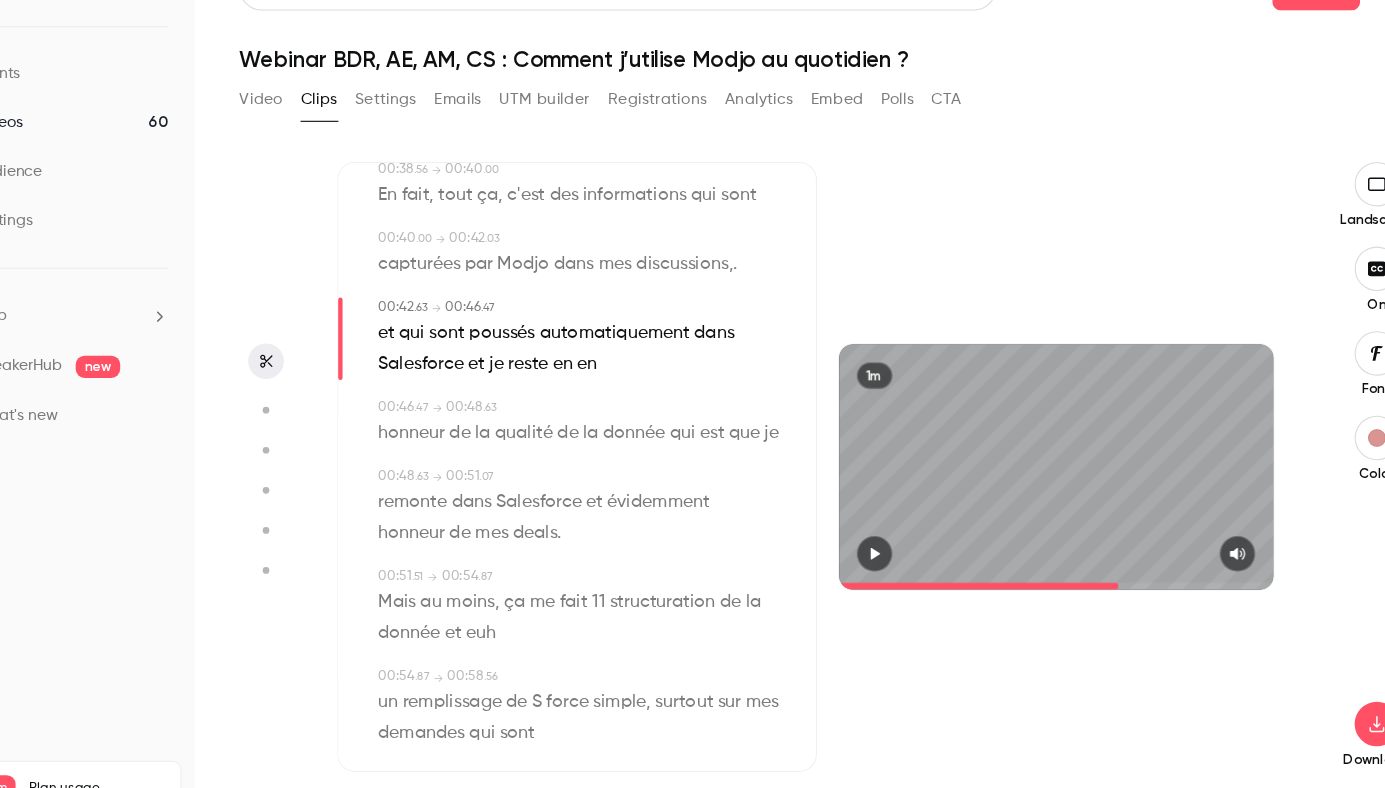 type on "****" 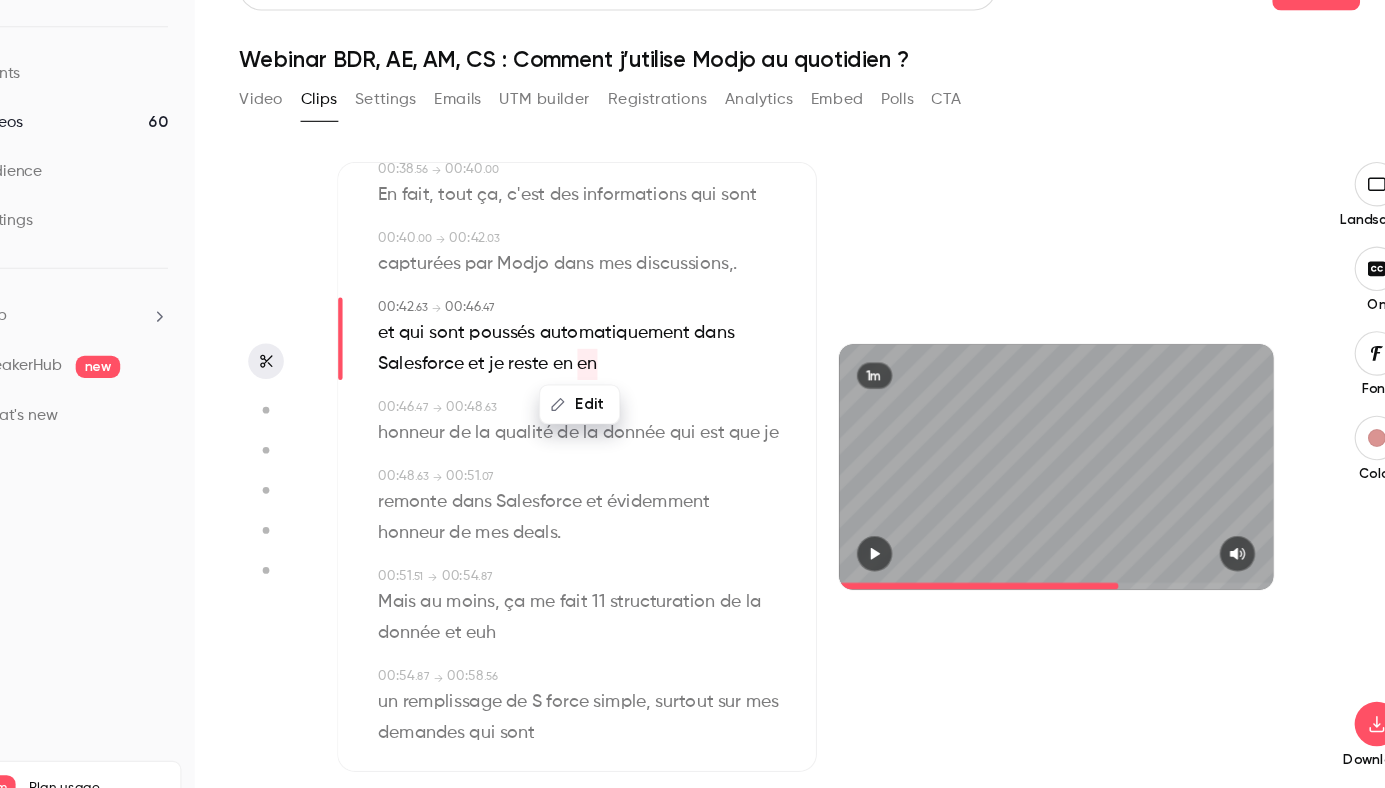 click on "Edit" at bounding box center [596, 406] 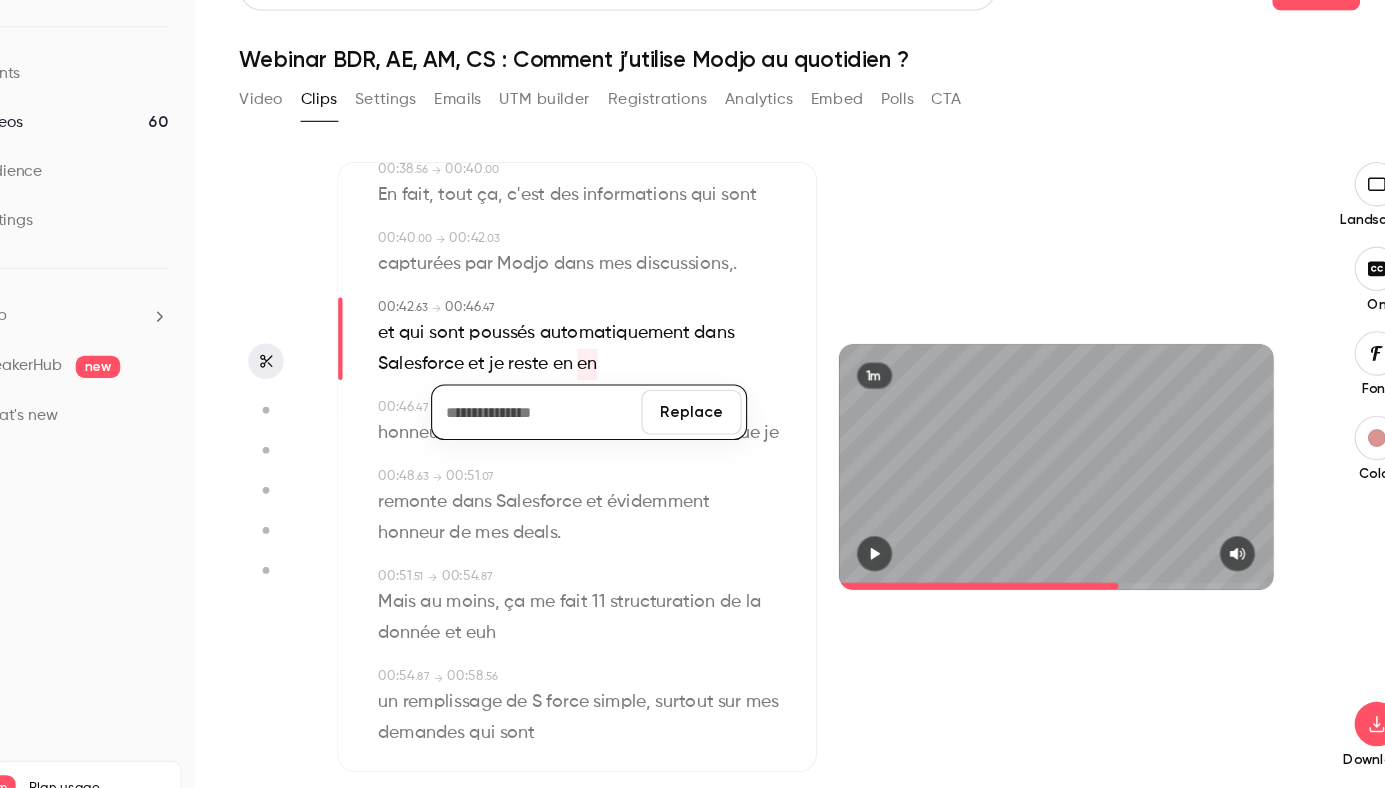 type 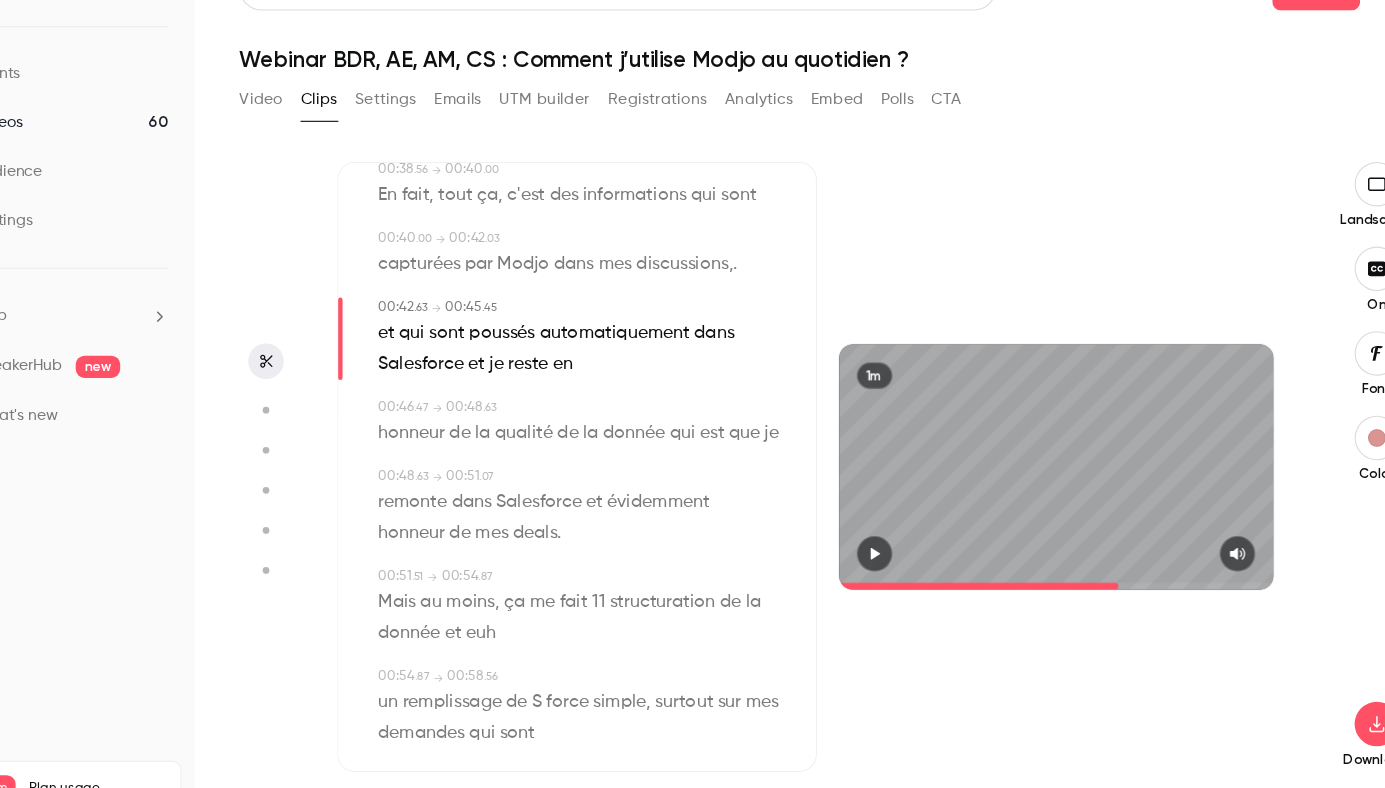 type on "****" 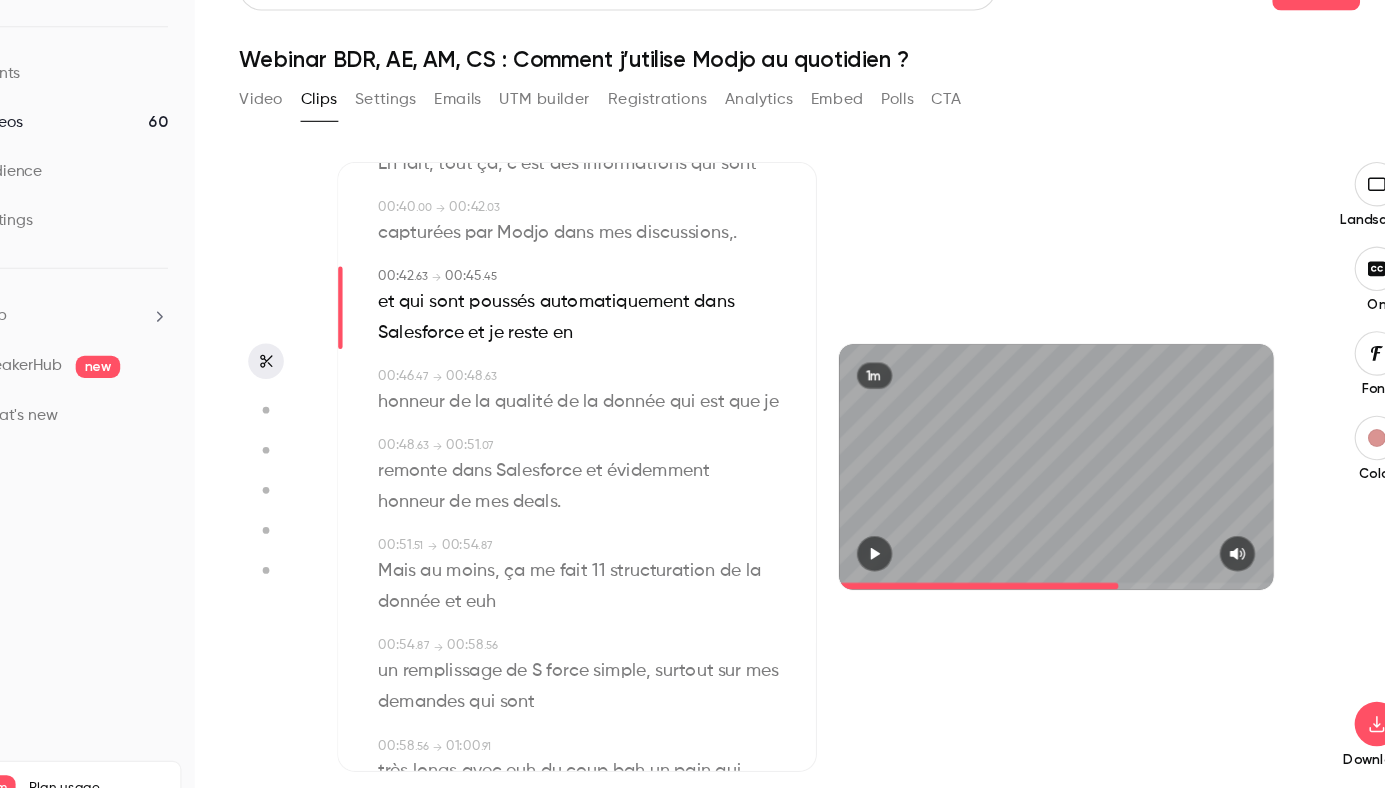 click on "et" at bounding box center [503, 342] 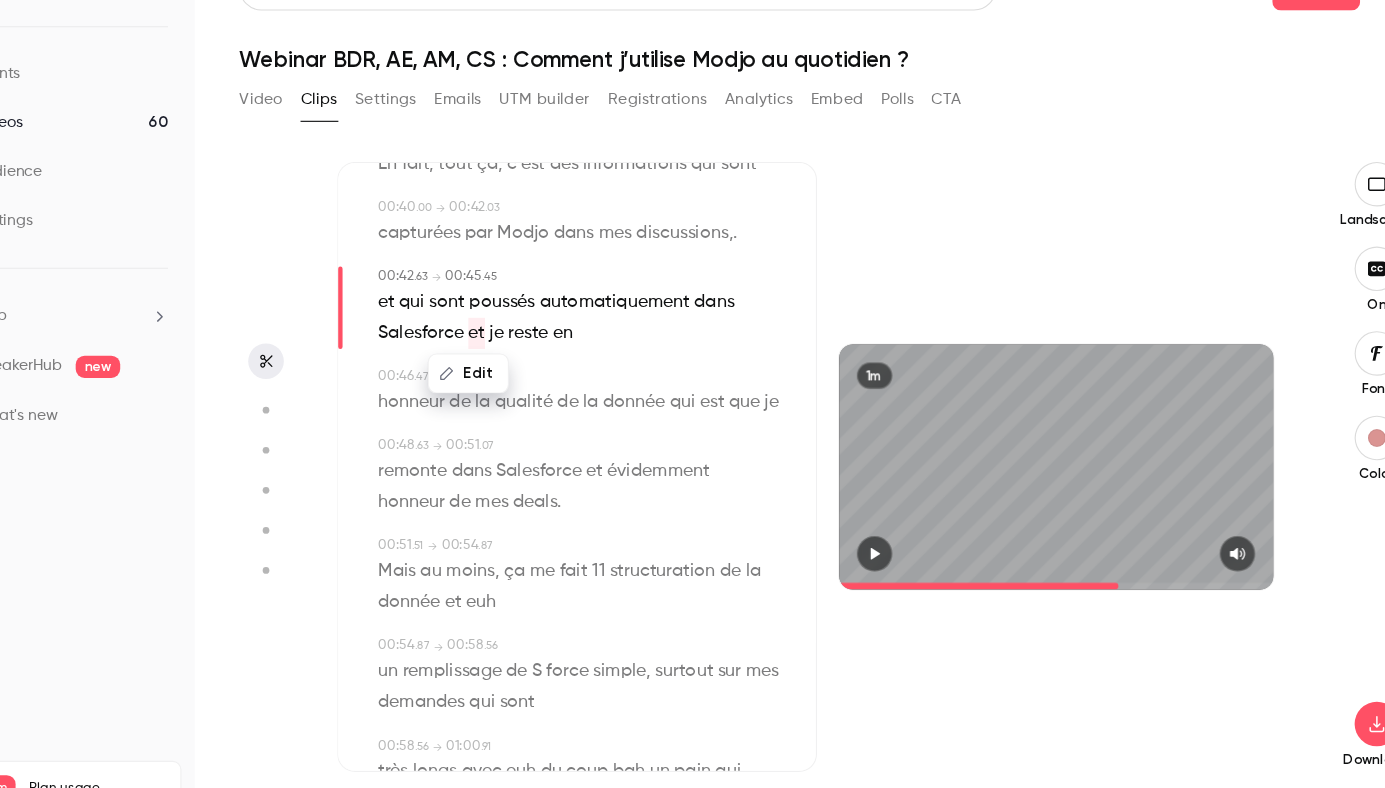 click on "Edit" at bounding box center [496, 378] 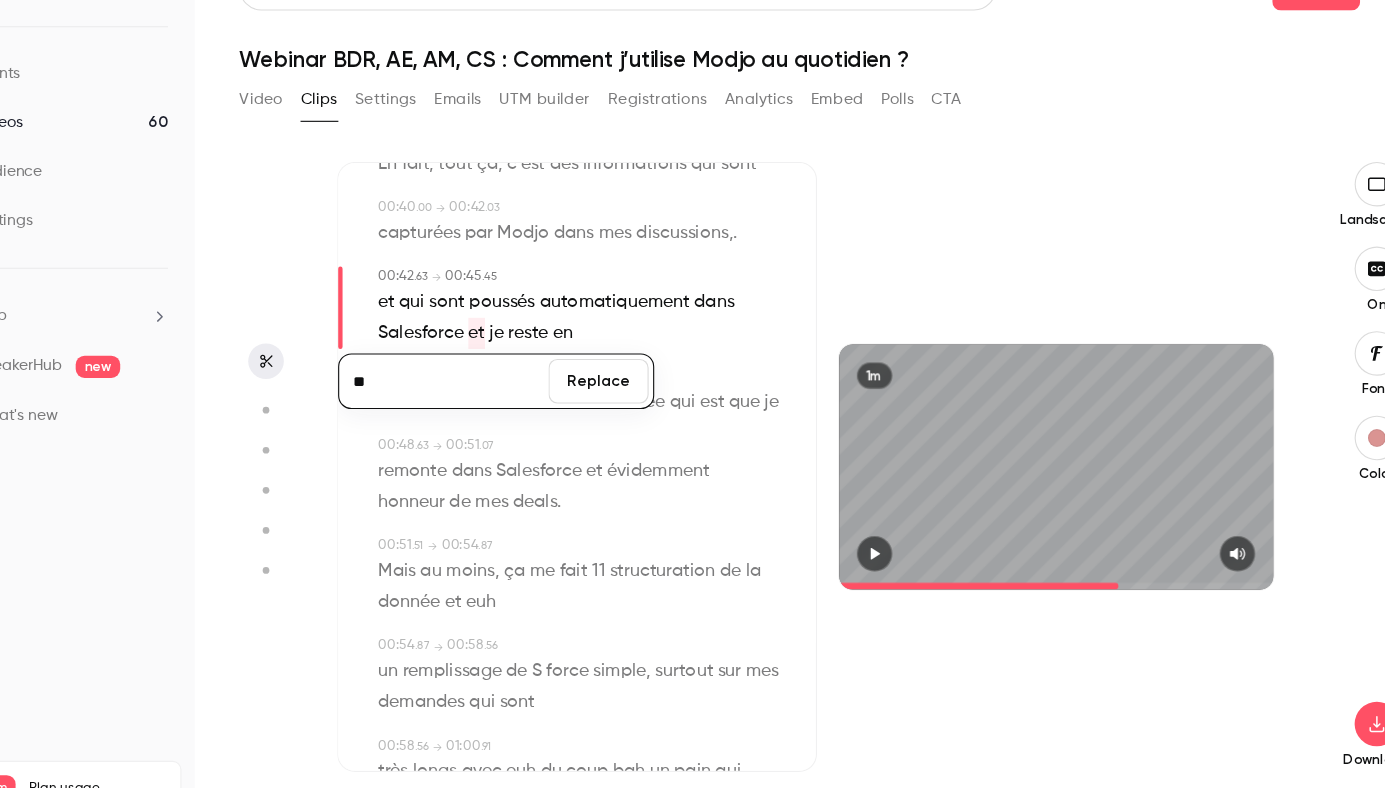 type on "**" 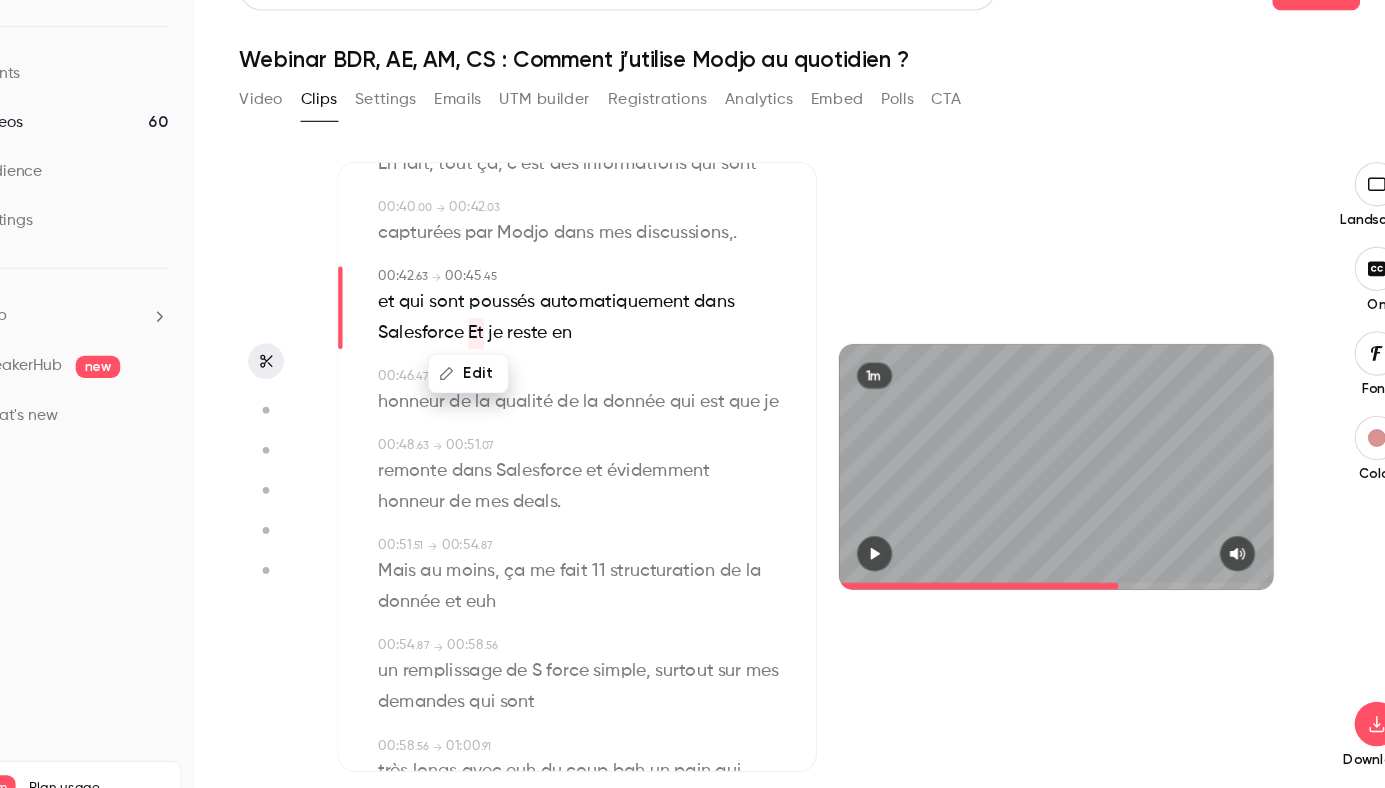 type on "****" 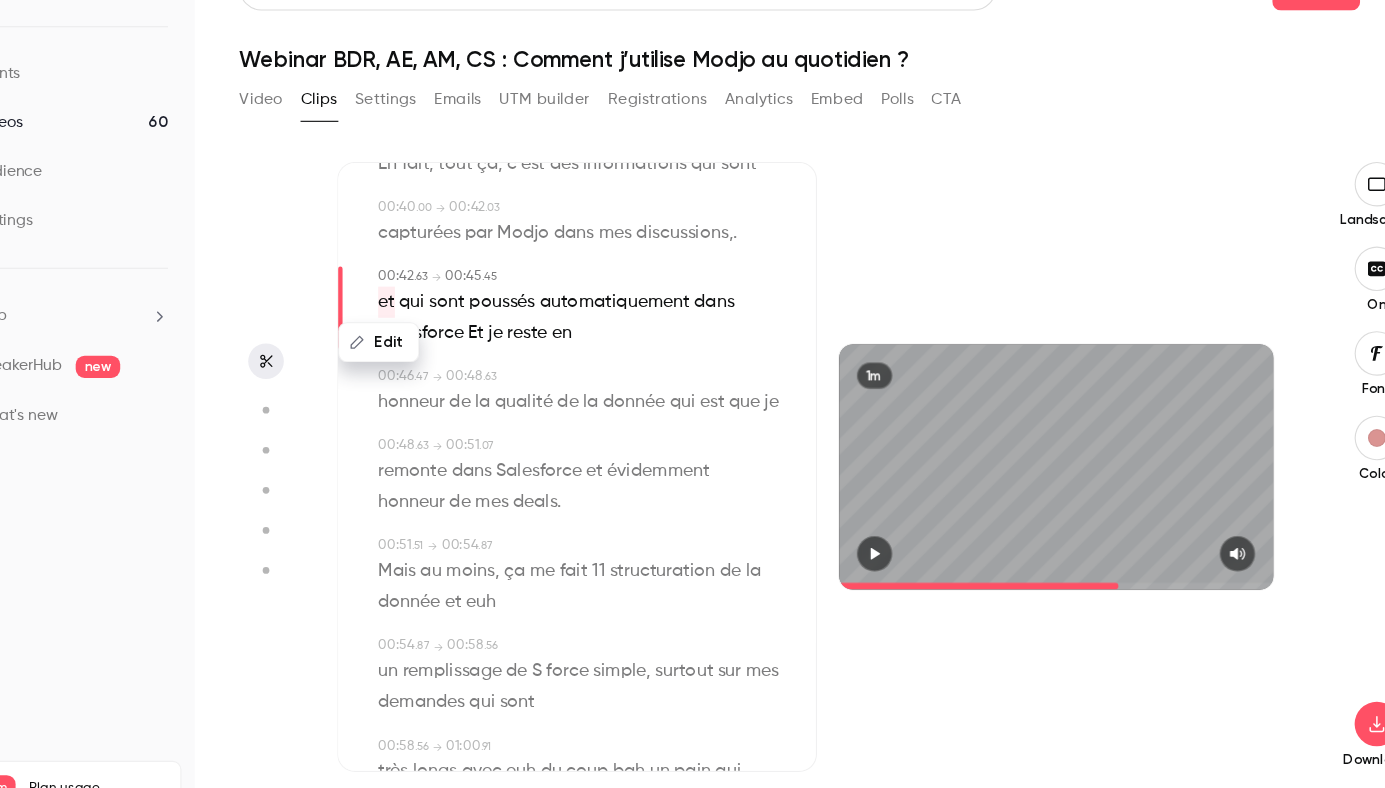click on "Edit" at bounding box center (415, 350) 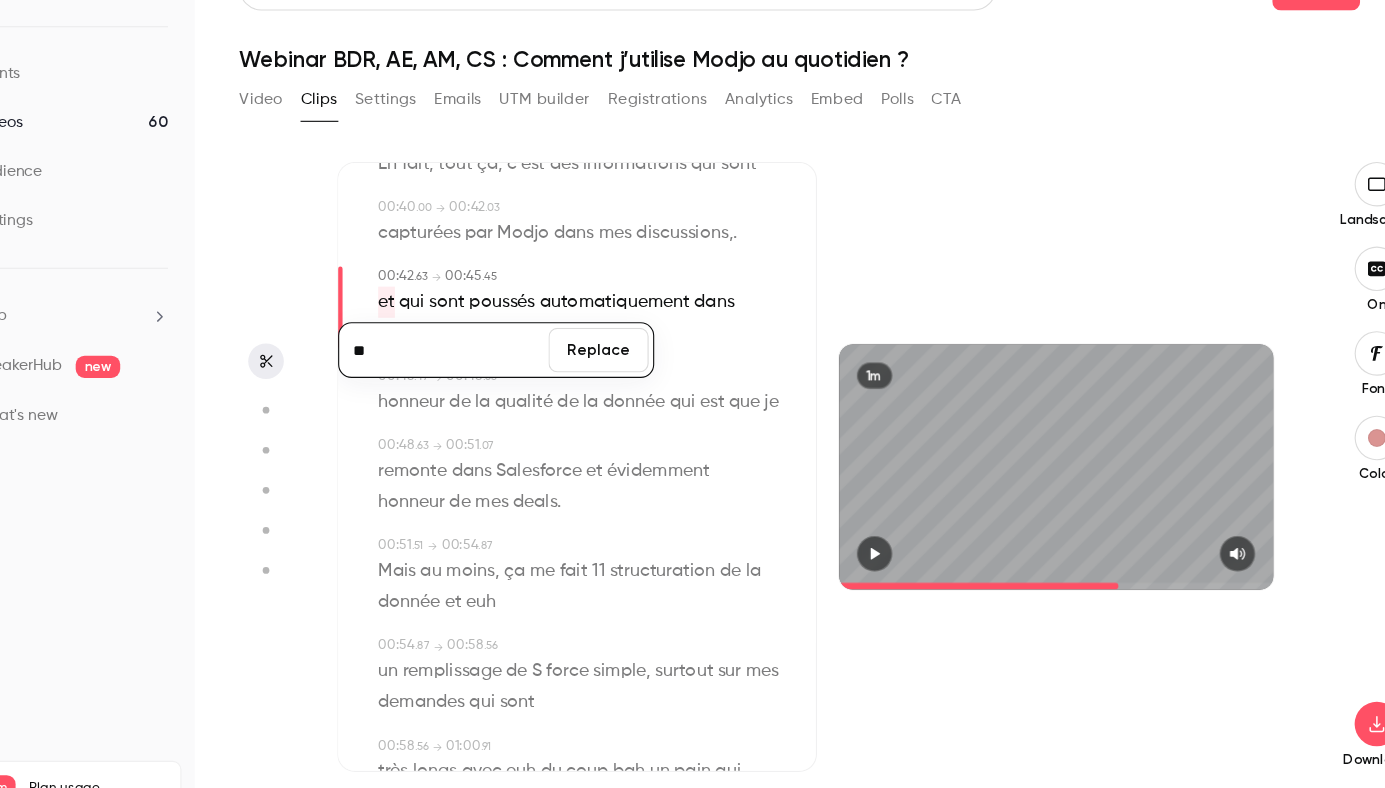scroll, scrollTop: 1195, scrollLeft: 0, axis: vertical 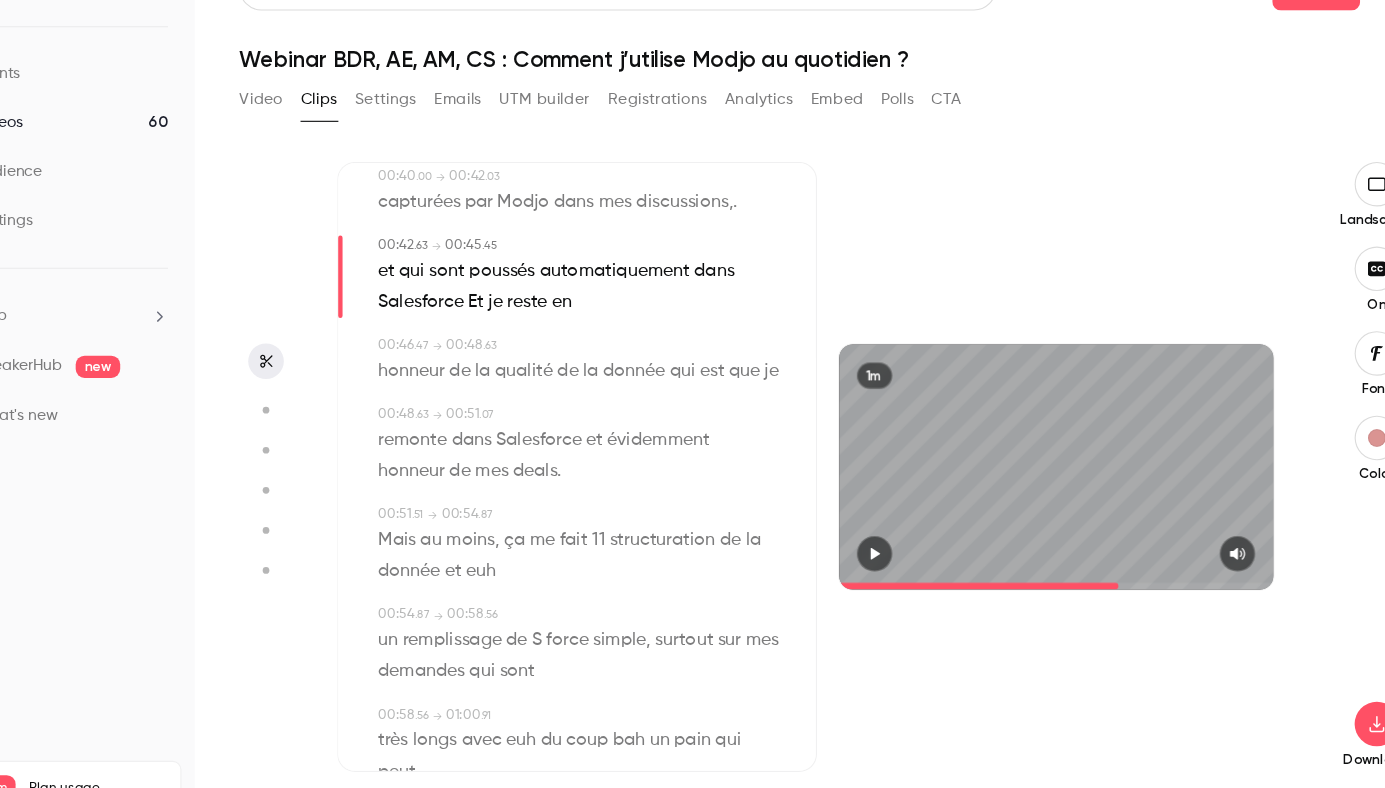 click on "Salesforce" at bounding box center [453, 314] 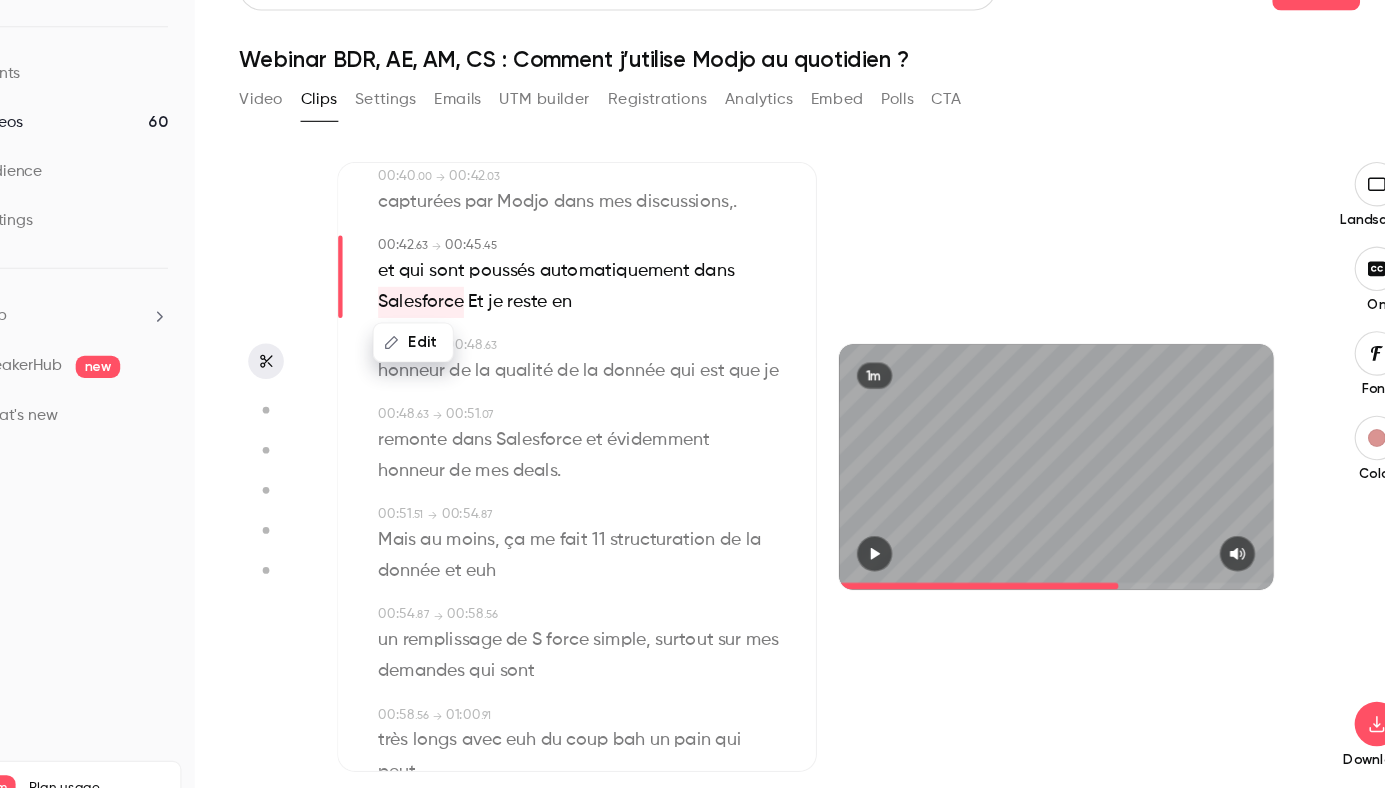click on "Edit" at bounding box center [446, 350] 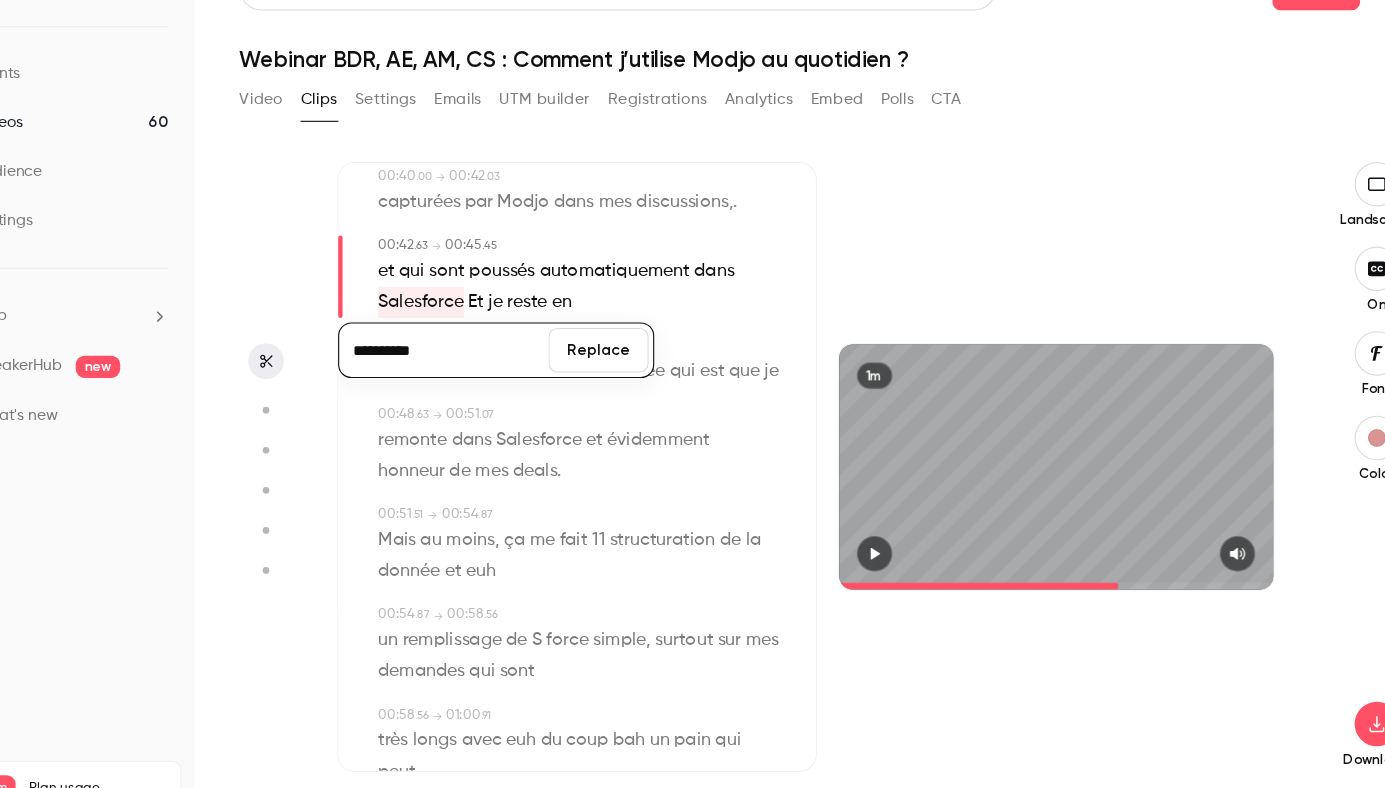 click on "**********" at bounding box center (474, 357) 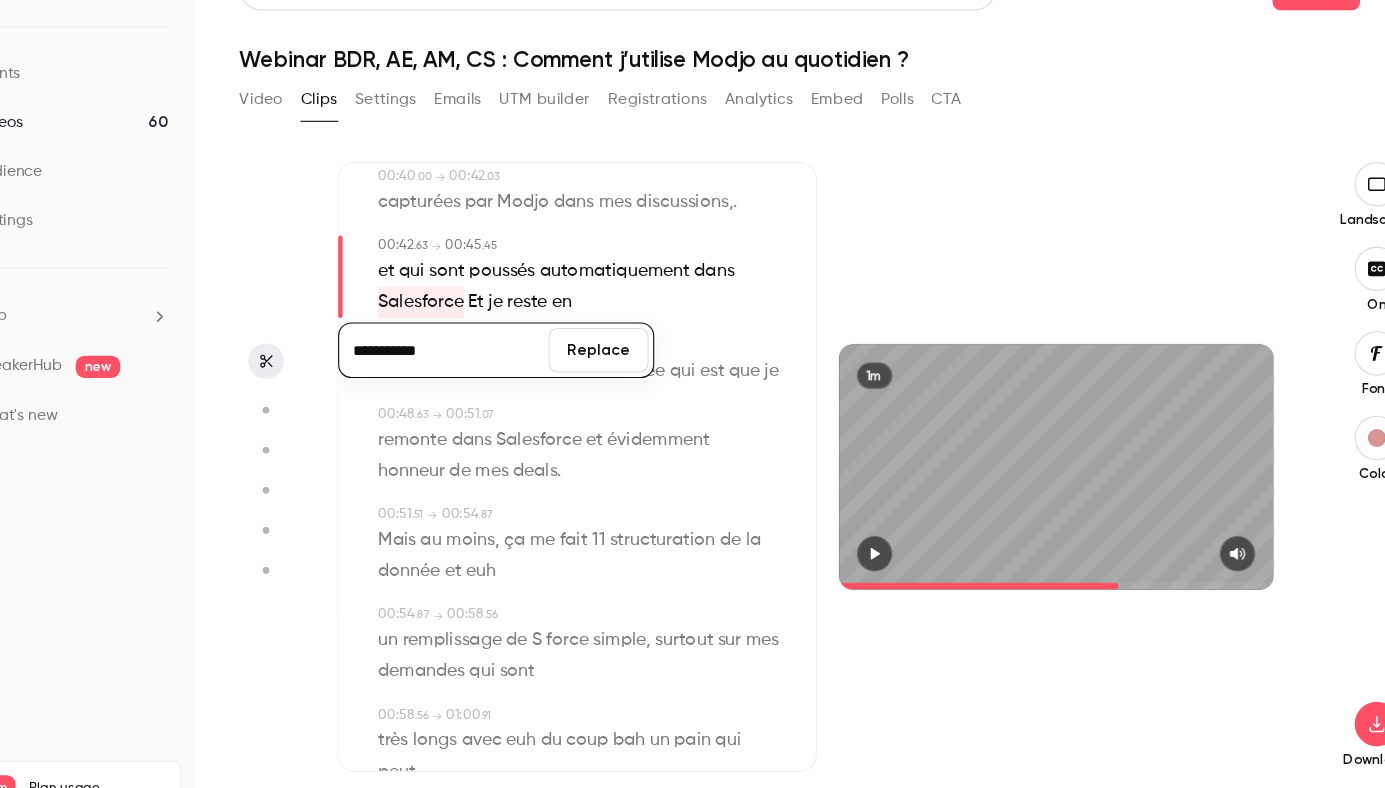 type on "**********" 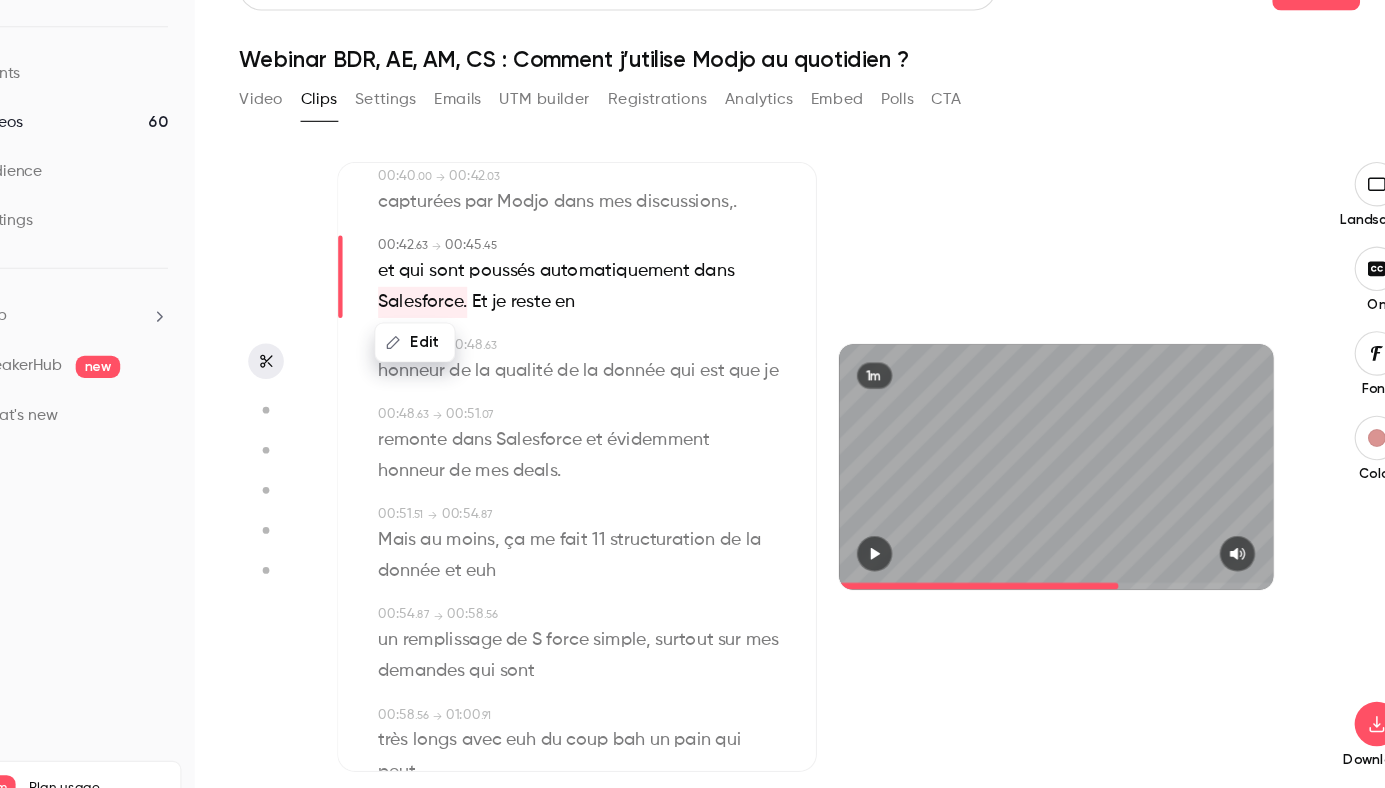 scroll, scrollTop: 1211, scrollLeft: 0, axis: vertical 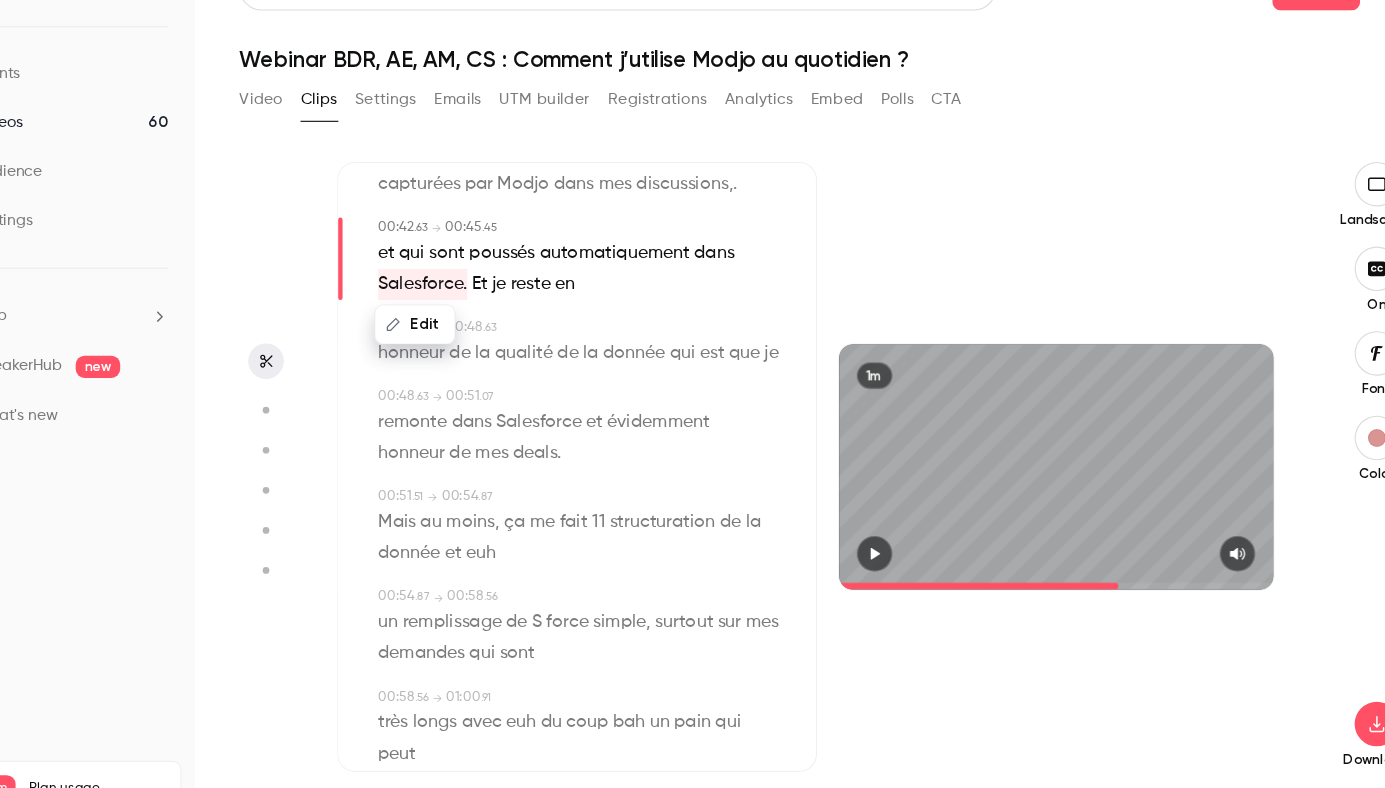click on "donnée" at bounding box center (645, 360) 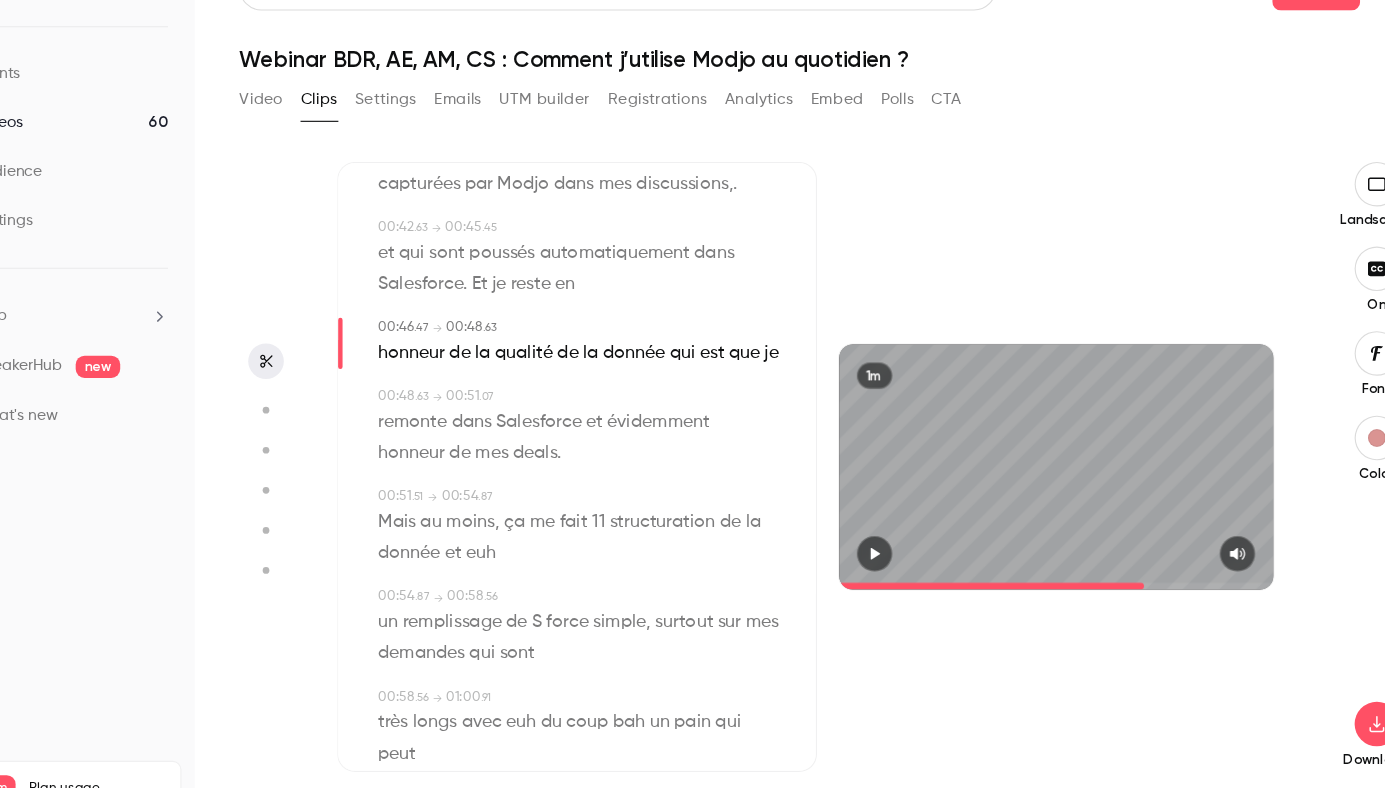 click 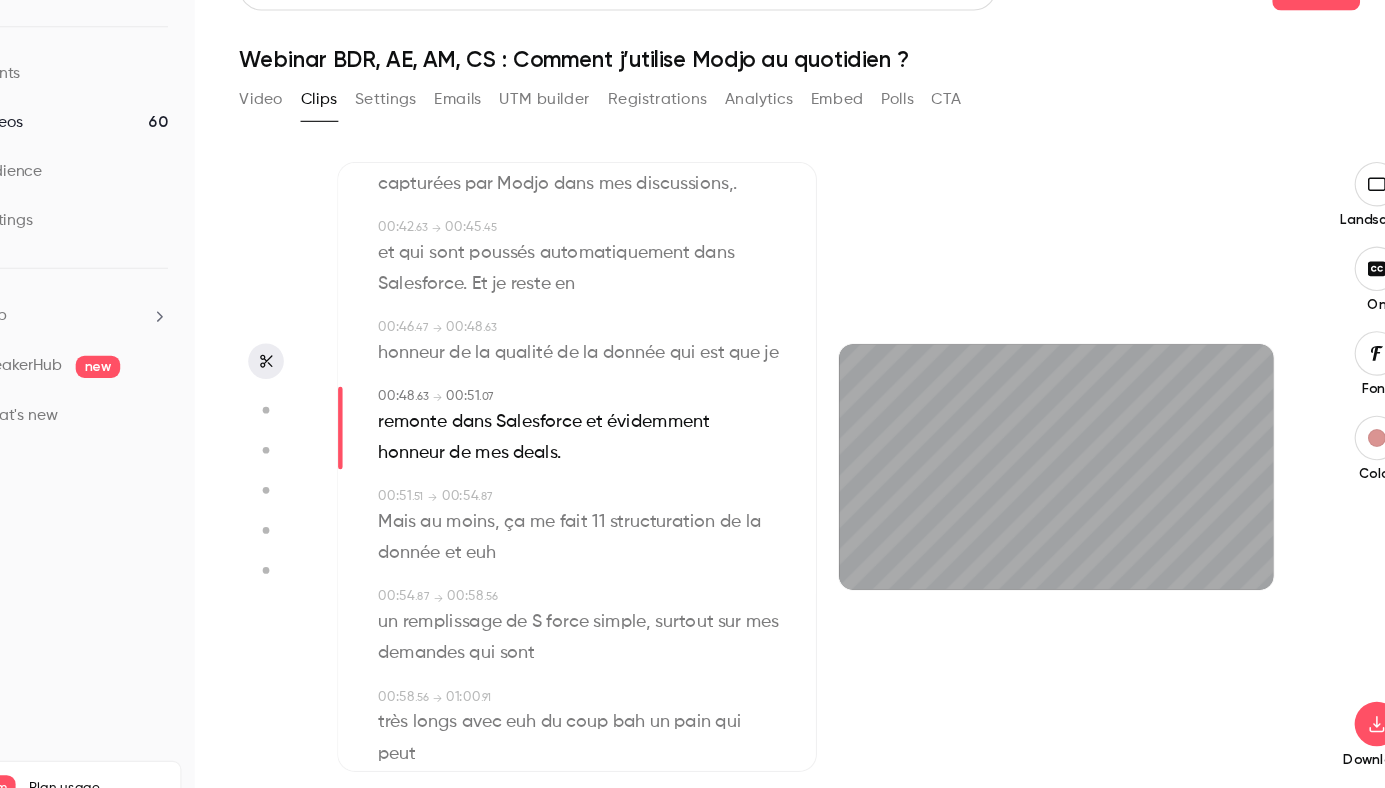 type on "****" 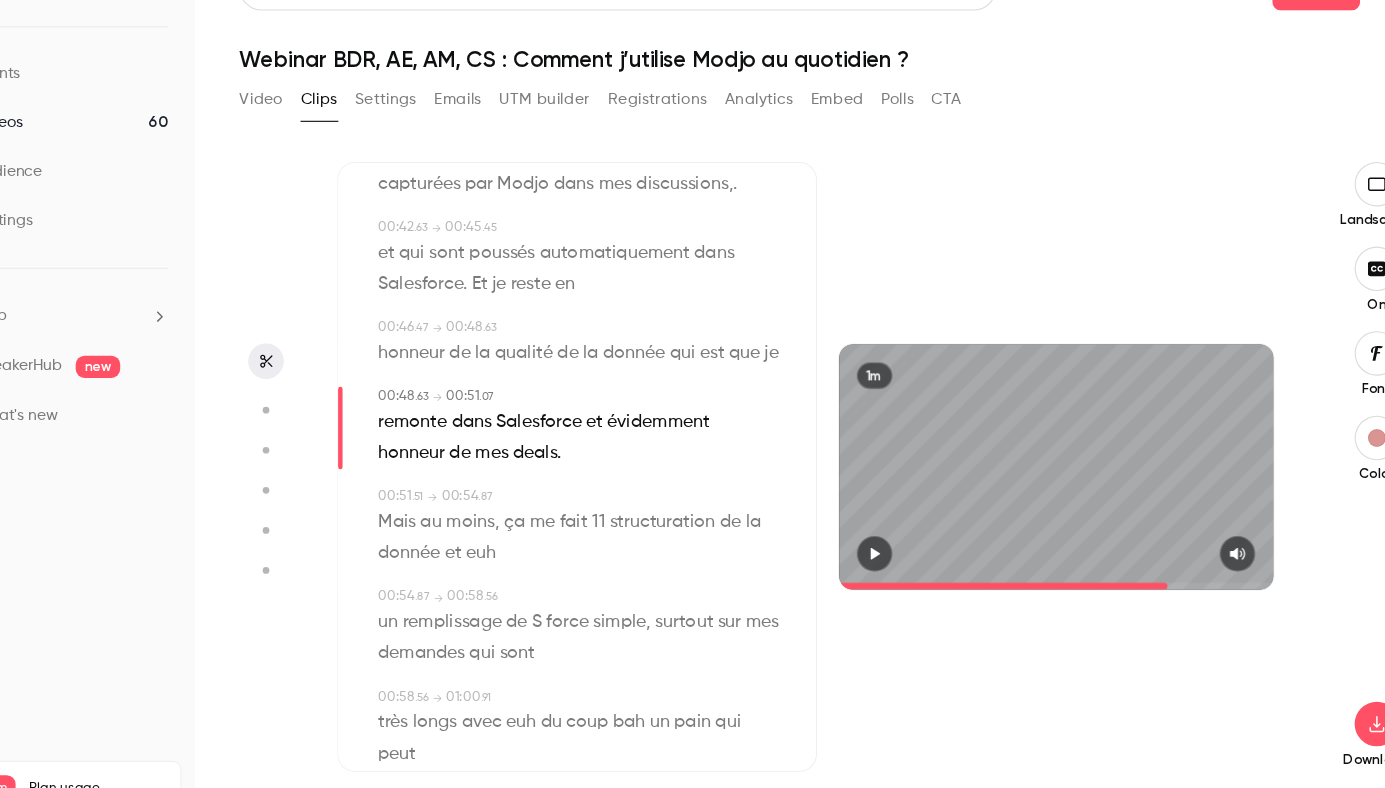 click on "qui" at bounding box center (688, 360) 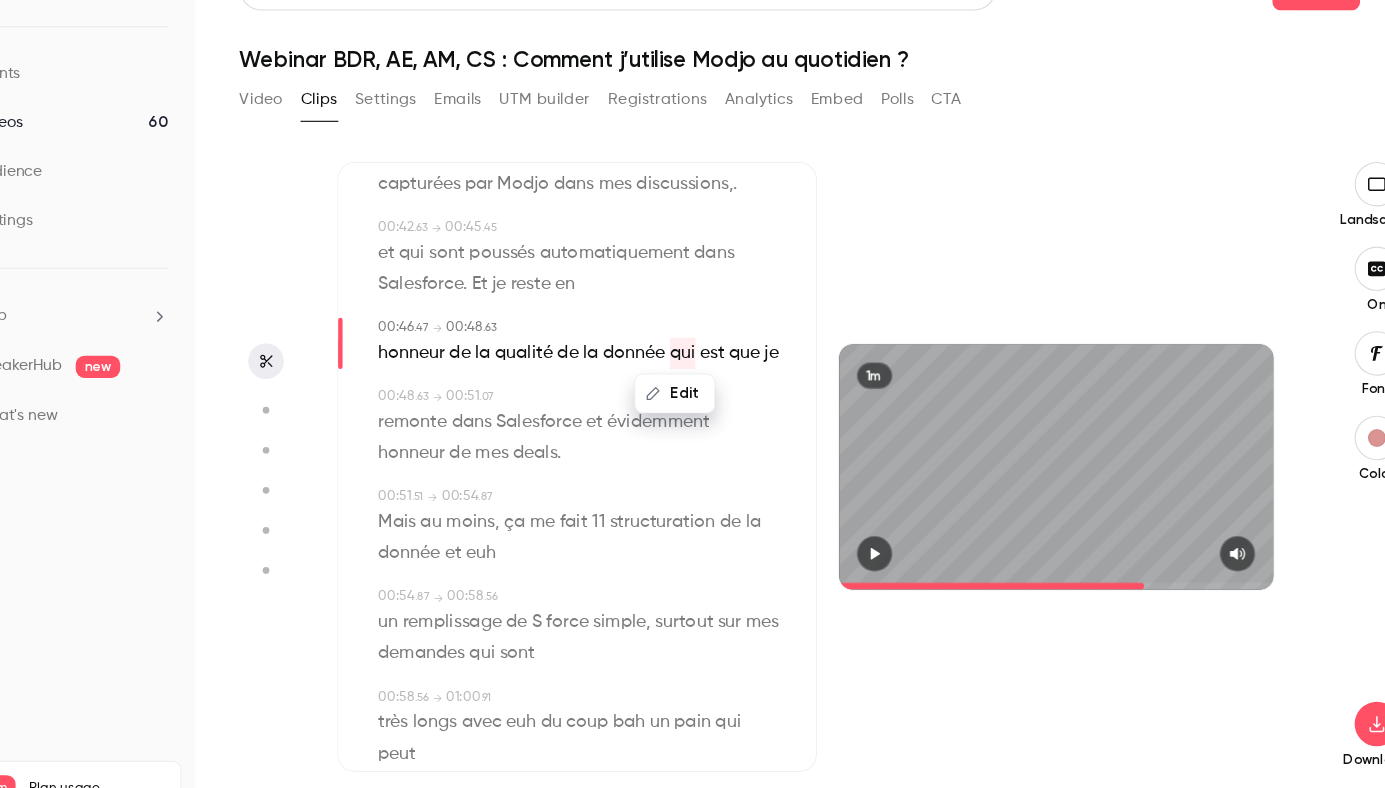 click on "Edit" at bounding box center (681, 396) 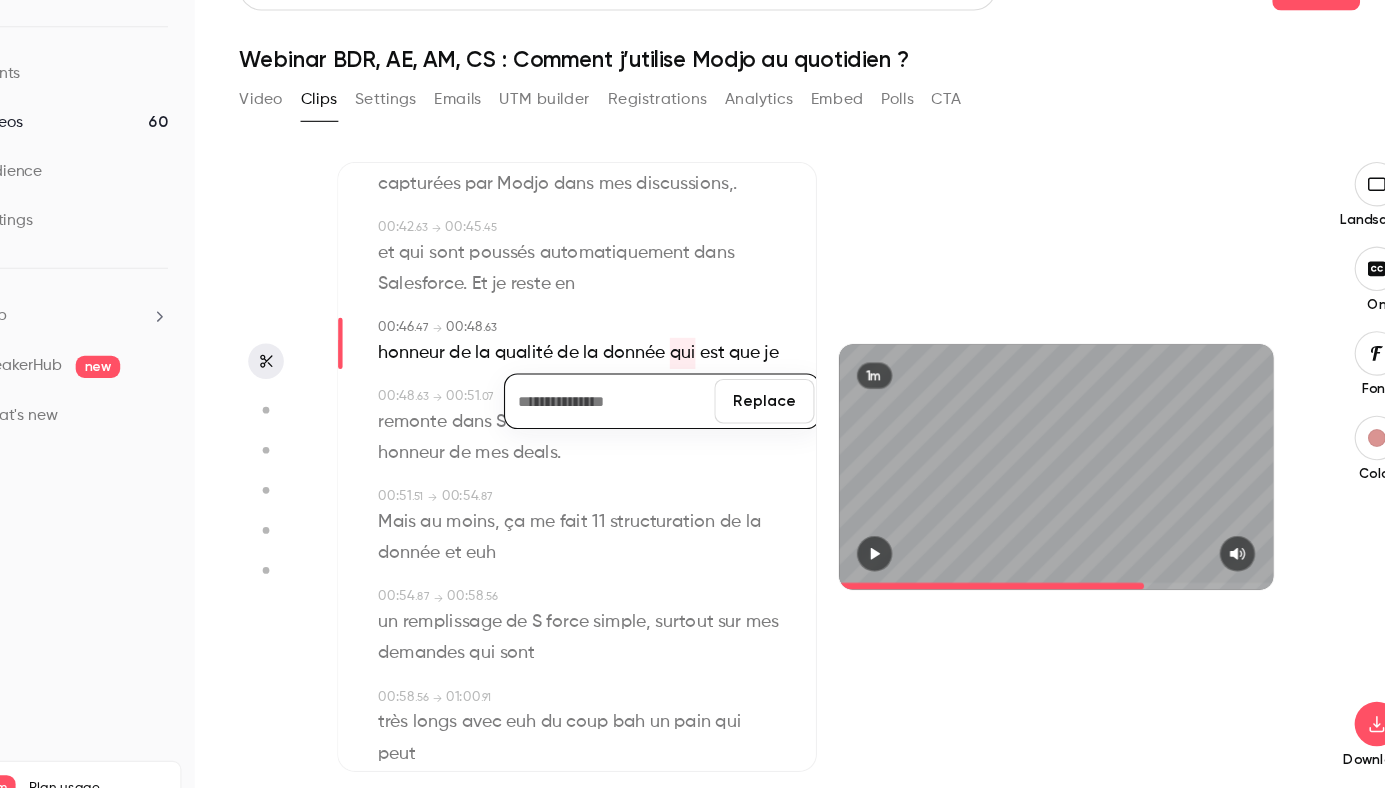 type 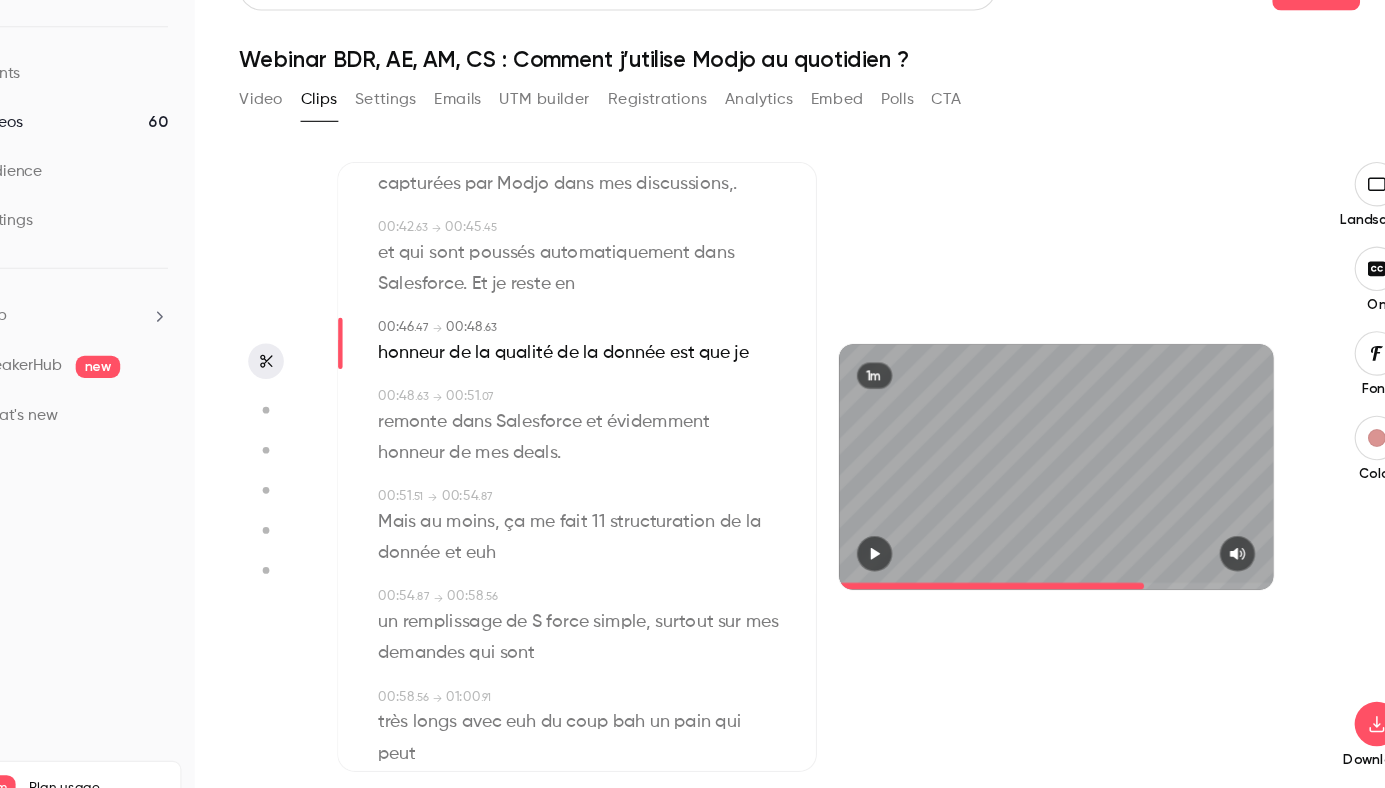click on "est" at bounding box center [688, 360] 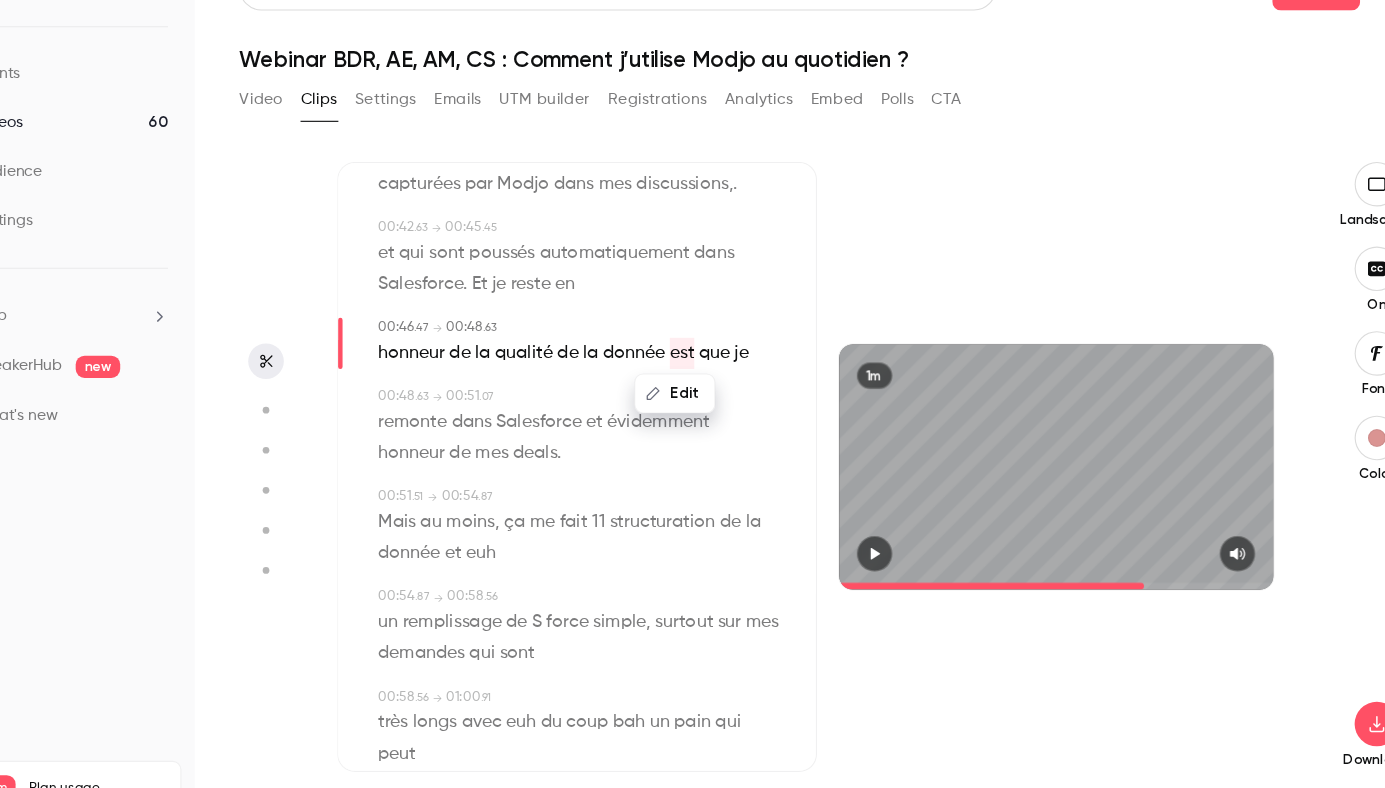 click on "Edit" at bounding box center (681, 396) 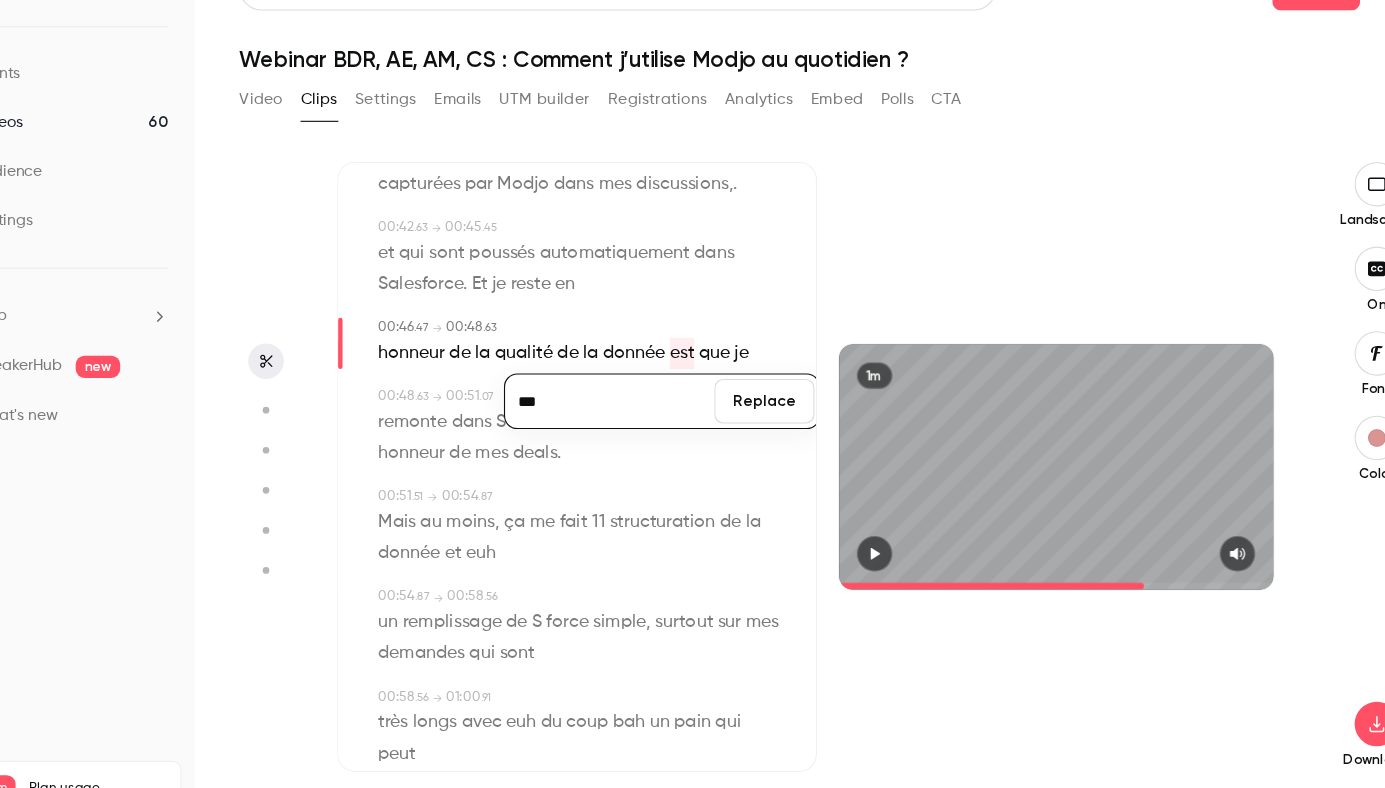 click on "Replace" at bounding box center [762, 403] 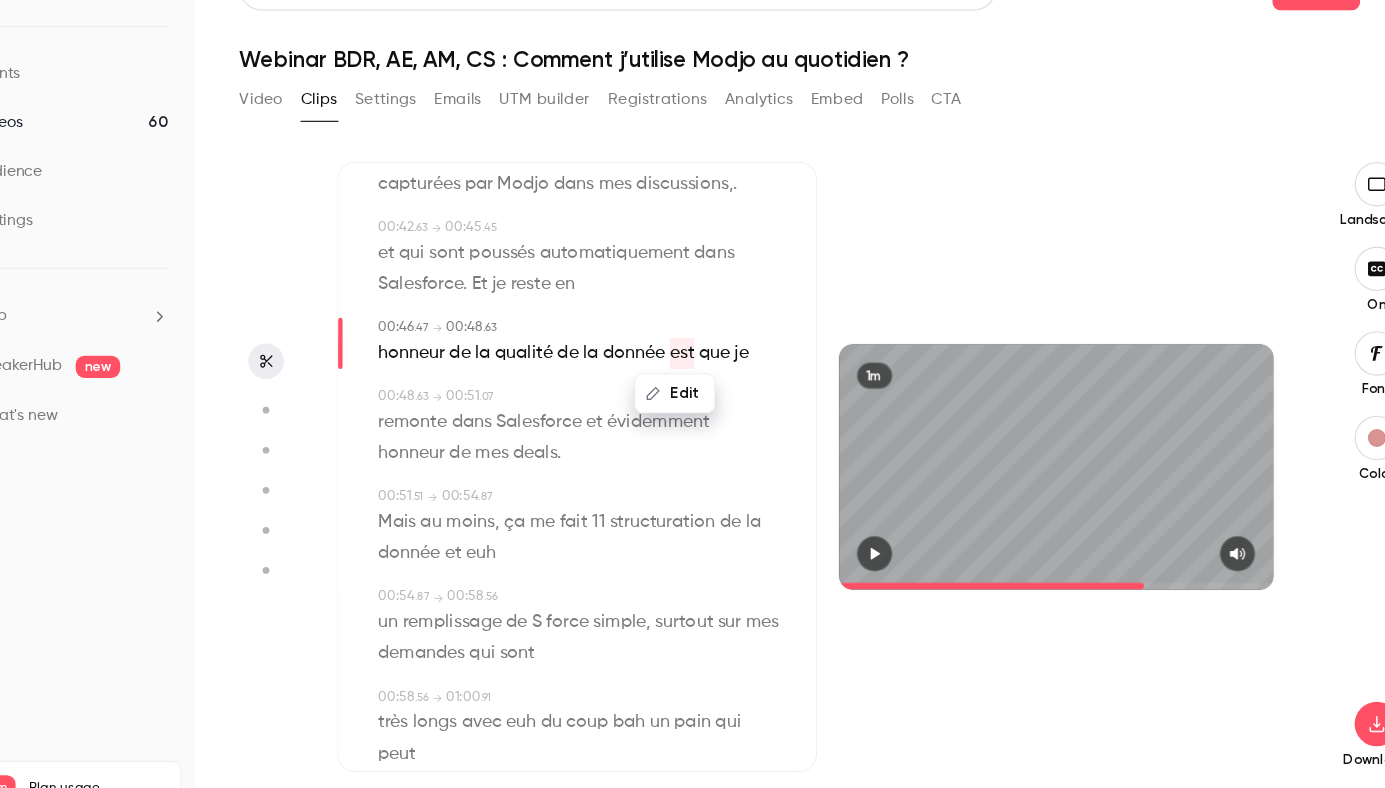 click on "Edit" at bounding box center (681, 396) 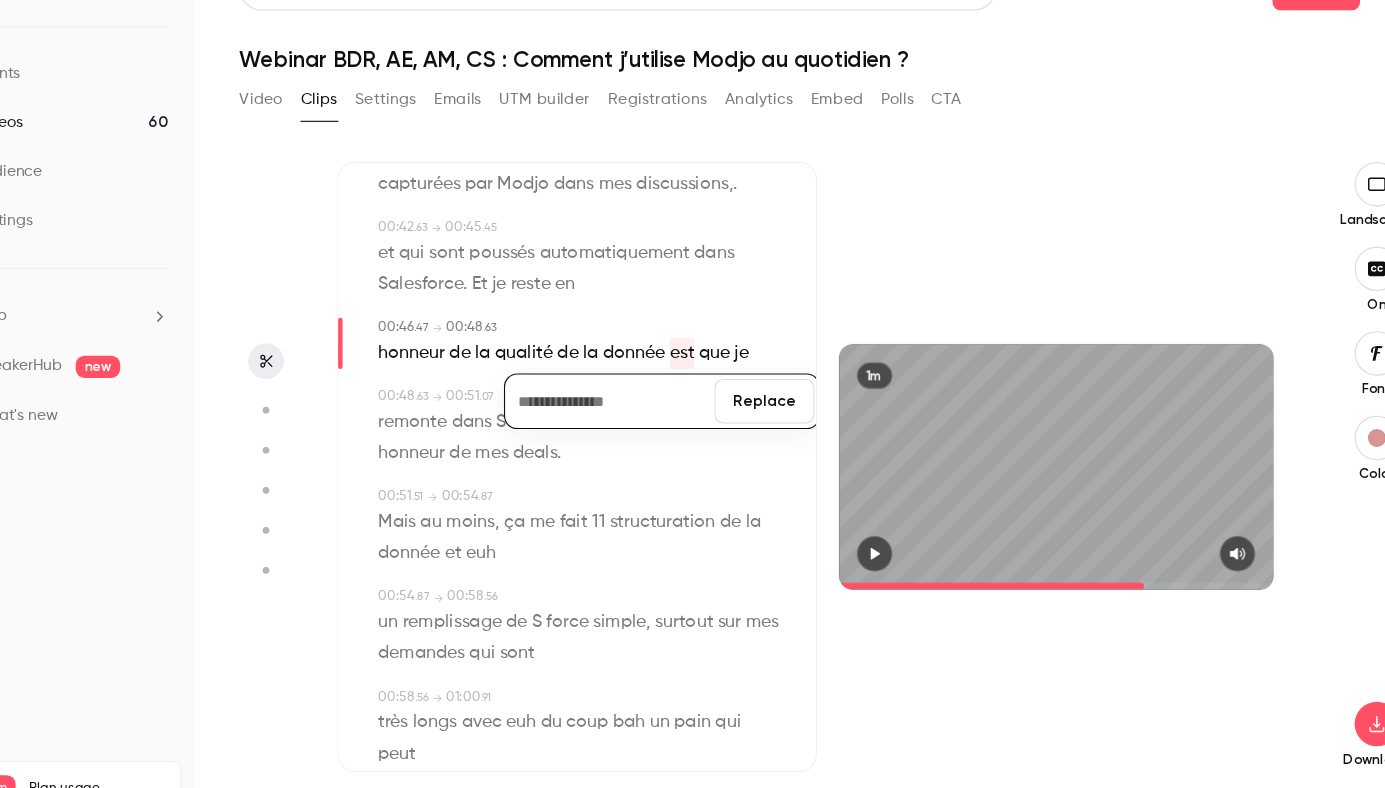 type 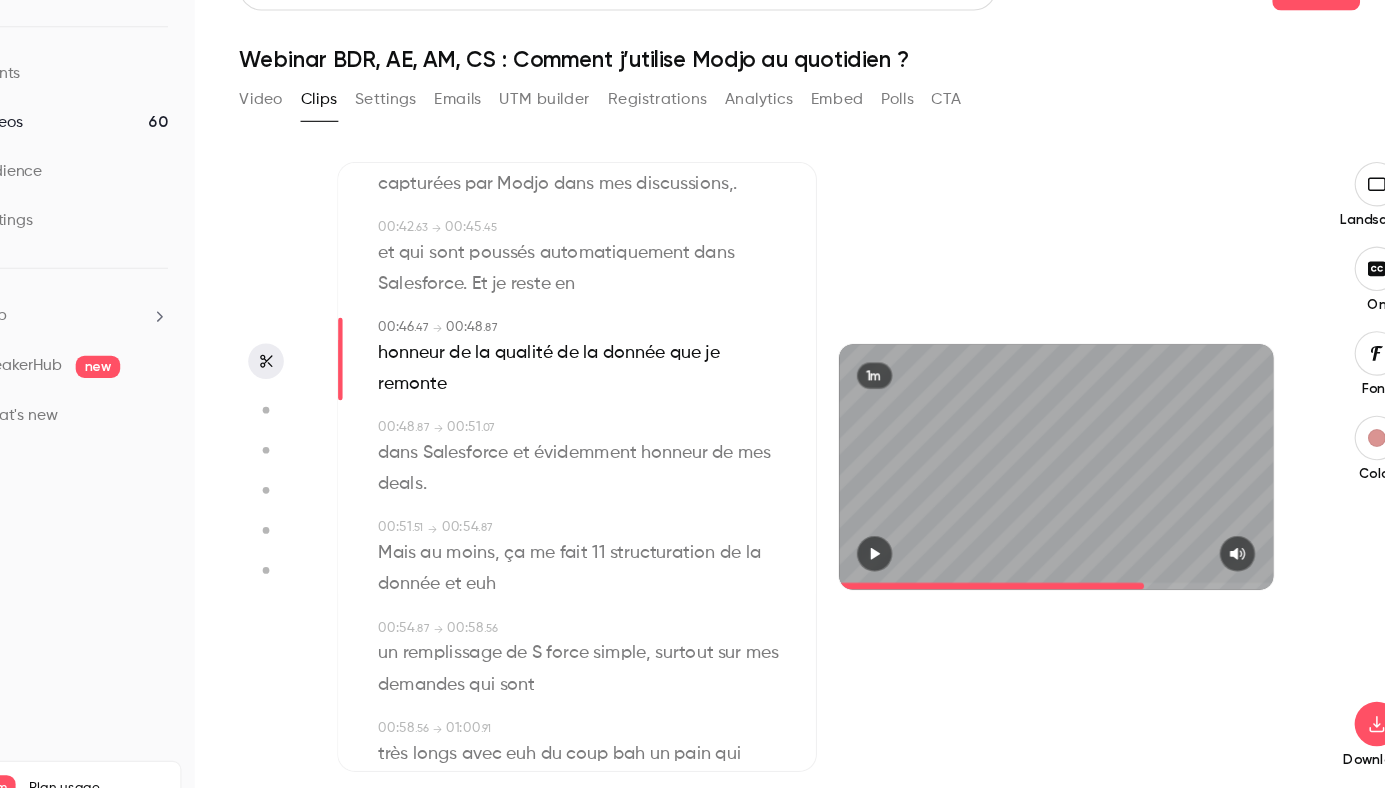 click 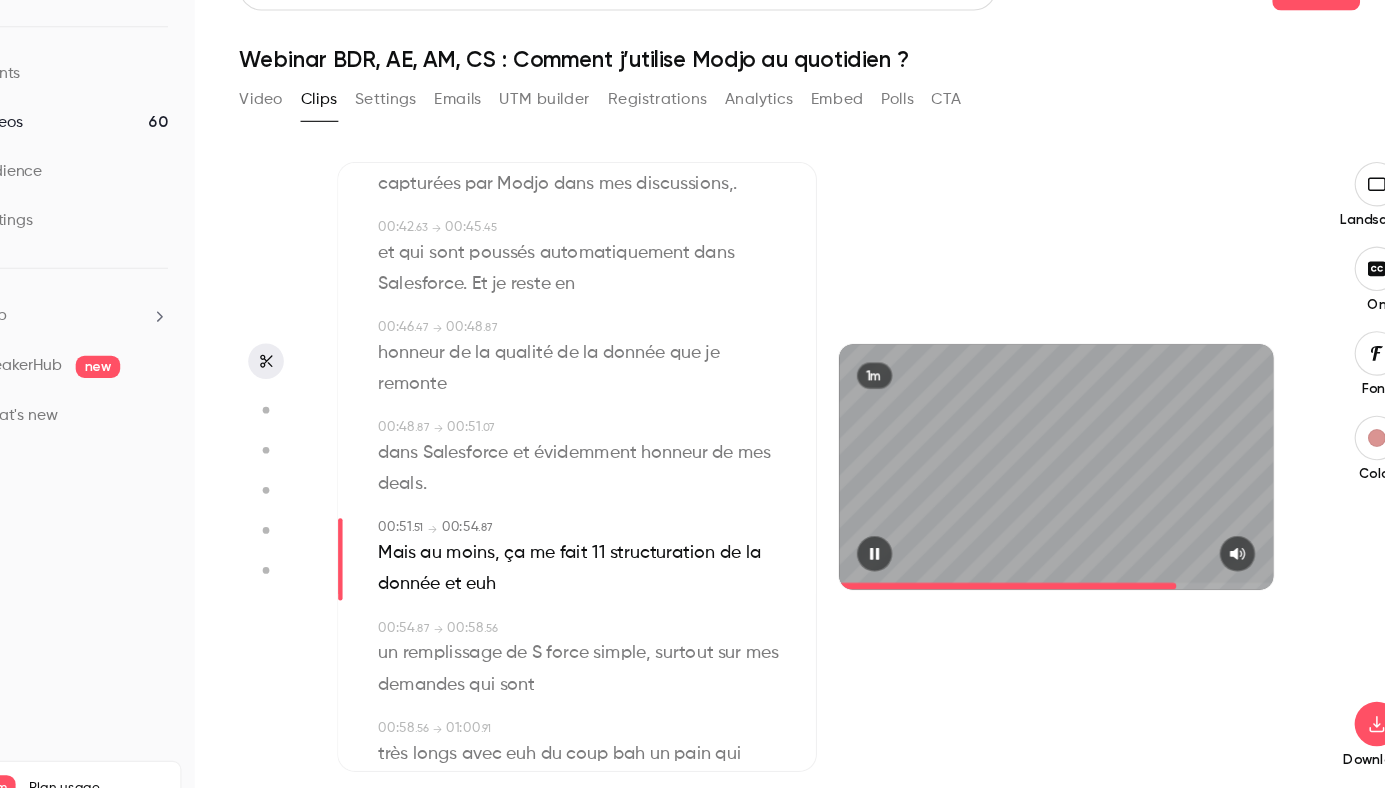 click 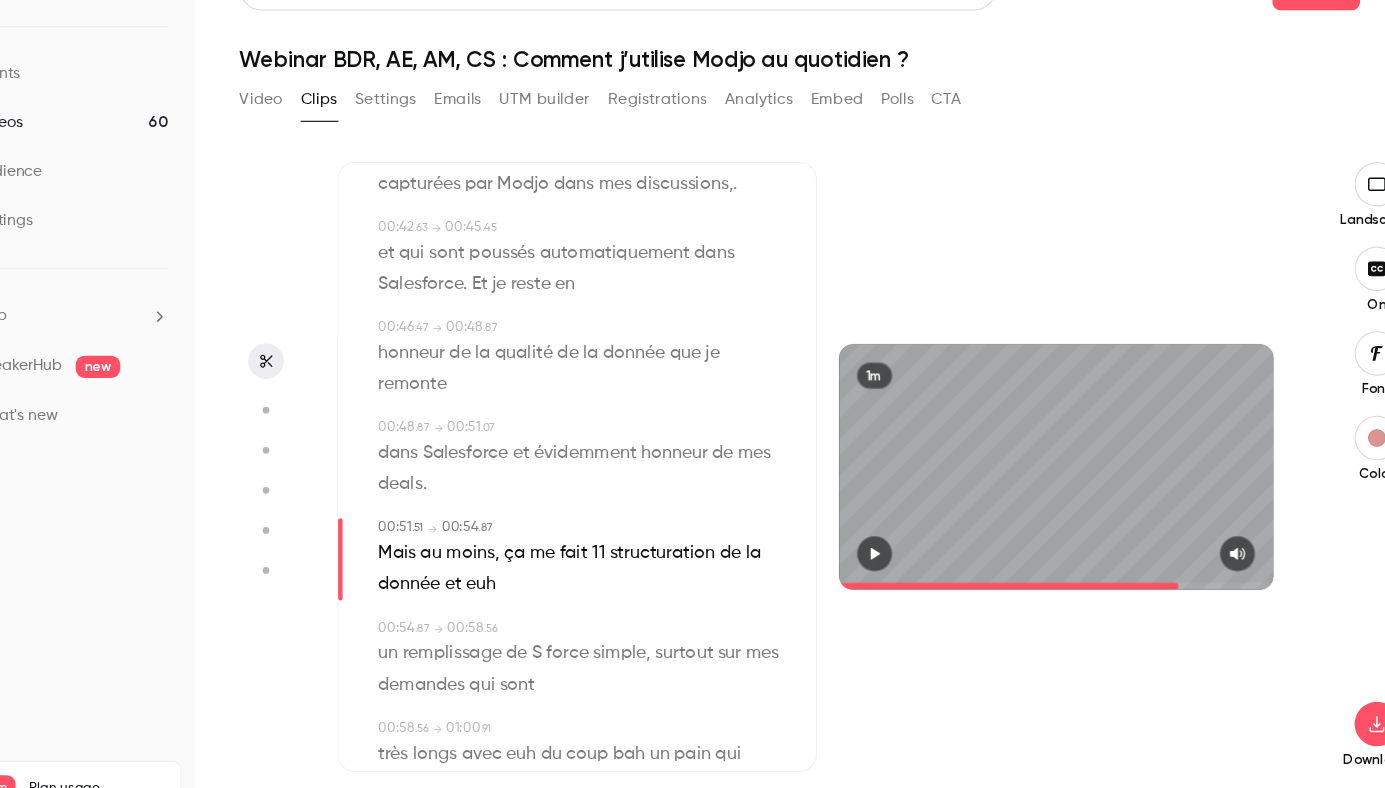 click on "honneur" at bounding box center (681, 450) 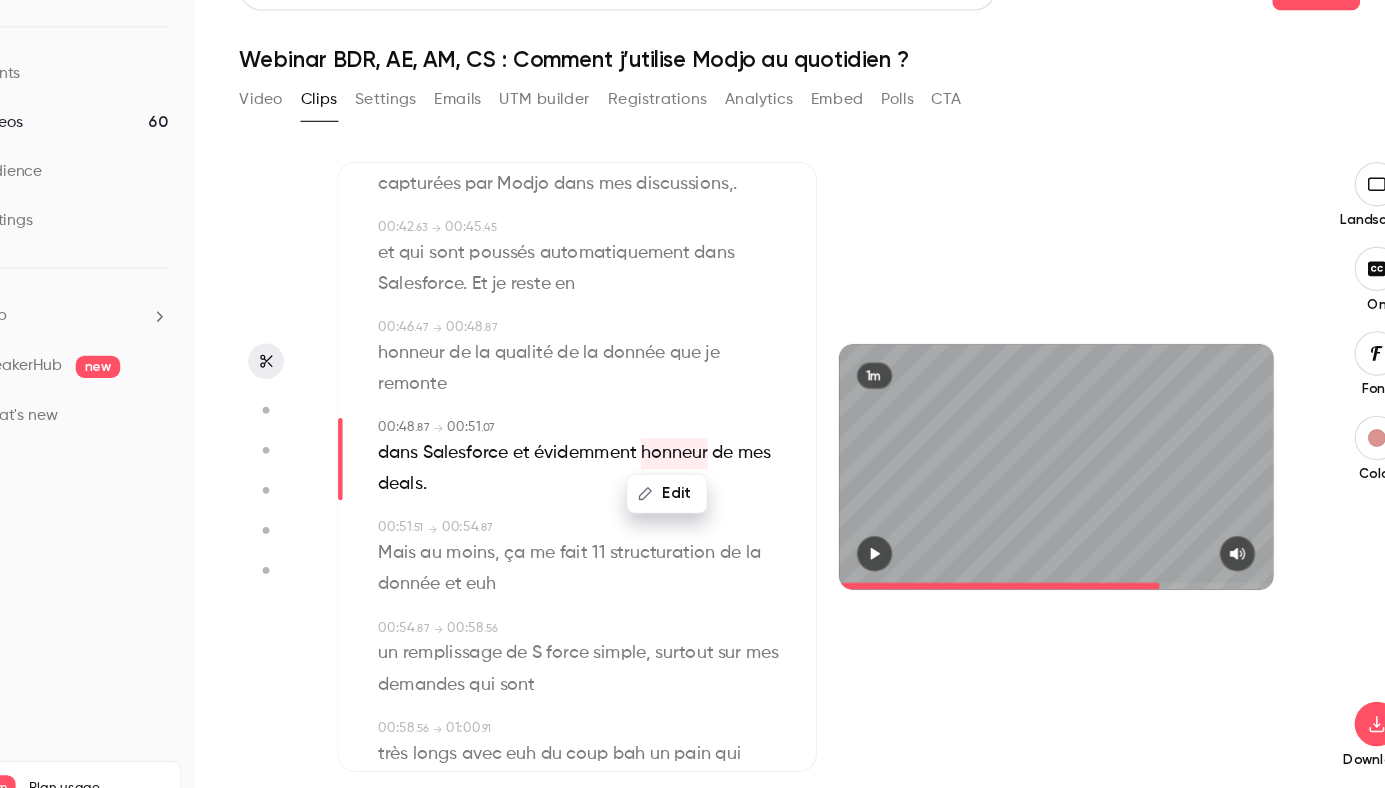click on "Edit" at bounding box center [674, 486] 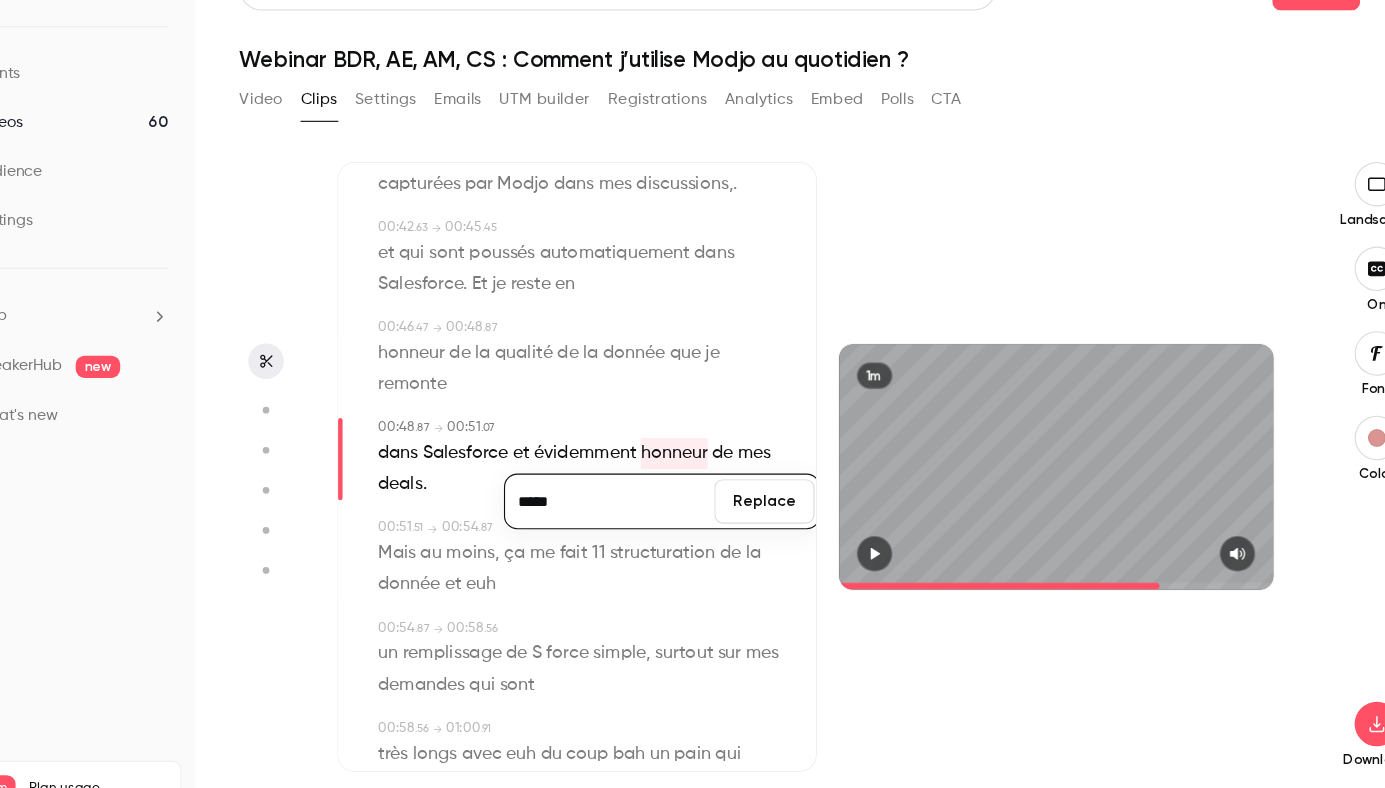 type on "*****" 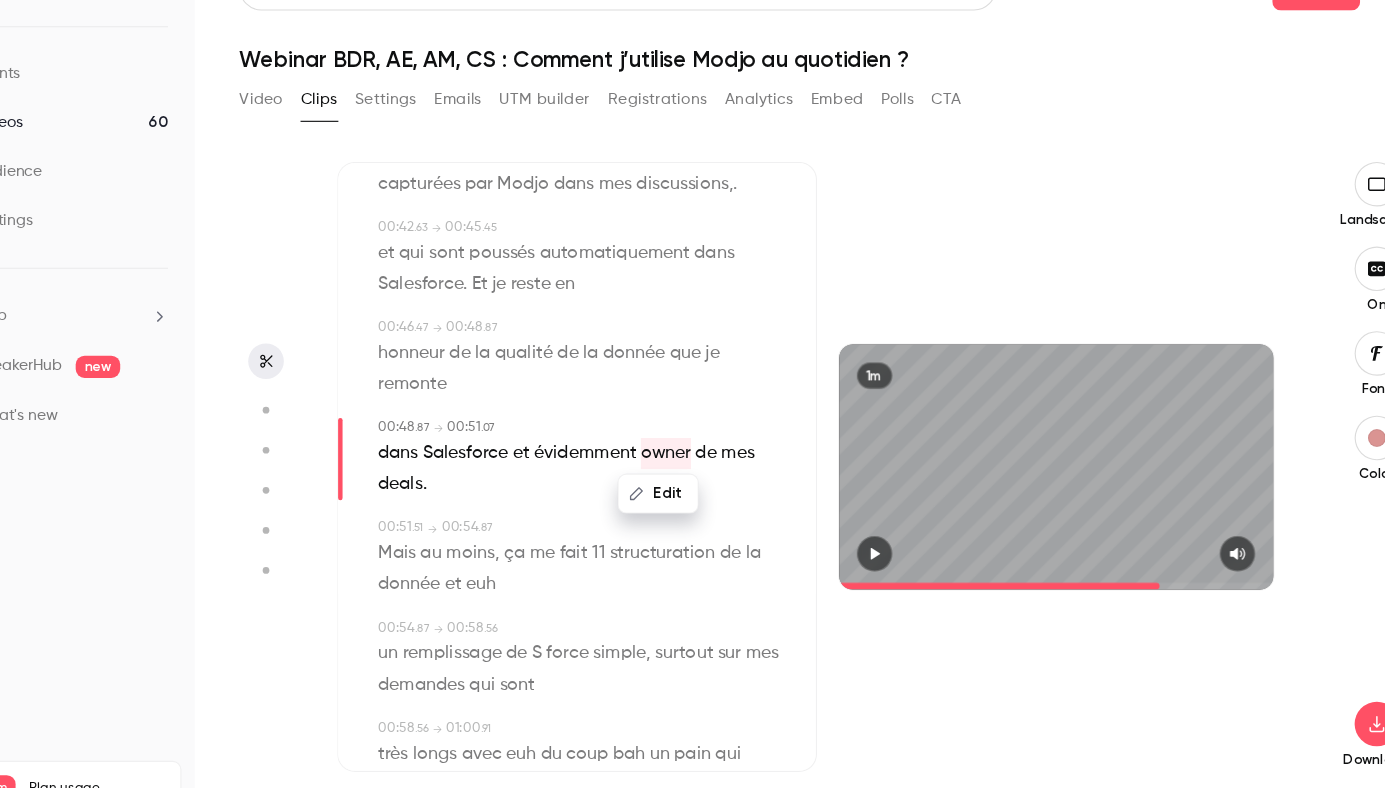 click on "honneur" at bounding box center [445, 360] 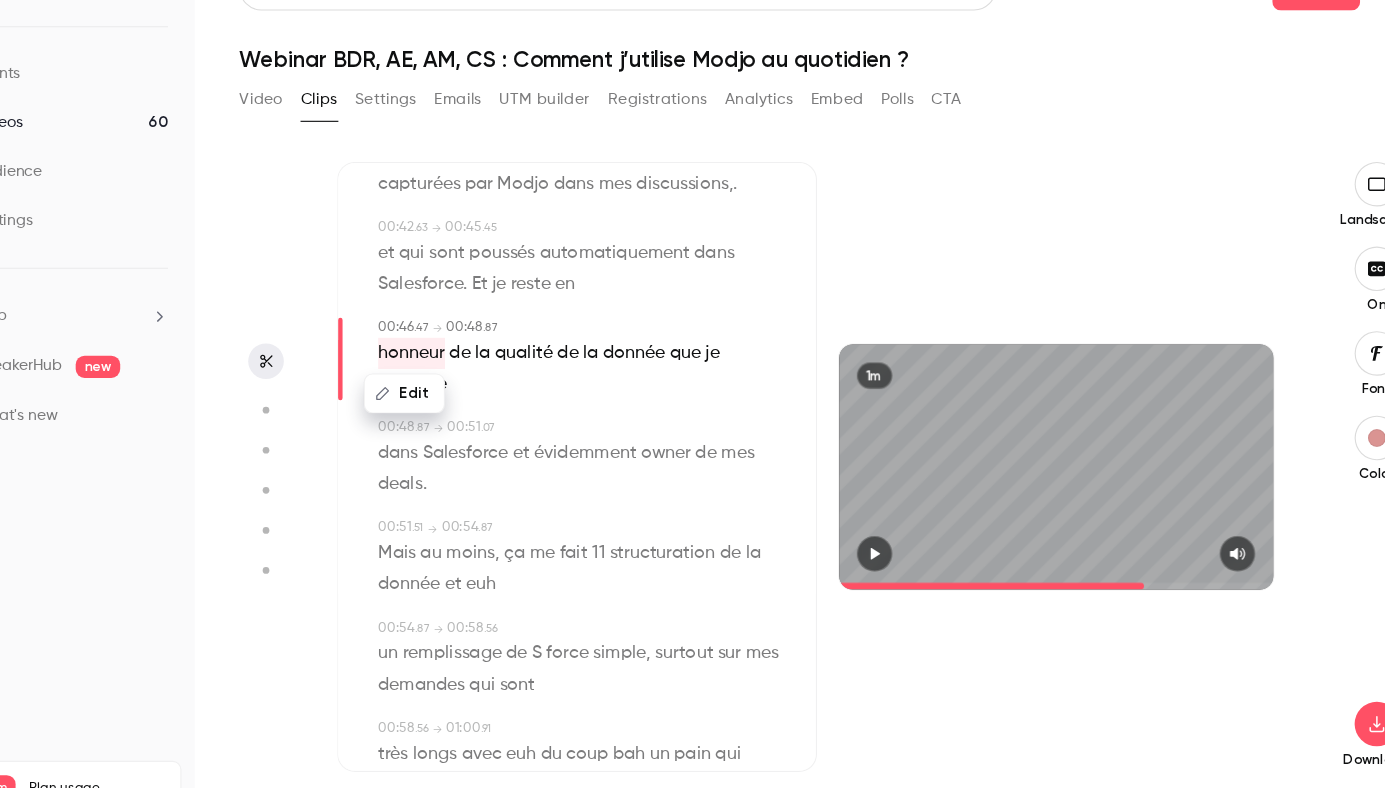 click on "Edit" at bounding box center [438, 396] 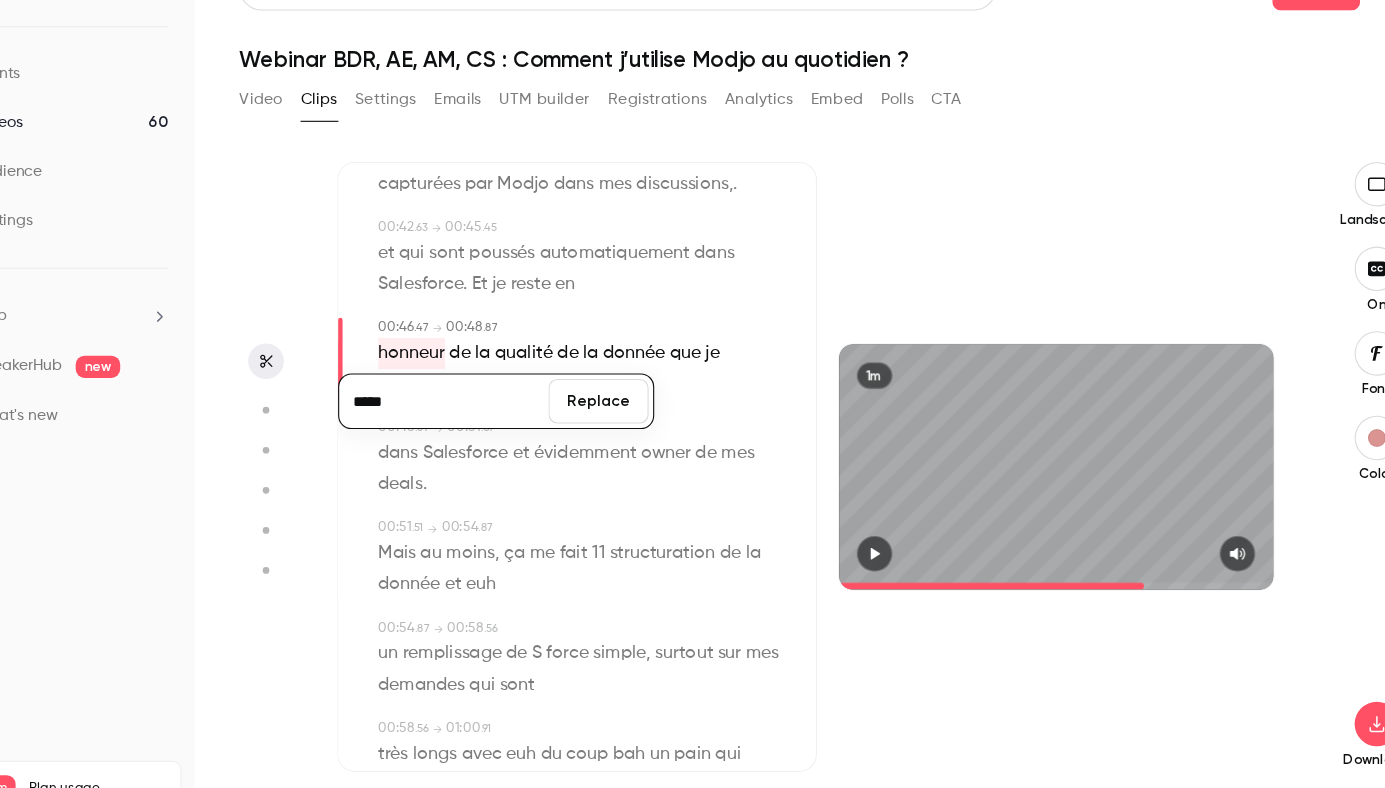 type on "*****" 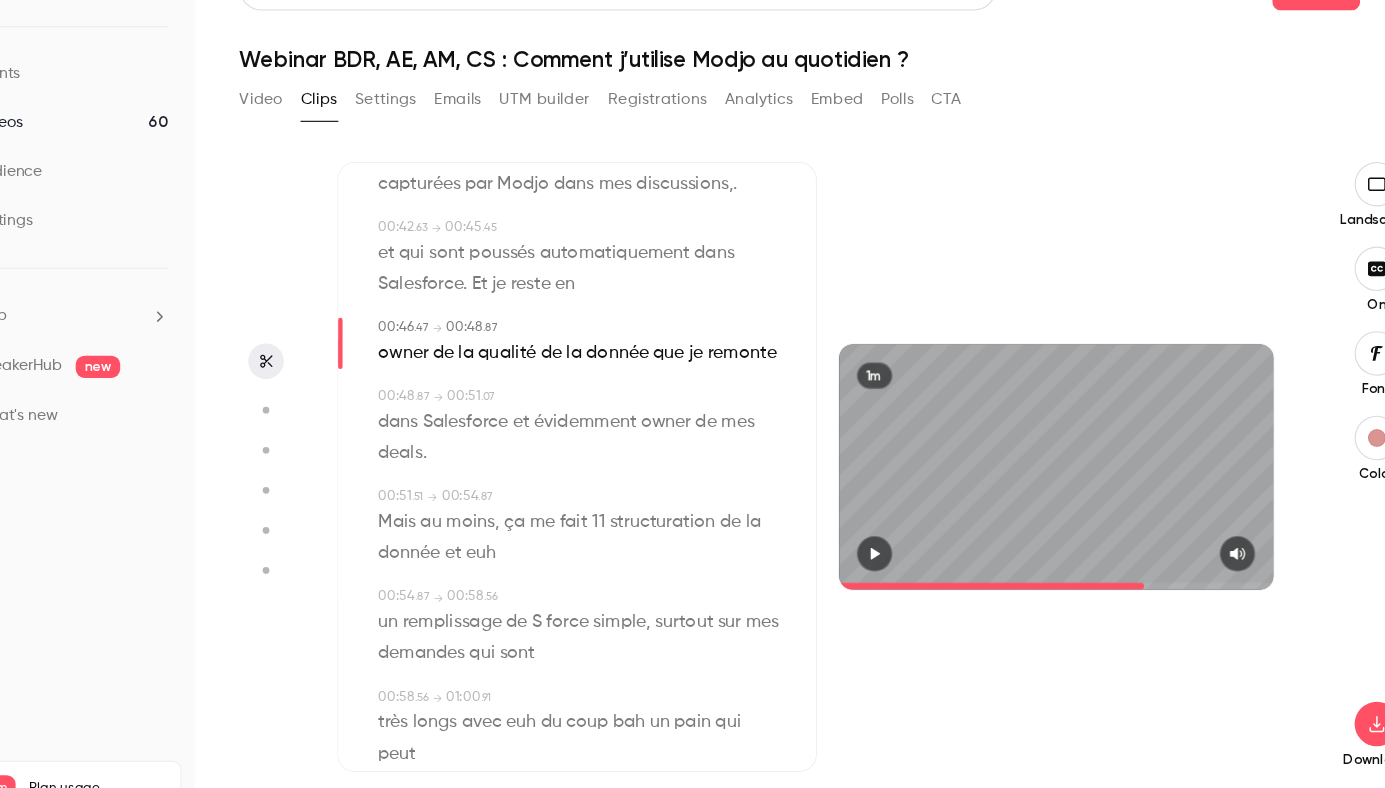 click on "00:51 . 51 → 00:54 . 87" at bounding box center [595, 489] 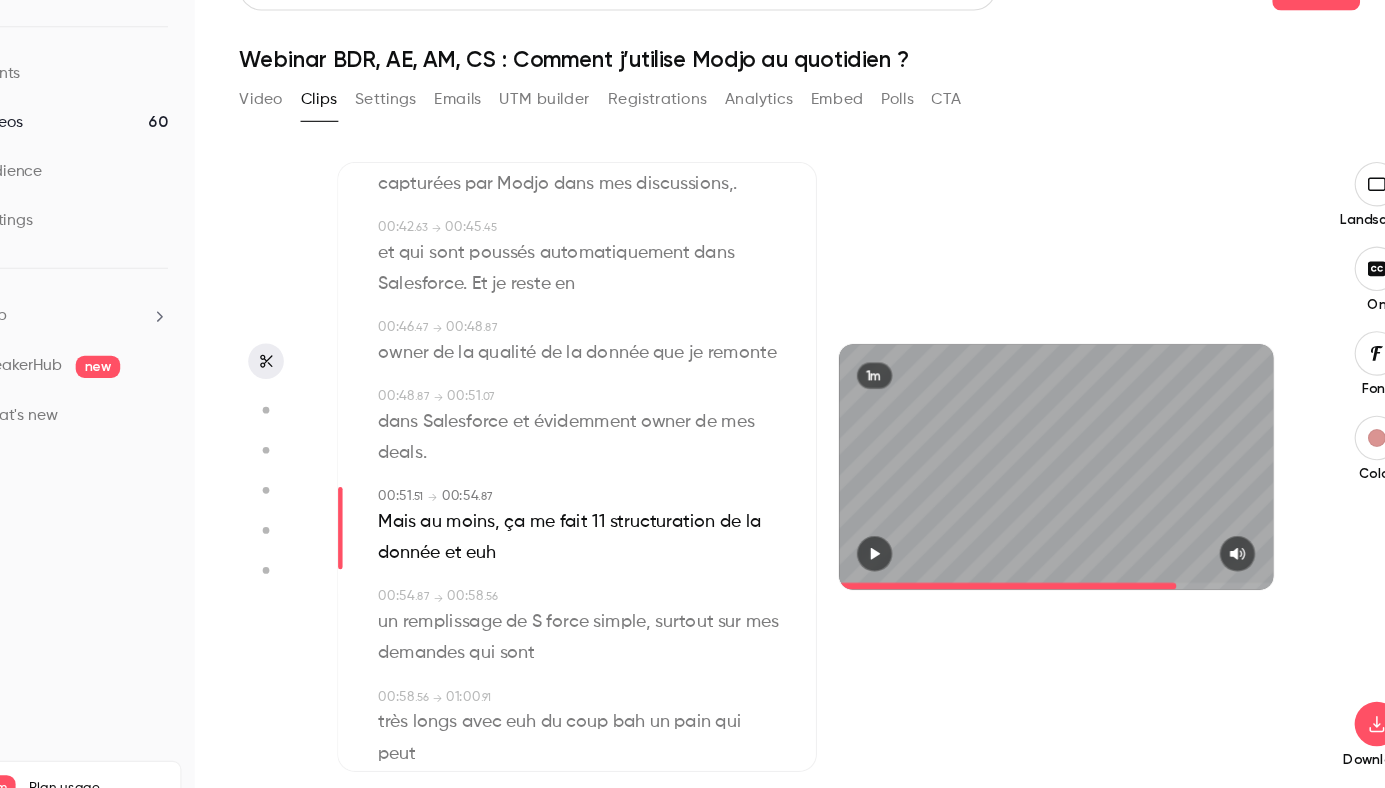 click on "fait" at bounding box center (590, 512) 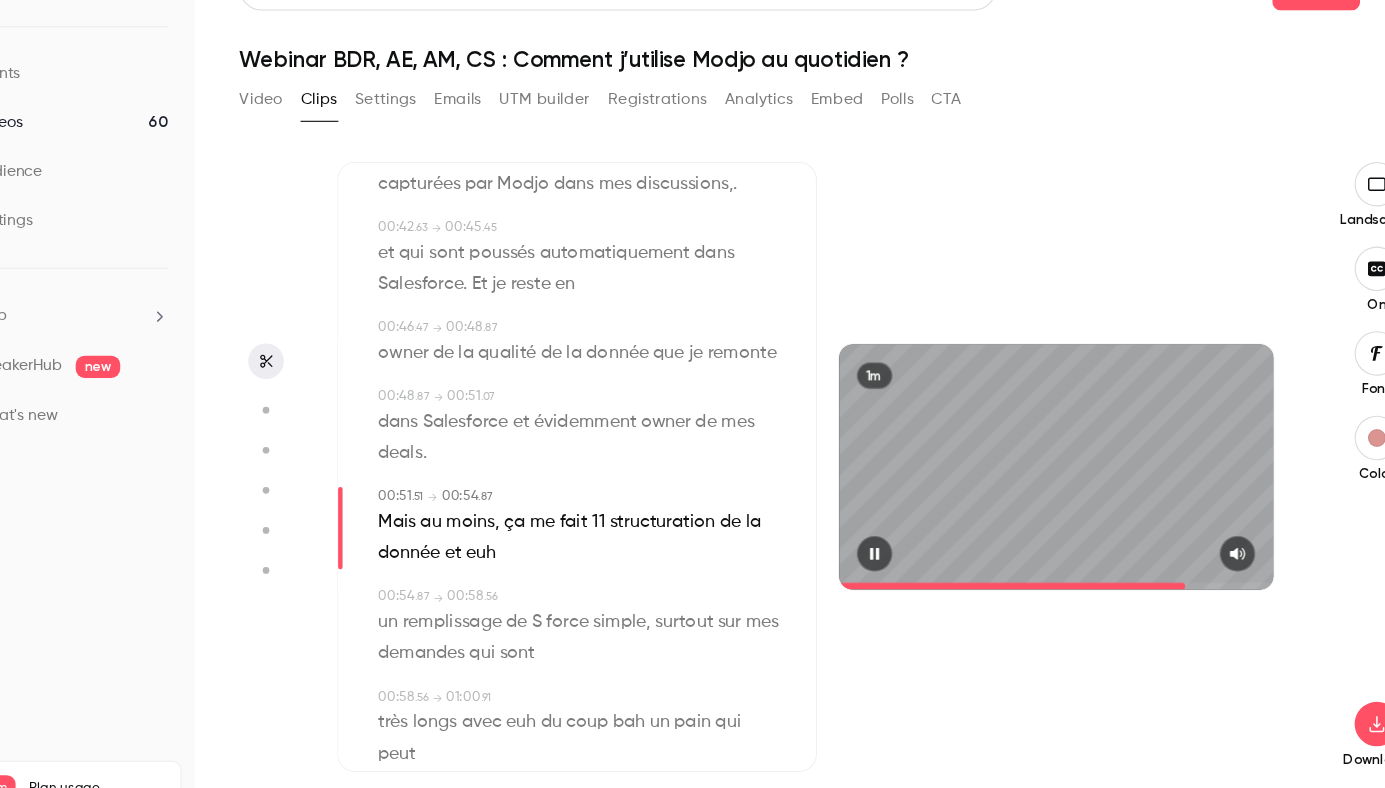 click 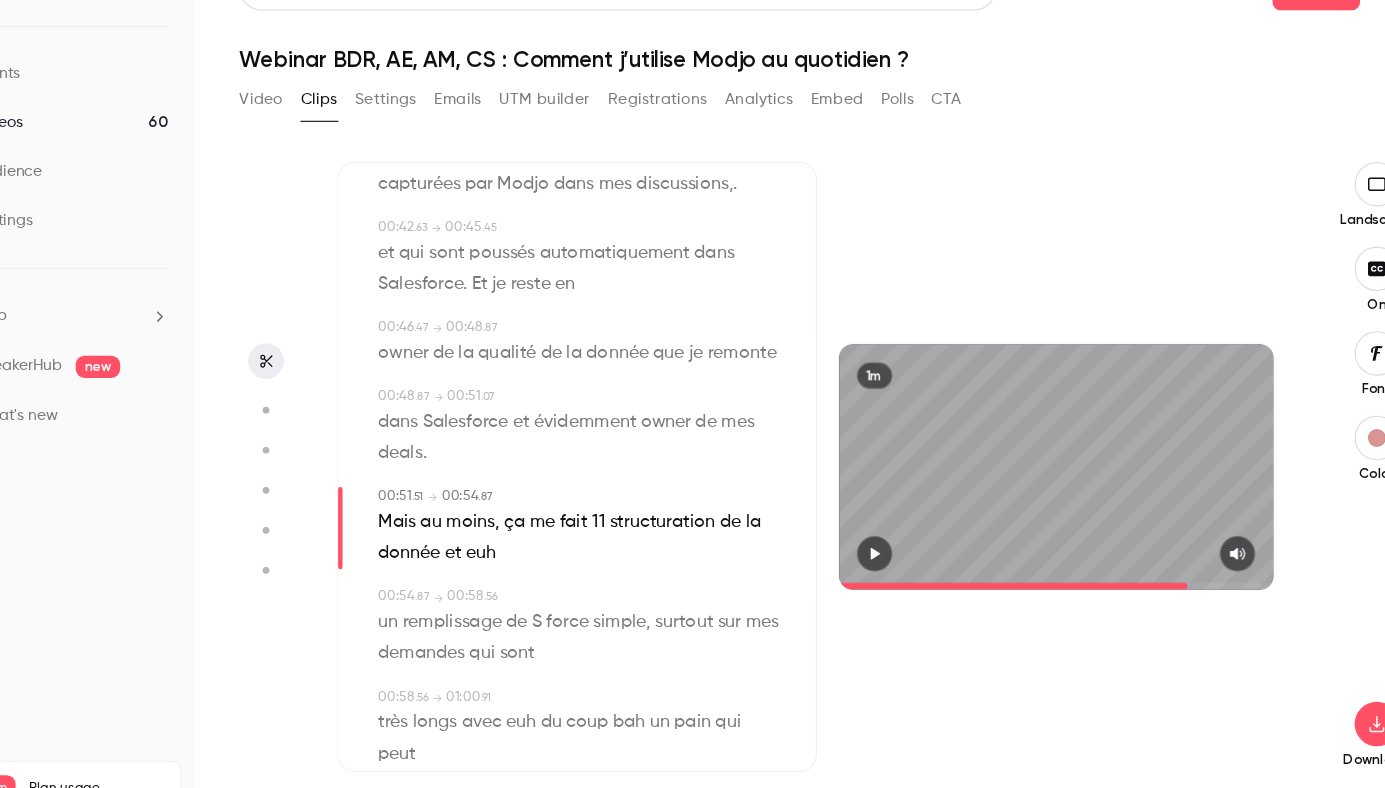 click on "11" at bounding box center [613, 512] 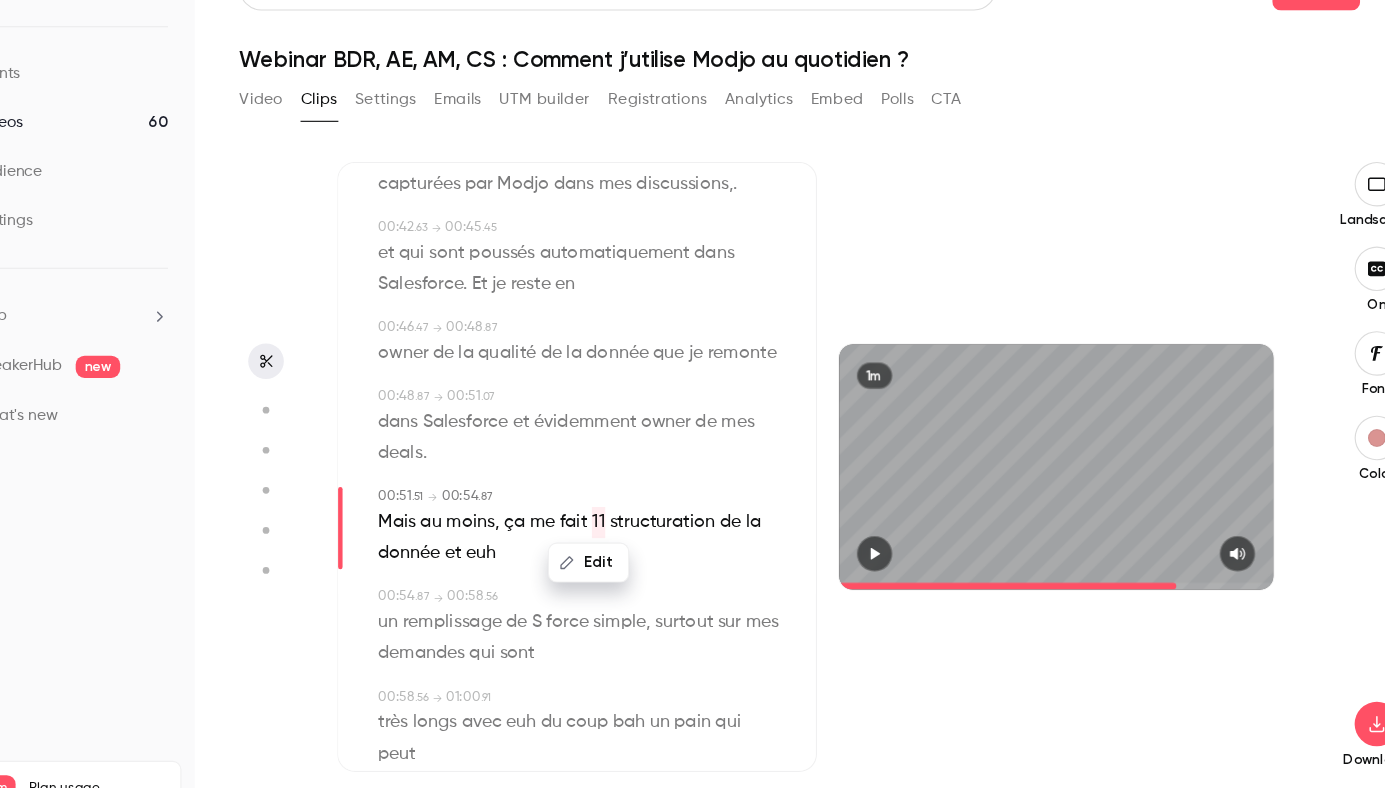 click on "Edit" at bounding box center [604, 548] 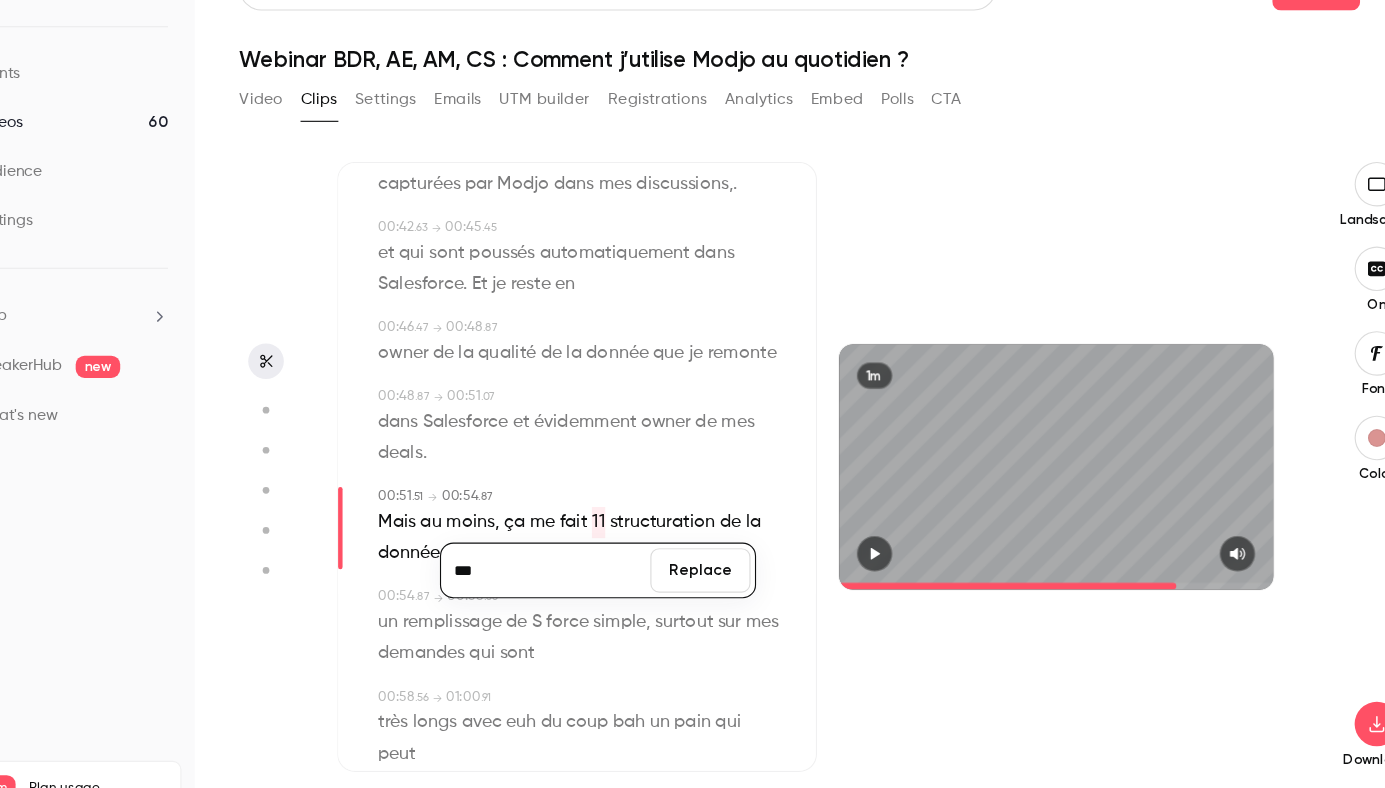 type on "***" 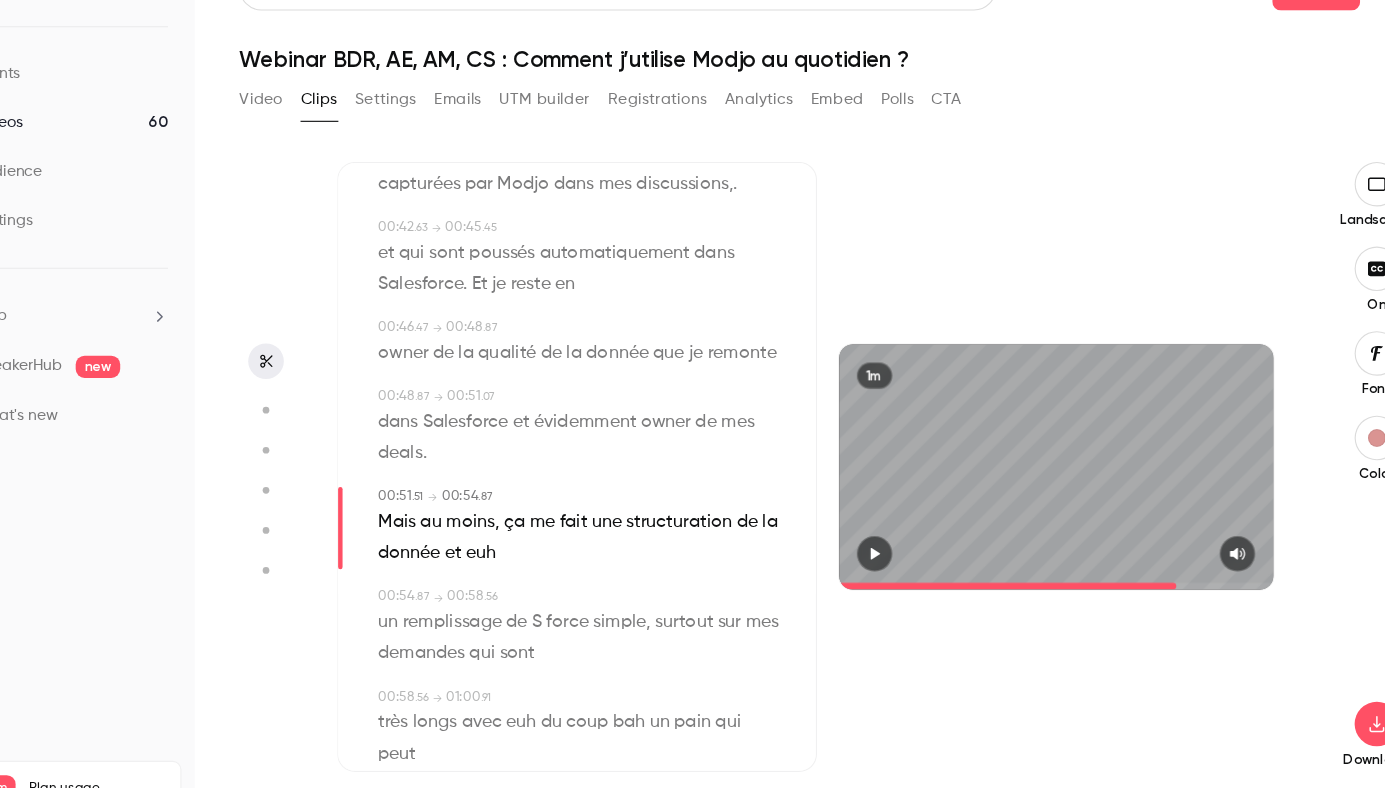 click at bounding box center [861, 540] 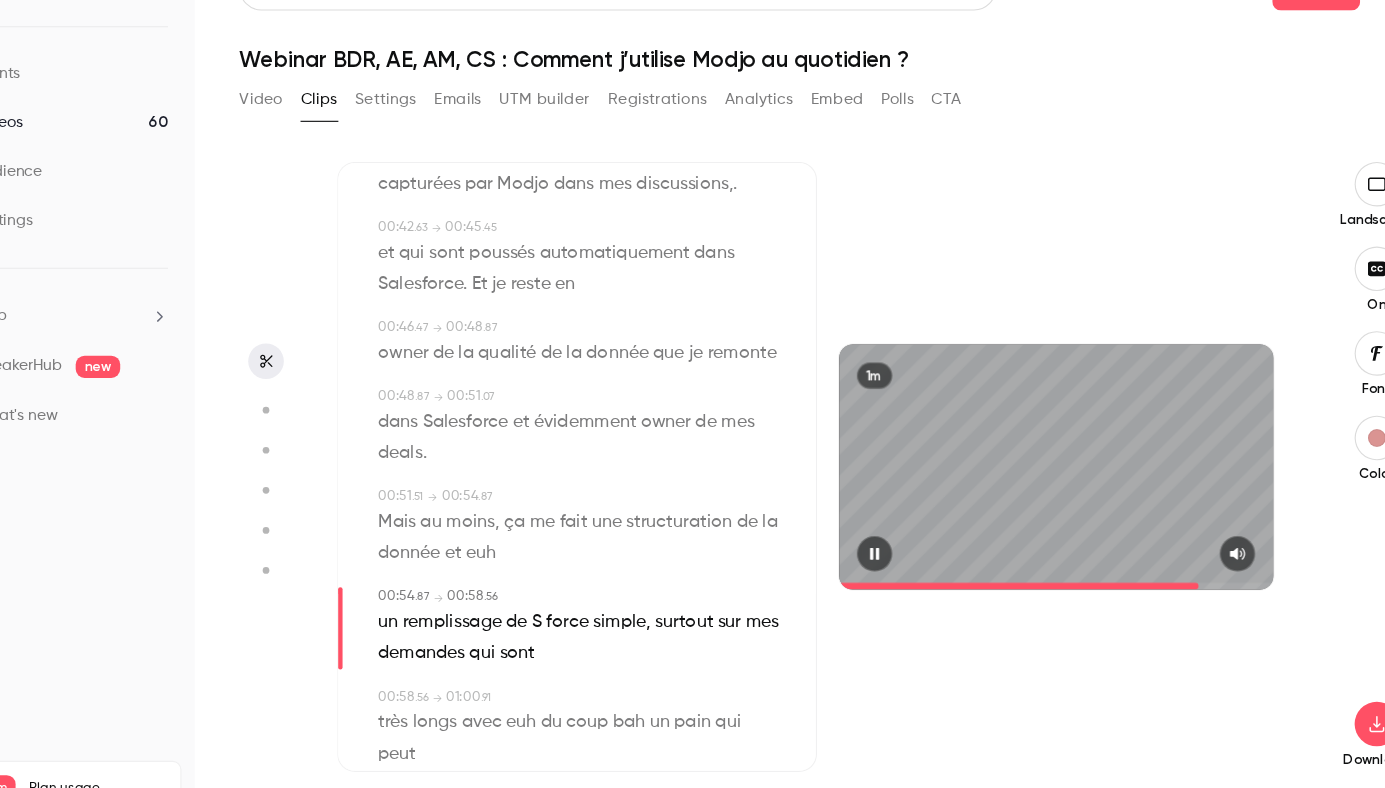 click at bounding box center [861, 540] 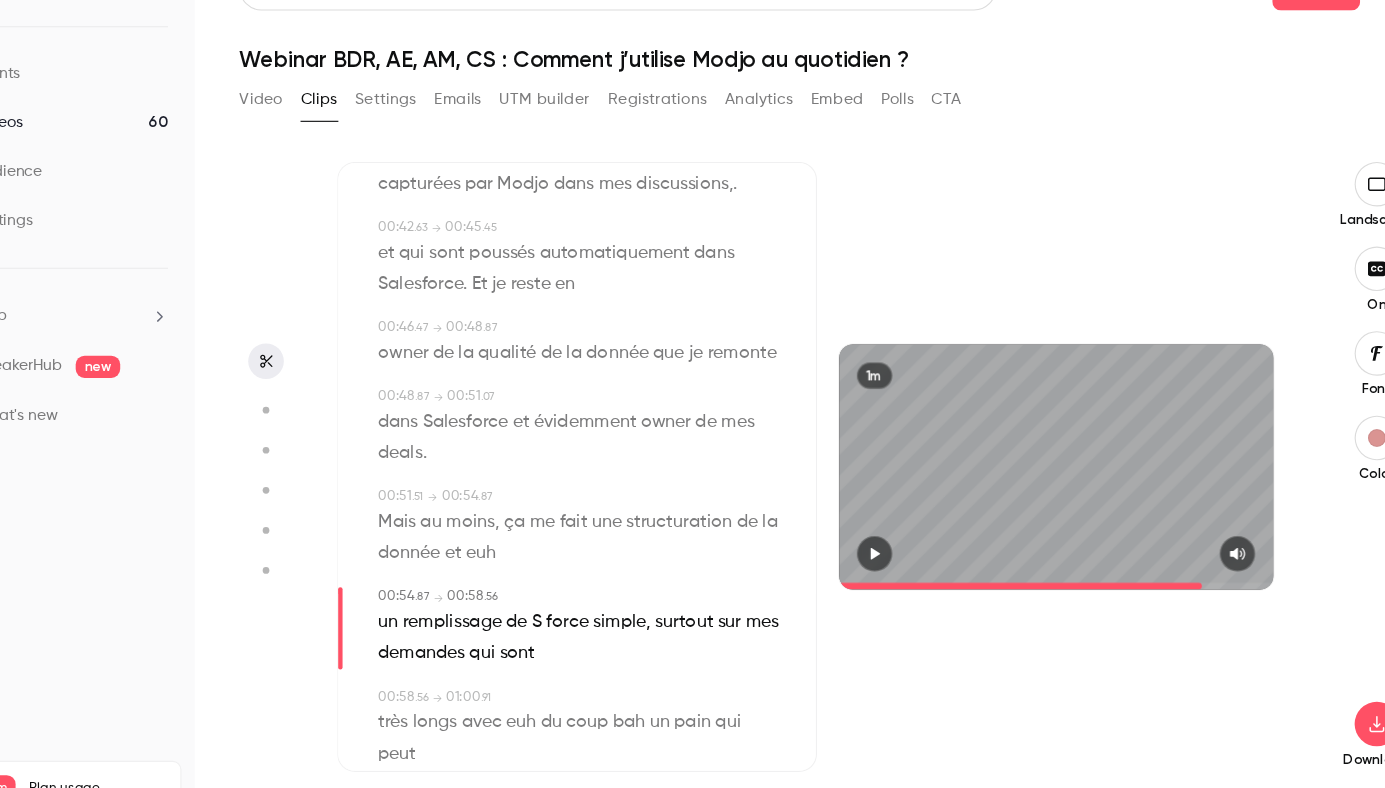 click on "euh" at bounding box center (507, 540) 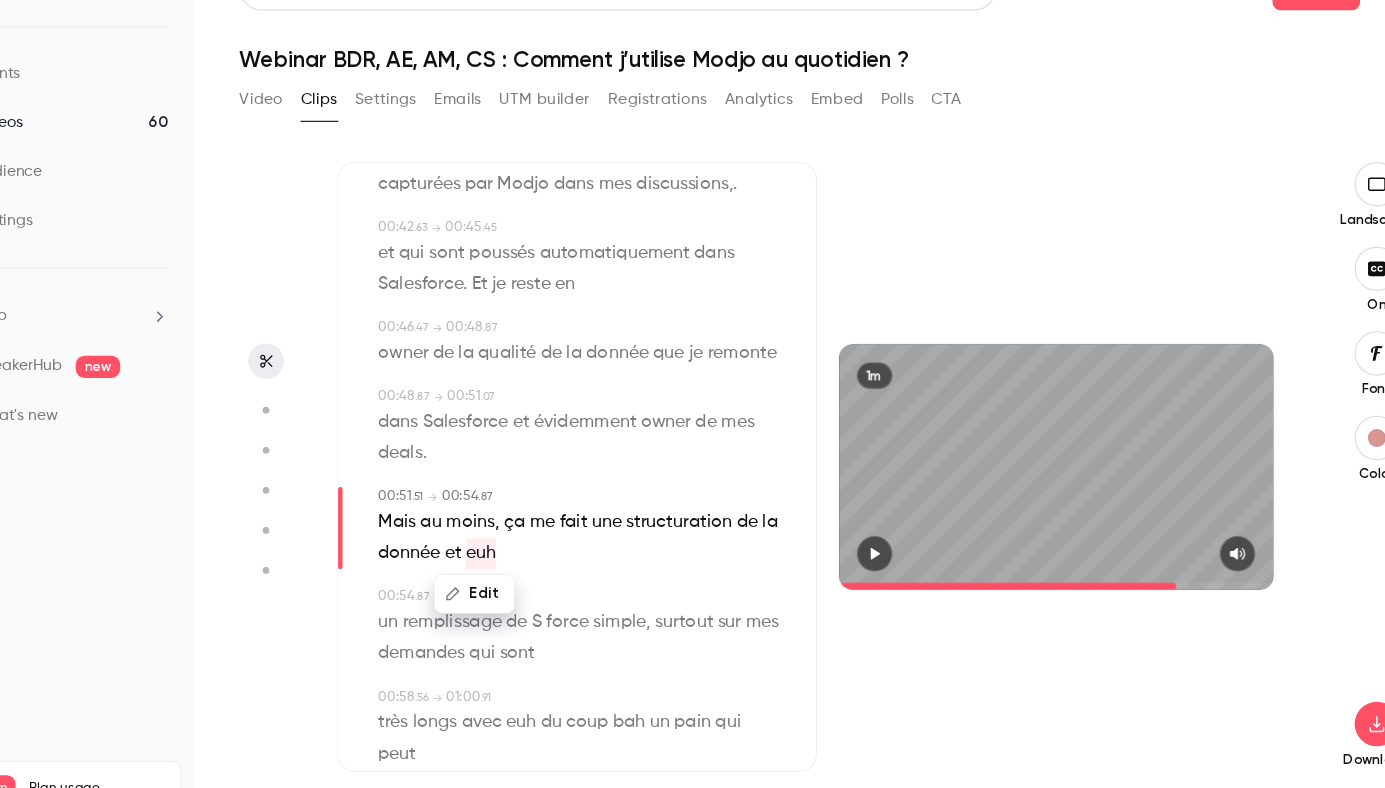 click on "Edit" at bounding box center (501, 576) 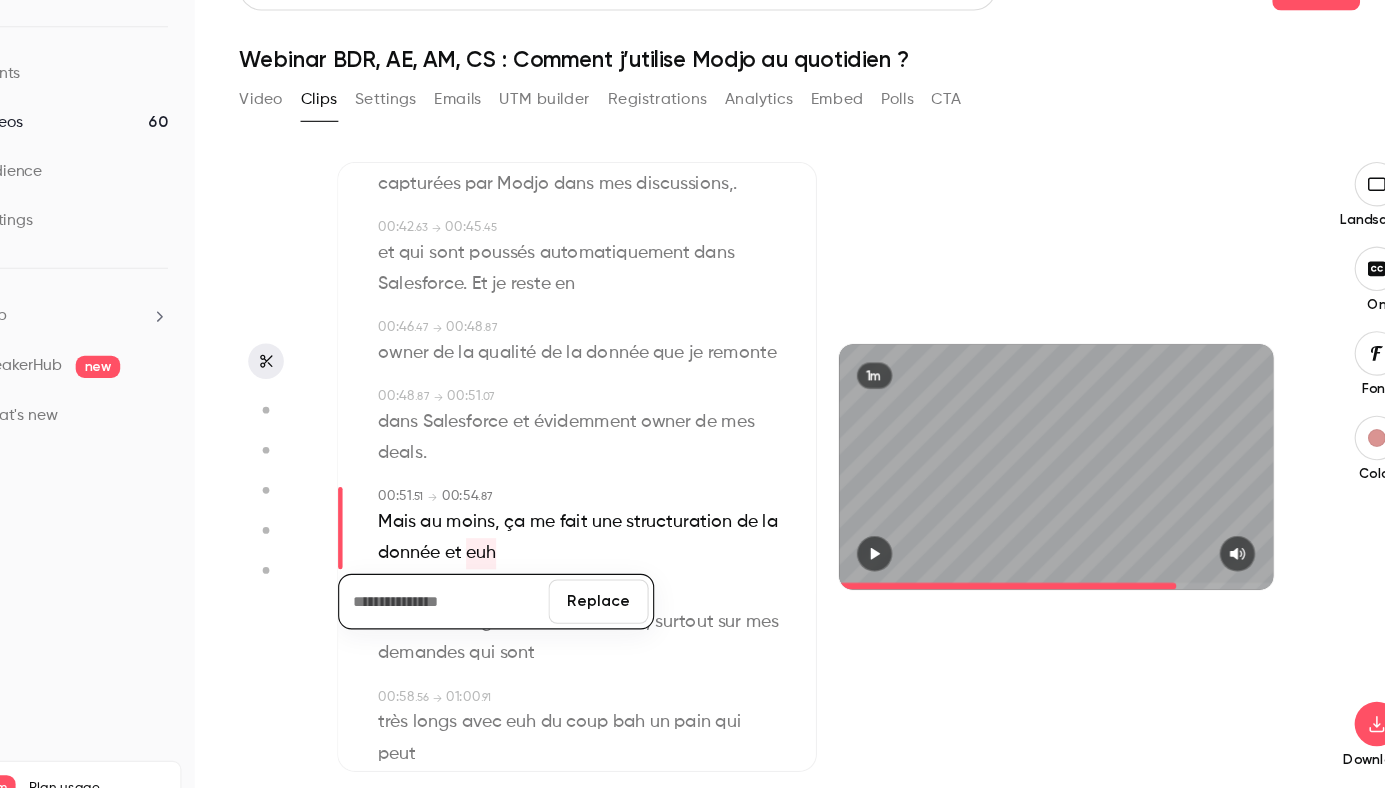 type 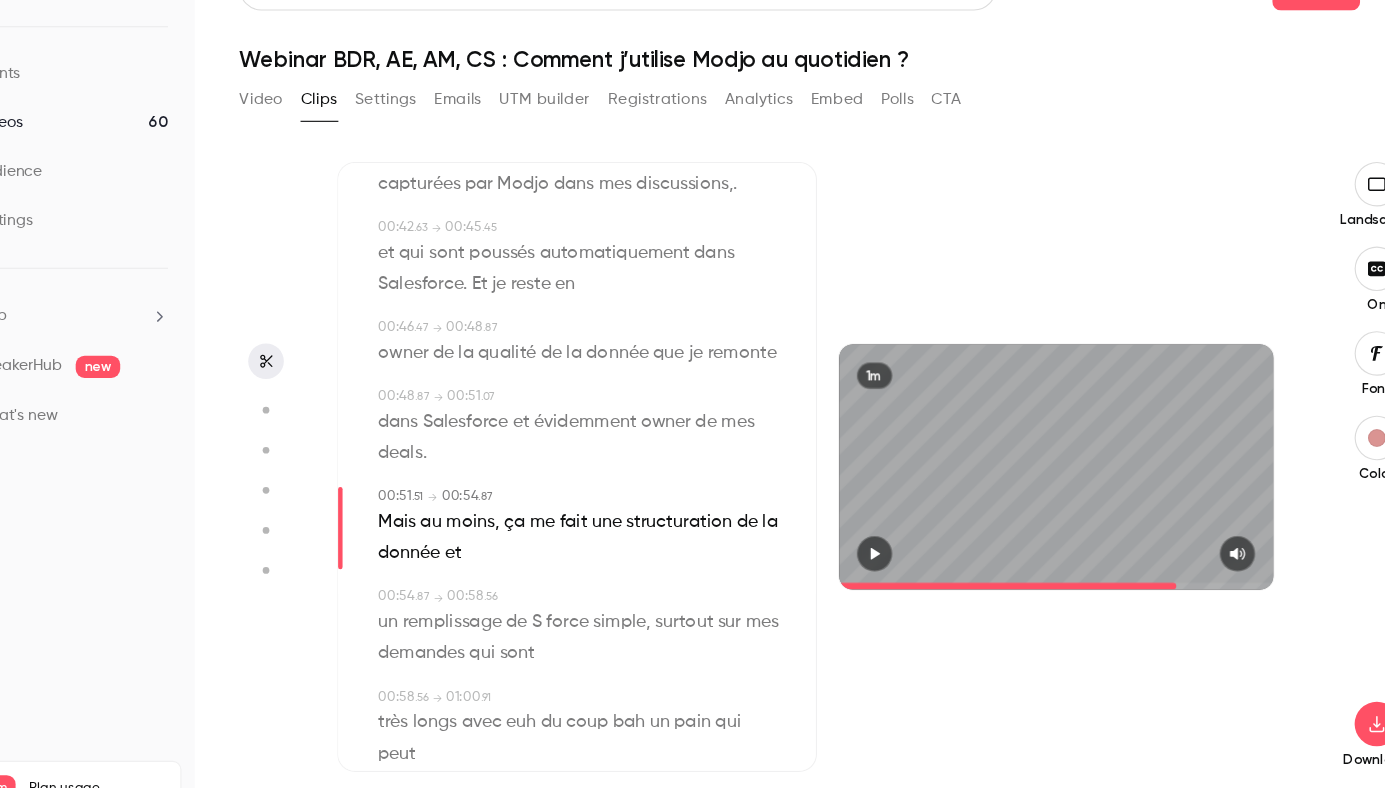 click on "force" at bounding box center [585, 602] 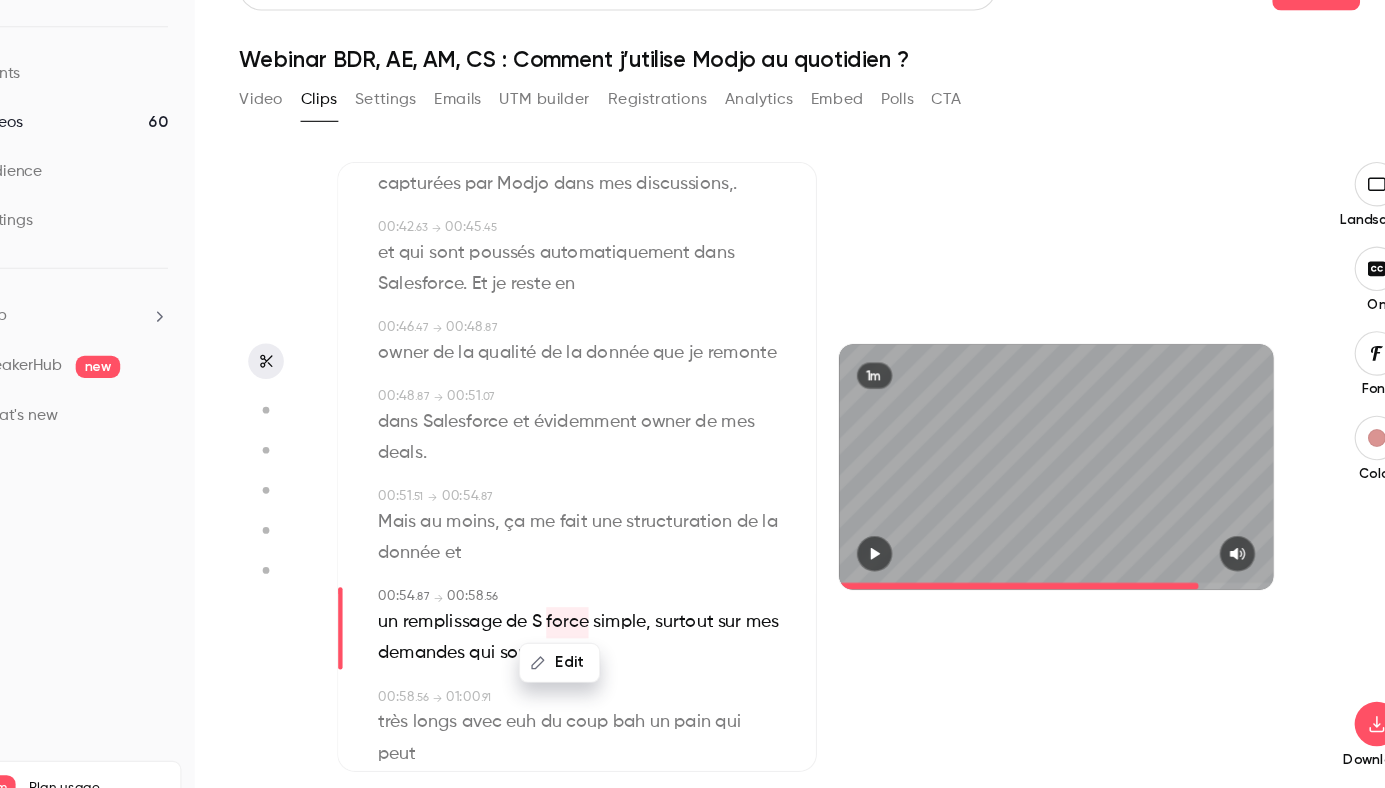 click on "S" at bounding box center (557, 602) 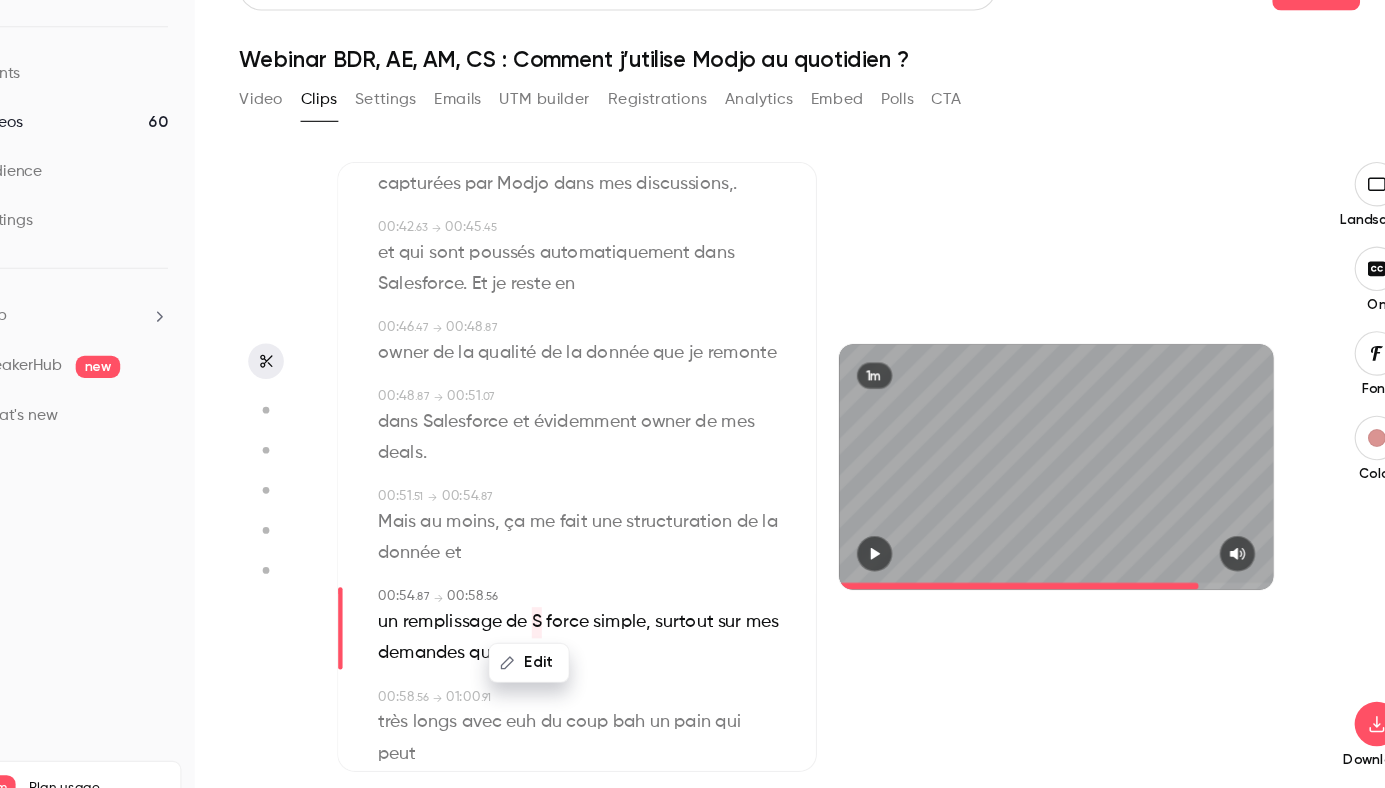 click on "Edit" at bounding box center [550, 638] 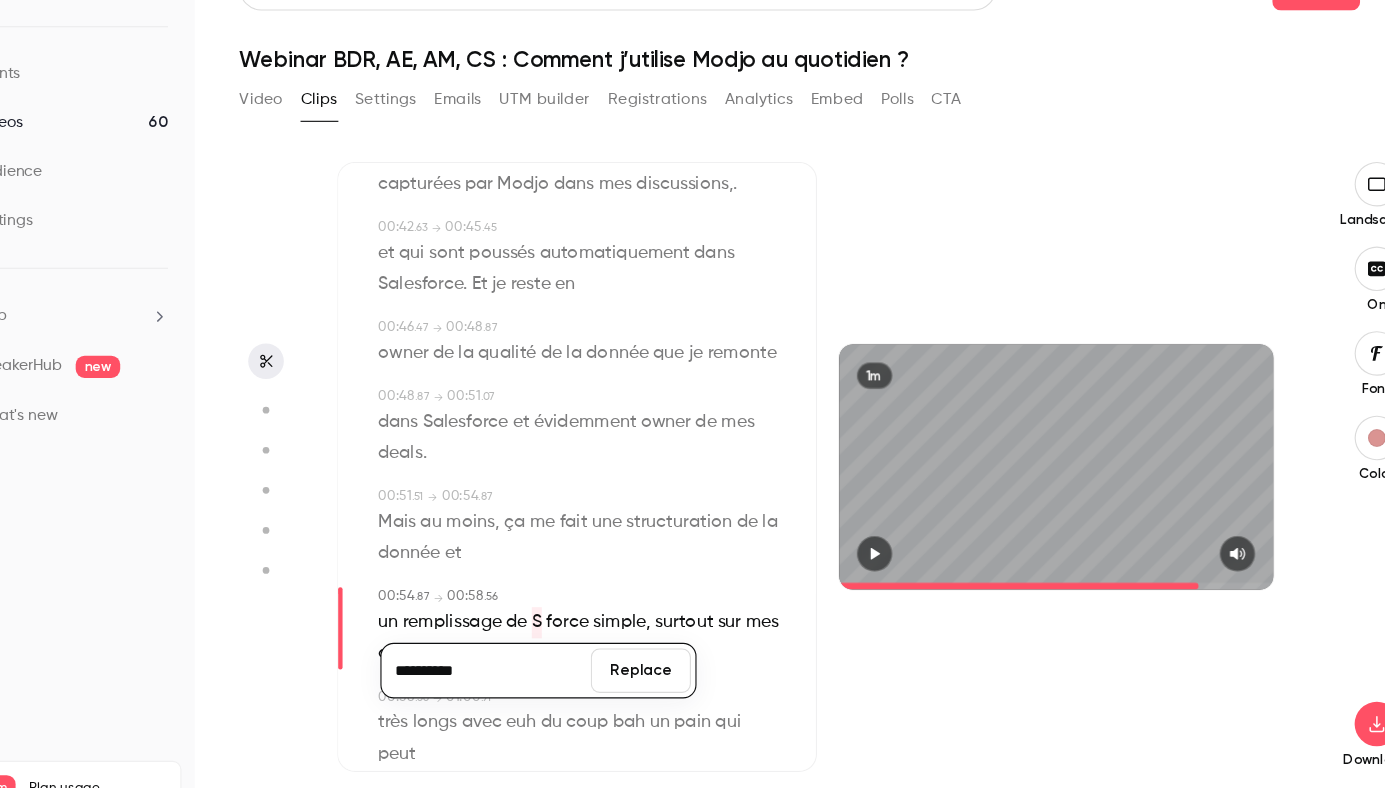 type on "**********" 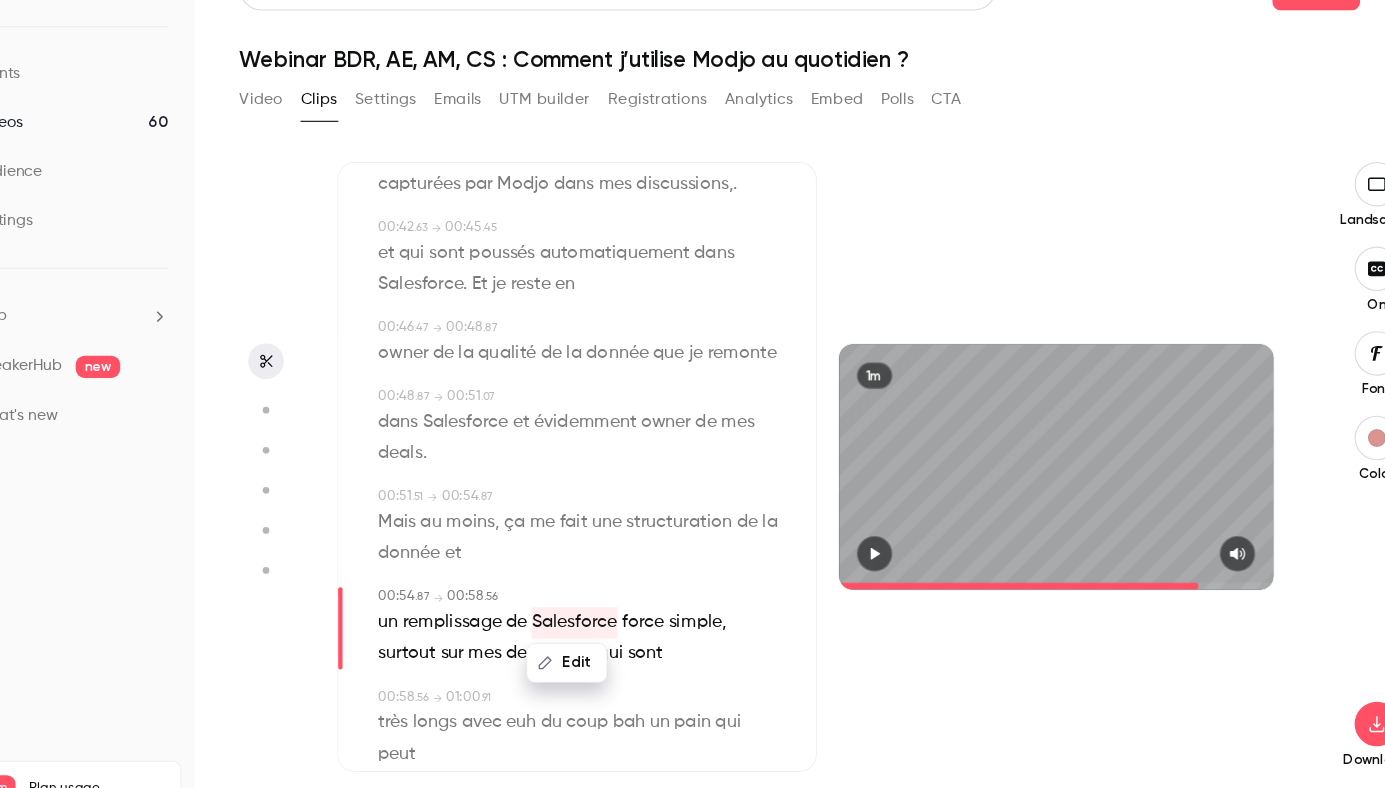 click on "simple" at bounding box center [700, 602] 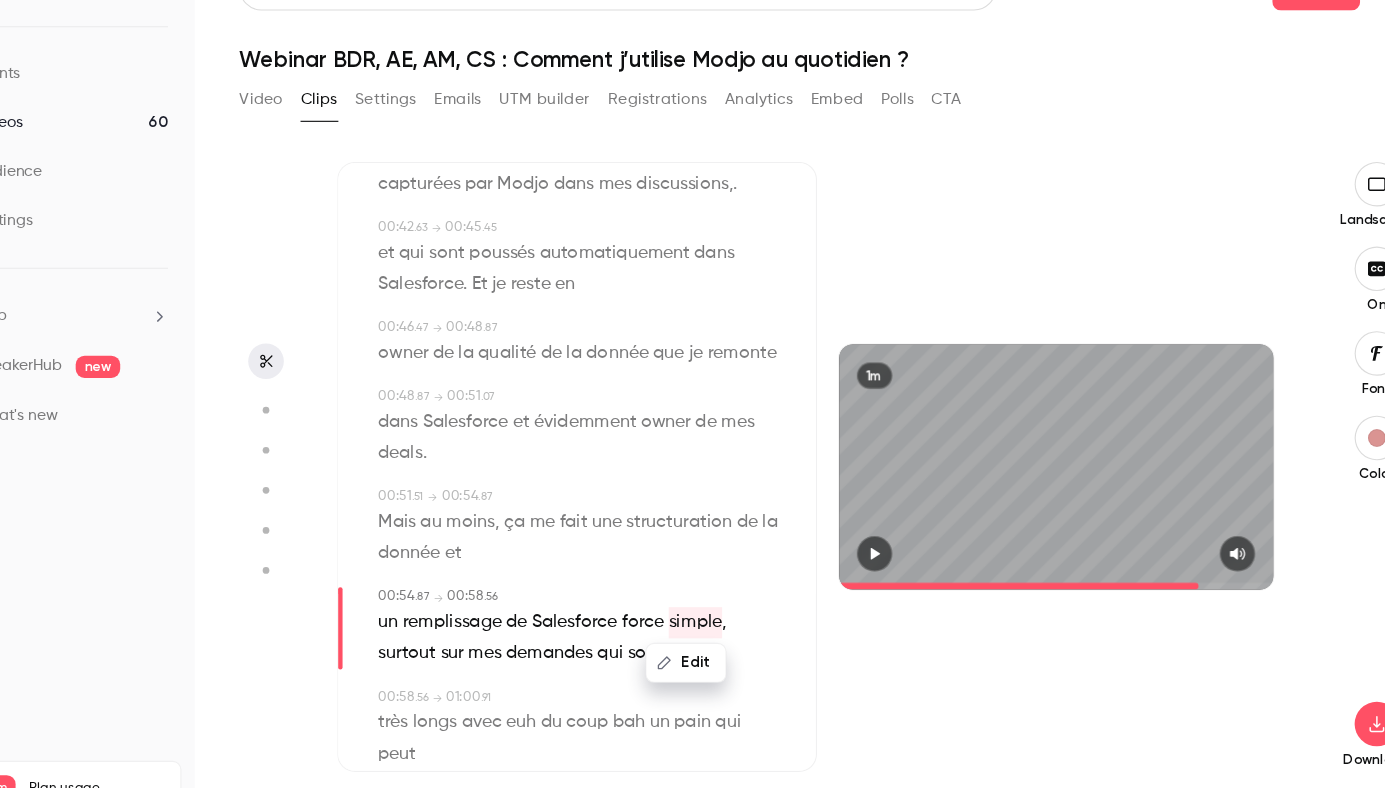 click on "force" at bounding box center [653, 602] 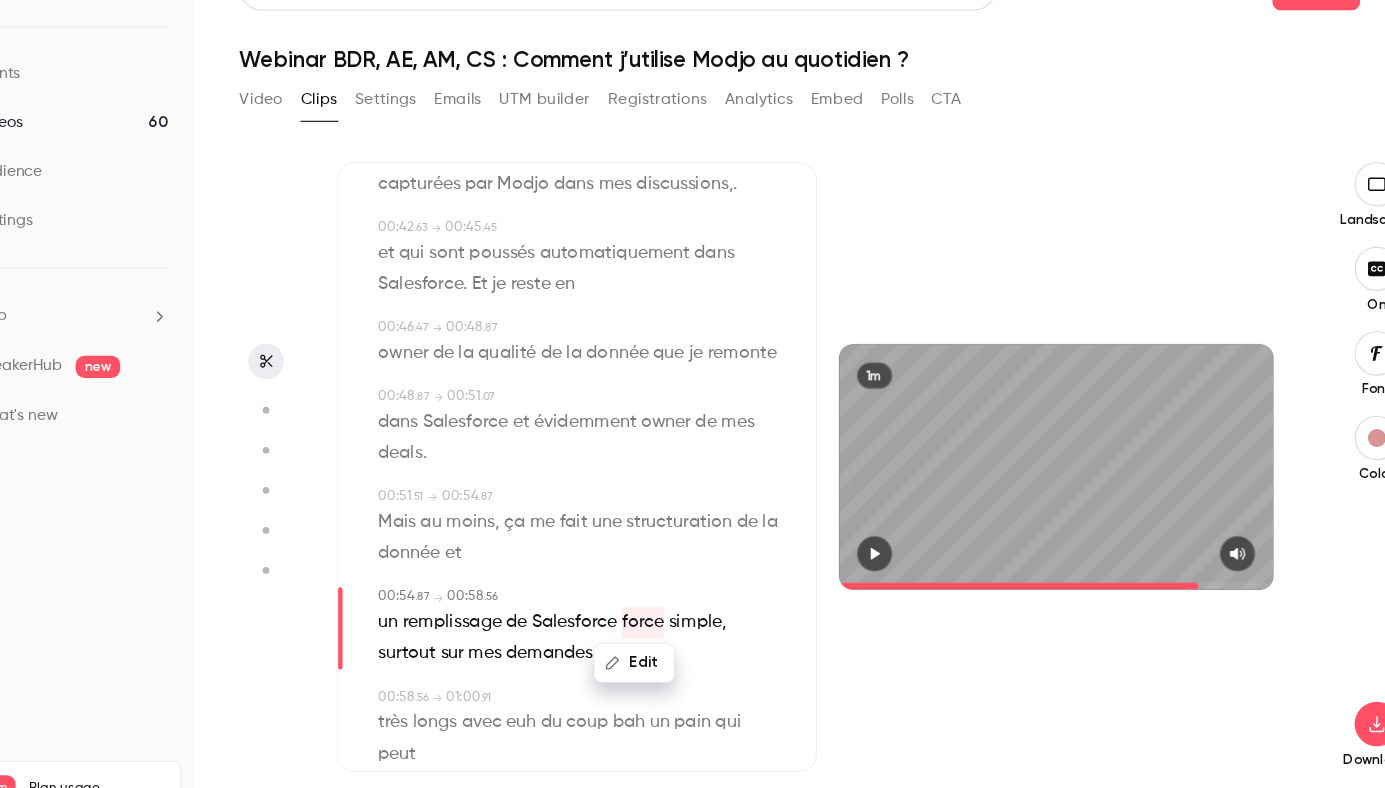 click on "Edit" at bounding box center [645, 638] 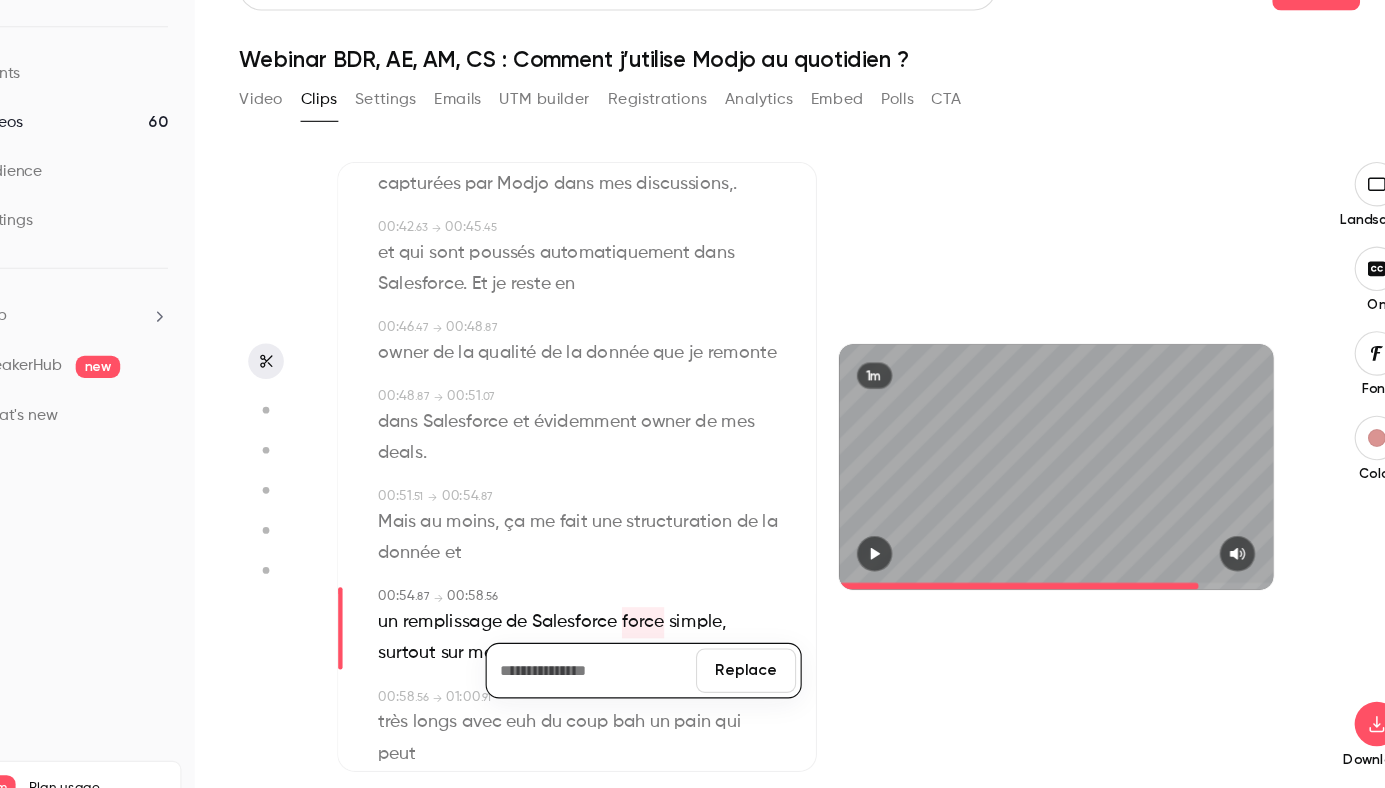 type 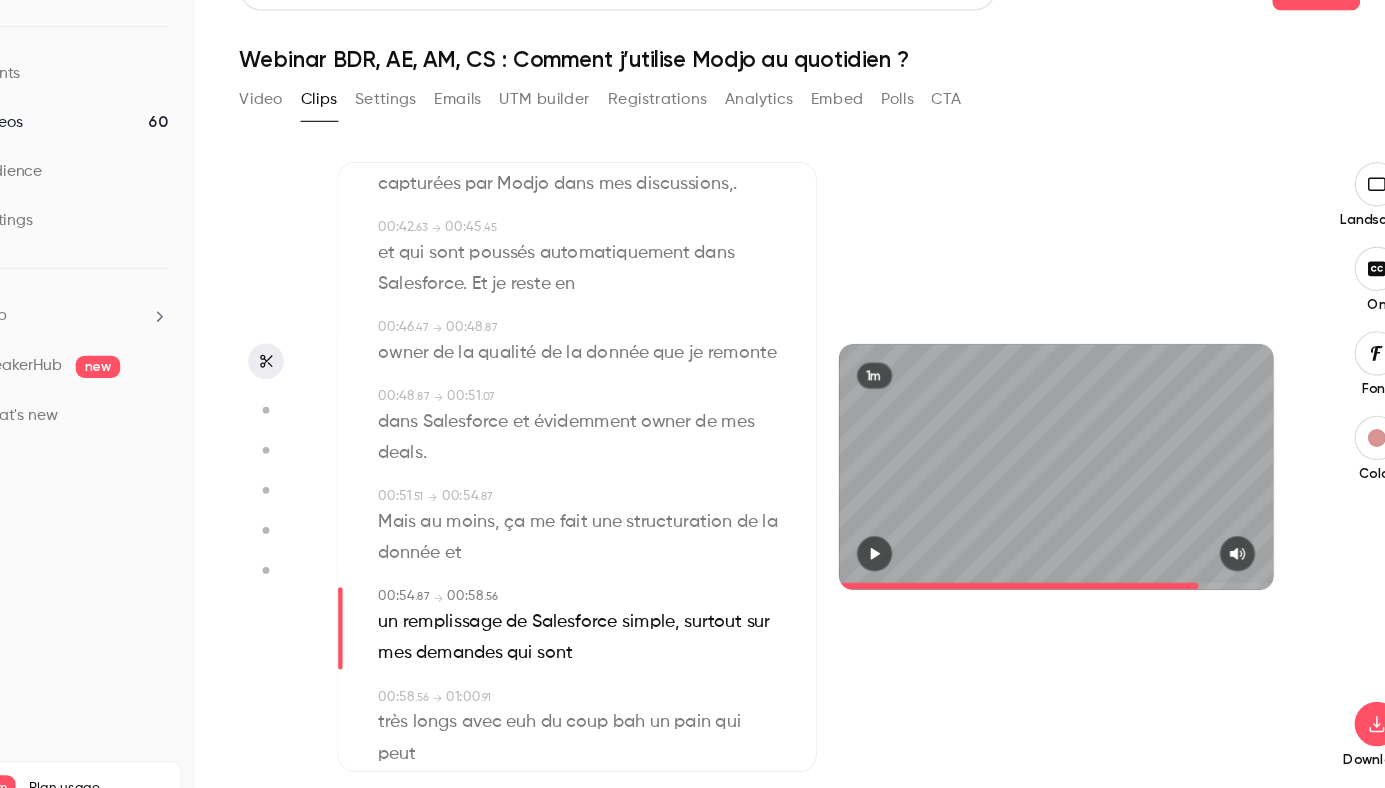 click 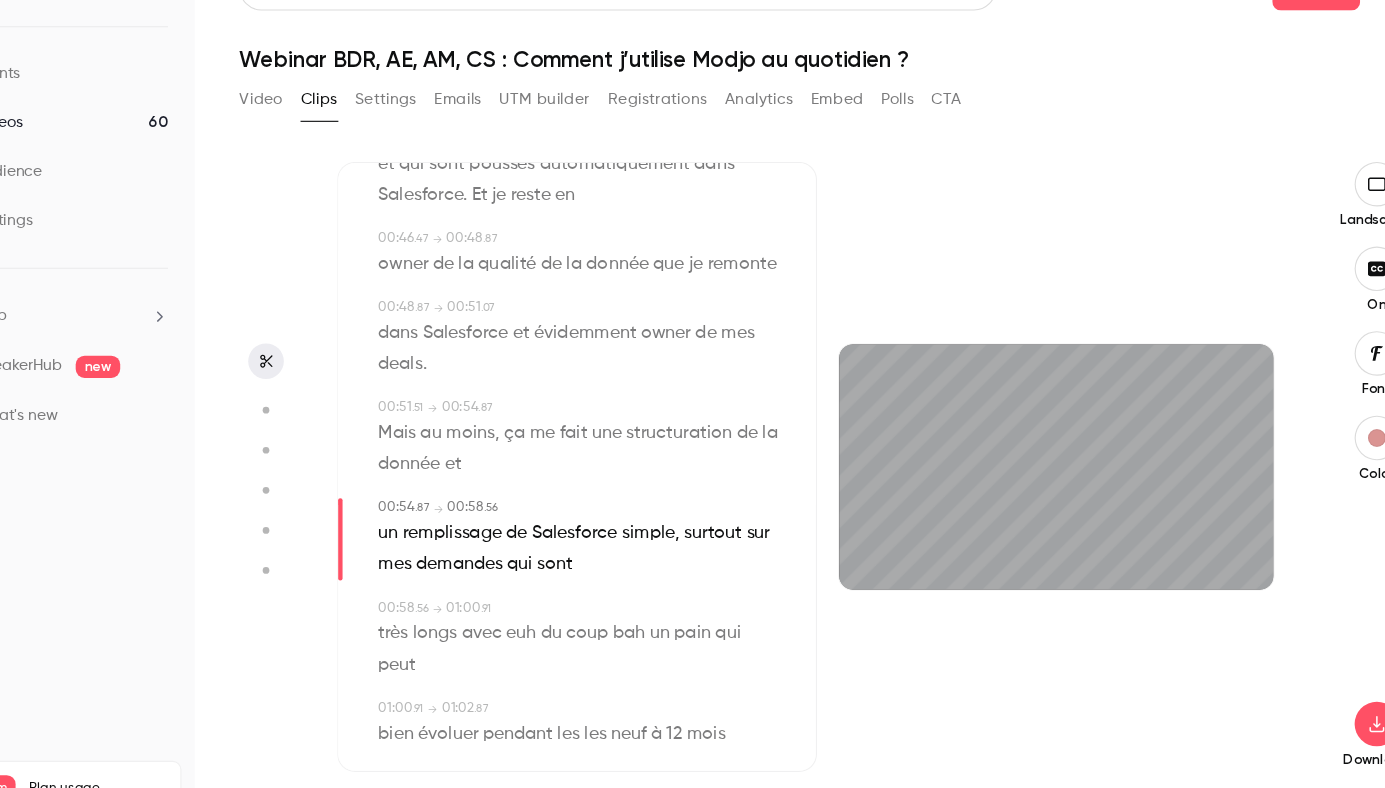 scroll, scrollTop: 1301, scrollLeft: 0, axis: vertical 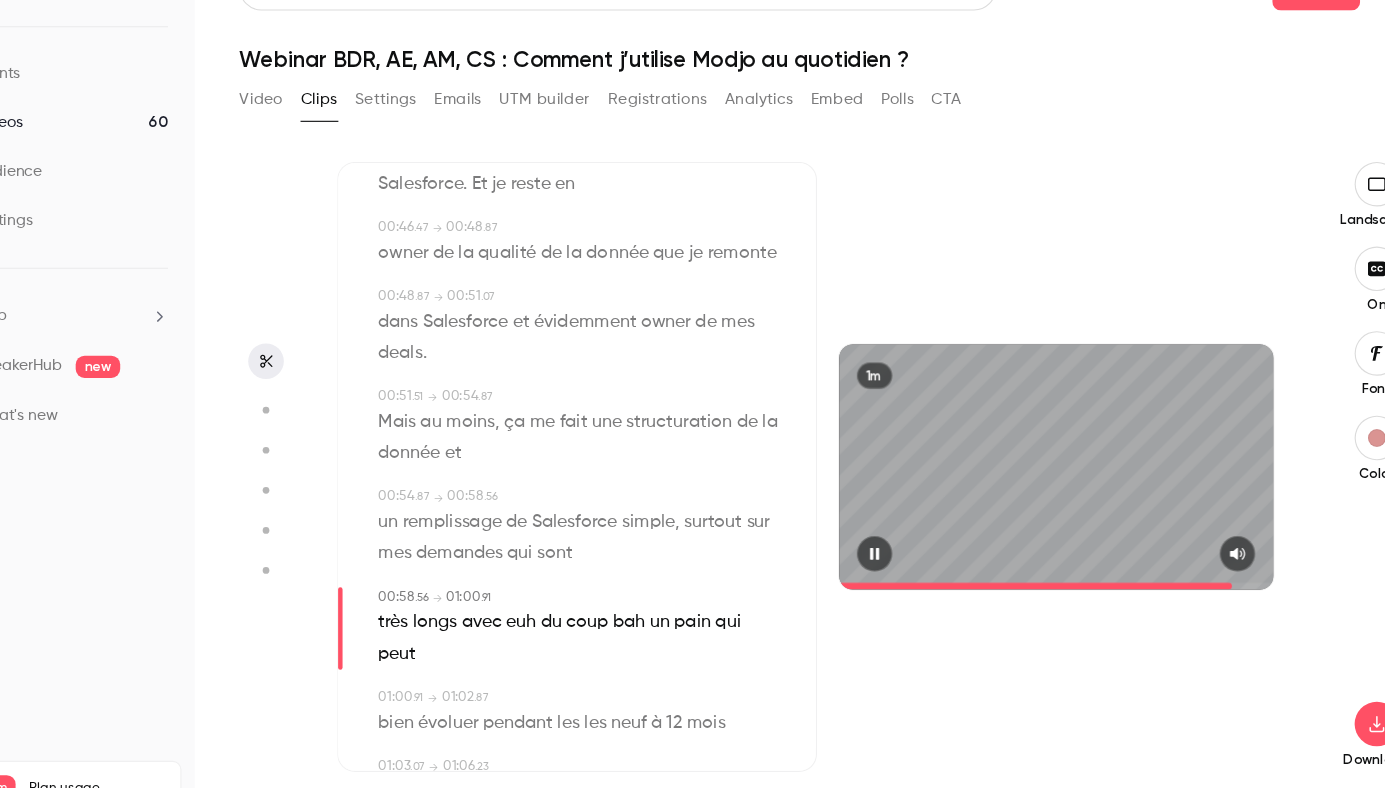 click 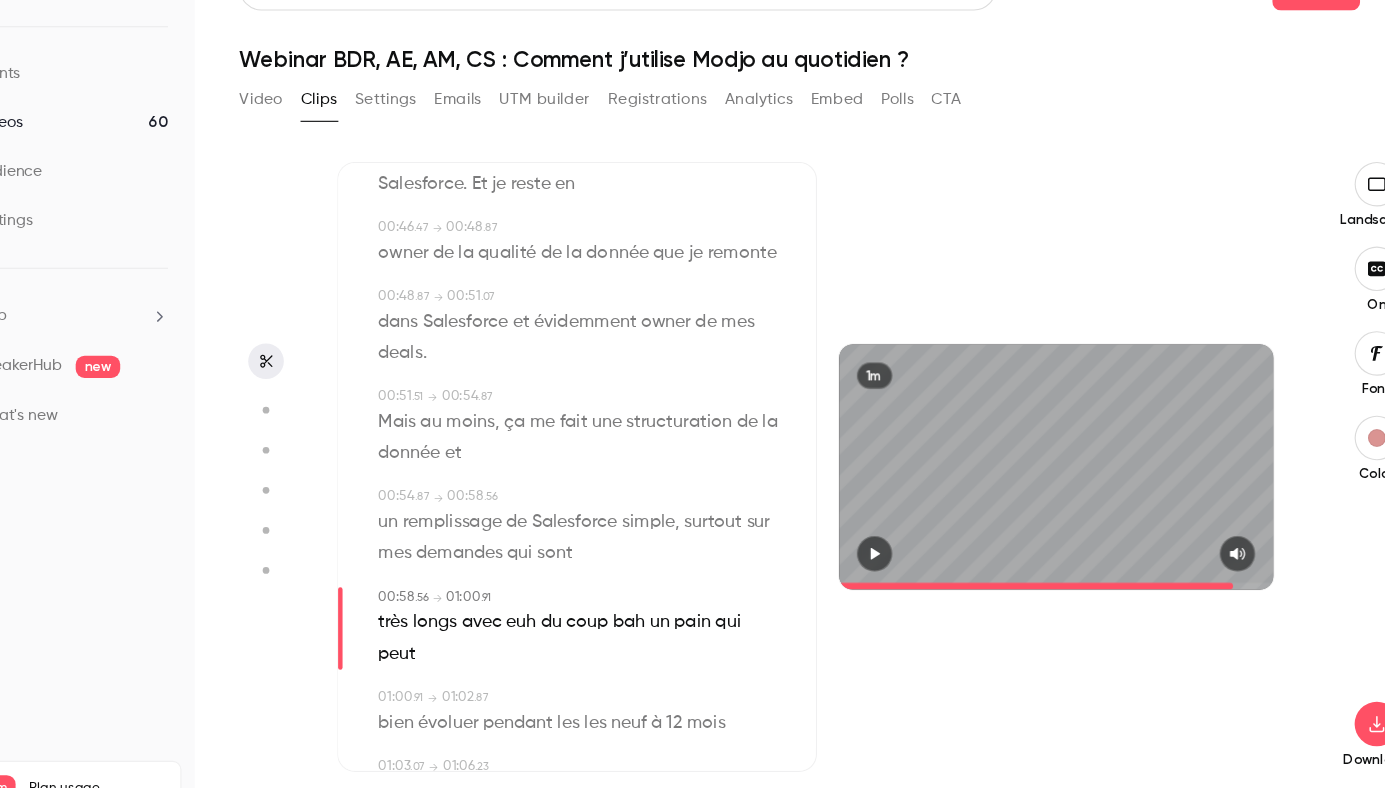 click on "demandes" at bounding box center [488, 540] 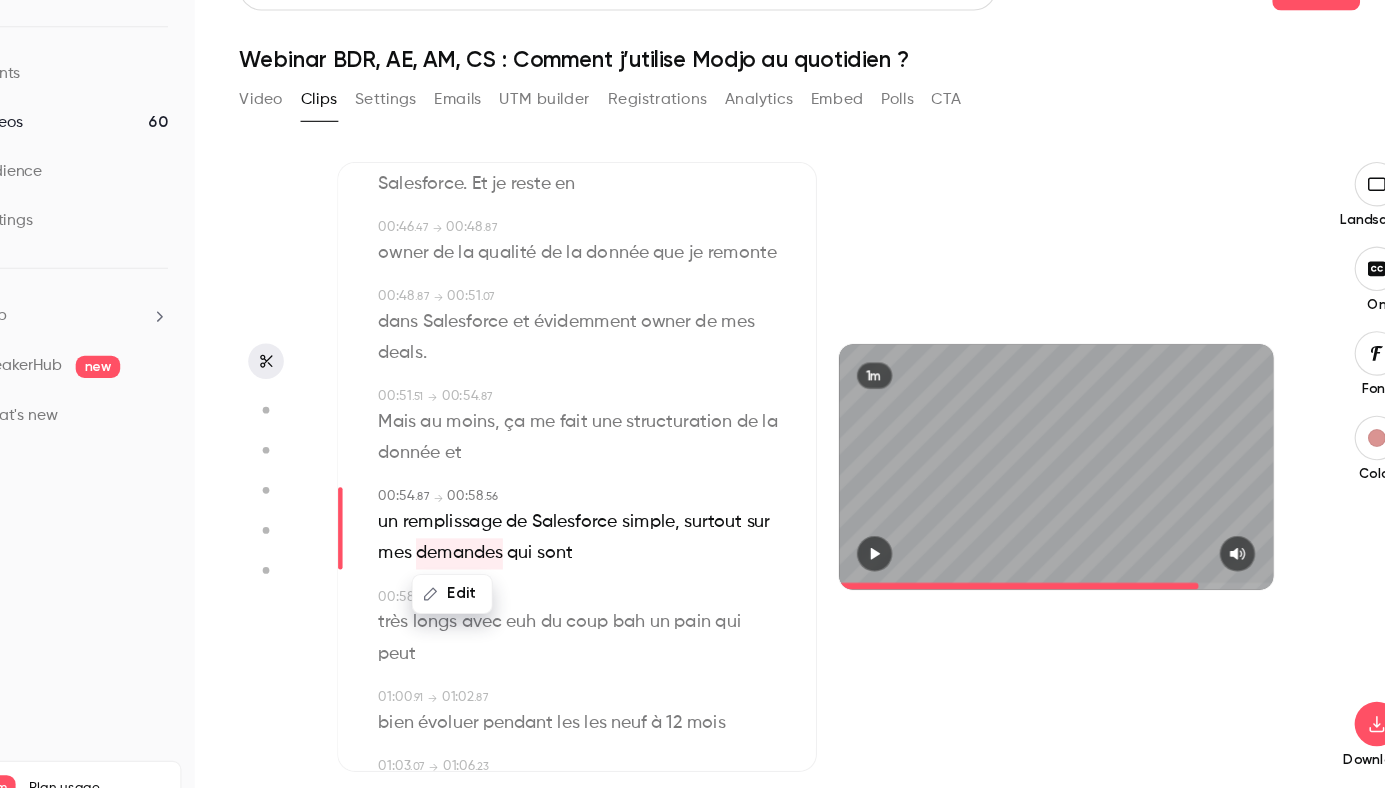 click on "Edit" at bounding box center (481, 576) 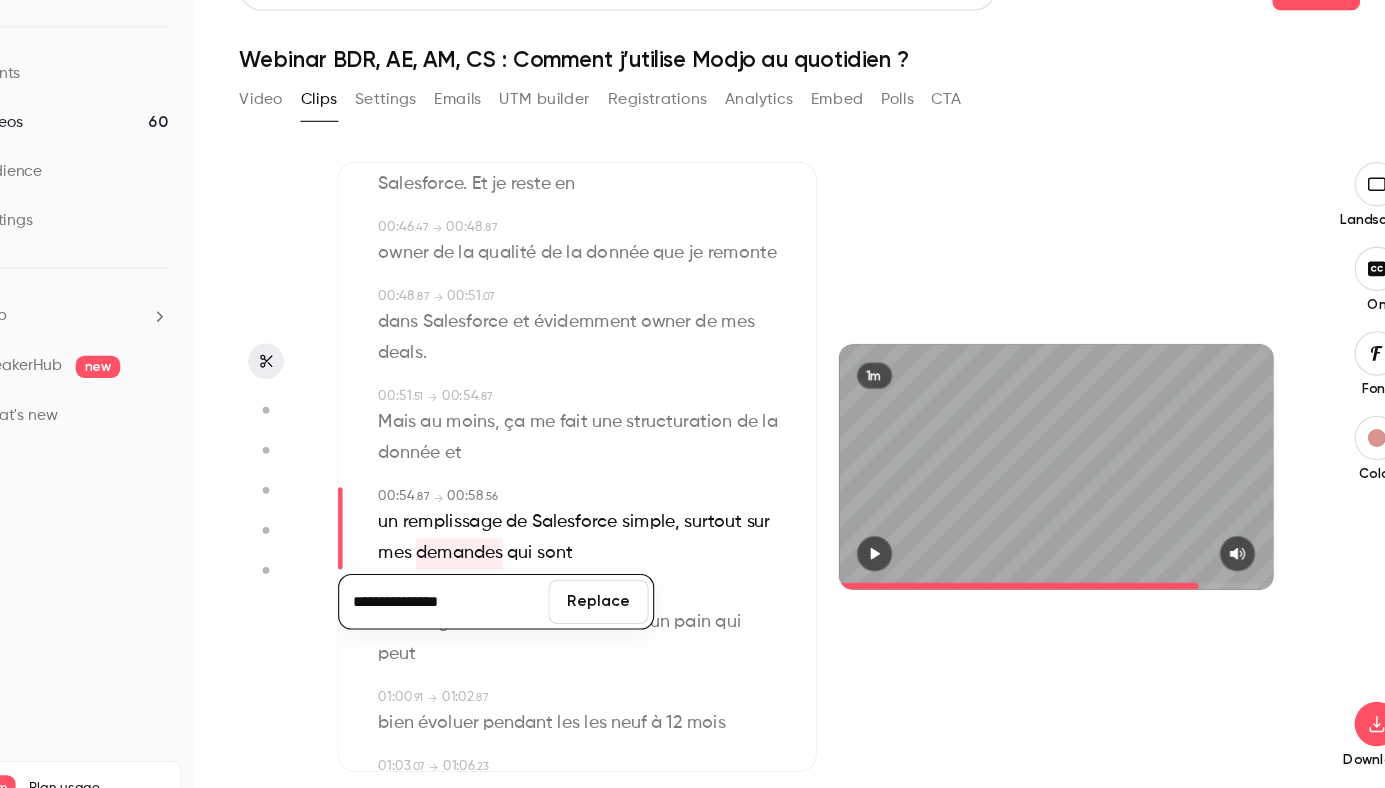 type on "**********" 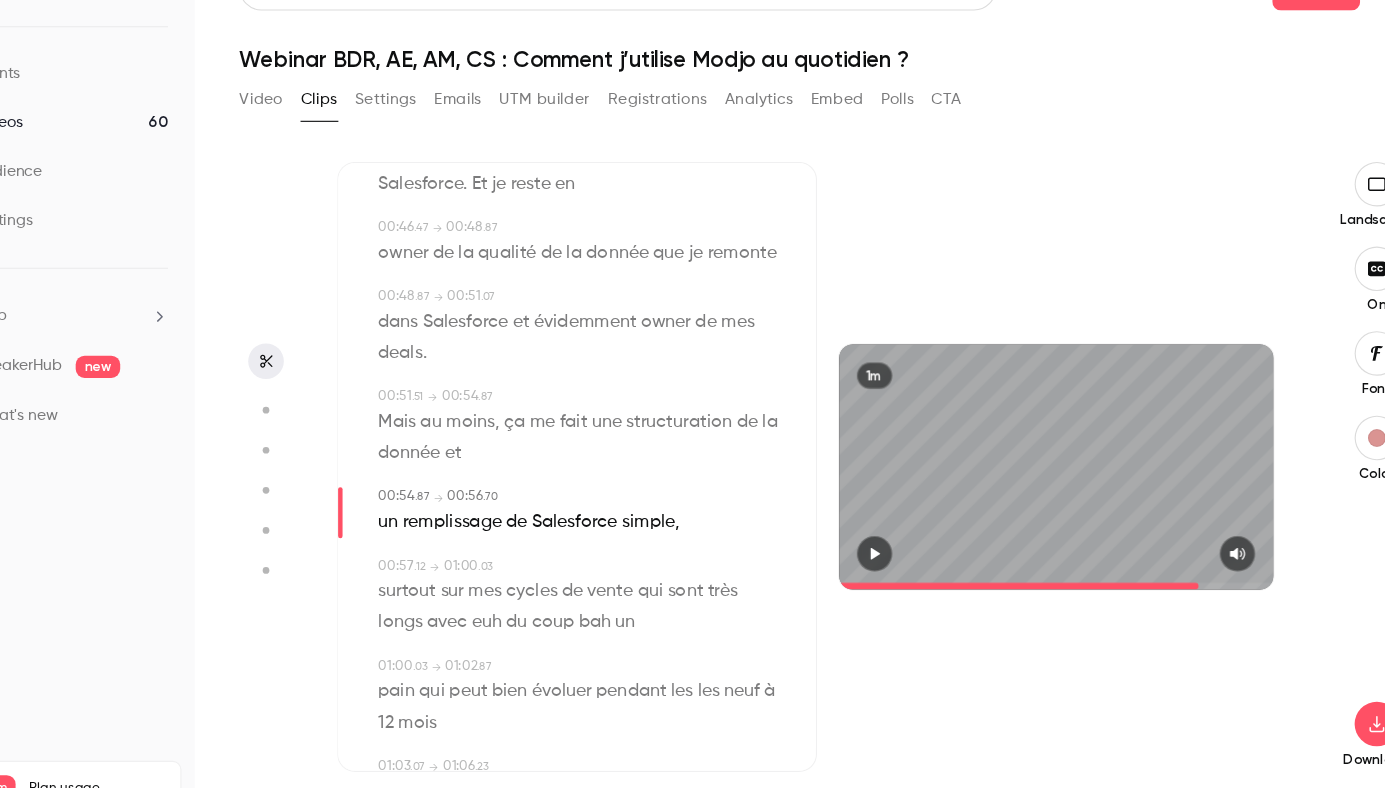 click on "euh" at bounding box center [512, 602] 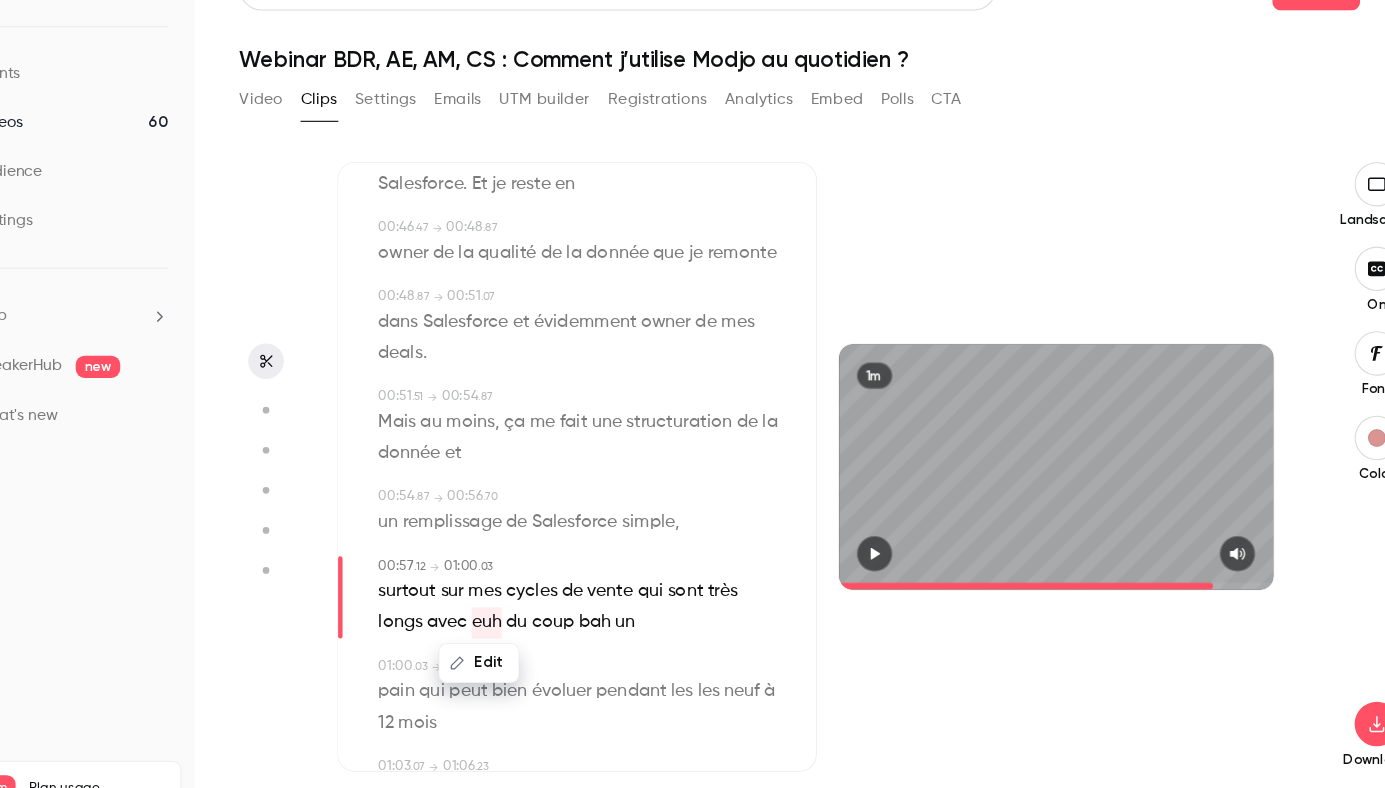 click on "Edit" at bounding box center [505, 638] 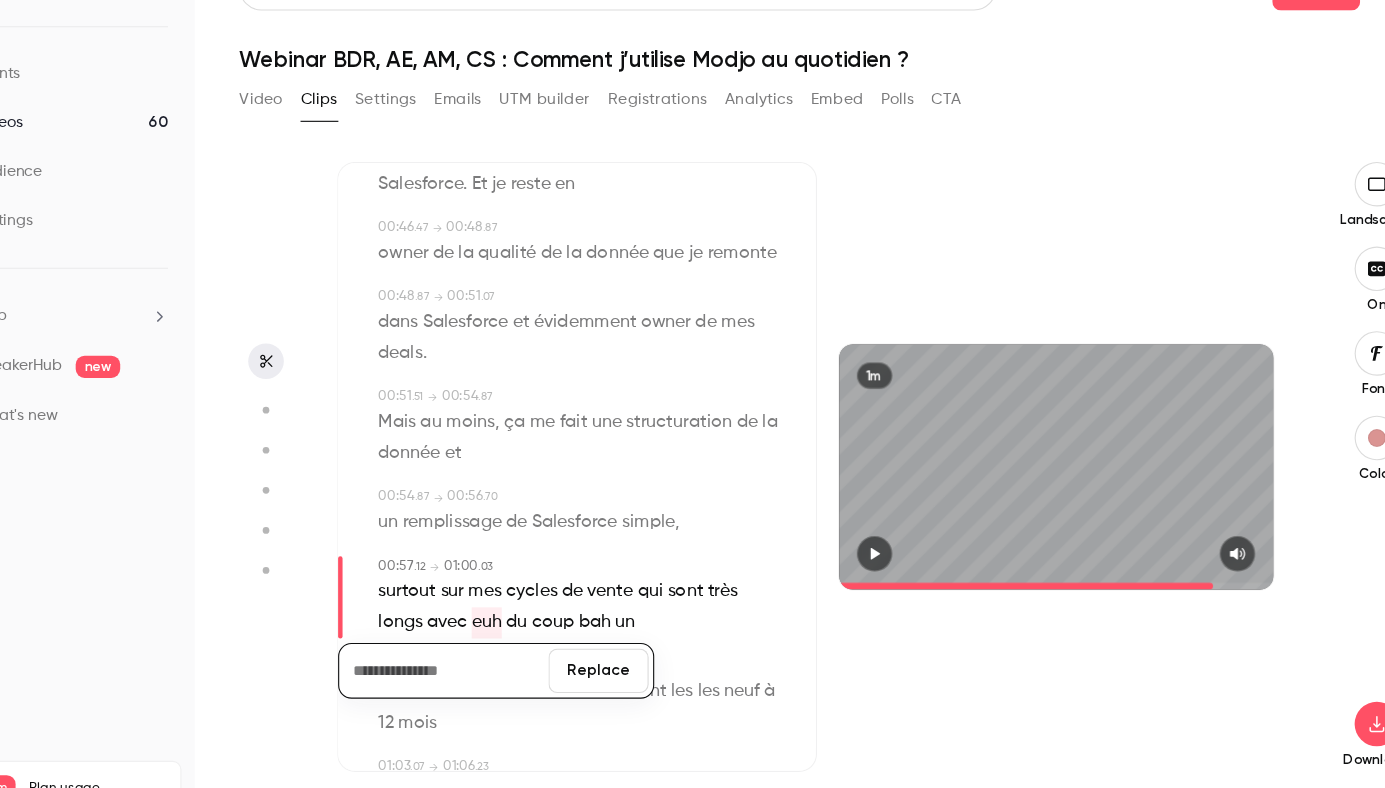 type 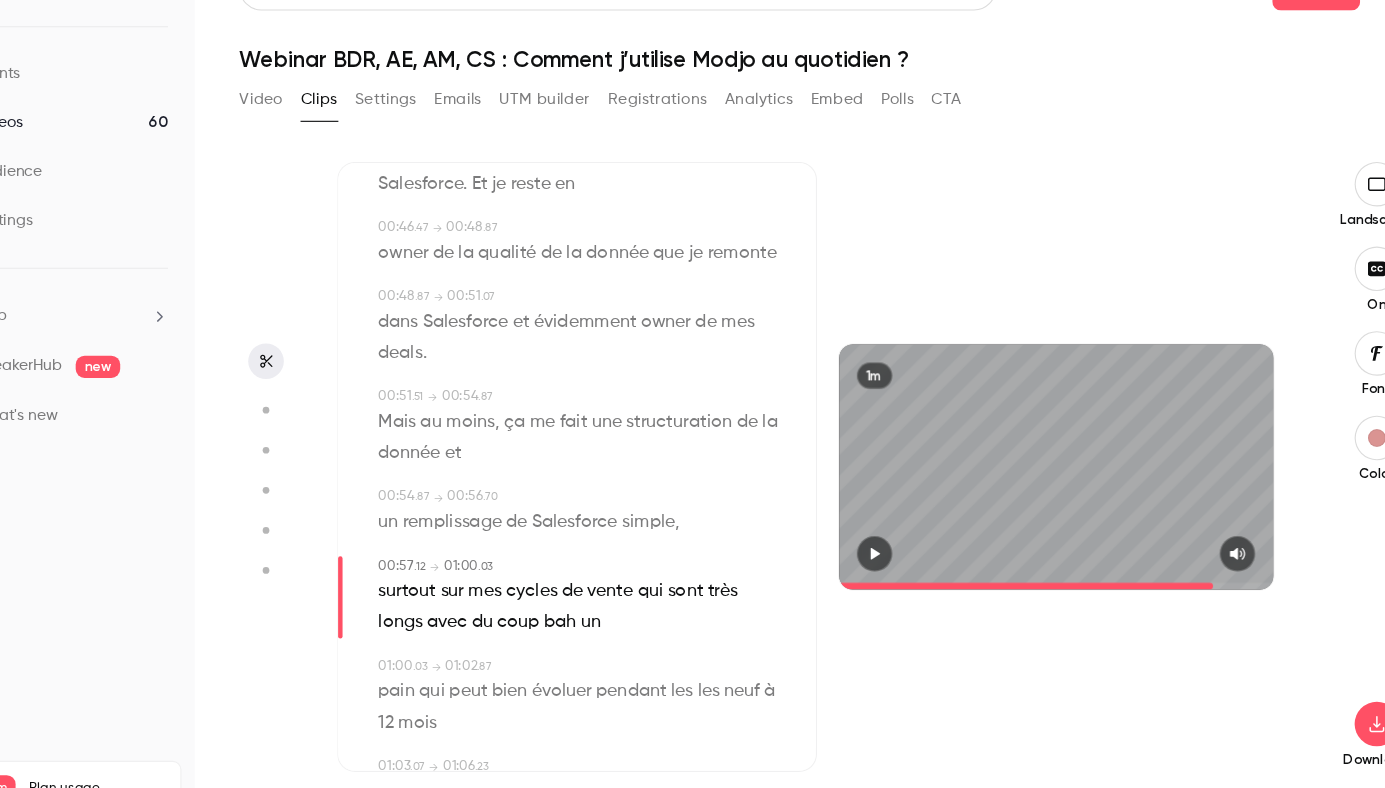 type on "****" 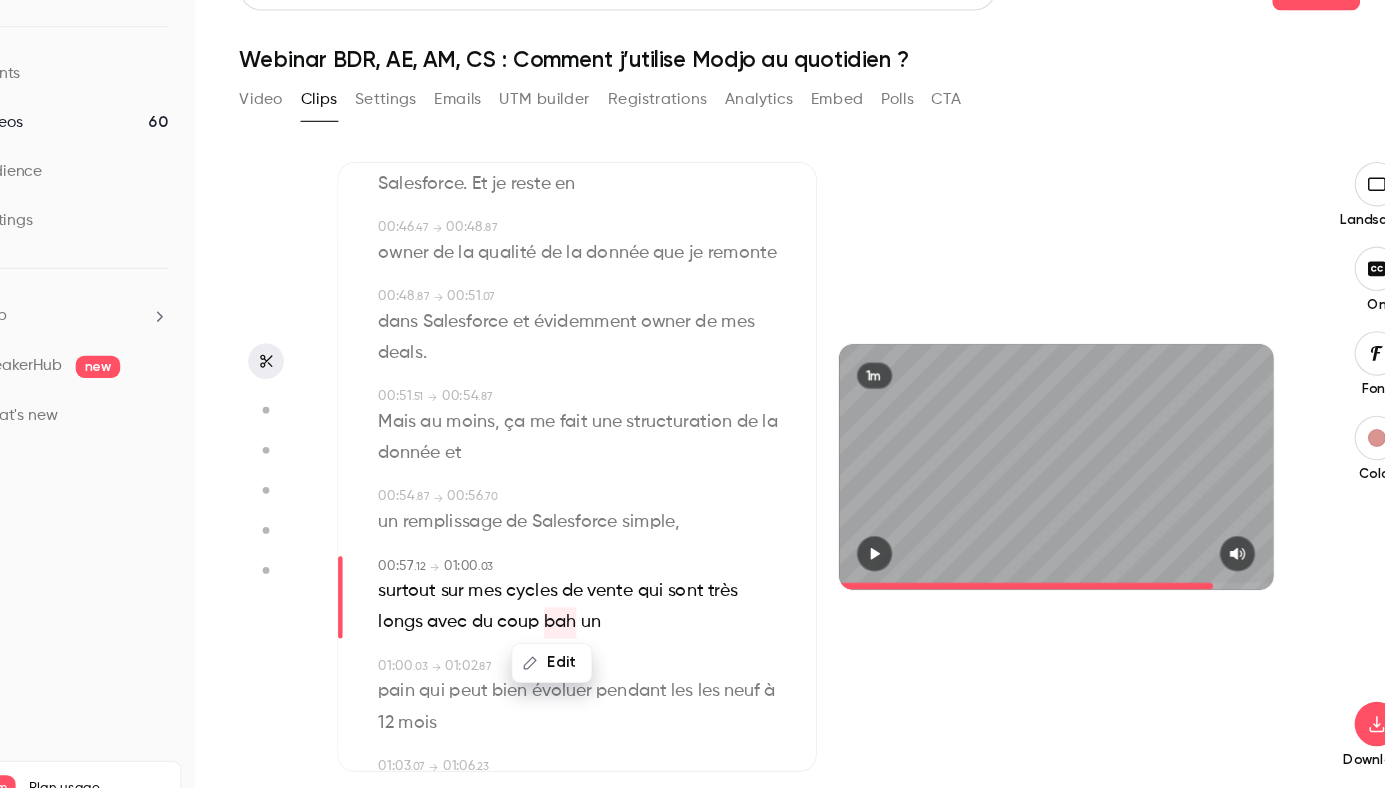 click on "Edit" at bounding box center [571, 638] 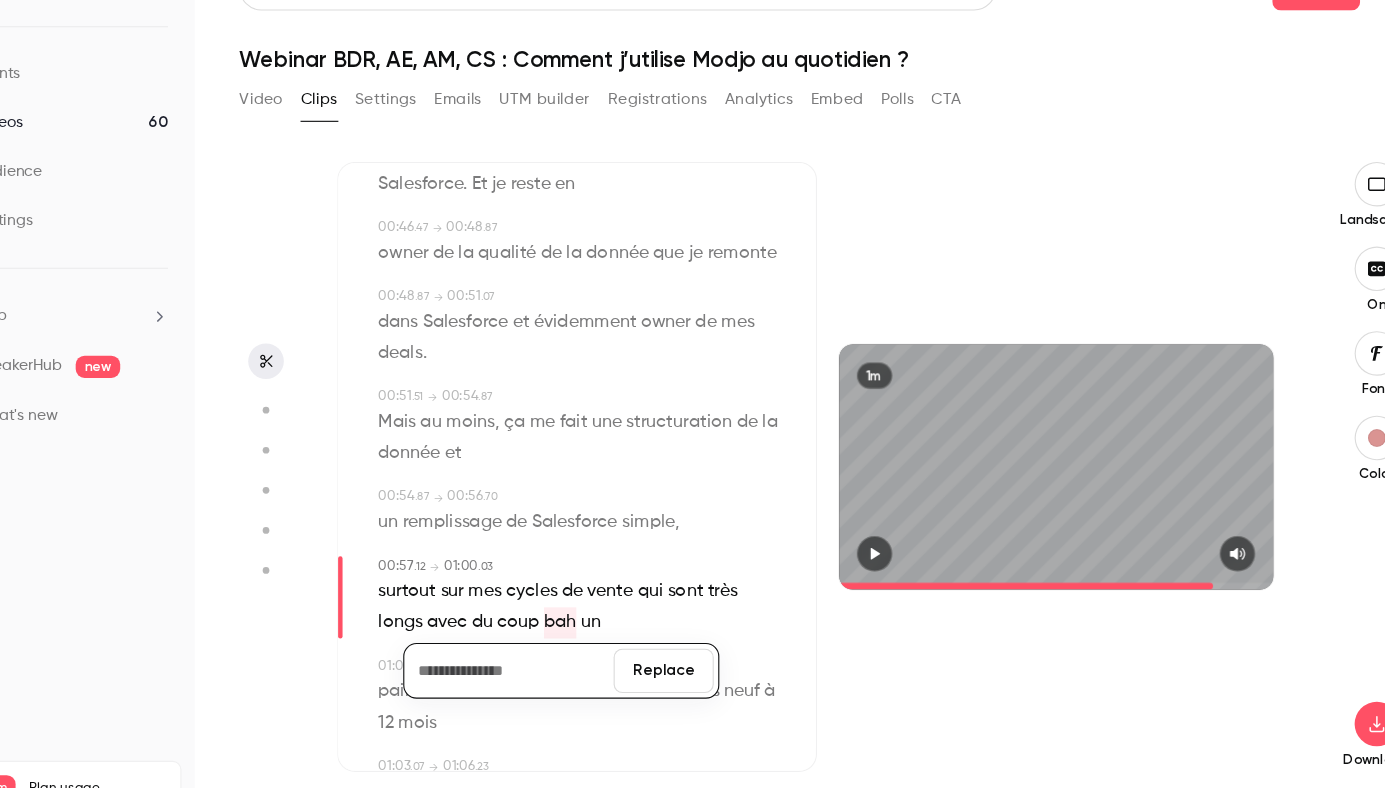 type 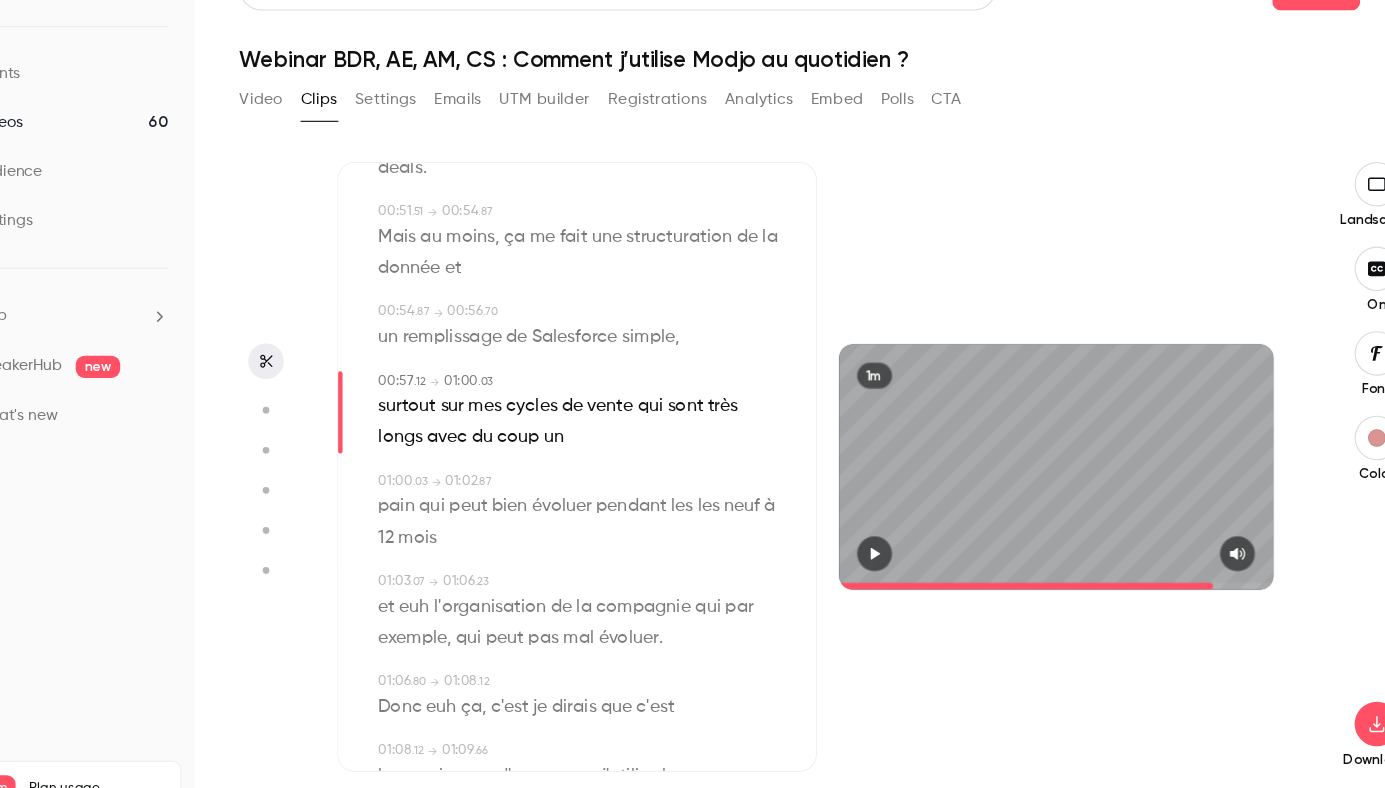 scroll, scrollTop: 1480, scrollLeft: 0, axis: vertical 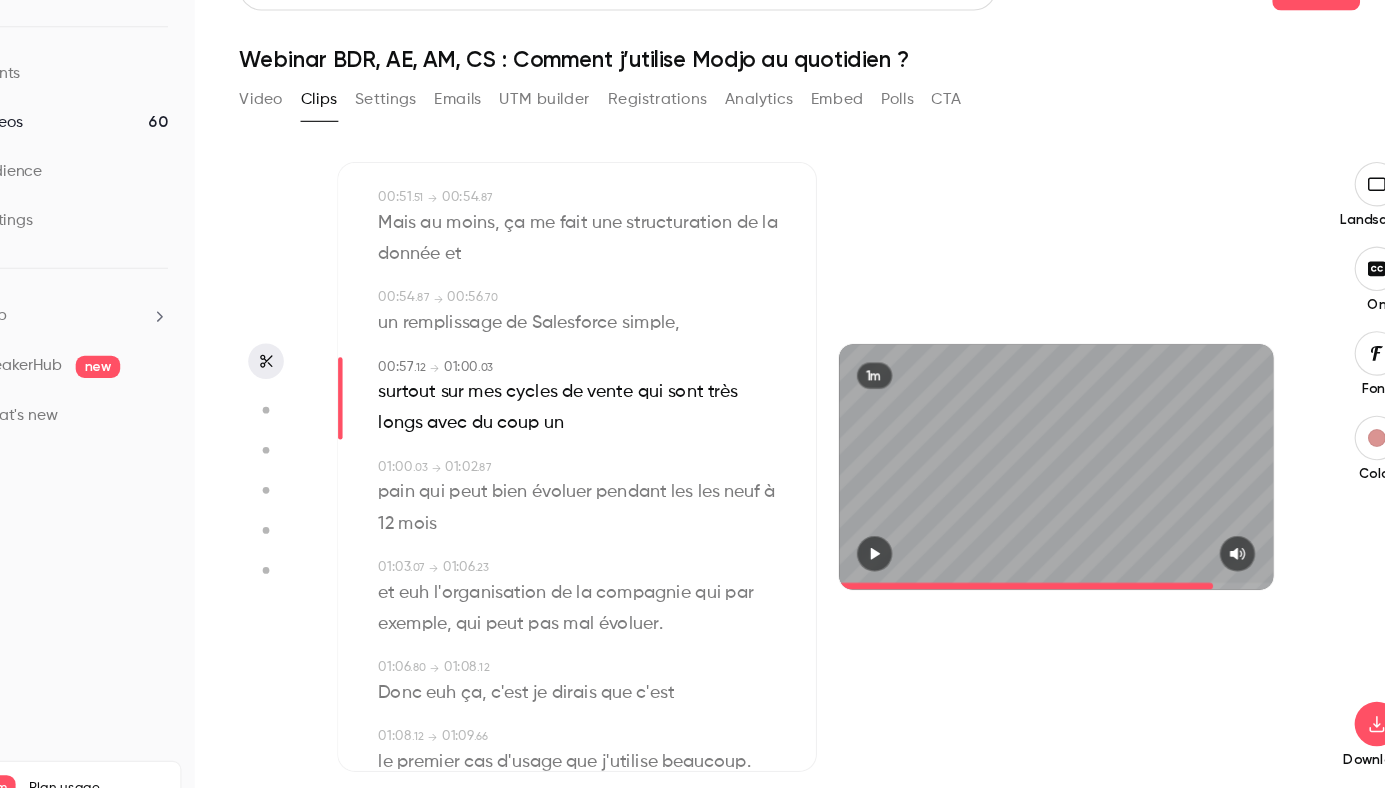 click on "les" at bounding box center (688, 485) 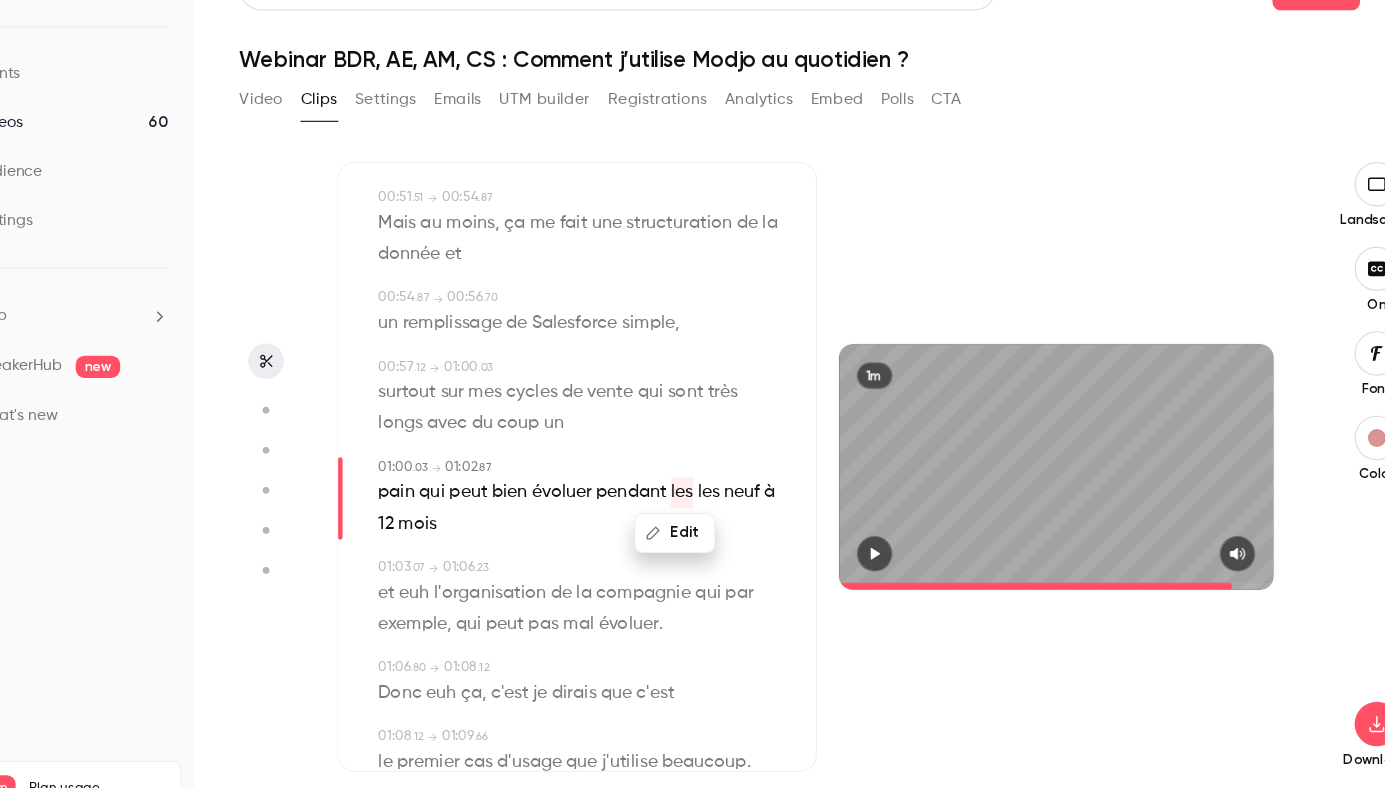 click on "Edit" at bounding box center (681, 521) 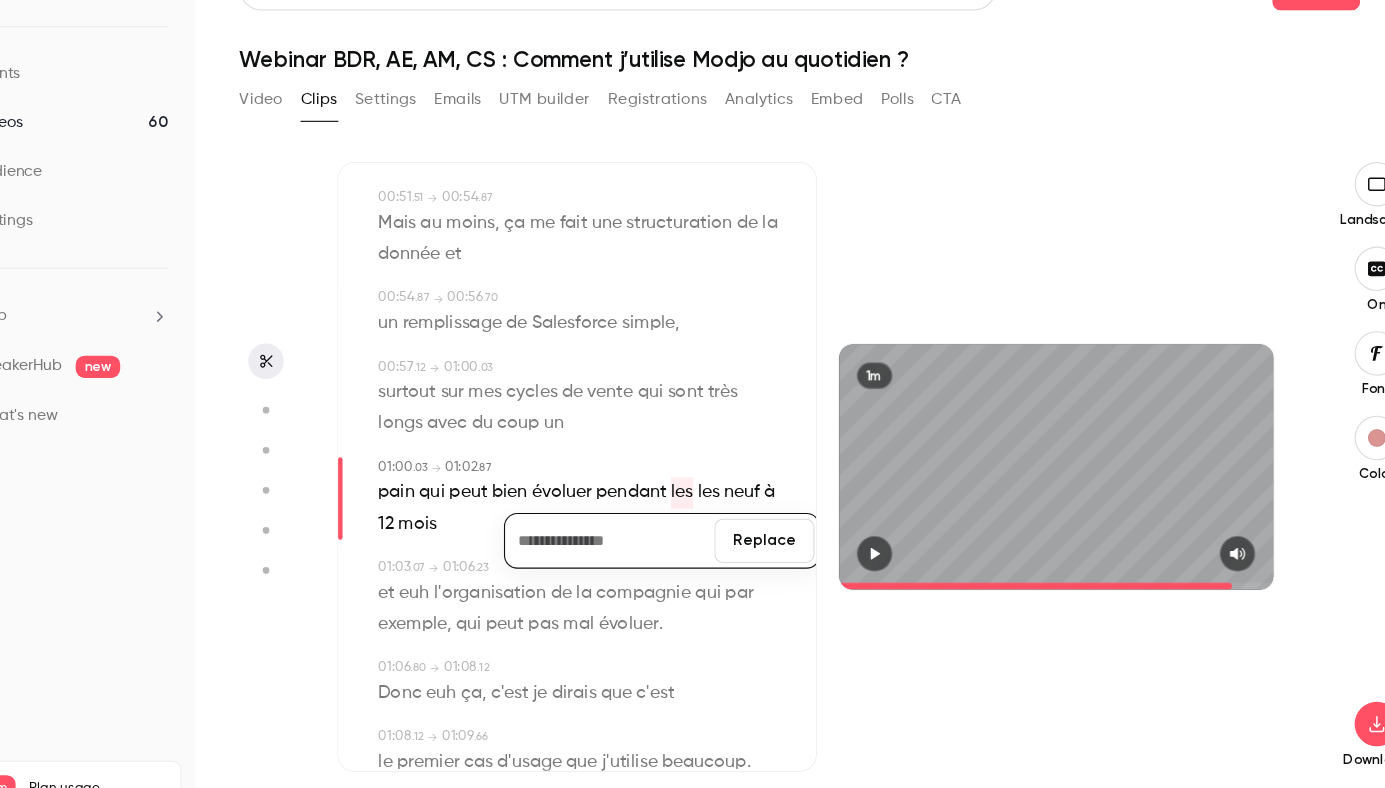 type 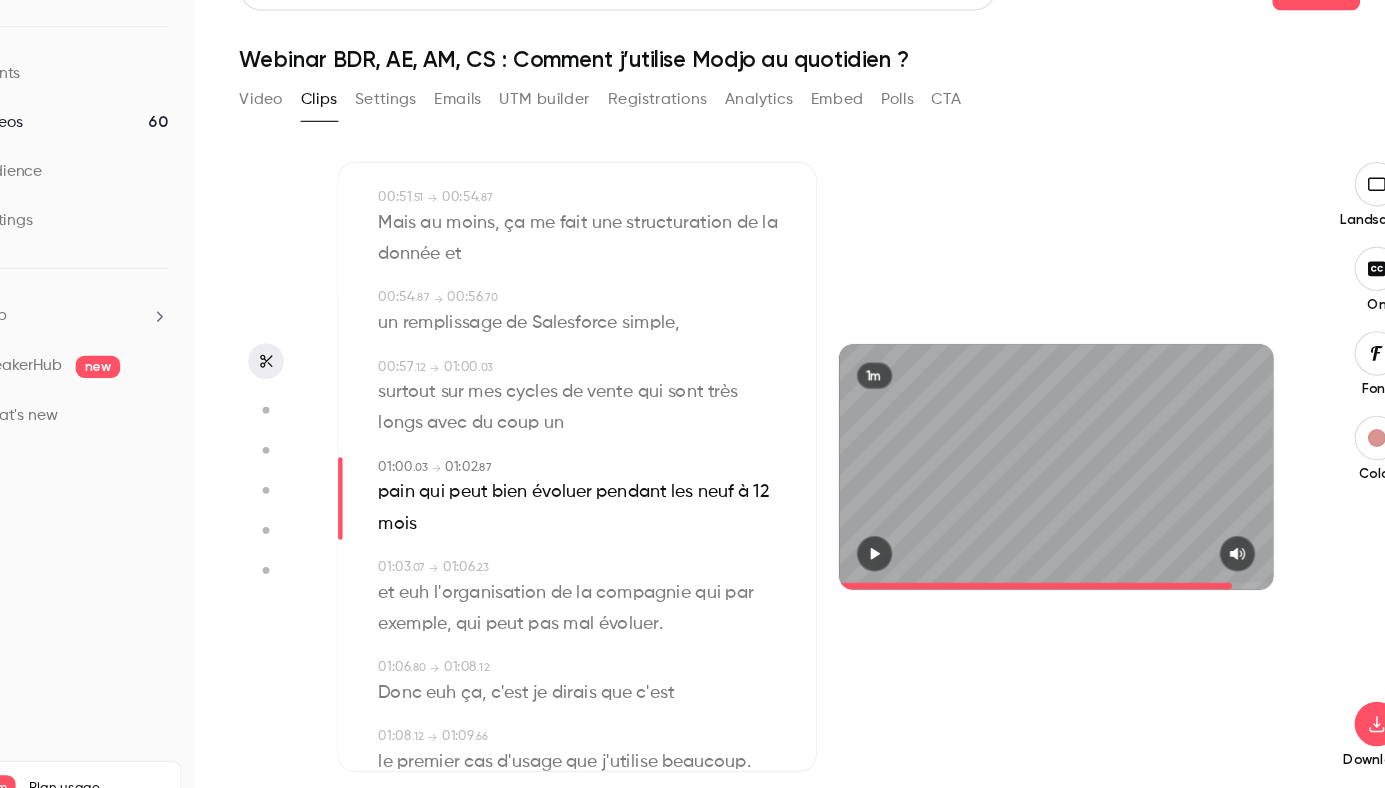 type on "**" 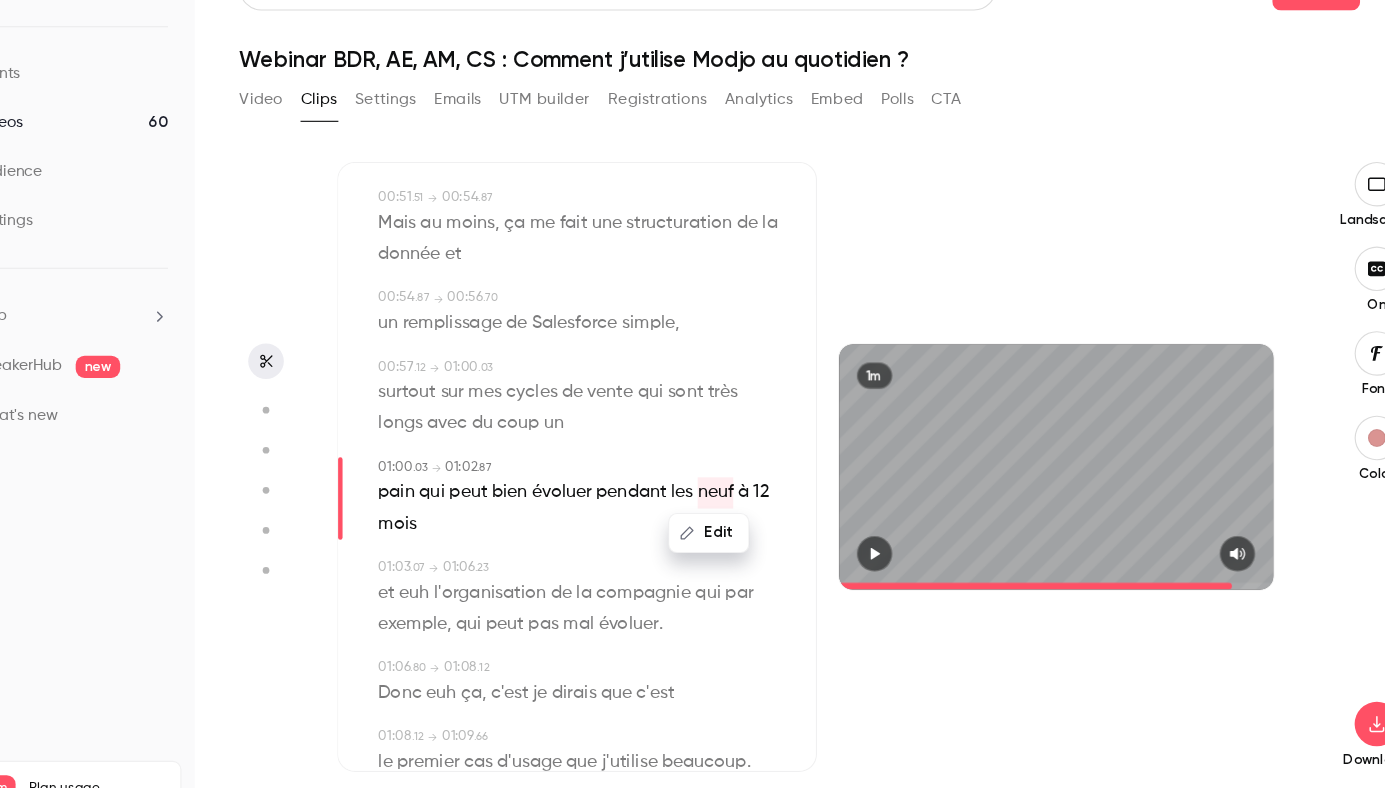 click on "Edit" at bounding box center (712, 521) 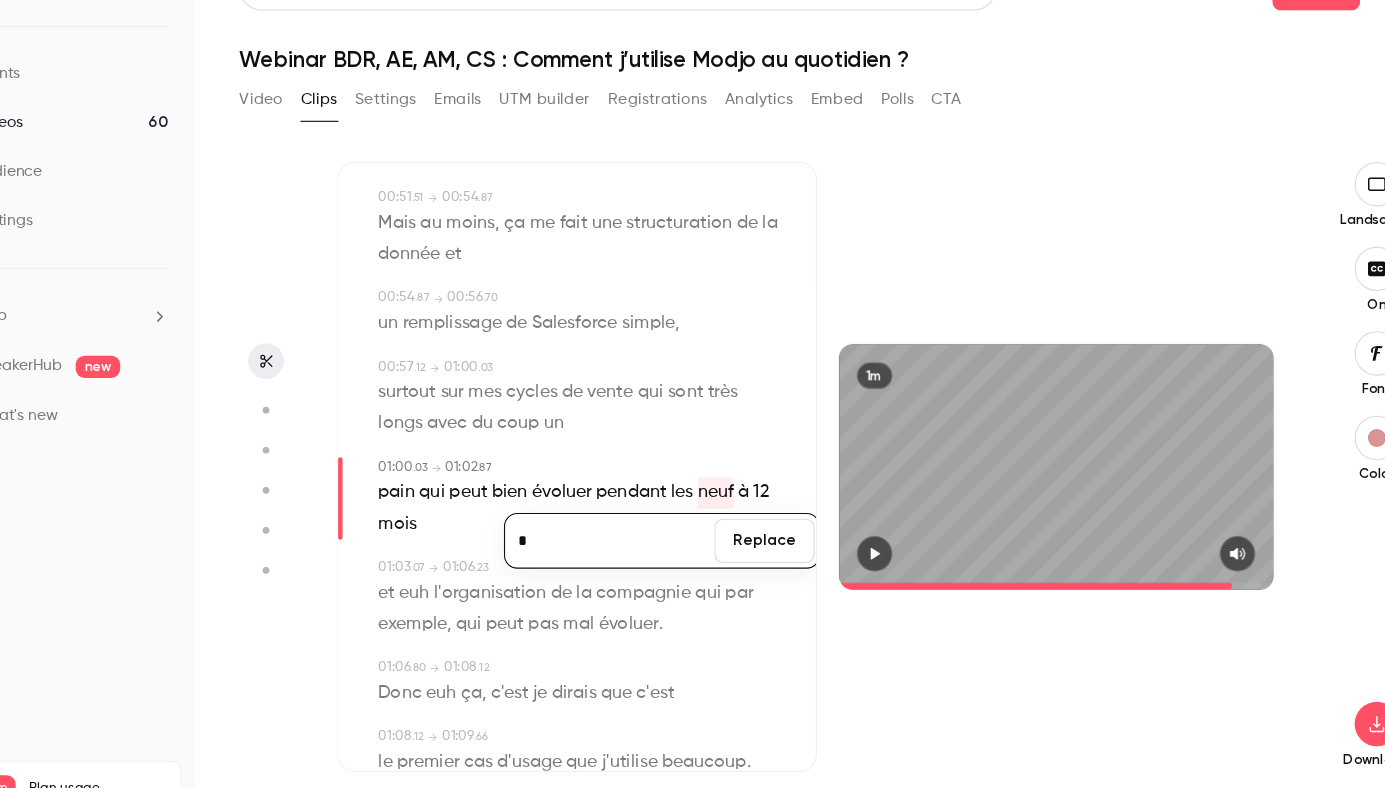 type on "*" 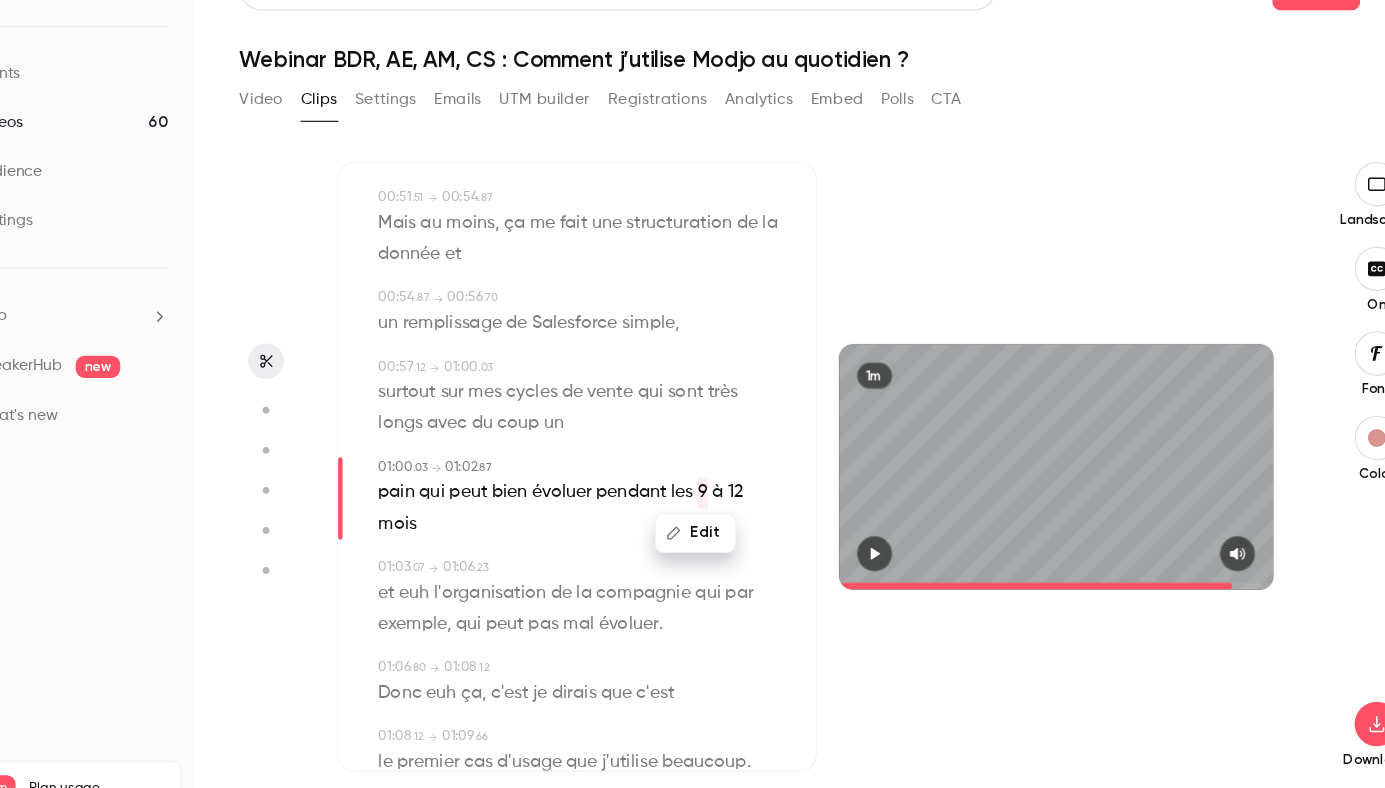 click on "pain   qui   peut   bien   évoluer   pendant   les   9   à   12   mois" at bounding box center [595, 499] 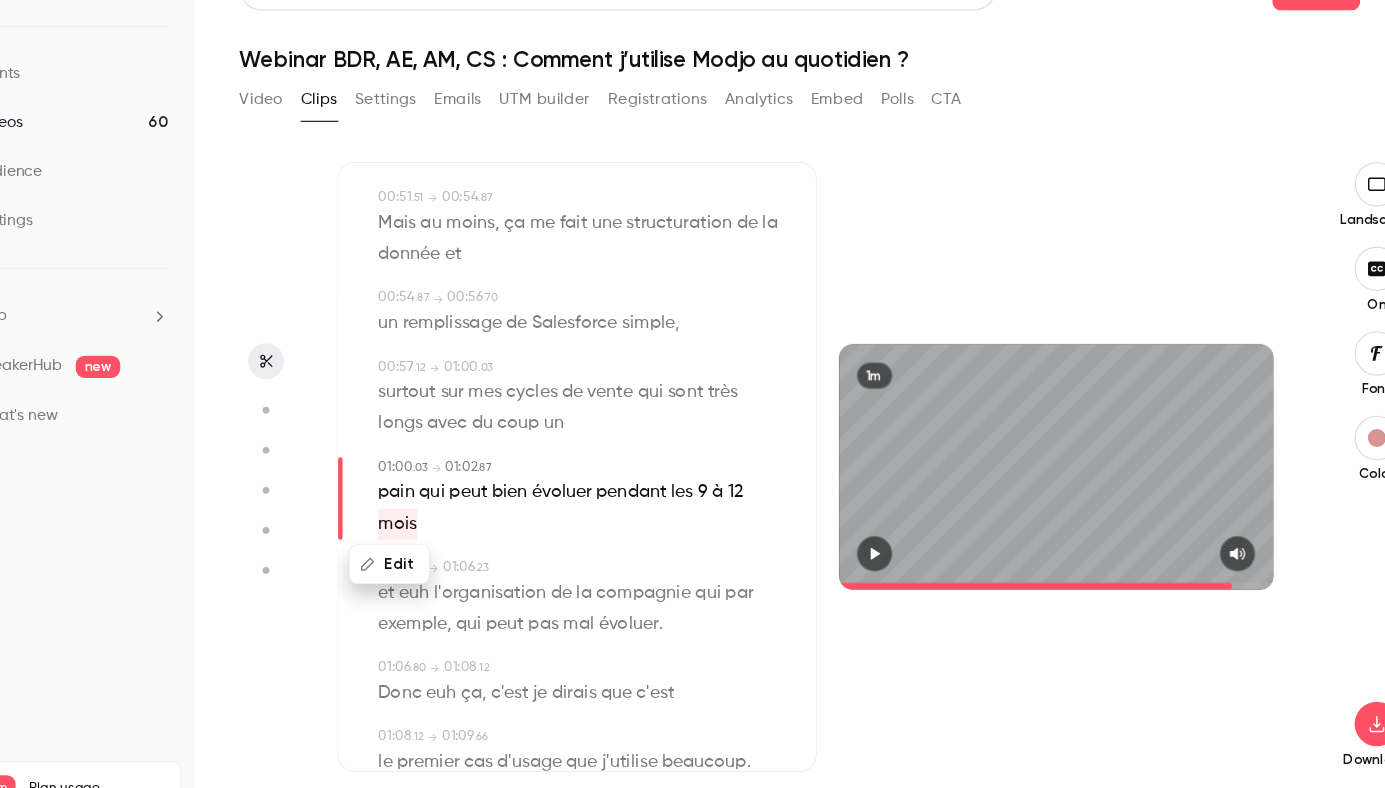 click on "Edit" at bounding box center [433, 549] 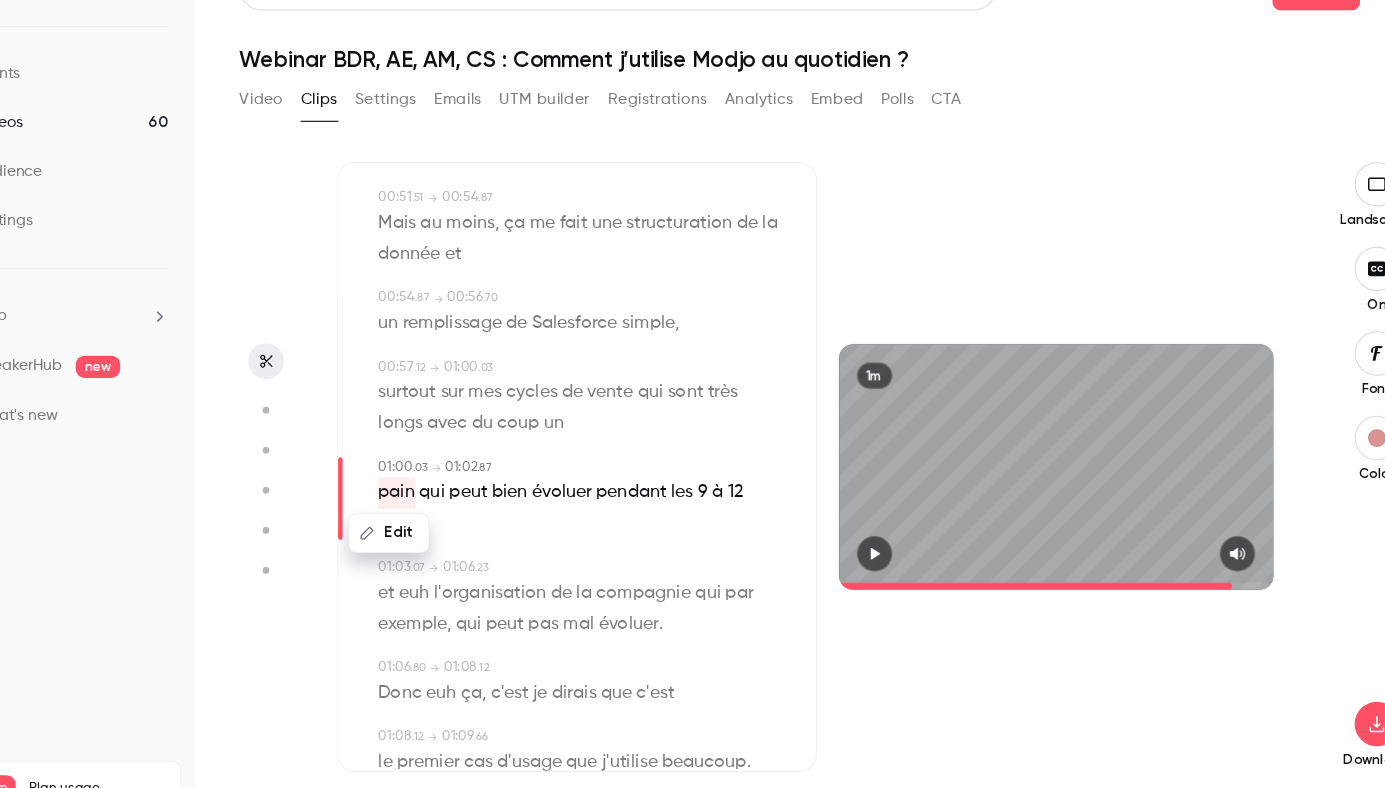 drag, startPoint x: 483, startPoint y: 516, endPoint x: 465, endPoint y: 517, distance: 18.027756 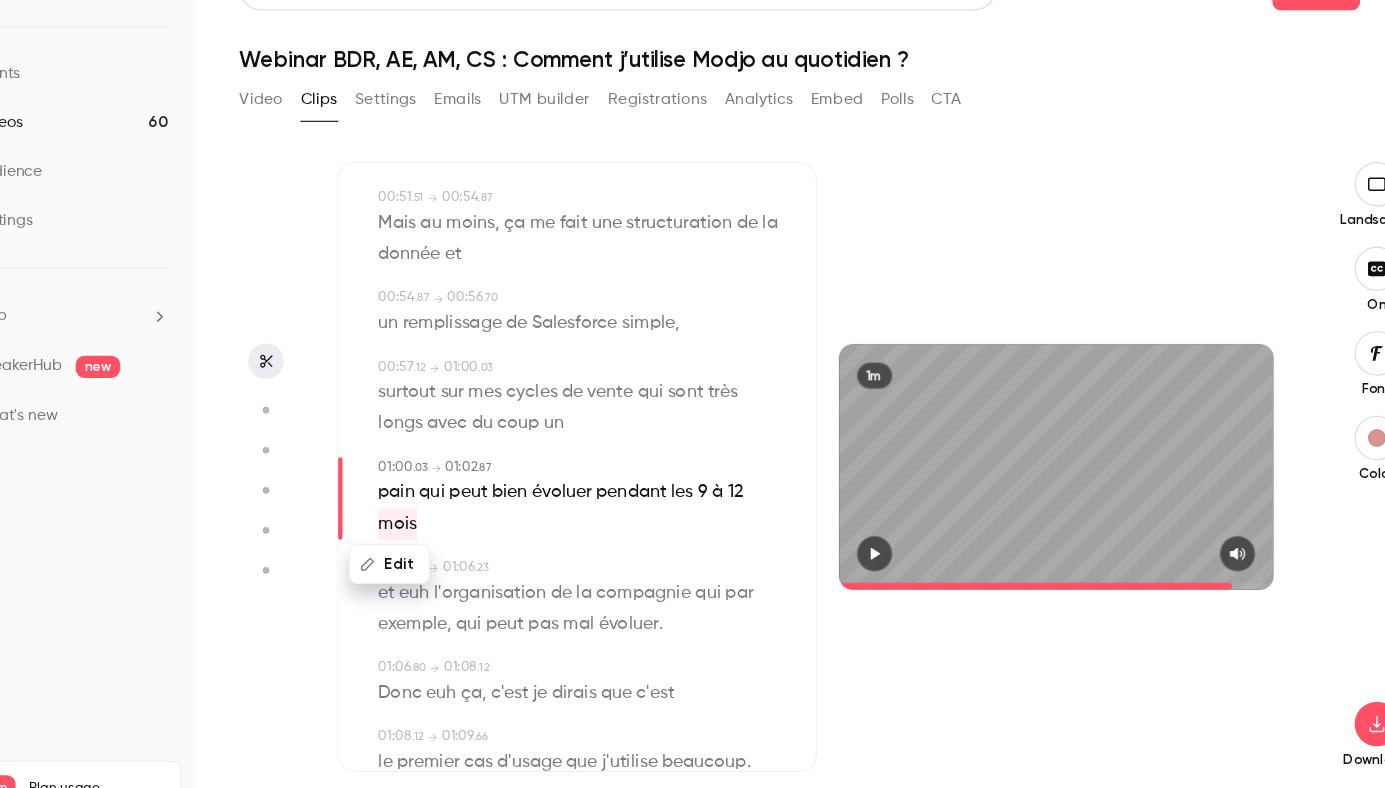 click on "Edit" at bounding box center [433, 549] 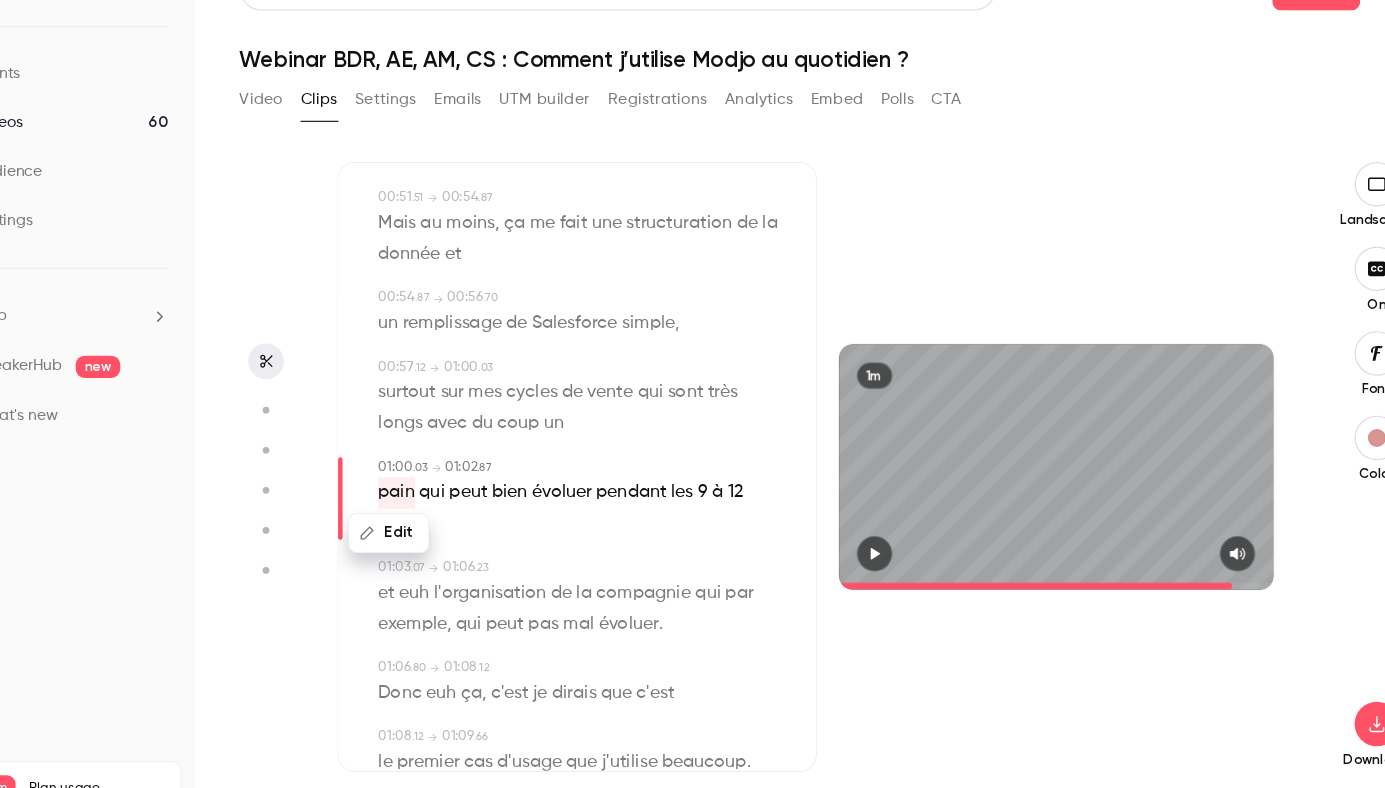 click on "Edit" at bounding box center [424, 521] 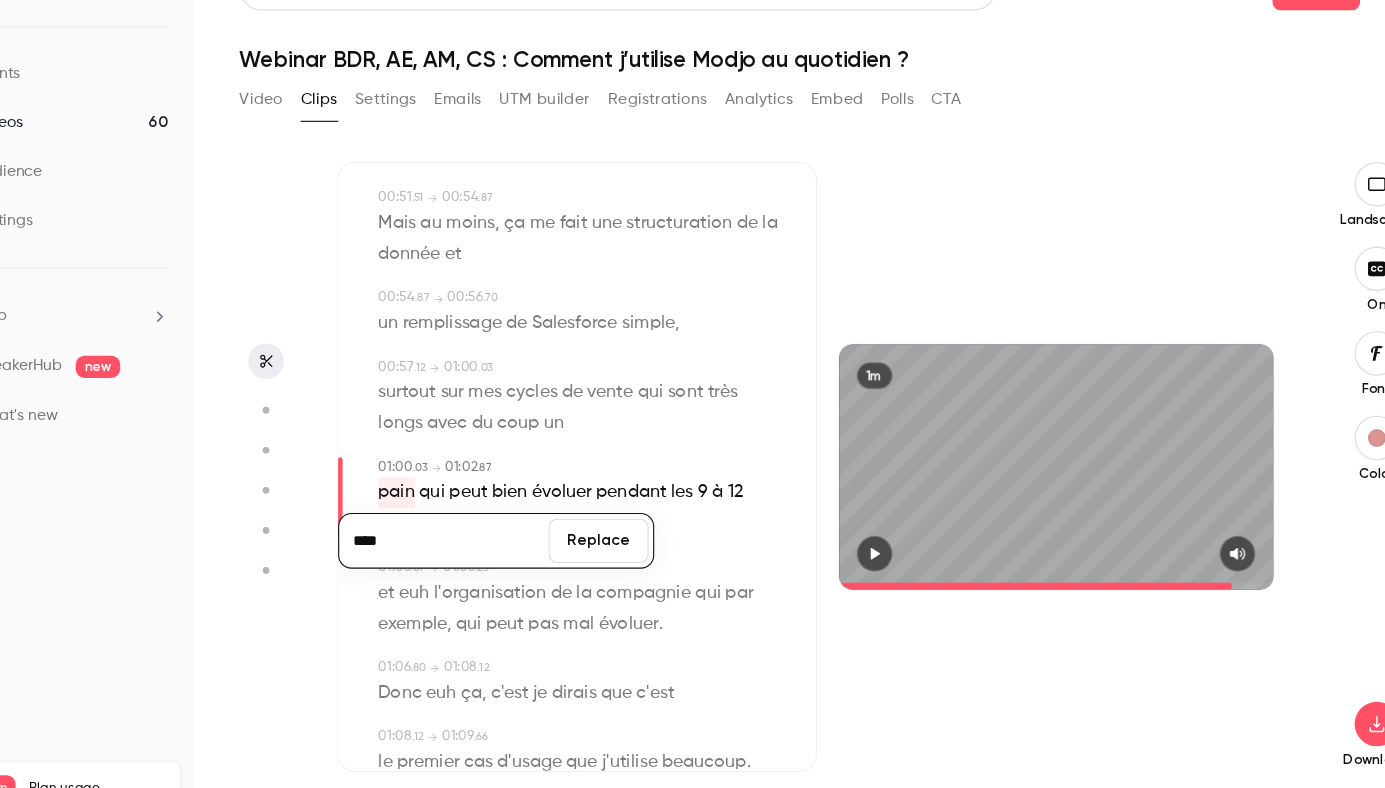 click on "00:00 . 00 → 00:02 . 83 Je   vais   avoir   9   à   12   mois   de   cycles   de   vente   au   minimum . 00:03 . 43 → 00:05 . 14 Et   notamment   du   coup , 00:05 . 27 → 00:08 . 15 un   des   attendus ,   c'est   que   je   mette   très   bien   à   jour   Salesforce , 00:08 . 59 → 00:10 . 12 notamment   sur   notre   méthodologie   de   vente . 00:10 . 15 → 00:11 . 83 Donc   on   utilise   le   MEDDICC   chez   Modjo . 00:12 . 34 → 00:15 . 44 Donc   on   a   des   champs   spécifiques   dans   Salesforce   et   je   dois 00:15 . 44 → 00:17 . 25 rendre   des   comptes   si   on   peut   le   dire   là-dessus, 00:17 . 25 → 00:18 . 89 pour   montrer   que   je   suis   en   contrôle   de   mes   deals . 00:19 . 44 → 00:21 . 33 Et   du   coup ,   j'utilise   beaucoup   le   remplissage 00:21 . 33 → 00:22 . 75 des   champs   CRM   que   vous   voyez   ici . 00:23 . 95 → 00:26 . 25 Ça   me   fait   gagner   énormément   de   temps   sur   la   qualité   de   la 00:26 . 25 → ." at bounding box center [593, -186] 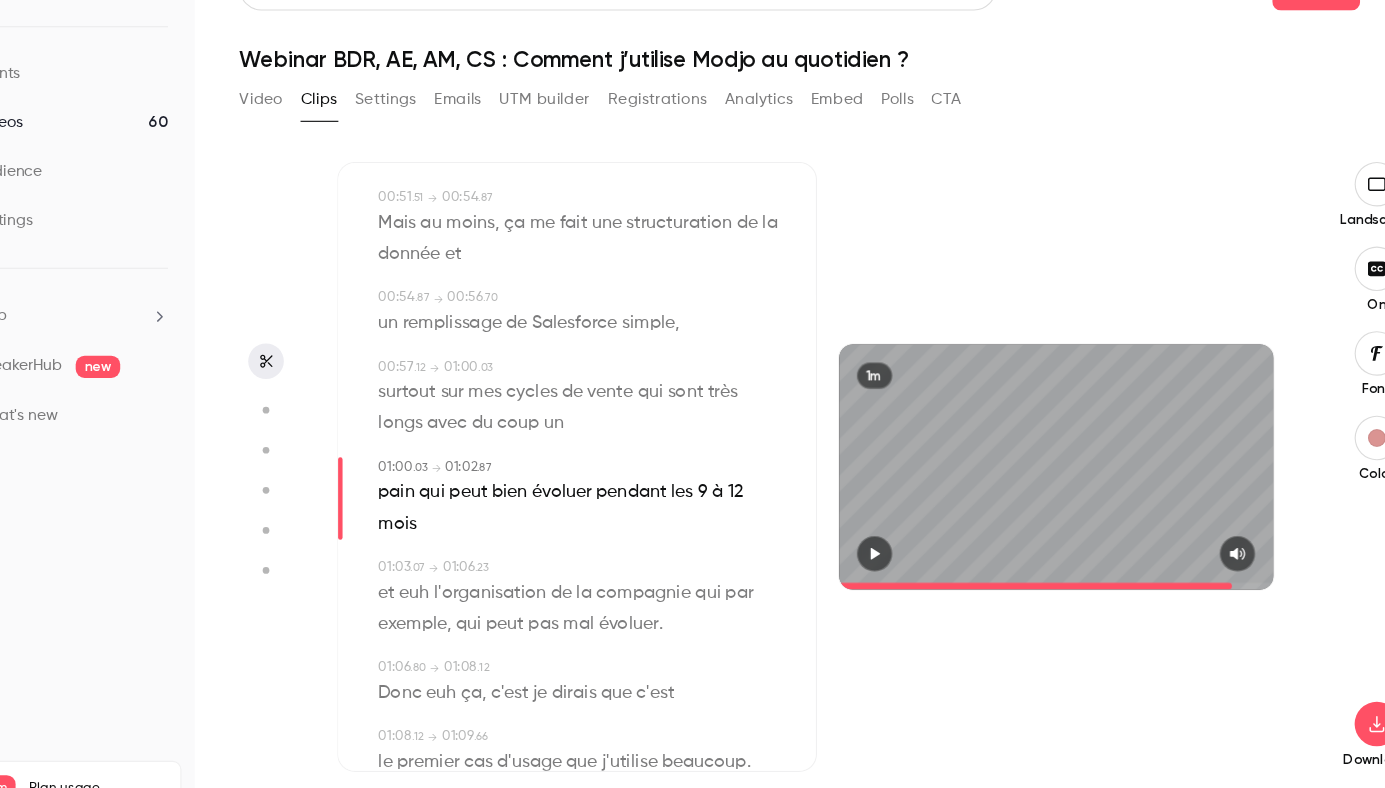 click on "mois" at bounding box center [432, 513] 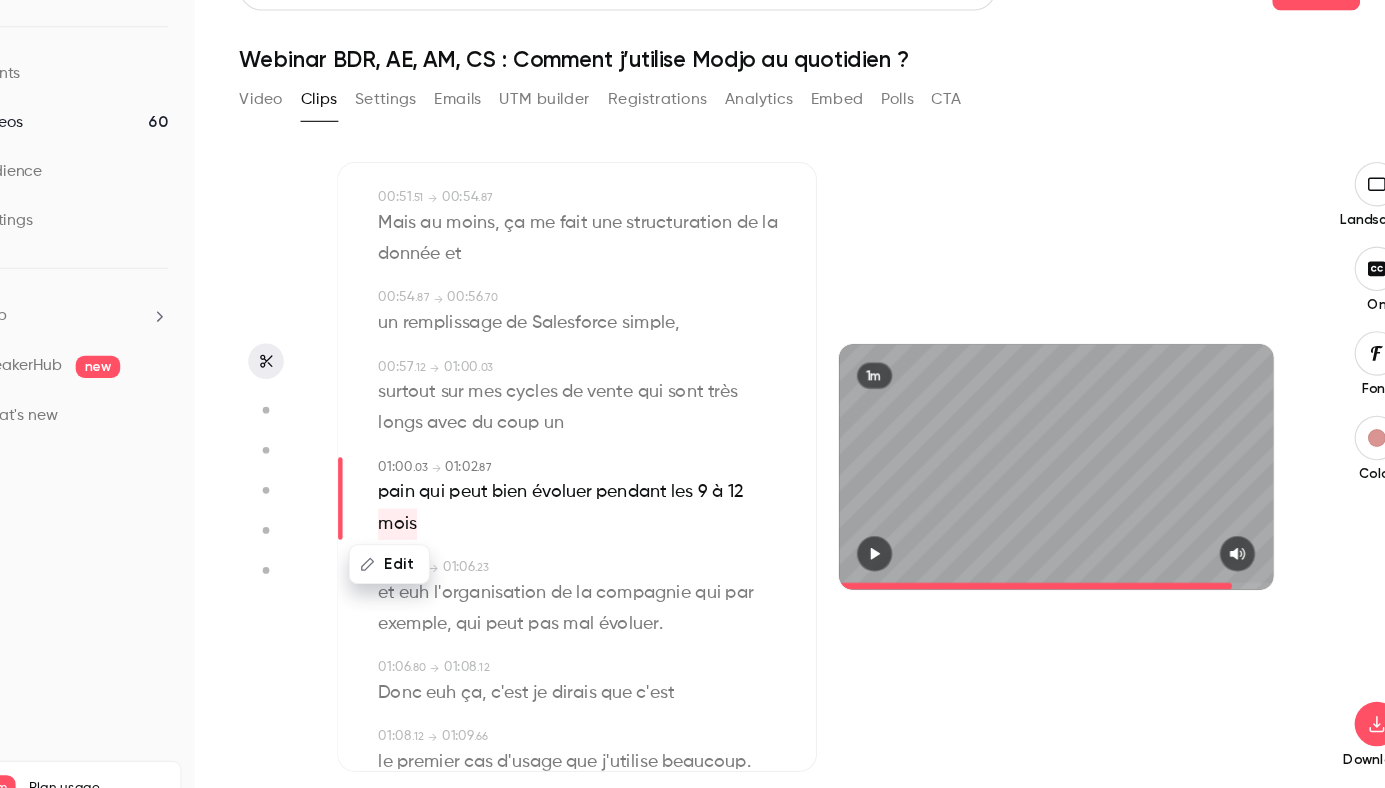 click on "Edit" at bounding box center (425, 549) 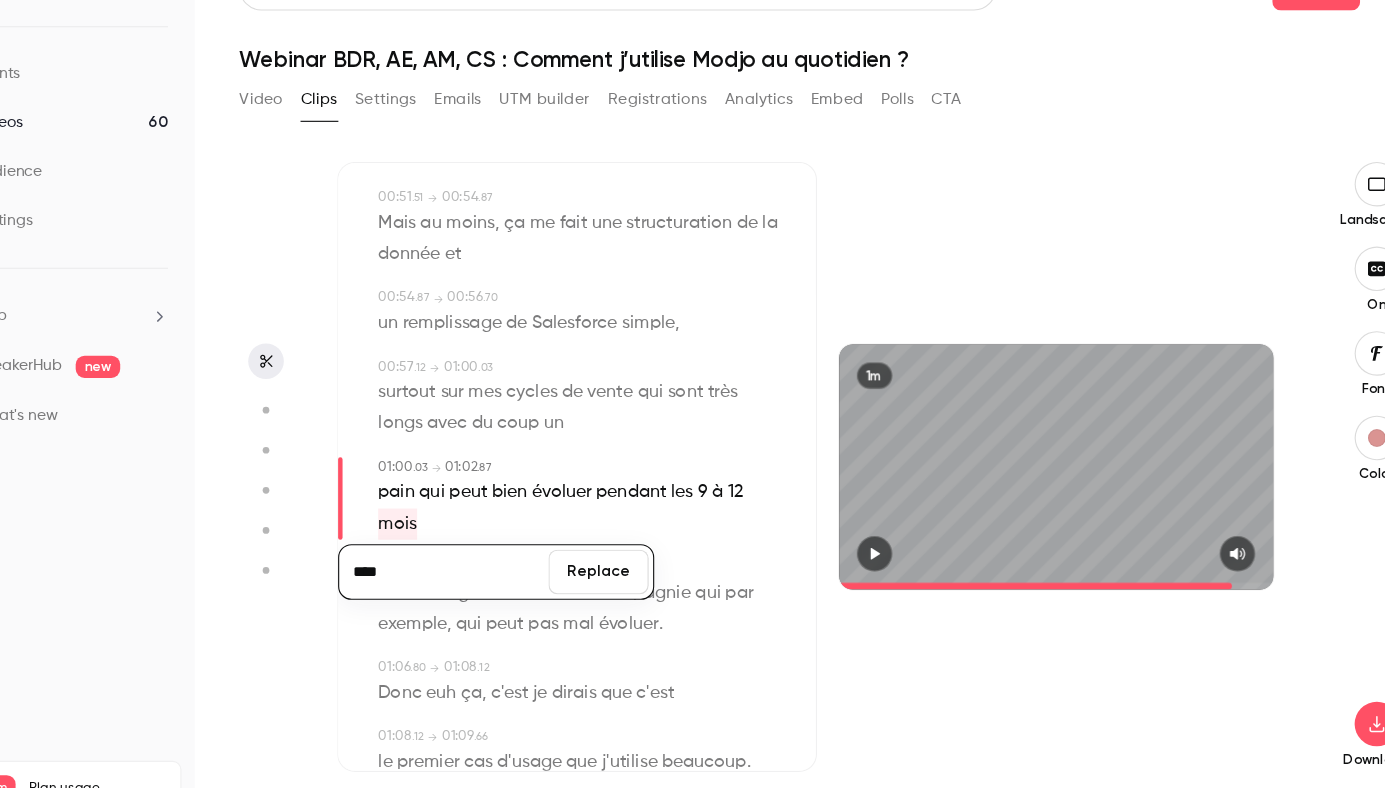 click on "****" at bounding box center [474, 556] 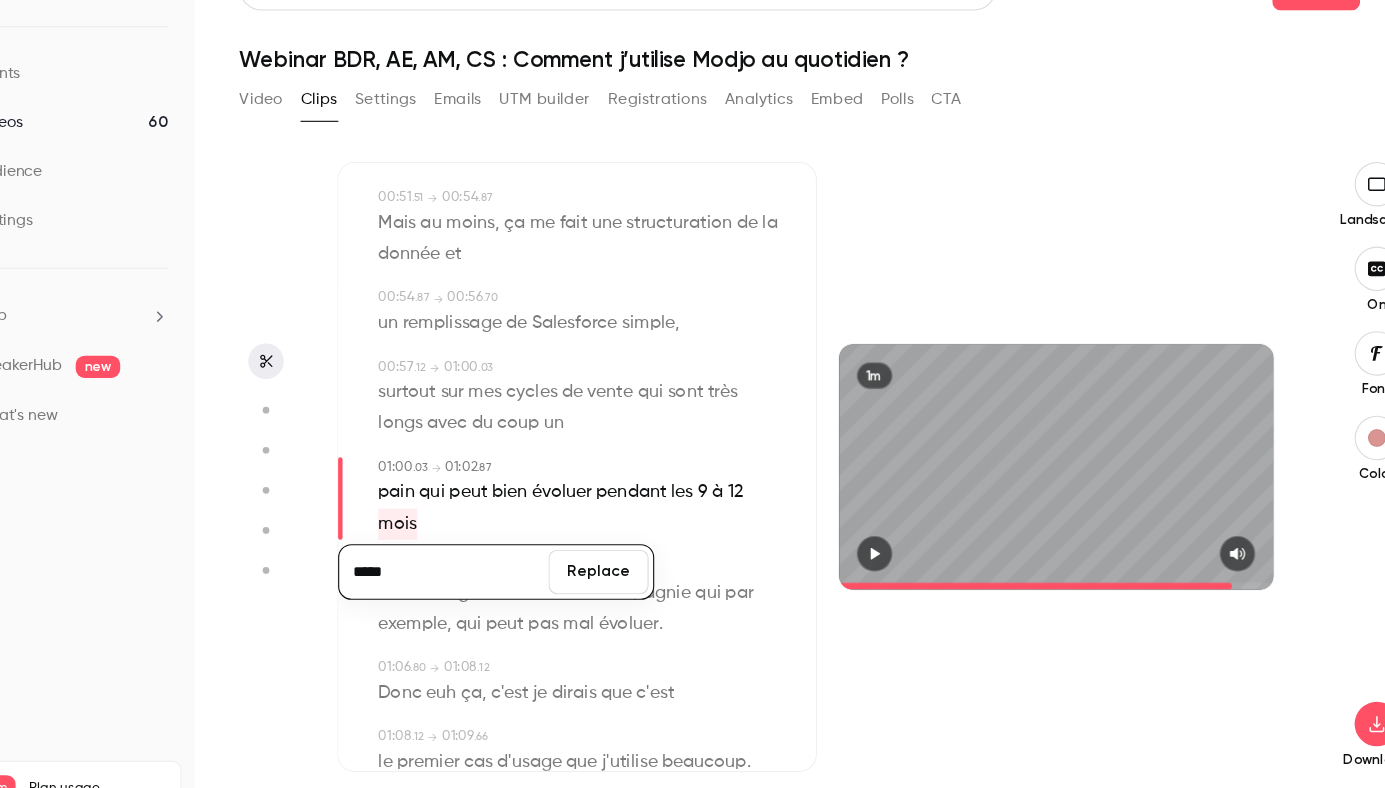 type on "*****" 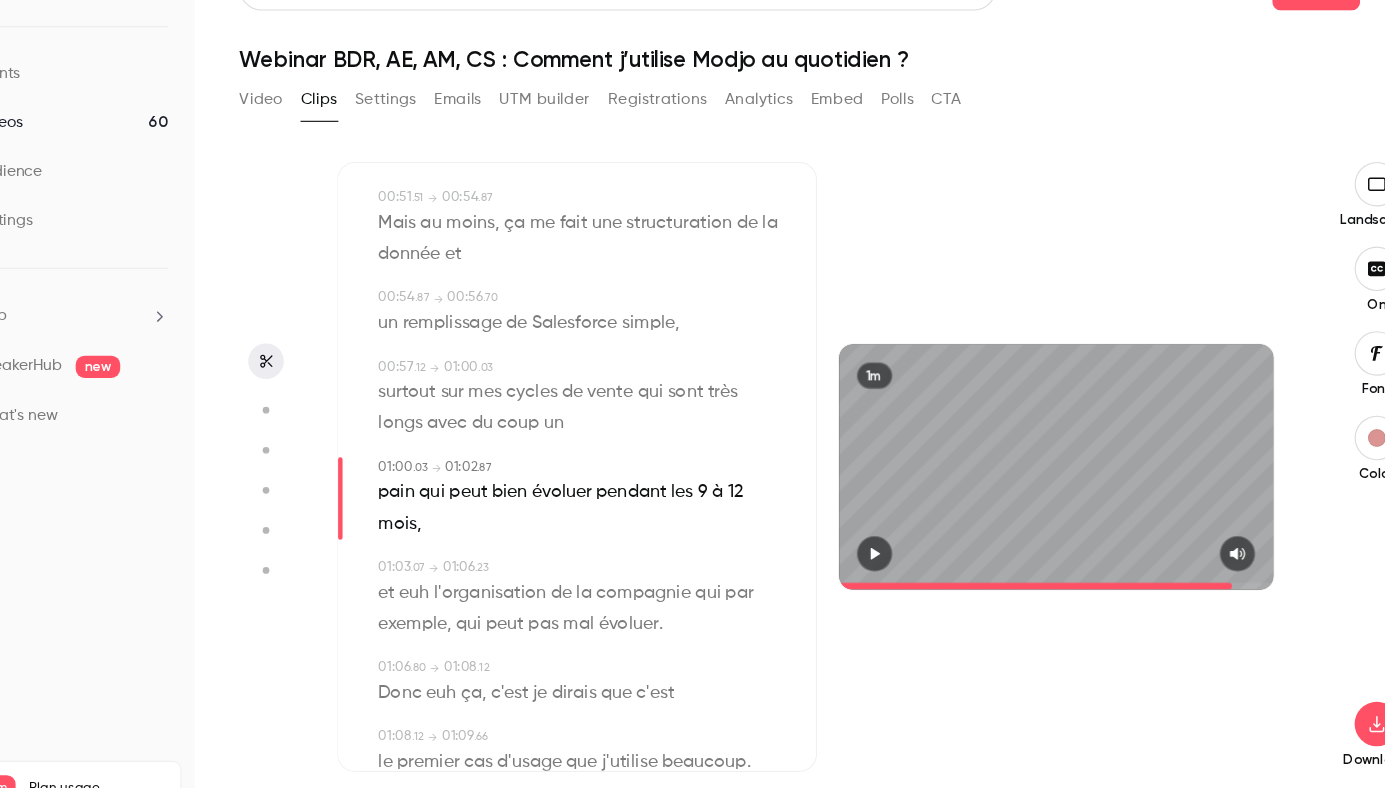 click on "euh" at bounding box center (447, 575) 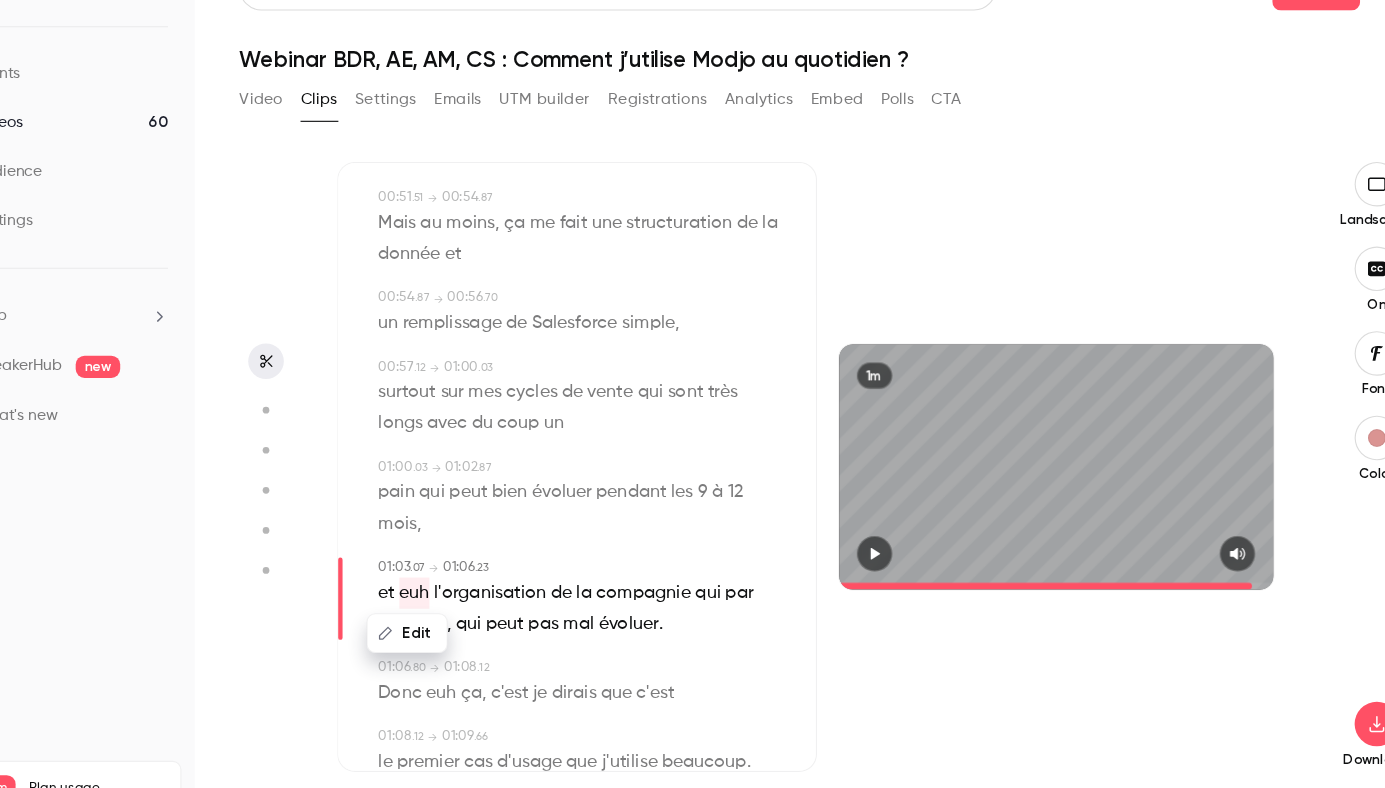 click on "Edit" at bounding box center (441, 611) 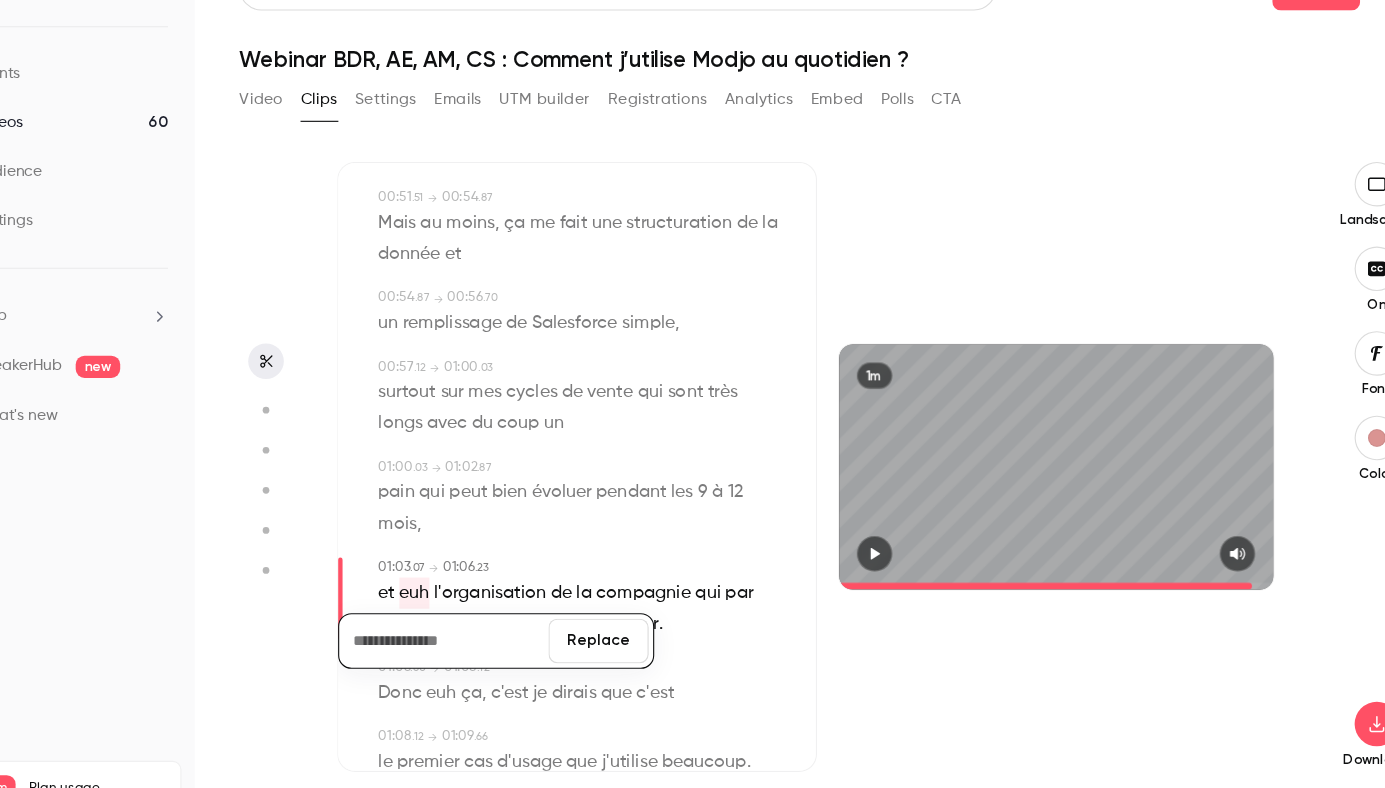 type 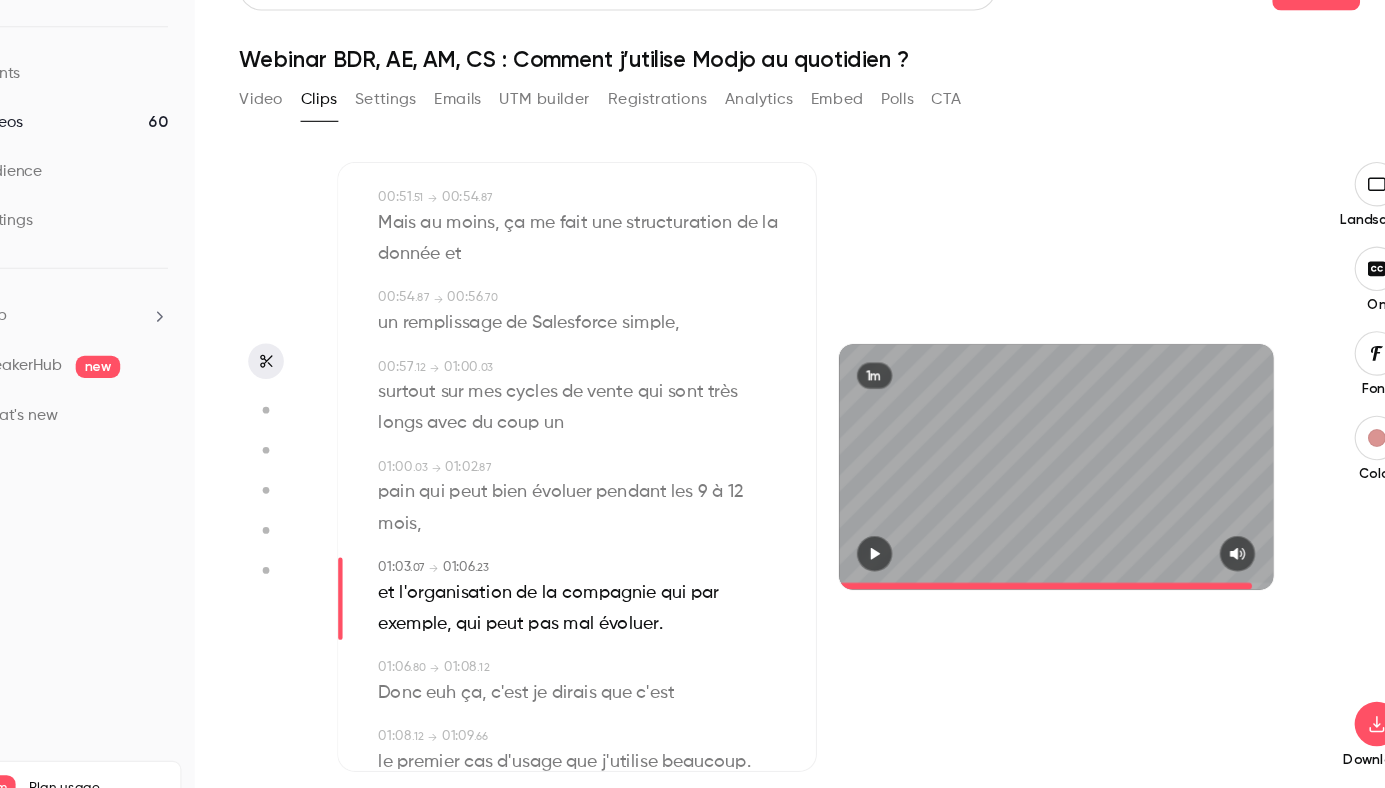 click on "l'organisation" at bounding box center [484, 575] 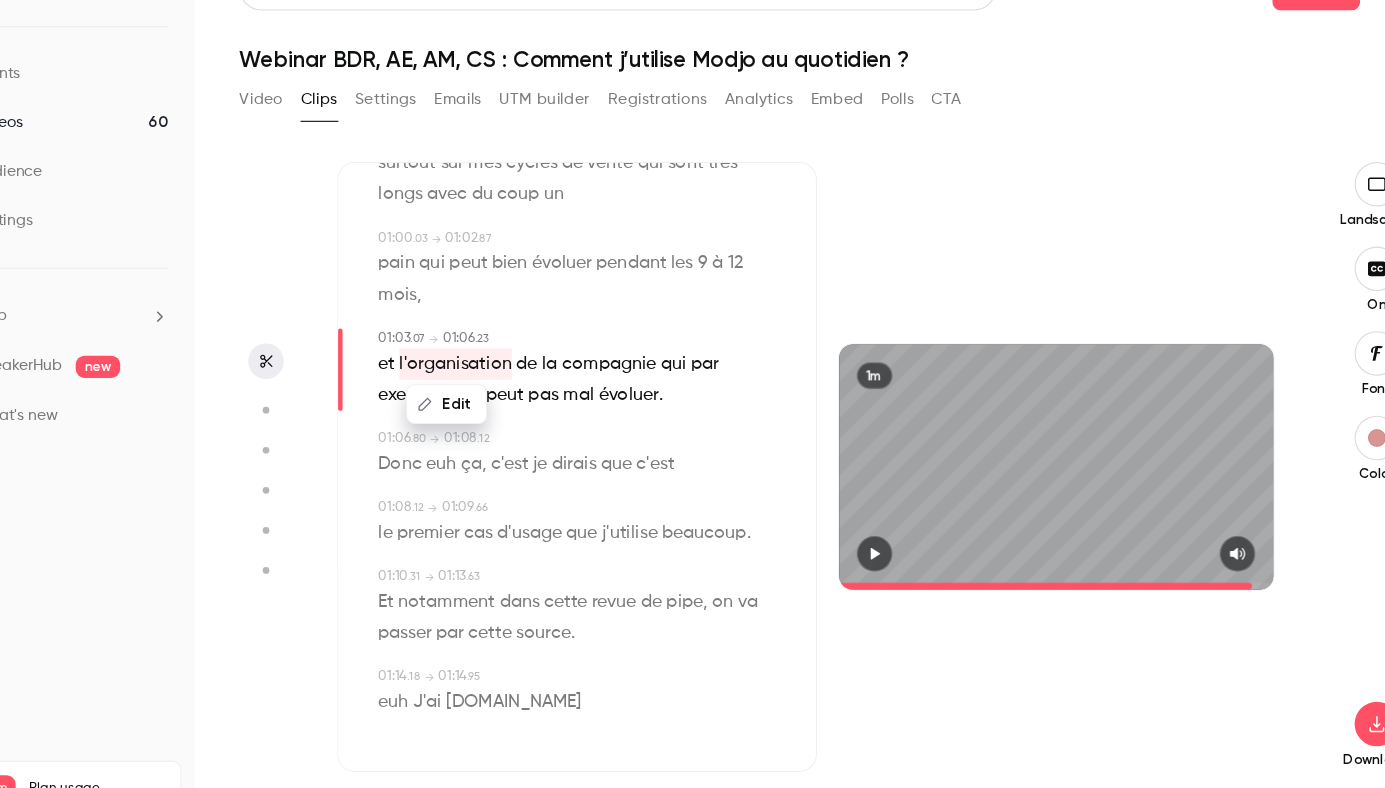 scroll, scrollTop: 1686, scrollLeft: 0, axis: vertical 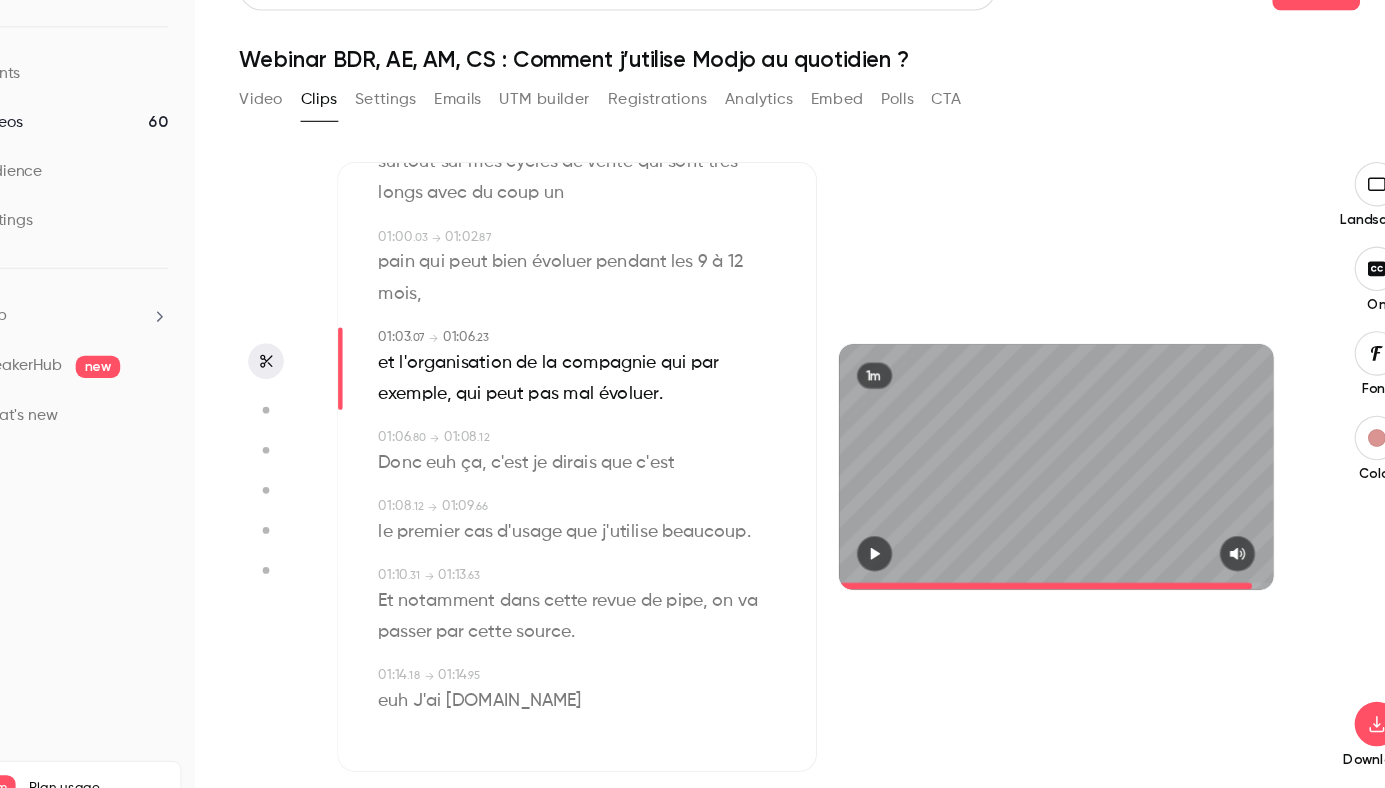 click 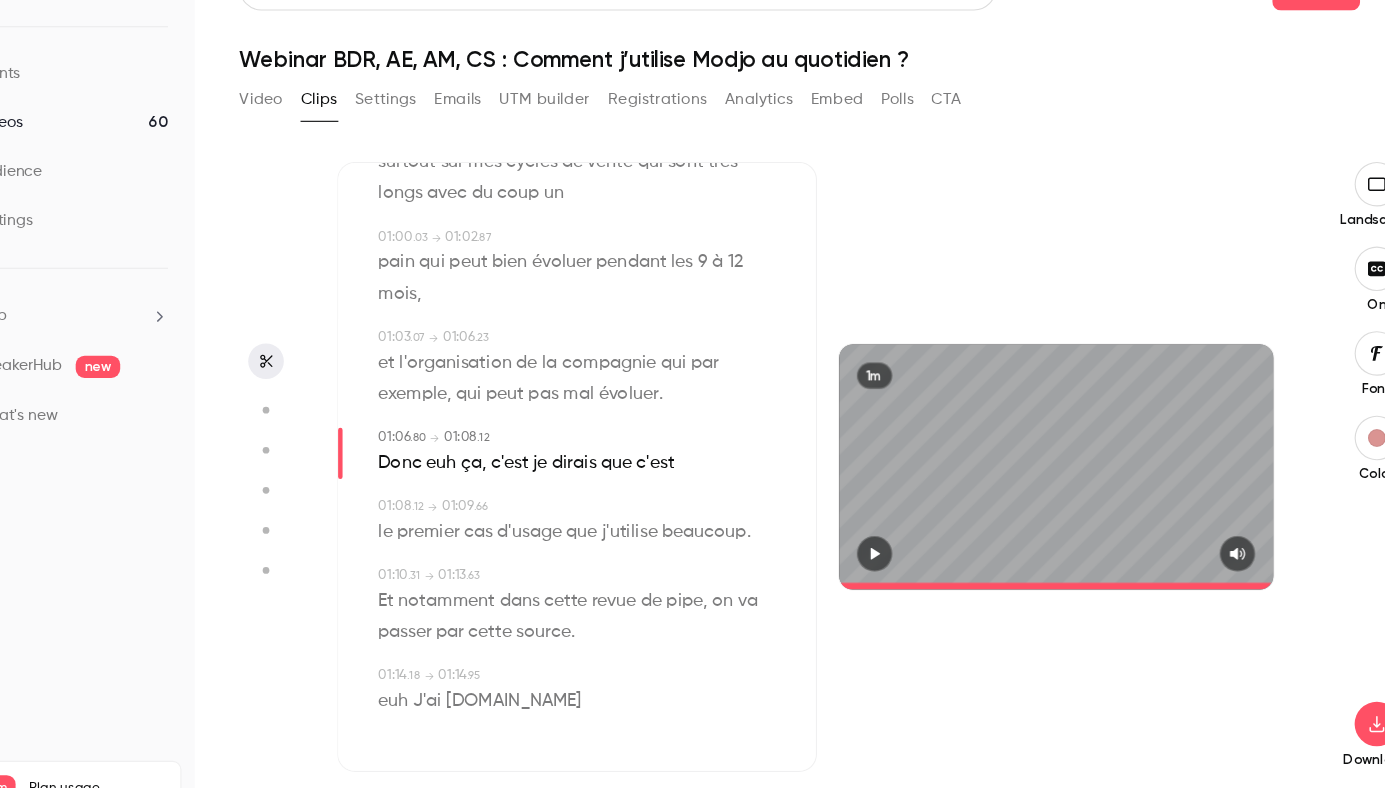 click on "euh" at bounding box center (471, 459) 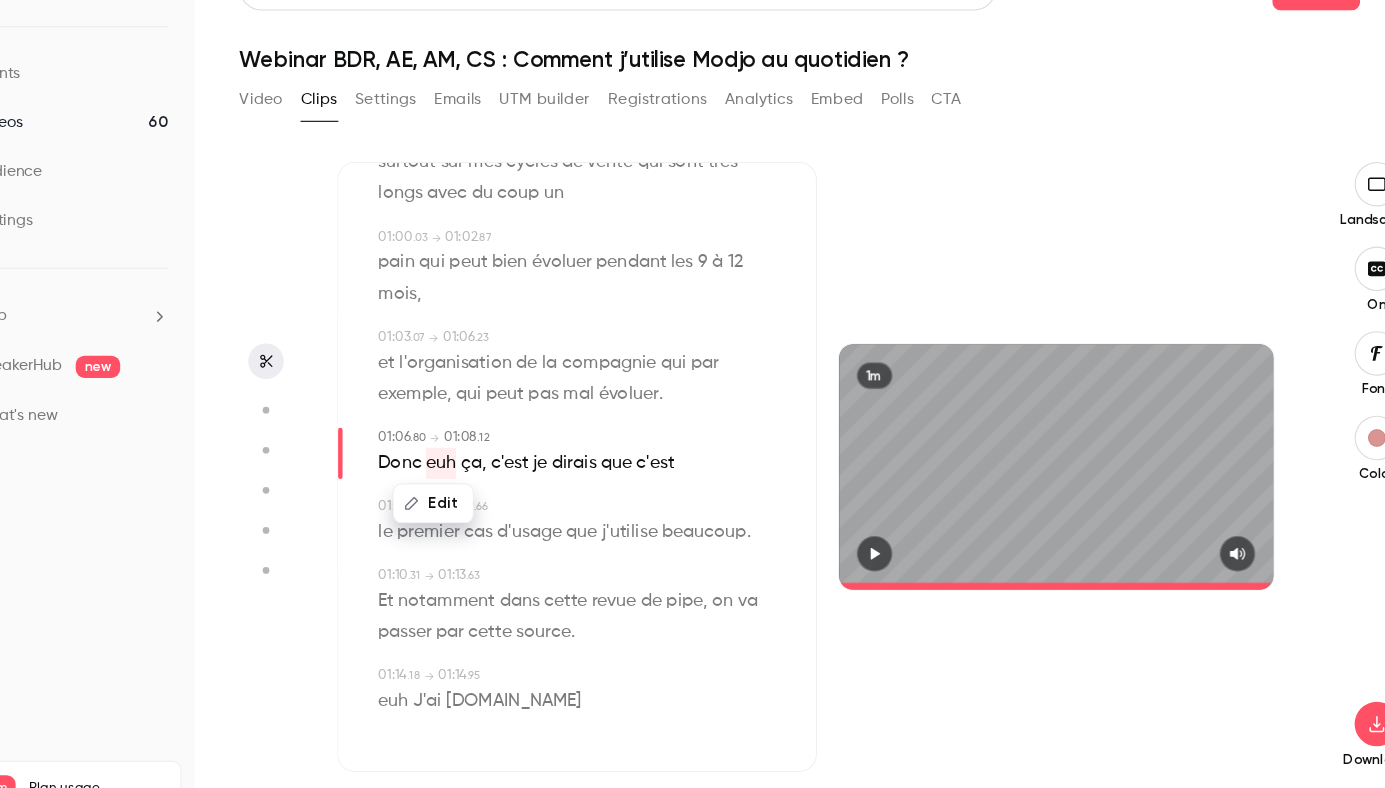 type on "****" 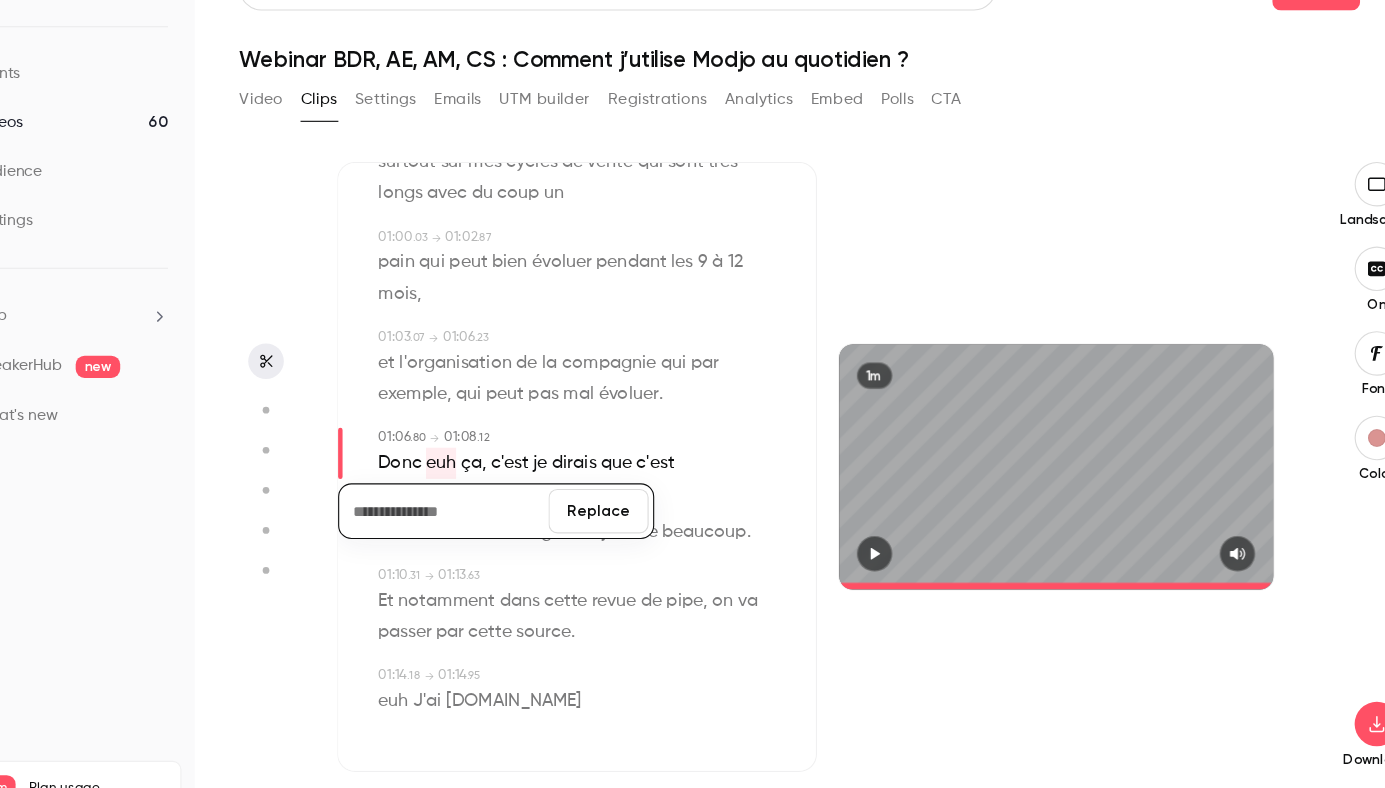 type 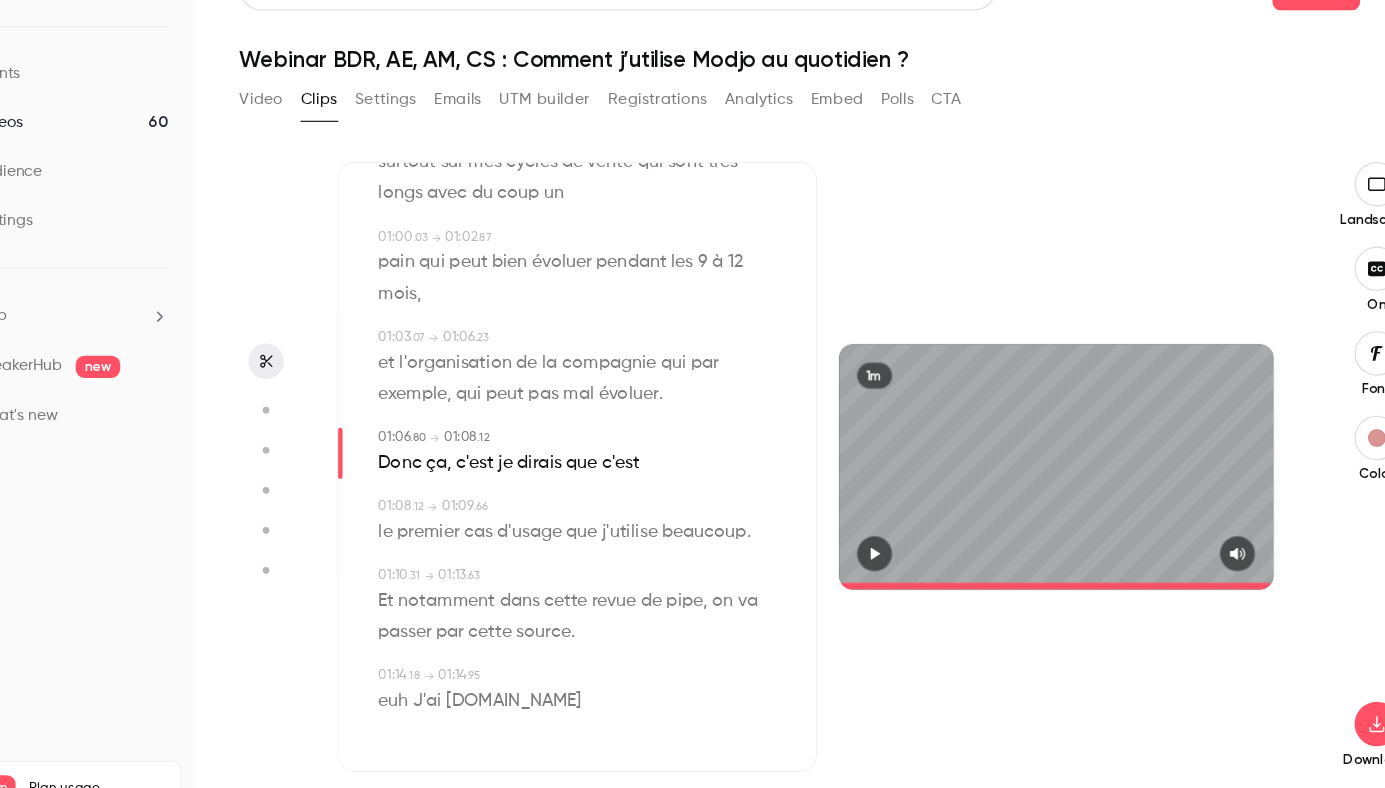 click on "Et" at bounding box center (422, 583) 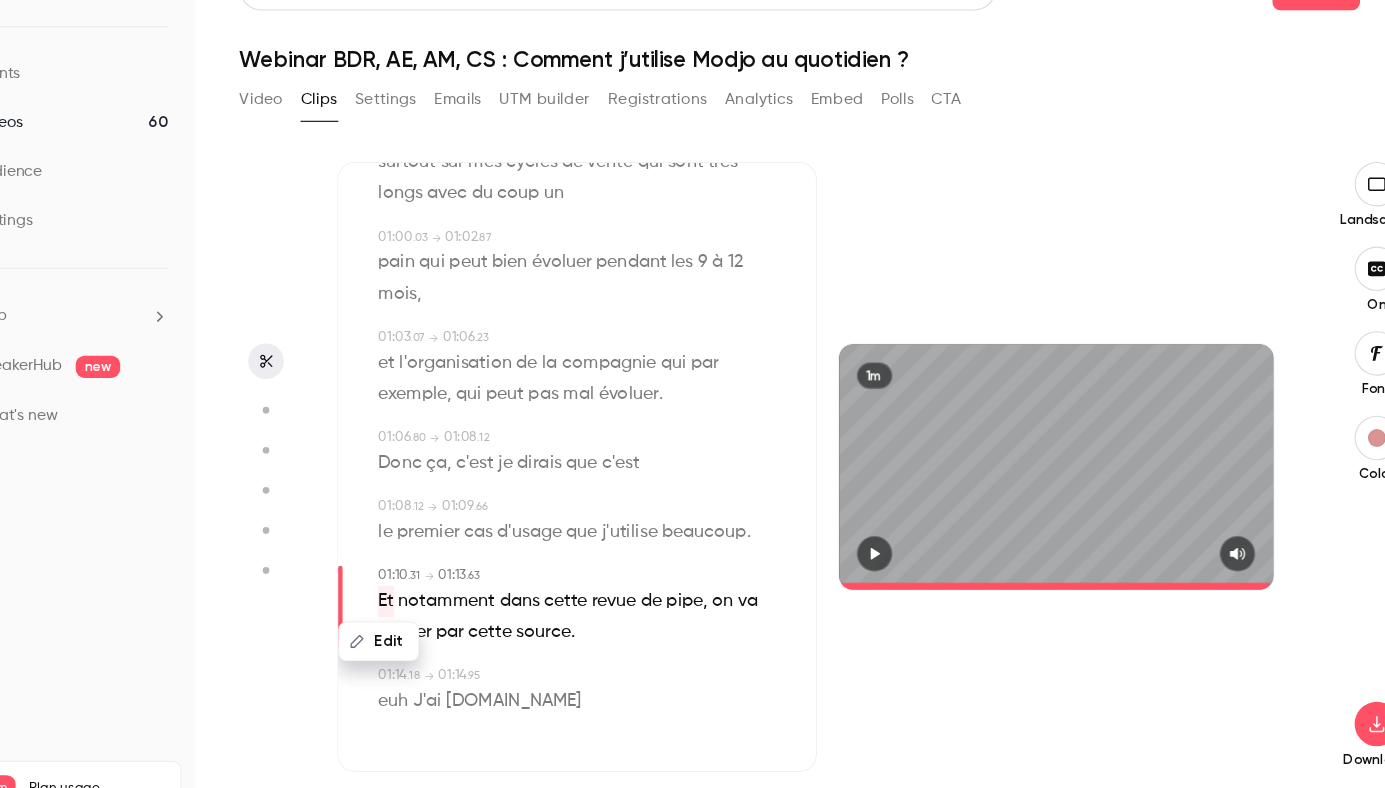 click at bounding box center [861, 540] 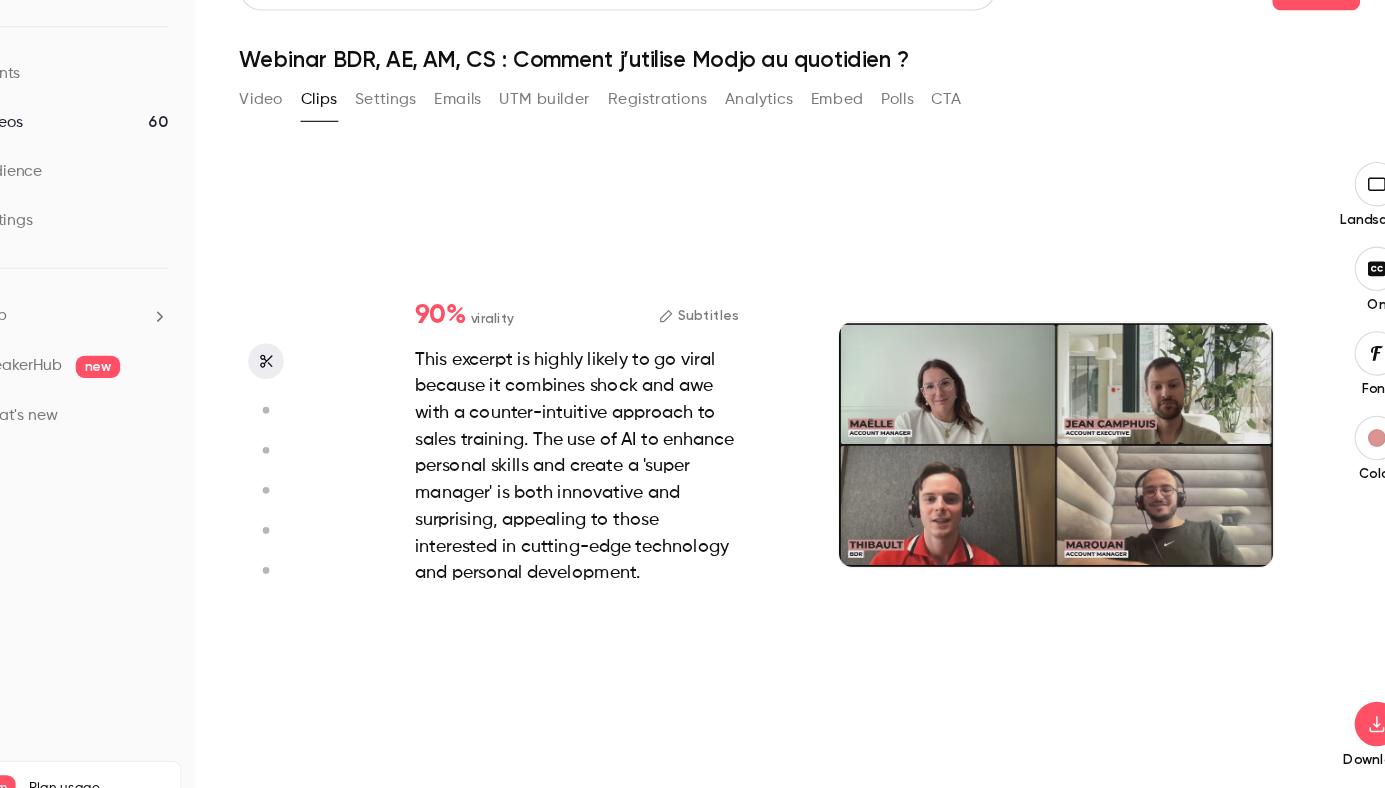 type on "***" 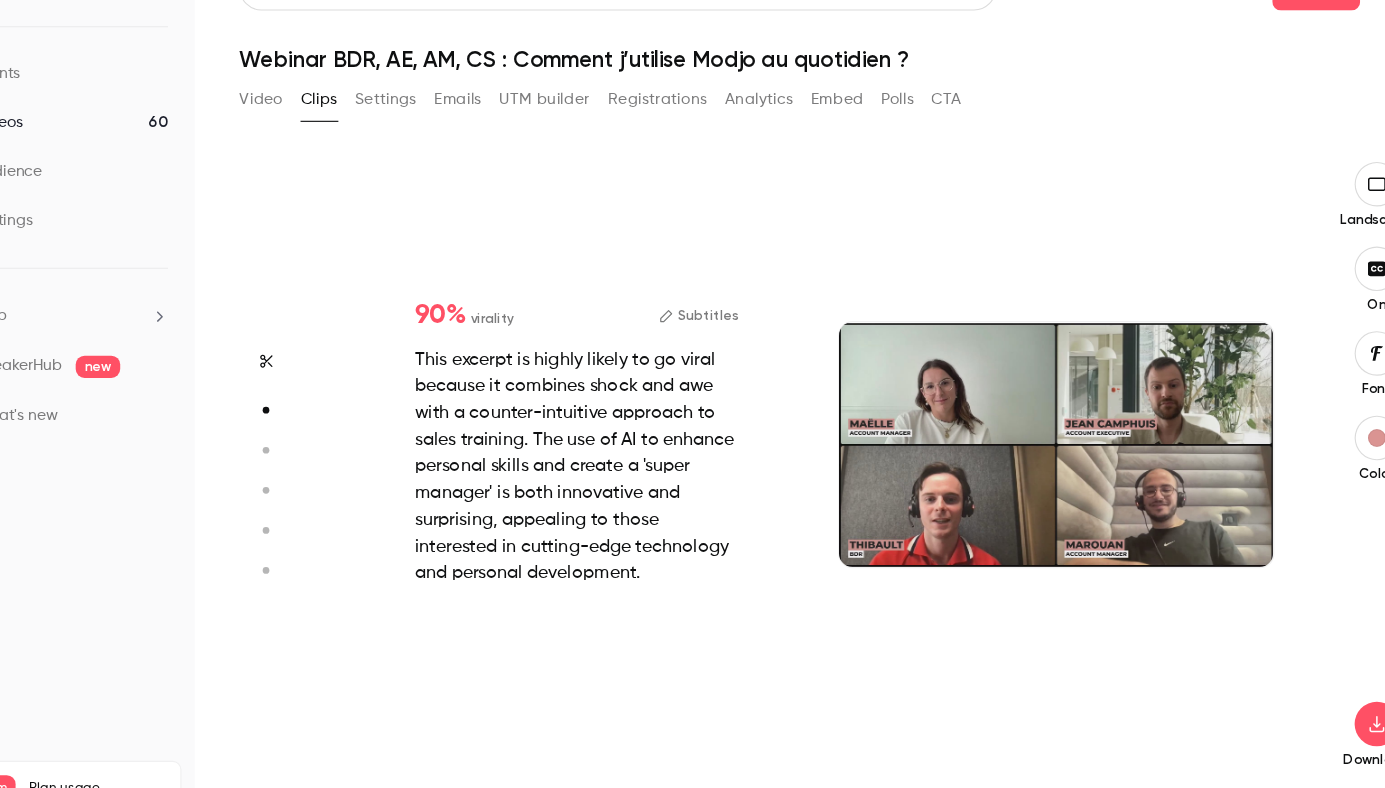 type on "*" 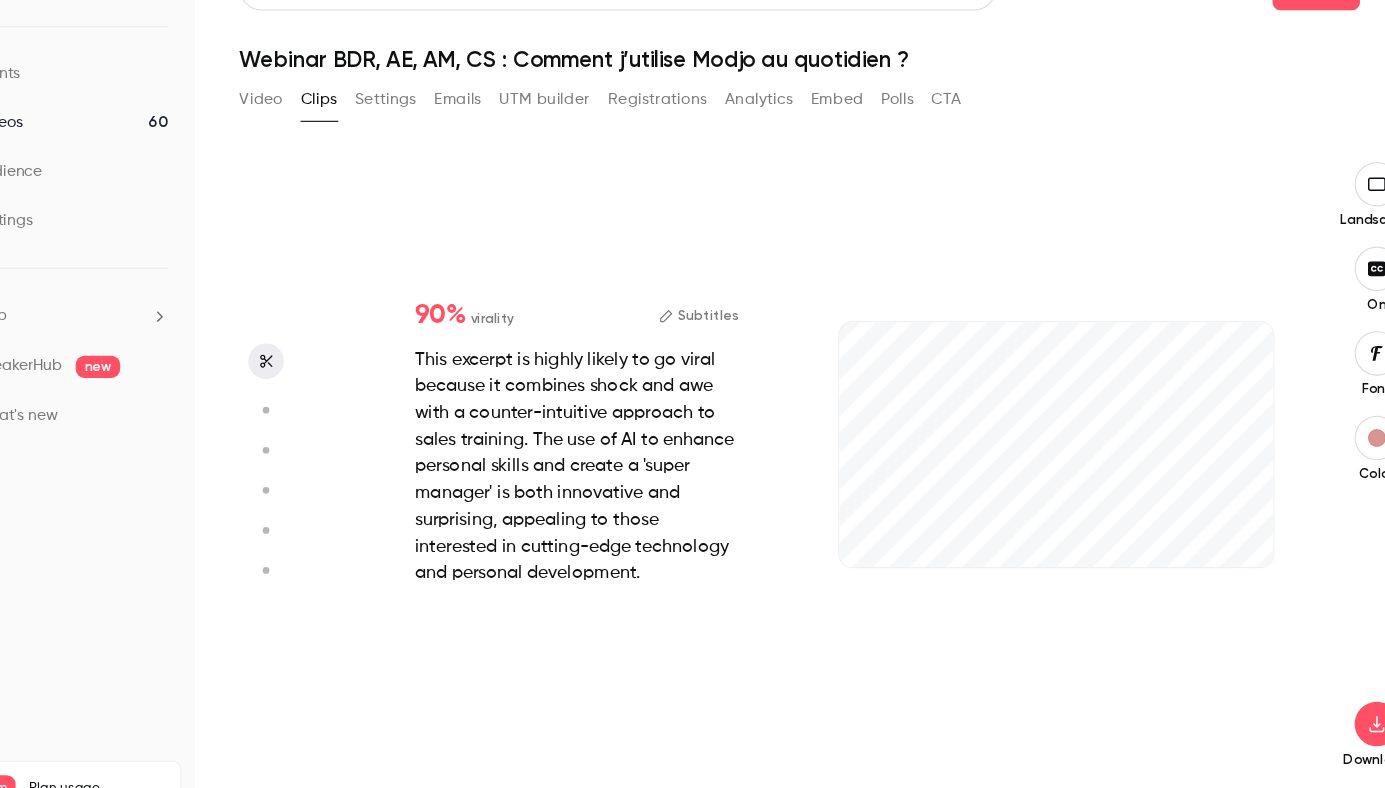 type on "***" 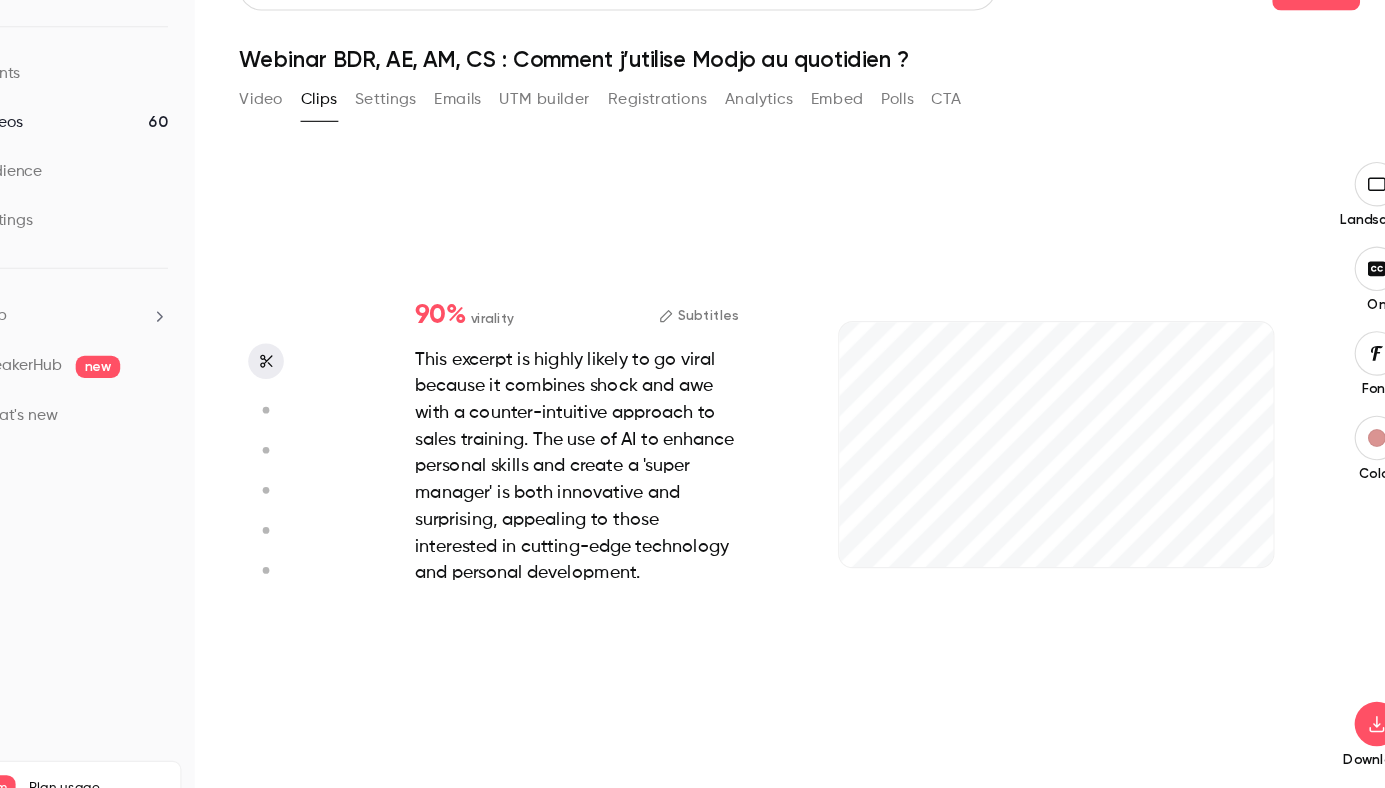 scroll, scrollTop: 175, scrollLeft: 0, axis: vertical 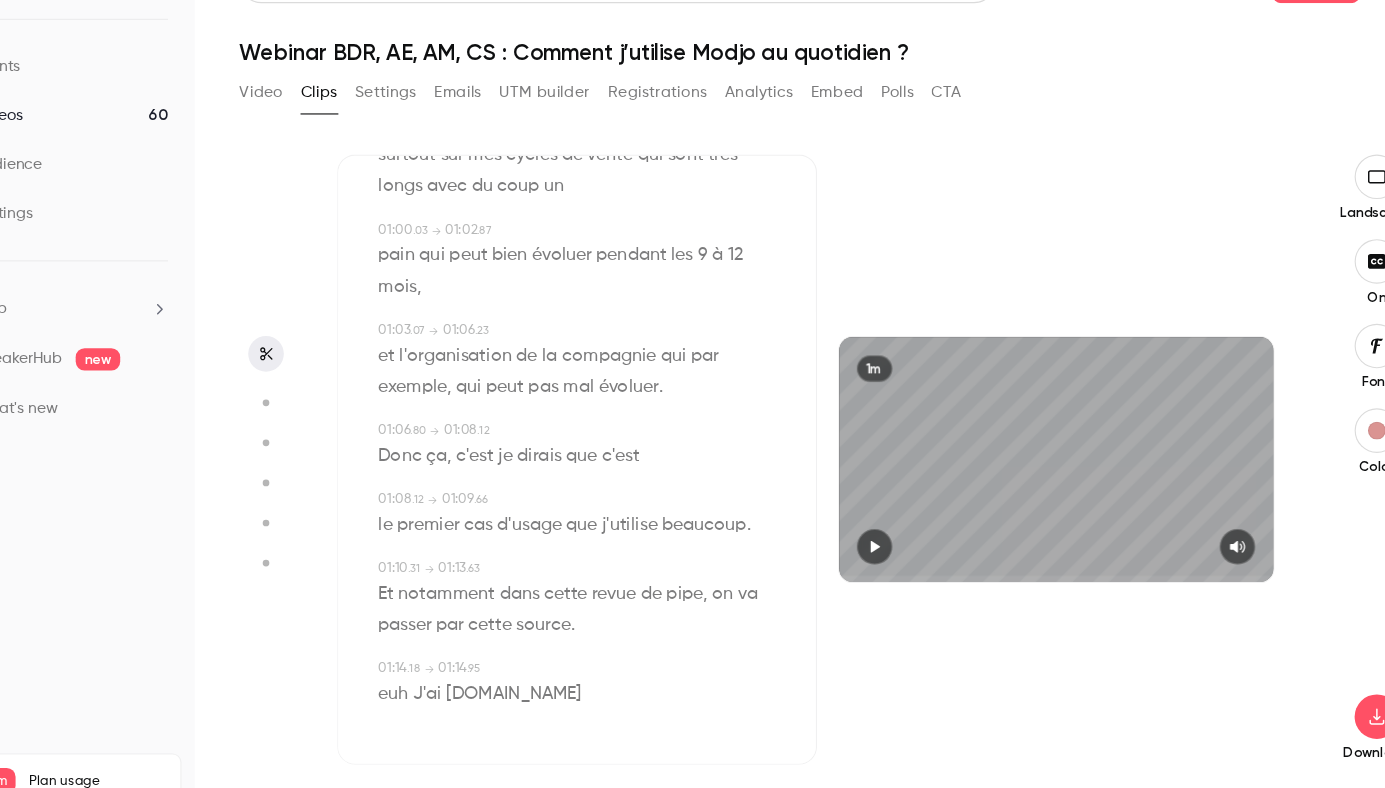 type on "*" 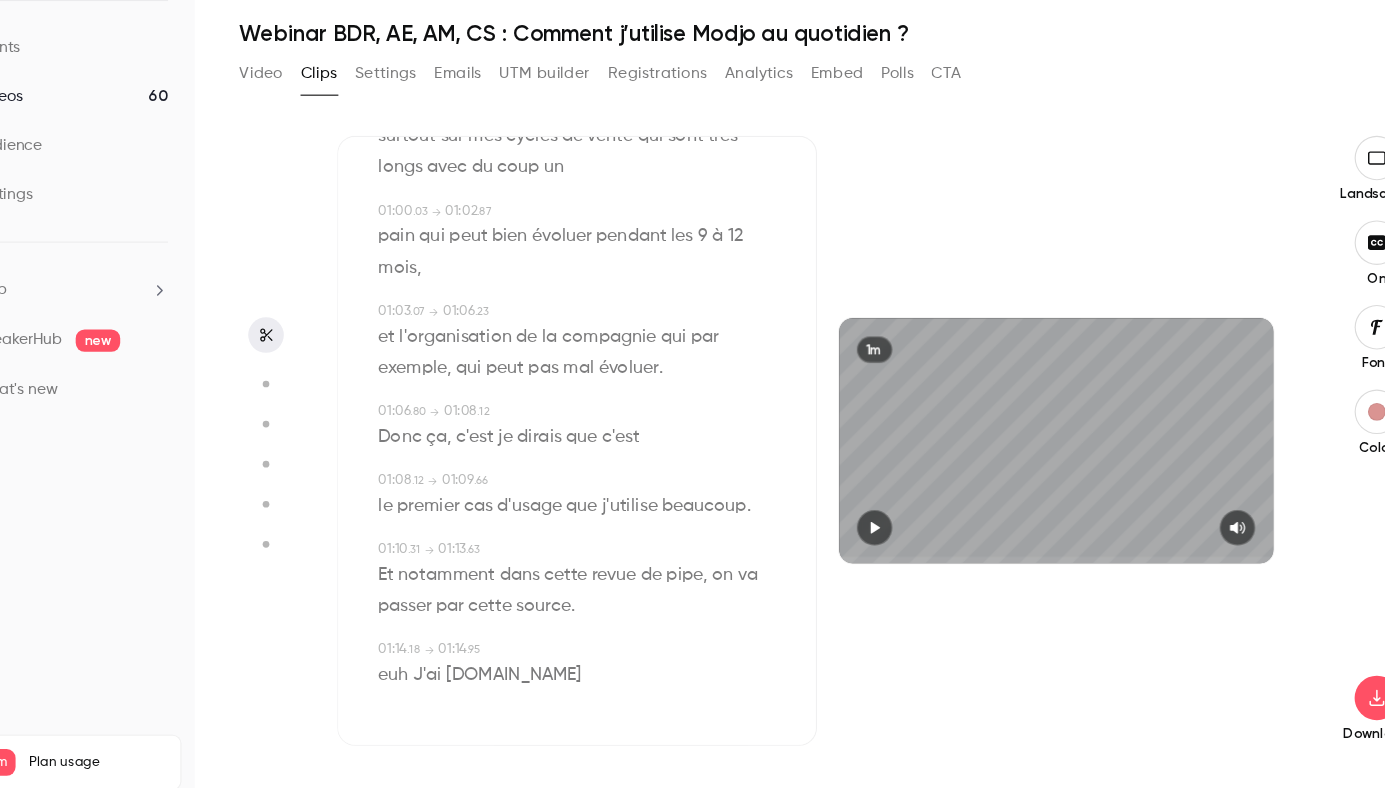 scroll, scrollTop: 0, scrollLeft: 0, axis: both 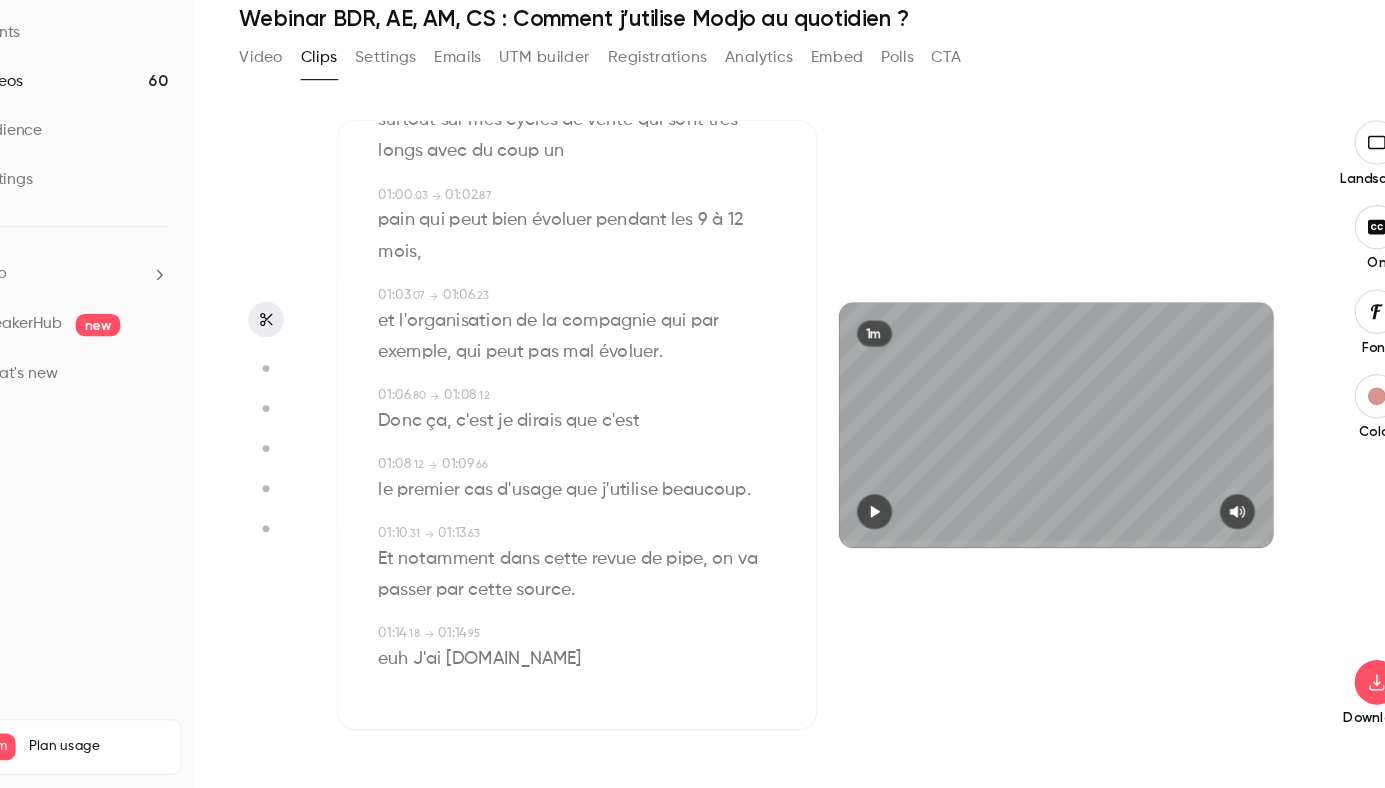 click on "cette" at bounding box center (583, 583) 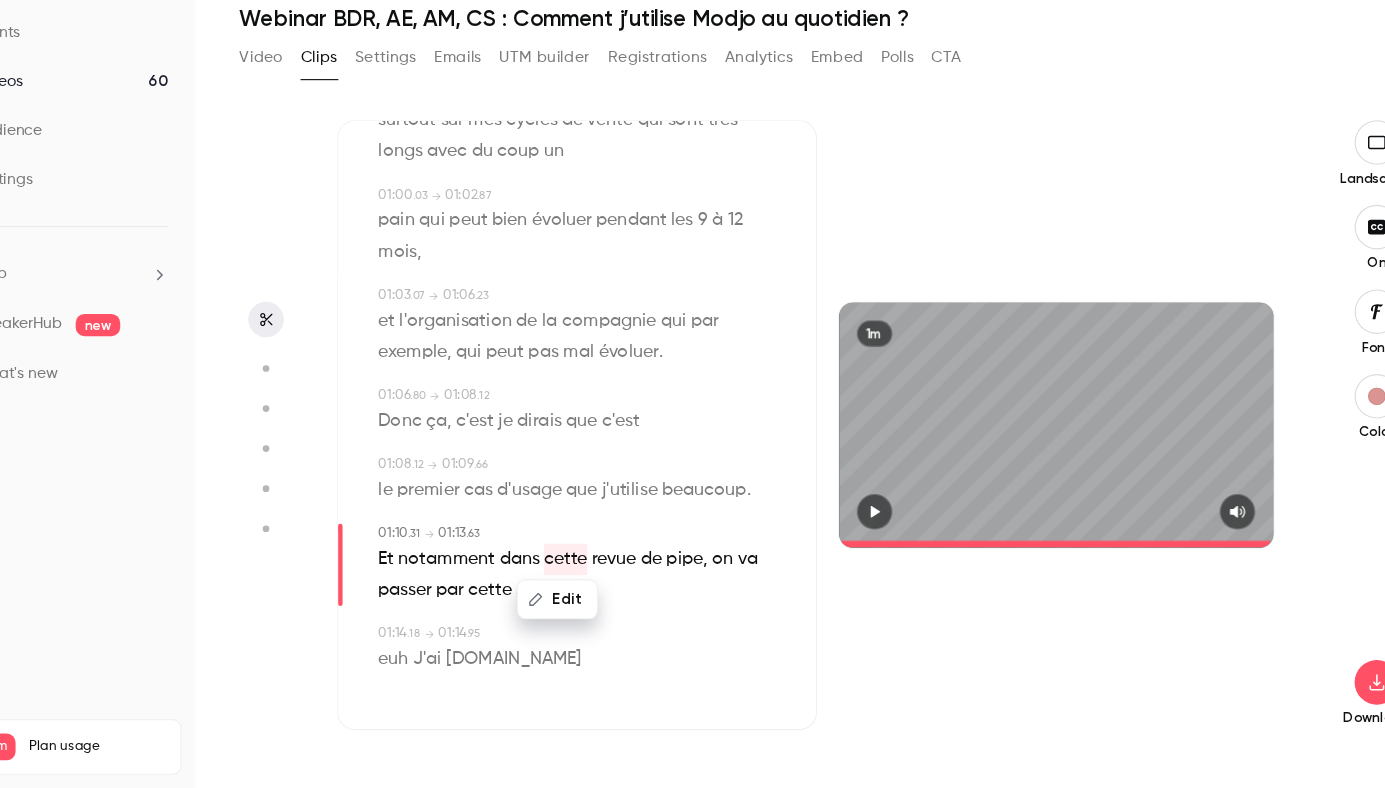 click on "j'utilise" at bounding box center (641, 521) 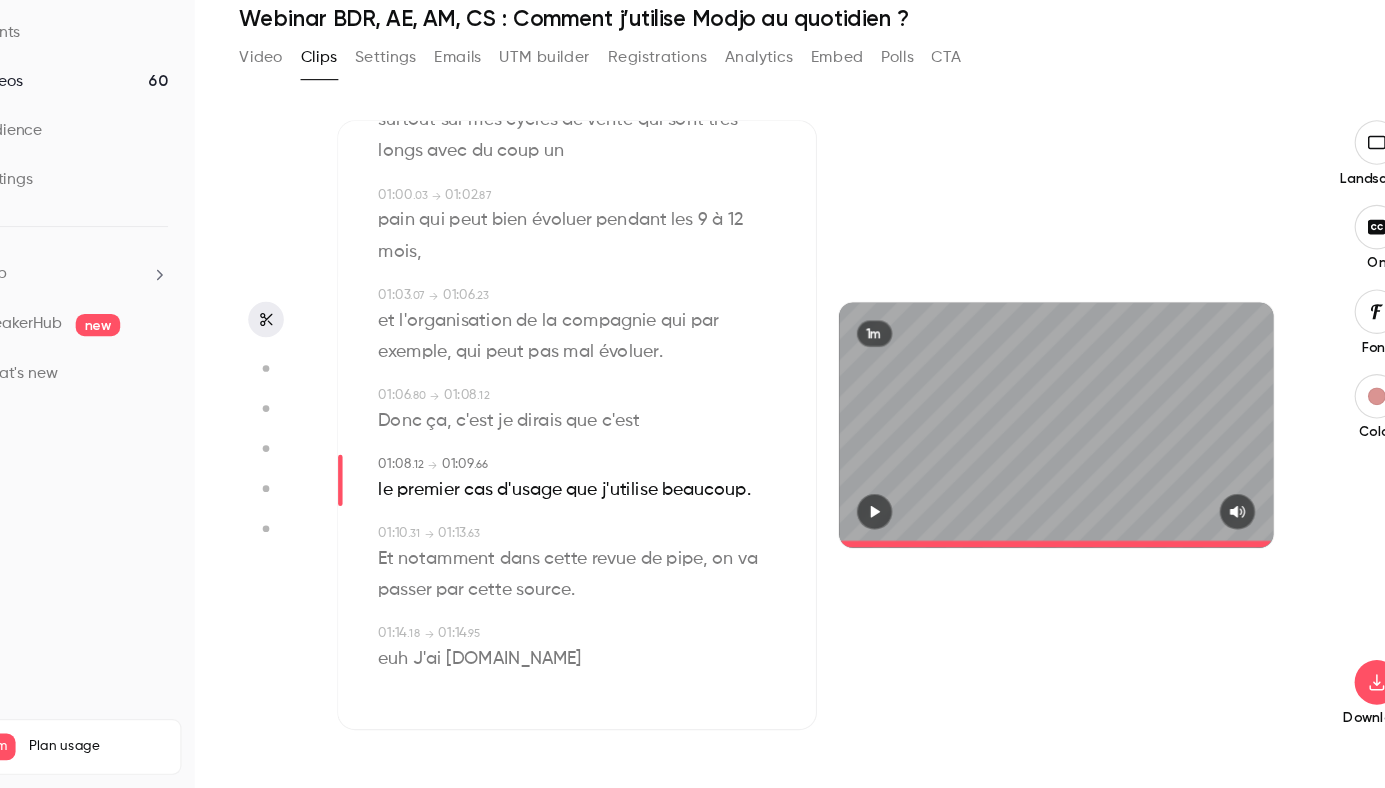 click at bounding box center [861, 540] 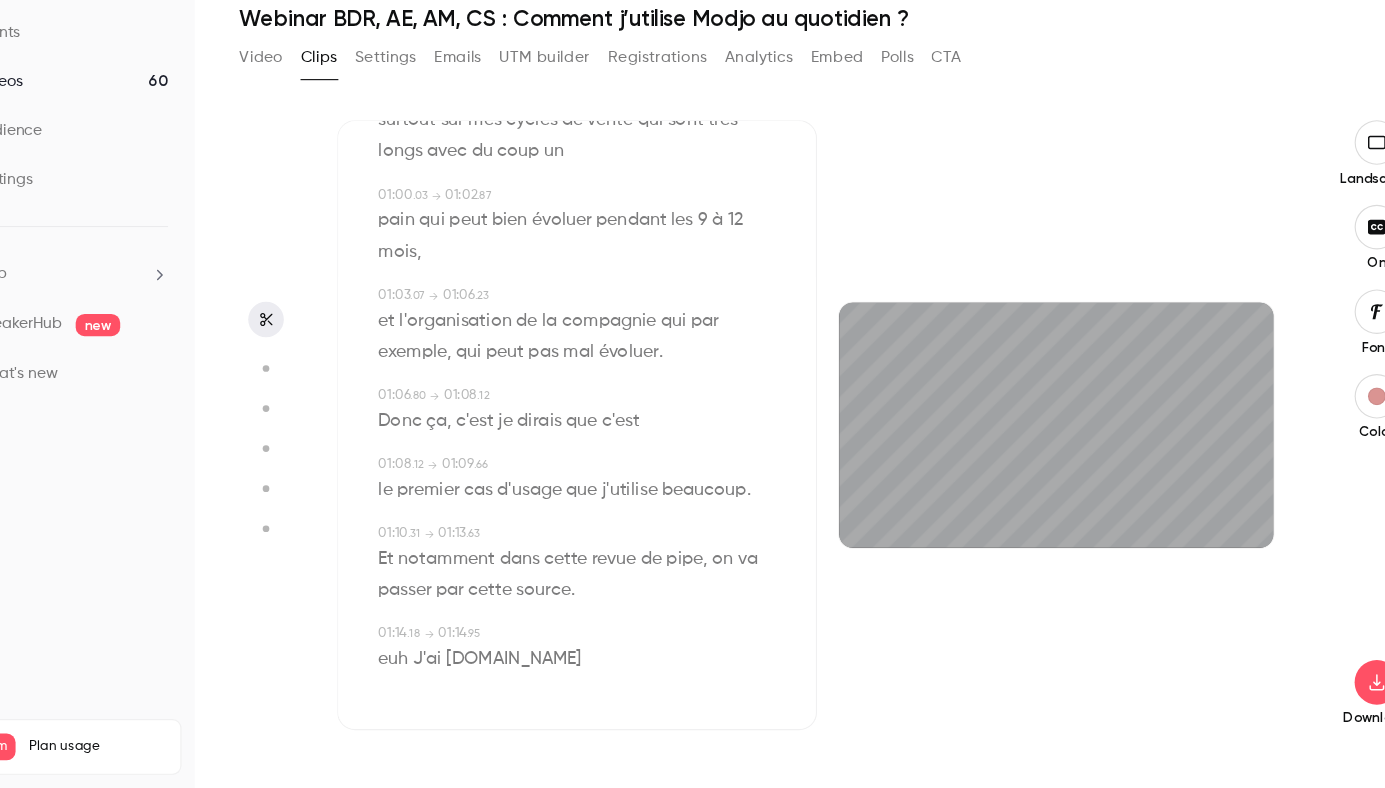 click on "que" at bounding box center [598, 521] 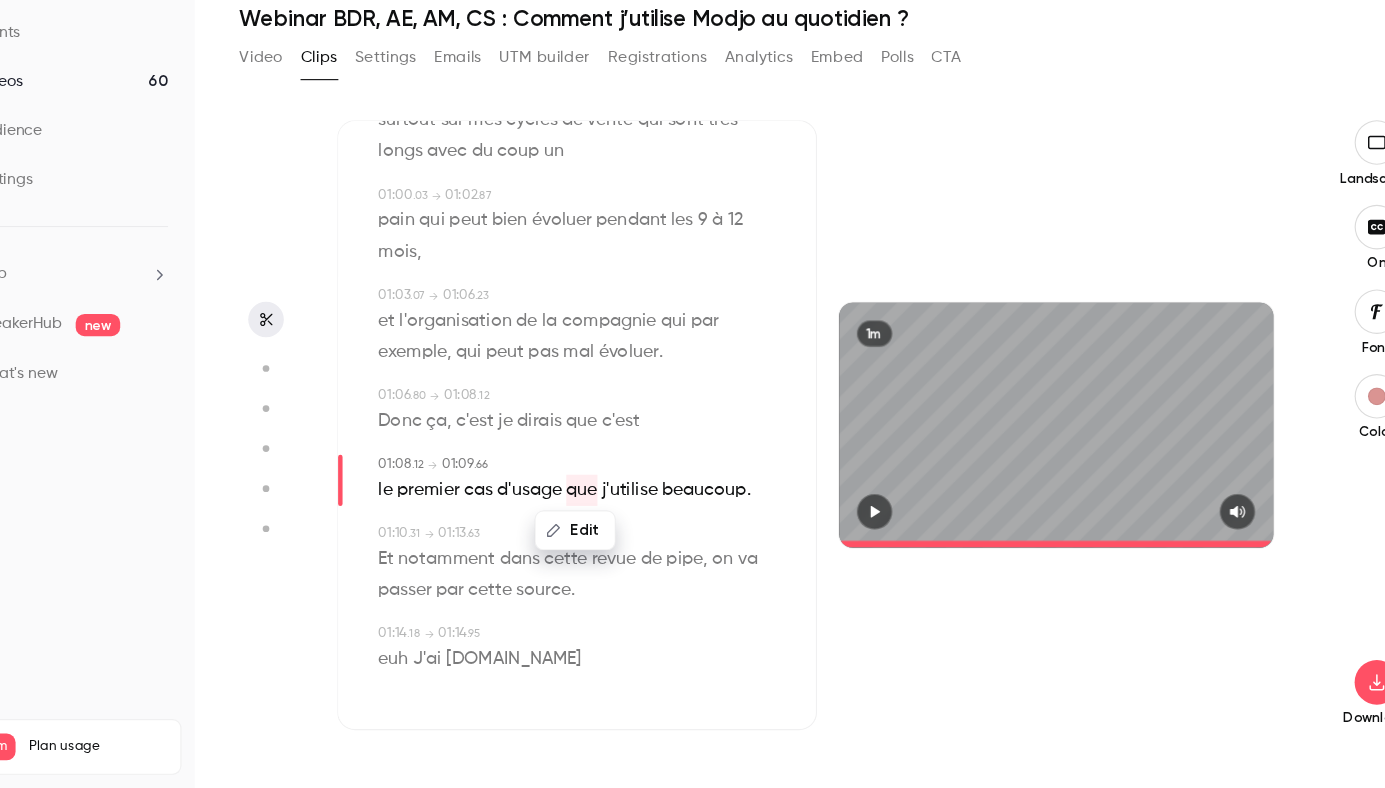 click 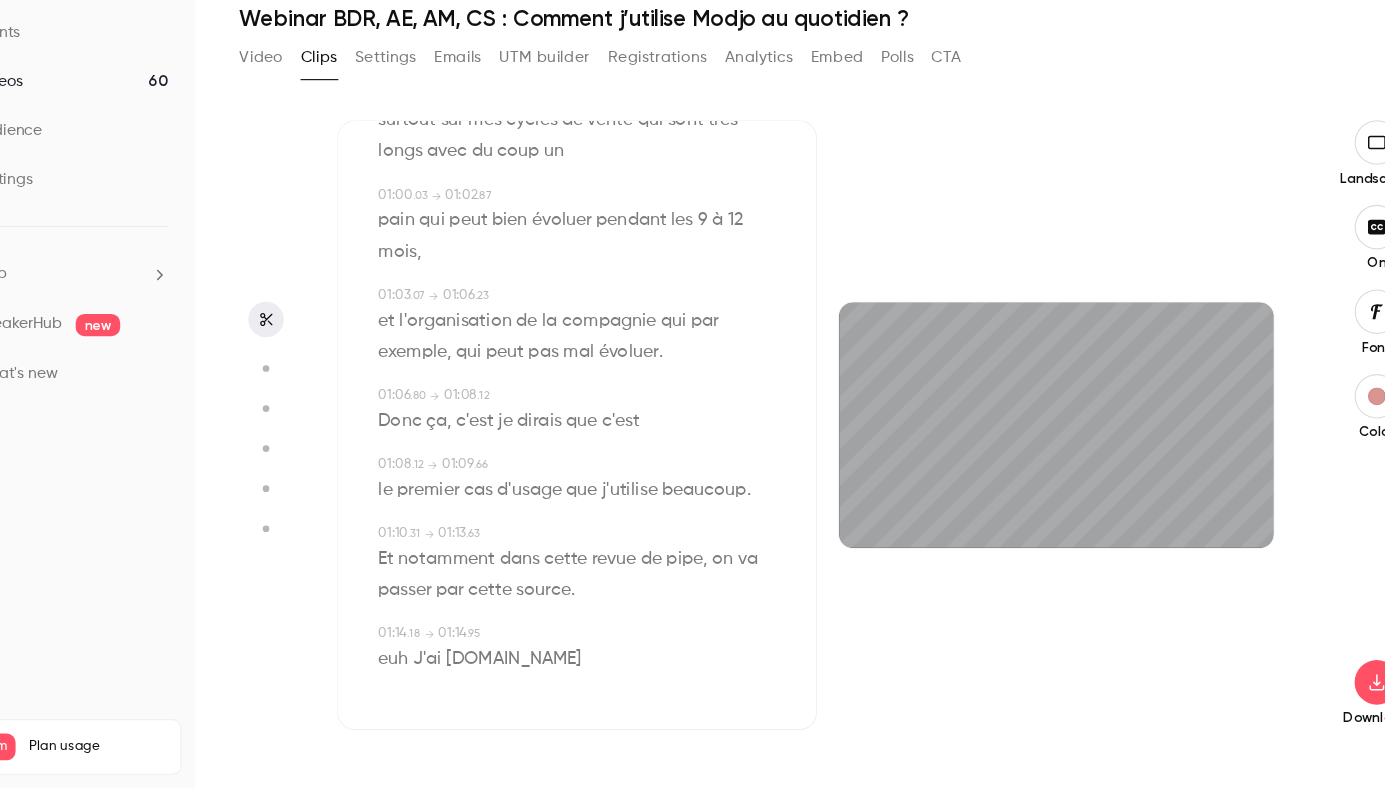 click on "cas" at bounding box center [505, 521] 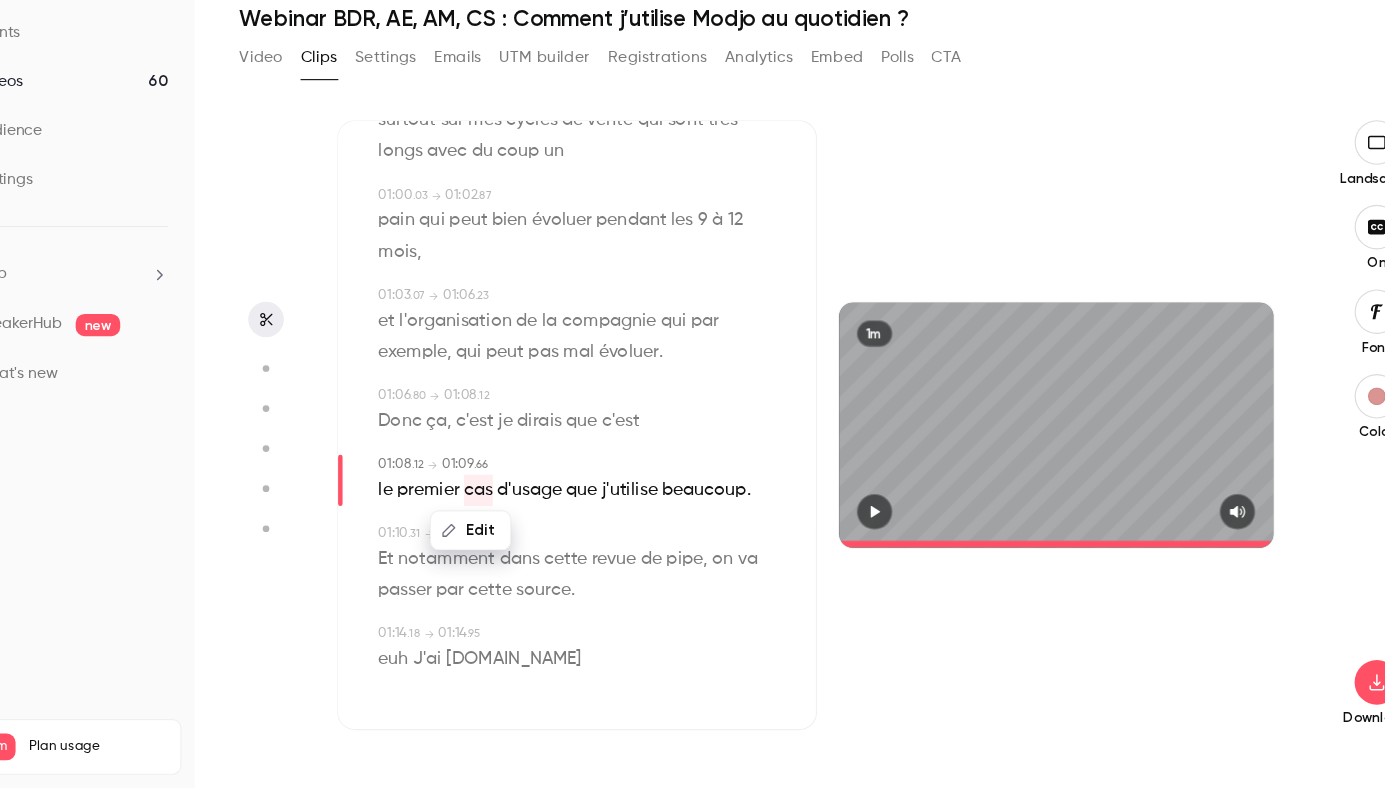 click 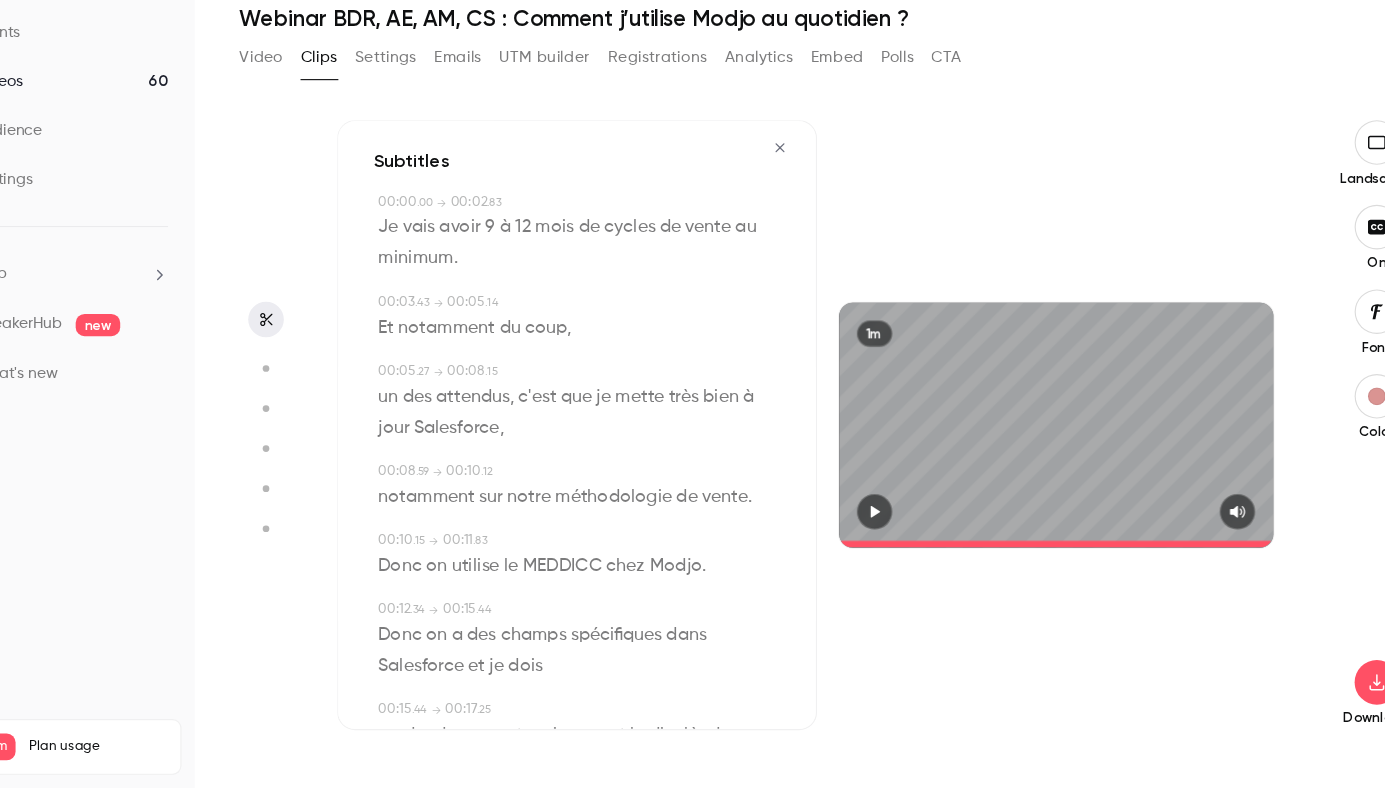 scroll, scrollTop: 0, scrollLeft: 0, axis: both 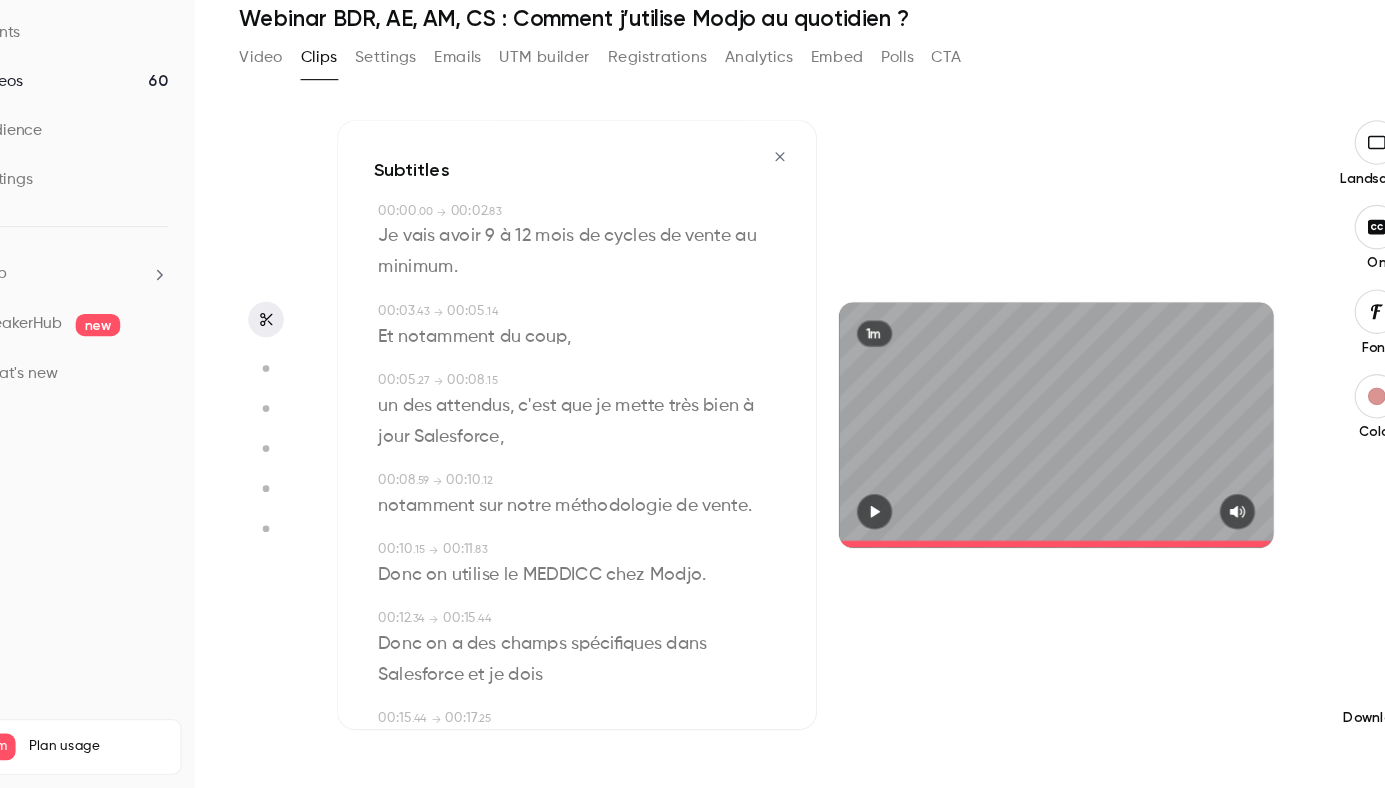 click 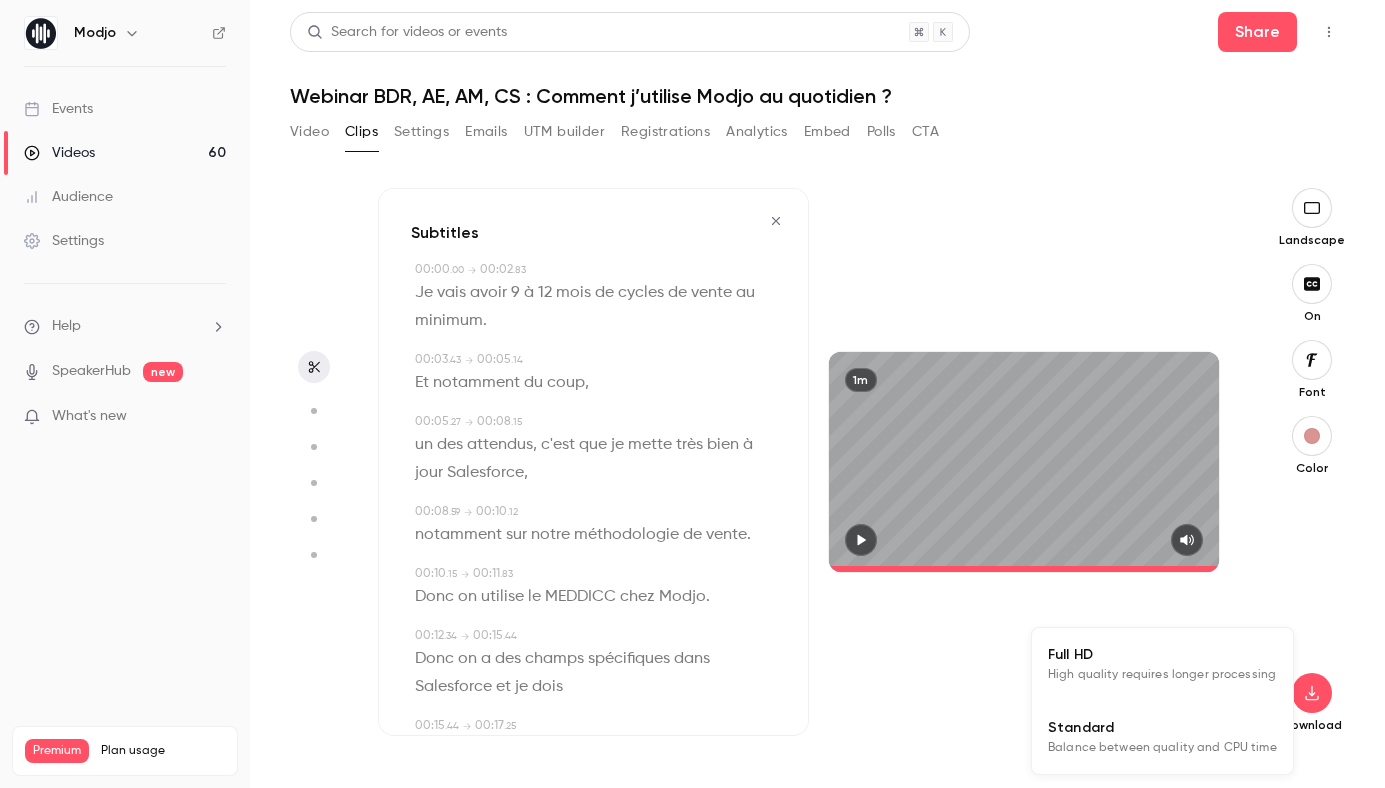 click on "Balance between quality and CPU time" at bounding box center [1162, 748] 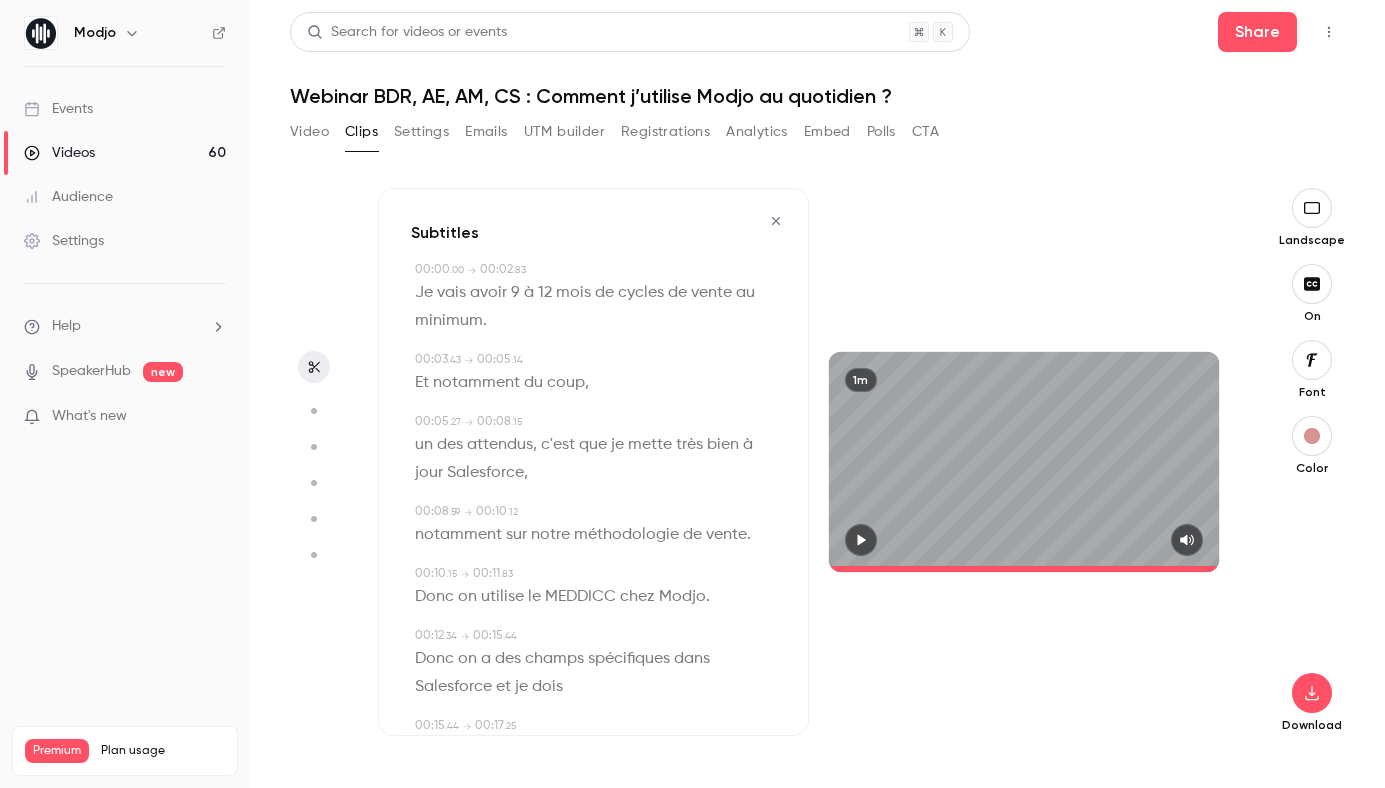 click 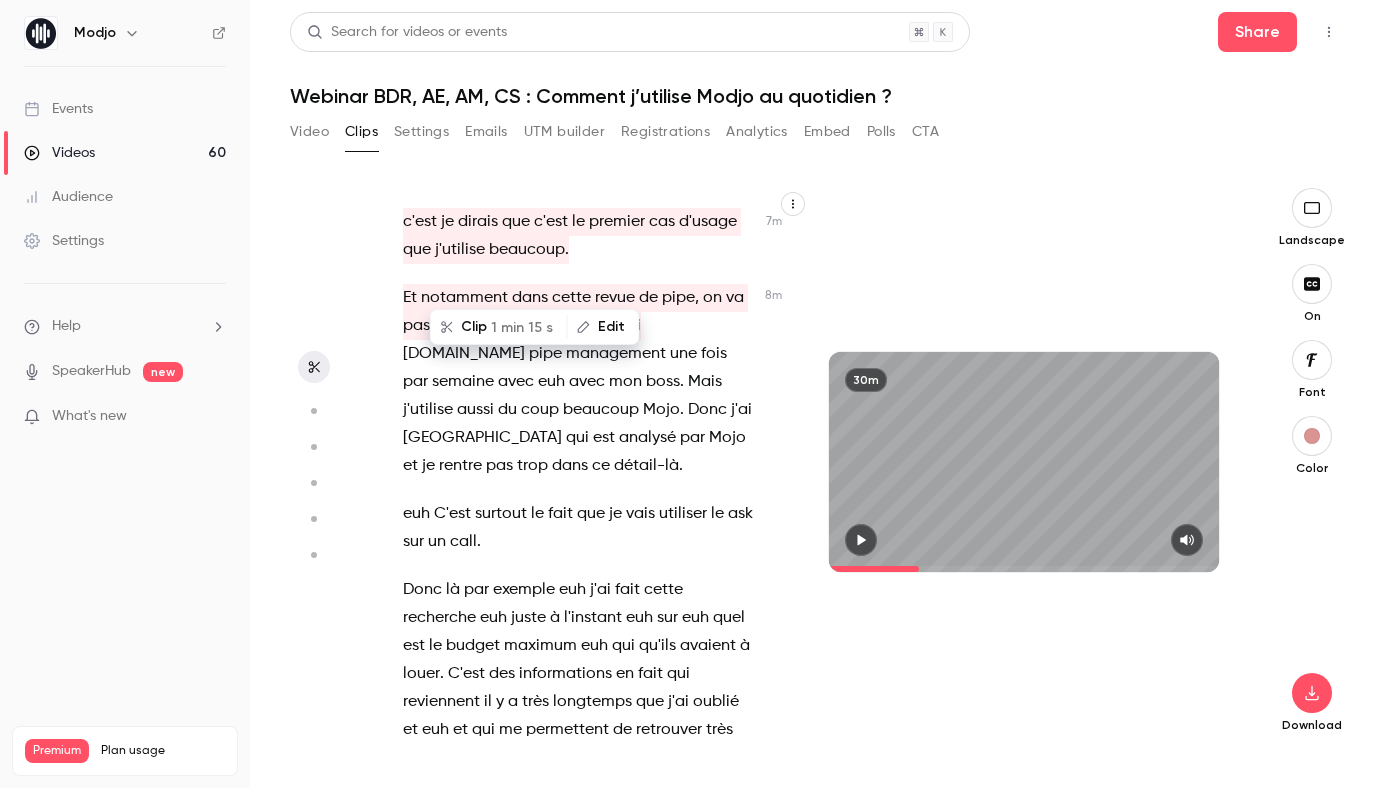 scroll, scrollTop: 5861, scrollLeft: 0, axis: vertical 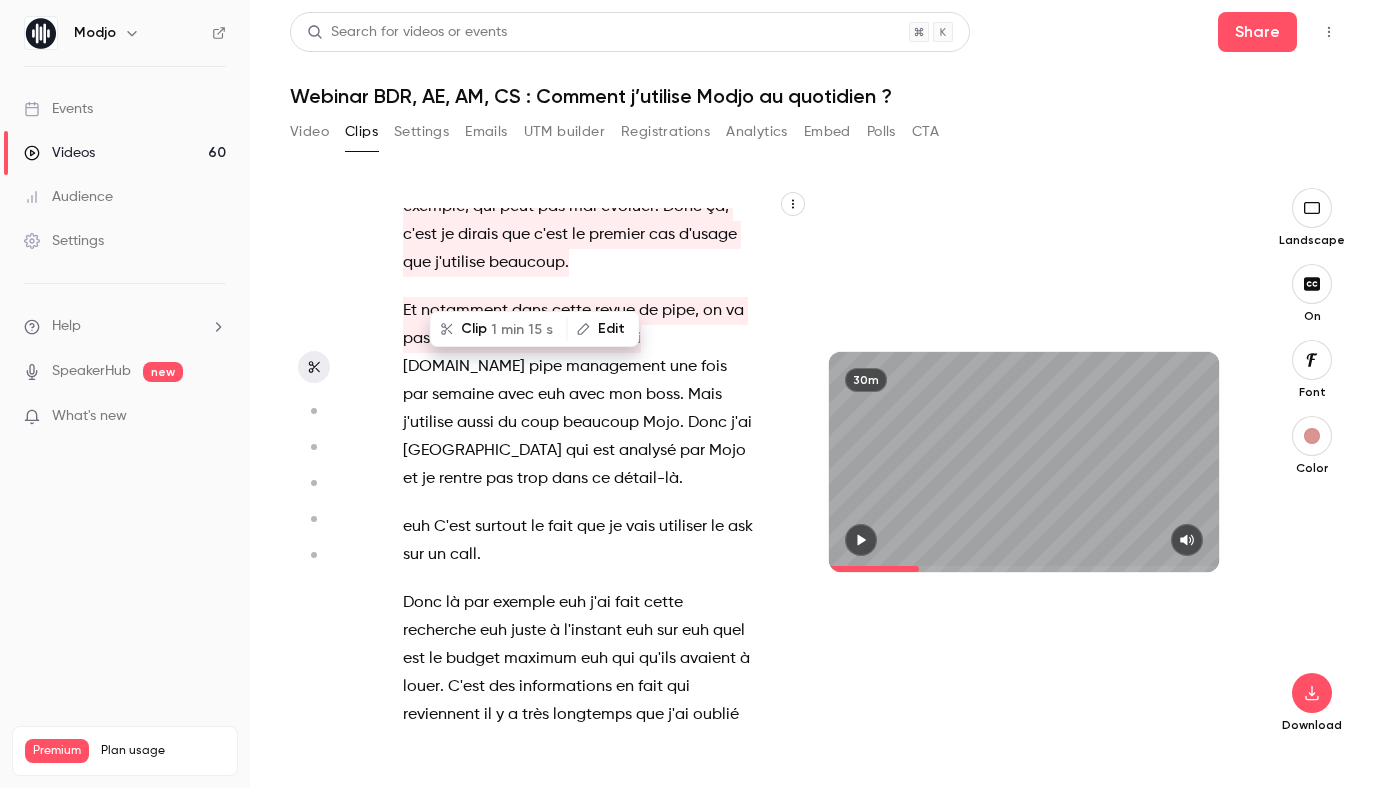 click on "pipe" at bounding box center (545, 367) 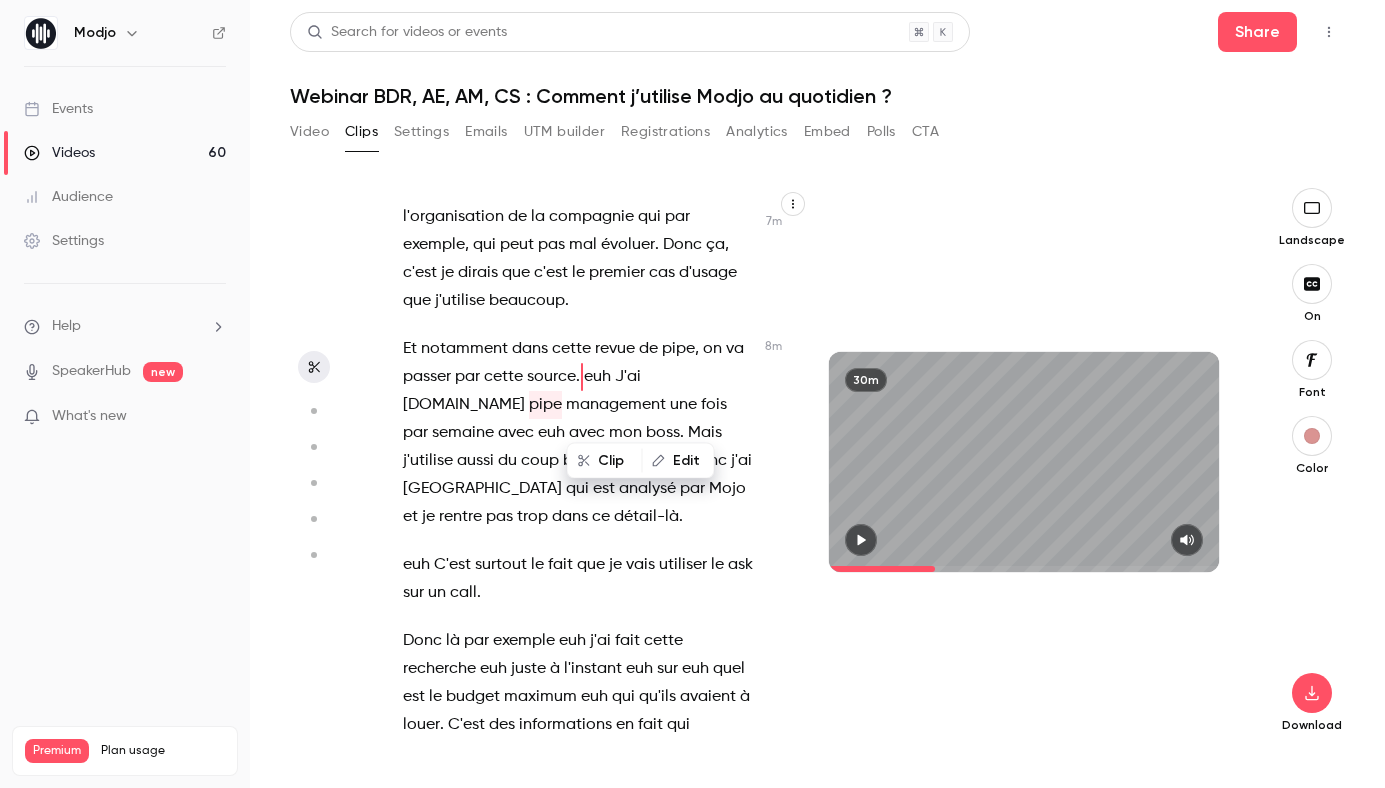 scroll, scrollTop: 5672, scrollLeft: 0, axis: vertical 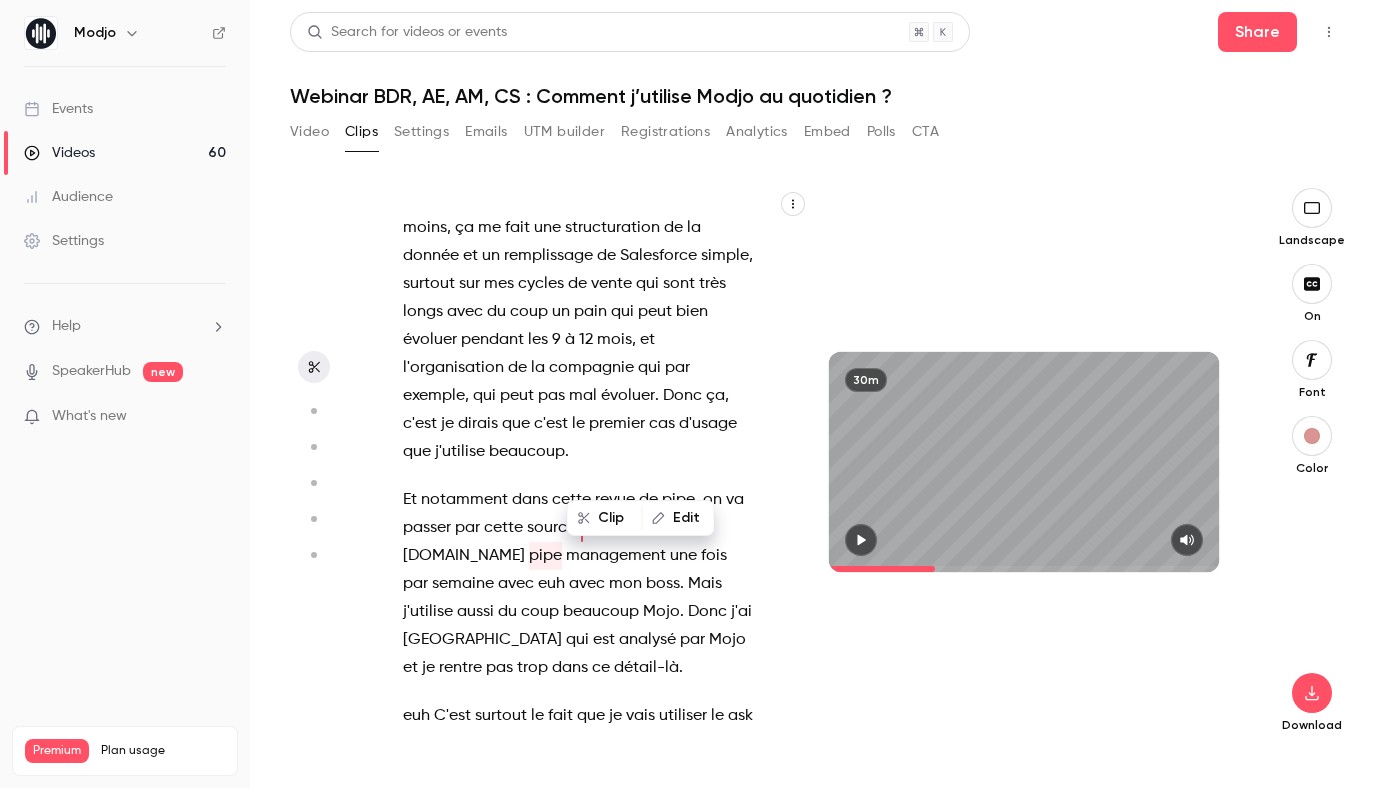 click on "Mais" at bounding box center [705, 584] 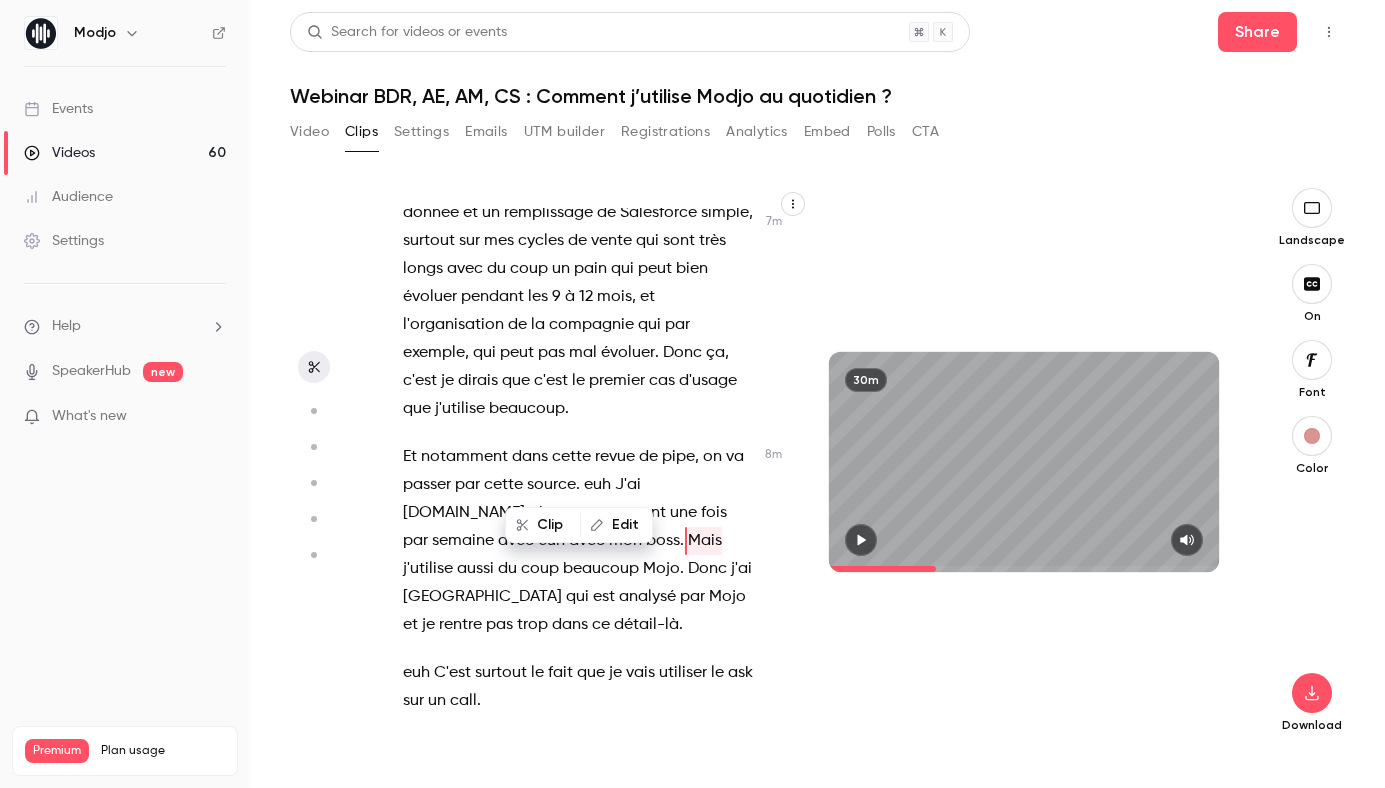 scroll, scrollTop: 5728, scrollLeft: 0, axis: vertical 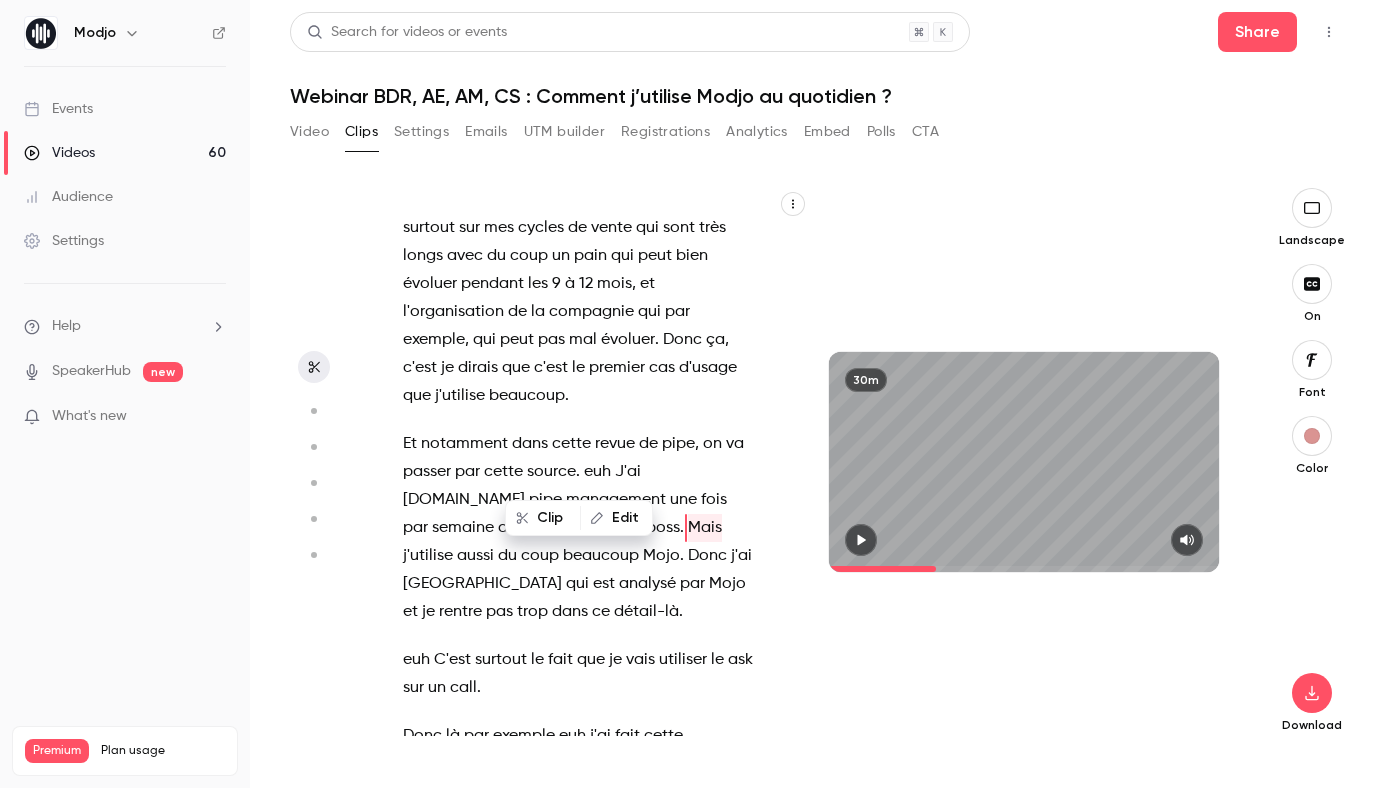 click 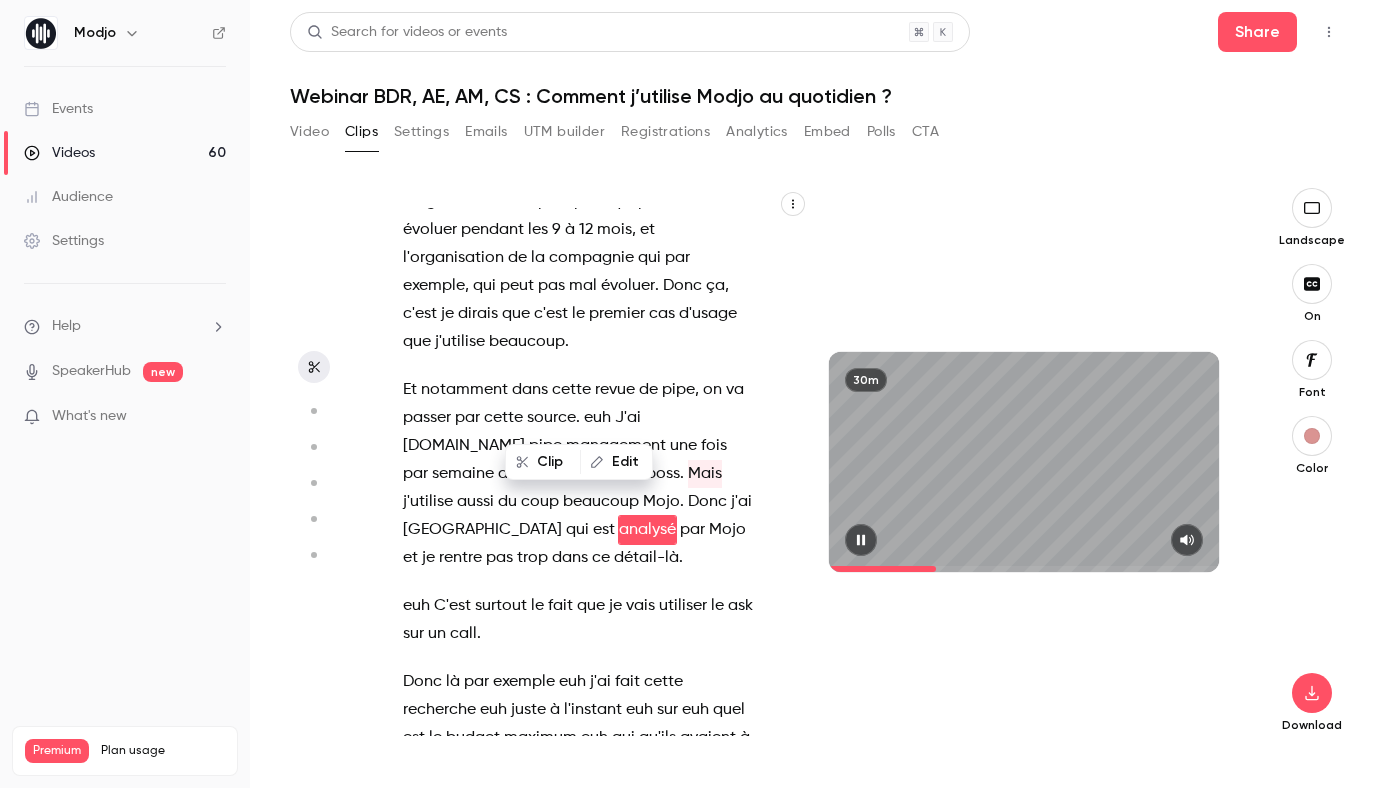 scroll, scrollTop: 5784, scrollLeft: 0, axis: vertical 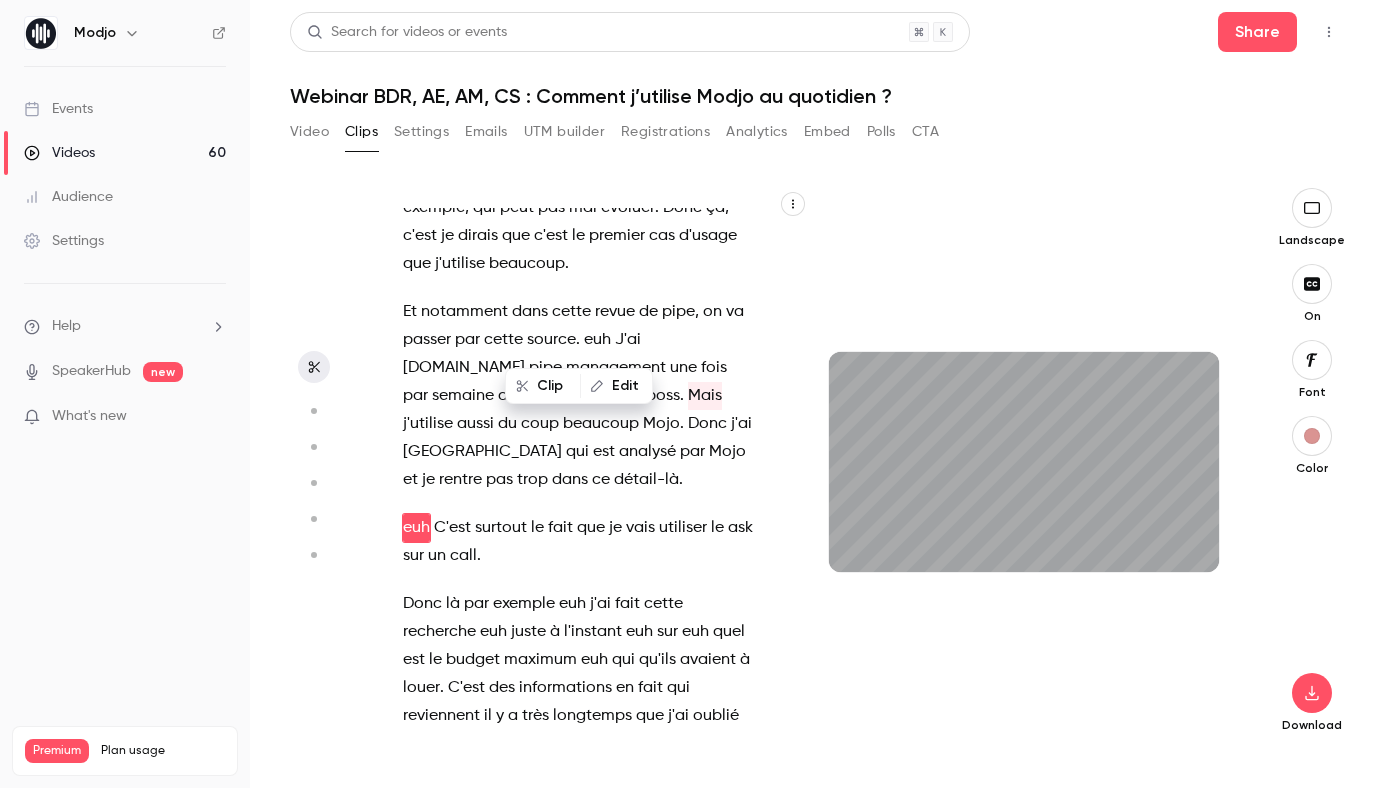 click on "bonjour   à   tous   et   bienvenue   sur   ce   nouveau   webinar   ça   fait   euh   ça   fait   longtemps   euh   je   suis   très   heureux   de   de   vous   présenter   euh   [DATE]   comment   [PERSON_NAME]   utilise   mojo   je   sais   qu'on   nous   pose   souvent   la   question   comme   vous   pouvez   le   voir   j'ai   quatre   super   guests   euh   qui   ont   bien   voulu   se   prêter   au   jeu ,   il   y   en   a   c'est   la   première   fois   il   y   en   a   qui   qui   reviennent   parce   qu'ils   ont   kiffé   ça   euh   et   euh   et   je   vais   les   laisser   se   présenter je   prends   la   main .   Allez .   écoute   enchanté   [PERSON_NAME]   je   suis   euh   BDR   chez   Mojo ,   ça   fait   un   an   et   demi   que   j'ai   rejoint   euh   bah   Mojo   j'ai   euh   alors   pure   out   b   pendant   un   an   donc   euh   vous   connaissez   le   métier   de   BDR   que   des   appels   à   froid   euh   essentiellement   des   appels   à   froid   euh     de" at bounding box center [588, 472] 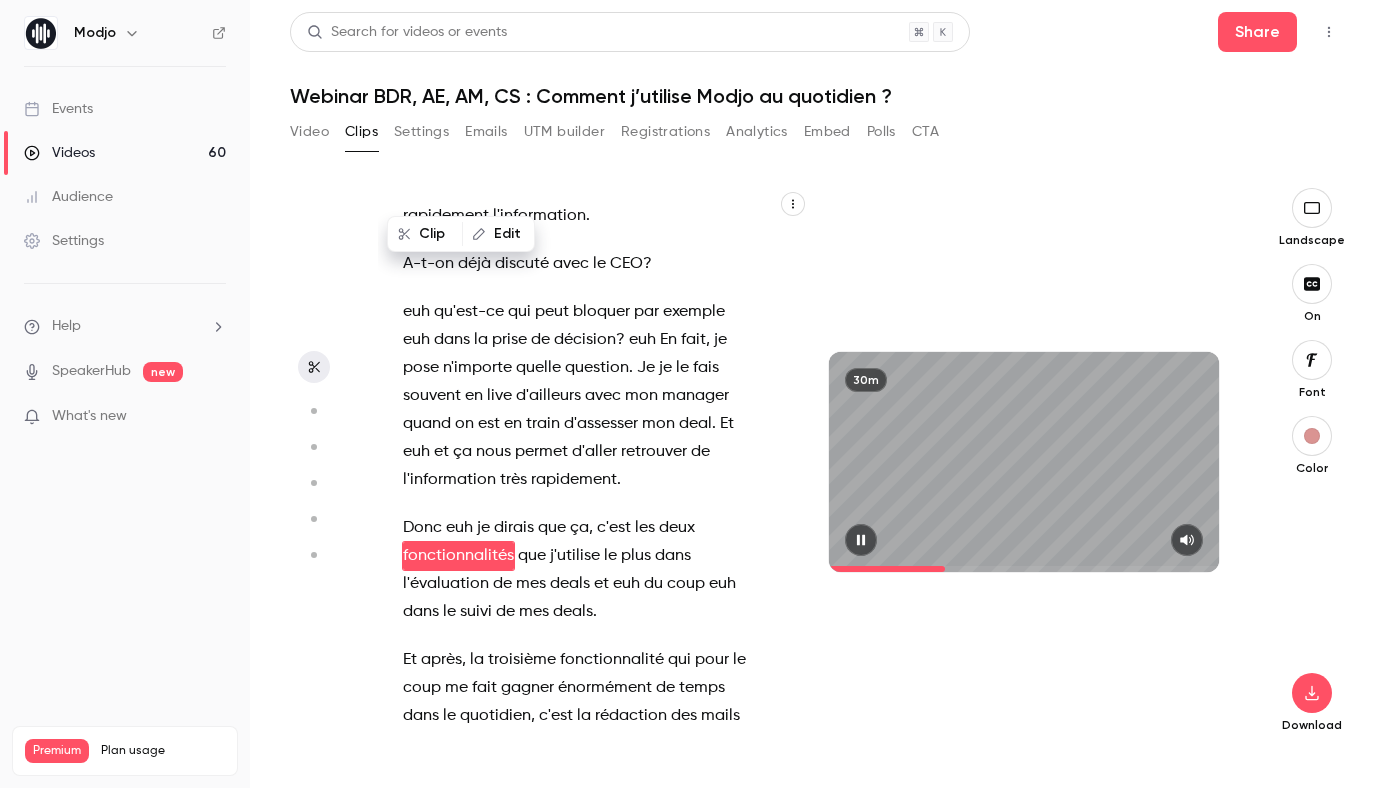 scroll, scrollTop: 6444, scrollLeft: 0, axis: vertical 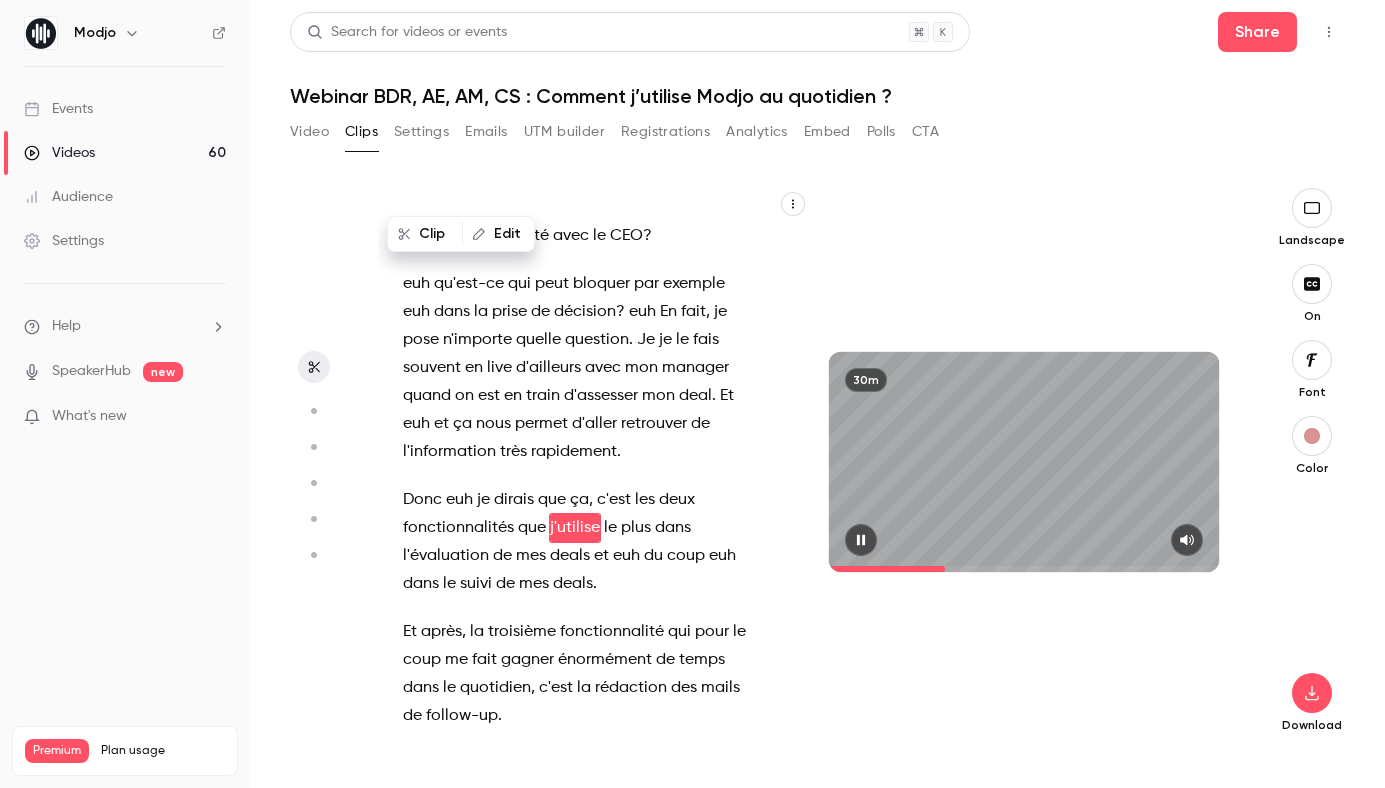 click 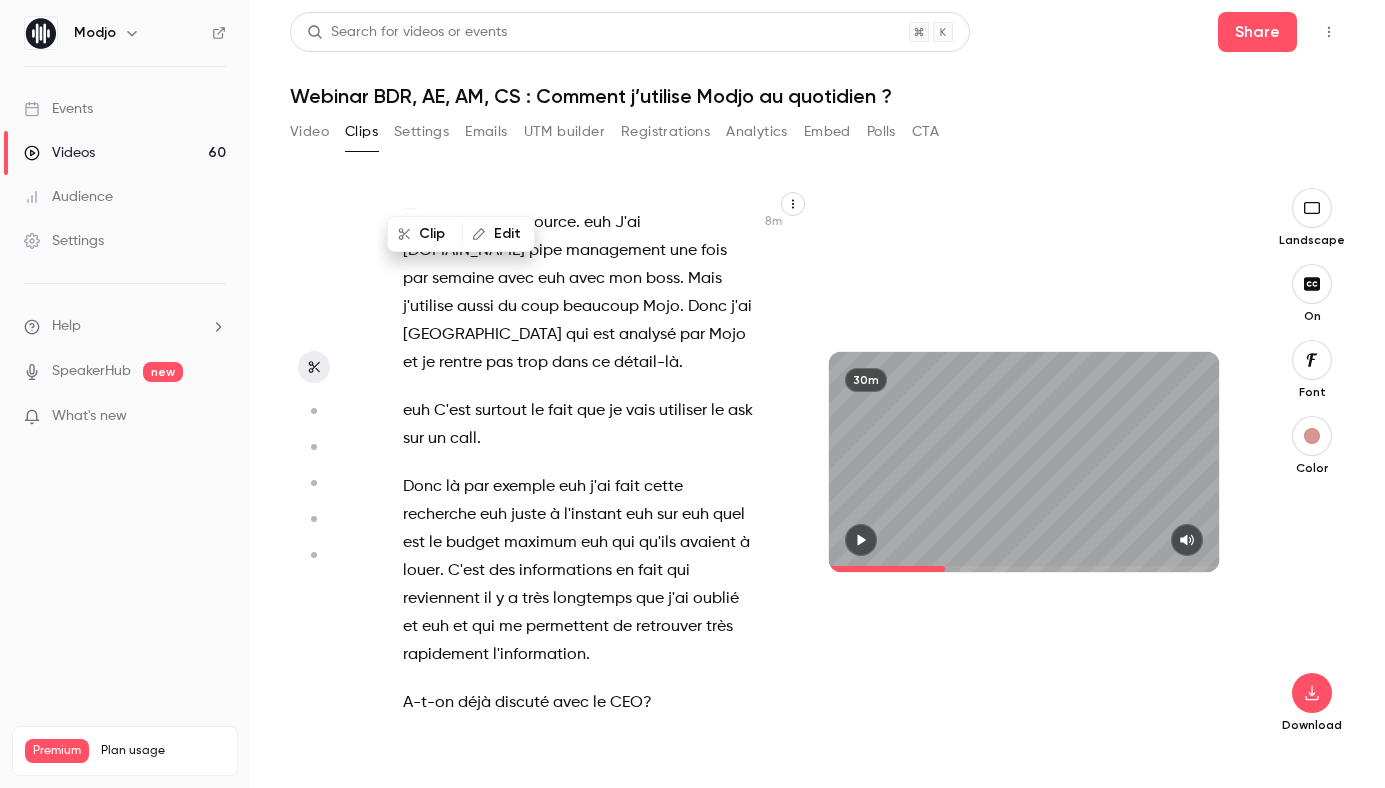 scroll, scrollTop: 5975, scrollLeft: 0, axis: vertical 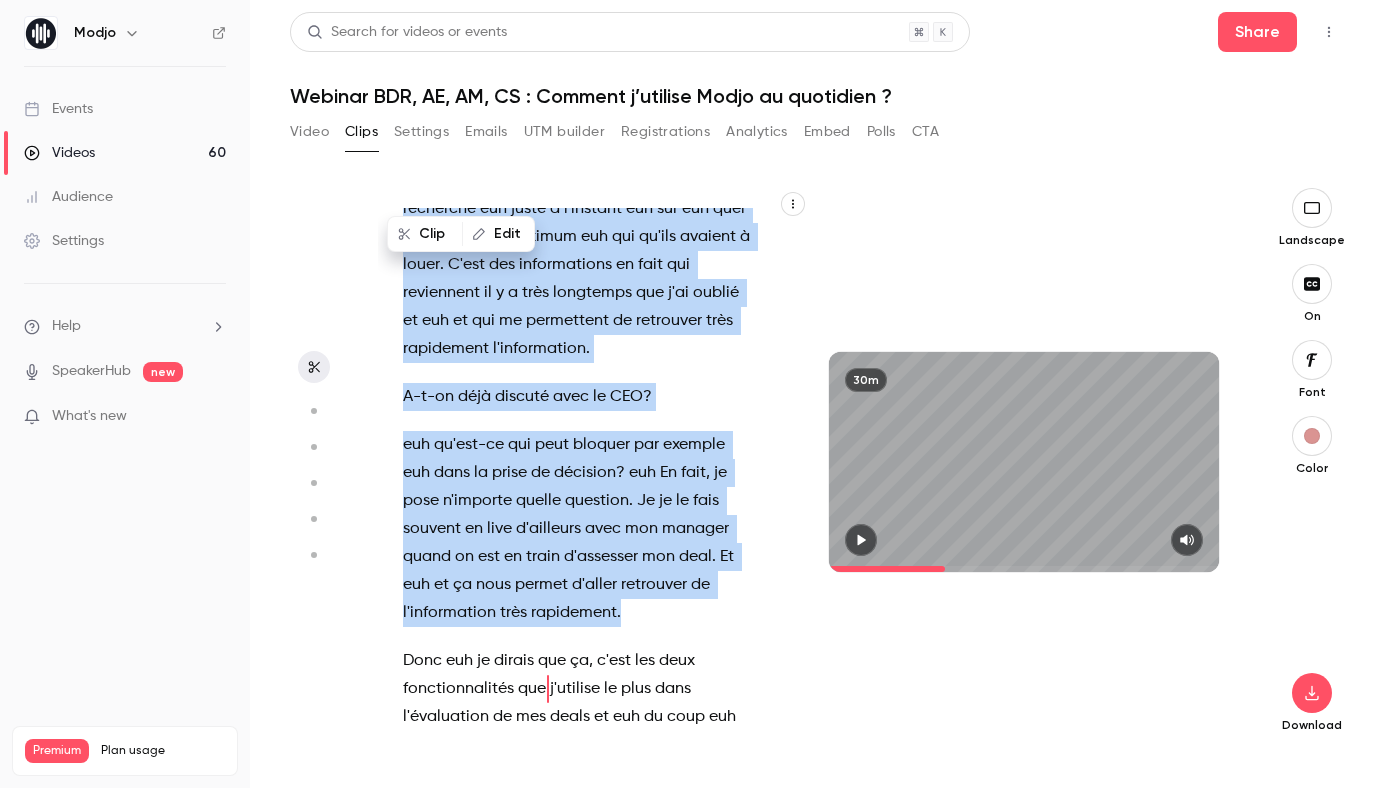 drag, startPoint x: 433, startPoint y: 351, endPoint x: 619, endPoint y: 555, distance: 276.06522 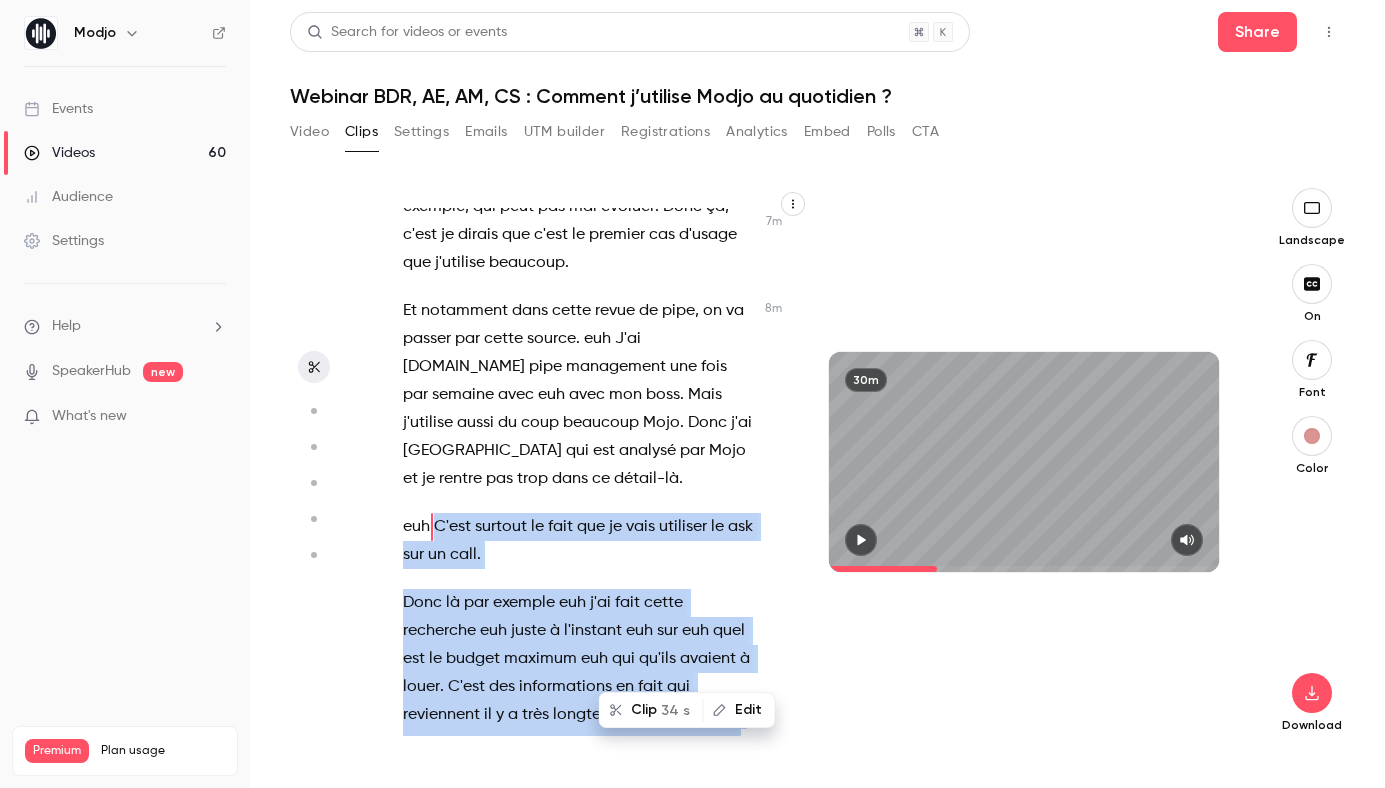 scroll, scrollTop: 5860, scrollLeft: 0, axis: vertical 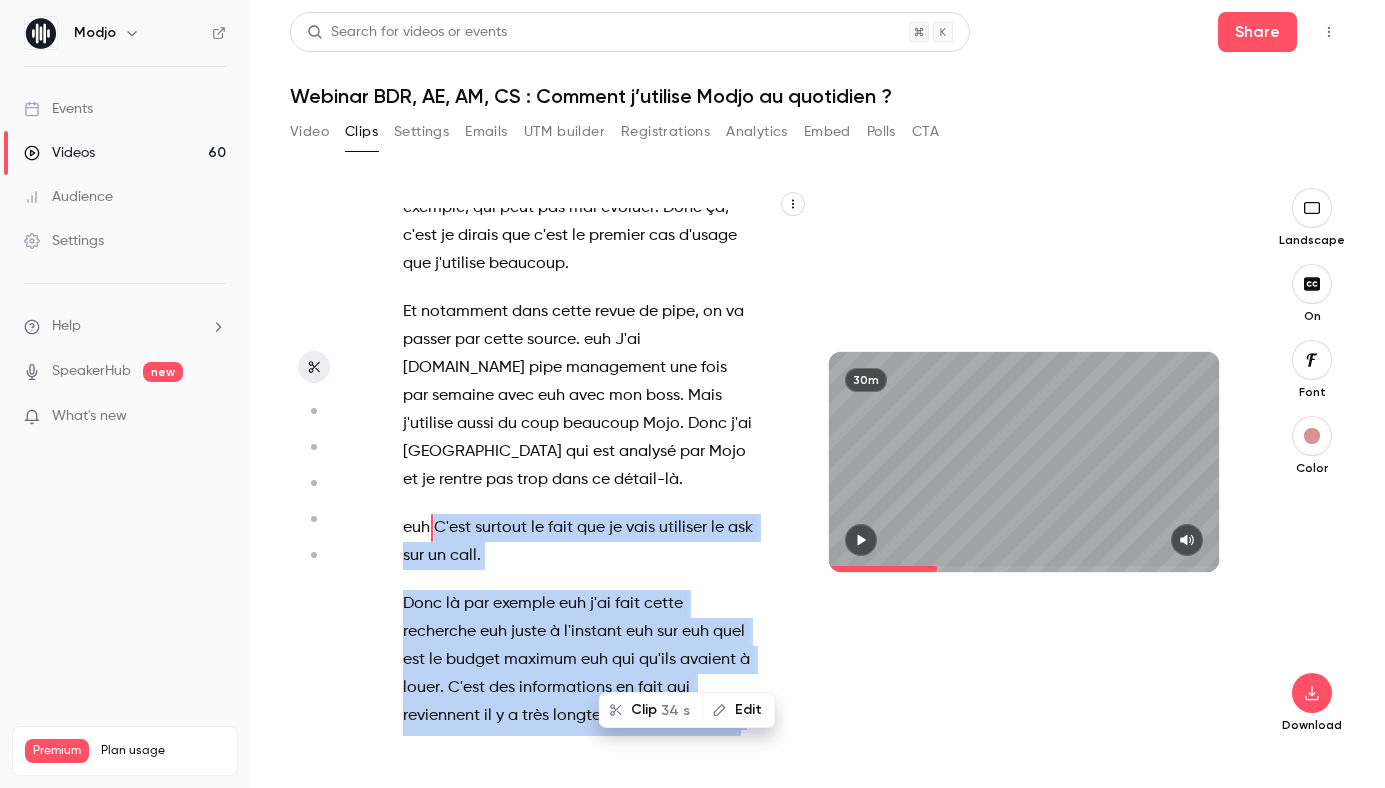 click on "Clip 34 s" at bounding box center [651, 710] 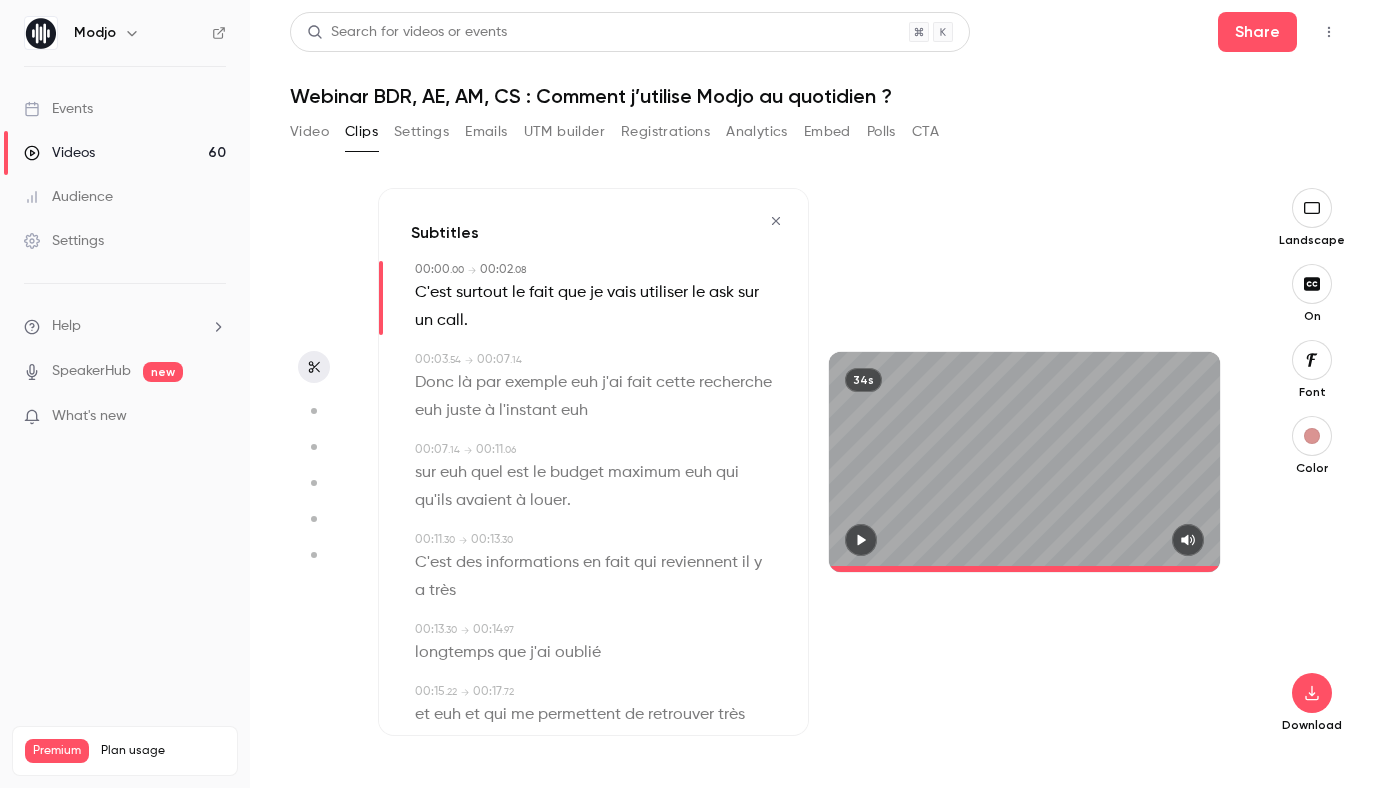 type on "*" 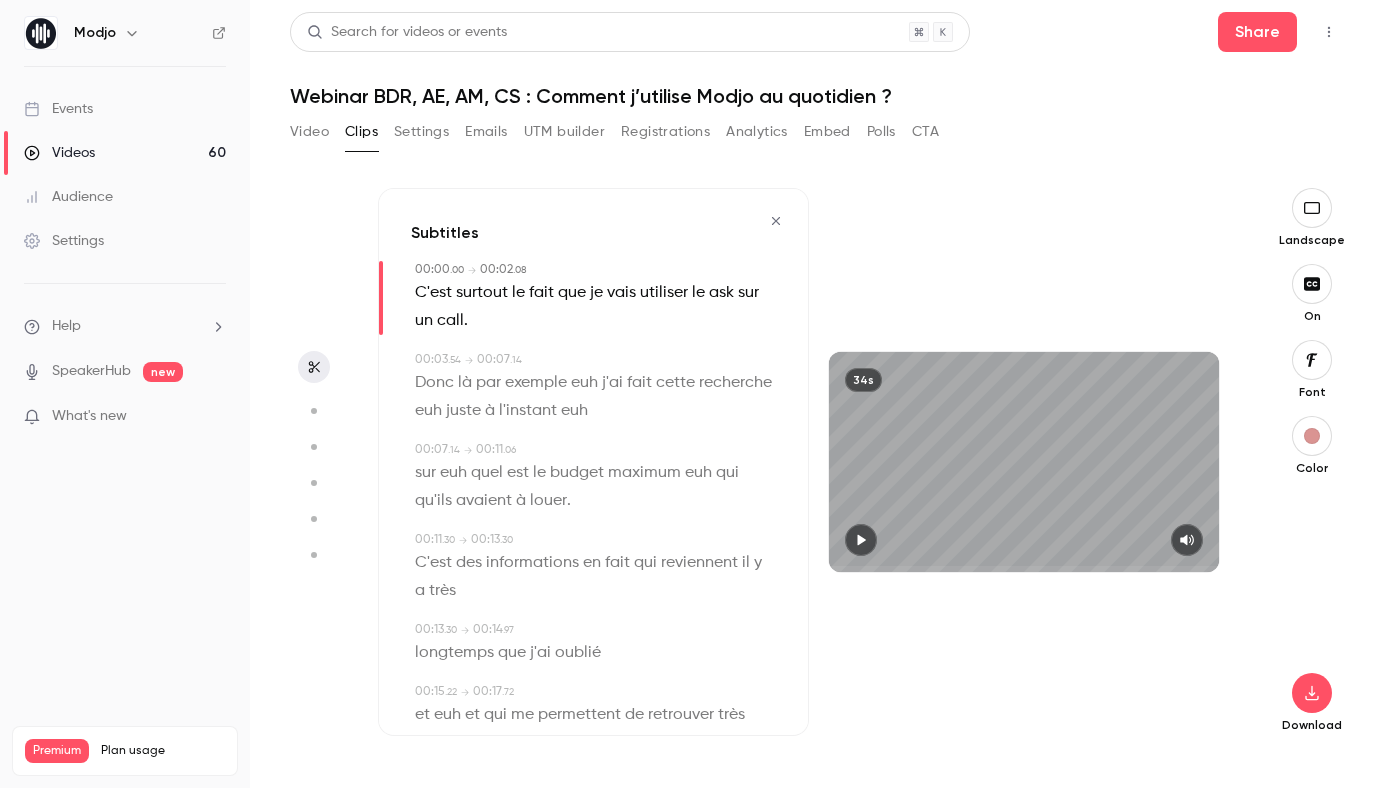 click on "ask" at bounding box center [721, 293] 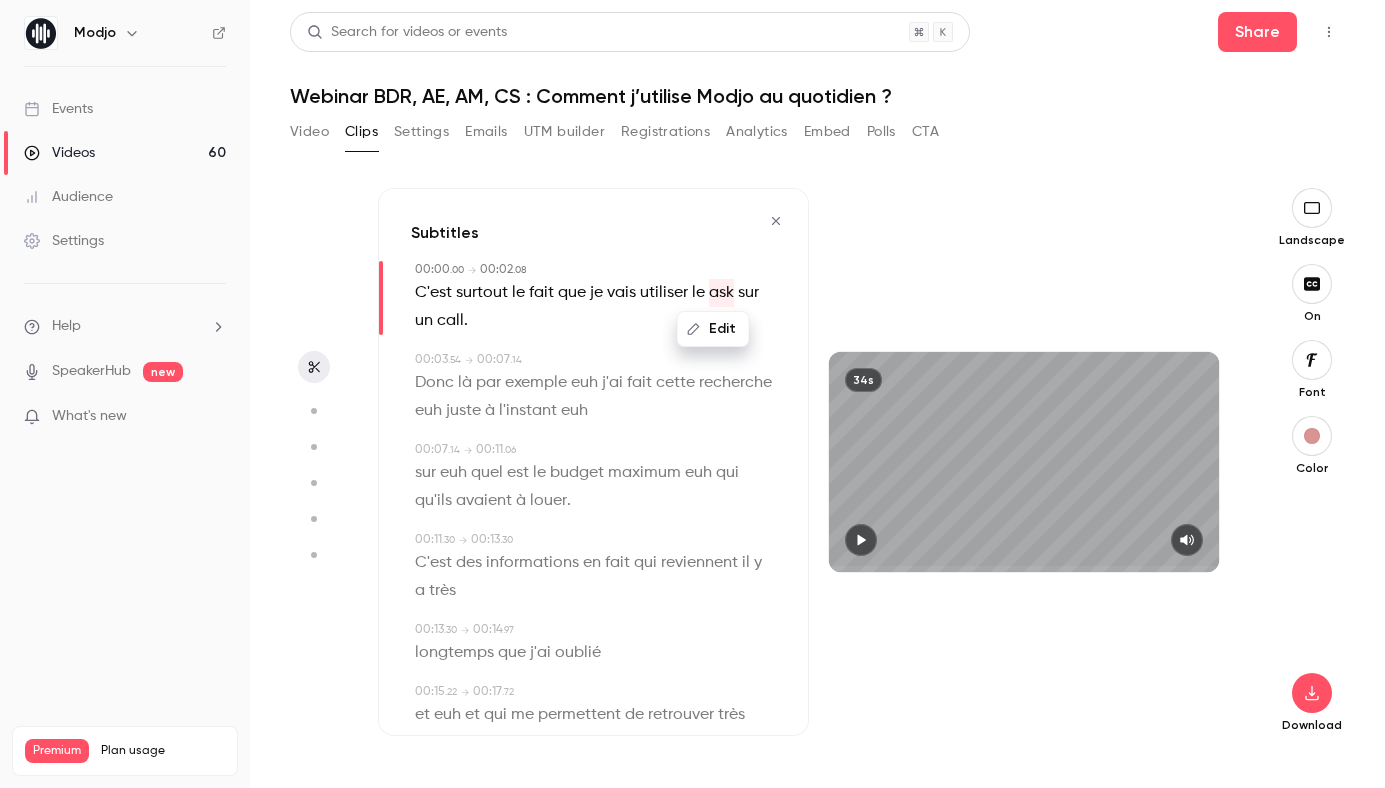 click on "Edit" at bounding box center [713, 329] 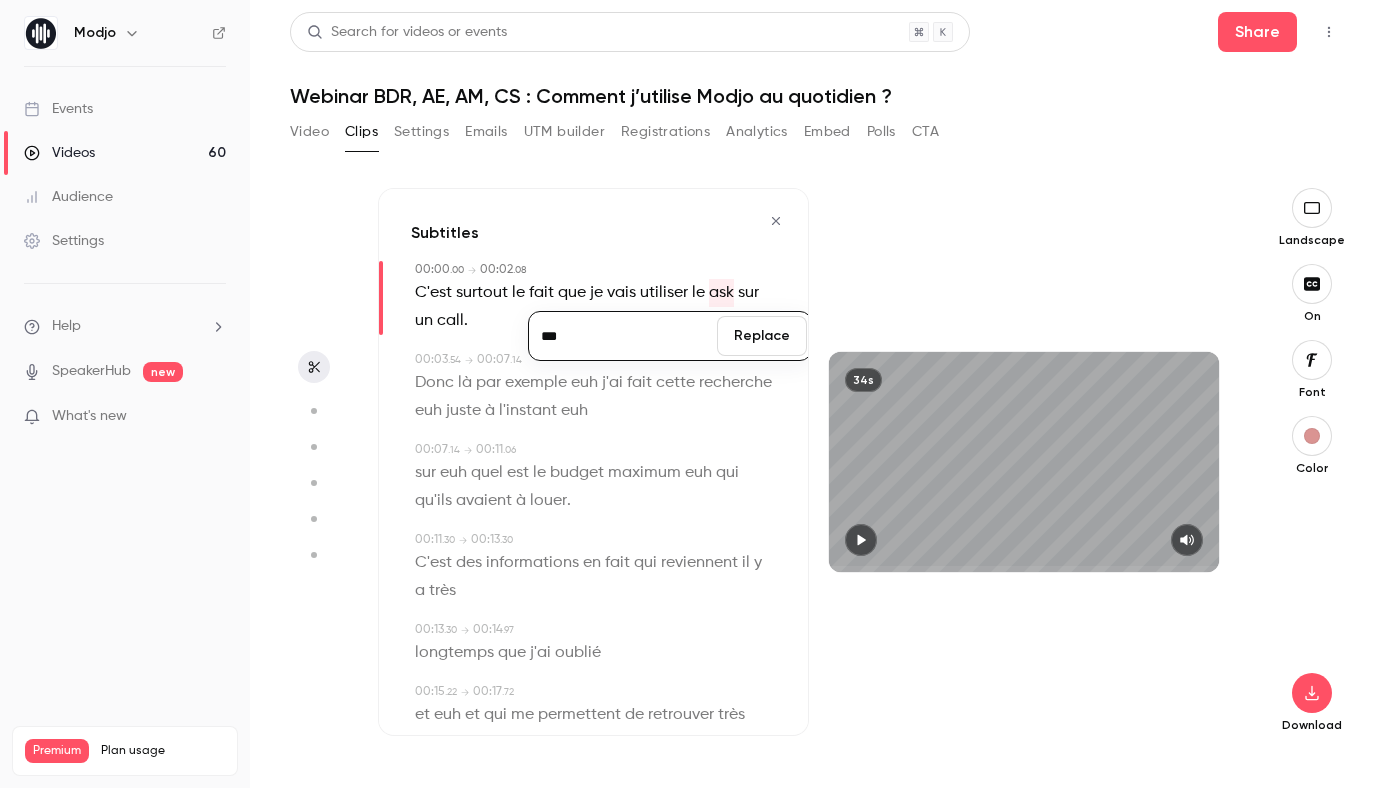 click on "***" at bounding box center (623, 336) 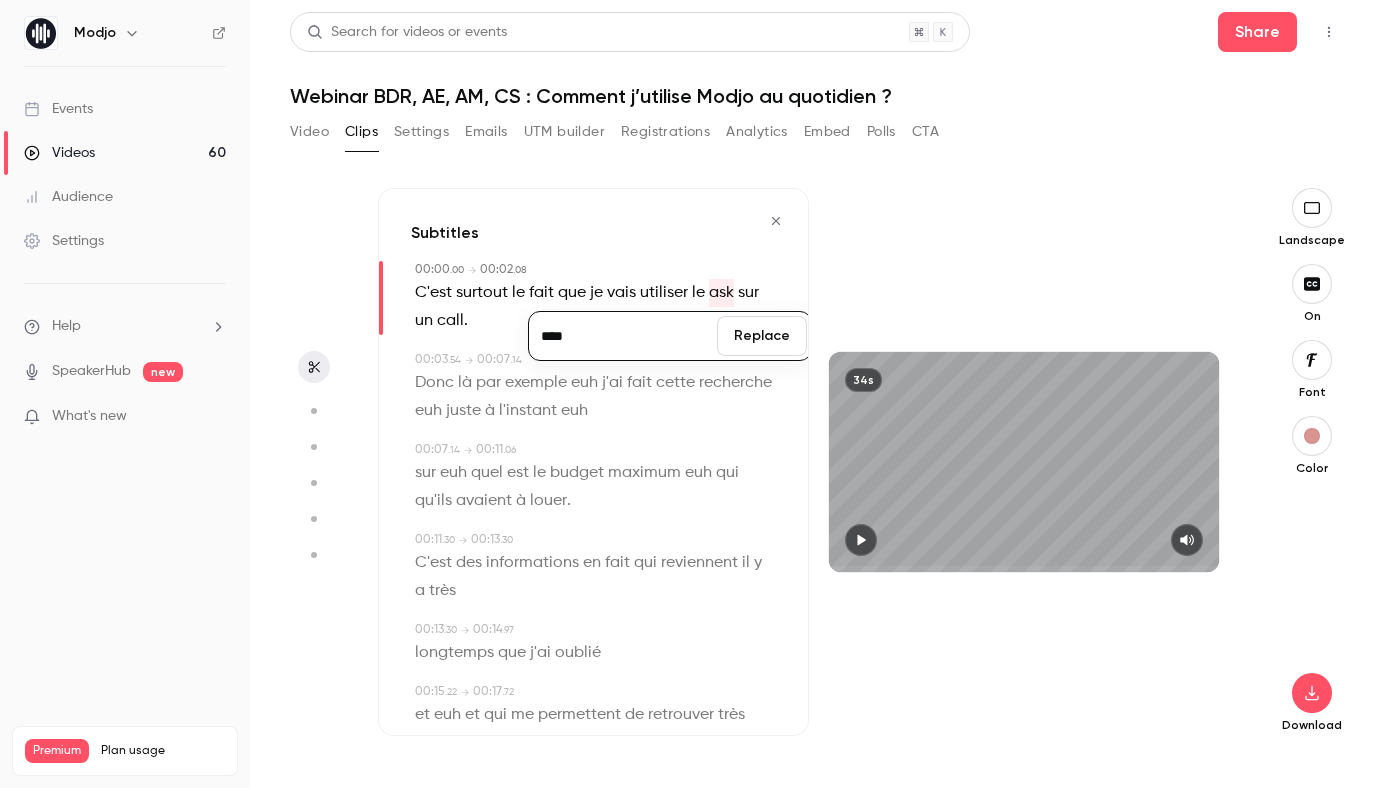 type on "****" 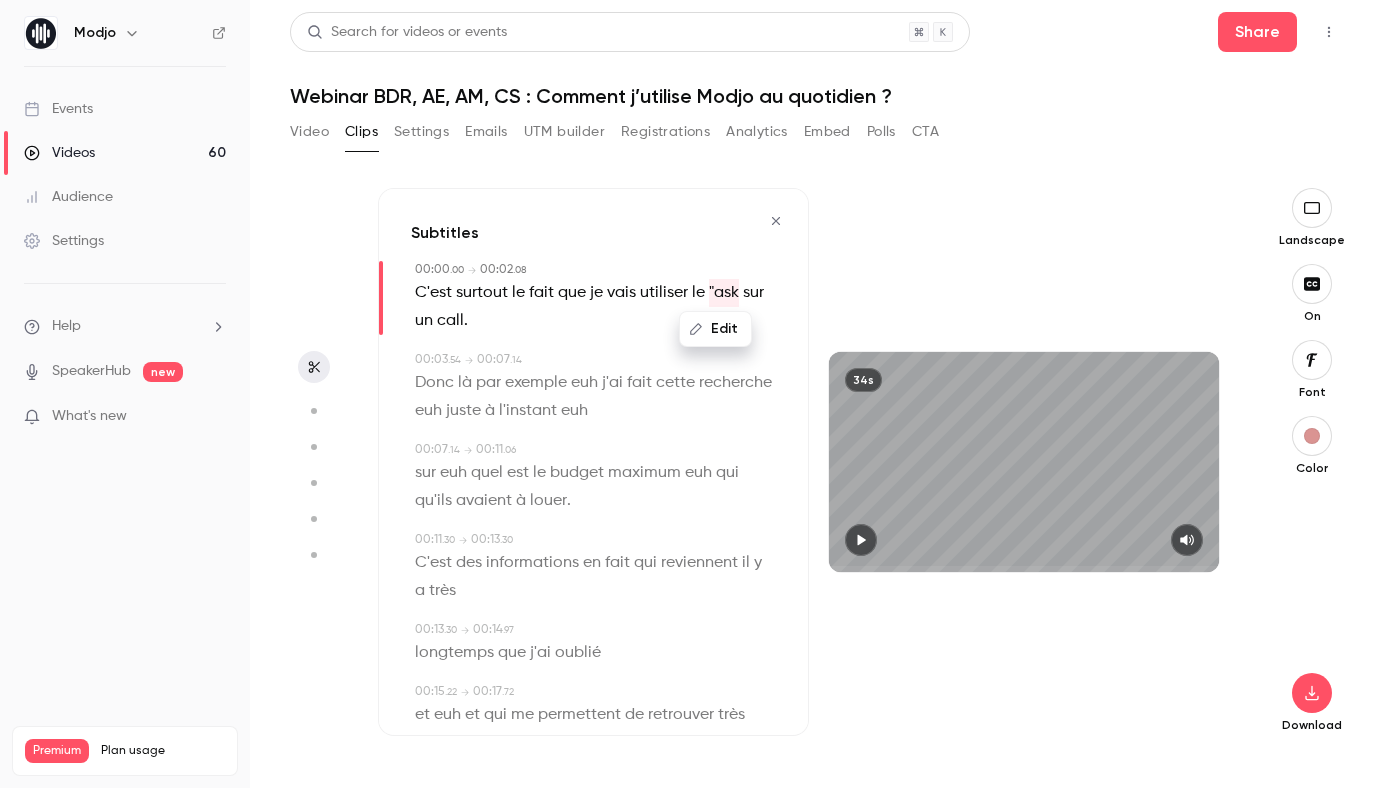 click on "call" at bounding box center [450, 321] 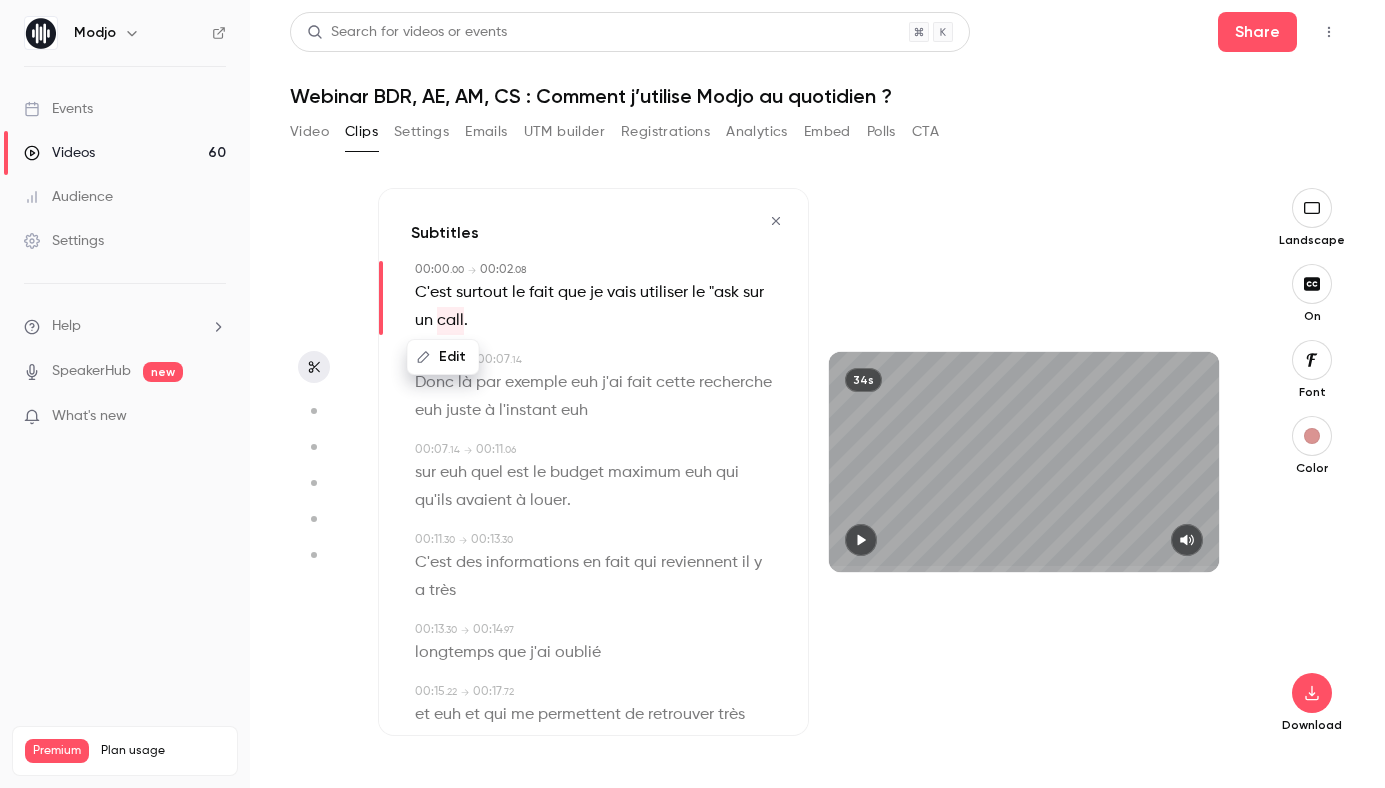click on "Edit" at bounding box center [443, 357] 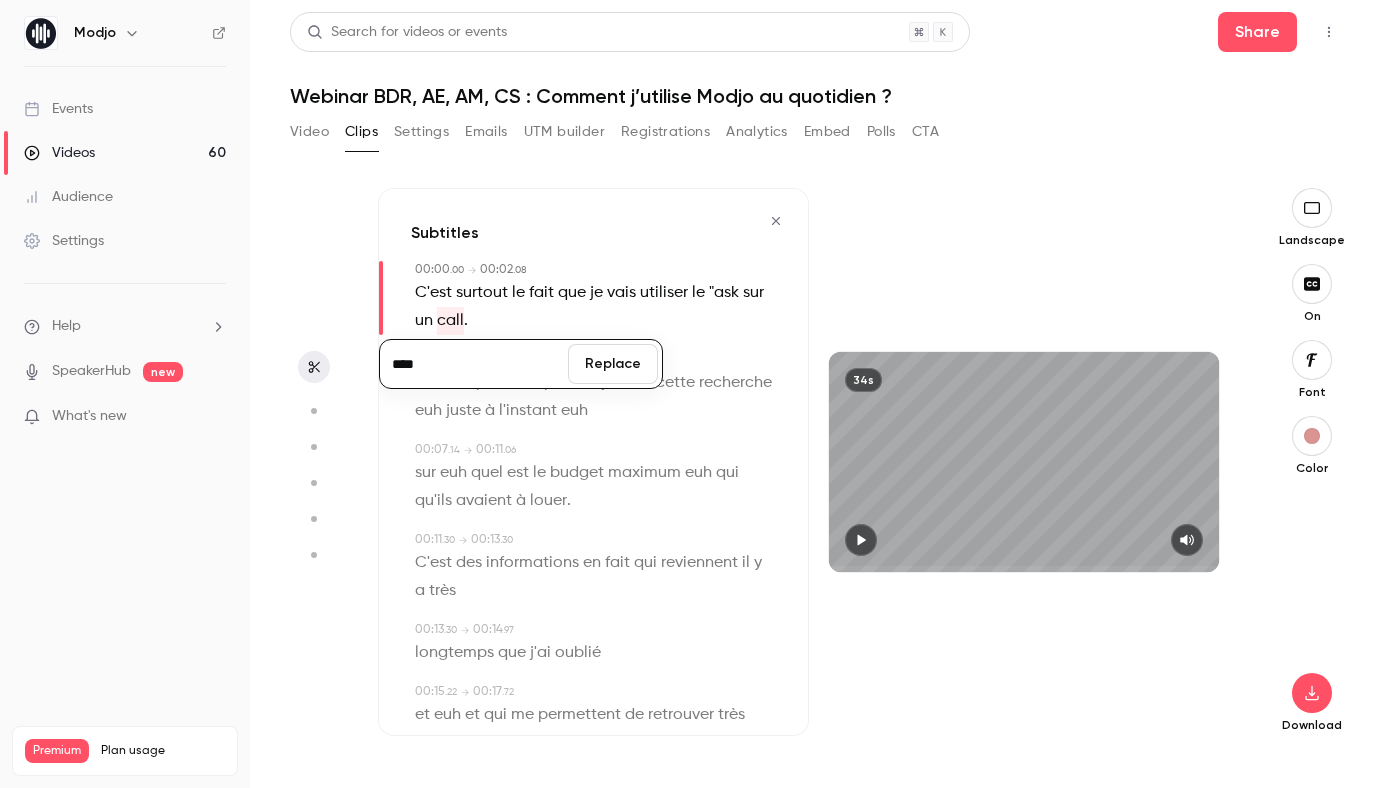 click on "****" at bounding box center (474, 364) 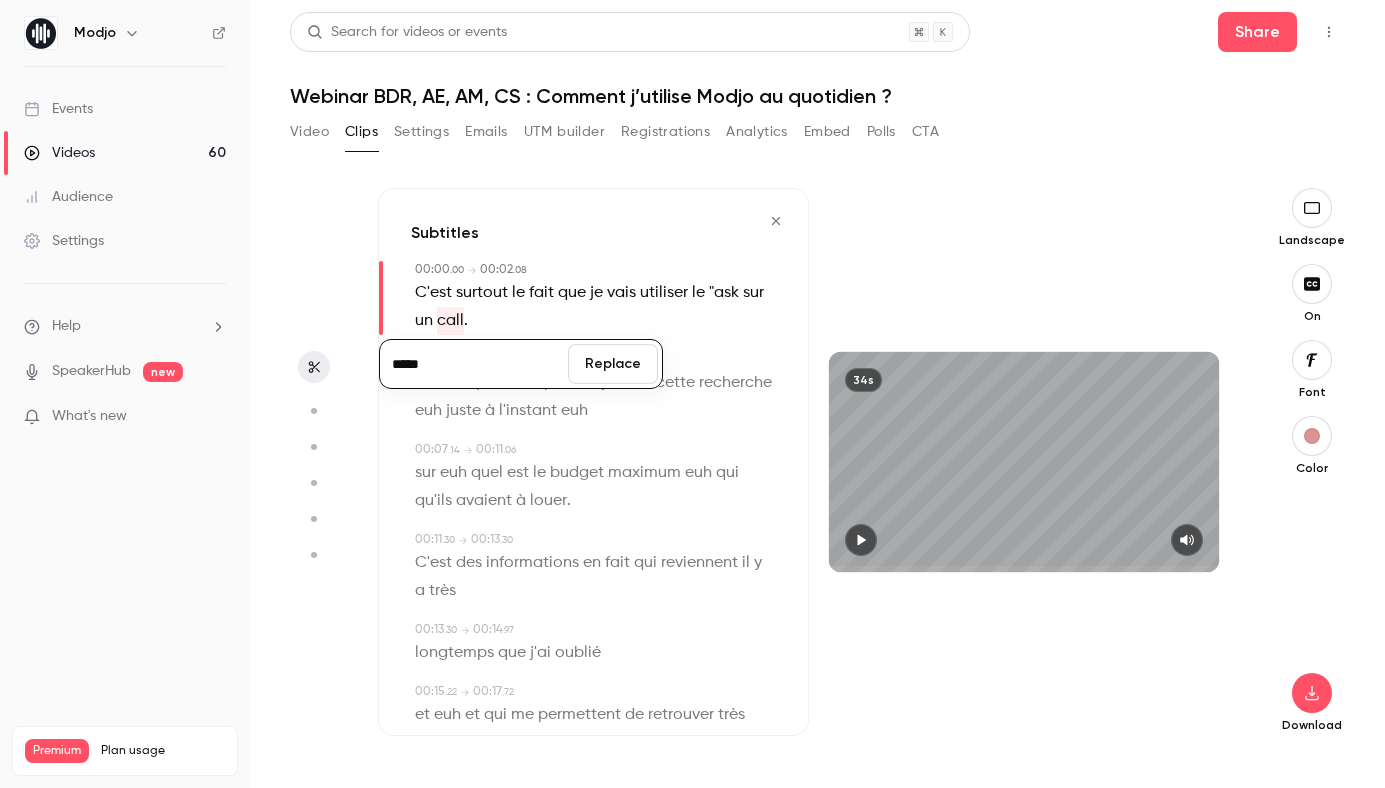 type on "*****" 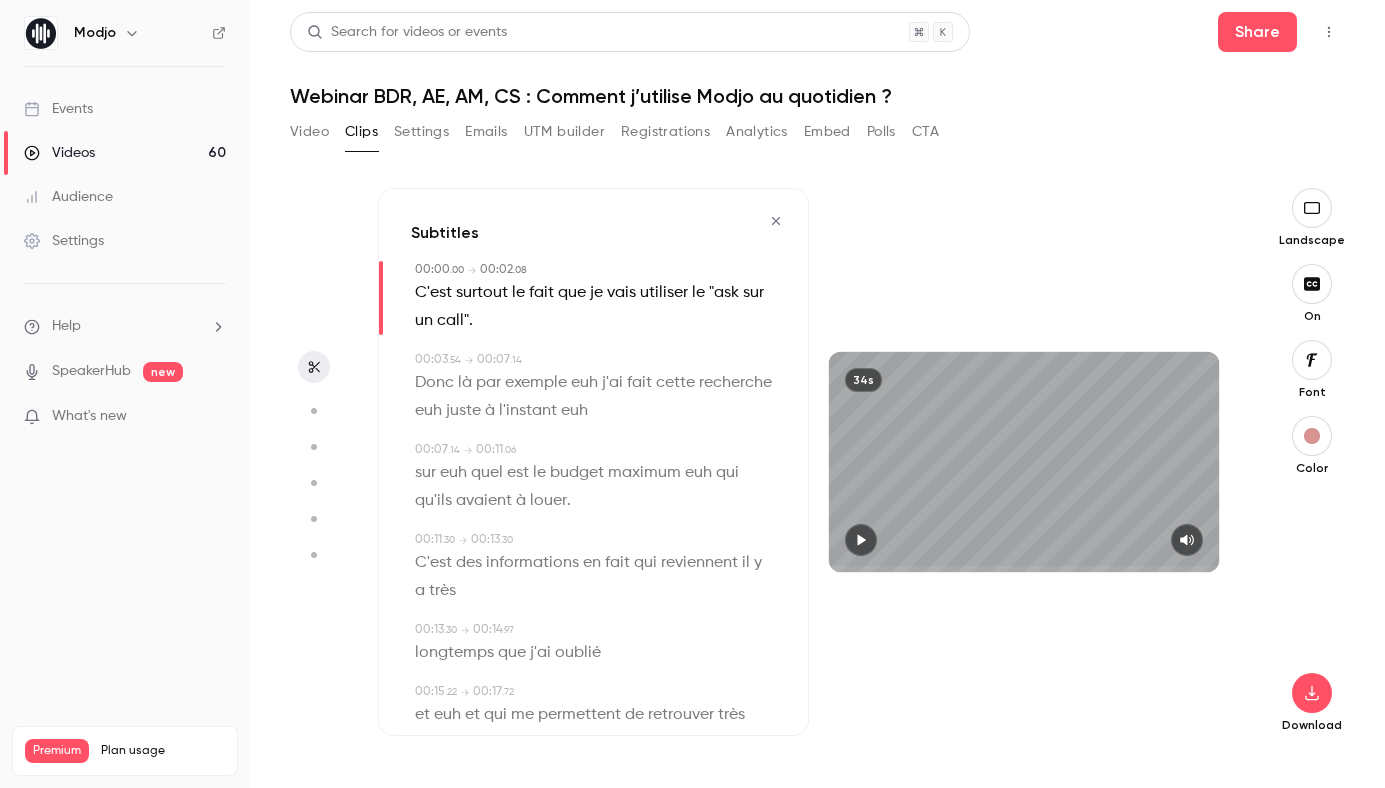 click on "euh" at bounding box center [584, 383] 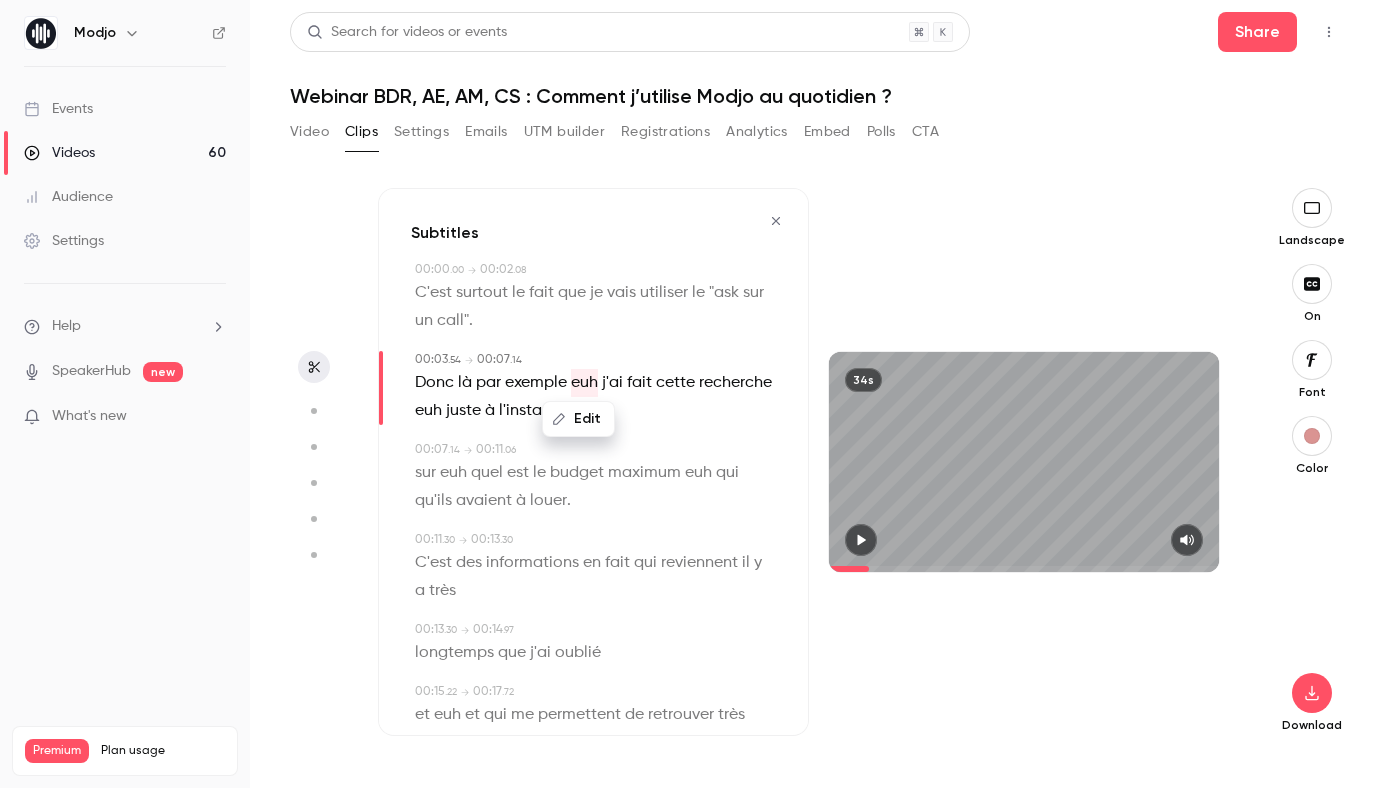 click on "Edit" at bounding box center [578, 419] 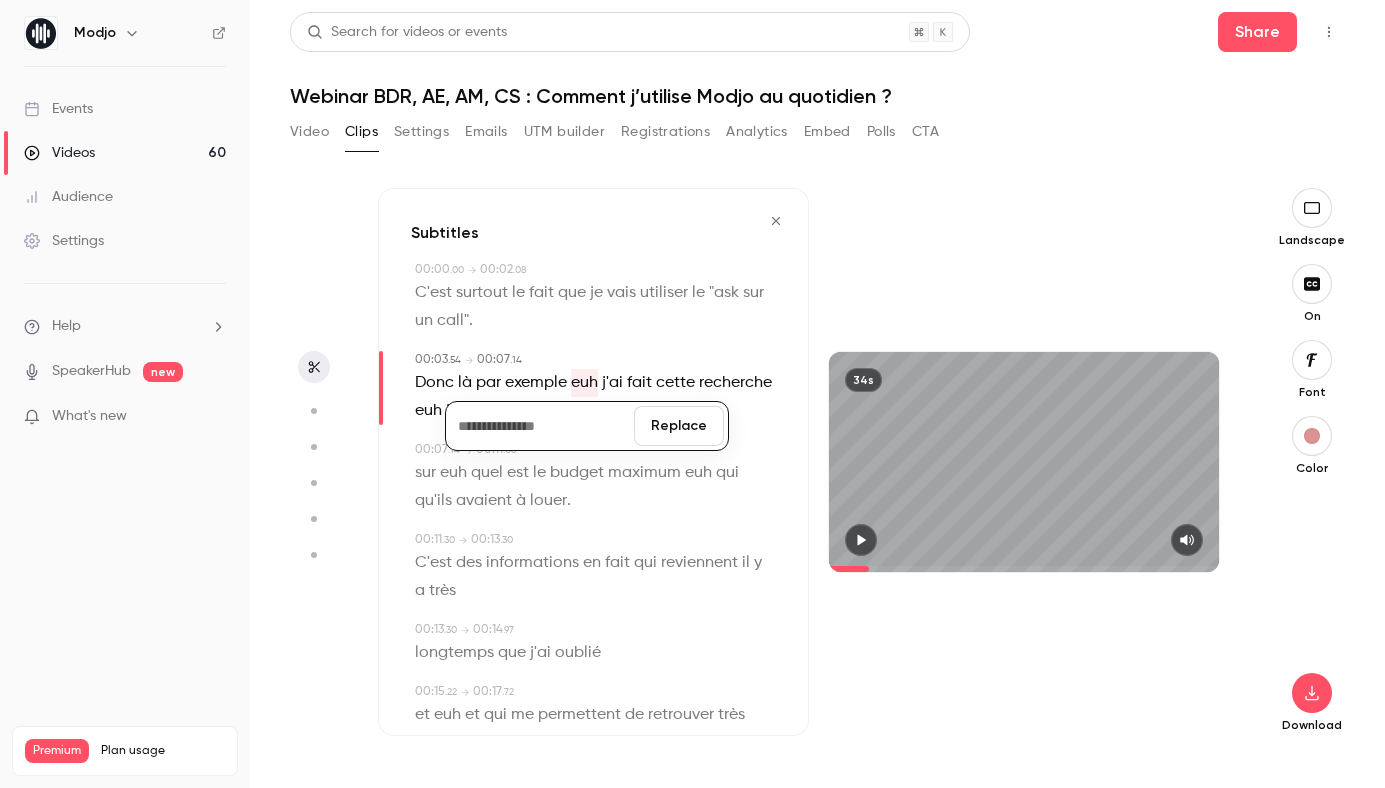 type 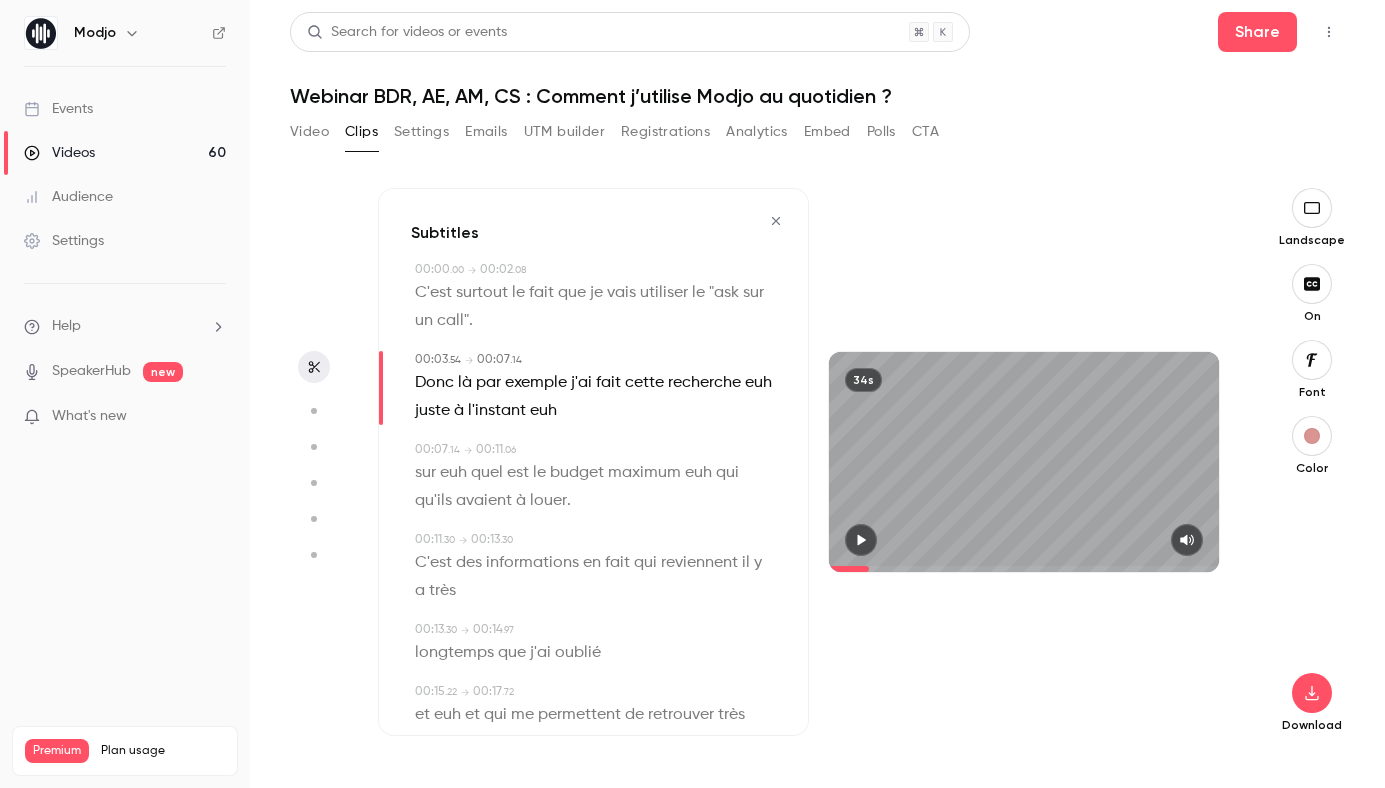 click at bounding box center (743, 383) 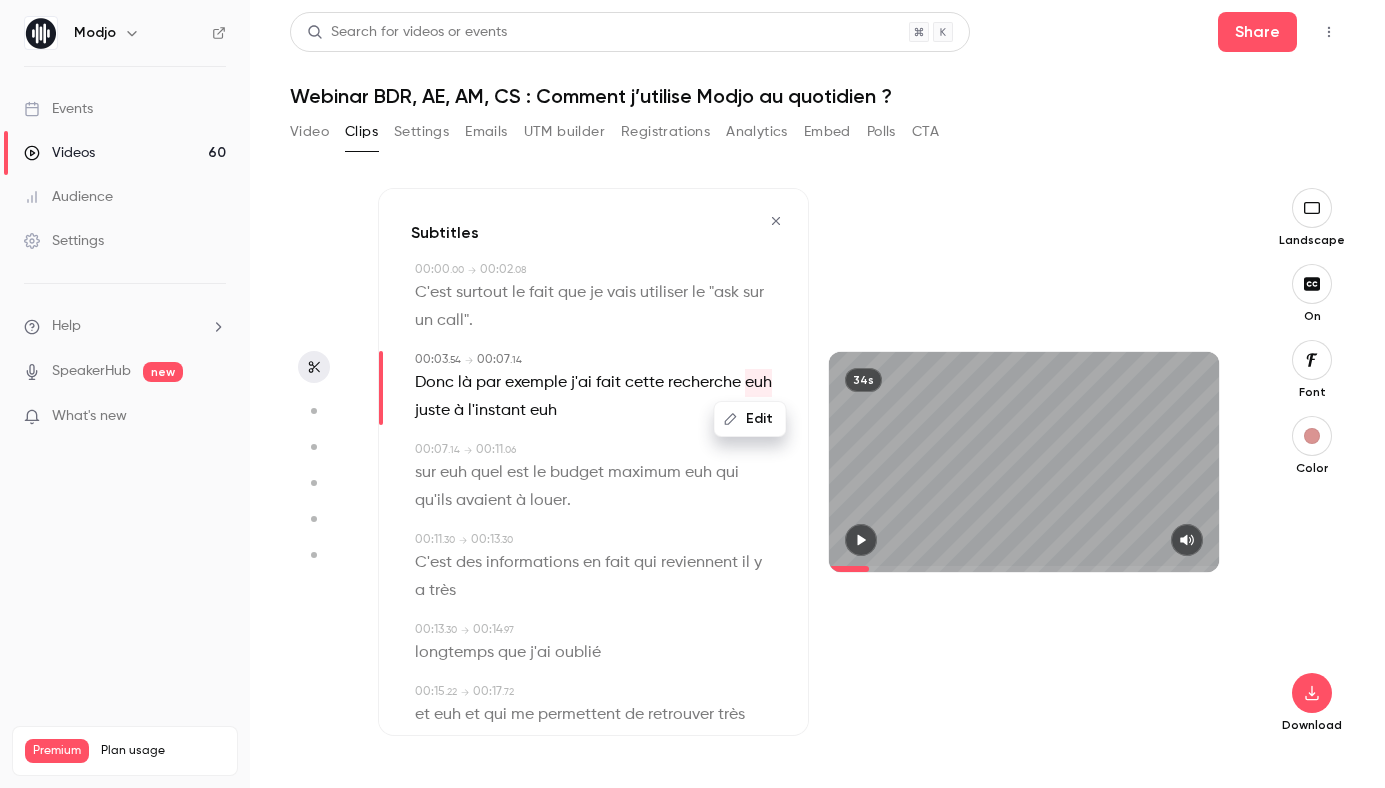 click on "Edit" at bounding box center [750, 419] 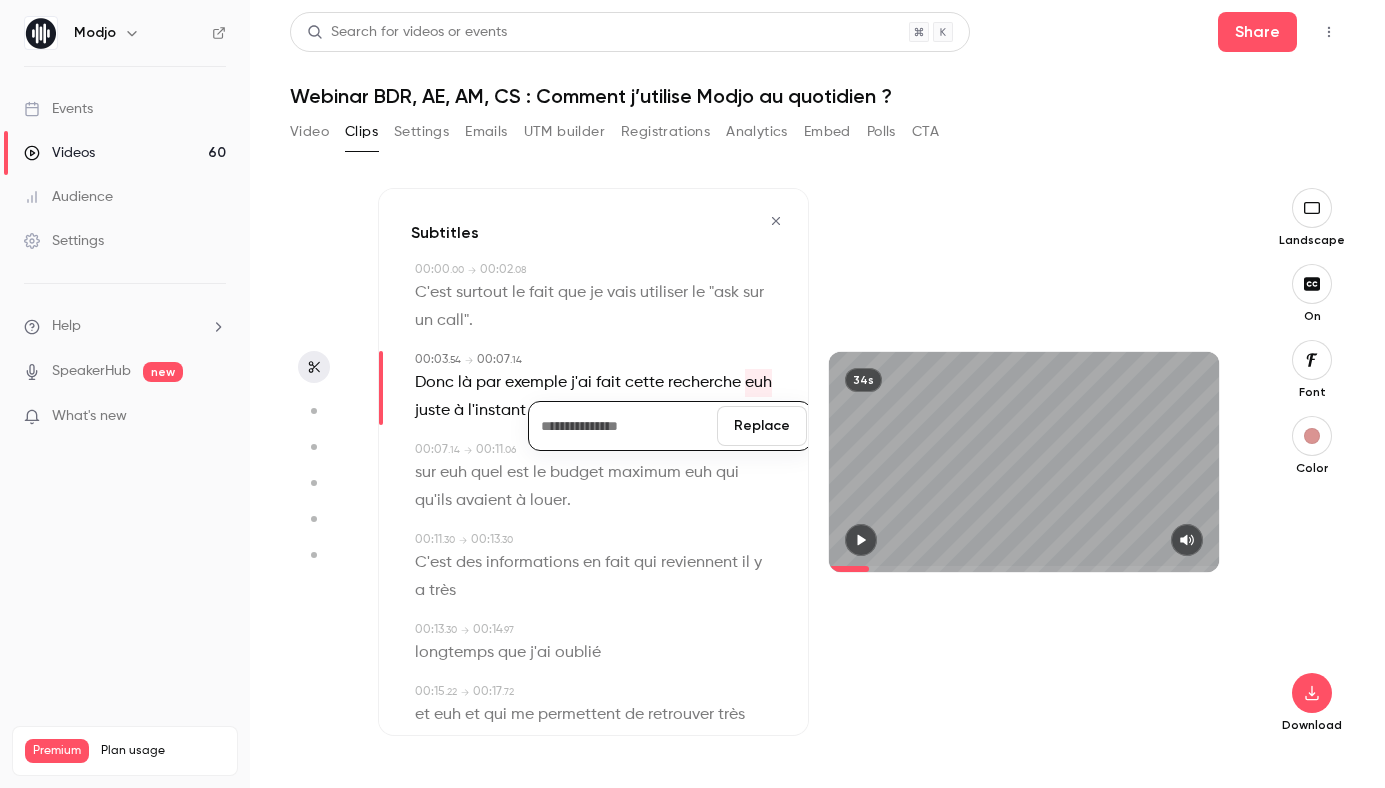type 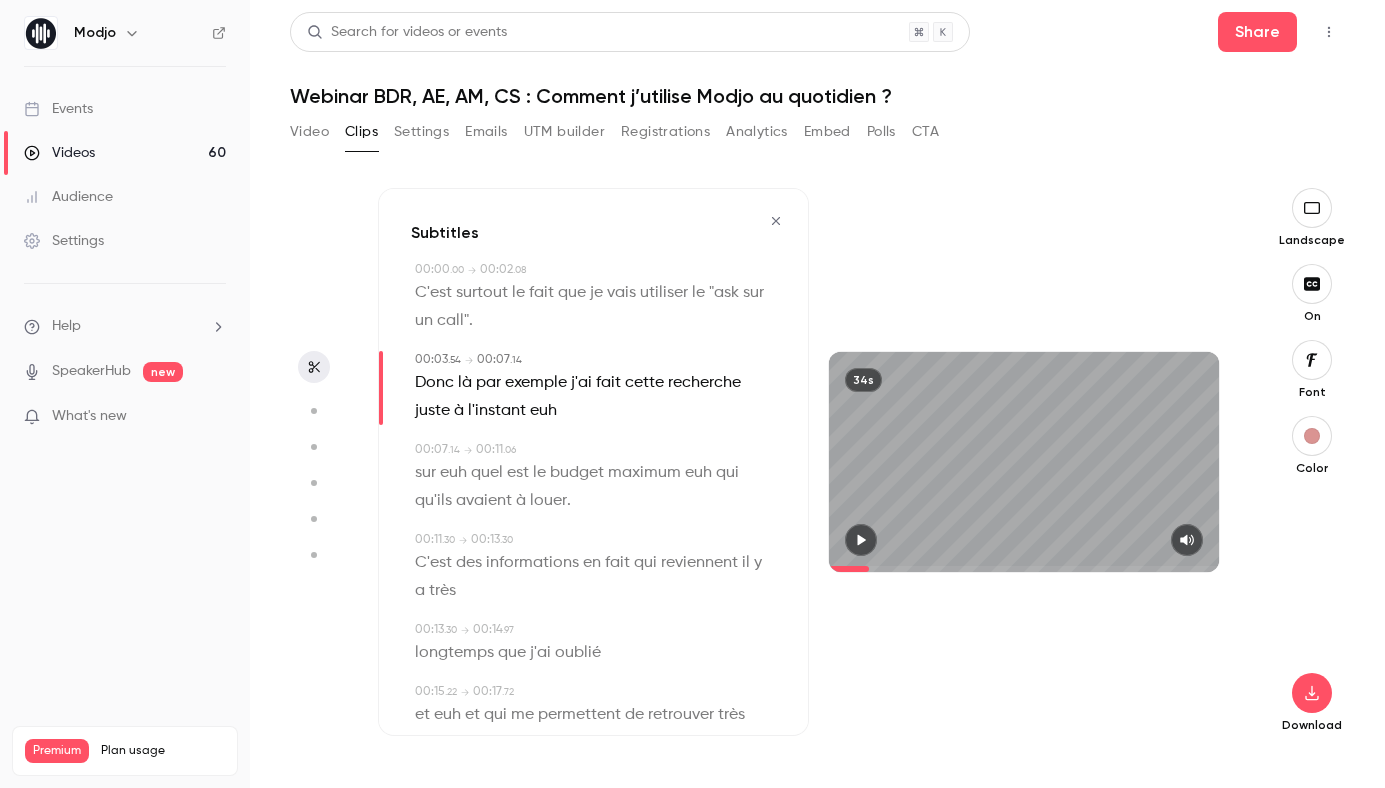 type on "***" 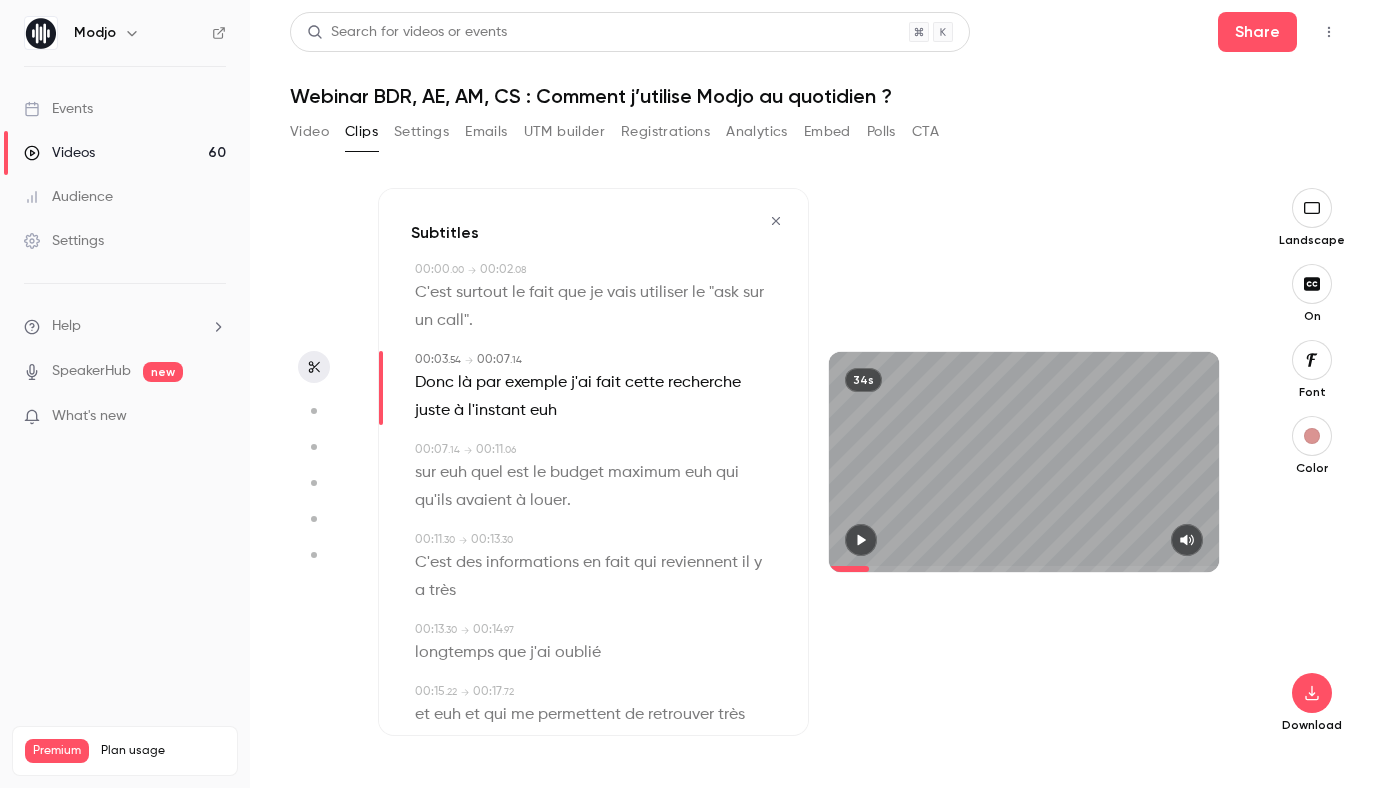 click on "exemple" at bounding box center [536, 383] 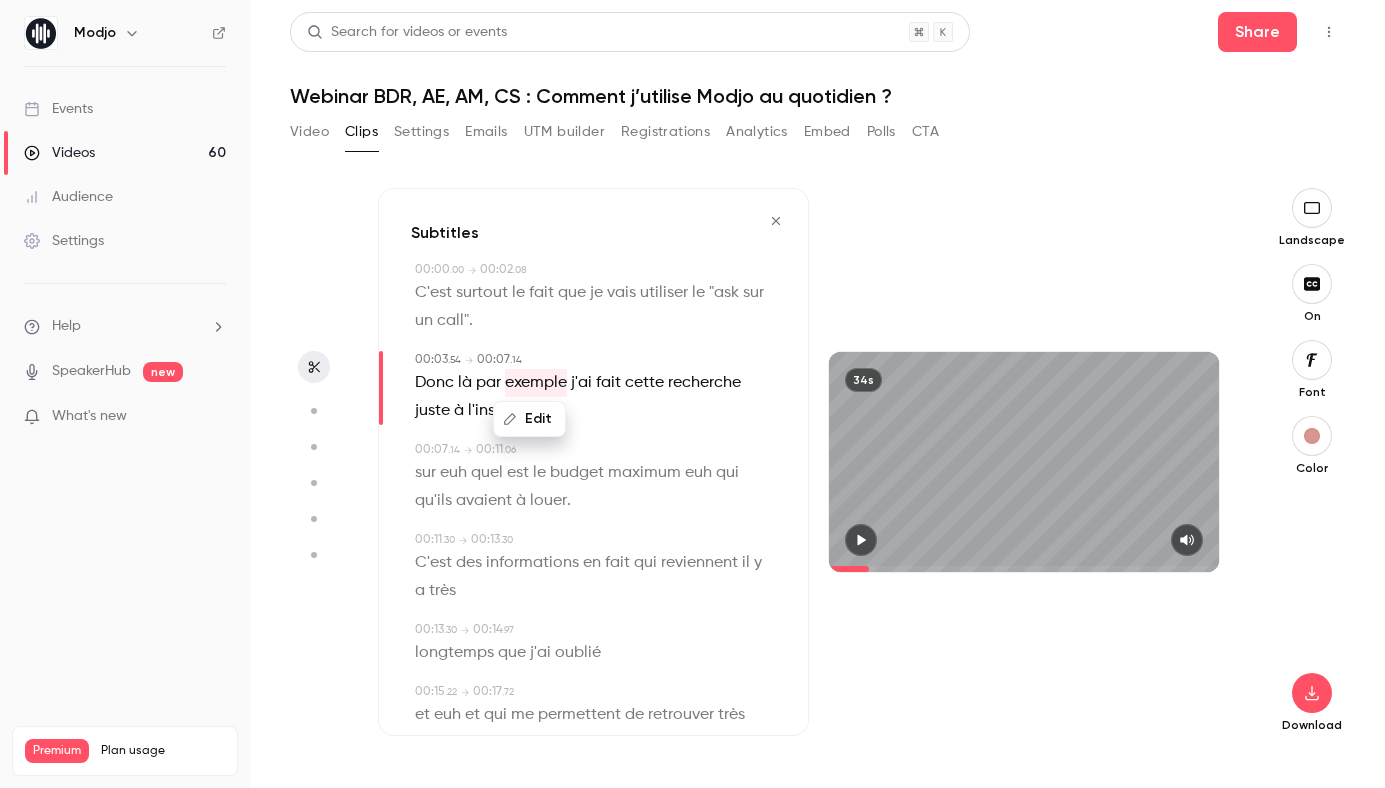 click on "Edit" at bounding box center (529, 419) 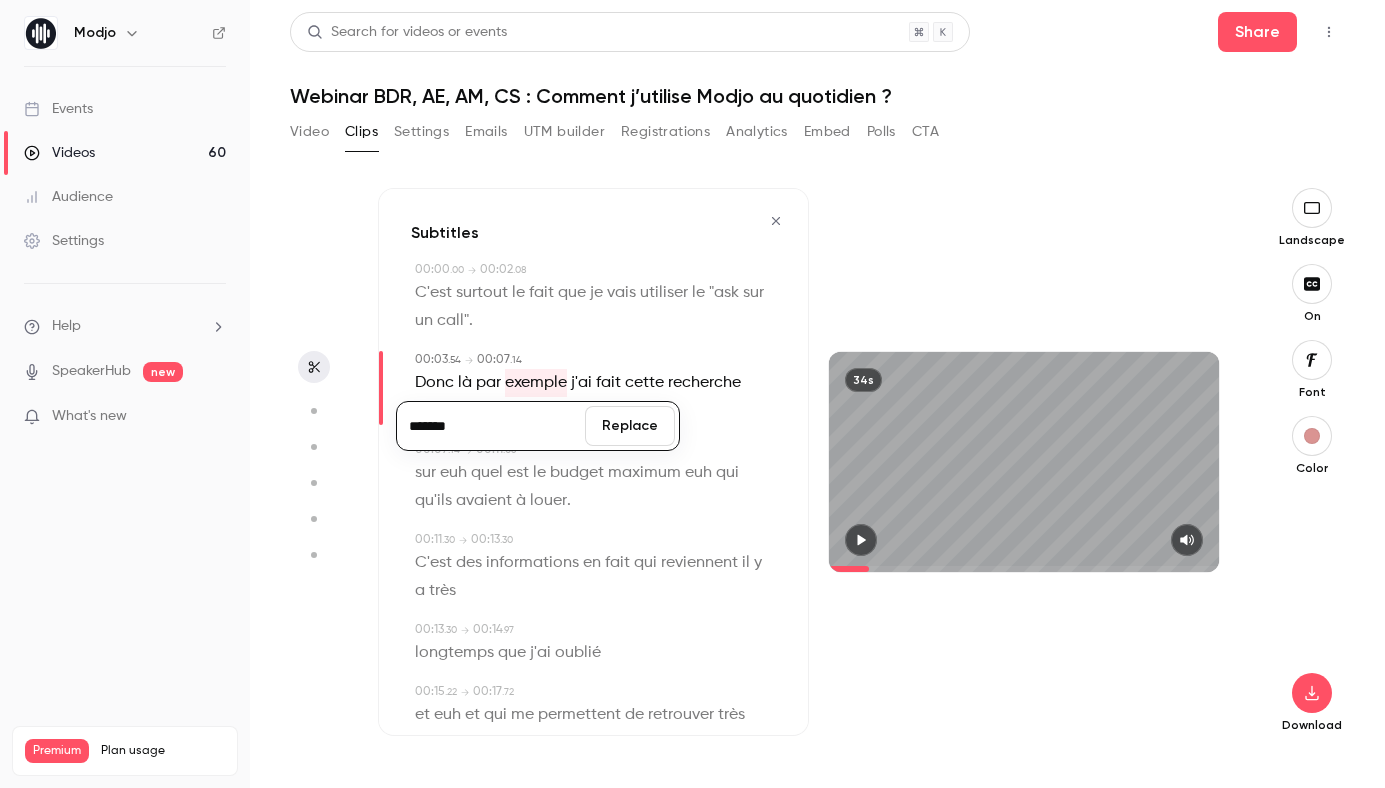 click on "*******" at bounding box center (491, 426) 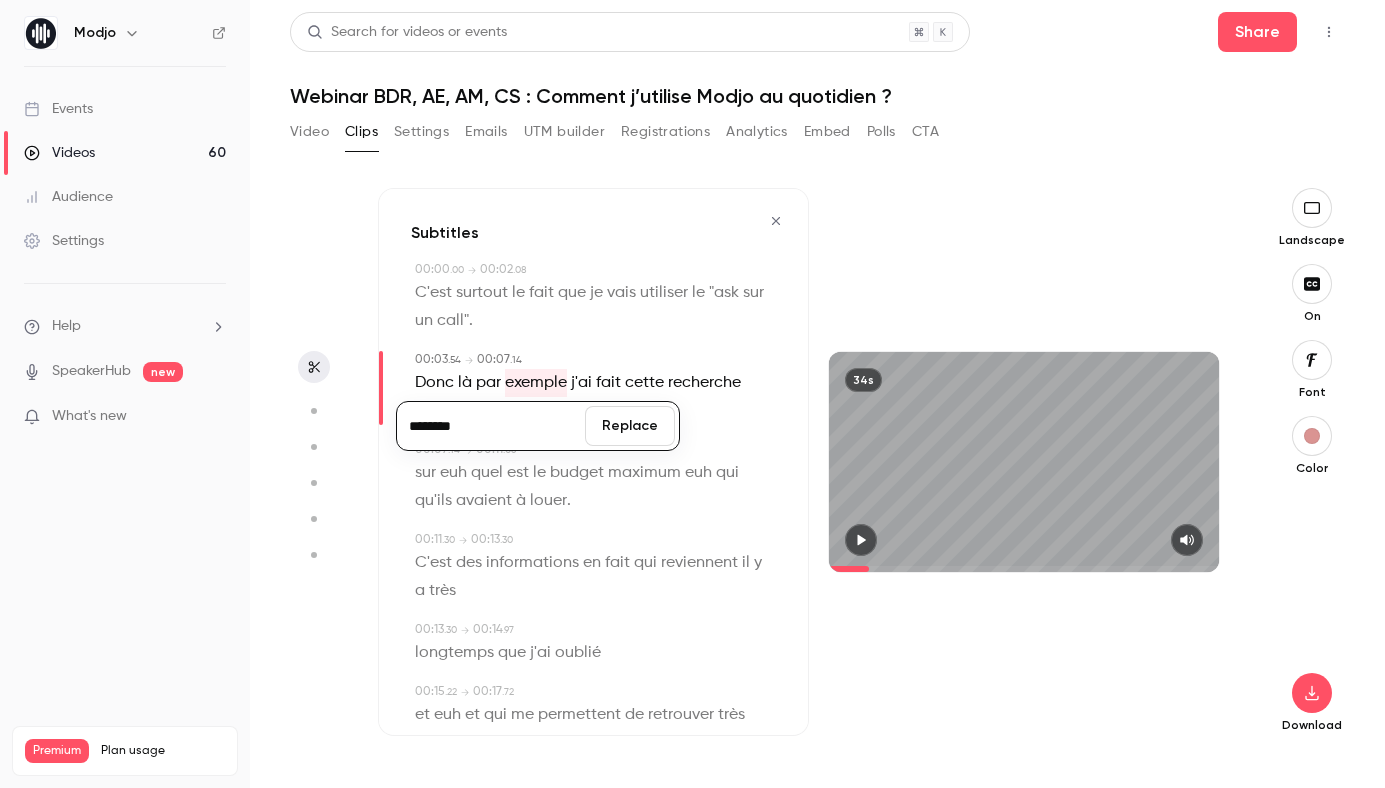 type on "********" 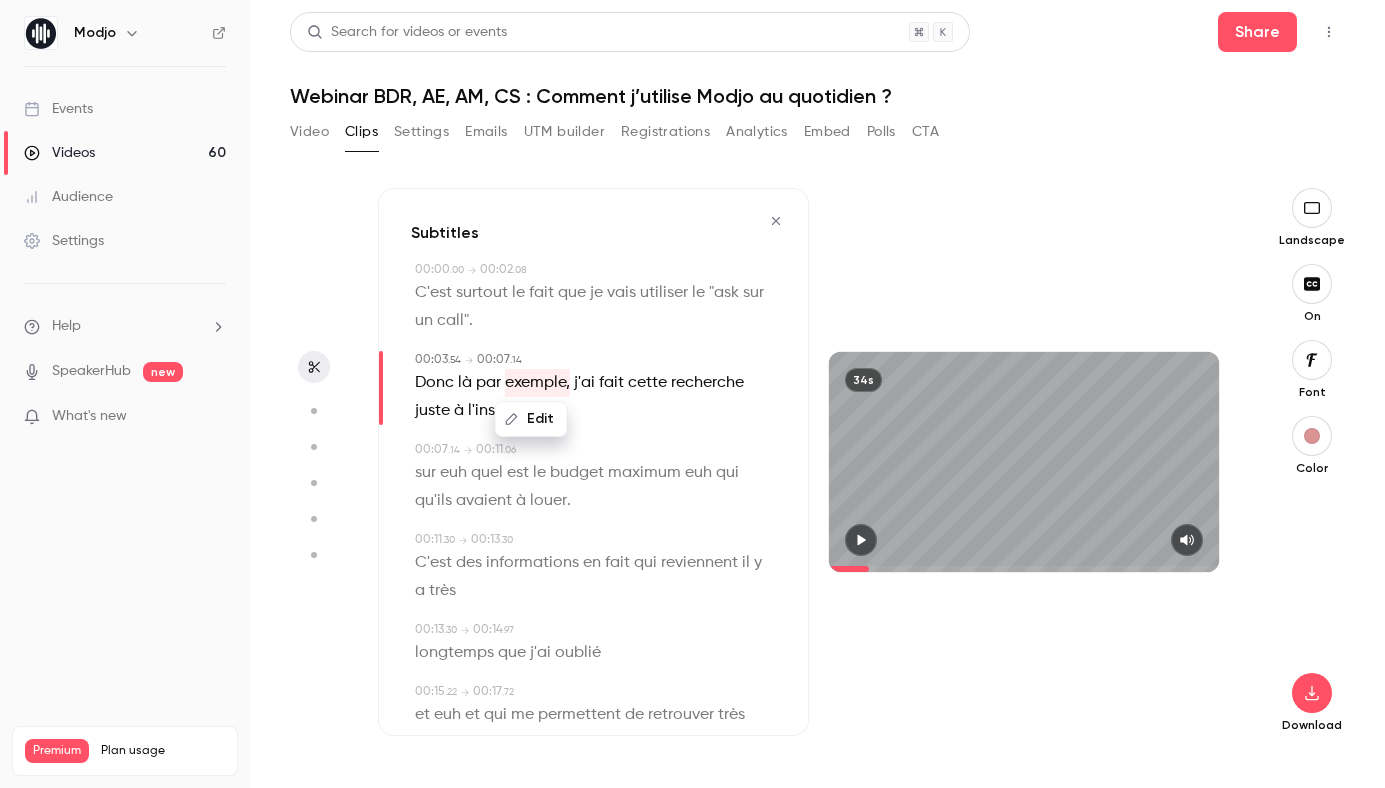 type on "***" 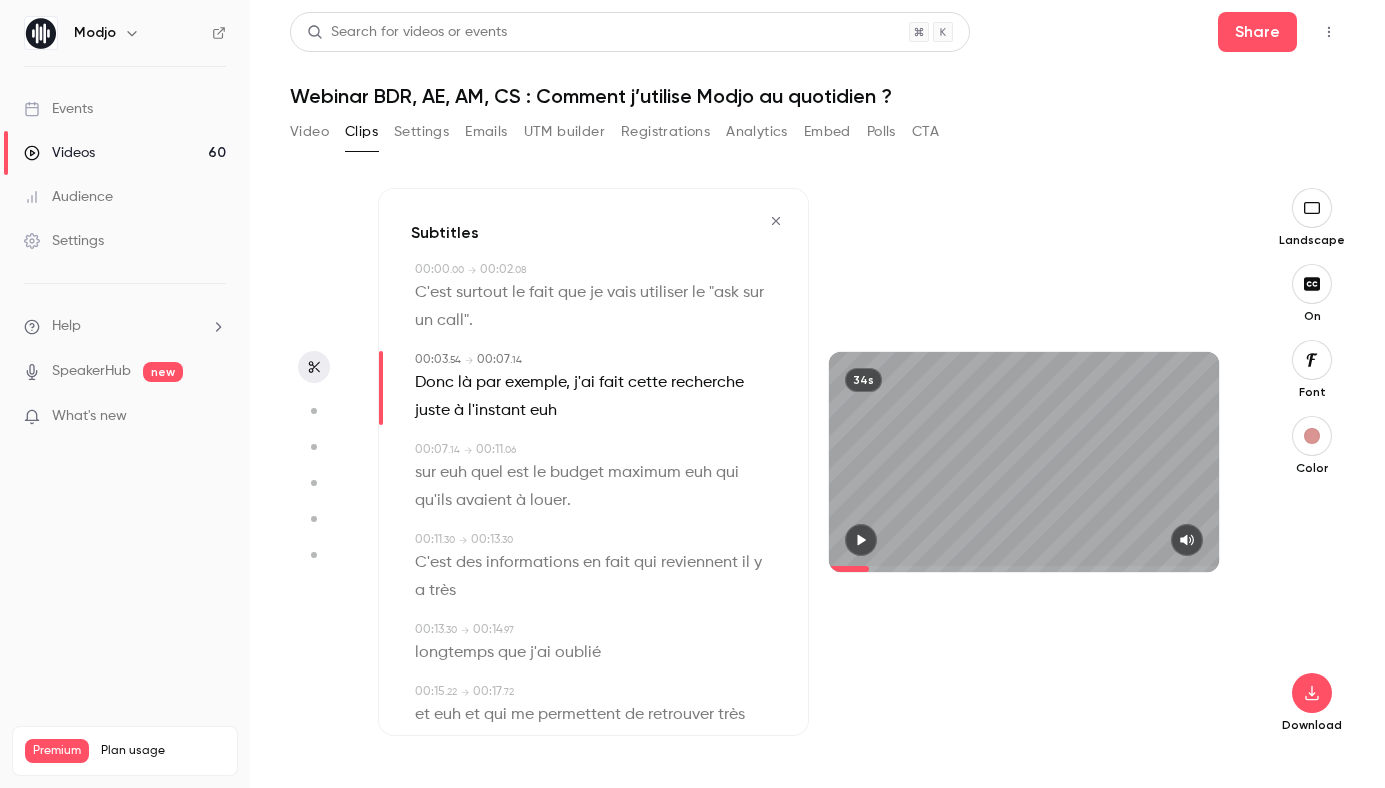 click on "00:00 . 00 → 00:02 . 08 C'est   surtout   le   fait   que   je   vais   utiliser   le   "ask   sur   un   call" . 00:03 . 54 → 00:07 . 14 Donc   là   par   exemple,   j'ai   fait   cette   recherche   juste   à   l'instant   euh 00:07 . 14 → 00:11 . 06 sur   euh   quel   est   le   budget   maximum   euh   qui   qu'ils   avaient   à   [GEOGRAPHIC_DATA] . 00:11 . 30 → 00:13 . 30 C'est   des   informations   en   fait   qui   reviennent   il   y   a   très 00:13 . 30 → 00:14 . 97 longtemps   que   j'ai   oublié 00:15 . 22 → 00:17 . 72 et   [PERSON_NAME]   et   qui   me   permettent   de   retrouver   très   rapidement   l'information . 00:18 . 64 → 00:20 . 21 A-t-on   déjà   discuté   avec   le   CEO ? 00:20 . 92 → 00:24 . 32 euh   qu'est-ce   qui   peut   bloquer   par   exemple   euh   dans   la   prise   de   décision ? 00:24 . 92 → 00:26 . 44 euh   En   fait ,   je   pose   n'importe   quelle   question . 00:26 . 88 → 00:29 . 16 Je   je   le   fais   souvent   en   live   d'ailleurs   avec 00:29 . ." at bounding box center (593, 776) 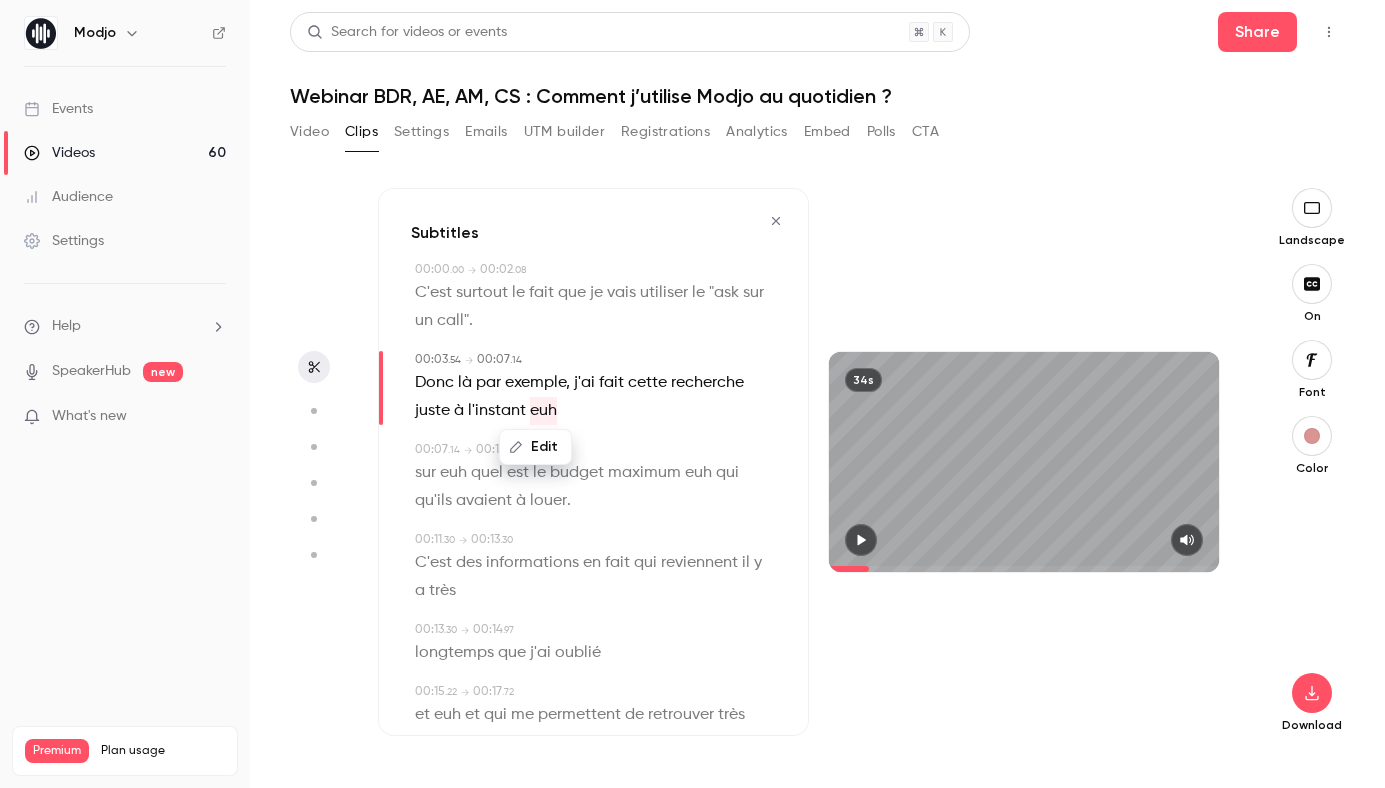 click on "Edit" at bounding box center (535, 447) 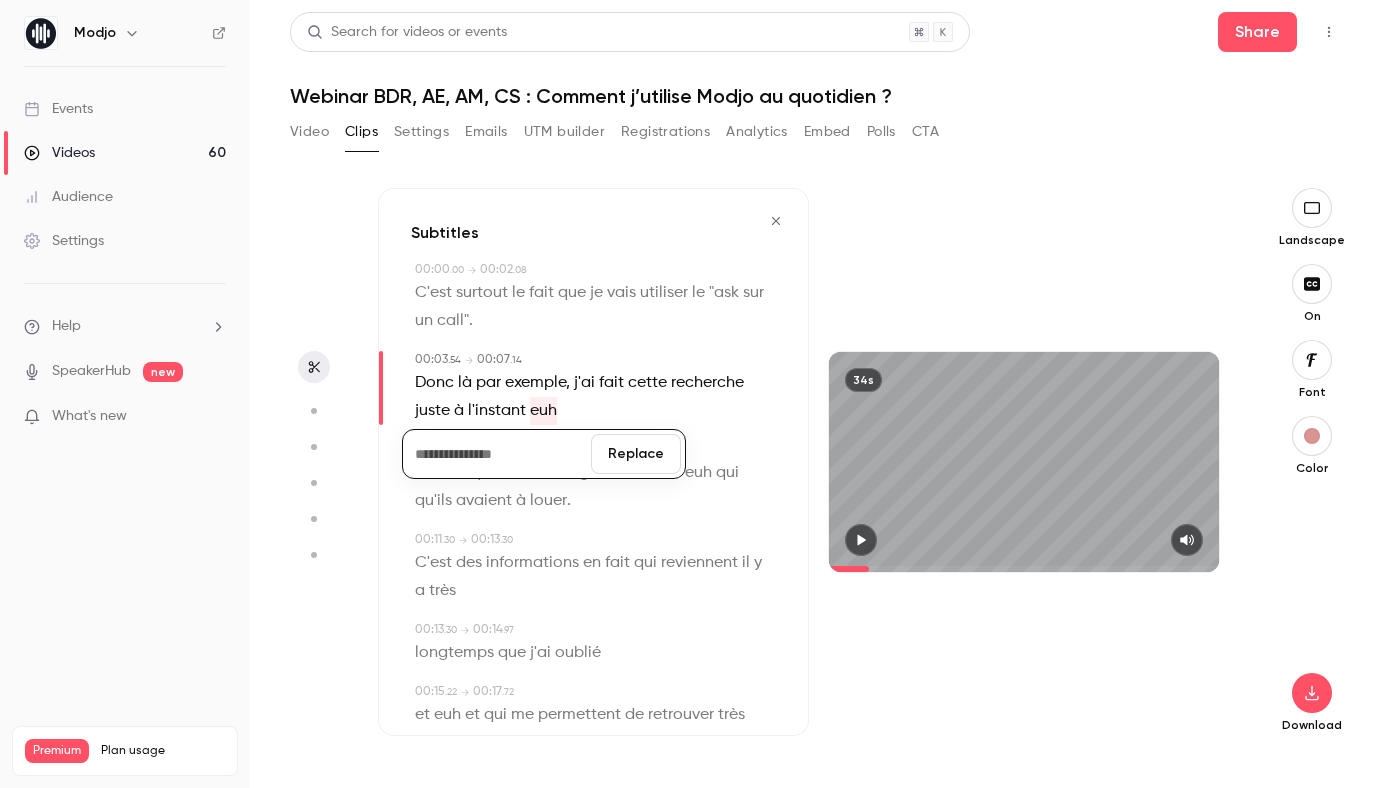 type 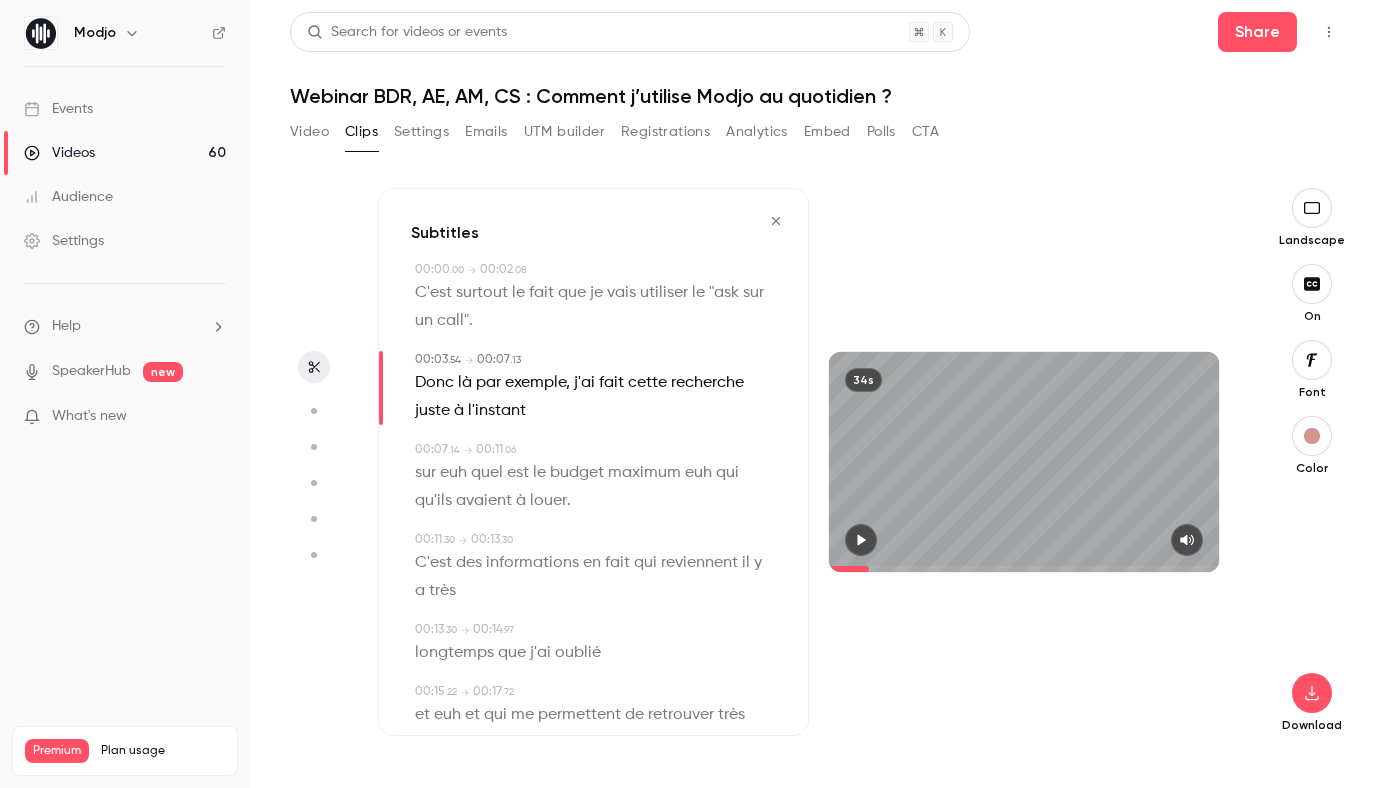 click on "euh" at bounding box center (453, 473) 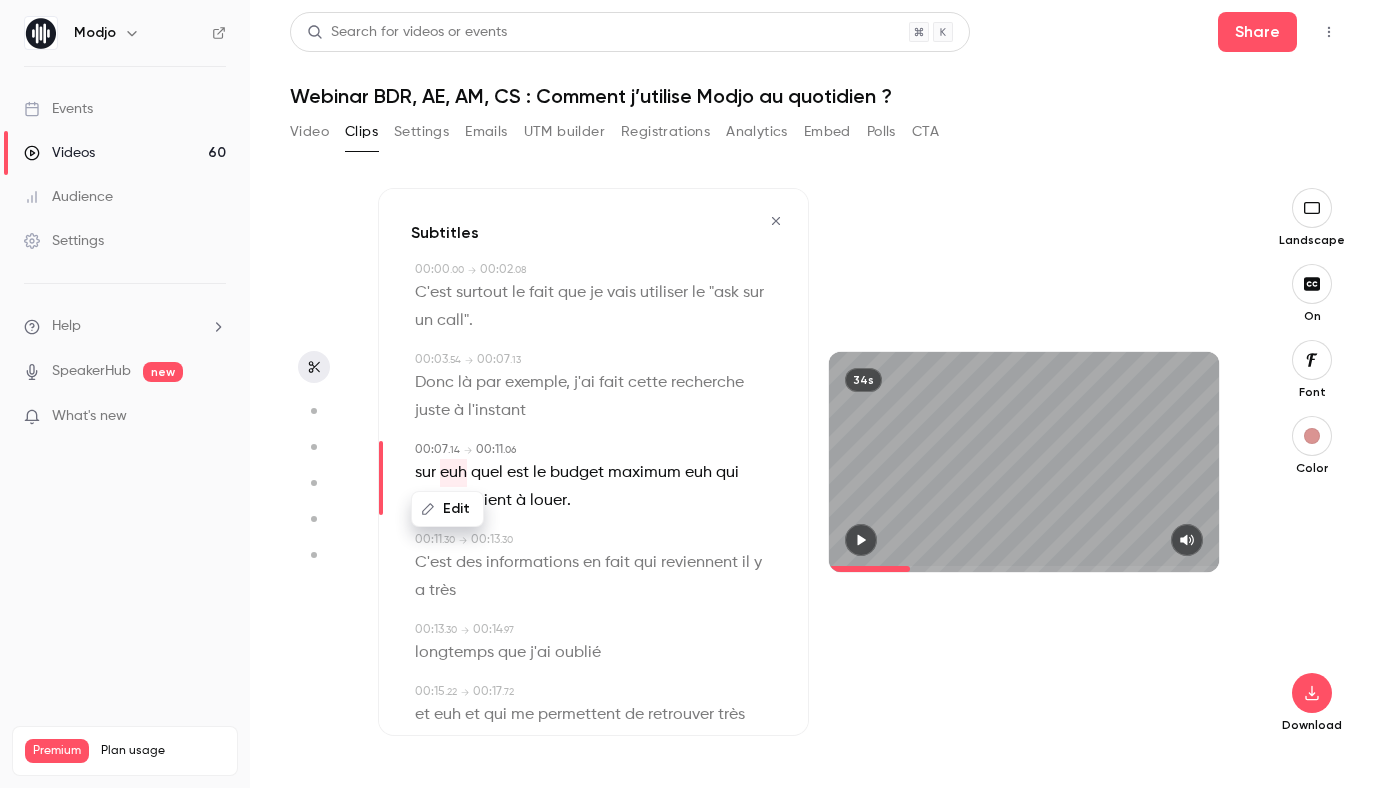 click on "Edit" at bounding box center (447, 509) 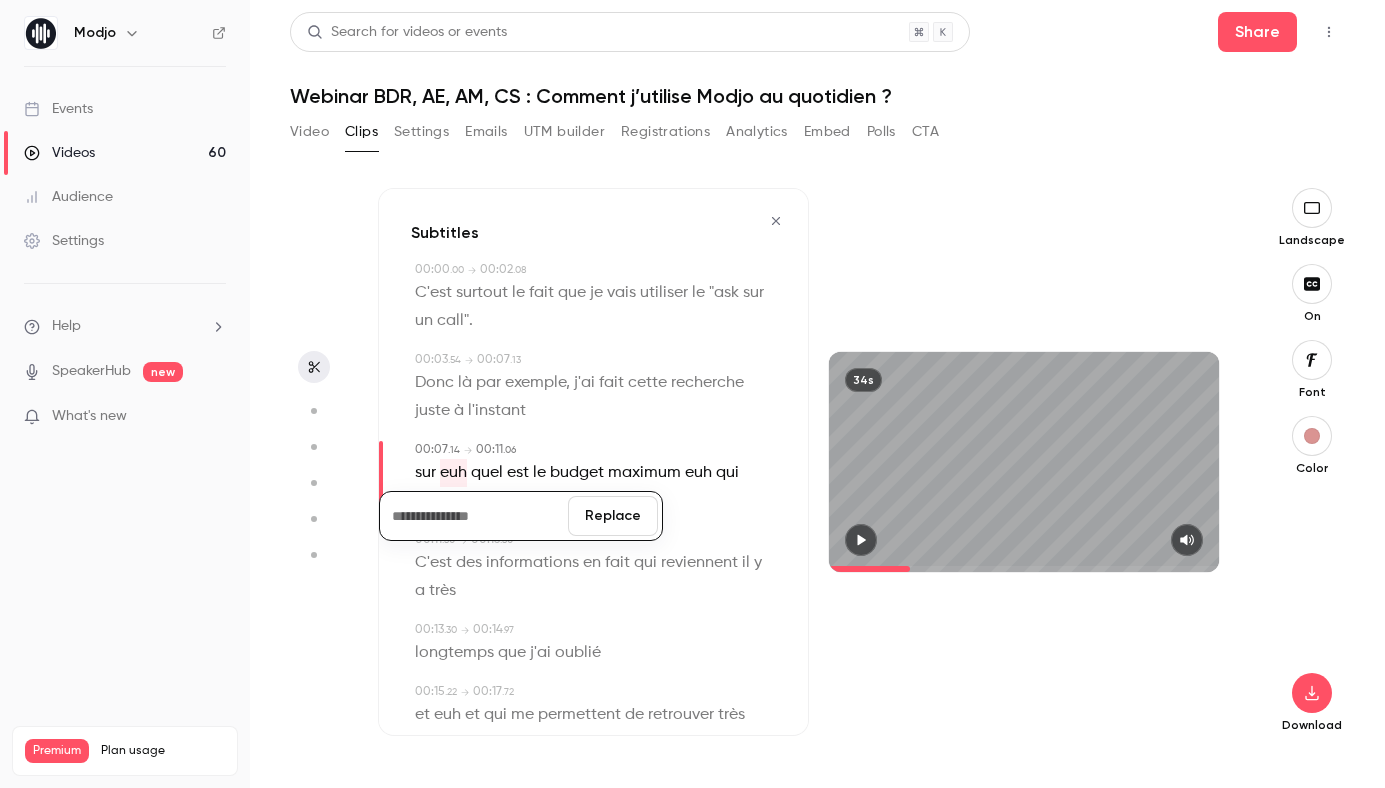 type 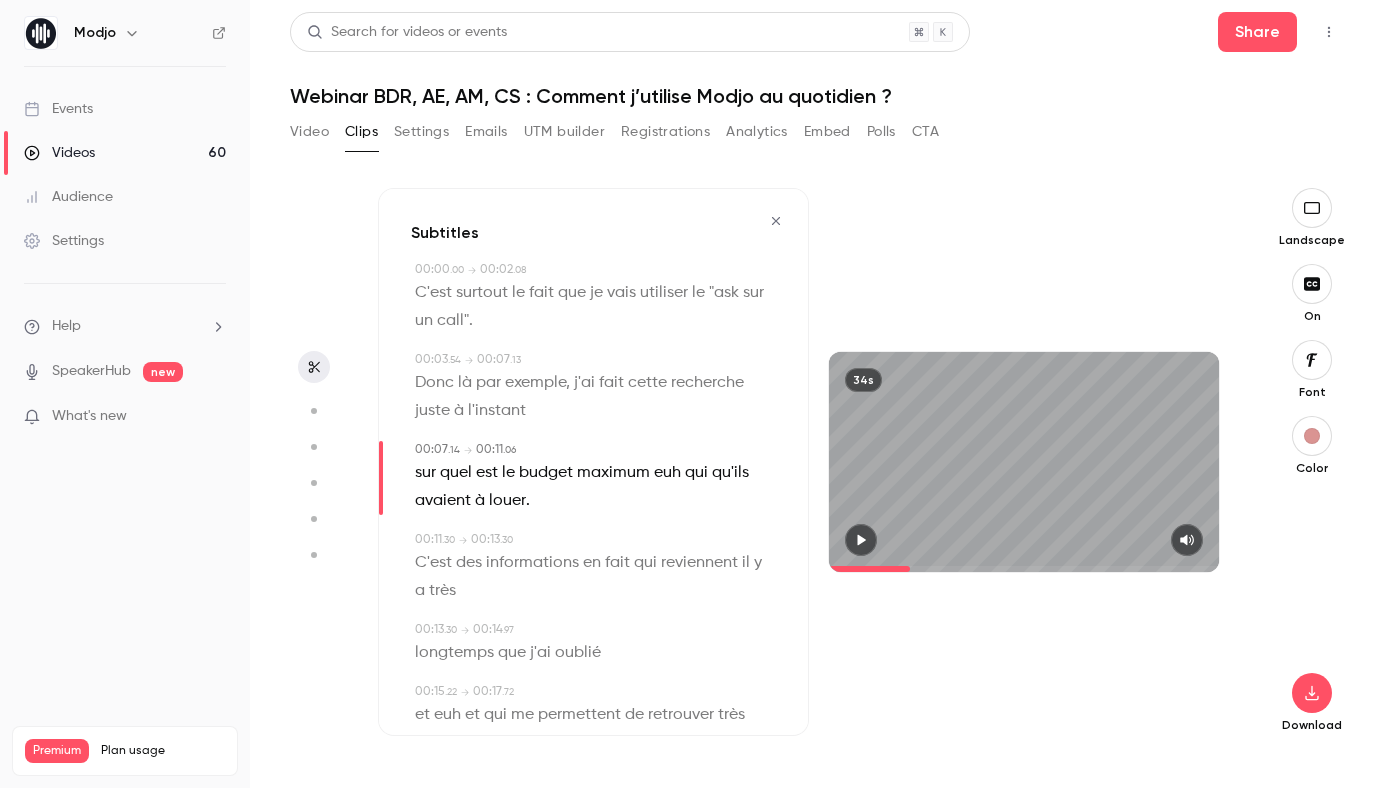 type on "***" 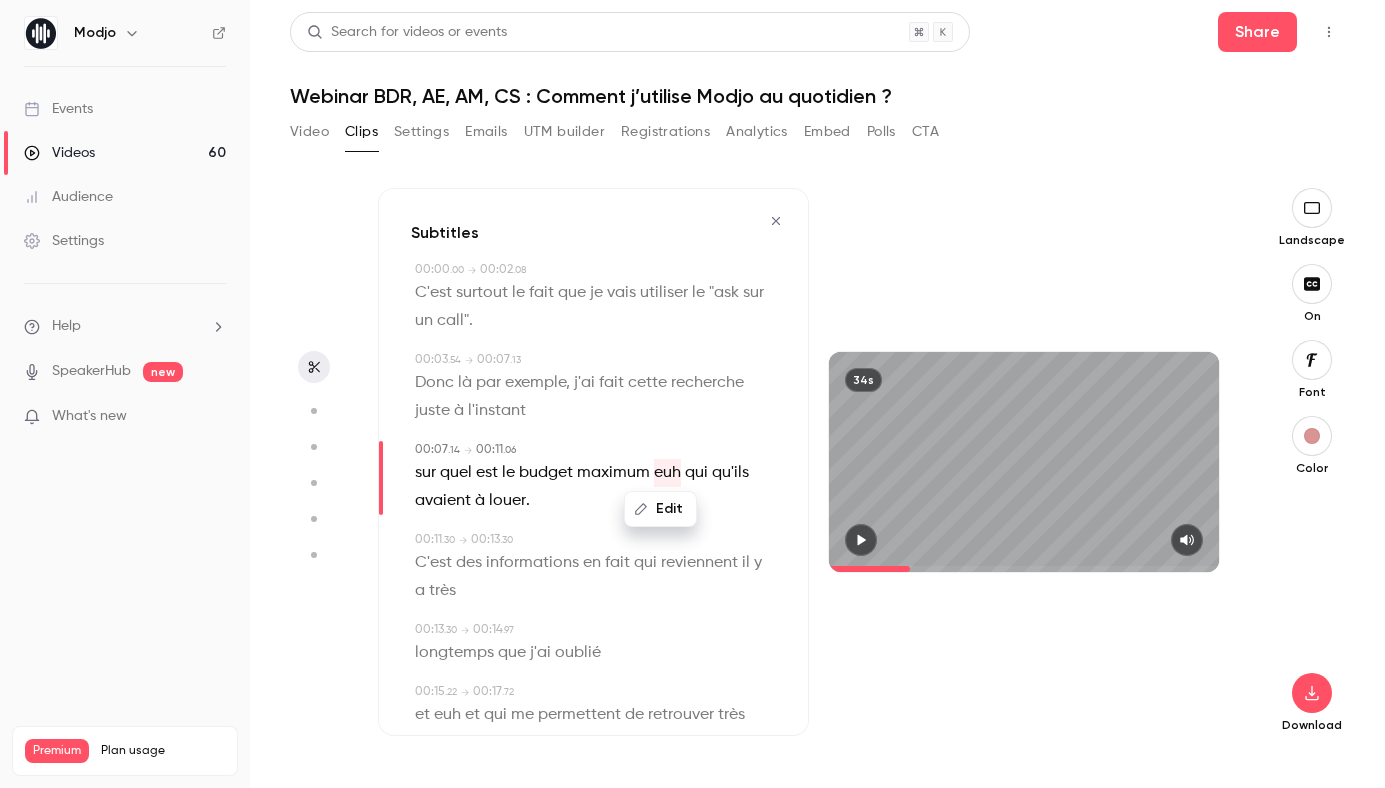 click on "Edit" at bounding box center (660, 509) 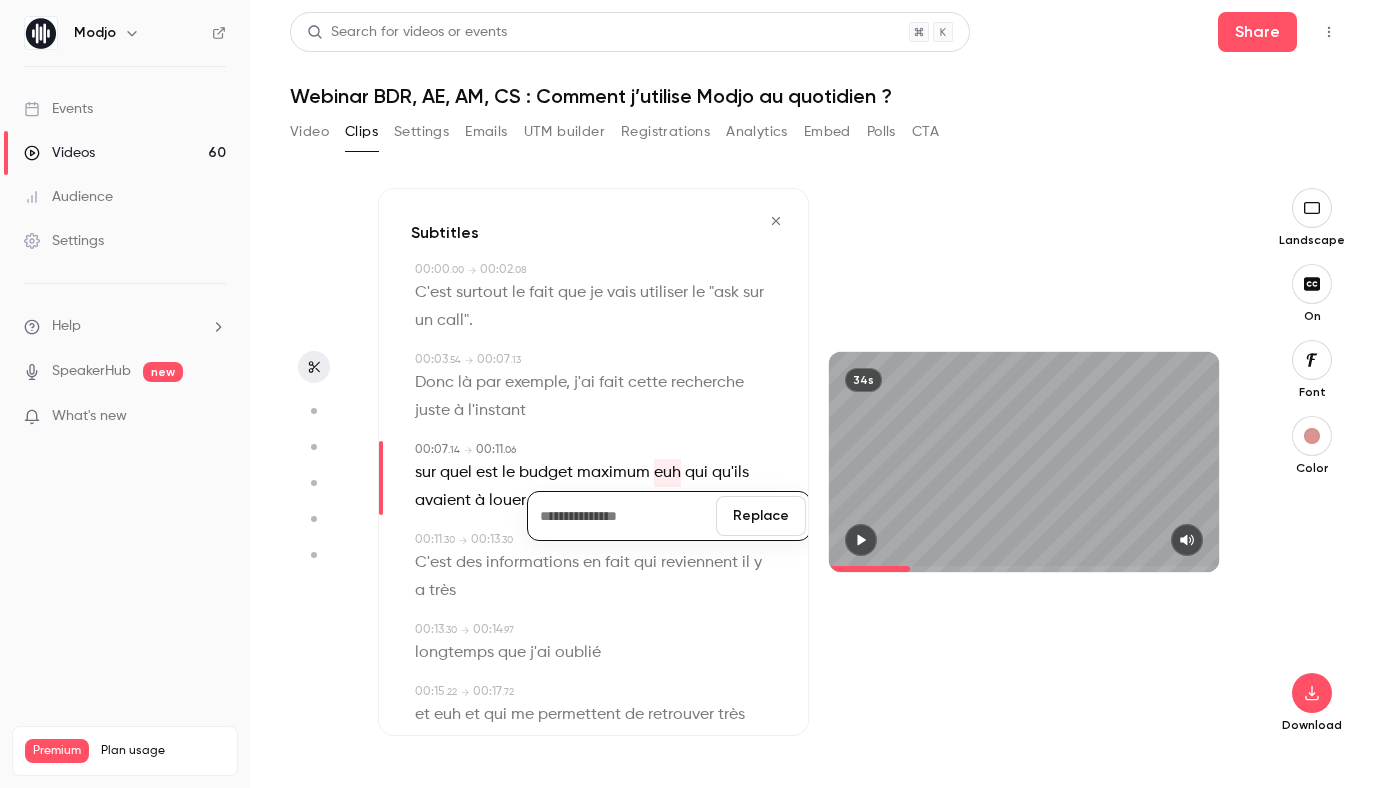 type 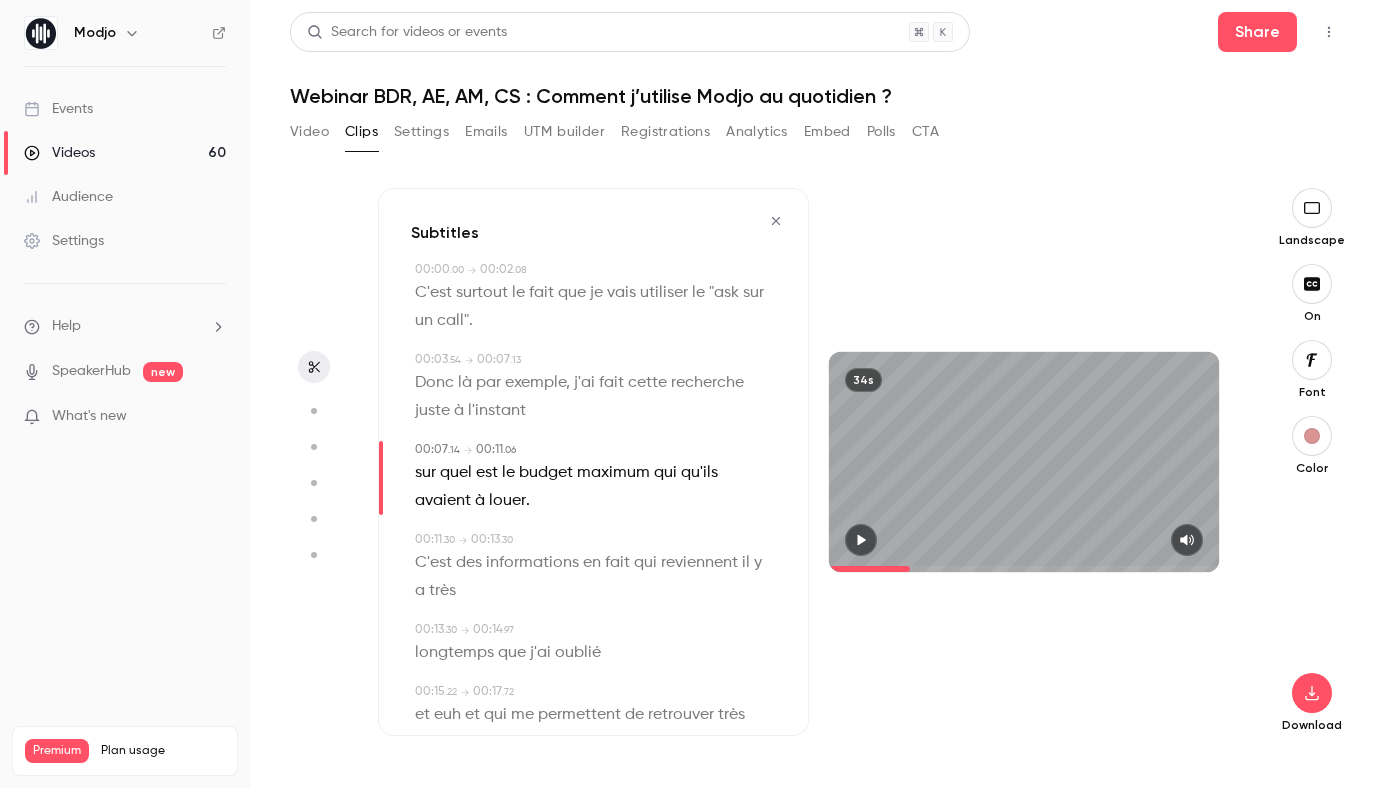 type on "***" 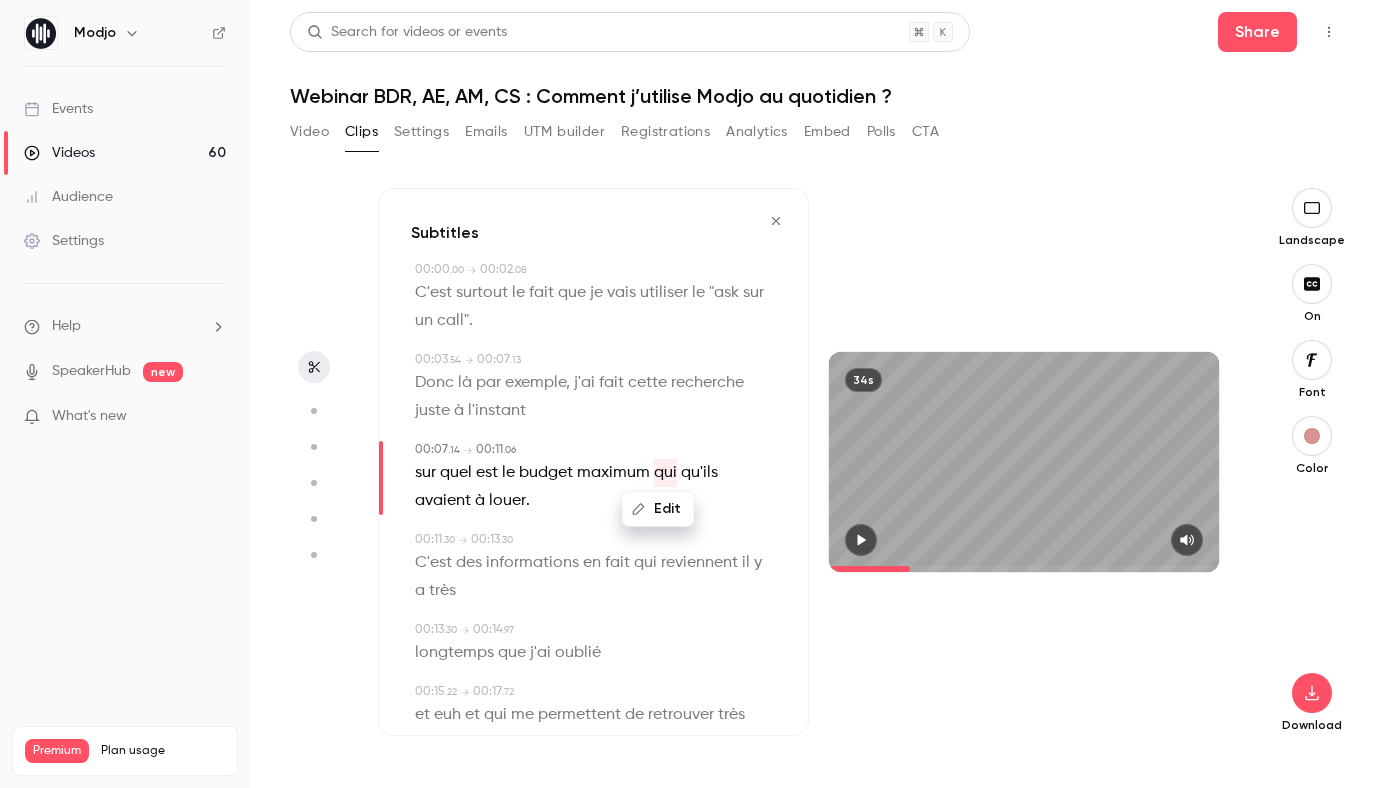 click on "Edit" at bounding box center (658, 509) 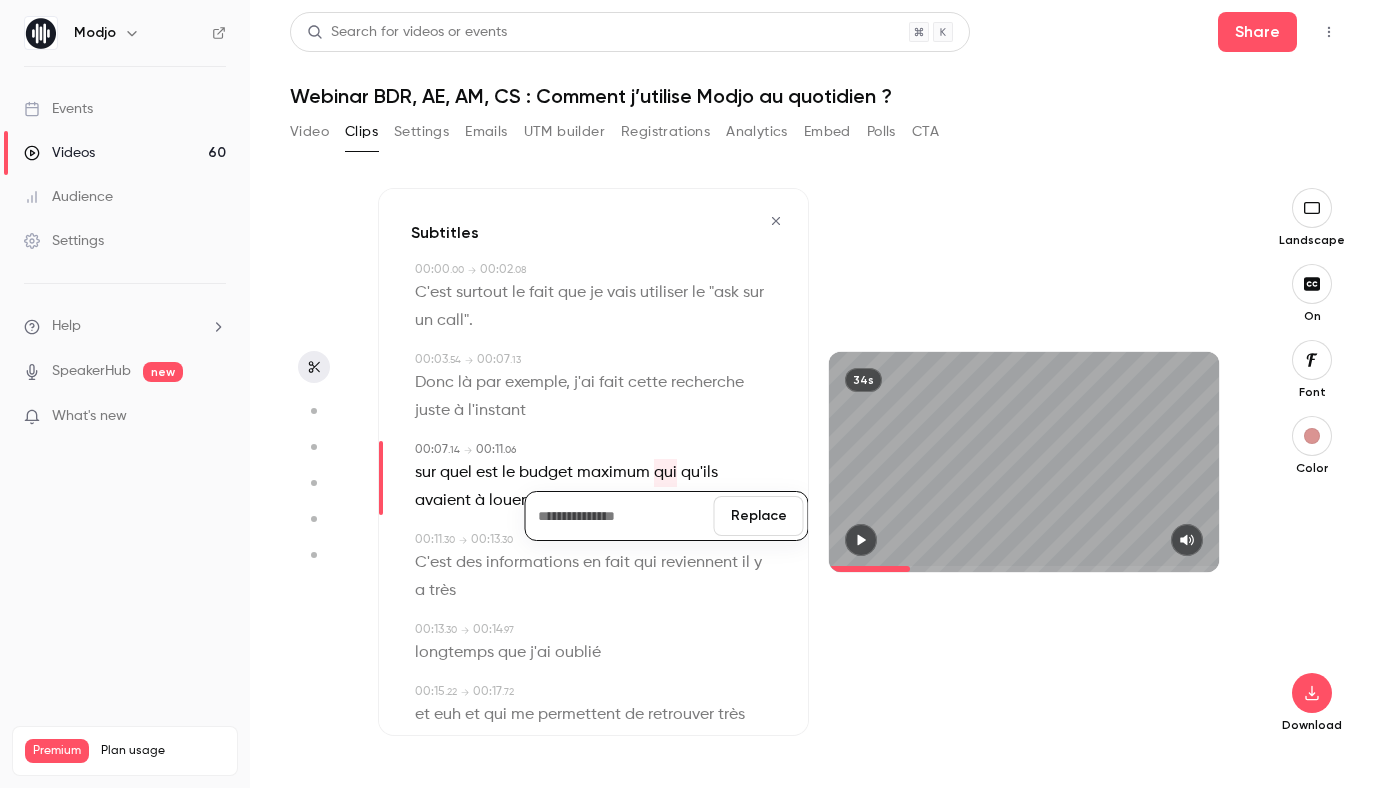 type 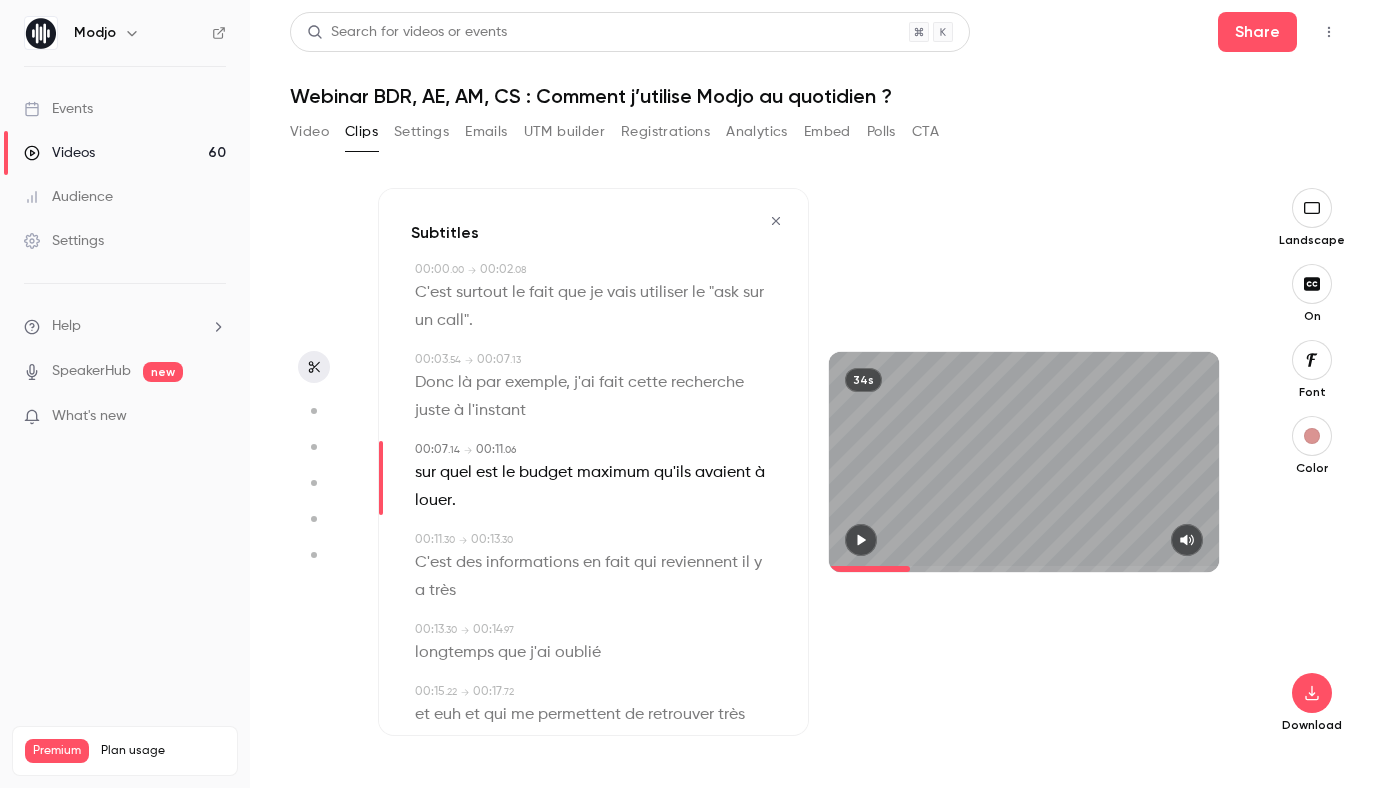 type on "***" 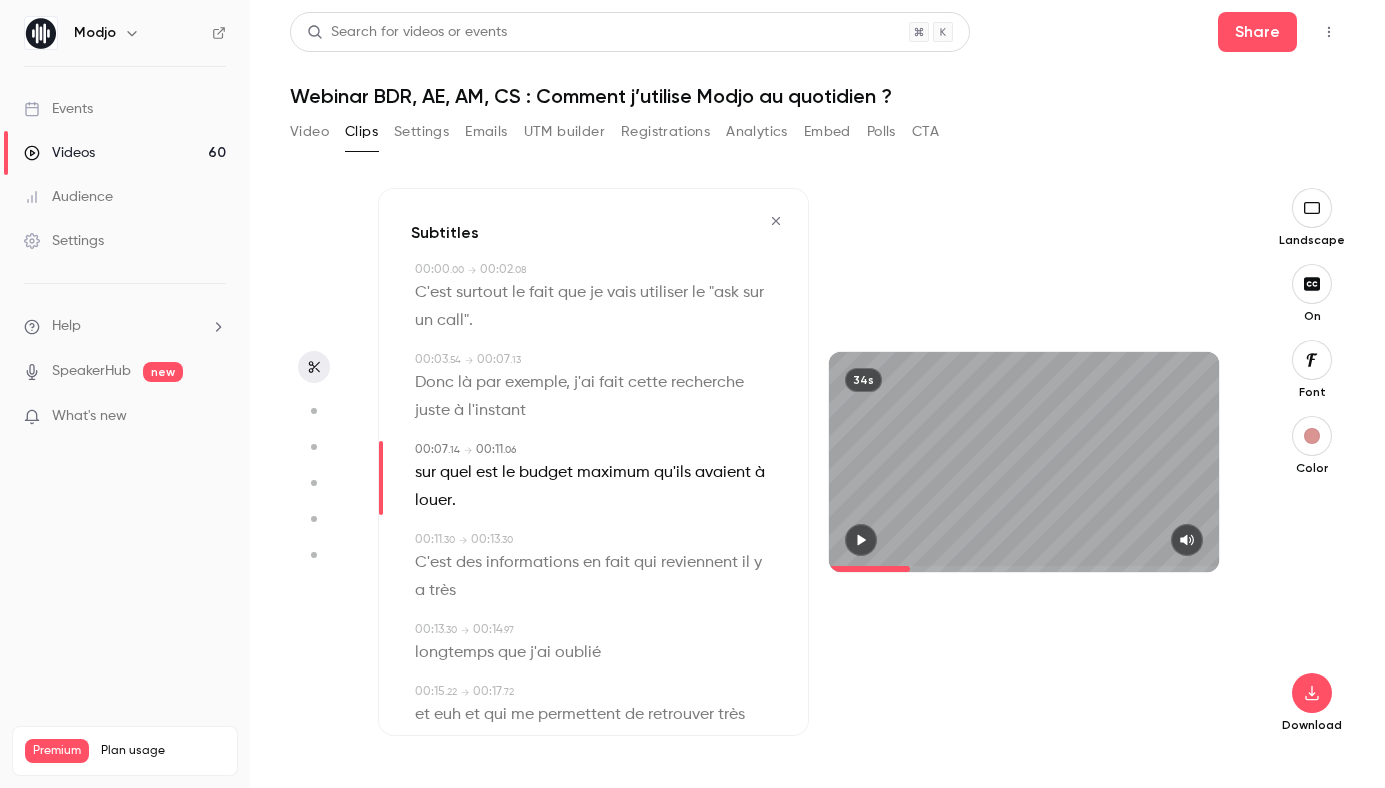 click on "louer" at bounding box center (433, 501) 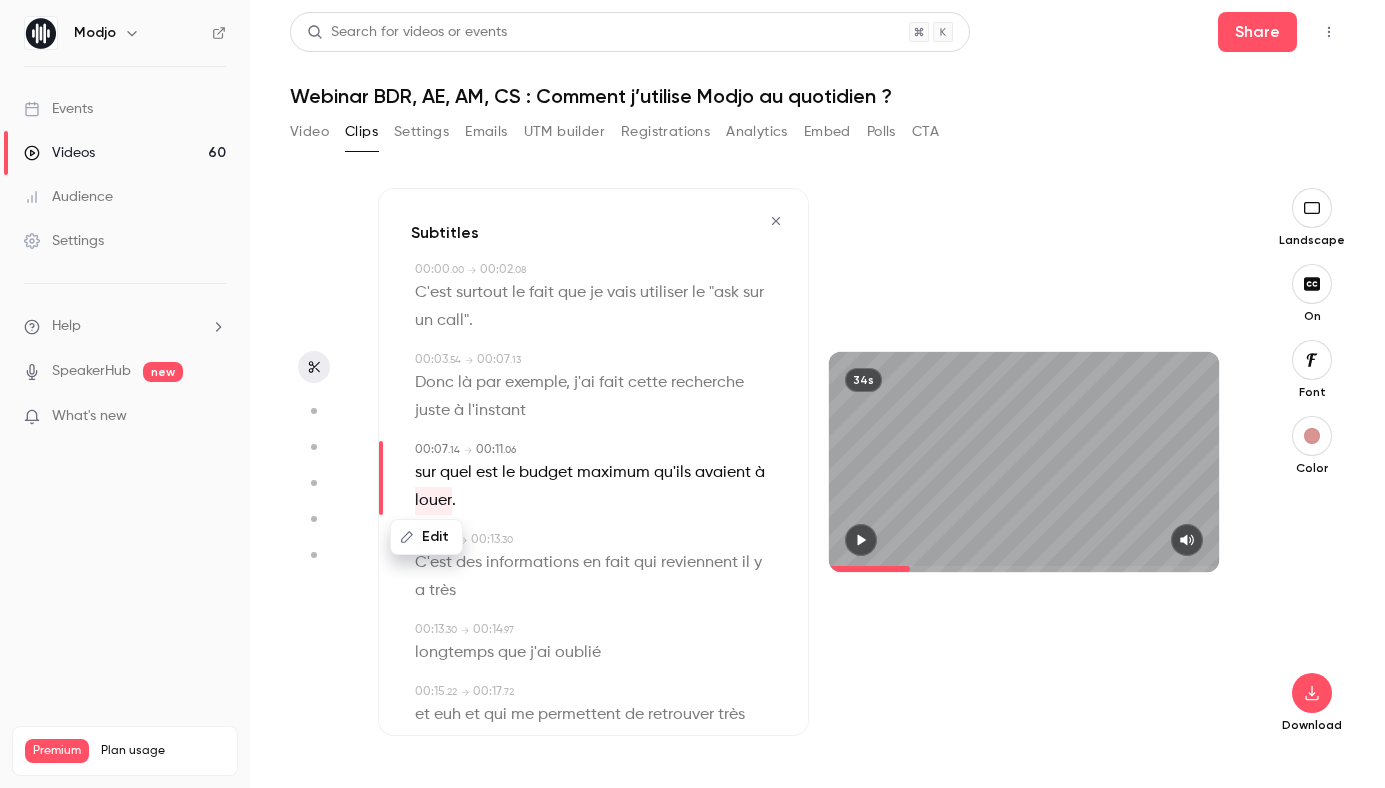 click on "Edit" at bounding box center [426, 537] 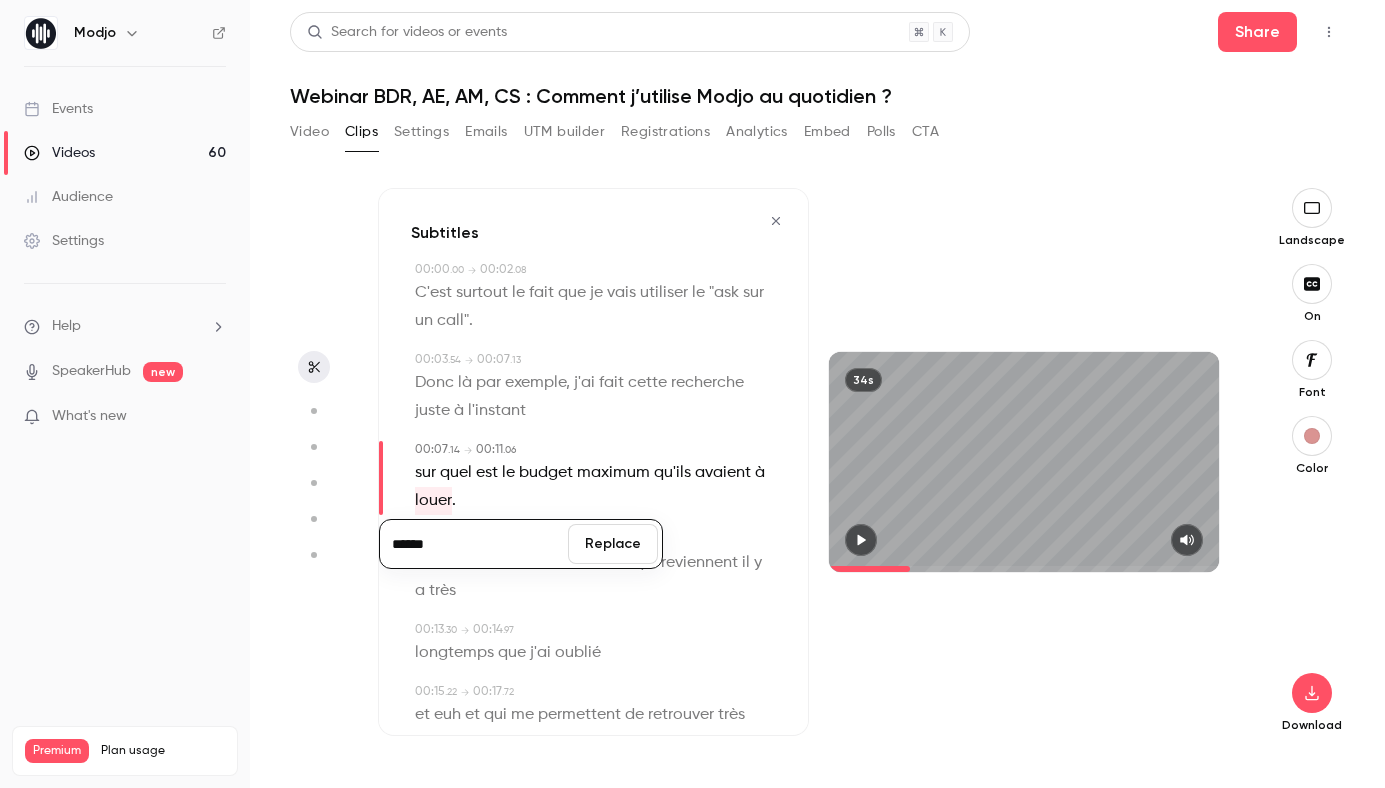 click on "******" at bounding box center (474, 544) 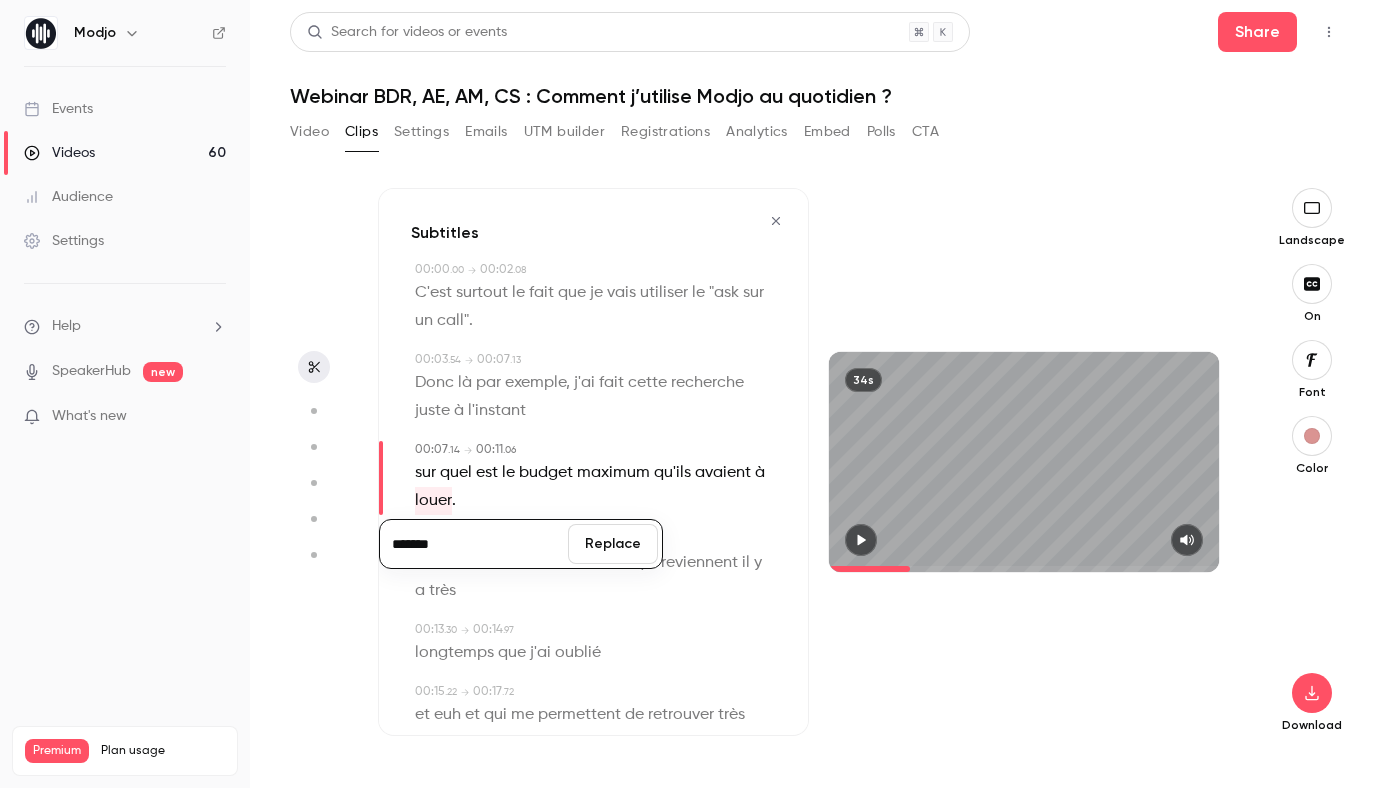 type on "*******" 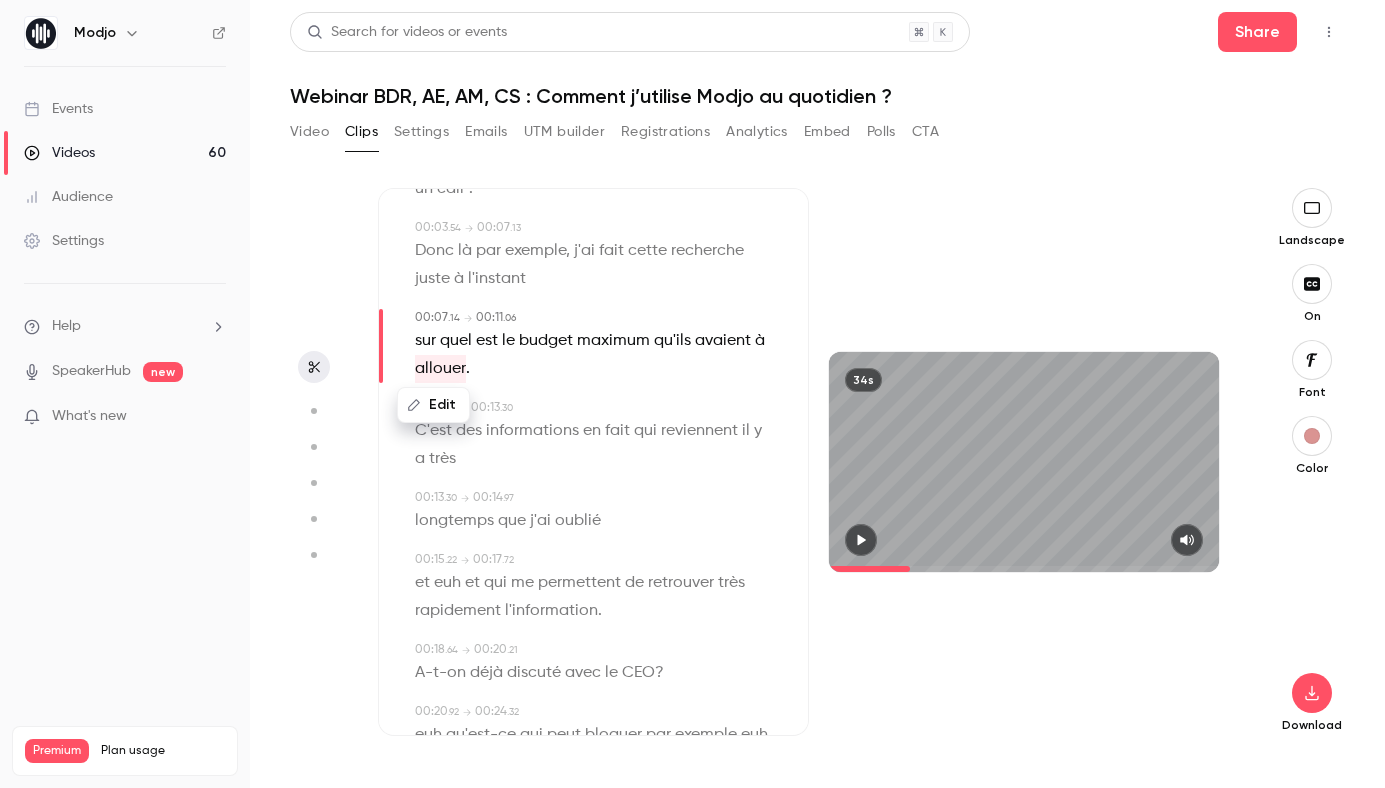 scroll, scrollTop: 140, scrollLeft: 0, axis: vertical 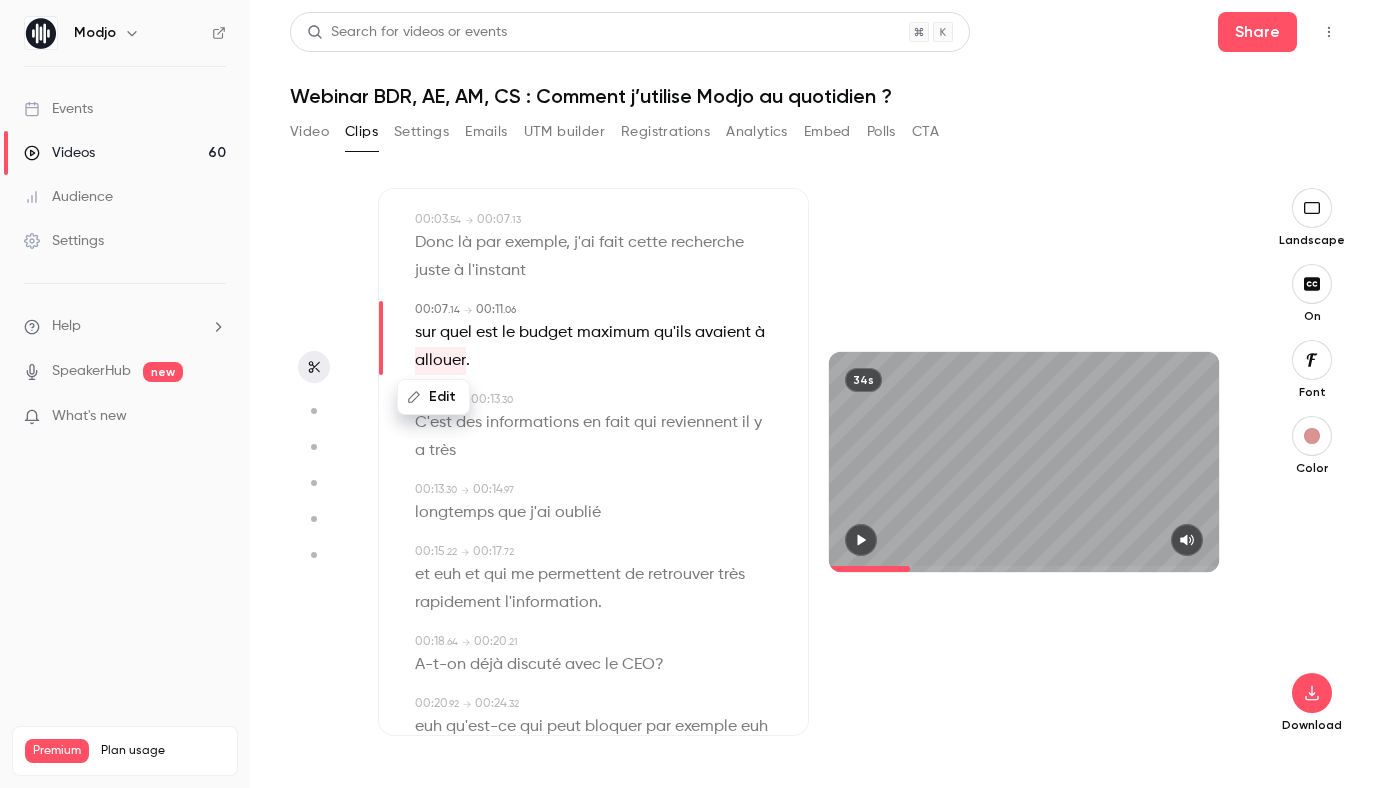 click on "reviennent" at bounding box center [699, 423] 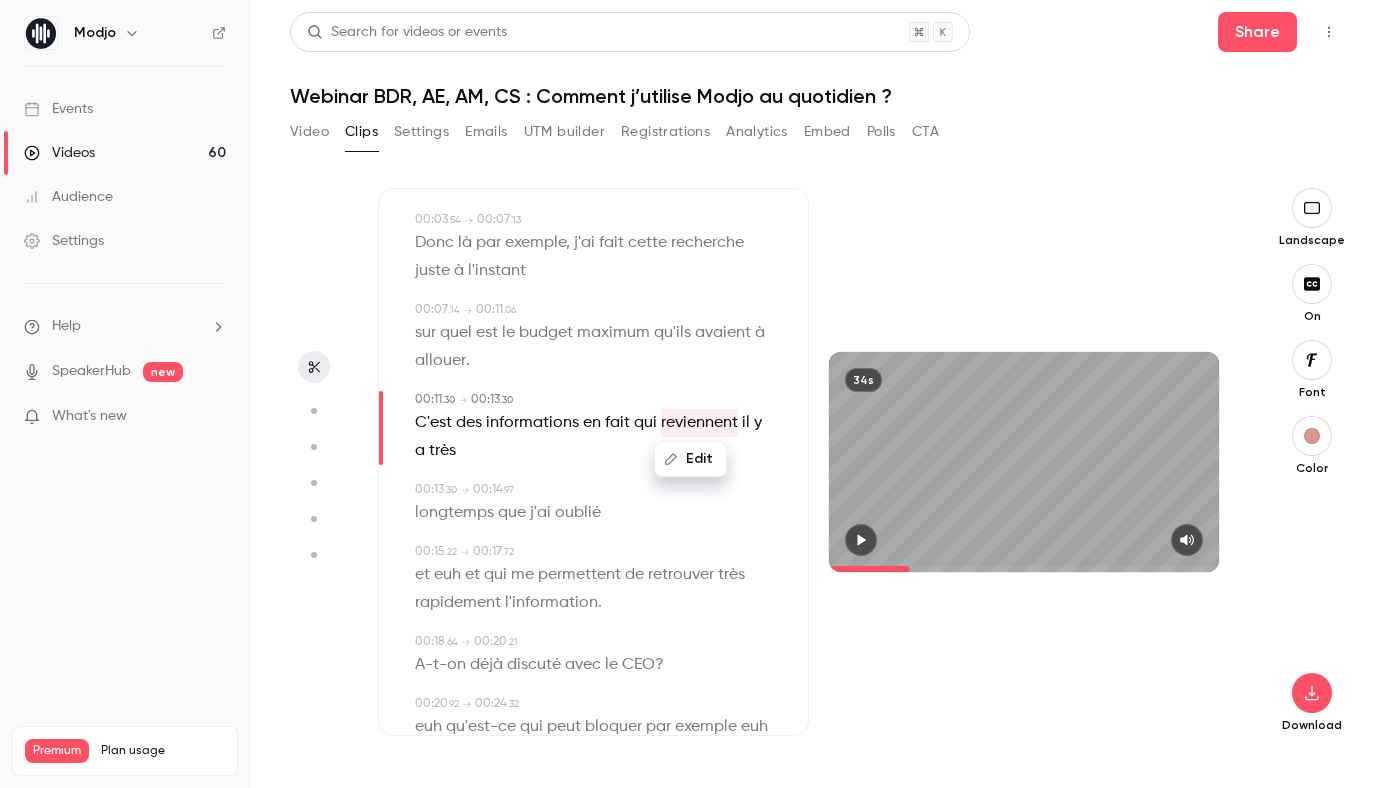 type on "****" 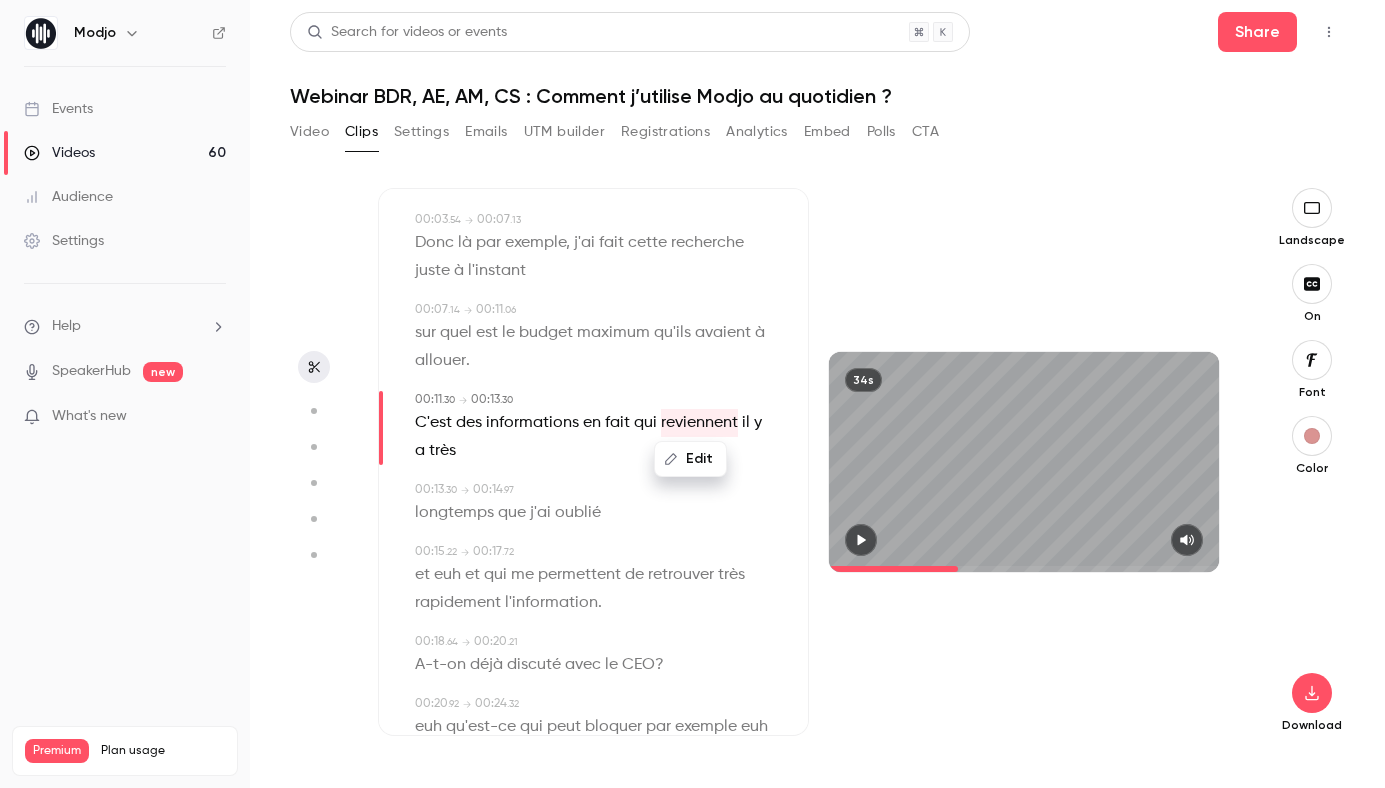 click on "Edit" at bounding box center (690, 459) 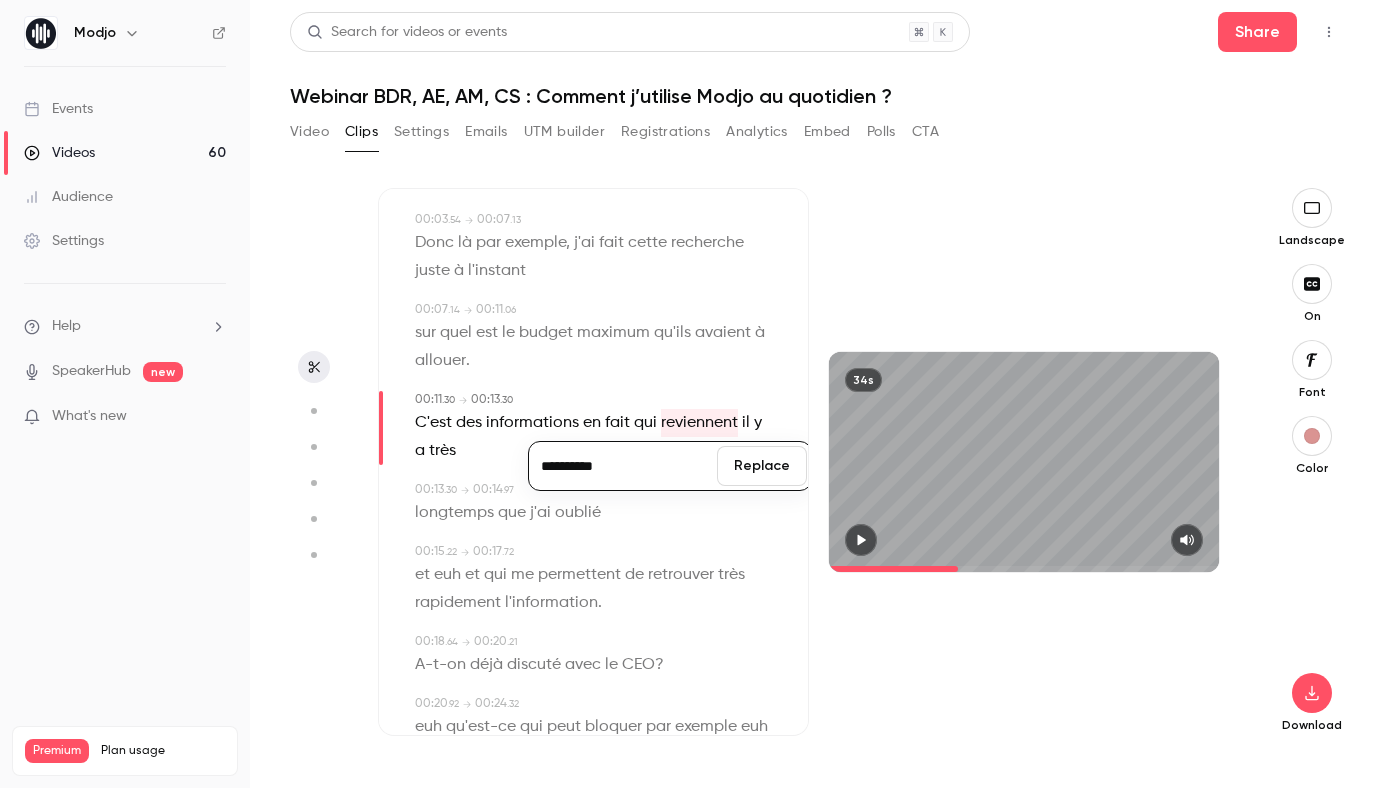 click on "**********" at bounding box center (623, 466) 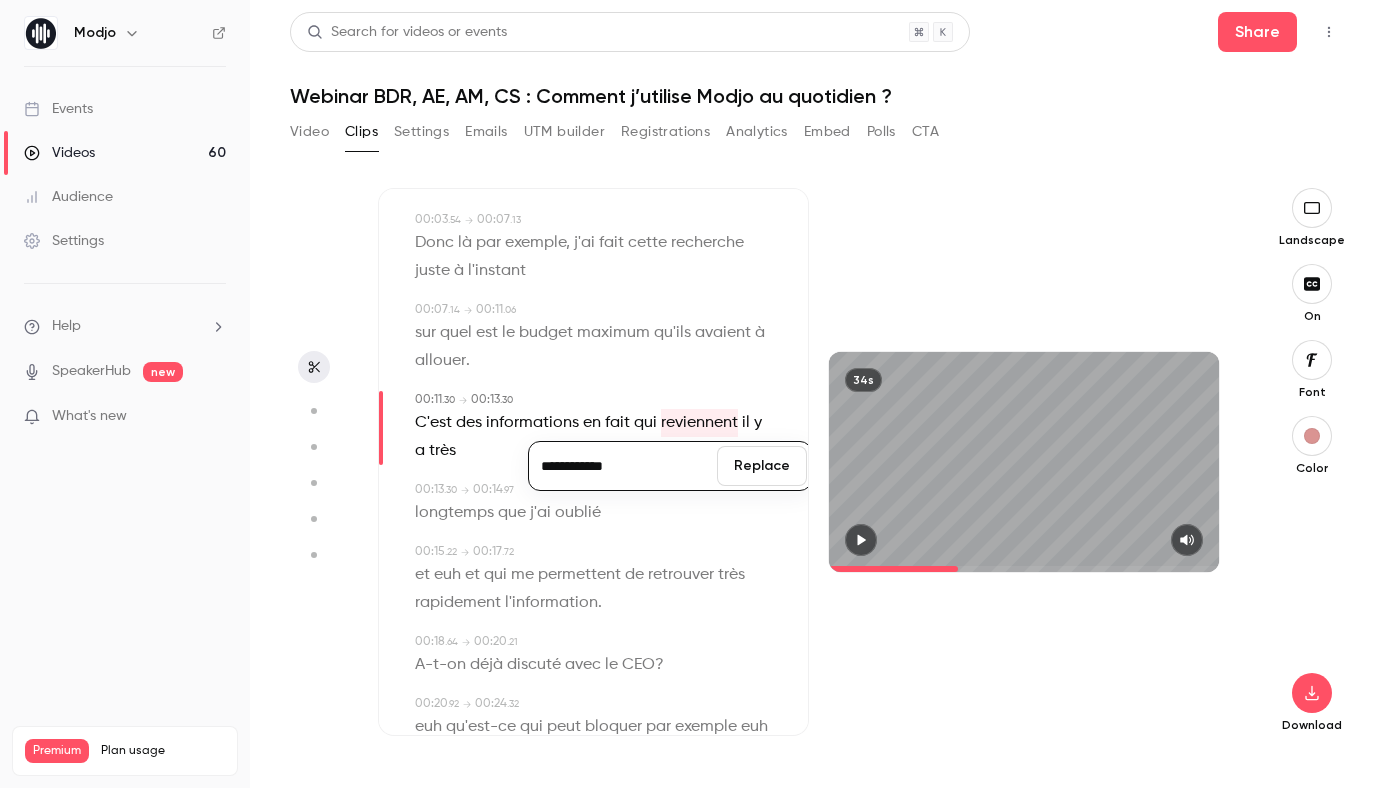 type on "**********" 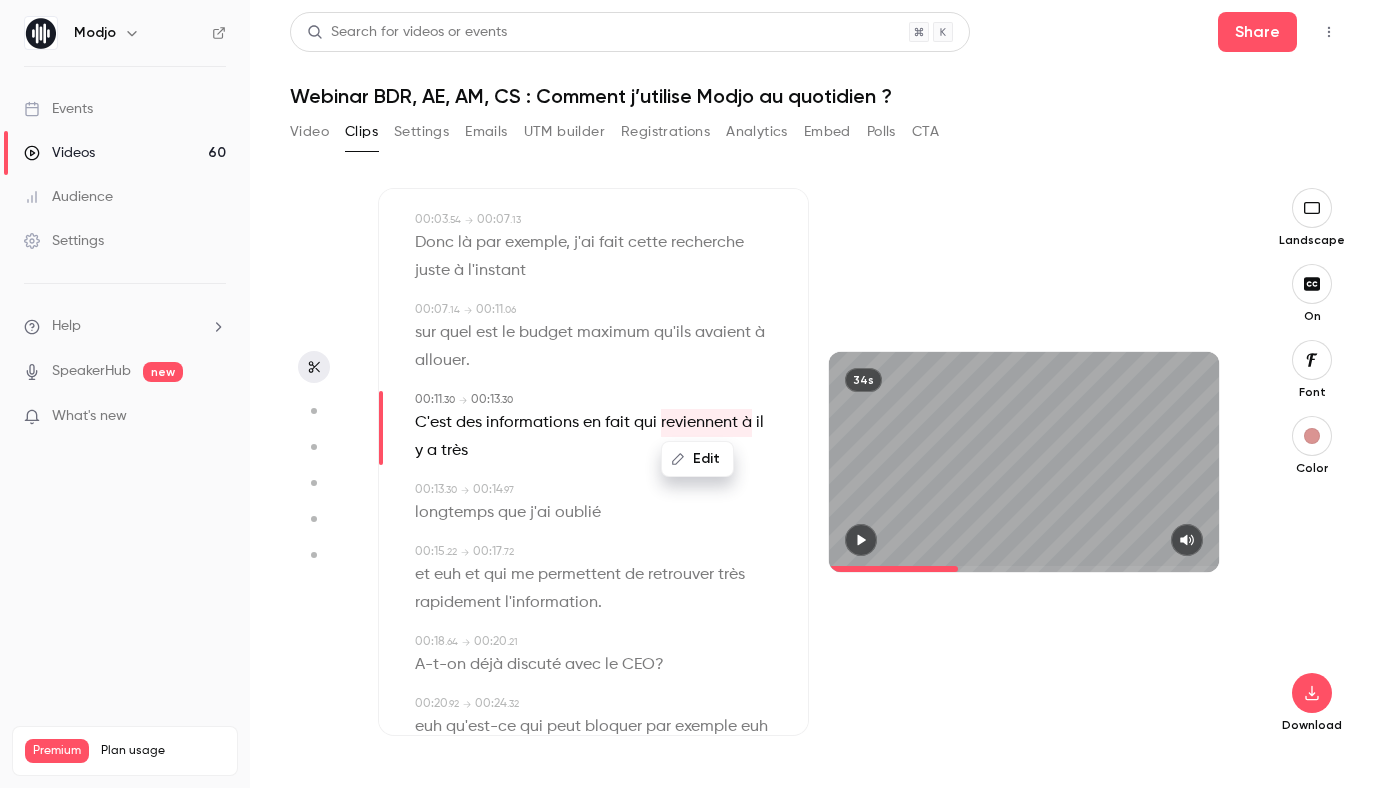 click on "longtemps" at bounding box center [454, 513] 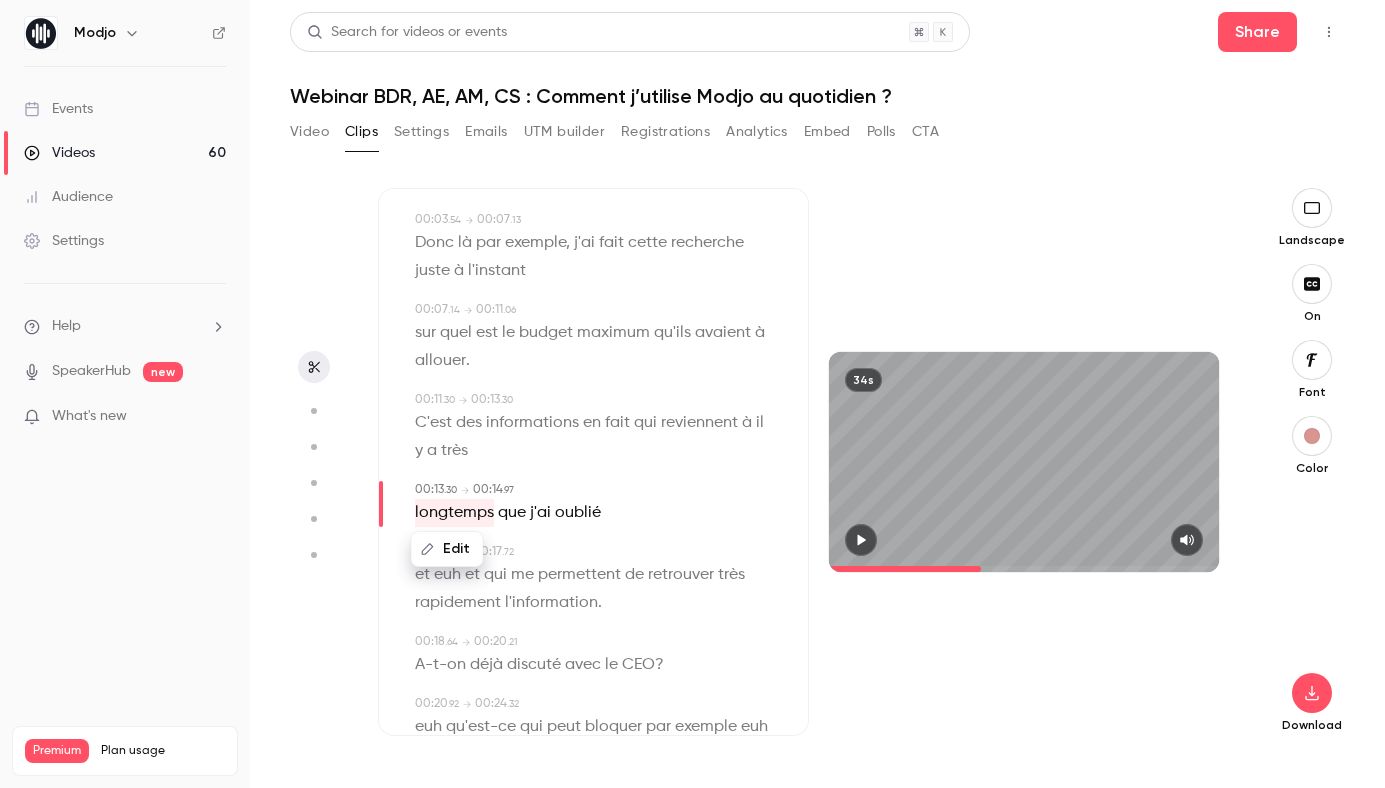 click on "Edit" at bounding box center (447, 549) 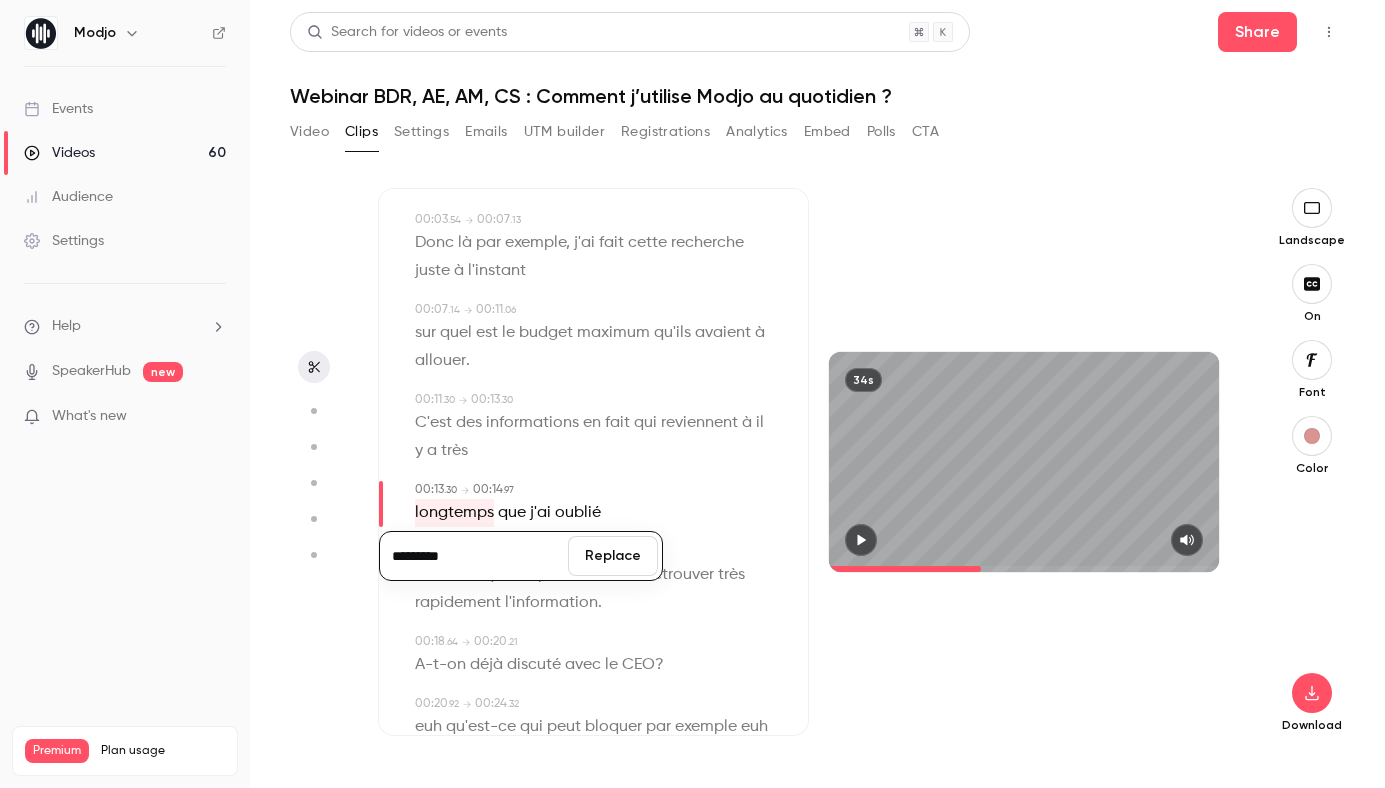 click on "*********" at bounding box center (474, 556) 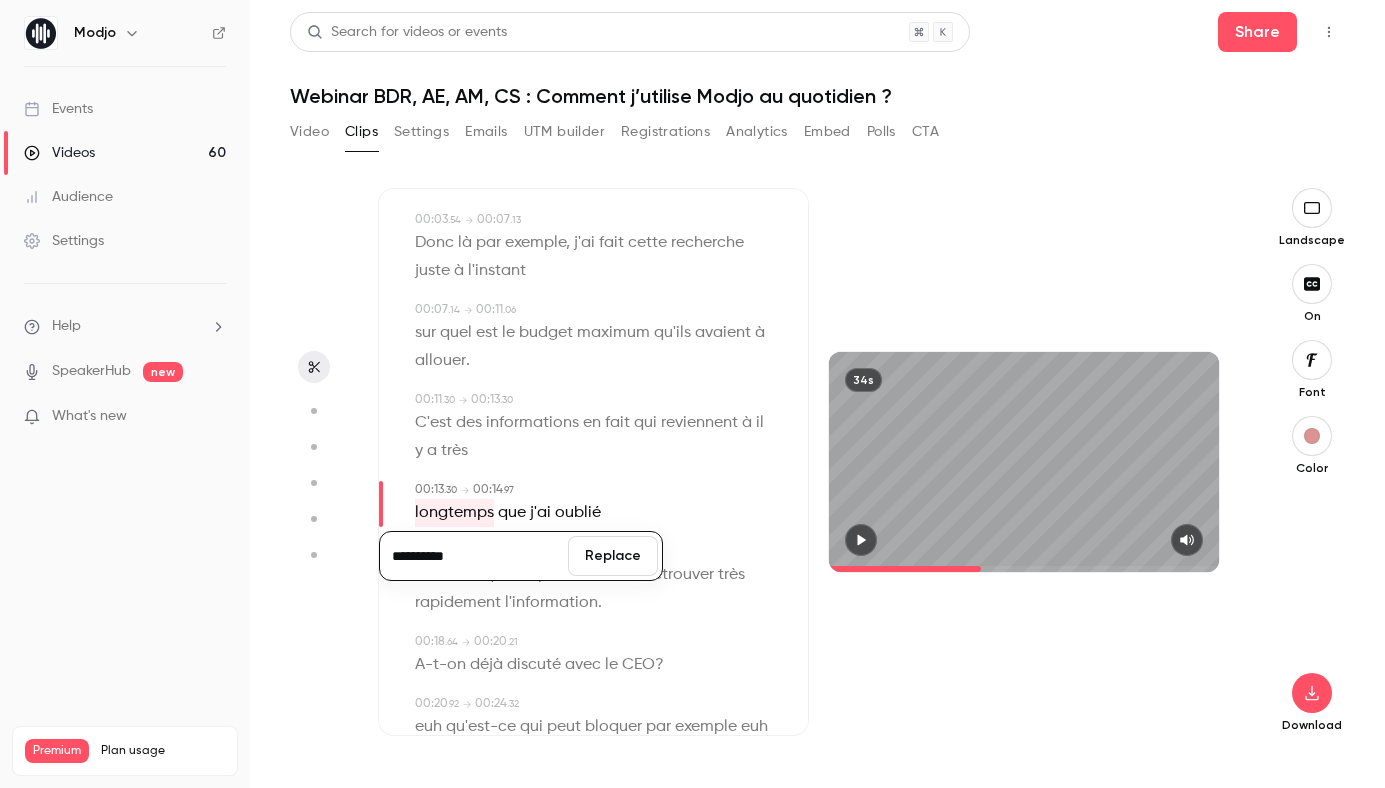 type on "**********" 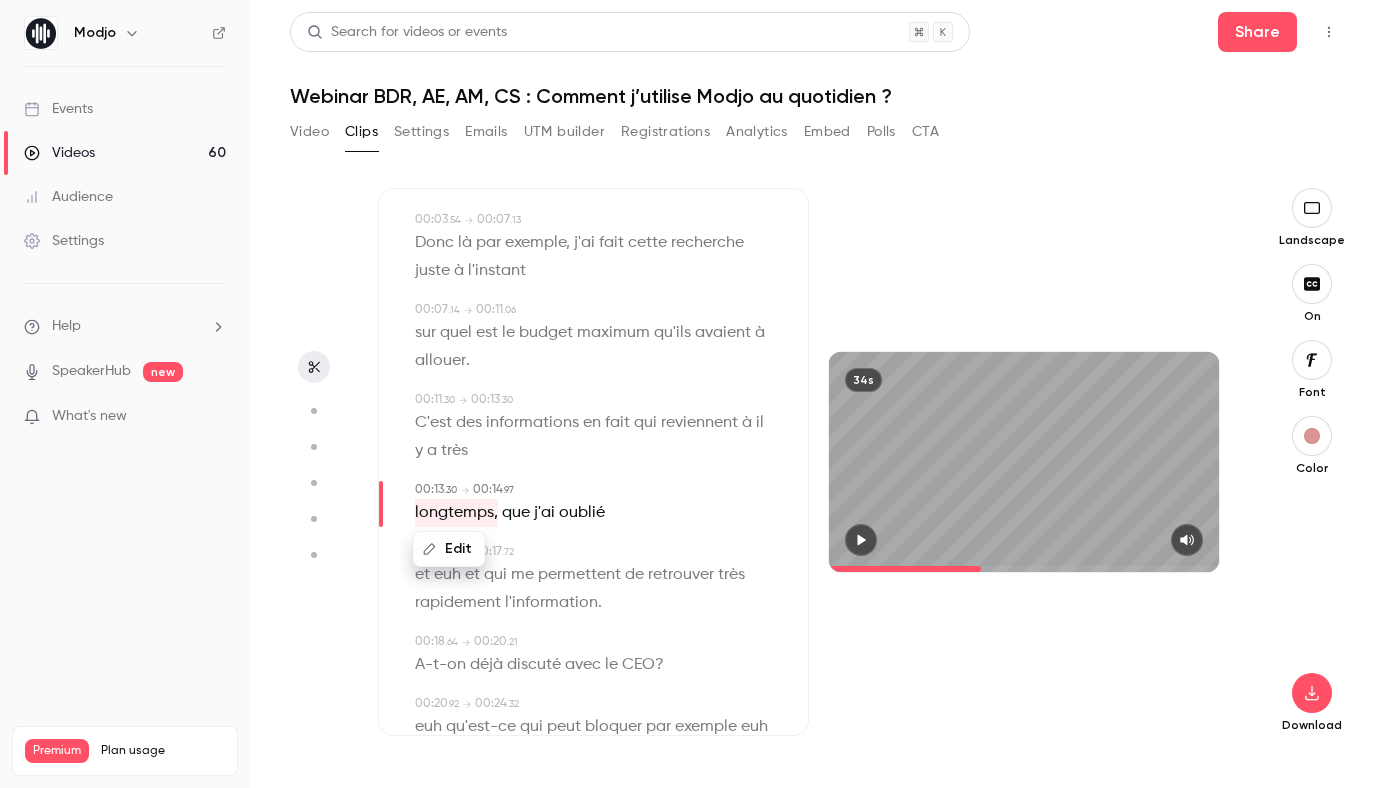 click on "Edit" at bounding box center [457, 549] 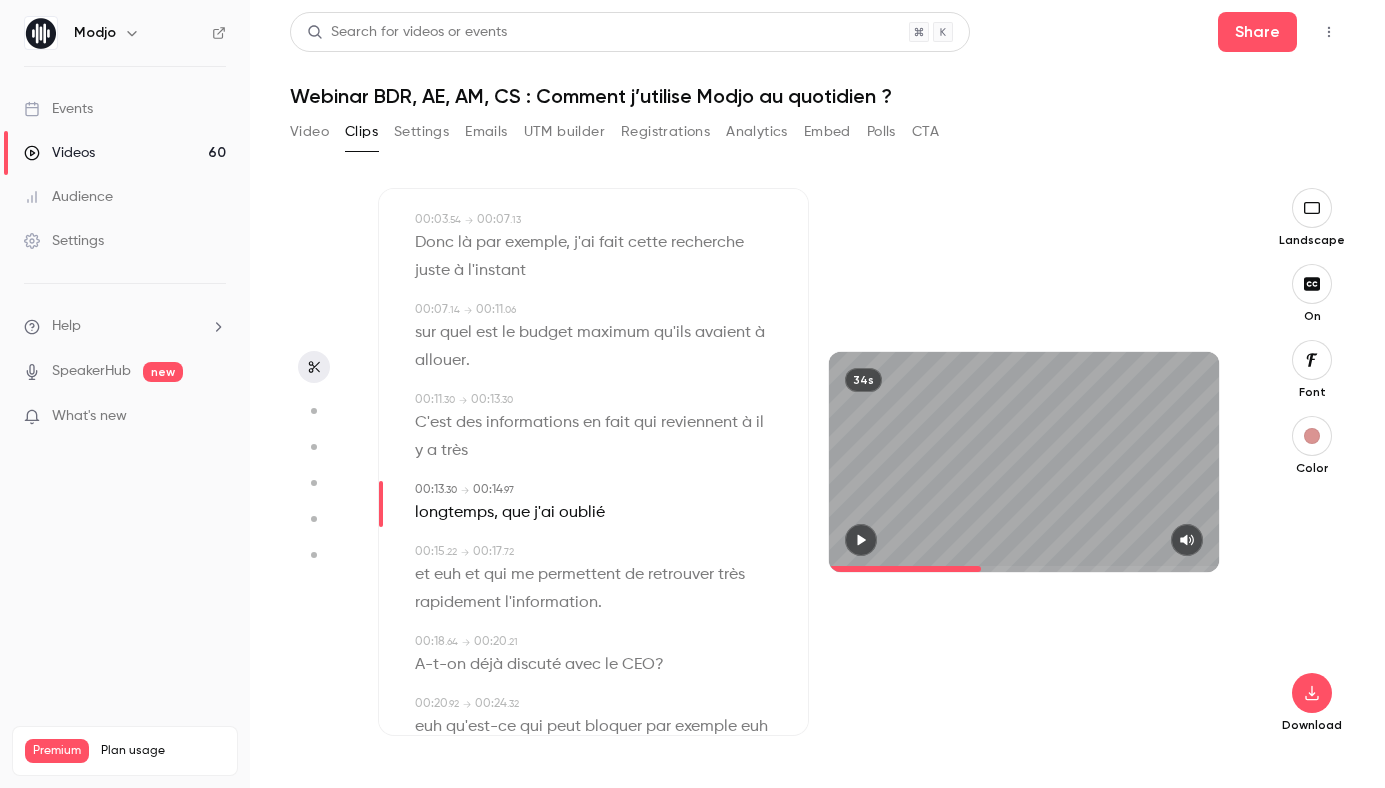 click on "euh" at bounding box center (447, 575) 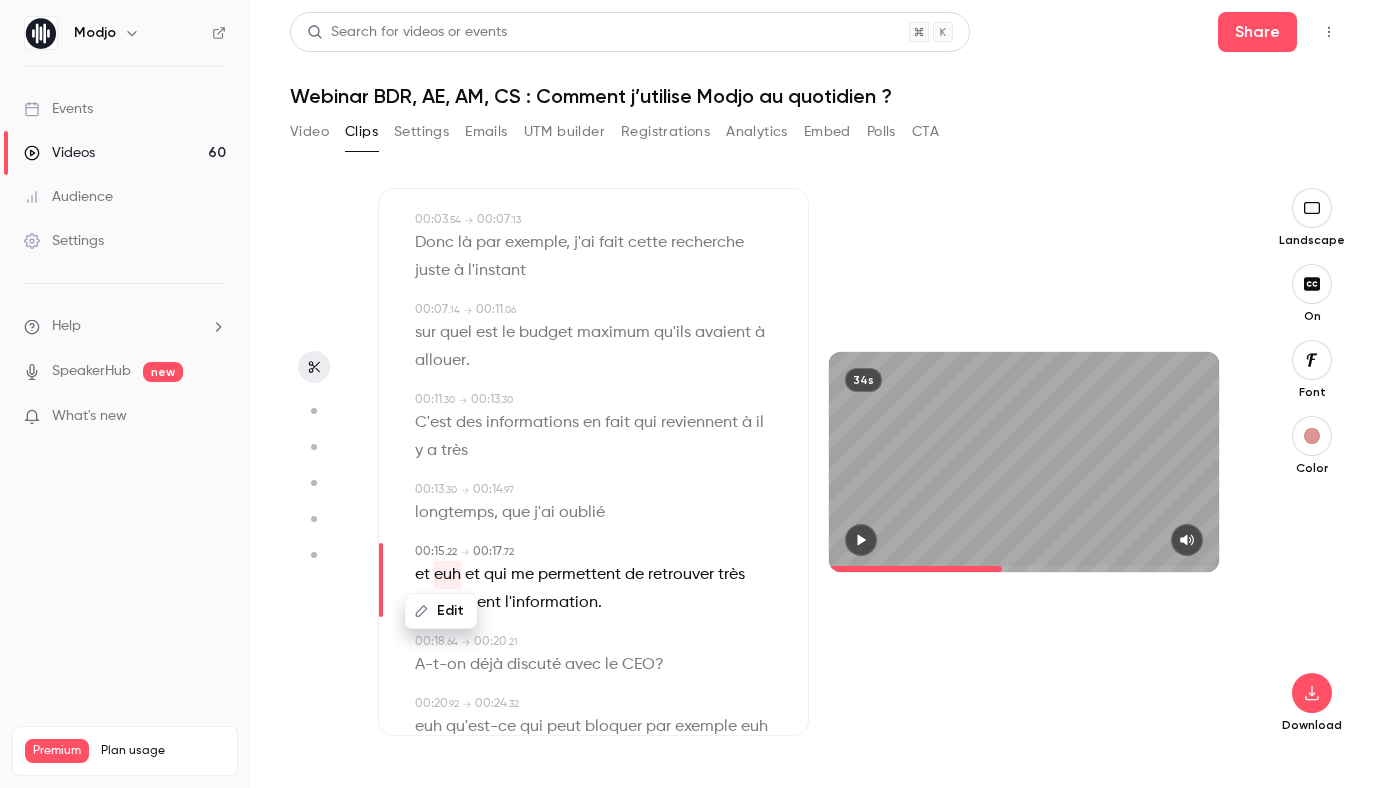 click on "Edit" at bounding box center (441, 611) 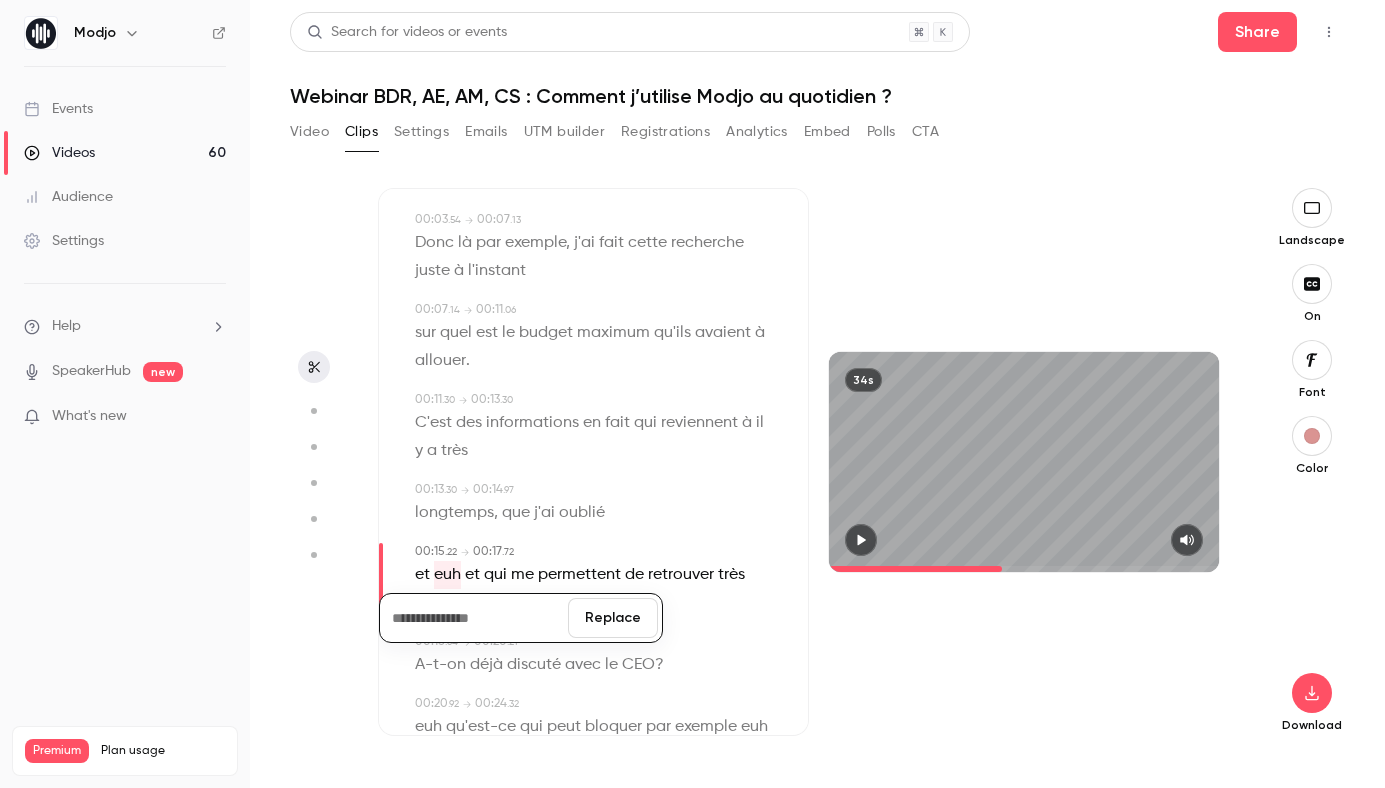 type 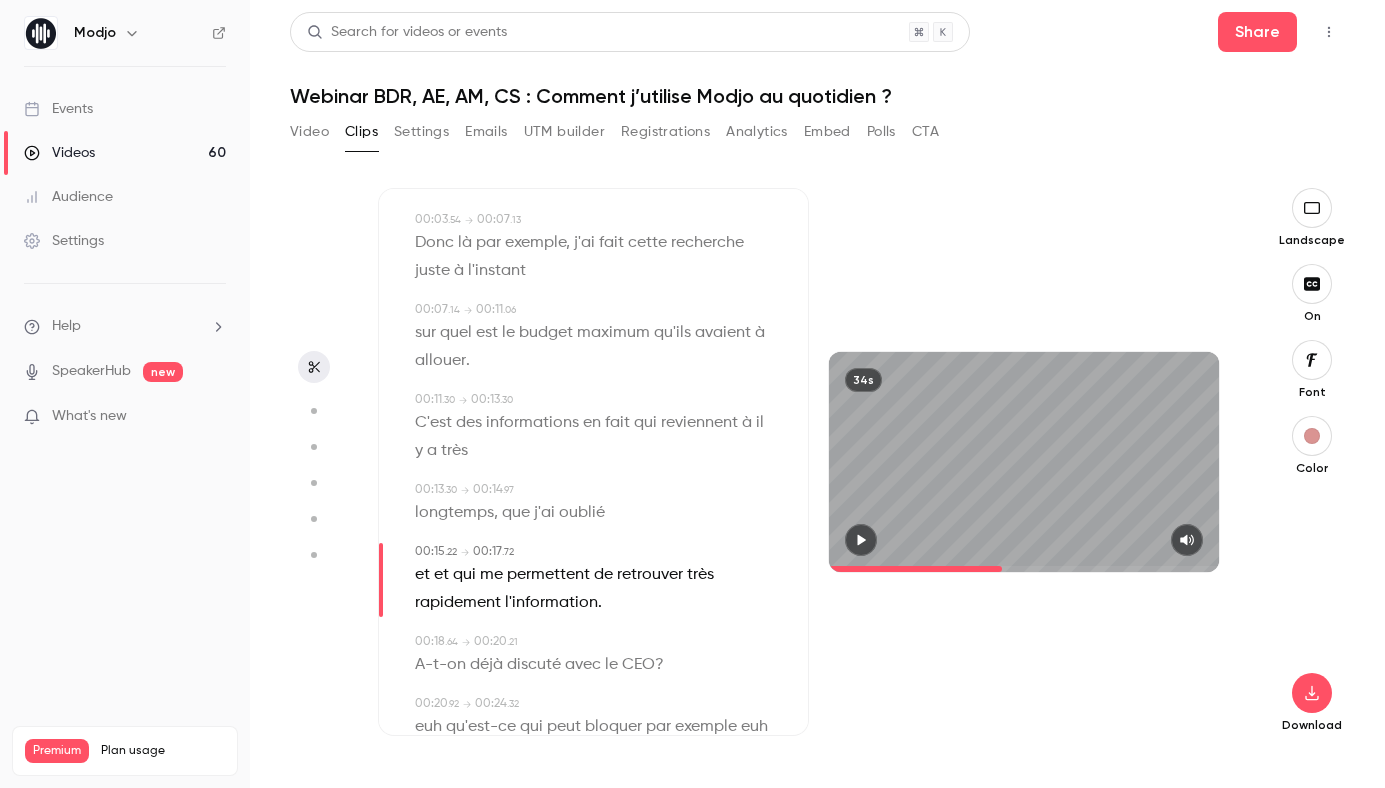 click on "et" at bounding box center [441, 575] 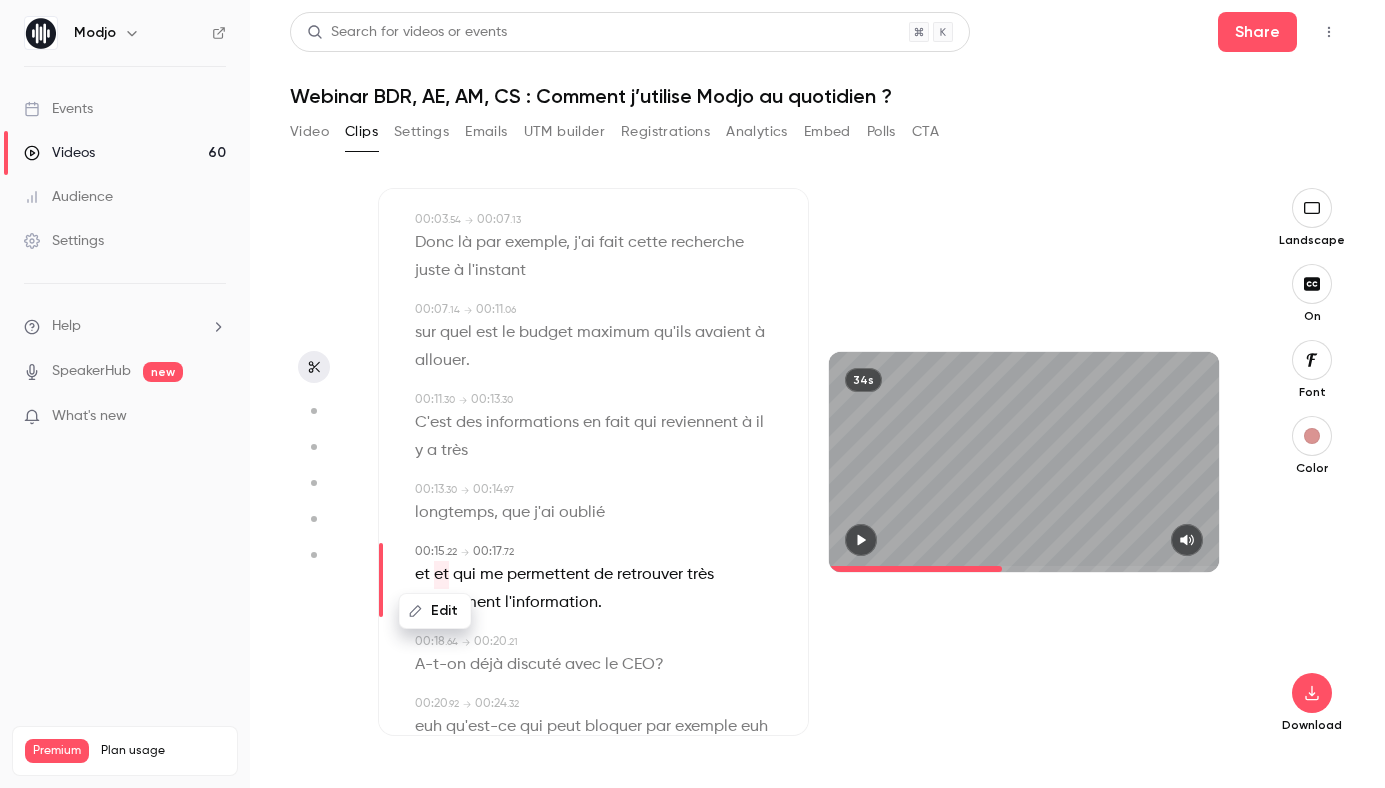 click on "Edit" at bounding box center [435, 611] 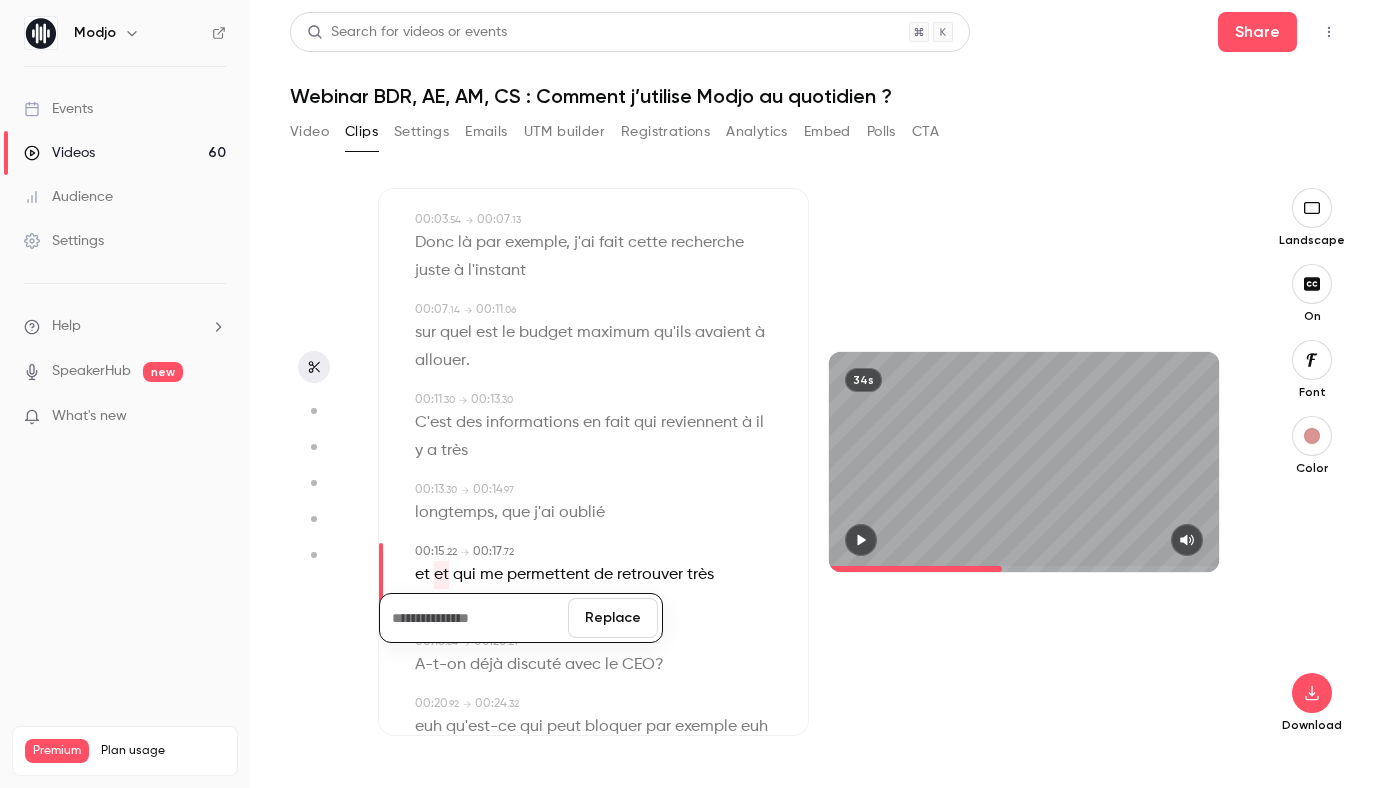 type 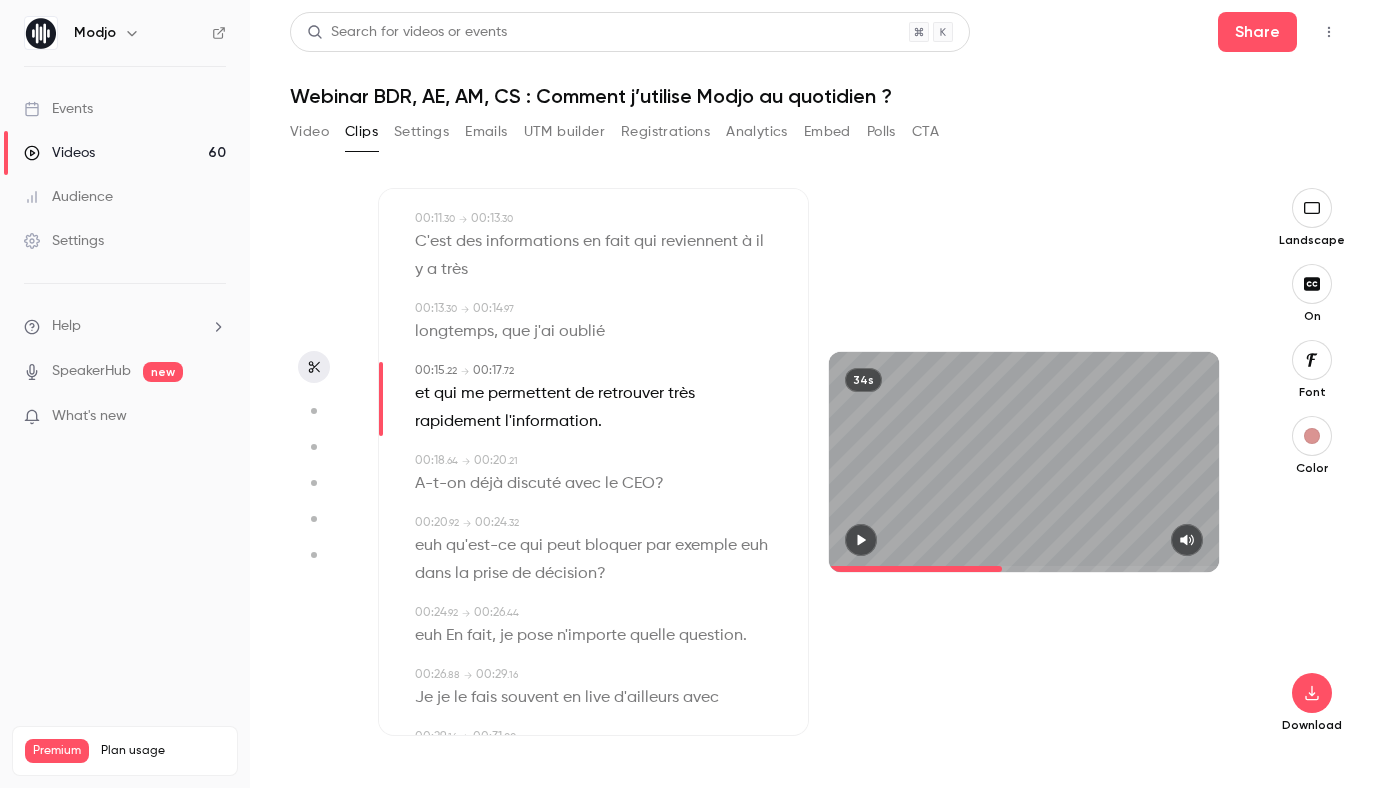 scroll, scrollTop: 341, scrollLeft: 0, axis: vertical 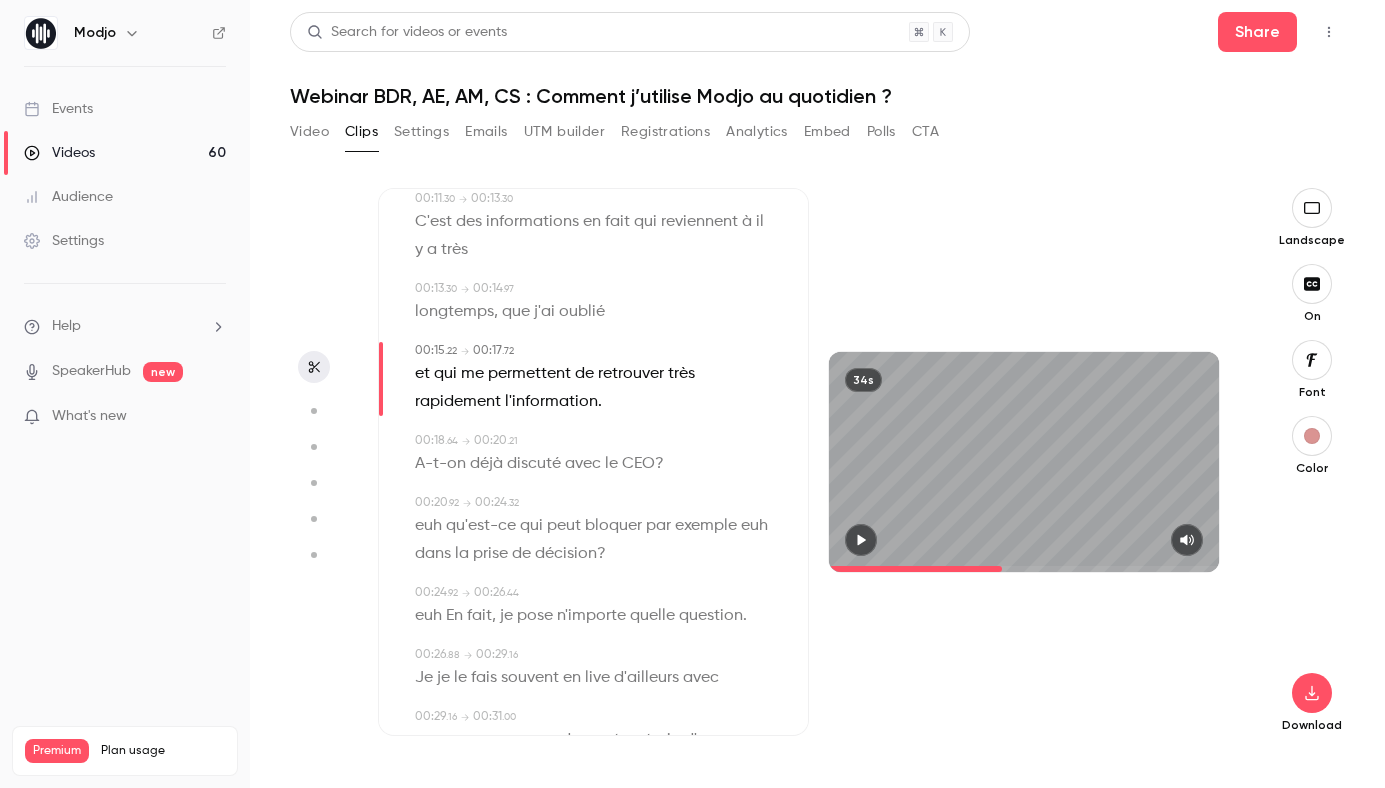 click on "euh" at bounding box center [428, 526] 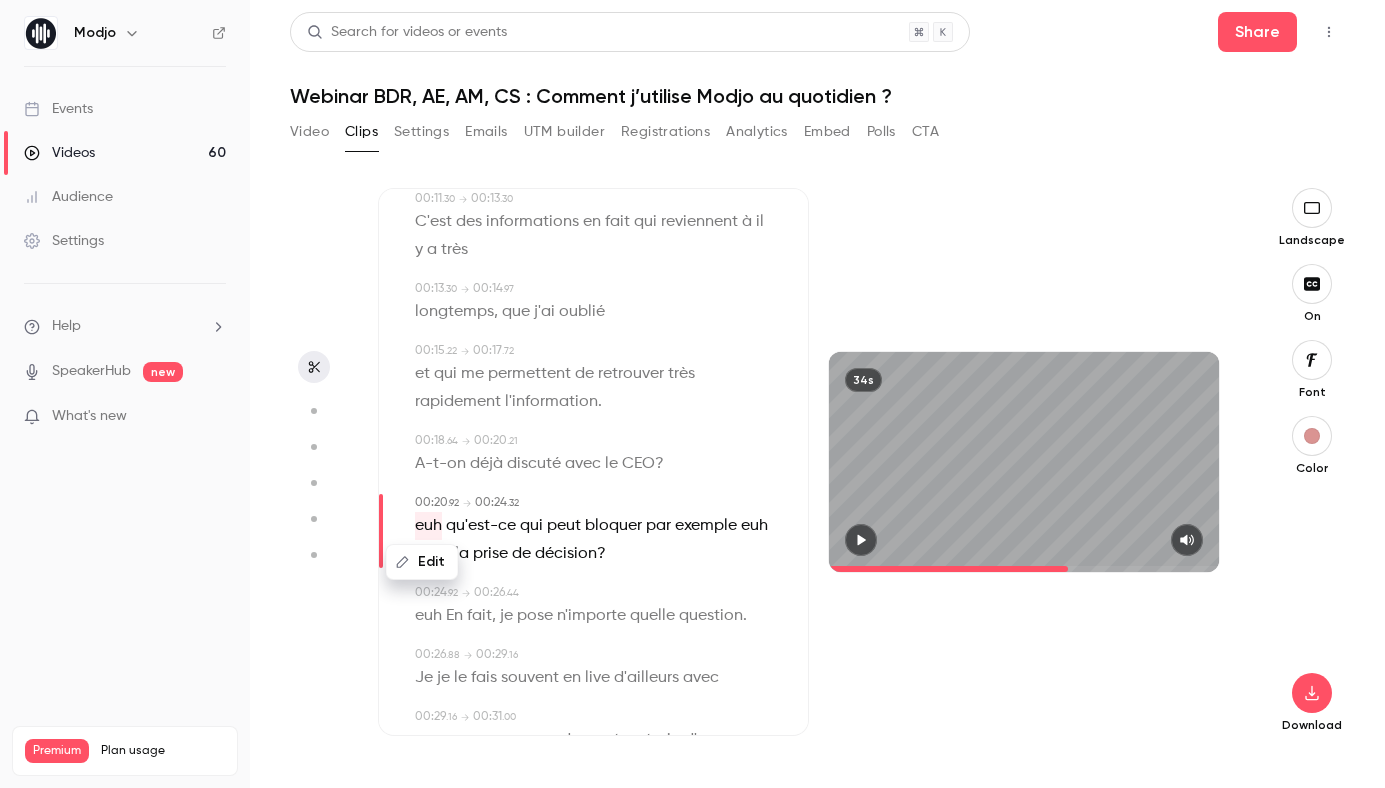 click on "Edit" at bounding box center (422, 562) 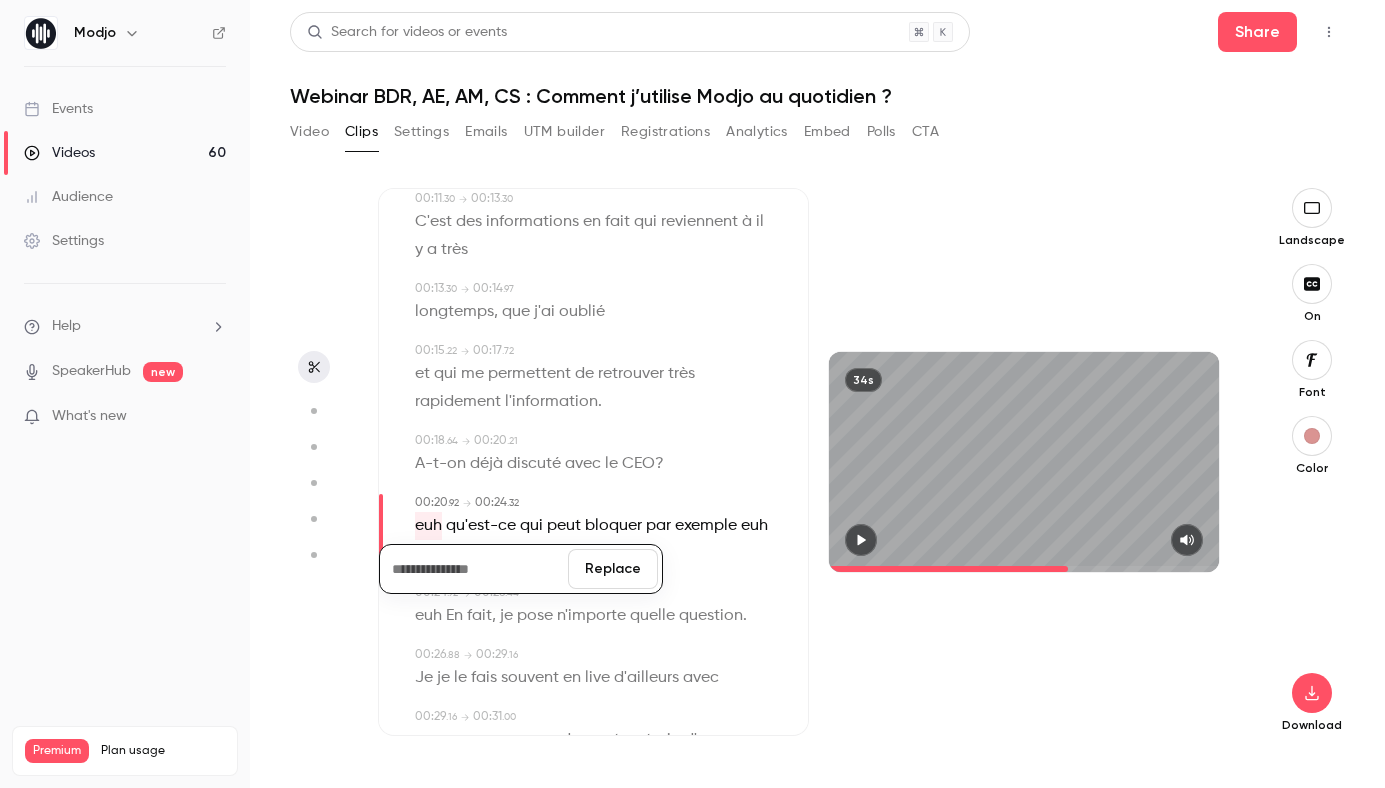 type 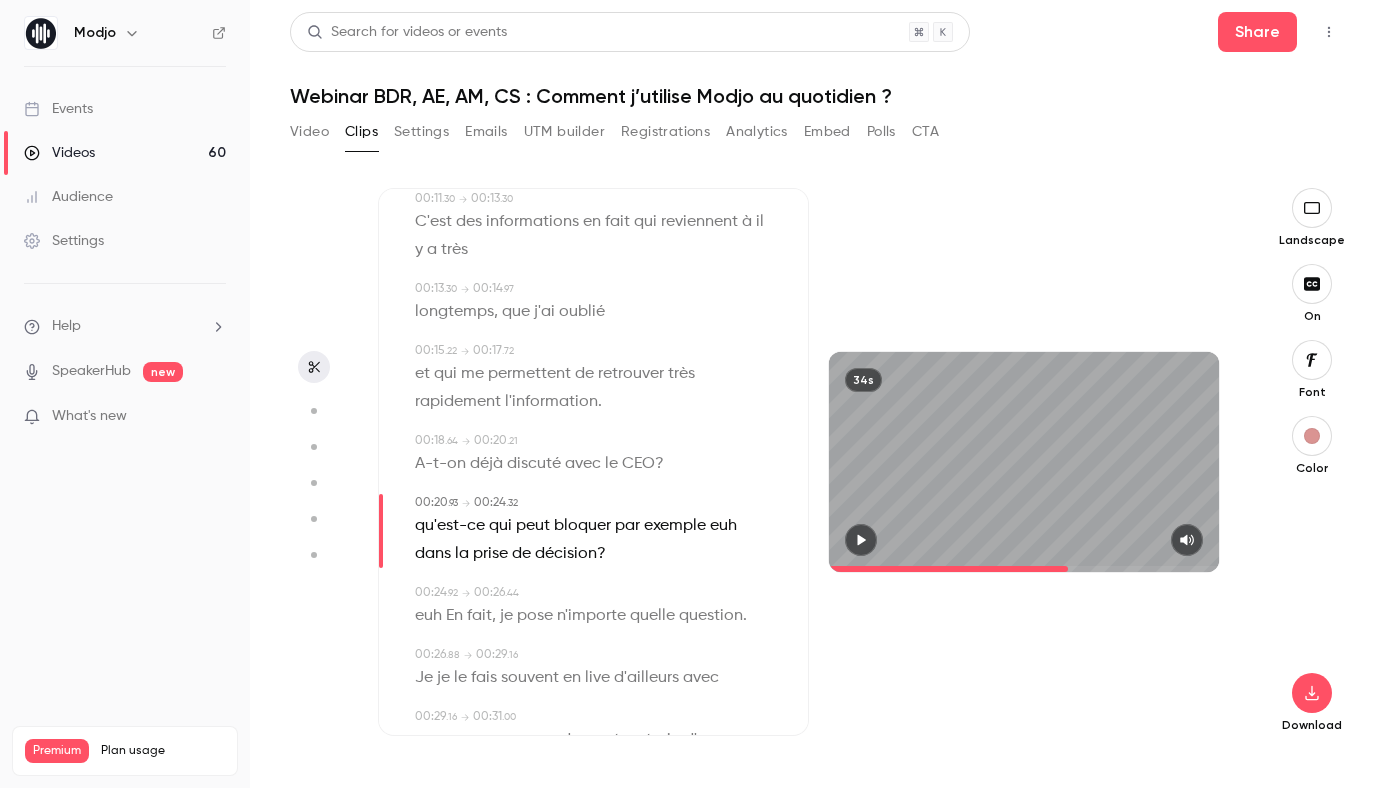 click on "euh" at bounding box center [723, 526] 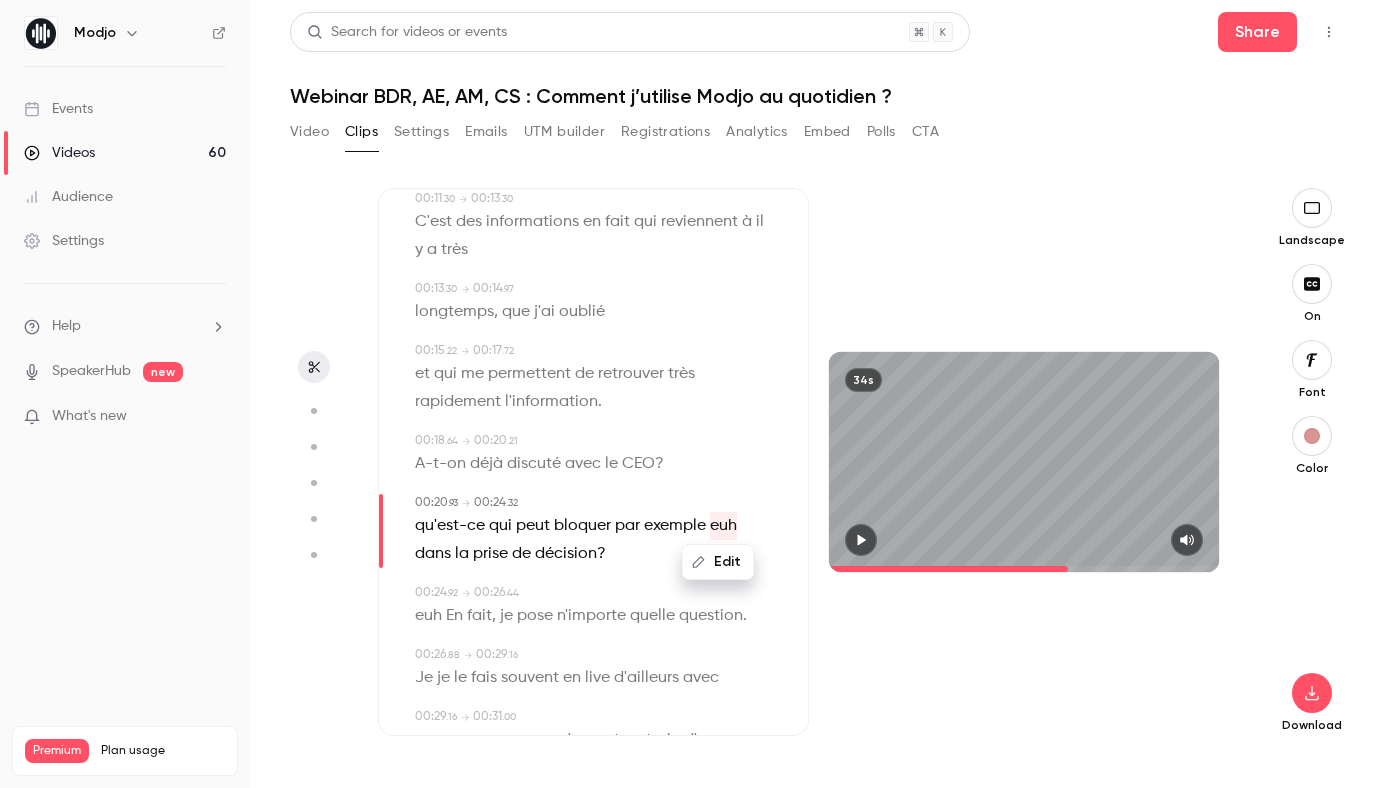 click 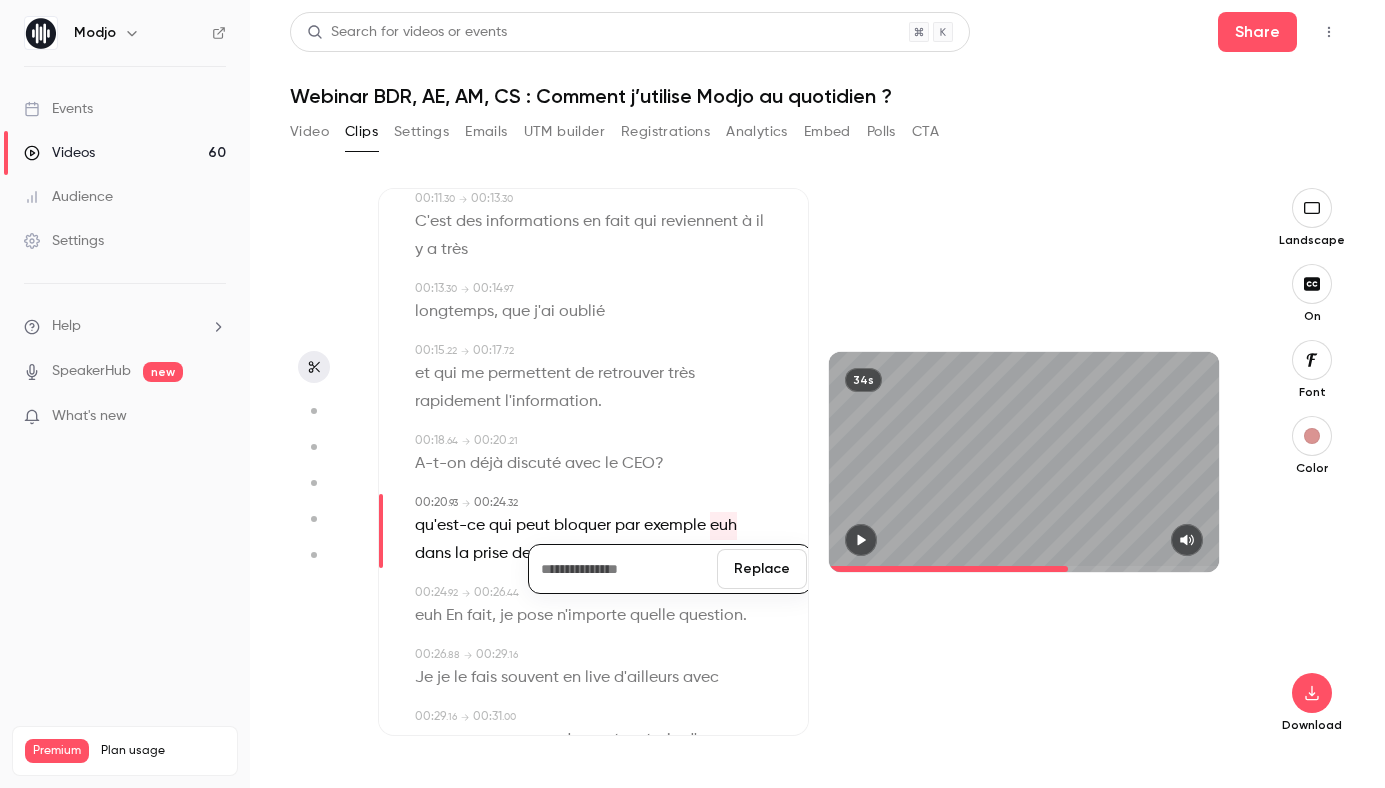 type 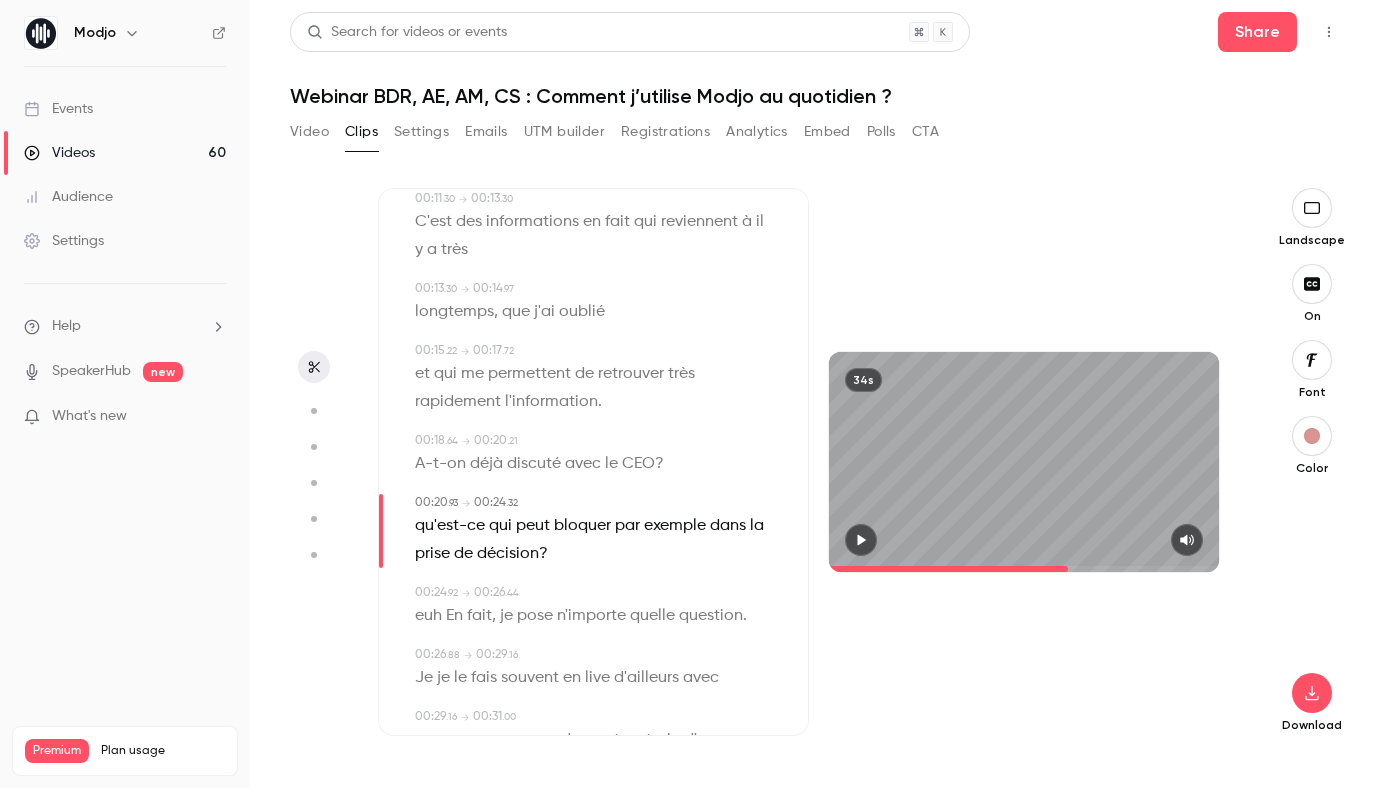 click on "euh" at bounding box center [428, 616] 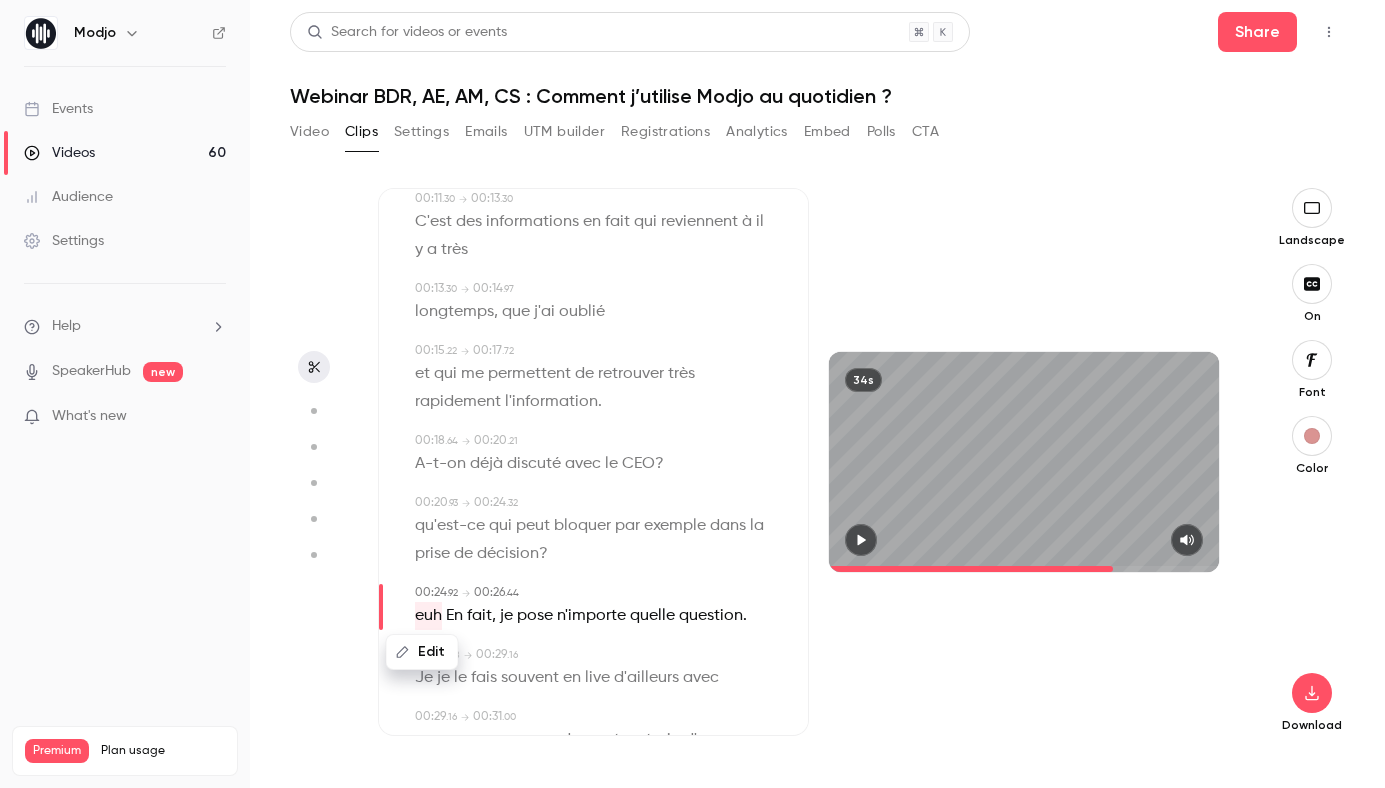 click on "Edit" at bounding box center [422, 652] 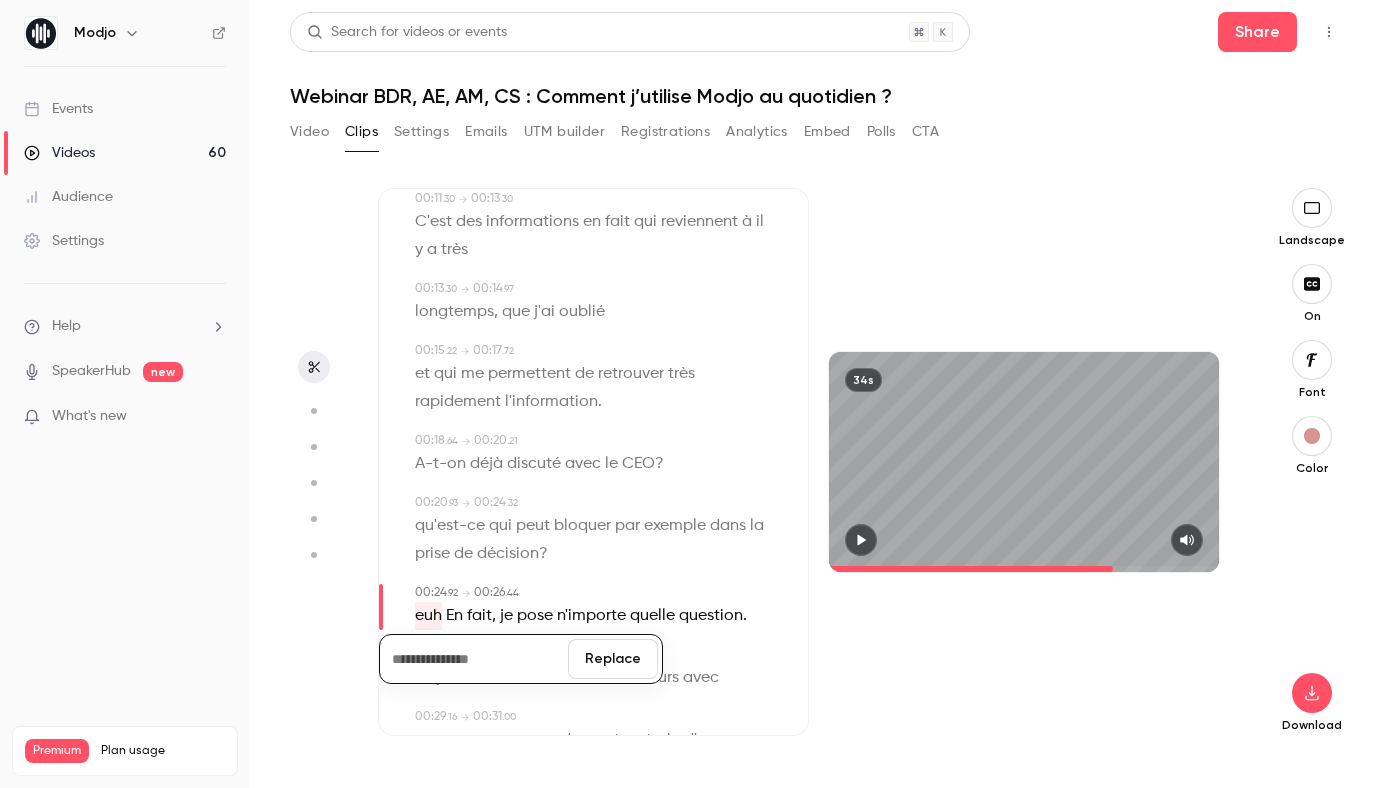 type 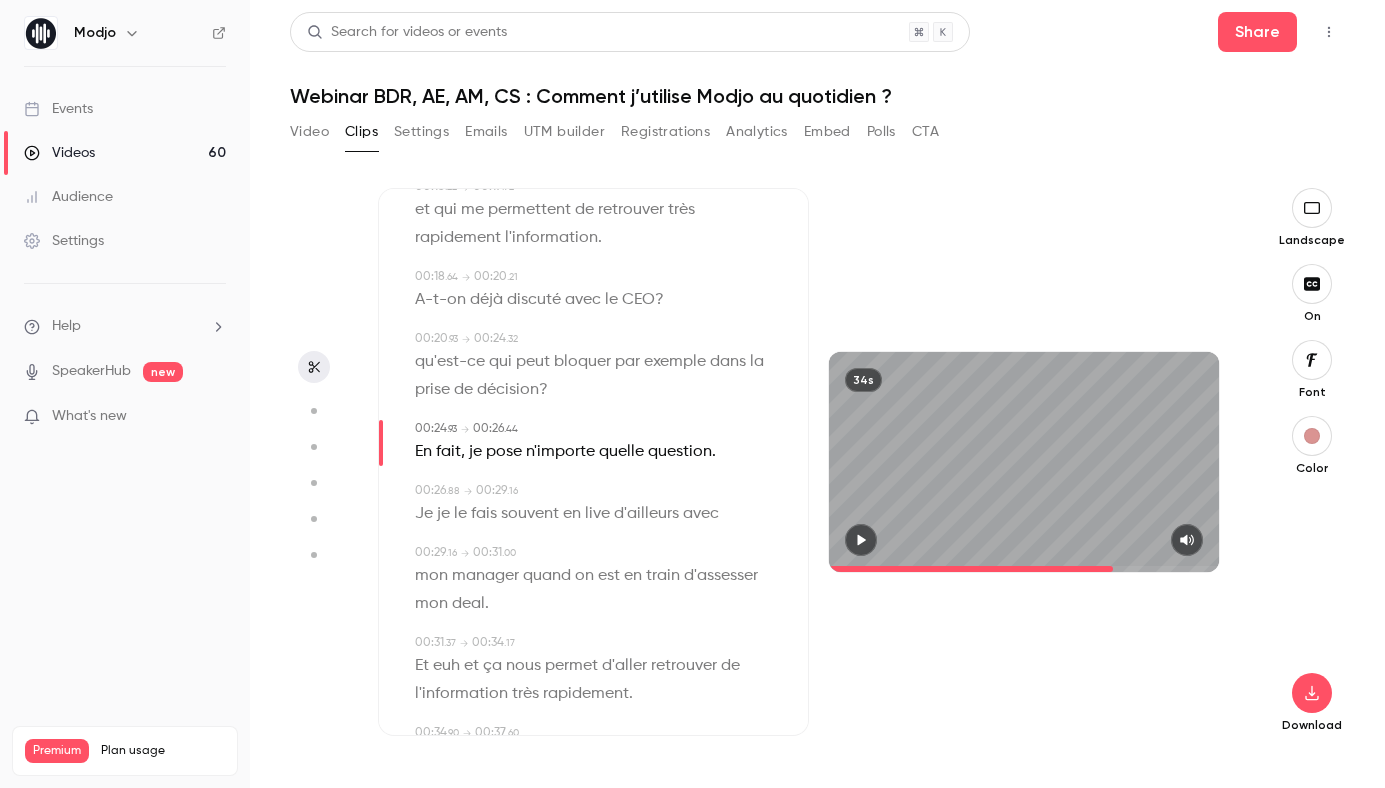 scroll, scrollTop: 506, scrollLeft: 0, axis: vertical 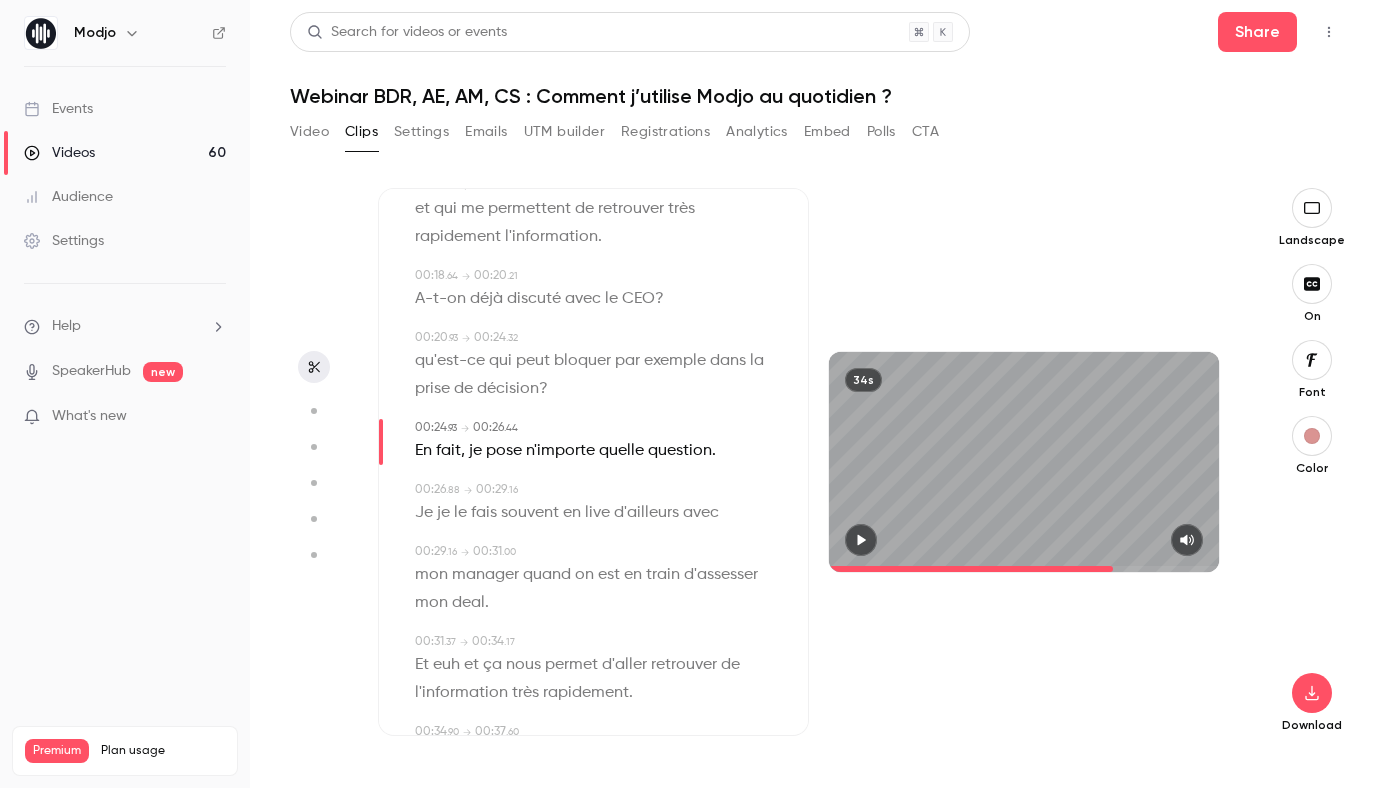 click on "je" at bounding box center (443, 513) 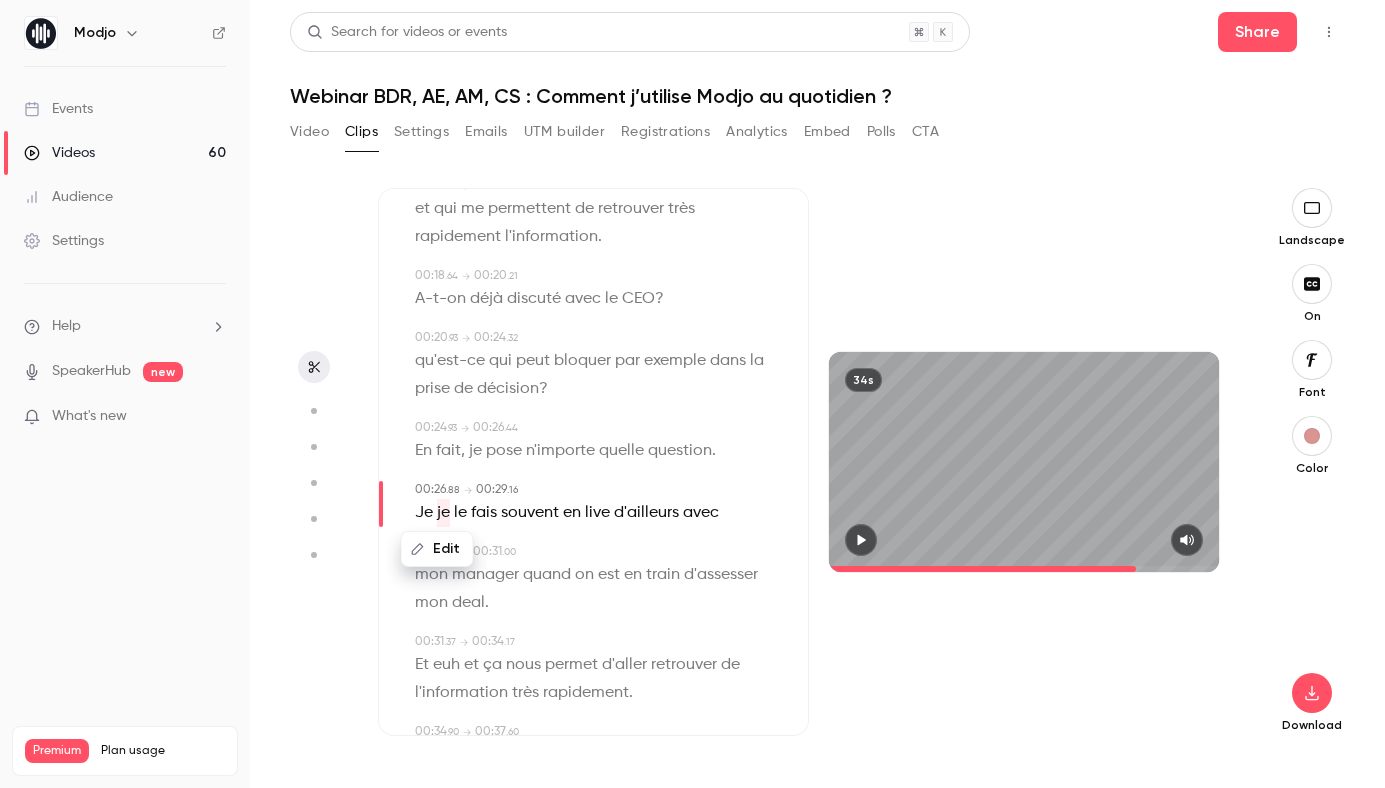 click on "Edit" at bounding box center (437, 549) 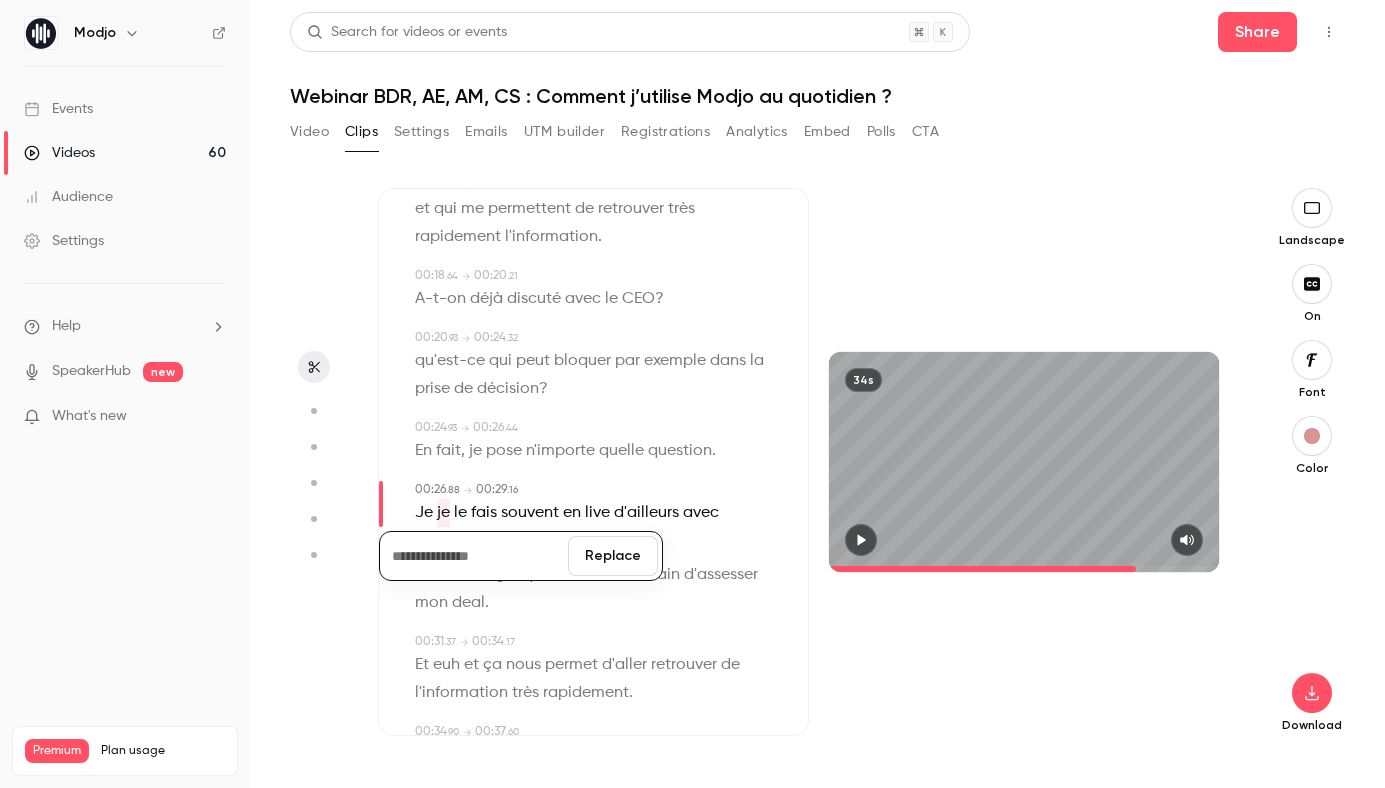 type 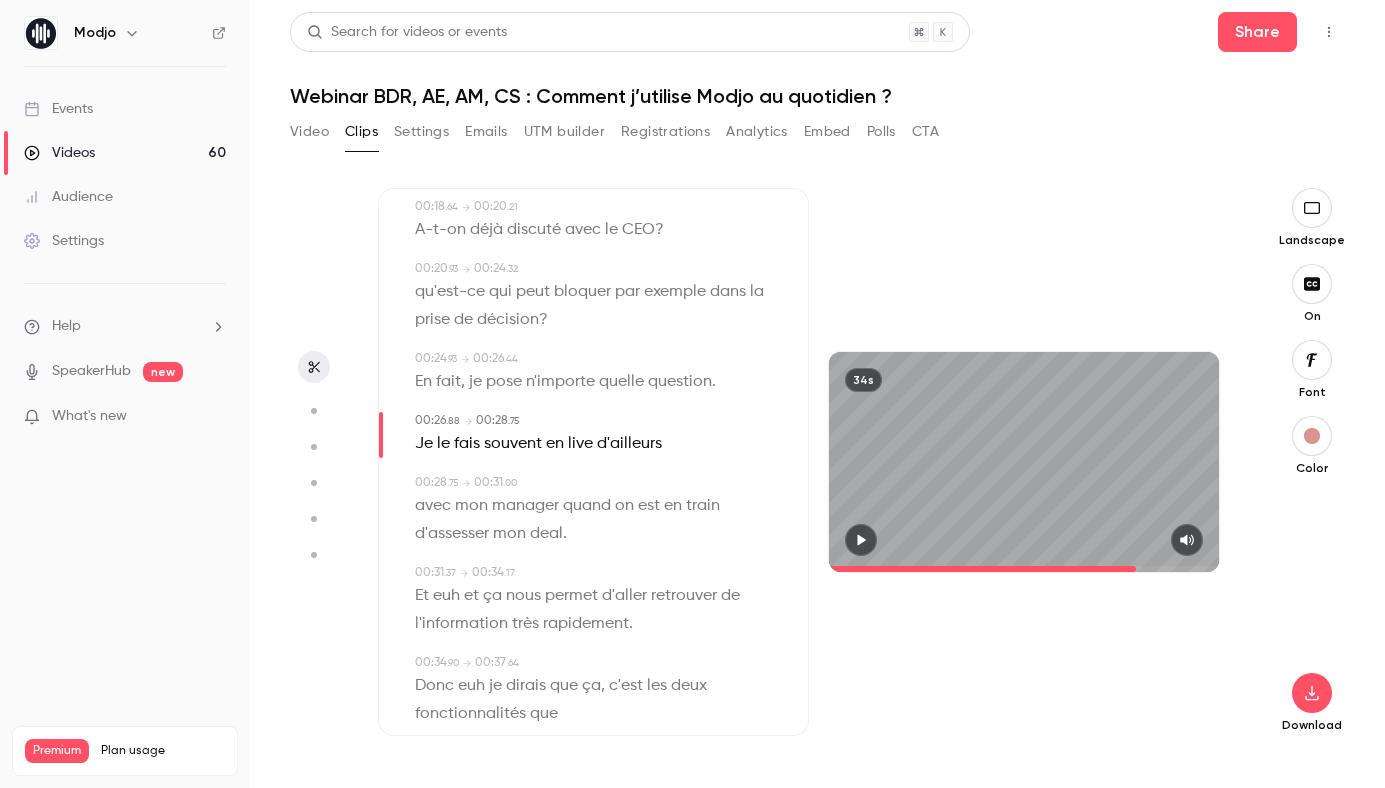 scroll, scrollTop: 616, scrollLeft: 0, axis: vertical 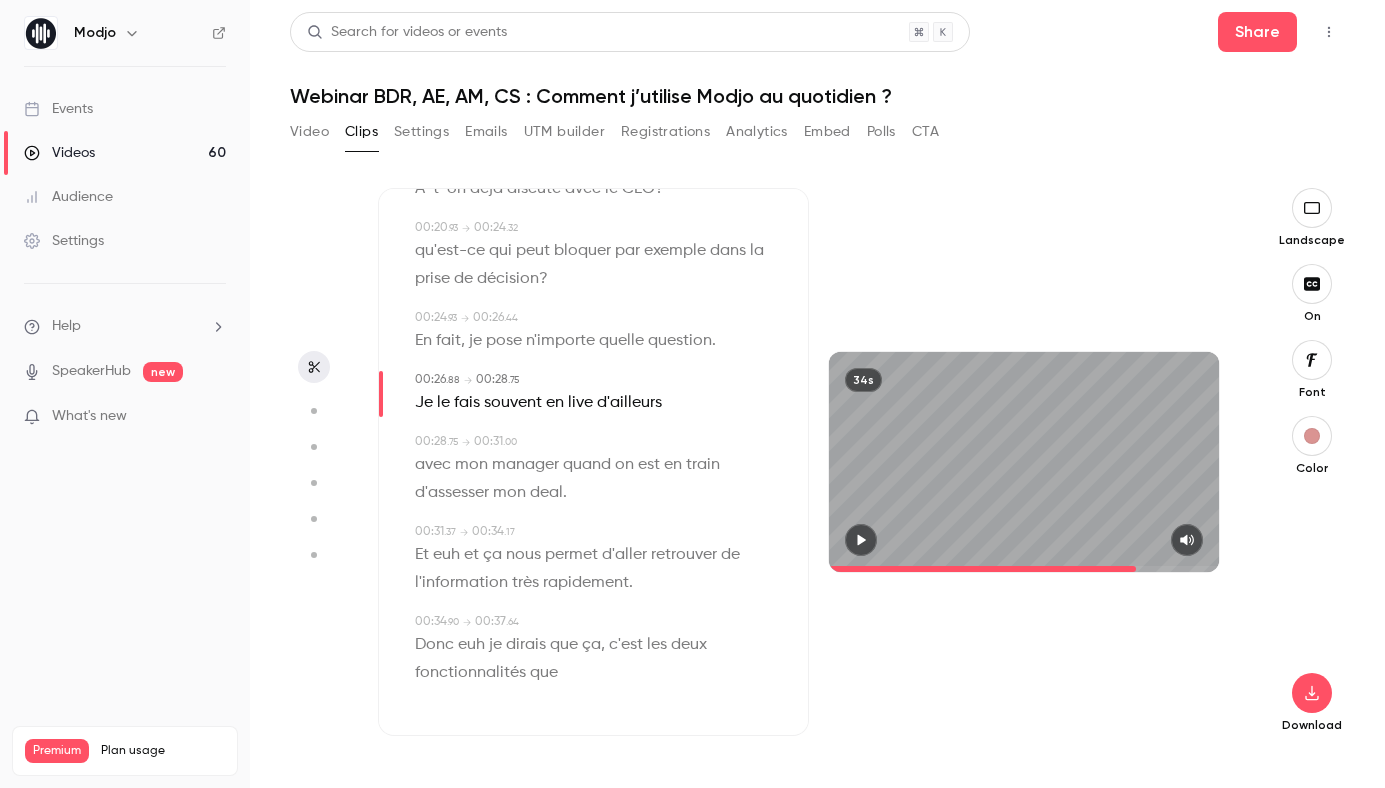 click on "euh" at bounding box center [446, 555] 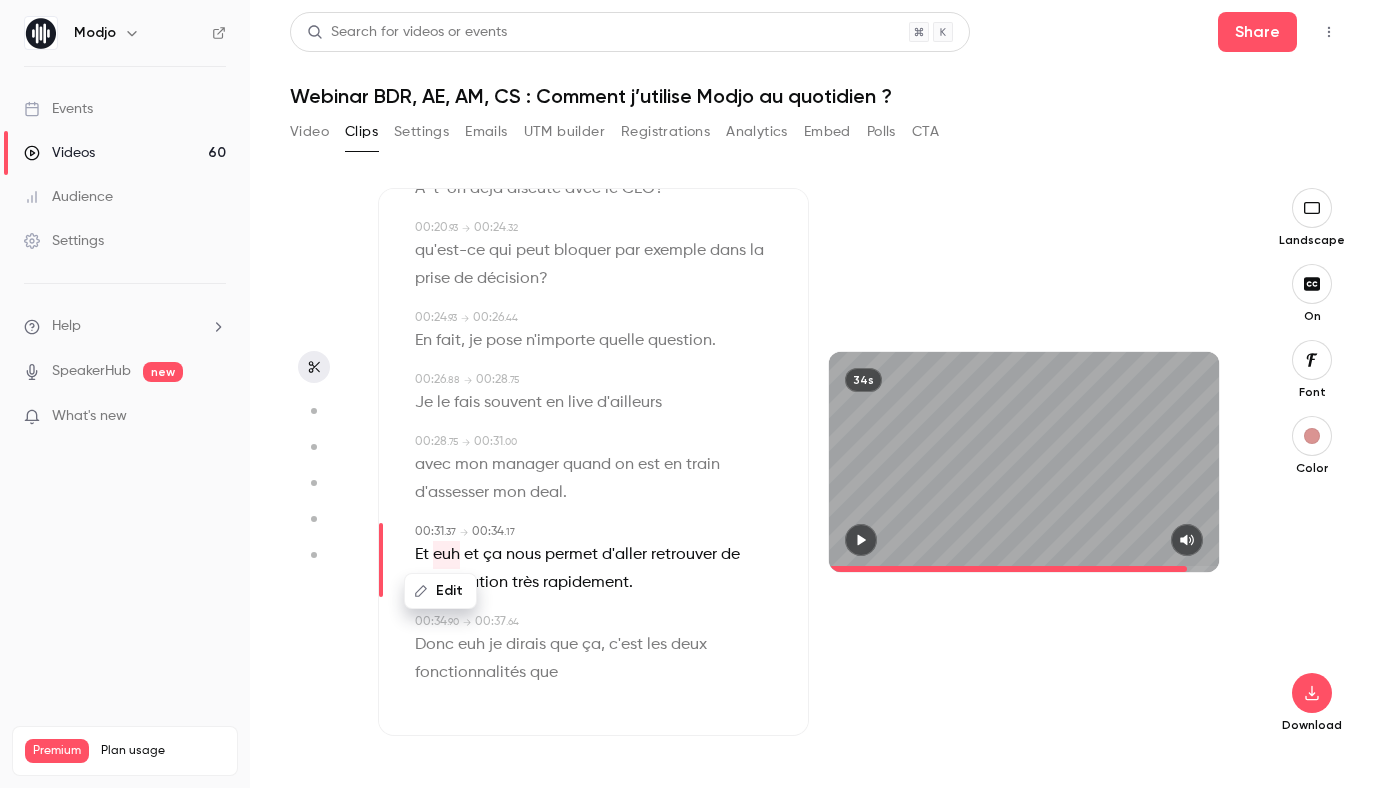 click on "Edit" at bounding box center [440, 591] 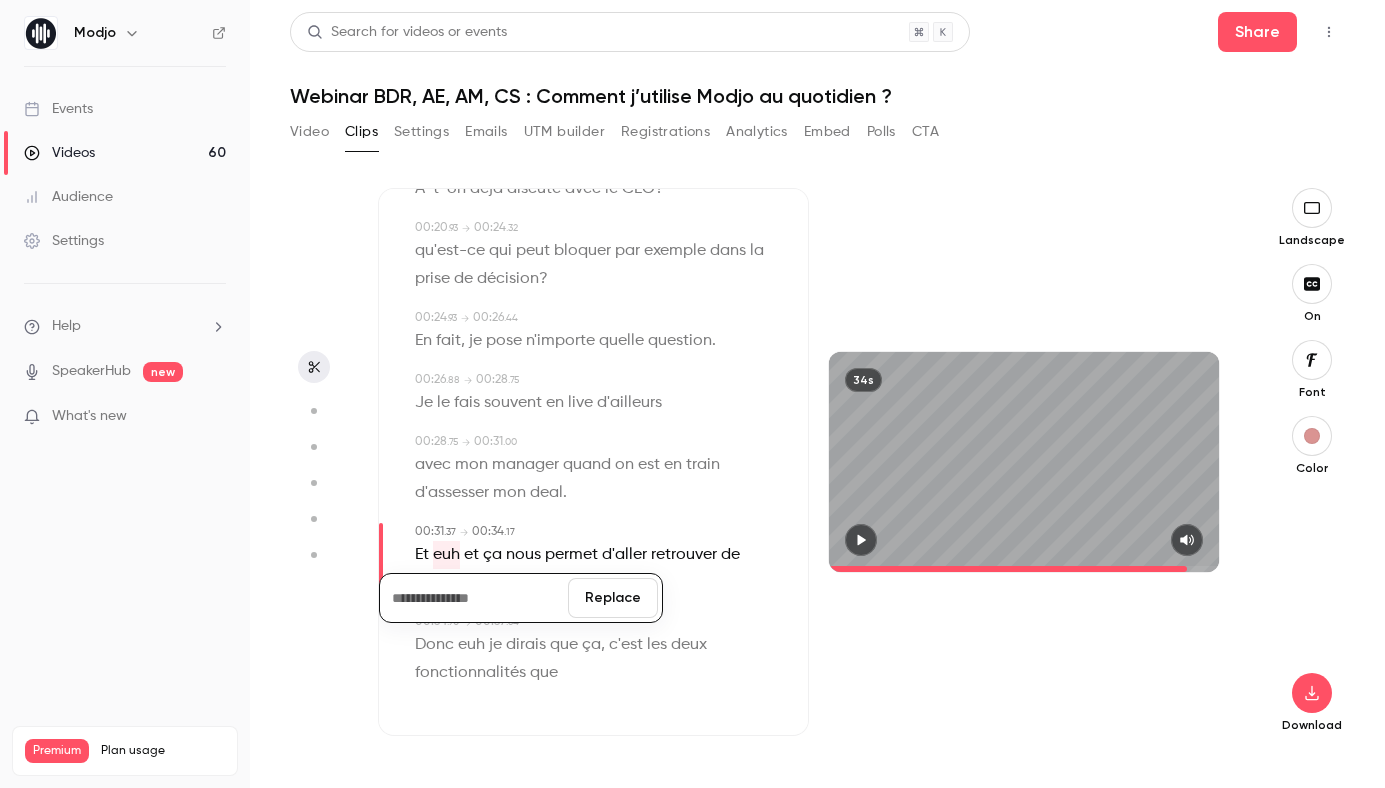 type 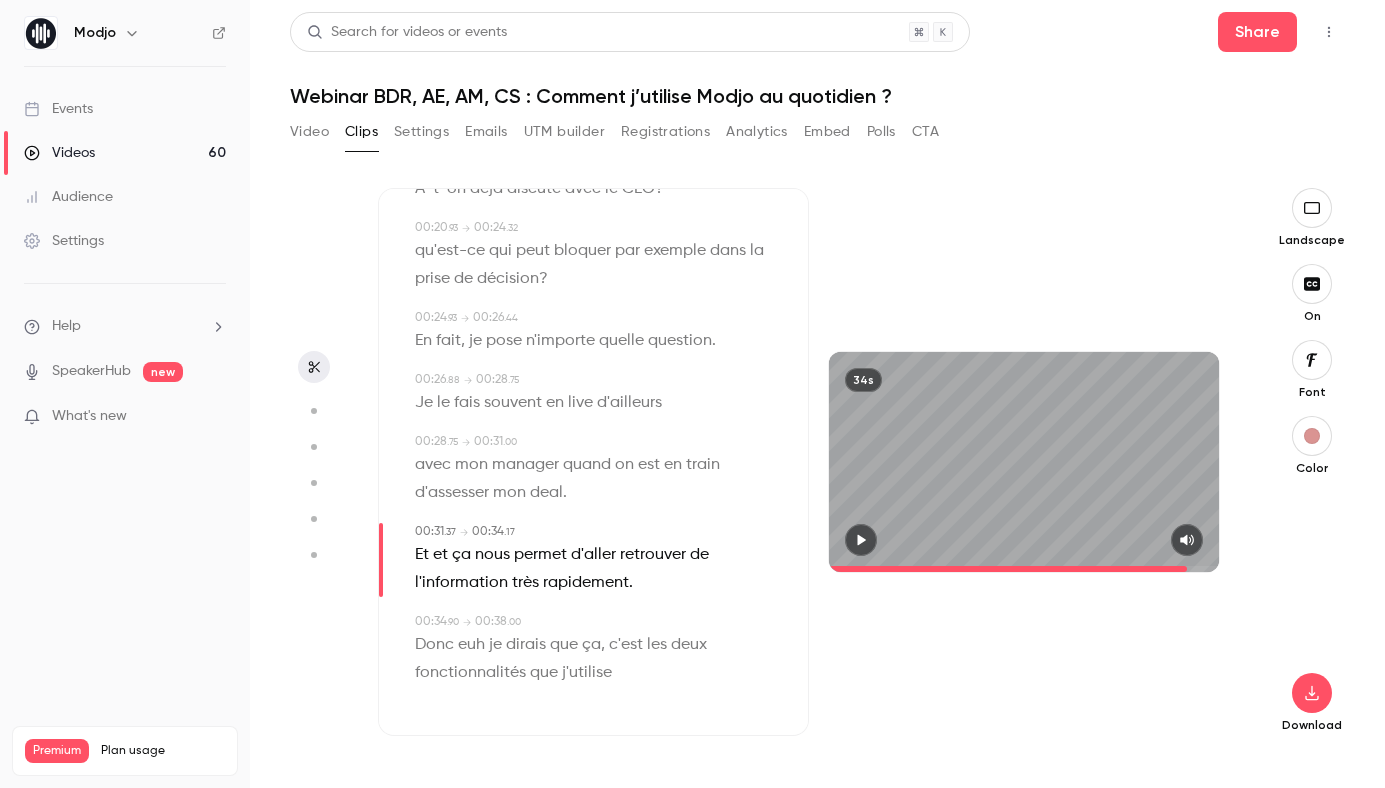 type on "****" 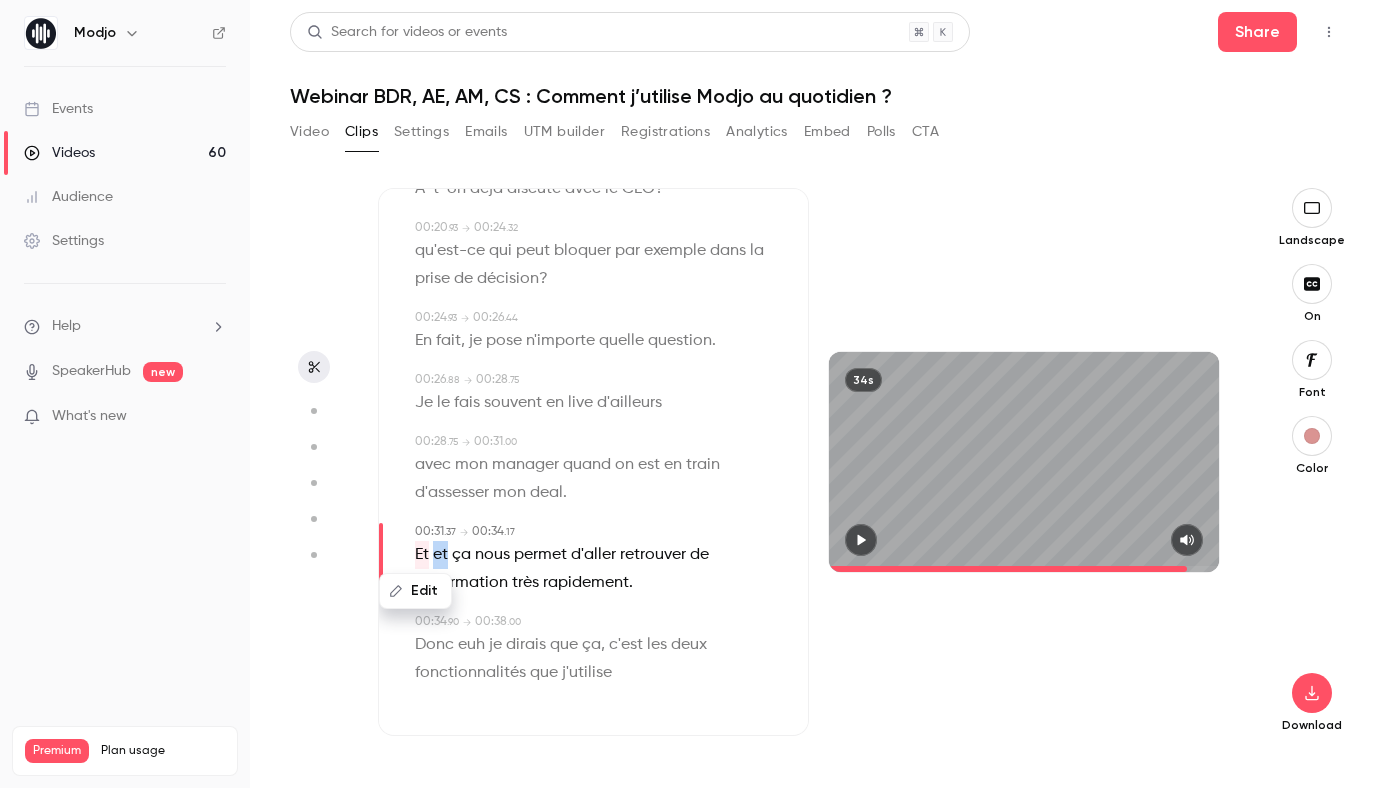 click at bounding box center (431, 555) 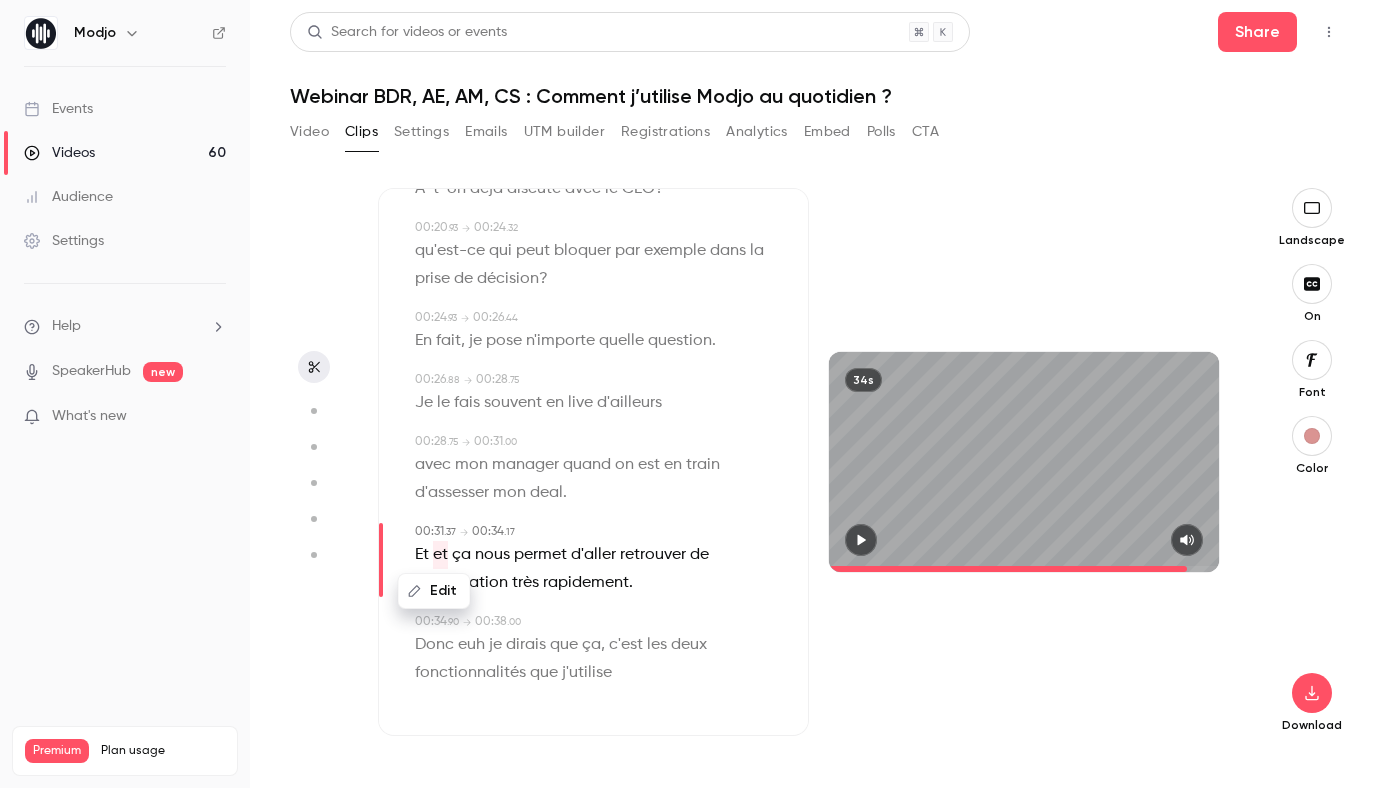 click on "Edit" at bounding box center [434, 591] 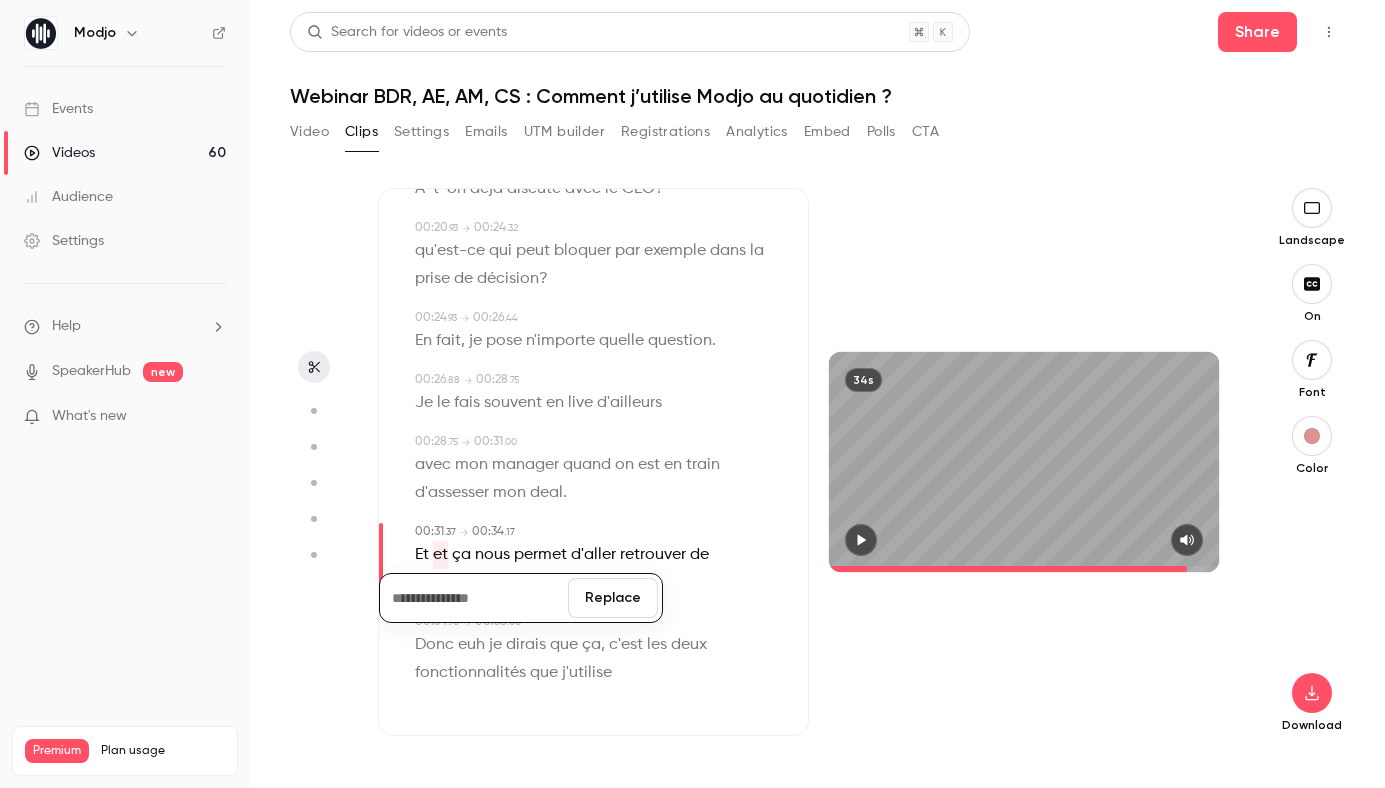 type 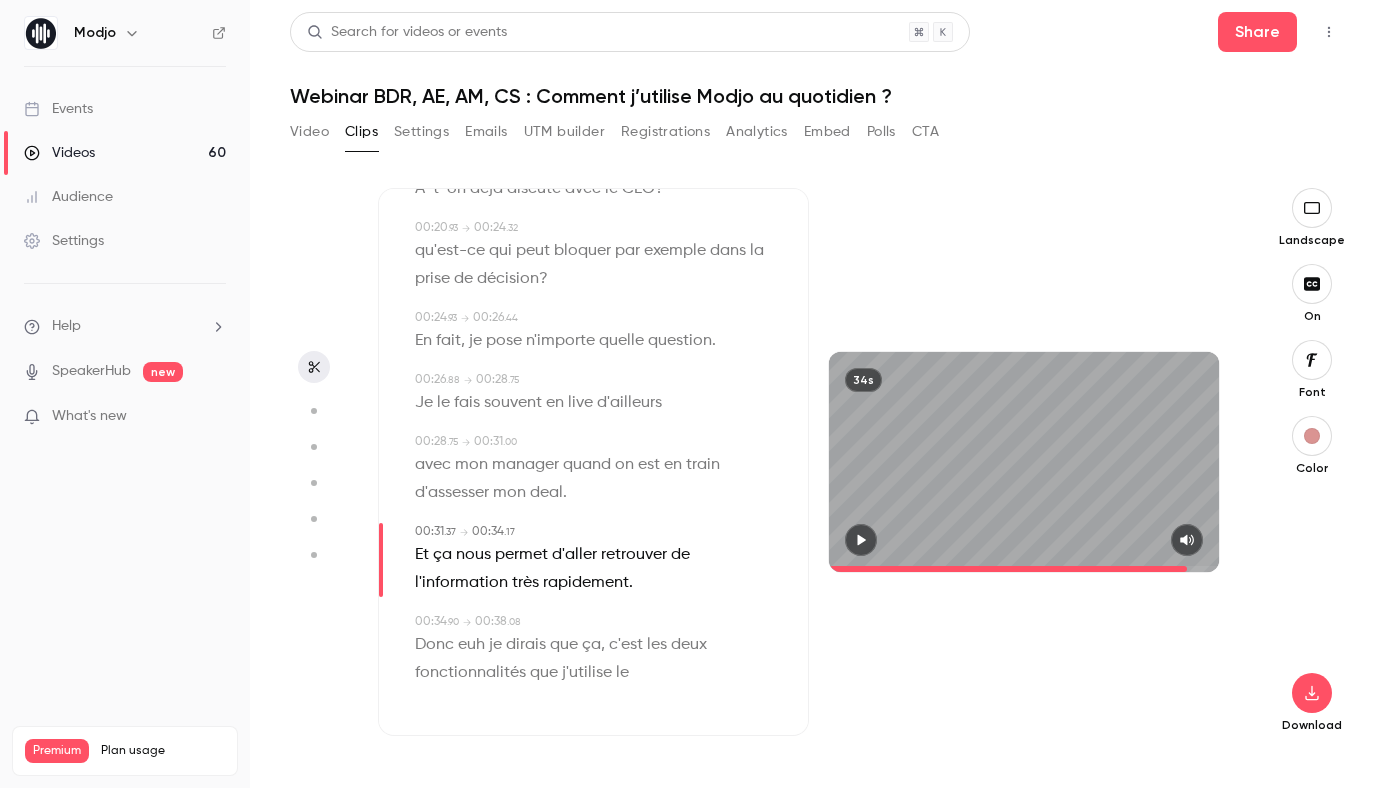 scroll, scrollTop: 0, scrollLeft: 0, axis: both 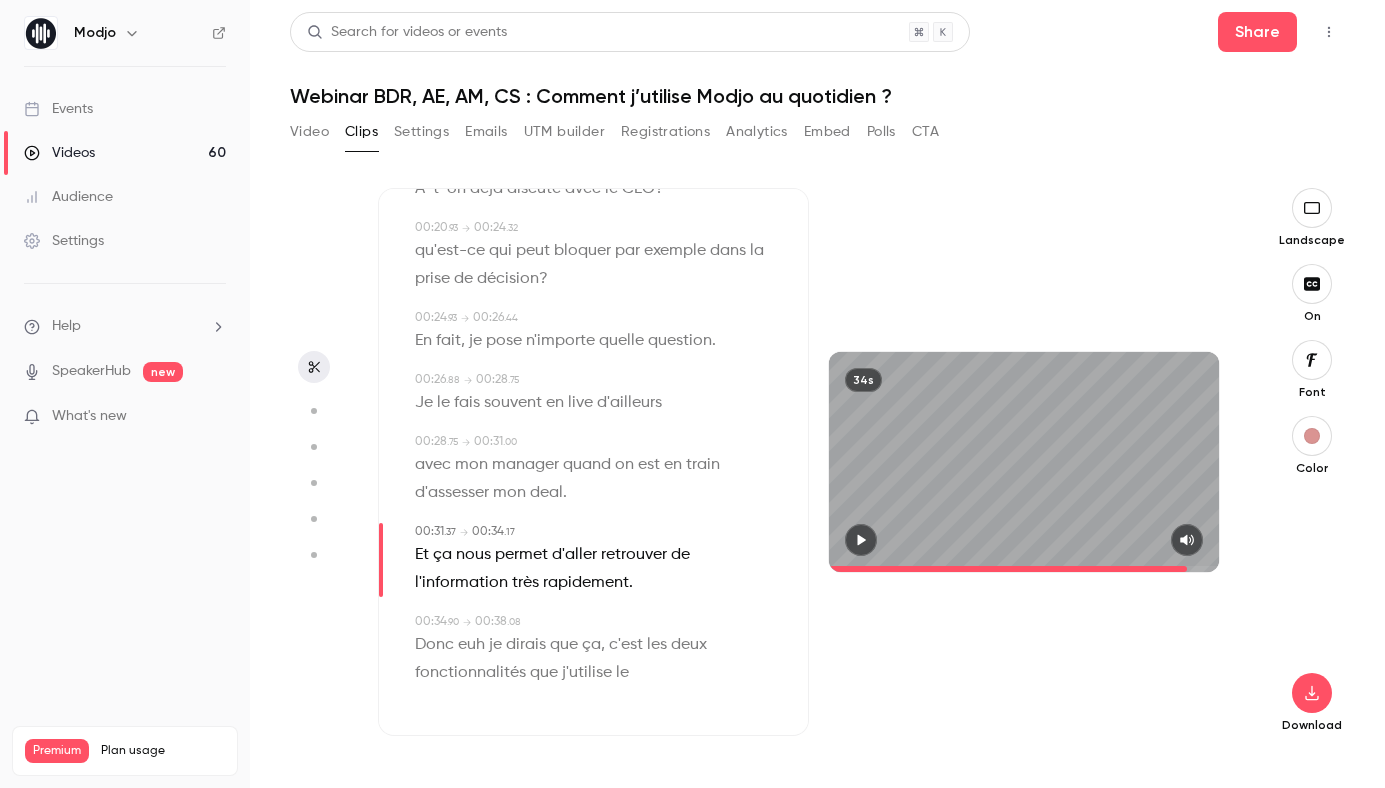click on "euh" at bounding box center (471, 645) 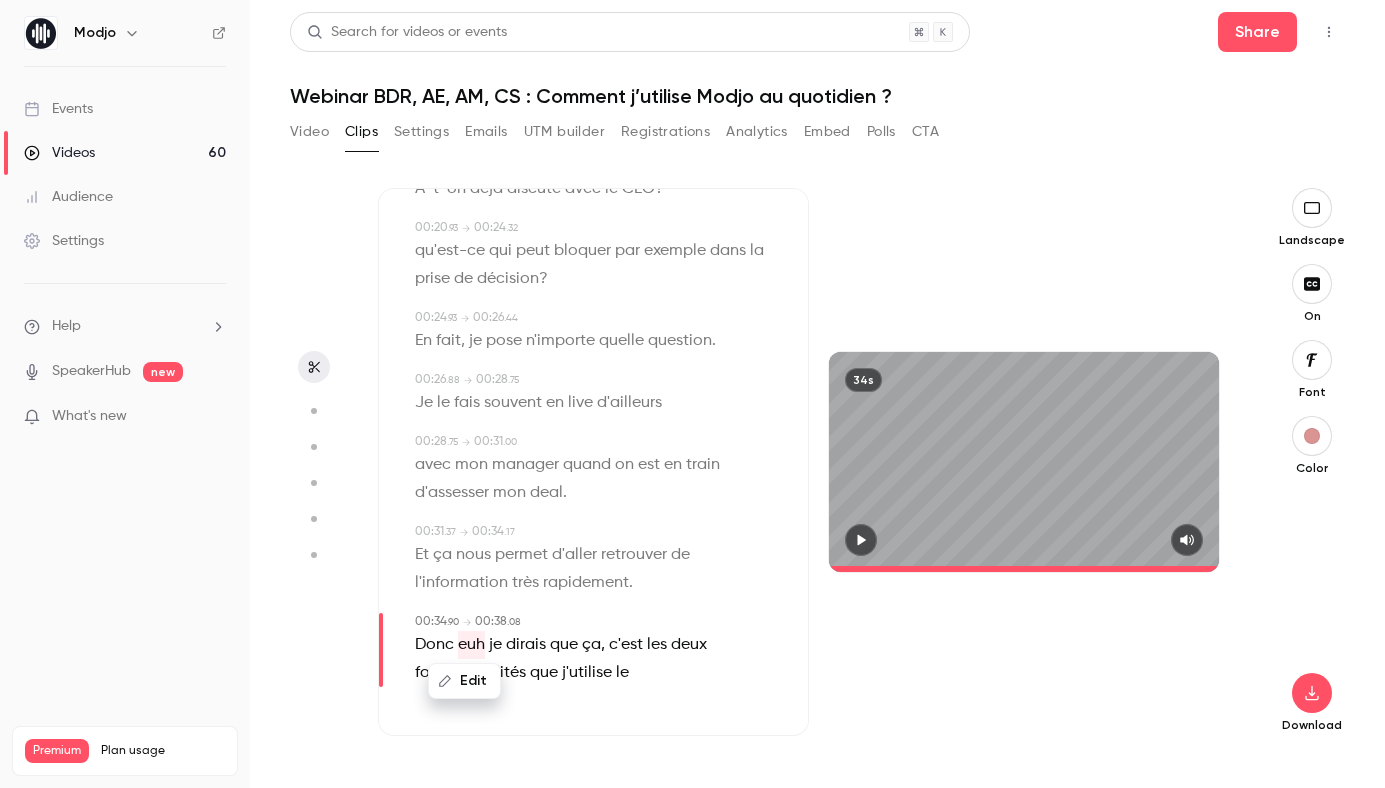 click on "Edit" at bounding box center (464, 681) 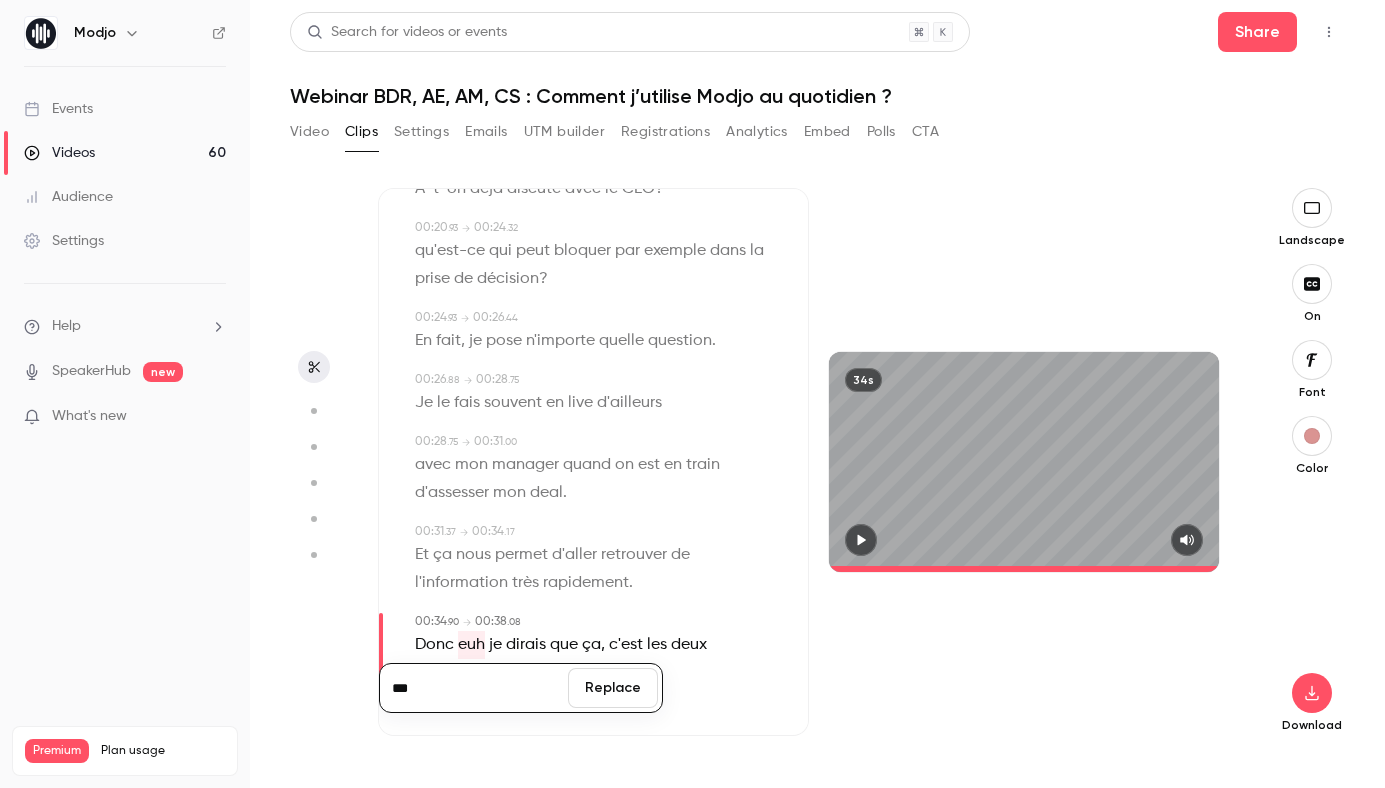 click at bounding box center [861, 540] 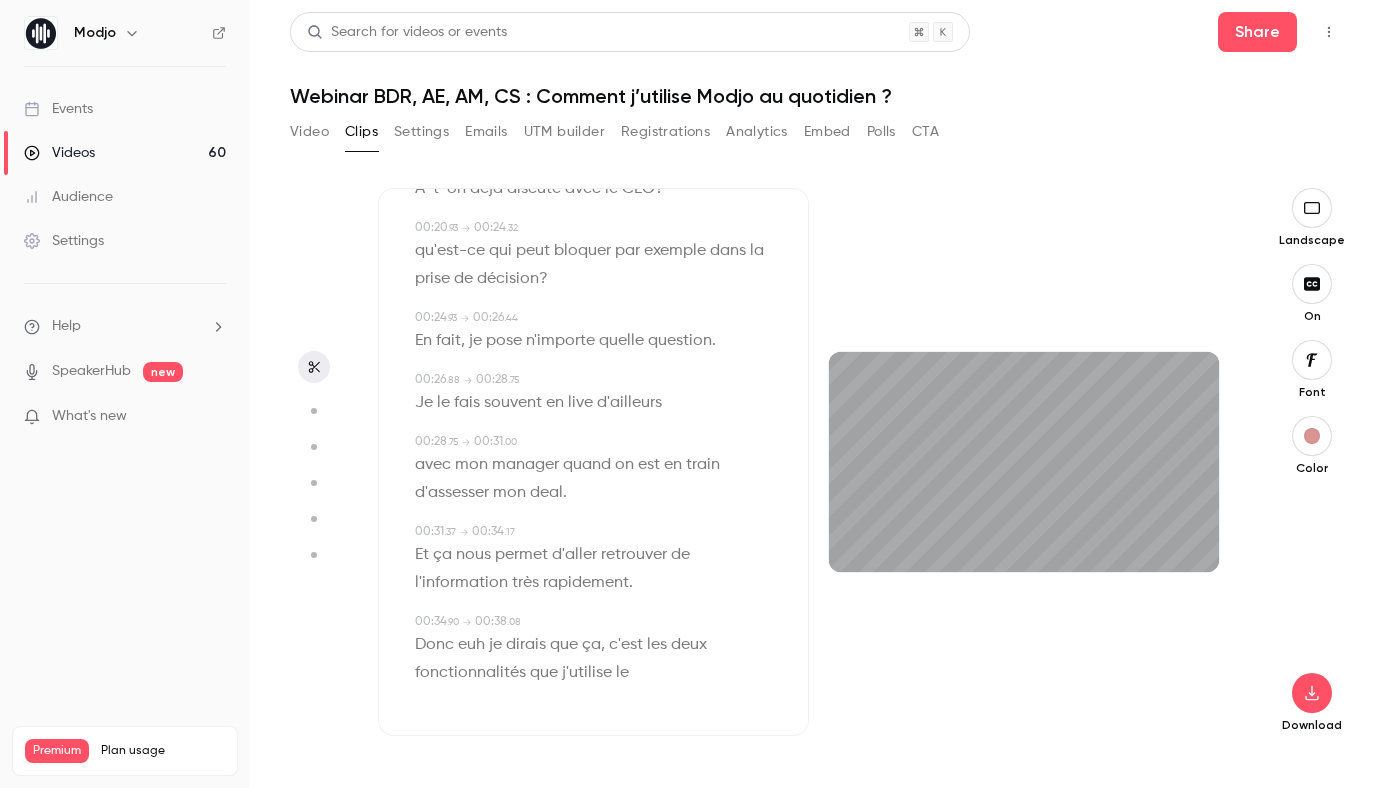 click on "Et   ça   nous   permet   d'aller   retrouver   de   l'information   très   rapidement ." at bounding box center (595, 569) 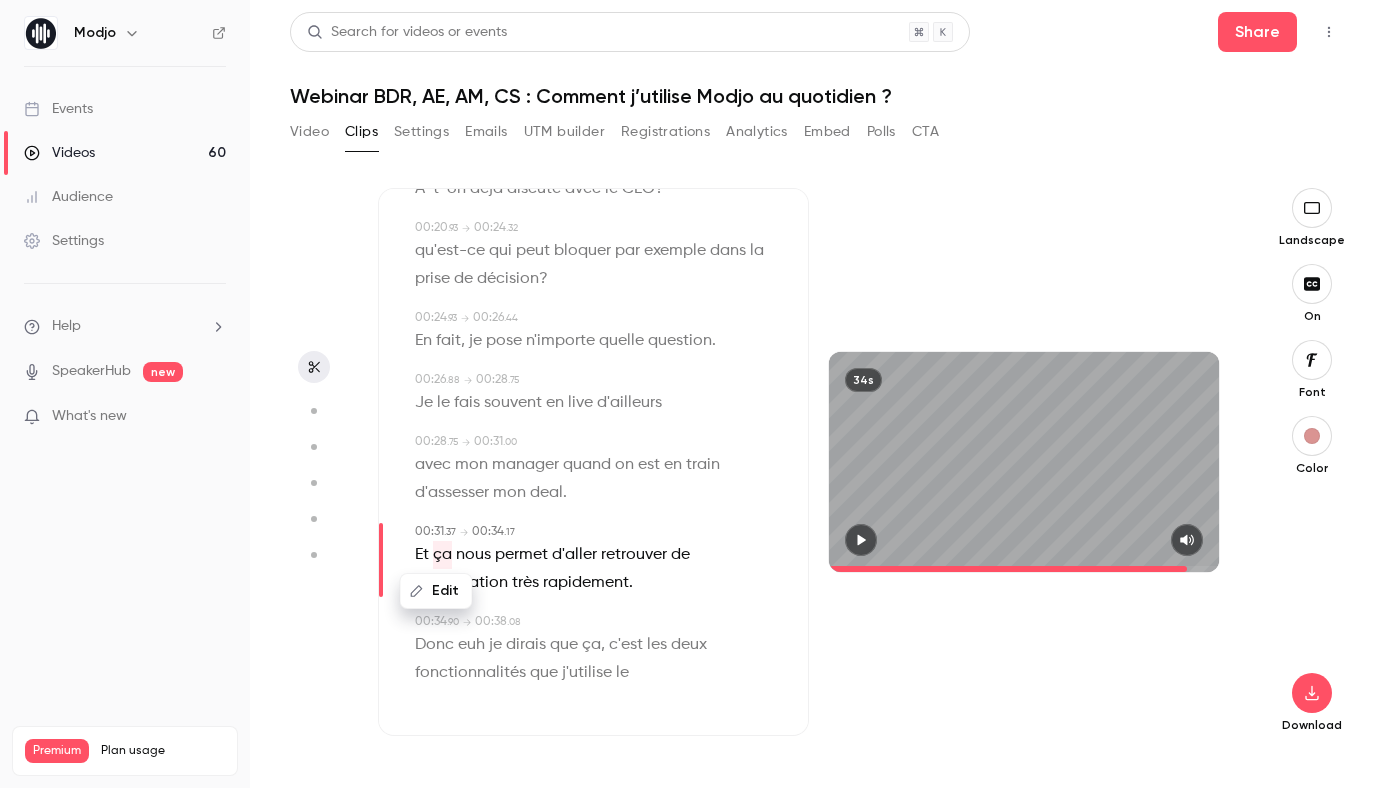 click 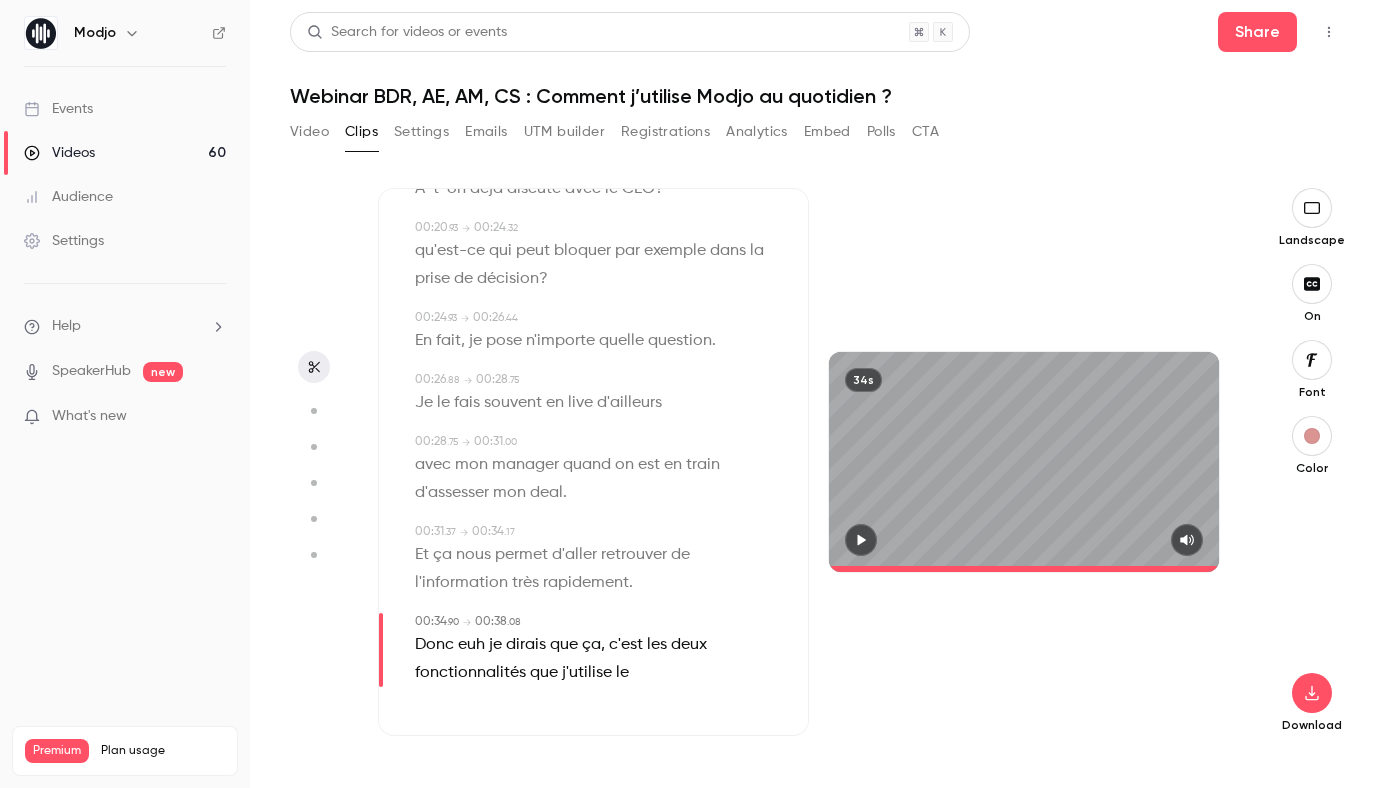 click at bounding box center [1312, 360] 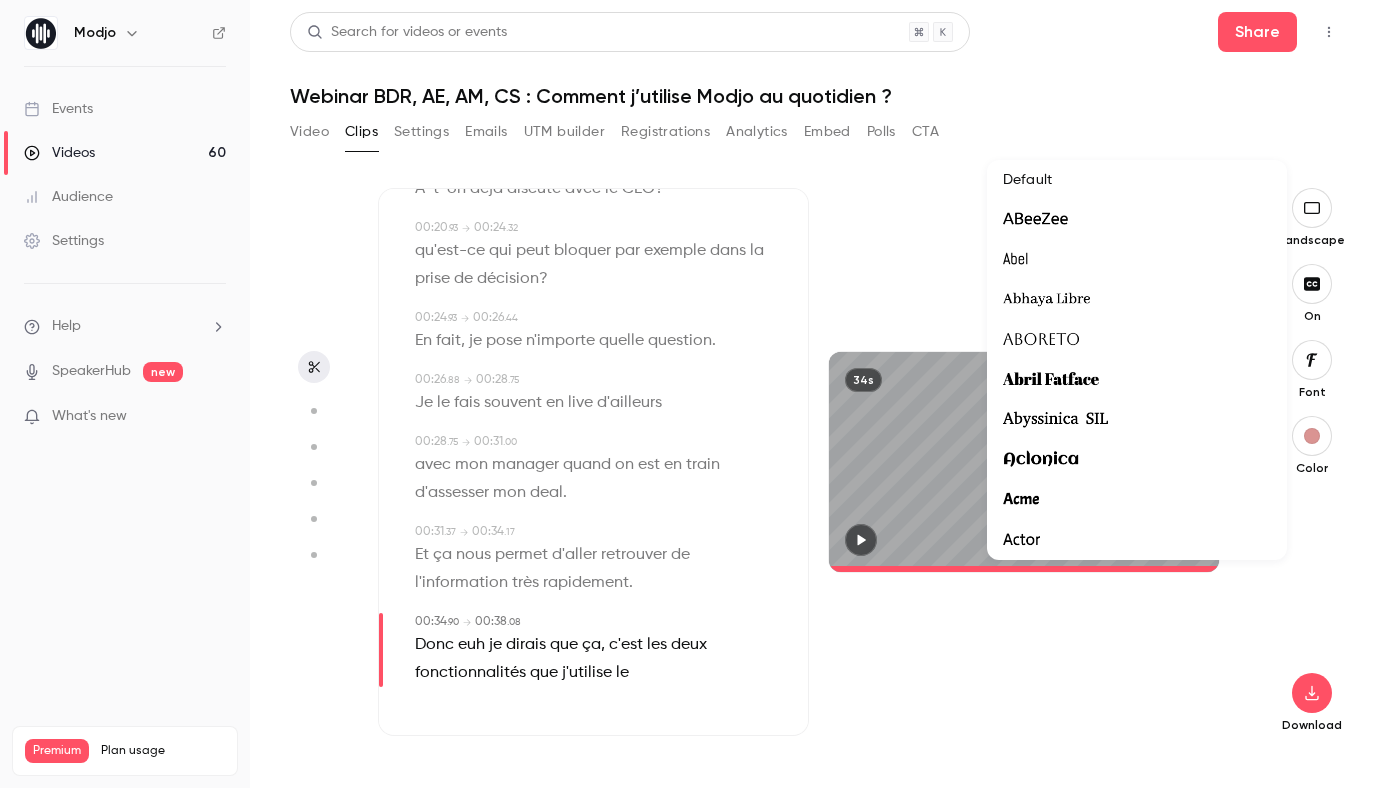 click at bounding box center [692, 394] 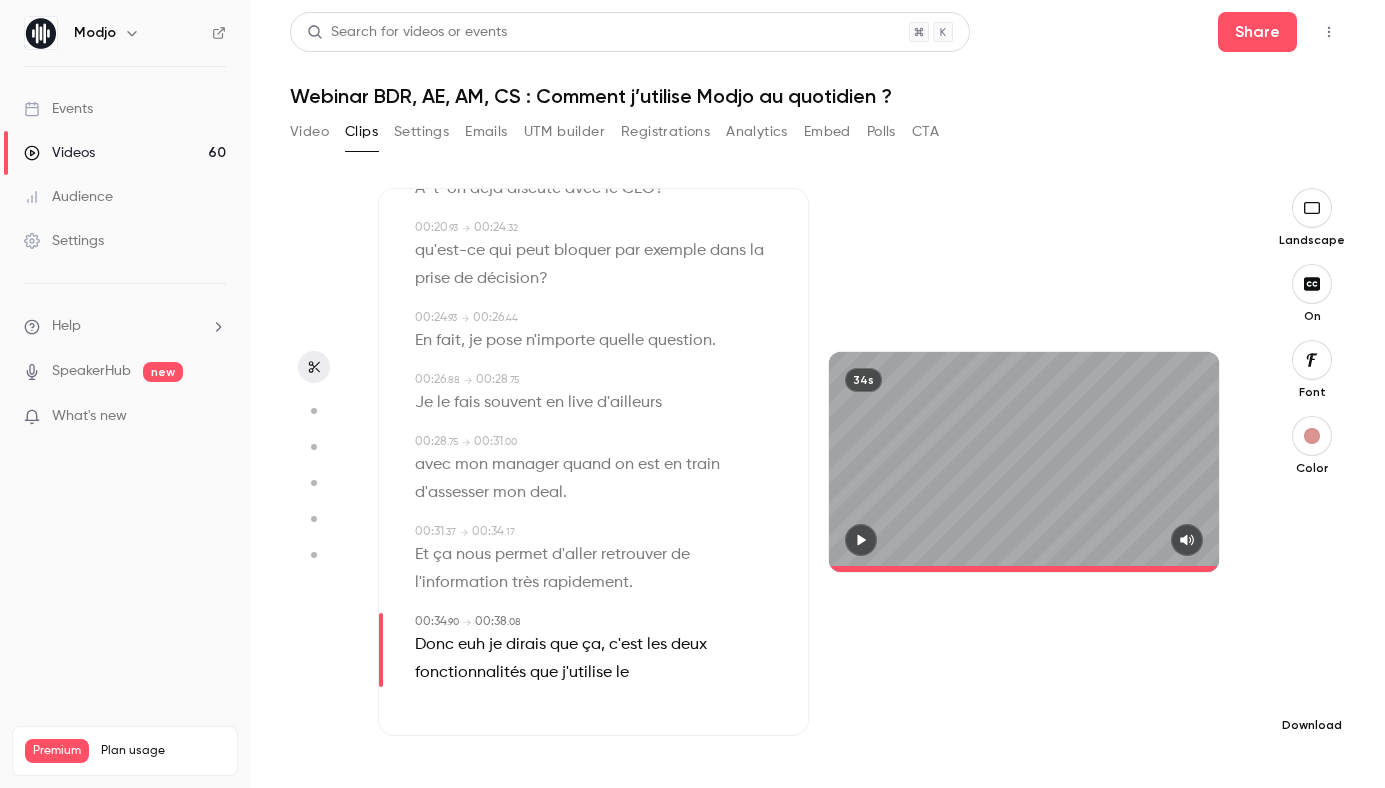 click at bounding box center [1312, 693] 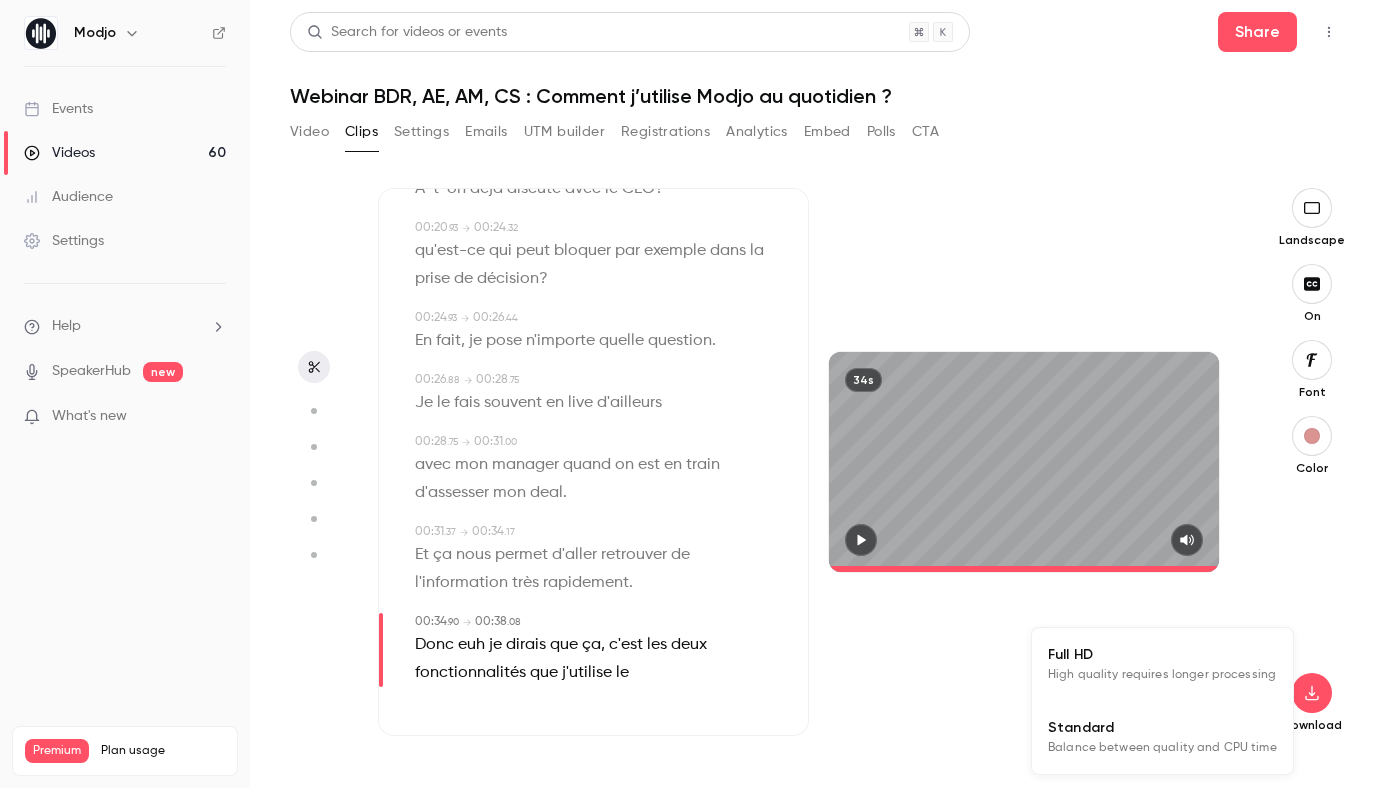click on "Balance between quality and CPU time" at bounding box center (1162, 748) 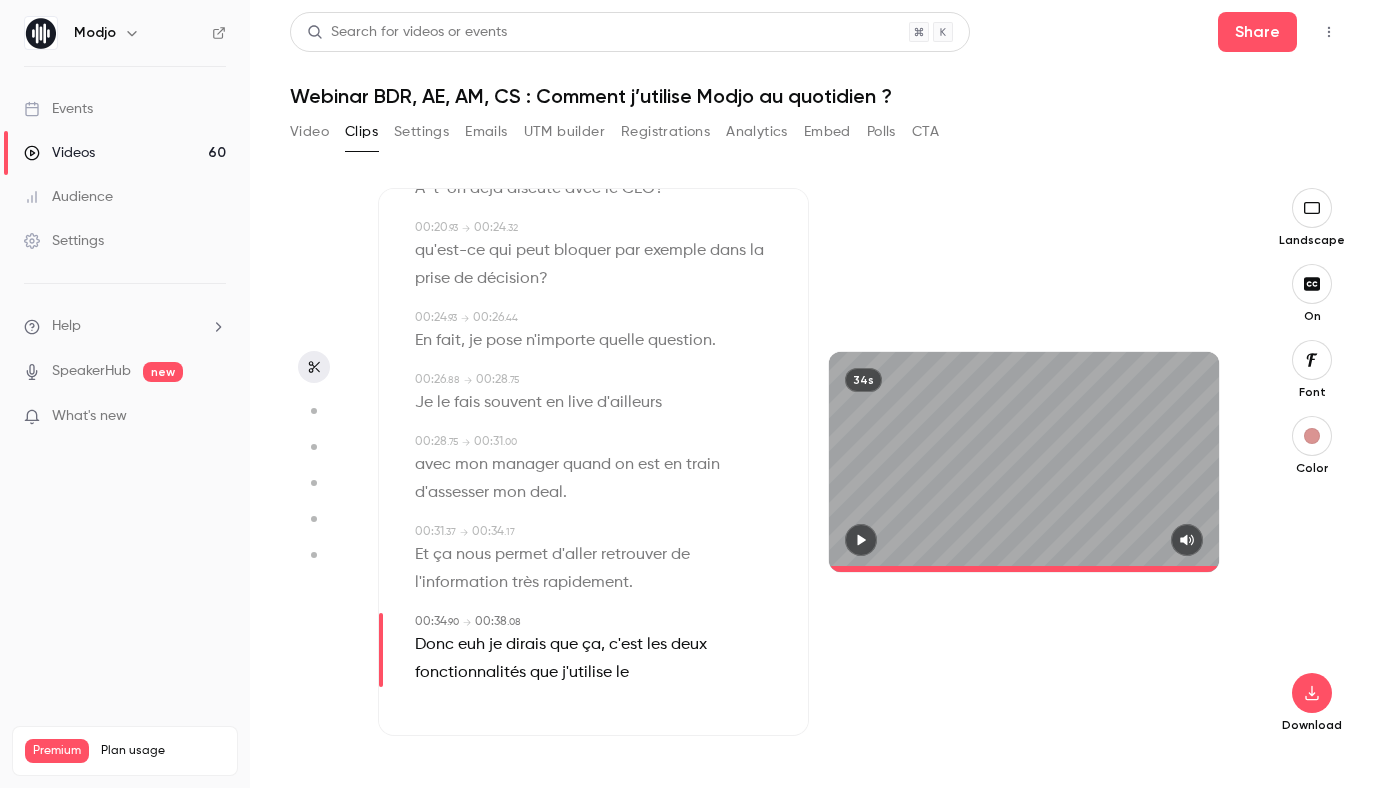 click on "Subtitles 00:00 . 00 → 00:02 . 08 C'est   surtout   le   fait   que   je   vais   utiliser   le   "ask   sur   un   call" . 00:03 . 54 → 00:07 . 13 Donc   là   par   exemple,   j'ai   fait   cette   recherche   juste   à   l'instant 00:07 . 14 → 00:11 . 06 sur   quel   est   le   budget   maximum   qu'ils   avaient   à   allouer . 00:11 . 30 → 00:13 . 30 C'est   des   informations   en   fait   qui   reviennent à   il   y   a   très 00:13 . 30 → 00:14 . 97 longtemps,   que   j'ai   oublié 00:15 . 22 → 00:17 . 72 et   qui   me   permettent   de   retrouver   très   rapidement   l'information . 00:18 . 64 → 00:20 . 21 A-t-on   déjà   discuté   avec   le   CEO ? 00:20 . 93 → 00:24 . 32 qu'est-ce   qui   peut   bloquer   par   exemple   dans   la   prise   de   décision ? 00:24 . 93 → 00:26 . 44 En   fait ,   je   pose   n'importe   quelle   question . 00:26 . 88 → 00:28 . 75 Je   le   fais   souvent   en   live   d'ailleurs 00:28 . 75 → 00:31 . 00 avec   mon   manager   quand" at bounding box center [817, 472] 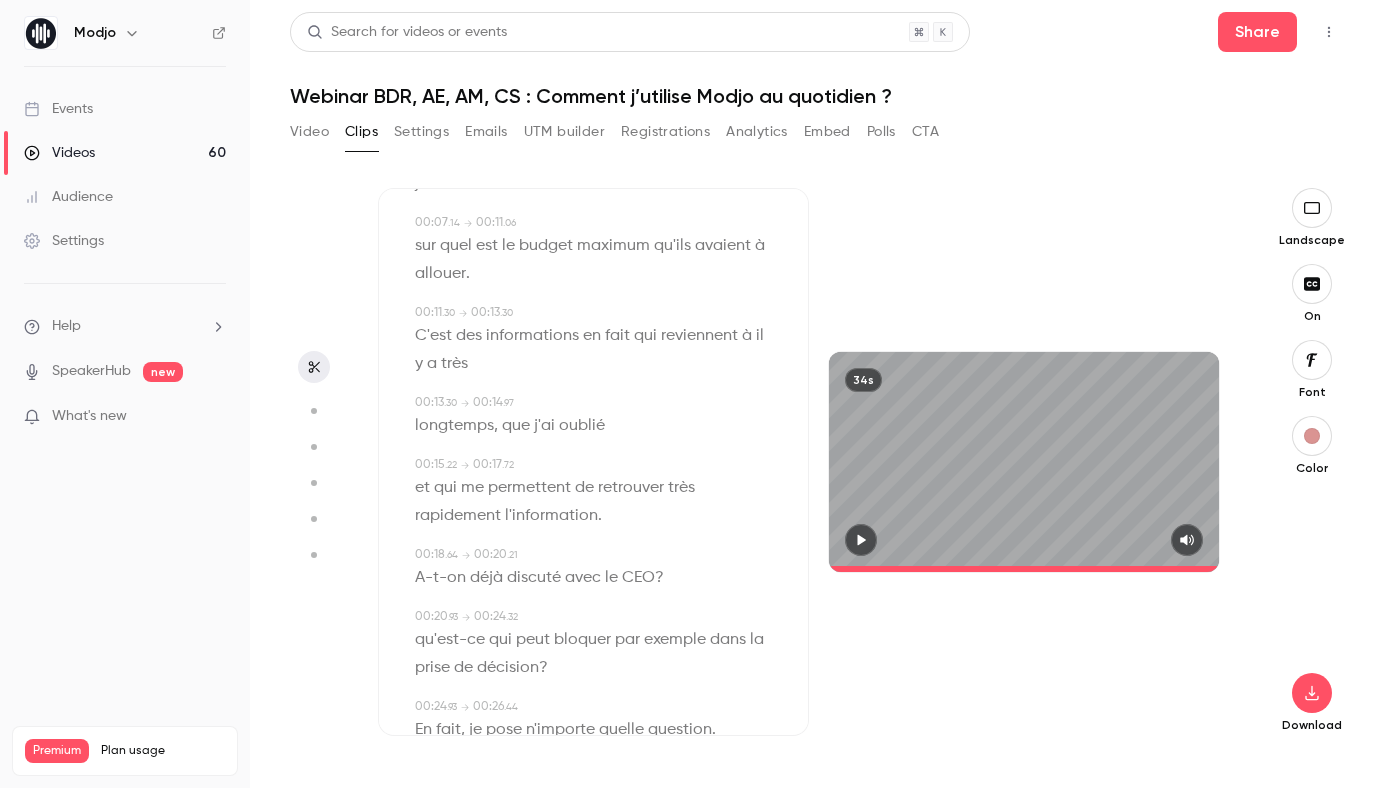 scroll, scrollTop: 0, scrollLeft: 0, axis: both 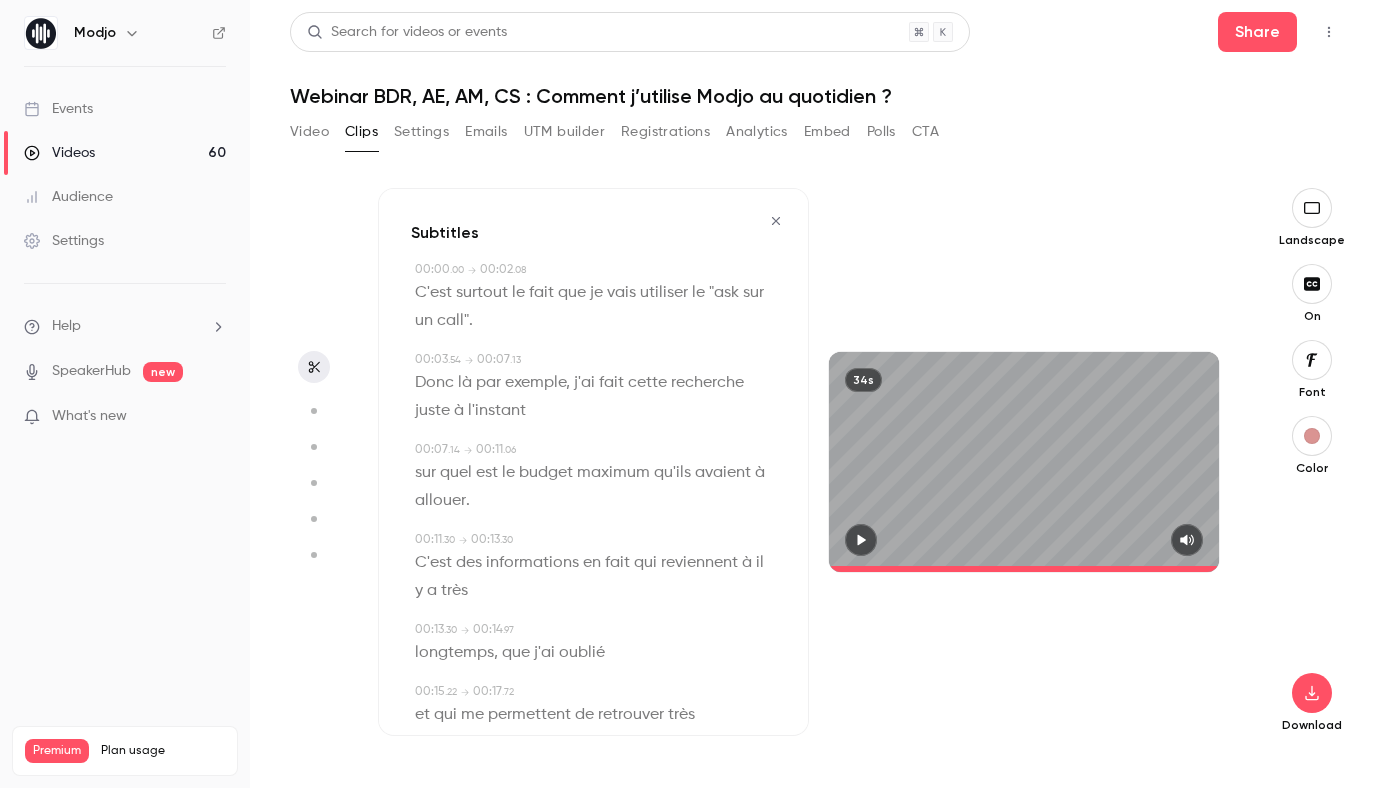 click 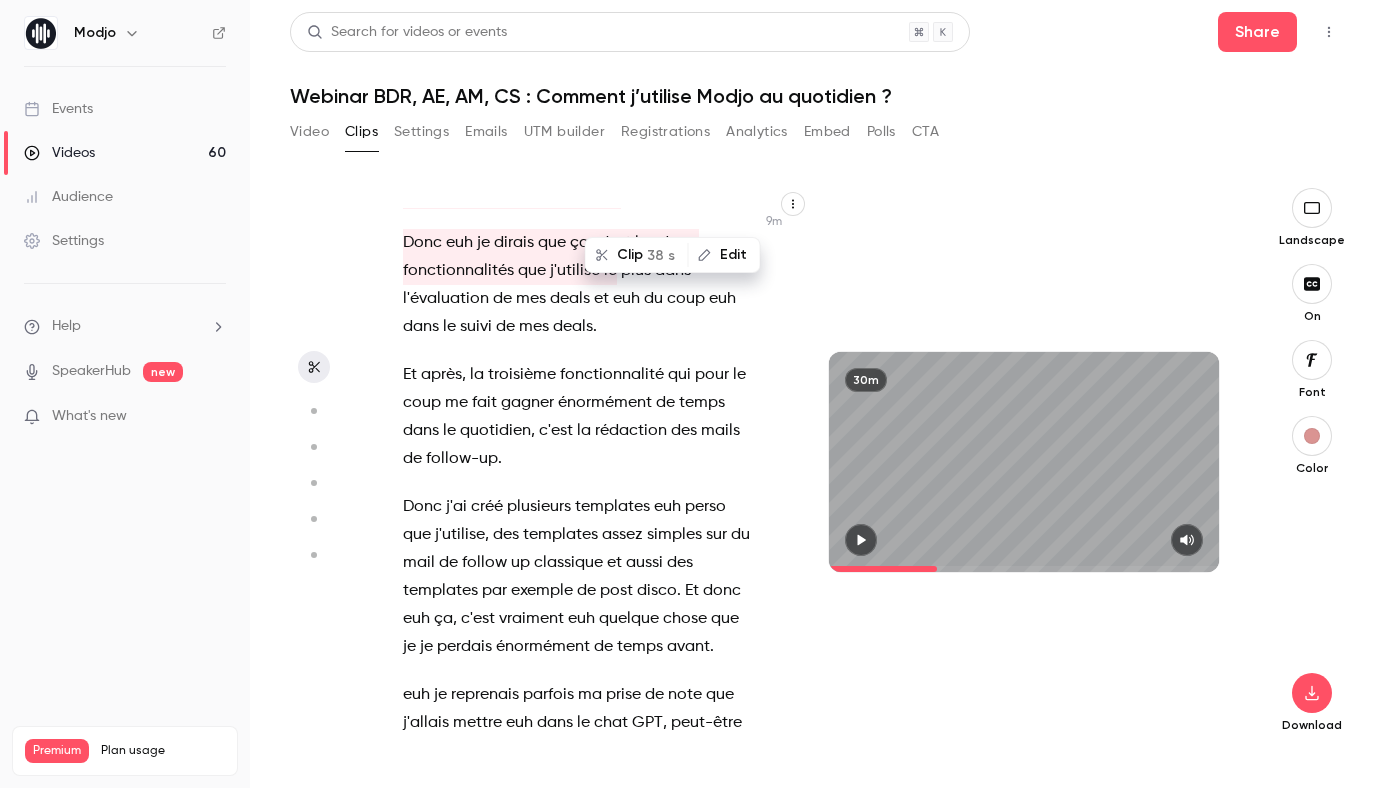 scroll, scrollTop: 6709, scrollLeft: 0, axis: vertical 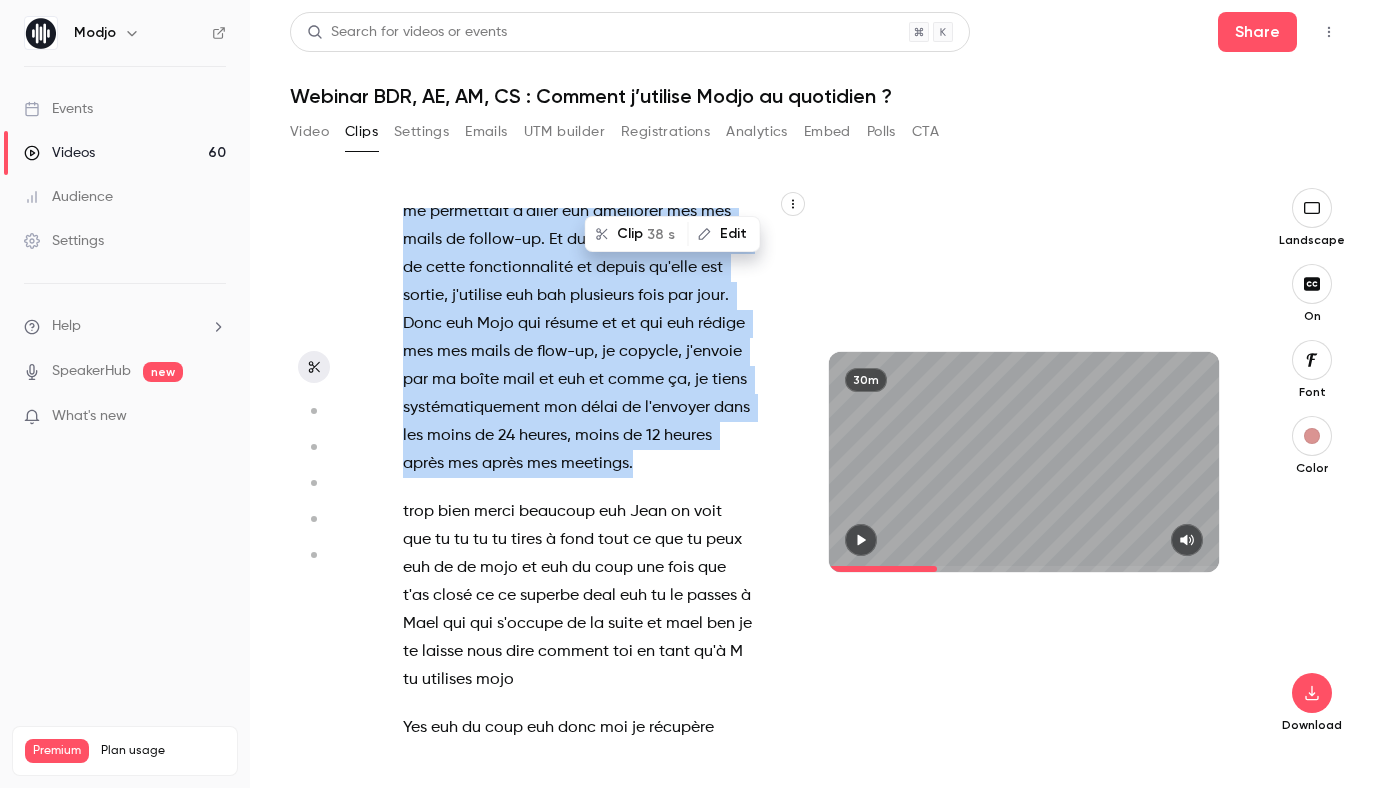 drag, startPoint x: 574, startPoint y: 357, endPoint x: 661, endPoint y: 414, distance: 104.00961 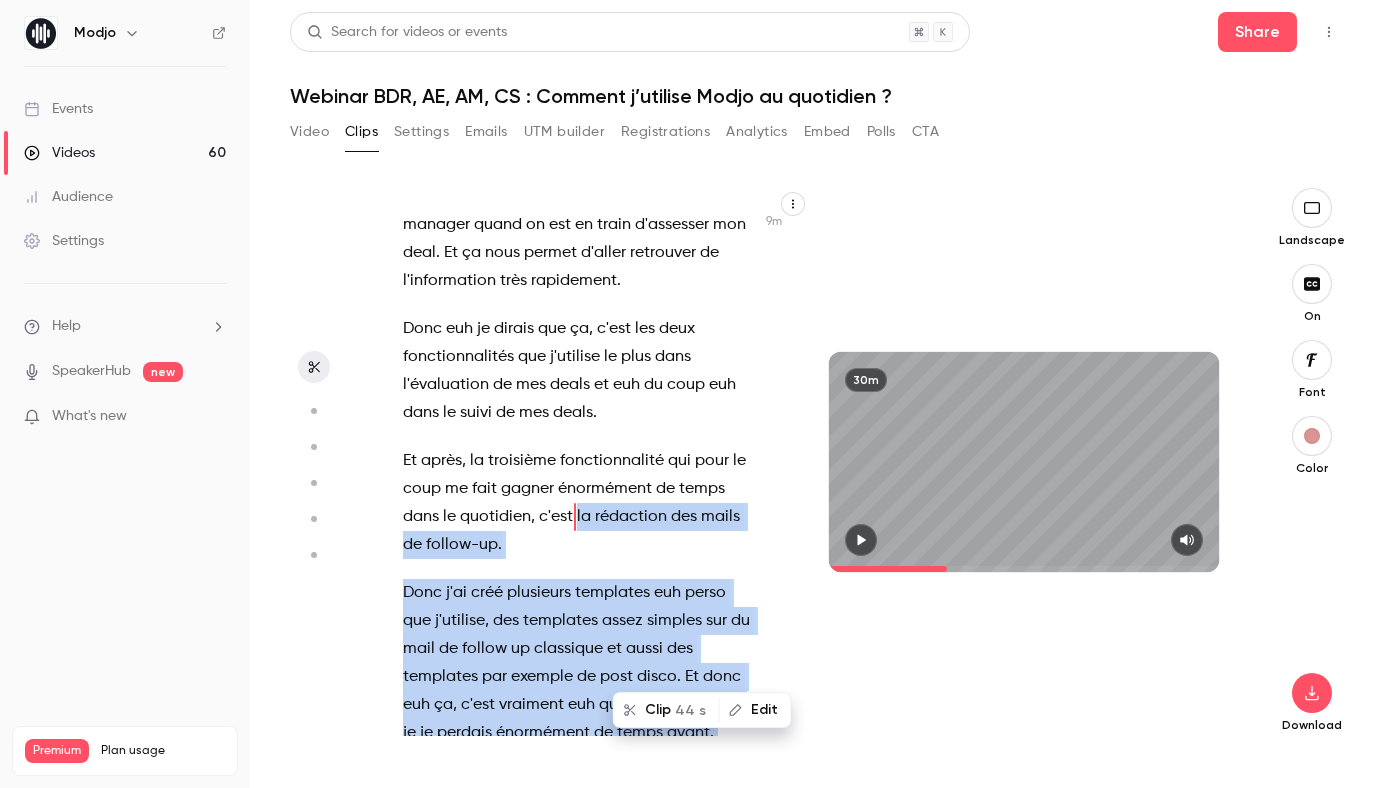 scroll, scrollTop: 6596, scrollLeft: 0, axis: vertical 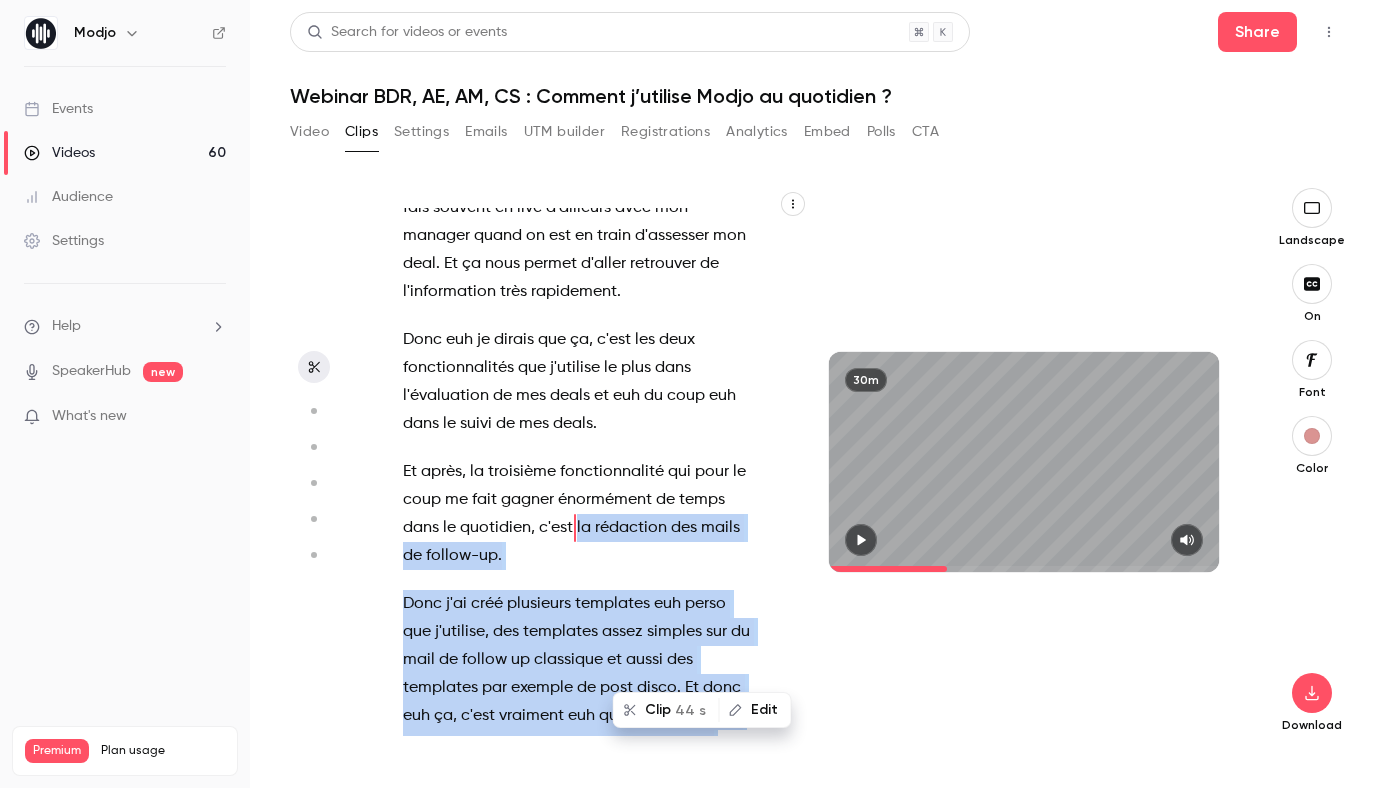 click on "44 s" at bounding box center [690, 710] 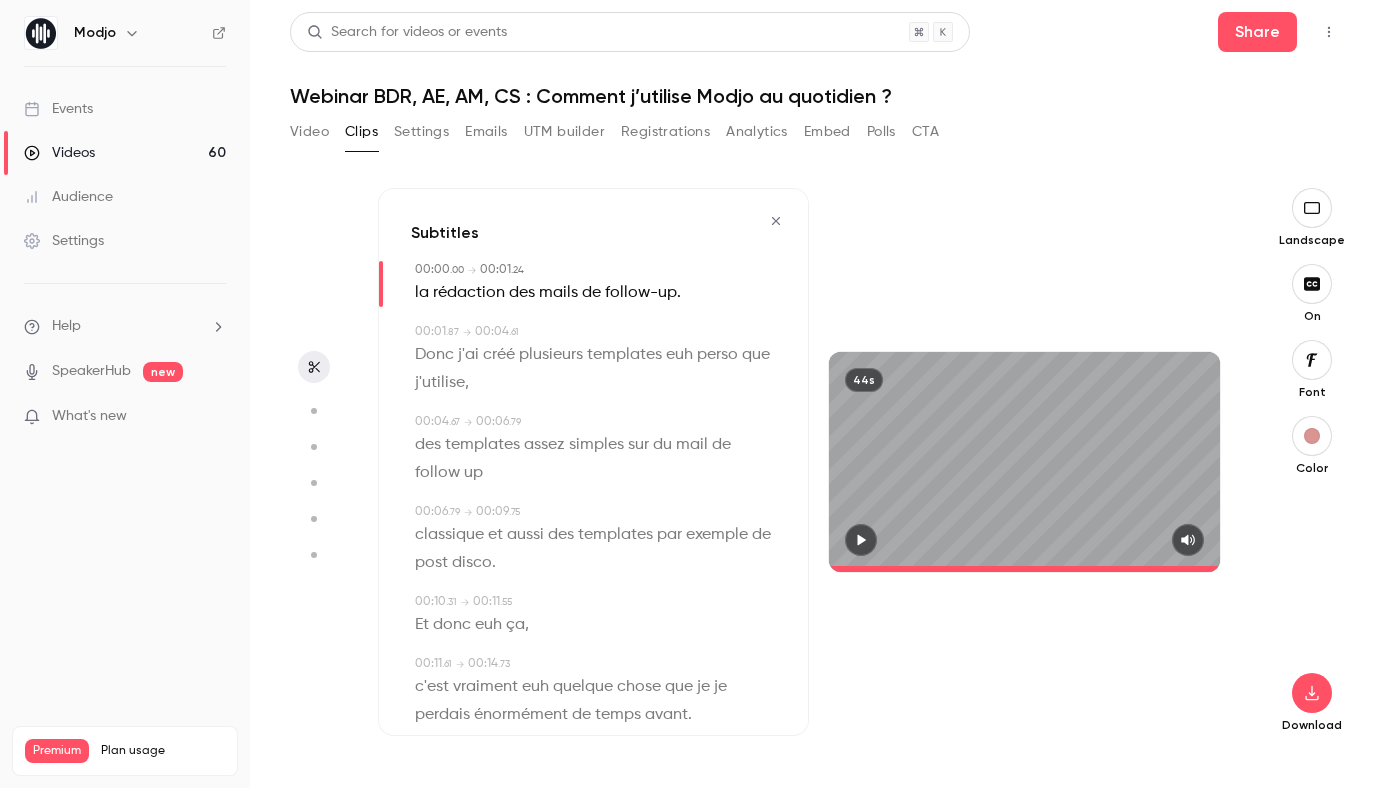 type on "*" 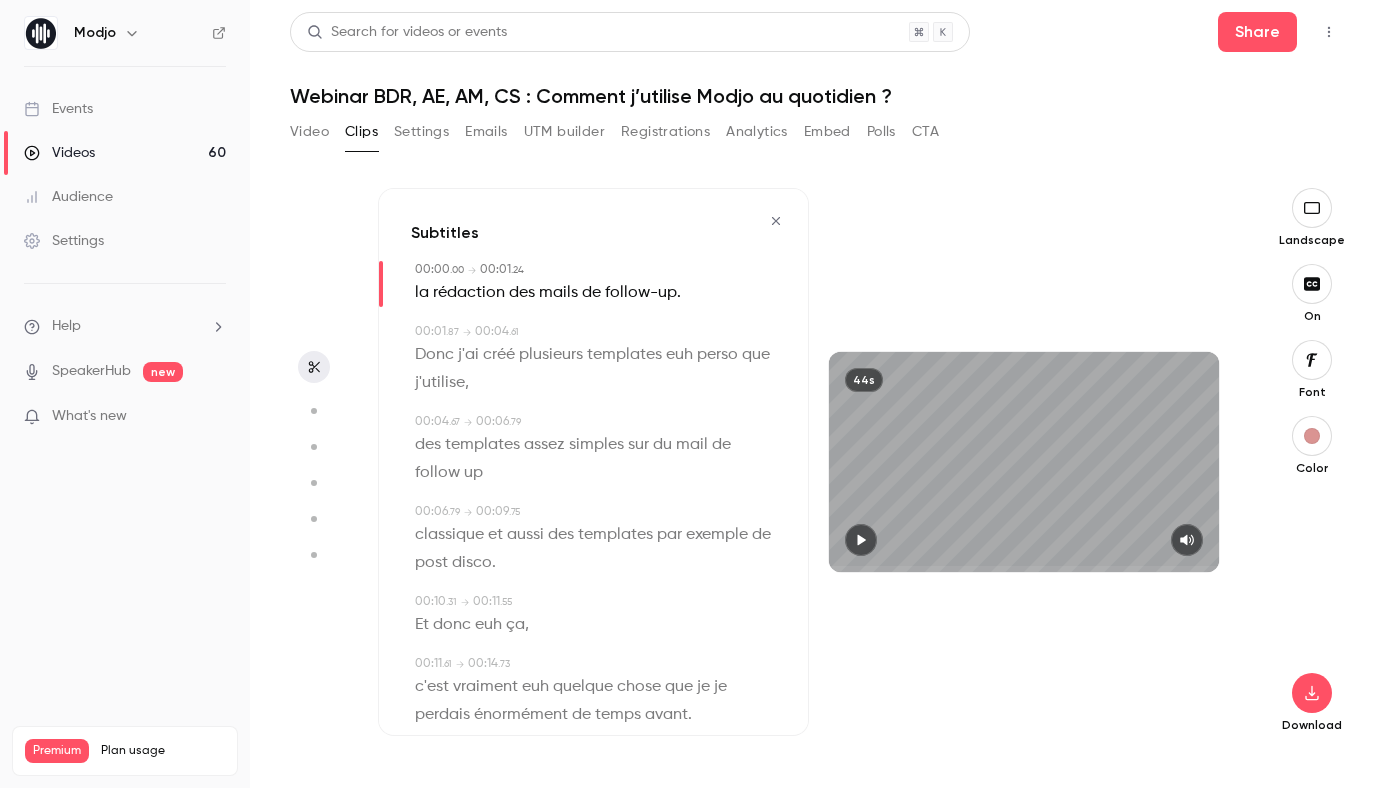 click on "la" at bounding box center (422, 293) 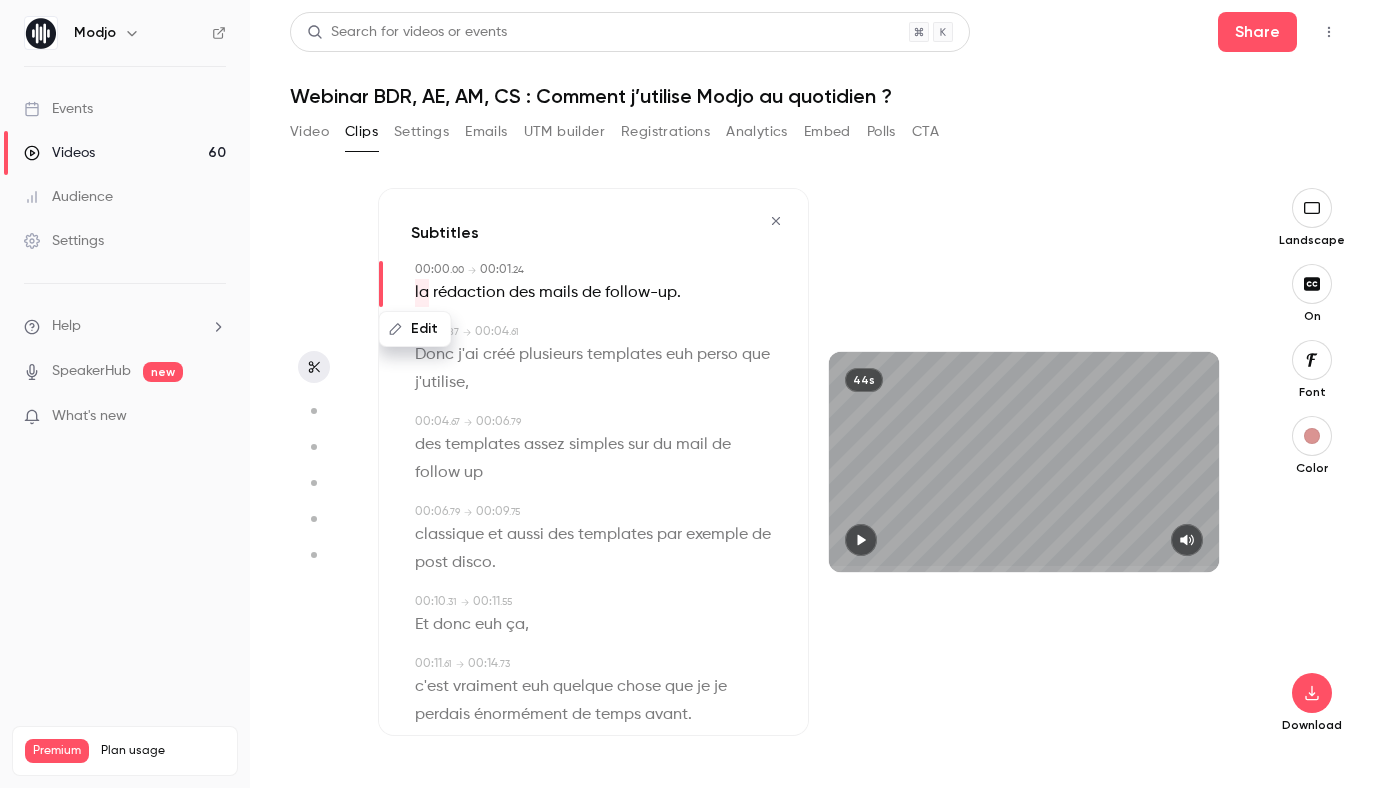 click on "Edit" at bounding box center [415, 329] 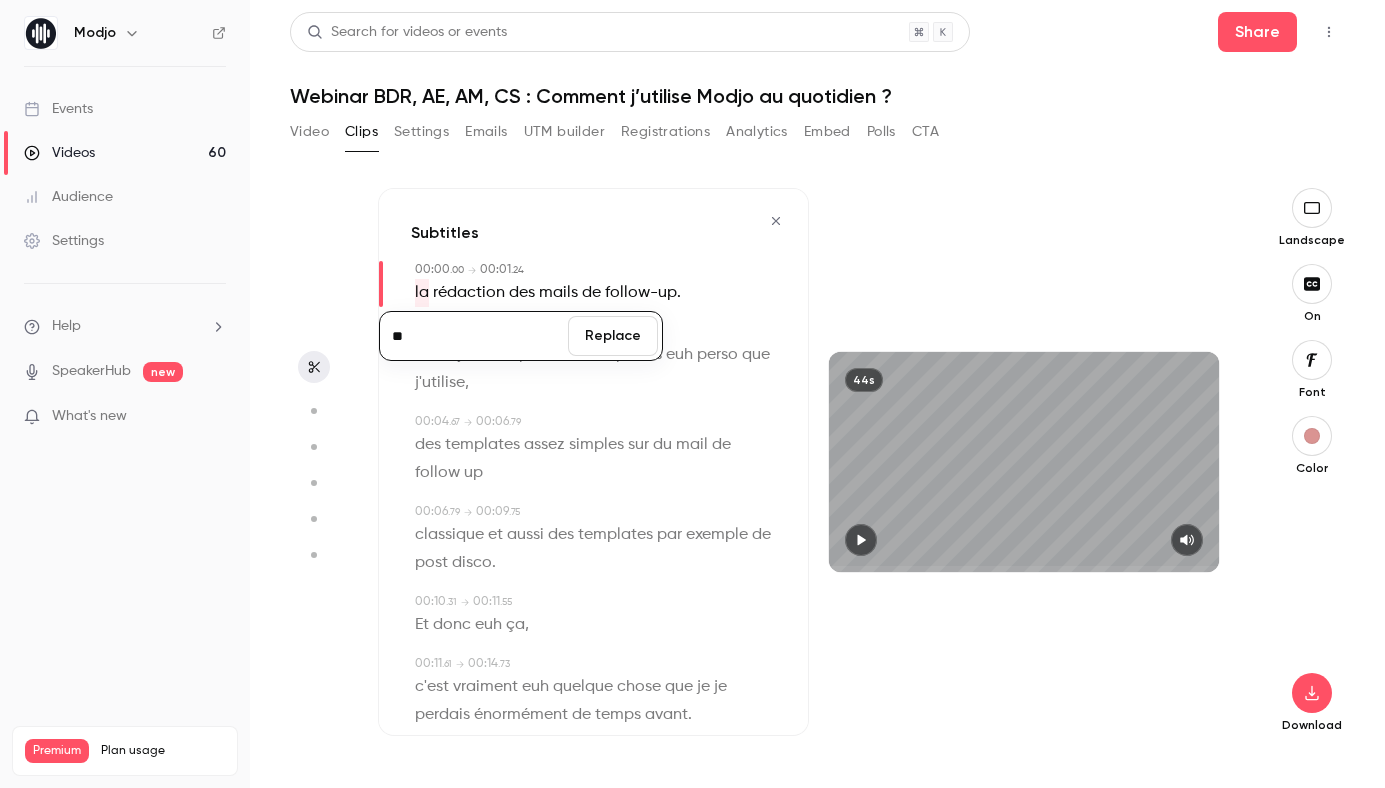 type on "**" 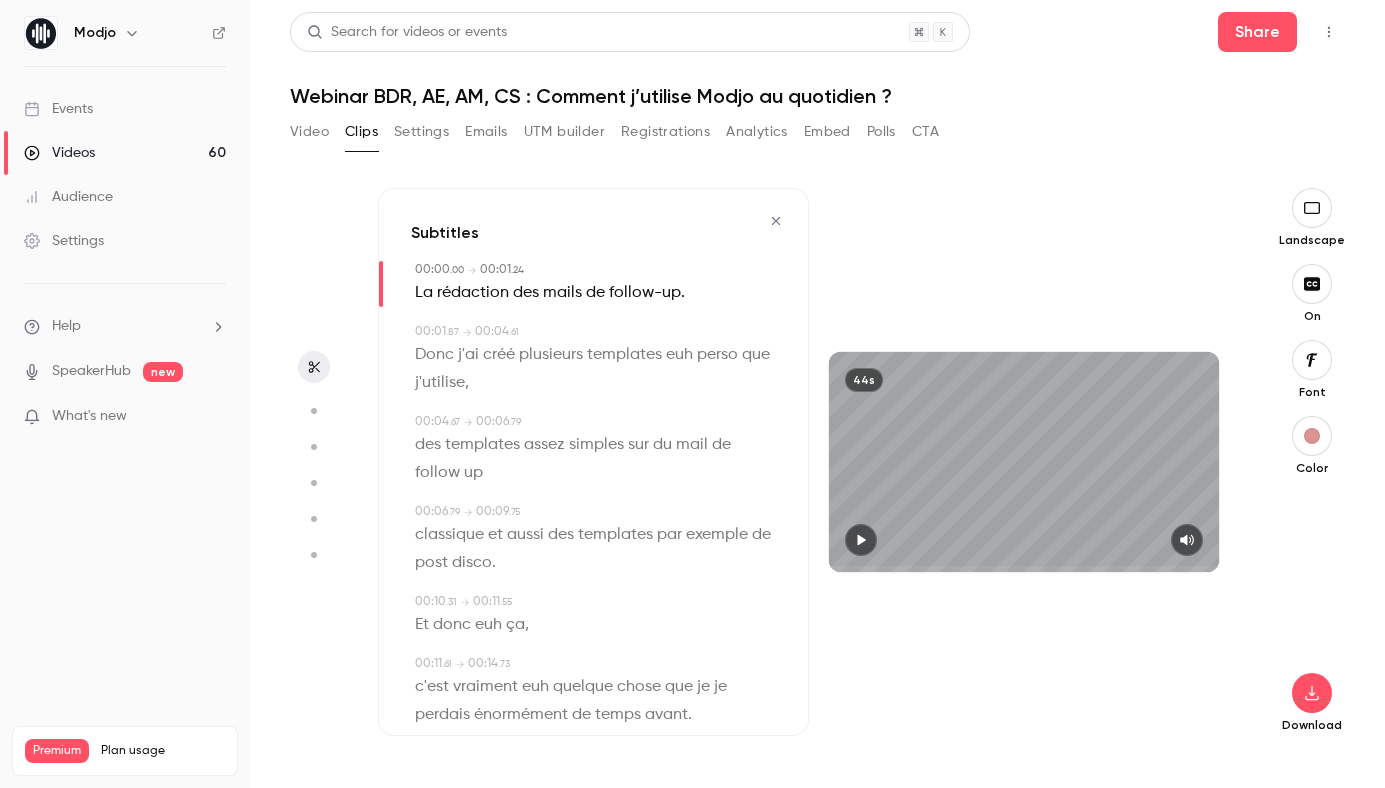 click on "euh" at bounding box center (679, 355) 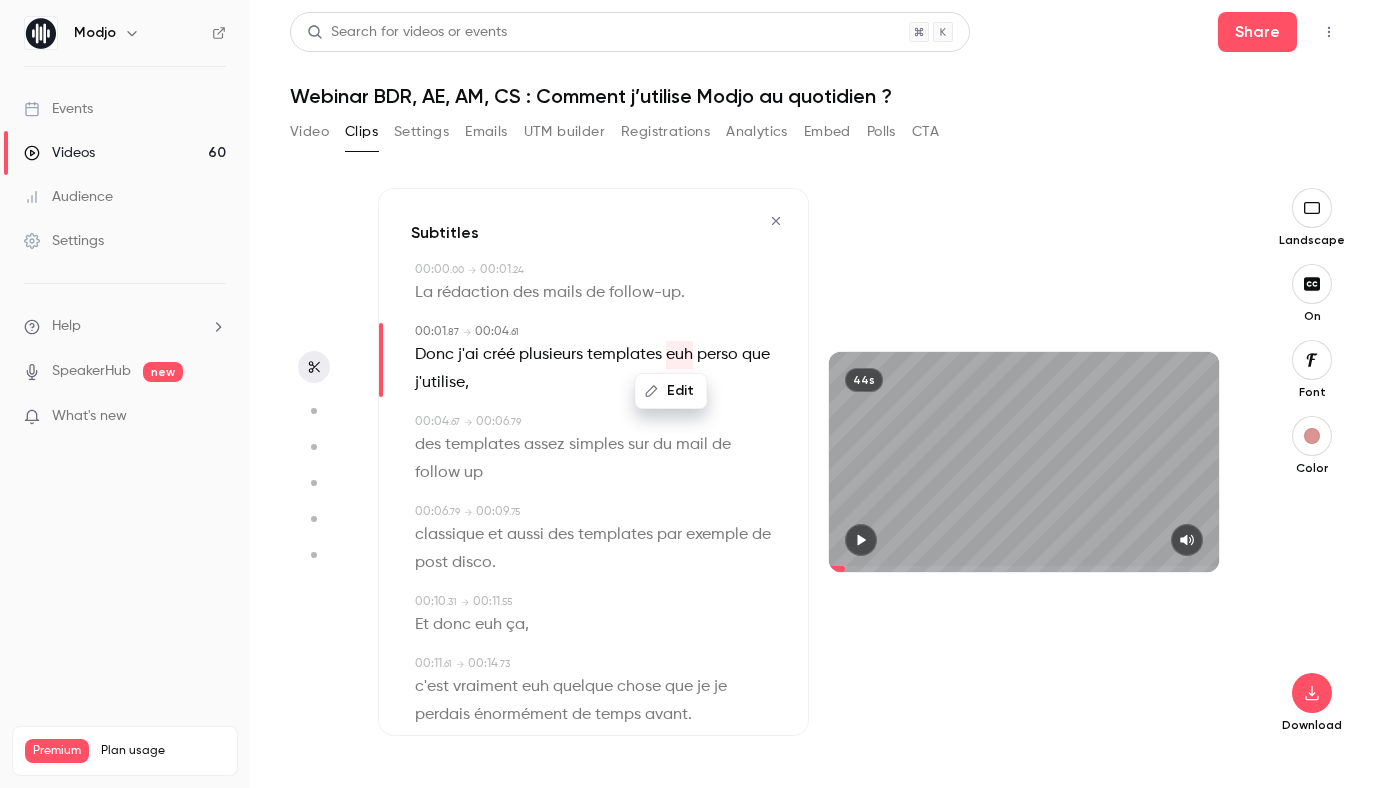 click on "Edit" at bounding box center (671, 391) 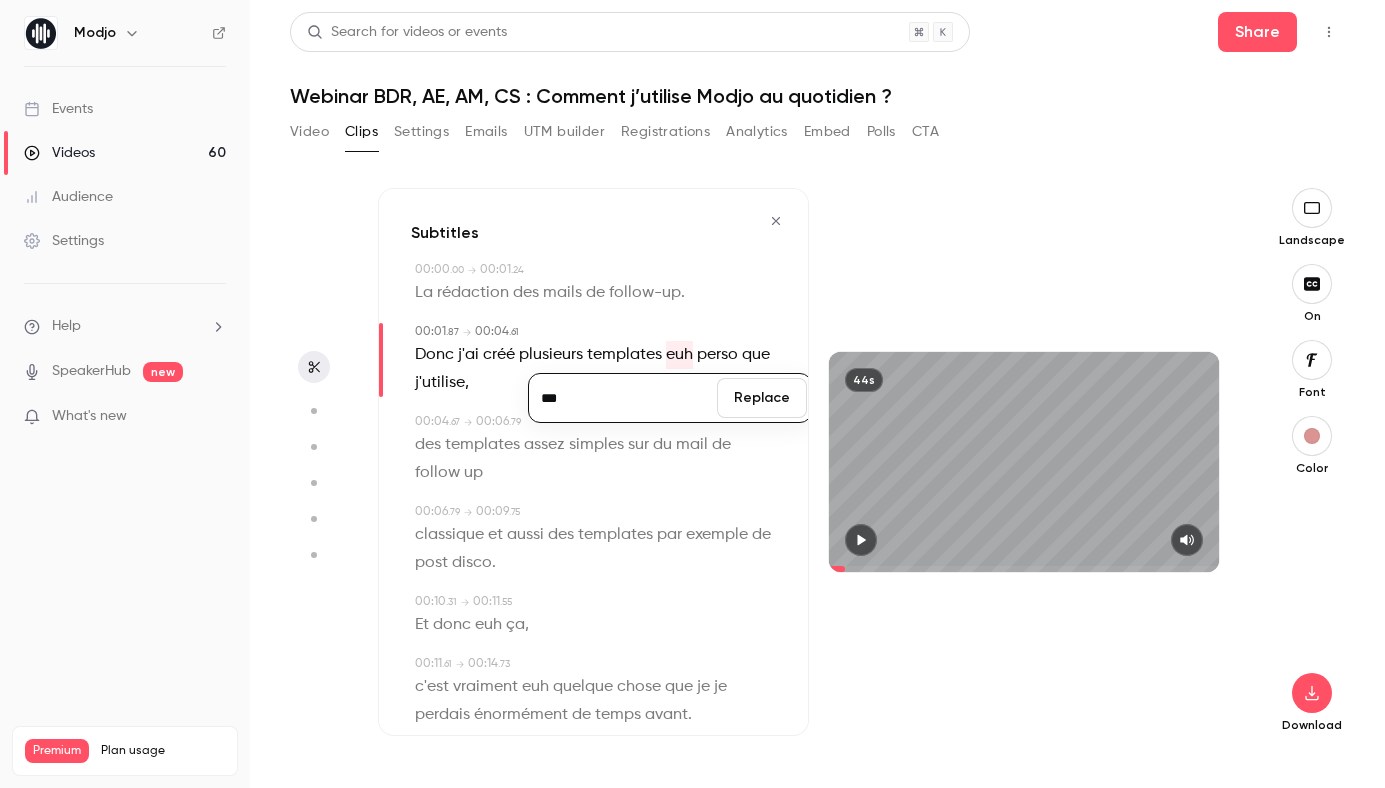 drag, startPoint x: 771, startPoint y: 400, endPoint x: 647, endPoint y: 408, distance: 124.2578 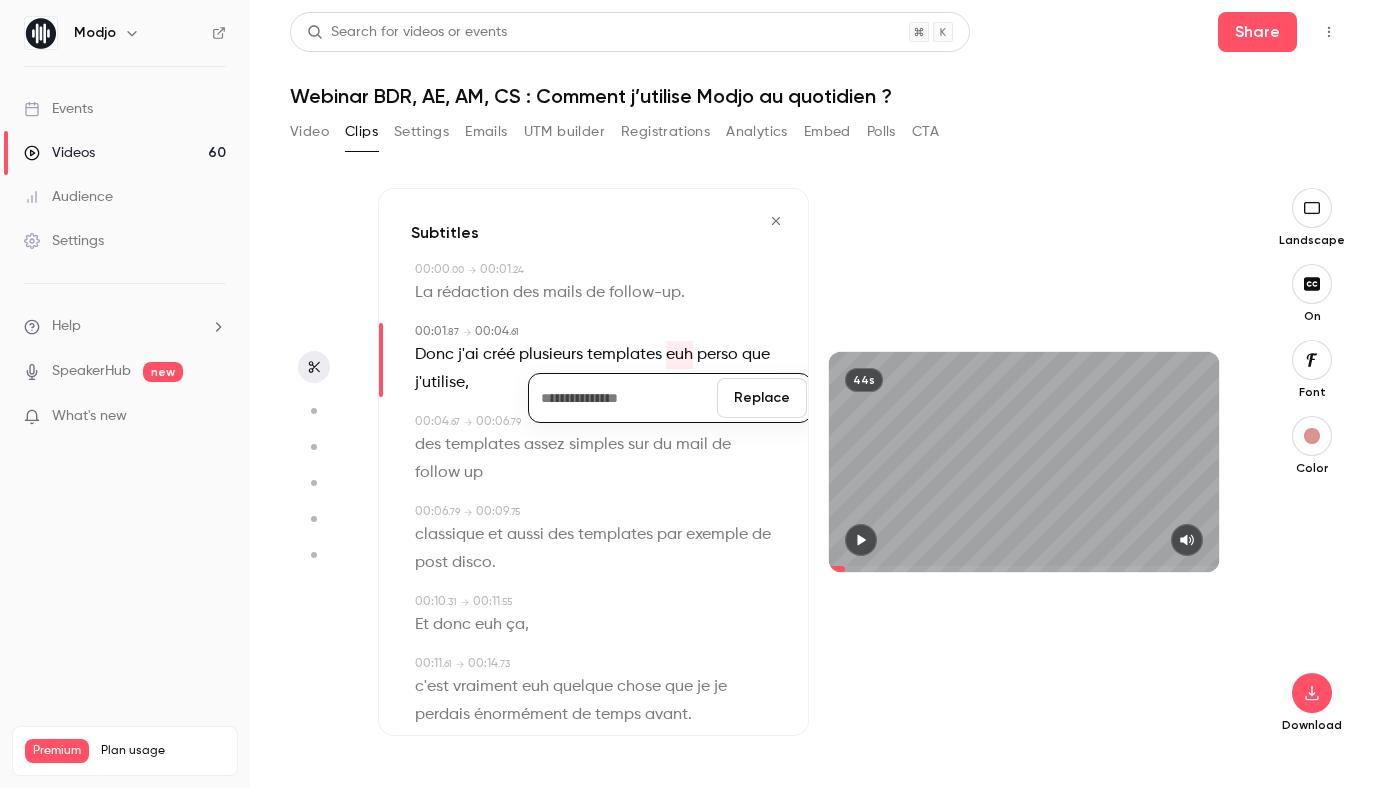 type 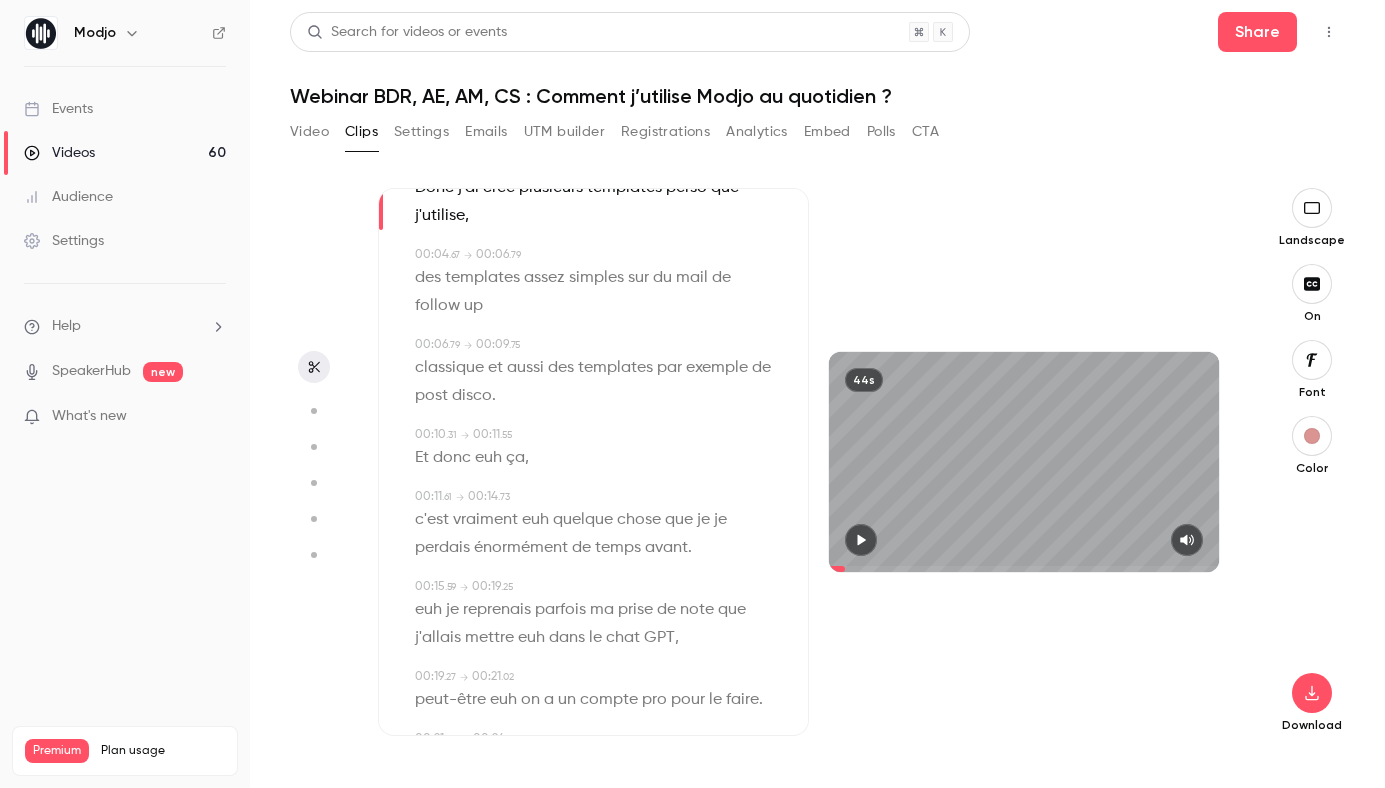 scroll, scrollTop: 168, scrollLeft: 0, axis: vertical 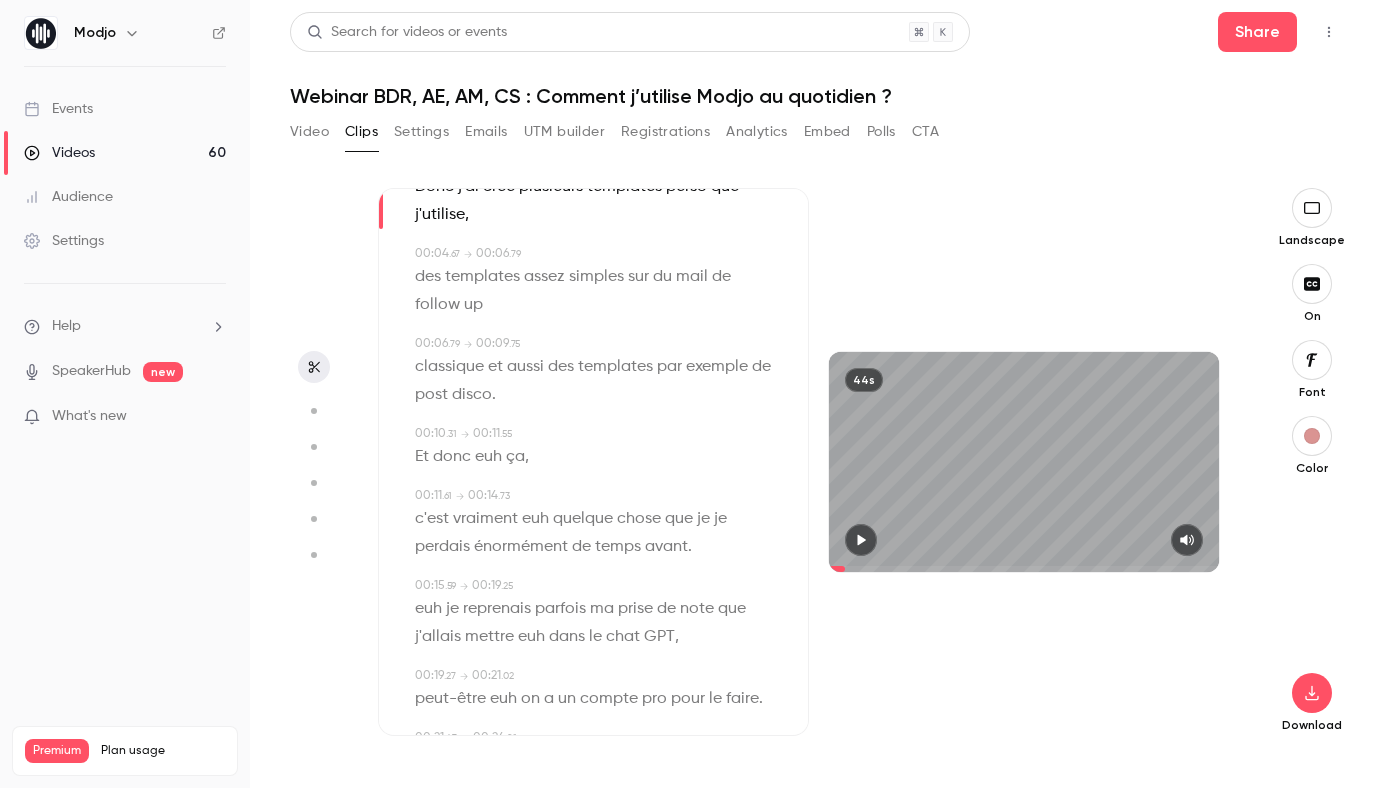 click on "euh" at bounding box center (488, 457) 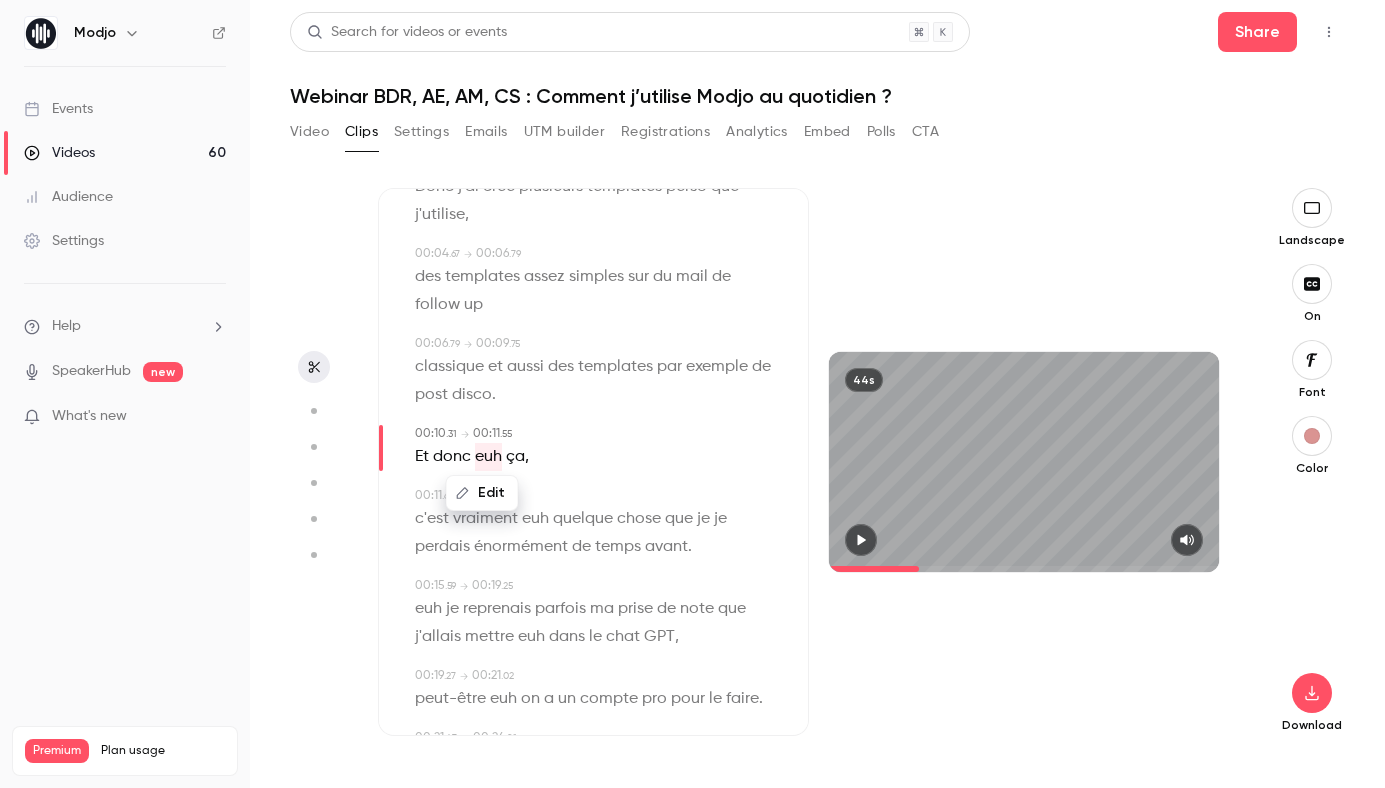 click on "Edit" at bounding box center [482, 493] 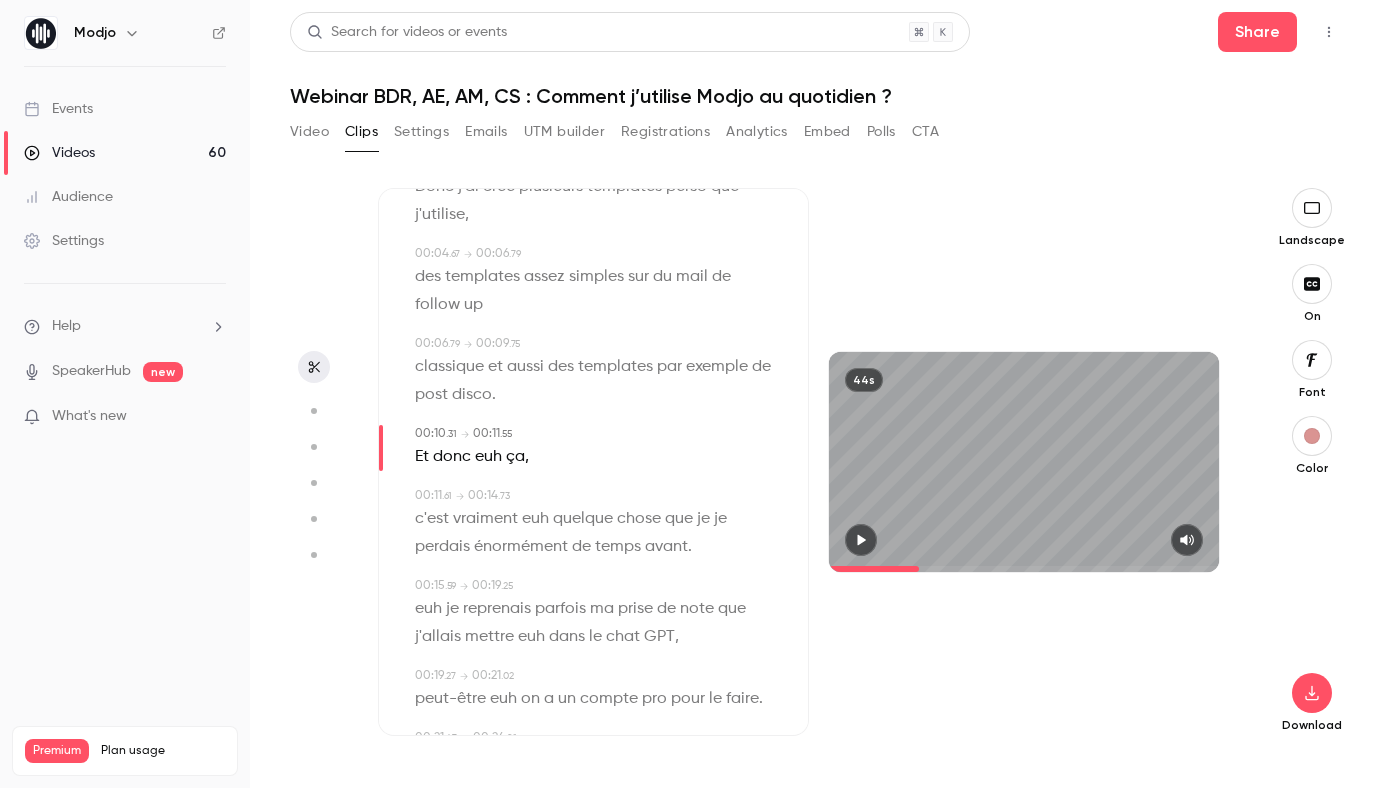 click on "00:00 . 00 → 00:01 . 24 La   rédaction   des   mails   de   follow-up . 00:01 . 87 → 00:04 . 61 Donc   j'ai   créé   plusieurs   templates   perso   que   j'utilise , 00:04 . 67 → 00:06 . 79 des   templates   assez   simples   sur   du   mail   de   follow   up 00:06 . 79 → 00:09 . 75 classique   et   aussi   des   templates   par   exemple   de   post   disco . 00:10 . 31 → 00:11 . 55 Et   donc   euh   ça , 00:11 . 61 → 00:14 . 73 c'est   vraiment   euh   quelque   chose   que   je   je   perdais   énormément   de   temps   avant . 00:15 . 59 → 00:19 . 25 euh   je   reprenais   parfois   ma   prise   de   note   que   j'allais   mettre   euh   dans   le   chat   GPT , 00:19 . 27 → 00:21 . 02 peut-être   euh   on   a   un   compte   pro   pour   le   faire . 00:21 . 47 → 00:24 . 81 Et   euh   ça   me   permettait   d'aller   euh   améliorer   mes   mes   mails   de   follow-up . 00:25 . 11 → 00:27 . 47 Et   du   coup ,   j'ai   ré-   je   rêvais   de   cette   fonctionnalité" at bounding box center (593, 757) 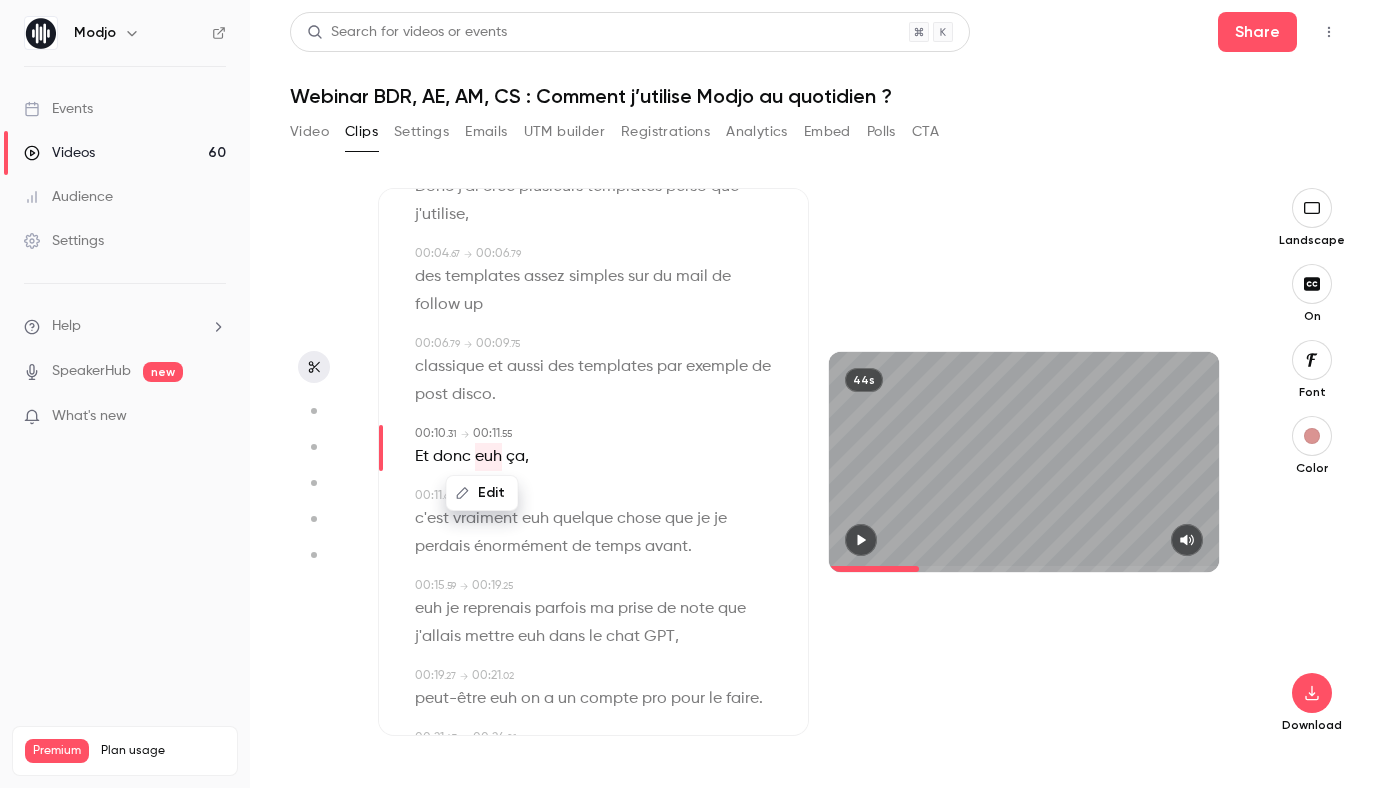 click on "Edit" at bounding box center (482, 493) 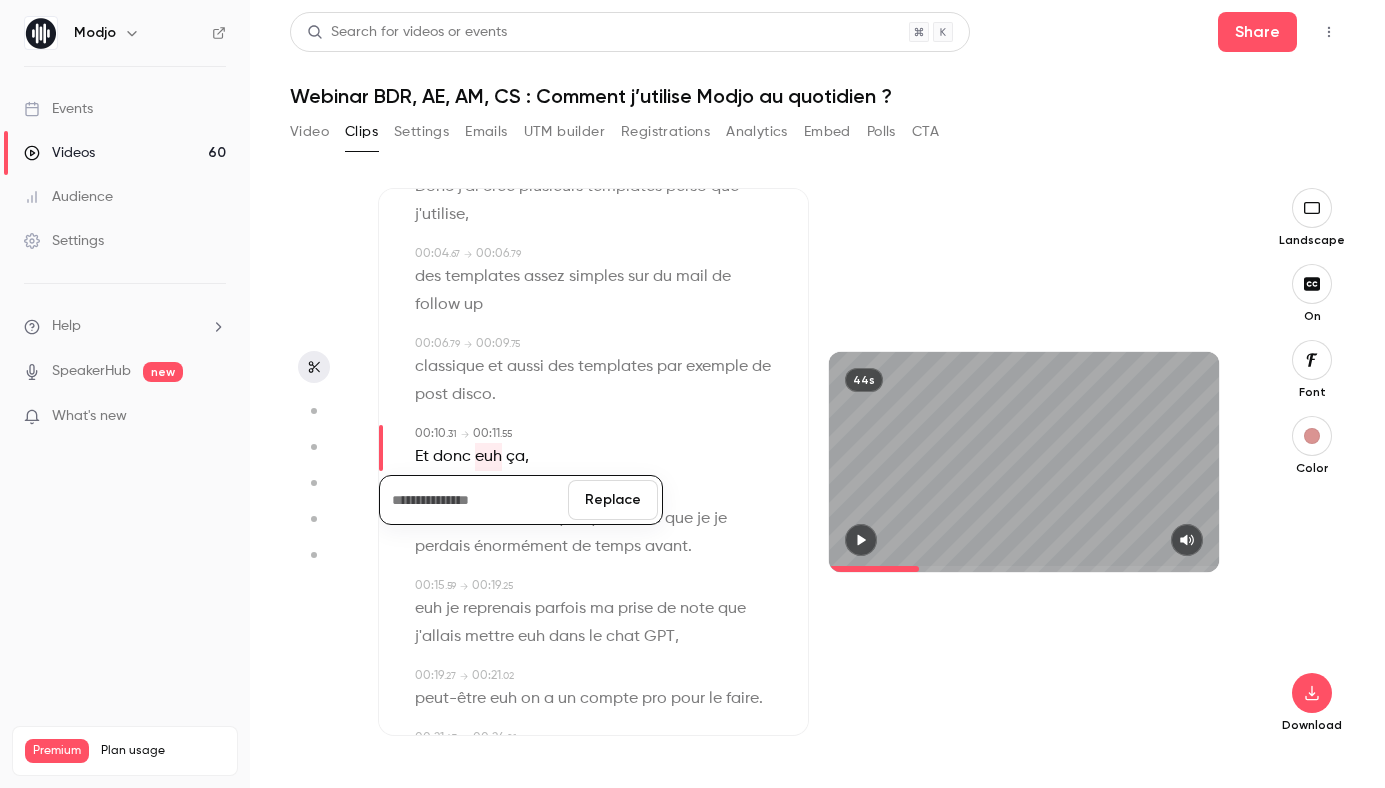 type 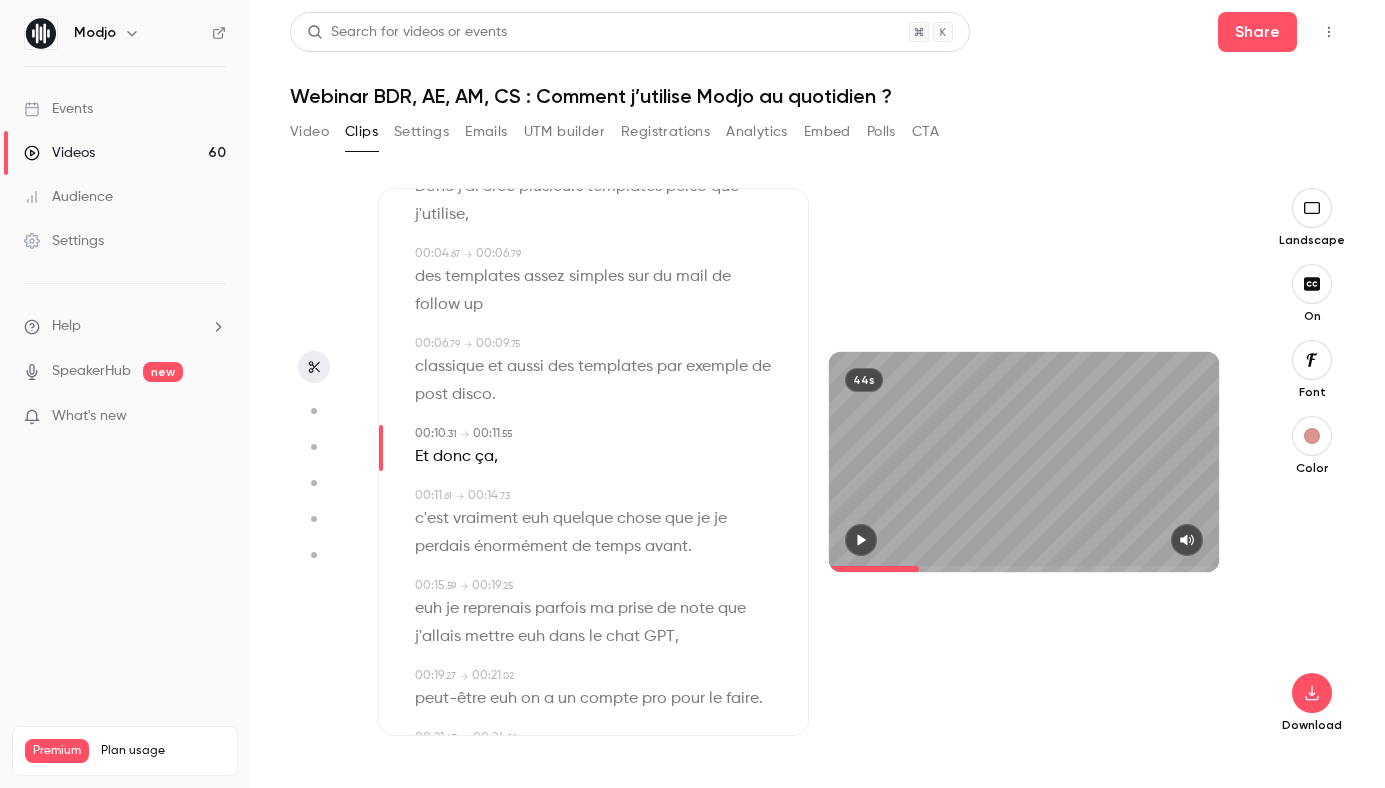 click on "euh" at bounding box center [535, 519] 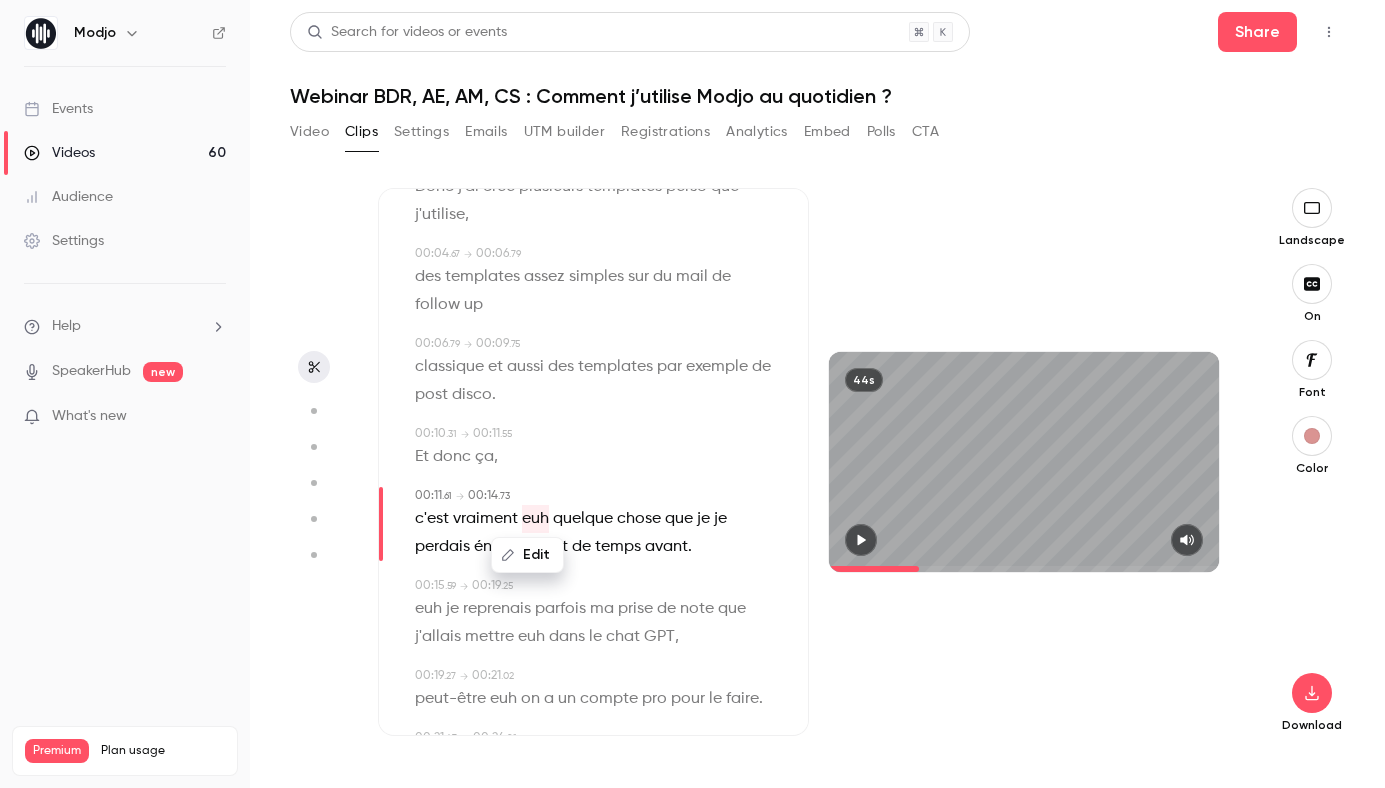 type on "****" 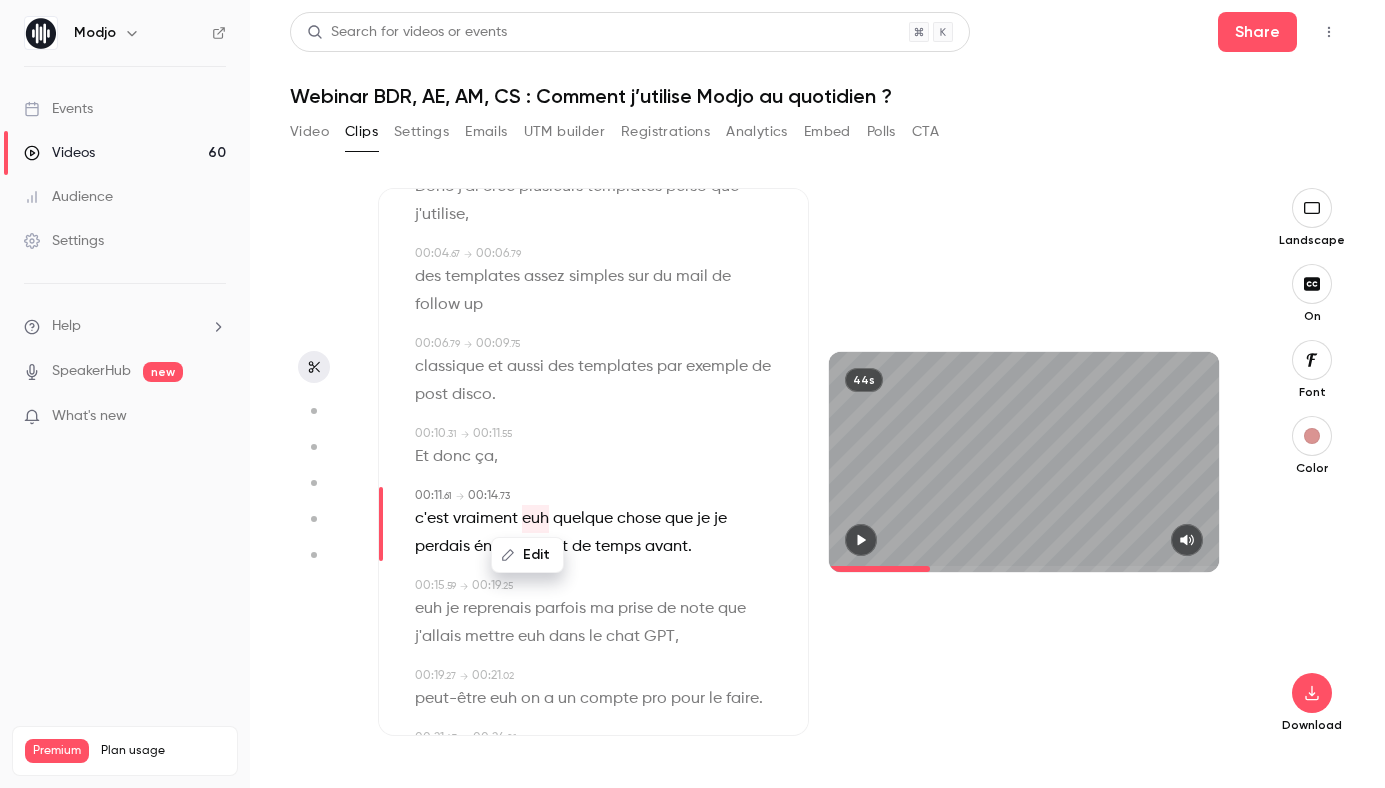 click on "Edit" at bounding box center (527, 555) 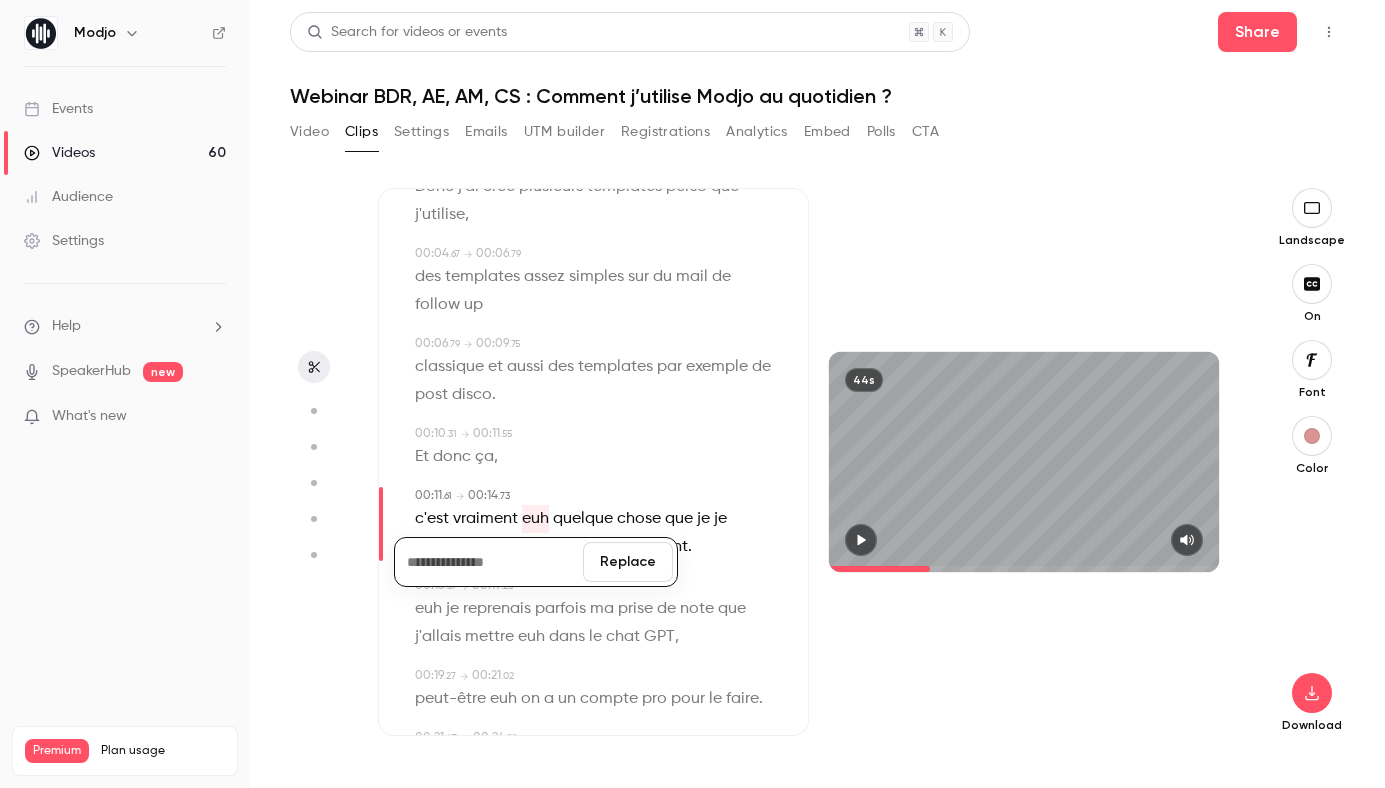 type 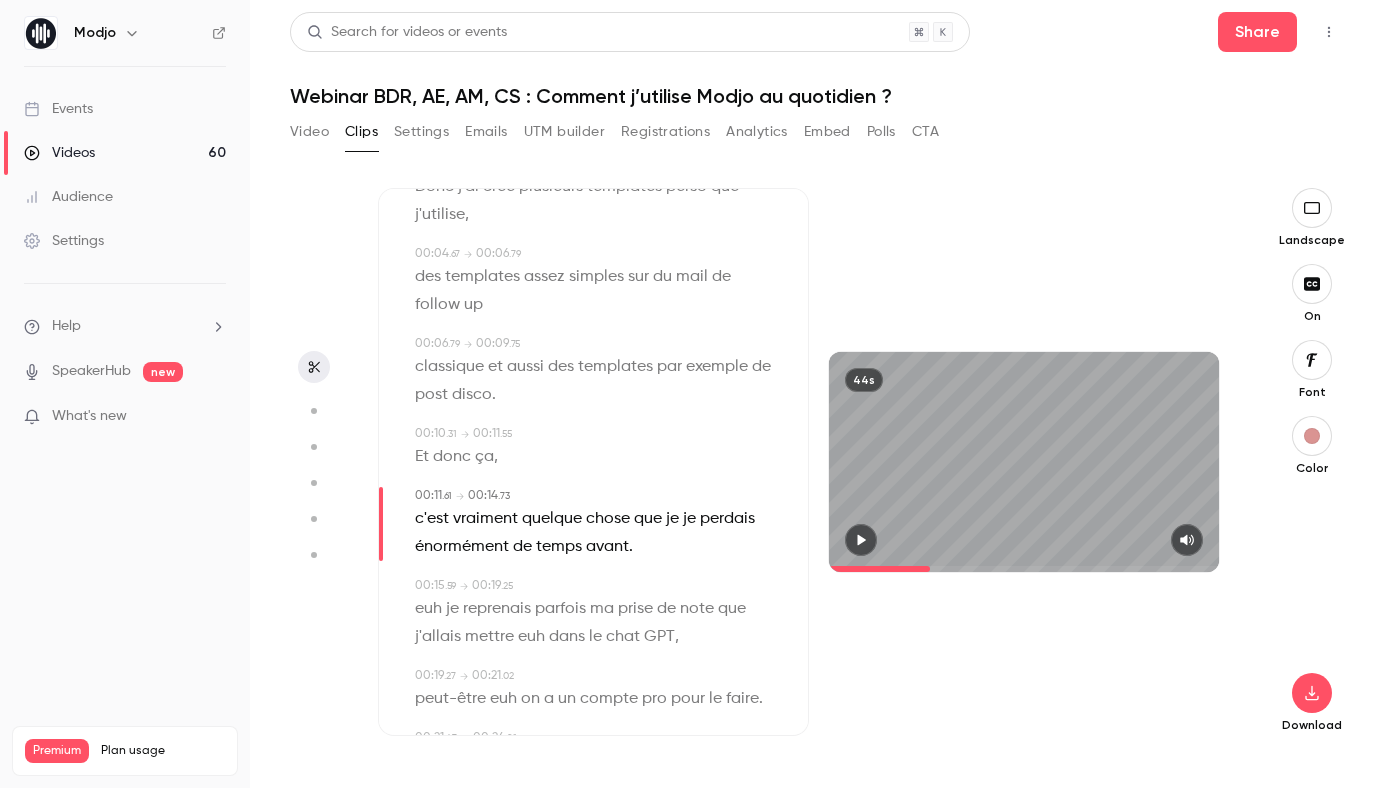 type on "****" 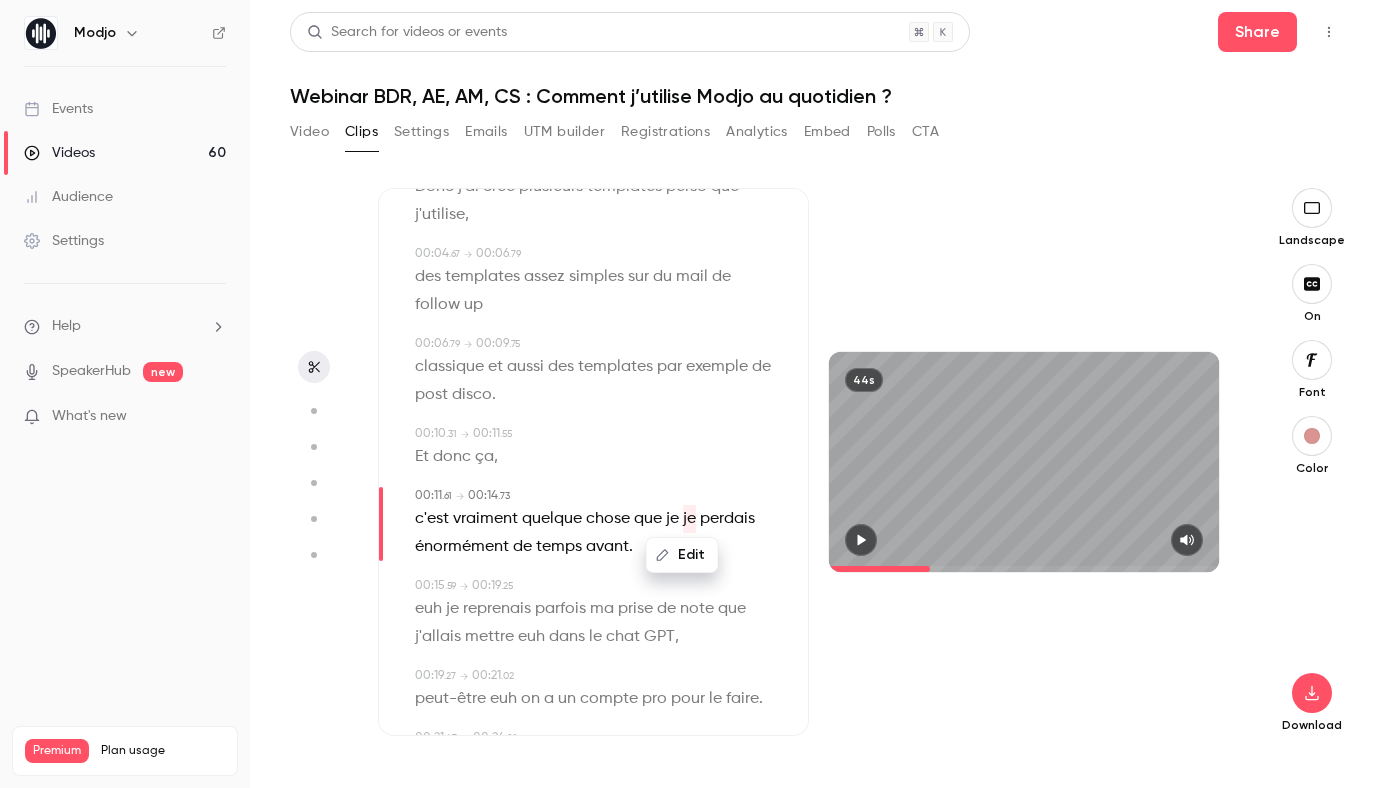 click on "Edit" at bounding box center [682, 555] 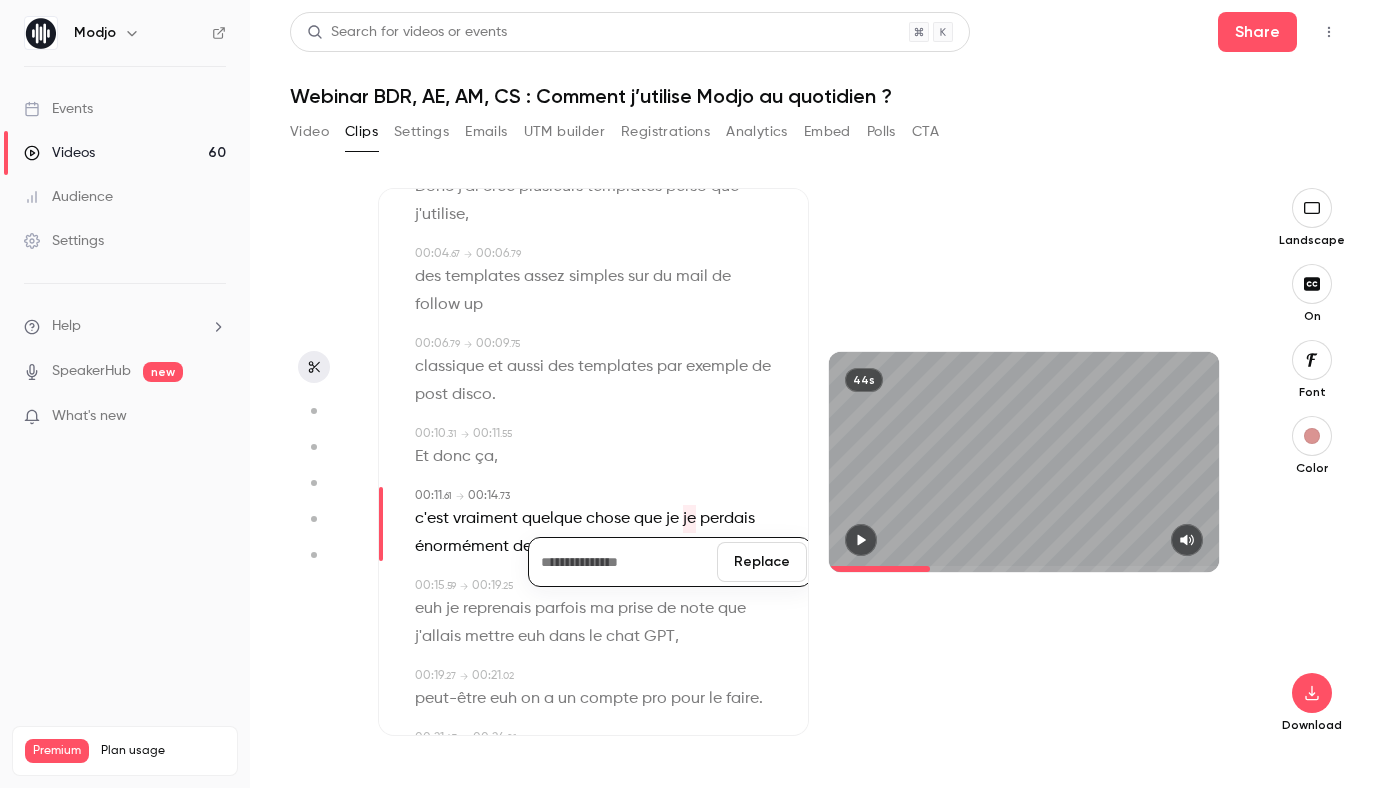 type 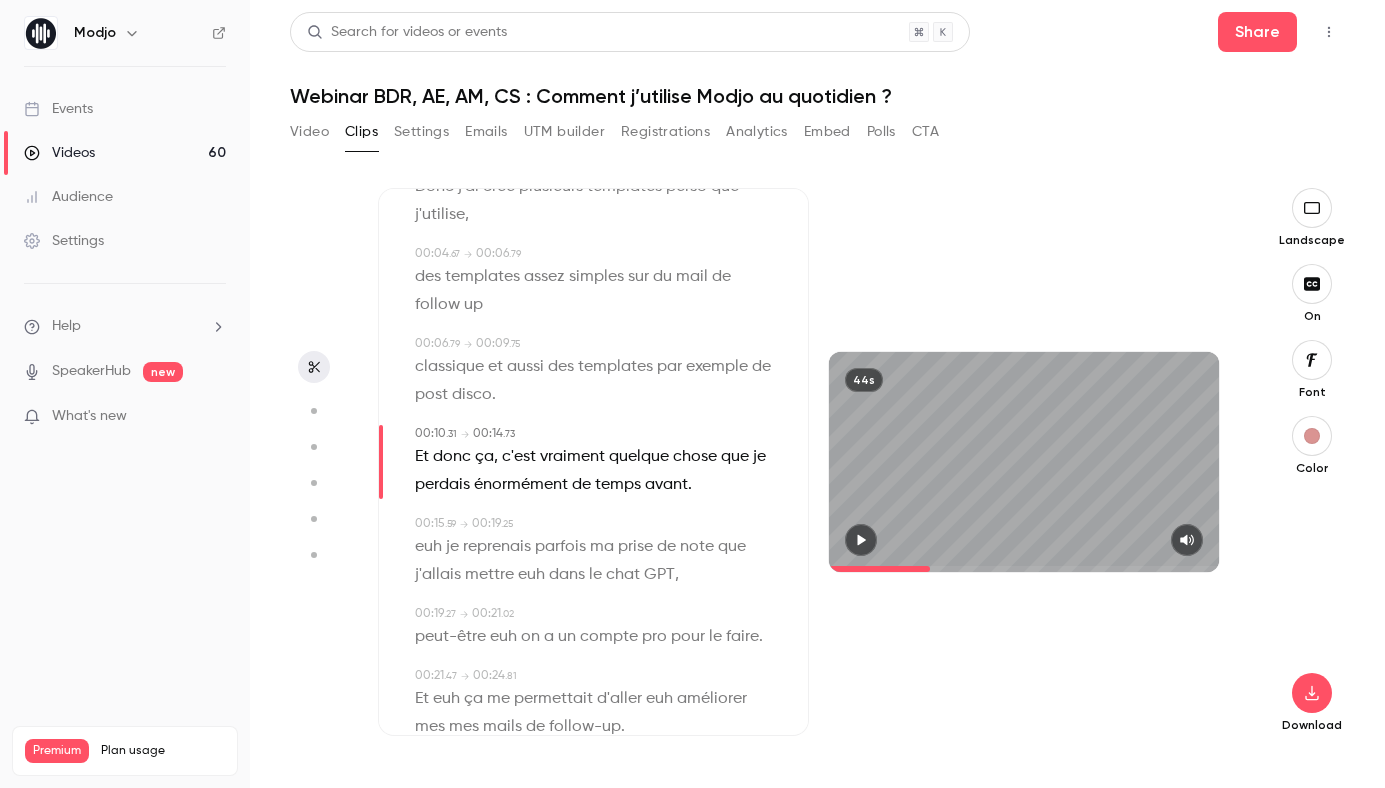 click on "que" at bounding box center (735, 457) 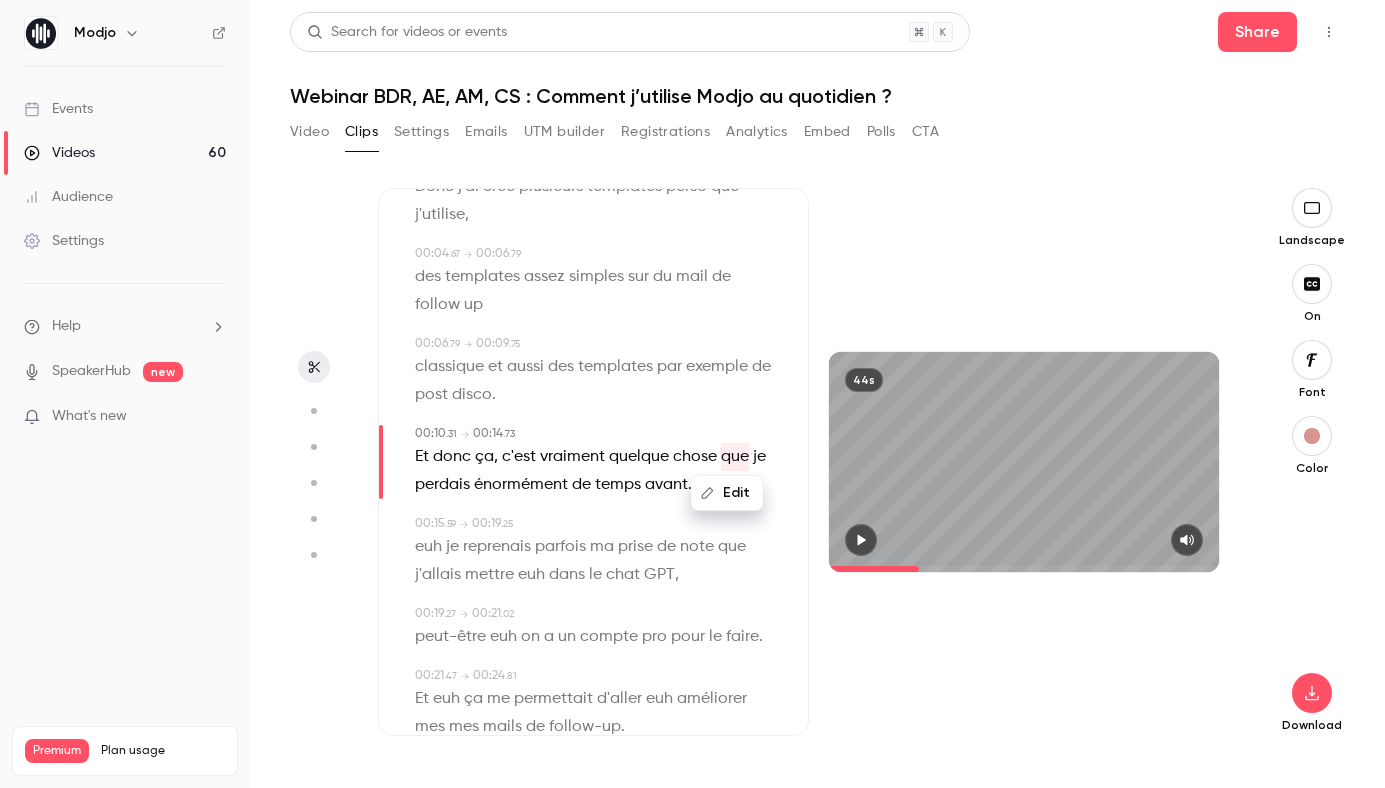 click on "Edit" at bounding box center (727, 493) 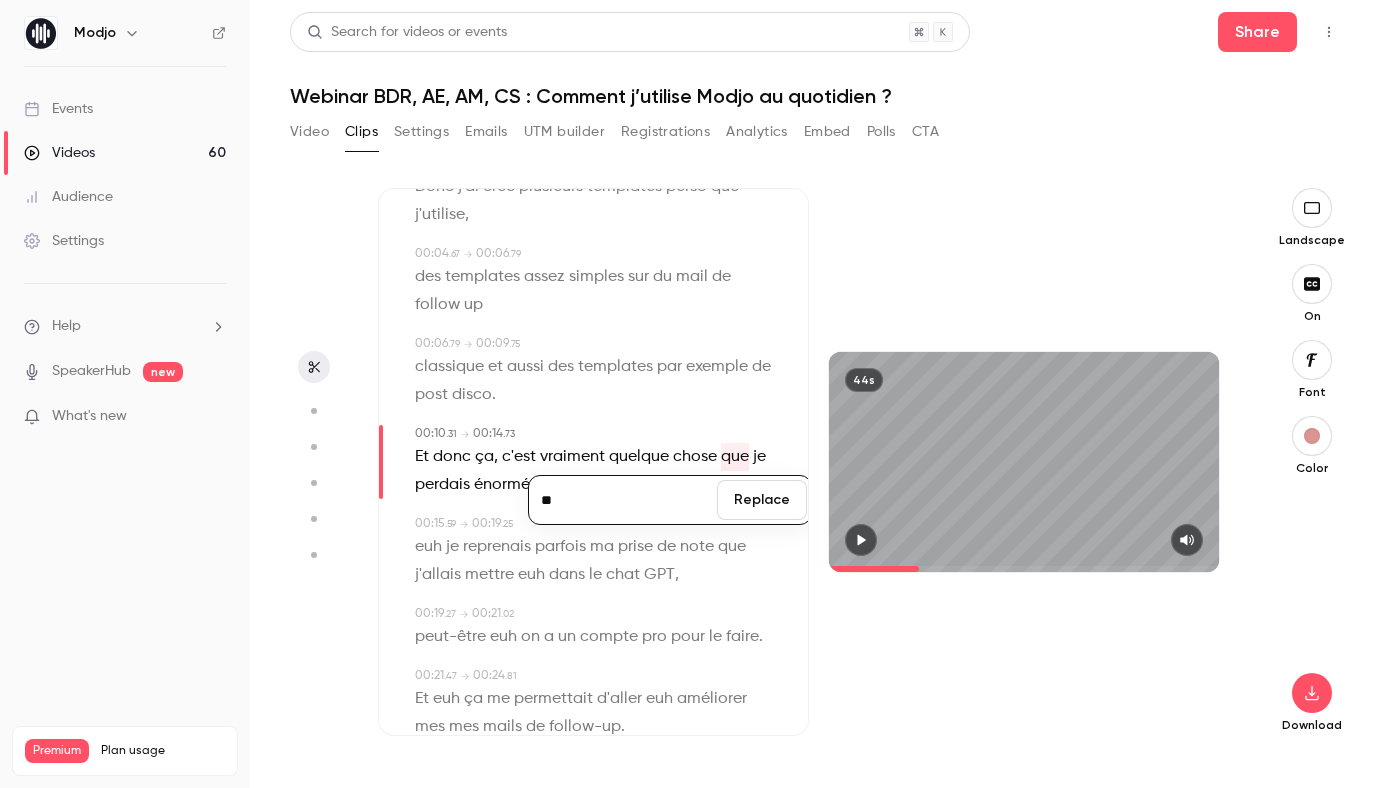 type on "**" 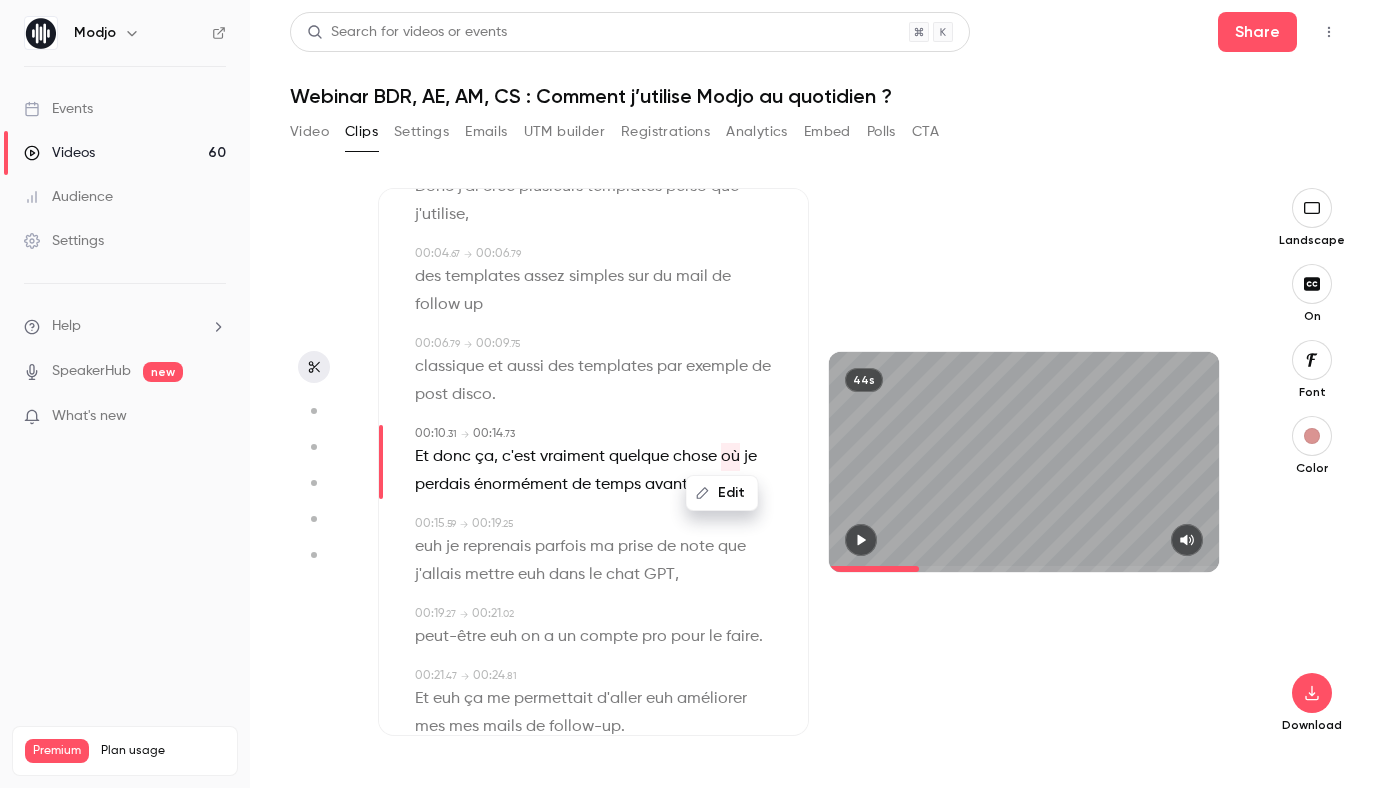 click on "euh" at bounding box center (428, 547) 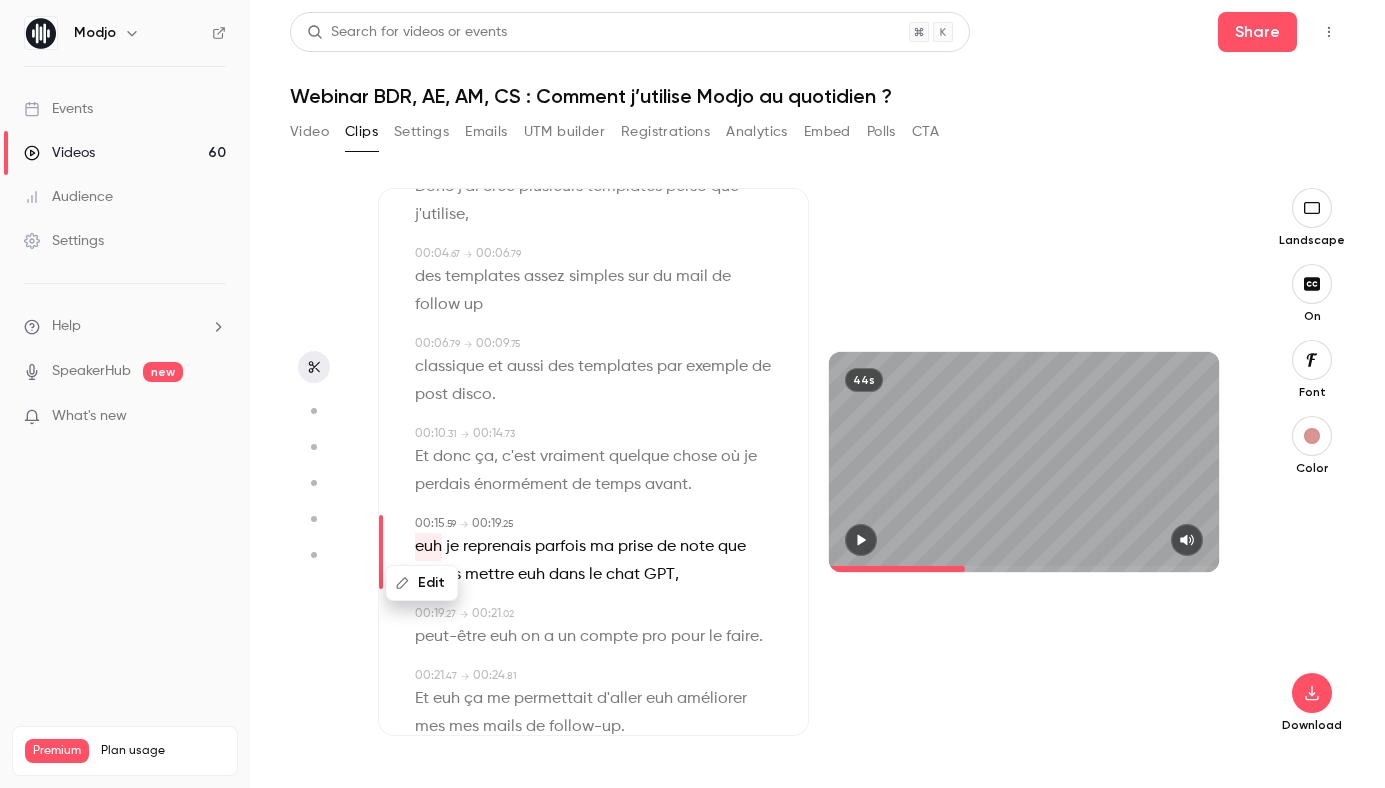 click on "Edit" at bounding box center (422, 583) 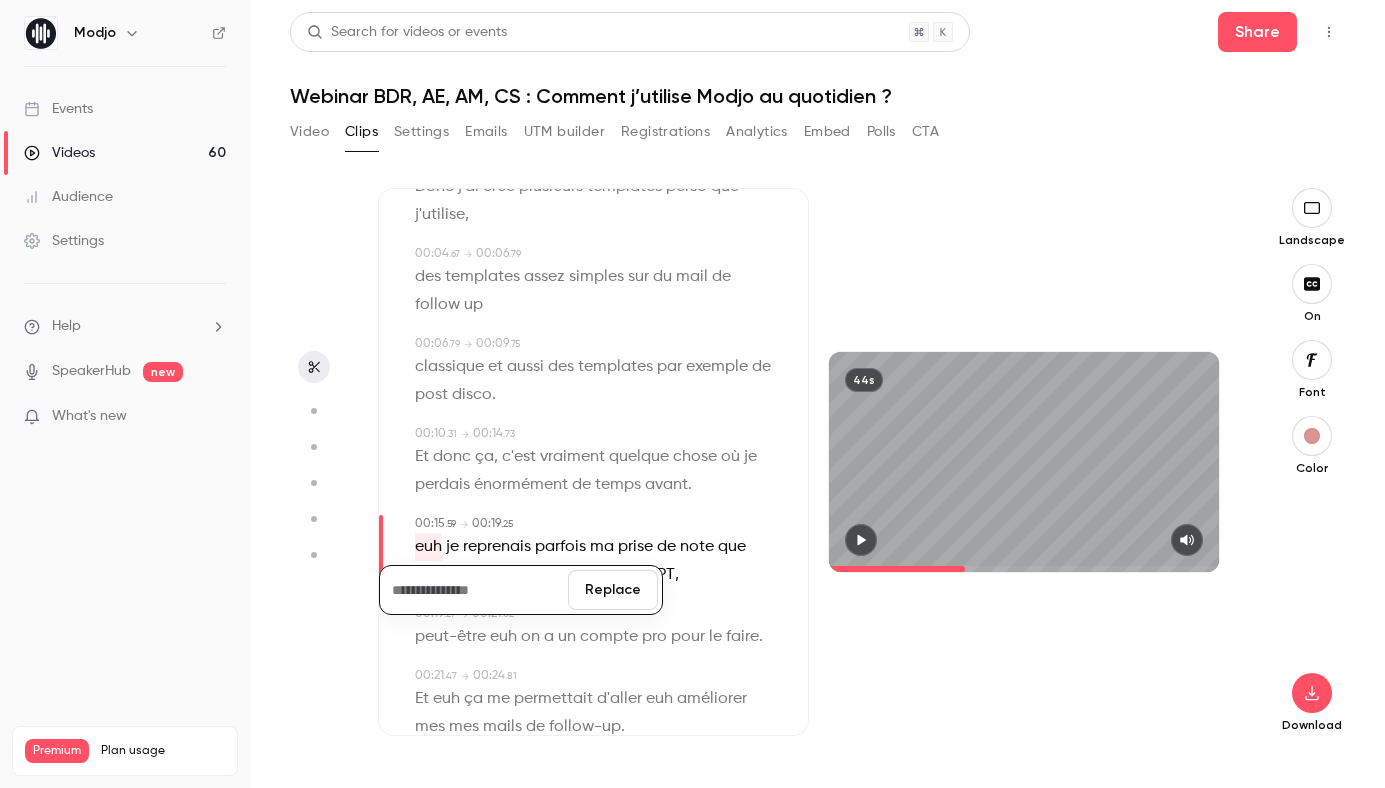 type 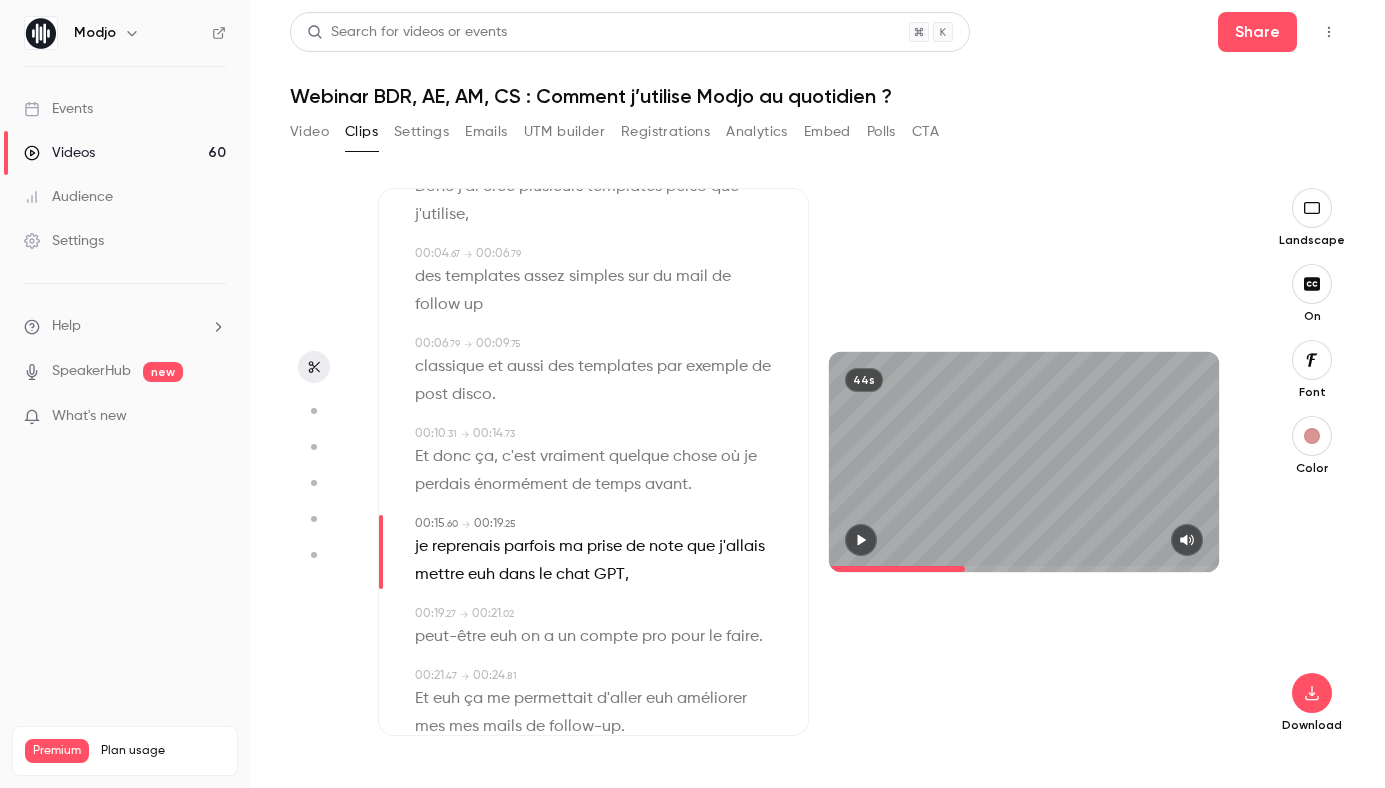 click on "je" at bounding box center (421, 547) 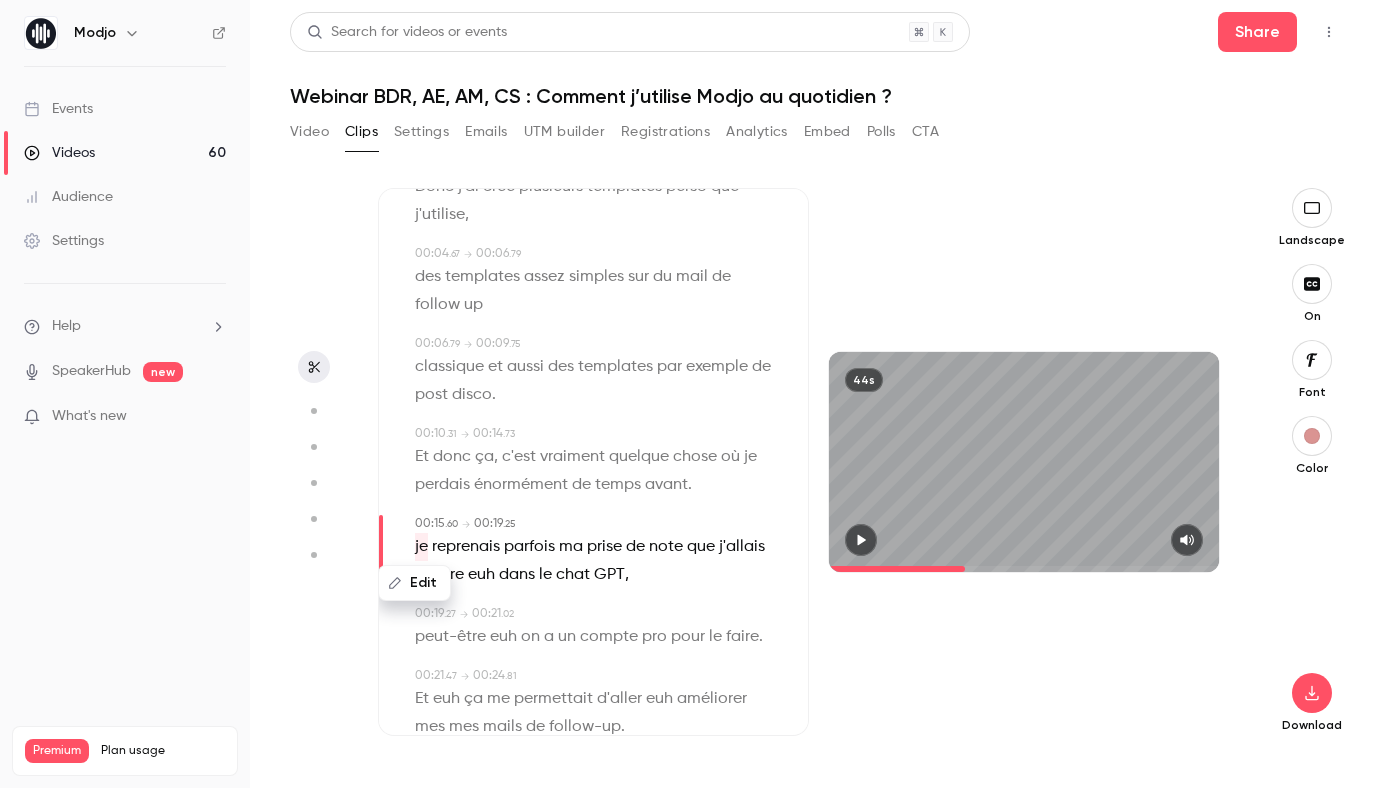 click on "Edit" at bounding box center [414, 583] 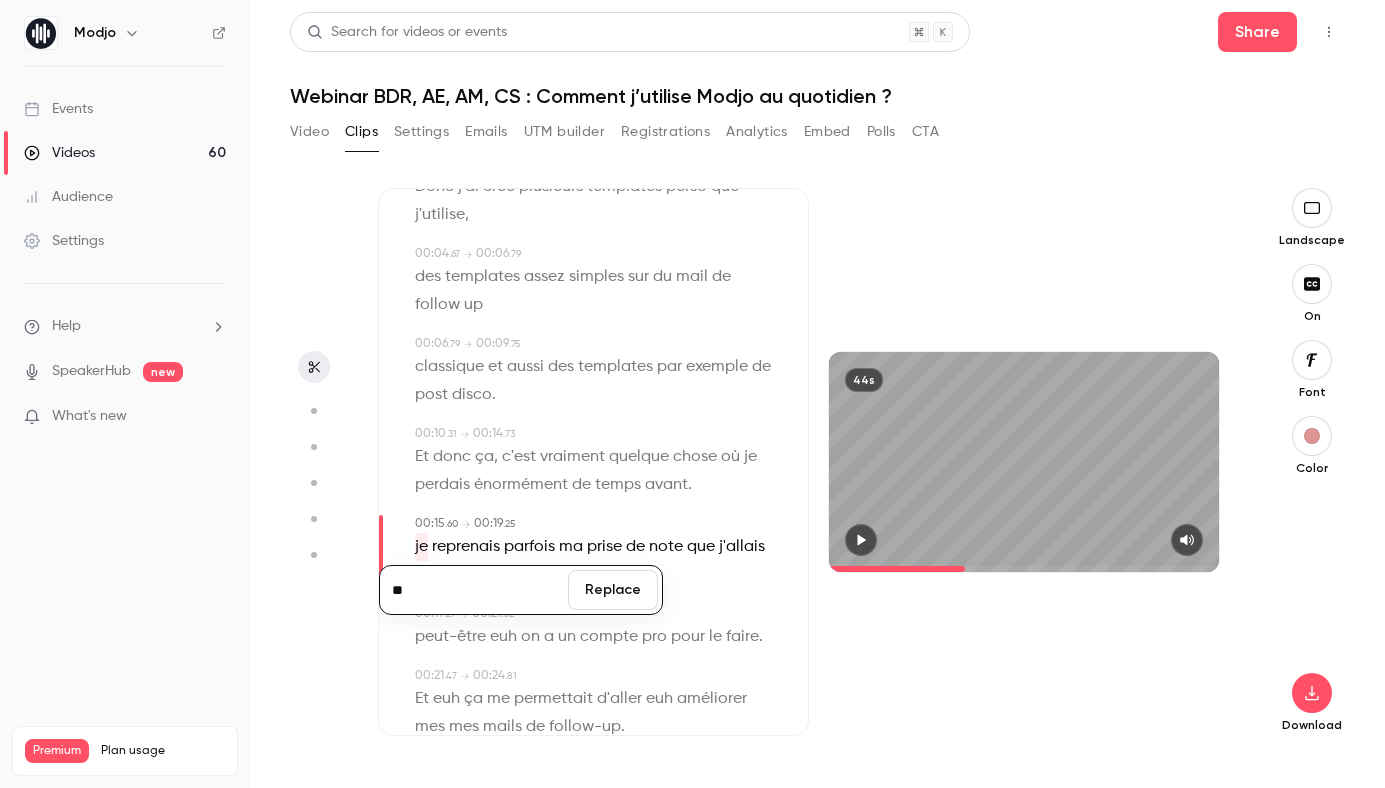 type on "**" 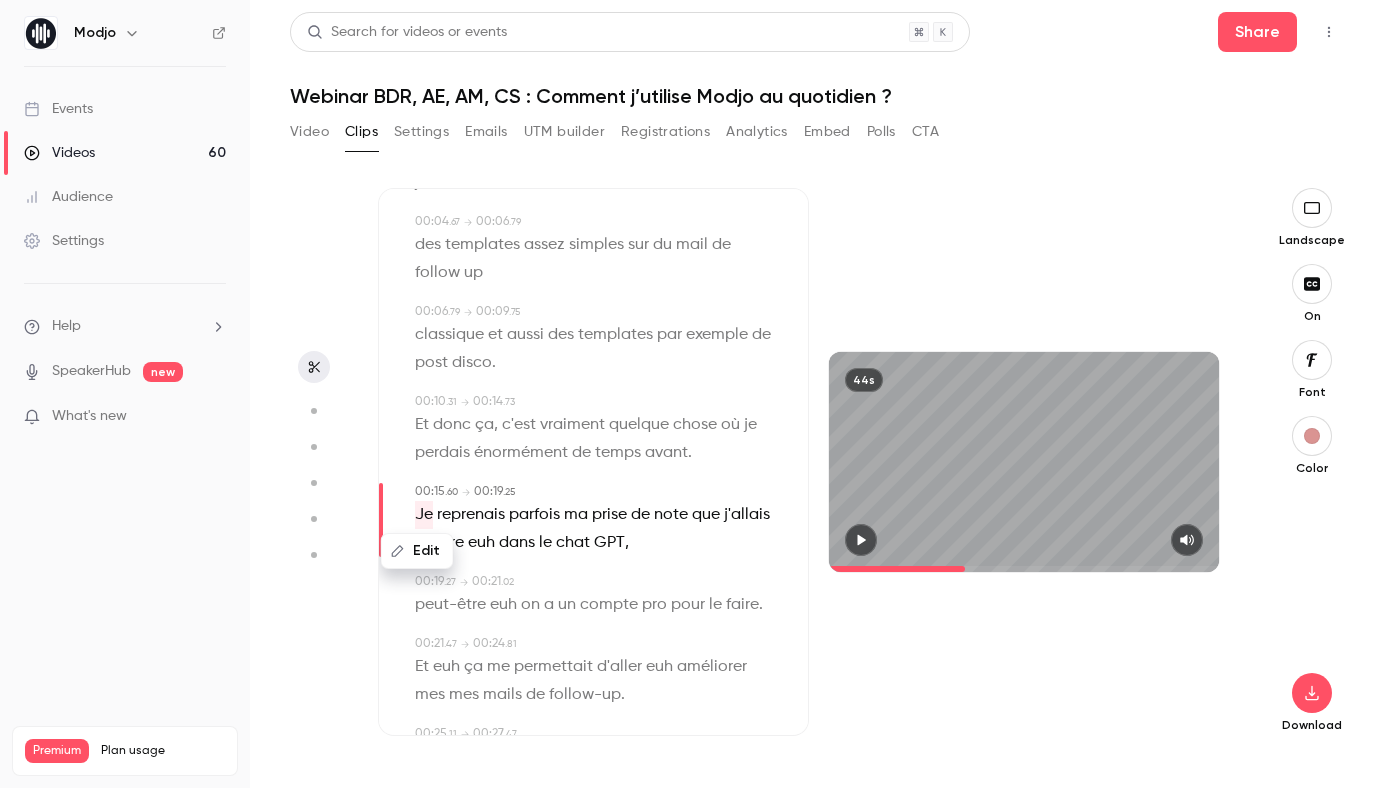 scroll, scrollTop: 201, scrollLeft: 0, axis: vertical 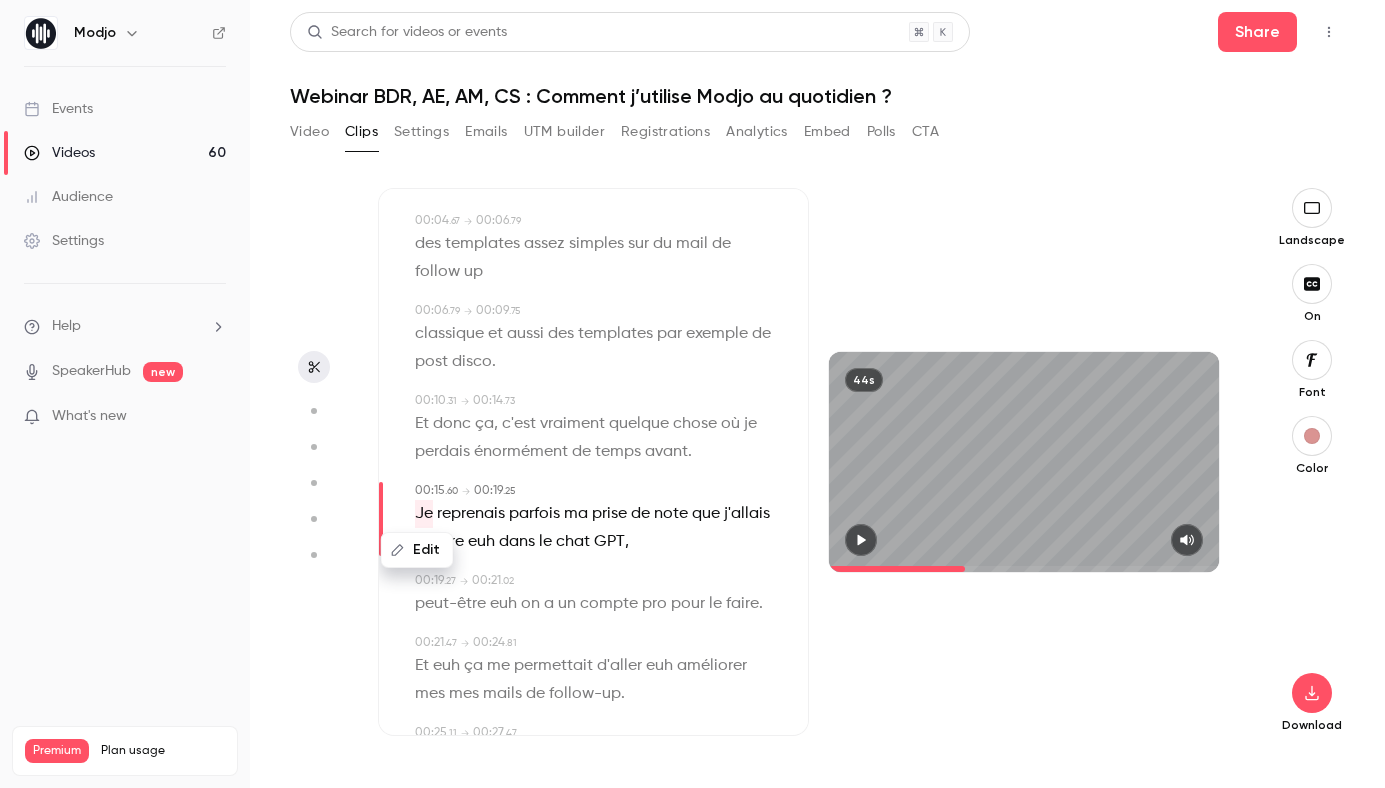 click on "compte" at bounding box center [609, 604] 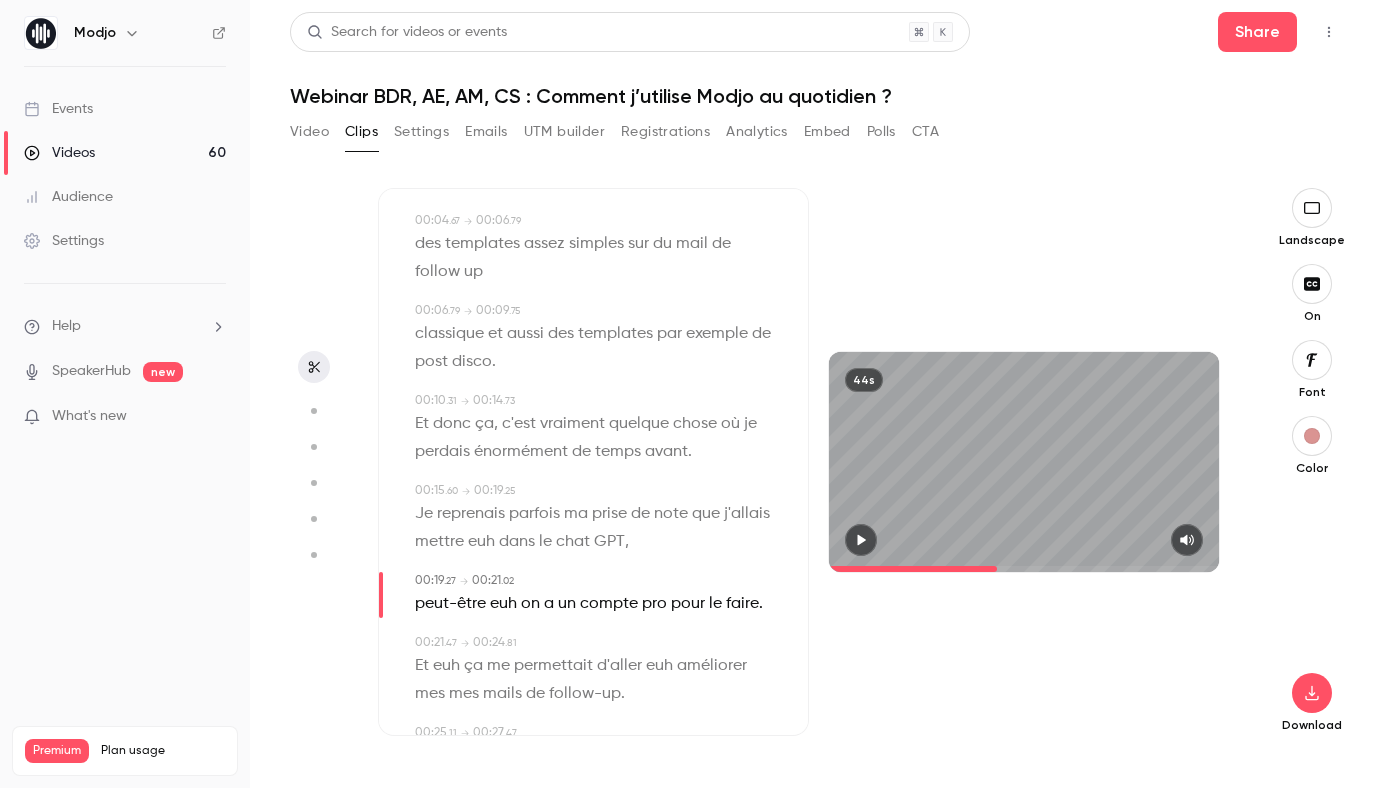 click on "euh" at bounding box center (481, 542) 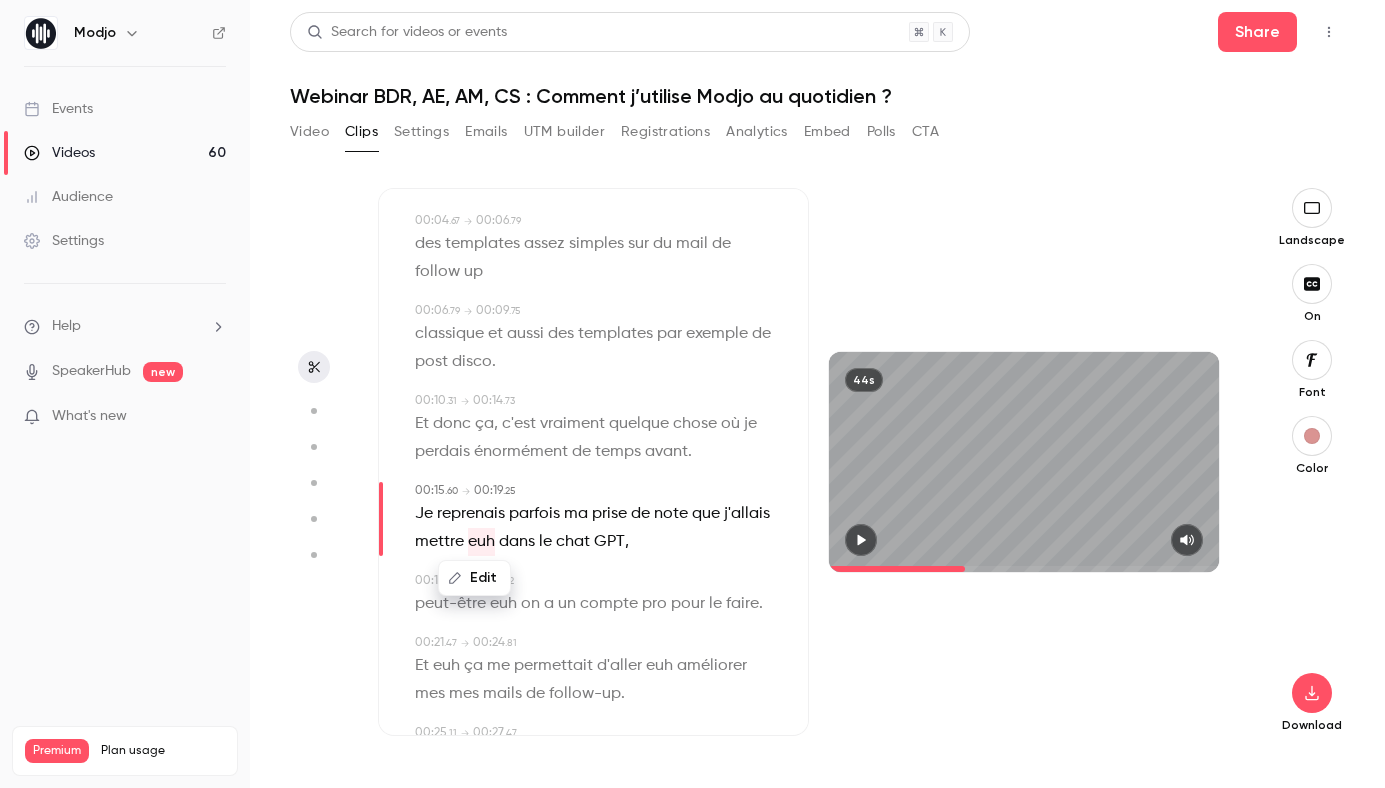click on "Edit" at bounding box center (474, 578) 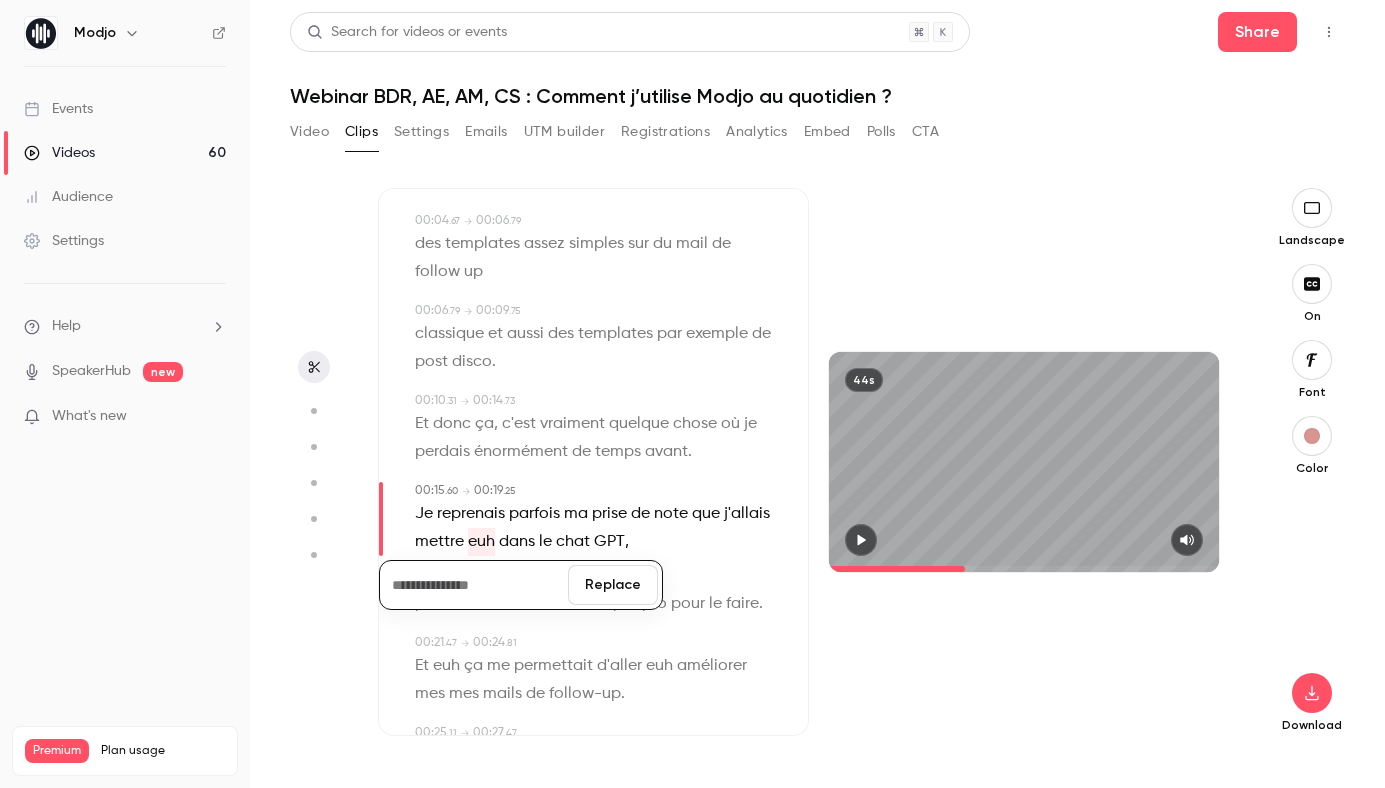 type 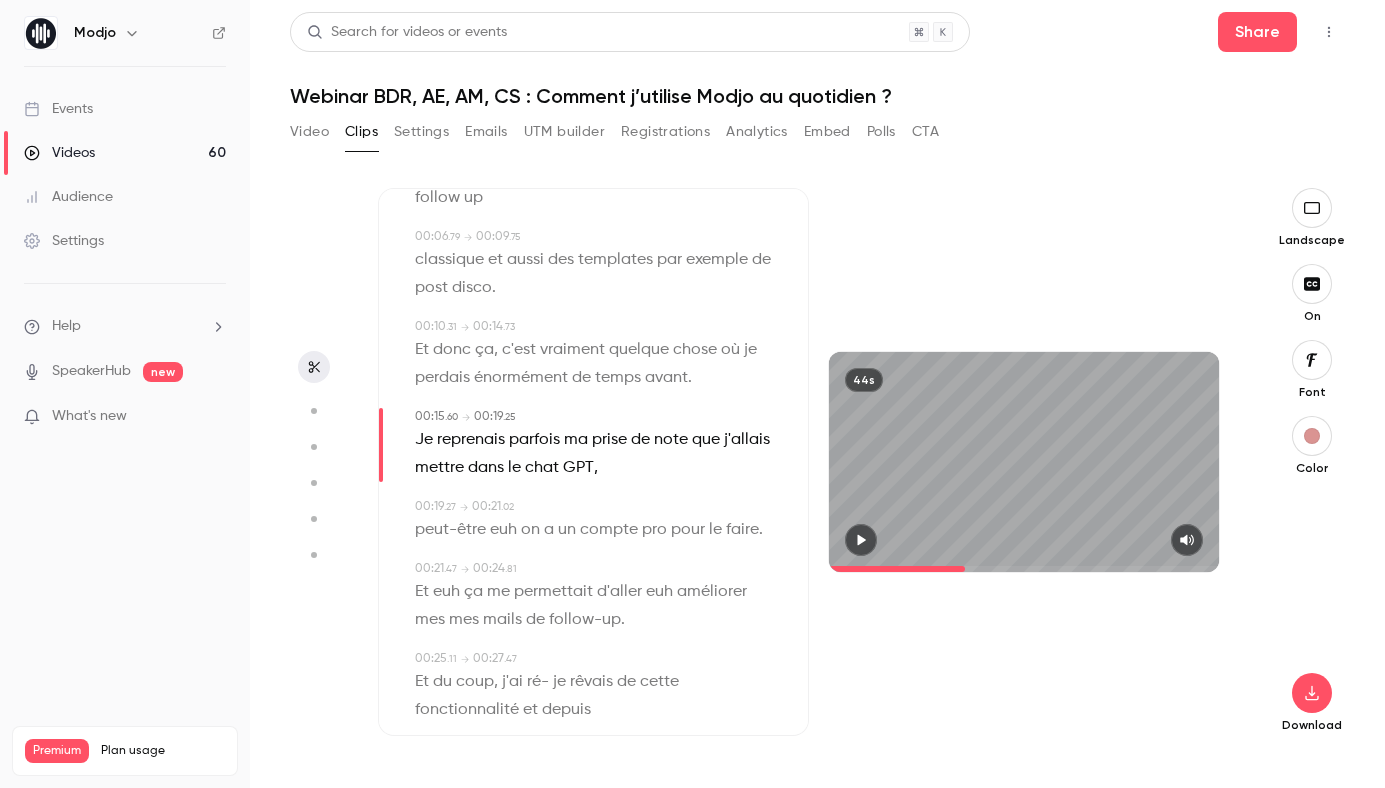 scroll, scrollTop: 283, scrollLeft: 0, axis: vertical 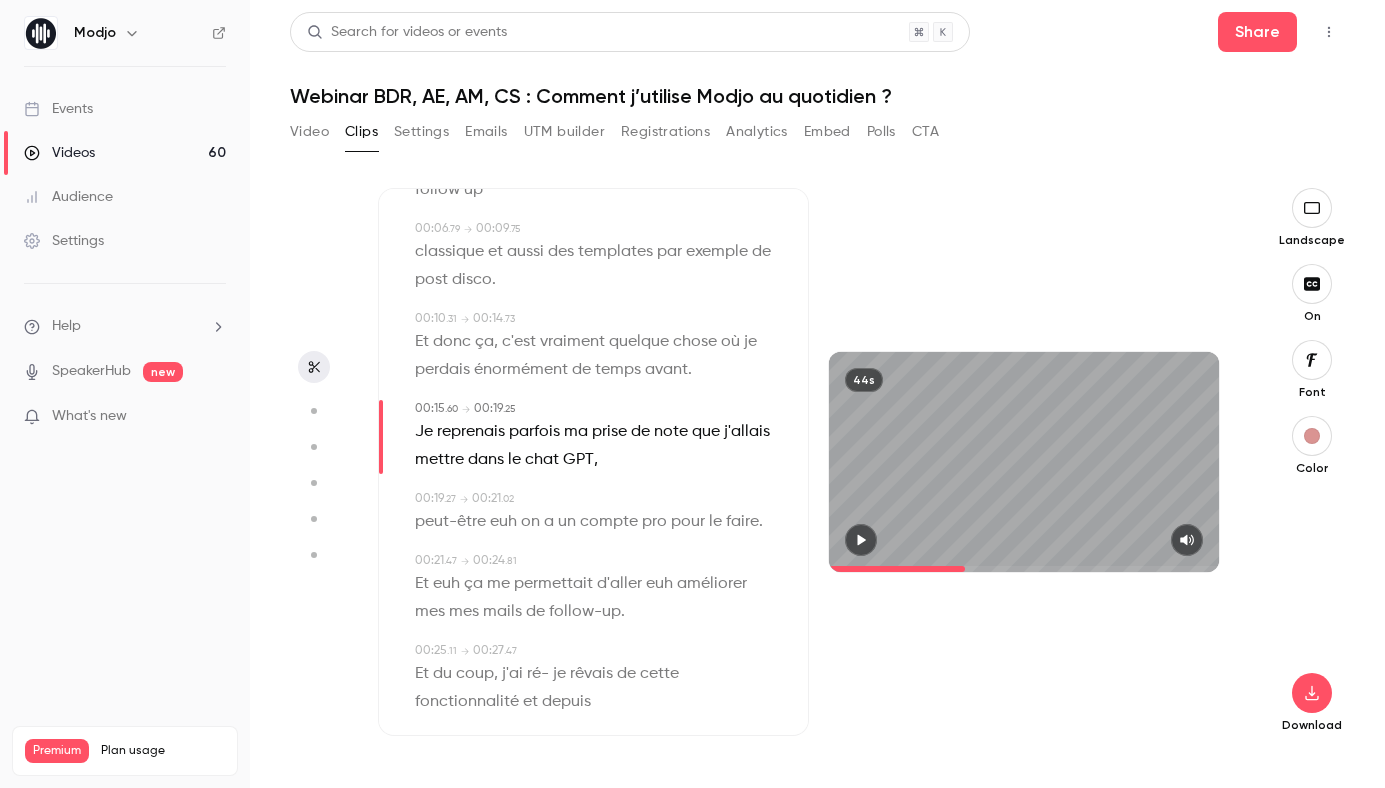 click on "euh" at bounding box center (503, 522) 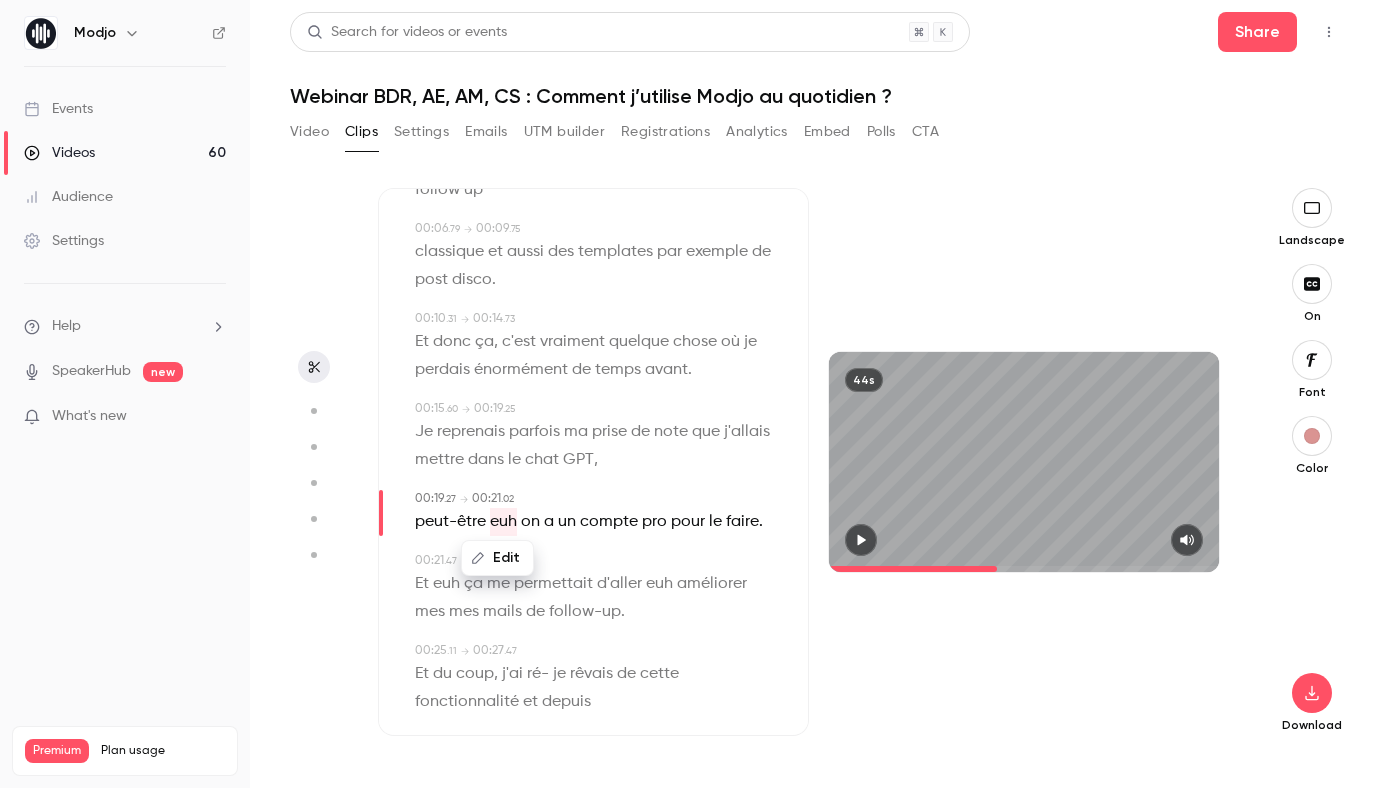 click on "Edit" at bounding box center (497, 558) 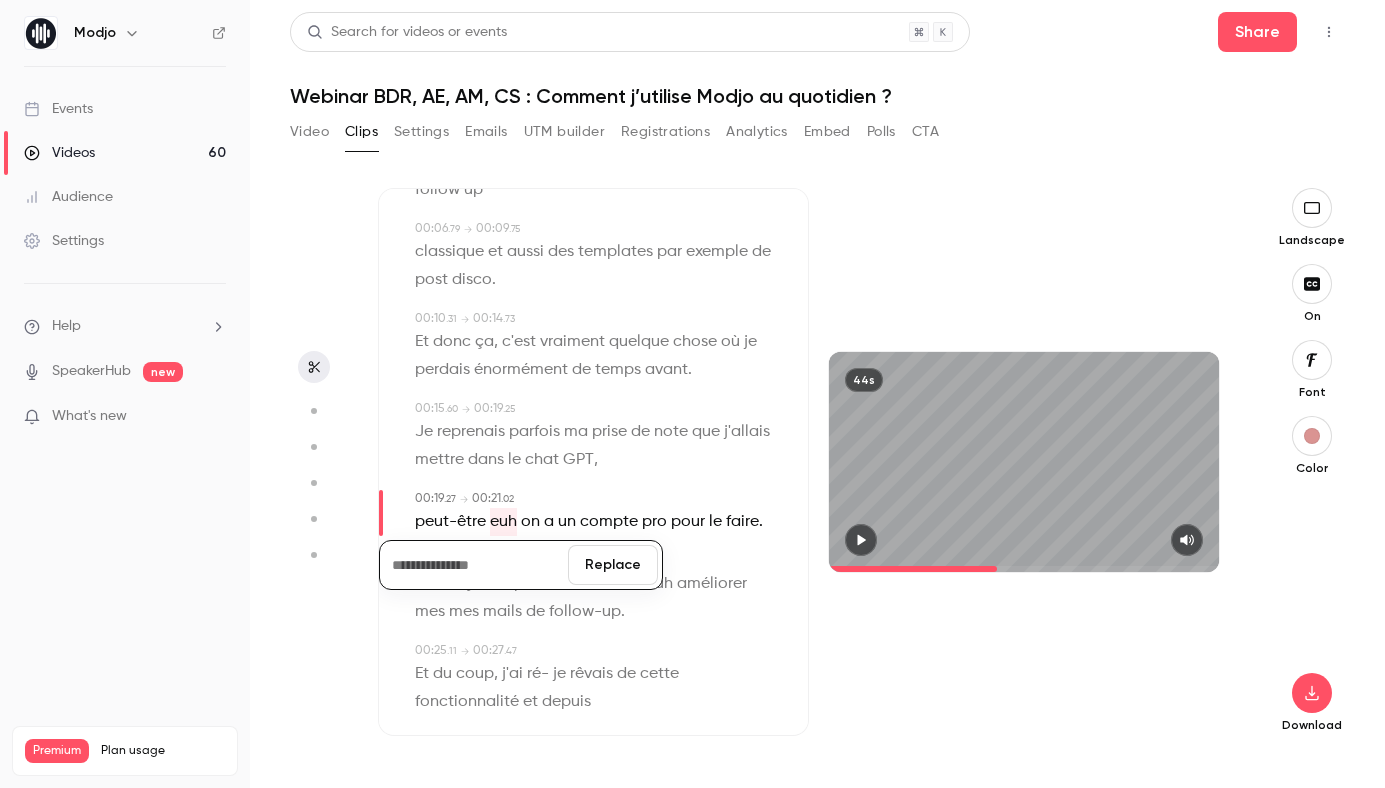 type 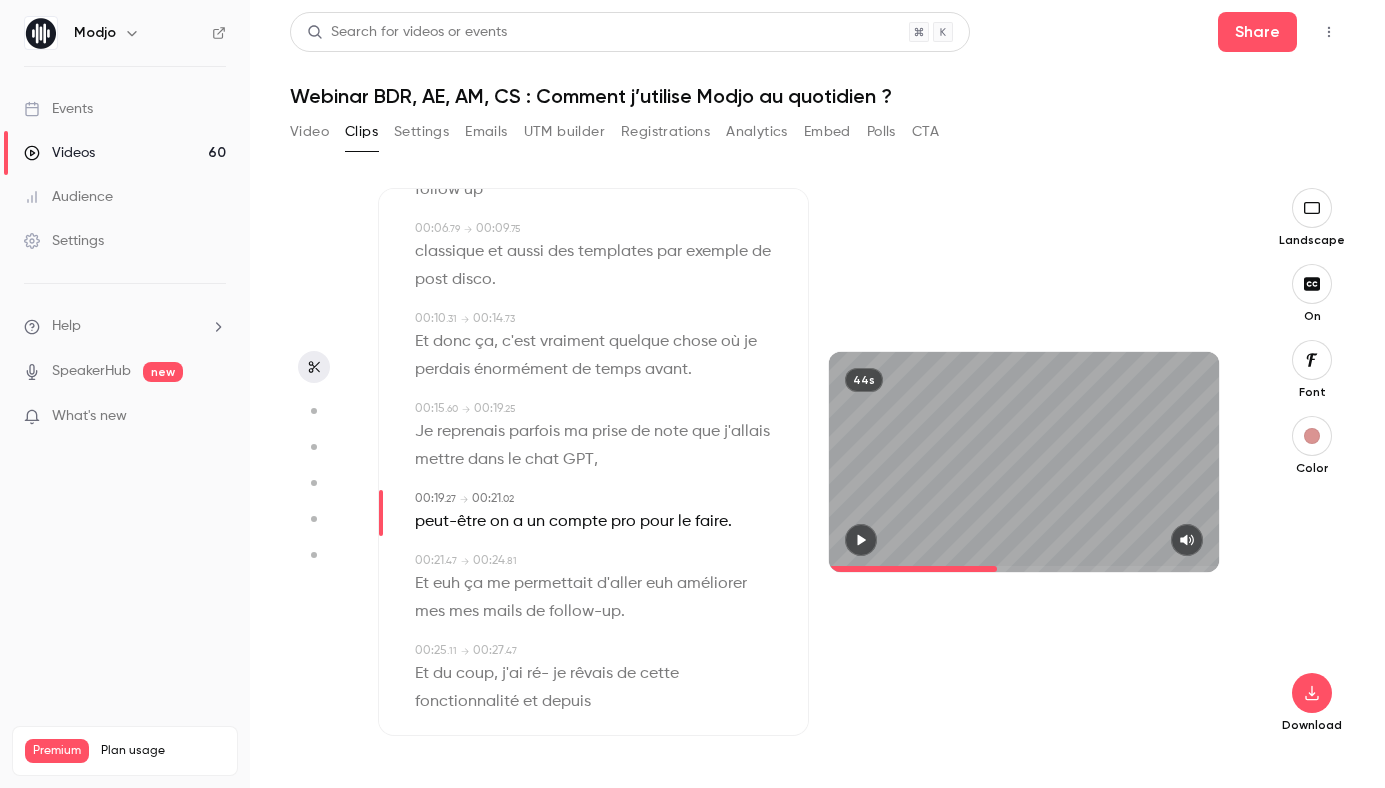 click on "ma" at bounding box center (576, 432) 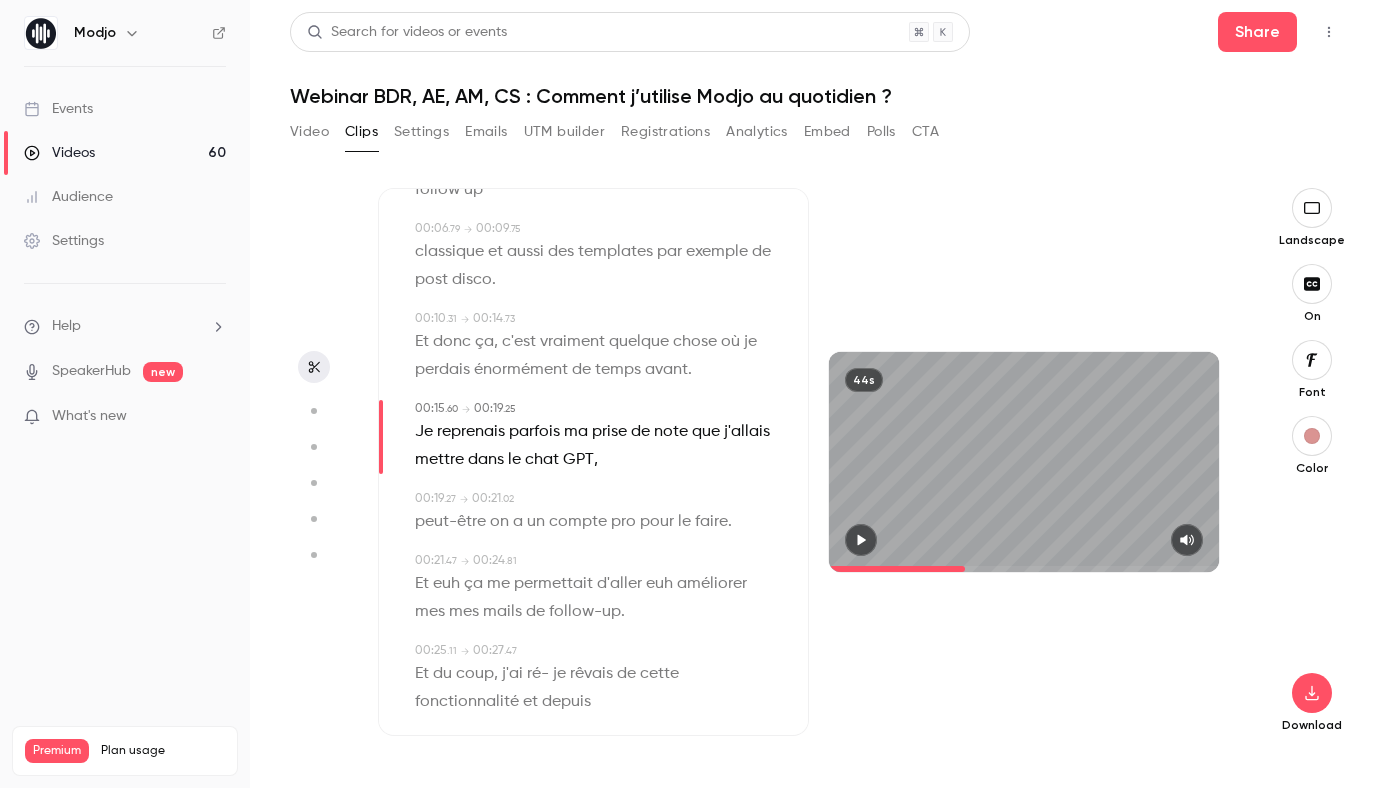 click 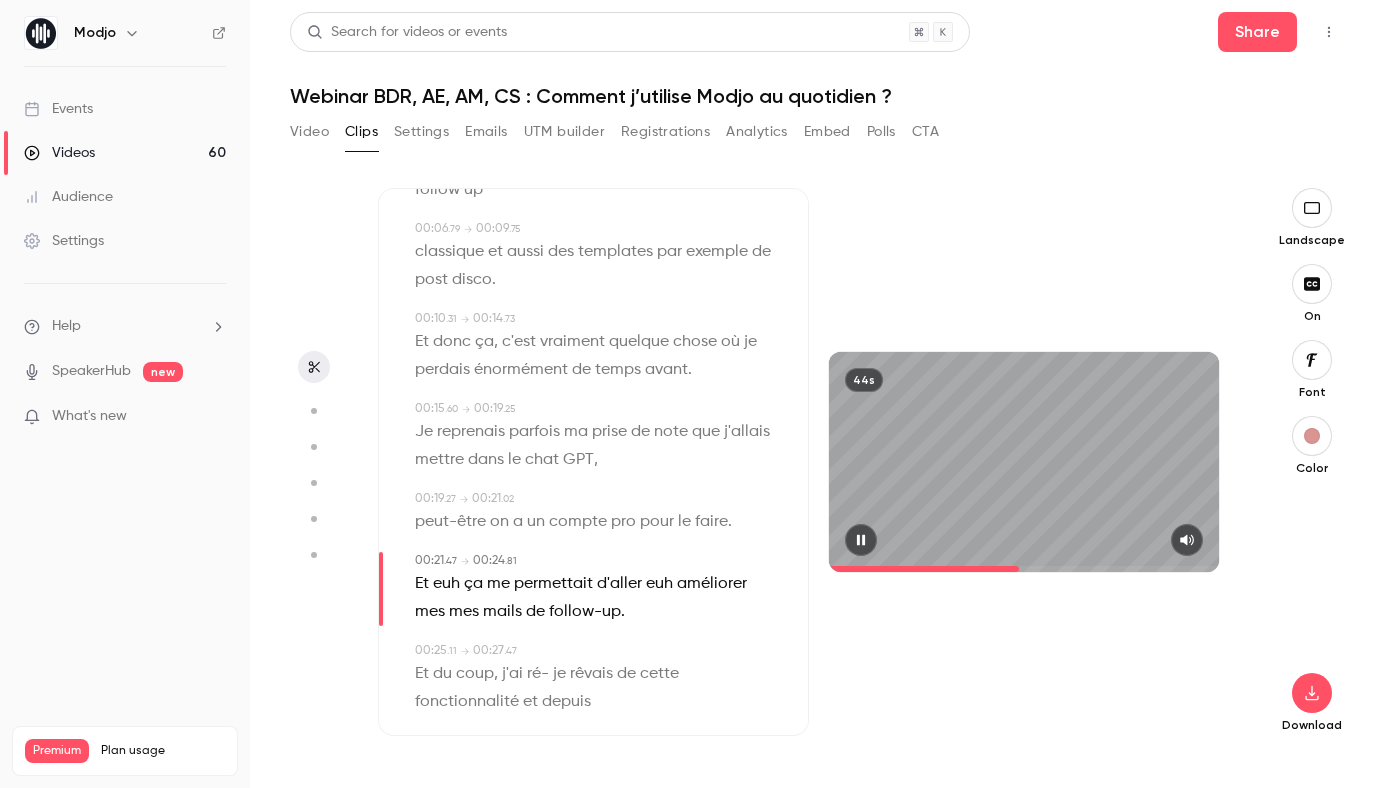 click at bounding box center (861, 540) 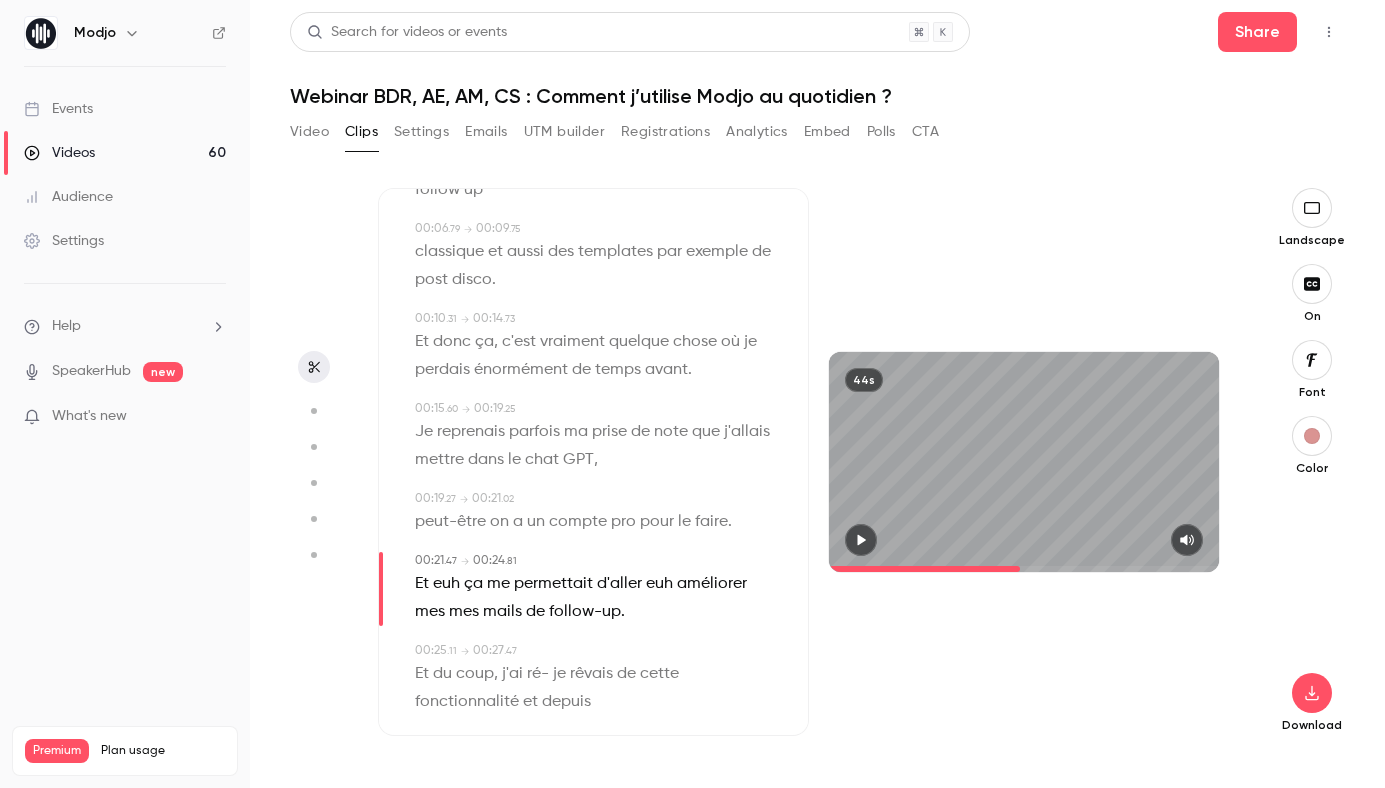 click on "le" at bounding box center [514, 460] 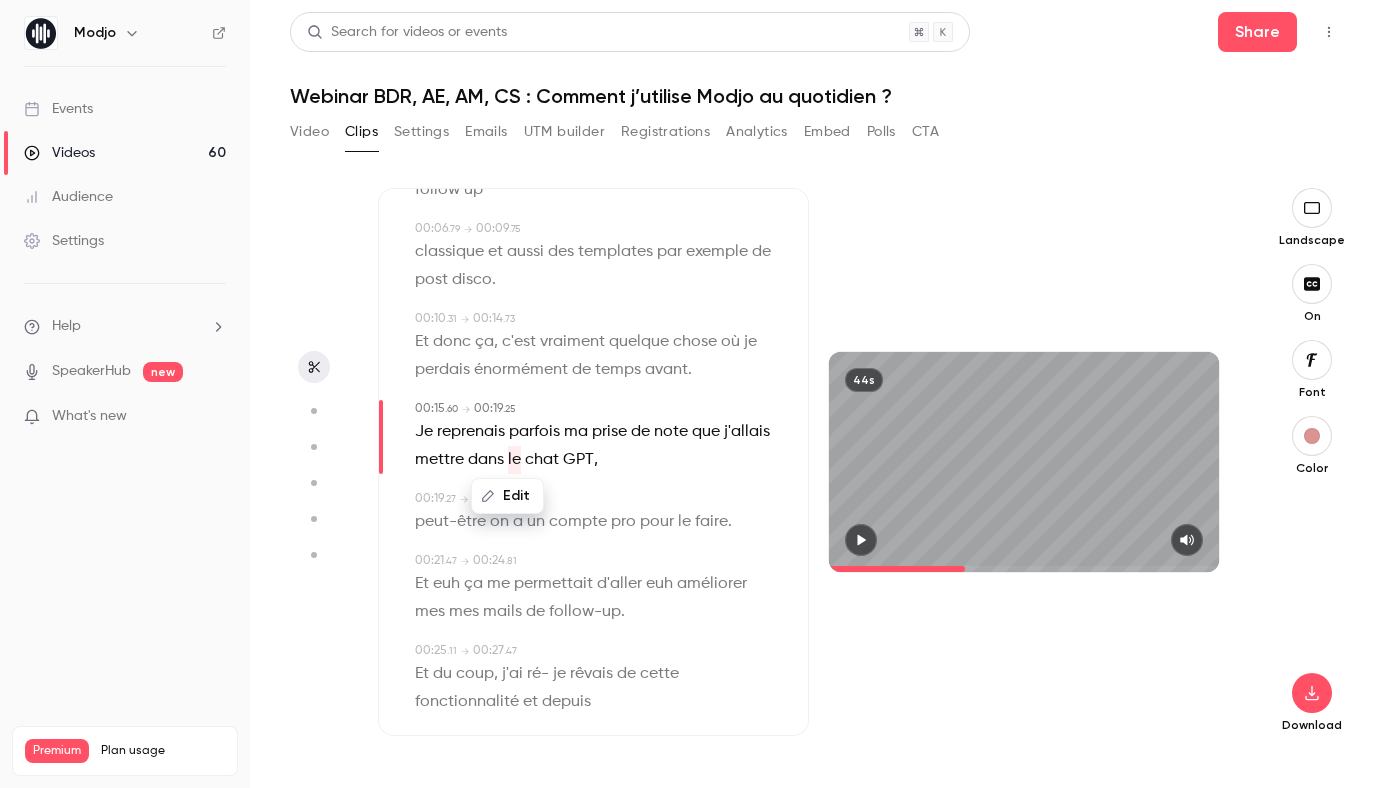 click on "Edit" at bounding box center [507, 496] 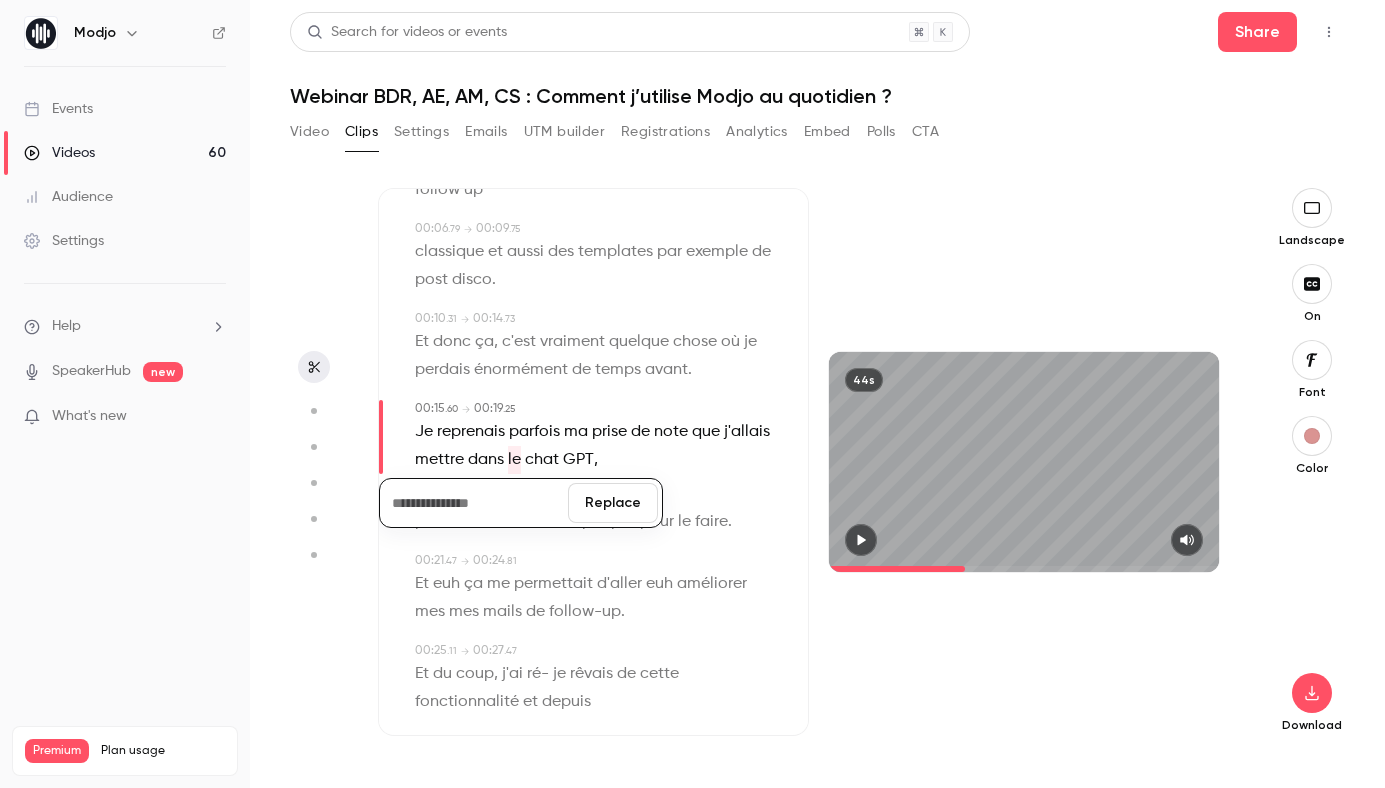 type 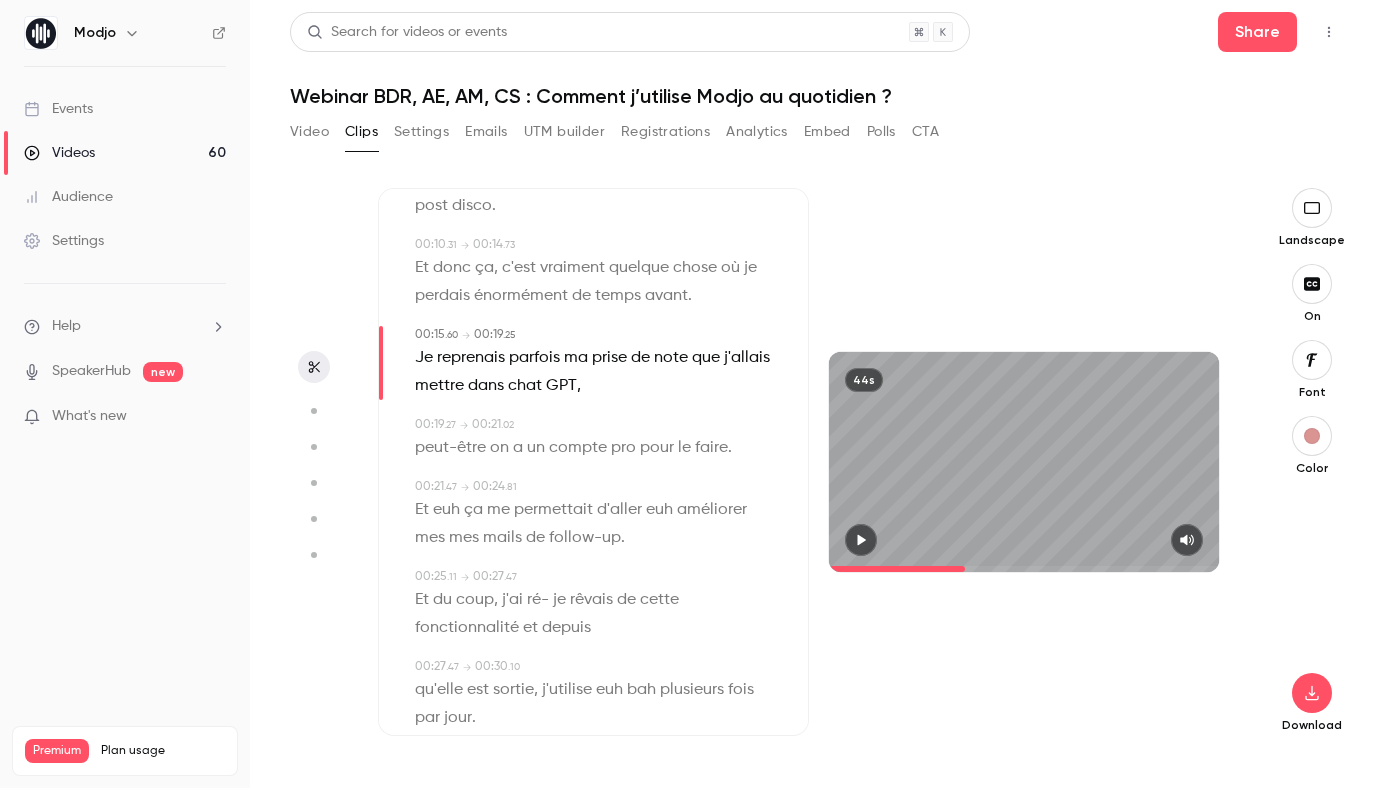 scroll, scrollTop: 360, scrollLeft: 0, axis: vertical 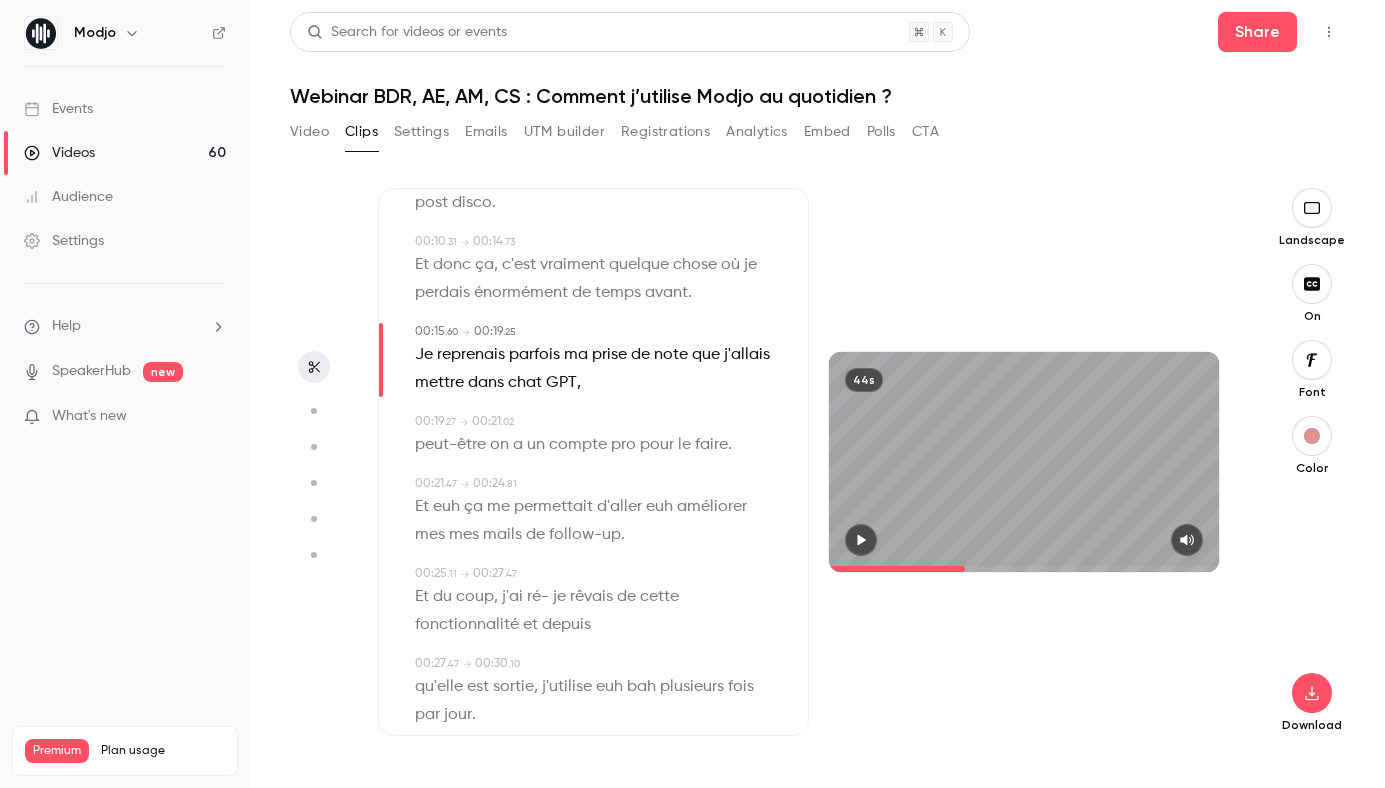 click on "euh" at bounding box center (446, 507) 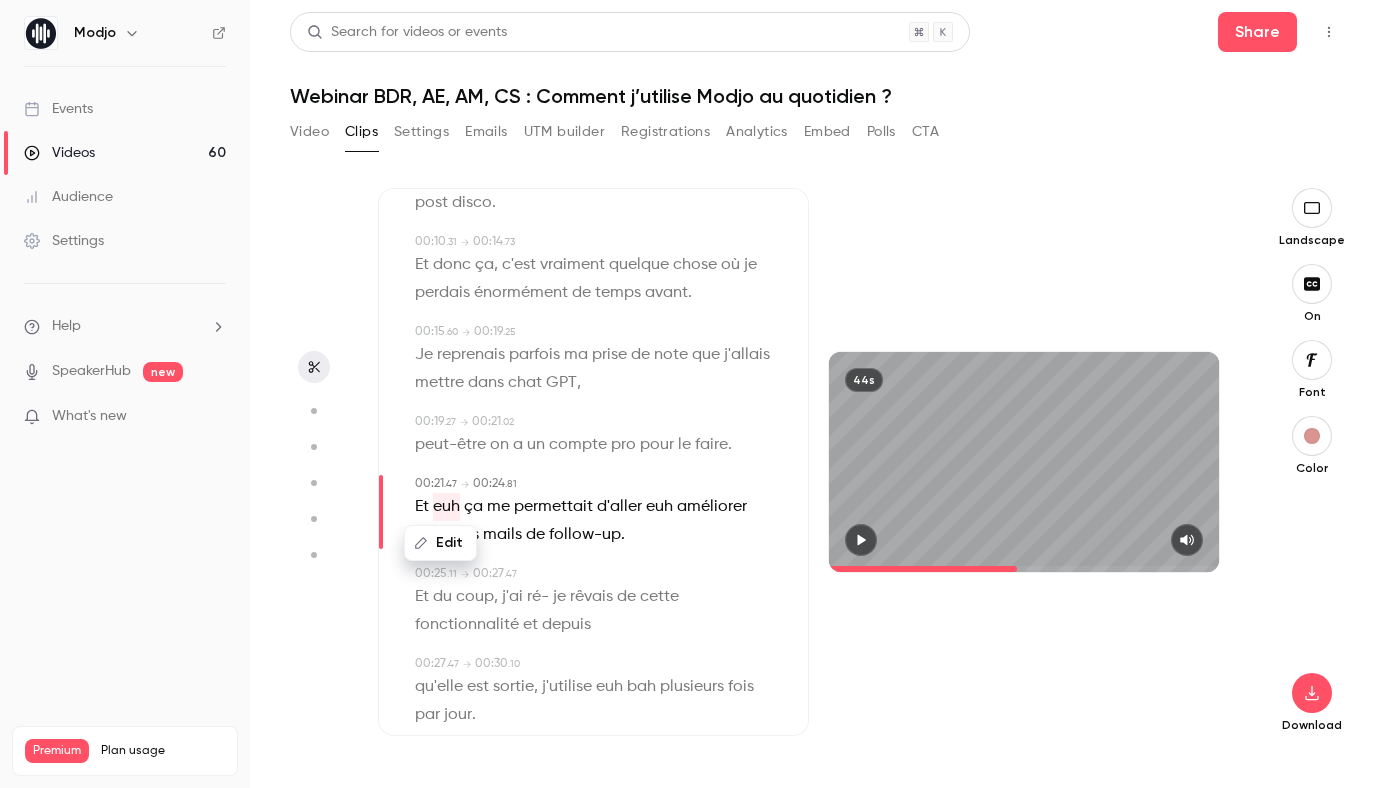click on "Edit" at bounding box center (440, 543) 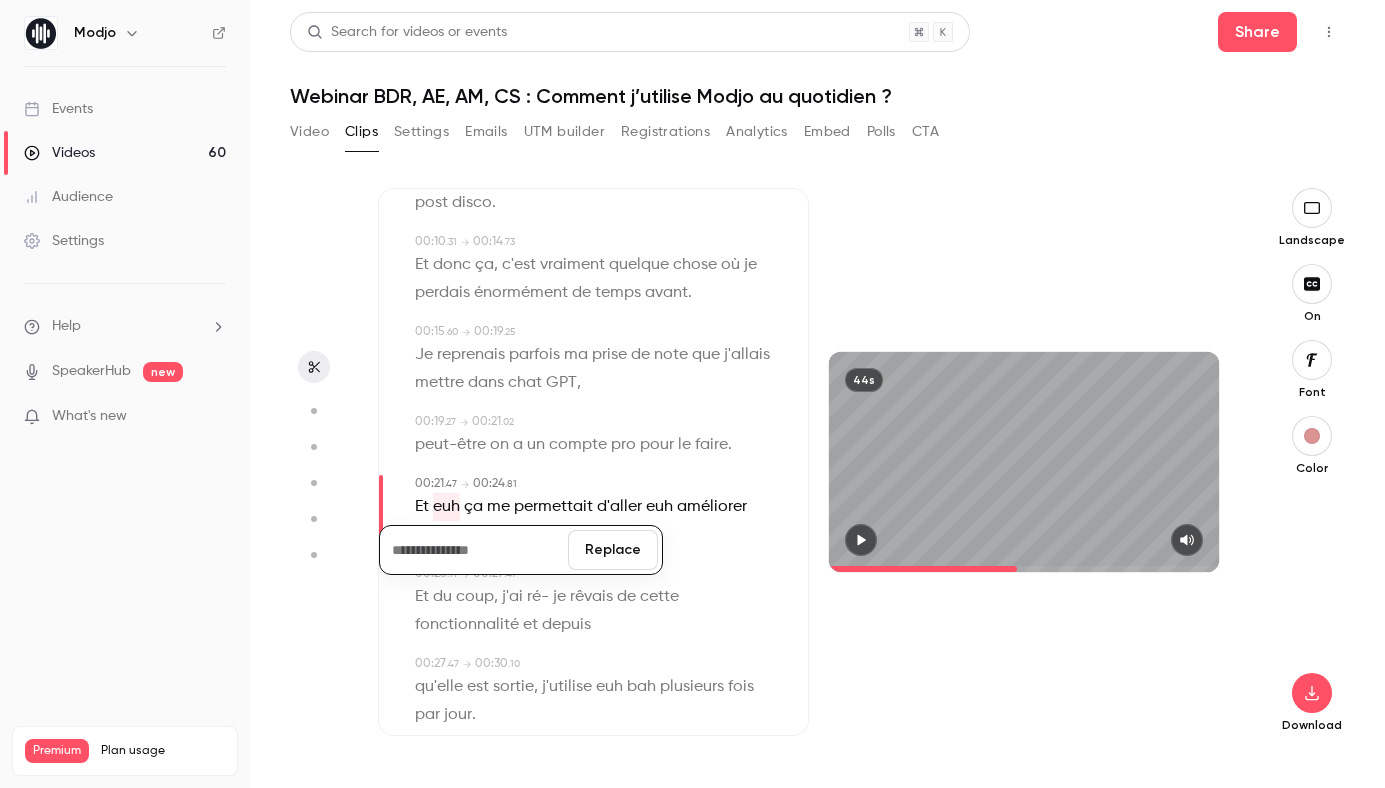 type 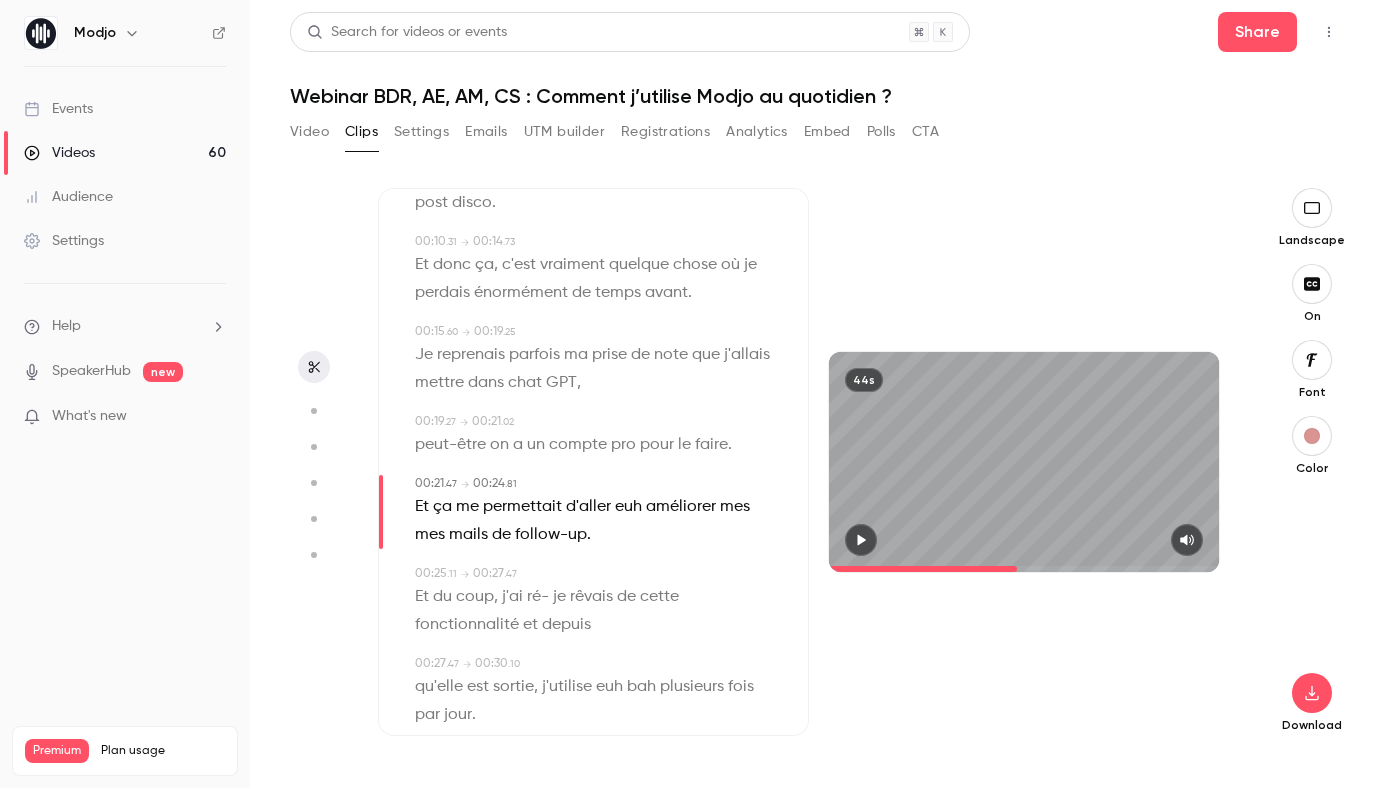 type on "****" 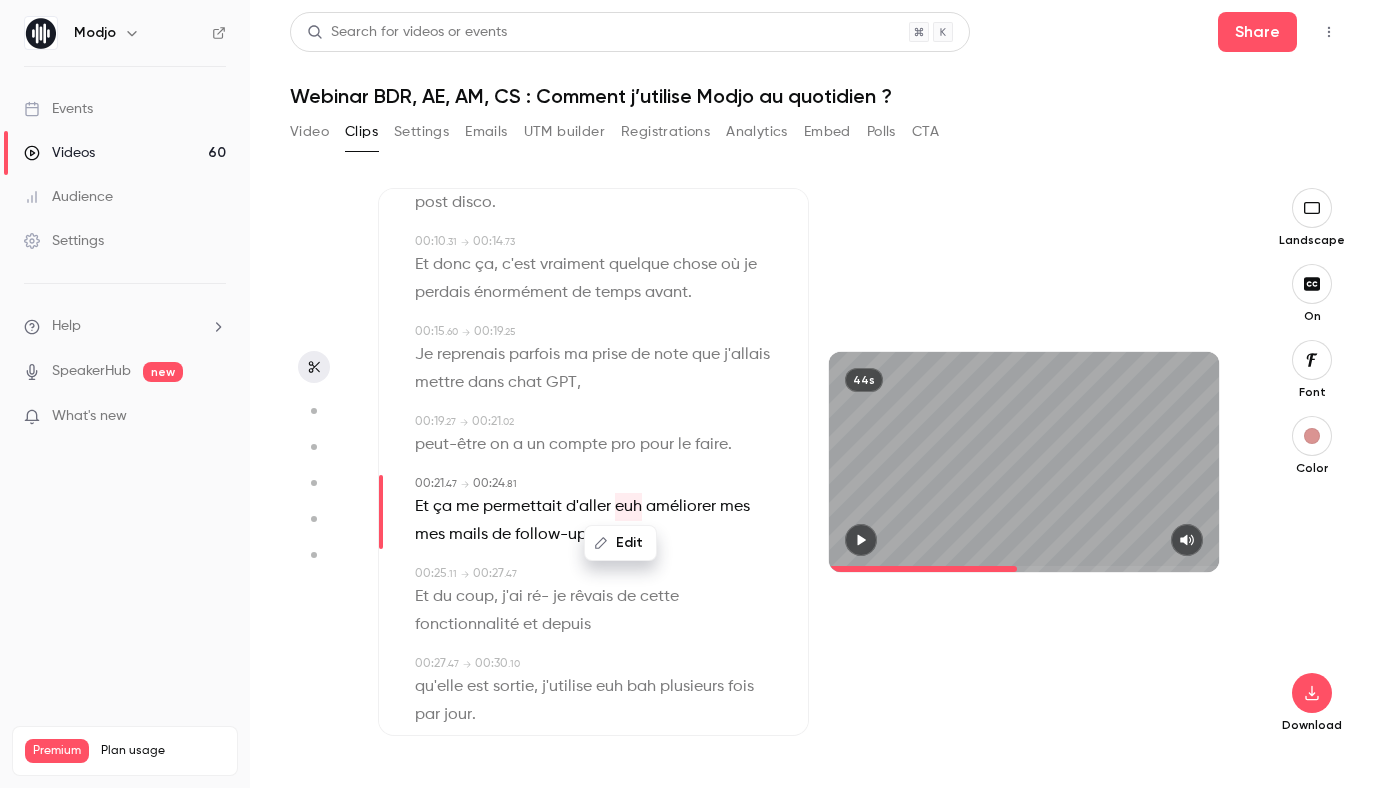 click on "Edit" at bounding box center [620, 543] 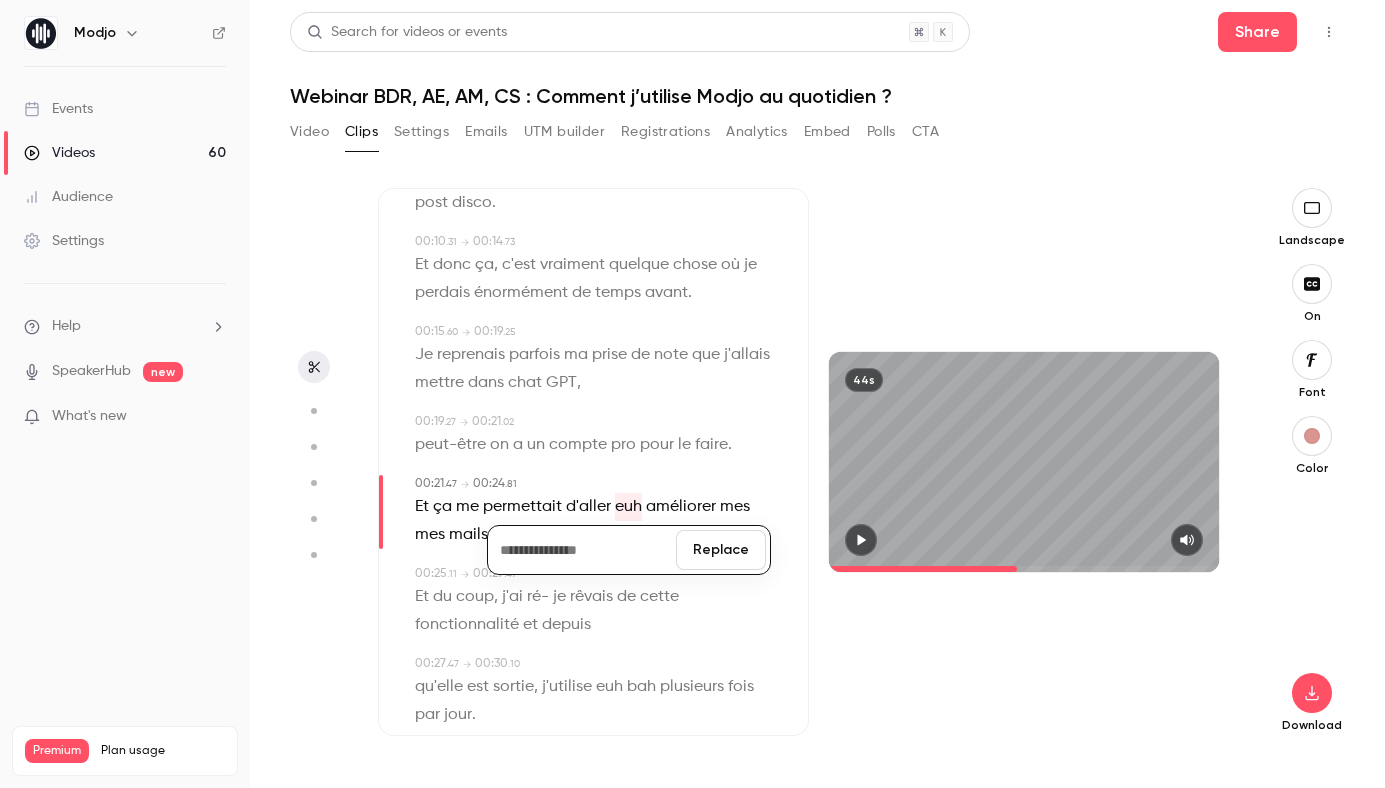 type 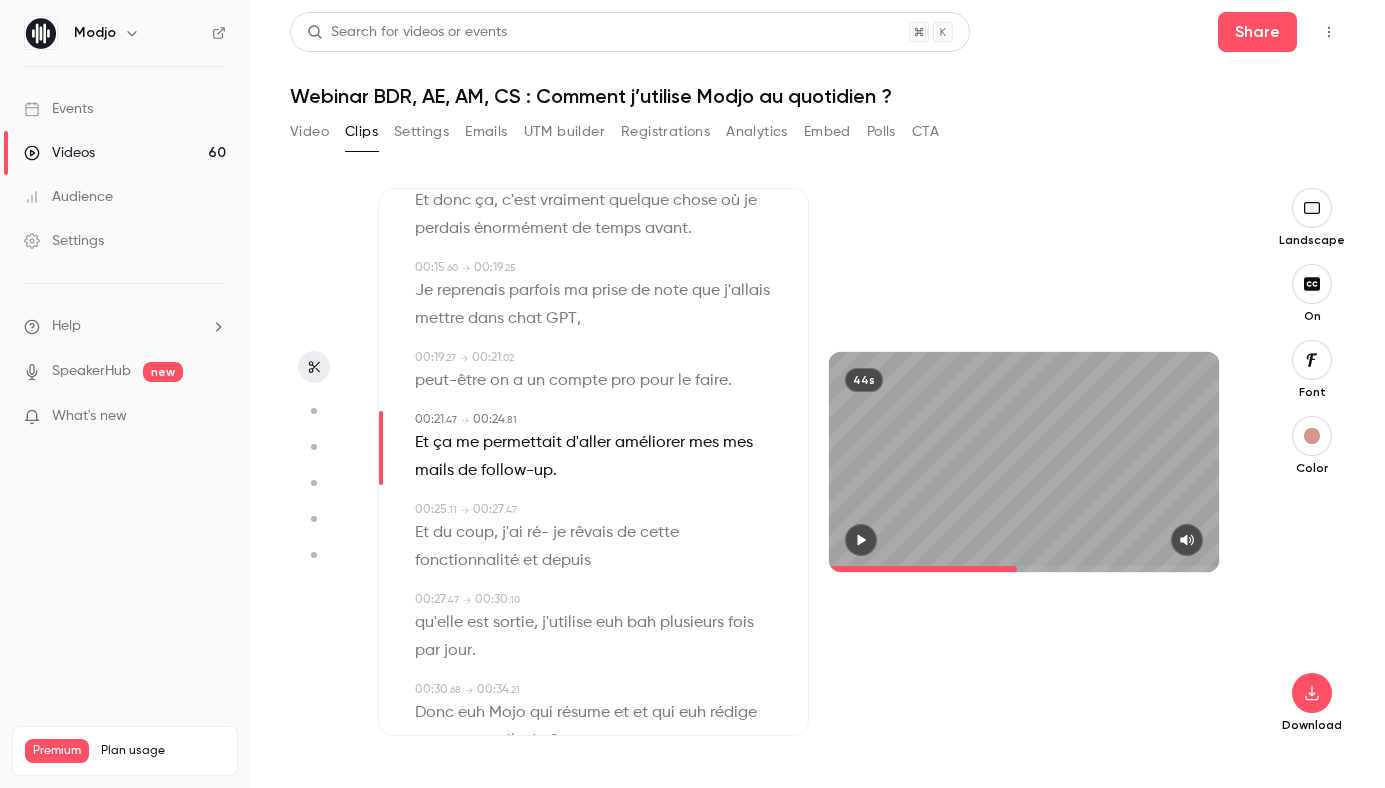 scroll, scrollTop: 430, scrollLeft: 0, axis: vertical 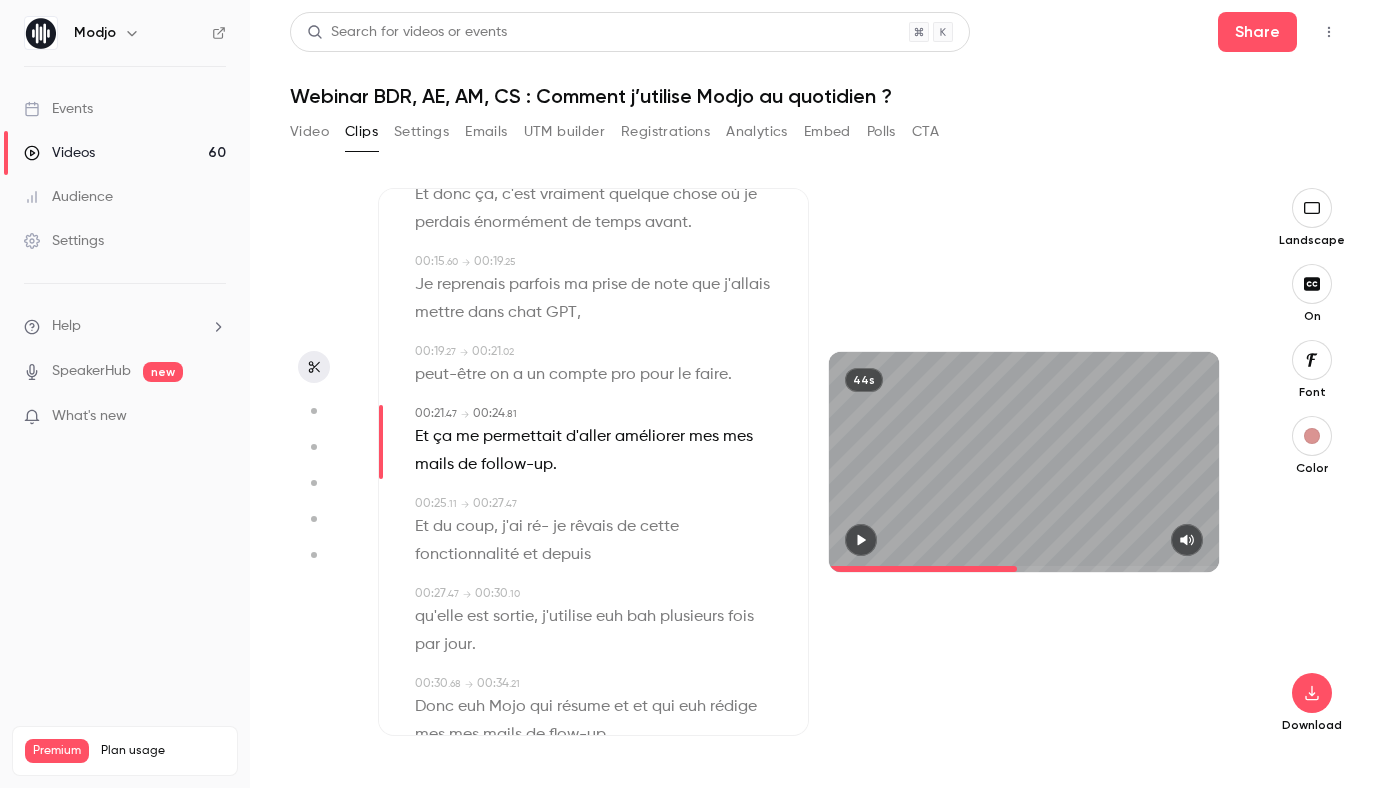 click on "je" at bounding box center [559, 527] 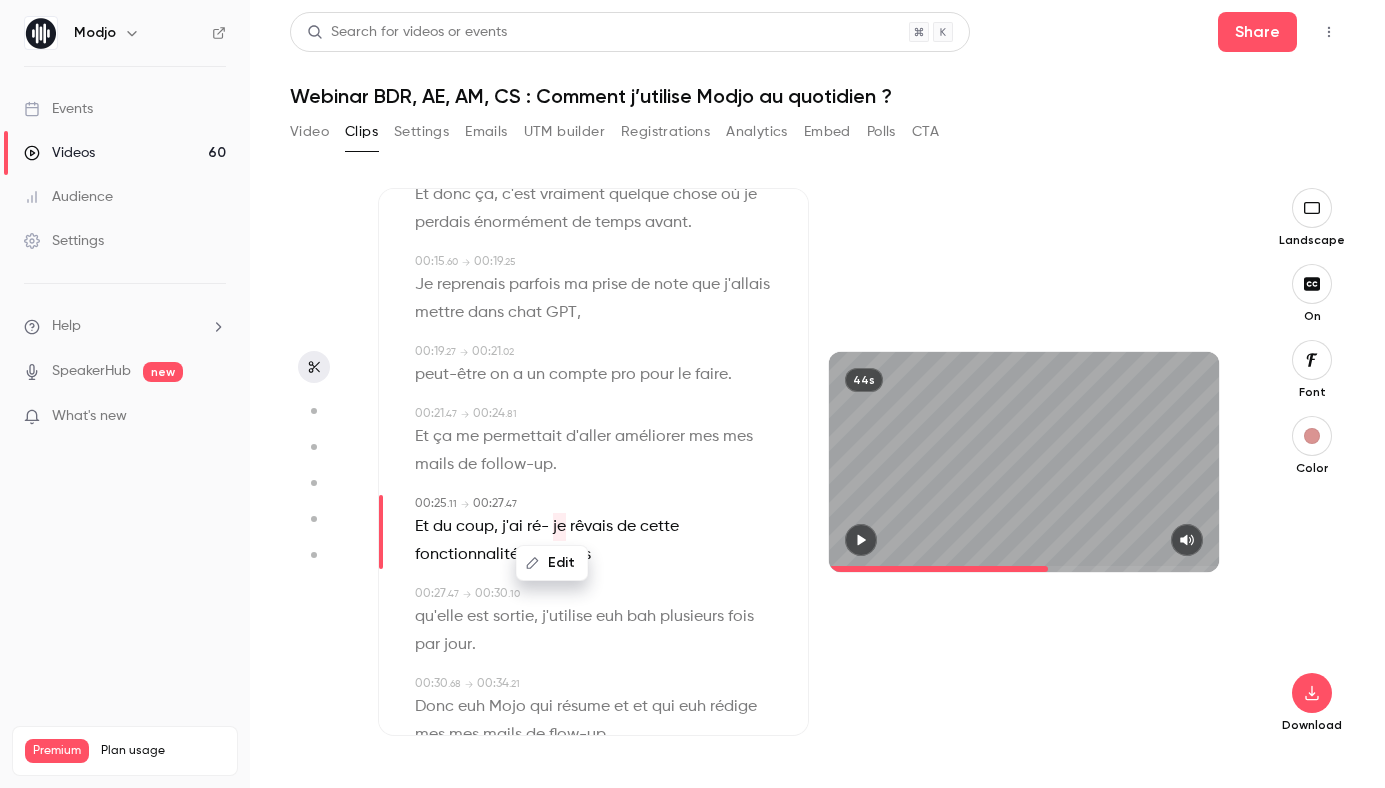 drag, startPoint x: 551, startPoint y: 552, endPoint x: 538, endPoint y: 525, distance: 29.966648 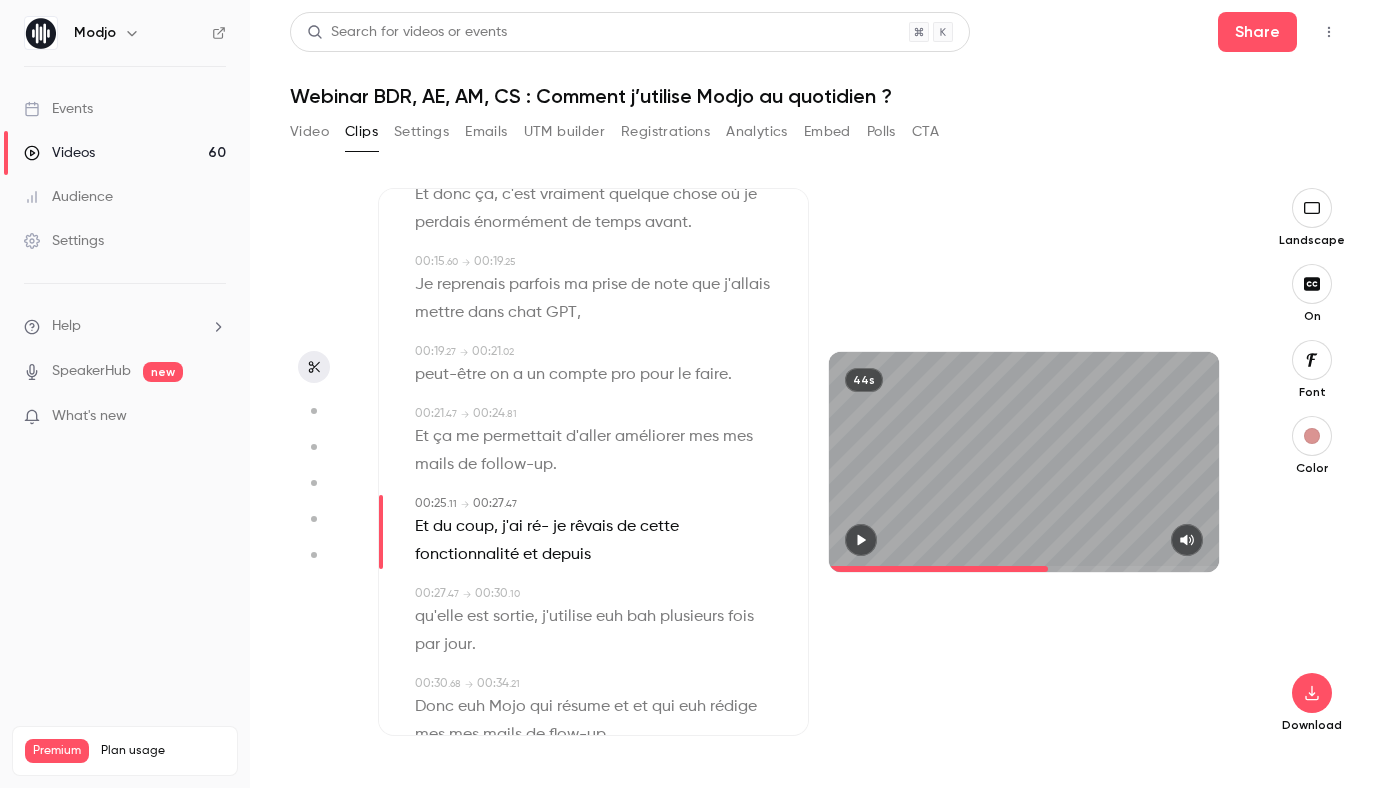 click on "ré-" at bounding box center [538, 527] 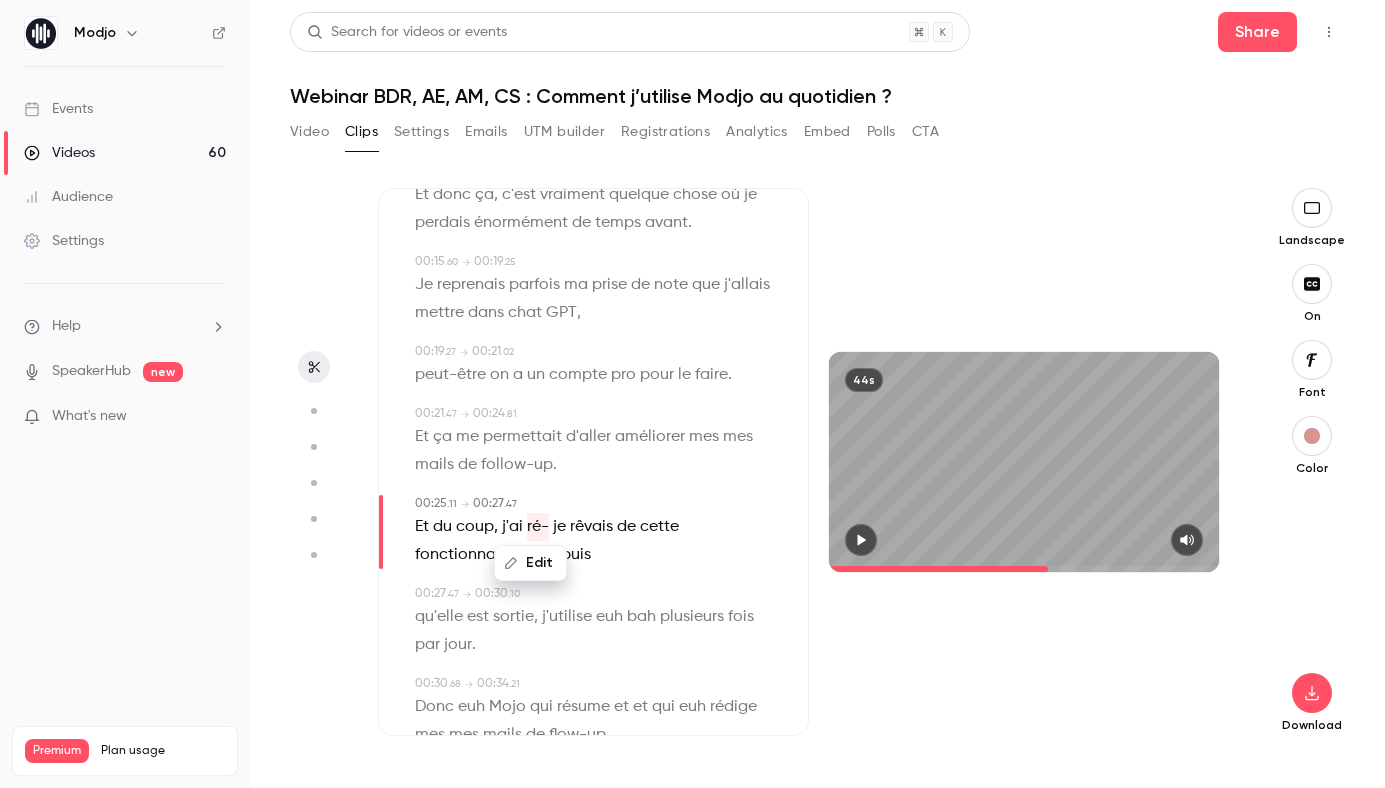 click on "Edit" at bounding box center [530, 563] 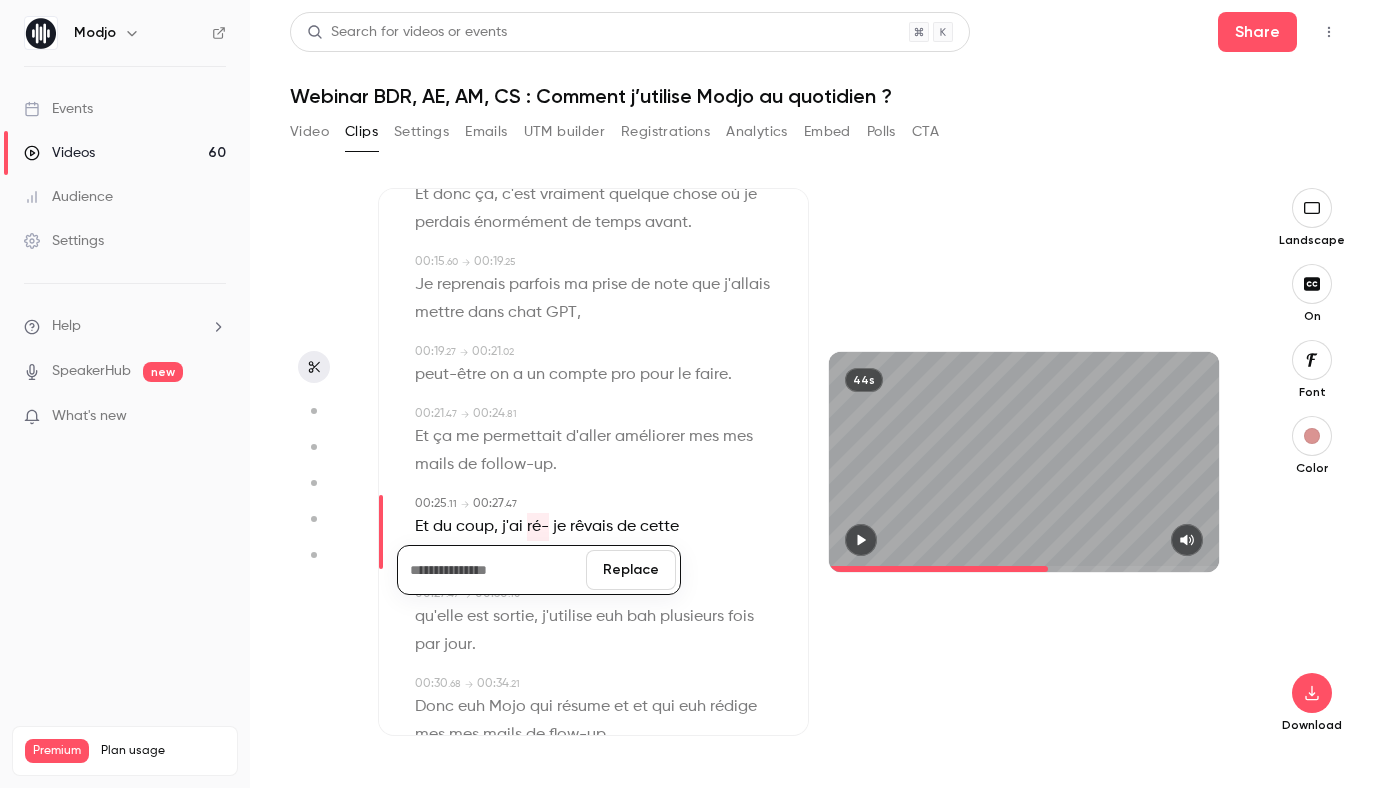 type 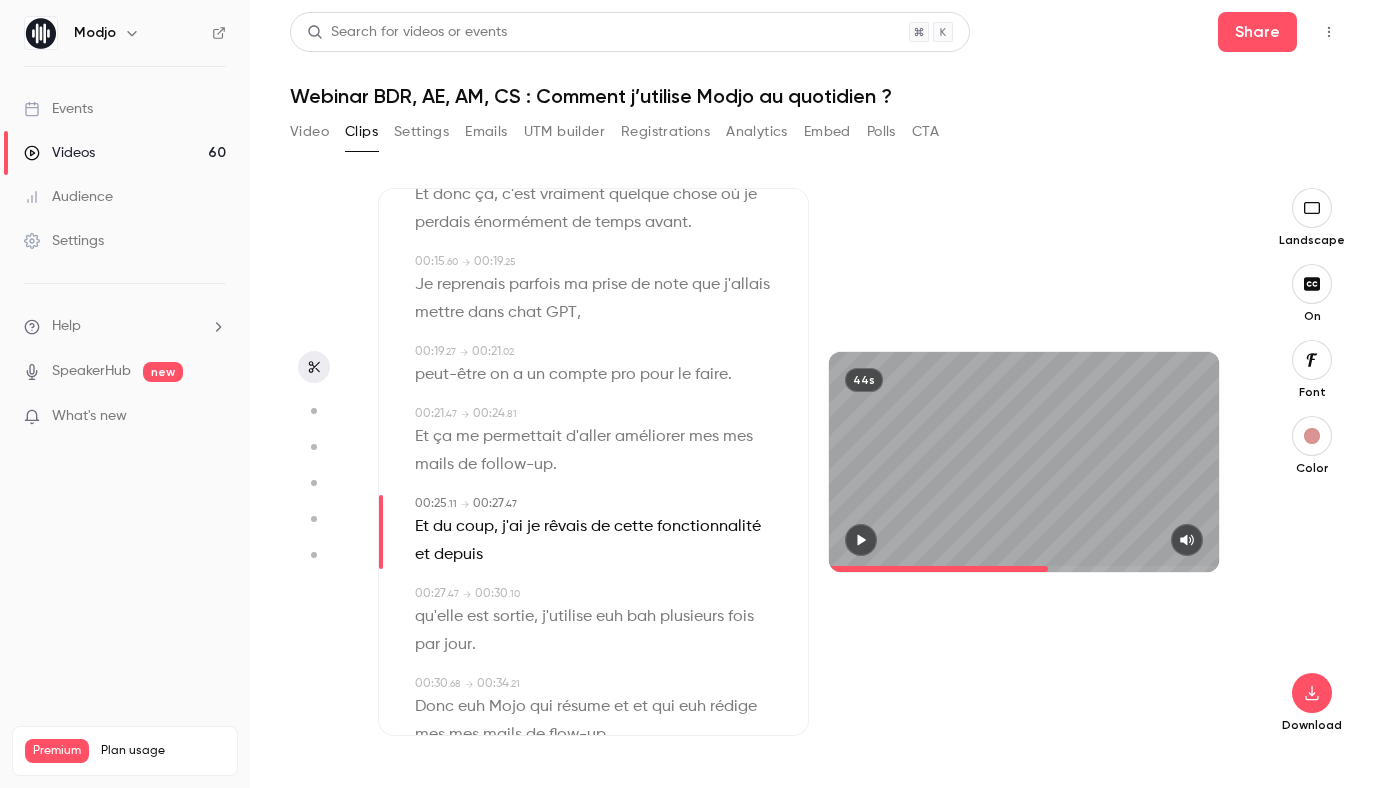 type on "****" 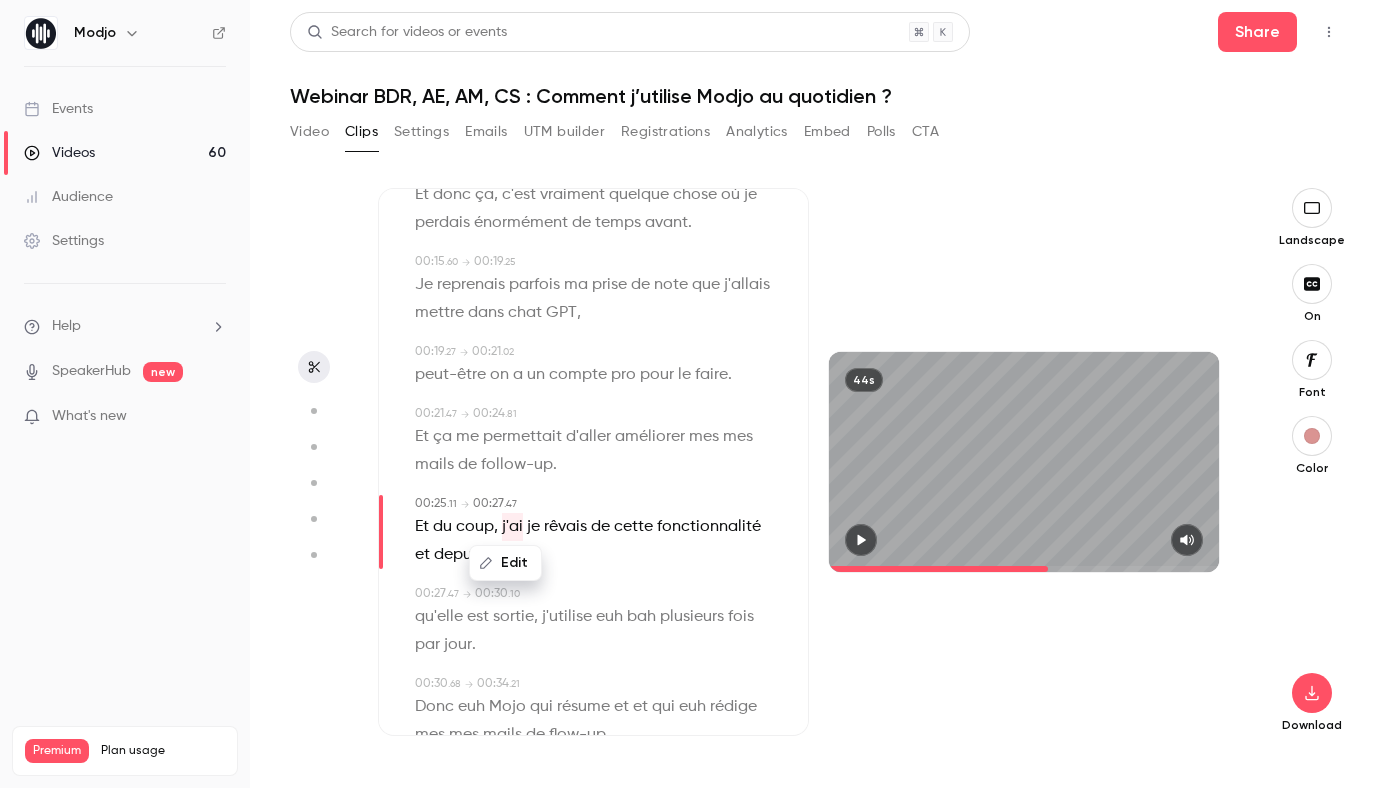 click on "Edit" at bounding box center (505, 563) 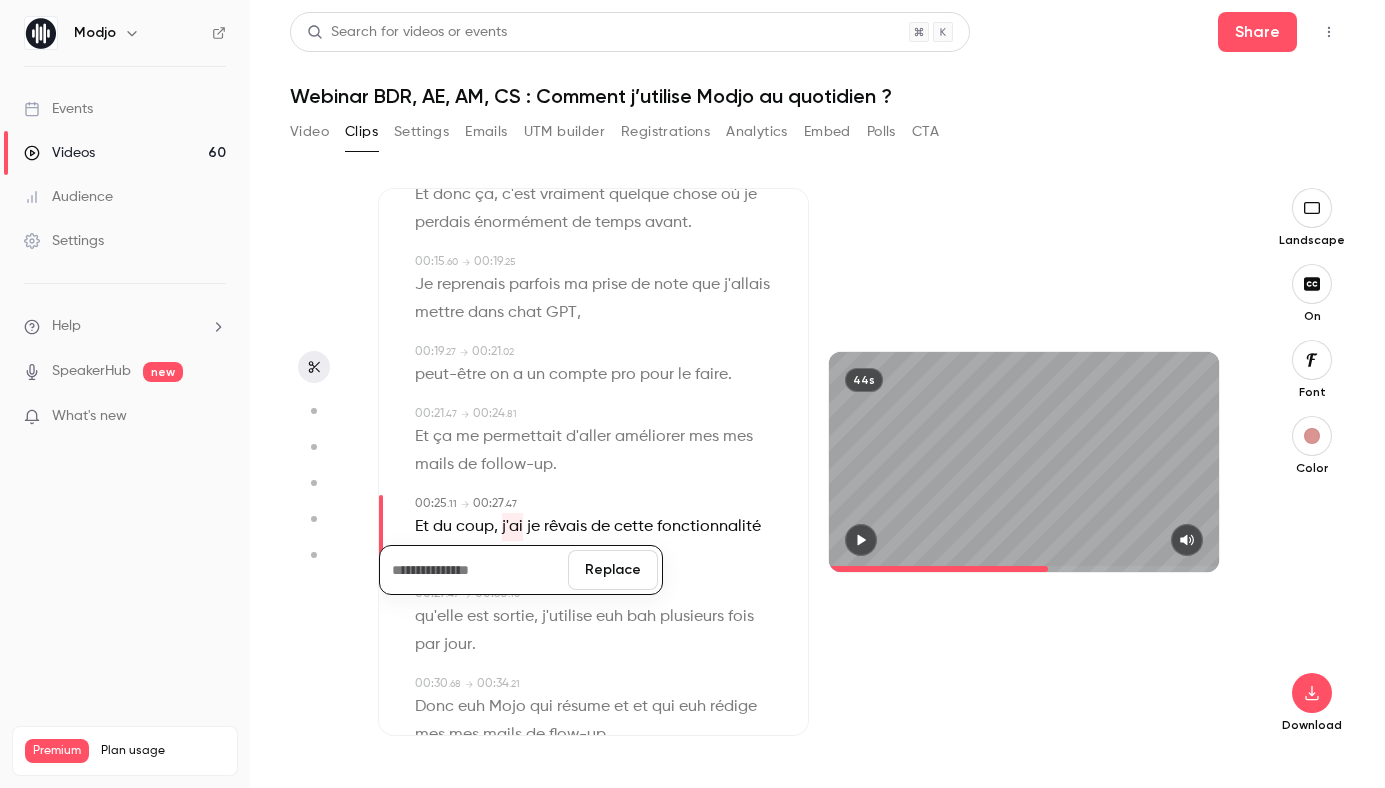 type 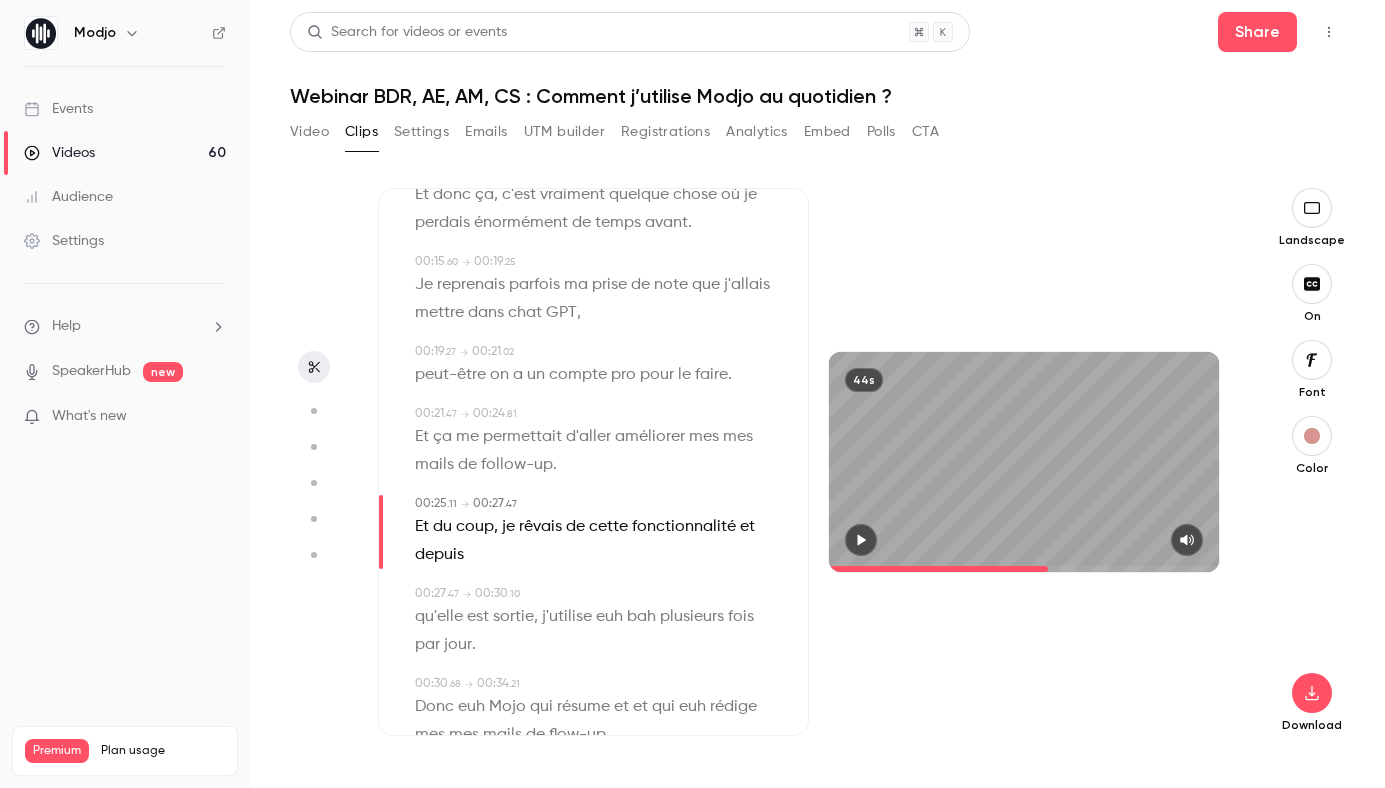 click on "euh" at bounding box center [609, 617] 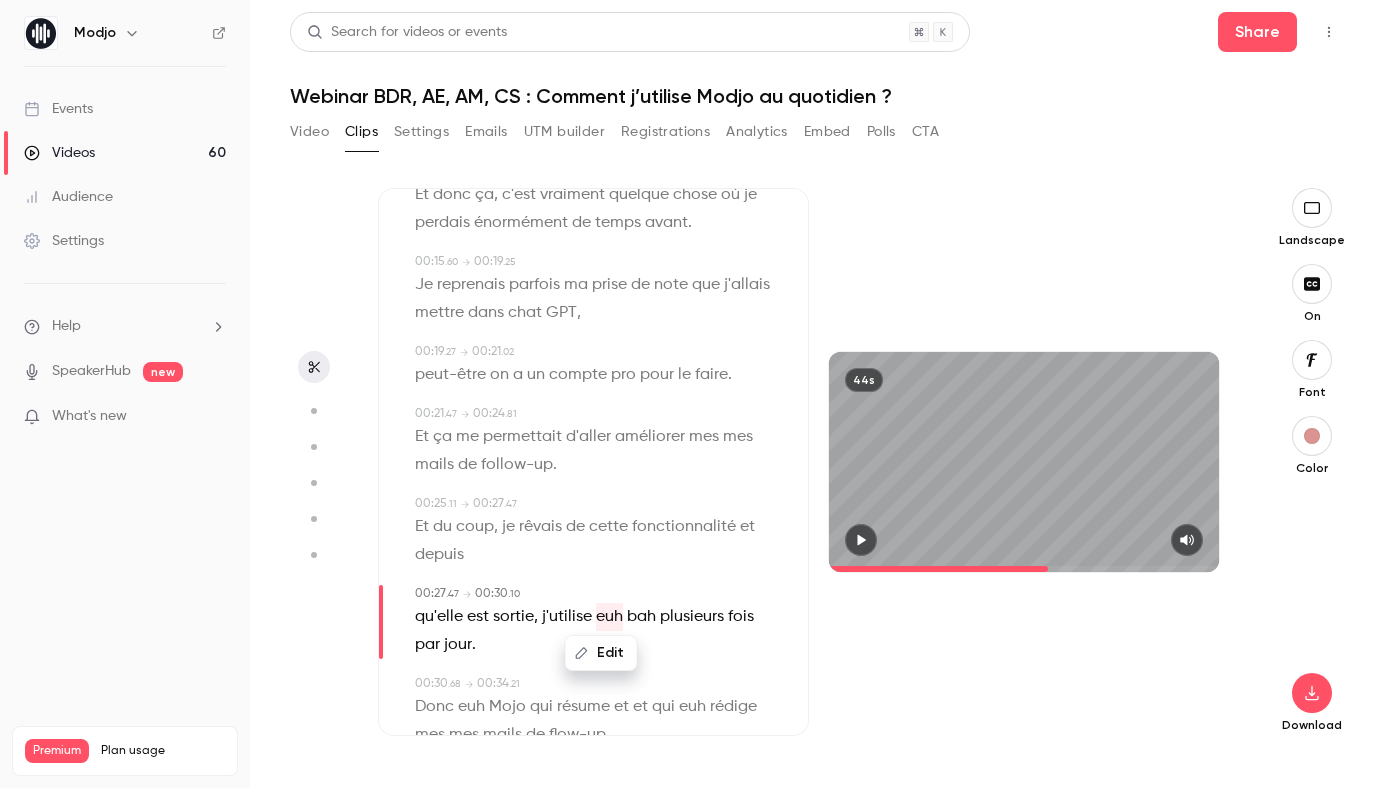 type on "****" 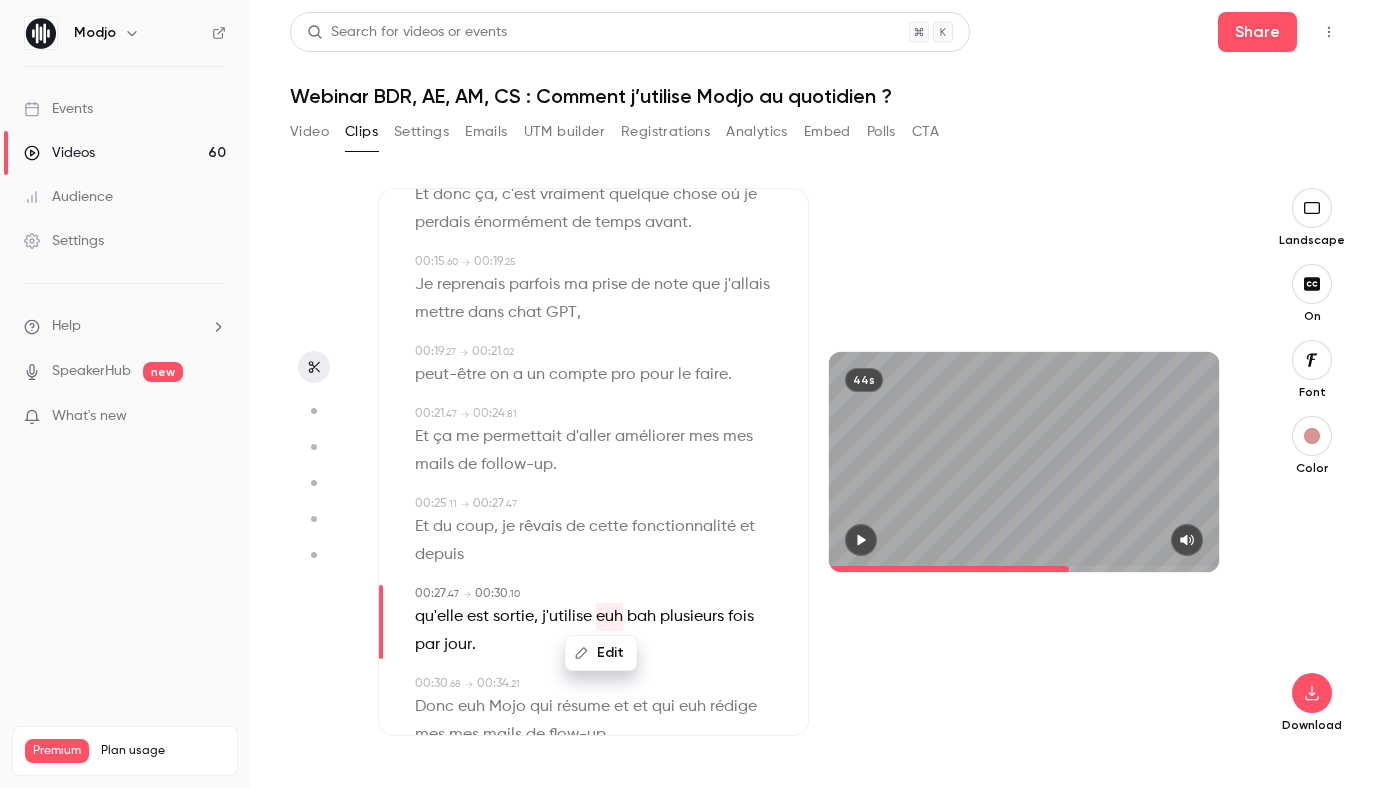 click on "Edit" at bounding box center [601, 653] 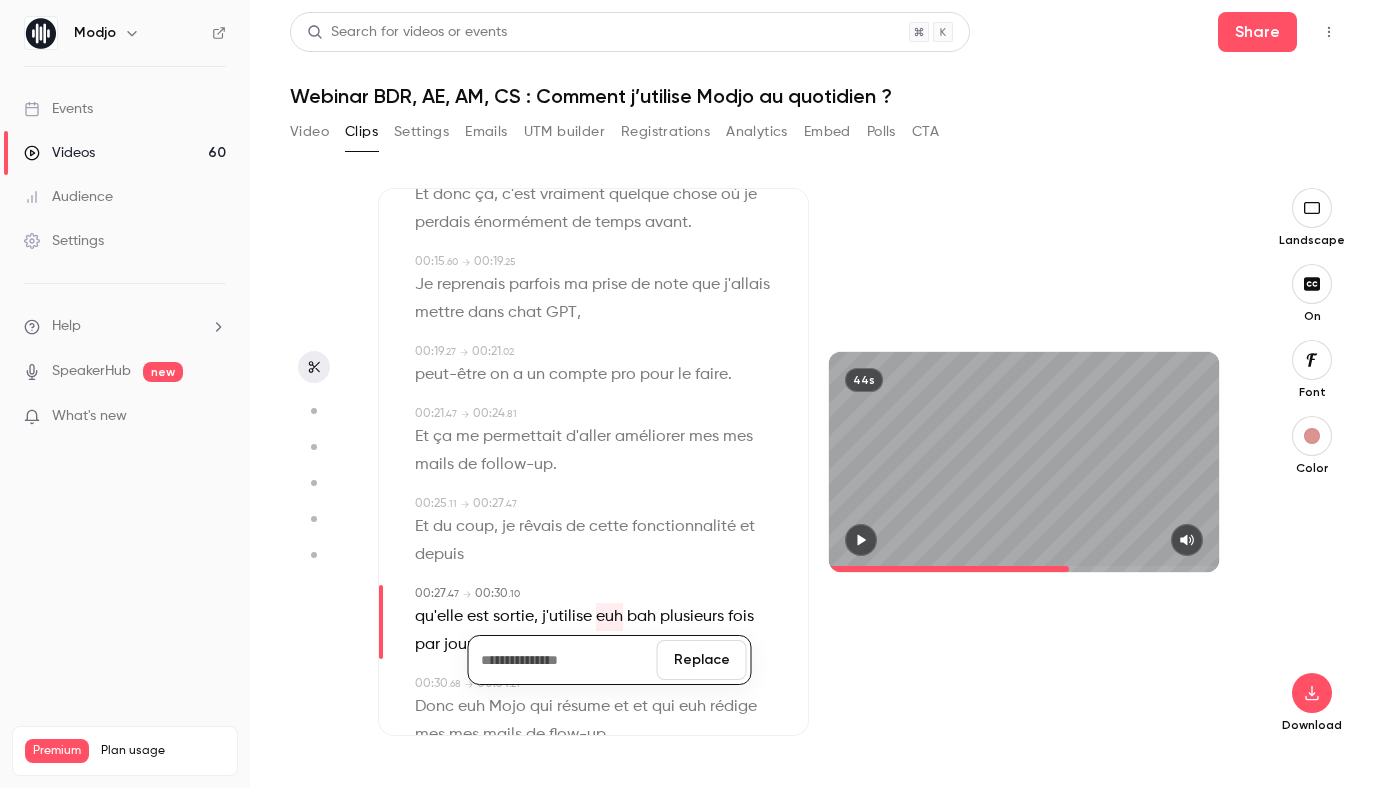 type 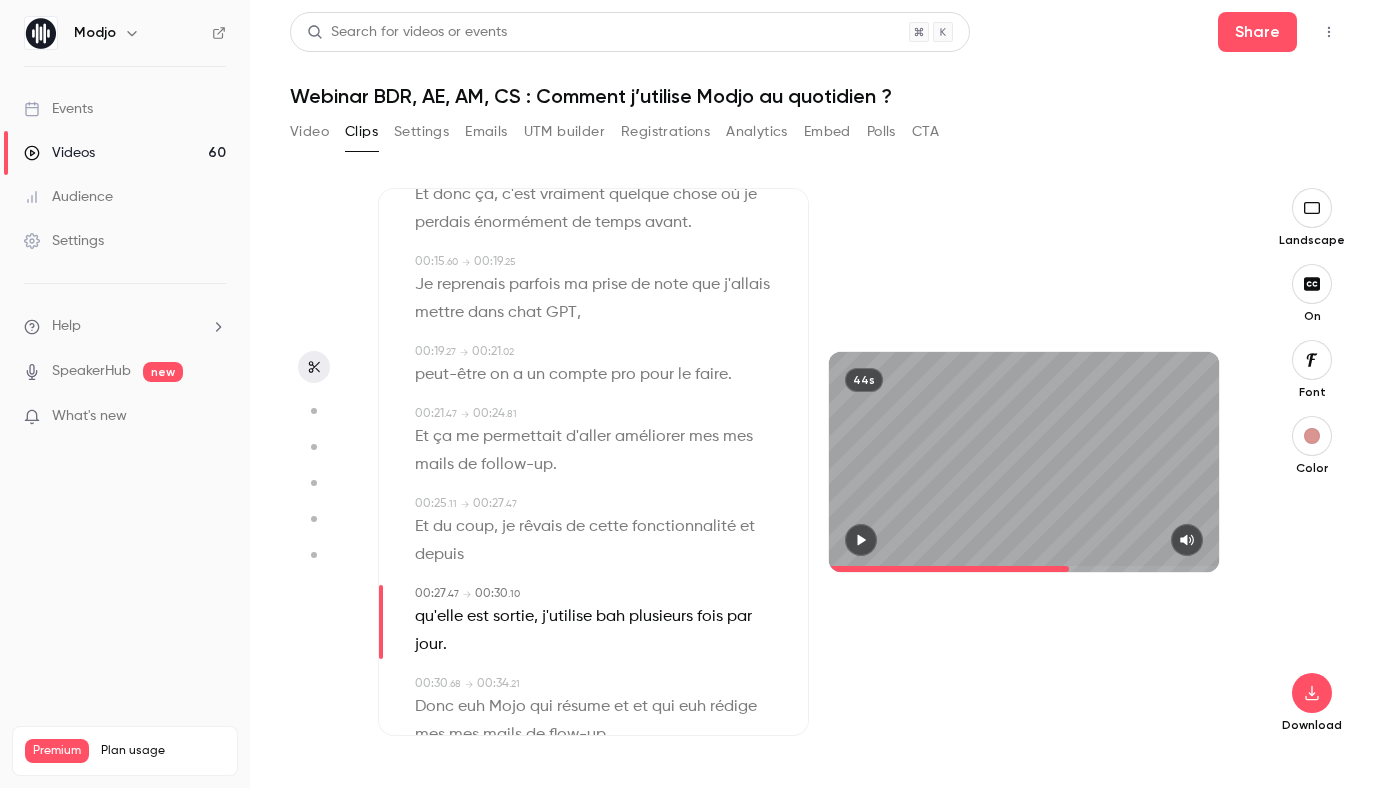 click on "bah" at bounding box center (610, 617) 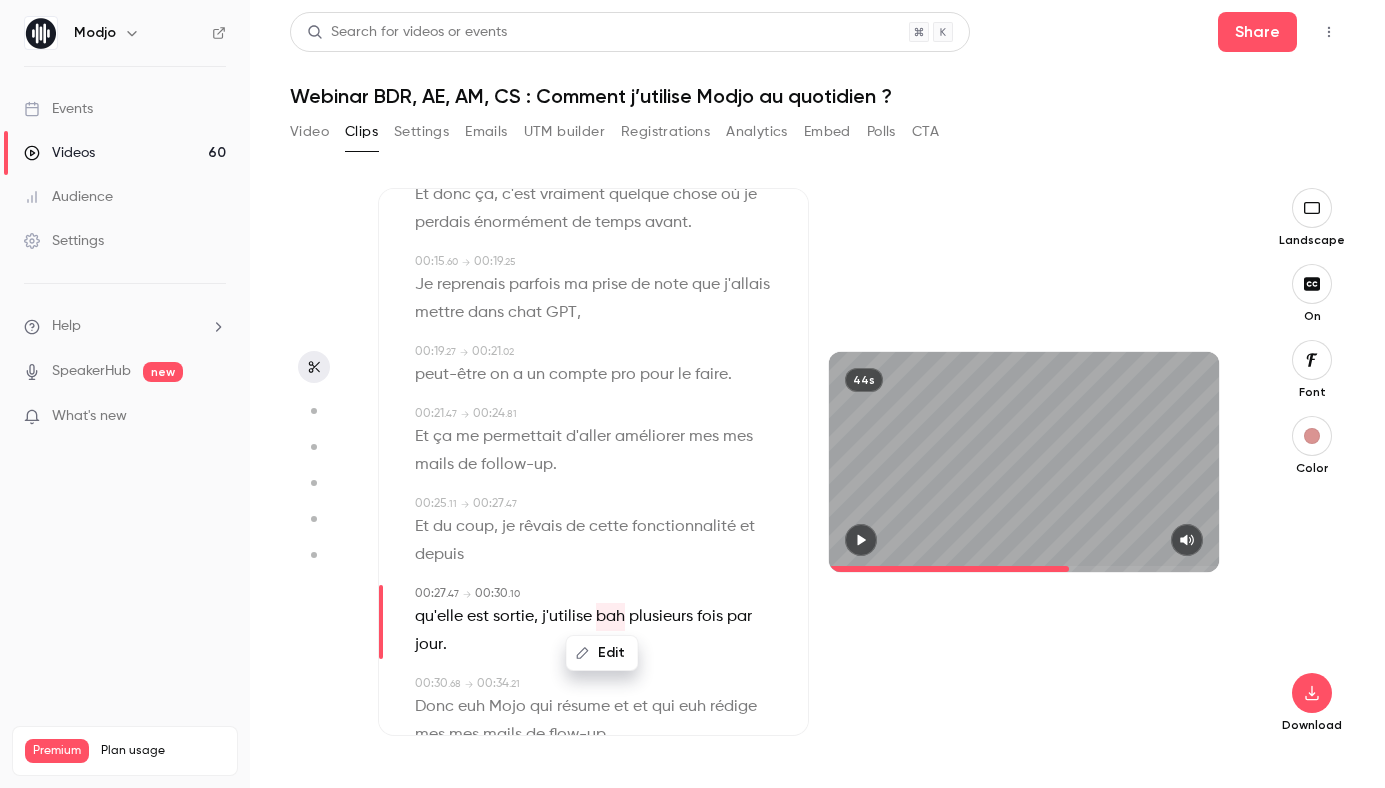 click on "Edit" at bounding box center (602, 653) 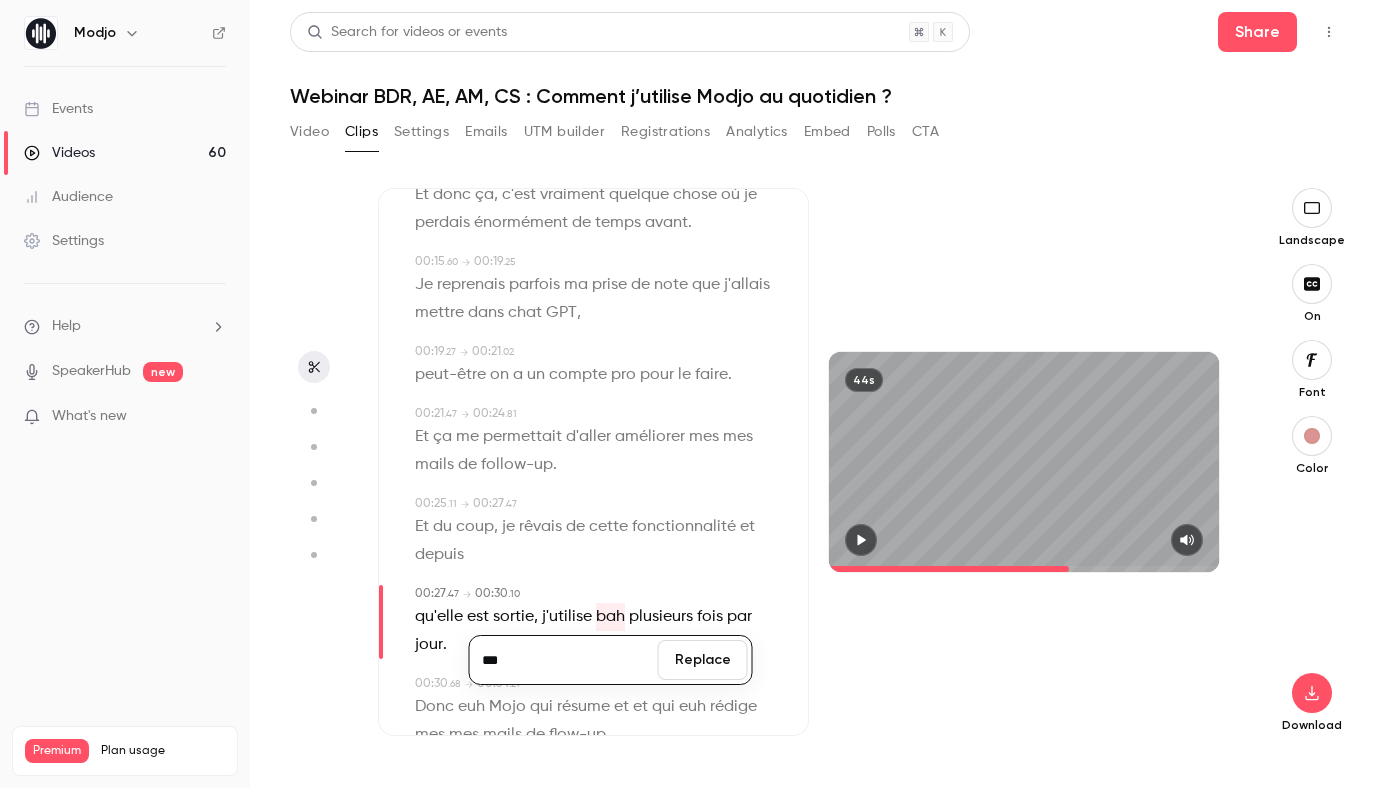 click on "Replace" at bounding box center (703, 660) 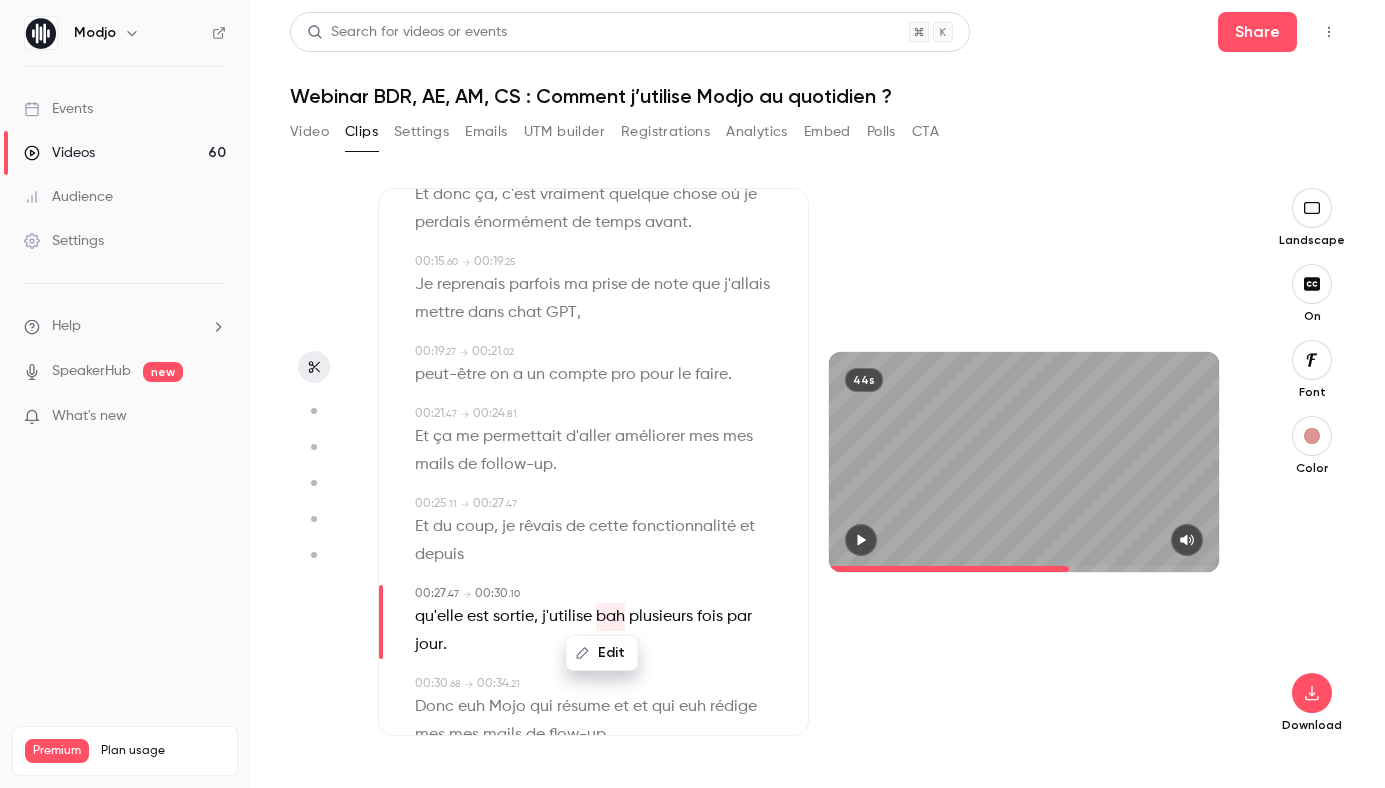 type on "****" 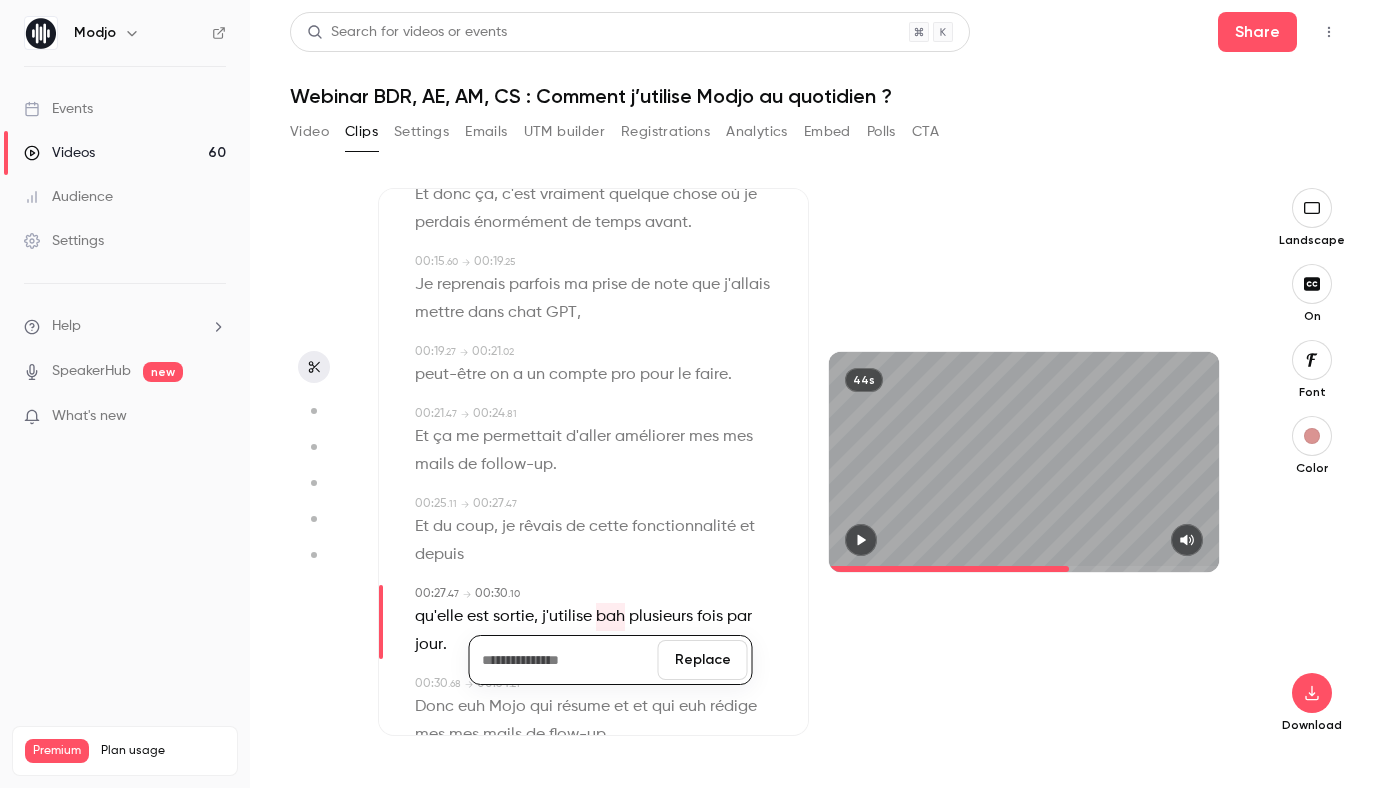 type 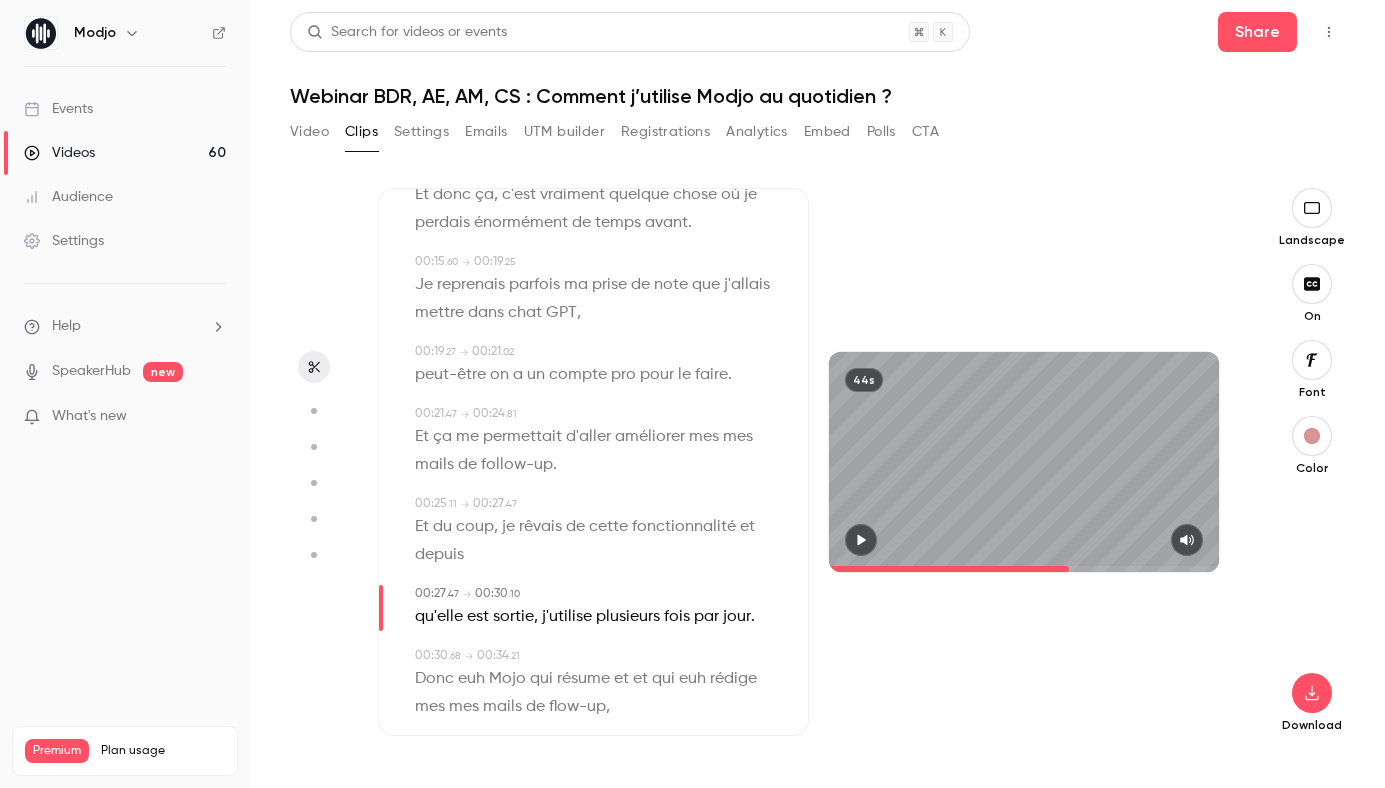 click on "j'utilise" at bounding box center [567, 617] 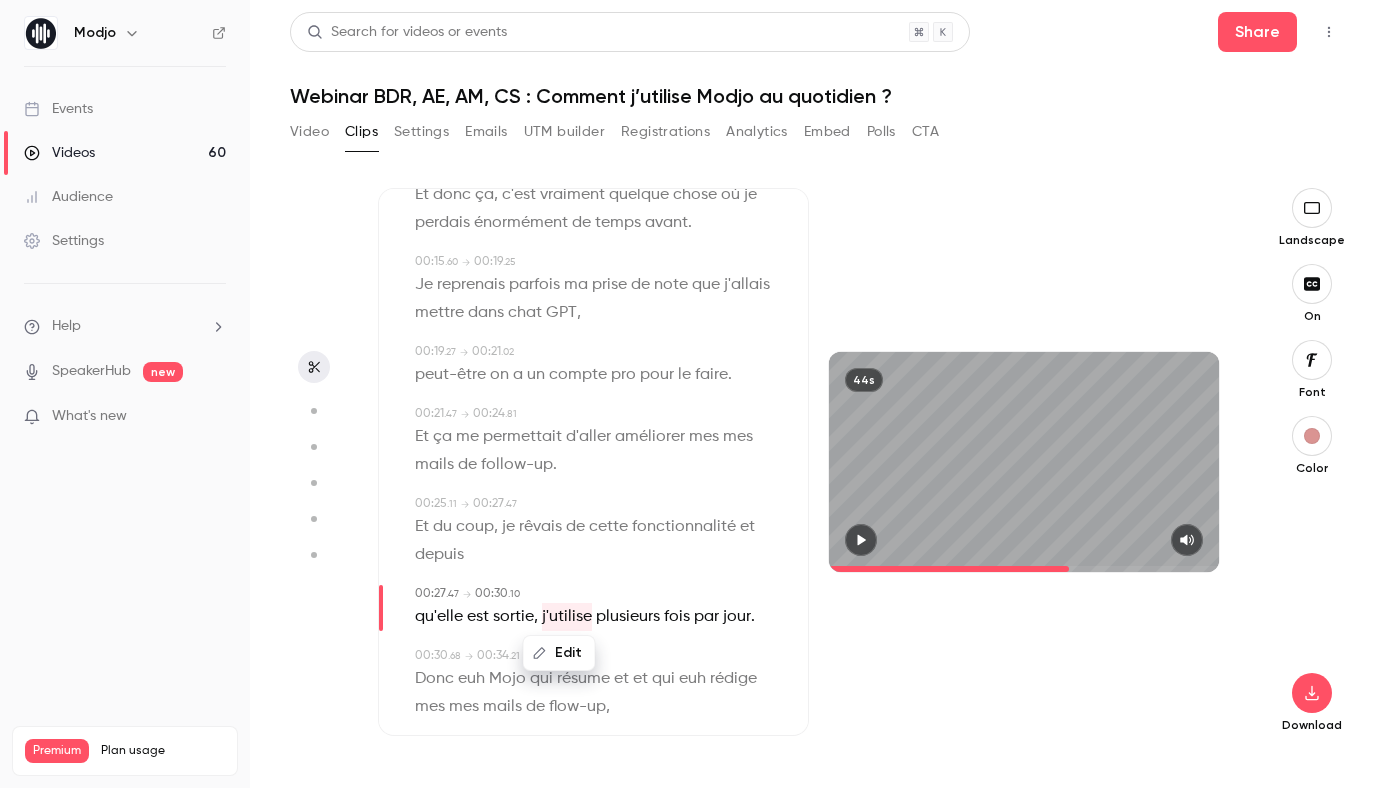click on "Edit" at bounding box center [559, 653] 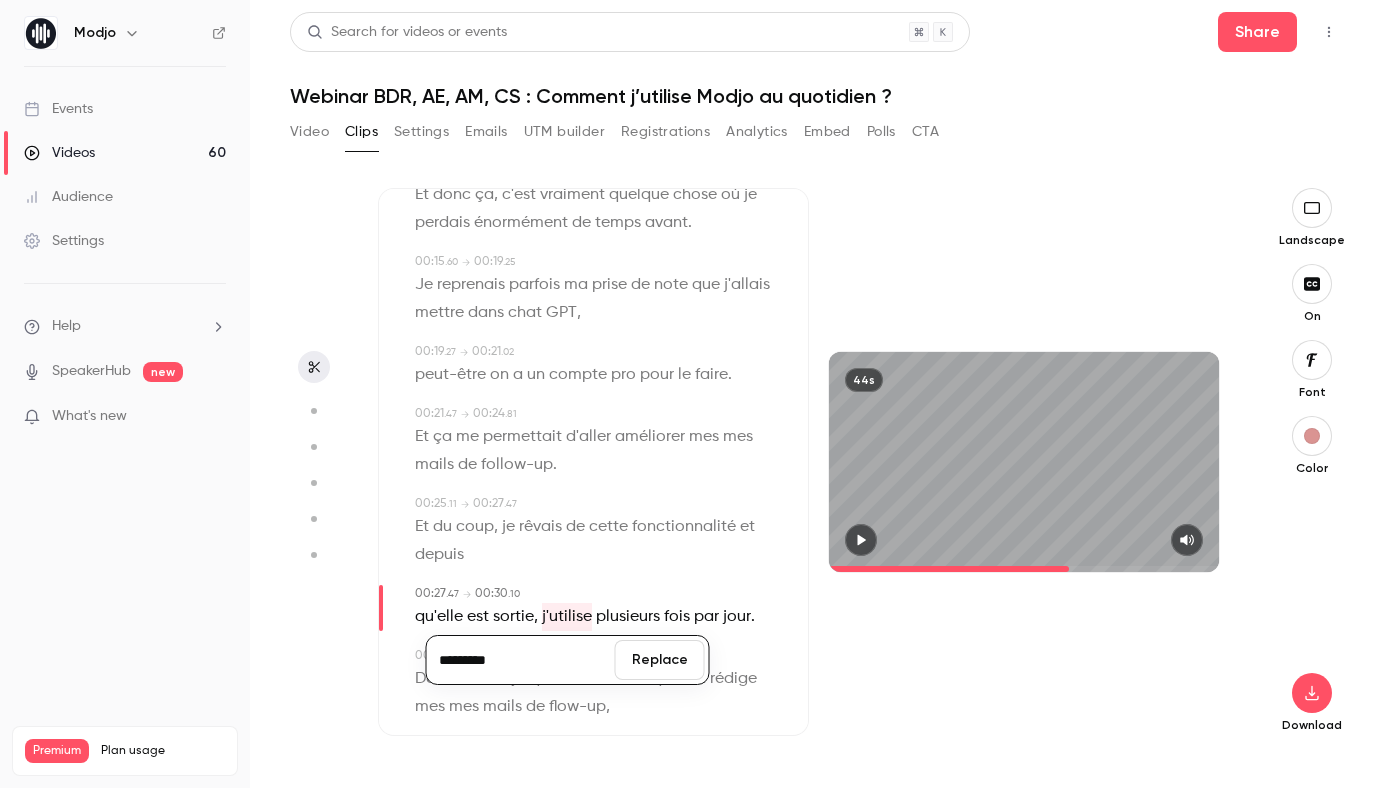 click on "*********" at bounding box center [521, 660] 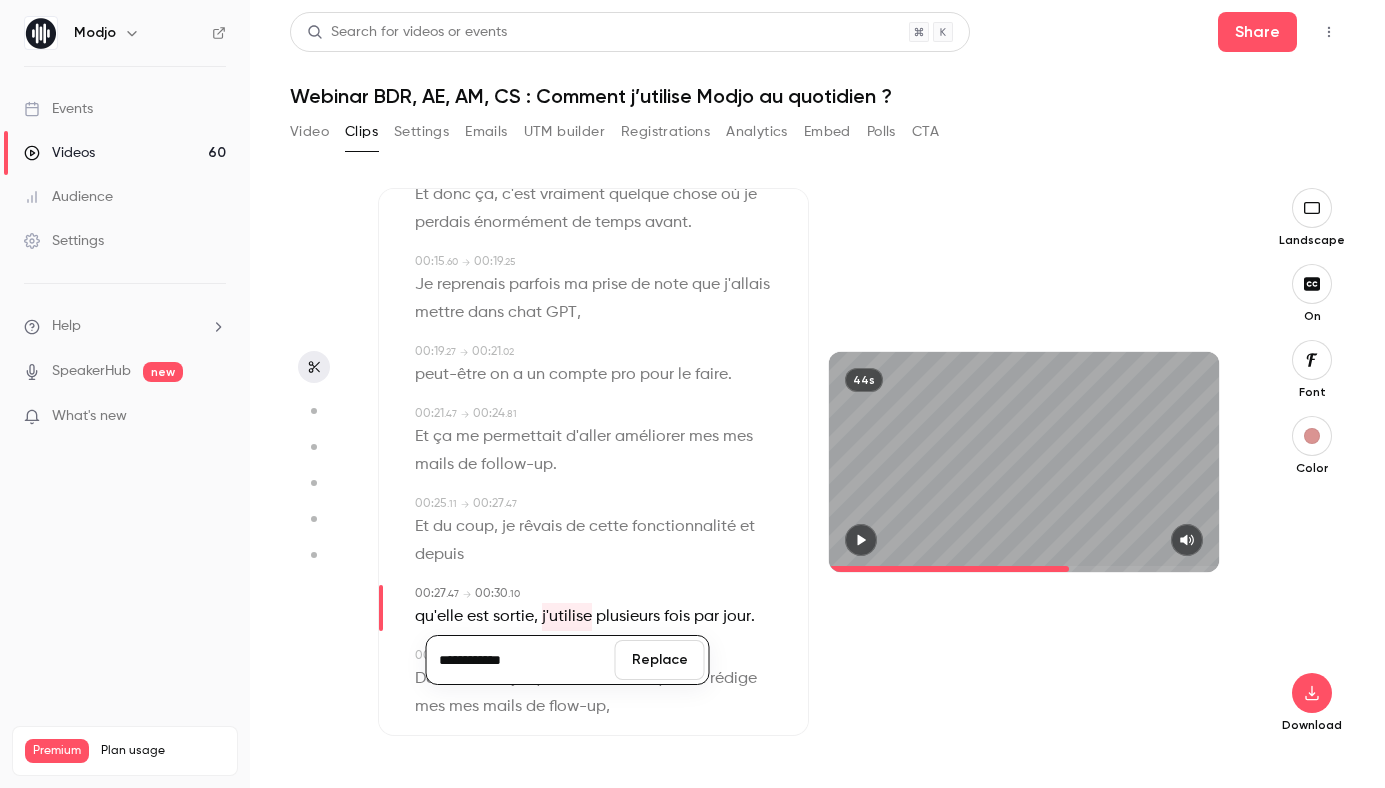 type on "**********" 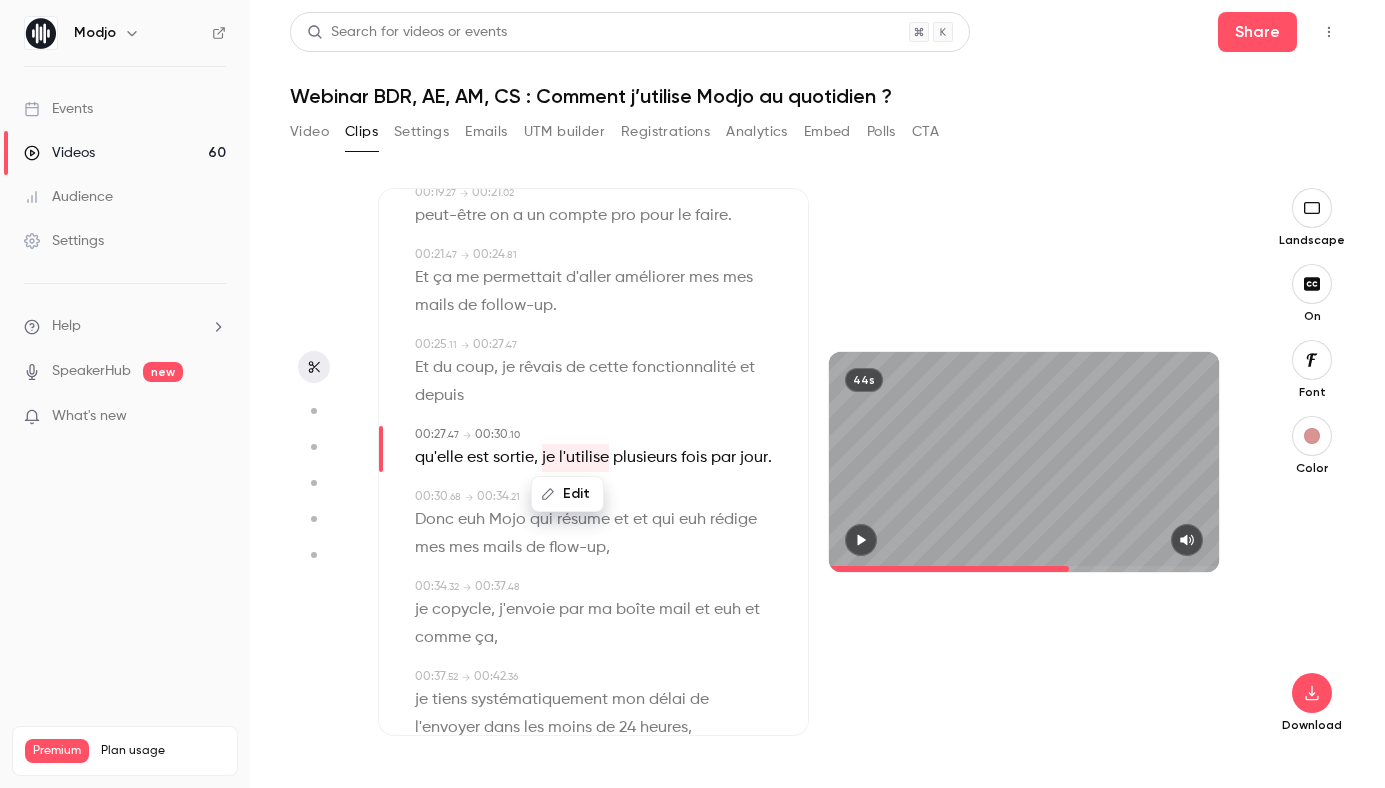 scroll, scrollTop: 591, scrollLeft: 0, axis: vertical 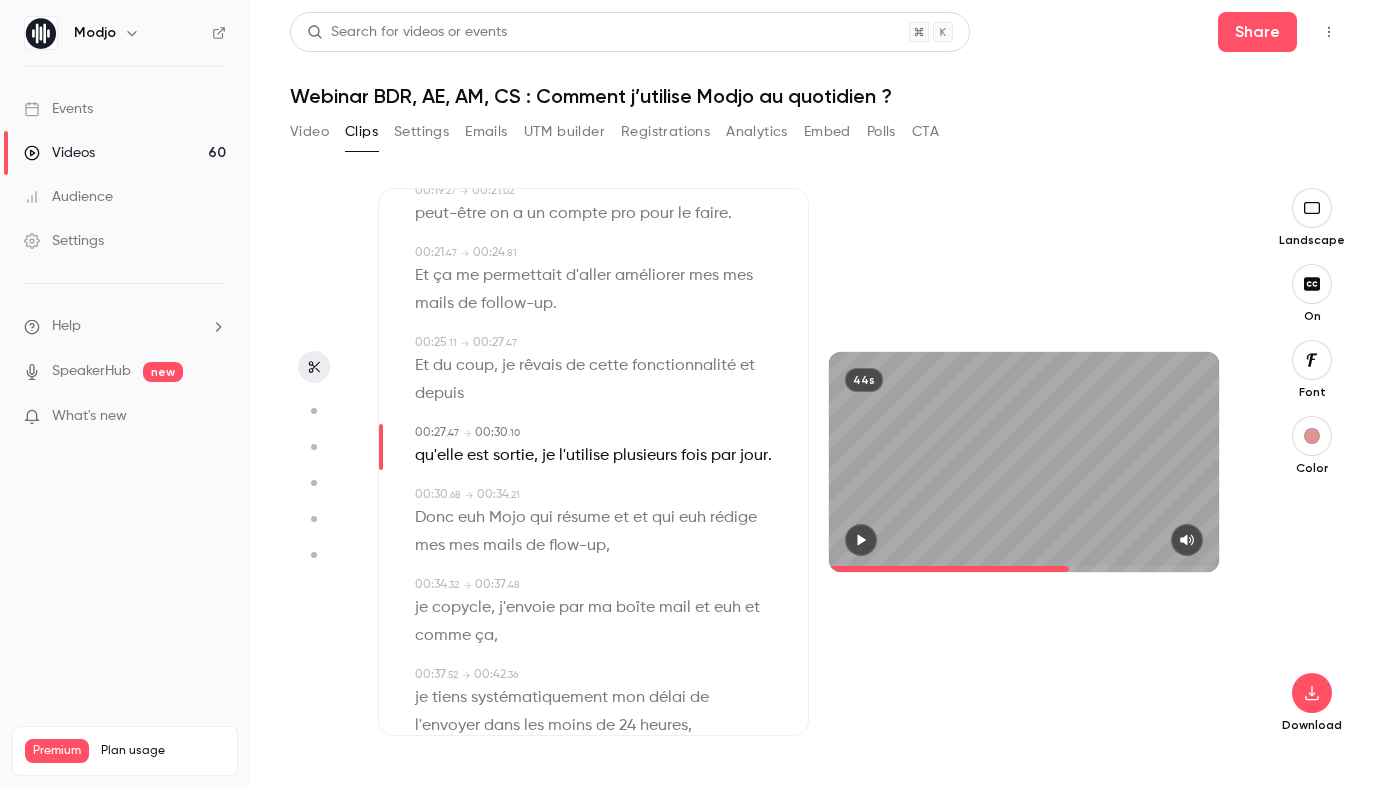 click on "euh" at bounding box center (471, 518) 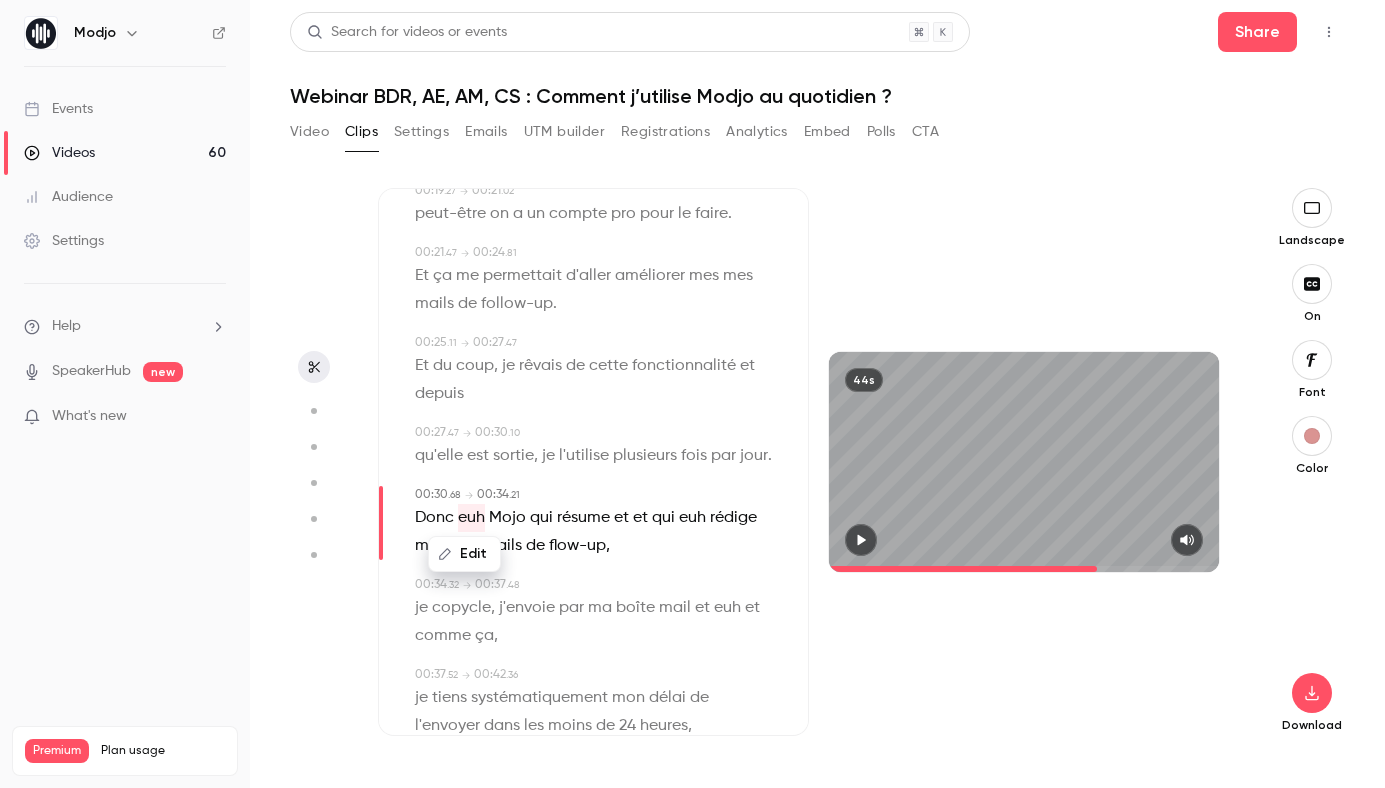 click on "Edit" at bounding box center [464, 554] 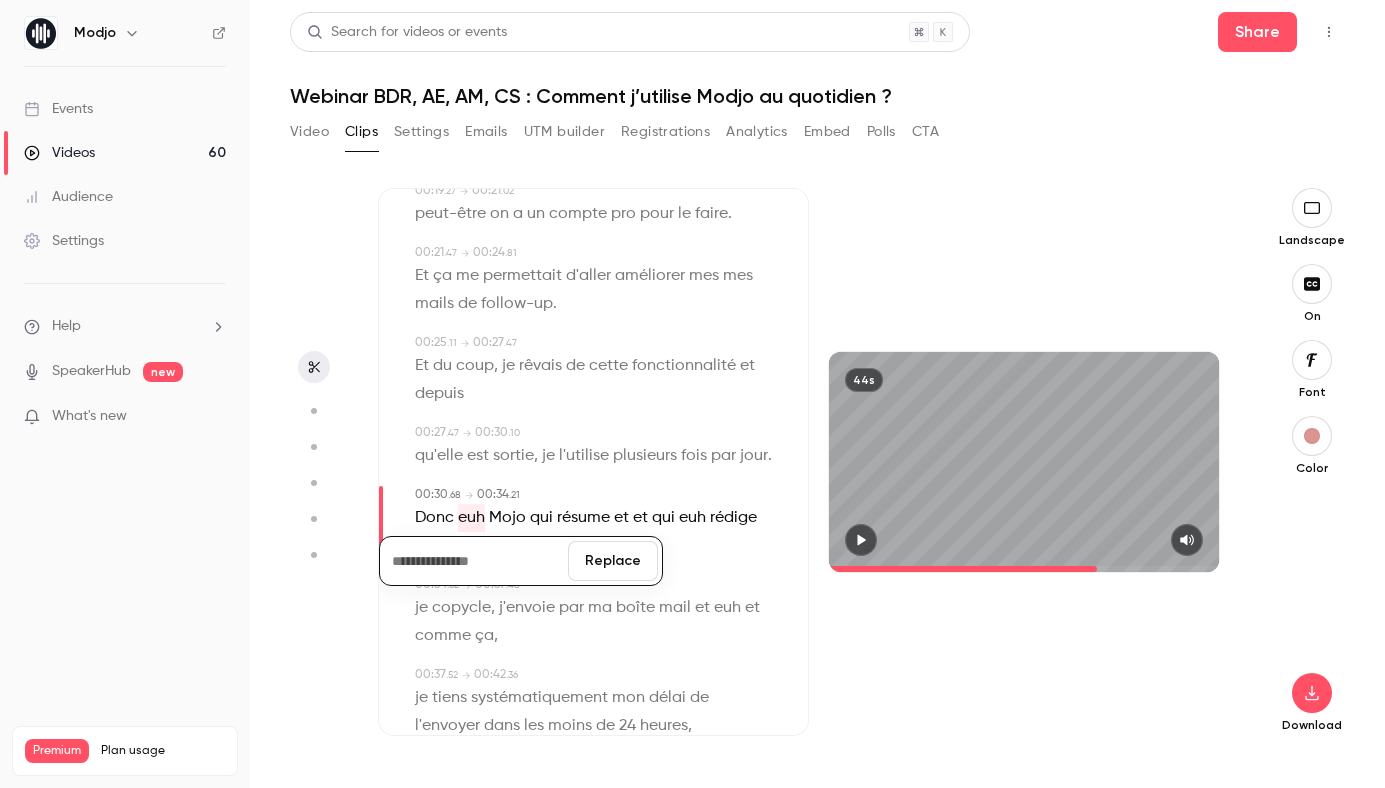 type 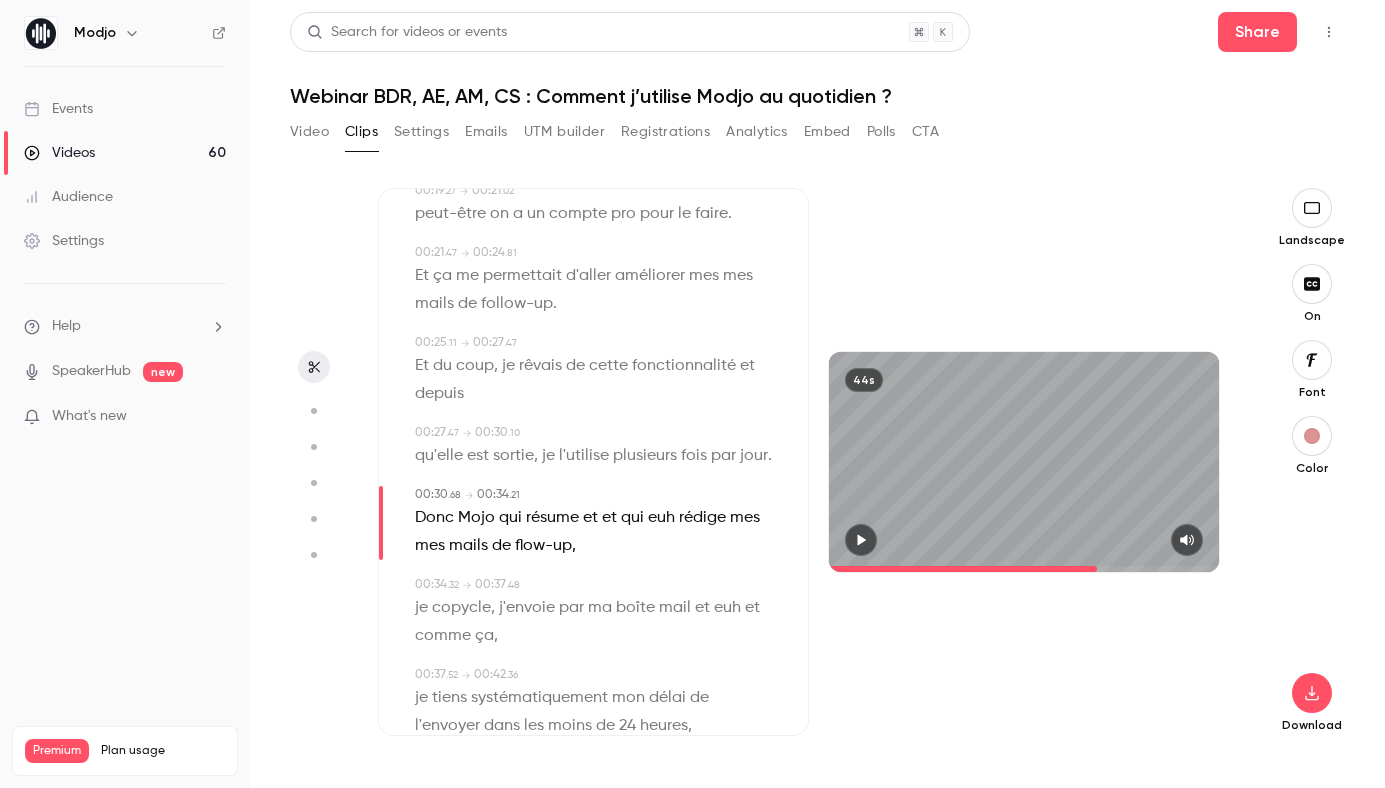 click on "Mojo" at bounding box center (476, 518) 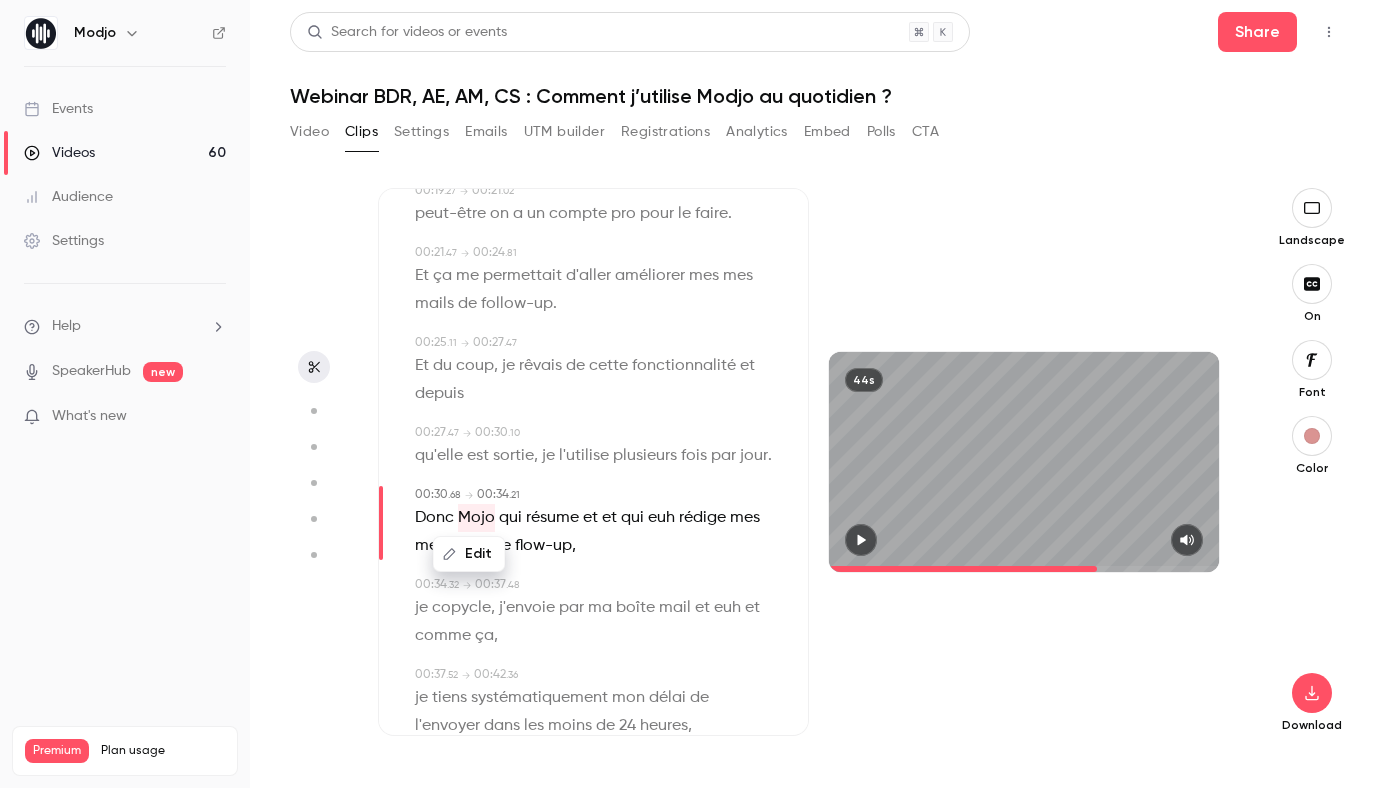 click on "Edit" at bounding box center (469, 554) 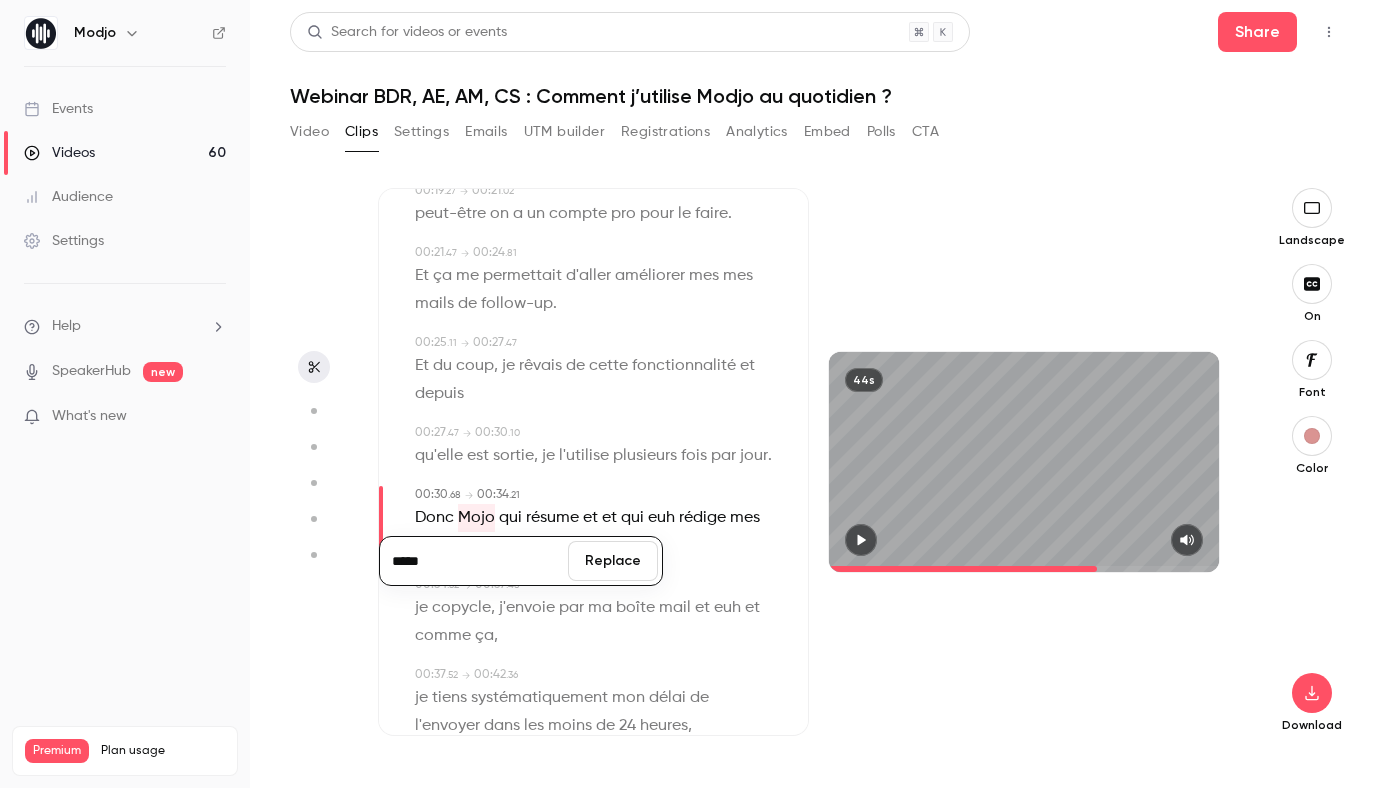 click on "Replace" at bounding box center [613, 561] 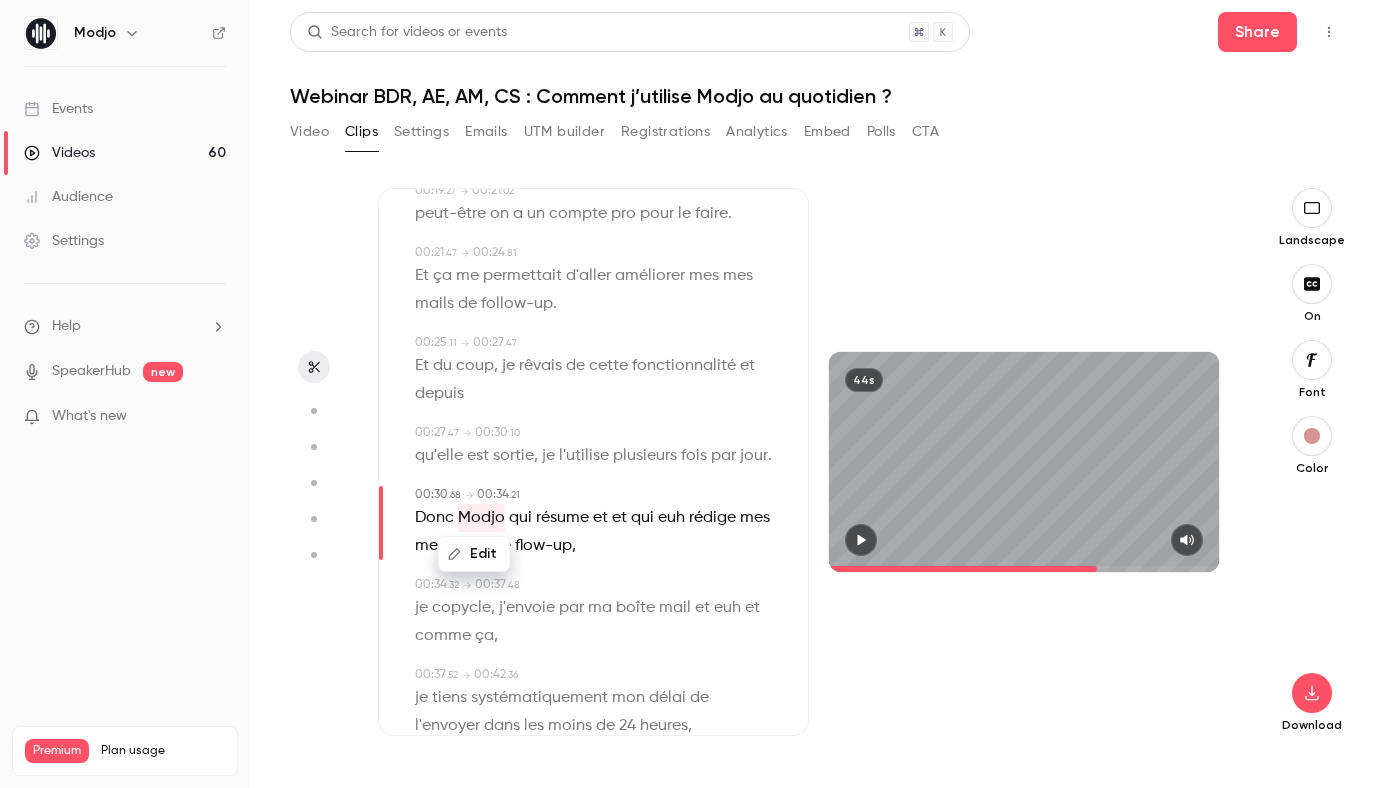 click at bounding box center [610, 518] 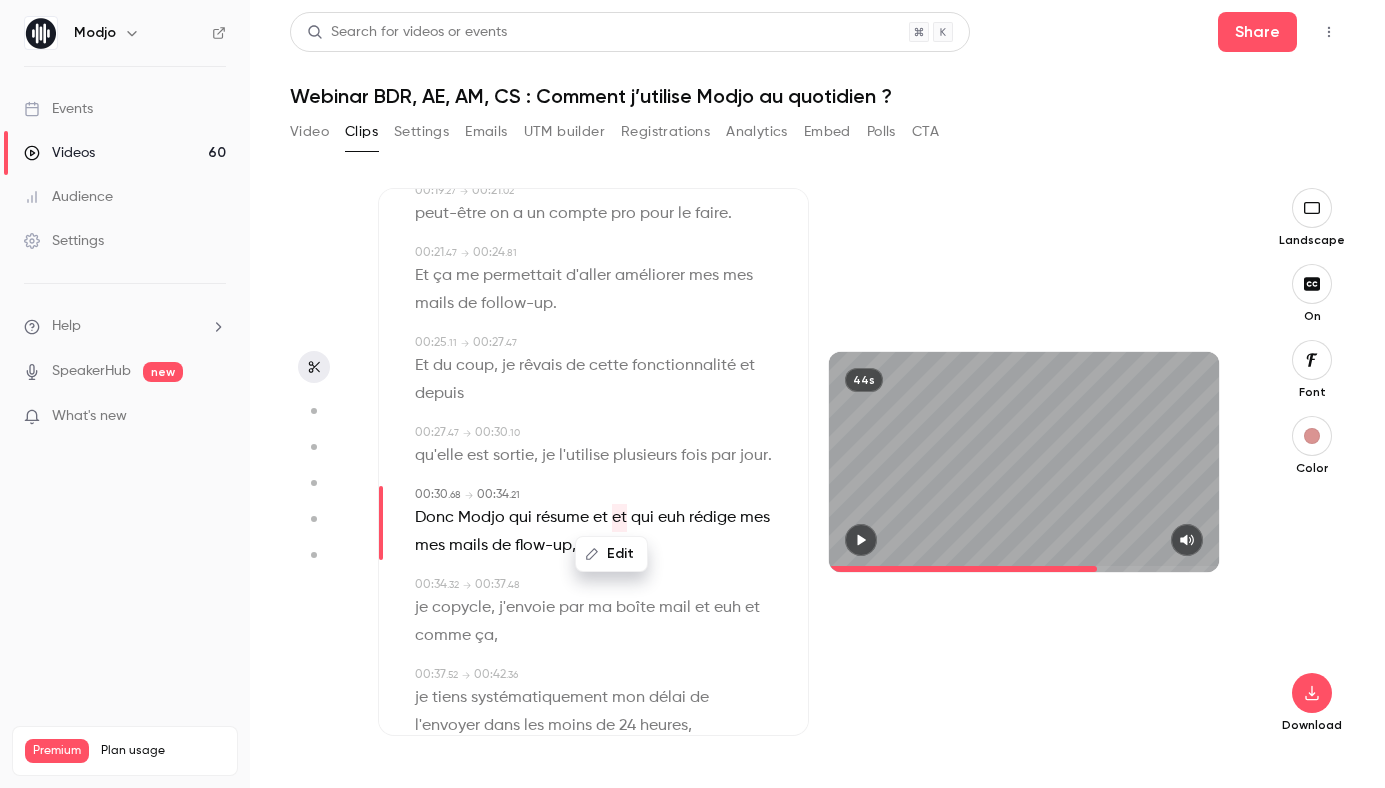 click 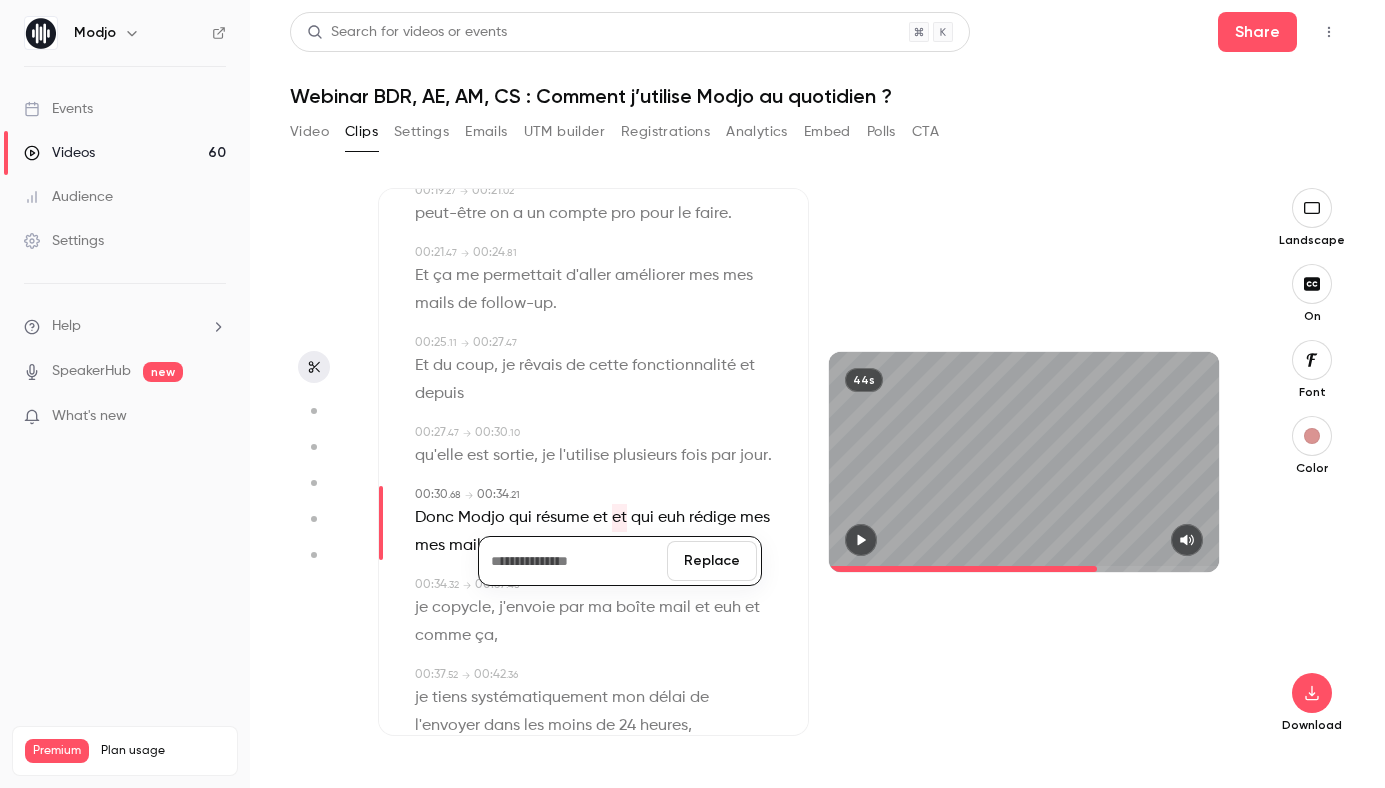 click on "Replace" at bounding box center [712, 561] 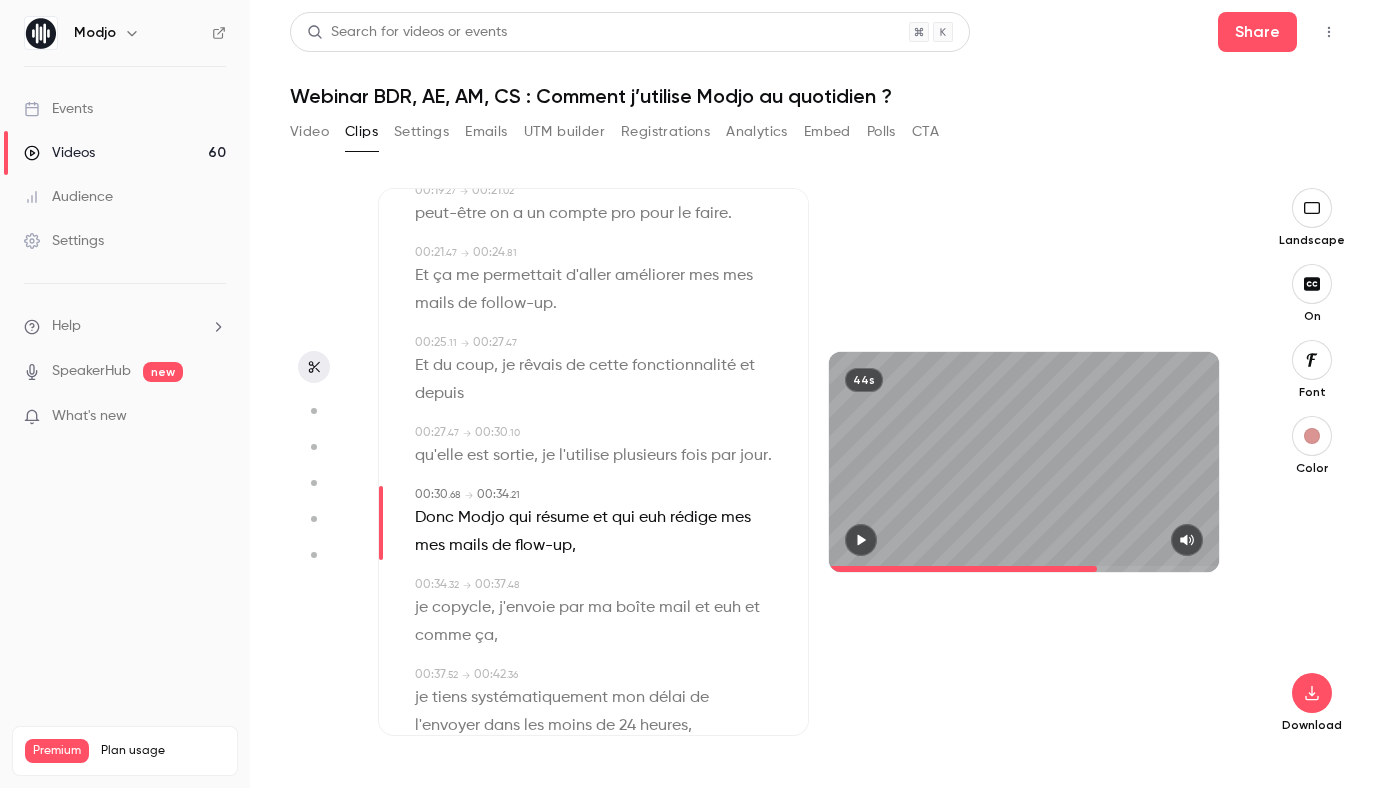 click on "euh" at bounding box center (652, 518) 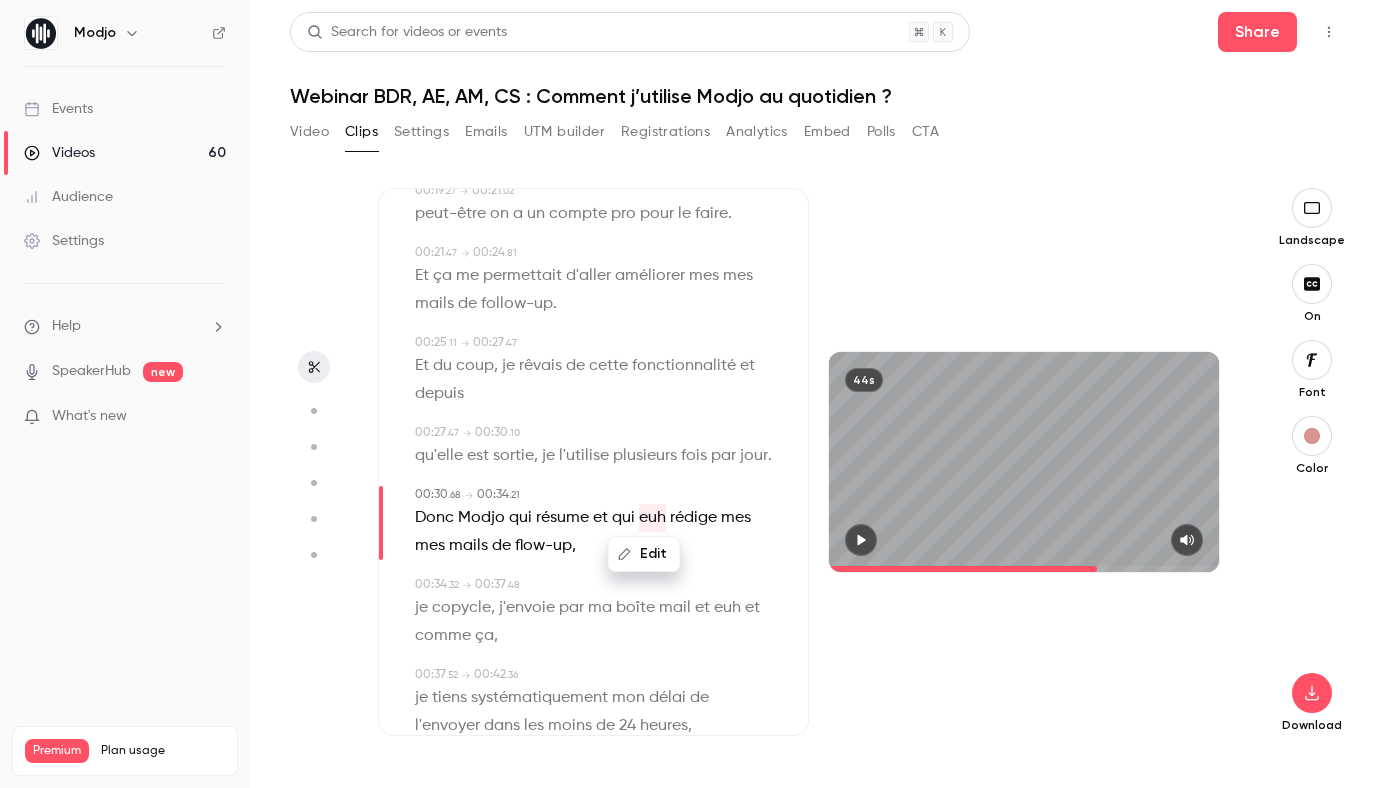 click on "Edit" at bounding box center [644, 554] 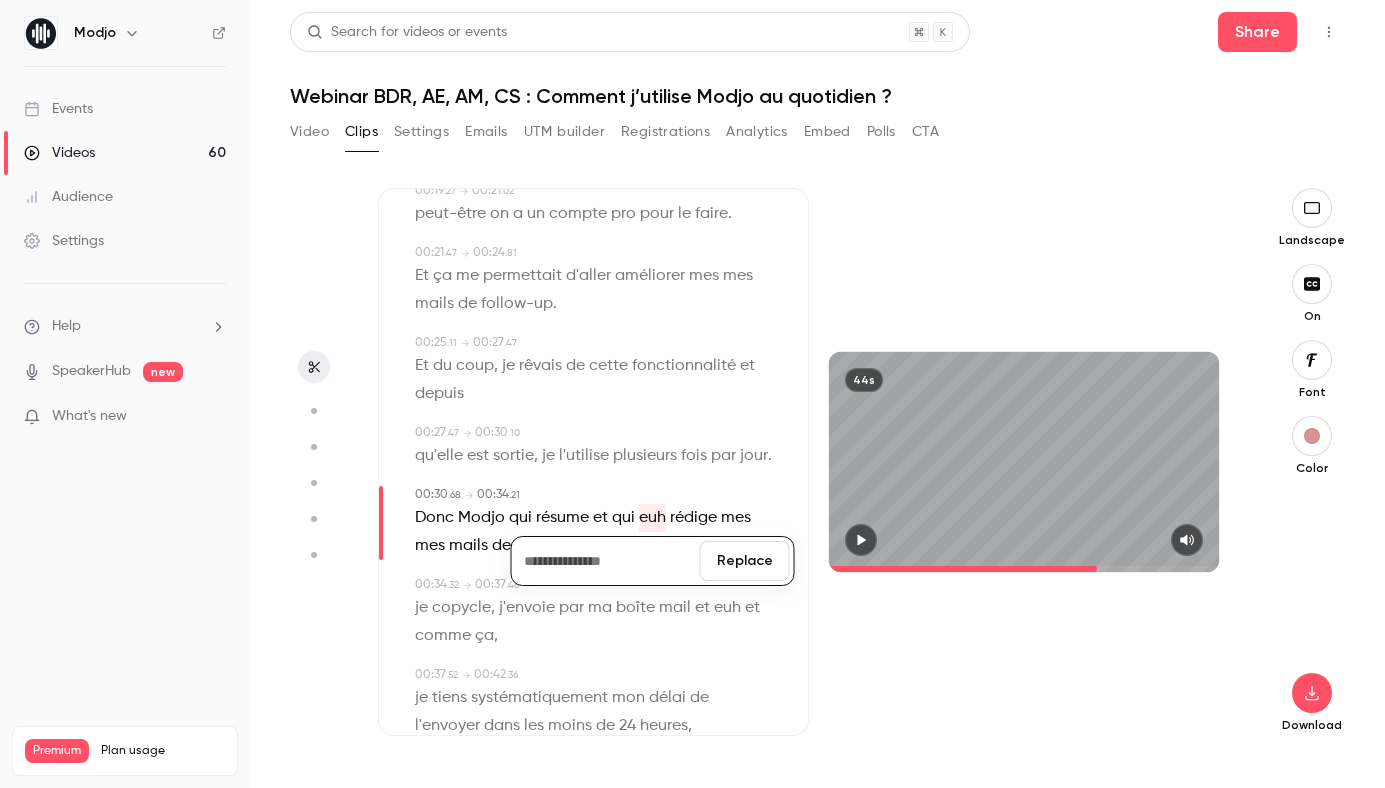 click on "Replace" at bounding box center [745, 561] 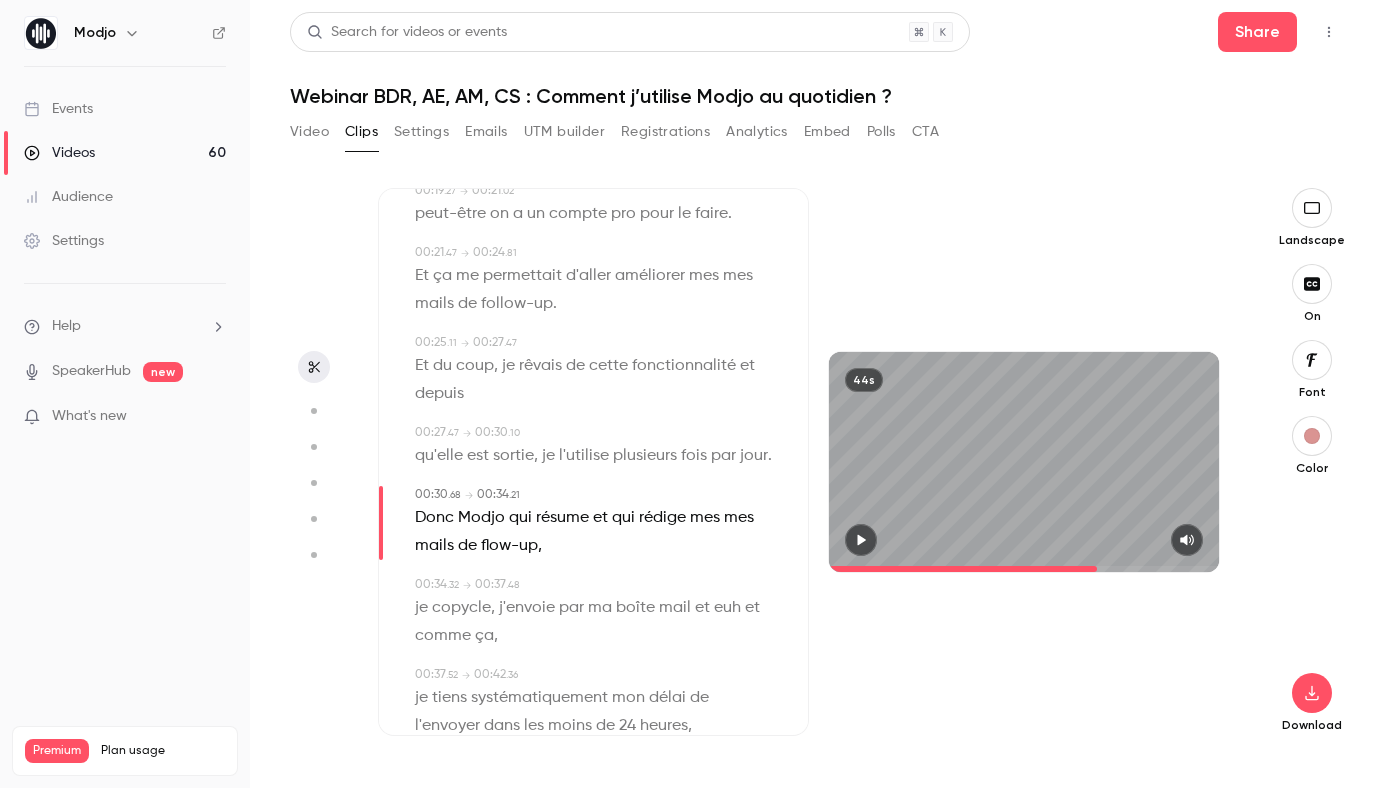 click on "flow-up" at bounding box center (509, 546) 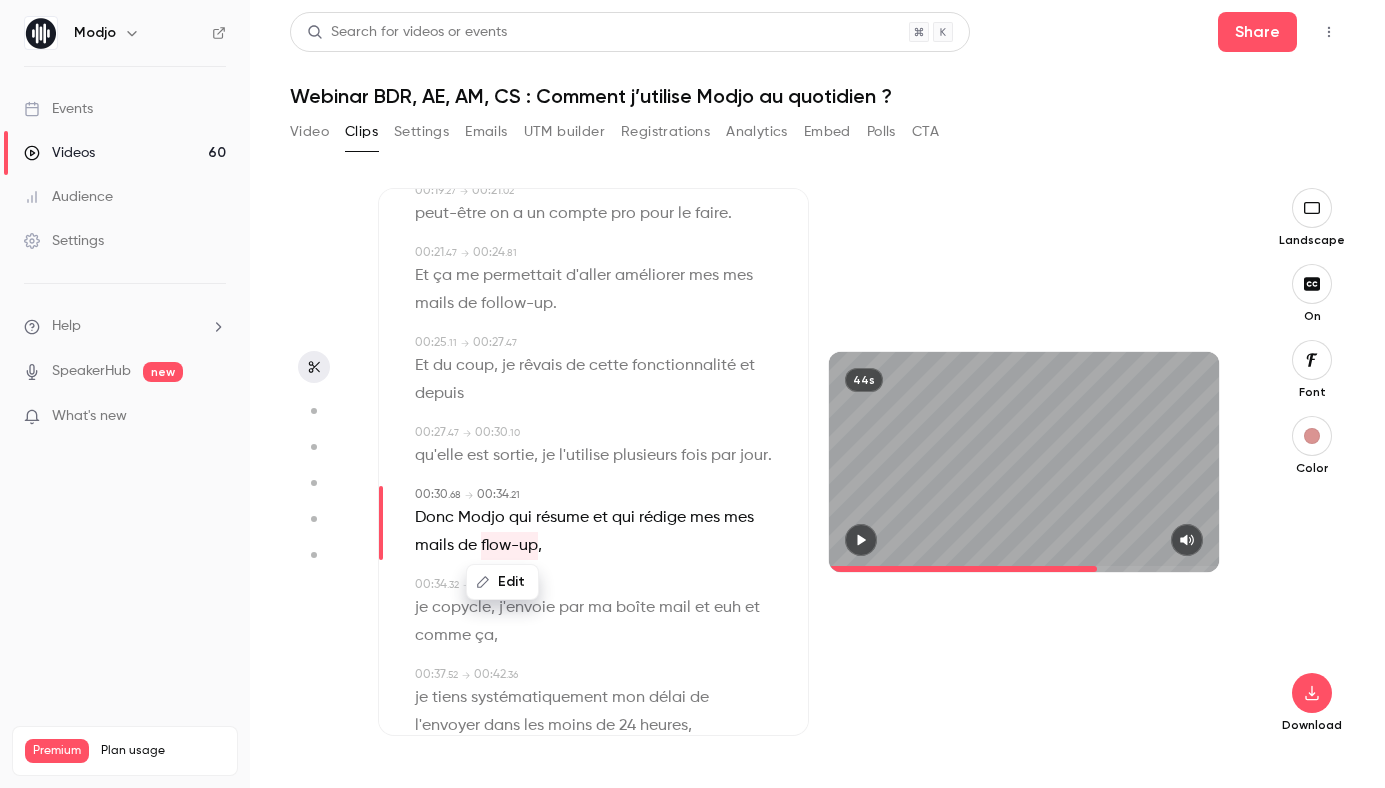 click on "Edit" at bounding box center (502, 582) 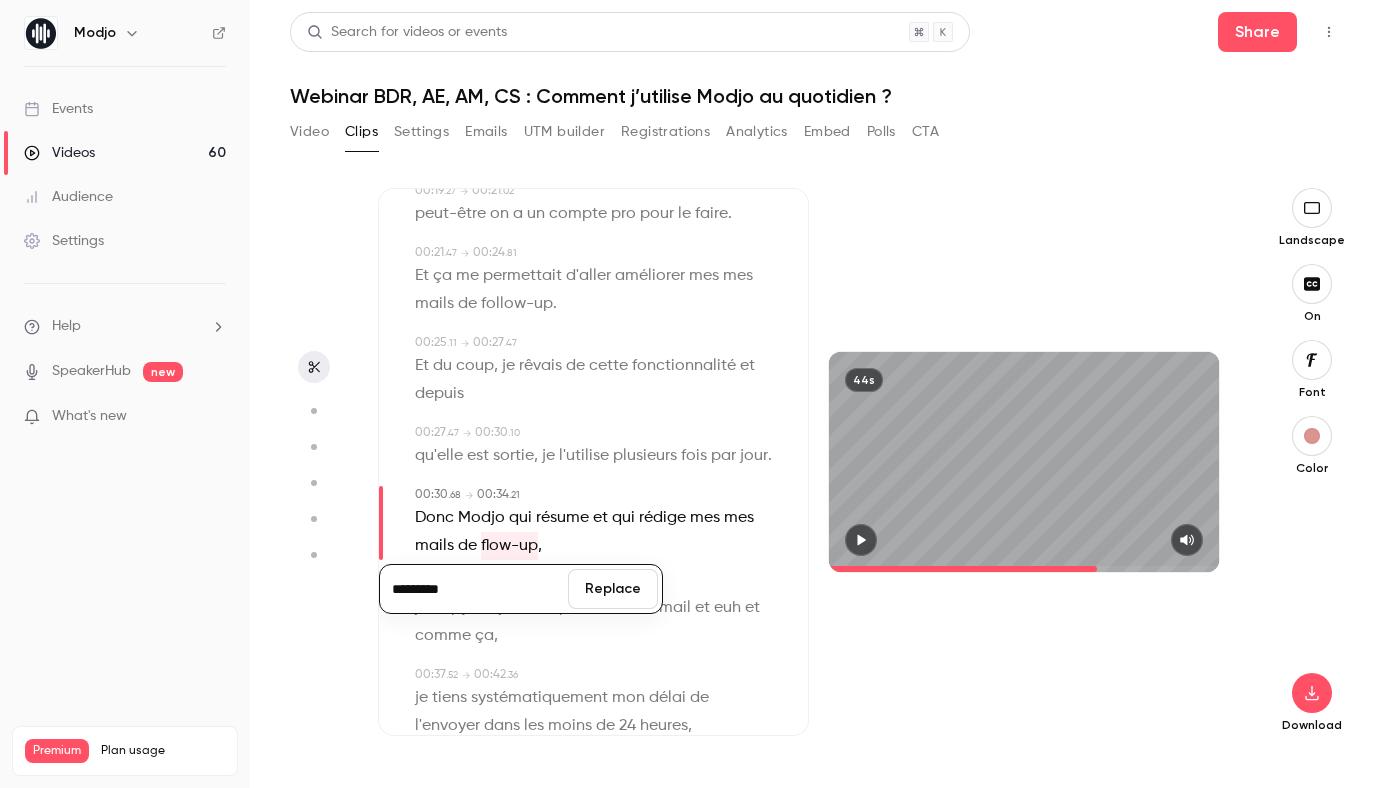 click on "Replace" at bounding box center [613, 589] 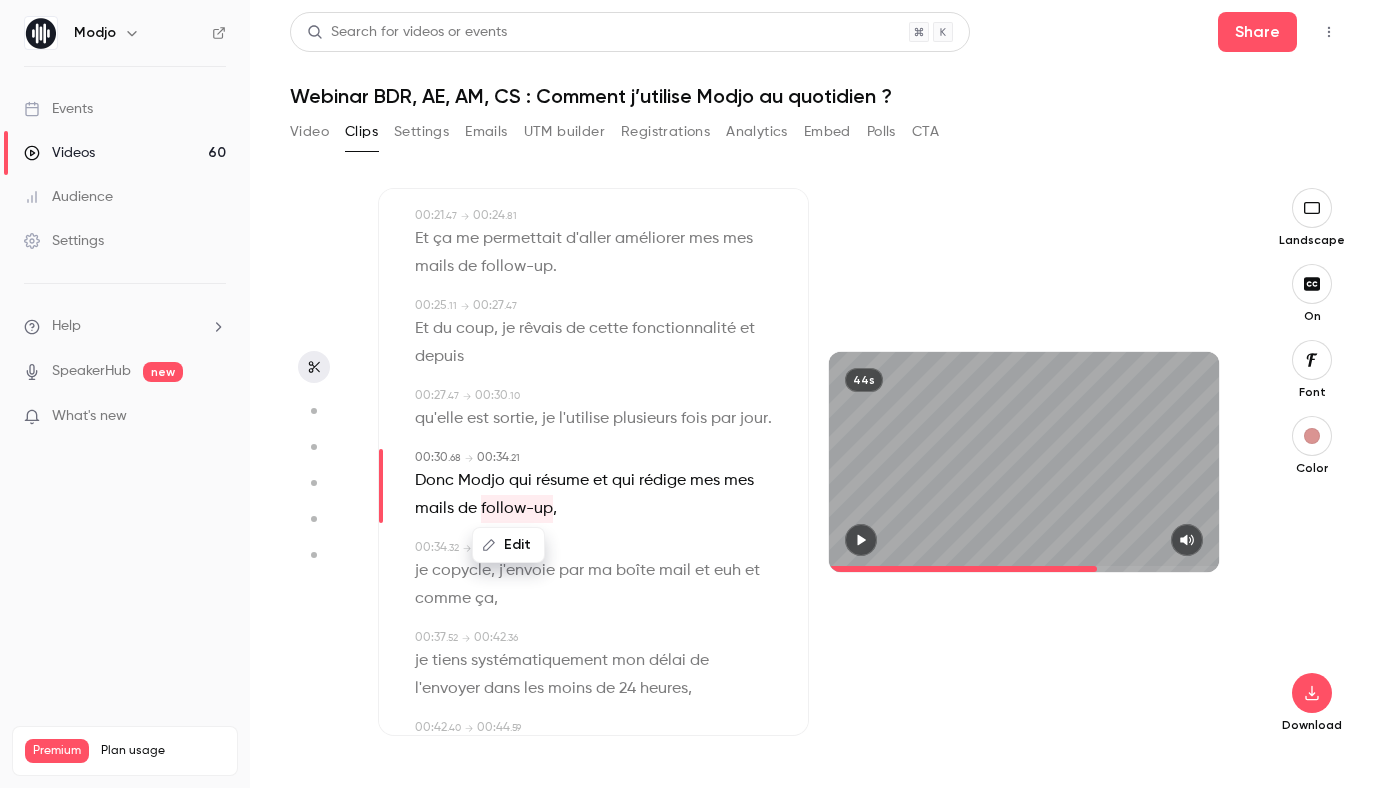 scroll, scrollTop: 655, scrollLeft: 0, axis: vertical 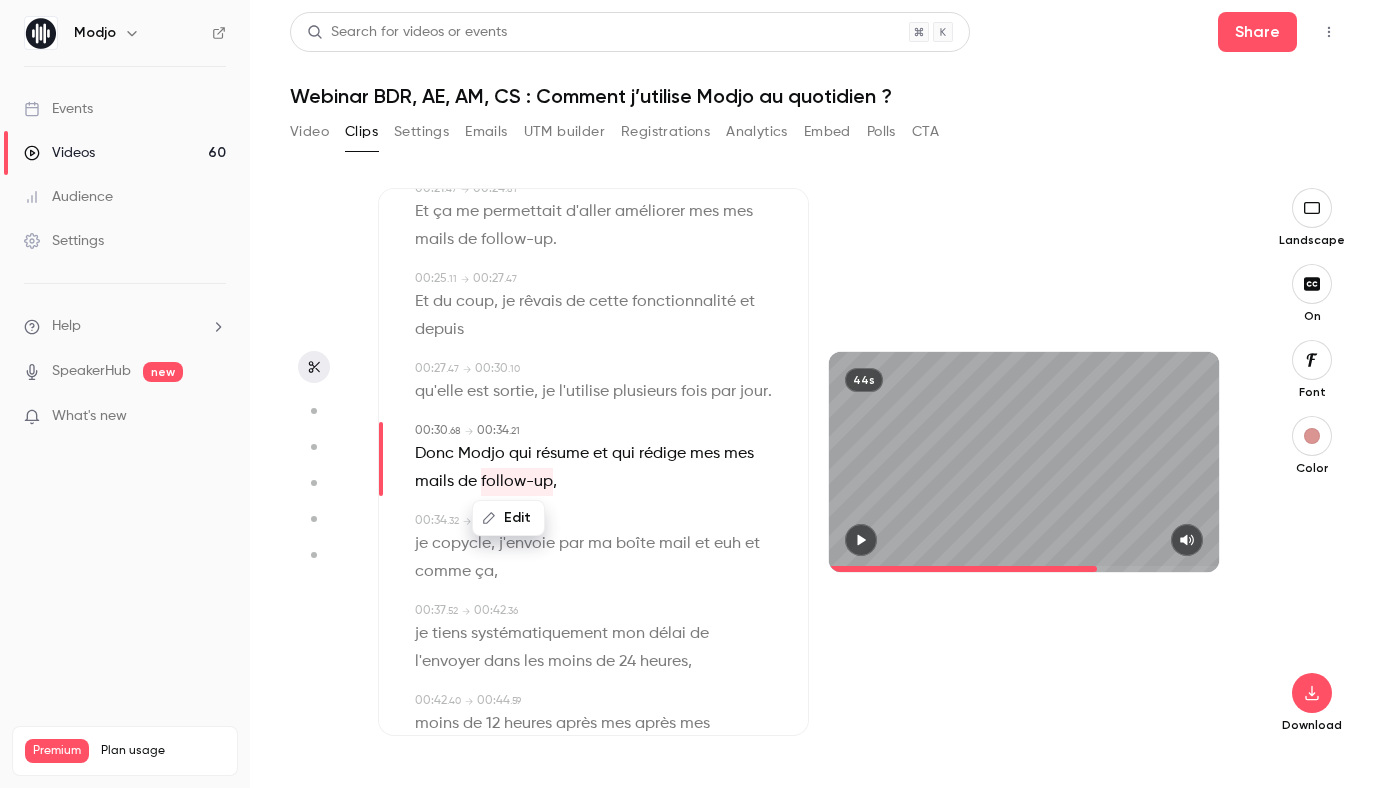 click on "copycle" at bounding box center [461, 544] 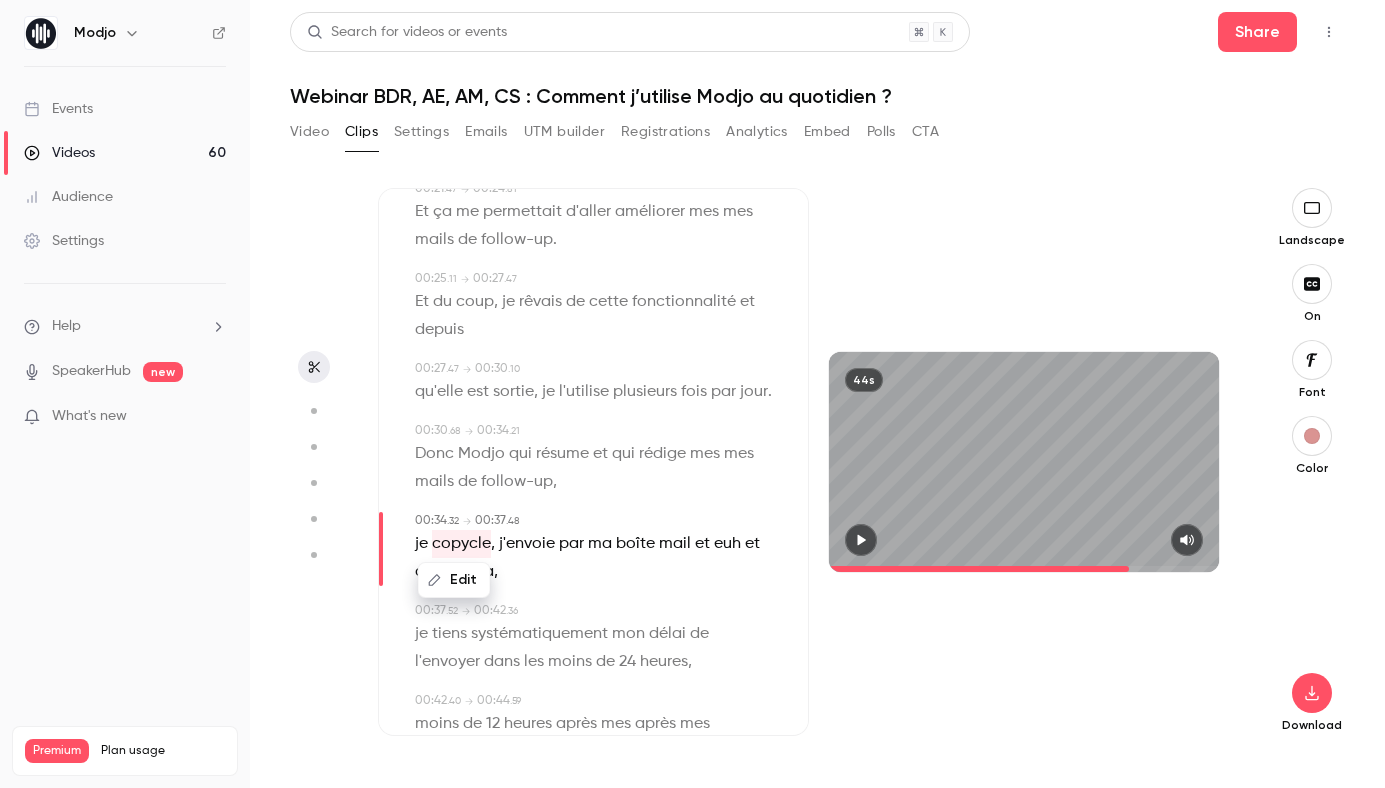 click on "Edit" at bounding box center [454, 580] 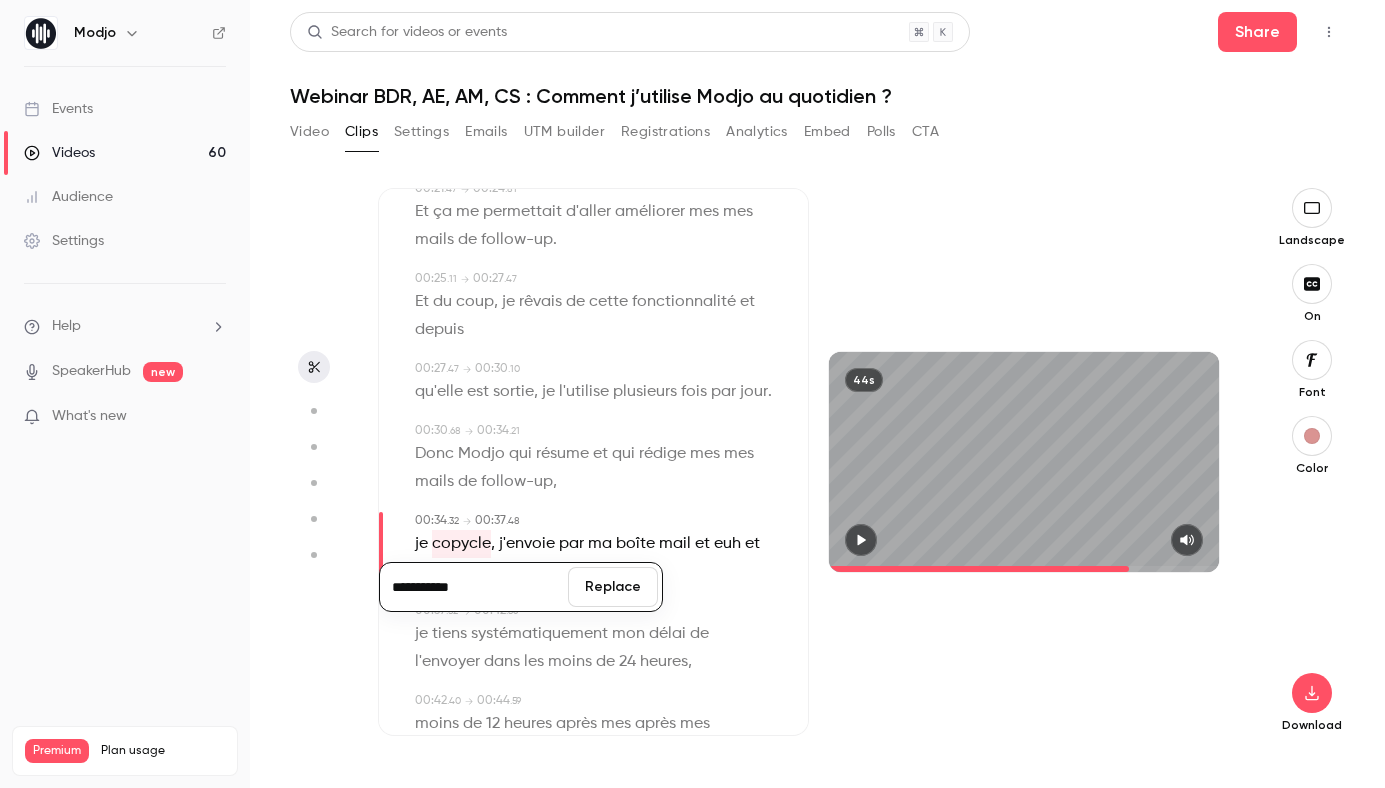 click on "Replace" at bounding box center [613, 587] 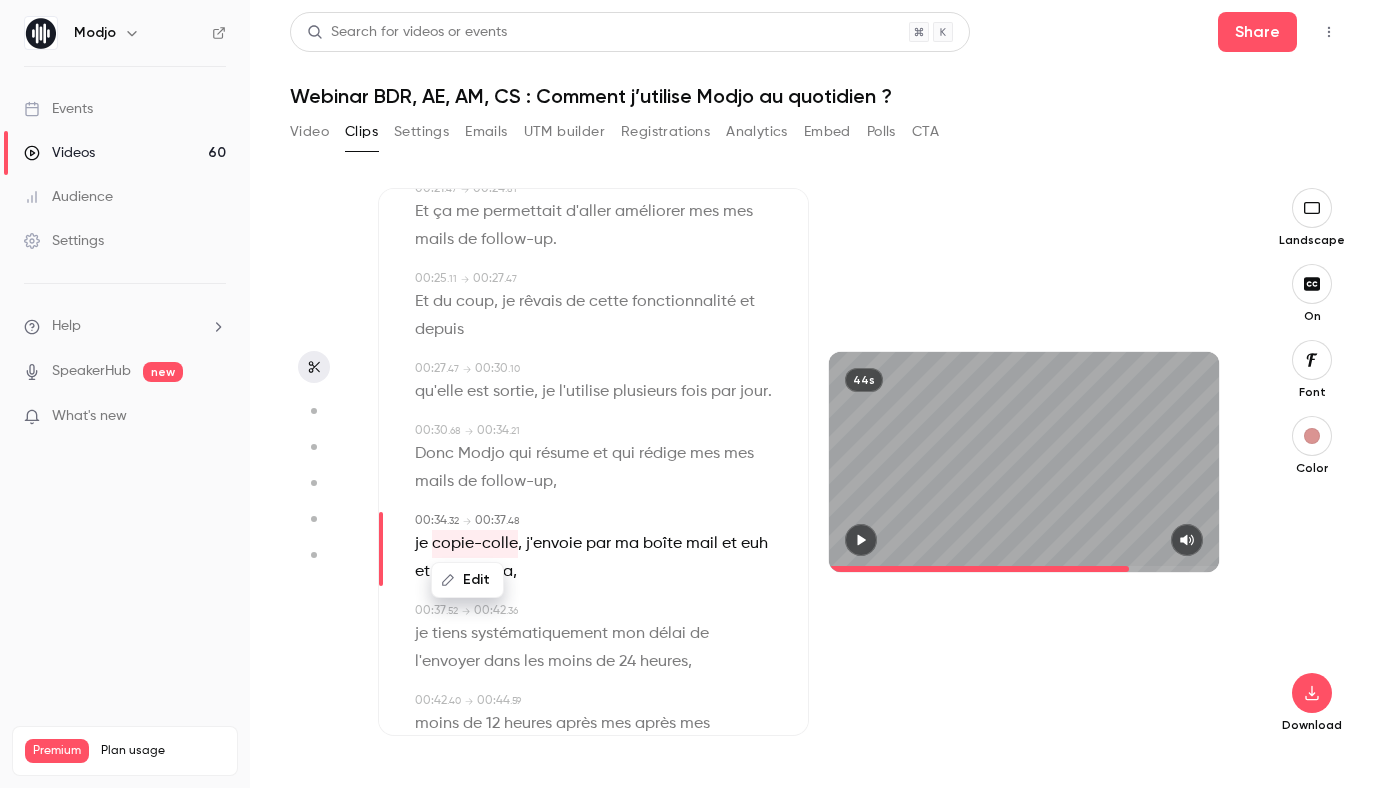 click on "euh" at bounding box center (754, 544) 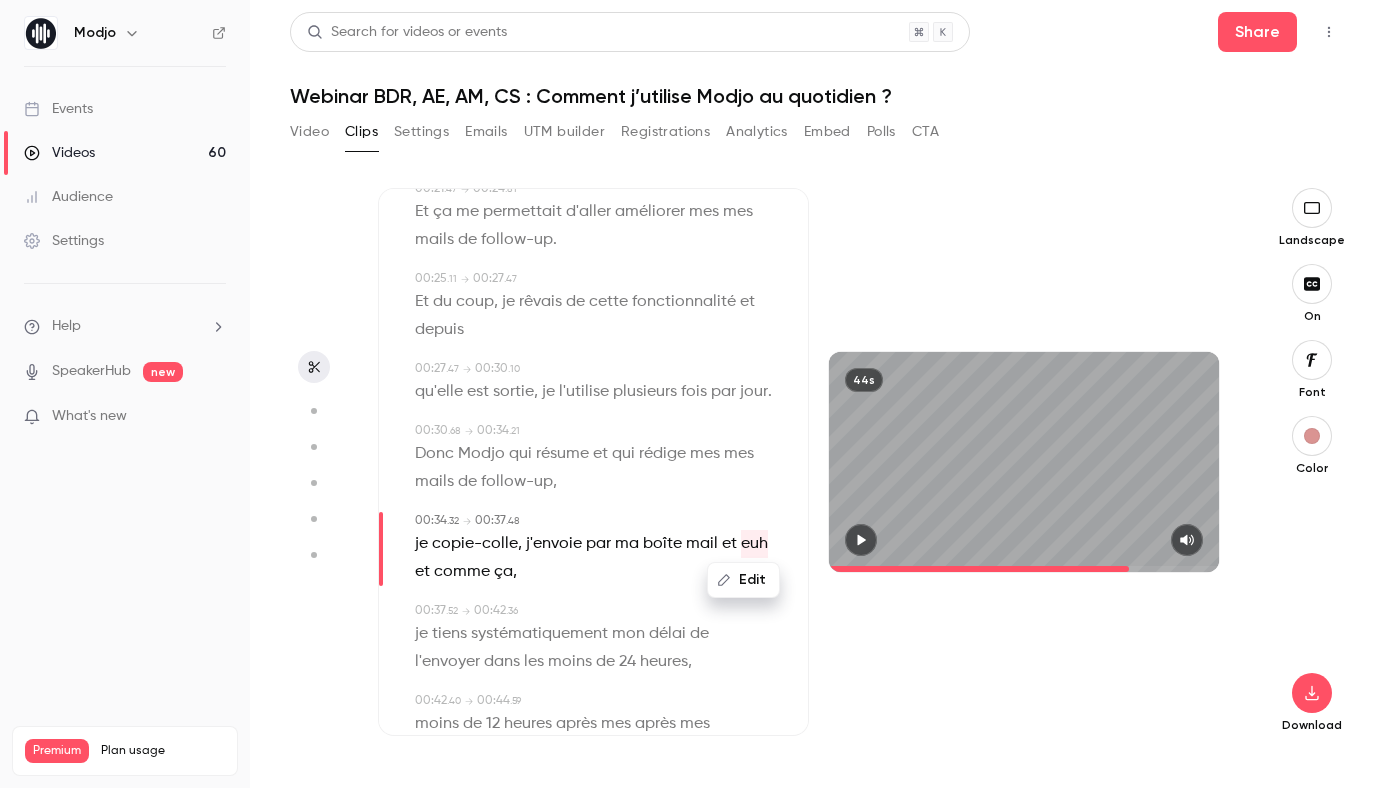 click on "Edit" at bounding box center (743, 580) 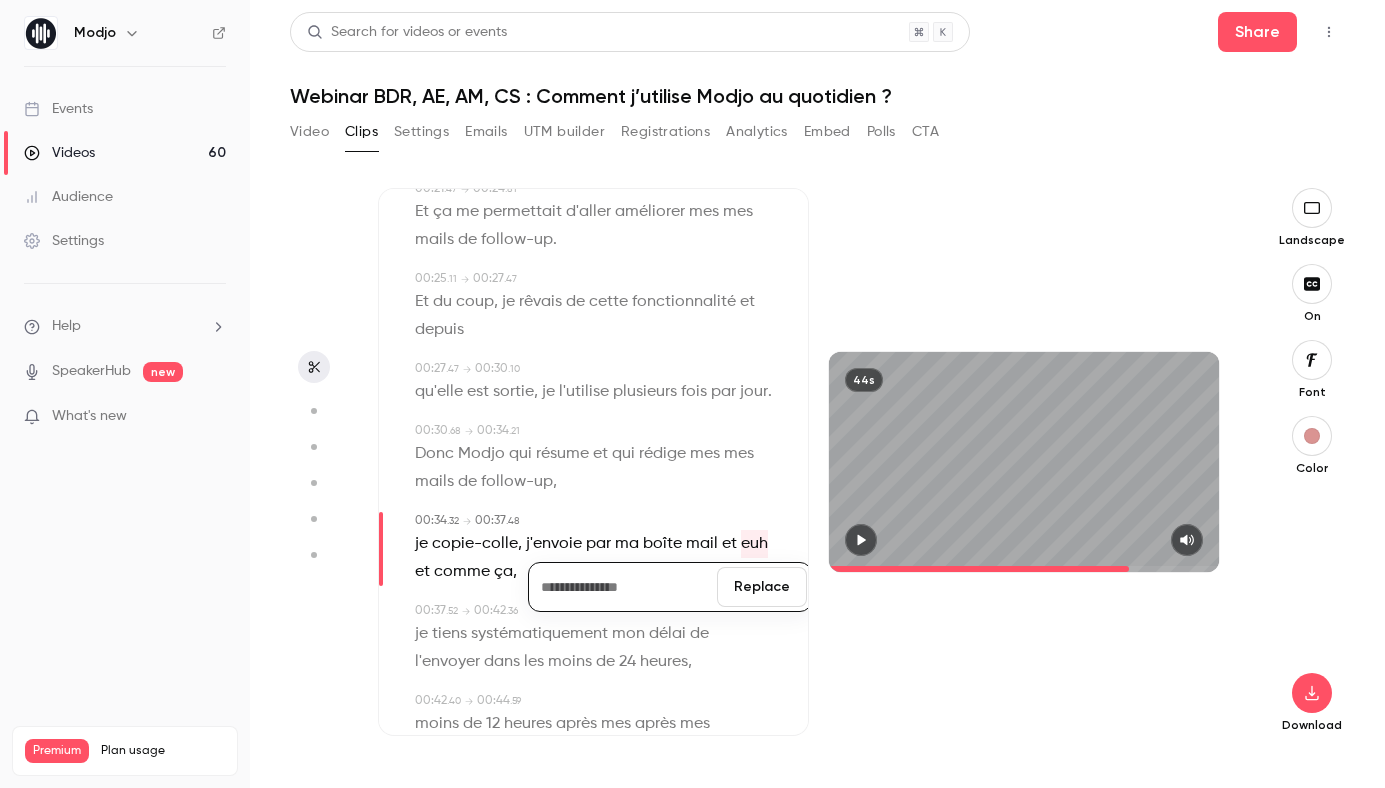 click on "Replace" at bounding box center [762, 587] 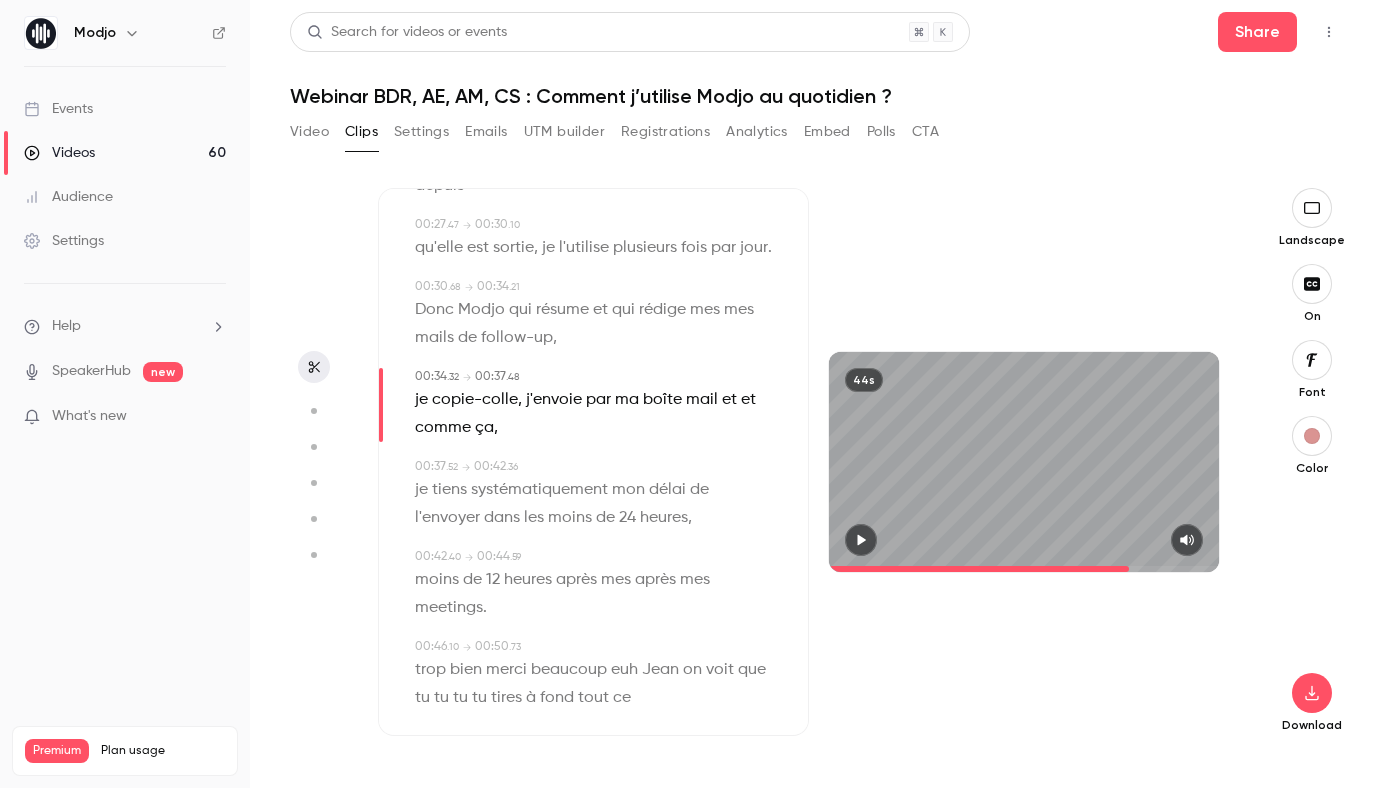 scroll, scrollTop: 824, scrollLeft: 0, axis: vertical 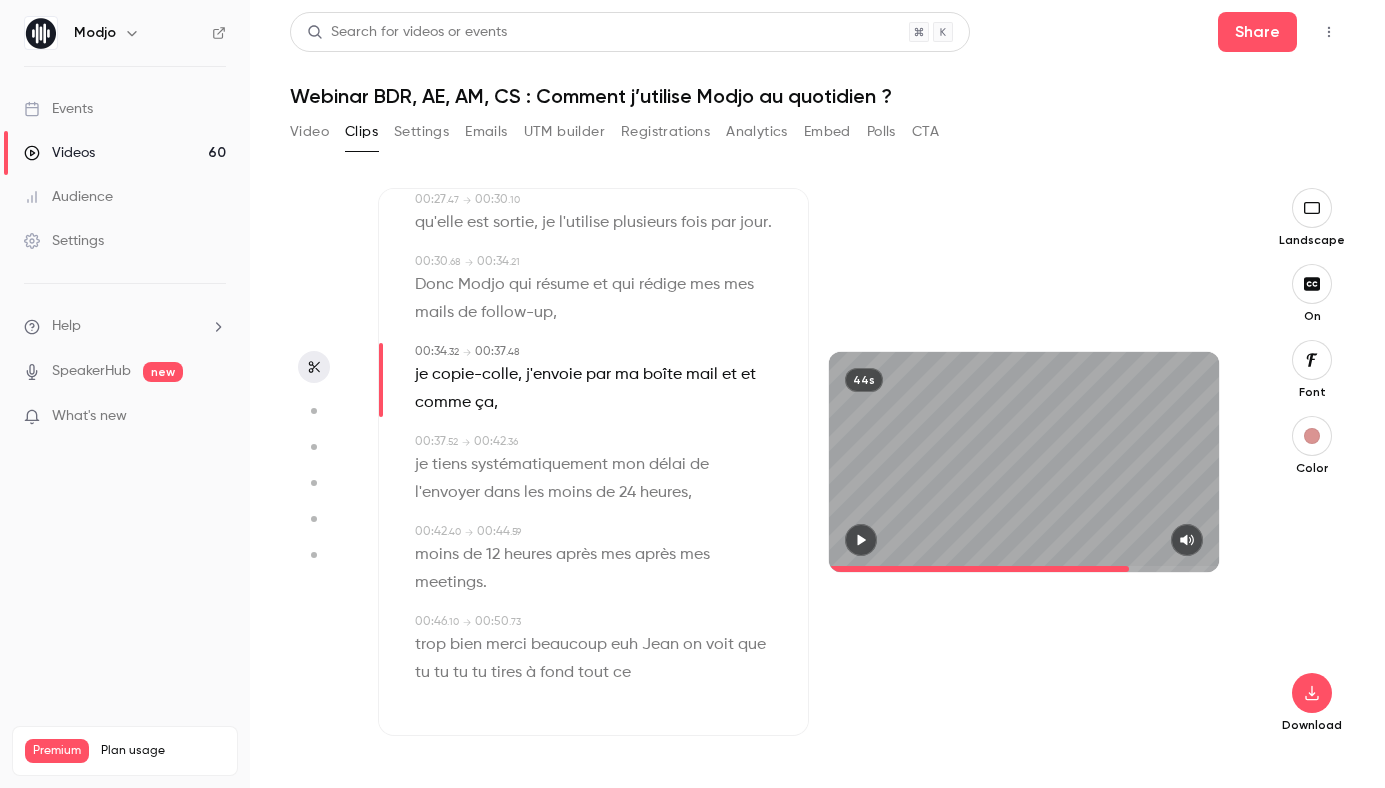 click on "après" at bounding box center (655, 555) 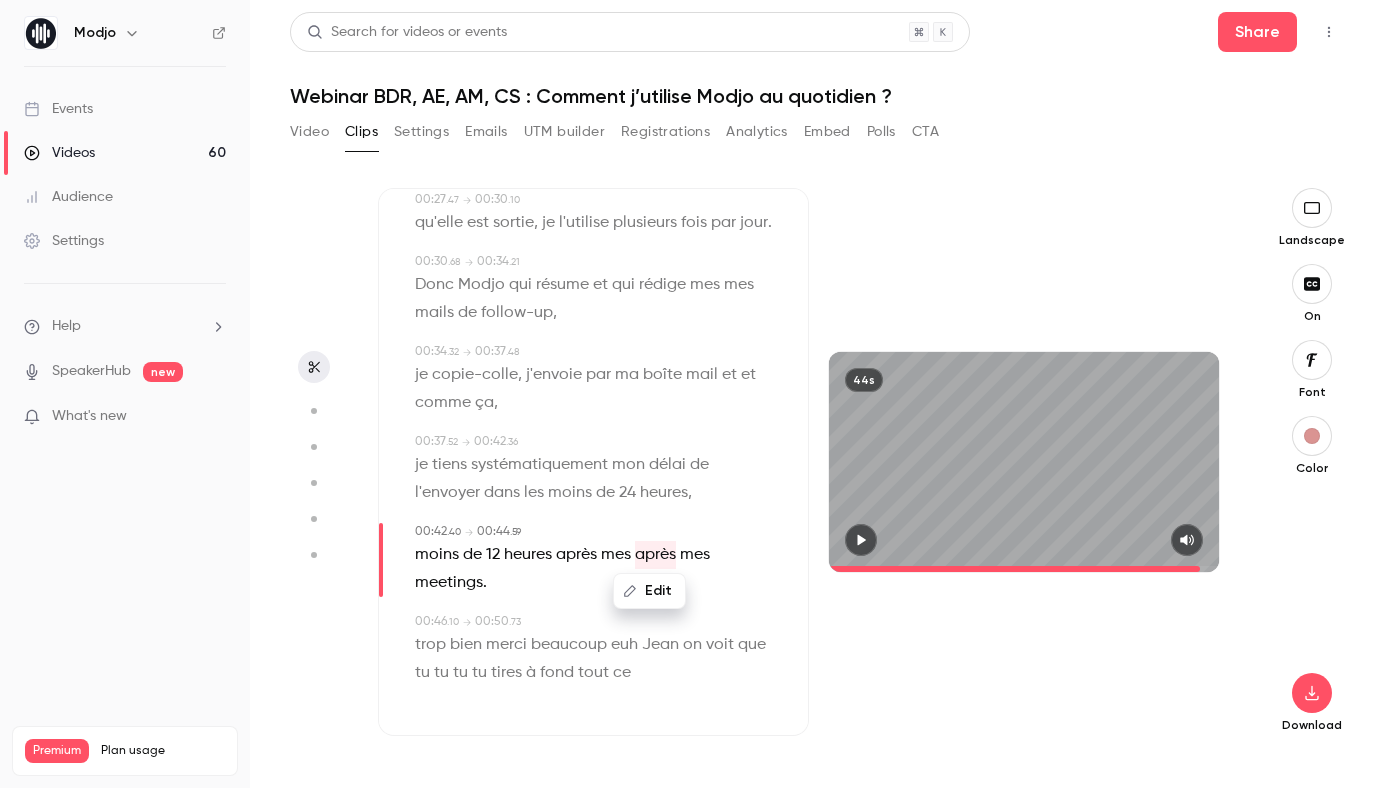 click on "Edit" at bounding box center (649, 591) 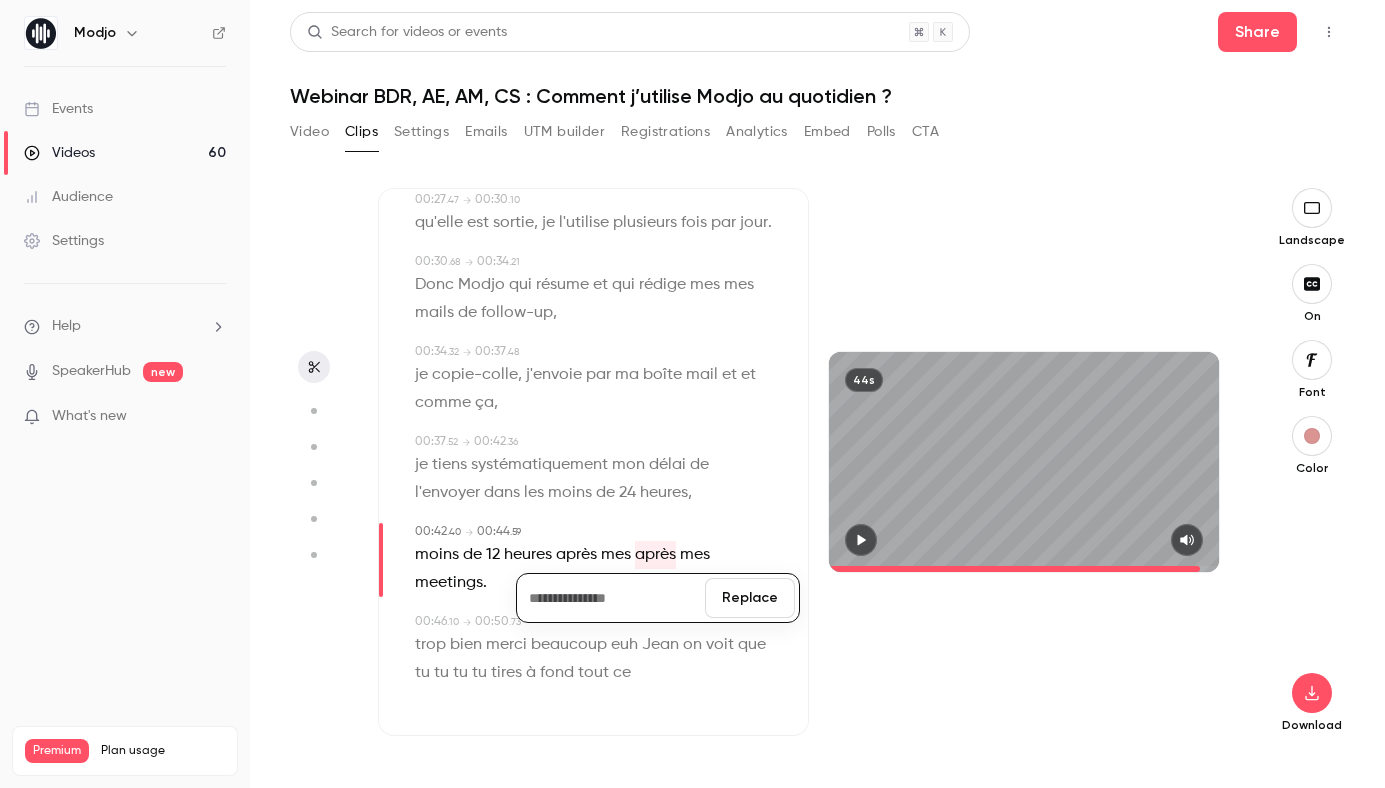 click on "Replace" at bounding box center [750, 598] 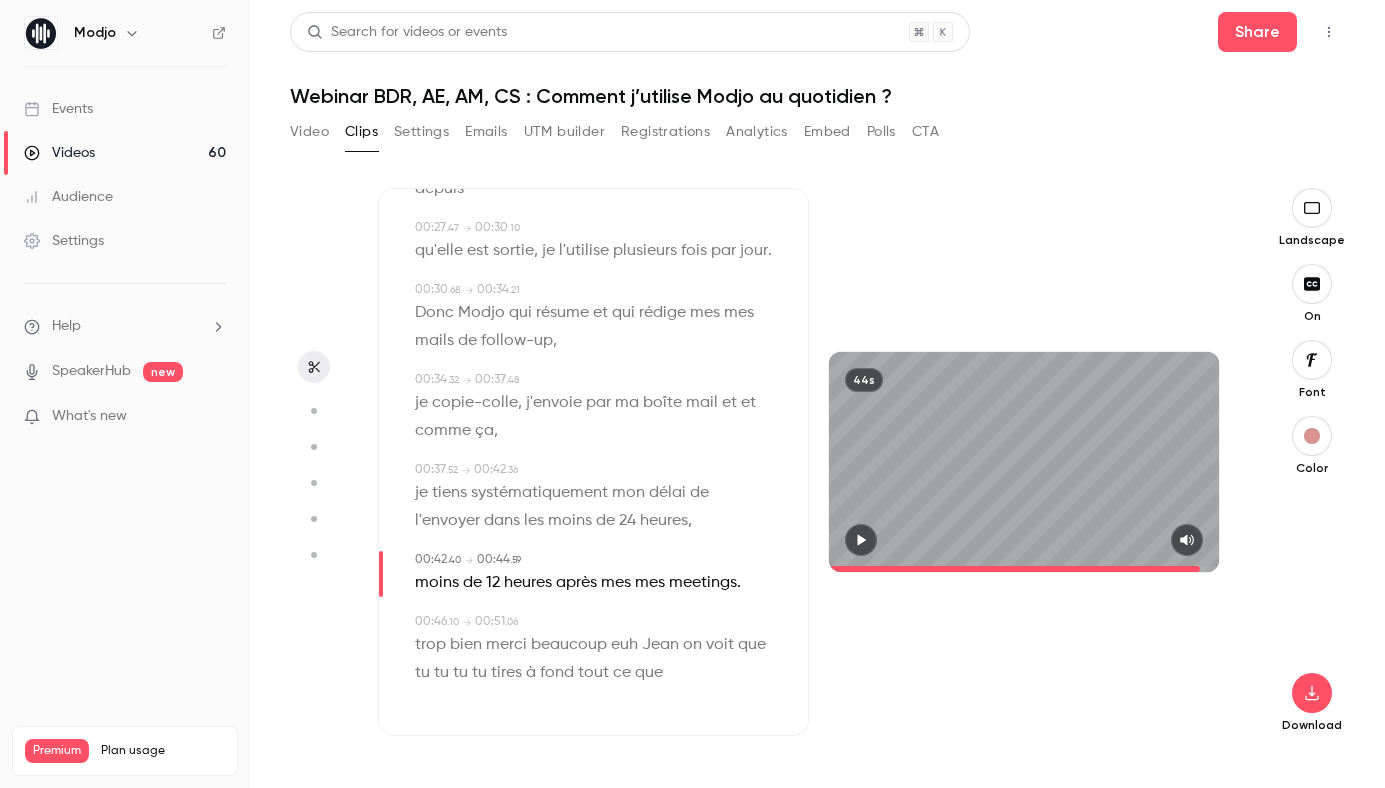 click on "mes" at bounding box center (650, 583) 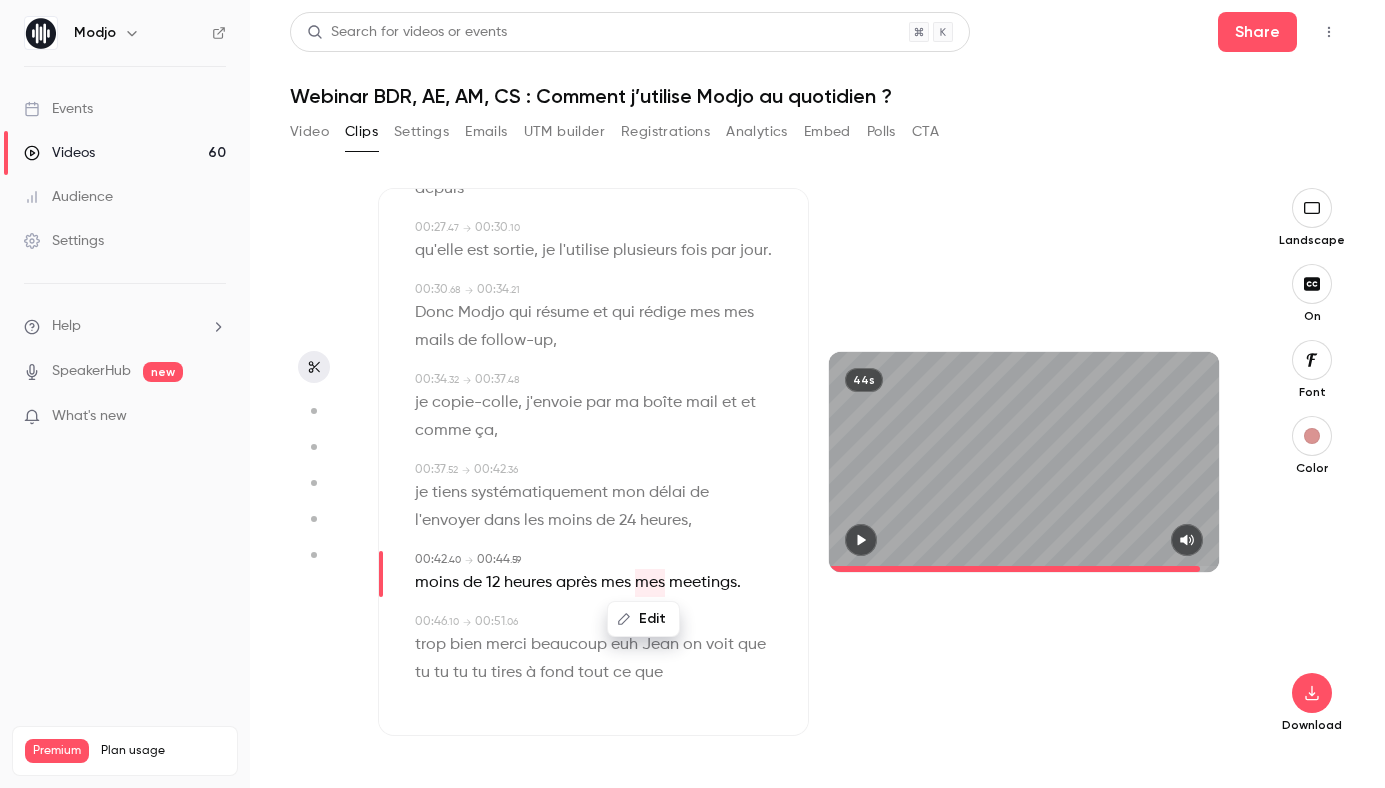 click on "Edit" at bounding box center (643, 619) 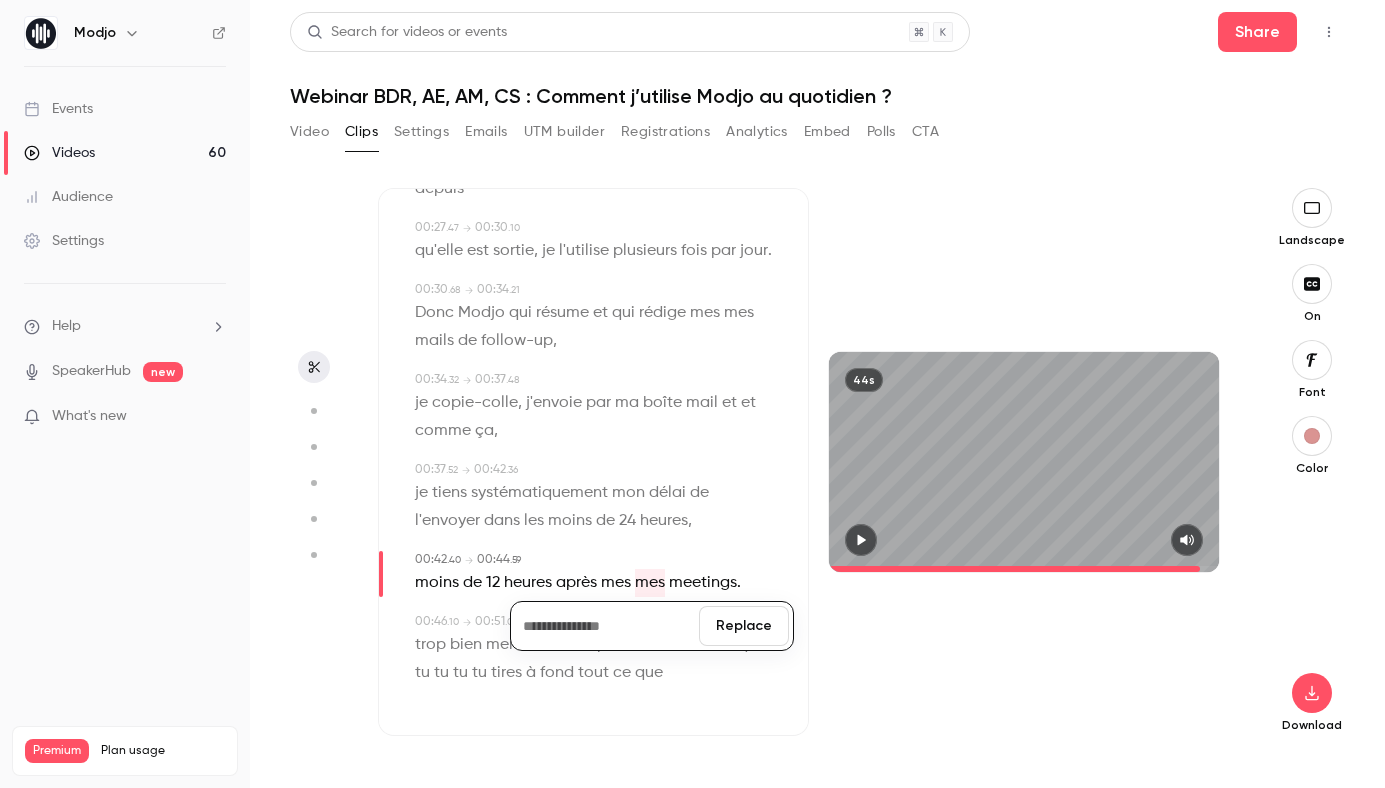 click on "Replace" at bounding box center (744, 626) 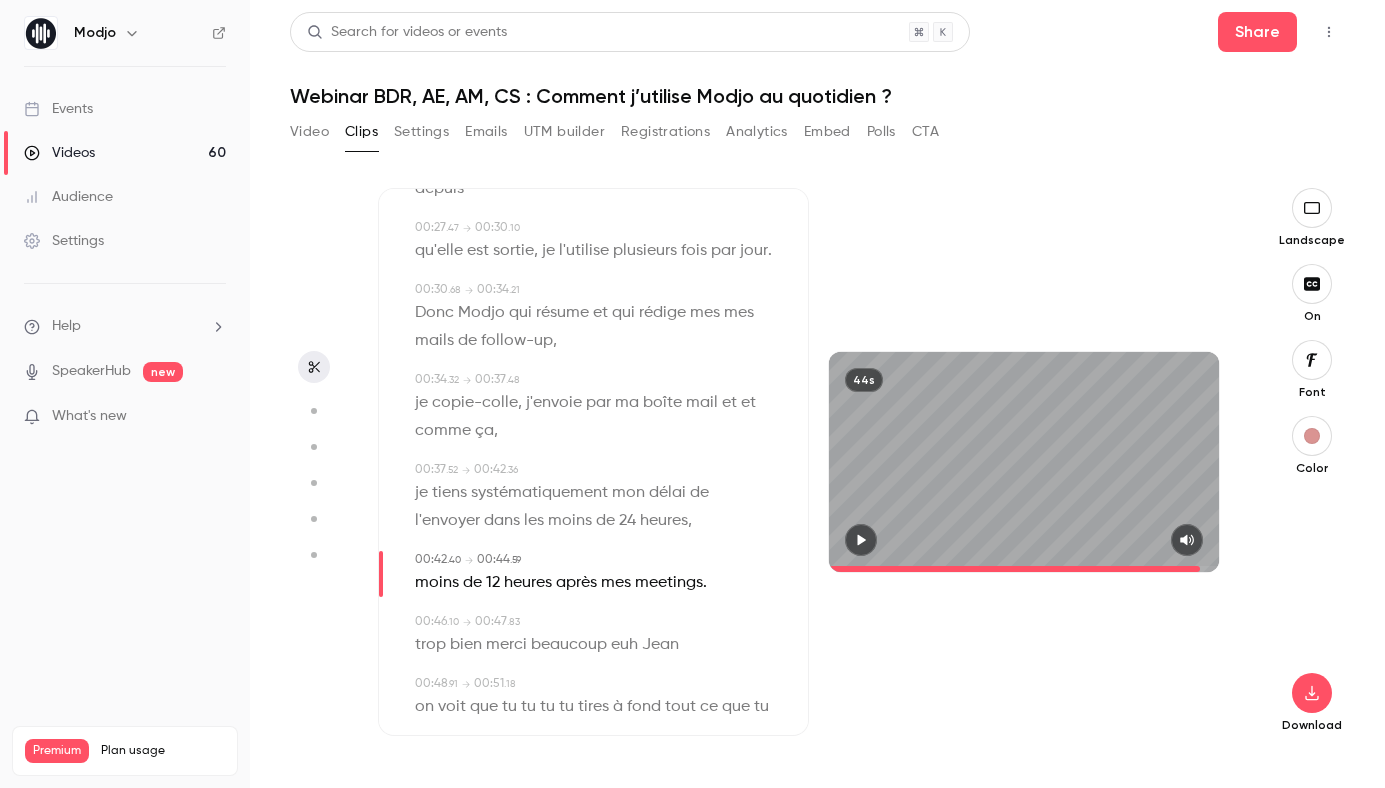 click at bounding box center (1024, 540) 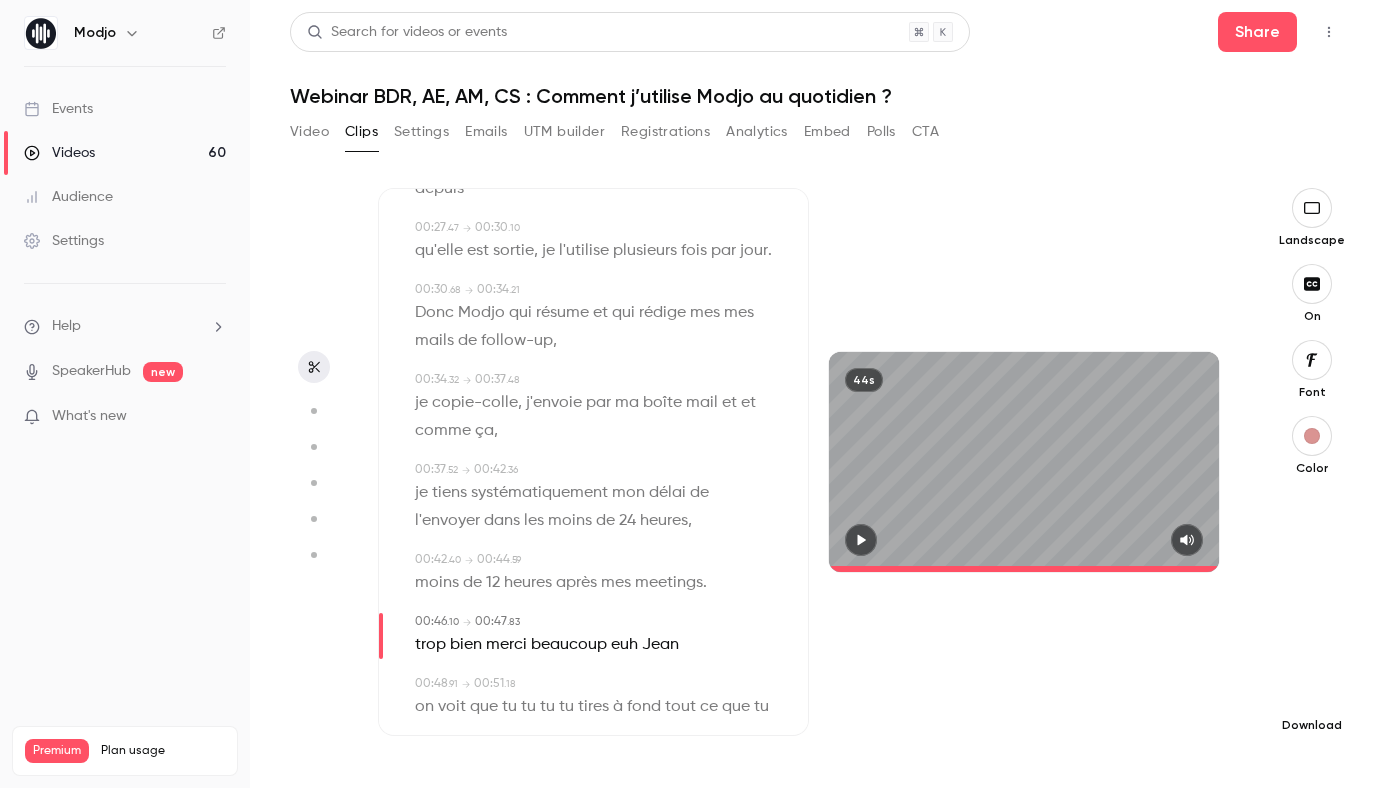 click at bounding box center [1312, 693] 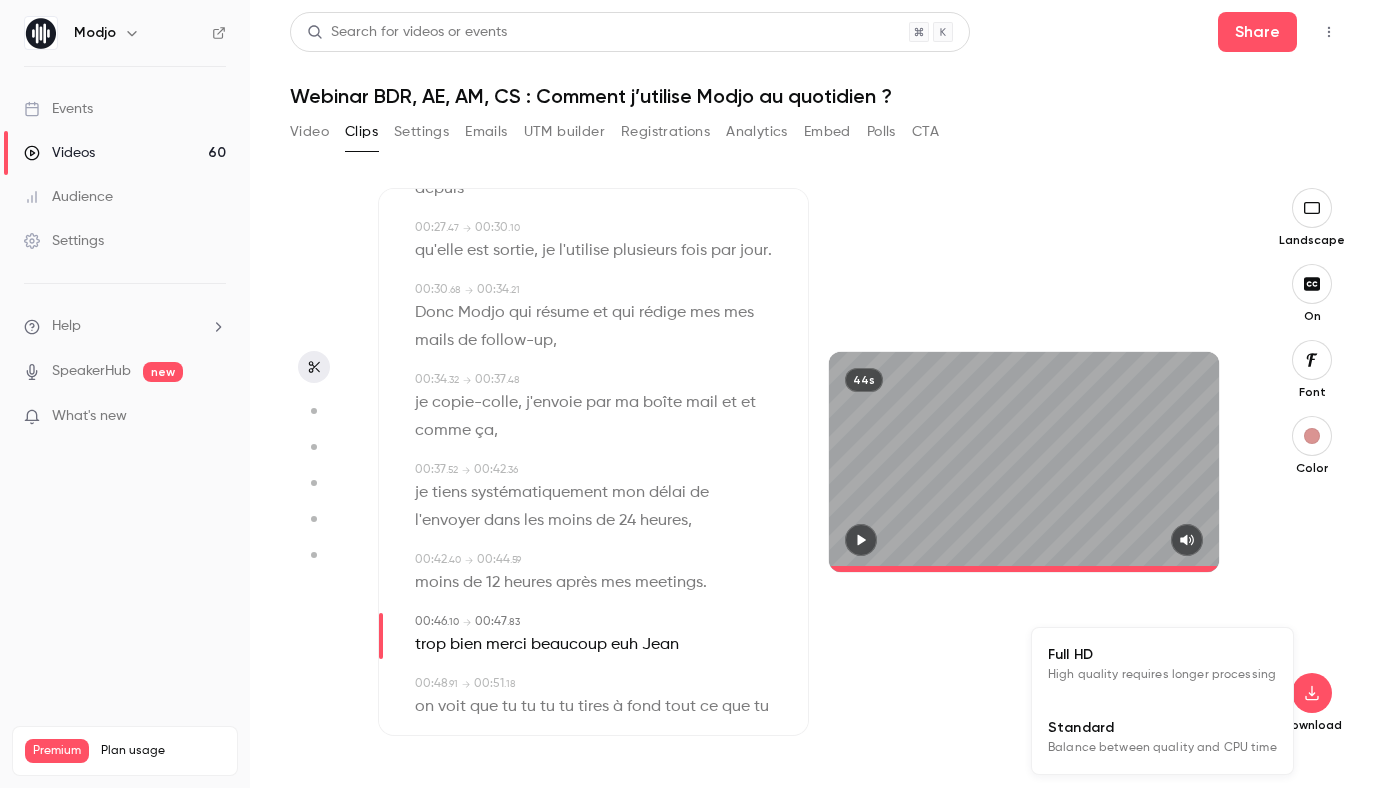 click on "Standard" at bounding box center (1162, 727) 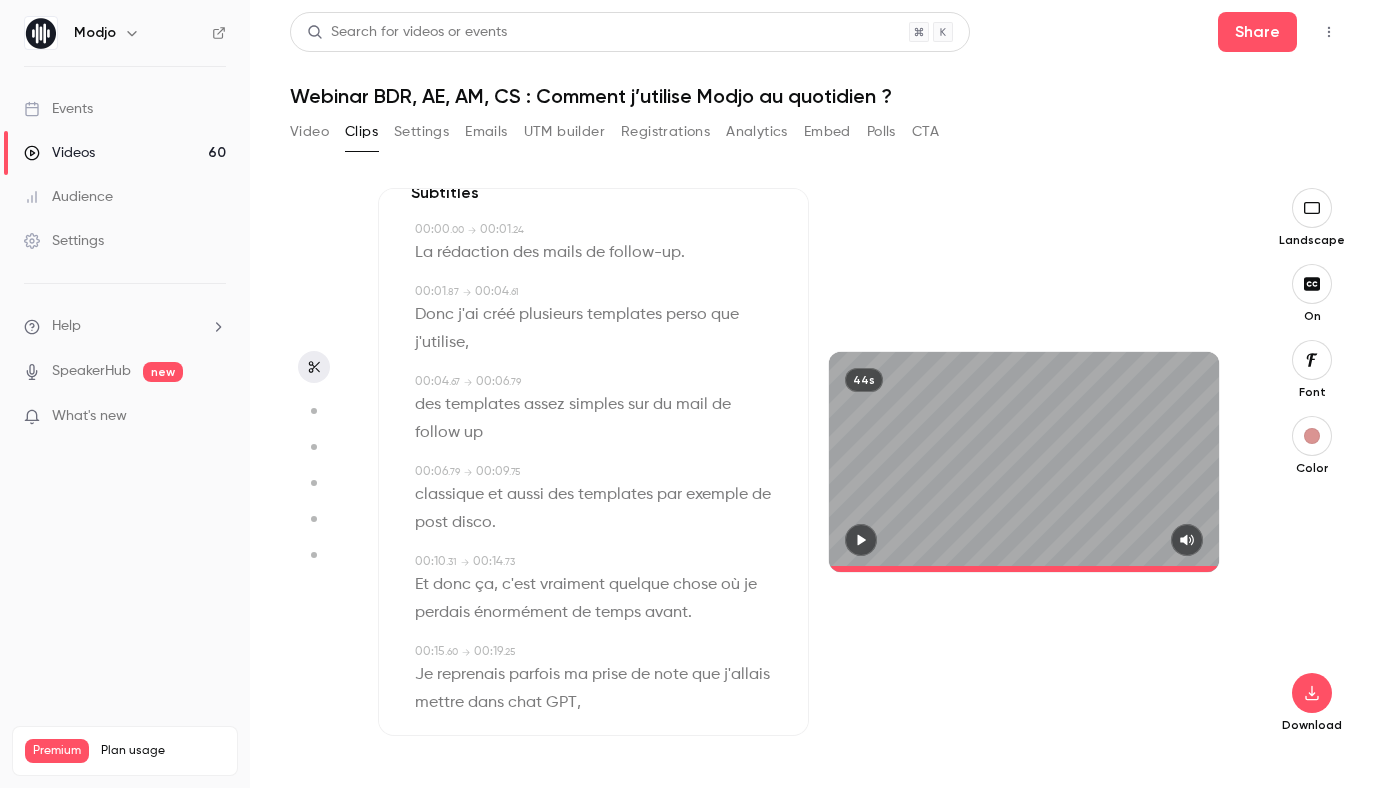 scroll, scrollTop: 0, scrollLeft: 0, axis: both 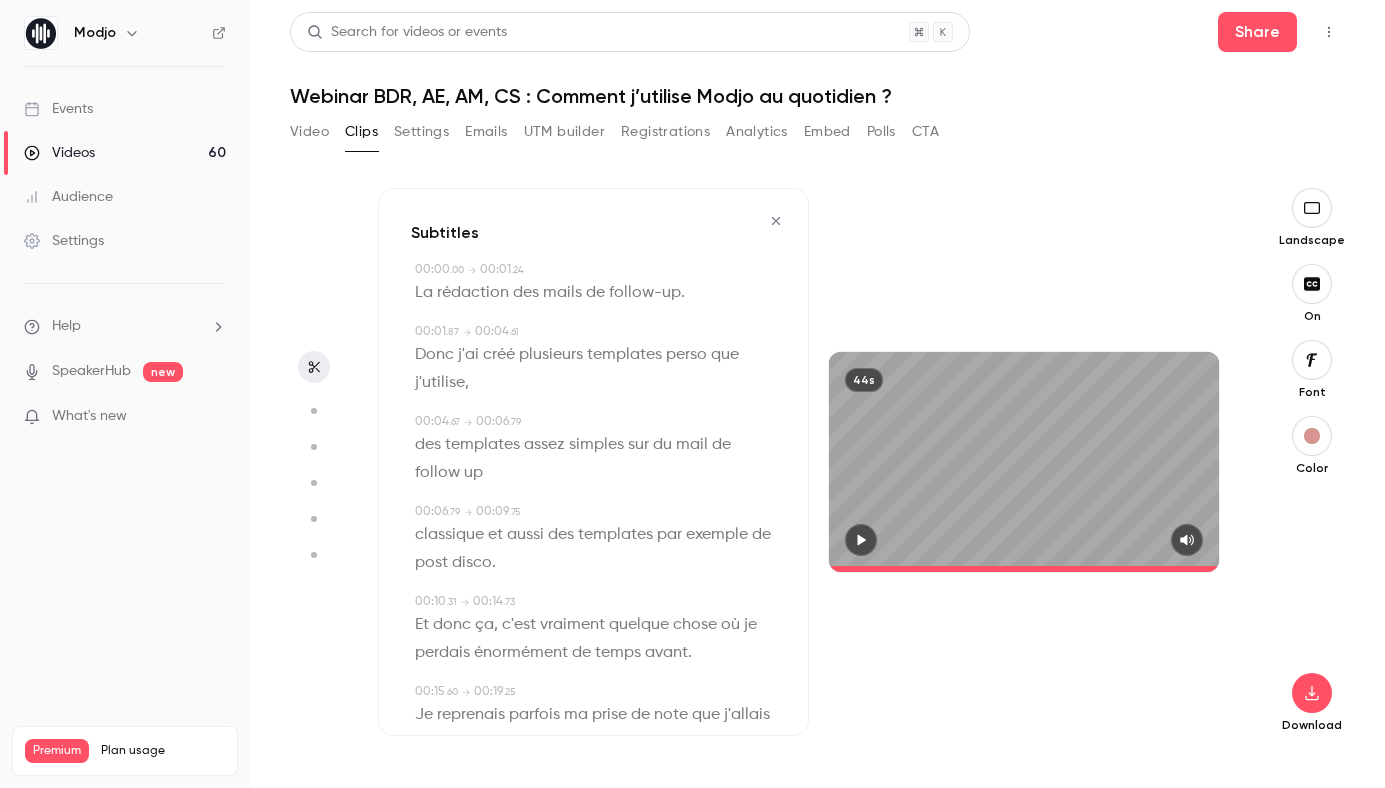 click 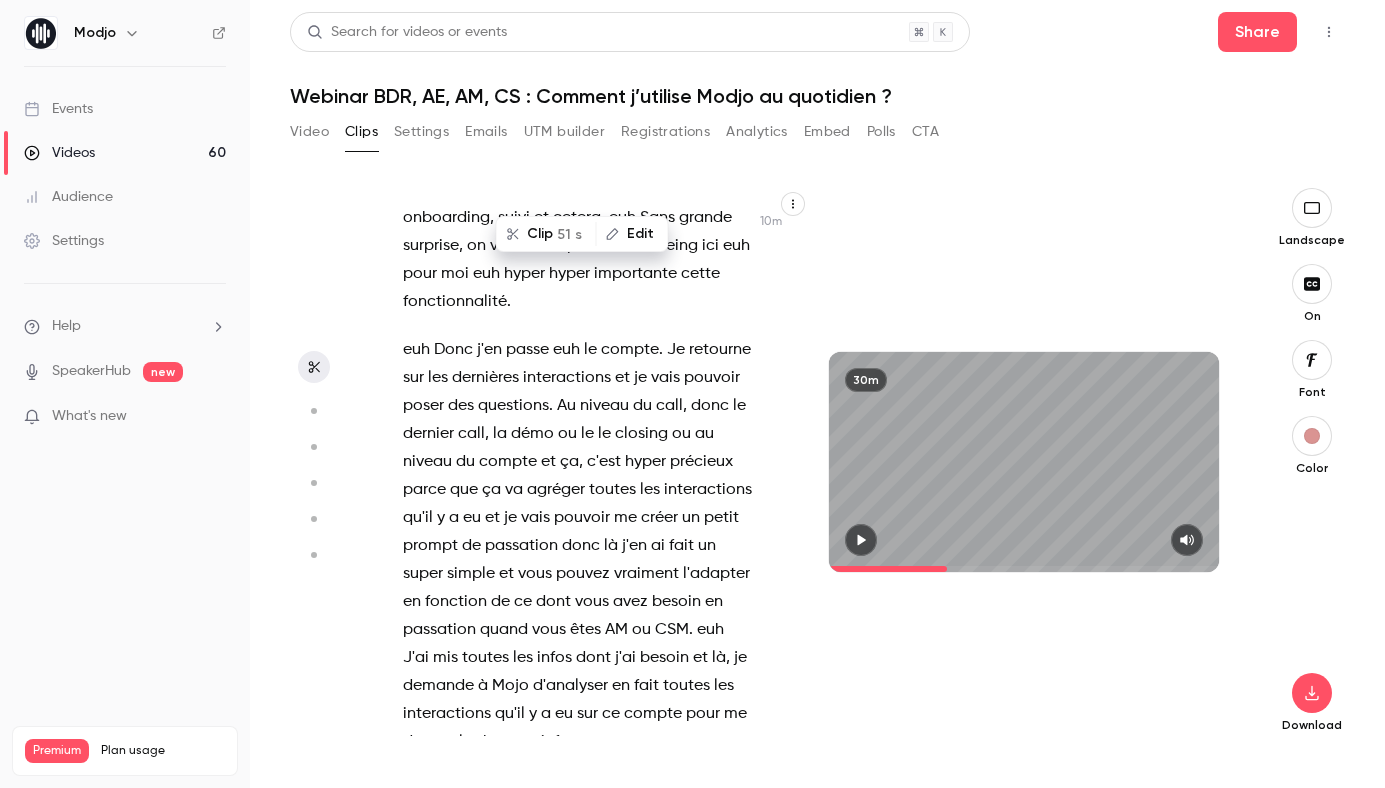 scroll, scrollTop: 7784, scrollLeft: 0, axis: vertical 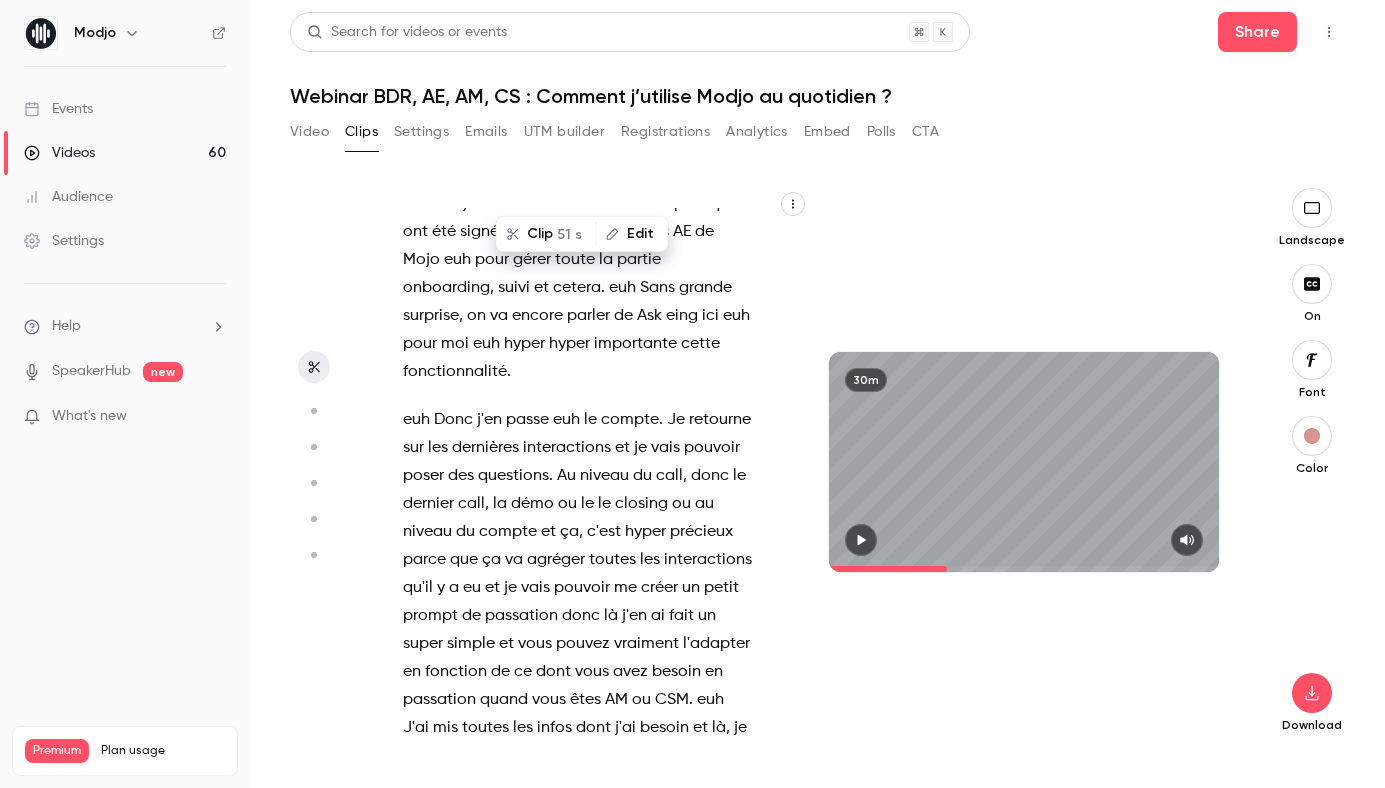 click on "Donc" at bounding box center (453, 420) 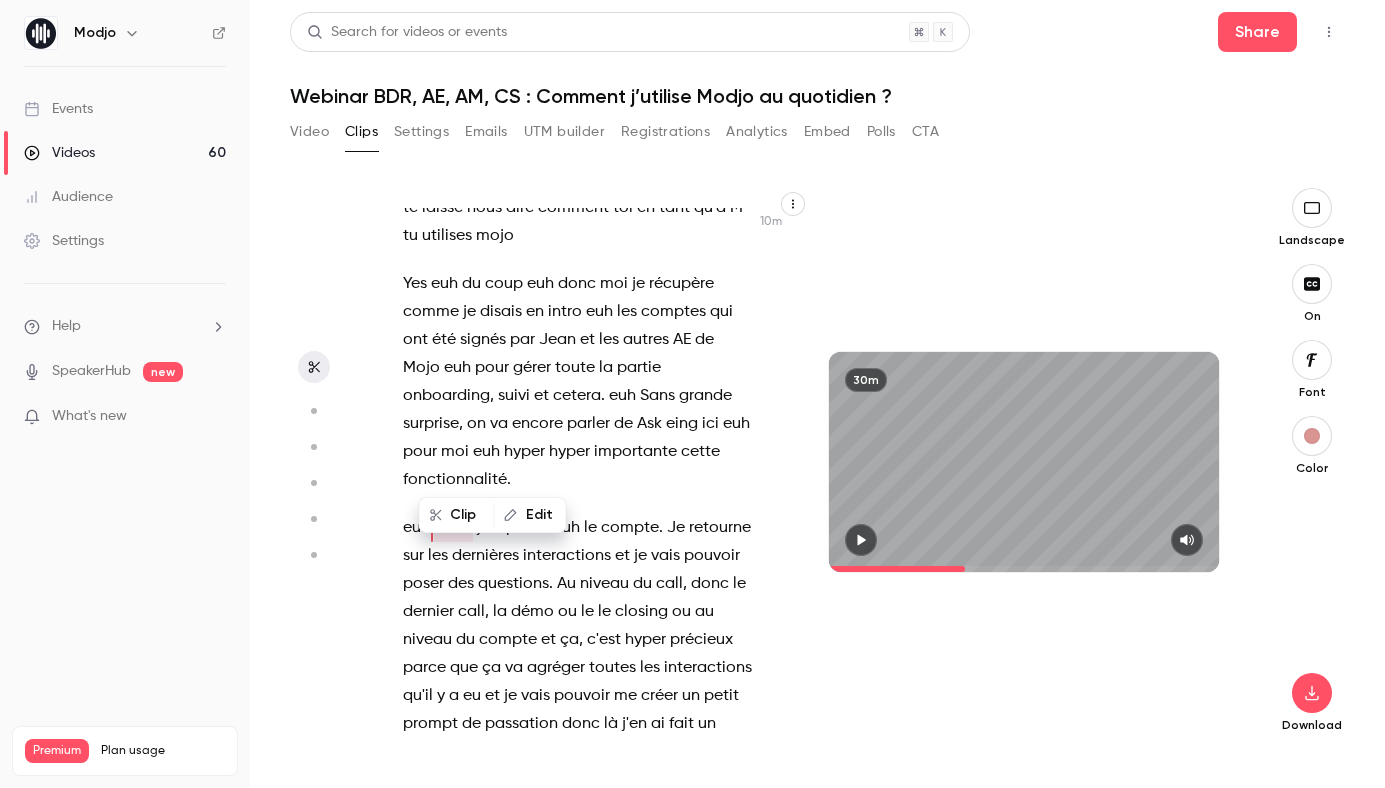scroll, scrollTop: 7676, scrollLeft: 0, axis: vertical 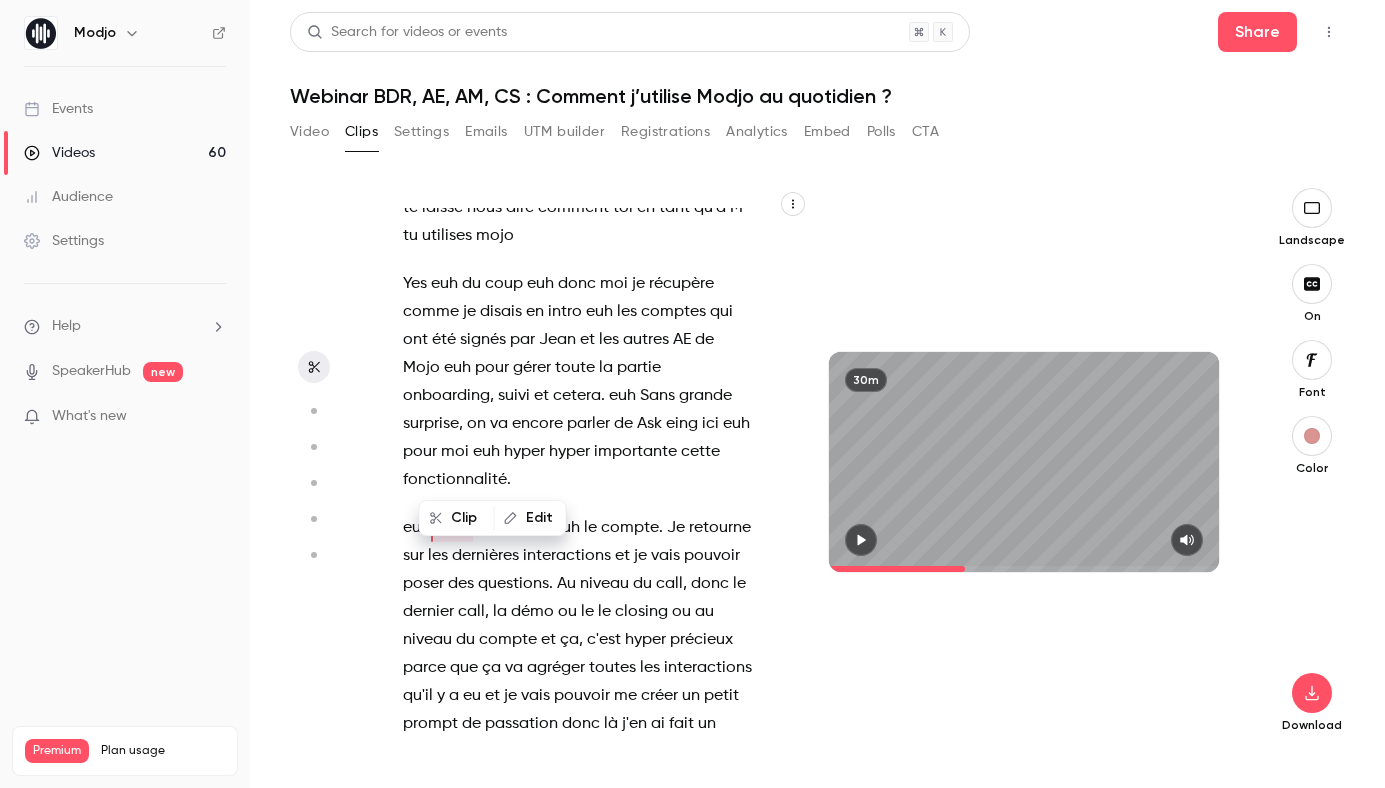 click on "Sans" at bounding box center (657, 396) 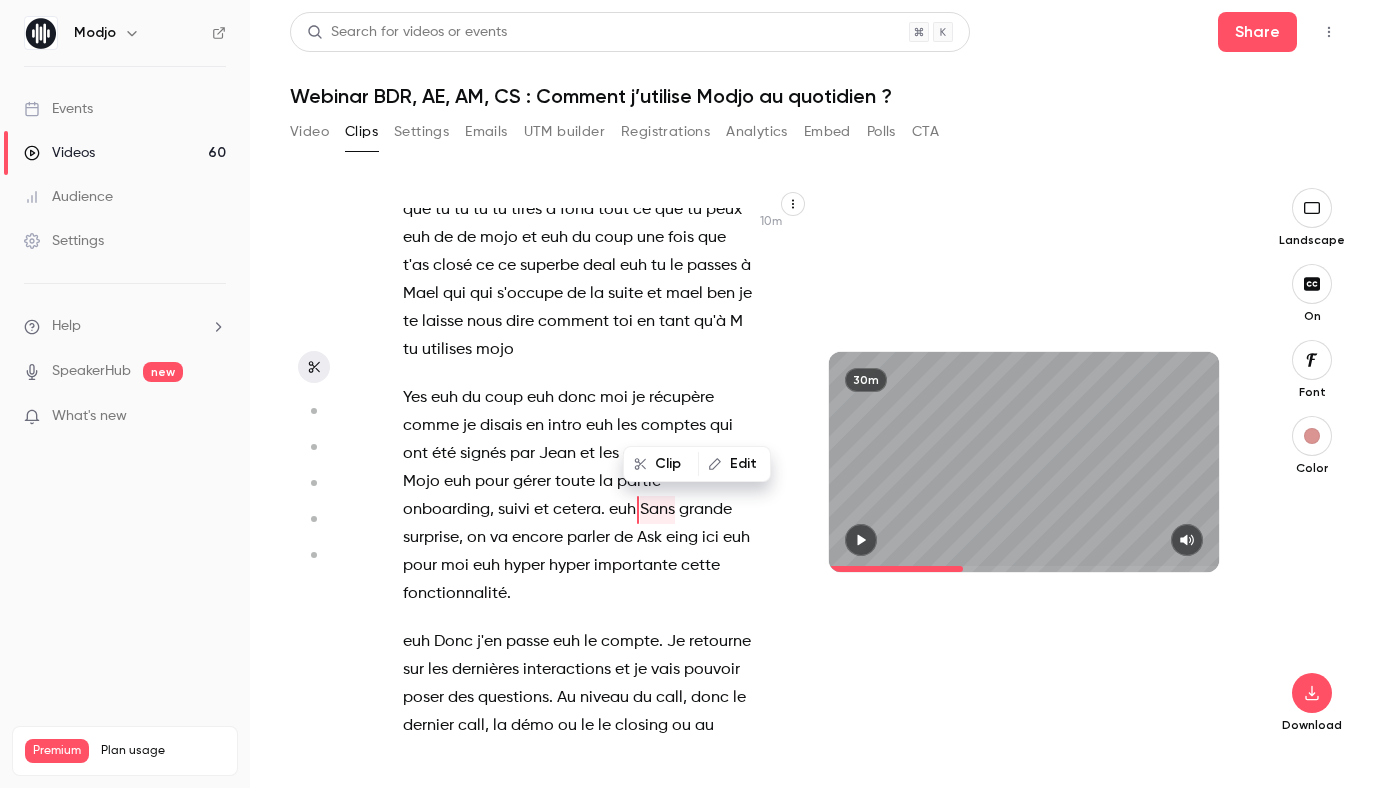 scroll, scrollTop: 7544, scrollLeft: 0, axis: vertical 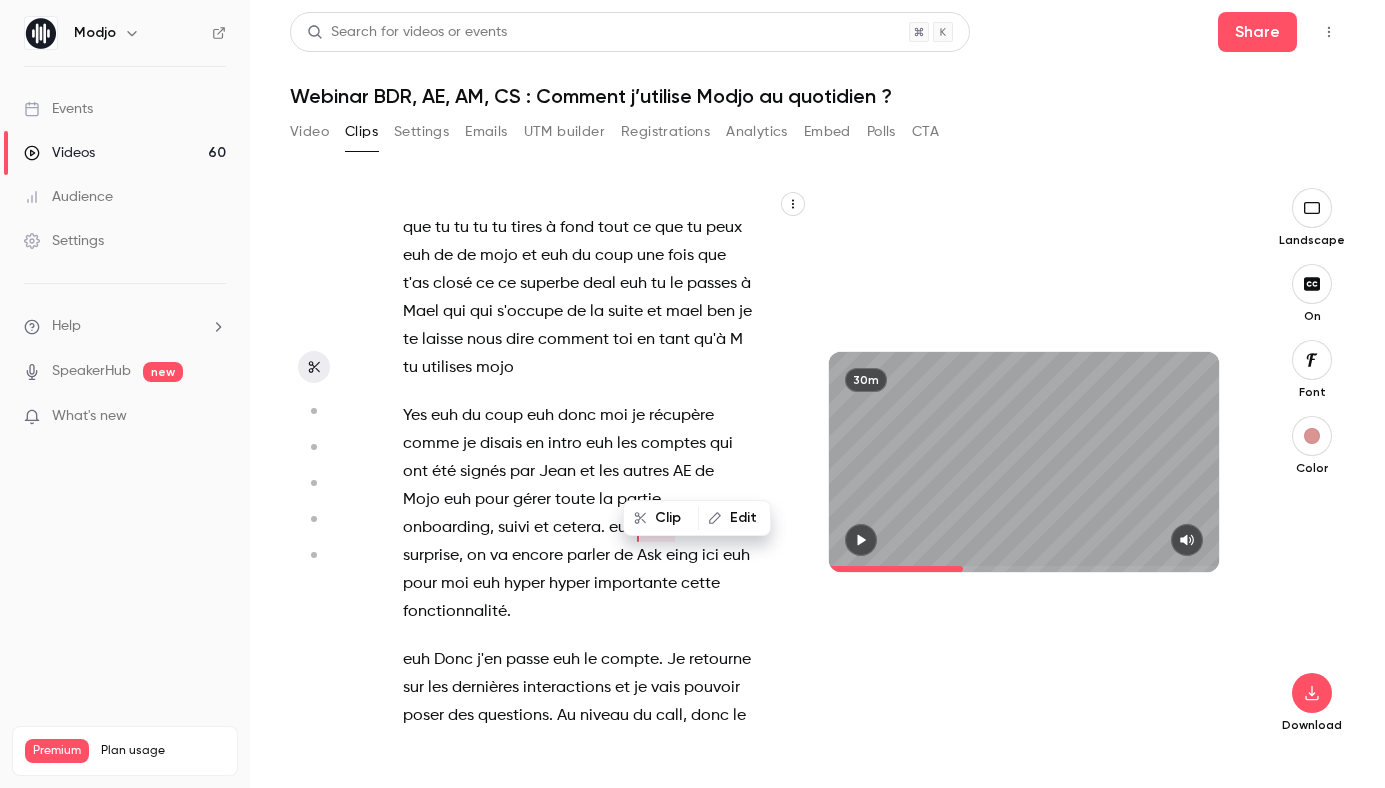 click 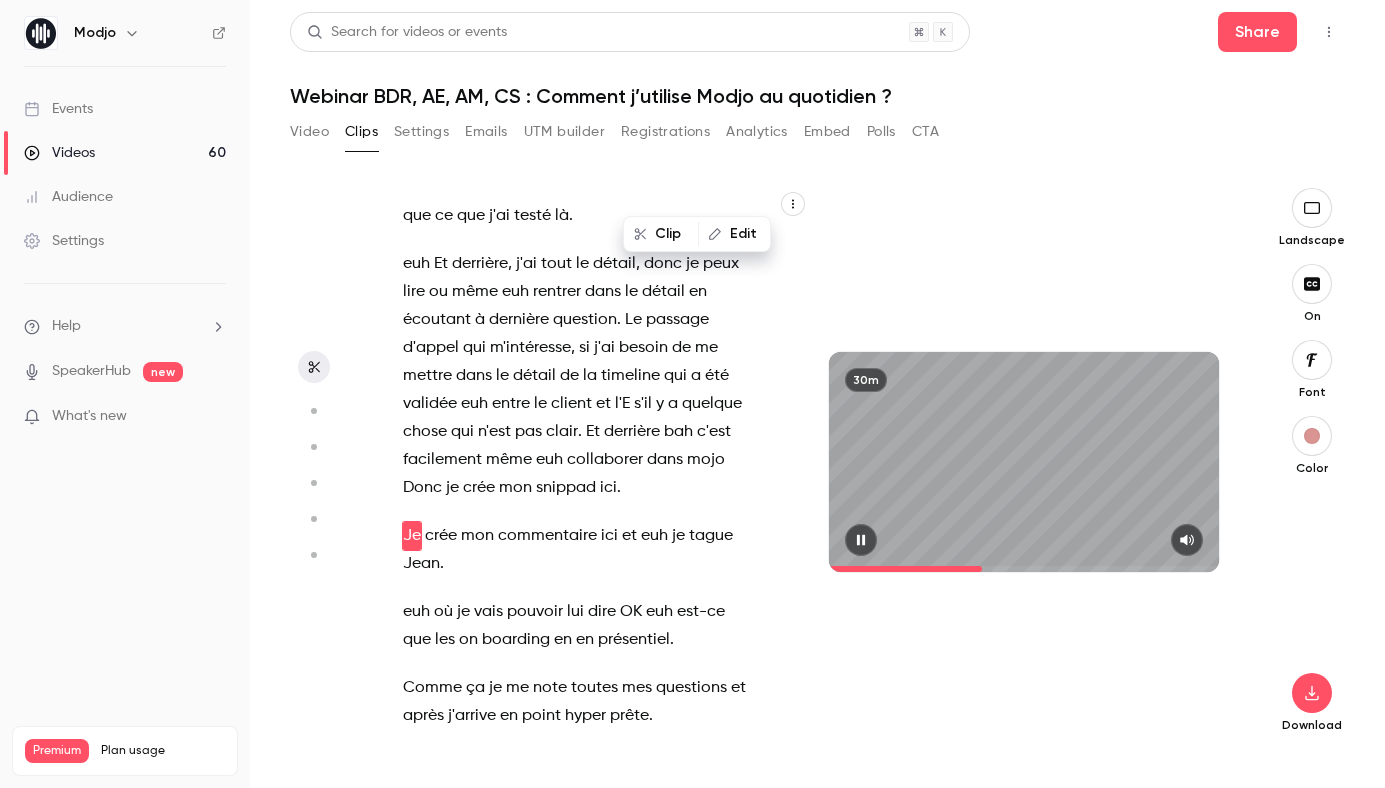 scroll, scrollTop: 8736, scrollLeft: 0, axis: vertical 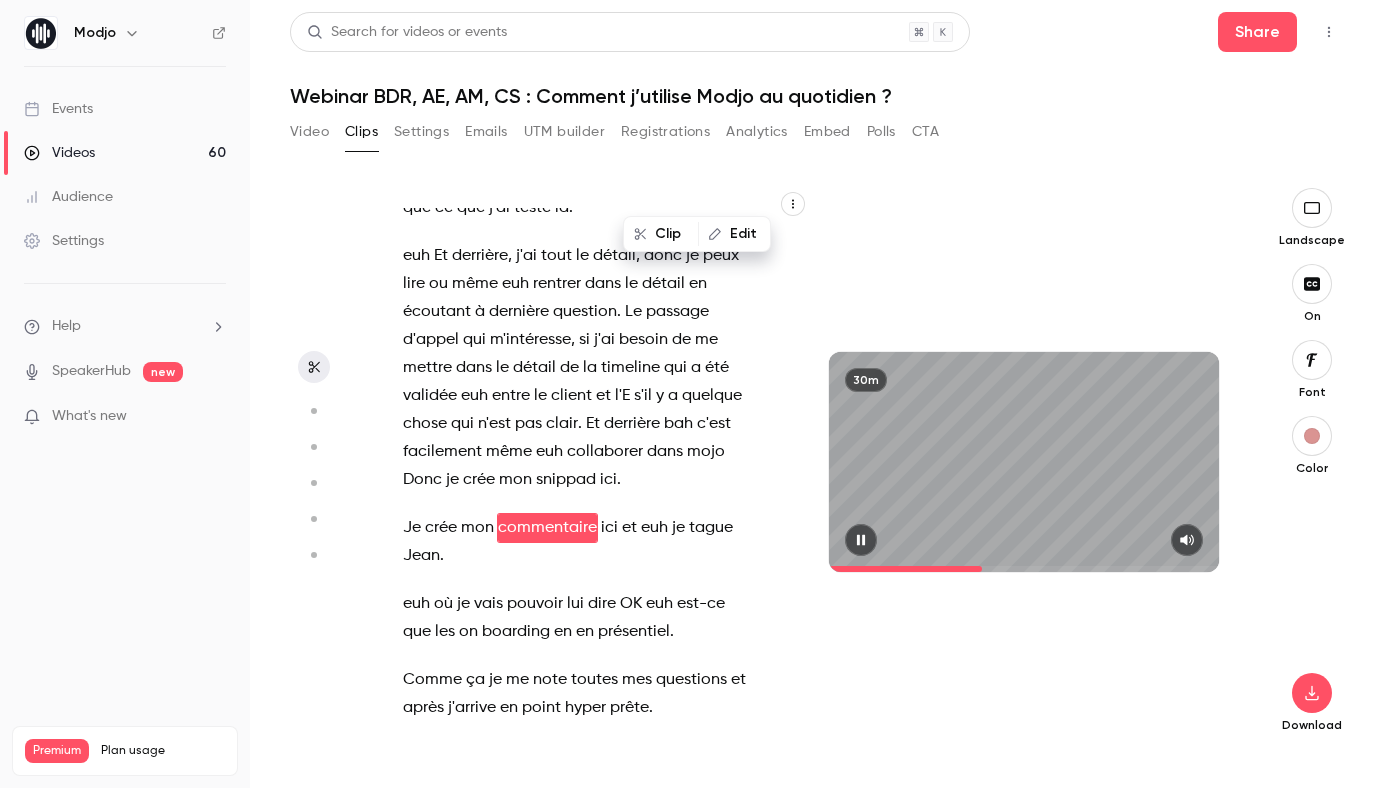 click at bounding box center [861, 540] 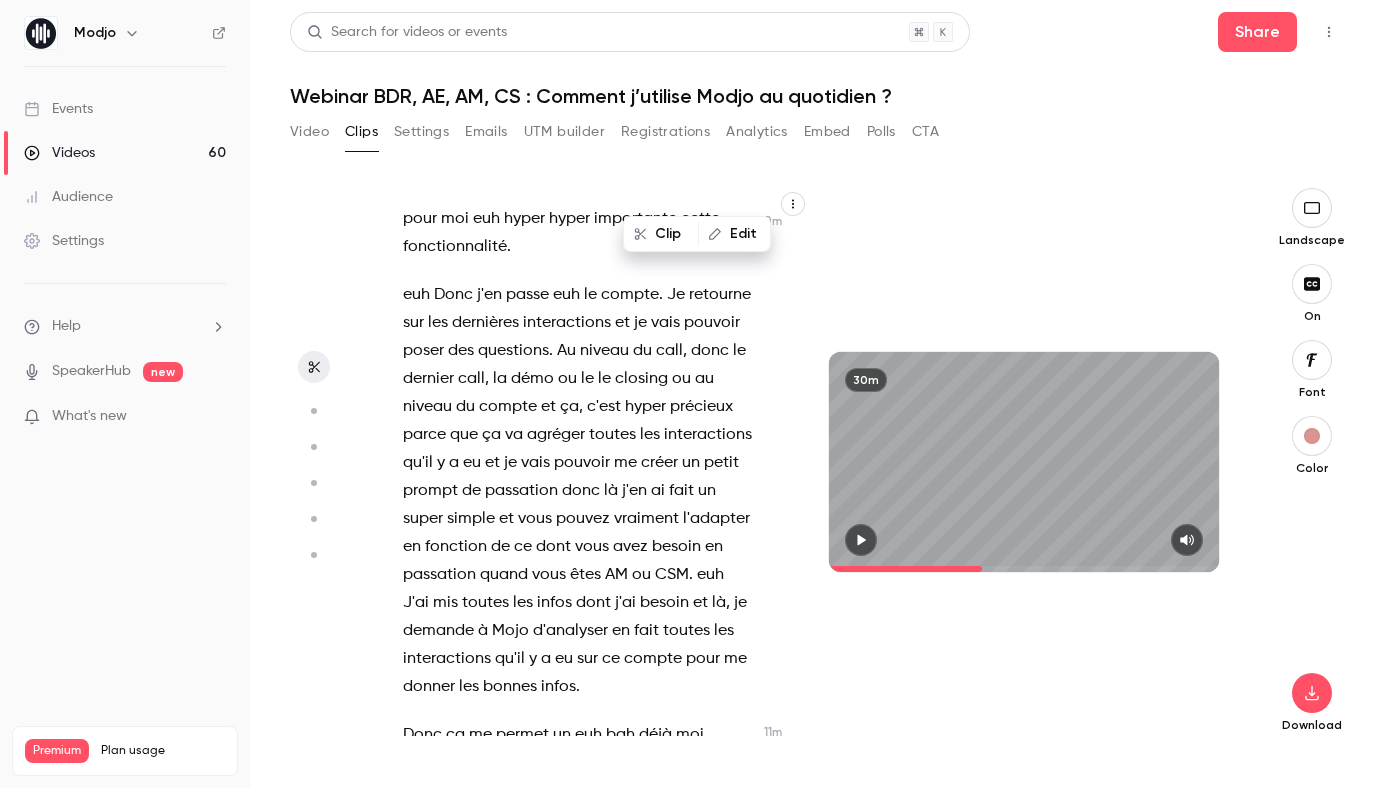 scroll, scrollTop: 7908, scrollLeft: 0, axis: vertical 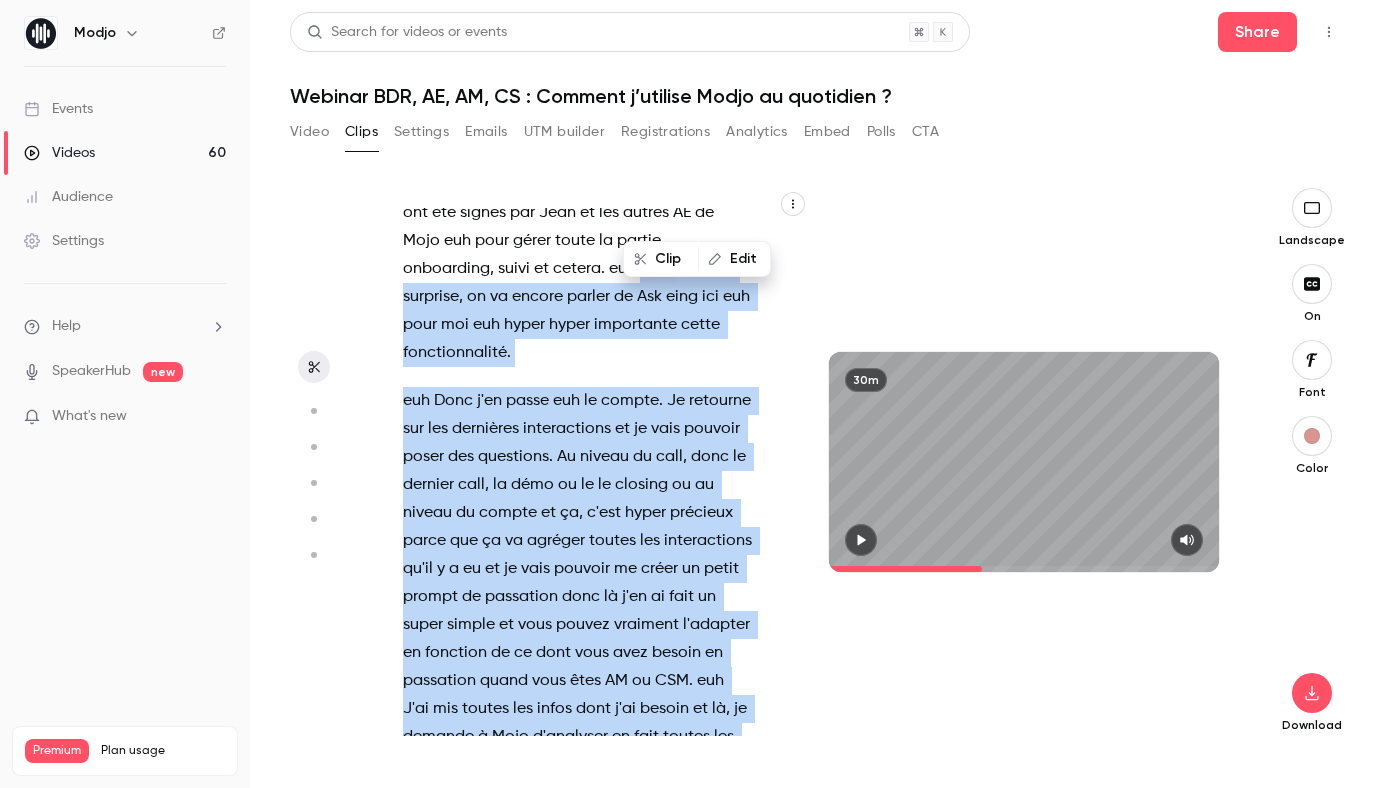 drag, startPoint x: 592, startPoint y: 636, endPoint x: 638, endPoint y: 220, distance: 418.53555 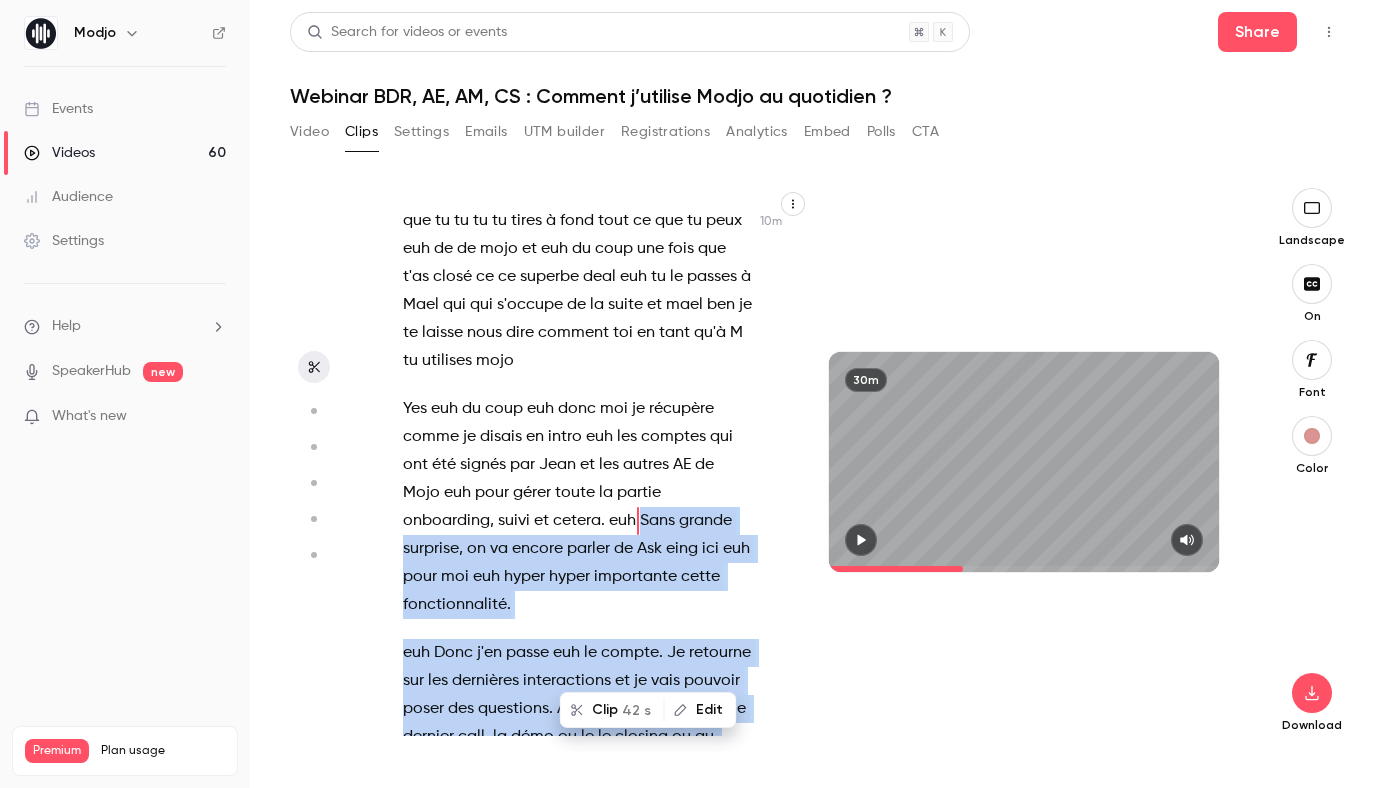 scroll, scrollTop: 7544, scrollLeft: 0, axis: vertical 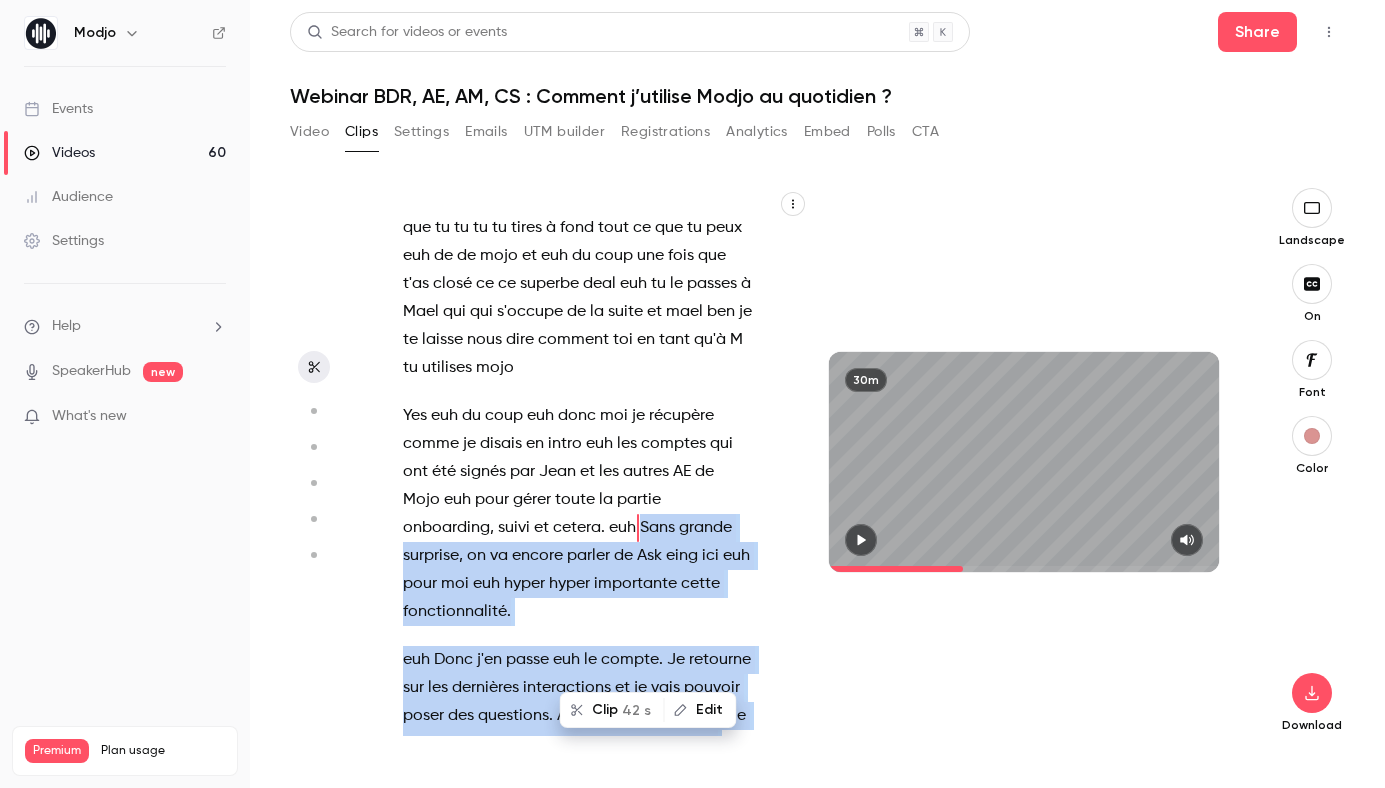 click on "Clip 42 s" at bounding box center (612, 710) 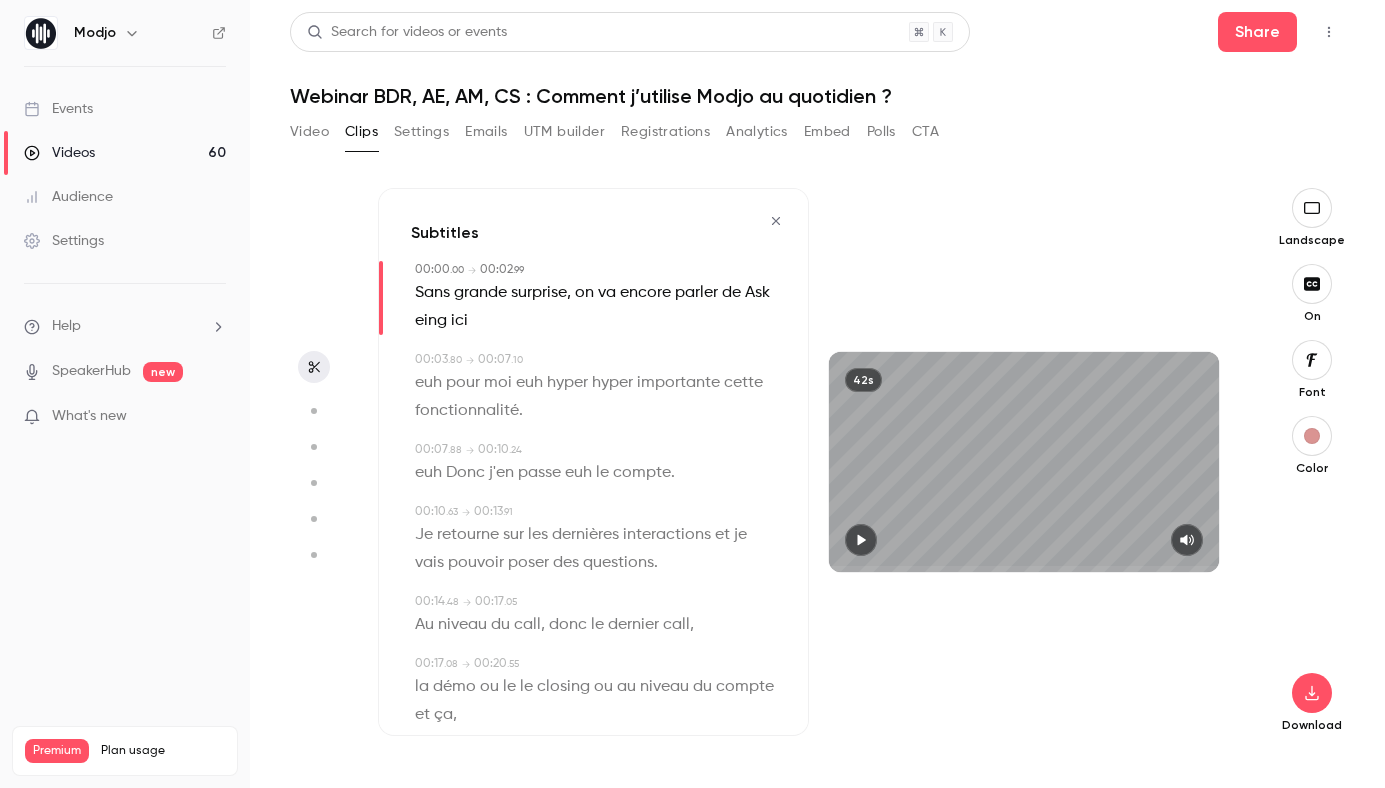 click on "Ask" at bounding box center (757, 293) 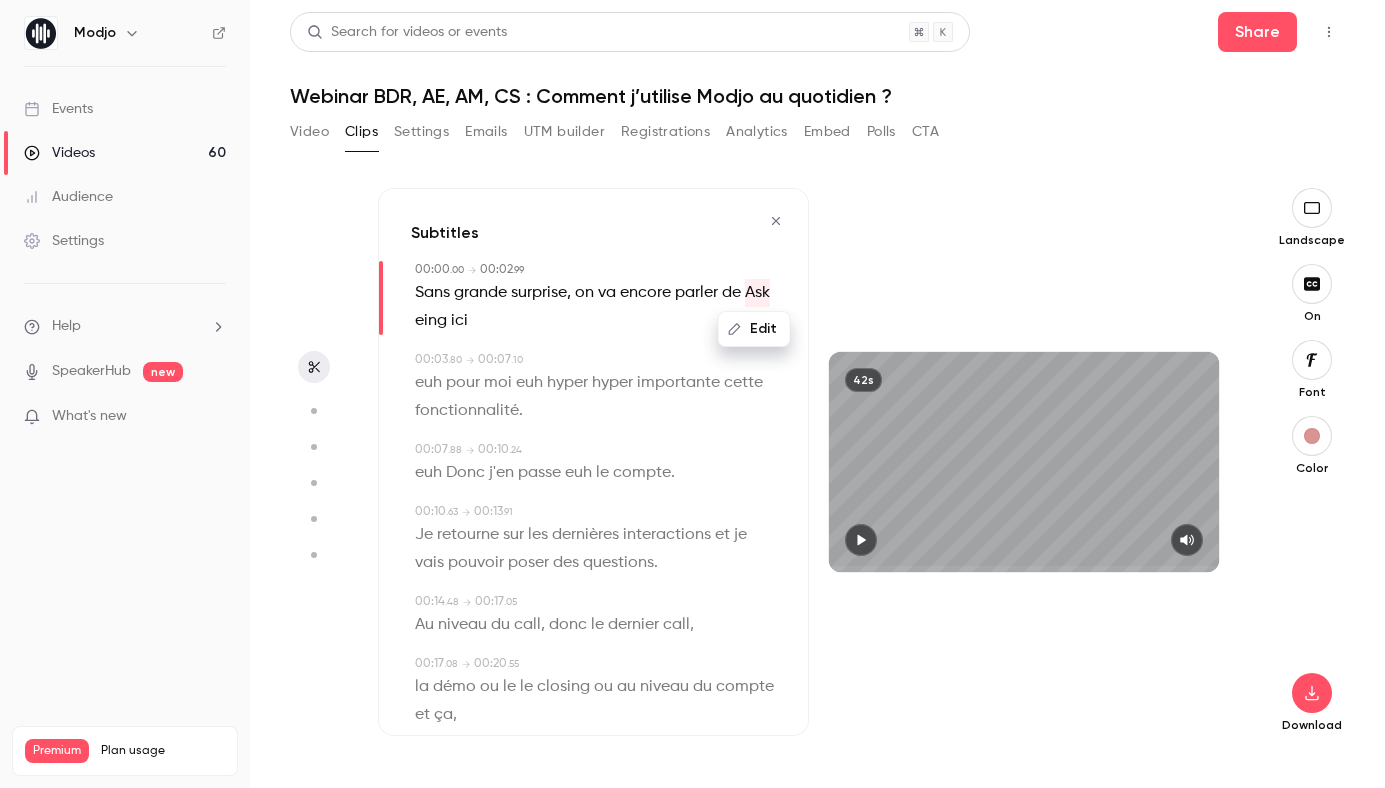 click 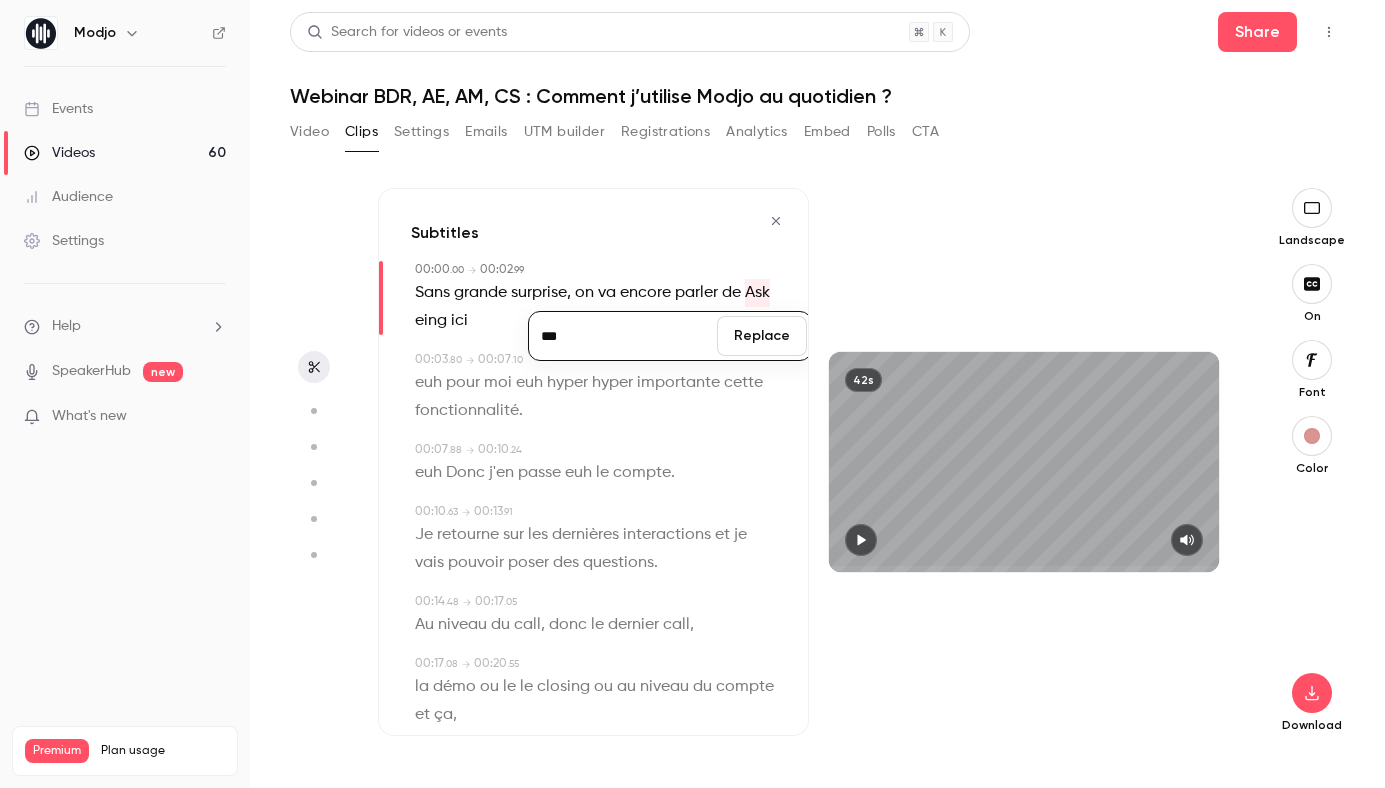 click on "***" at bounding box center [623, 336] 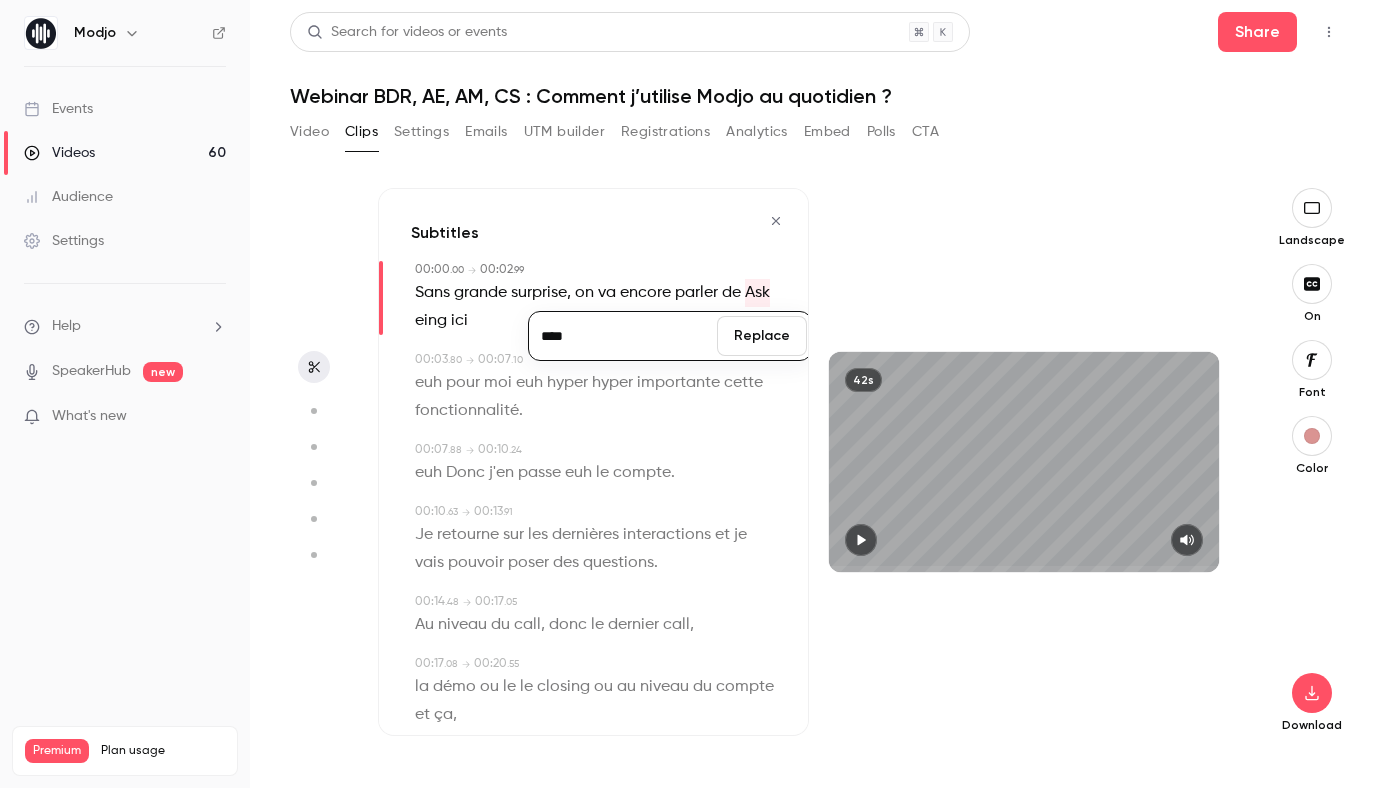 click on "Replace" at bounding box center [762, 336] 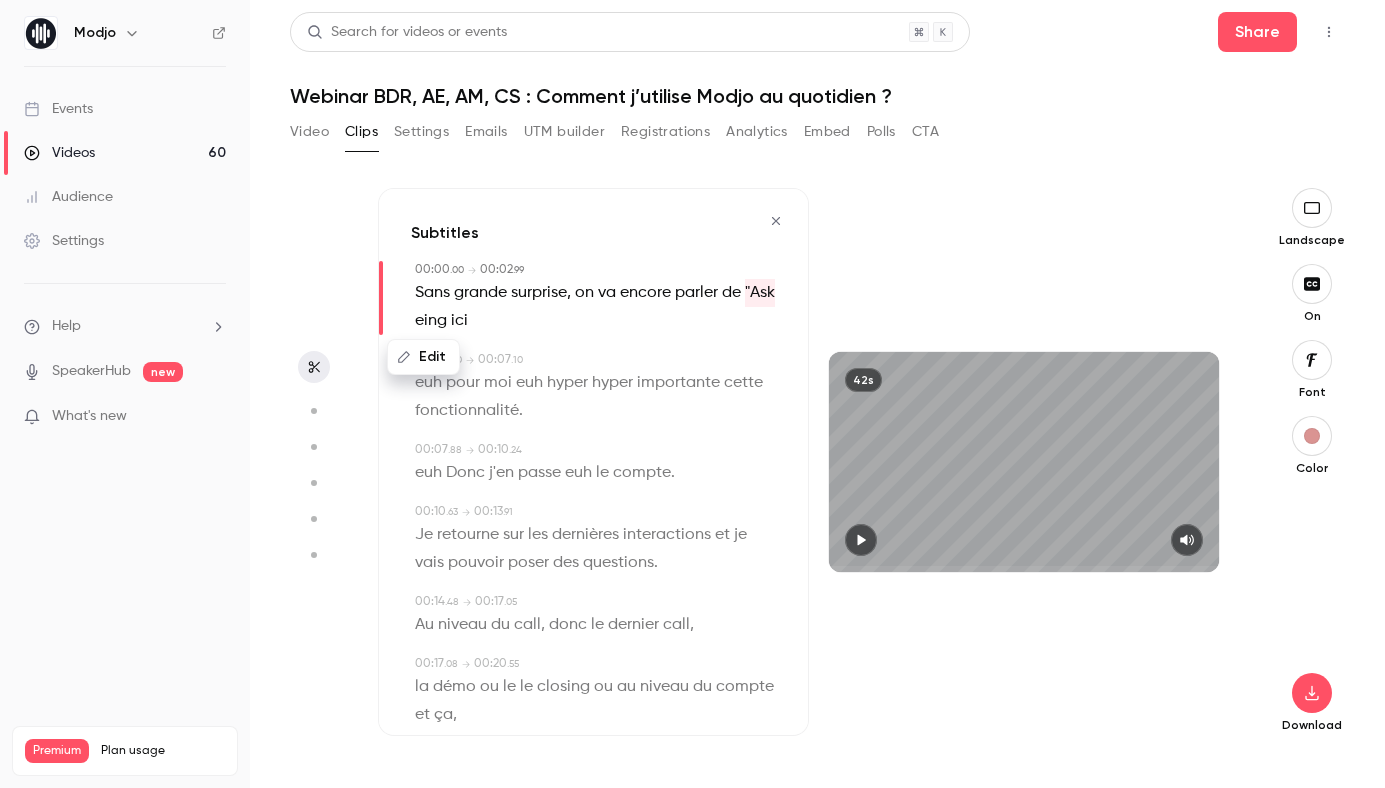 click on "eing" at bounding box center (431, 321) 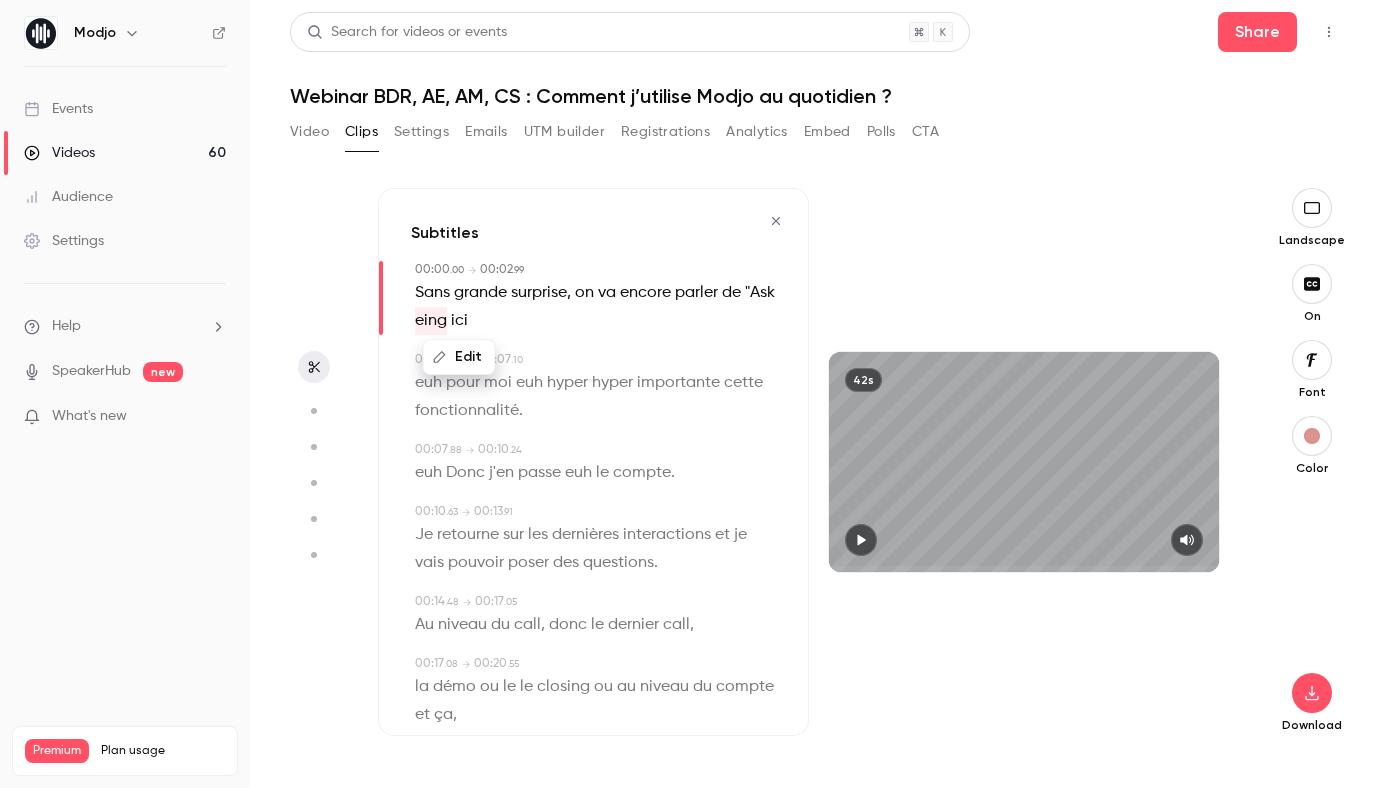 click on "Edit" at bounding box center (459, 357) 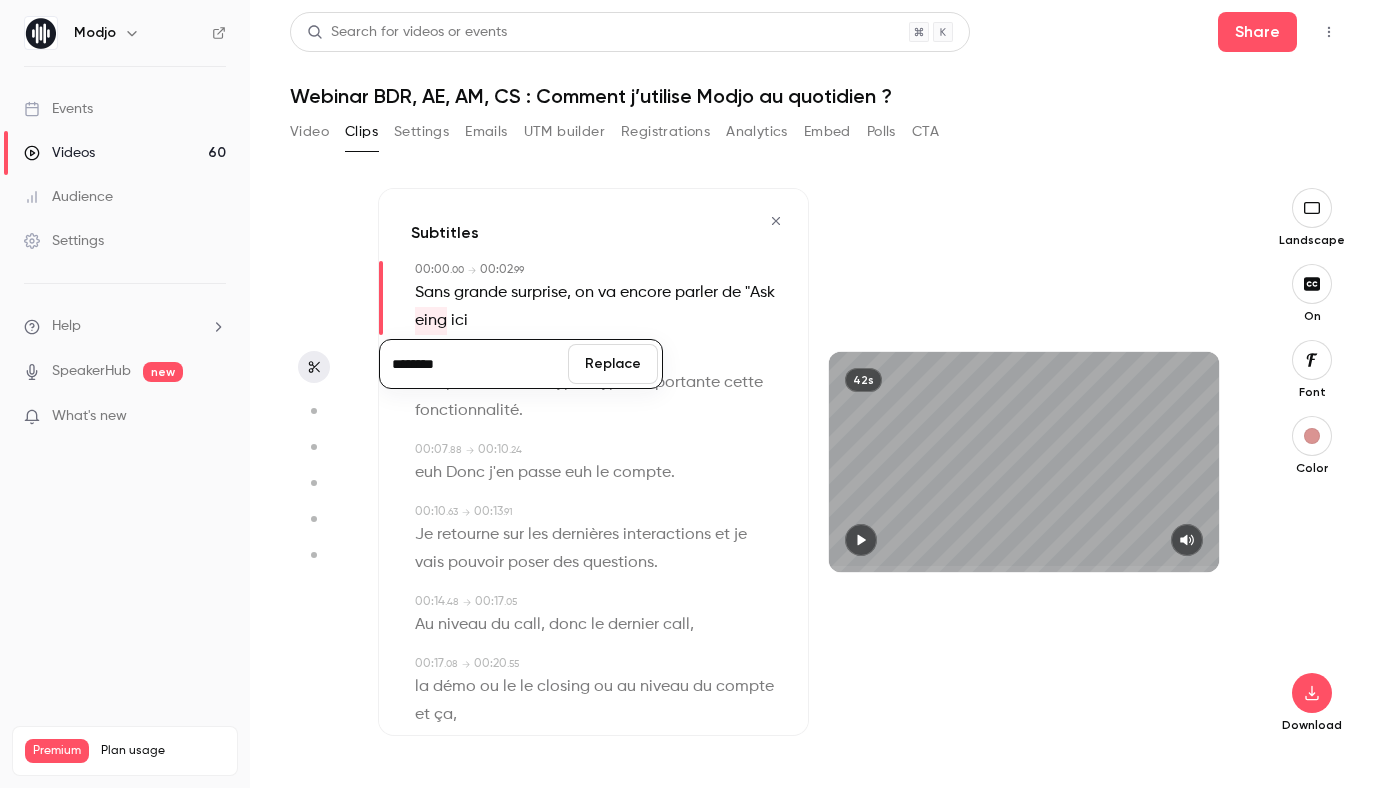 click on "Replace" at bounding box center [613, 364] 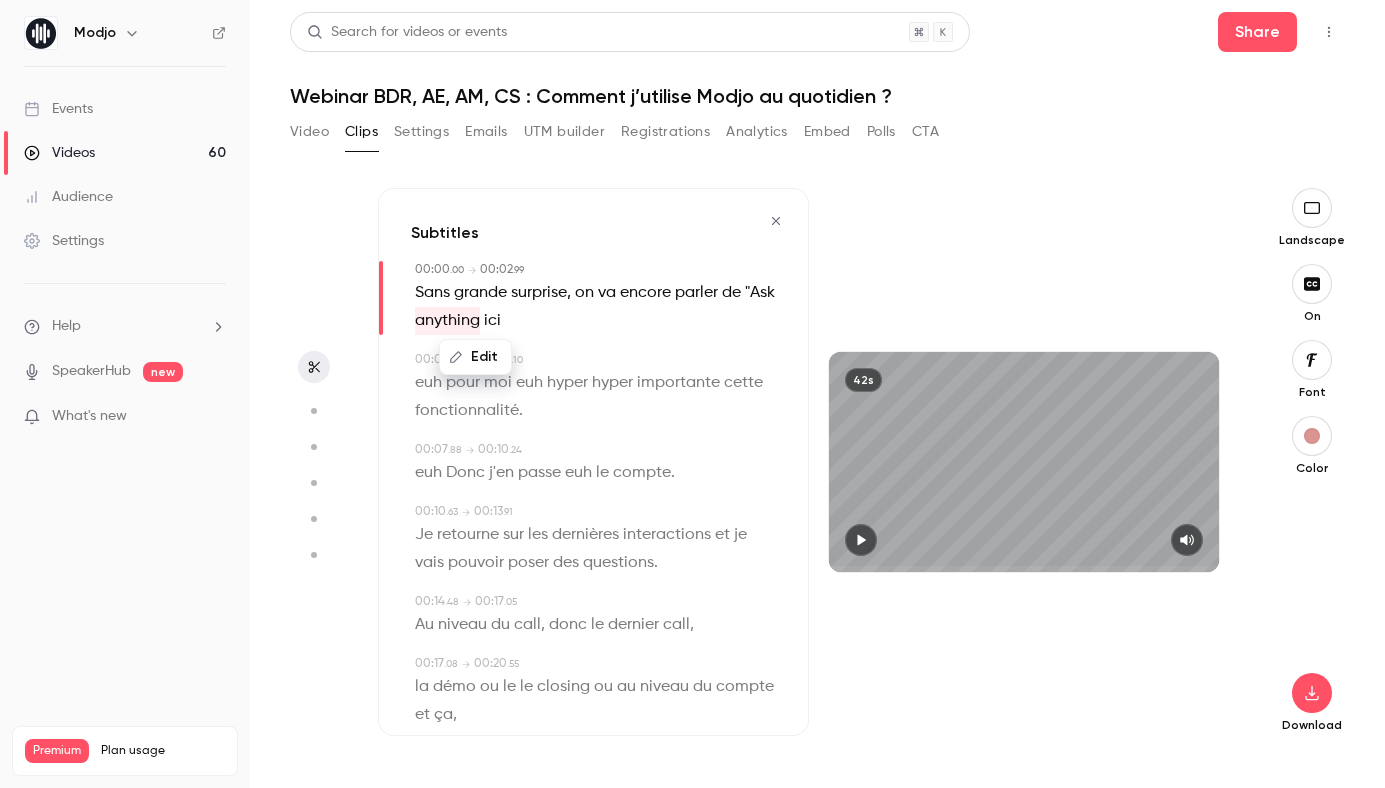 click on "anything" at bounding box center [447, 321] 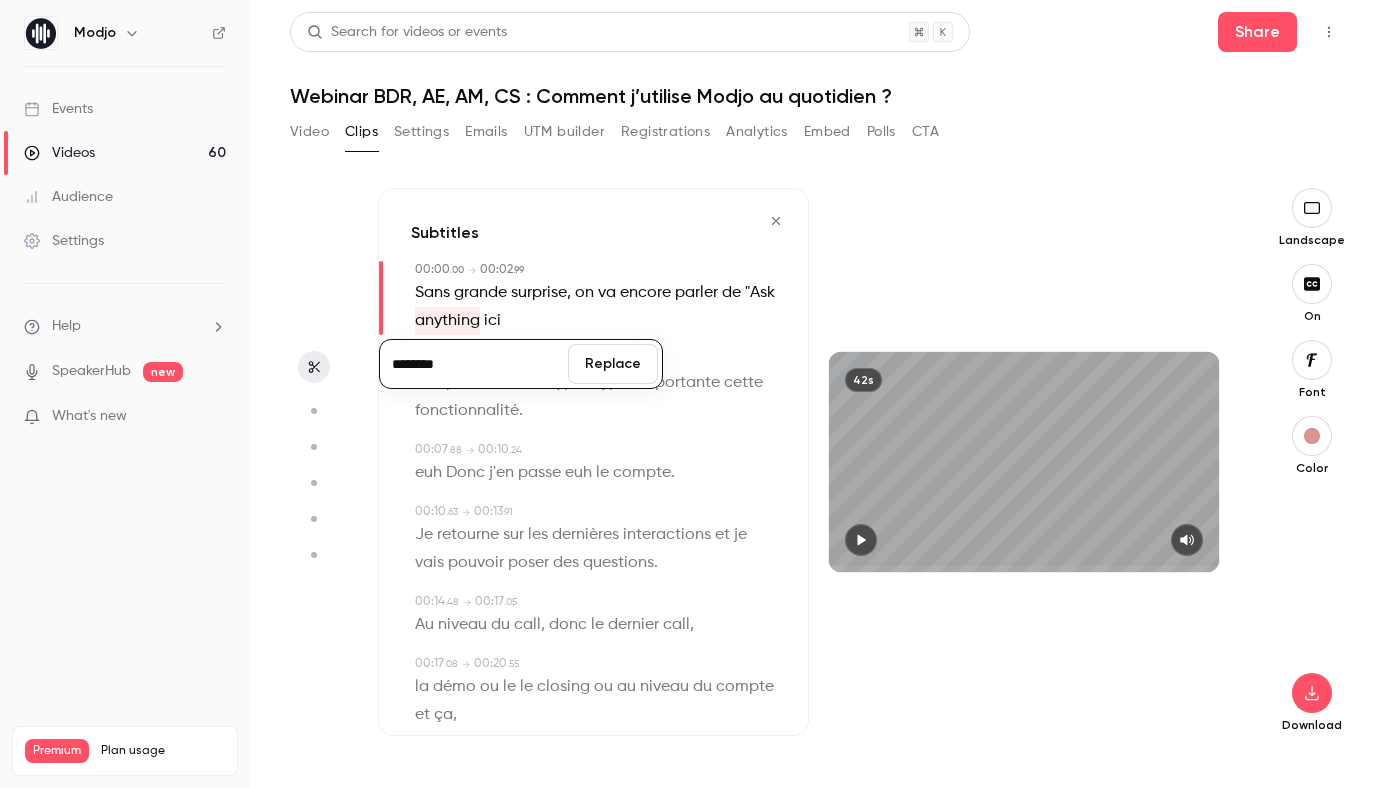 click on "********" at bounding box center (474, 364) 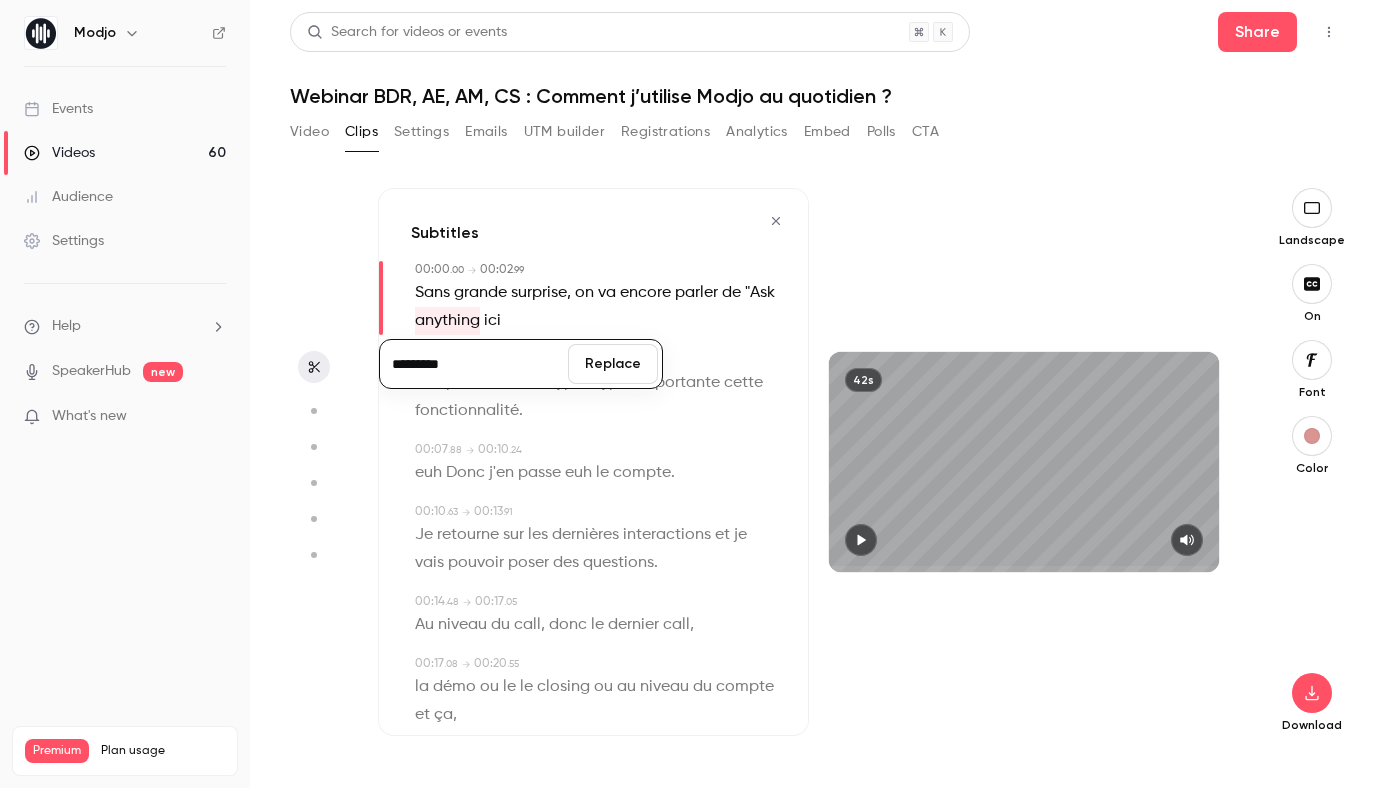 click on "Replace" at bounding box center (613, 364) 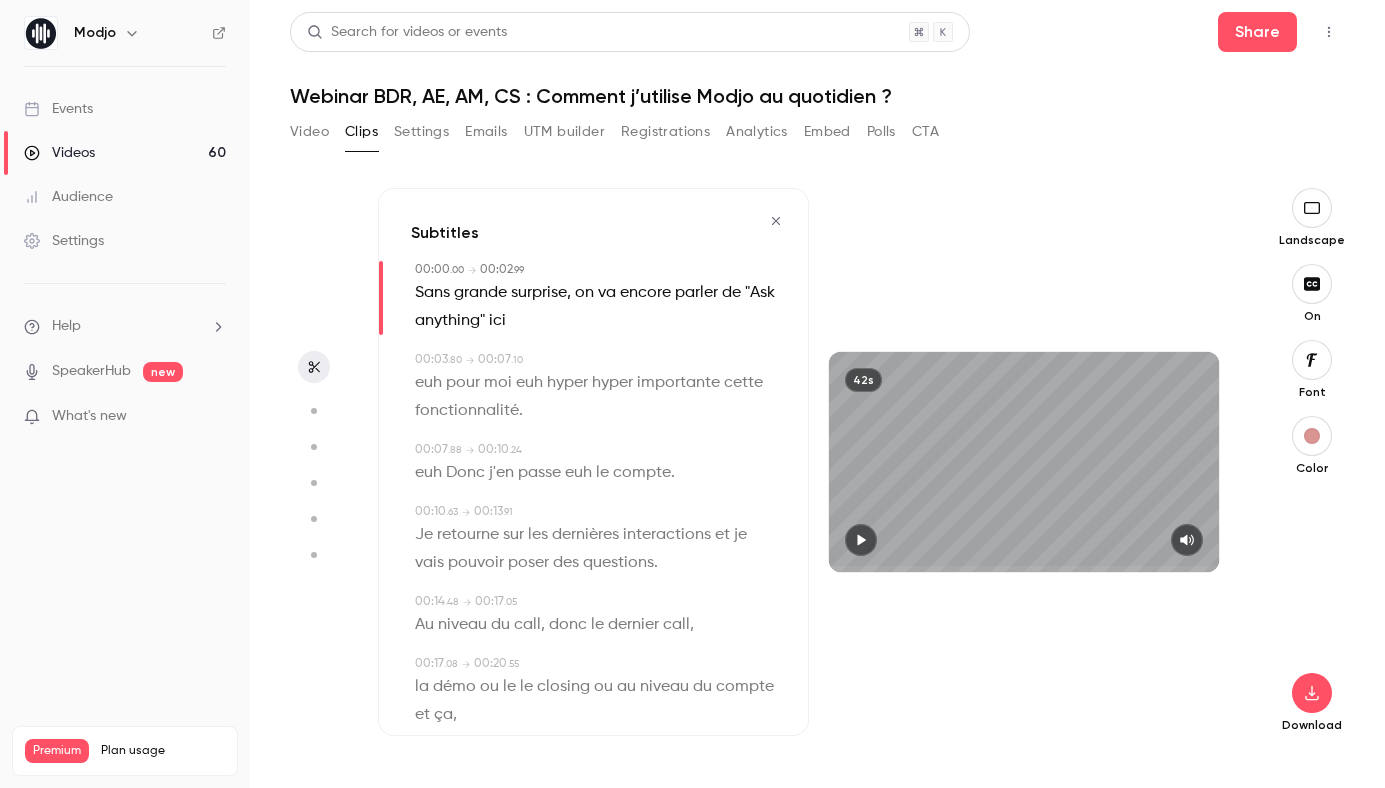 click on "euh" at bounding box center (428, 383) 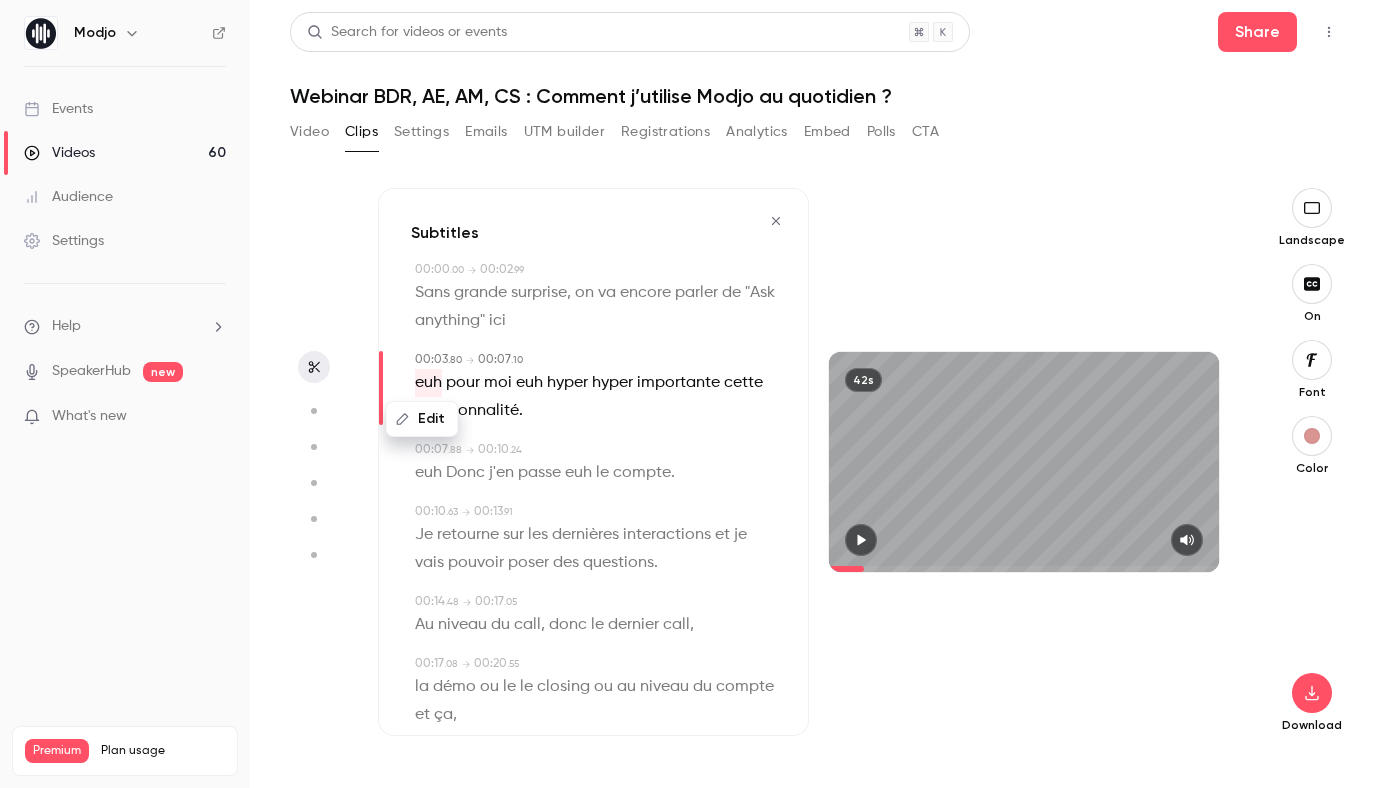 click on "Edit" at bounding box center [422, 419] 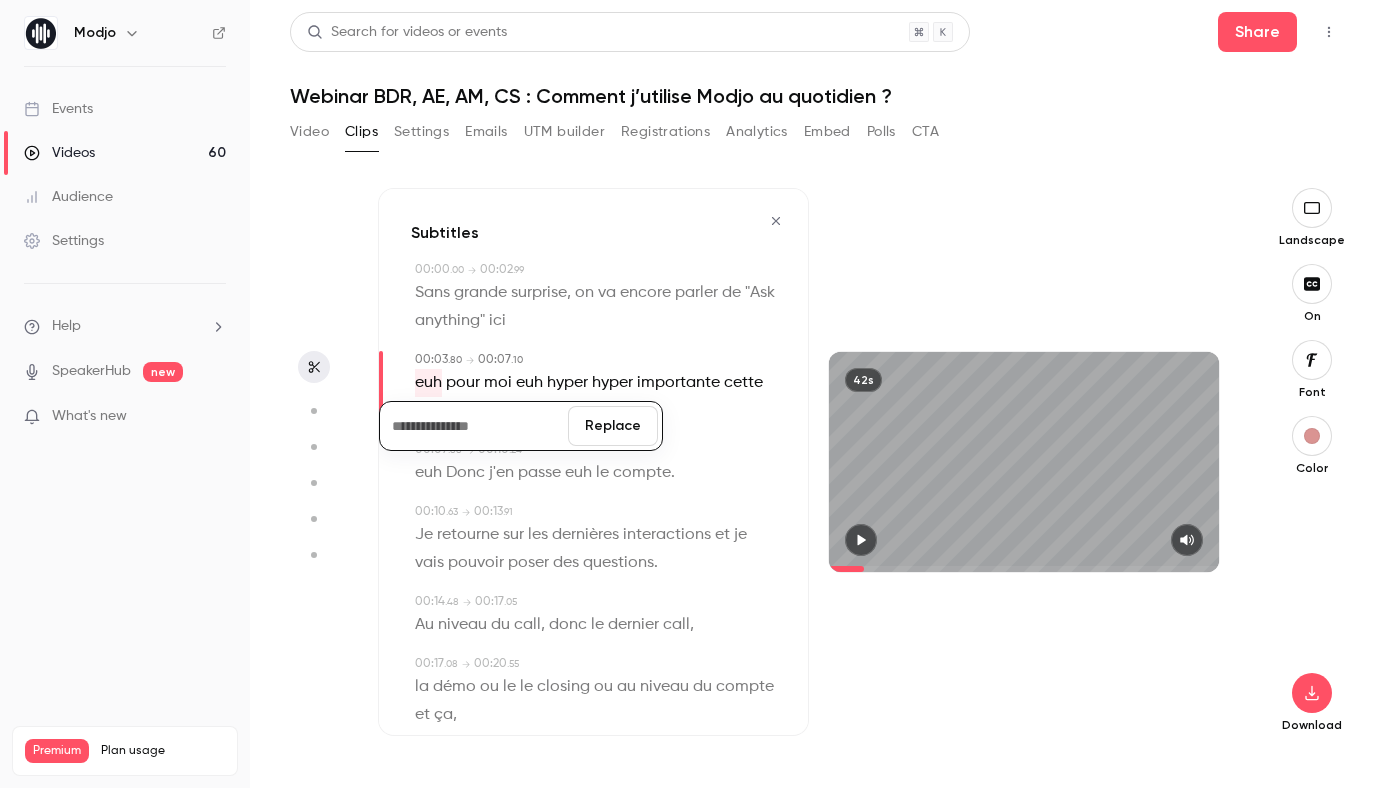 drag, startPoint x: 613, startPoint y: 425, endPoint x: 599, endPoint y: 423, distance: 14.142136 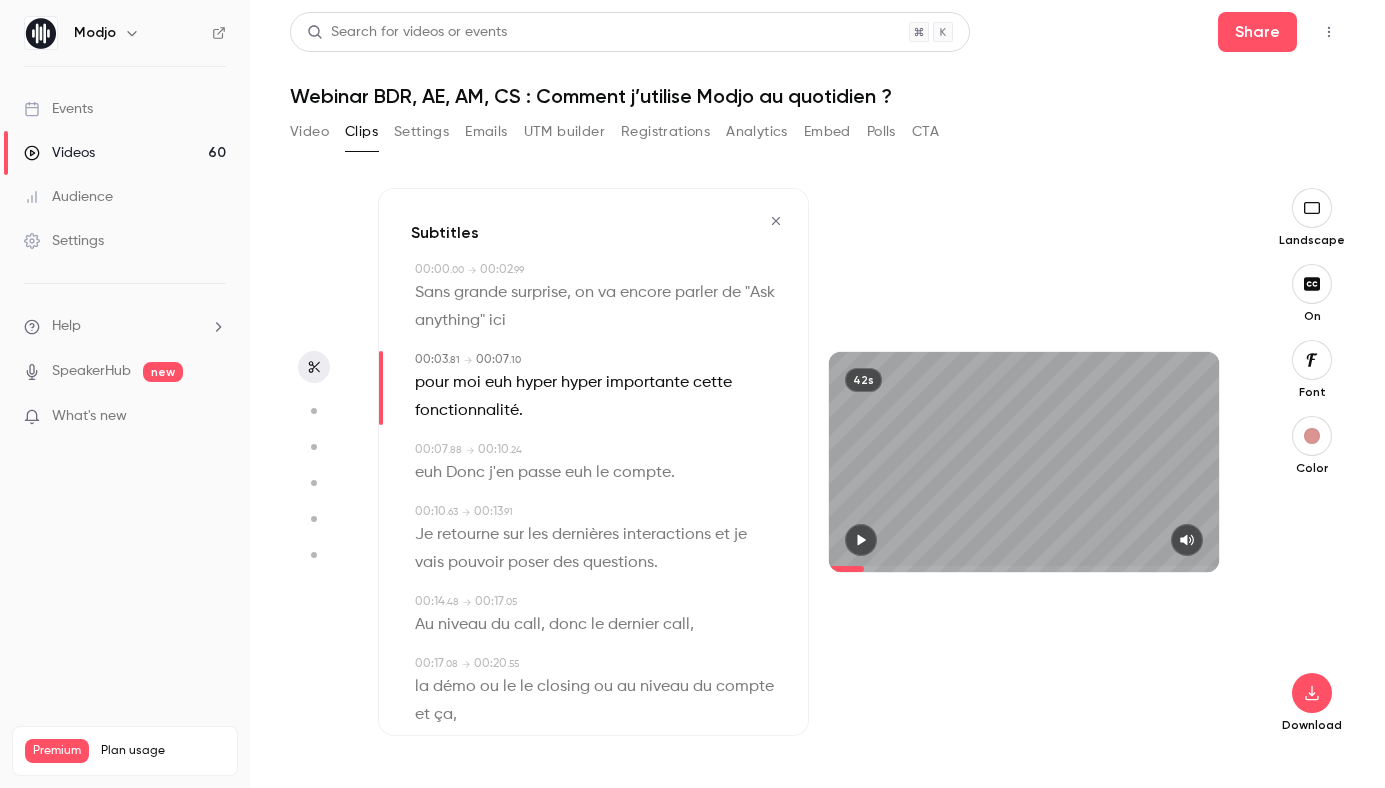 click on "euh" at bounding box center (498, 383) 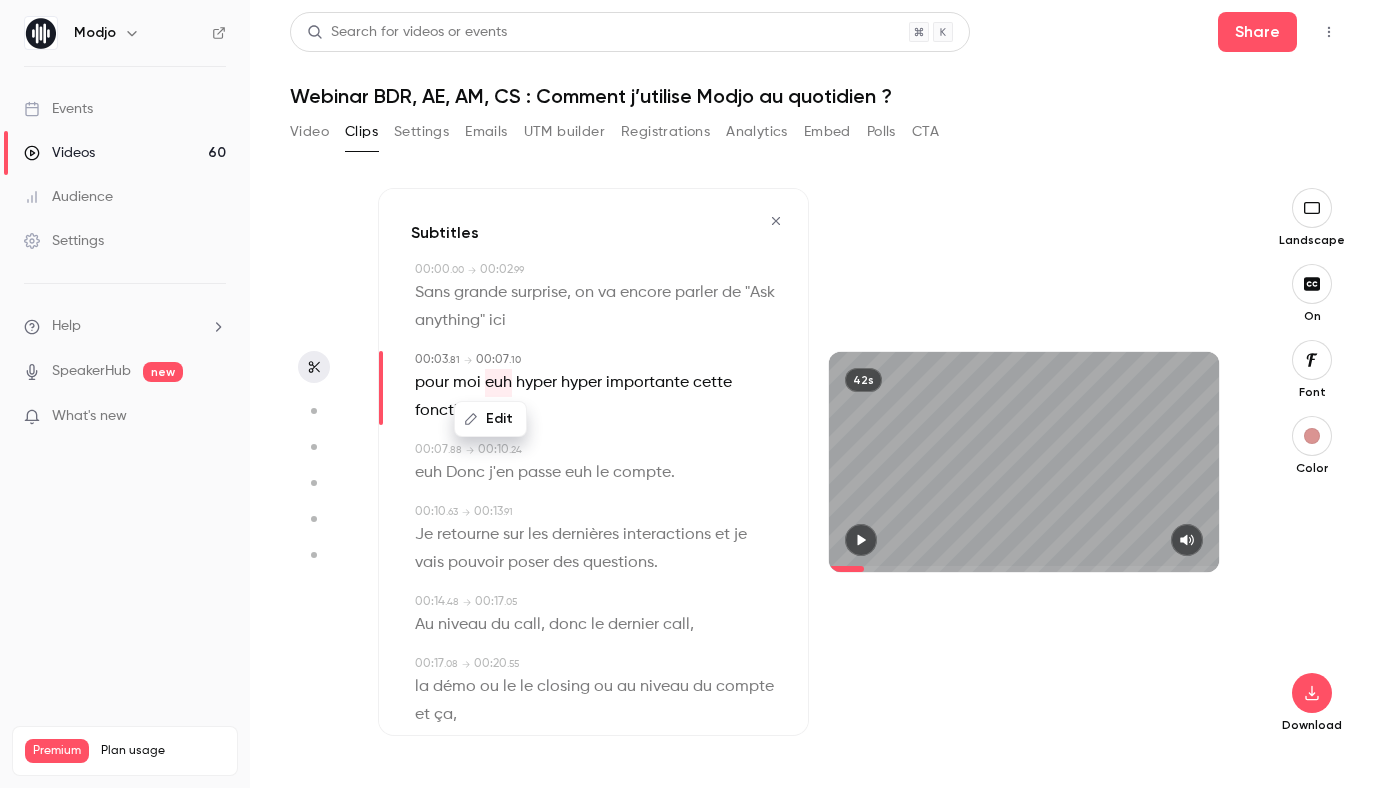 click on "Edit" at bounding box center [490, 419] 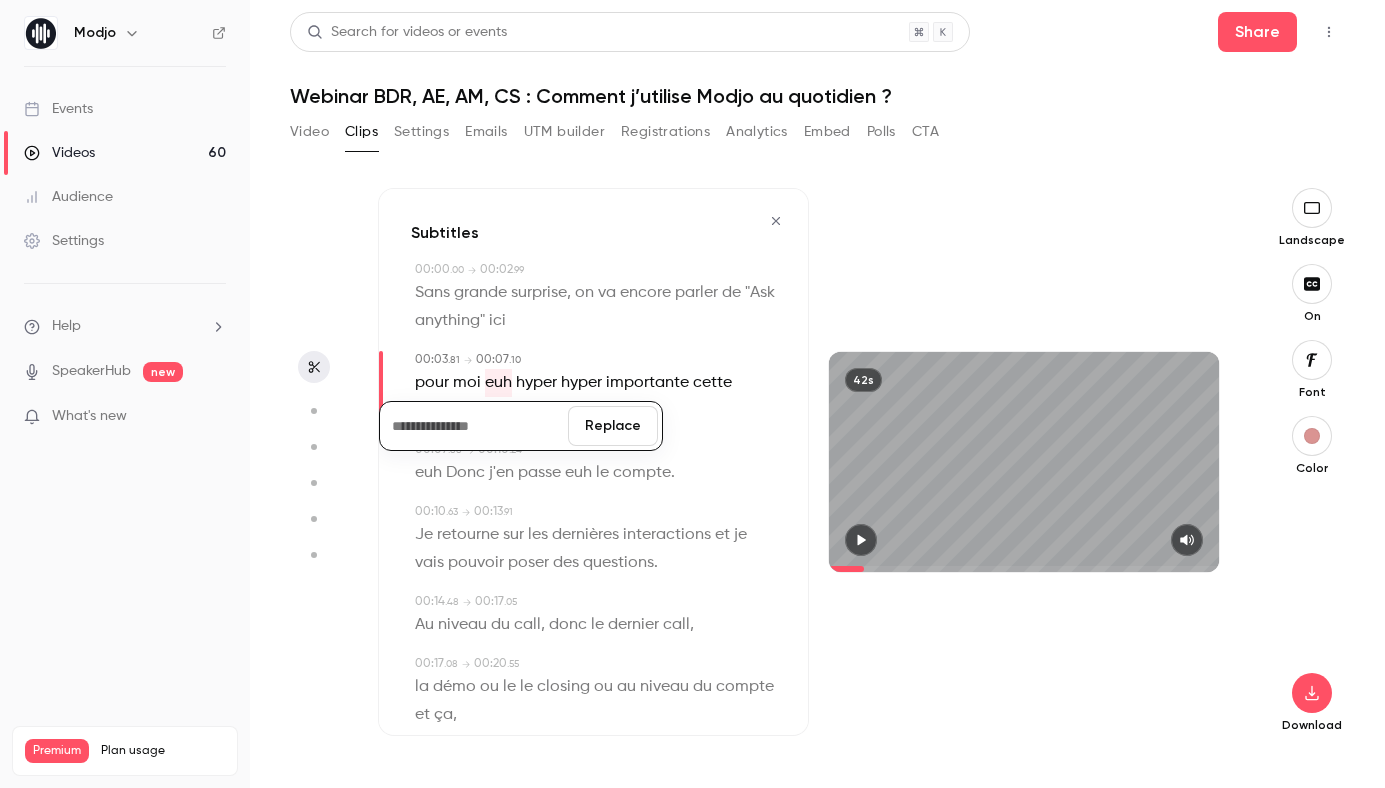 click on "Replace" at bounding box center (613, 426) 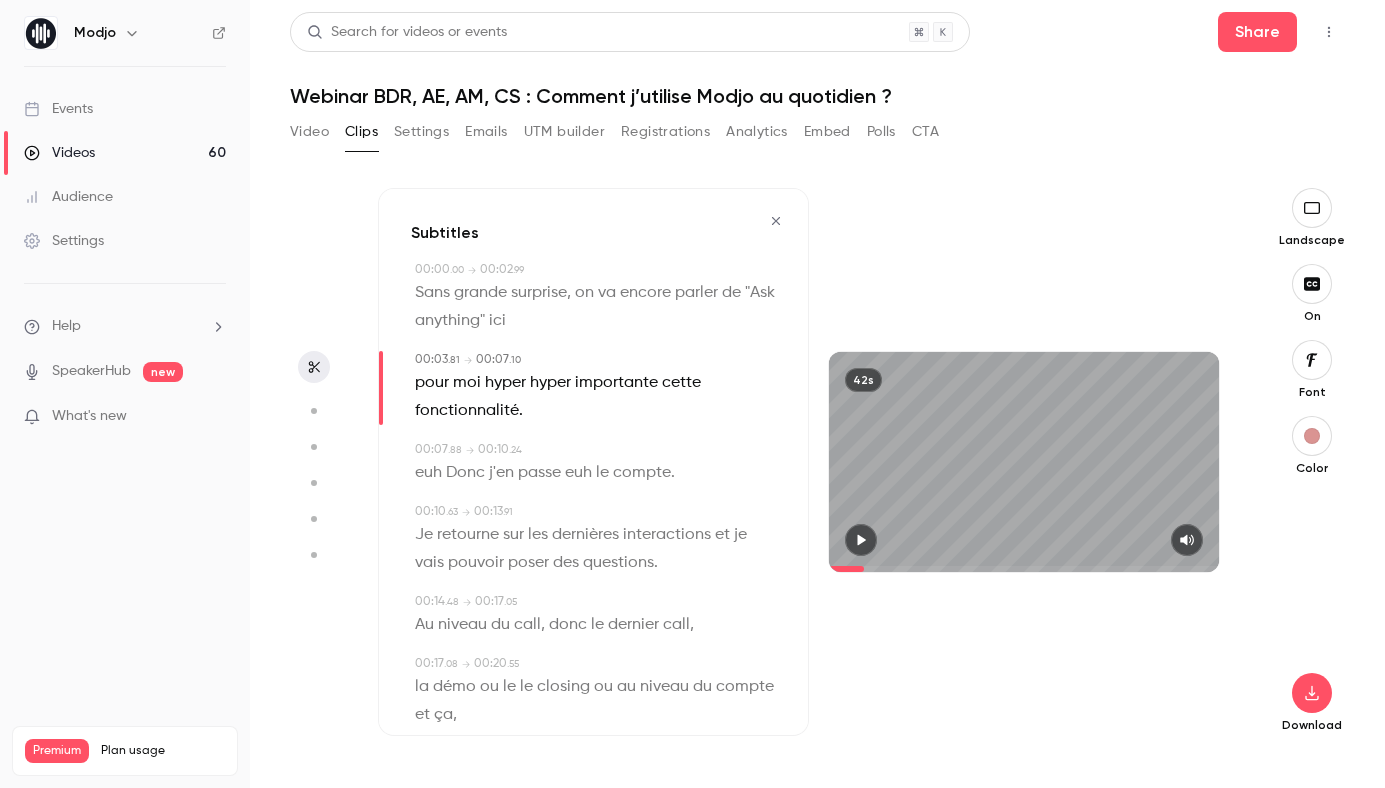 click on "hyper" at bounding box center [550, 383] 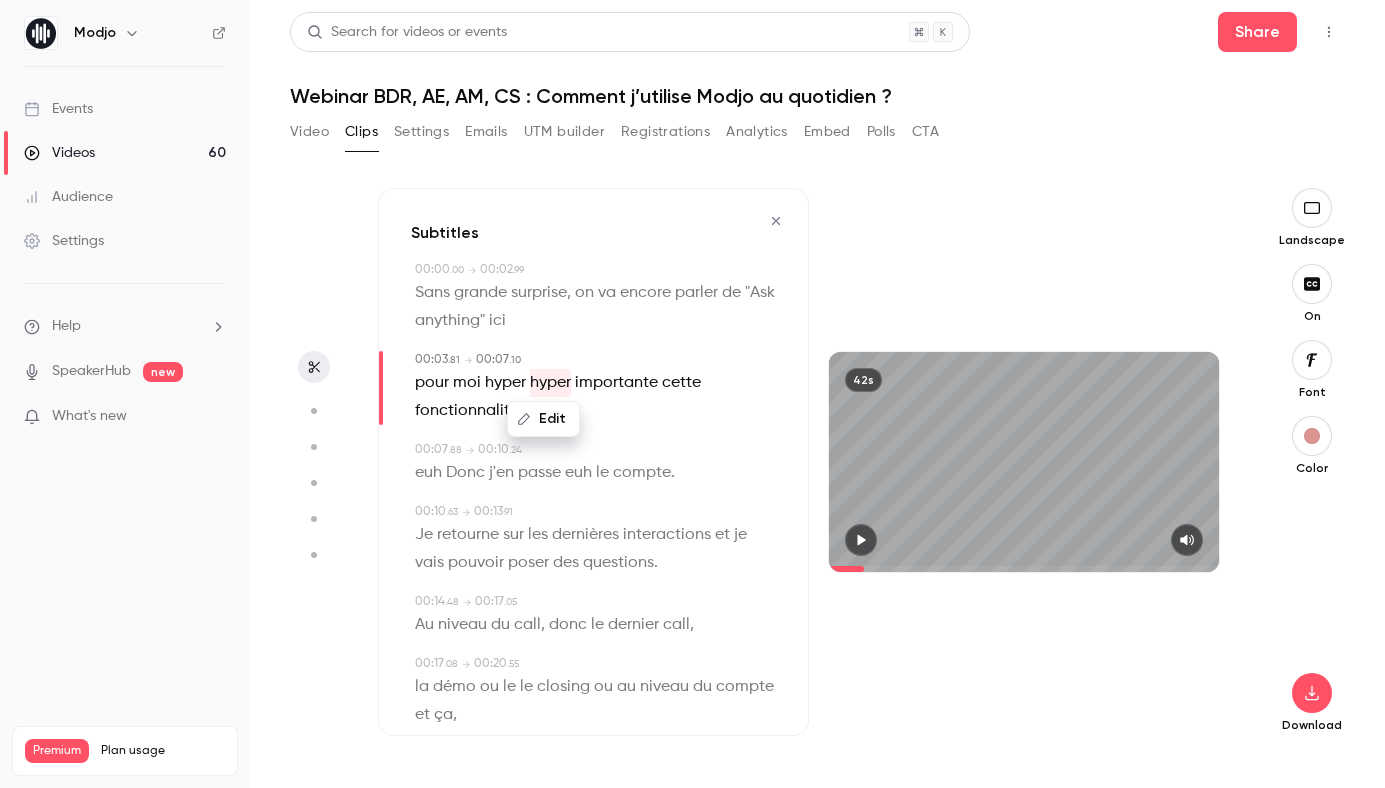 click on "pour   moi   hyper   hyper   importante   cette   fonctionnalité ." at bounding box center (595, 397) 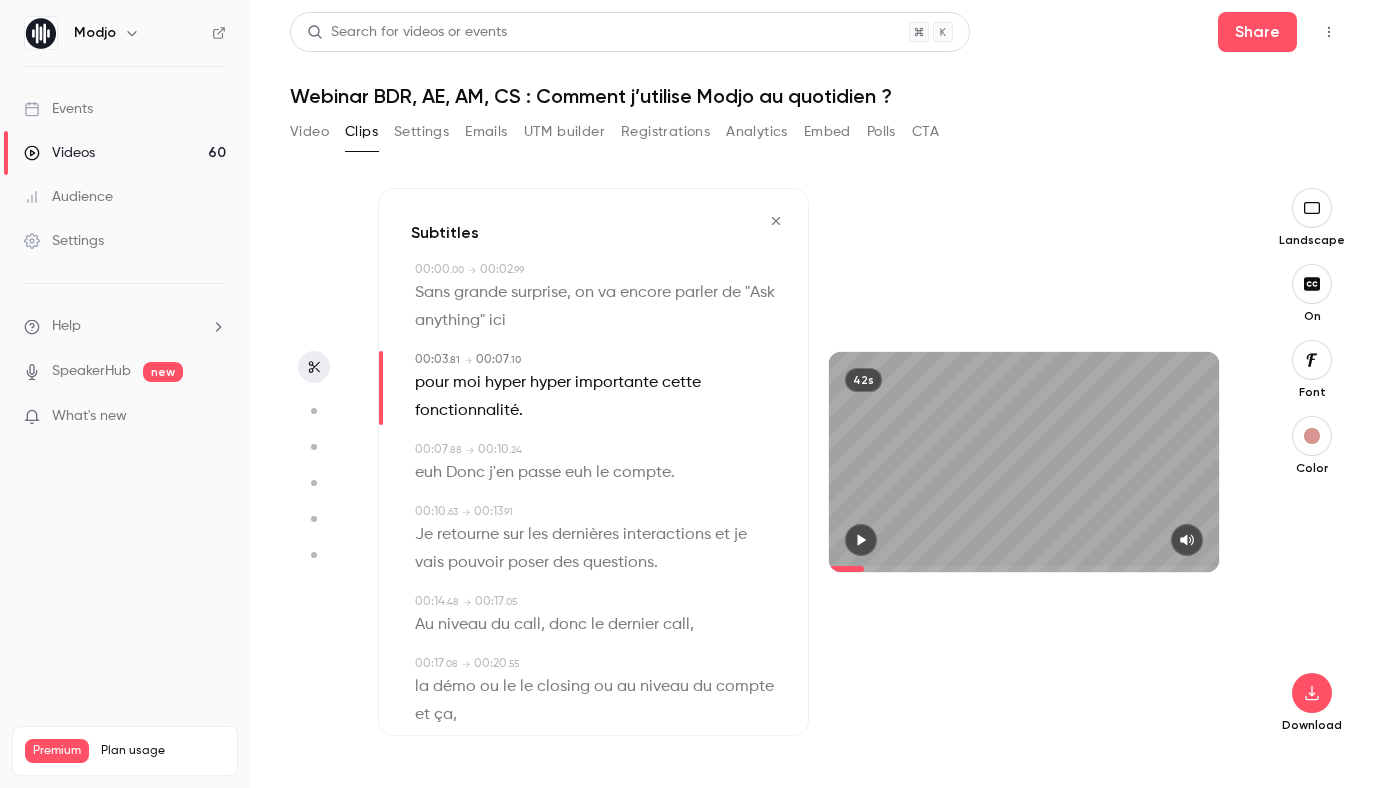 click on "pour" at bounding box center [432, 383] 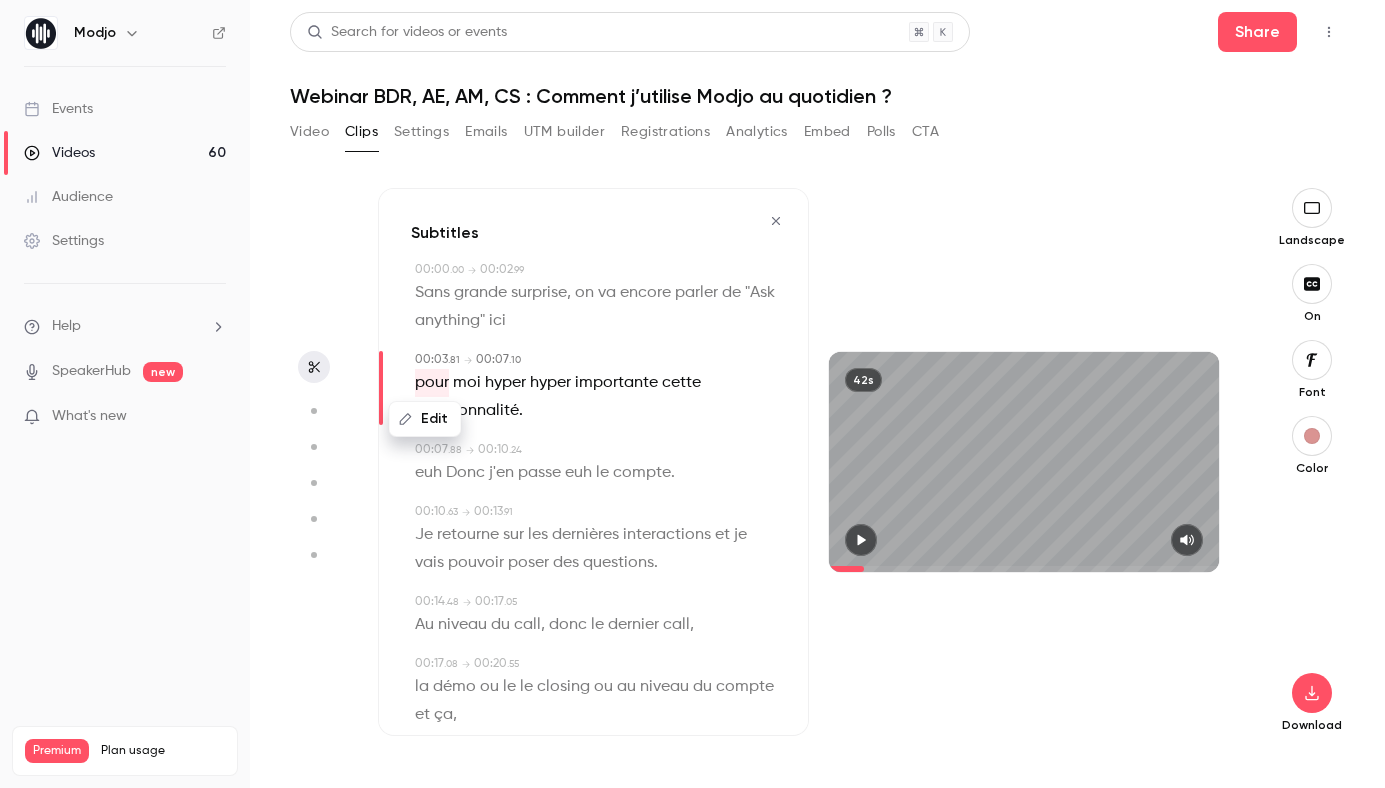 click on "ici" at bounding box center (497, 321) 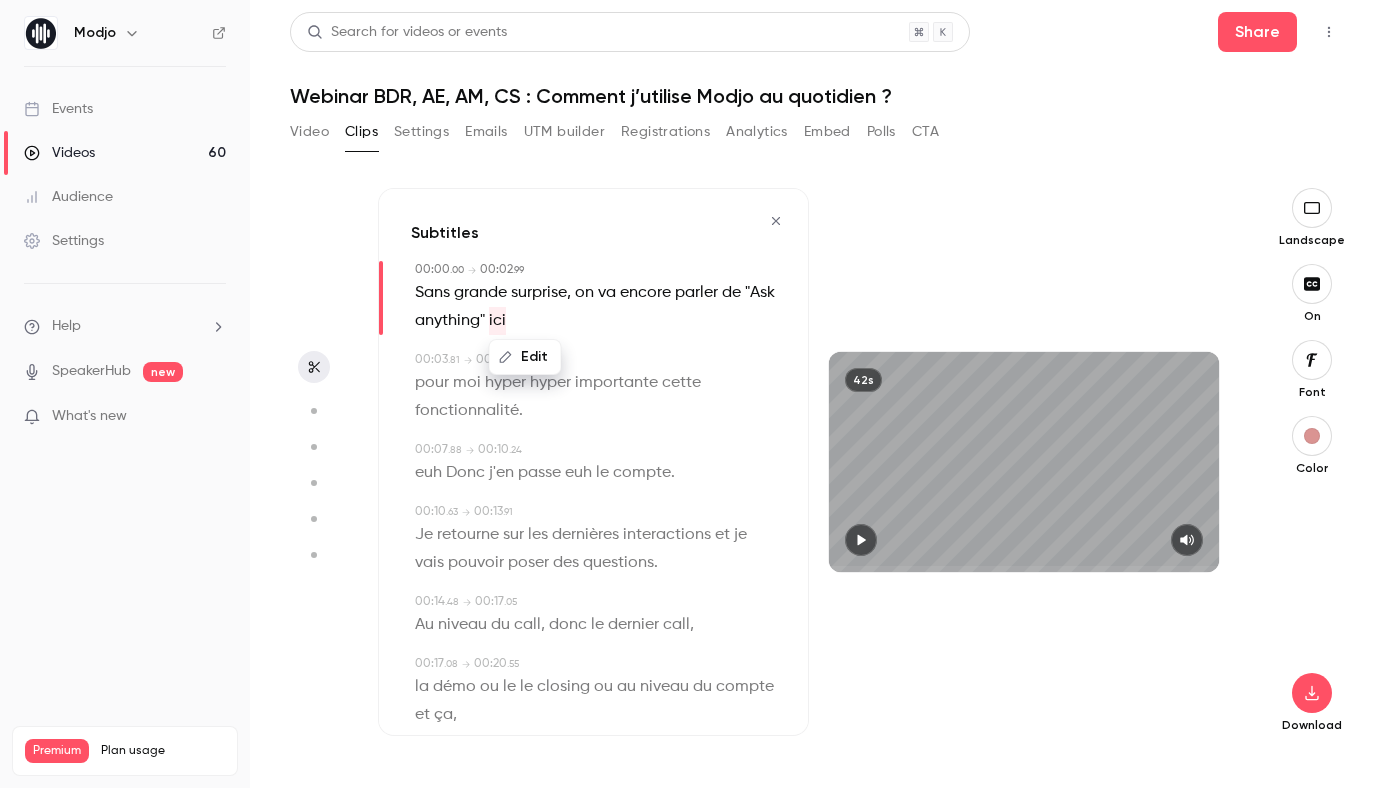 click on "Edit" at bounding box center (525, 357) 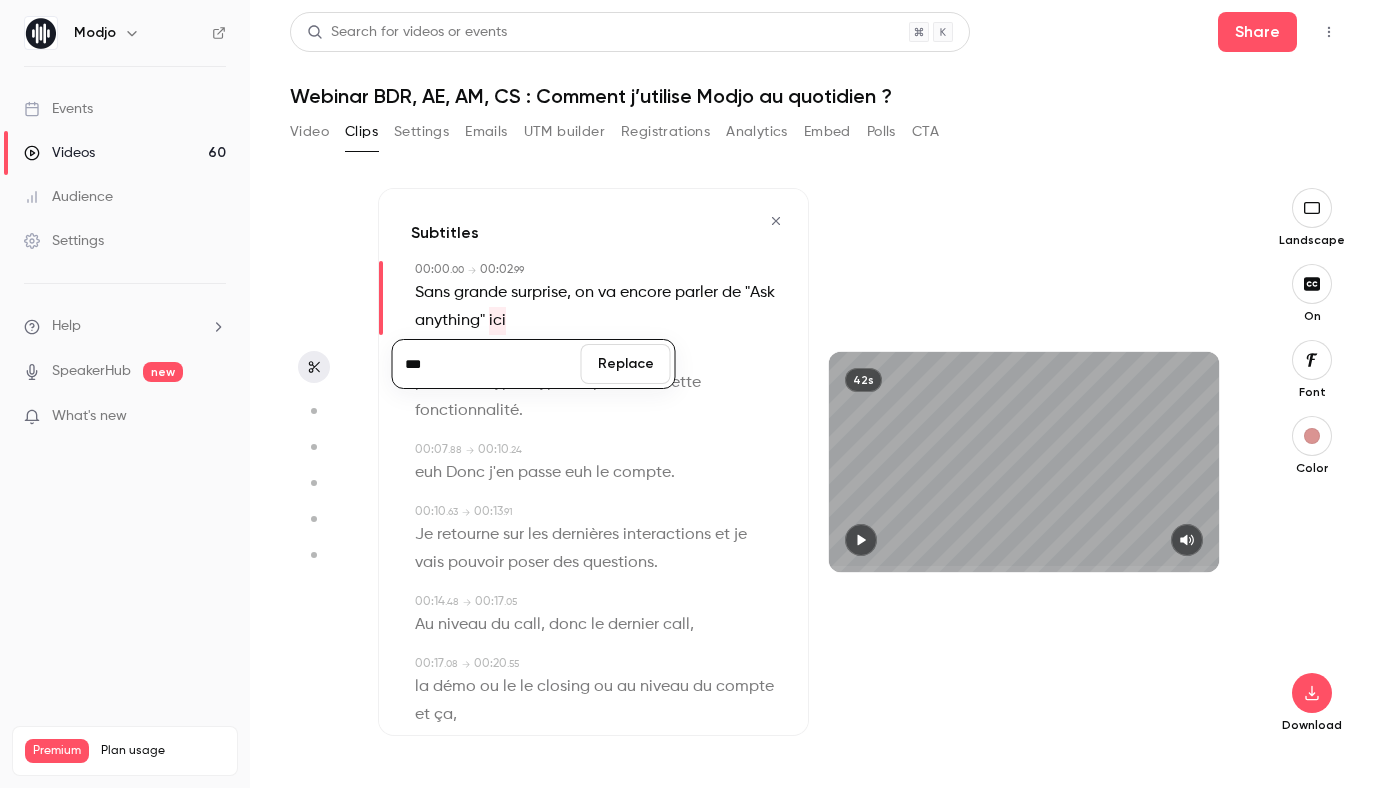 click on "***" at bounding box center (487, 364) 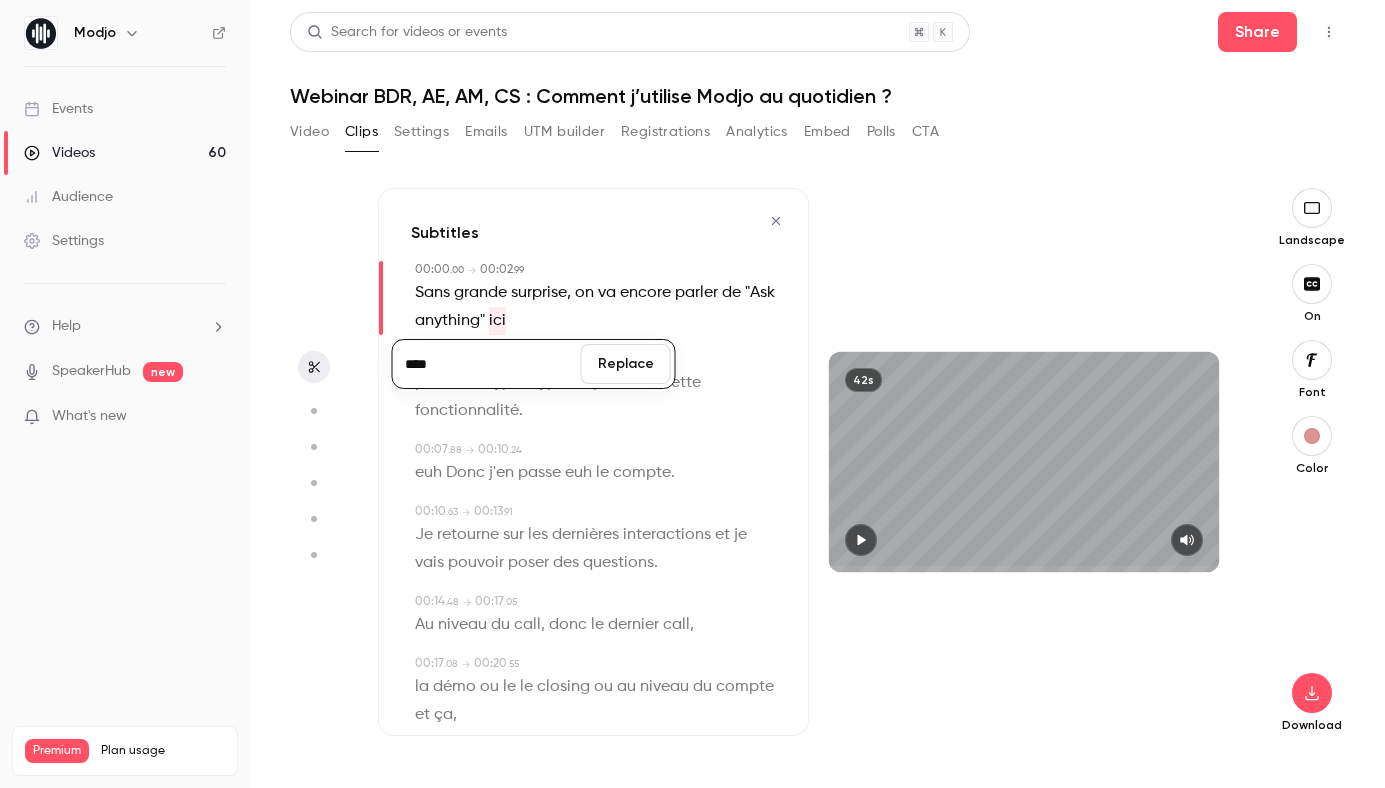 click on "Replace" at bounding box center [626, 364] 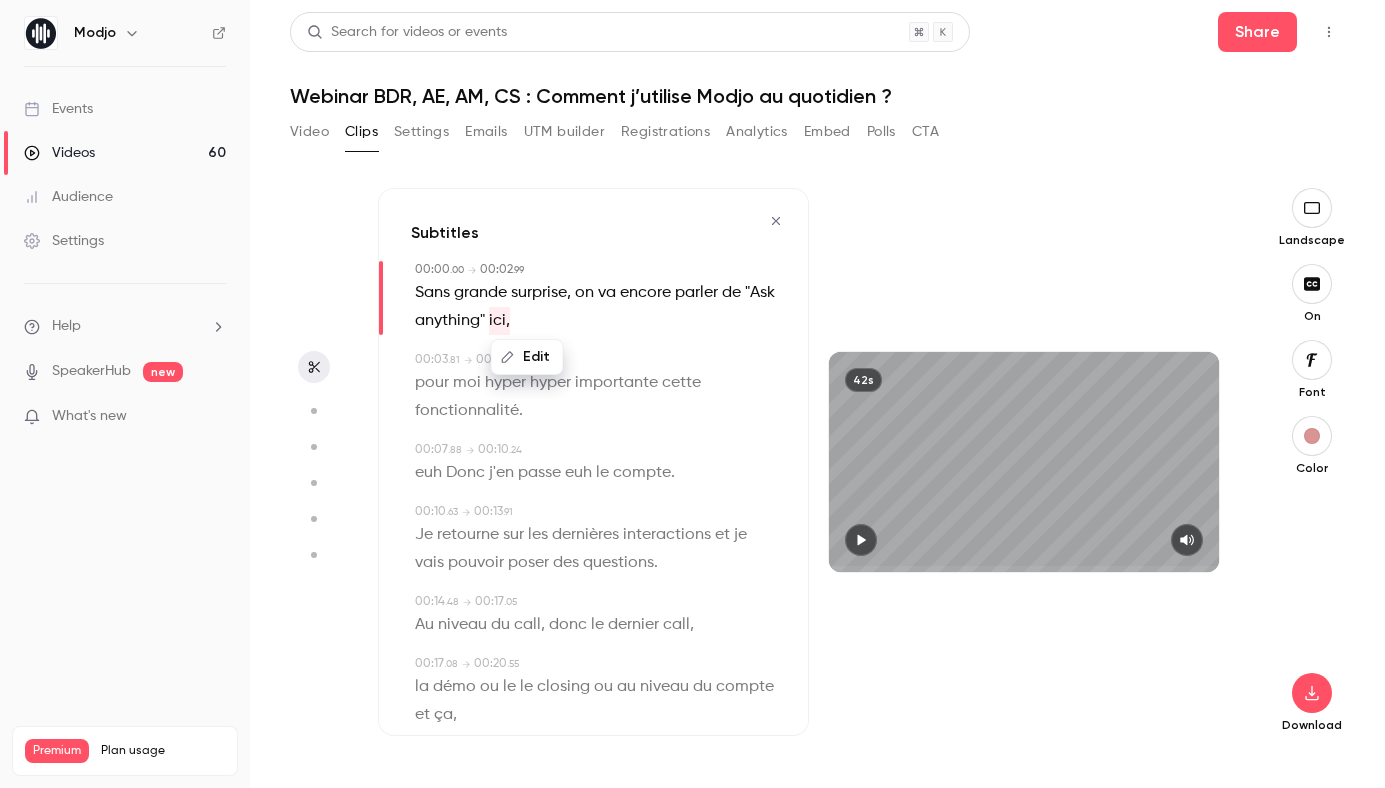 click on "euh" at bounding box center (428, 473) 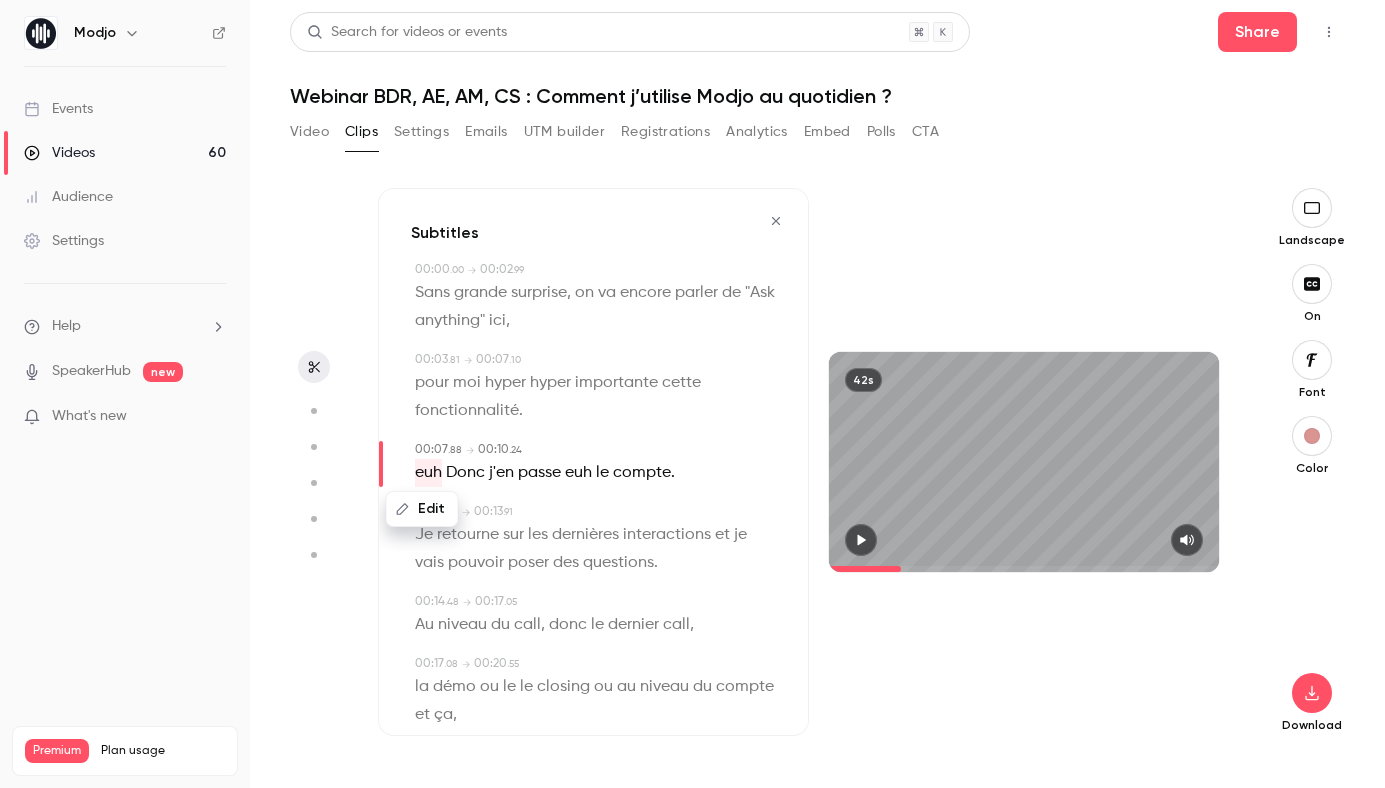 click on "euh" at bounding box center [428, 473] 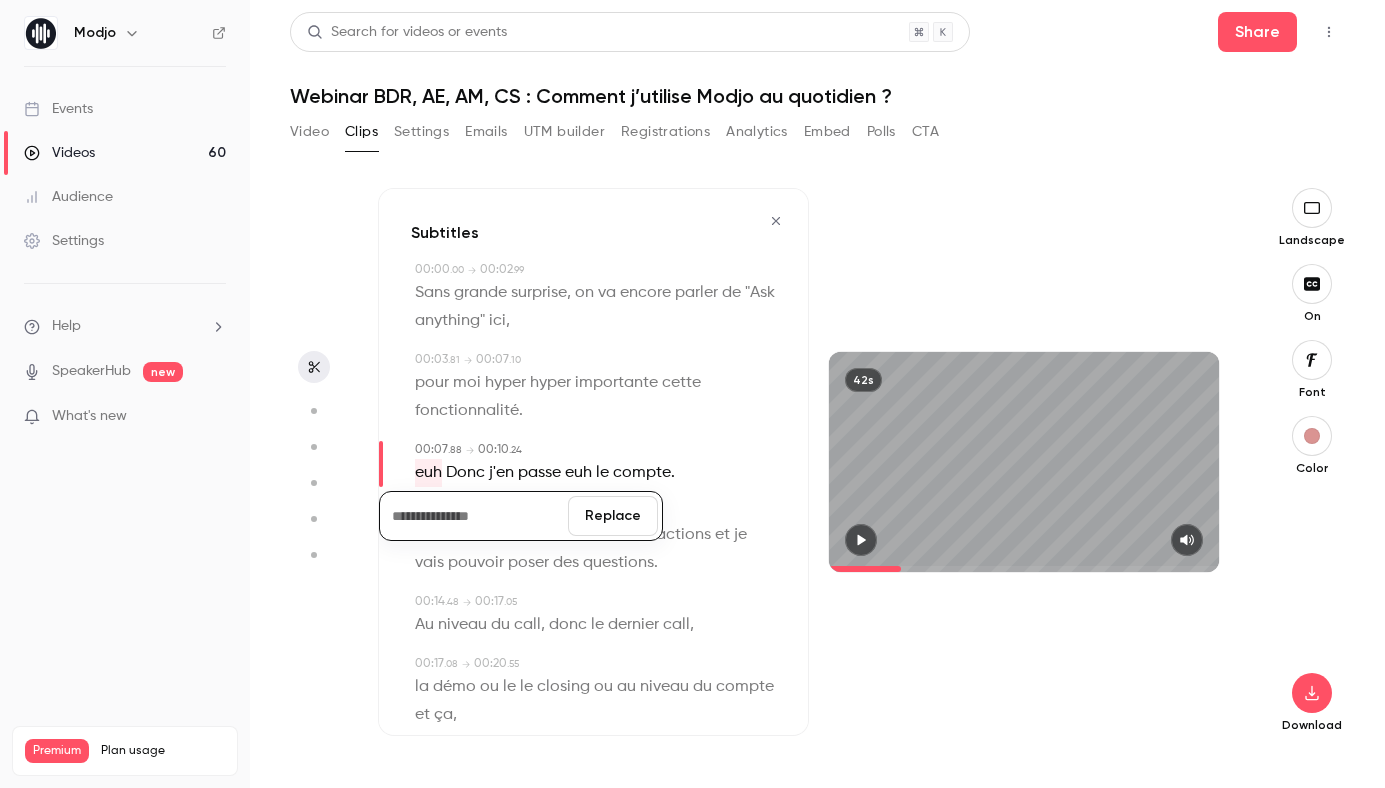 click on "Replace" at bounding box center (613, 516) 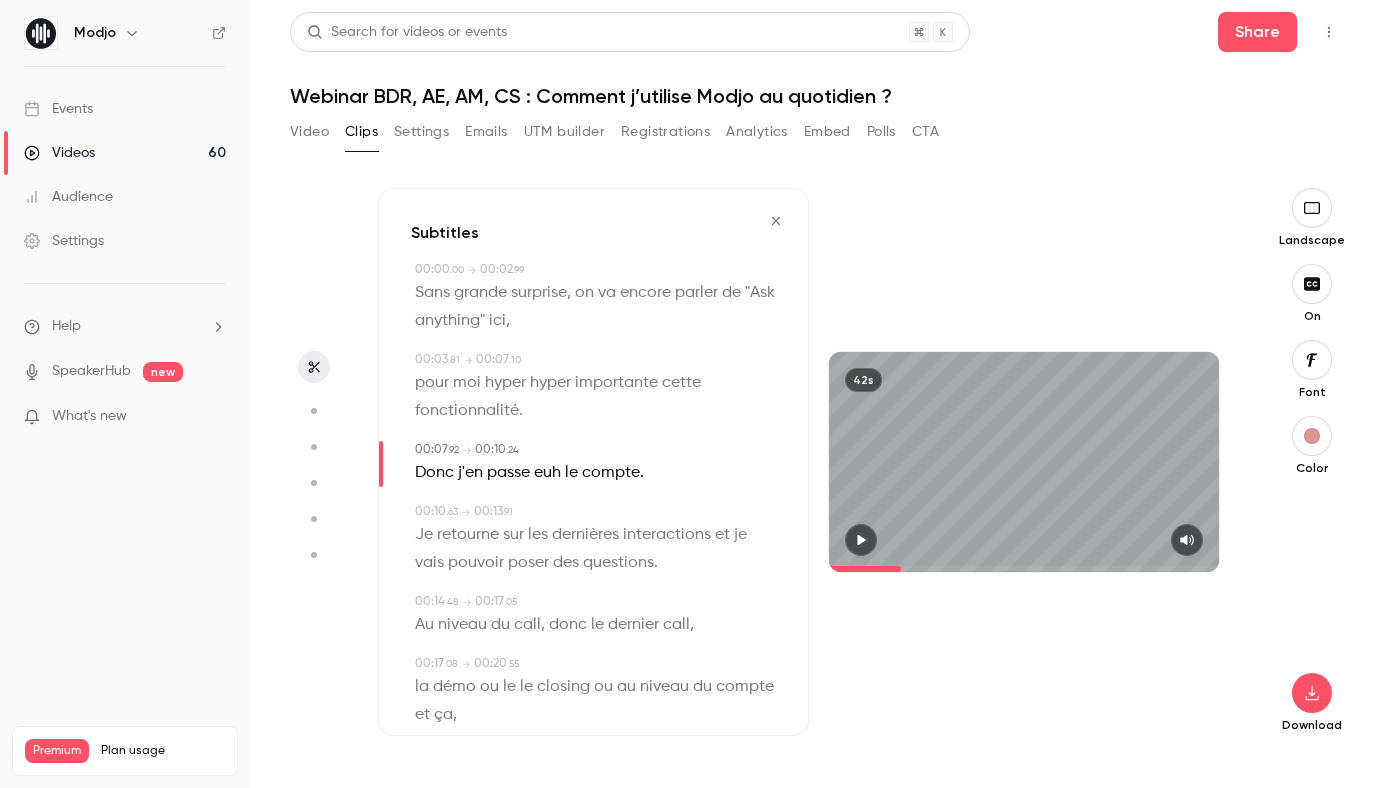 click on "euh" at bounding box center [547, 473] 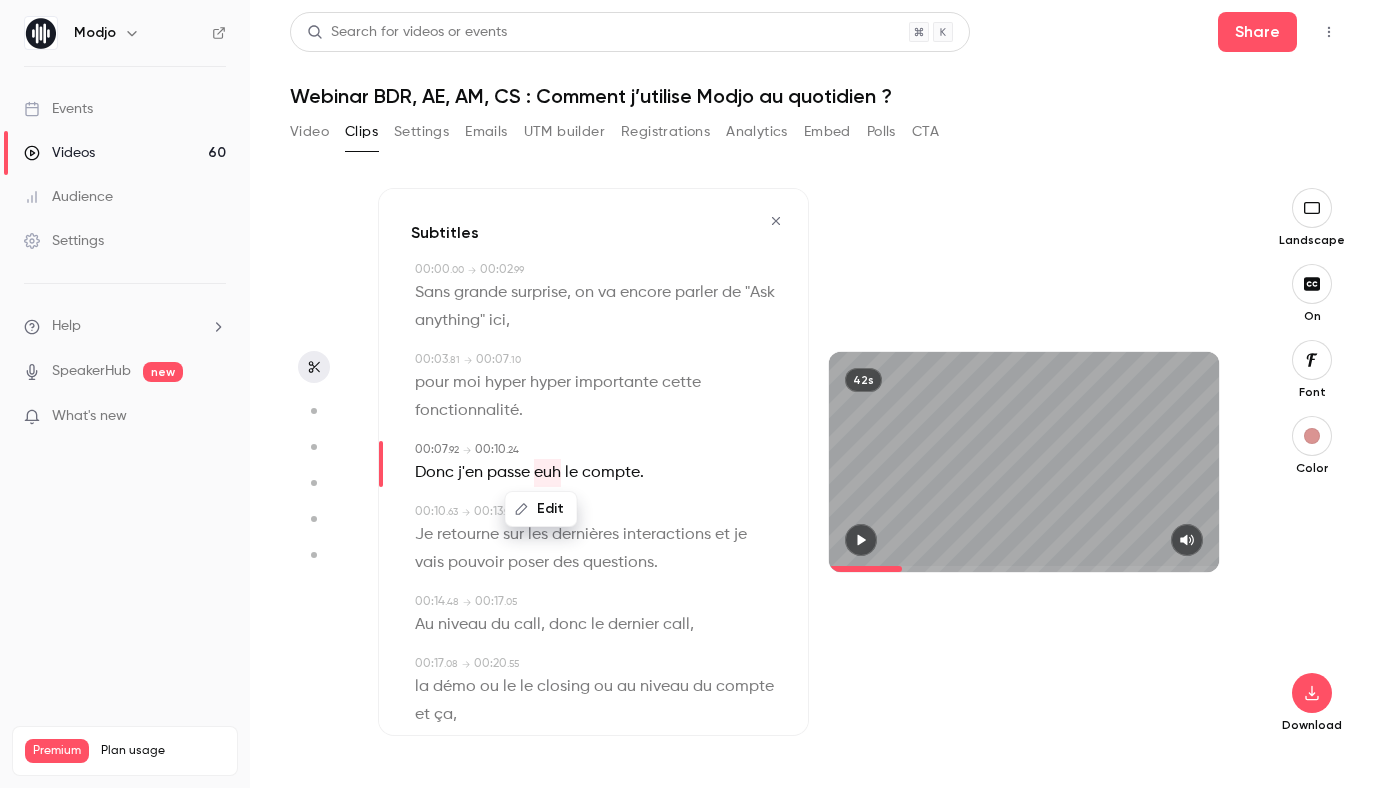 click on "Edit" at bounding box center [541, 509] 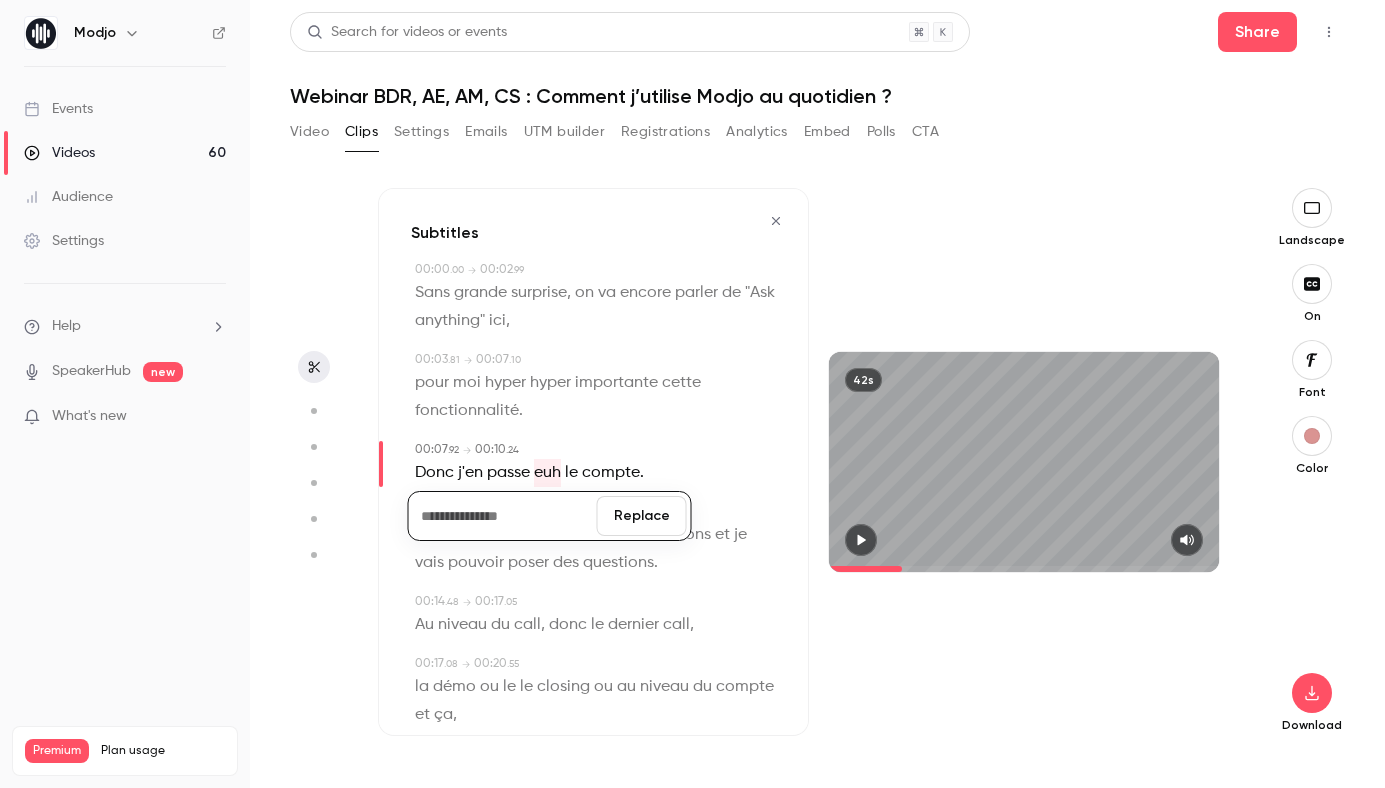 click on "Replace" at bounding box center (642, 516) 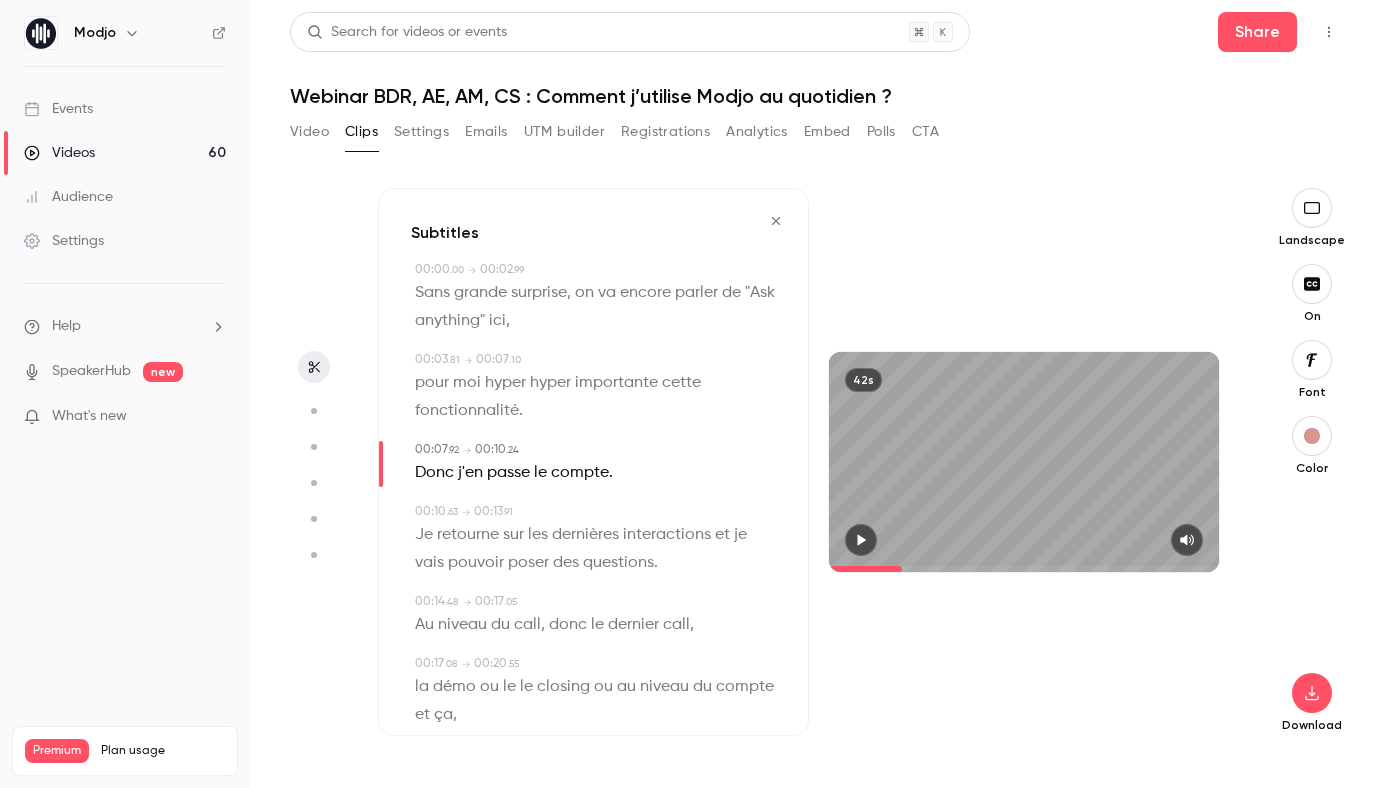 click on "Donc" at bounding box center (434, 473) 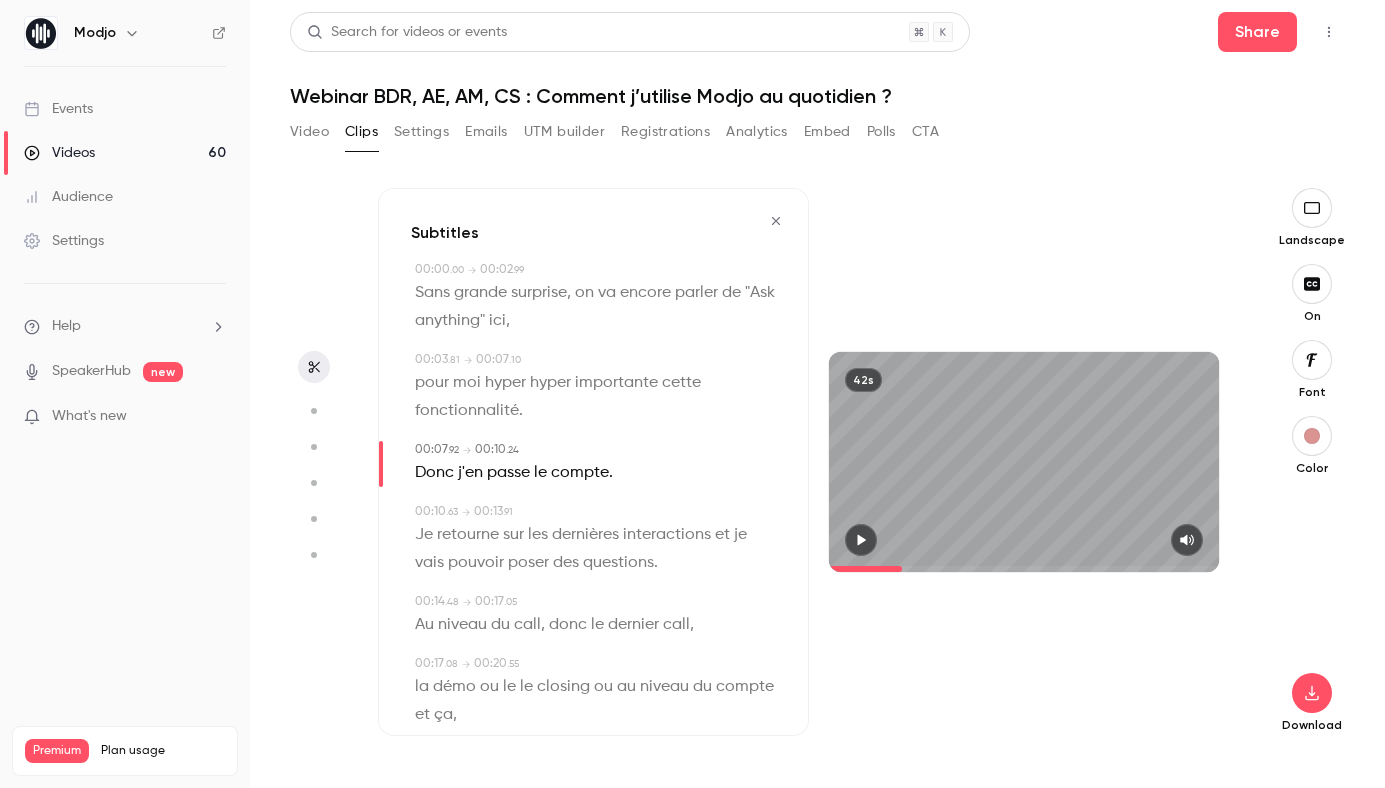click 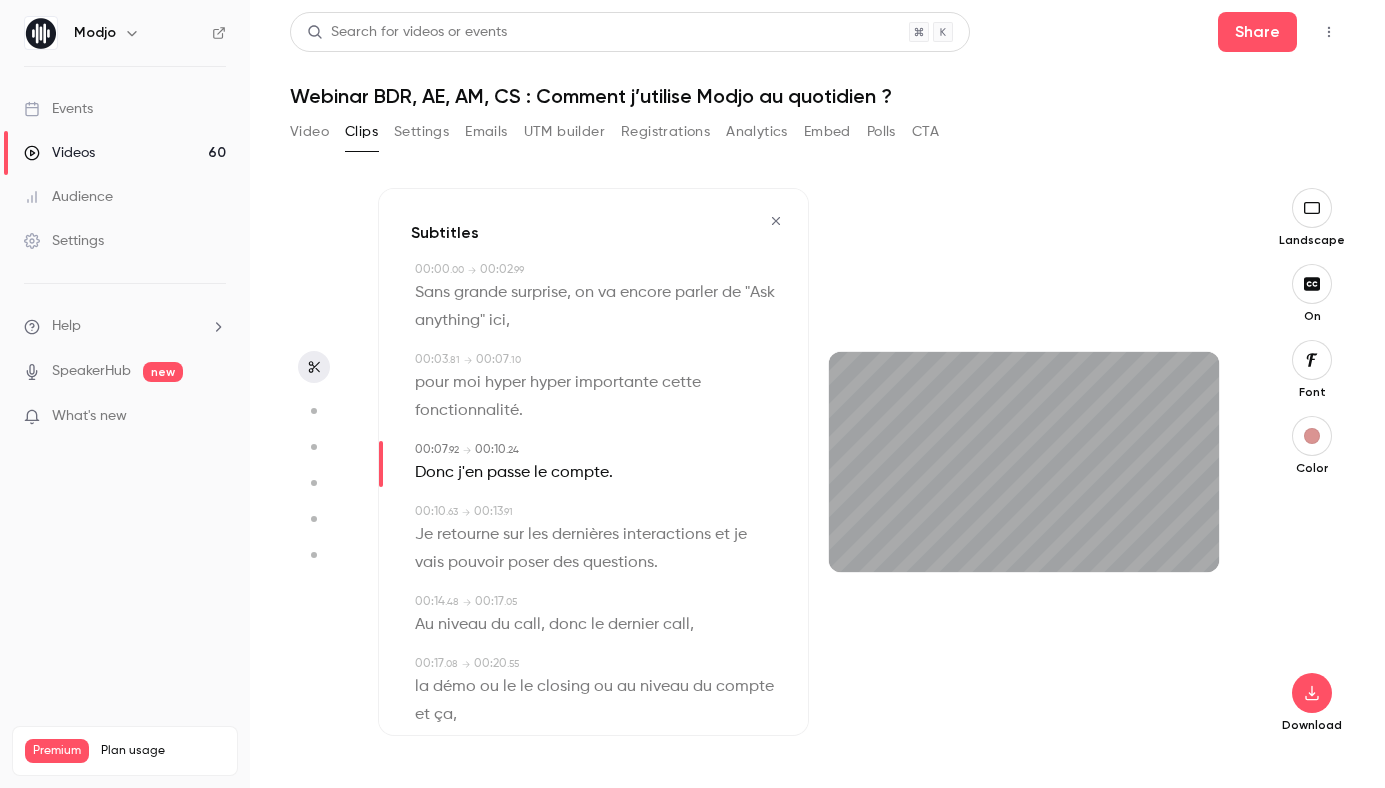 click on "j'en" at bounding box center [470, 473] 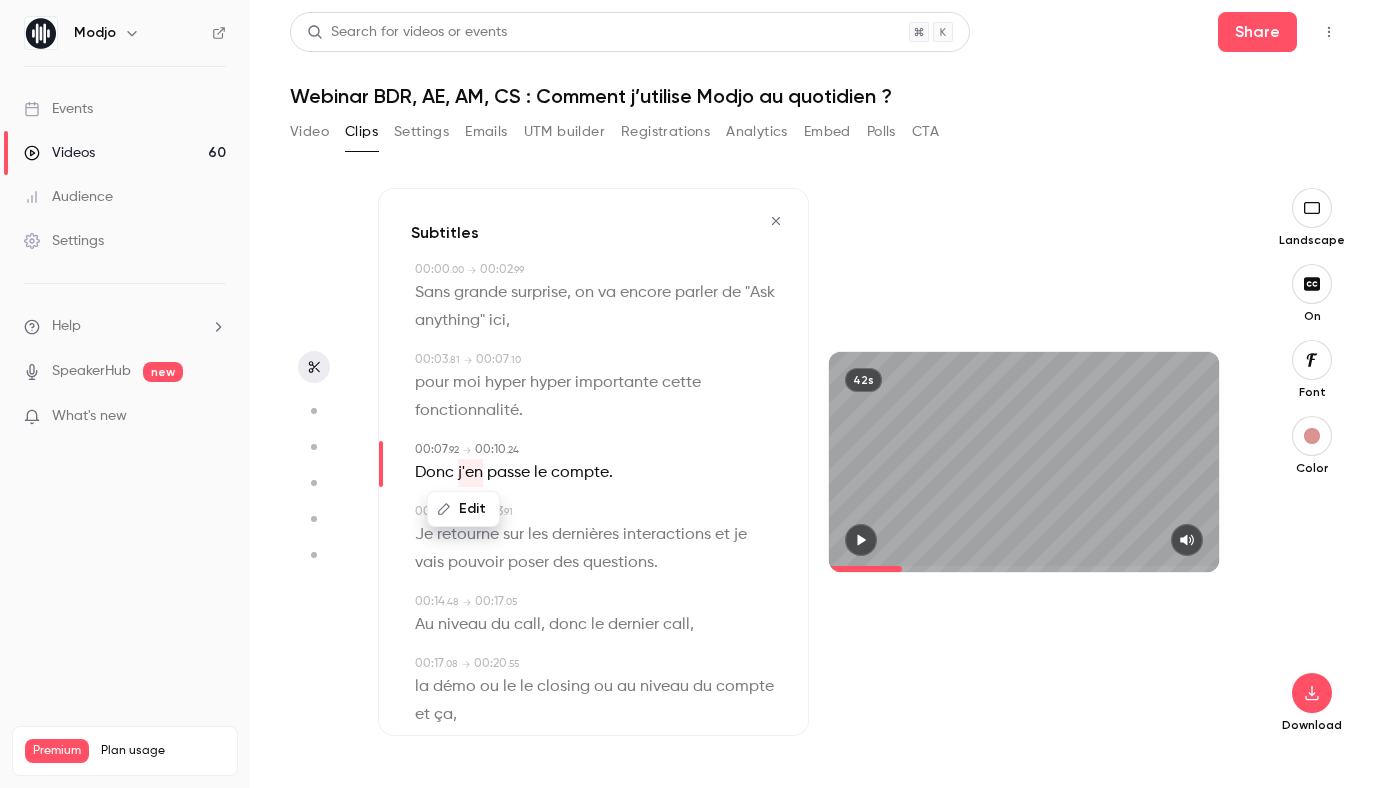 click on "Edit" at bounding box center [463, 509] 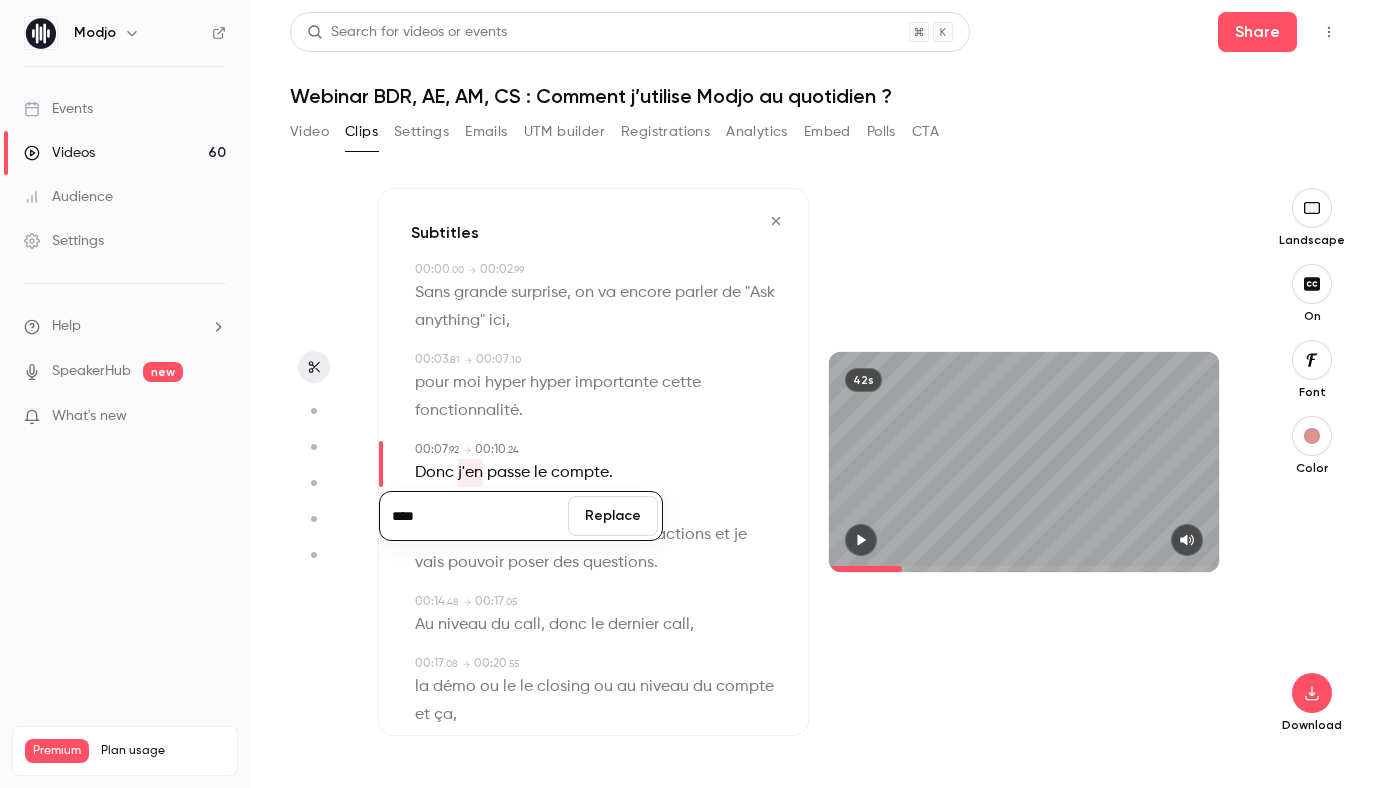 click on "Replace" at bounding box center [613, 516] 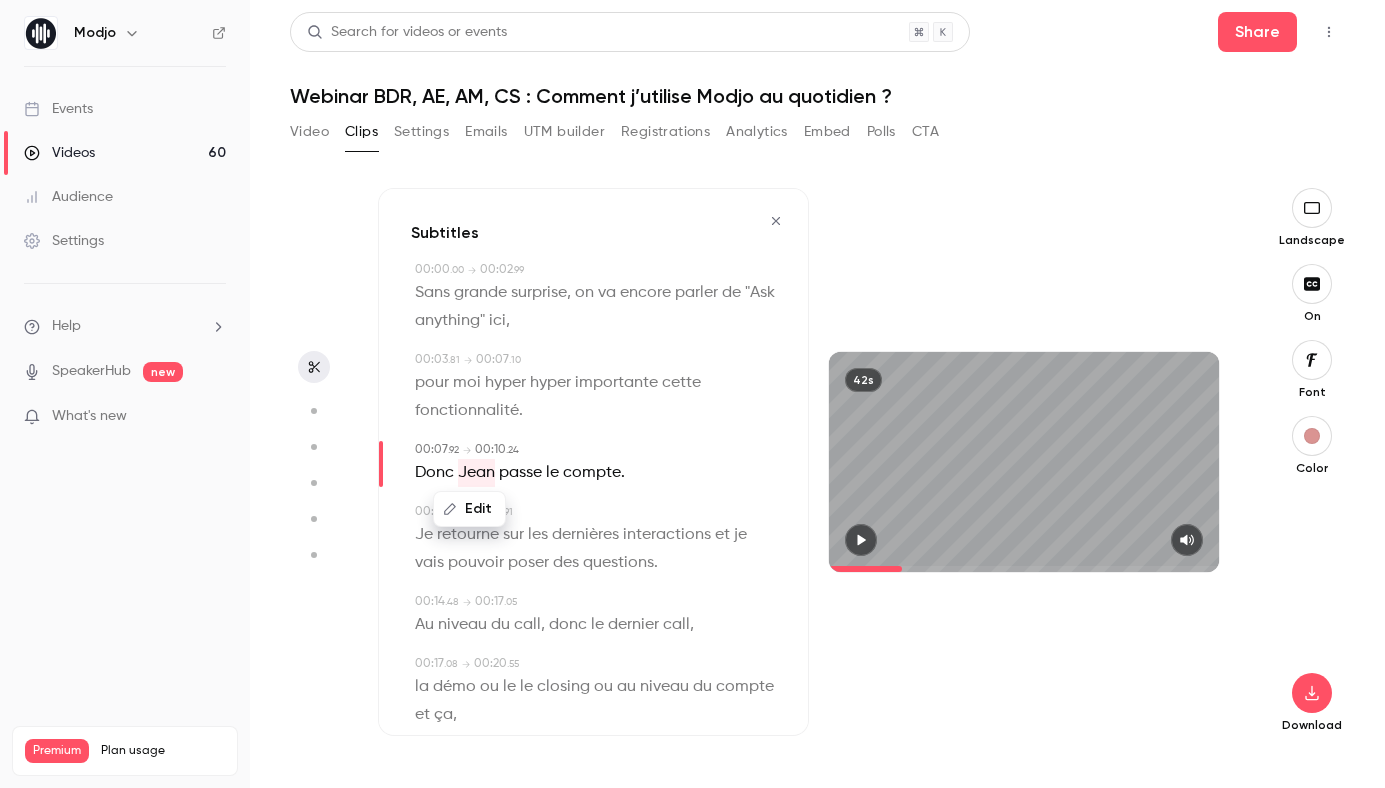 scroll, scrollTop: 29, scrollLeft: 0, axis: vertical 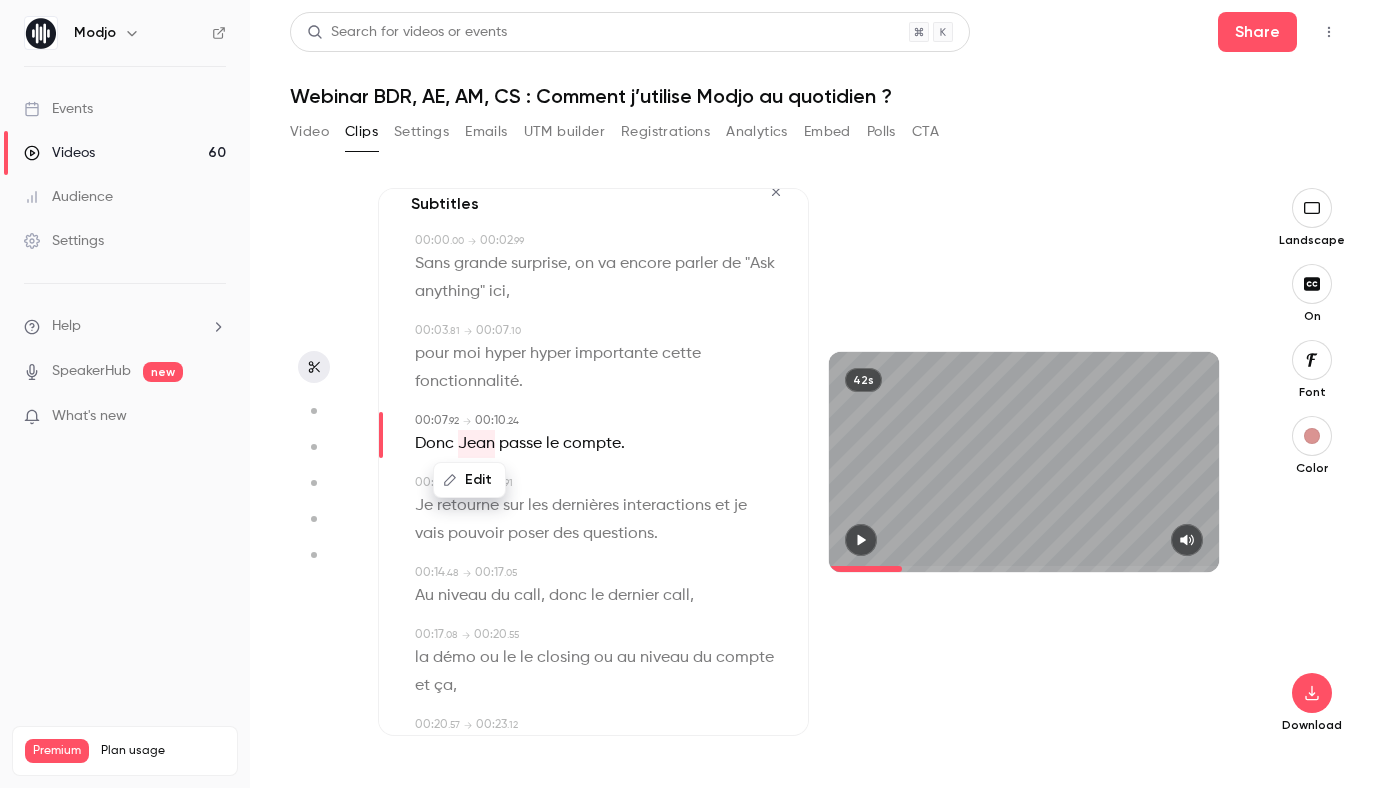 click on "compte" at bounding box center (592, 444) 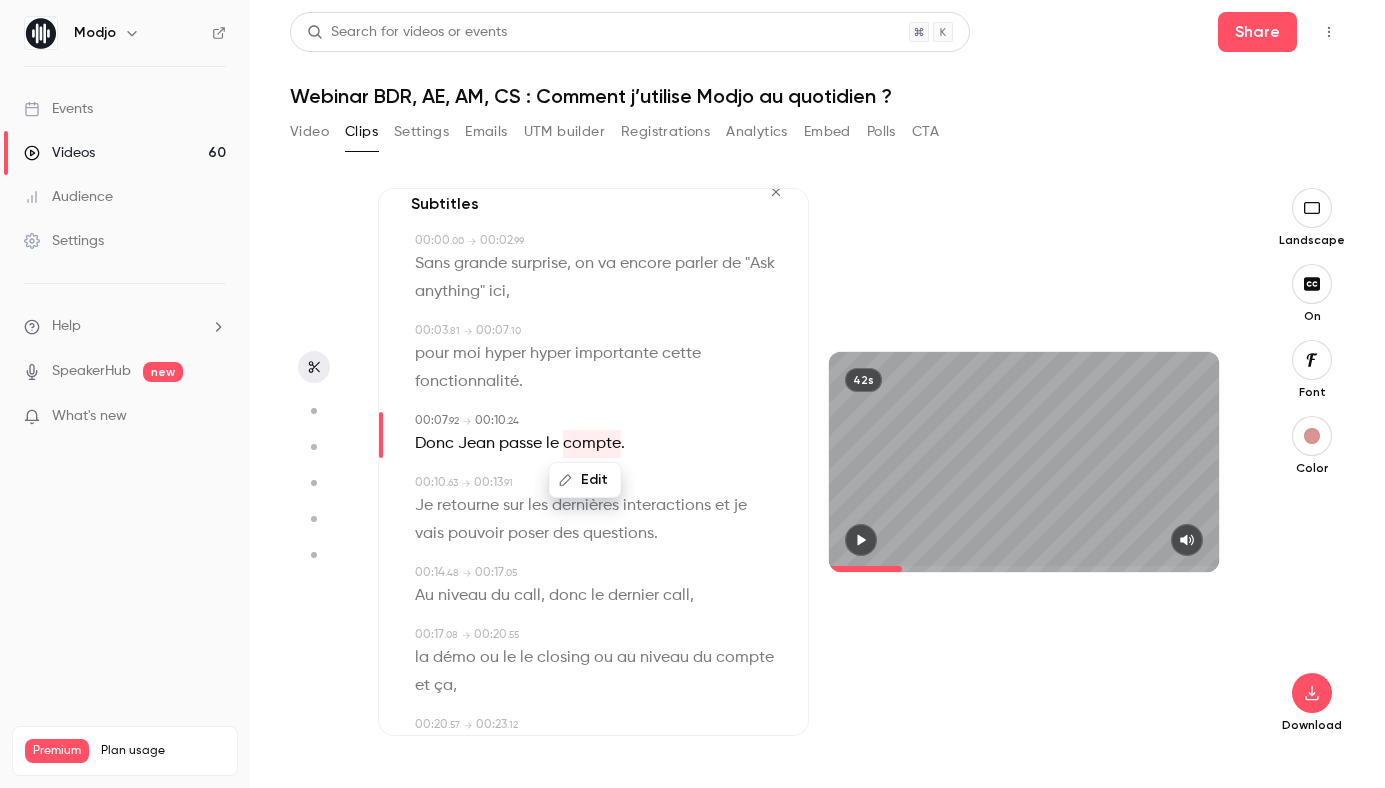 click on "Edit" at bounding box center (585, 480) 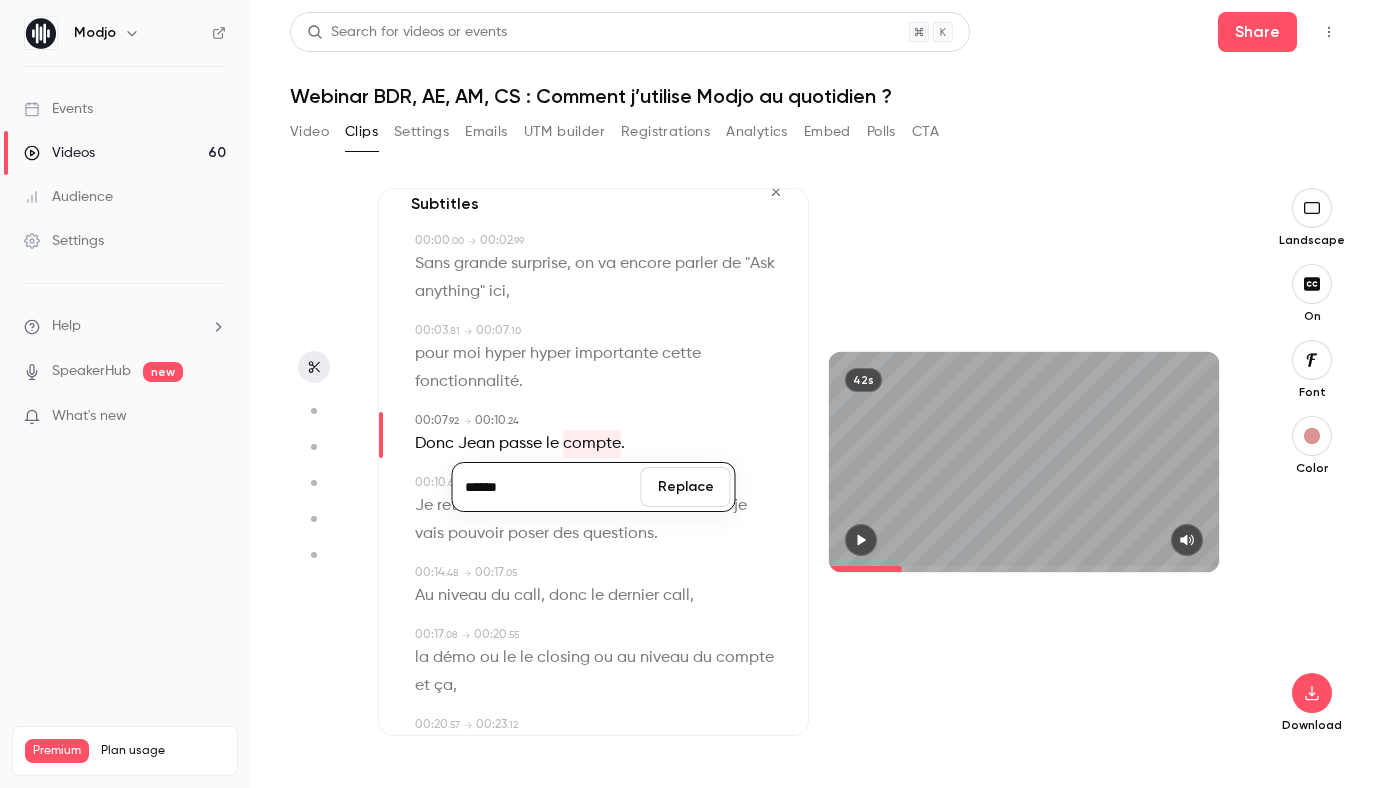 click on "******" at bounding box center (547, 487) 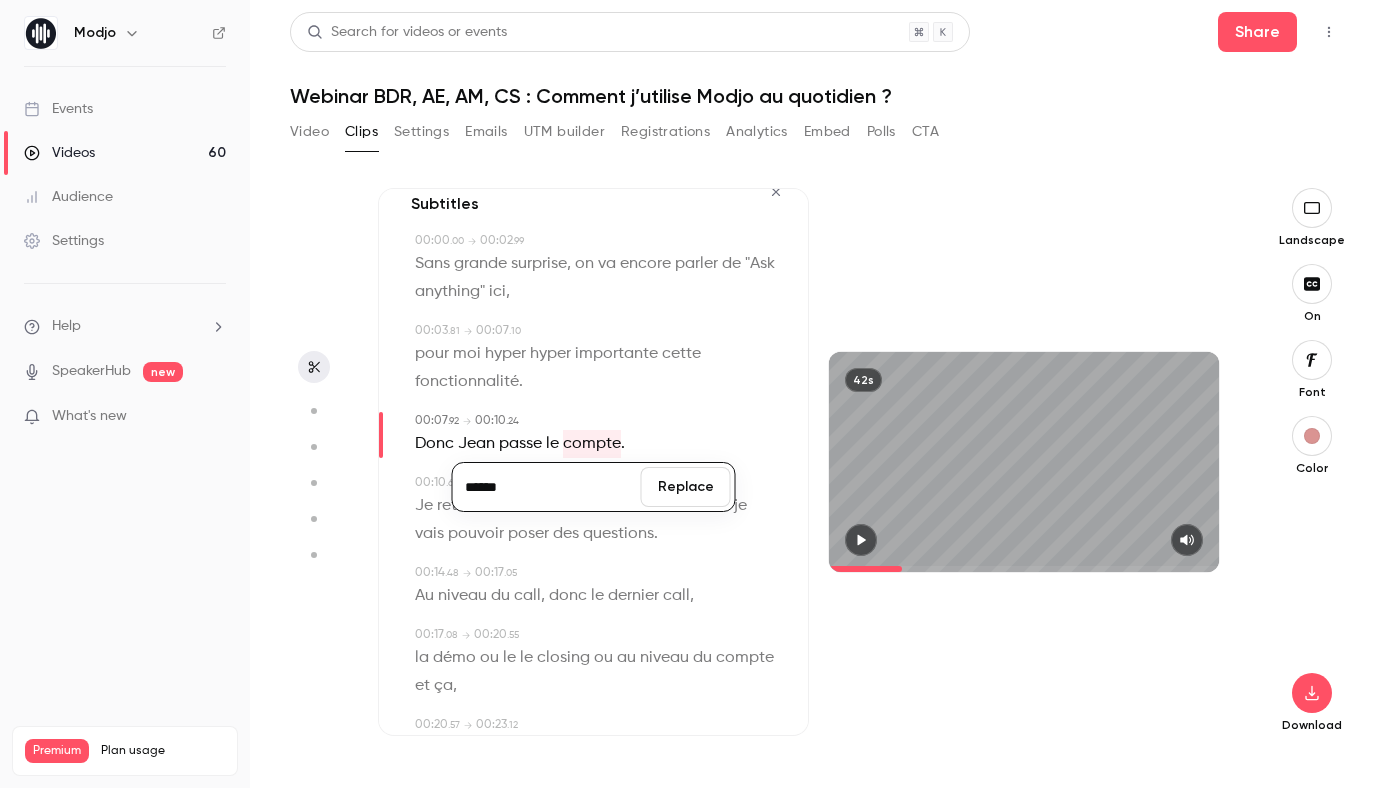 click on "Replace" at bounding box center [686, 487] 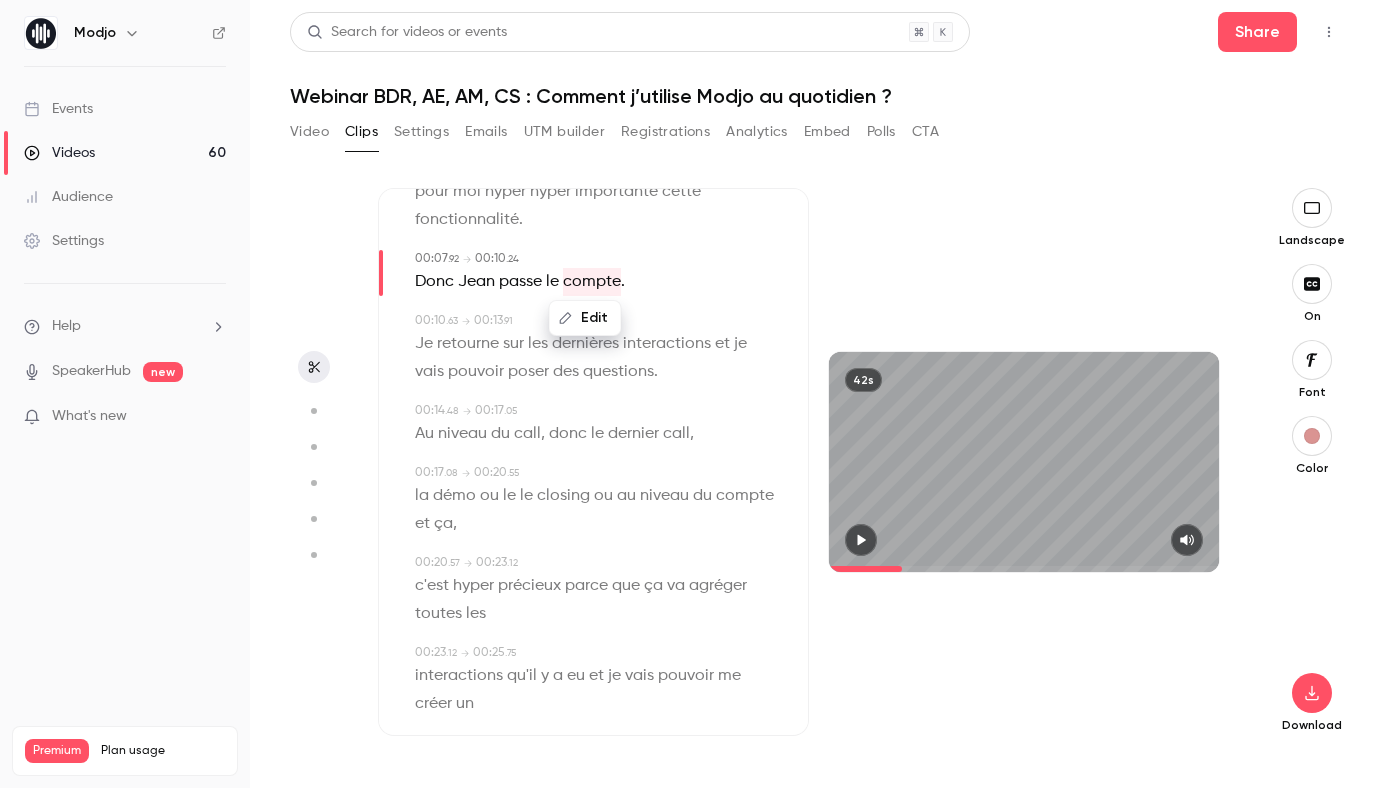 scroll, scrollTop: 193, scrollLeft: 0, axis: vertical 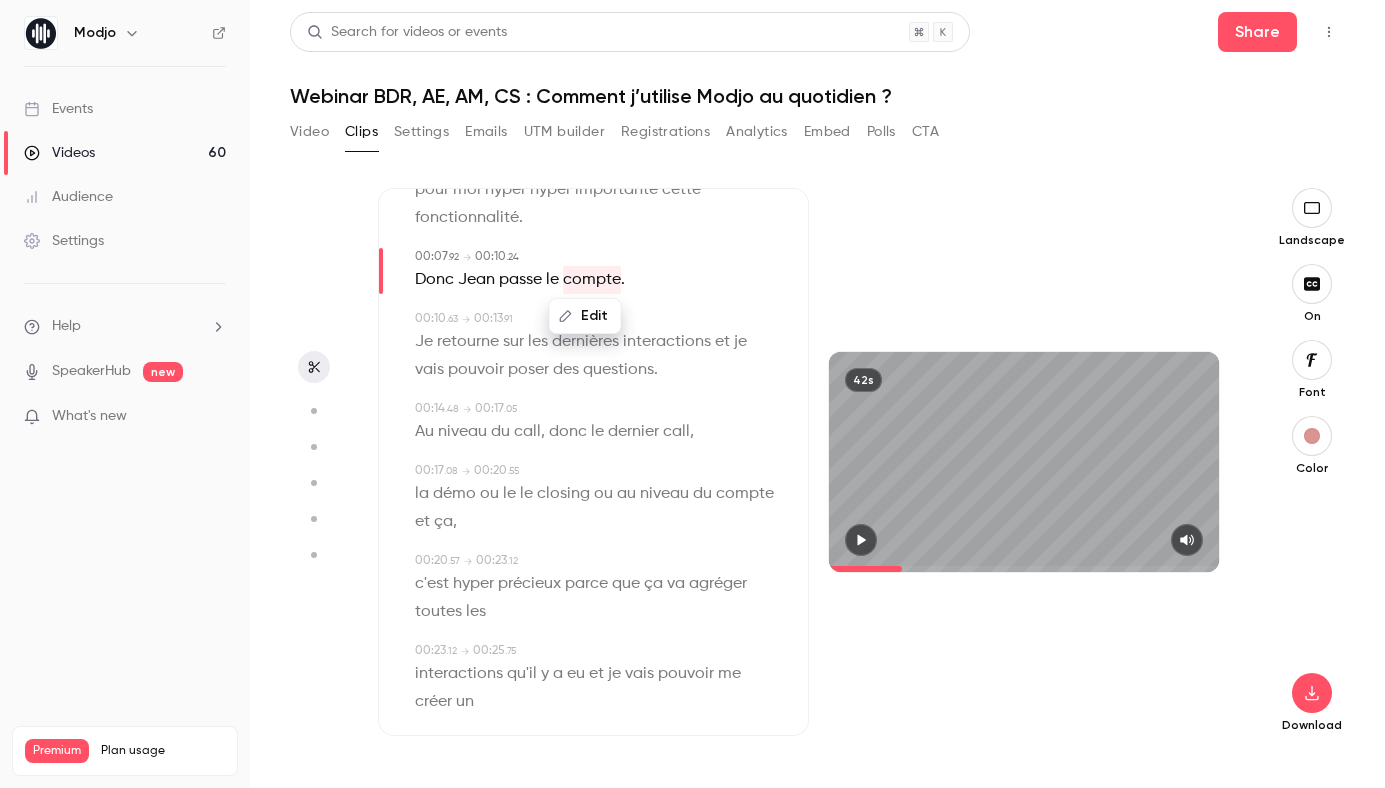 click on "le" at bounding box center (509, 494) 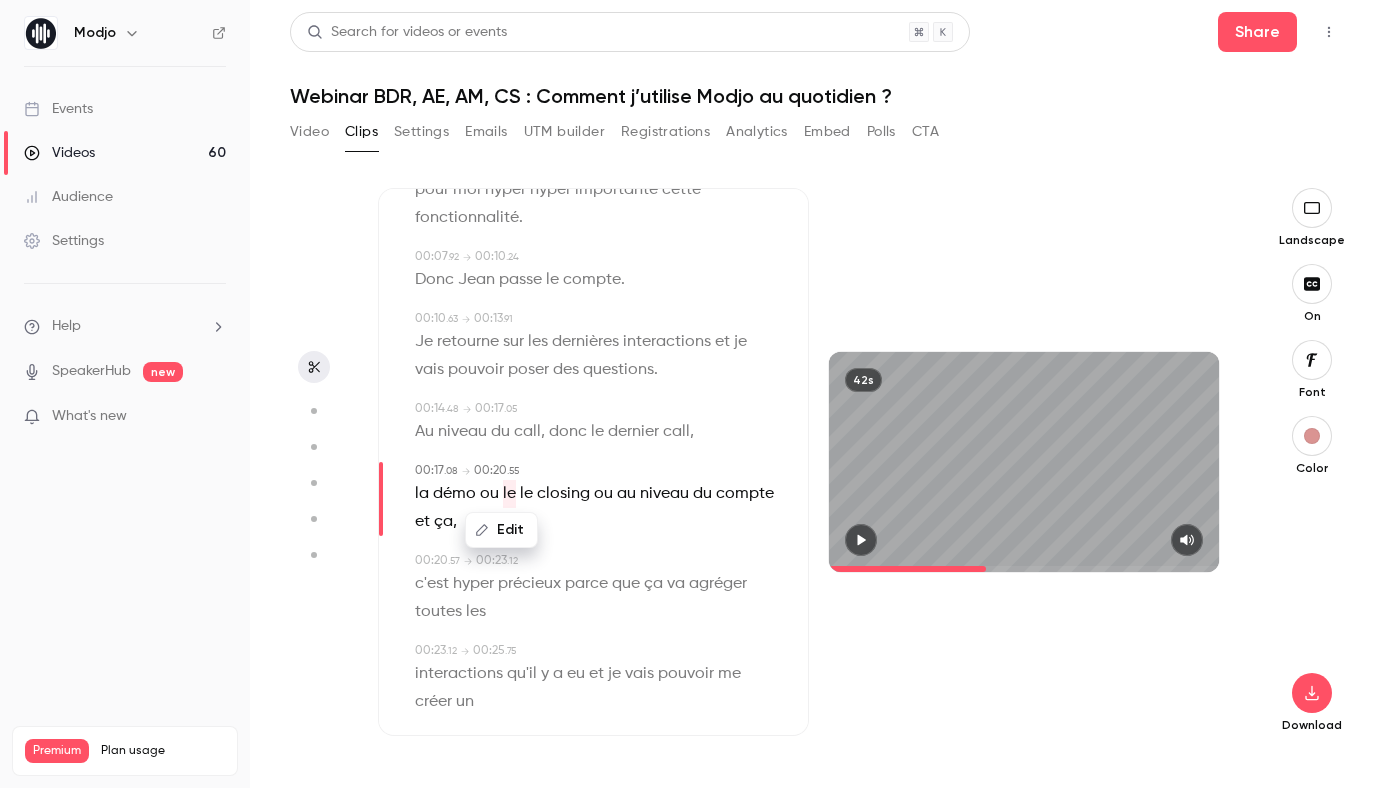 click on "Edit" at bounding box center (501, 530) 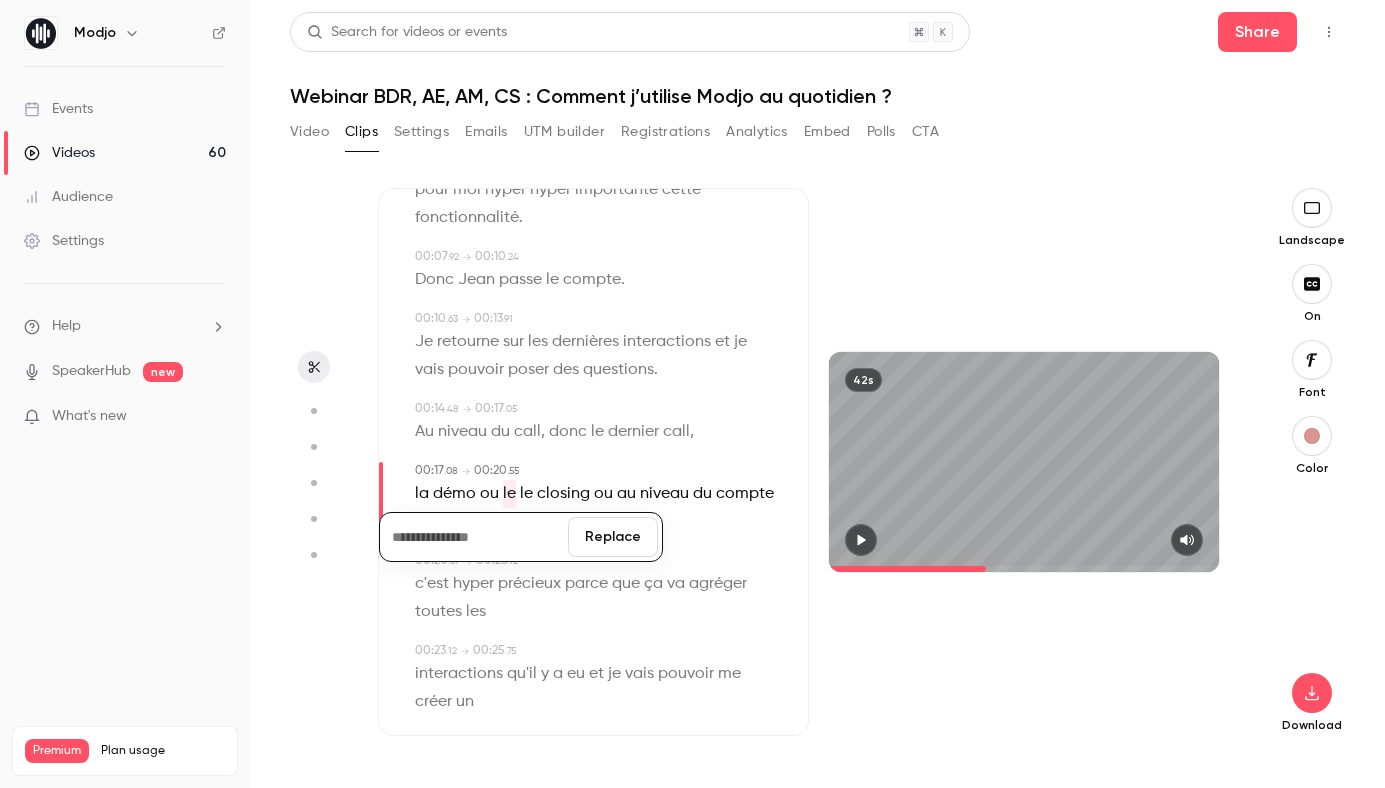 click on "Replace" at bounding box center [613, 537] 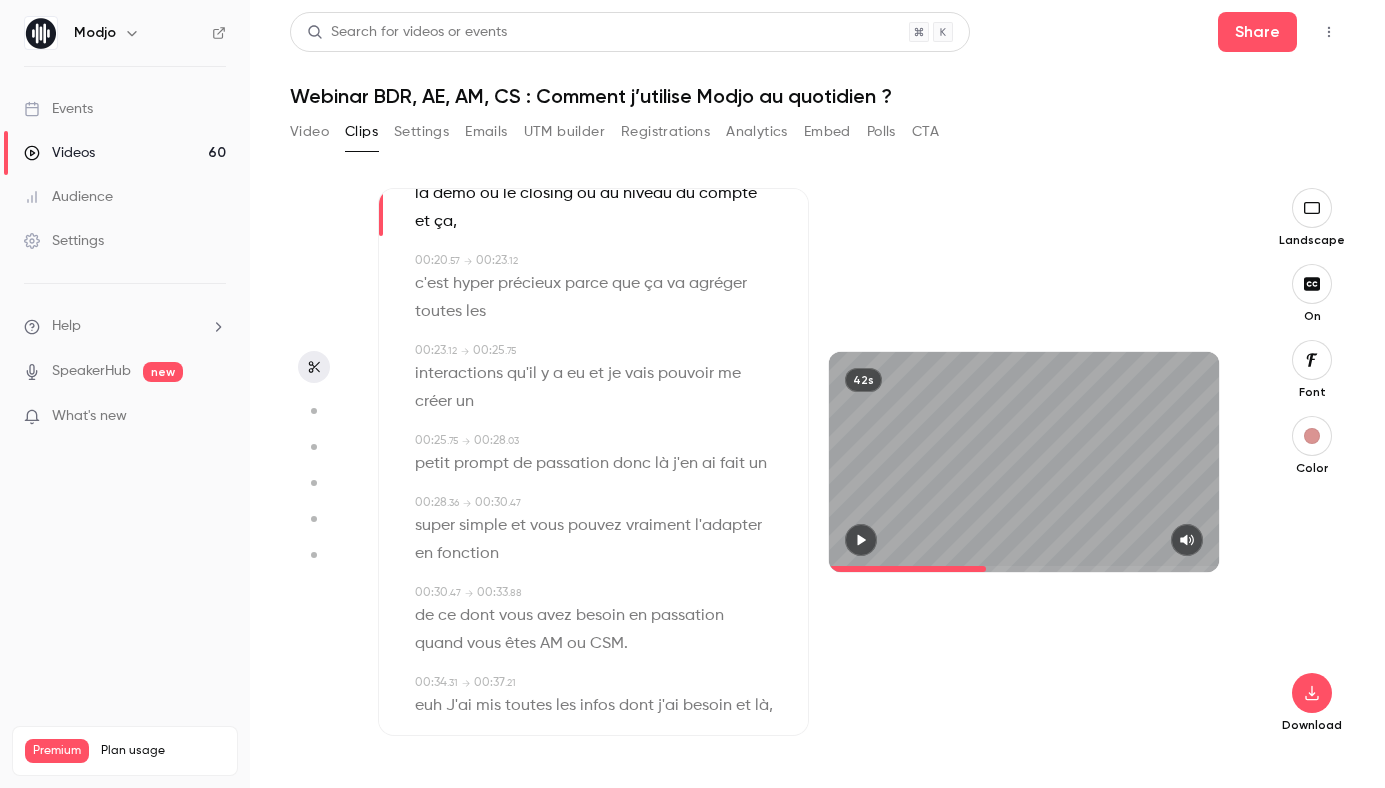 scroll, scrollTop: 500, scrollLeft: 0, axis: vertical 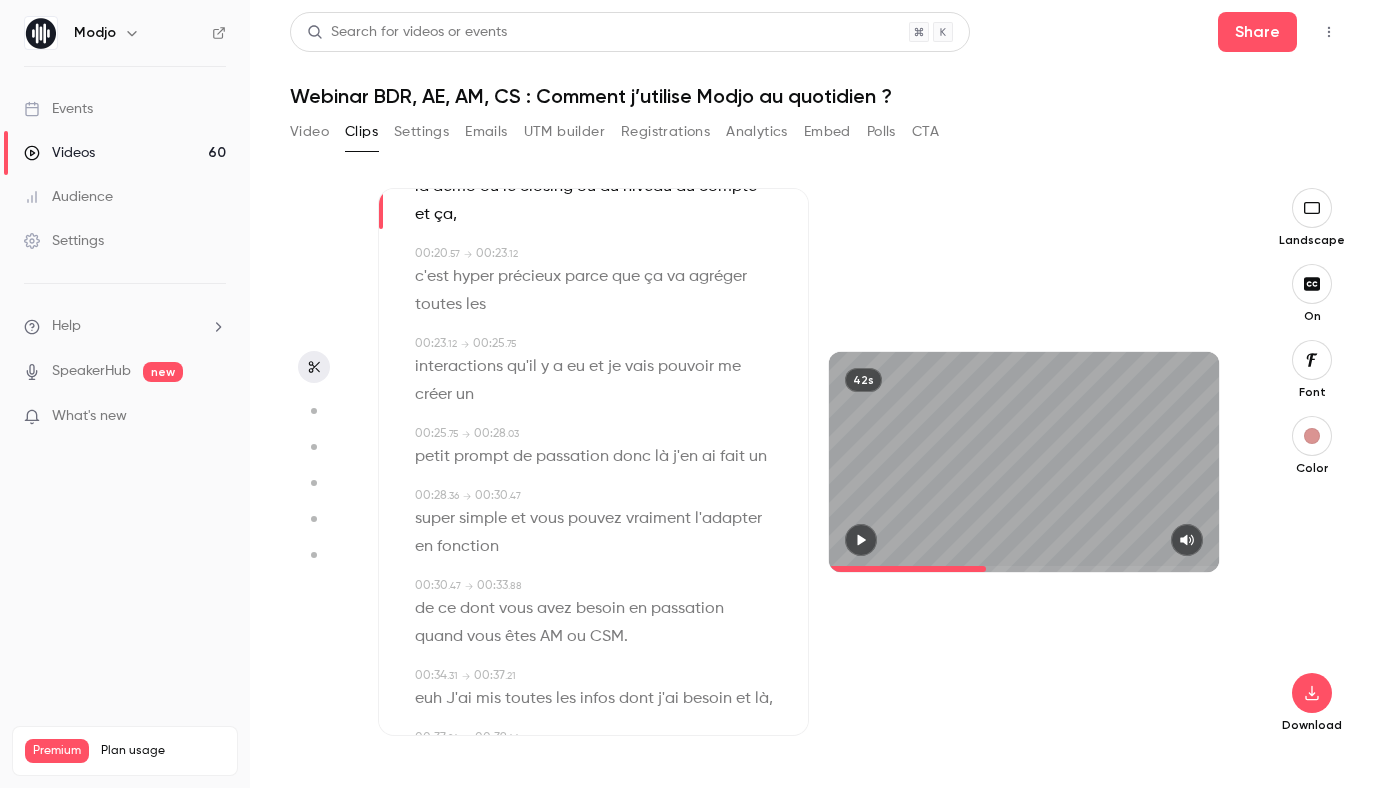 click on "passation" at bounding box center (572, 457) 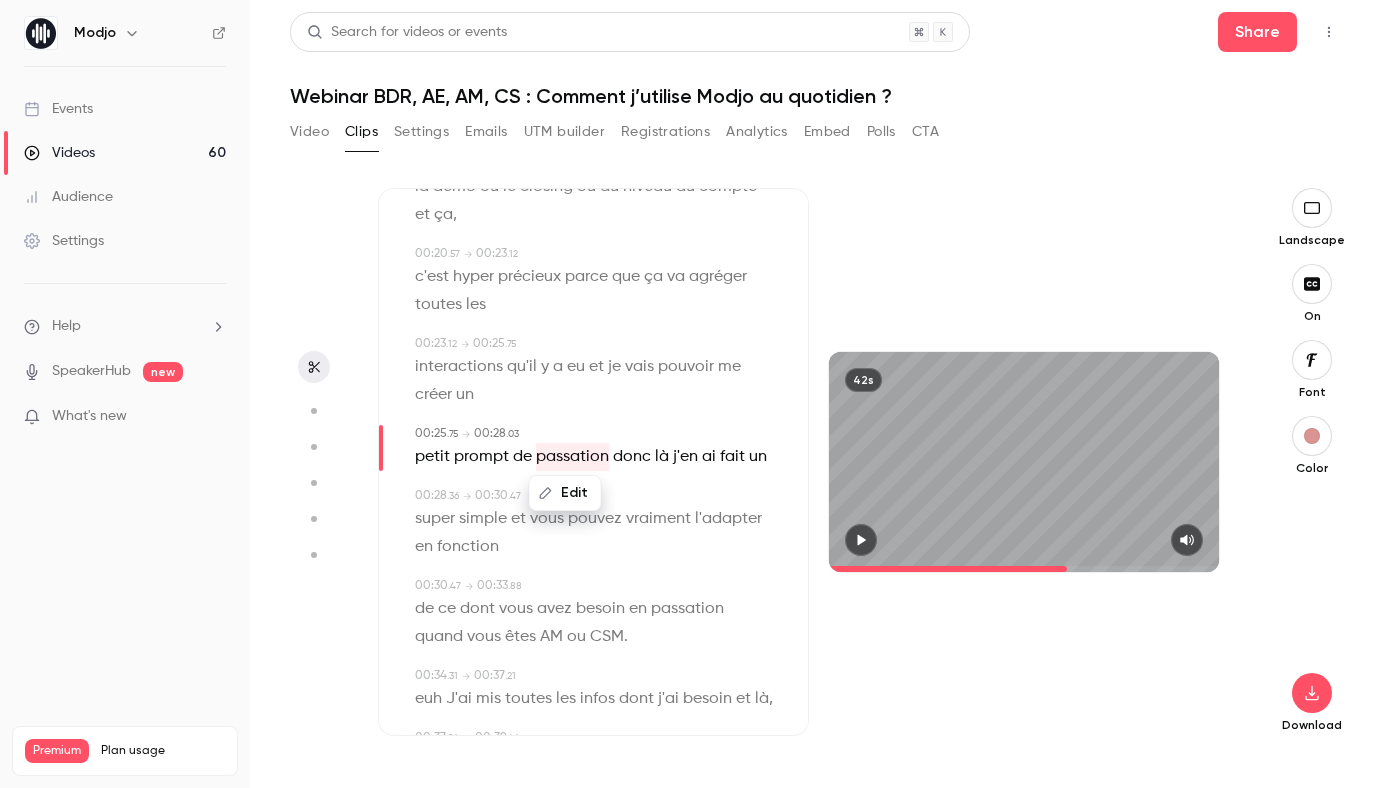 click on "Edit" at bounding box center [565, 493] 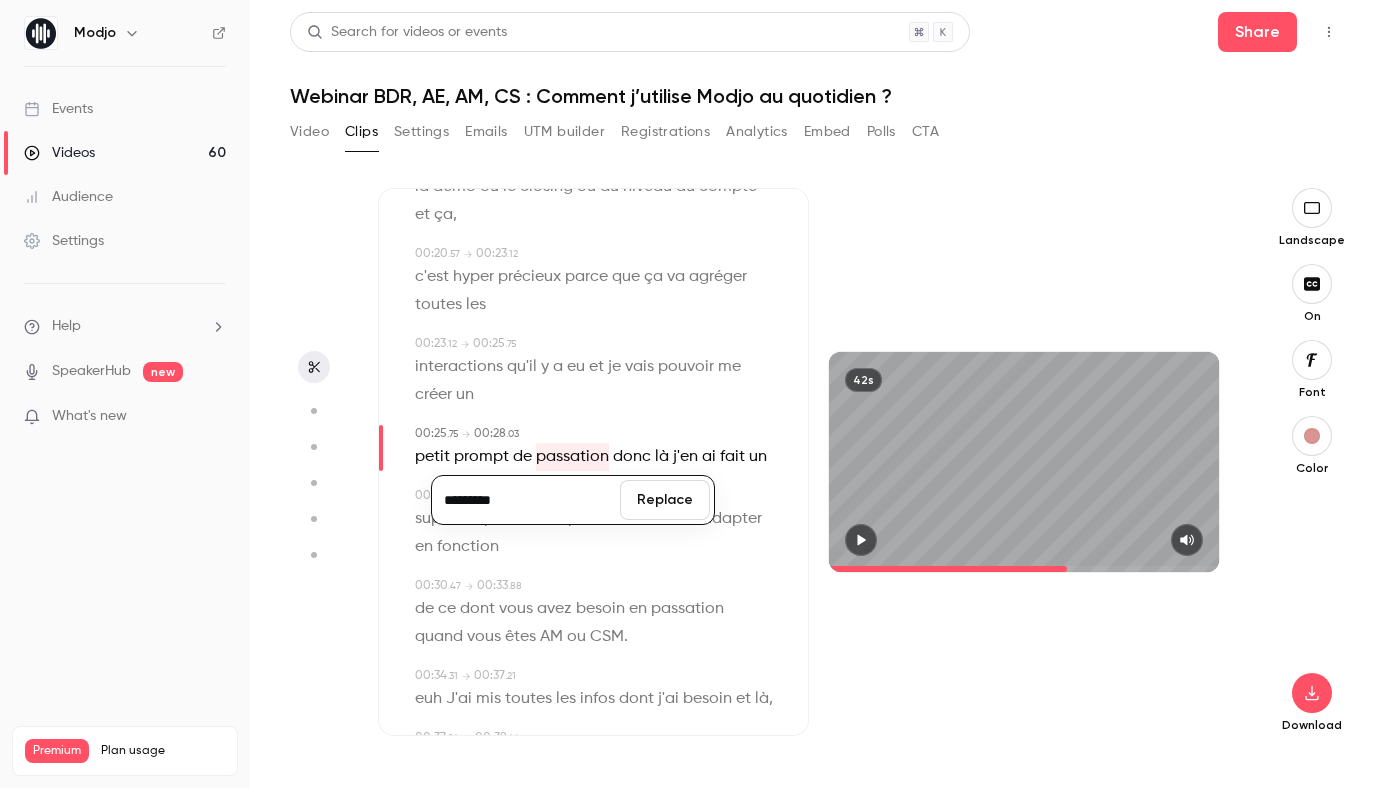 click on "*********" at bounding box center [526, 500] 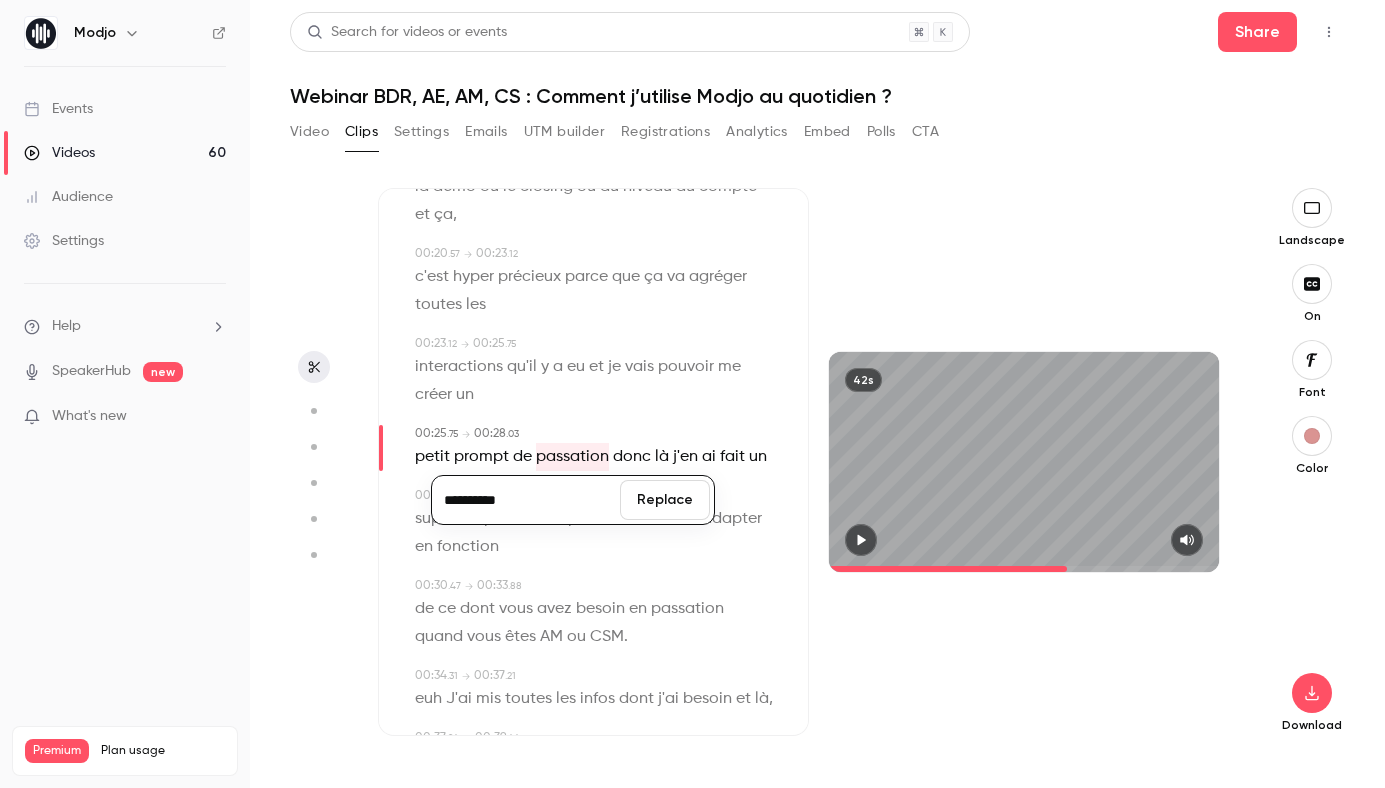 click on "Replace" at bounding box center (665, 500) 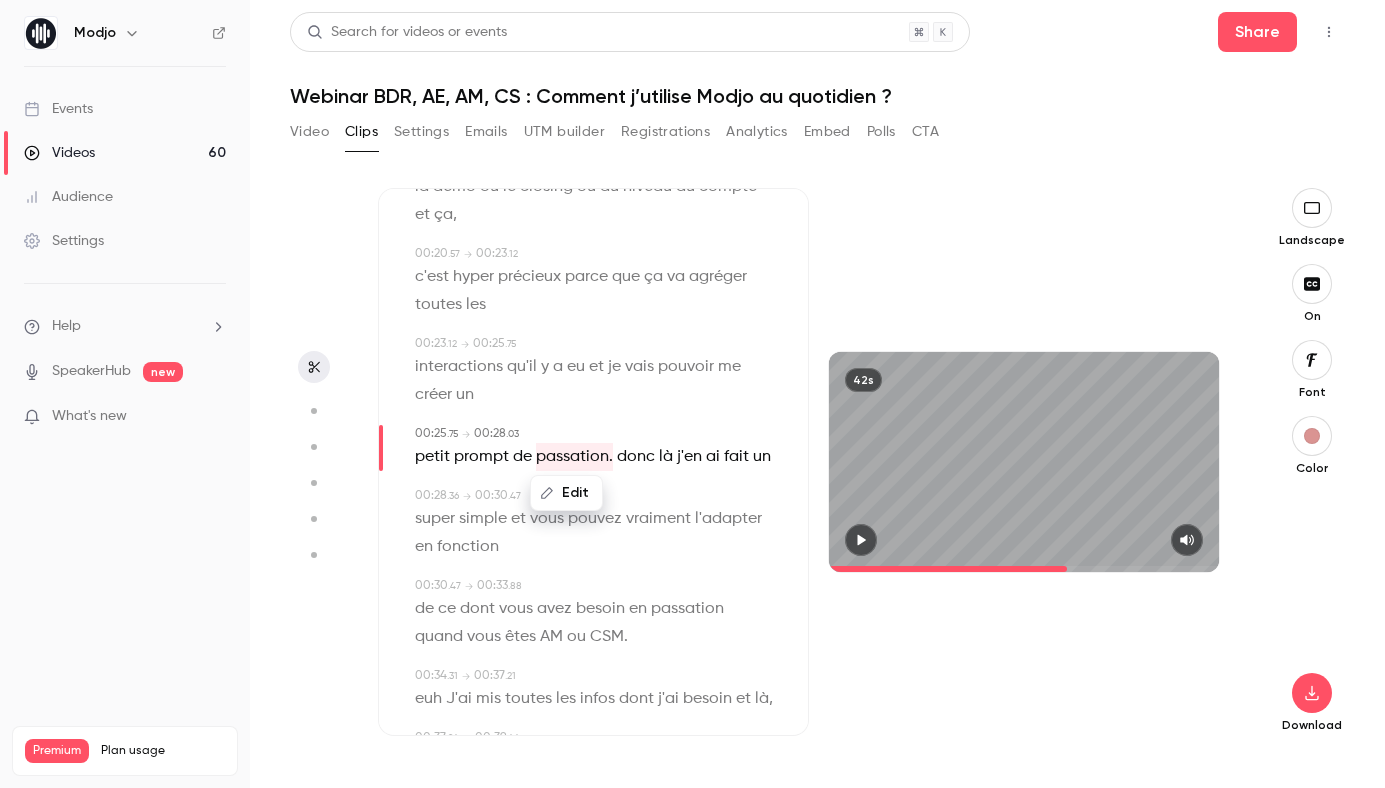click on "donc" at bounding box center [636, 457] 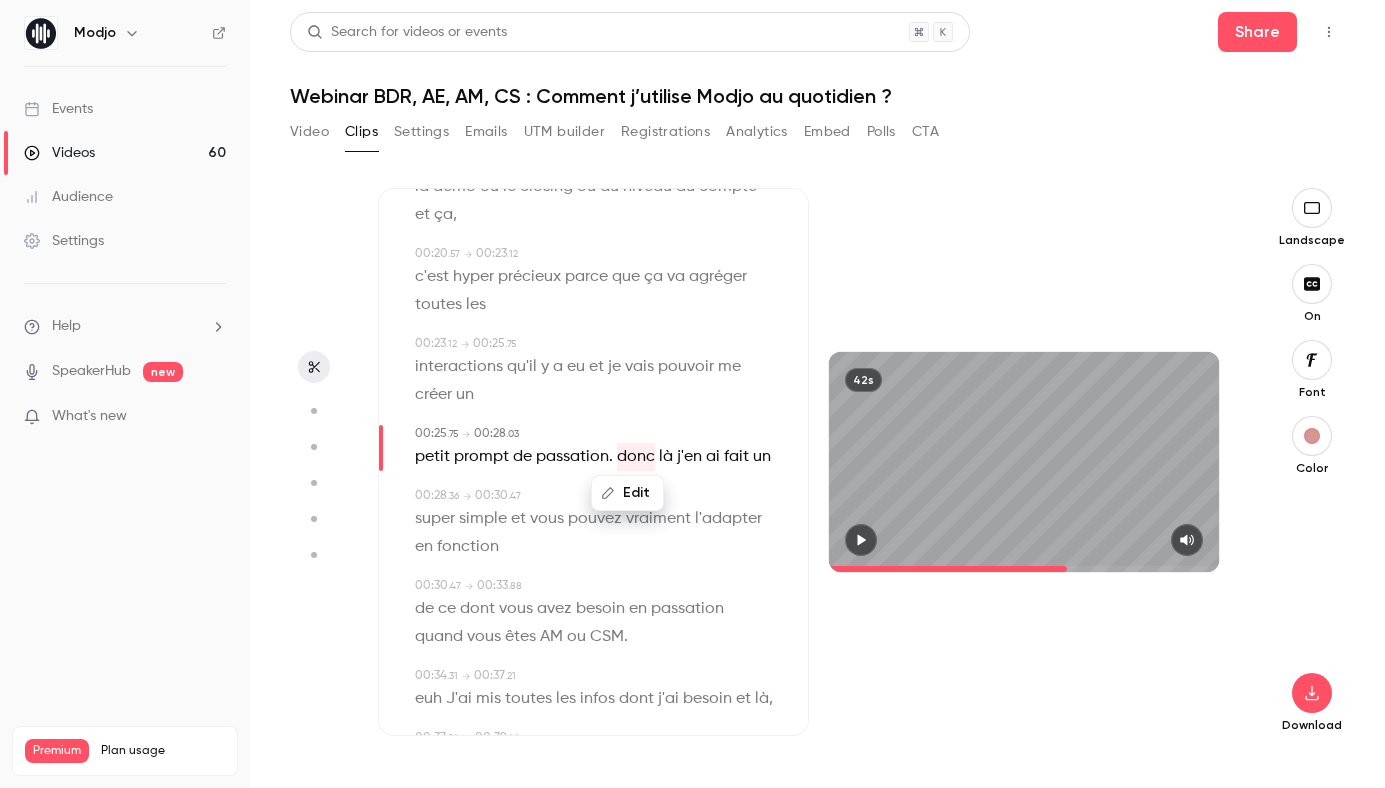 click on "Edit" at bounding box center (627, 493) 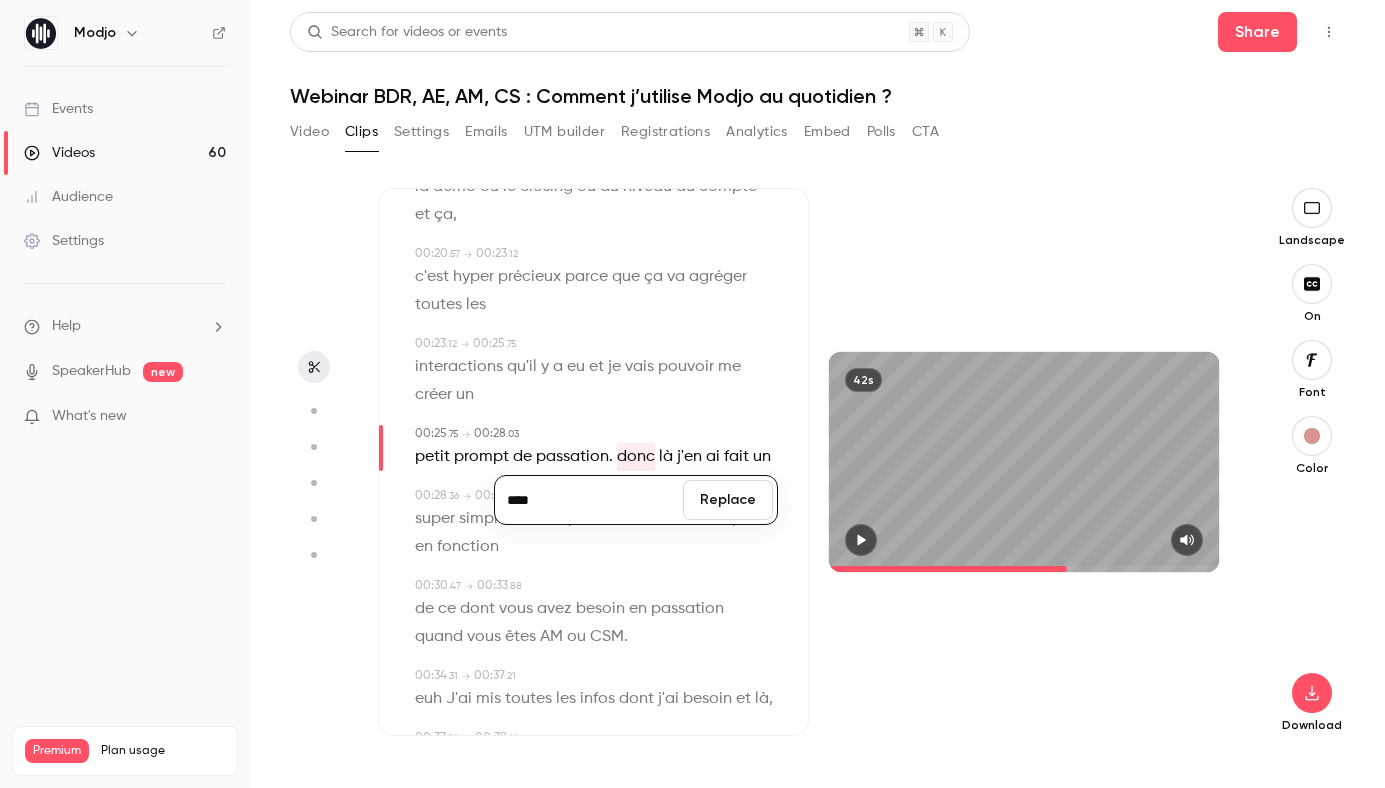 click on "****" at bounding box center (589, 500) 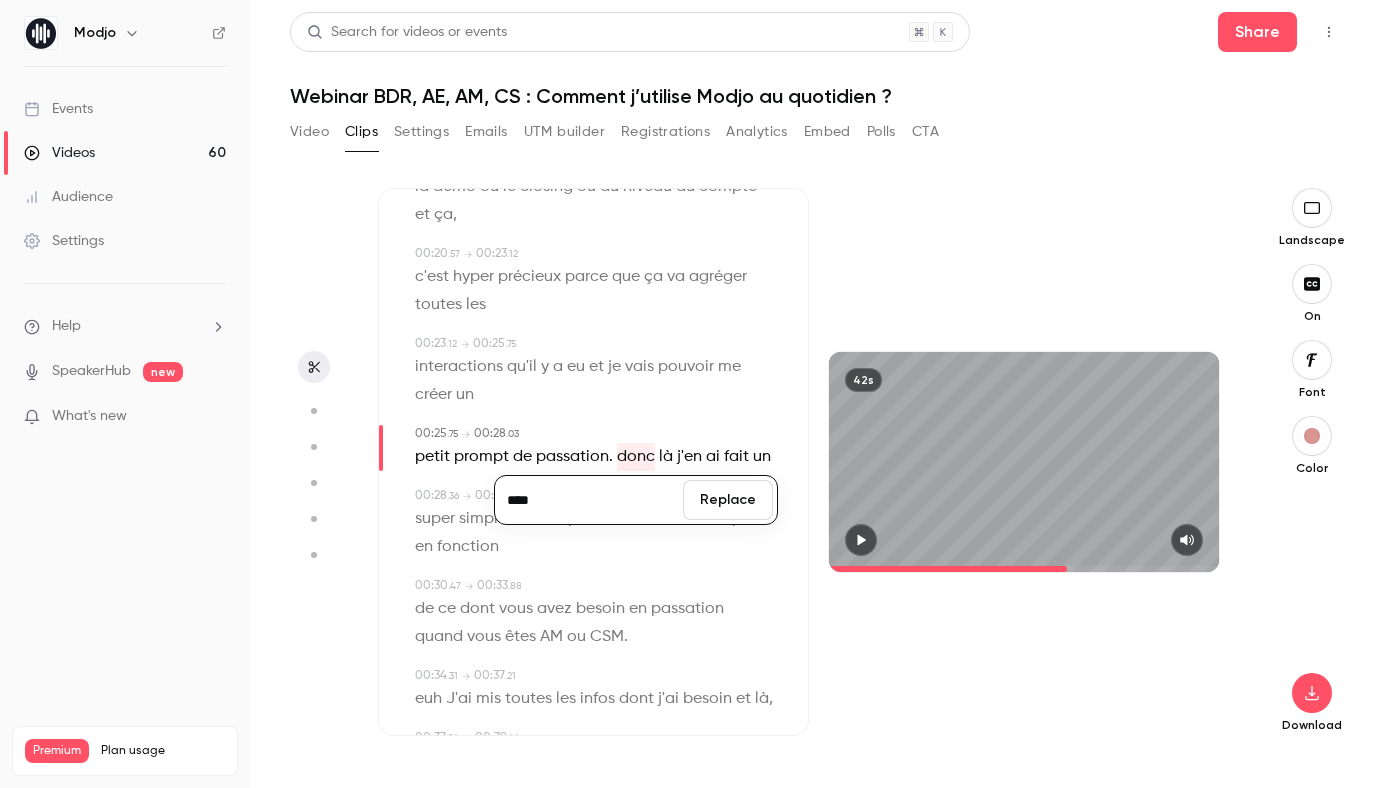 click on "Replace" at bounding box center [728, 500] 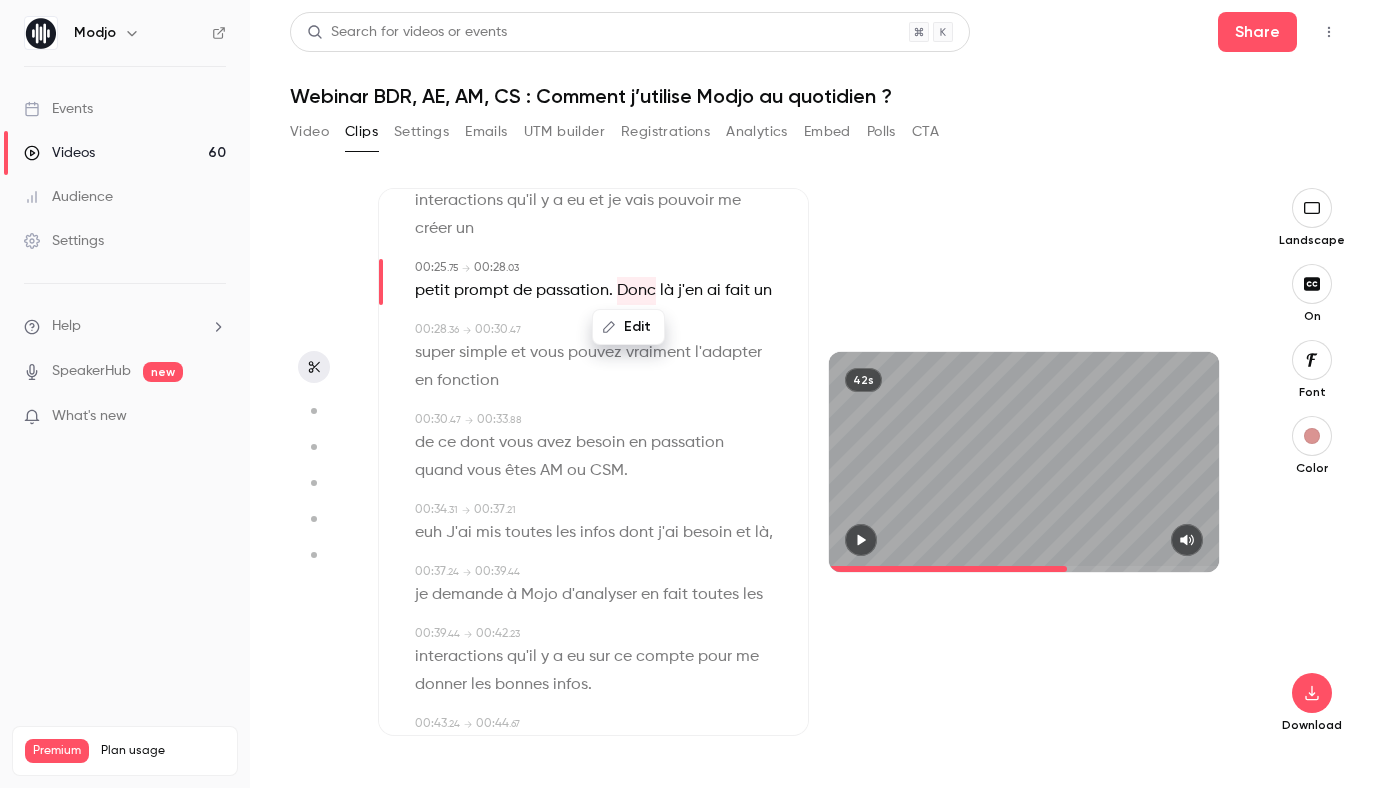 scroll, scrollTop: 680, scrollLeft: 0, axis: vertical 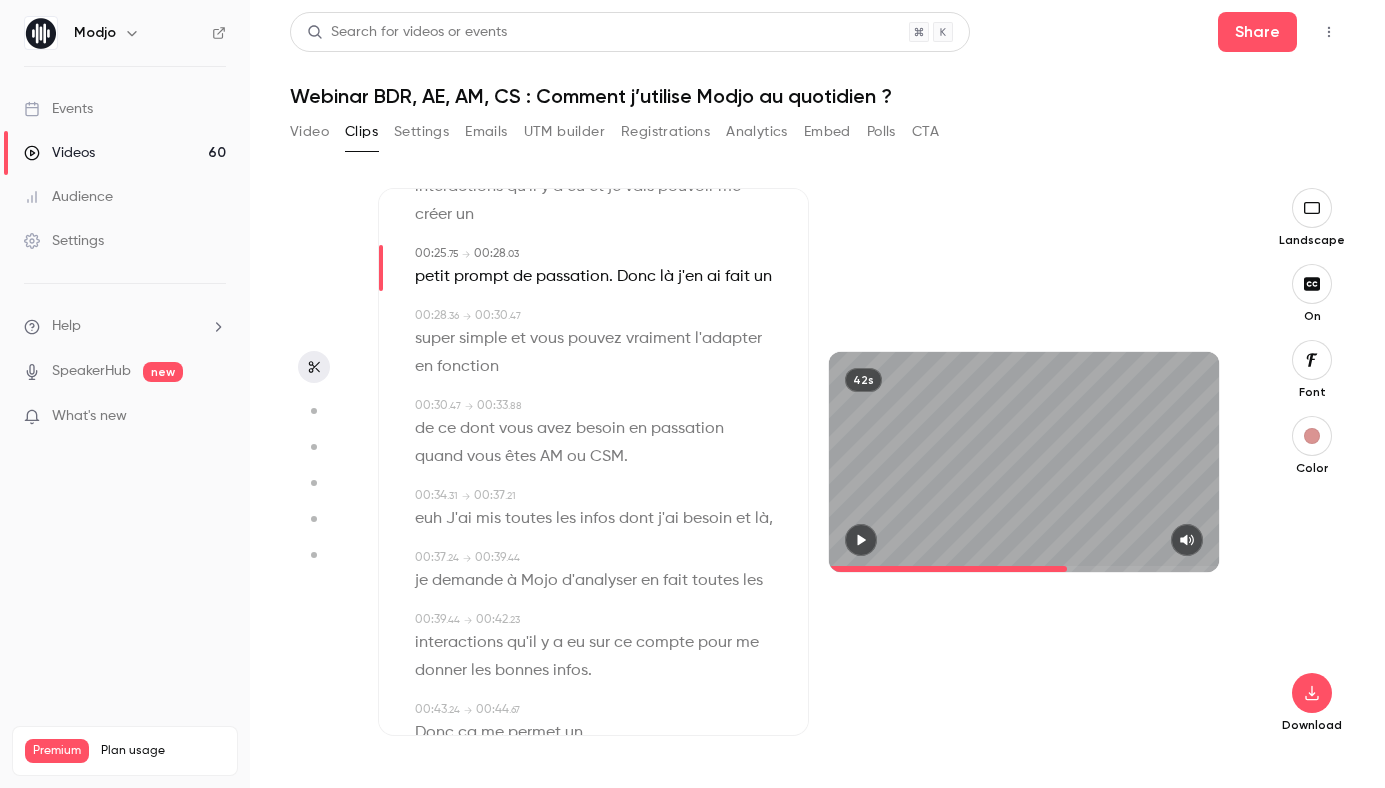 click on "euh" at bounding box center [428, 519] 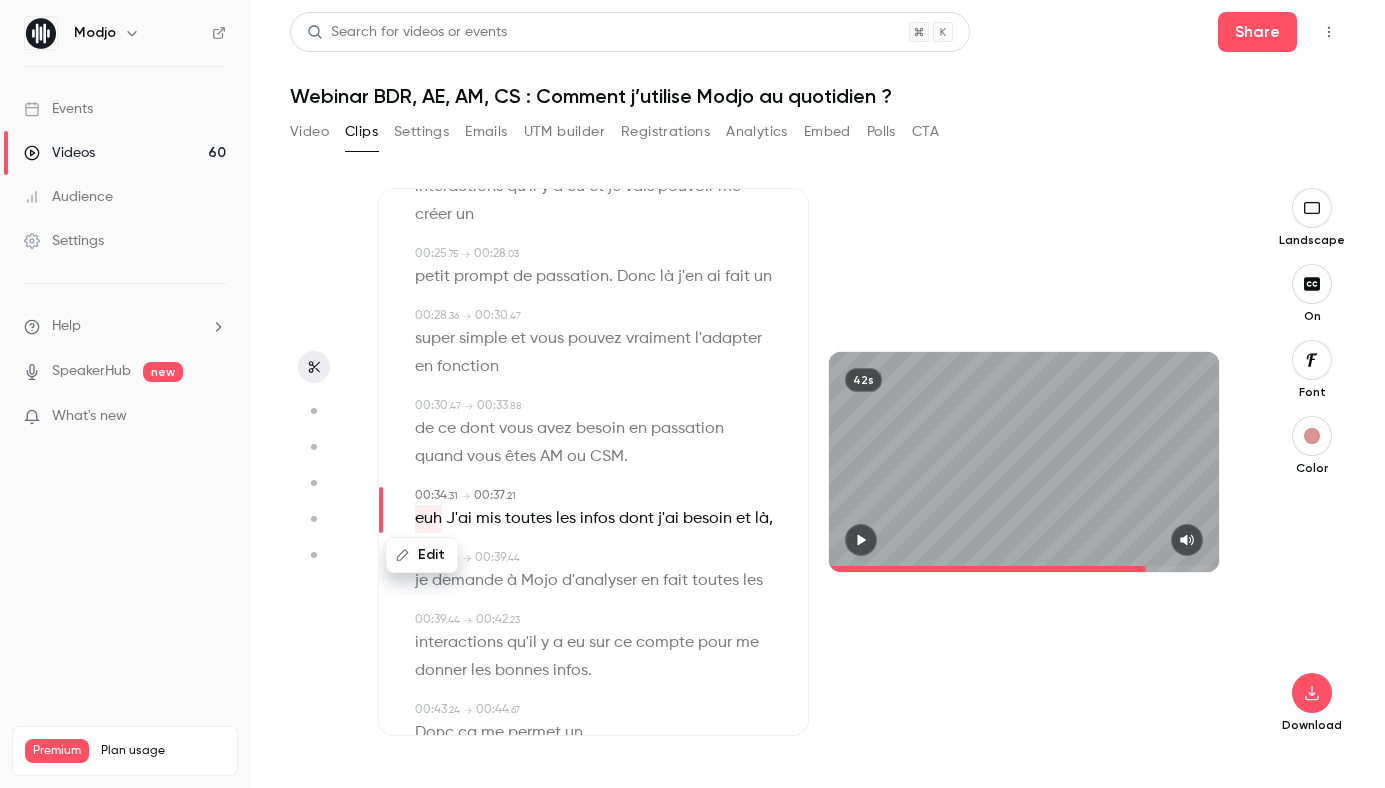 click on "Edit" at bounding box center [422, 555] 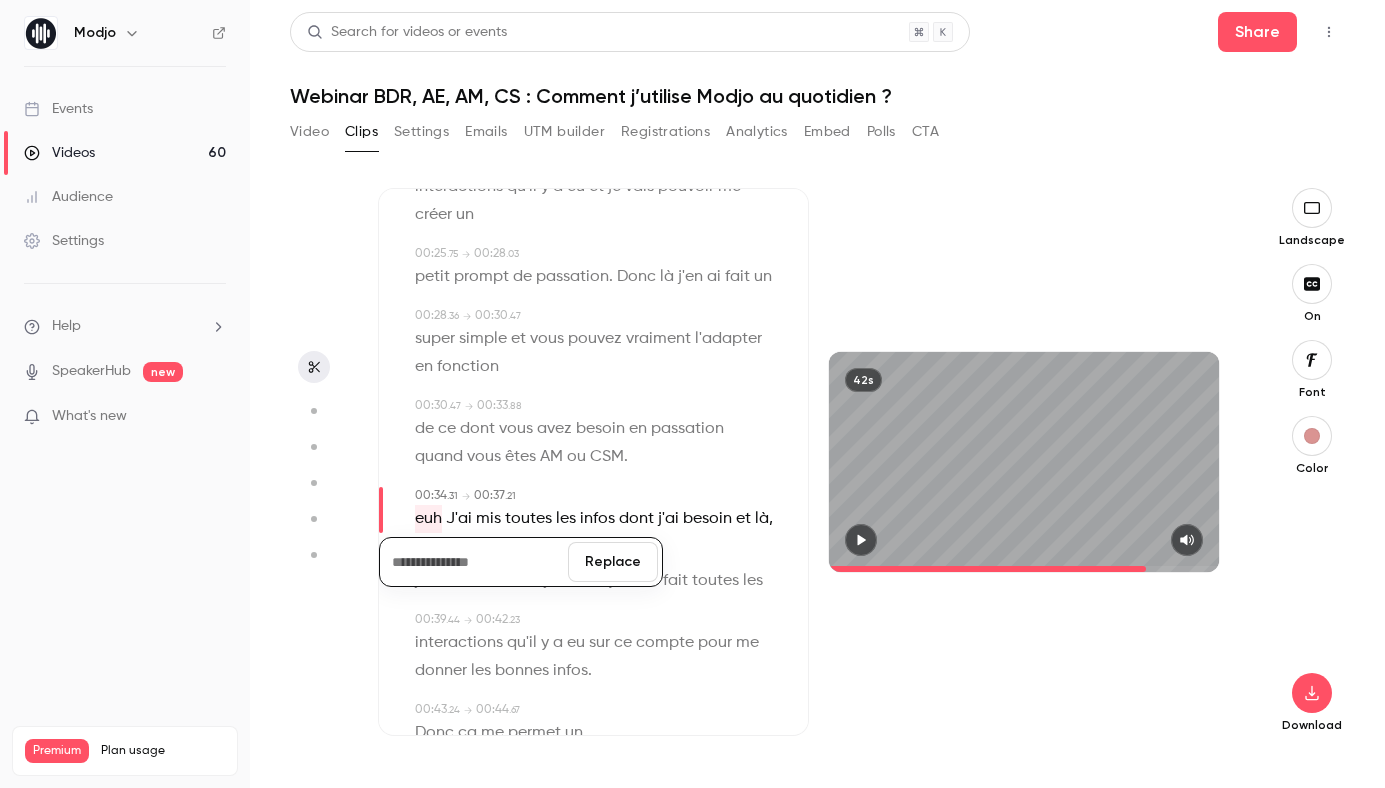 click on "Replace" at bounding box center (613, 562) 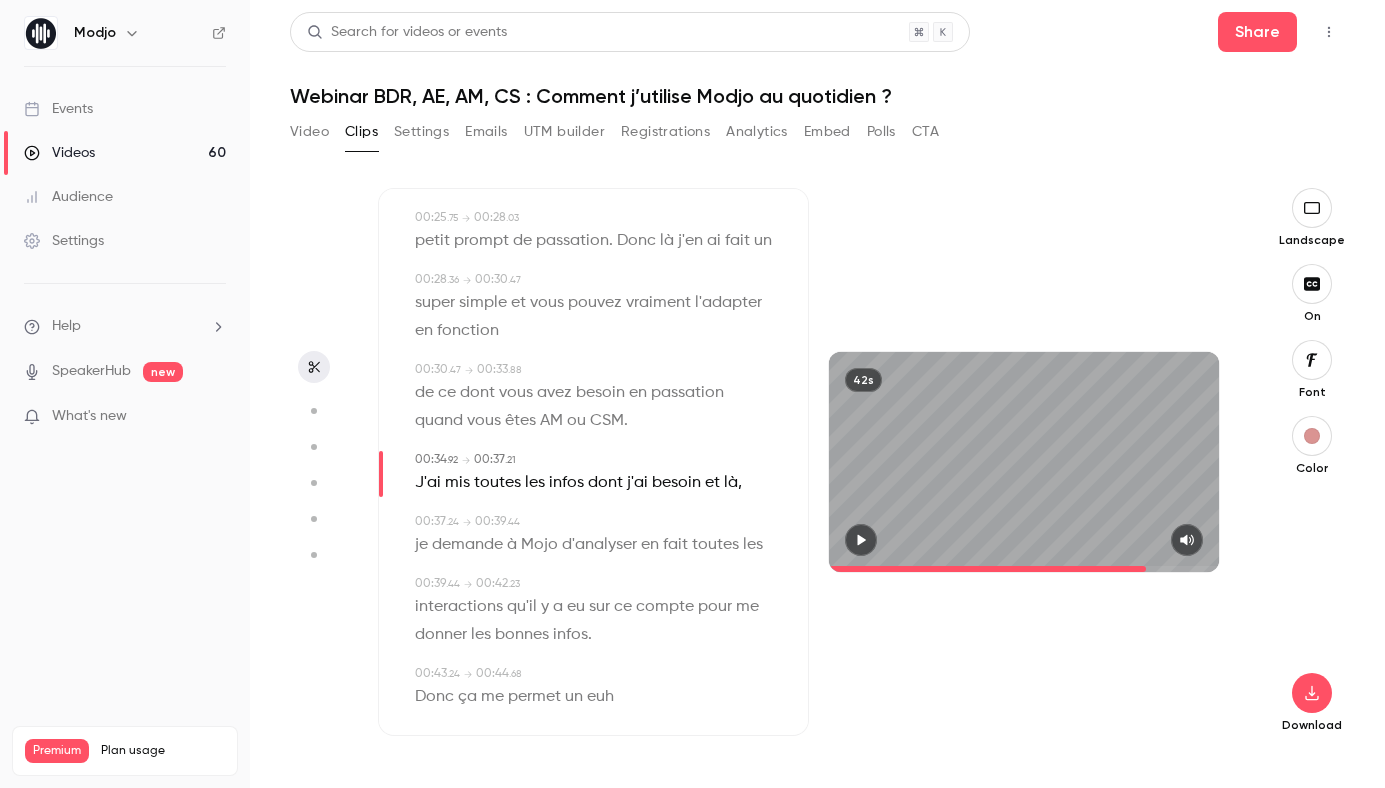 scroll, scrollTop: 740, scrollLeft: 0, axis: vertical 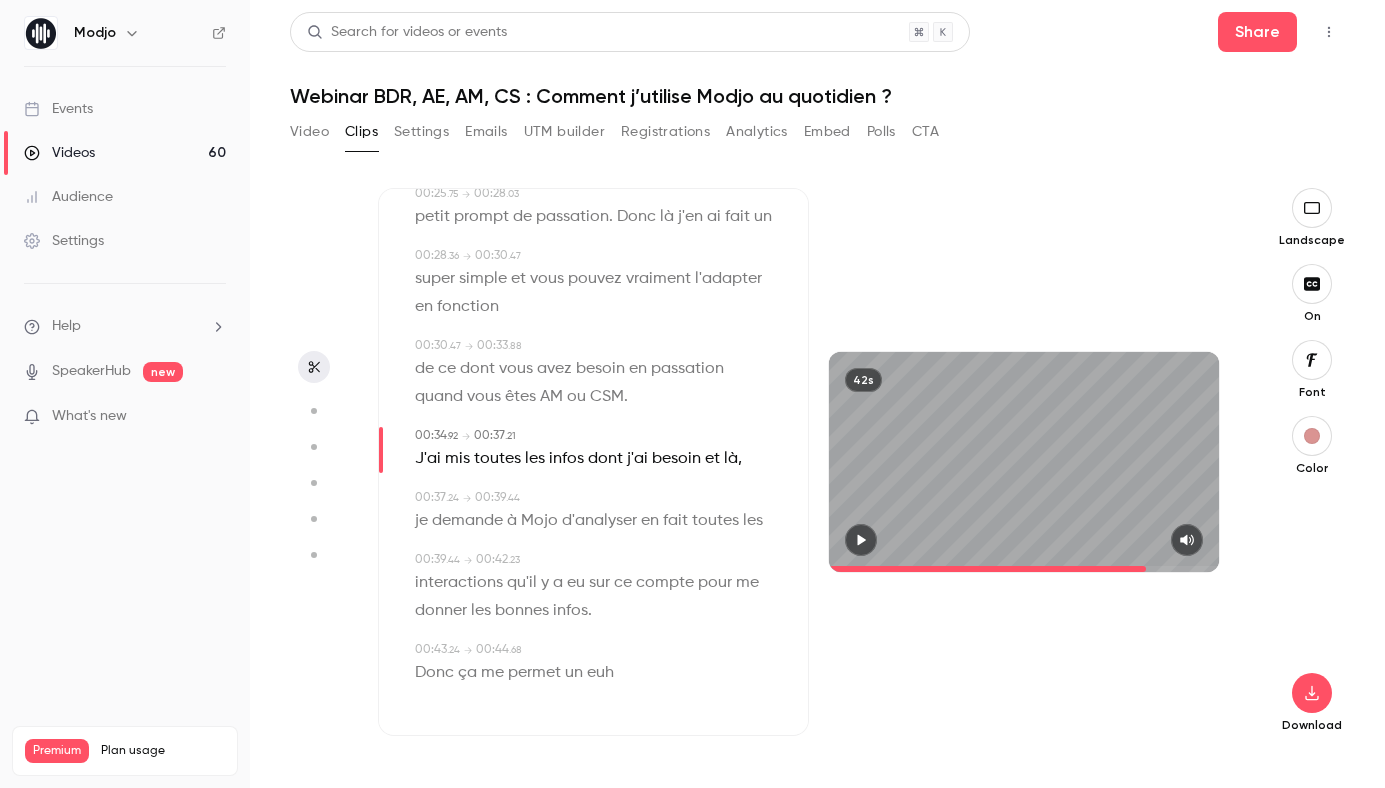 click on "Mojo" at bounding box center [539, 521] 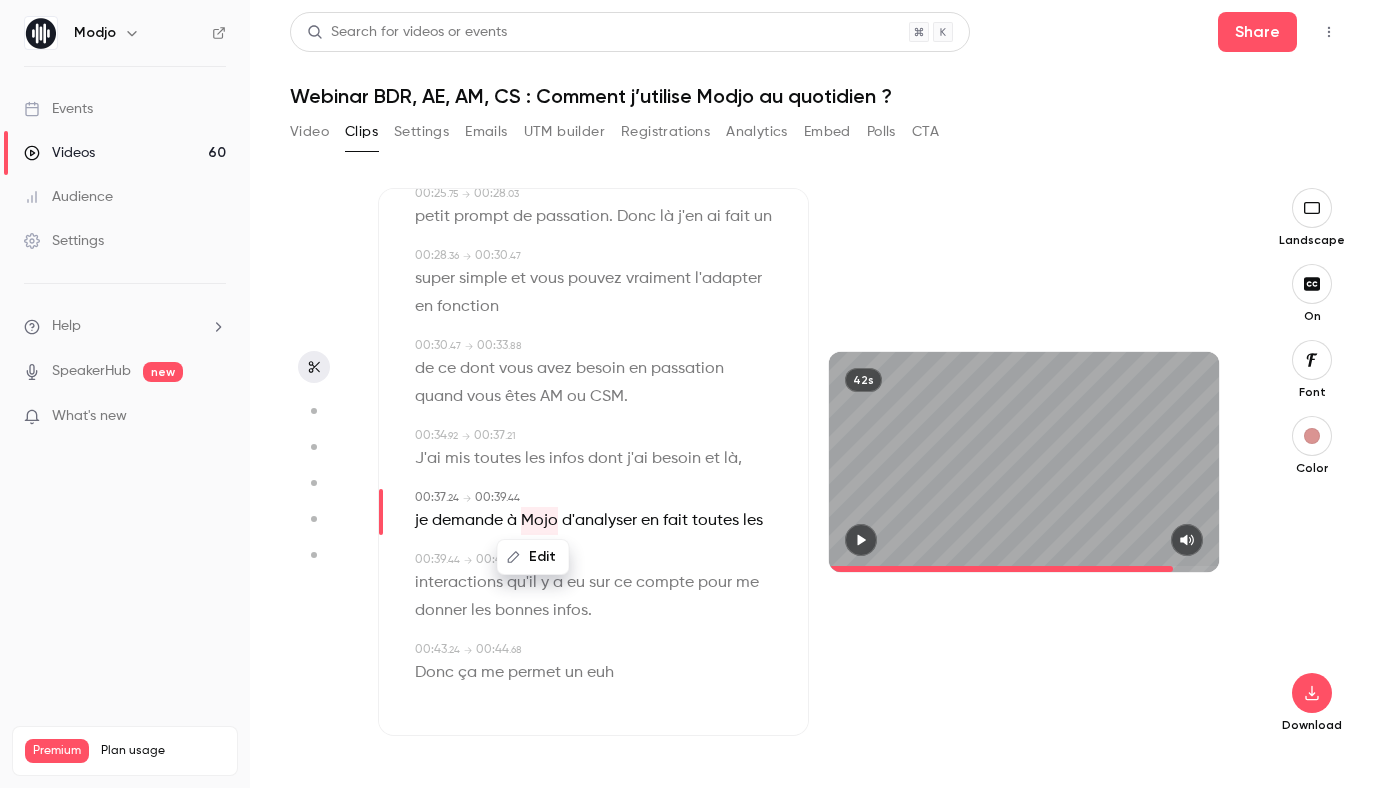 click on "Edit" at bounding box center [533, 557] 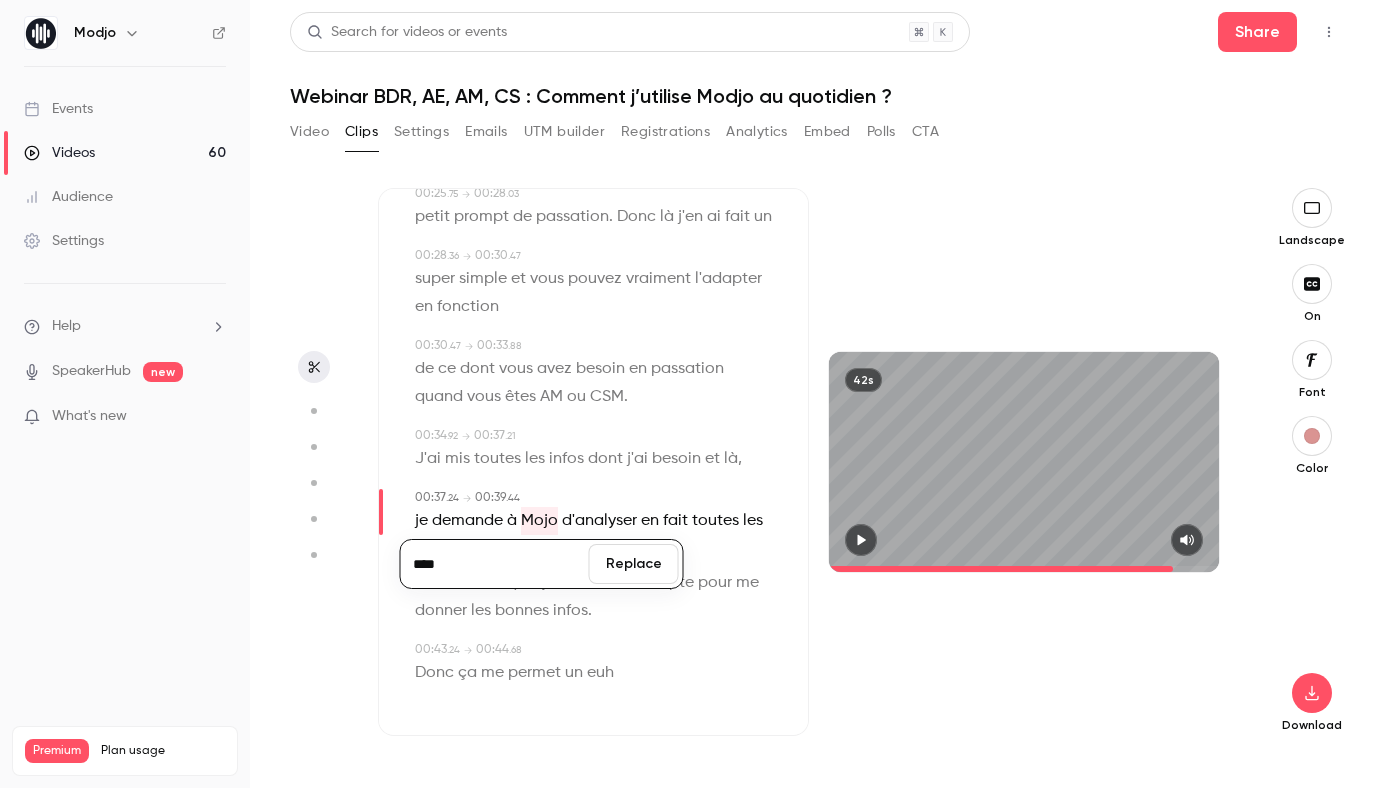 click on "****" at bounding box center (495, 564) 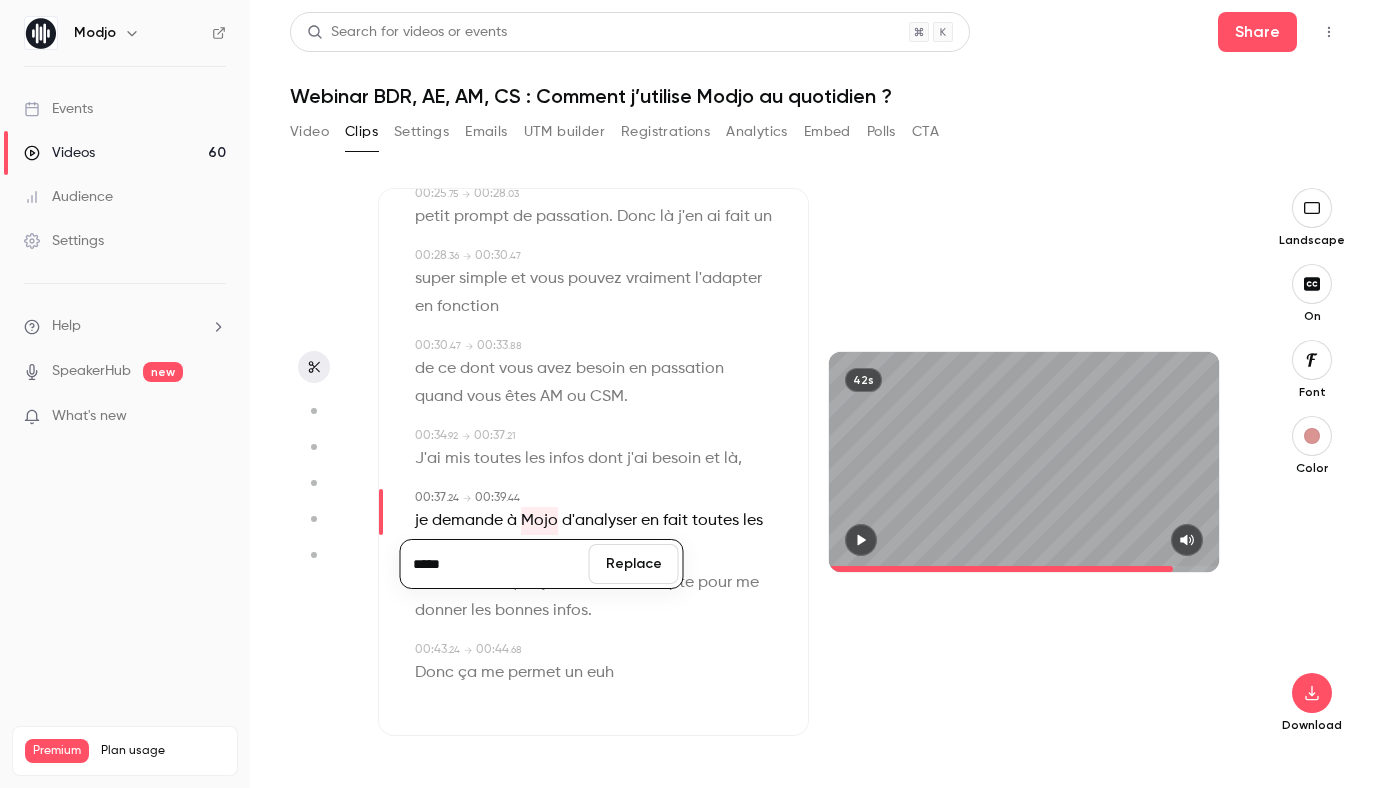 click on "Replace" at bounding box center (634, 564) 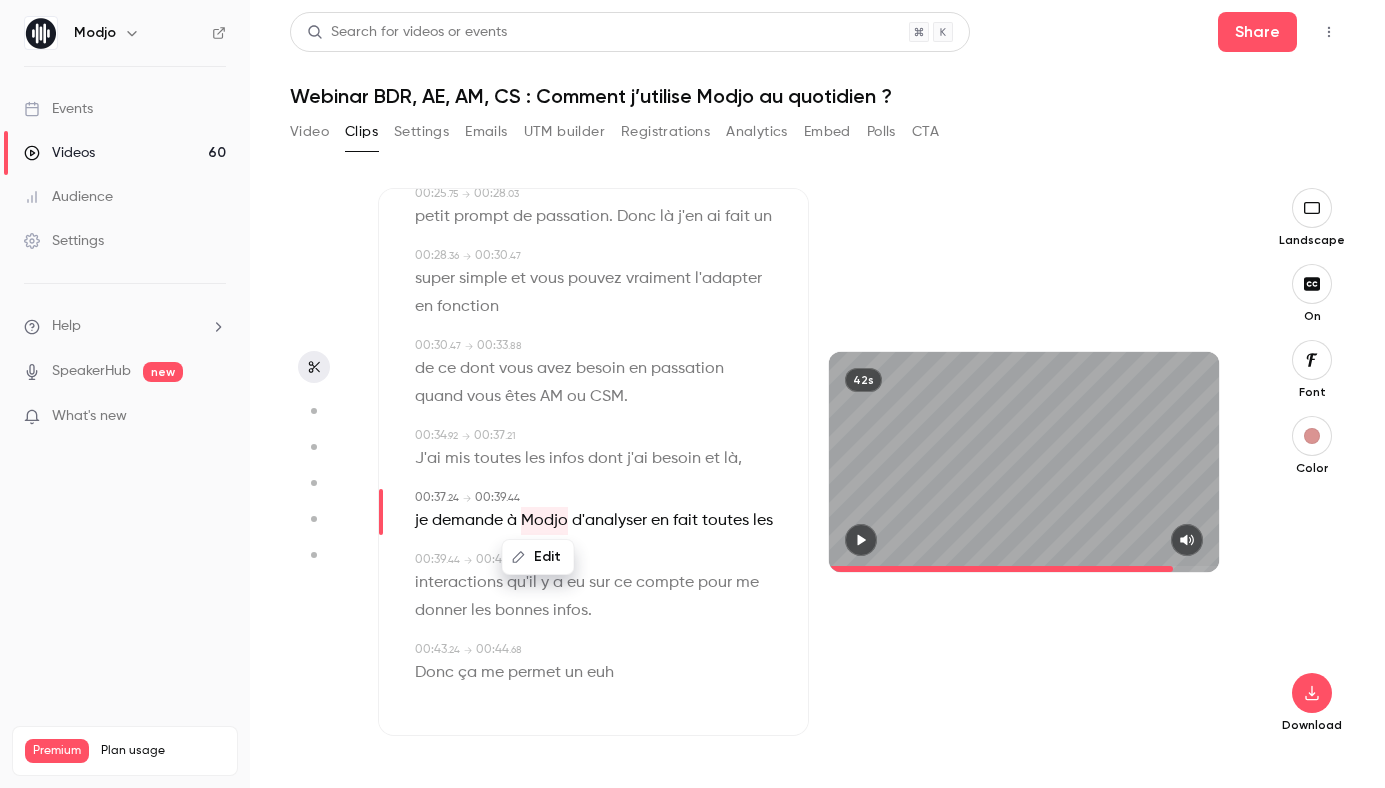 scroll, scrollTop: 0, scrollLeft: 0, axis: both 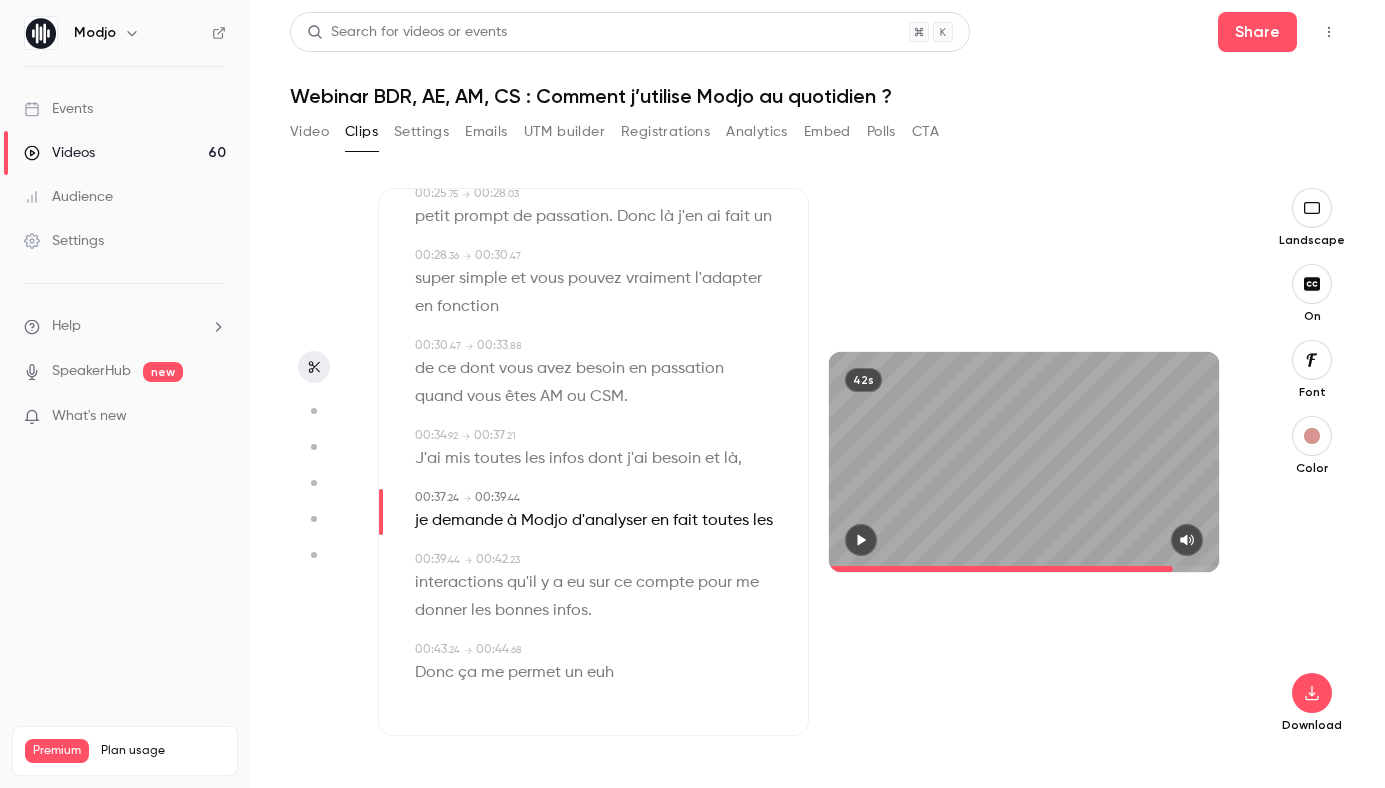click at bounding box center (861, 540) 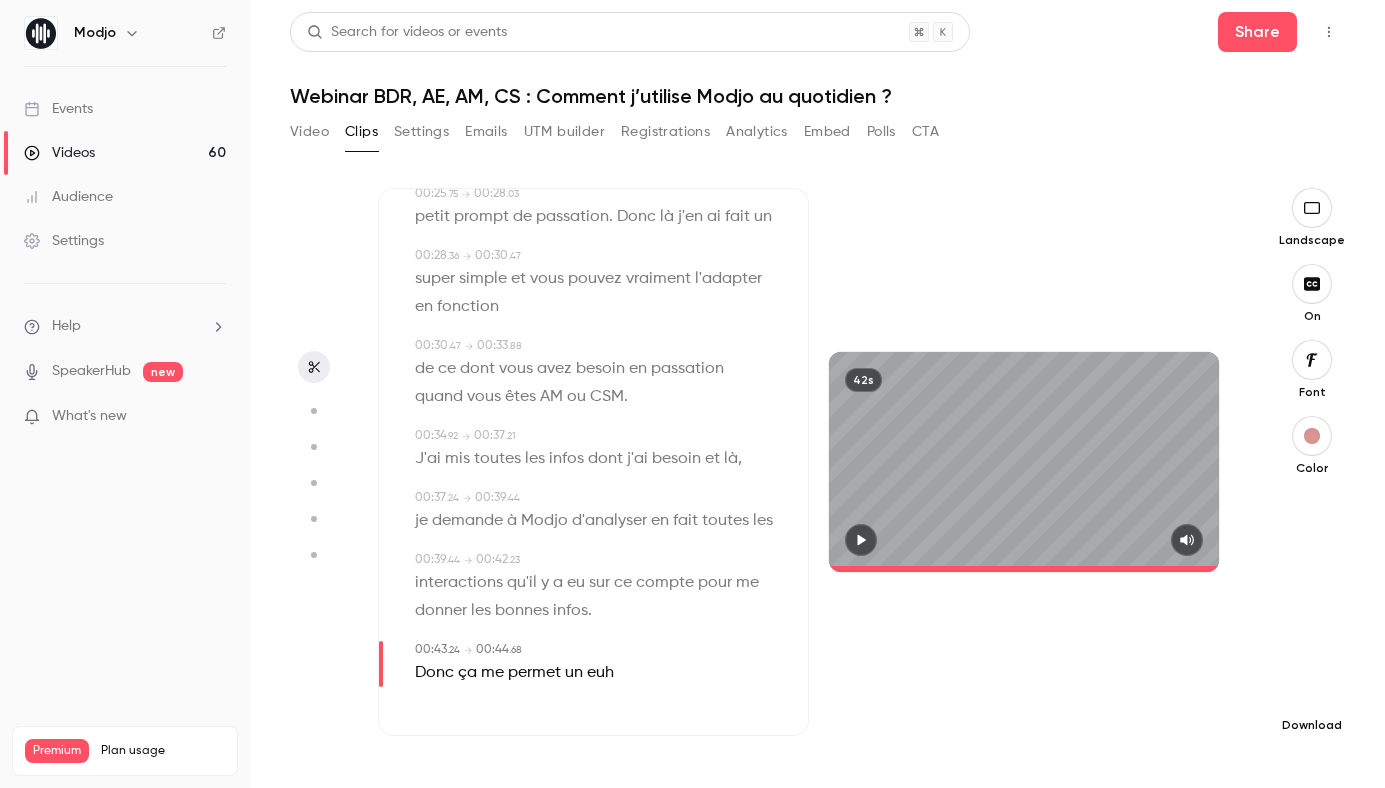 click at bounding box center (1312, 693) 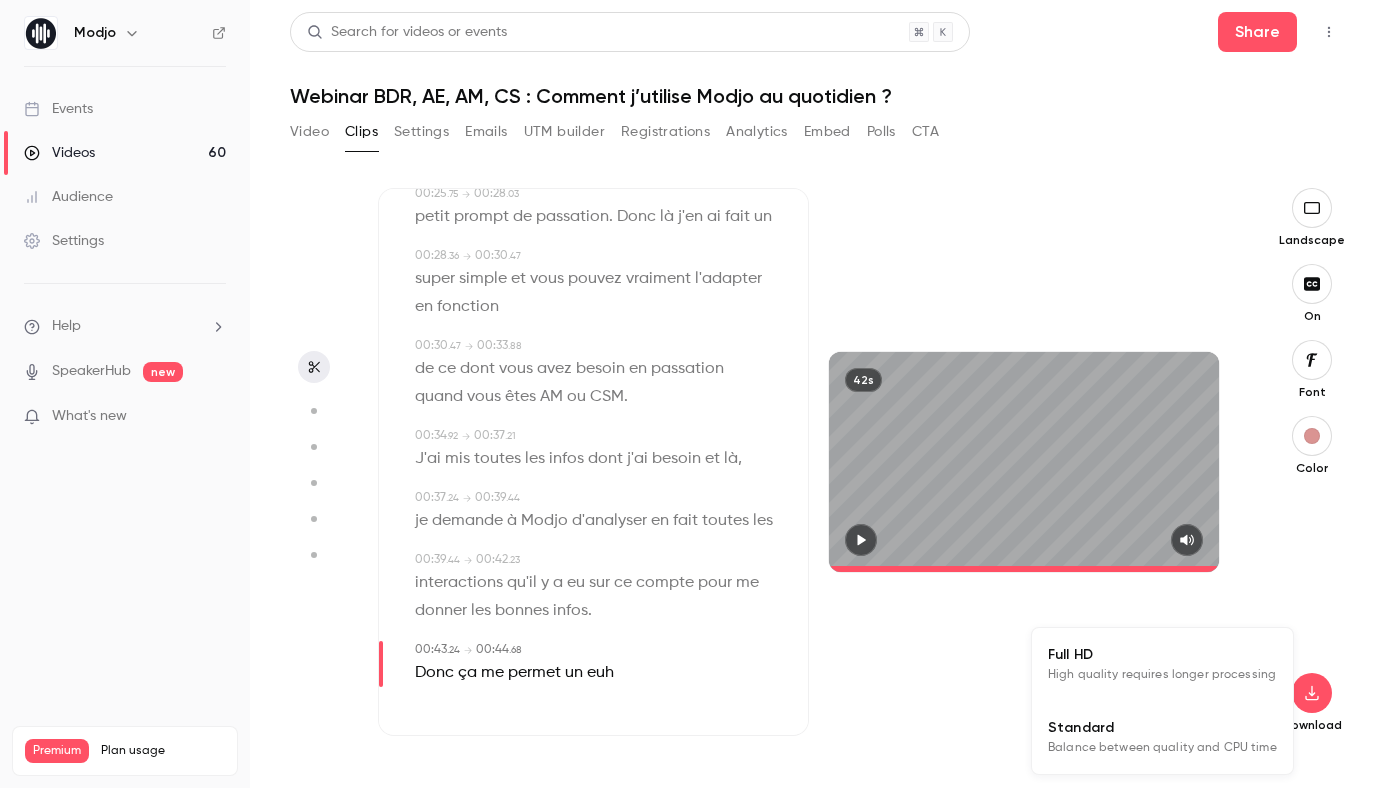 click on "Standard" at bounding box center (1162, 727) 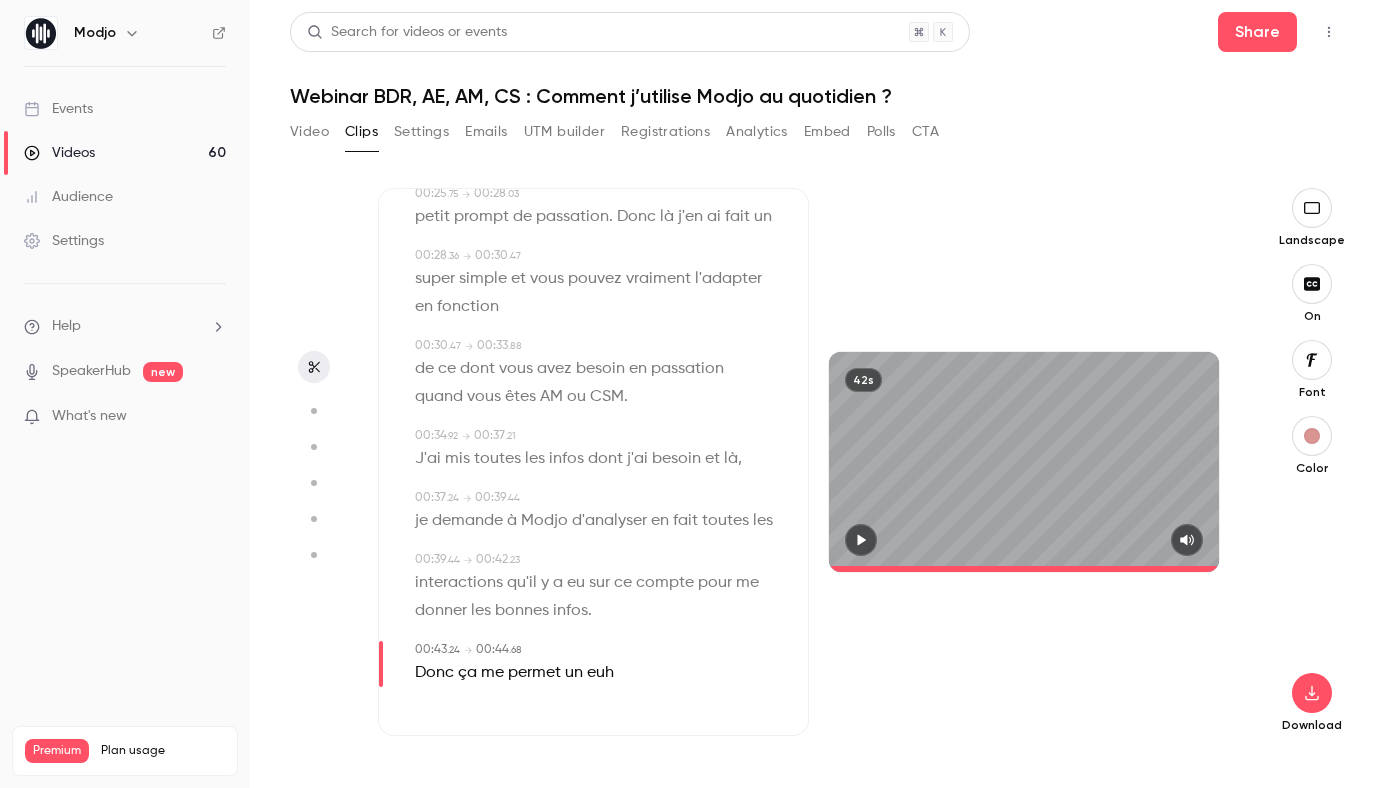 scroll, scrollTop: 6, scrollLeft: 0, axis: vertical 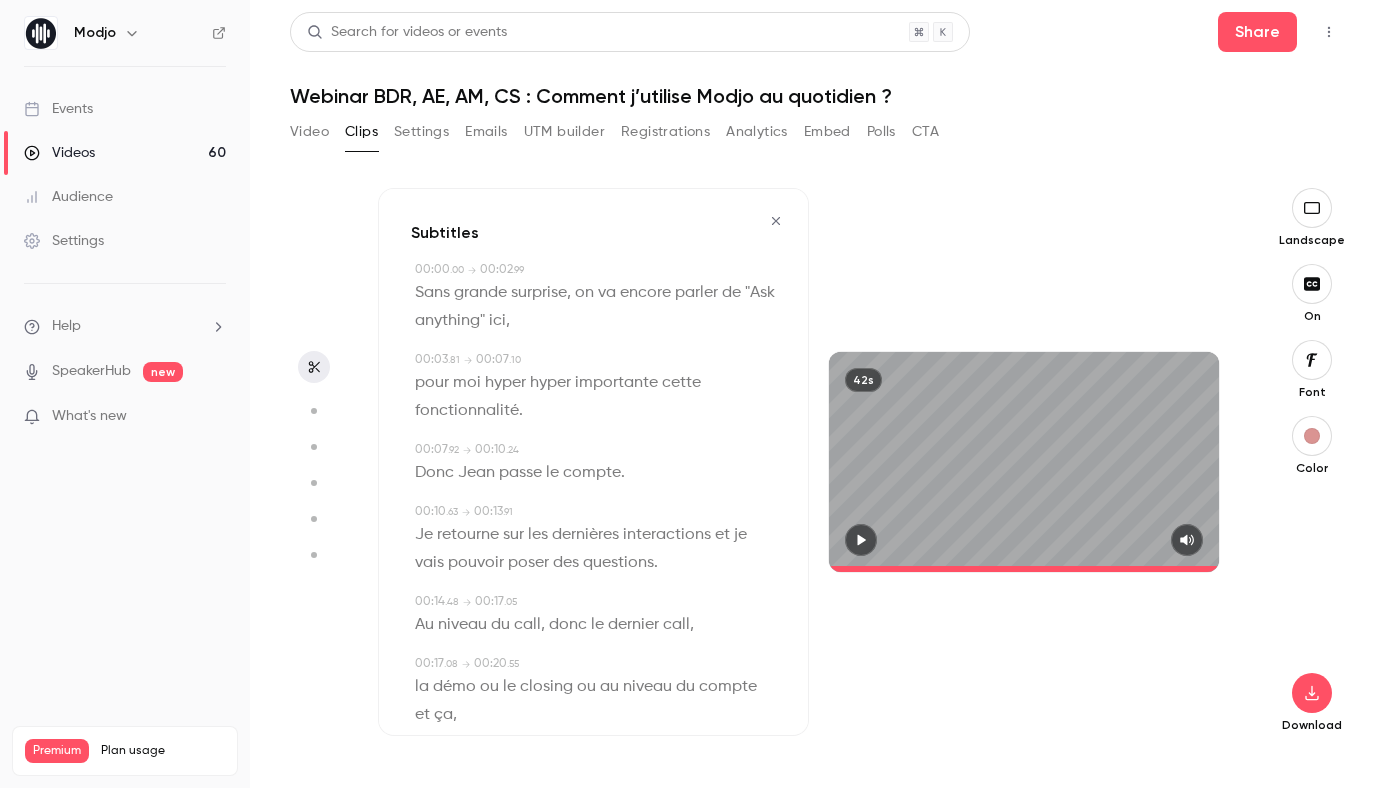 click 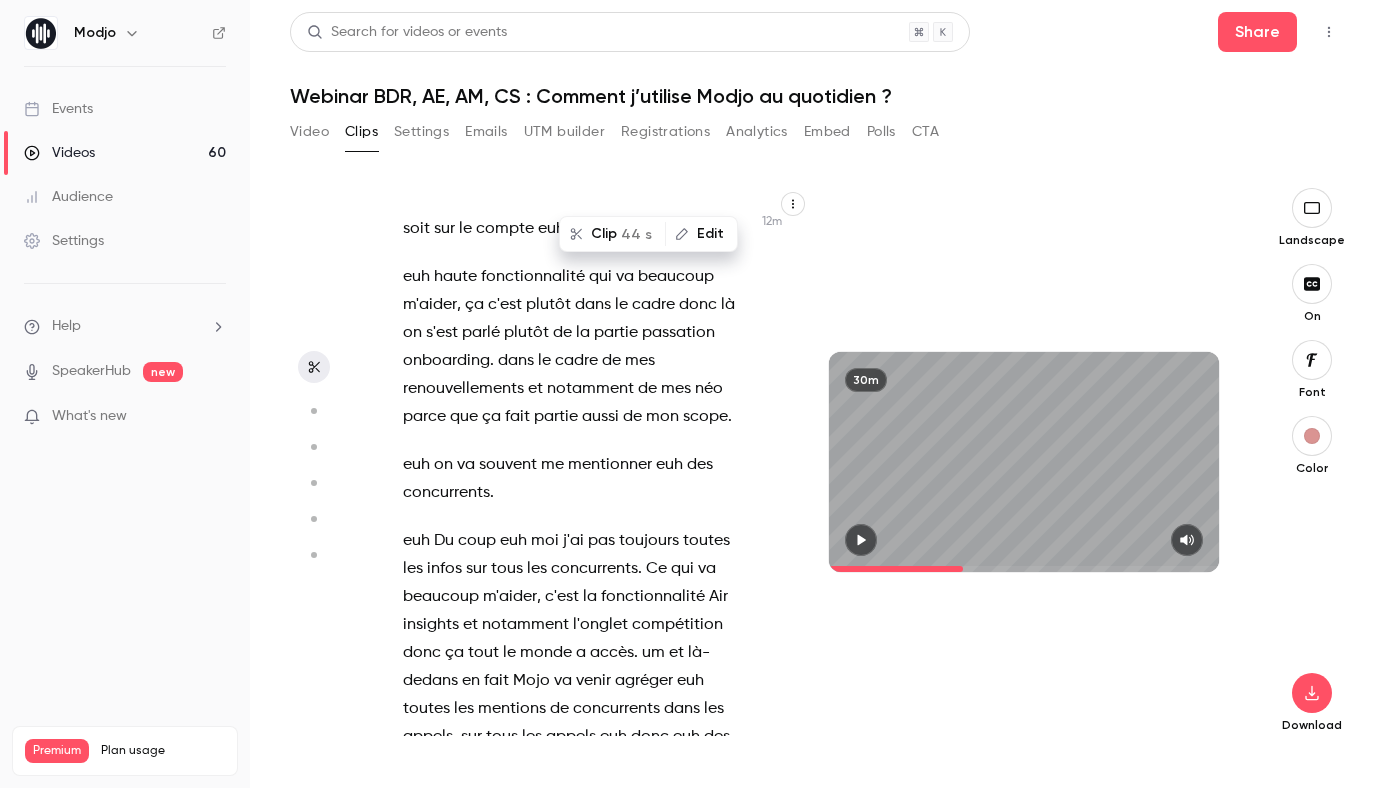 scroll, scrollTop: 9327, scrollLeft: 0, axis: vertical 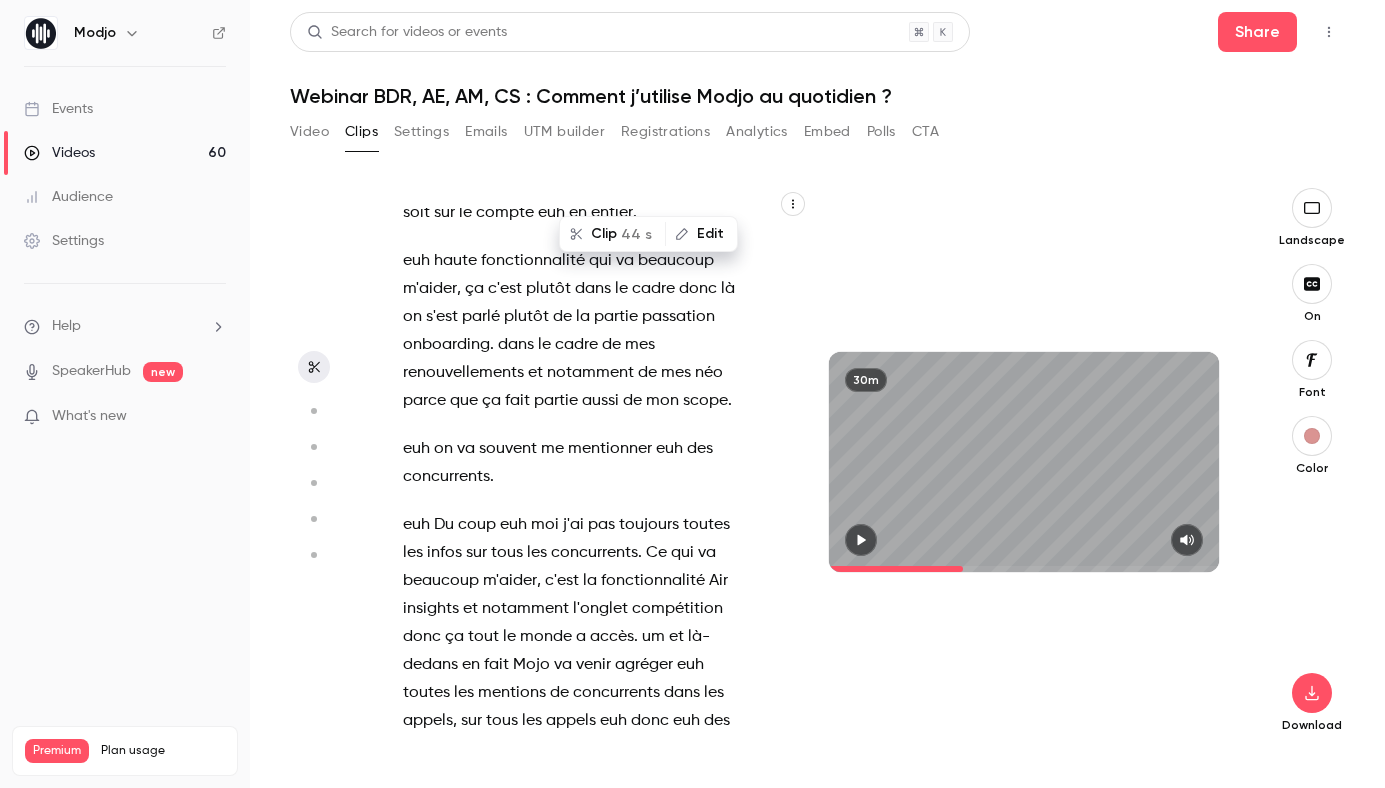click at bounding box center [432, 449] 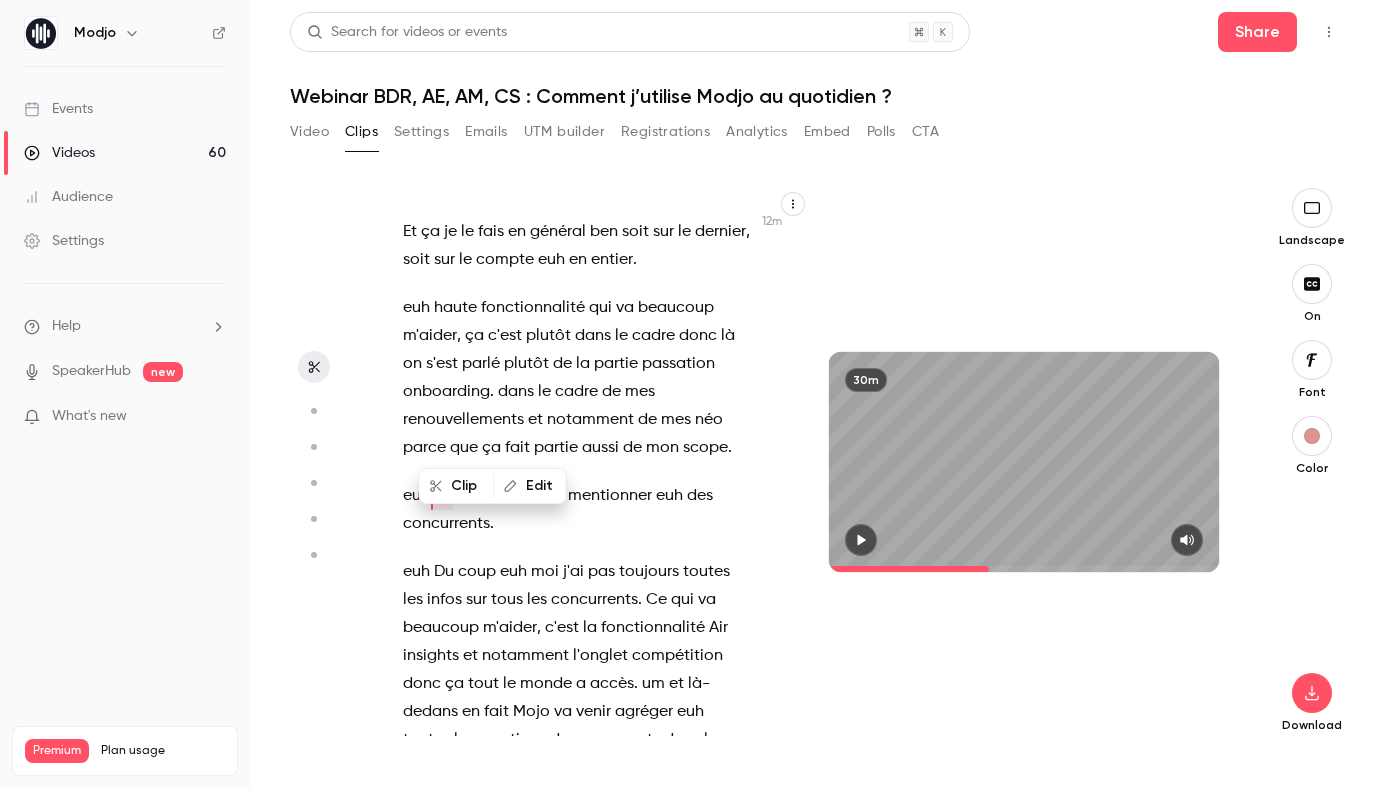 scroll, scrollTop: 9248, scrollLeft: 0, axis: vertical 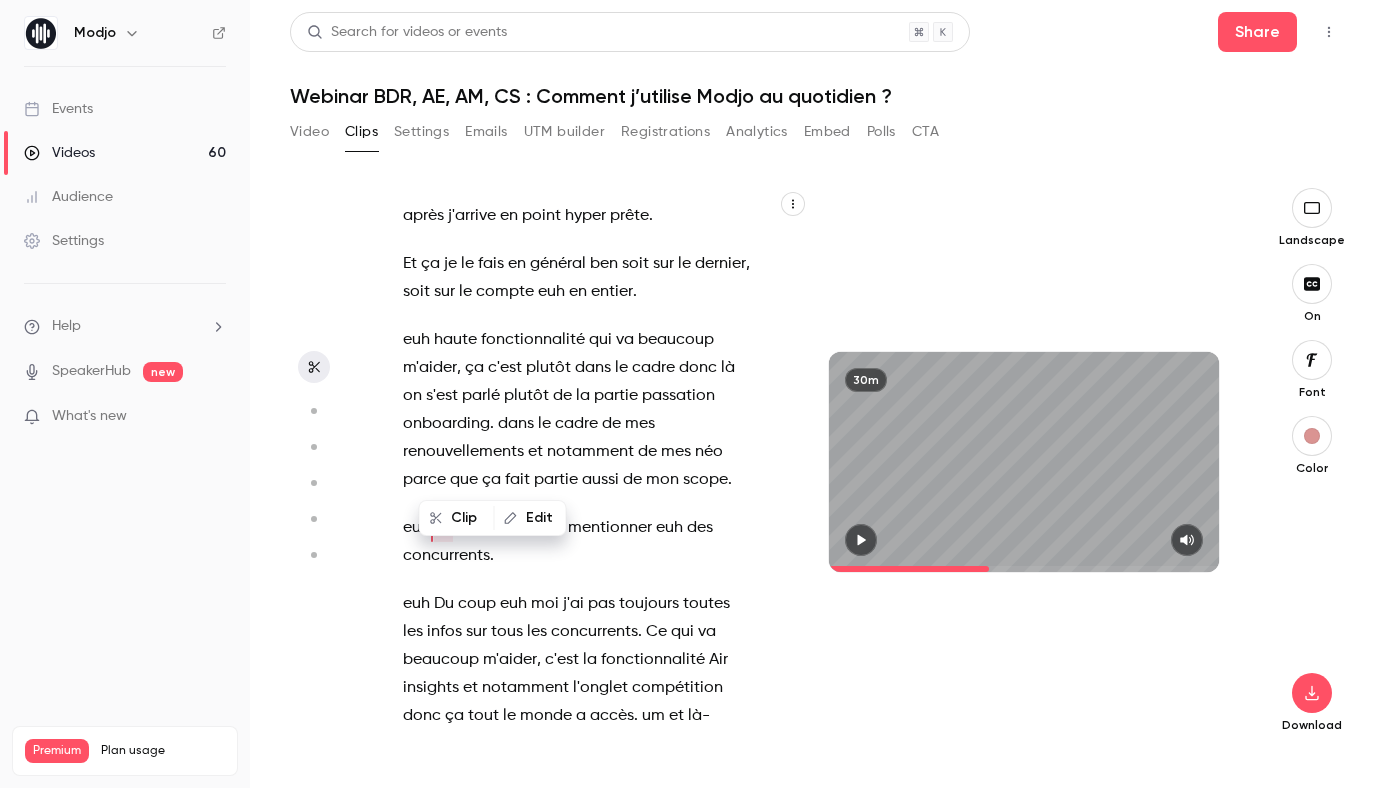 click 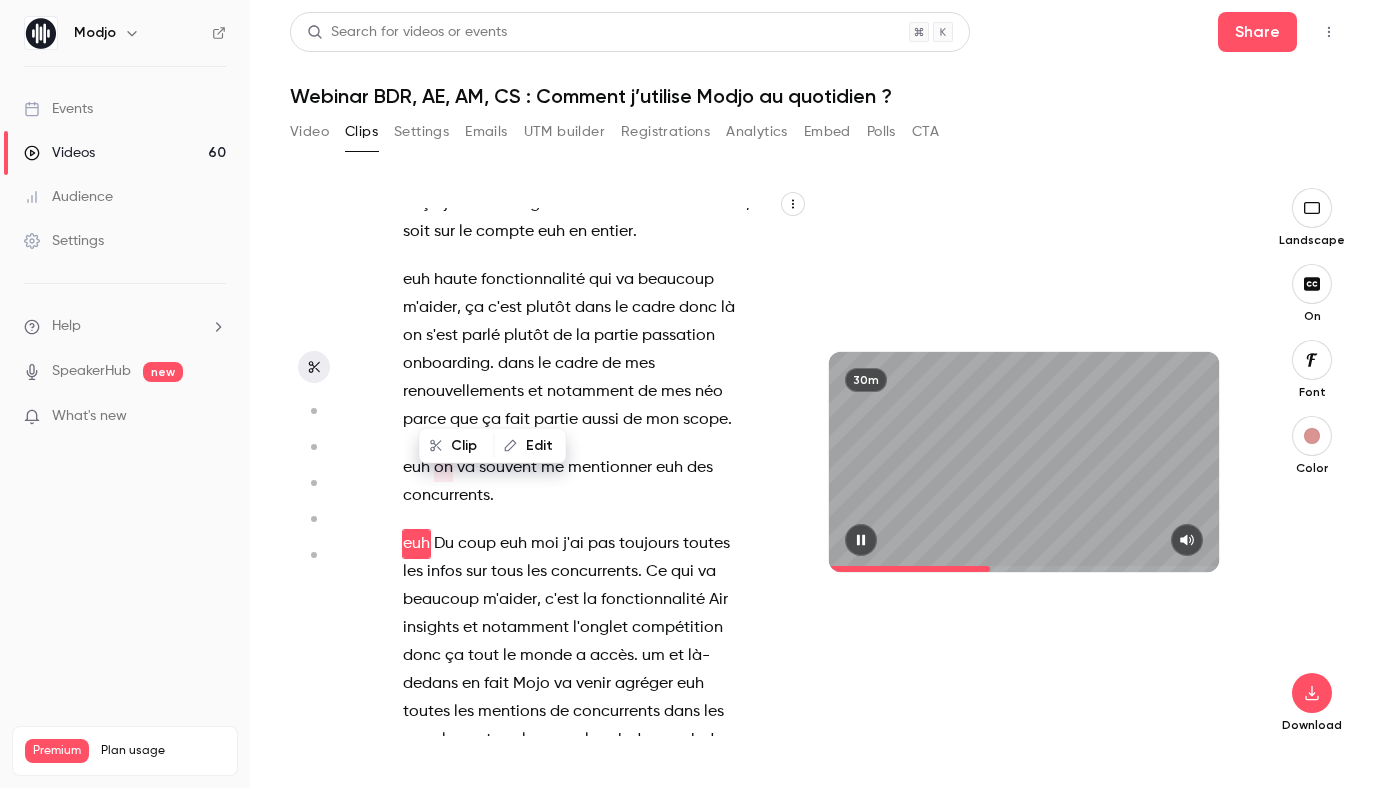 scroll, scrollTop: 9324, scrollLeft: 0, axis: vertical 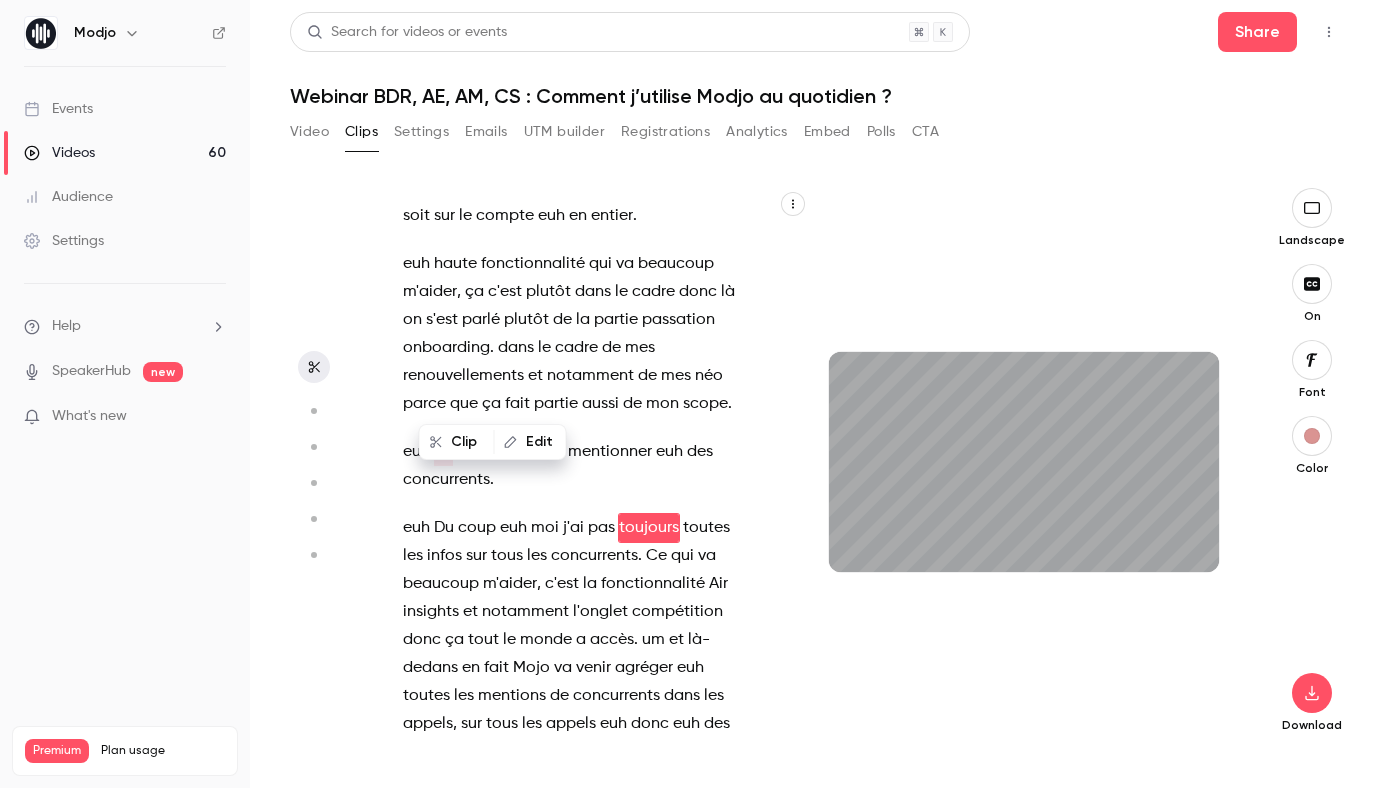 click on "dans" at bounding box center [516, 348] 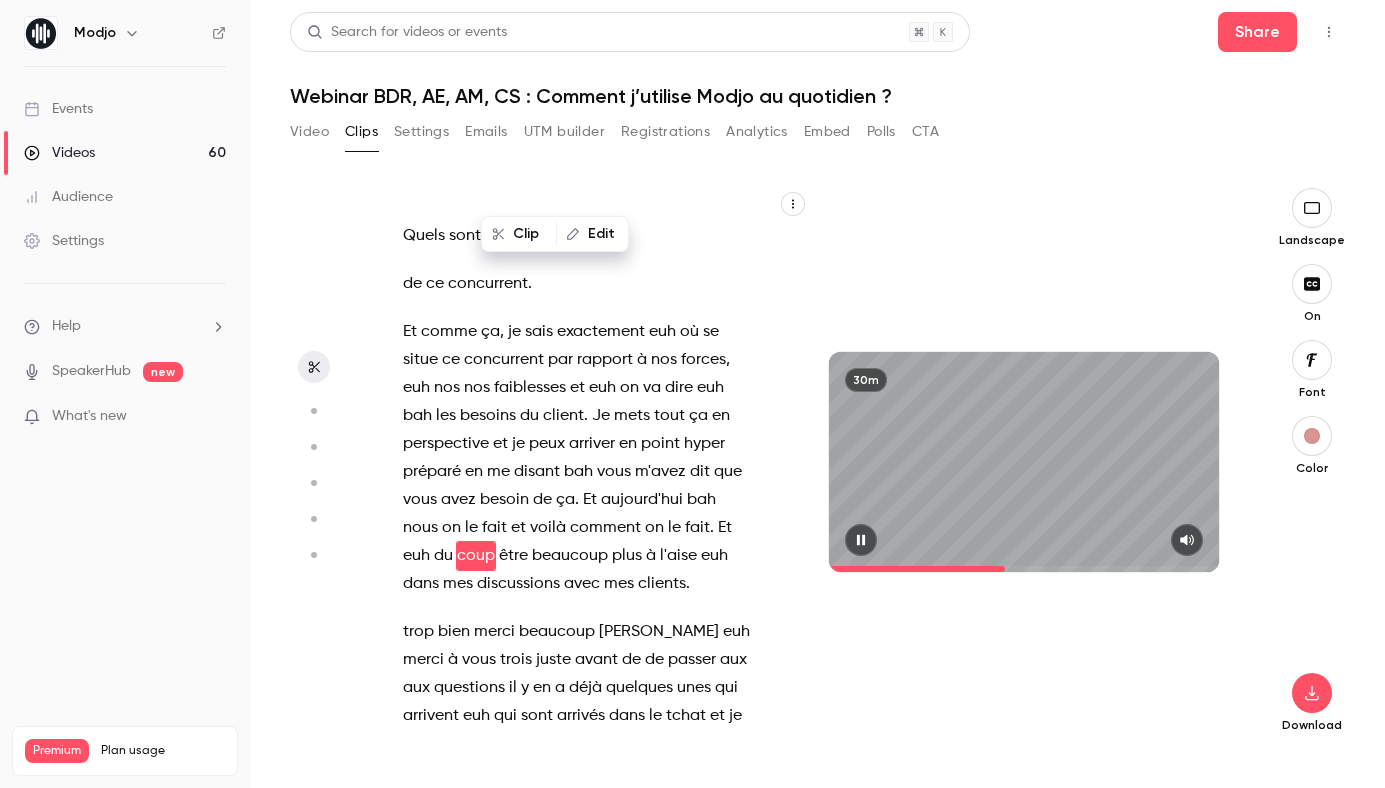 scroll, scrollTop: 10300, scrollLeft: 0, axis: vertical 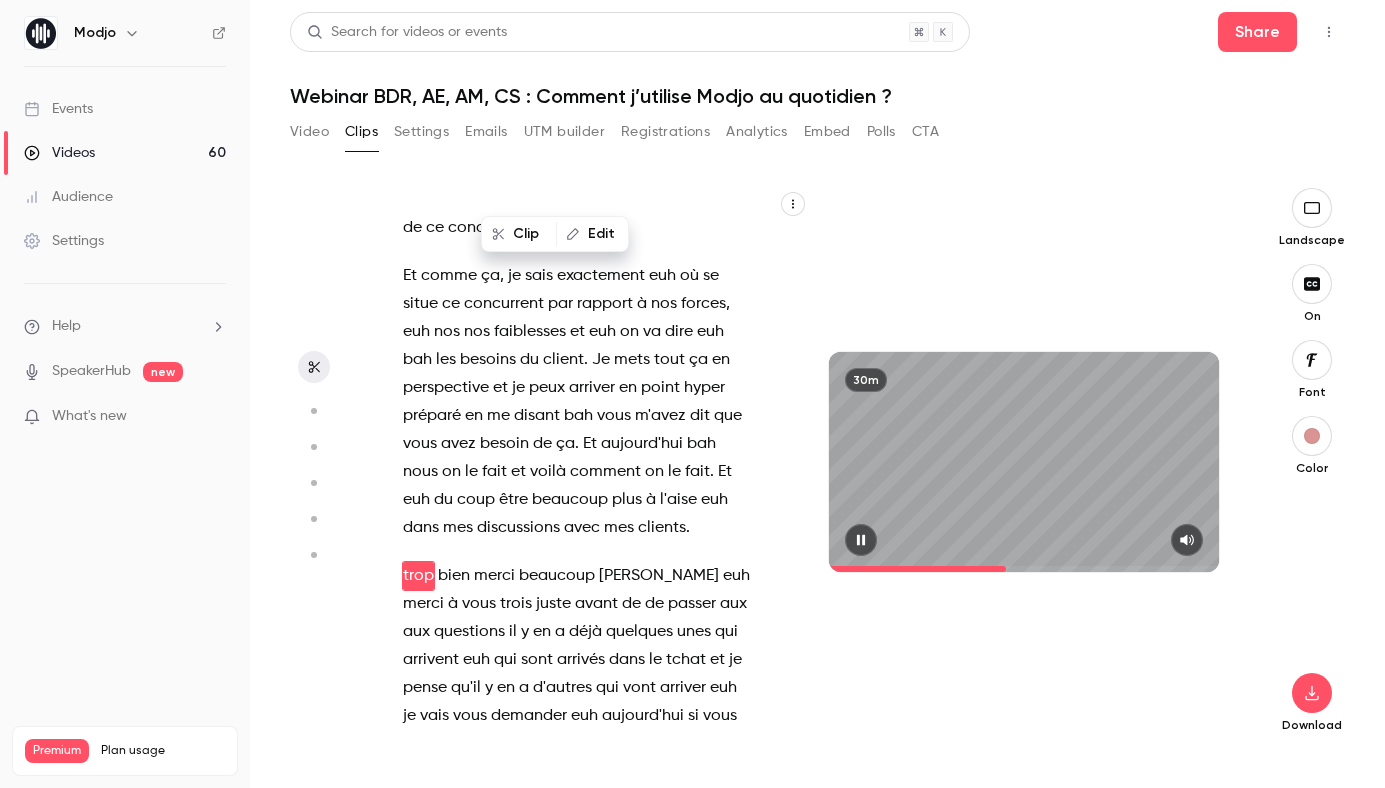 click 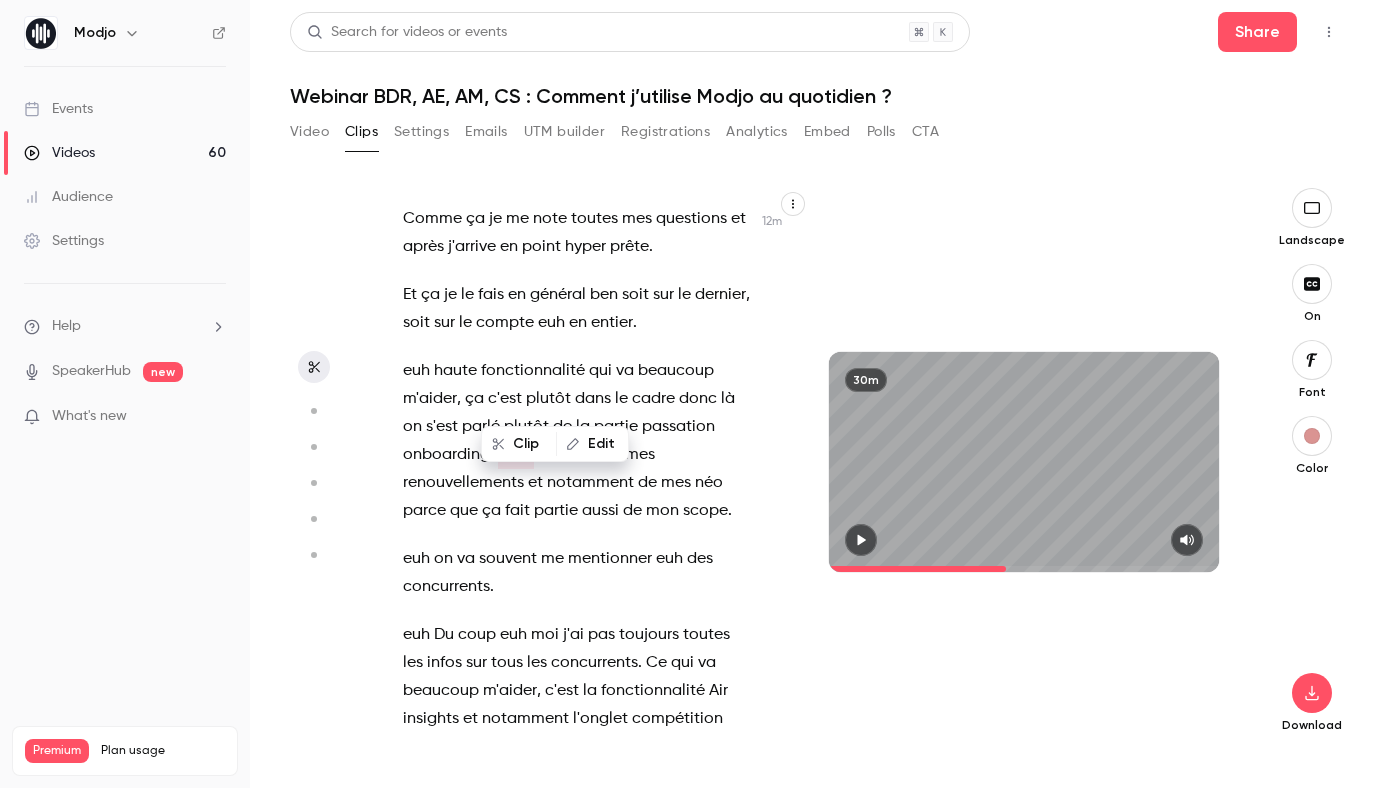 scroll, scrollTop: 9218, scrollLeft: 0, axis: vertical 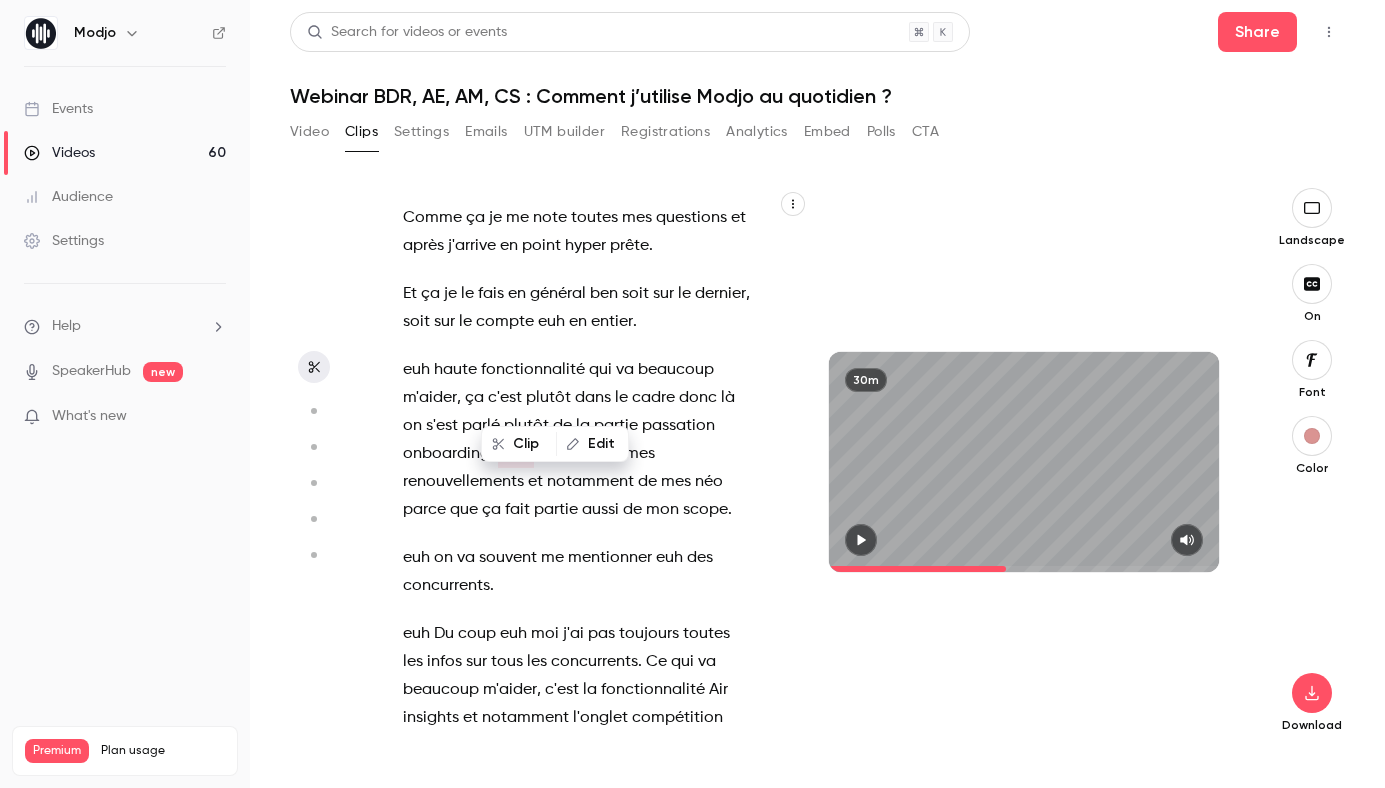 drag, startPoint x: 496, startPoint y: 394, endPoint x: 496, endPoint y: 407, distance: 13 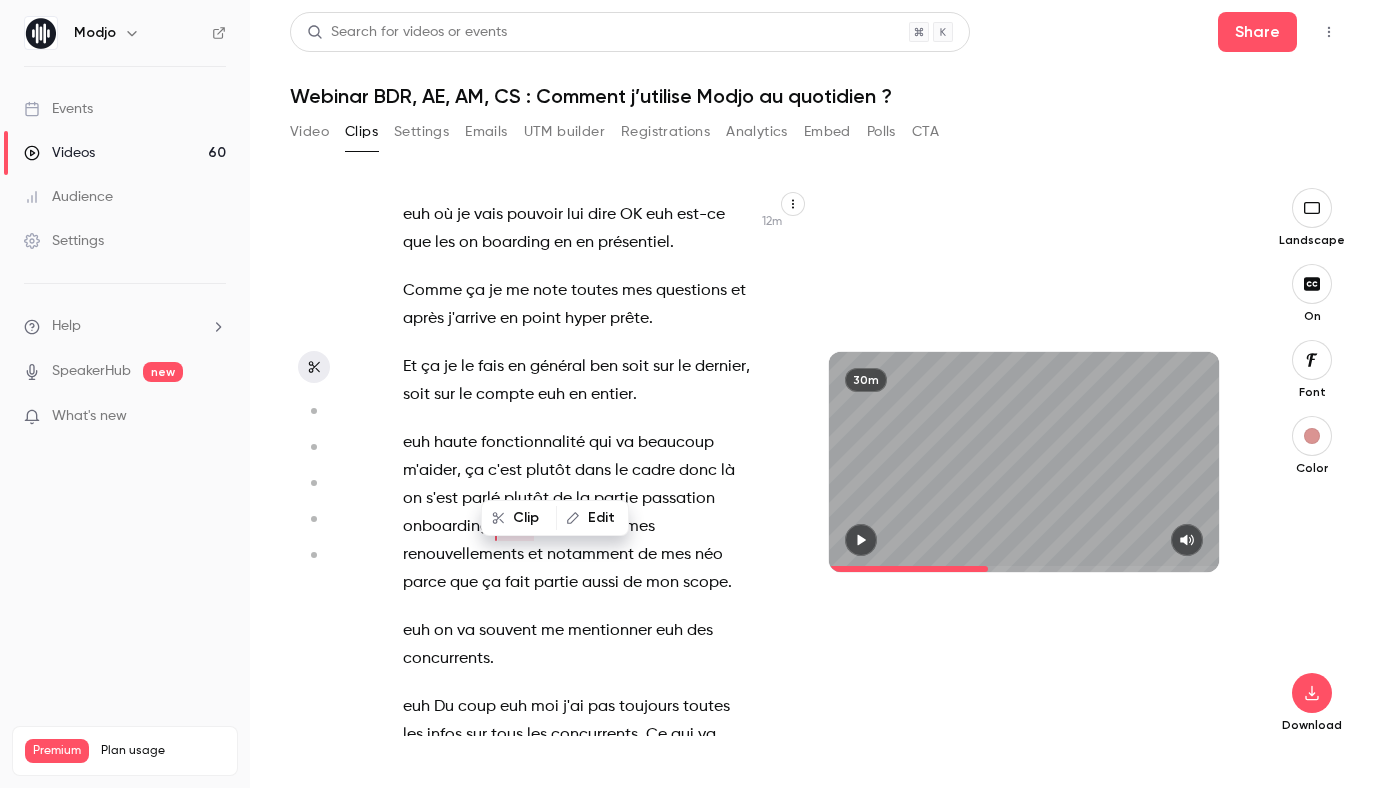 scroll, scrollTop: 9144, scrollLeft: 0, axis: vertical 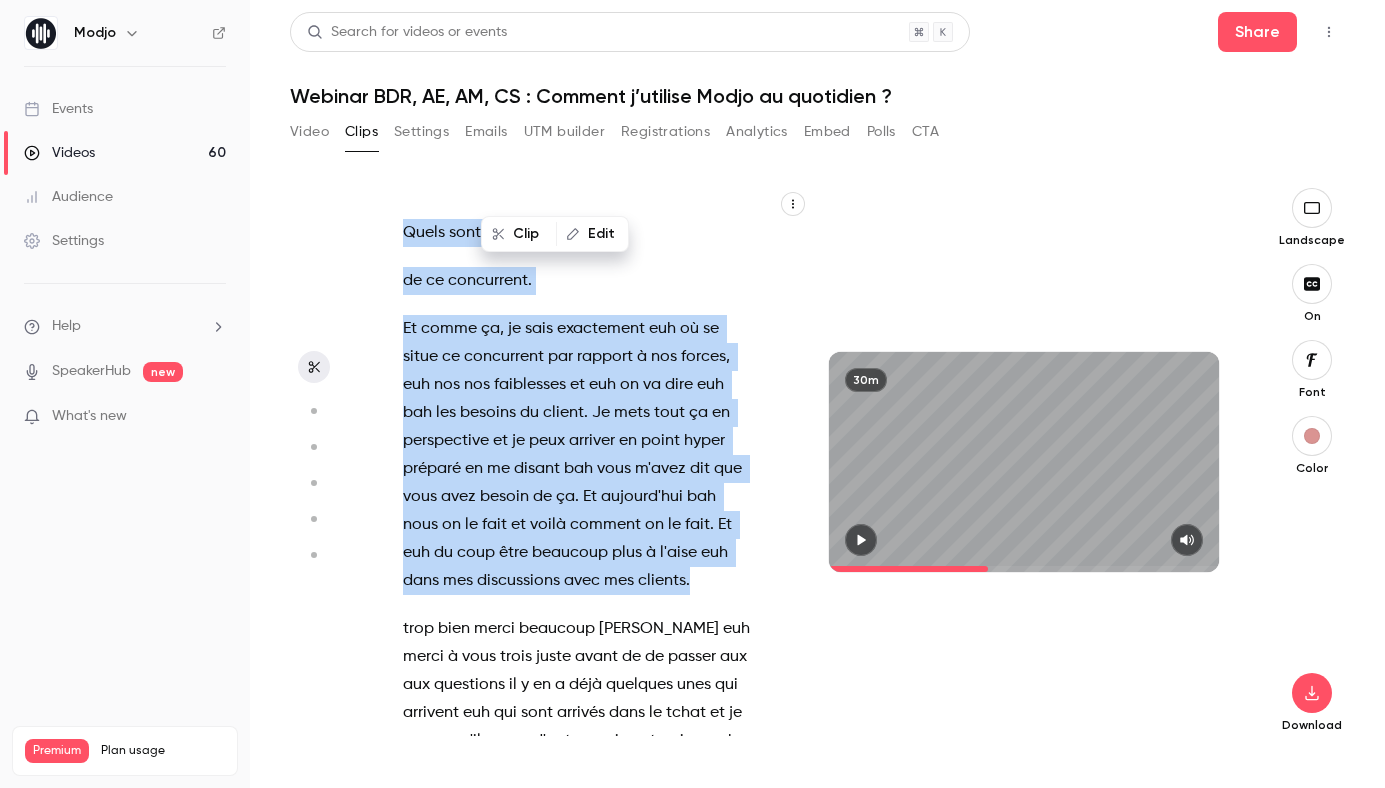 drag, startPoint x: 493, startPoint y: 469, endPoint x: 613, endPoint y: 528, distance: 133.71986 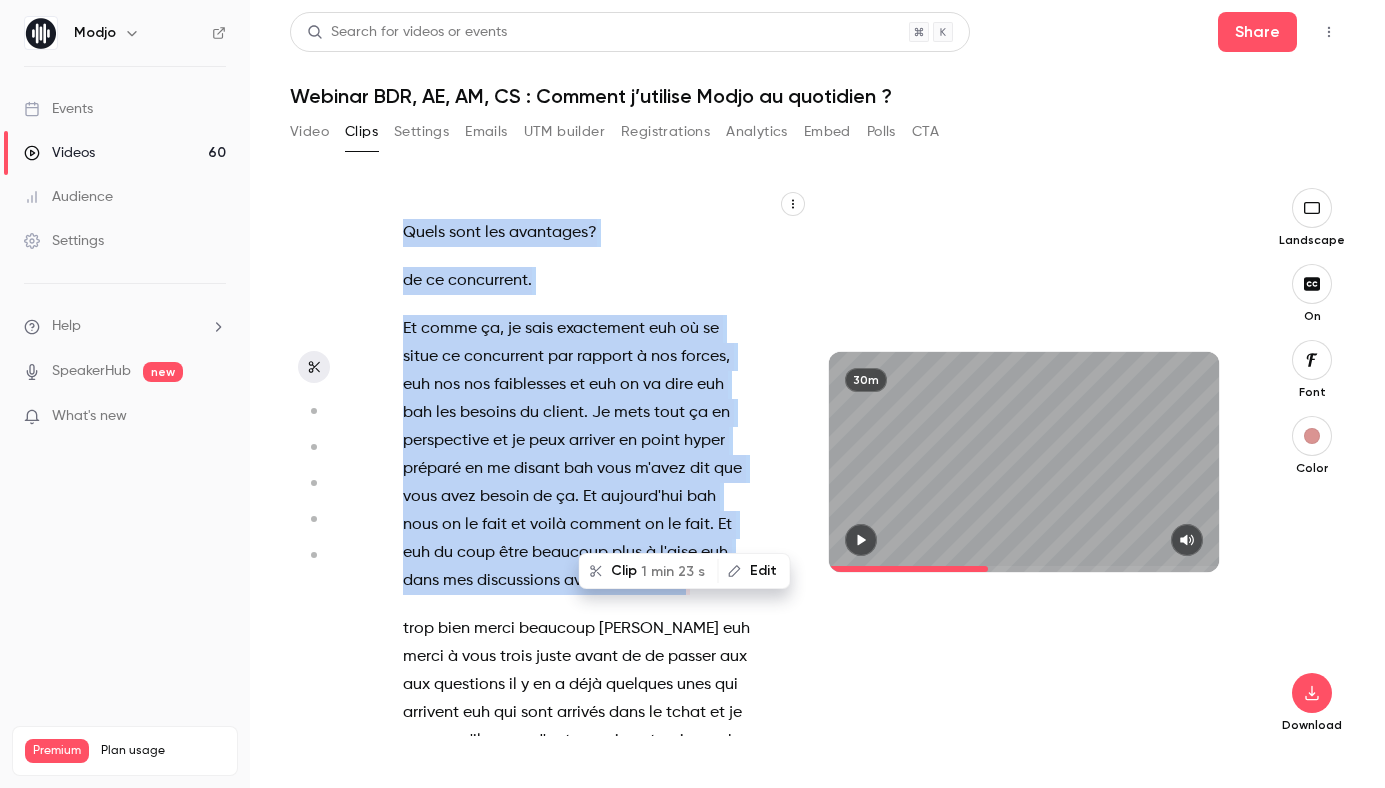 click on "1 min 23 s" at bounding box center [673, 571] 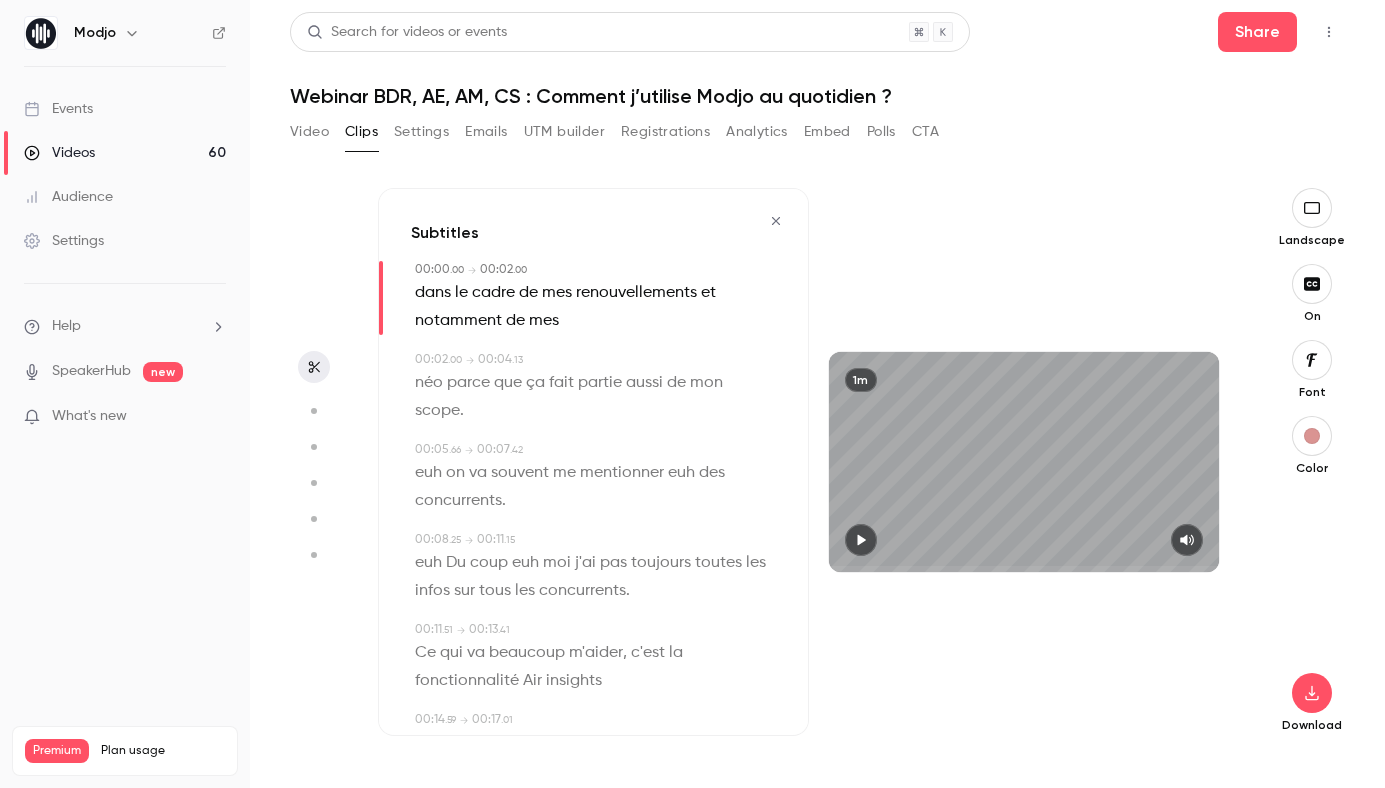 click on "dans" at bounding box center [433, 293] 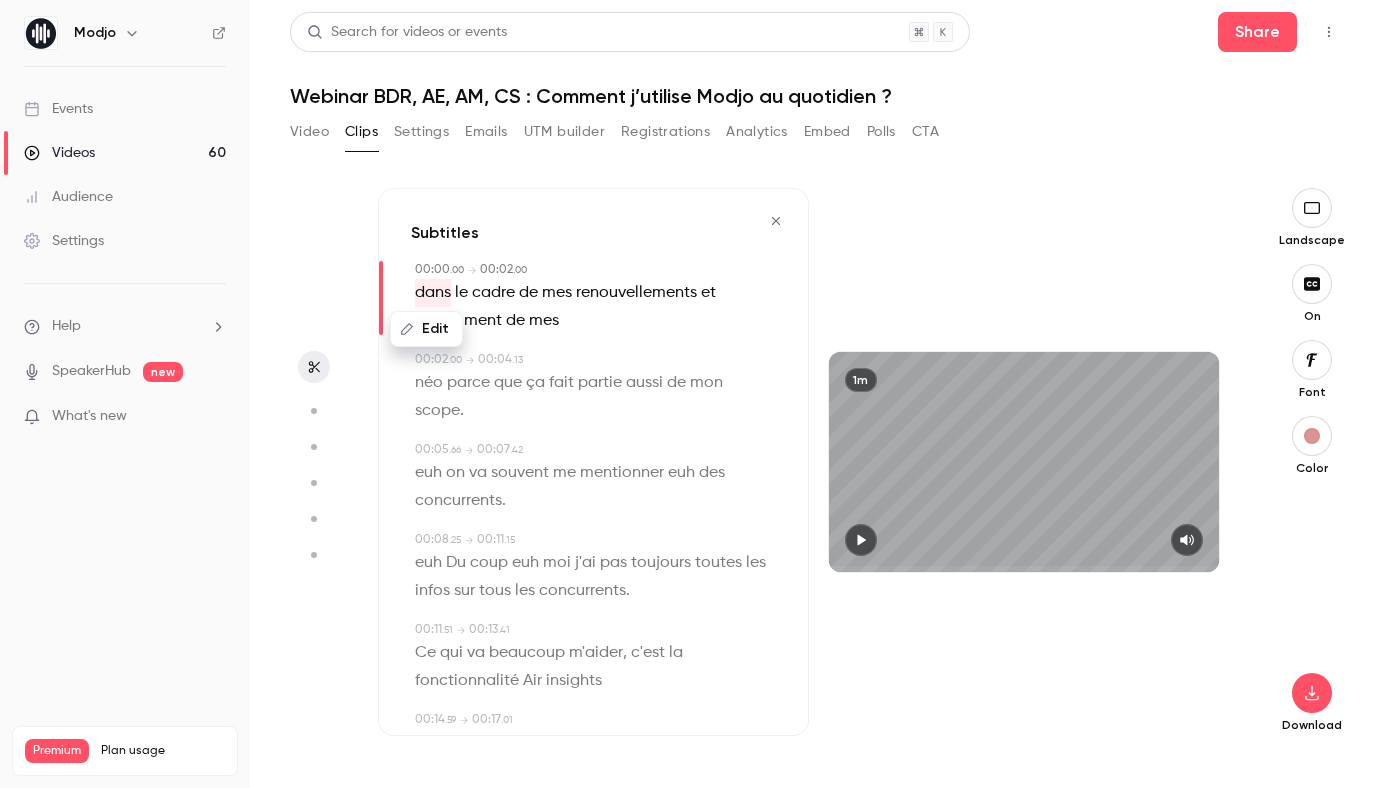 click on "Edit" at bounding box center [426, 329] 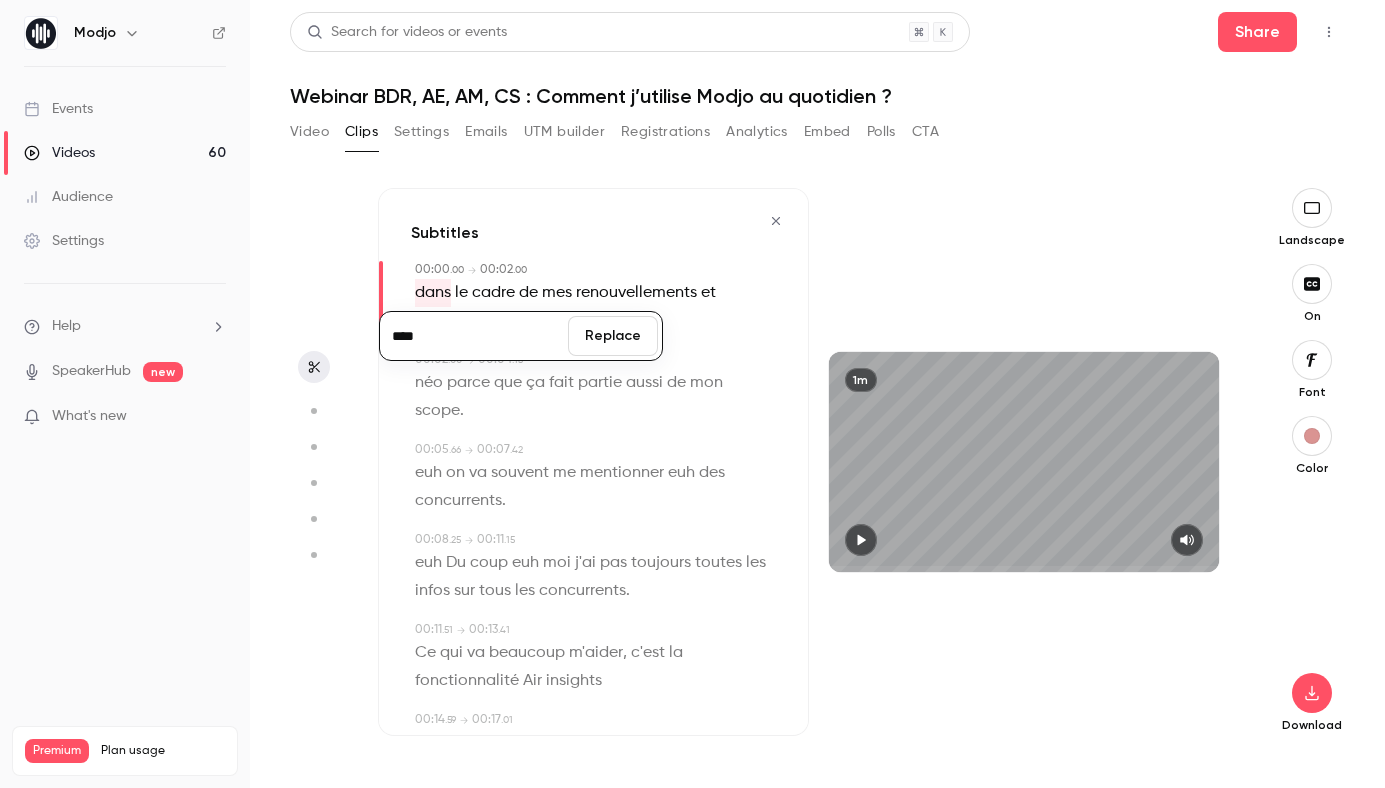click on "****" at bounding box center (474, 336) 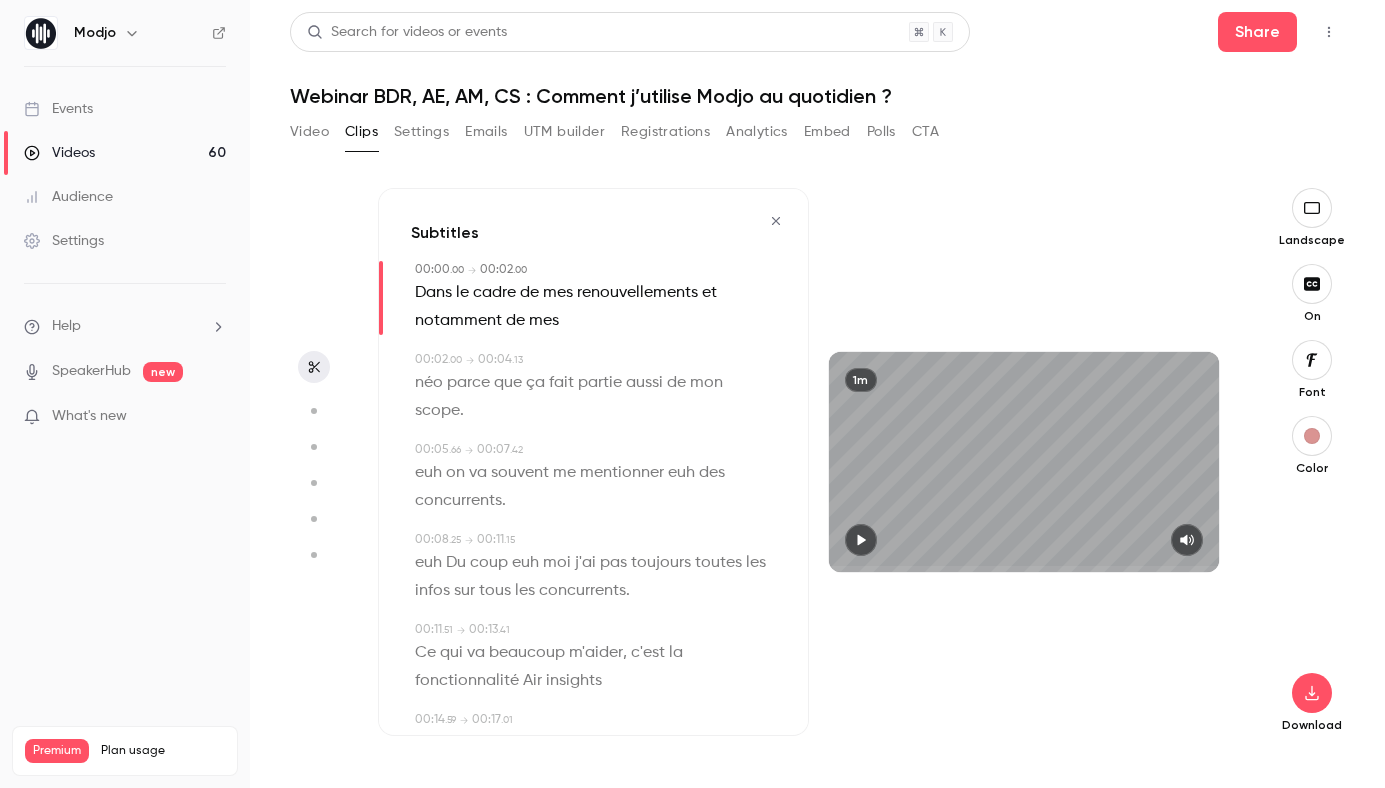click on "00:00 . 00 → 00:02 . 00 Dans   le   cadre   de   mes   renouvellements   et   notamment   de   mes 00:02 . 00 → 00:04 . 13 néo   parce   que   ça   fait   partie   aussi   de   mon   scope . 00:05 . 66 → 00:07 . 42 euh   on   va   souvent   me   mentionner   euh   des   concurrents . 00:08 . 25 → 00:11 . 15 euh   Du   coup   euh   moi   j'ai   pas   toujours   toutes   les   infos   sur   tous   les   concurrents . 00:11 . 51 → 00:13 . [DATE]   qui   va   beaucoup   m'aider ,   c'est   la   fonctionnalité   Air   insights 00:14 . 59 → 00:17 . 01 et   notamment   l'onglet   compétition   donc   ça   tout   le   monde   a   accès . 00:17 . 57 → 00:20 . 32 um   et   là-dedans   en   fait   Mojo   va   venir   agréger   euh 00:22 . 43 → 00:24 . 01 toutes   les   mentions   de   concurrents   dans   les   appels ,   sur   tous   les 00:24 . 01 → 00:25 . 82 appels   euh   donc   euh   des   différentes   équipes . 00:26 . 13 → 00:28 . [DATE]   qui   est   peut   être   super   utile" at bounding box center (593, 1406) 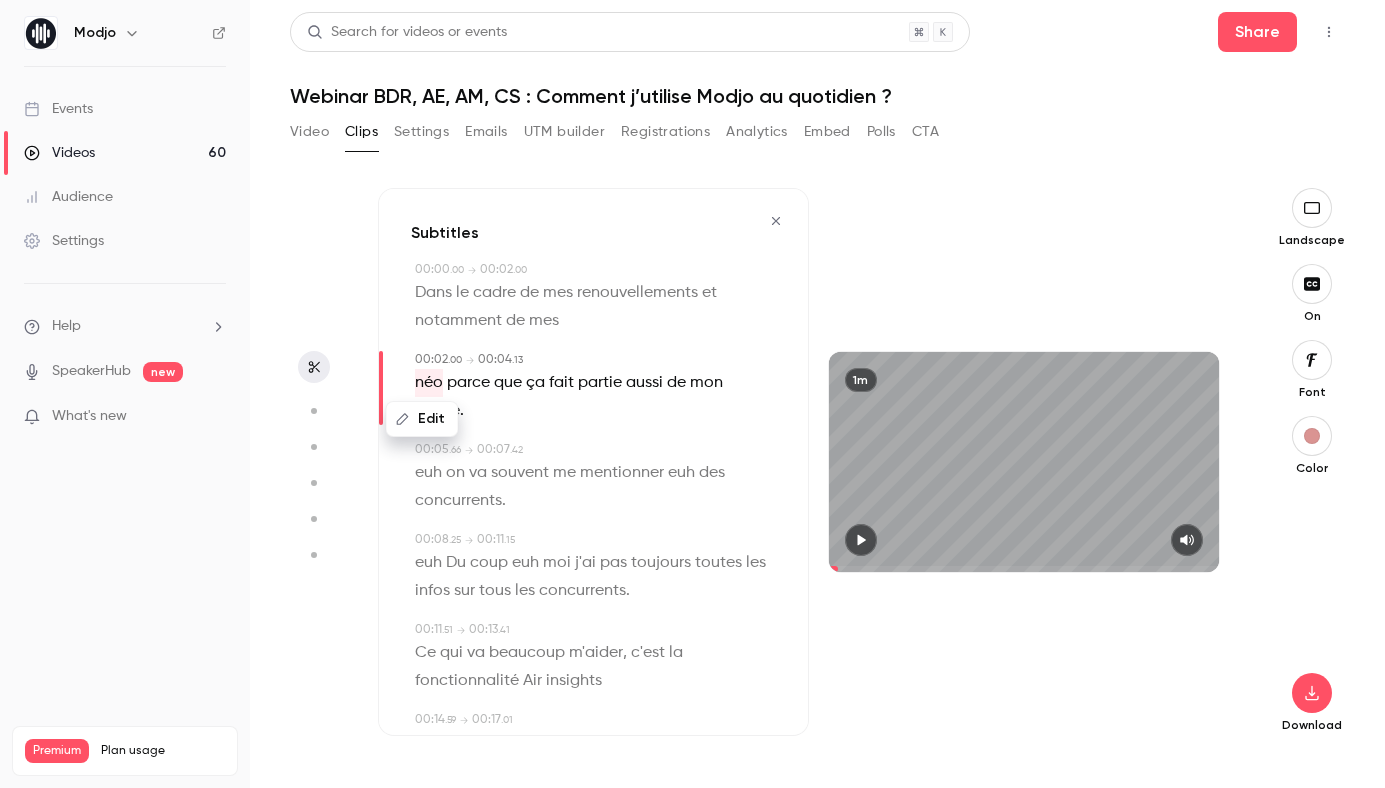 click on "Edit" at bounding box center (422, 419) 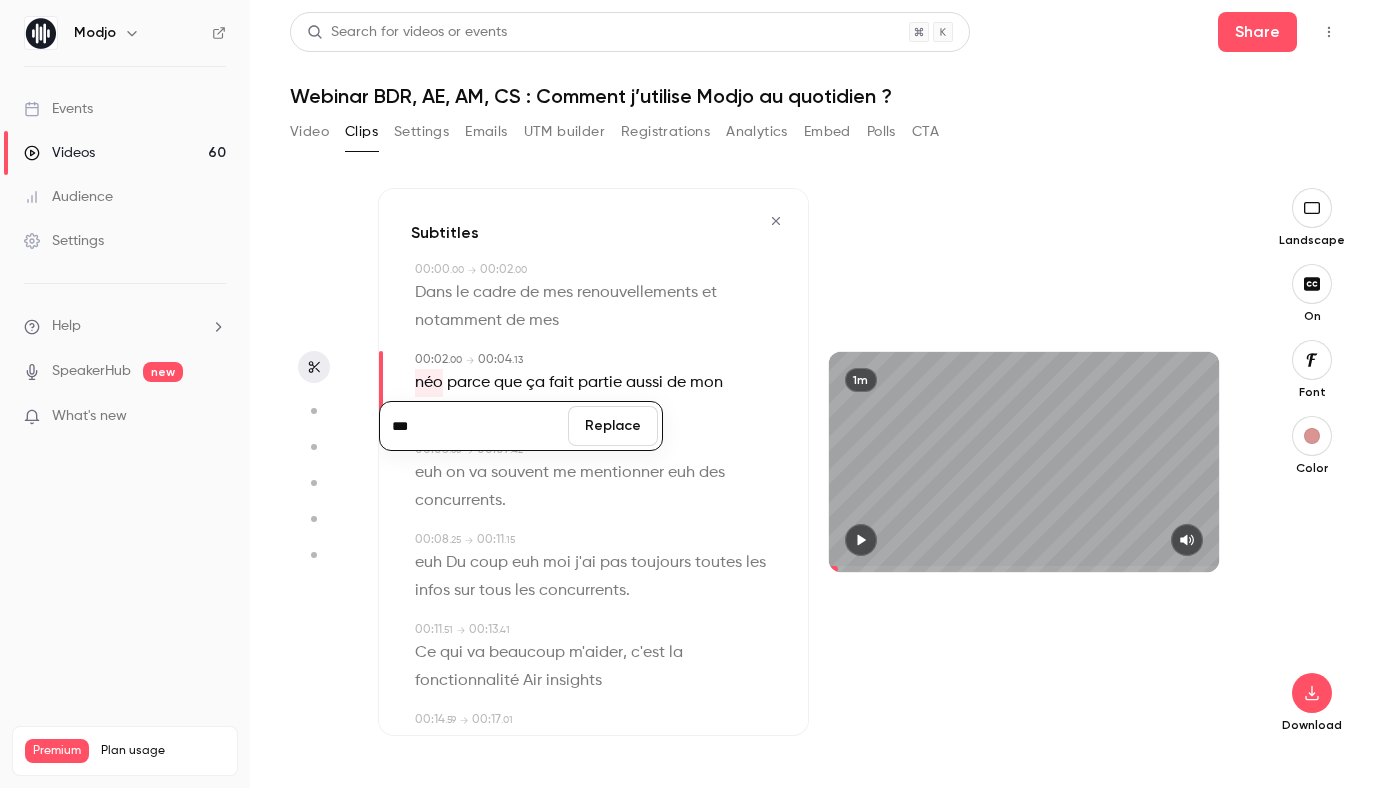 click on "***" at bounding box center [474, 426] 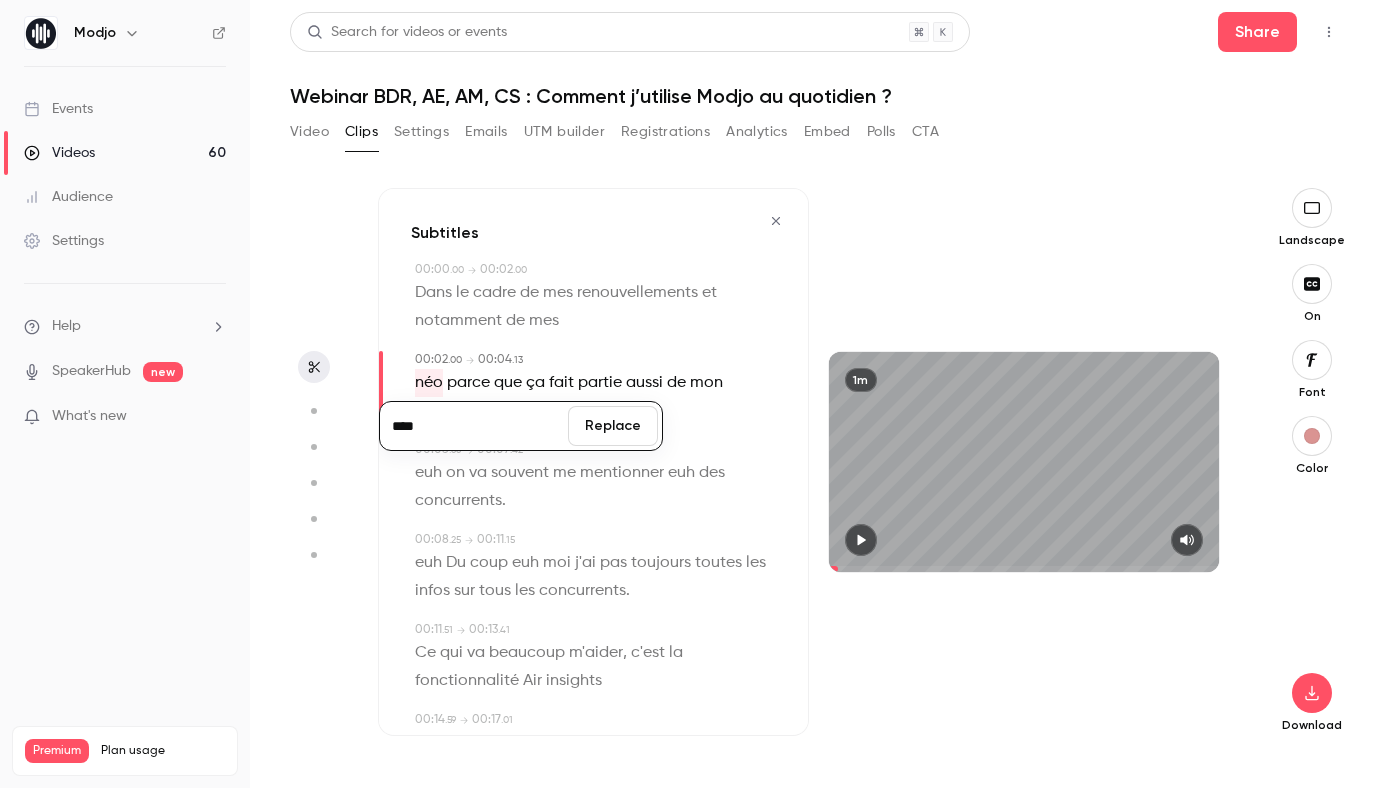 click on "Replace" at bounding box center [613, 426] 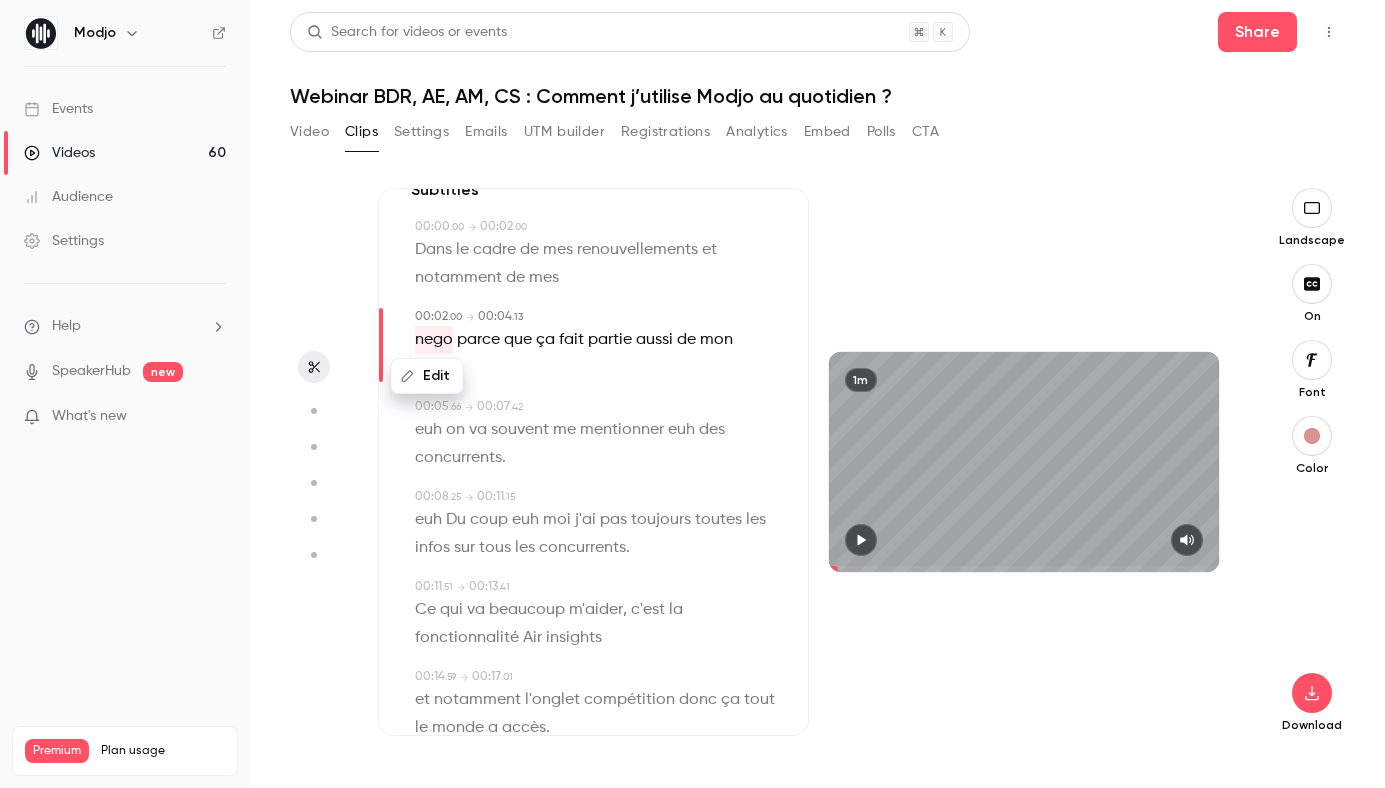 scroll, scrollTop: 44, scrollLeft: 0, axis: vertical 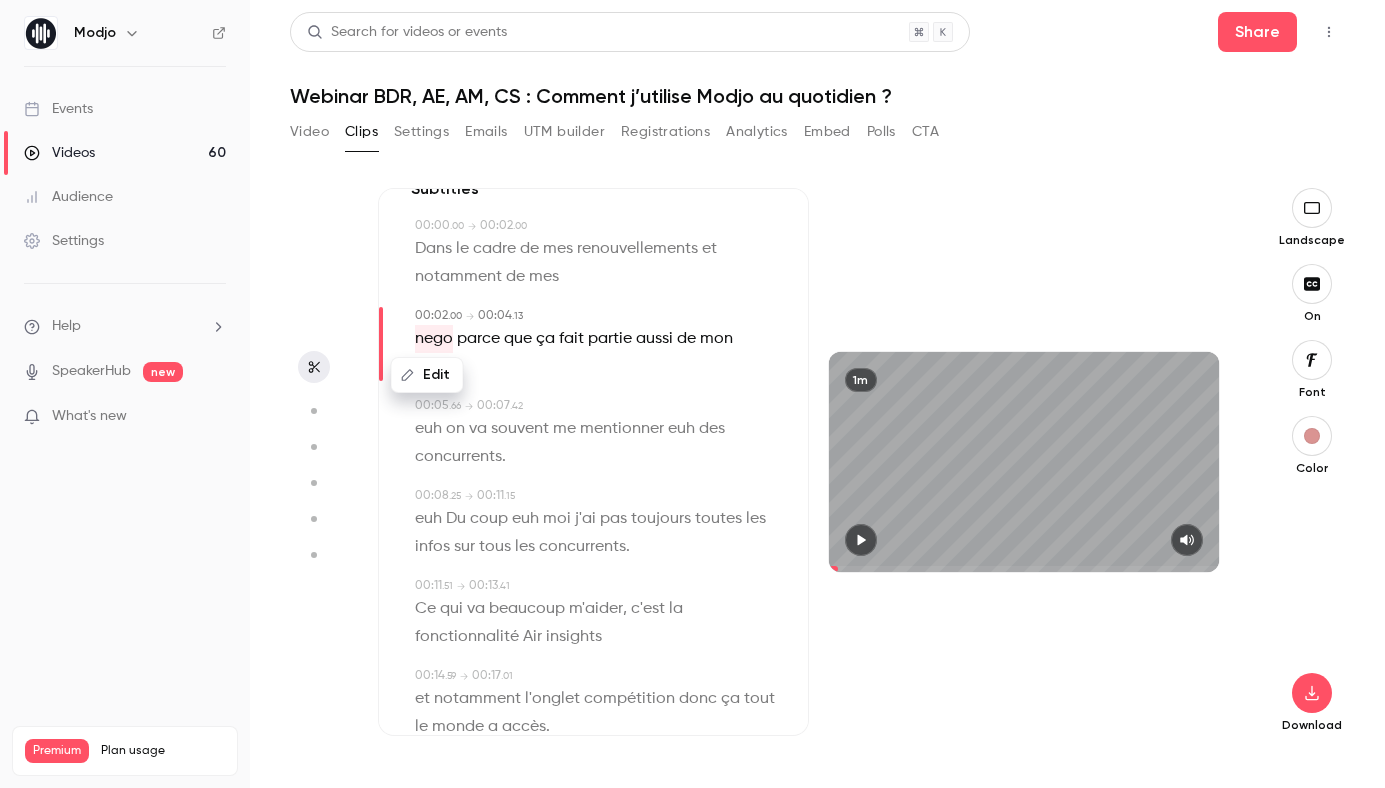 click on "euh" at bounding box center (428, 429) 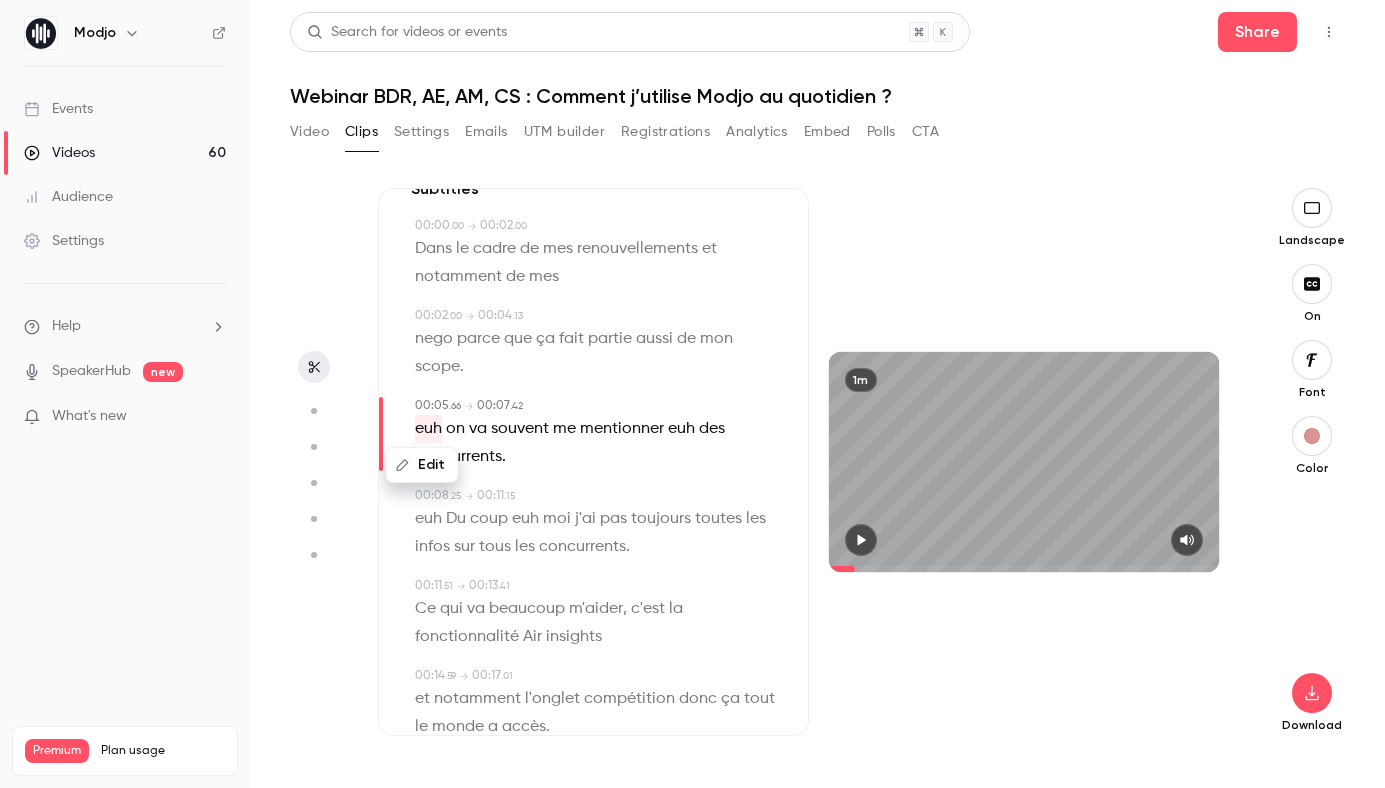 click on "Edit" at bounding box center [422, 465] 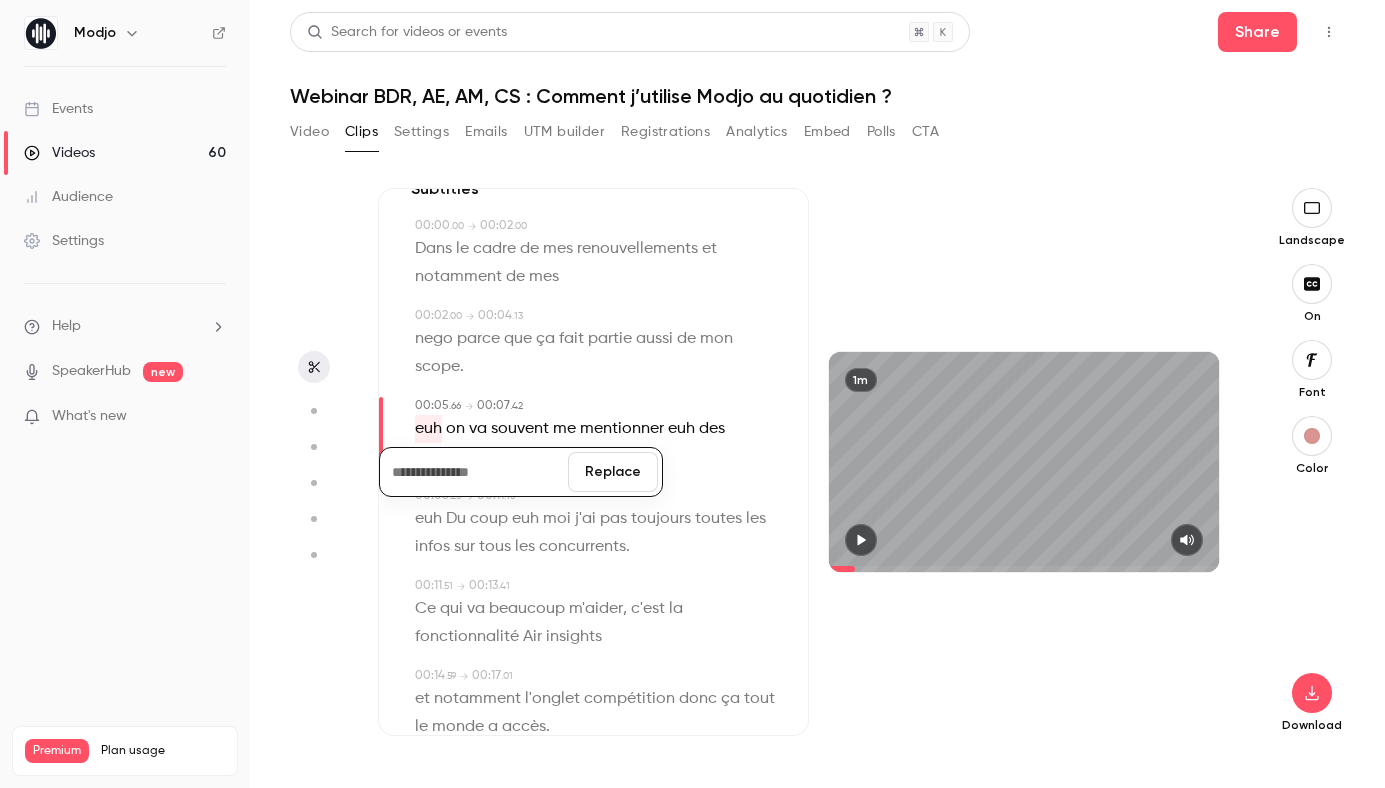 click on "Replace" at bounding box center (613, 472) 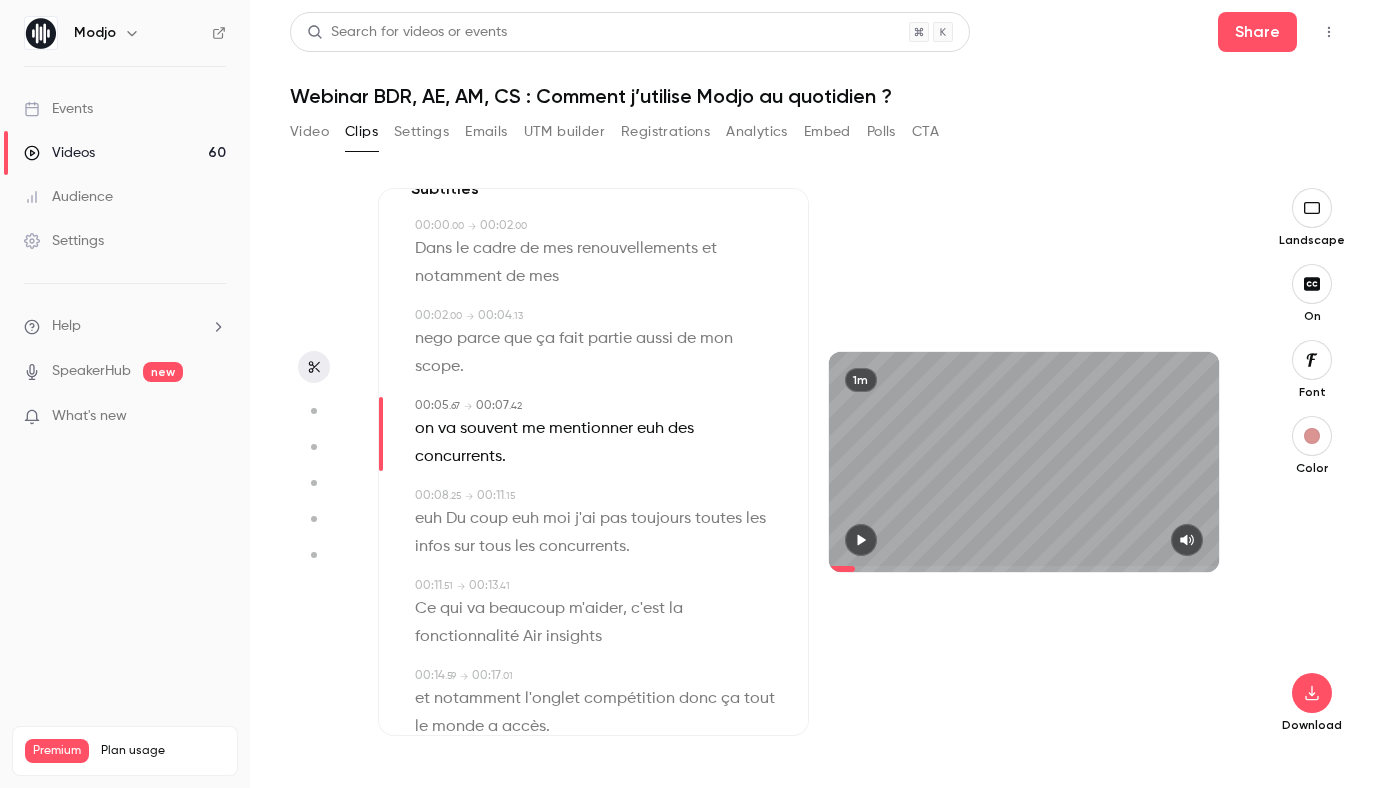 click on "euh" at bounding box center [650, 429] 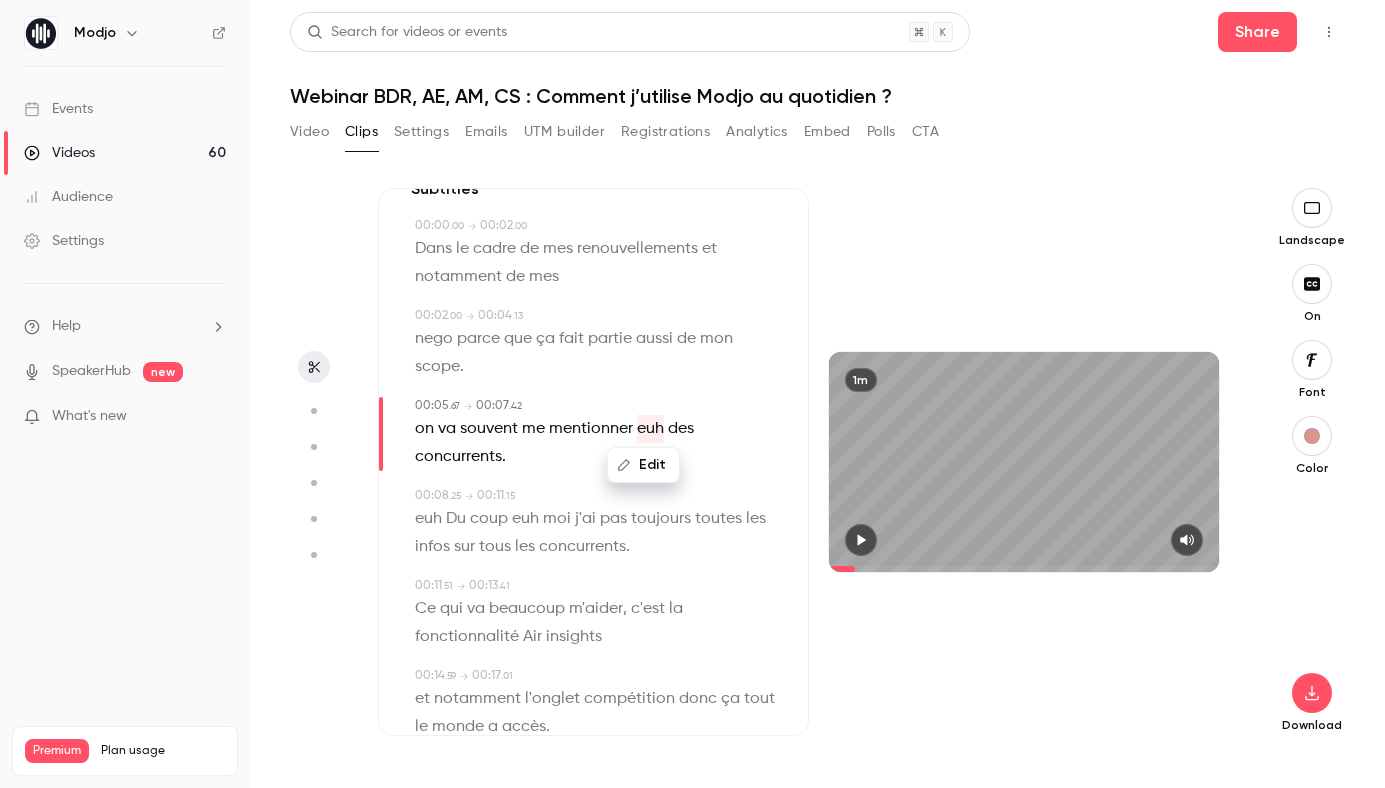 click on "Edit" at bounding box center (643, 465) 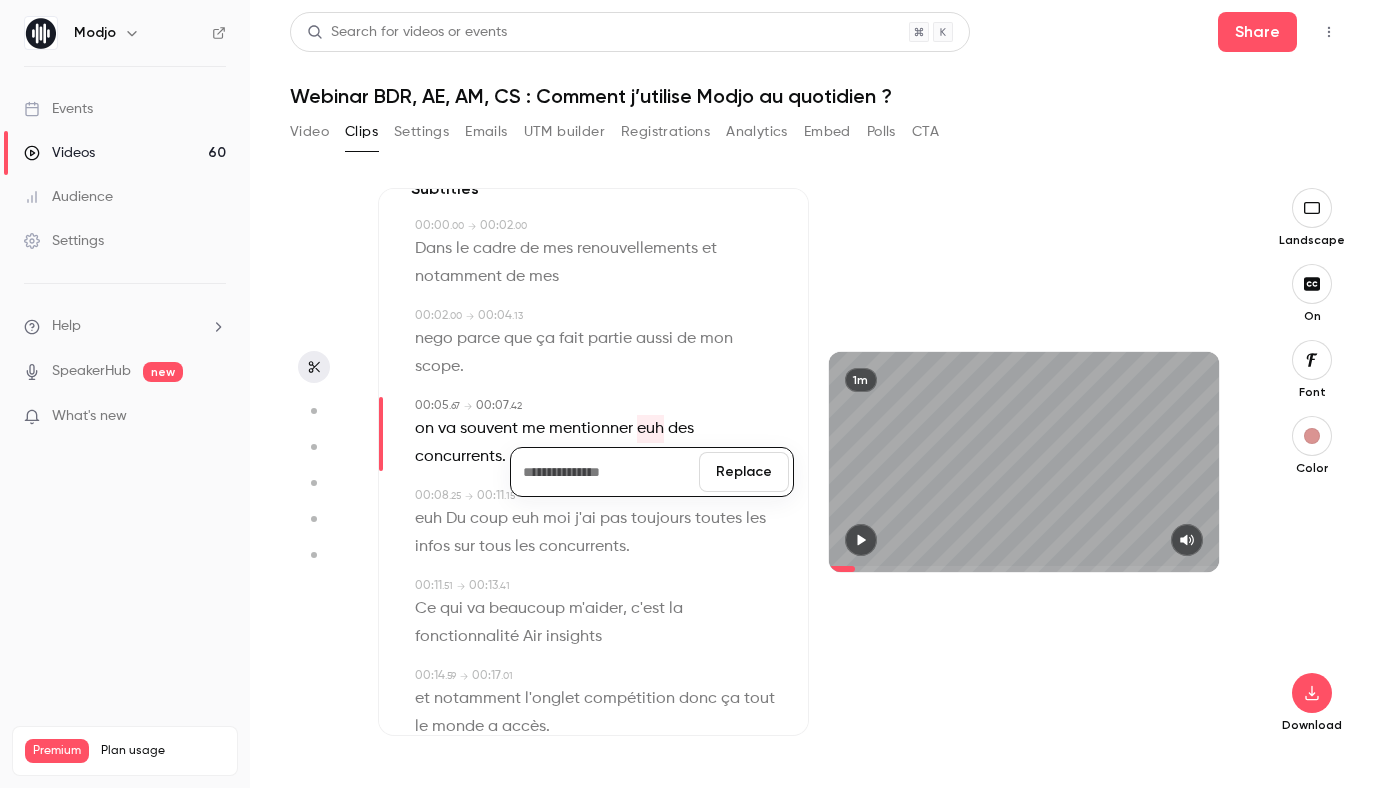 click on "Replace" at bounding box center (744, 472) 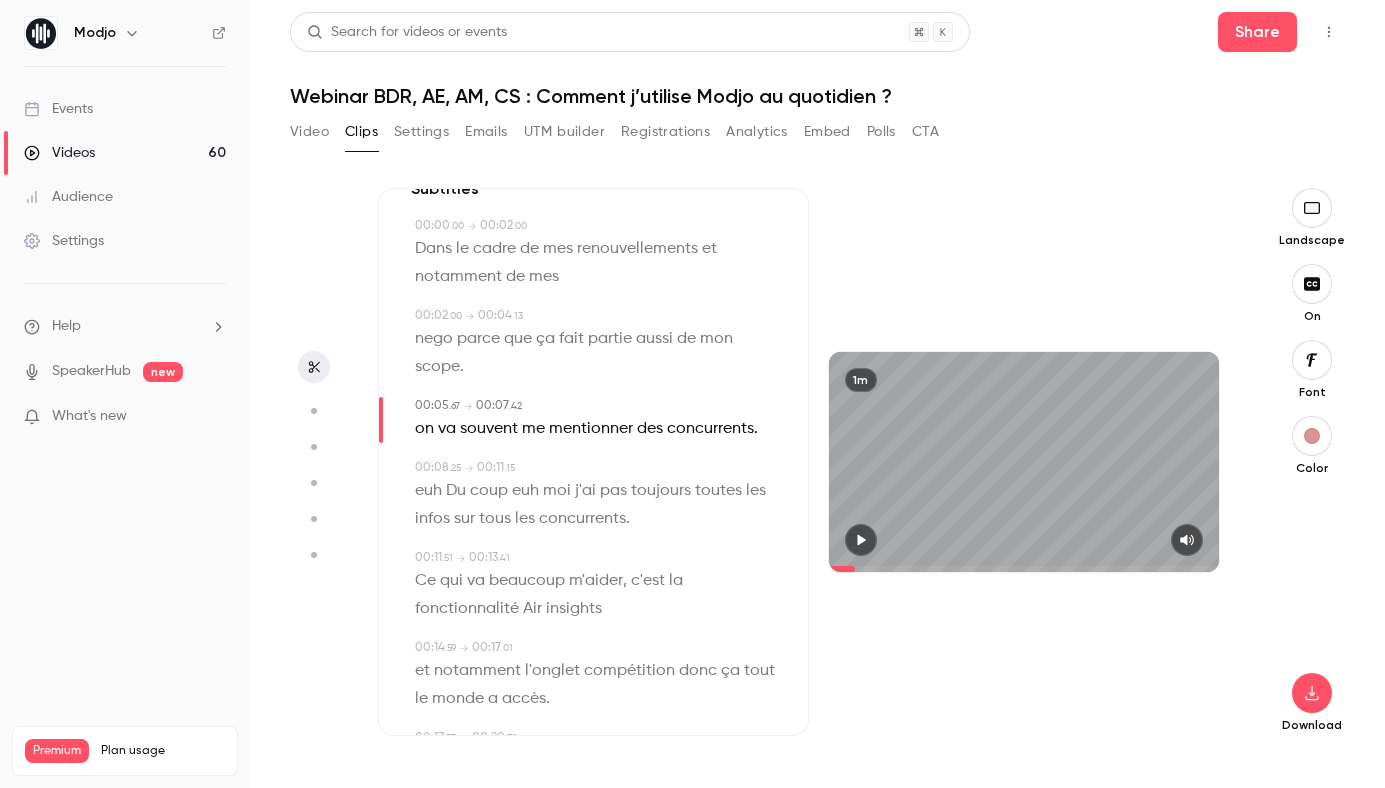 click on "on" at bounding box center [424, 429] 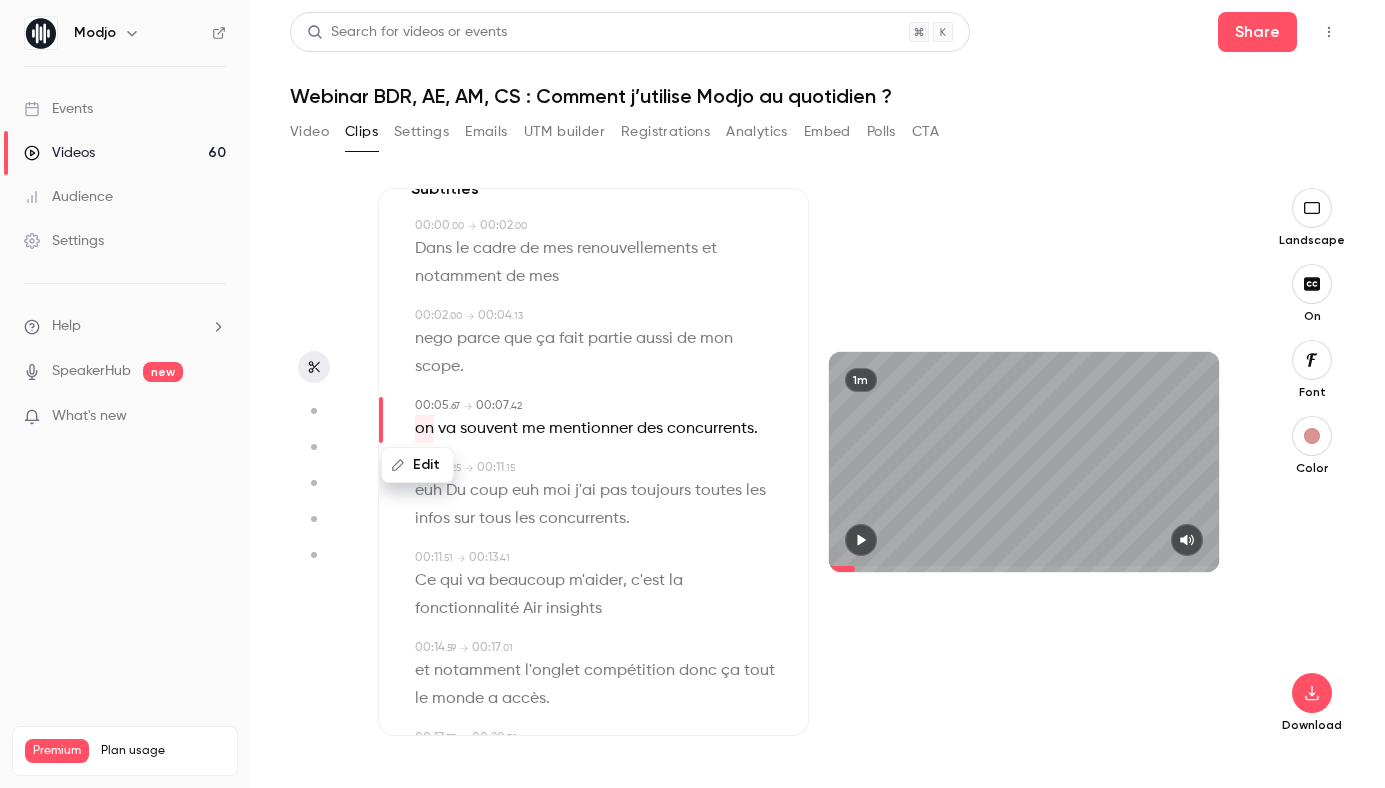 click on "Edit" at bounding box center (417, 465) 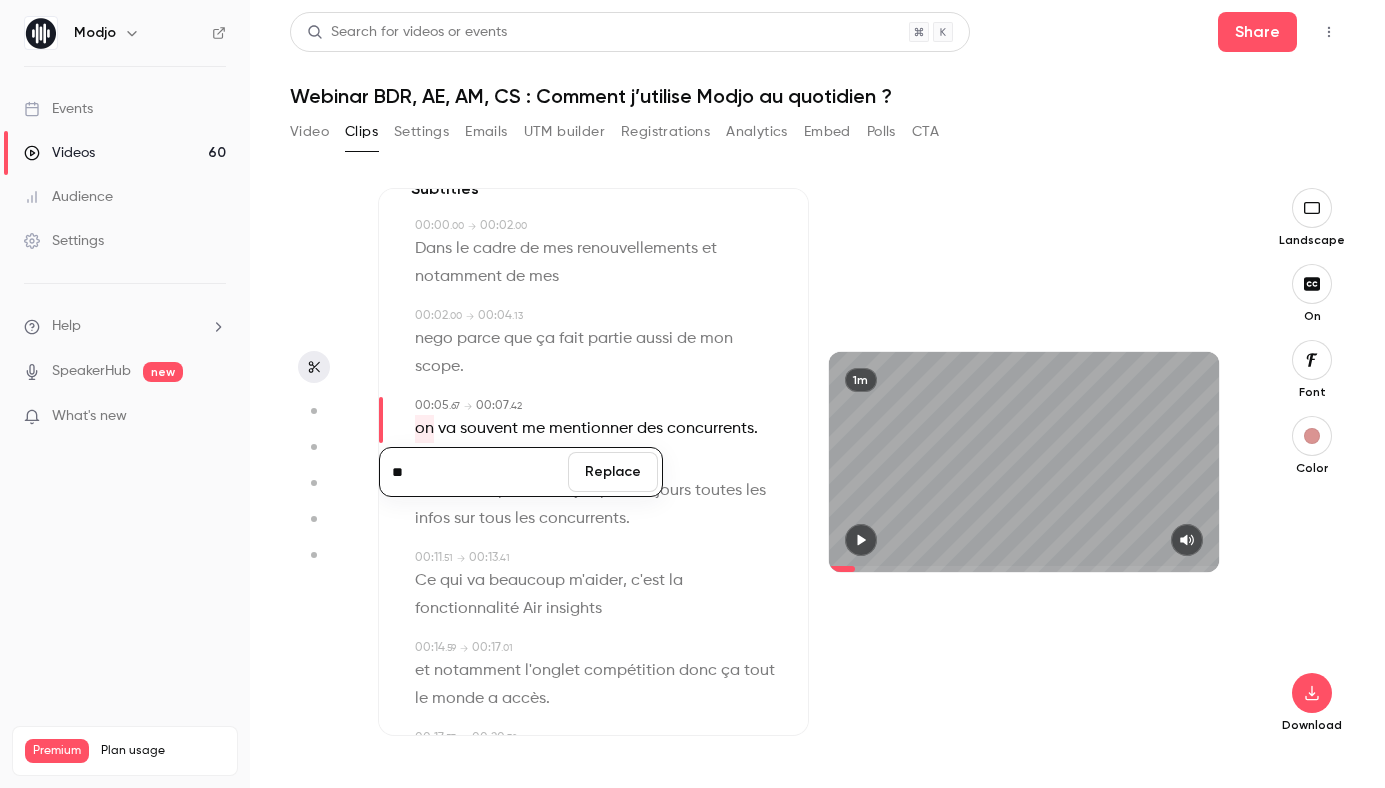 click on "Replace" at bounding box center [613, 472] 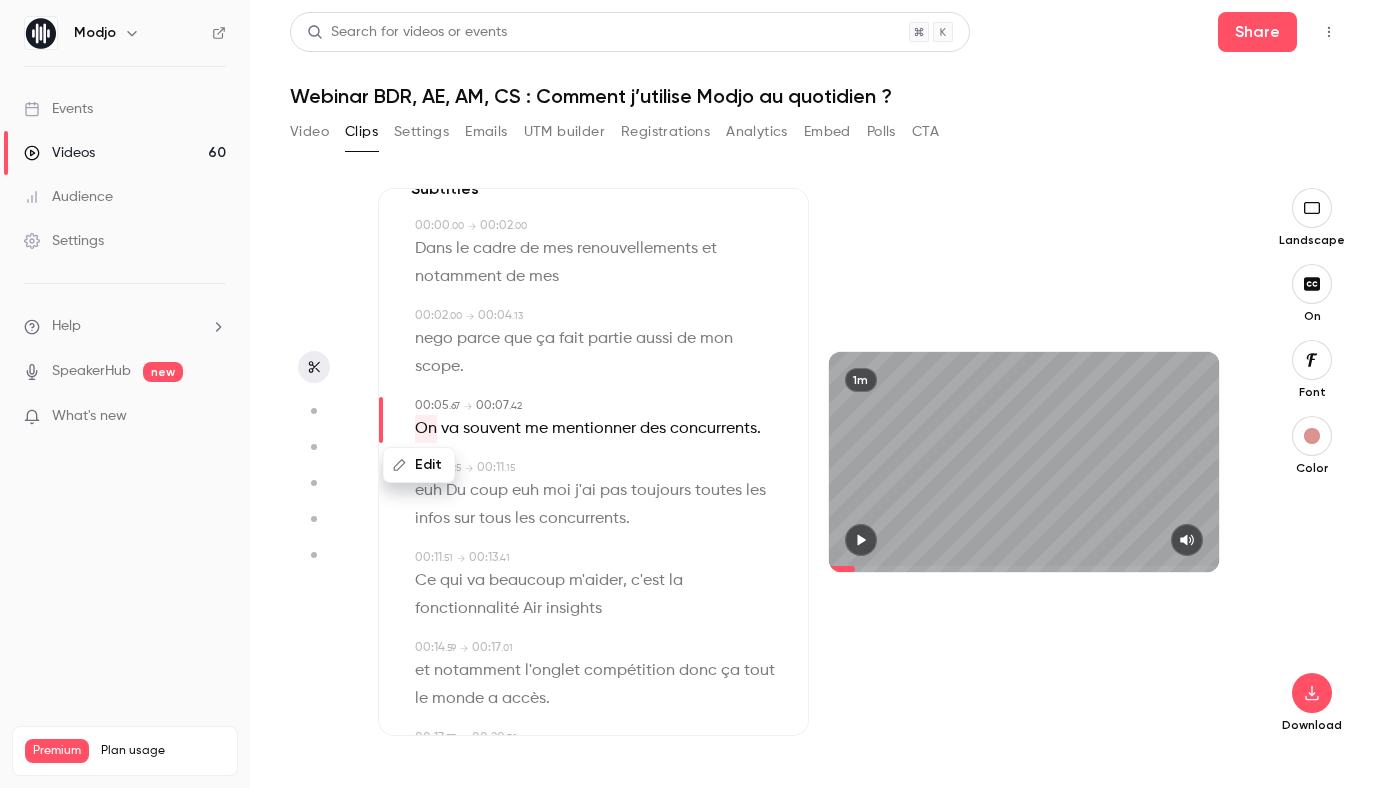 click on "Edit" at bounding box center (427, 465) 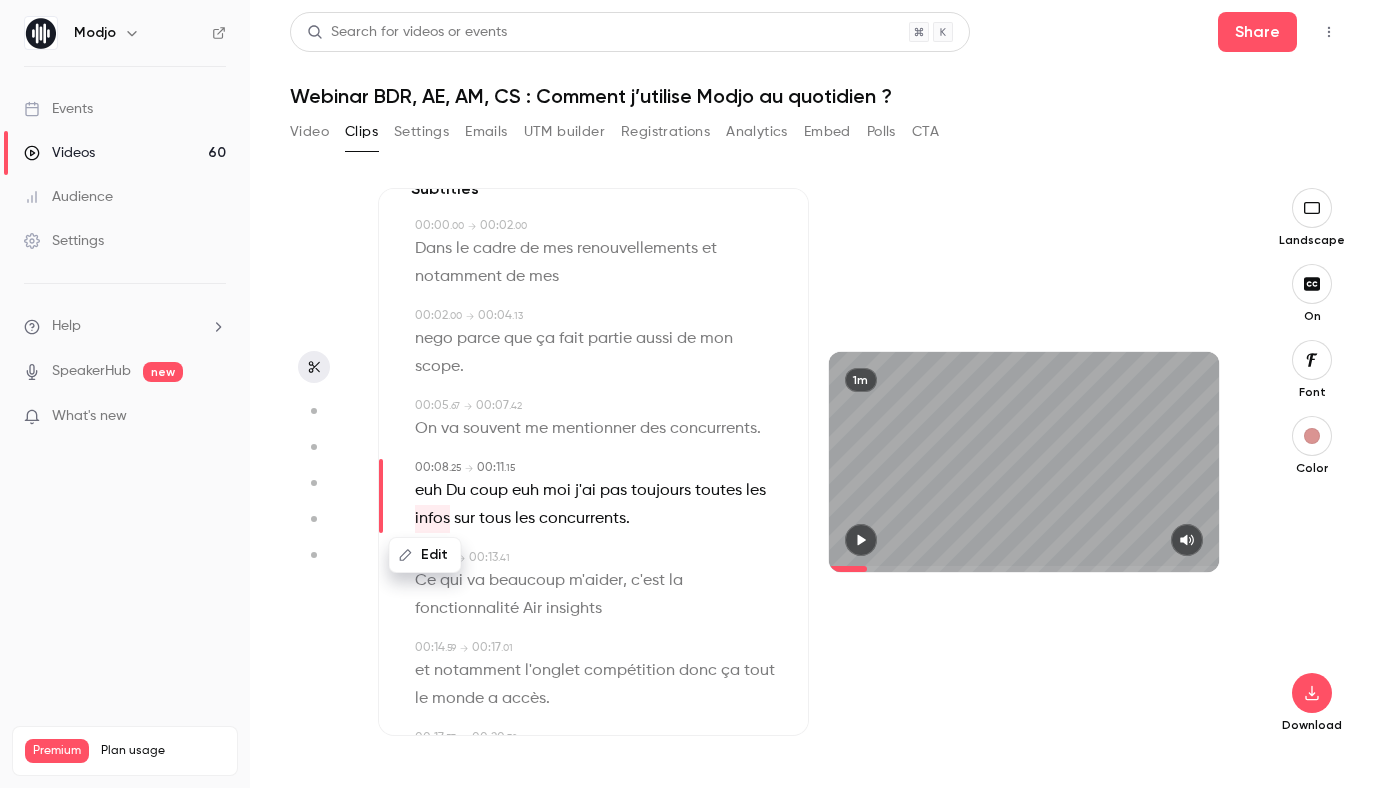 click on "euh" at bounding box center [428, 491] 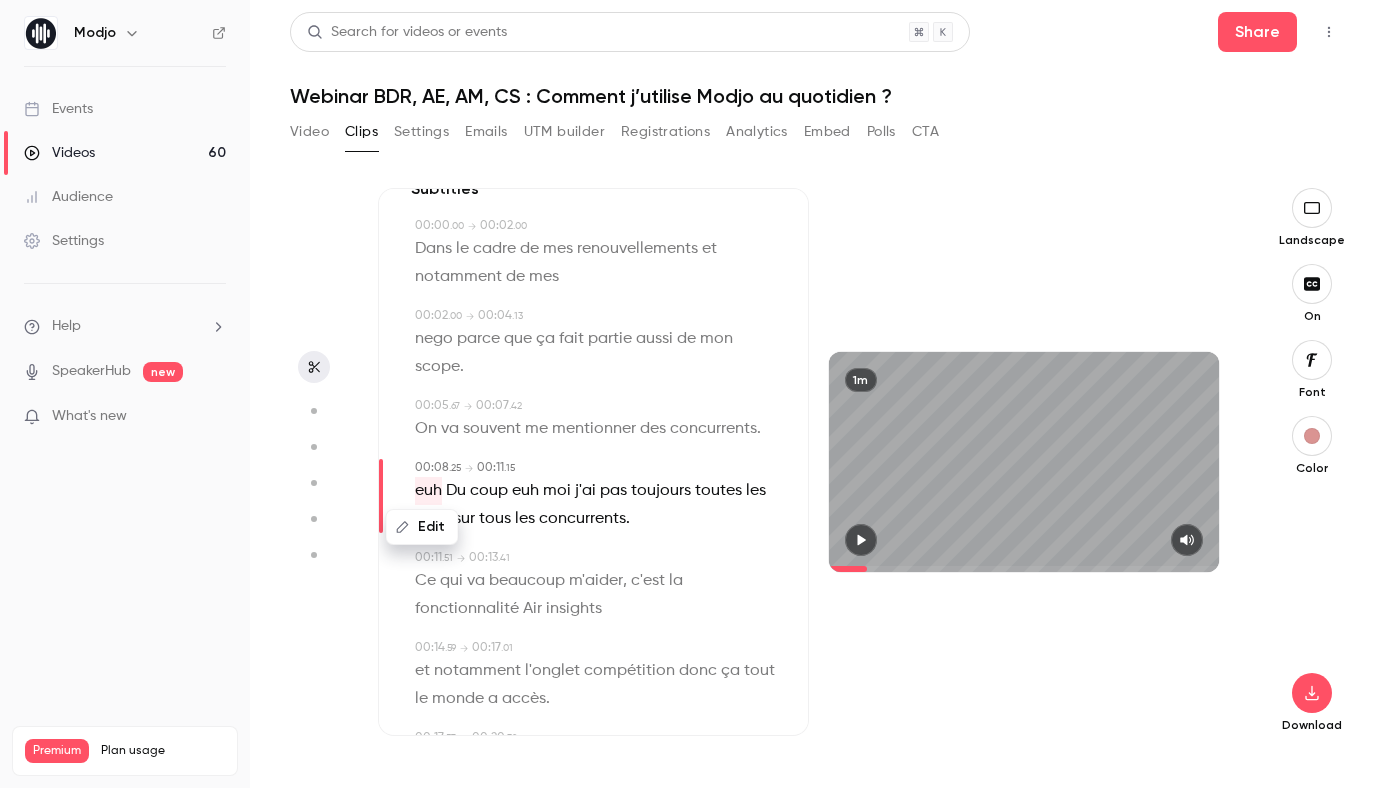 click on "Edit" at bounding box center [422, 527] 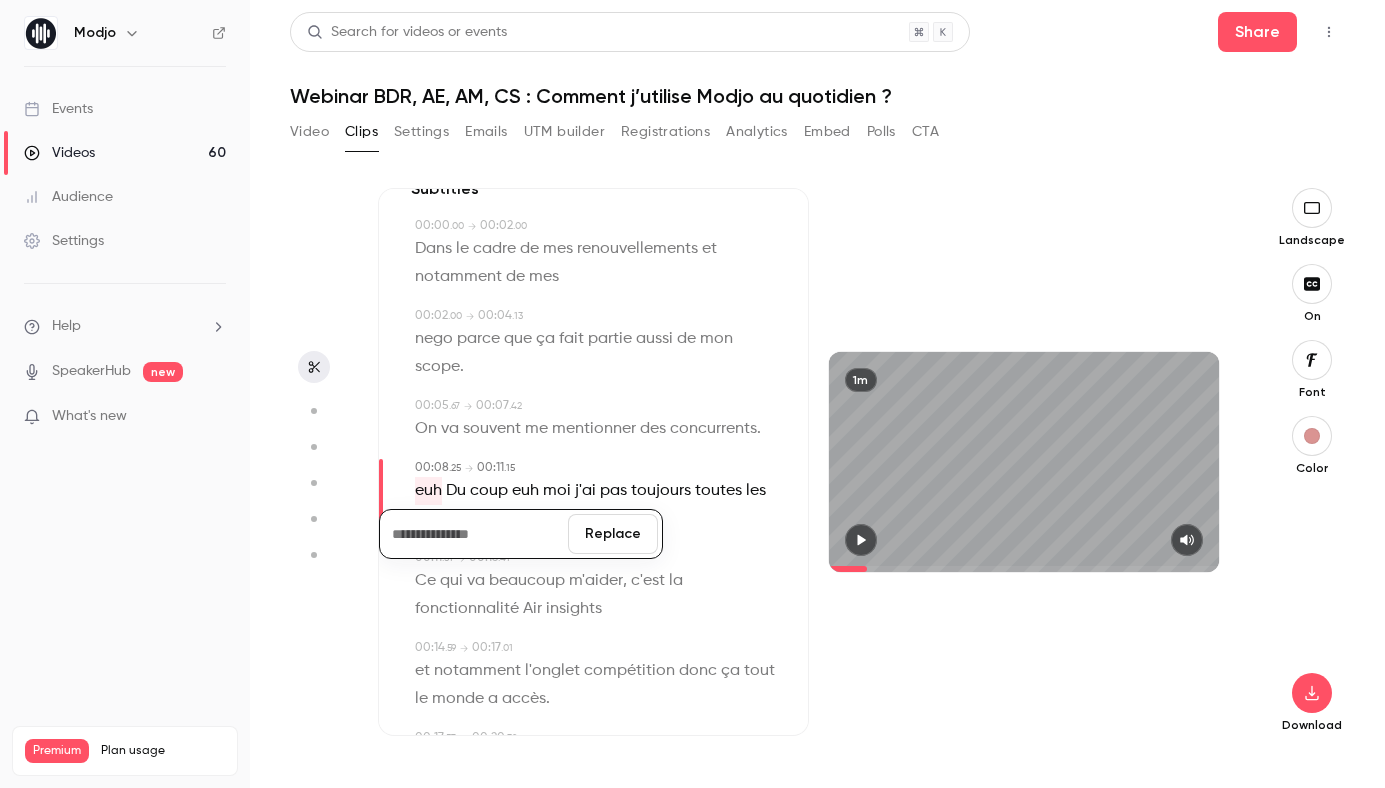 click on "Replace" at bounding box center (613, 534) 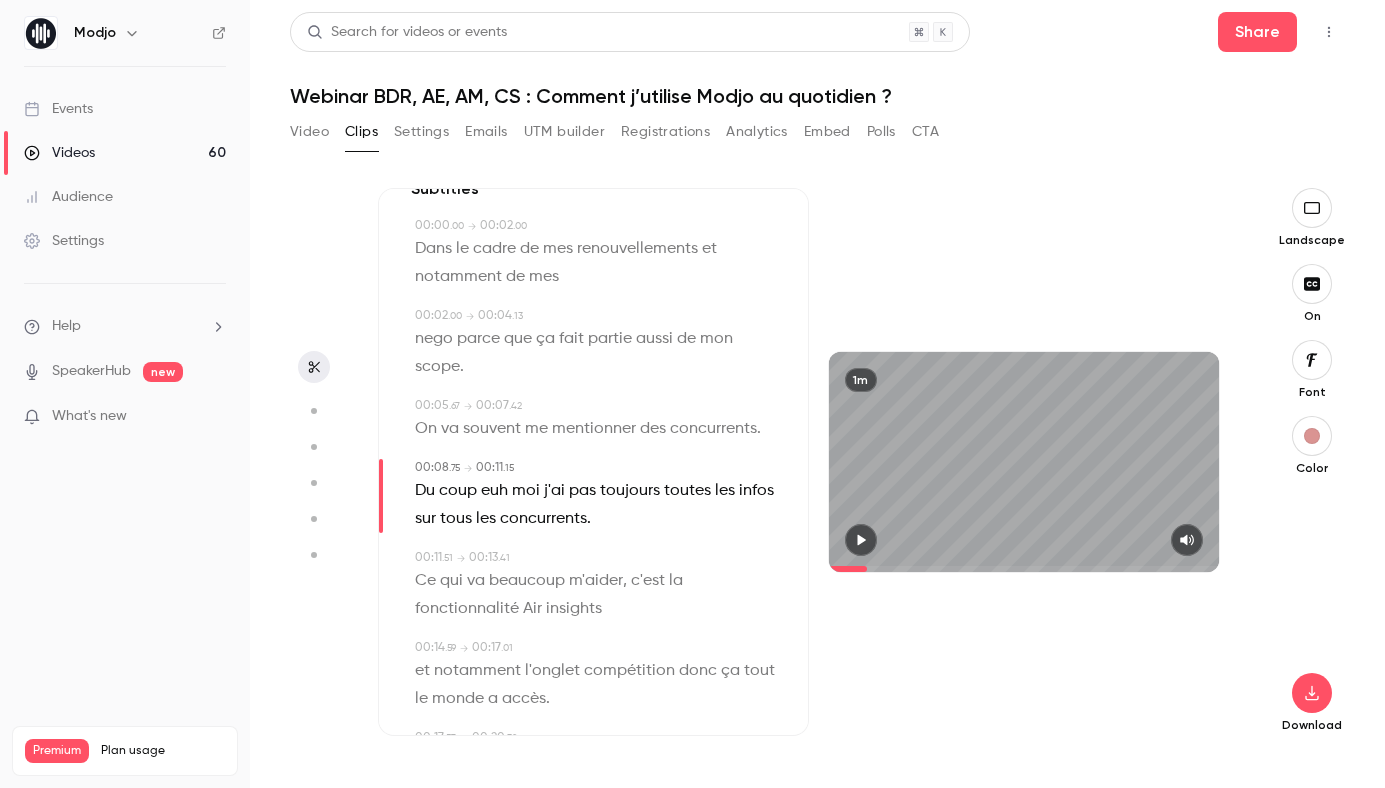 click on "euh" at bounding box center [494, 491] 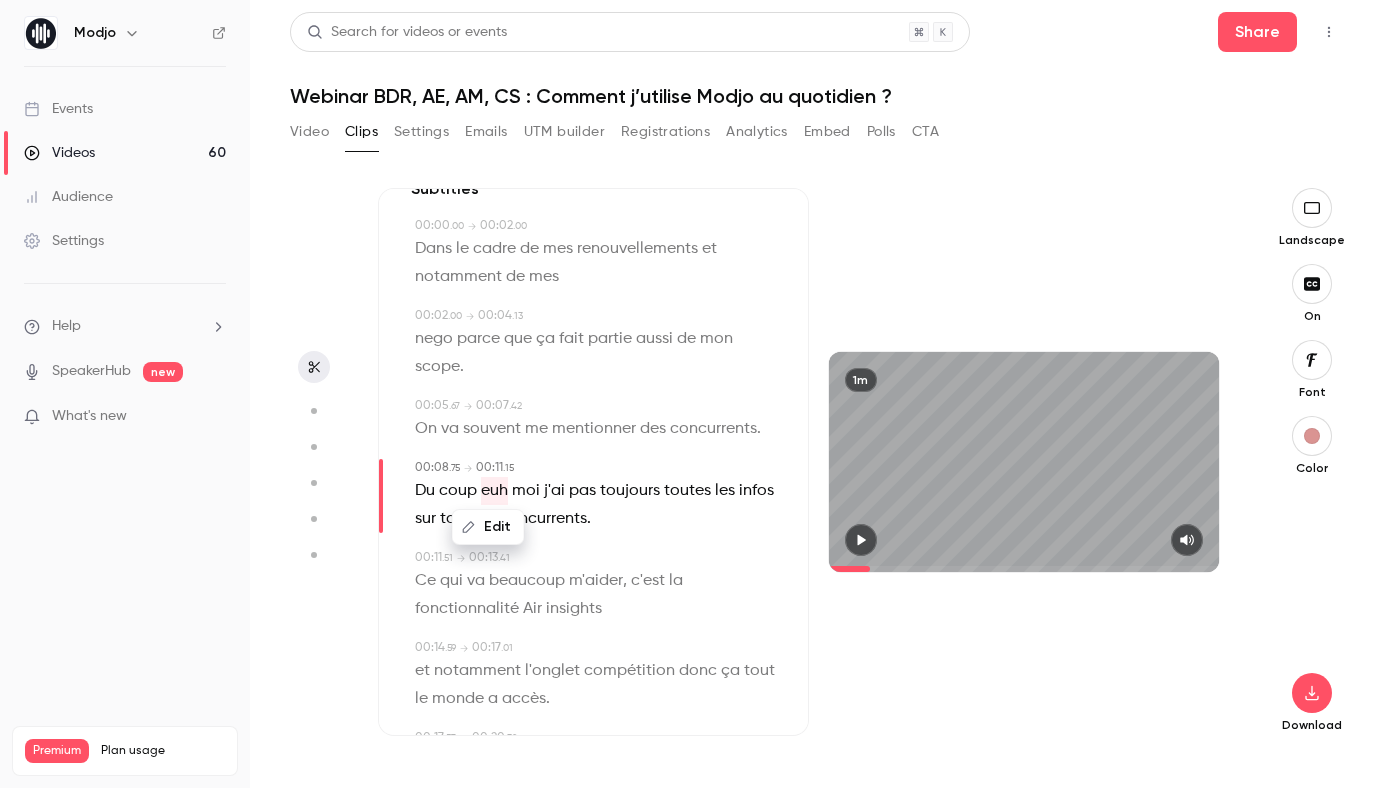 click on "Edit" at bounding box center (488, 527) 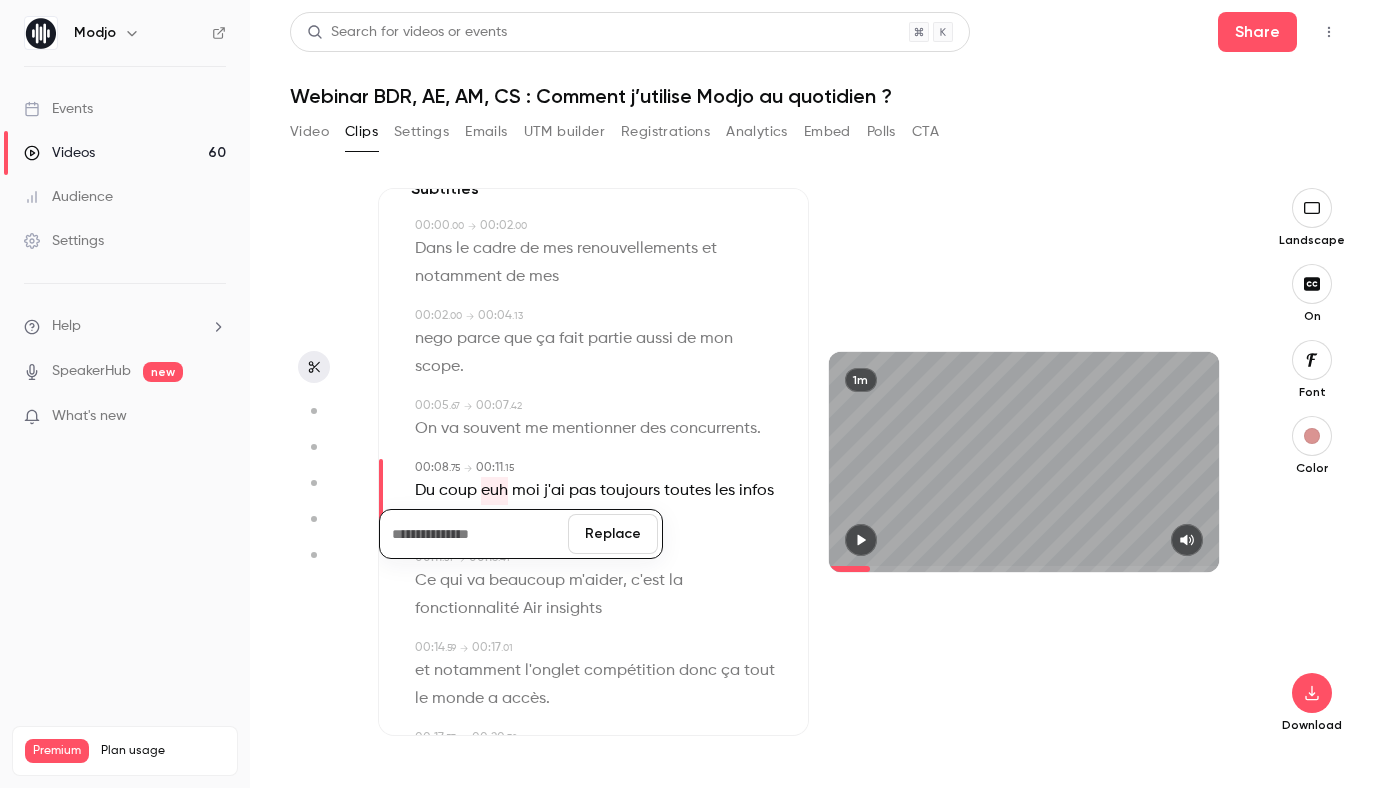 click on "Replace" at bounding box center [613, 534] 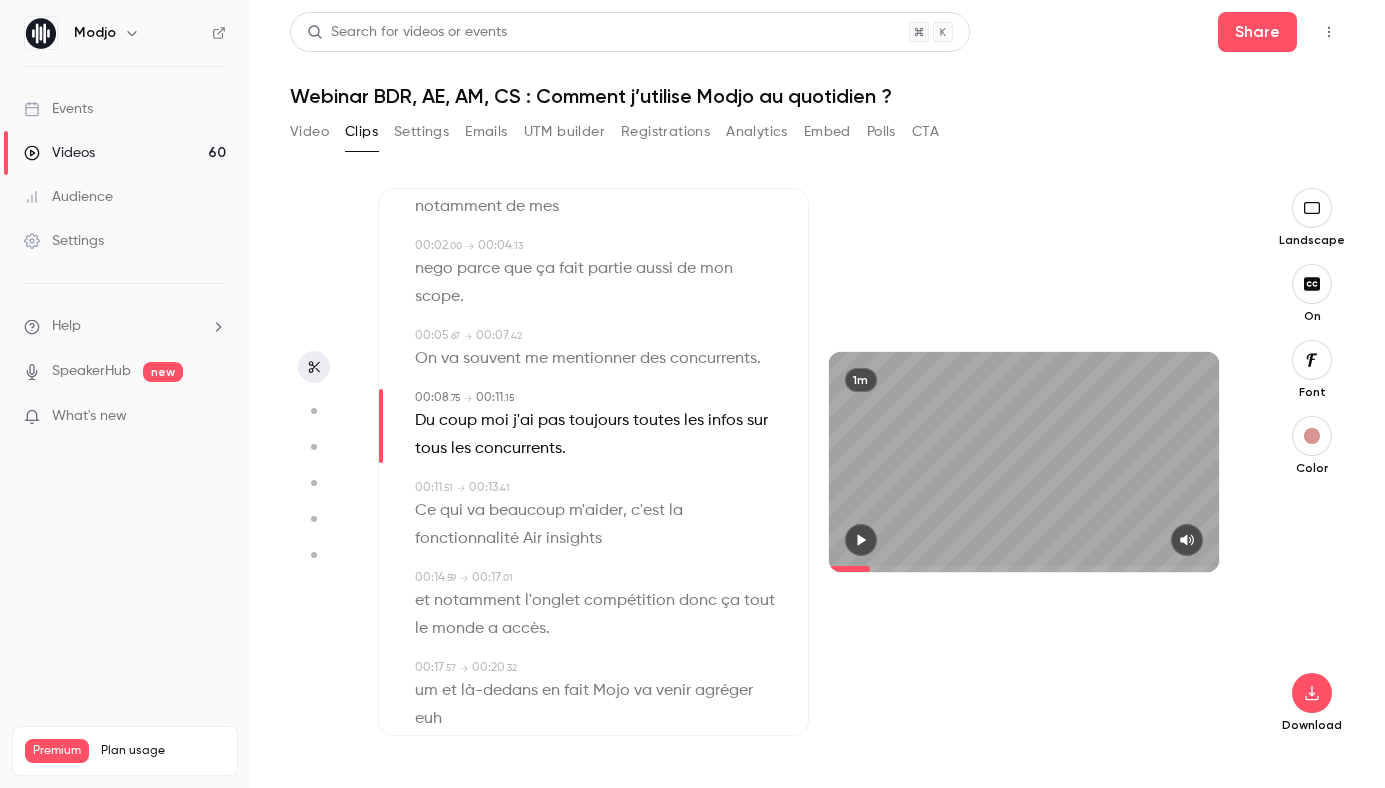 scroll, scrollTop: 119, scrollLeft: 0, axis: vertical 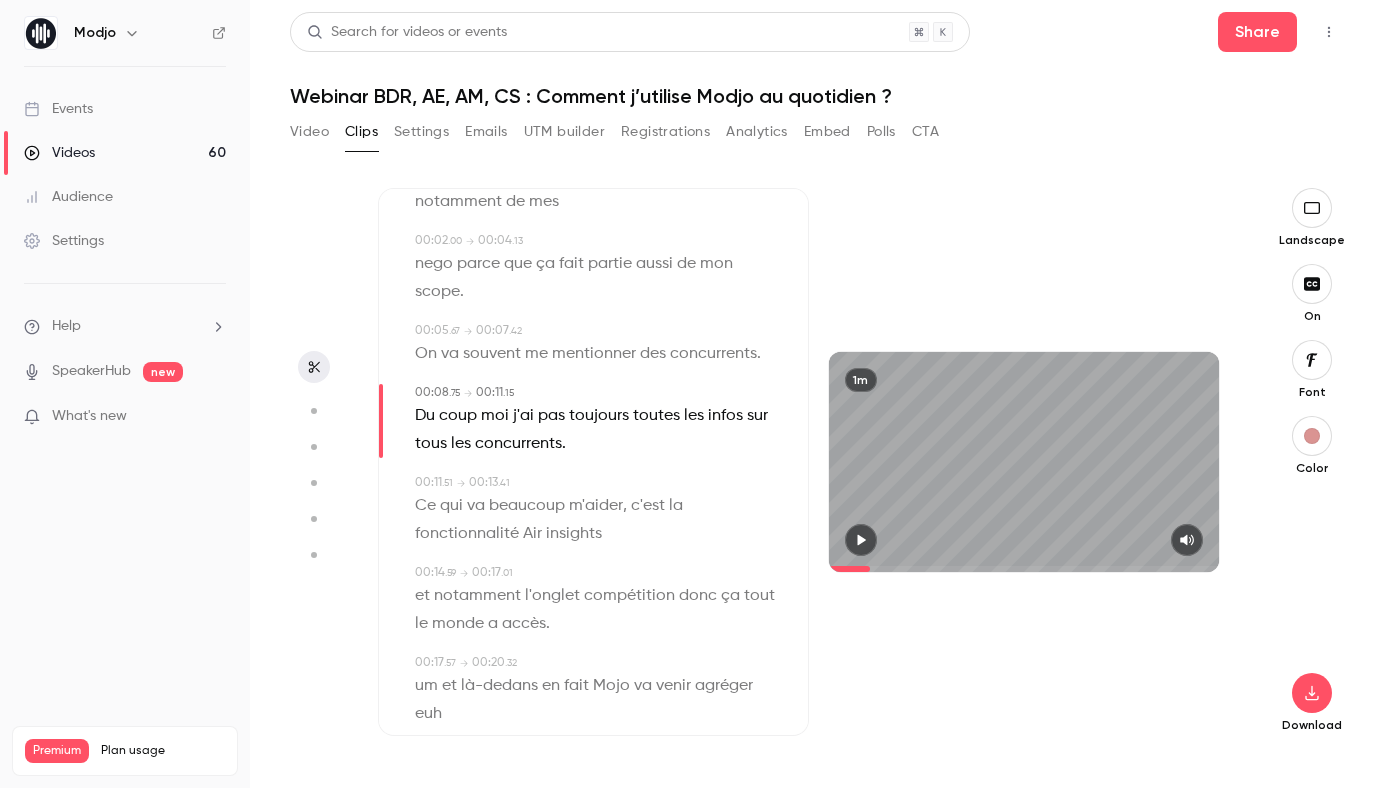 click on "Air" at bounding box center [532, 534] 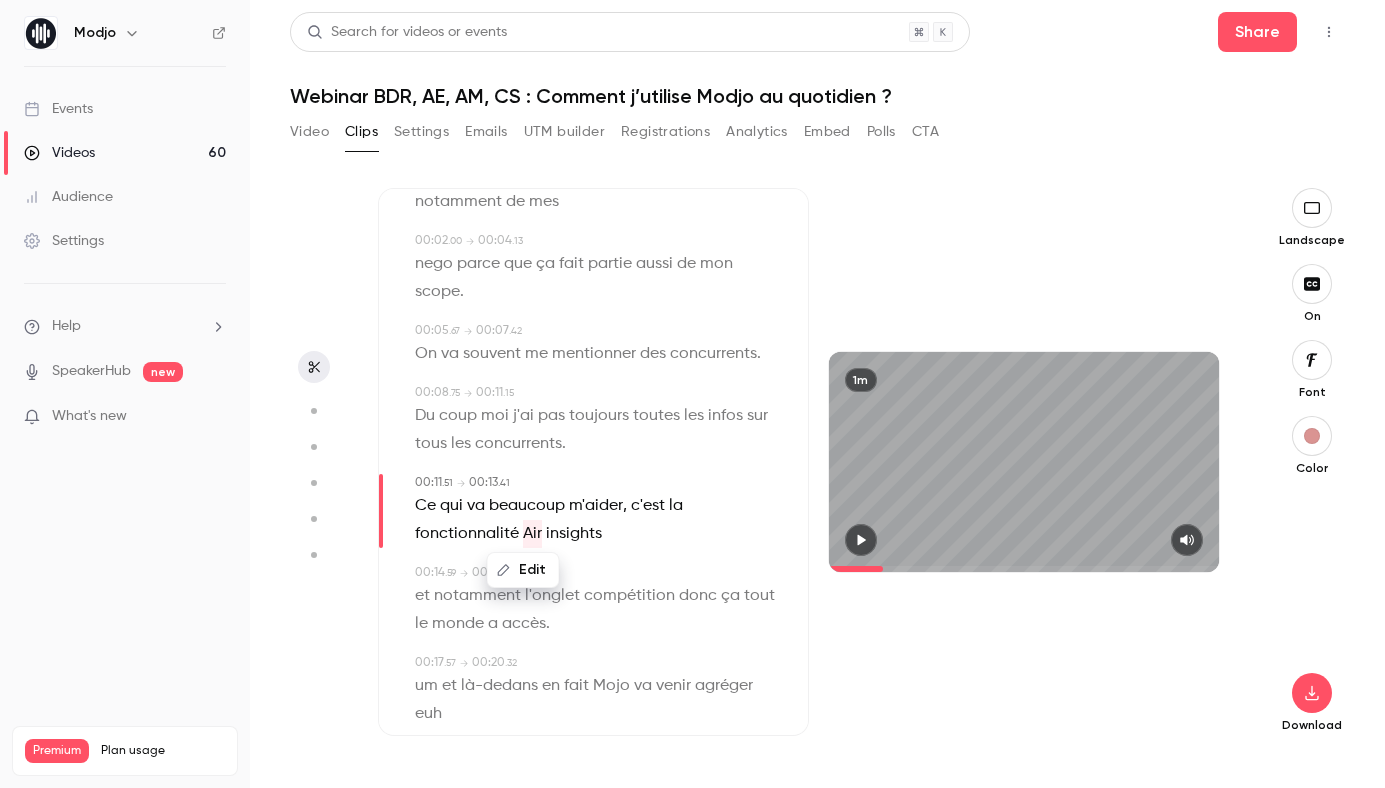 click on "Edit" at bounding box center (523, 570) 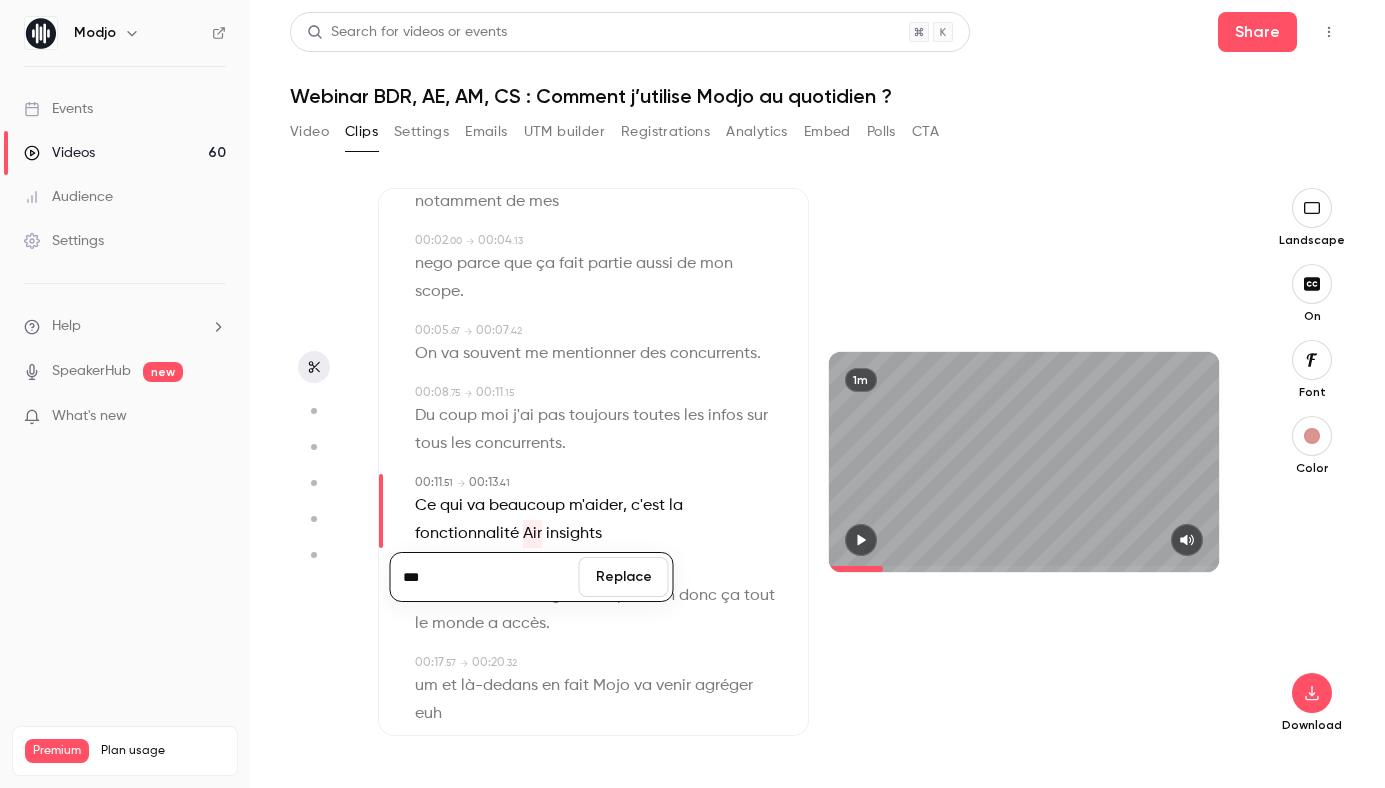click on "Replace" at bounding box center (624, 577) 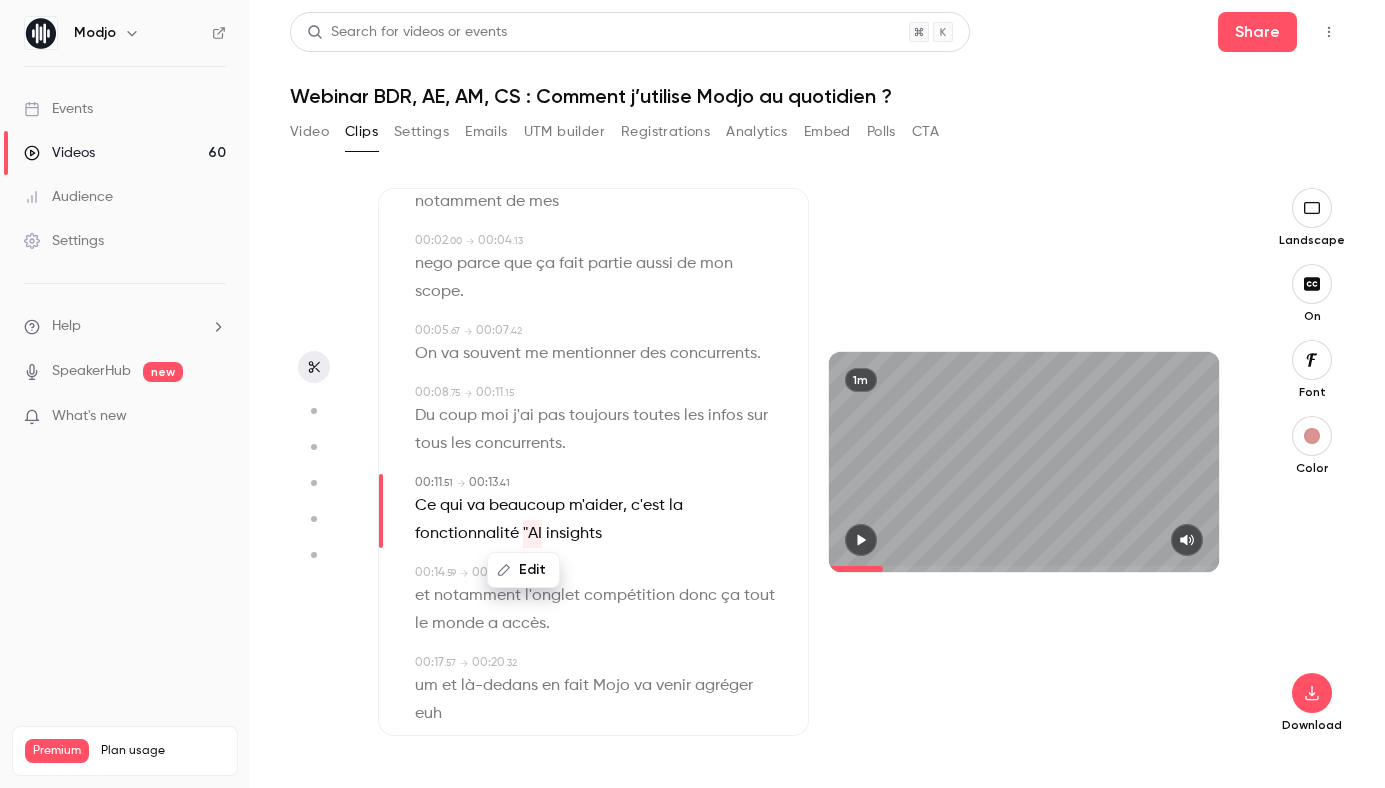 click on "insights" at bounding box center [574, 534] 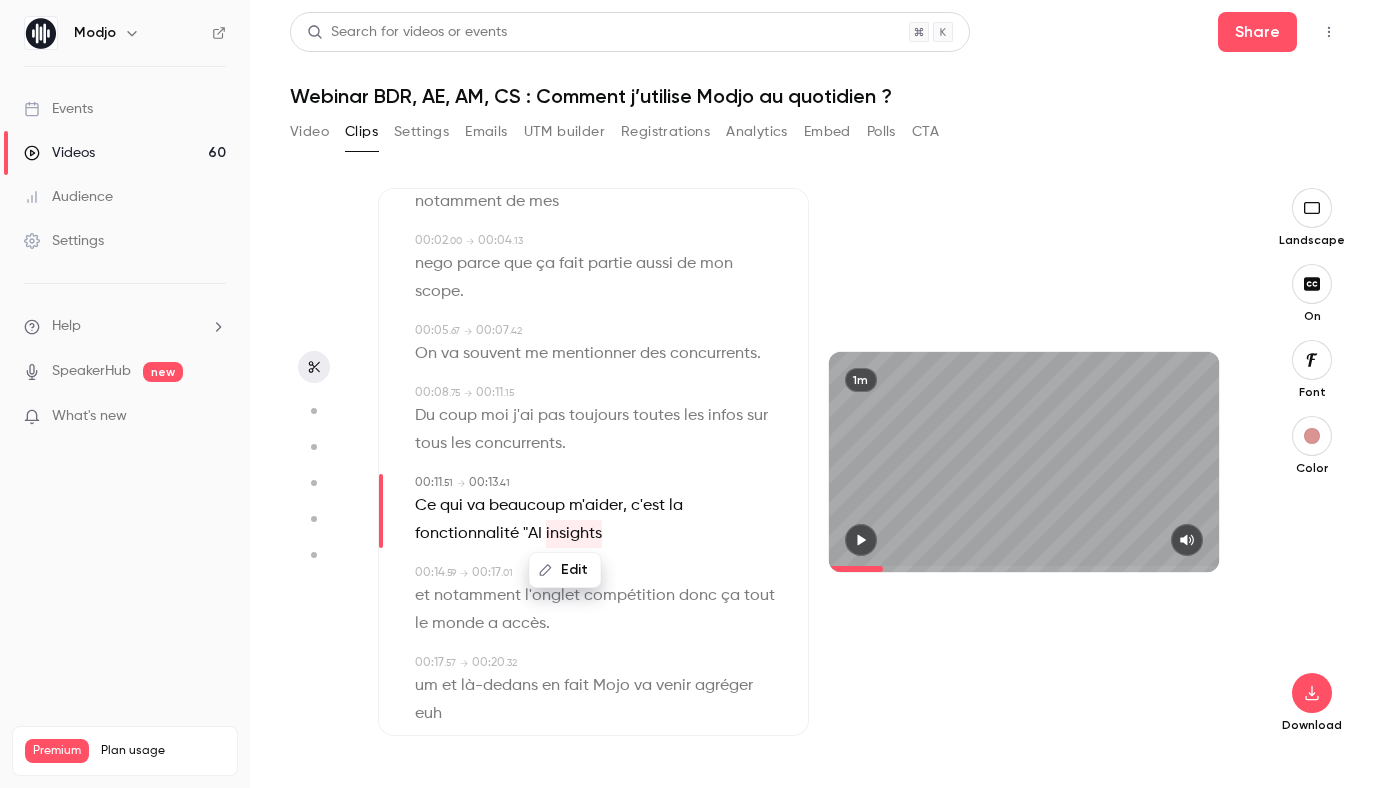 click on "Edit" at bounding box center [565, 570] 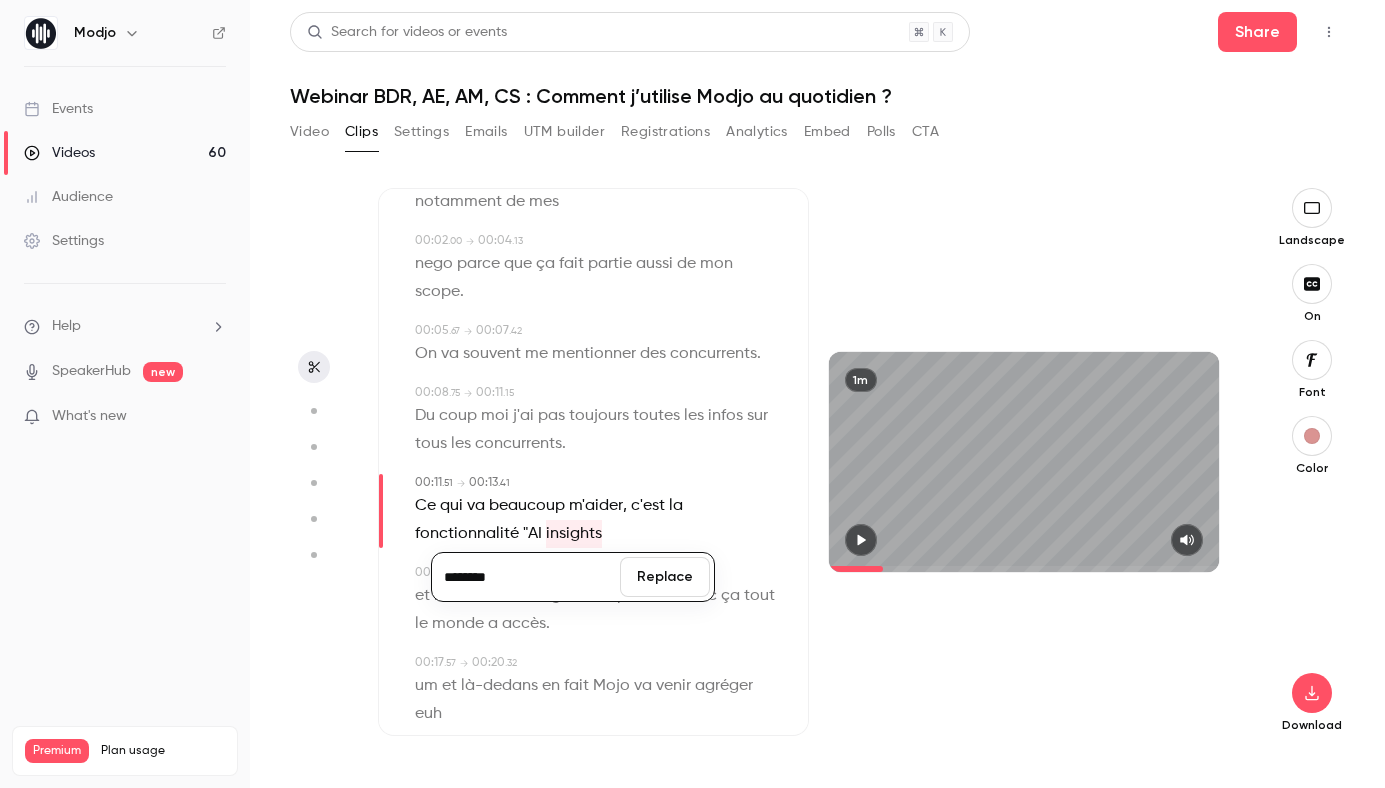 click on "********" at bounding box center (526, 577) 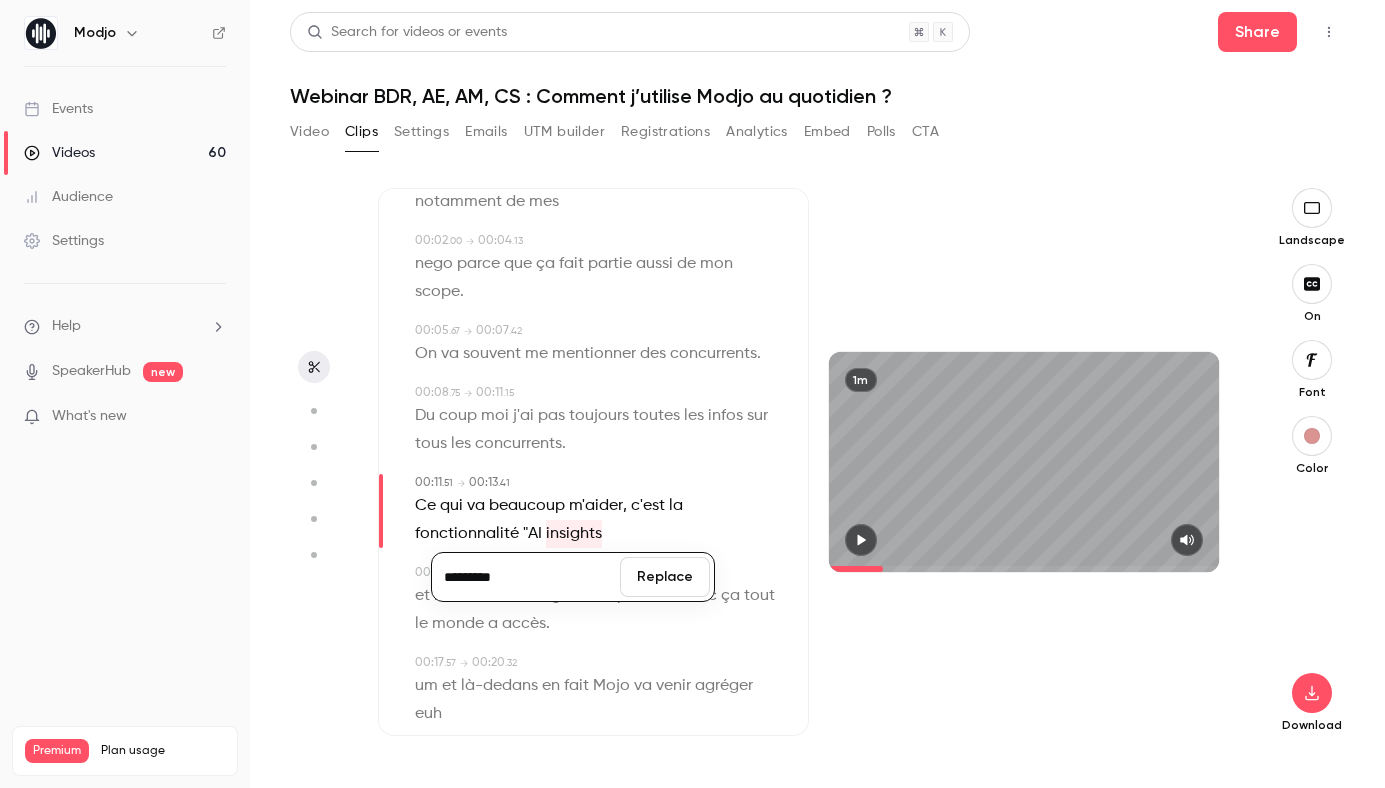 click on "Replace" at bounding box center [665, 577] 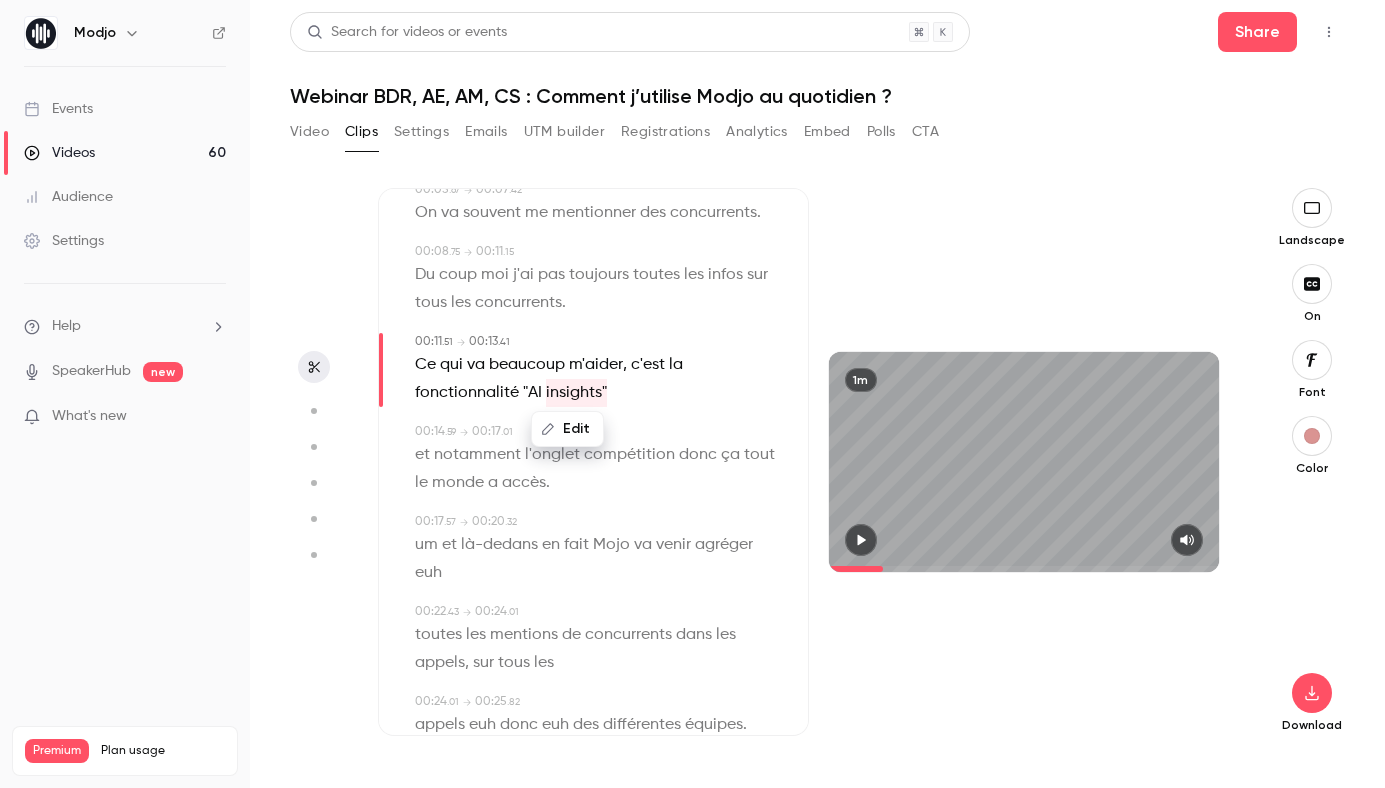 scroll, scrollTop: 278, scrollLeft: 0, axis: vertical 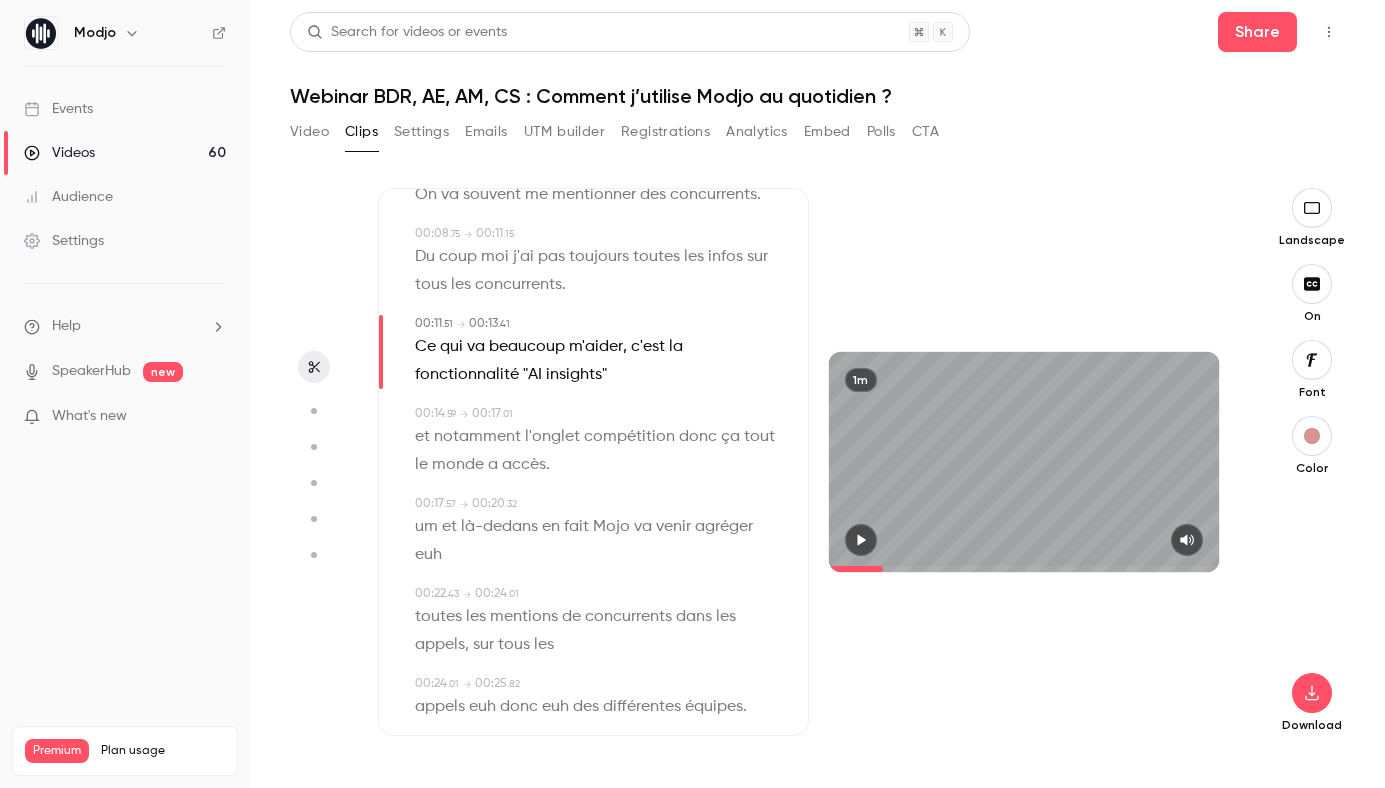 click on "et" at bounding box center [449, 527] 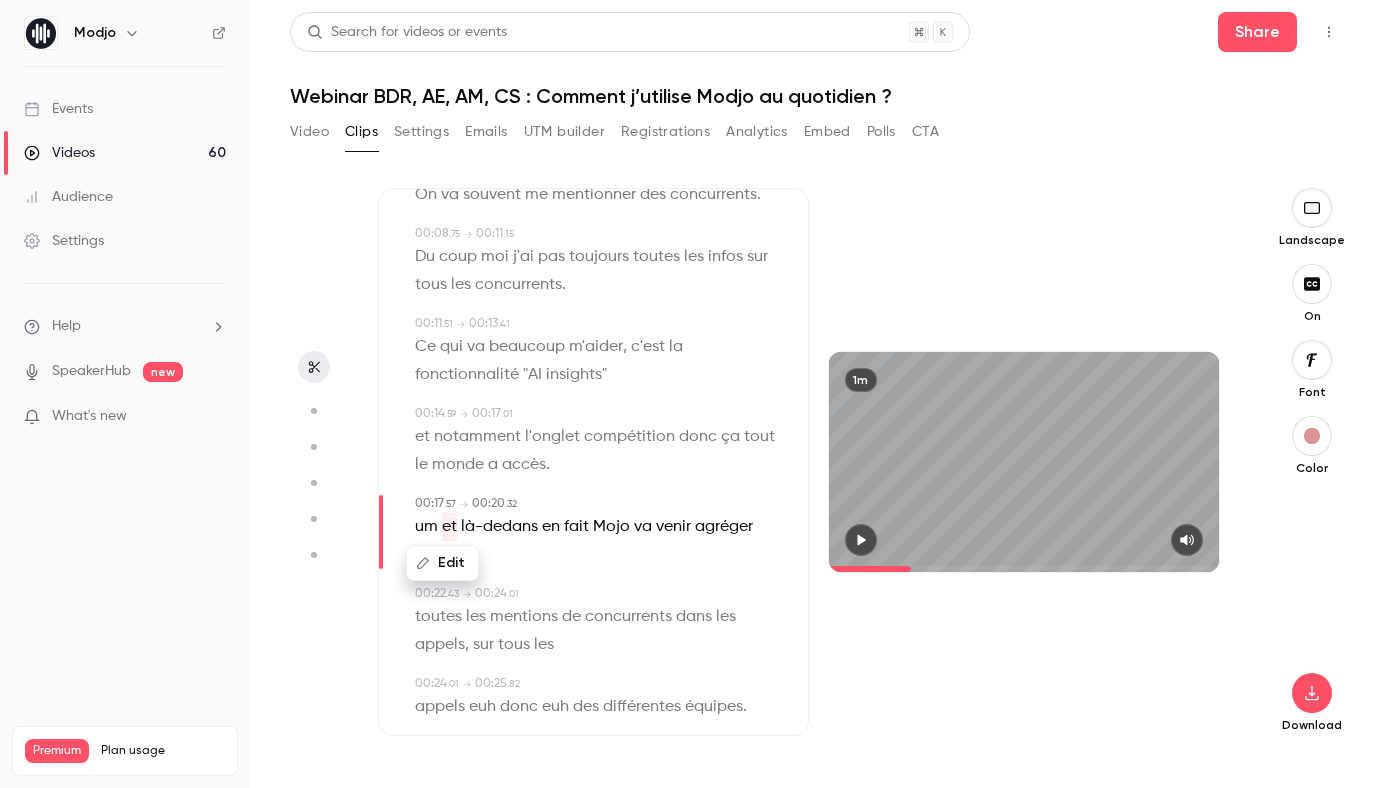 click on "Edit" at bounding box center [442, 563] 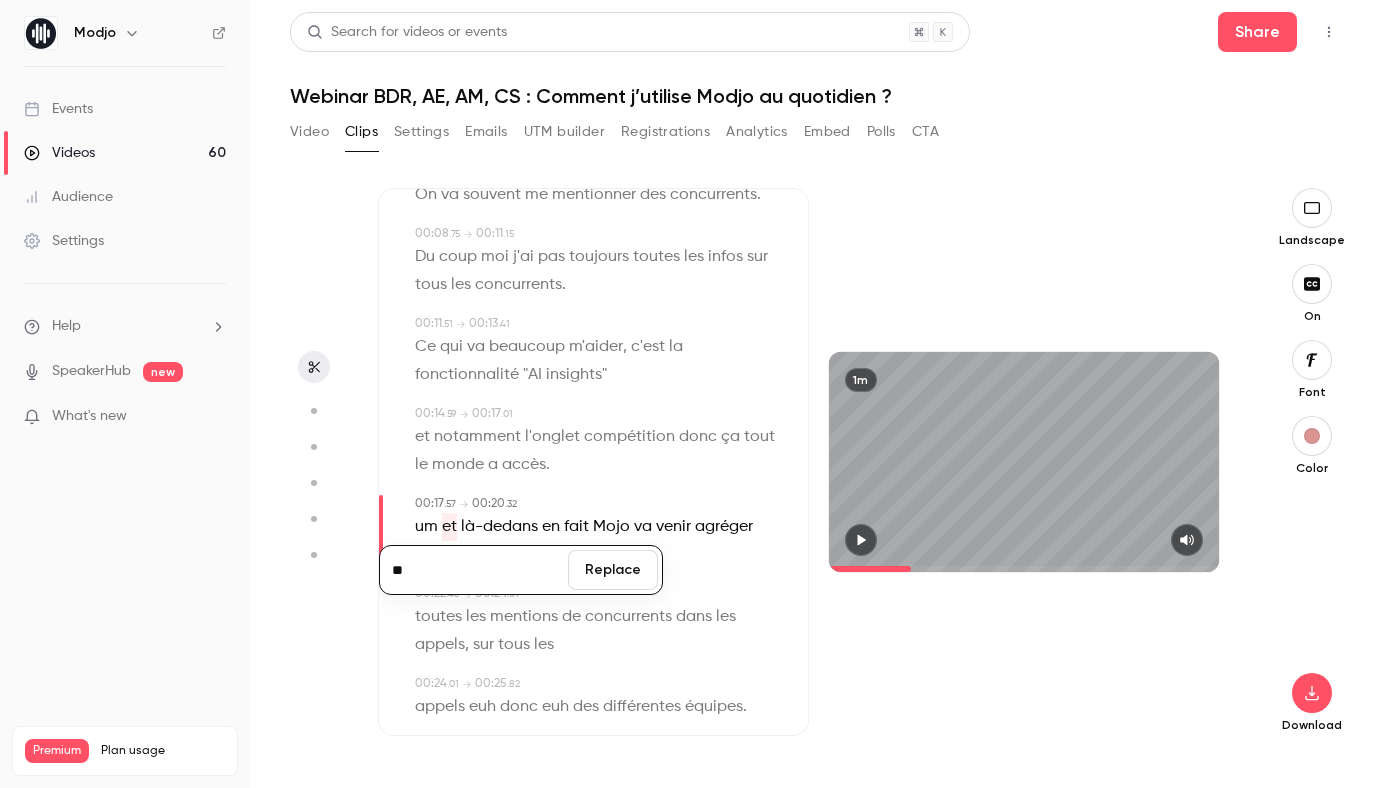 click on "Replace" at bounding box center [613, 570] 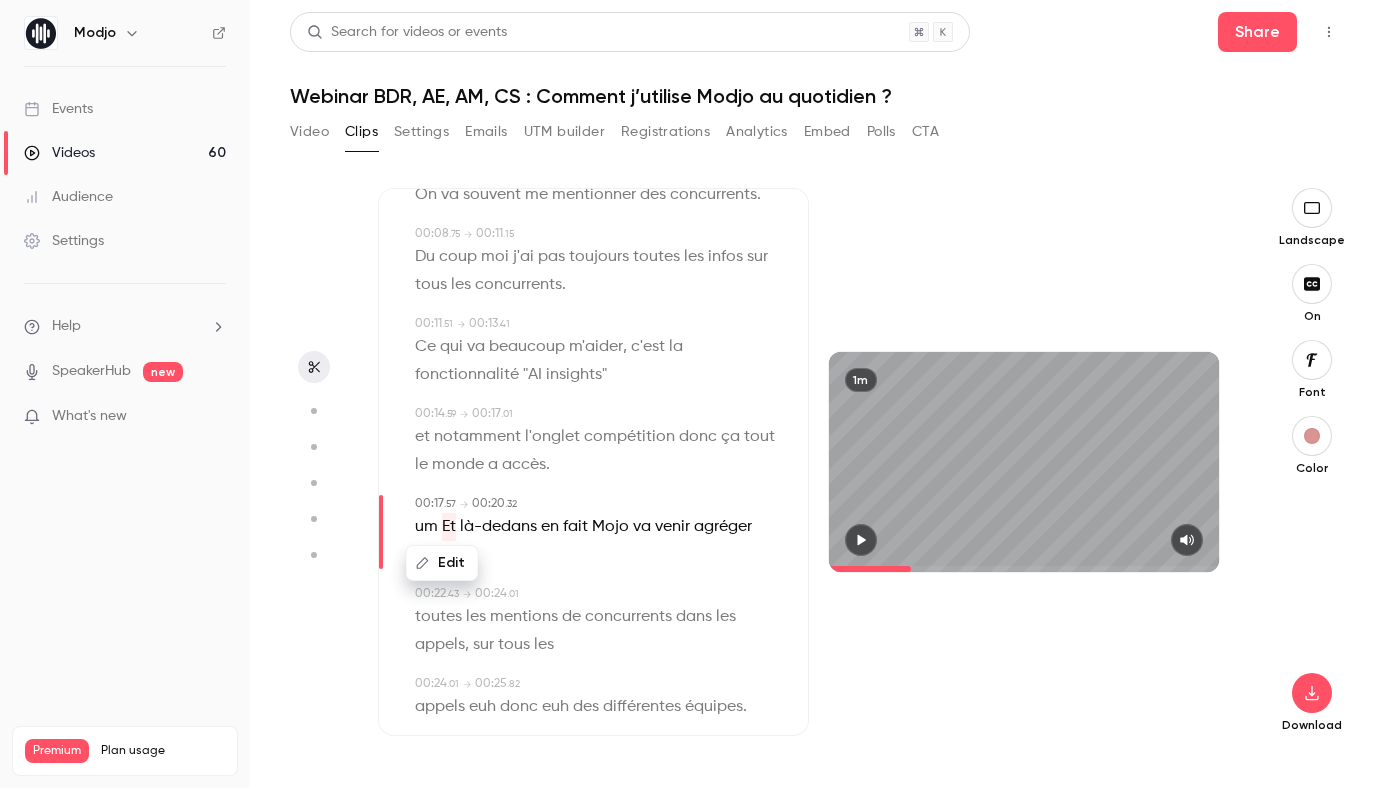 click on "um" at bounding box center [426, 527] 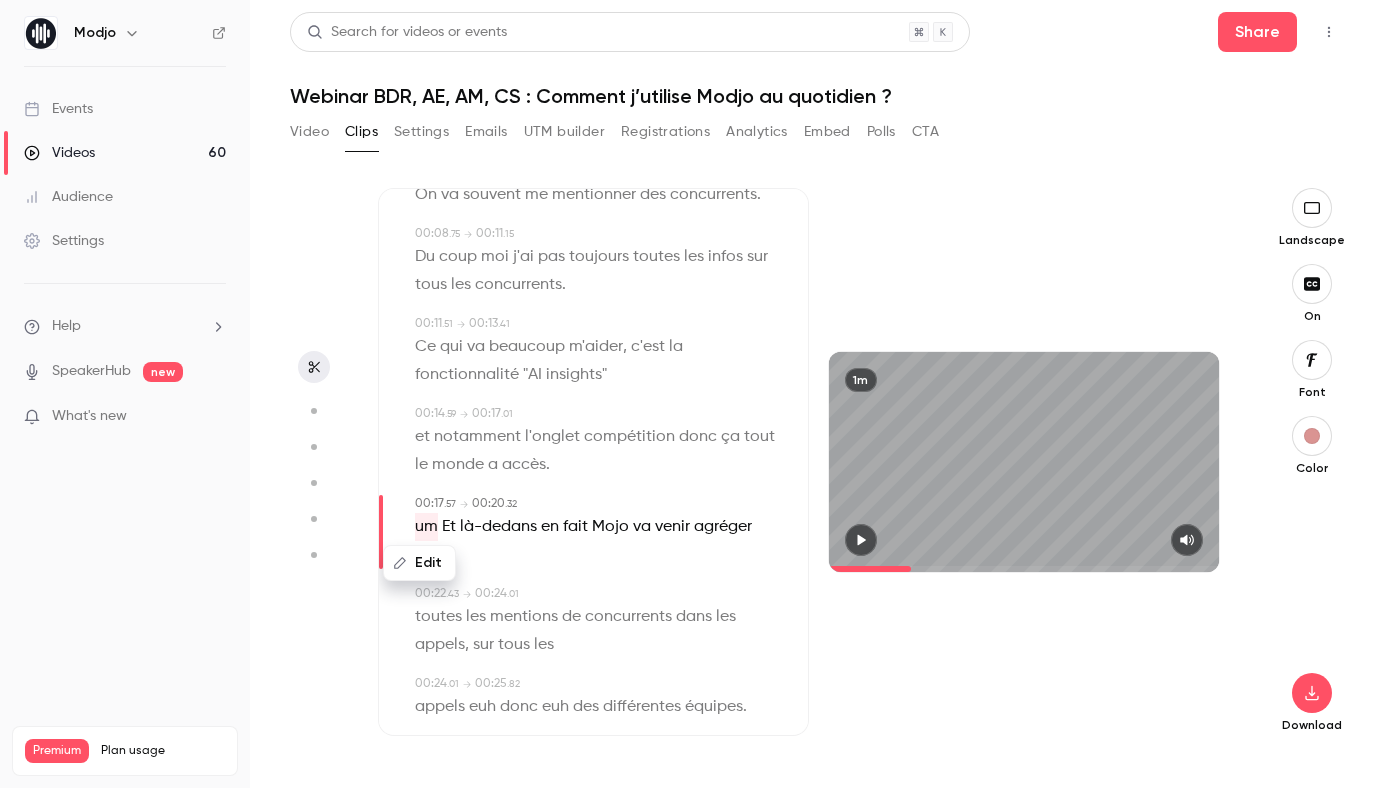 click on "Edit" at bounding box center [419, 563] 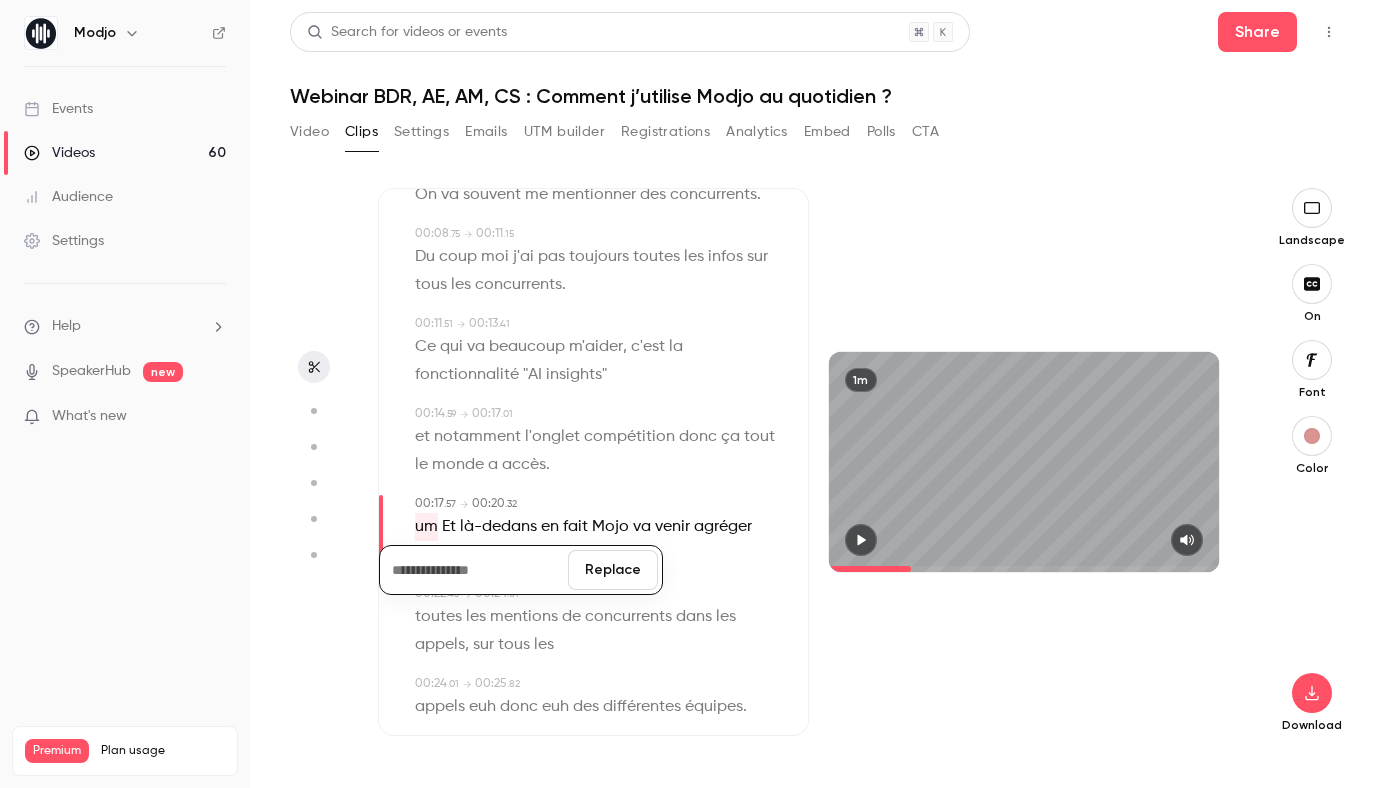 click on "Replace" at bounding box center (613, 570) 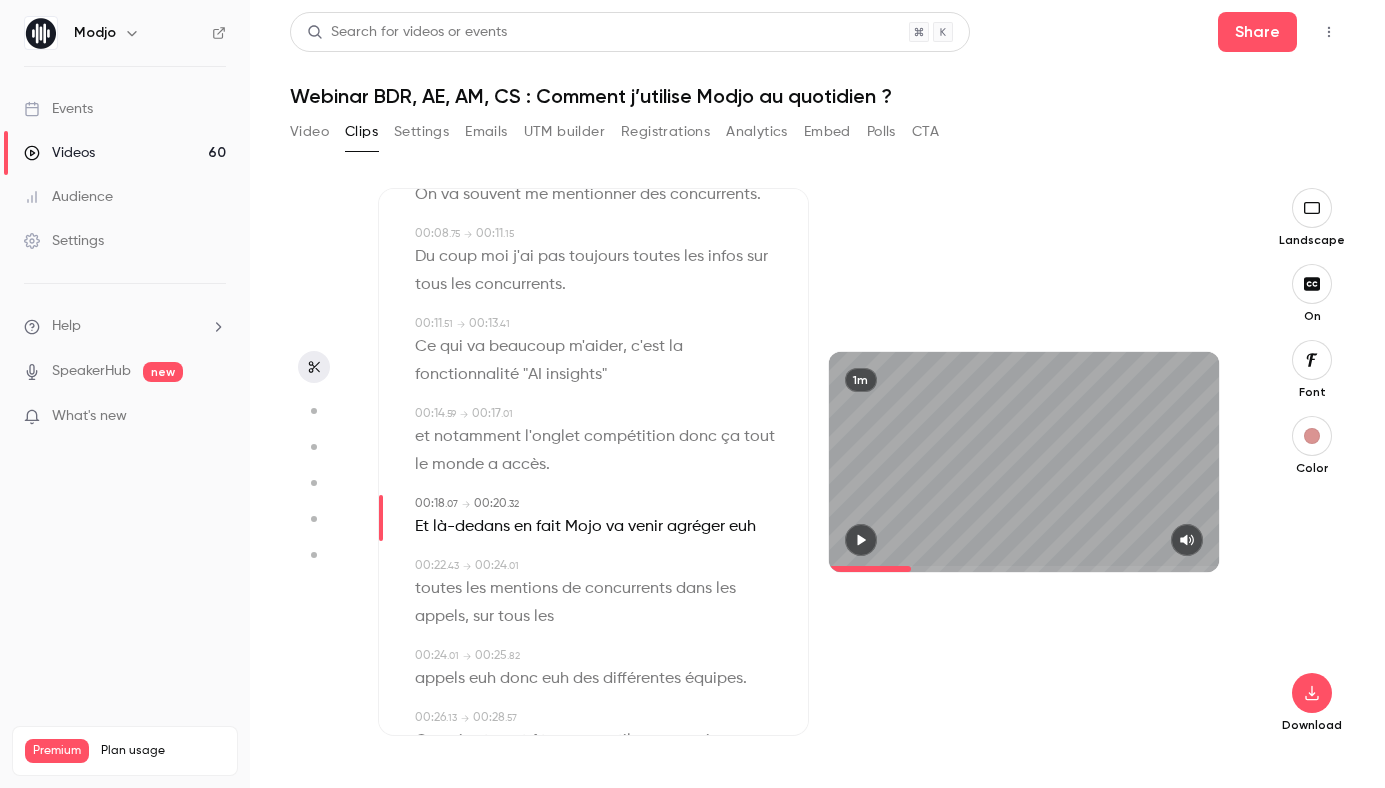 click on "Mojo" at bounding box center [583, 527] 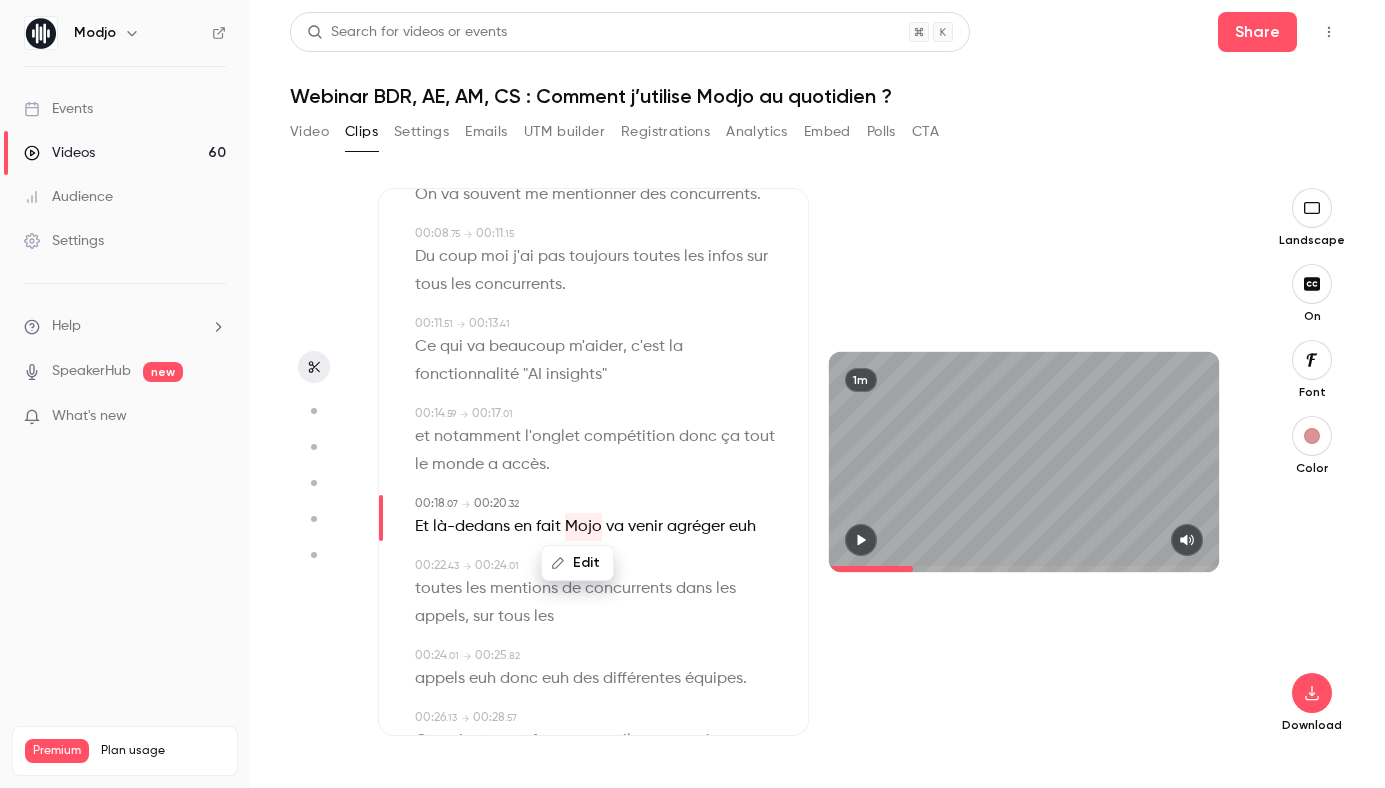 click on "Edit" at bounding box center [577, 563] 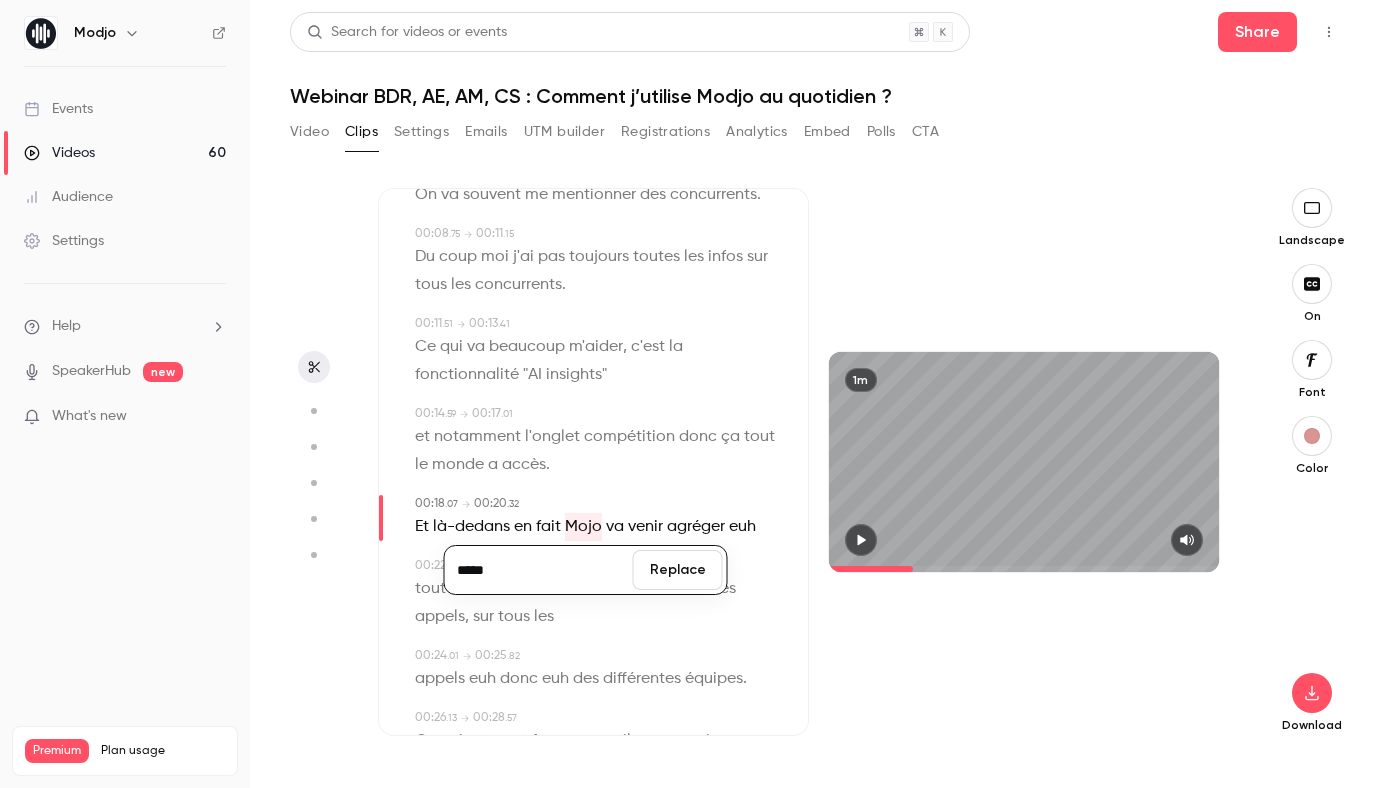 click on "Replace" at bounding box center (678, 570) 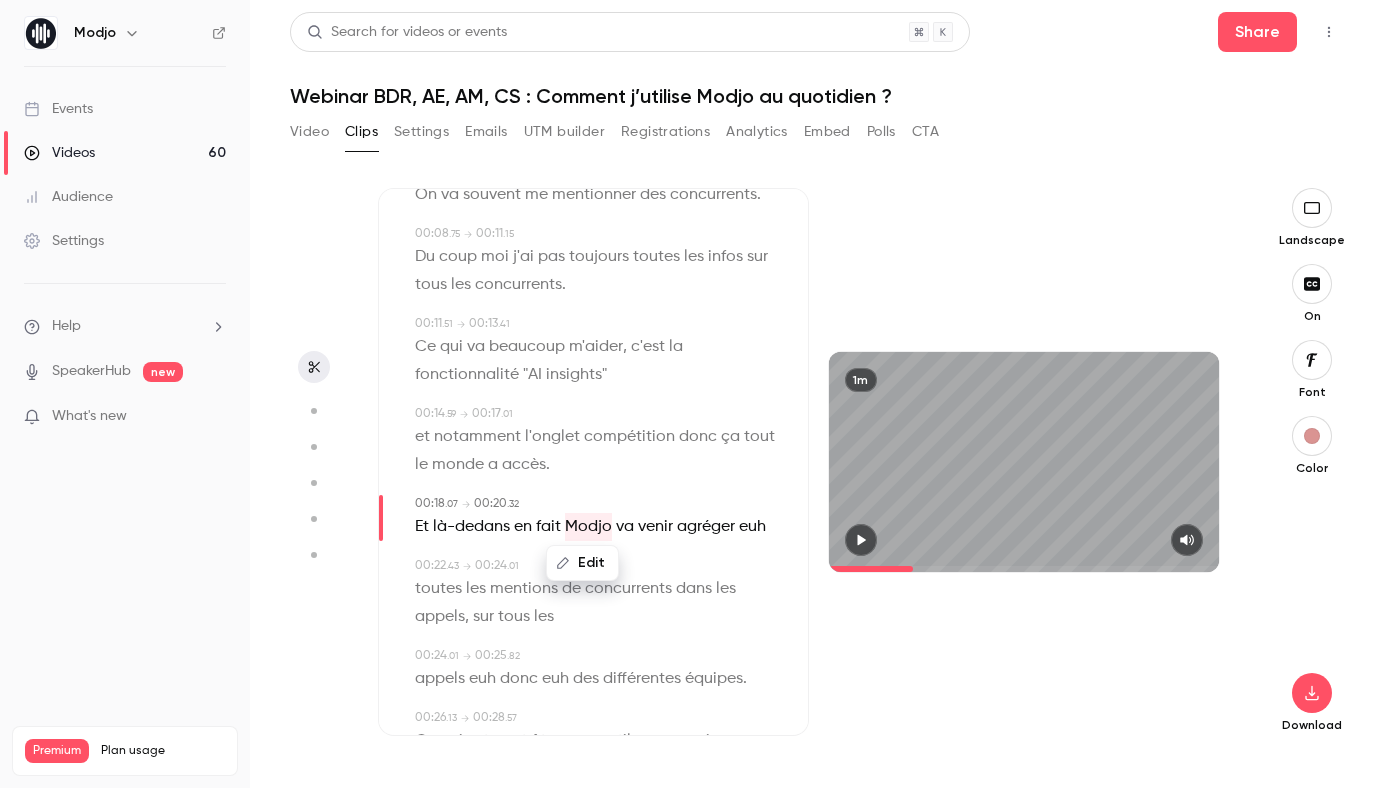 click on "euh" at bounding box center [752, 527] 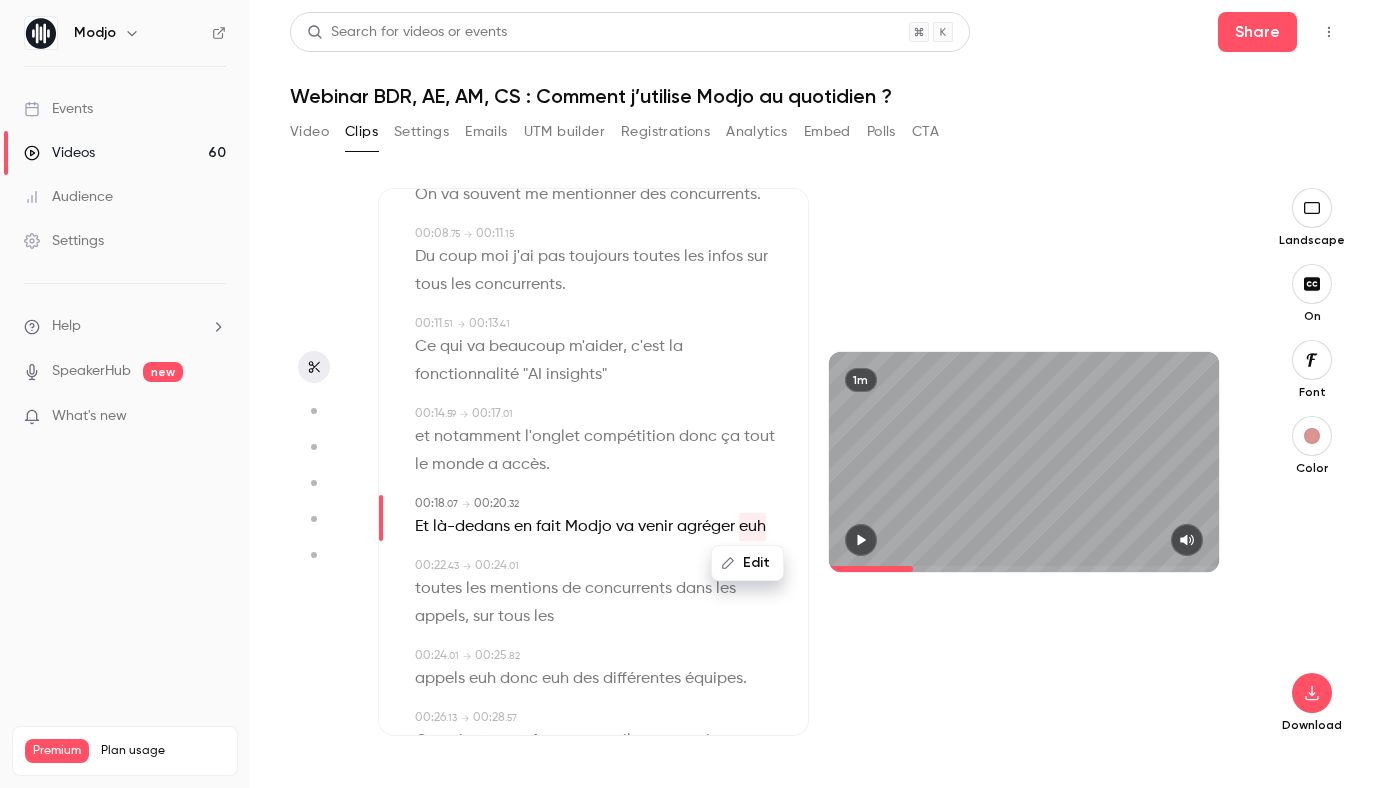 click 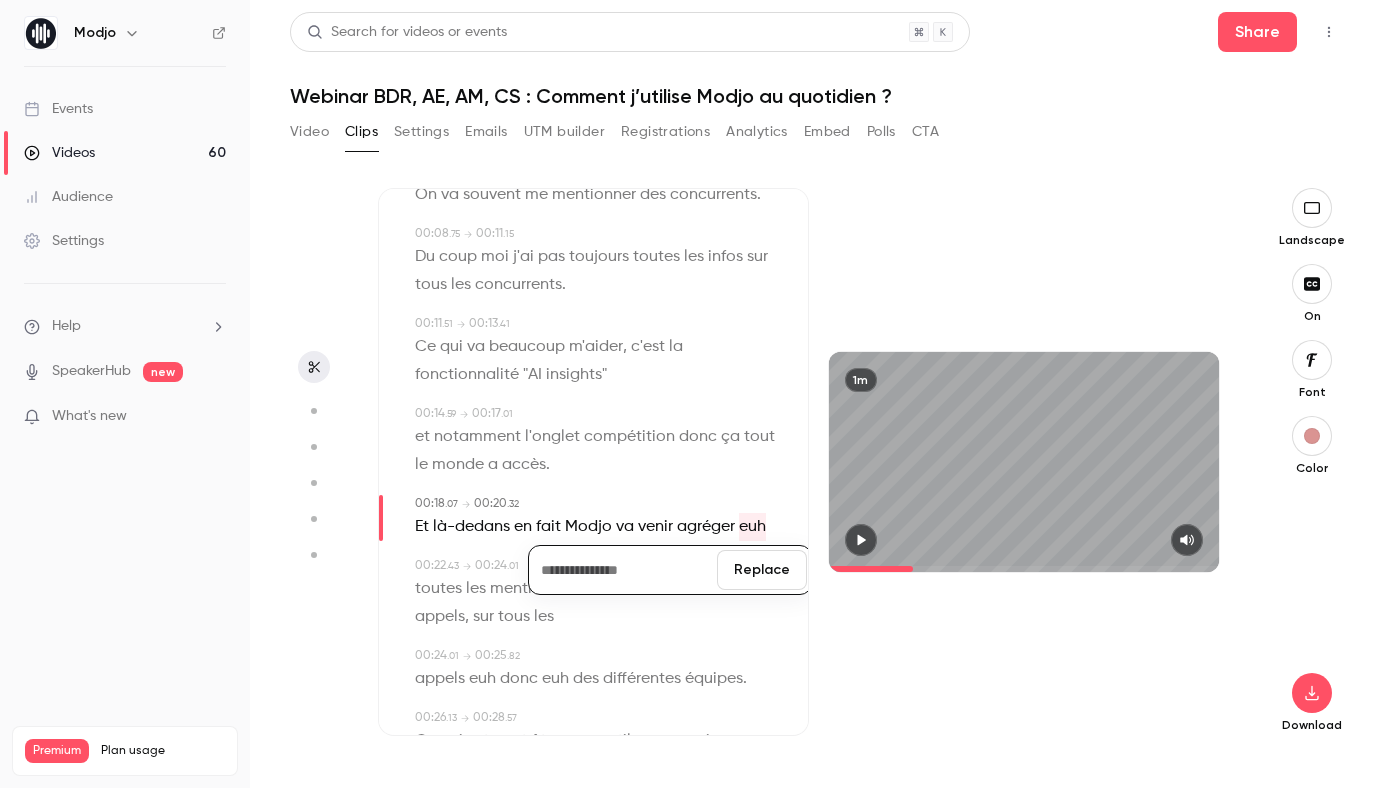 click on "Replace" at bounding box center [762, 570] 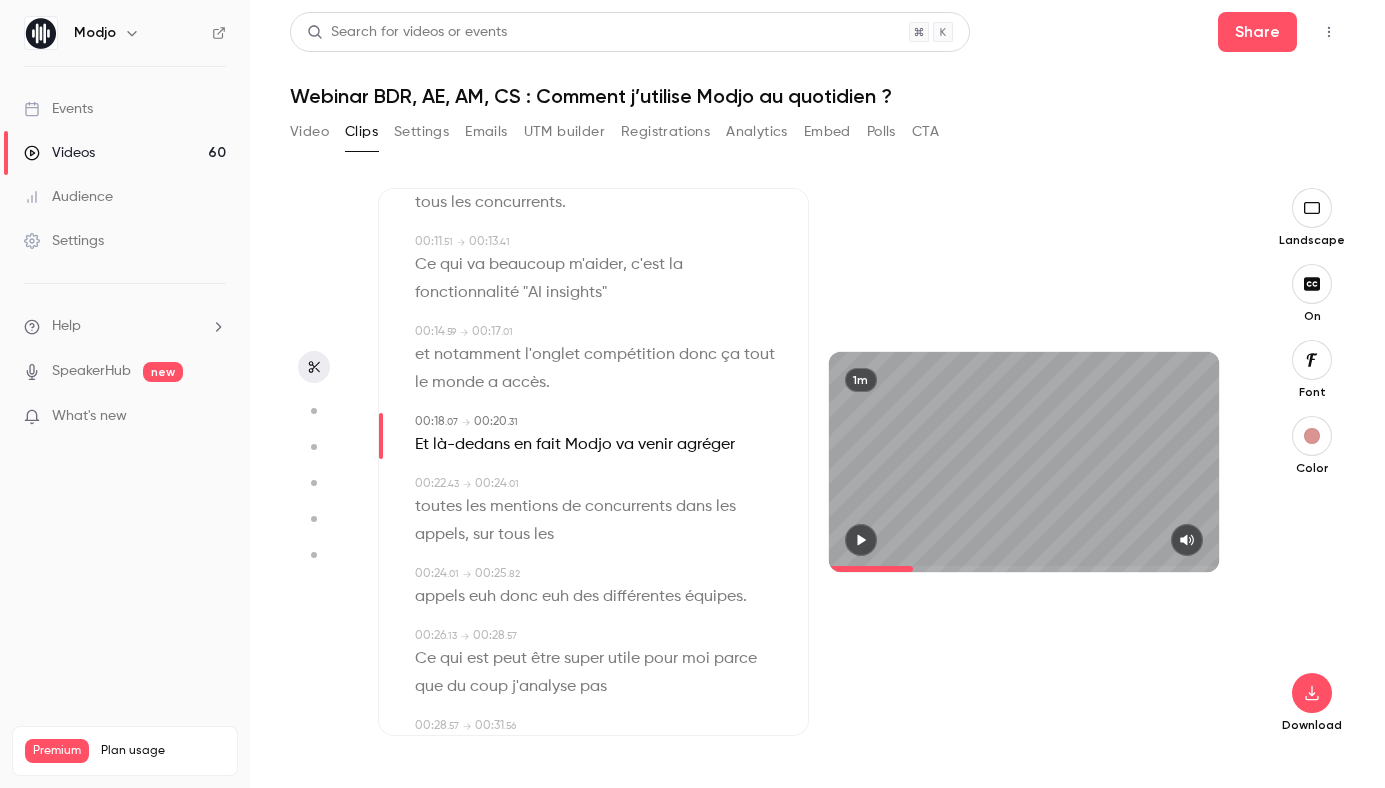 scroll, scrollTop: 382, scrollLeft: 0, axis: vertical 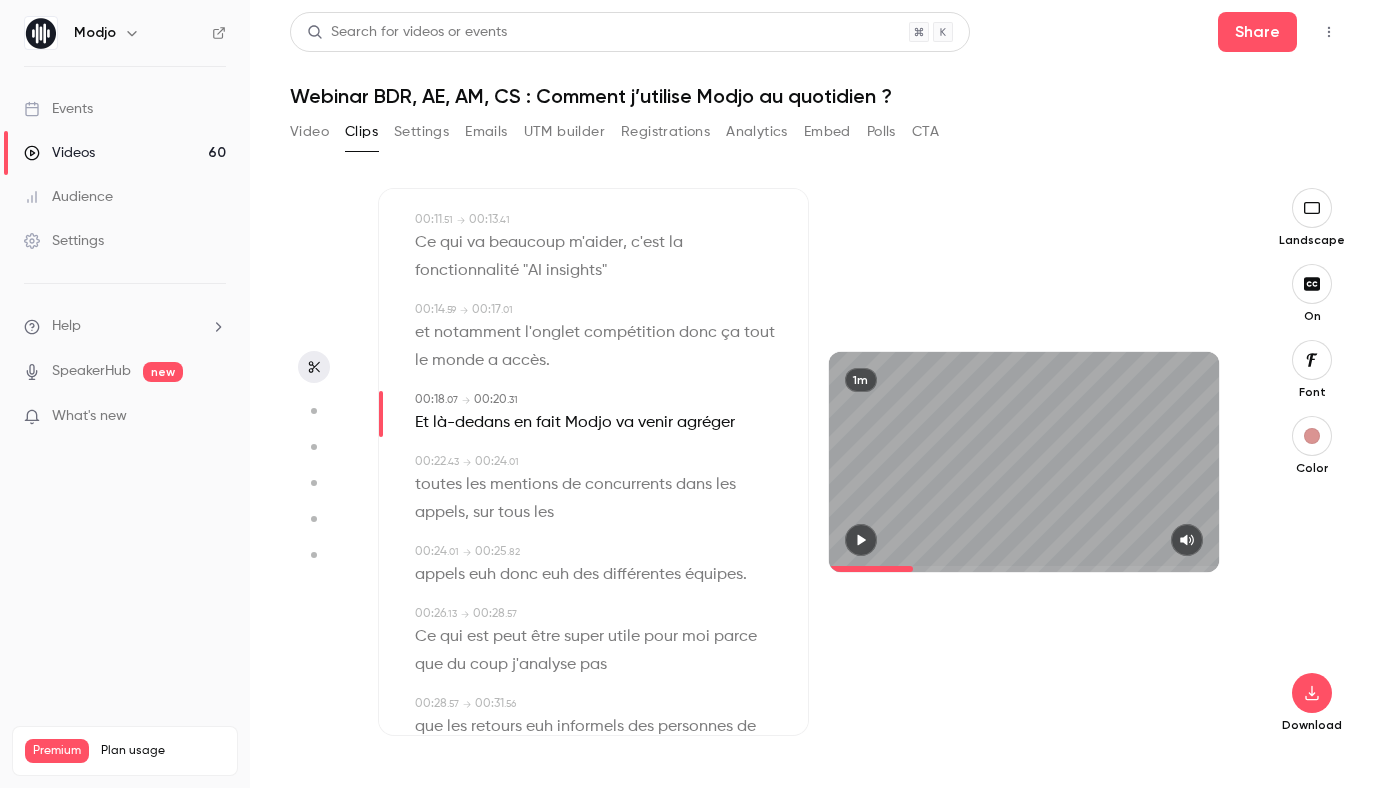 click on "euh" at bounding box center [482, 575] 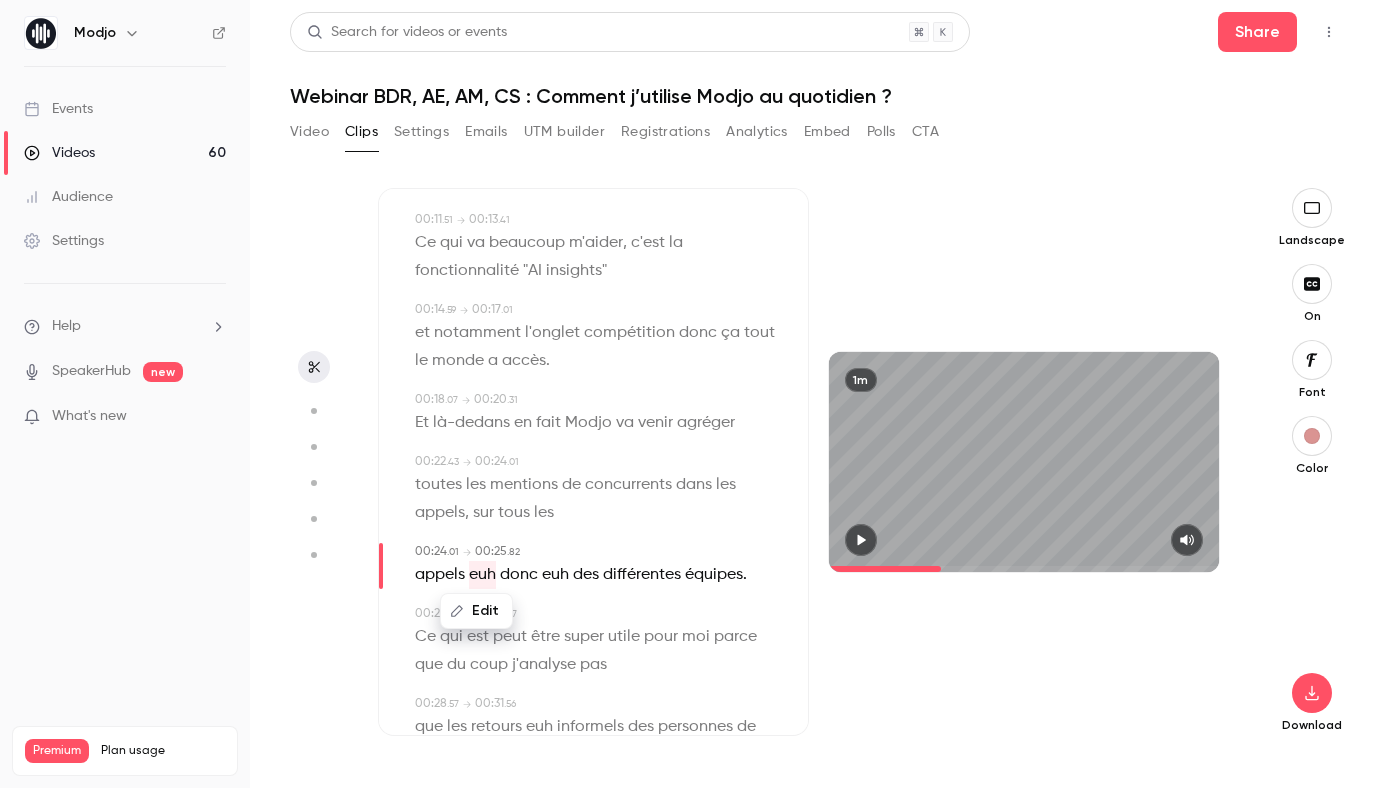 click on "Edit" at bounding box center [476, 611] 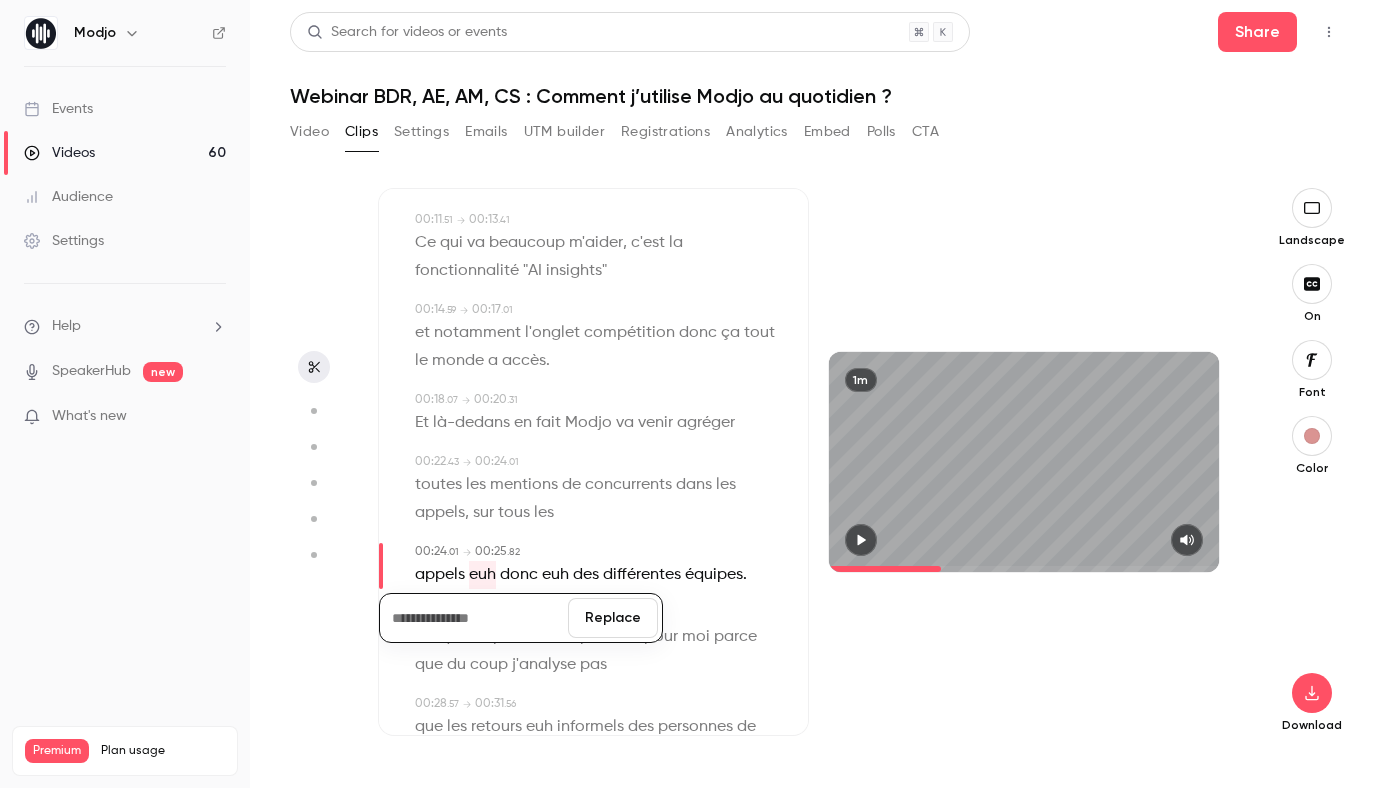click on "Replace" at bounding box center (613, 618) 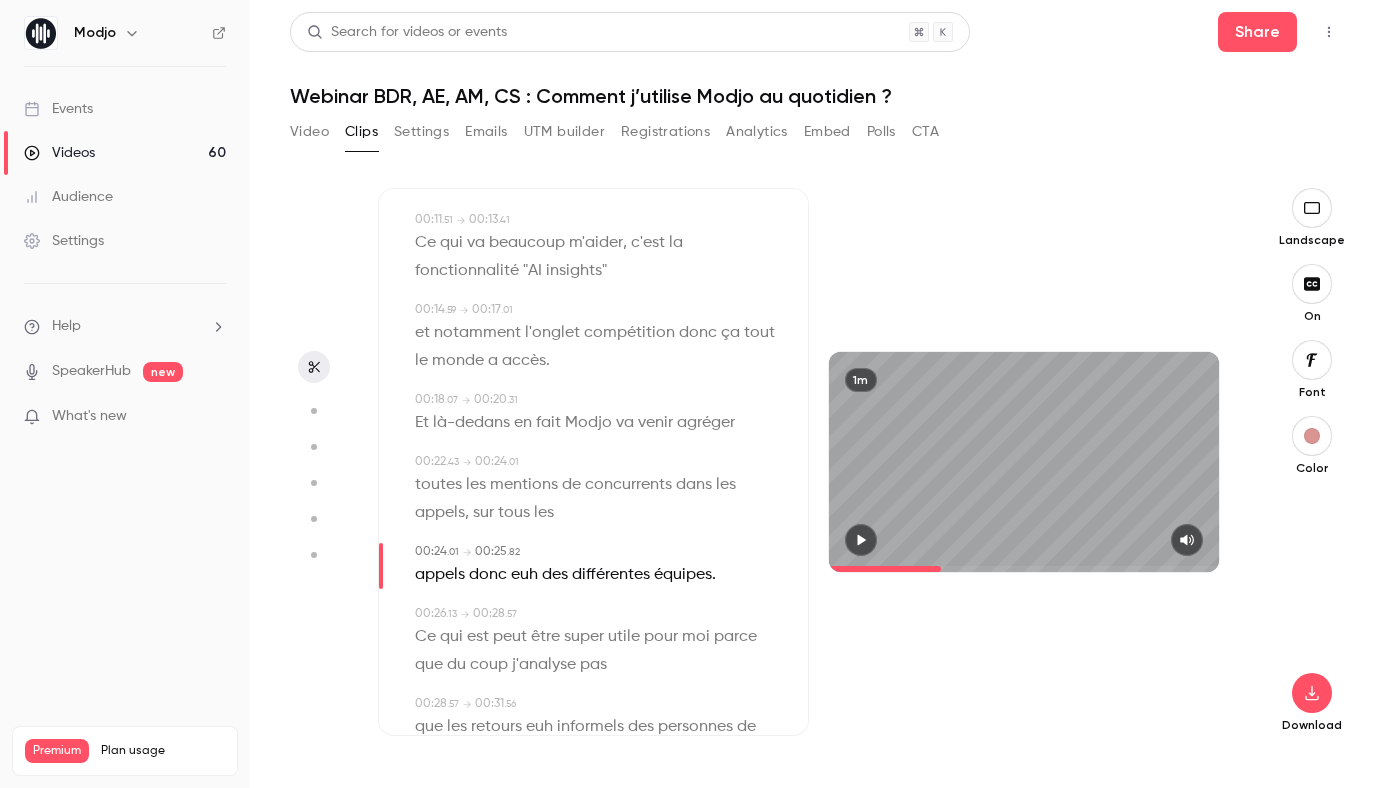 click on "euh" at bounding box center [524, 575] 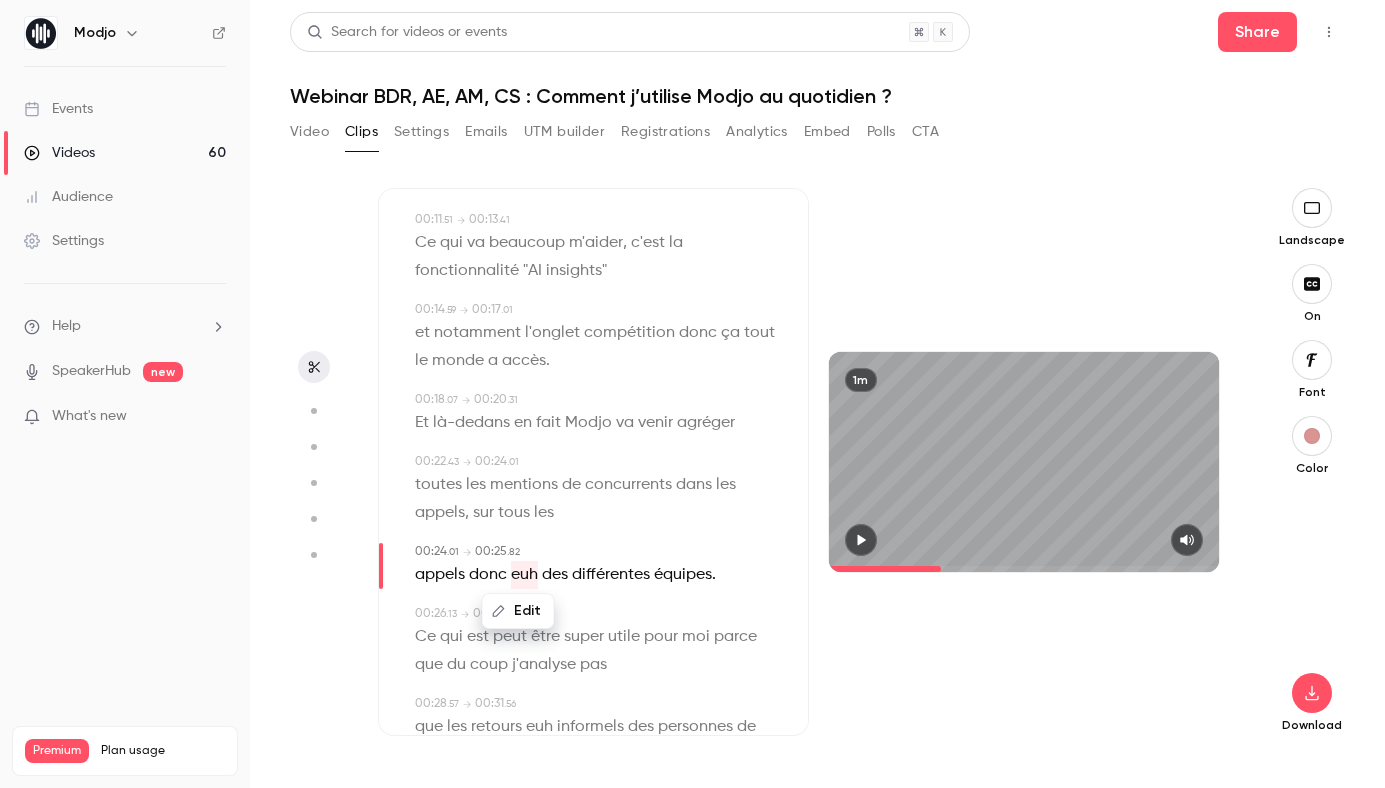 click on "Edit" at bounding box center (518, 611) 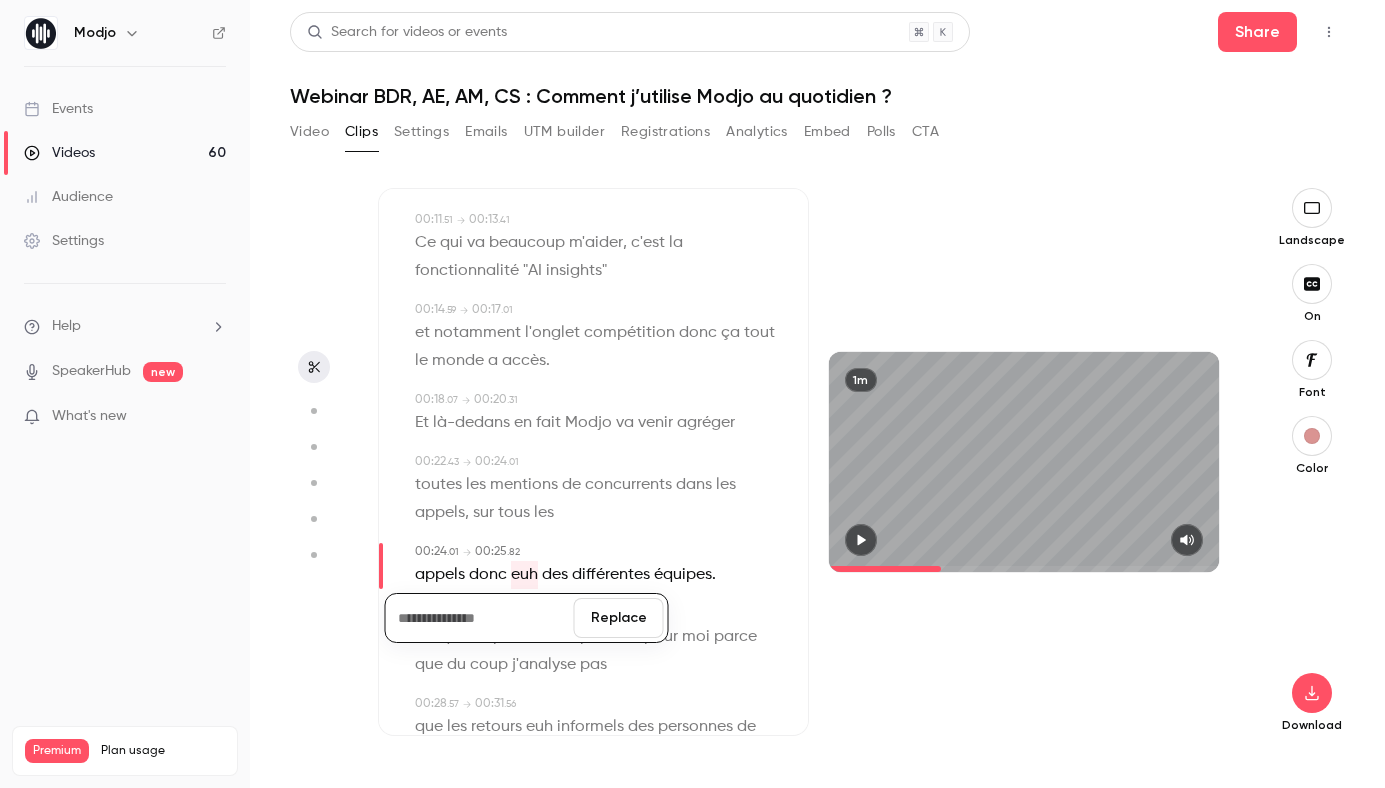 click on "Replace" at bounding box center [619, 618] 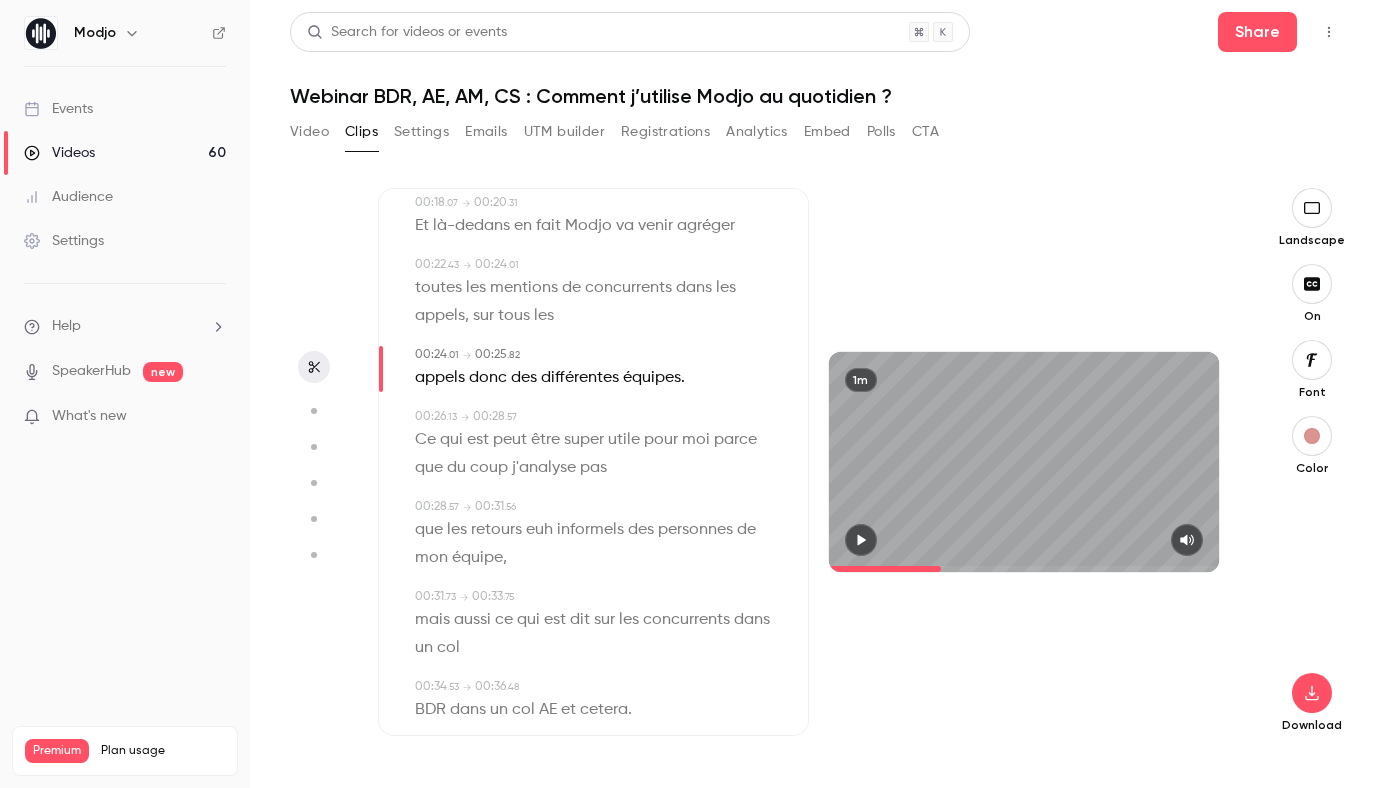 scroll, scrollTop: 603, scrollLeft: 0, axis: vertical 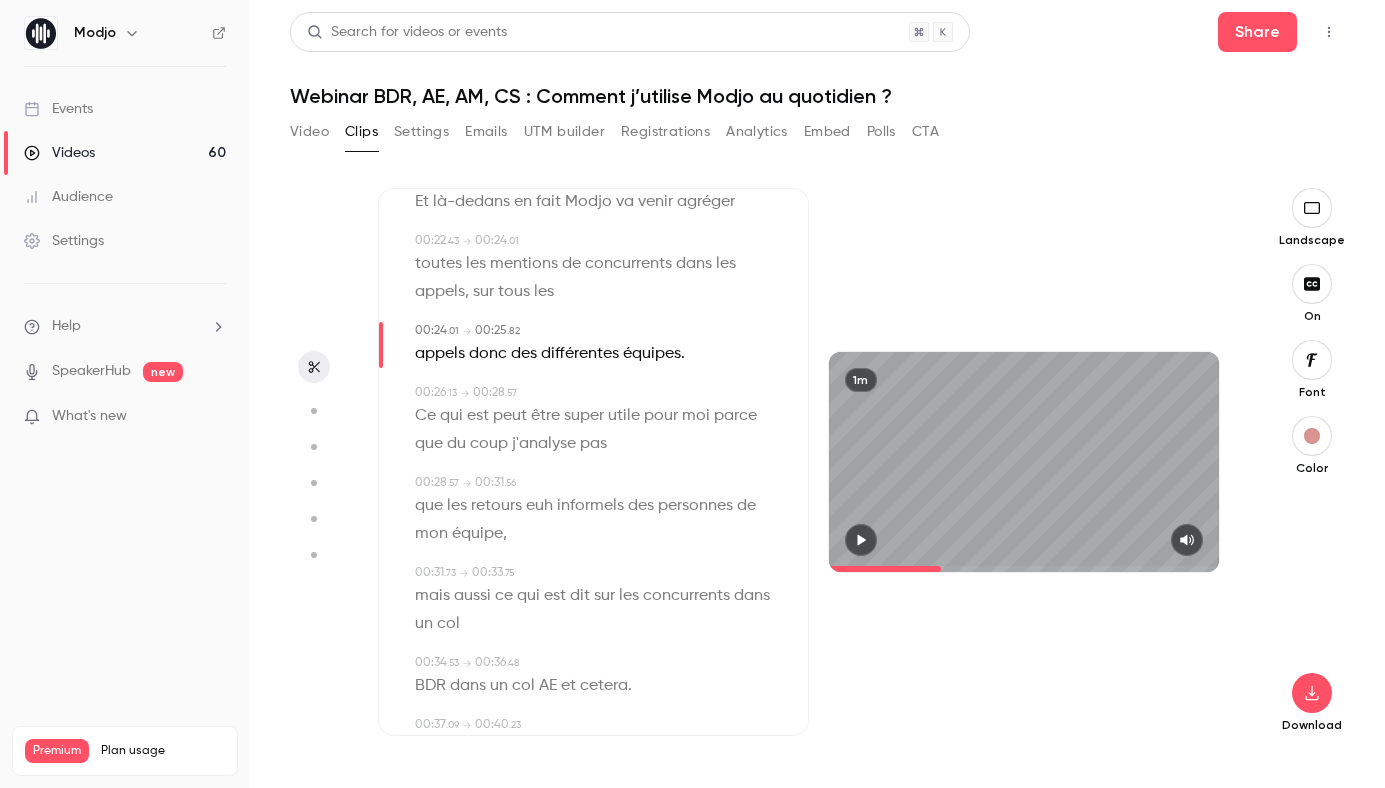 click on "euh" at bounding box center [539, 506] 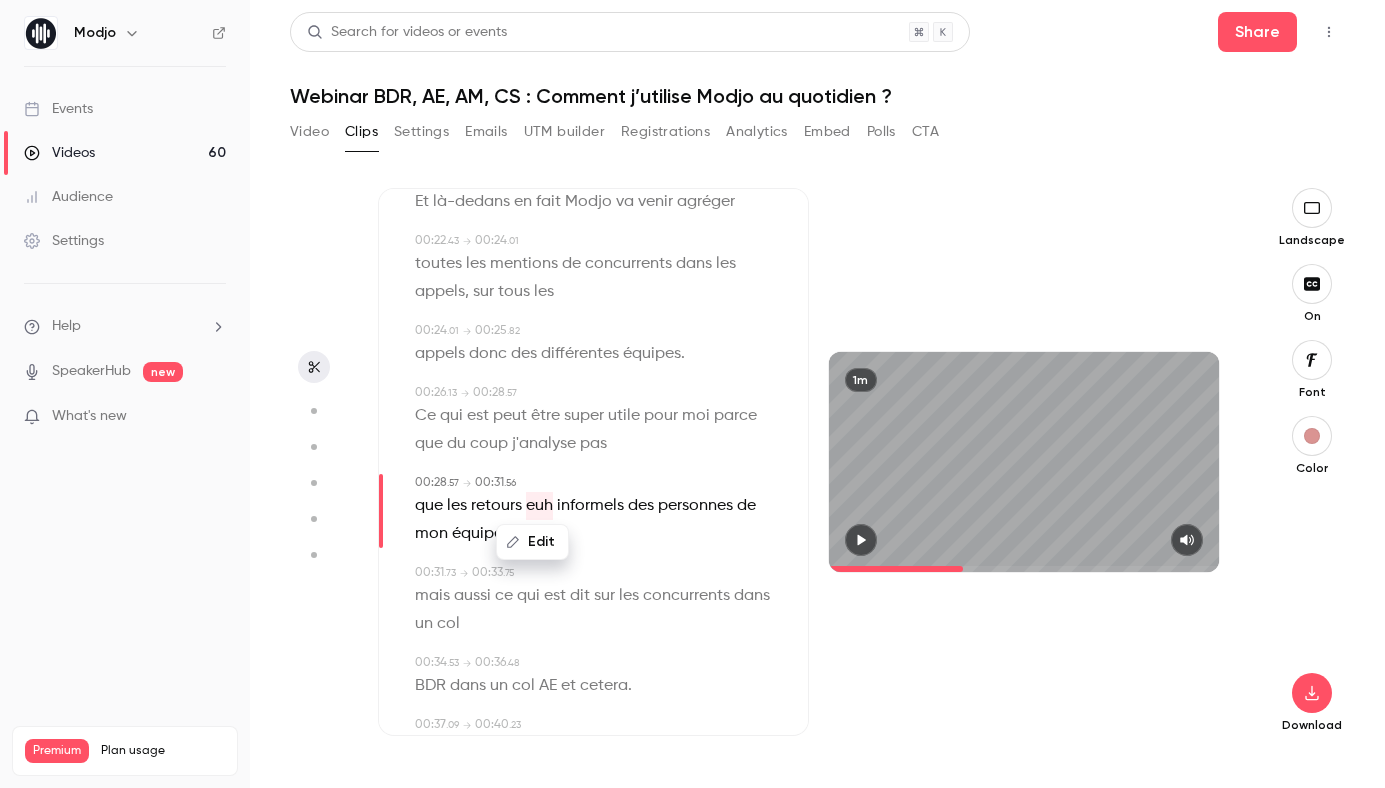 click on "Edit" at bounding box center (532, 542) 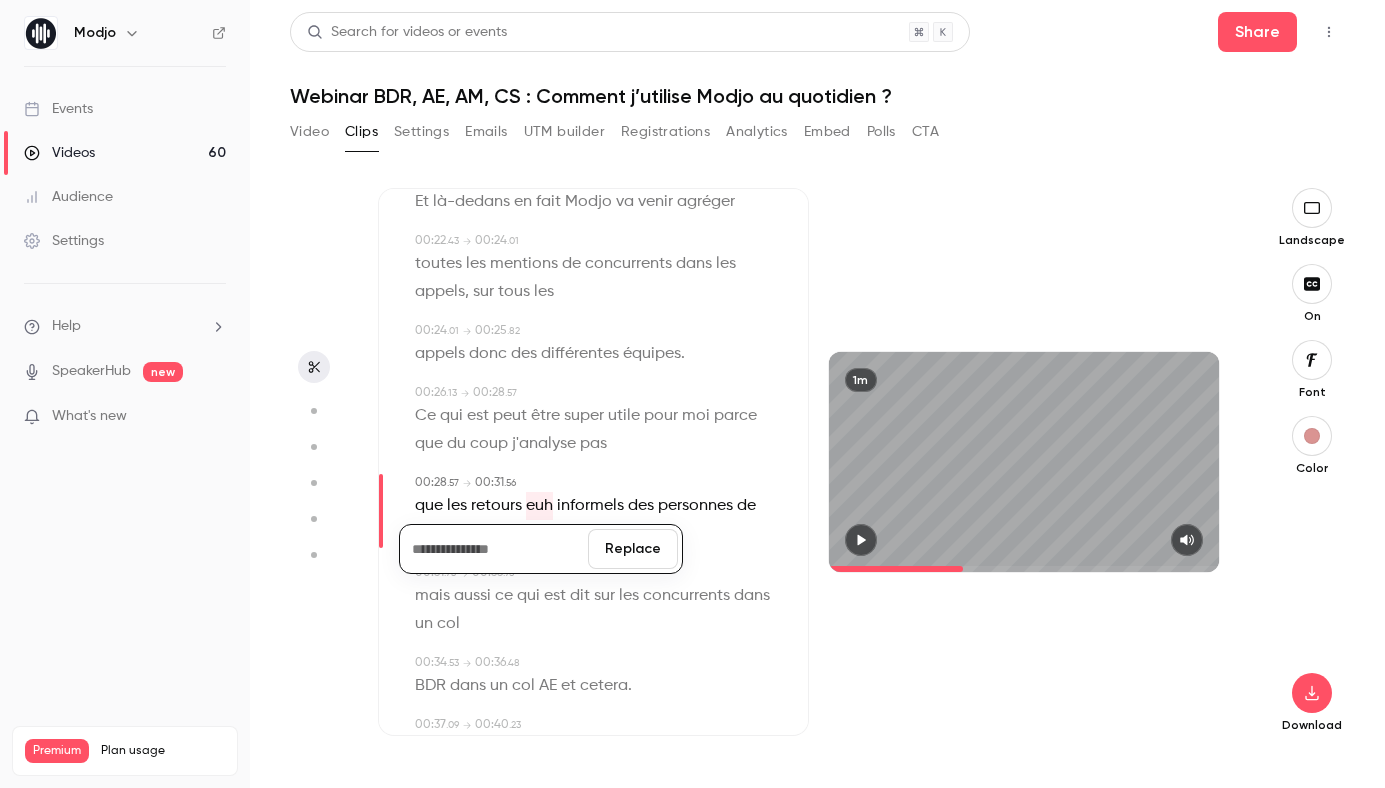 click on "Replace" at bounding box center [633, 549] 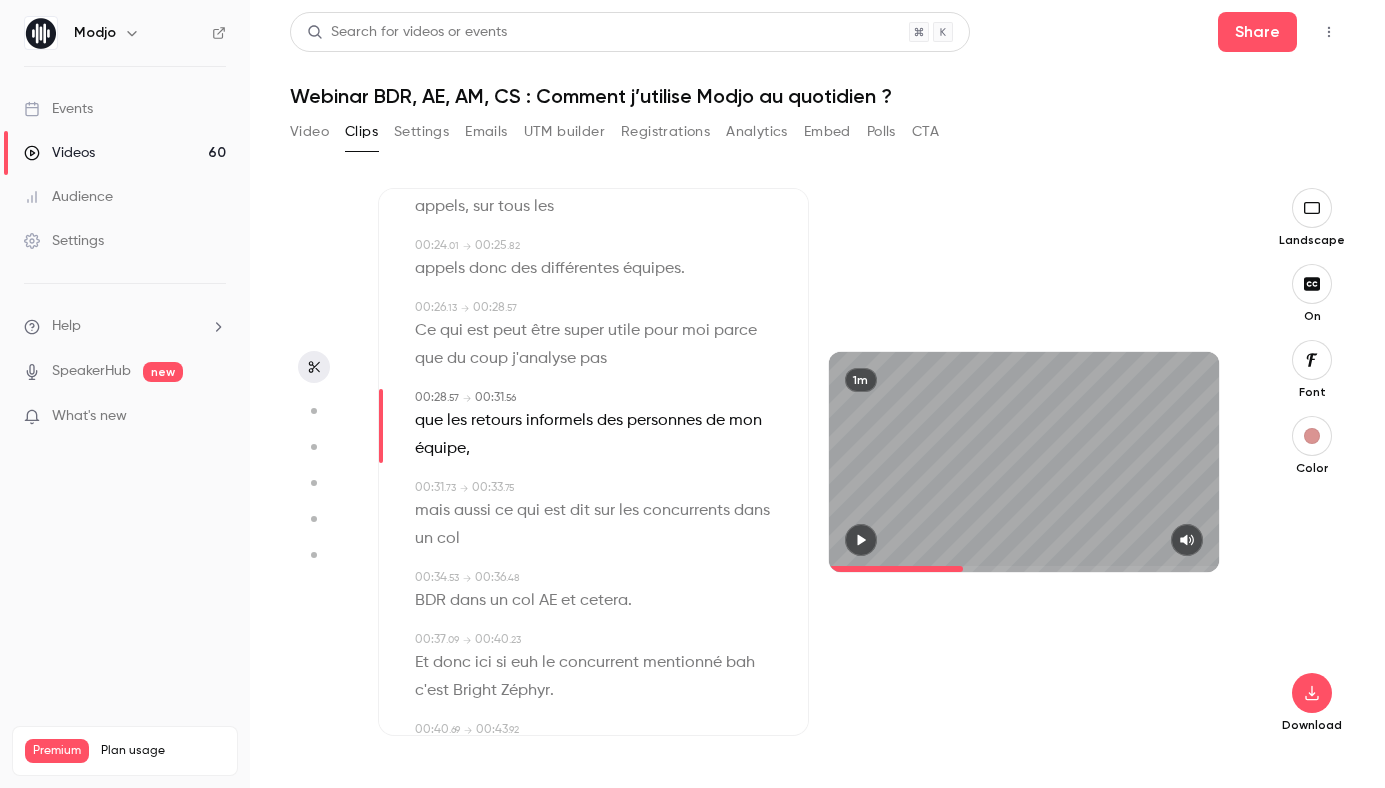 scroll, scrollTop: 706, scrollLeft: 0, axis: vertical 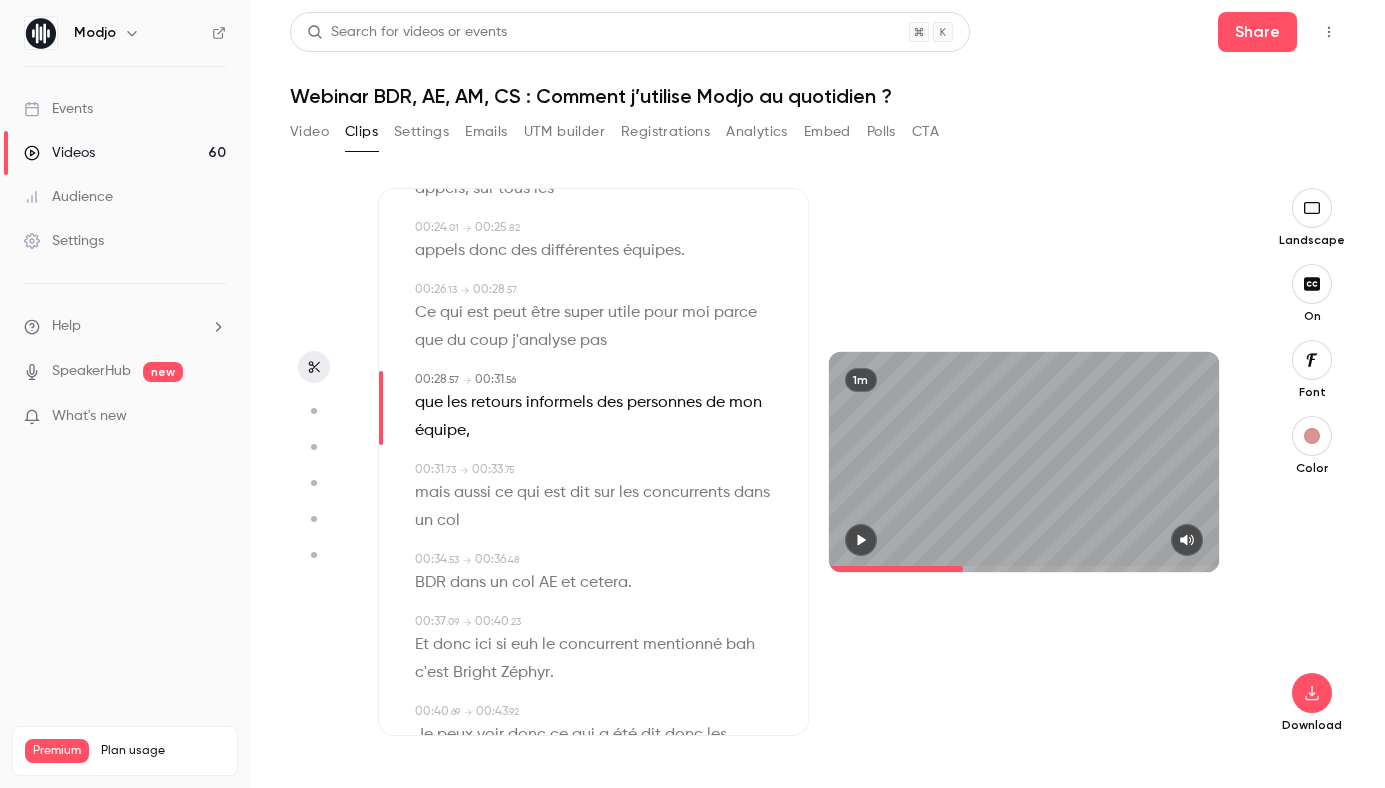 click on "col" at bounding box center (448, 521) 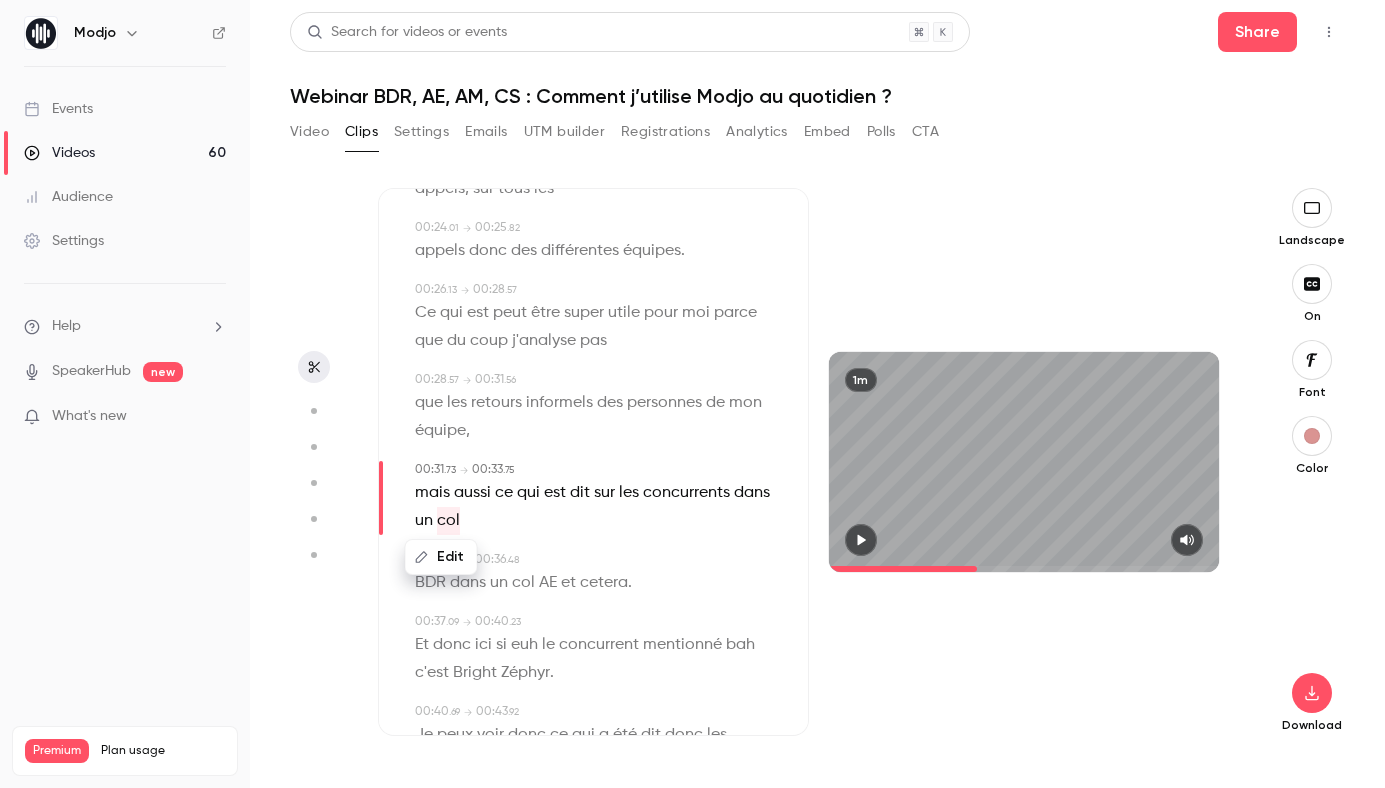 click on "Edit" at bounding box center [441, 557] 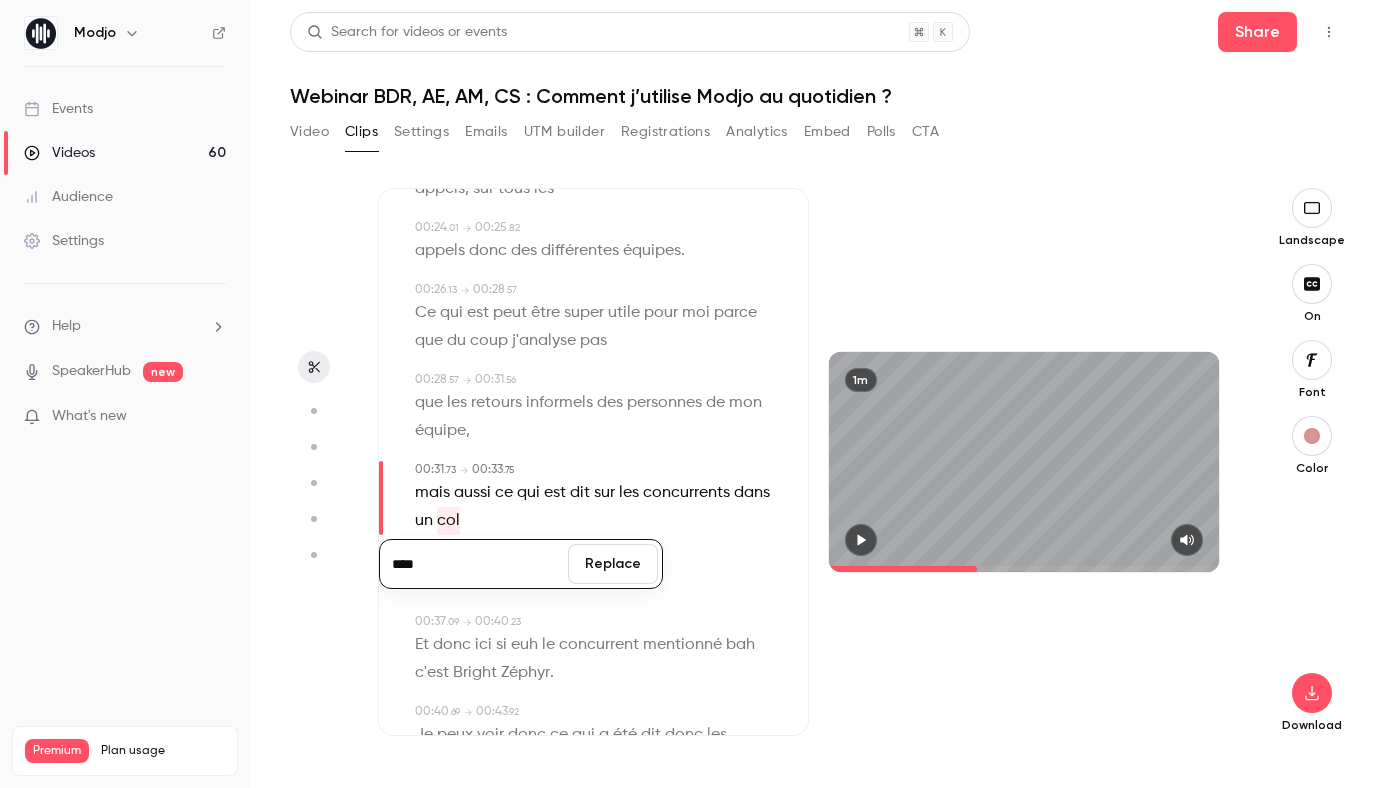 click on "Replace" at bounding box center [613, 564] 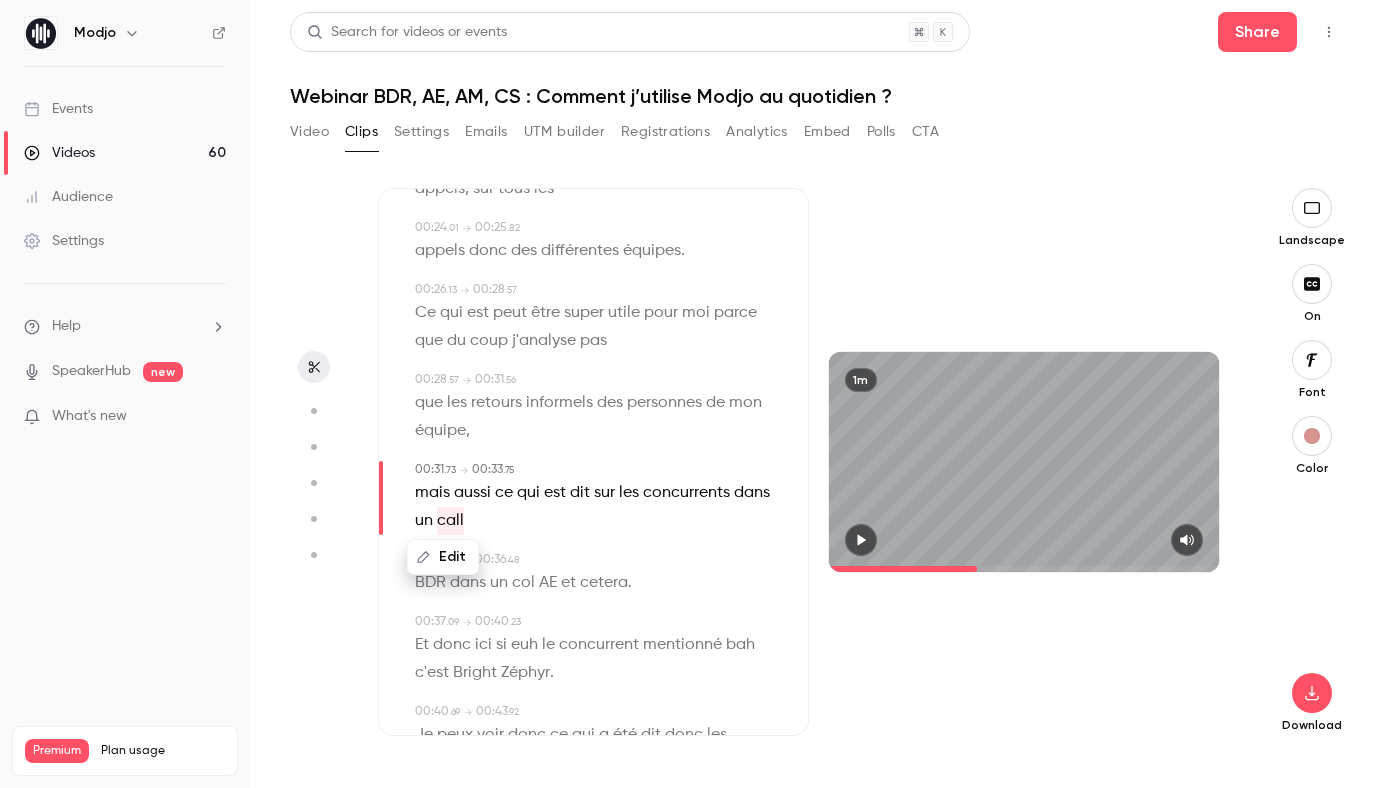 click on "col" at bounding box center [523, 583] 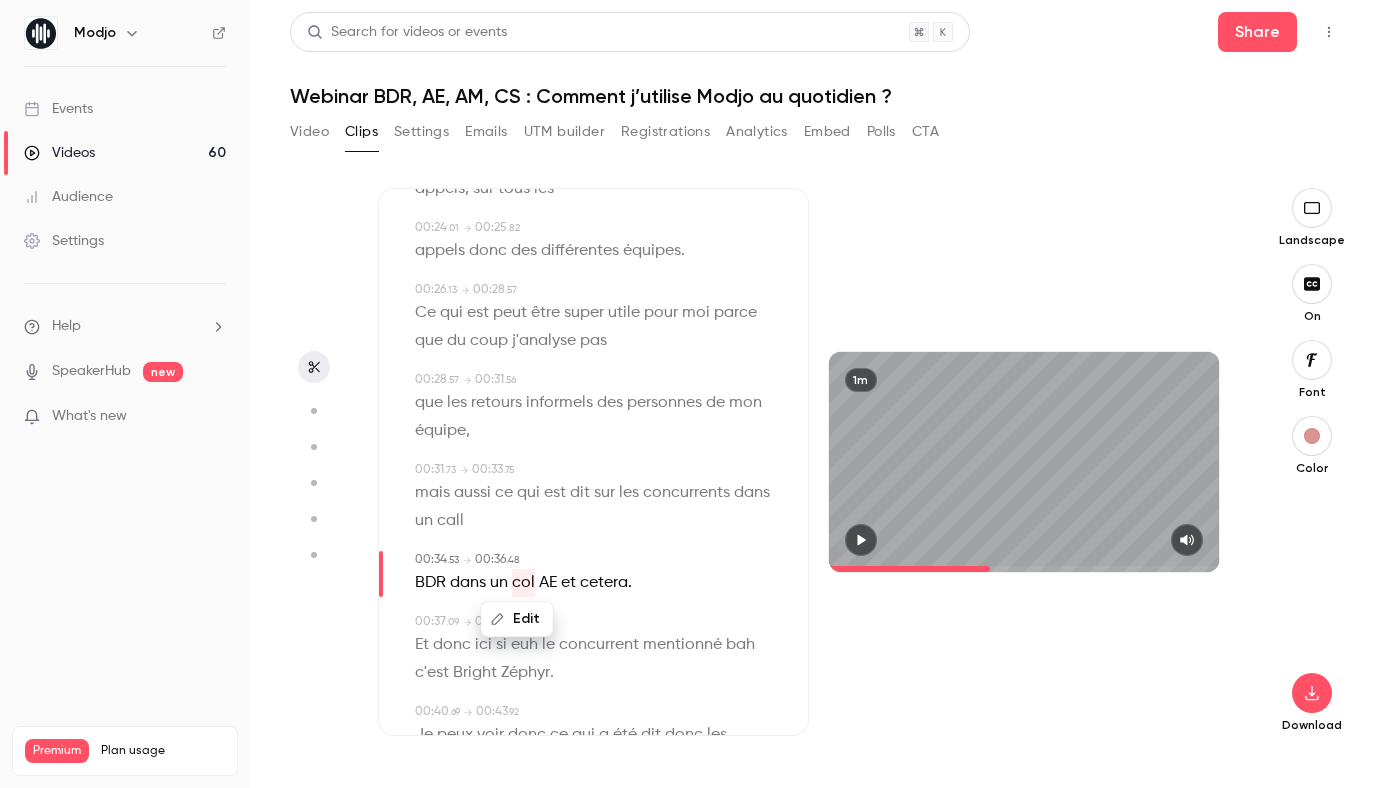 click on "Edit" at bounding box center (517, 619) 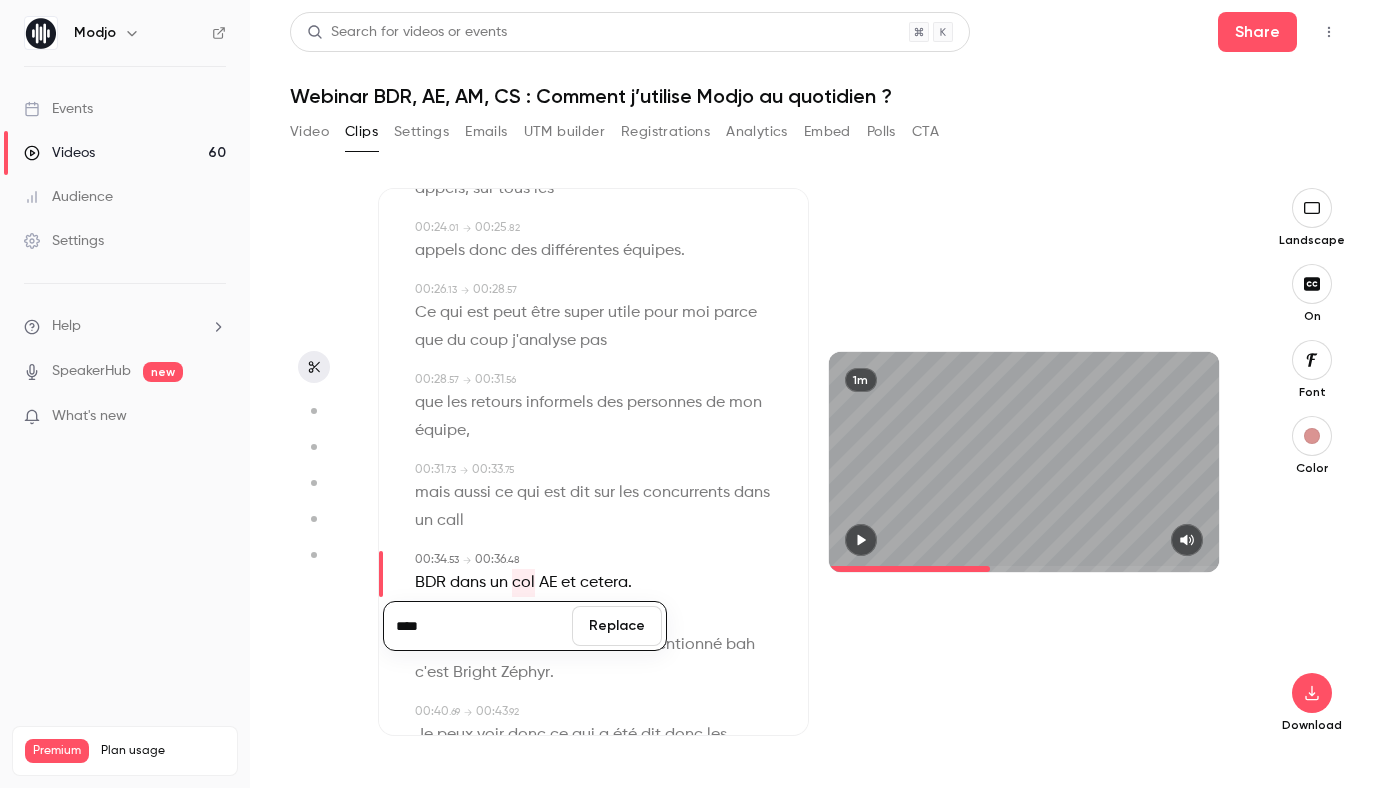 click on "Replace" at bounding box center [617, 626] 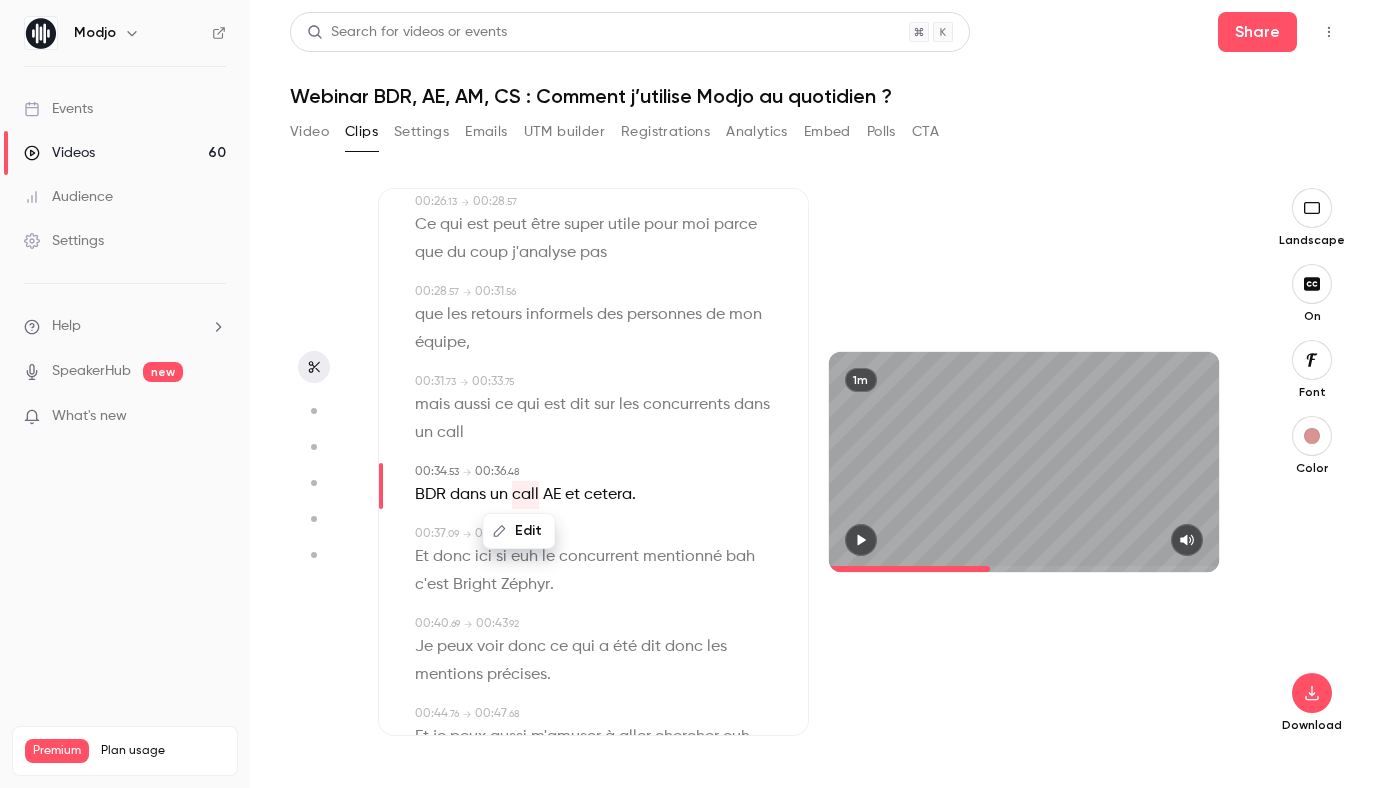 scroll, scrollTop: 837, scrollLeft: 0, axis: vertical 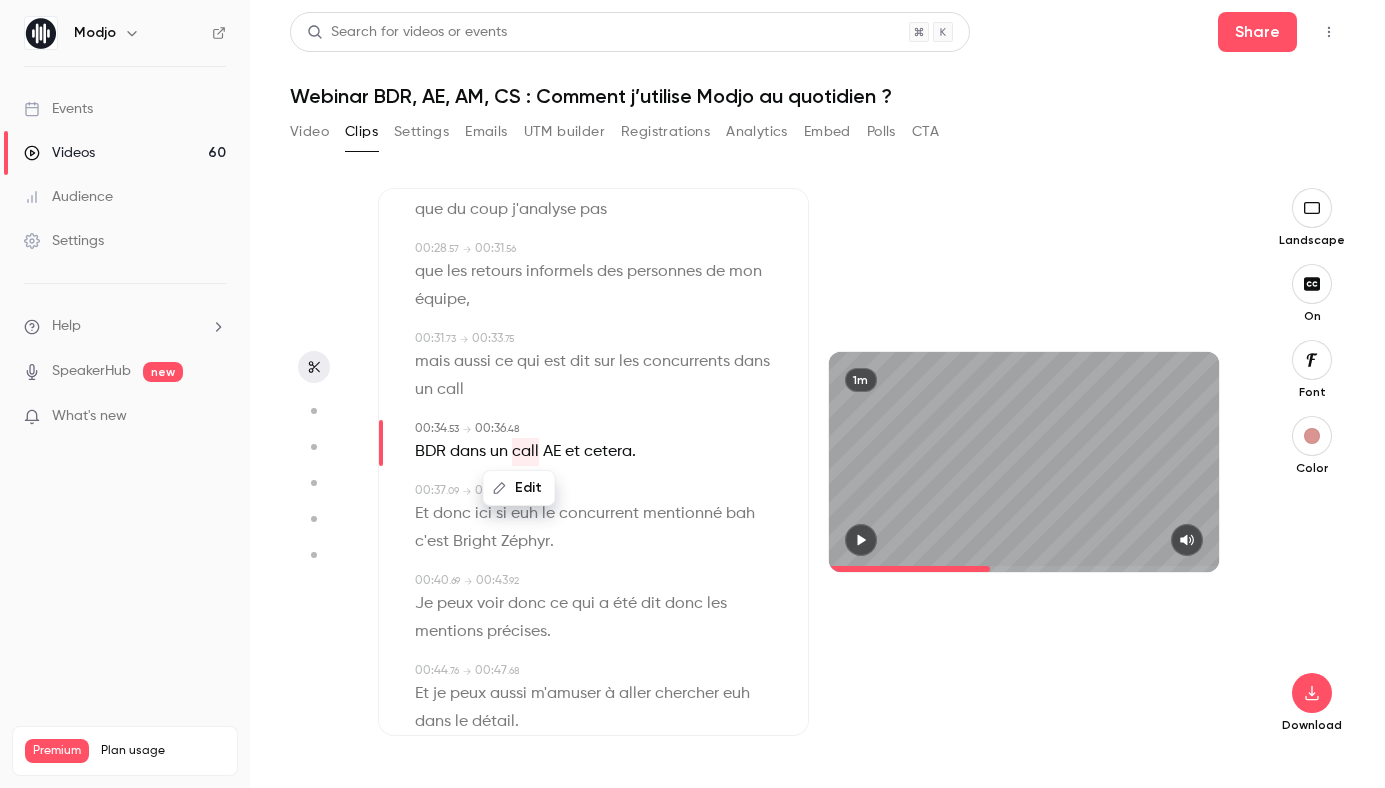 click on "Edit" at bounding box center (527, 488) 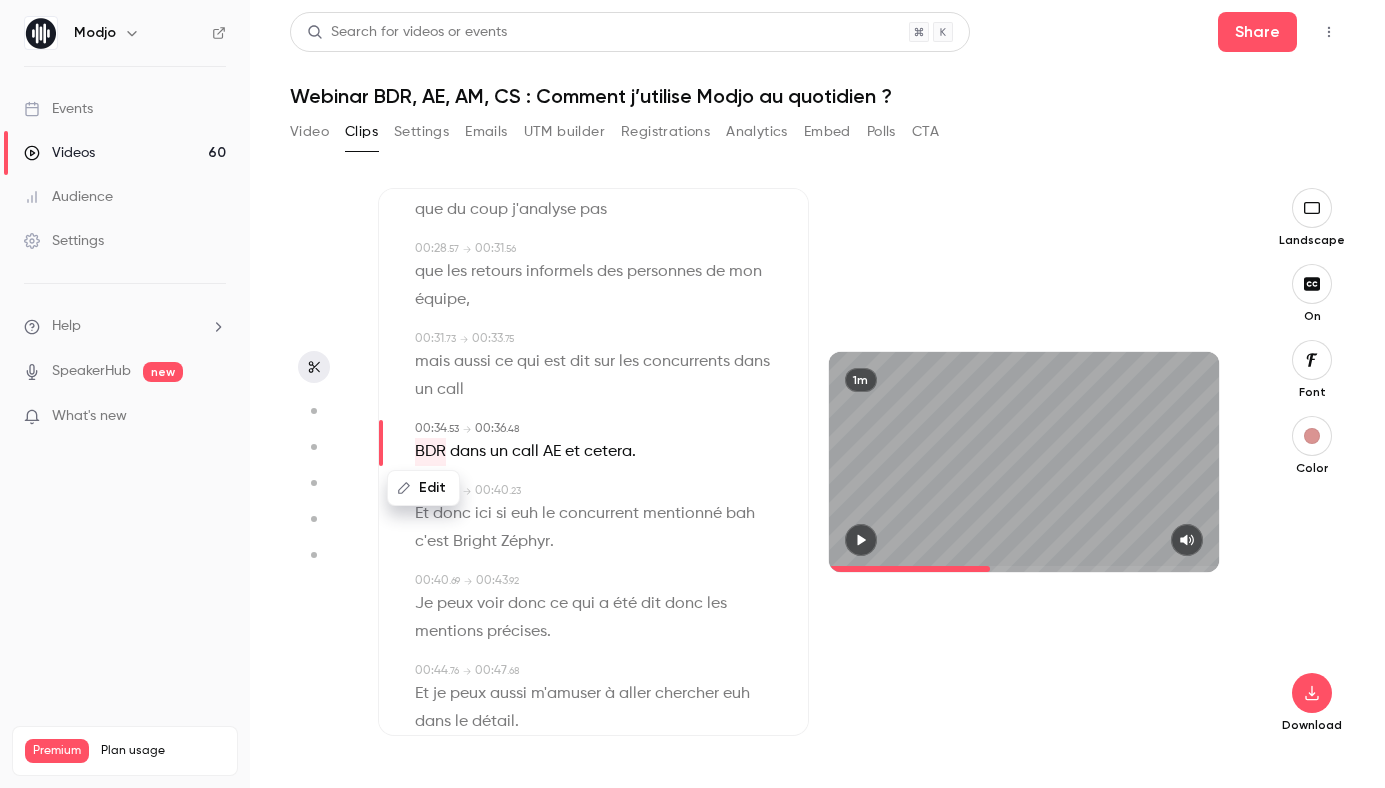click on "euh" at bounding box center [524, 514] 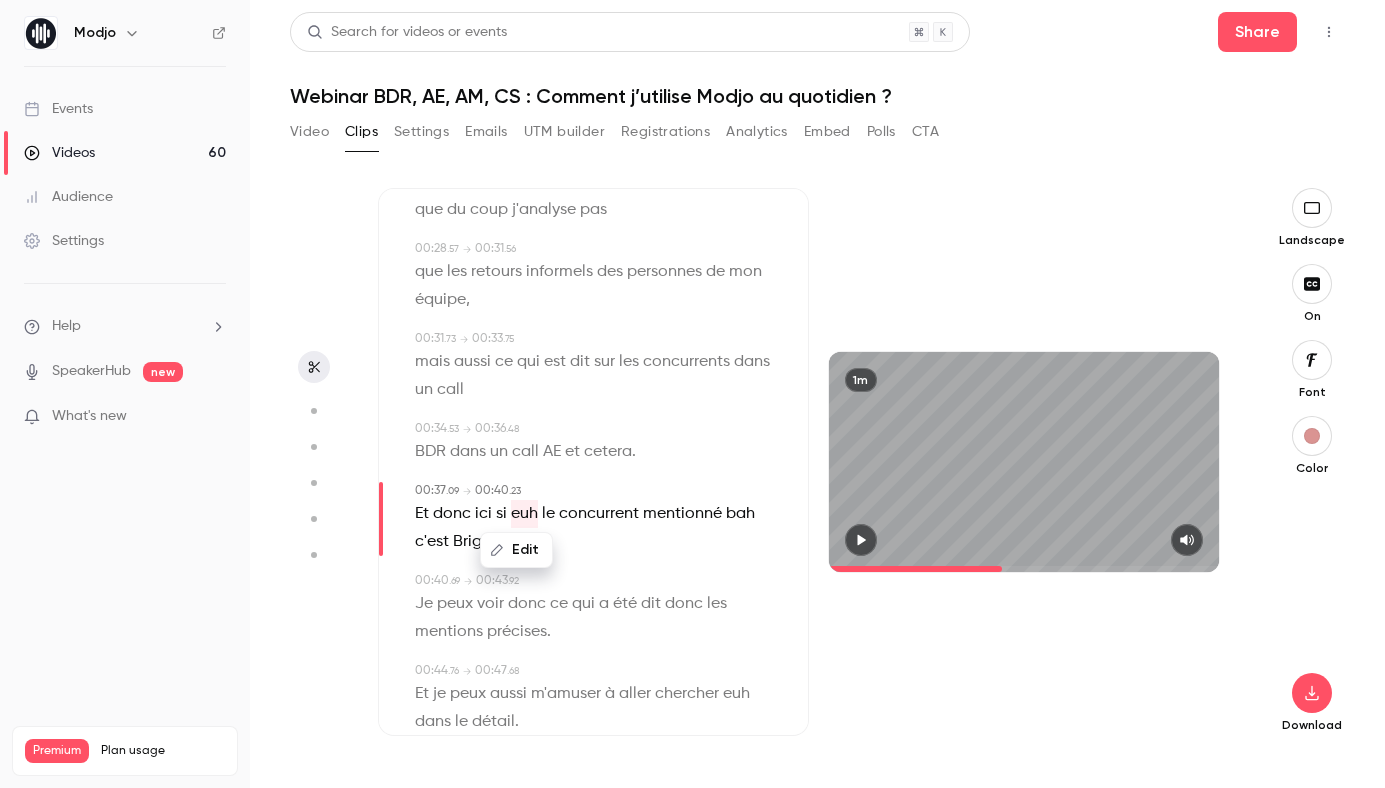 click on "Edit" at bounding box center (516, 550) 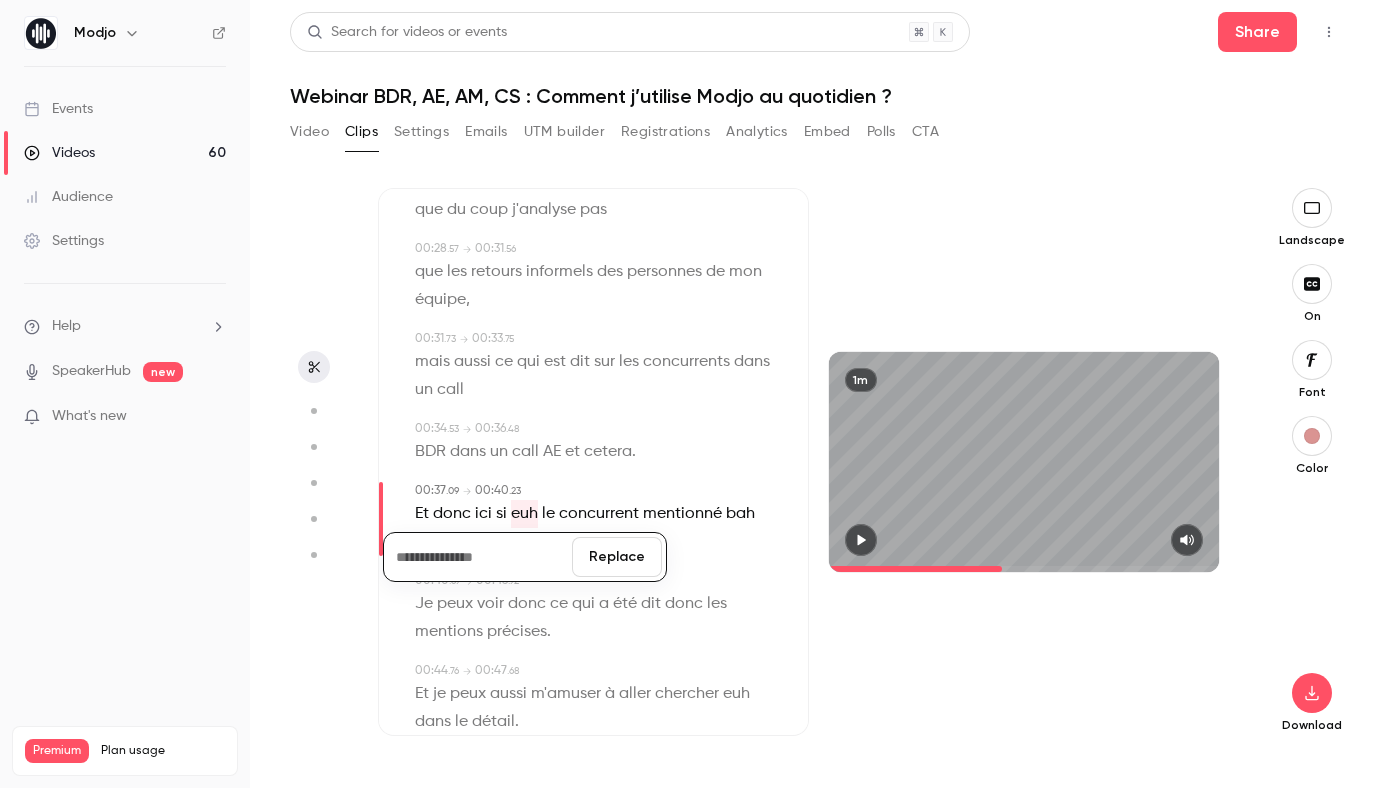 click on "Replace" at bounding box center [617, 557] 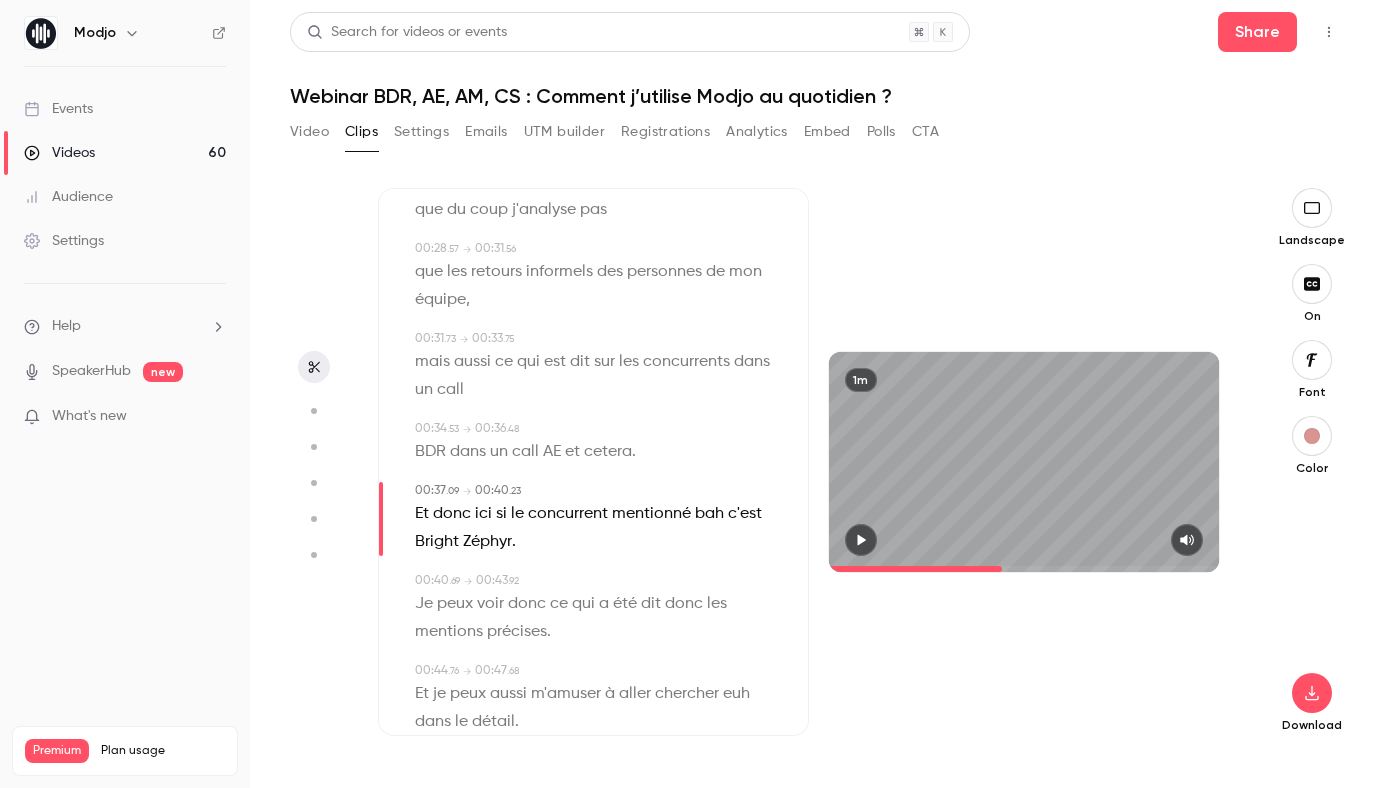 click on "bah" at bounding box center [709, 514] 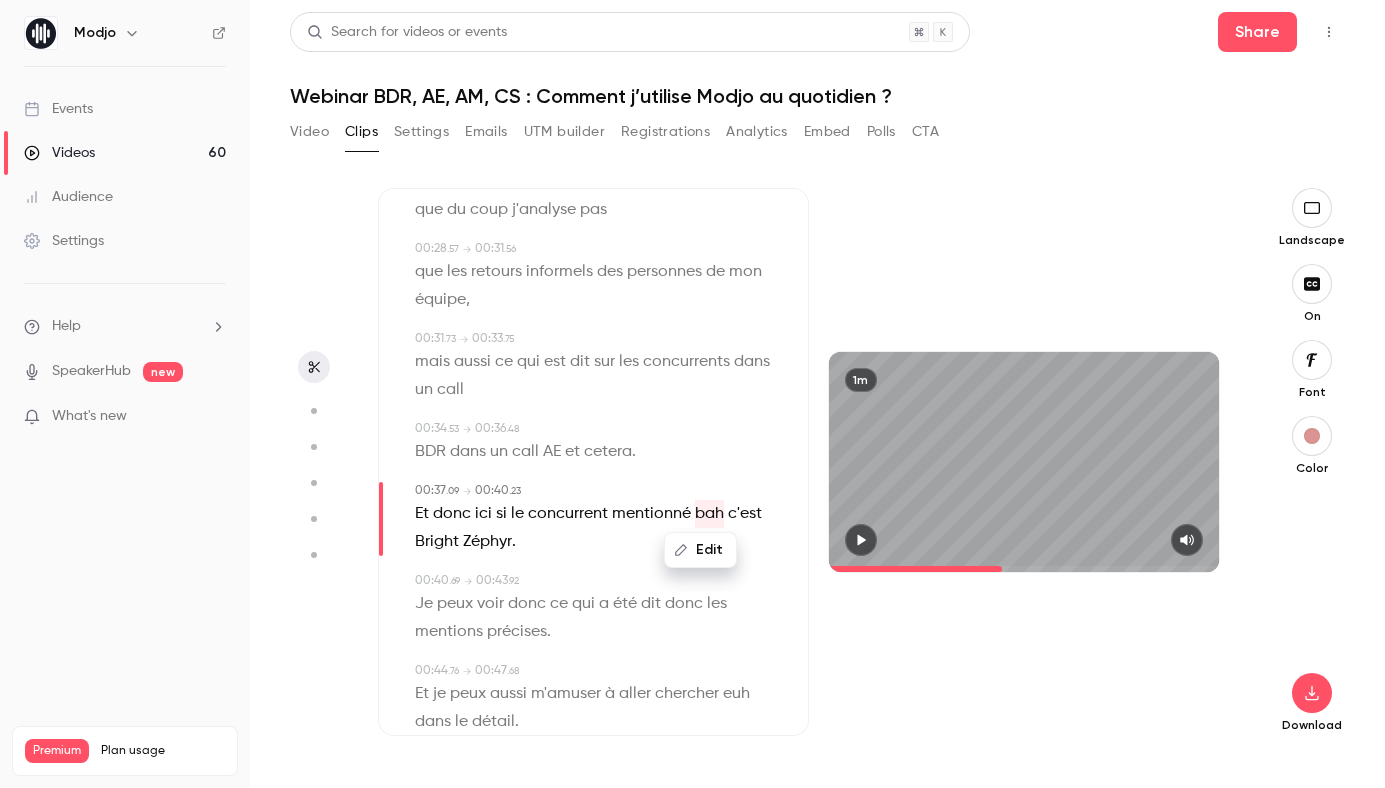 click on "Edit" at bounding box center [700, 550] 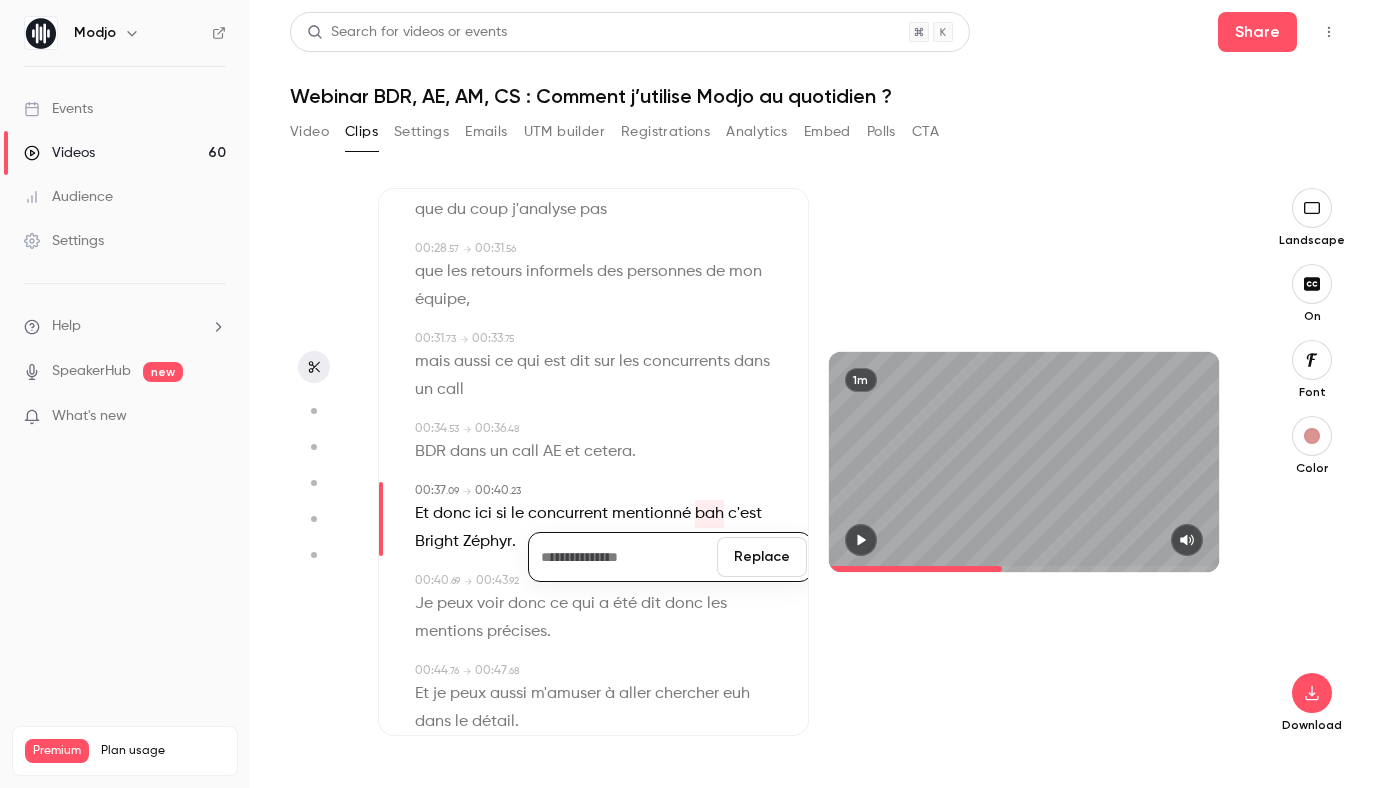 click on "Replace" at bounding box center (762, 557) 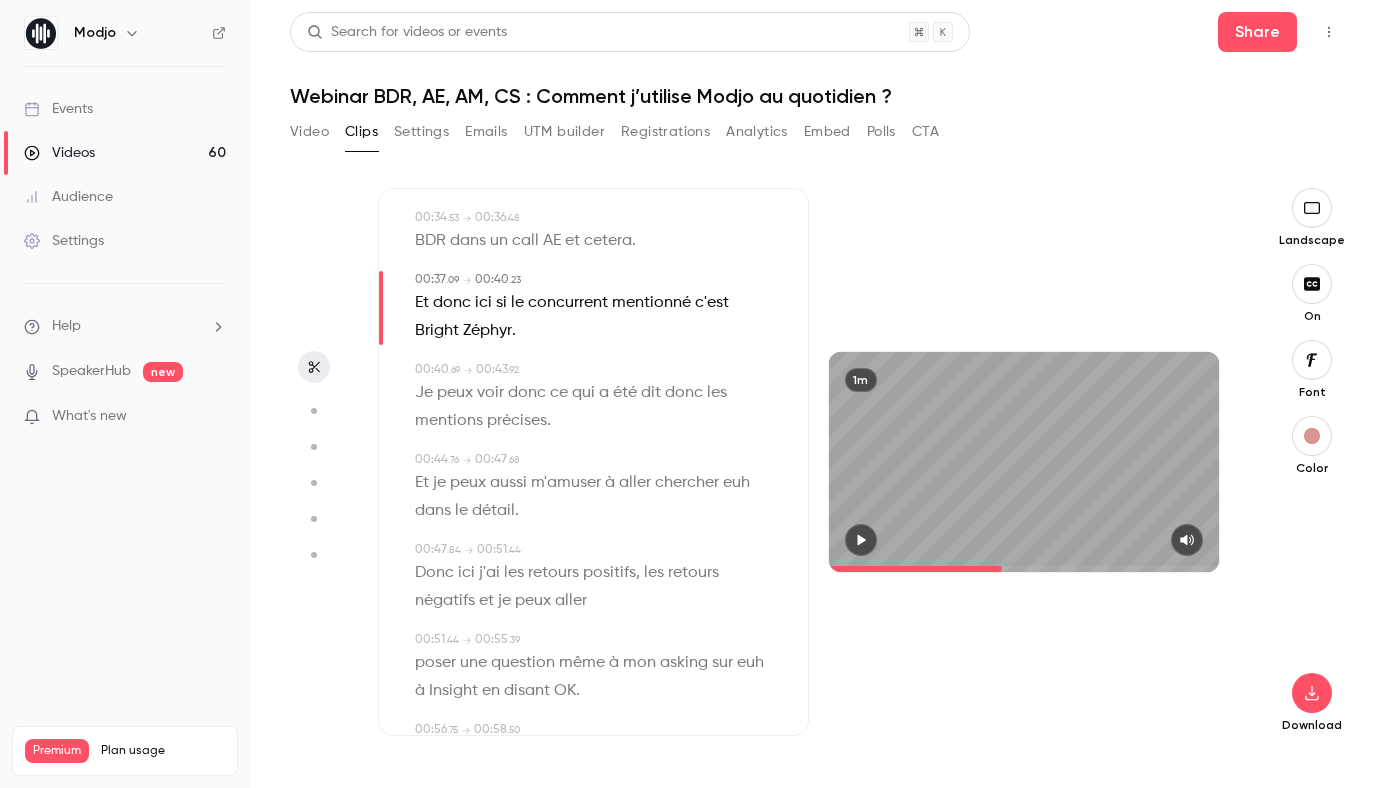 scroll, scrollTop: 1084, scrollLeft: 0, axis: vertical 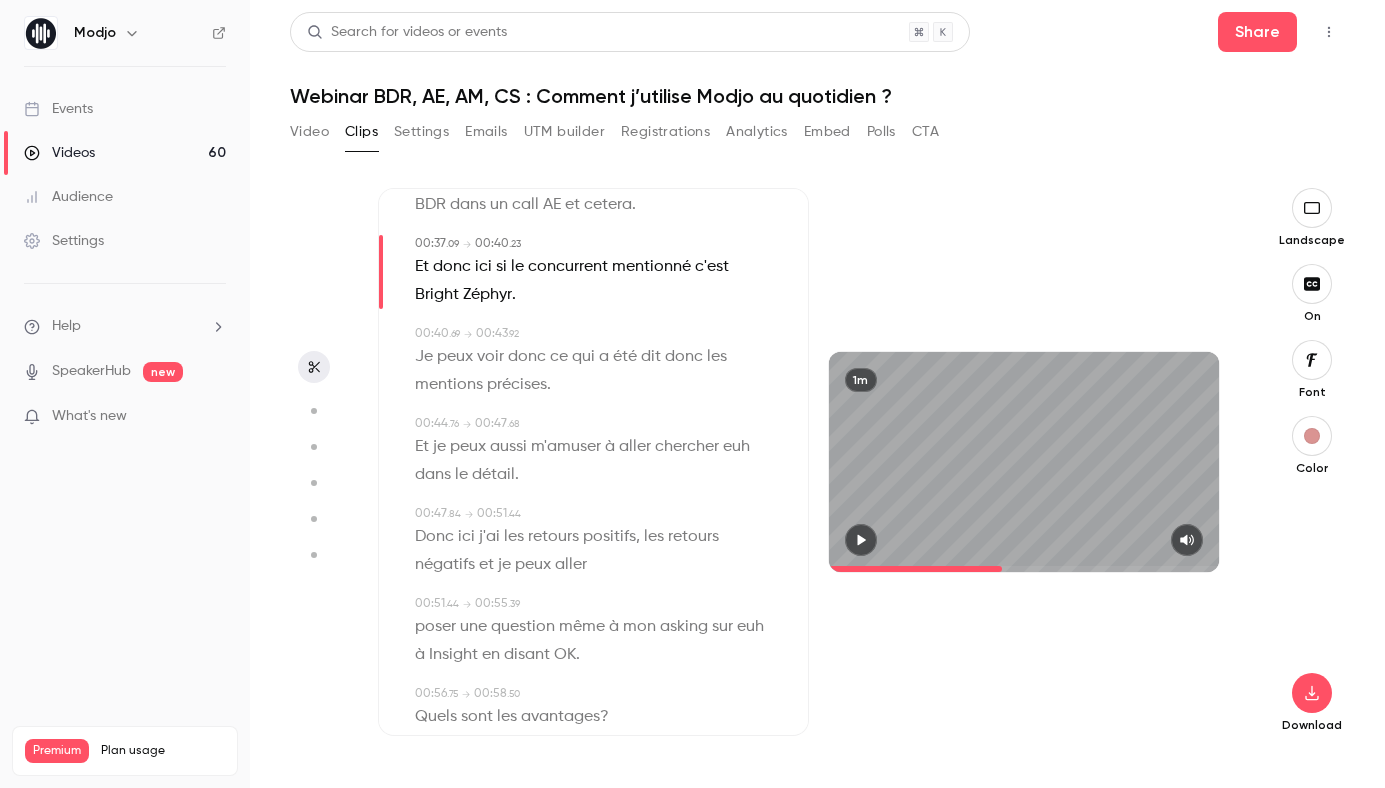 click on "euh" at bounding box center (736, 447) 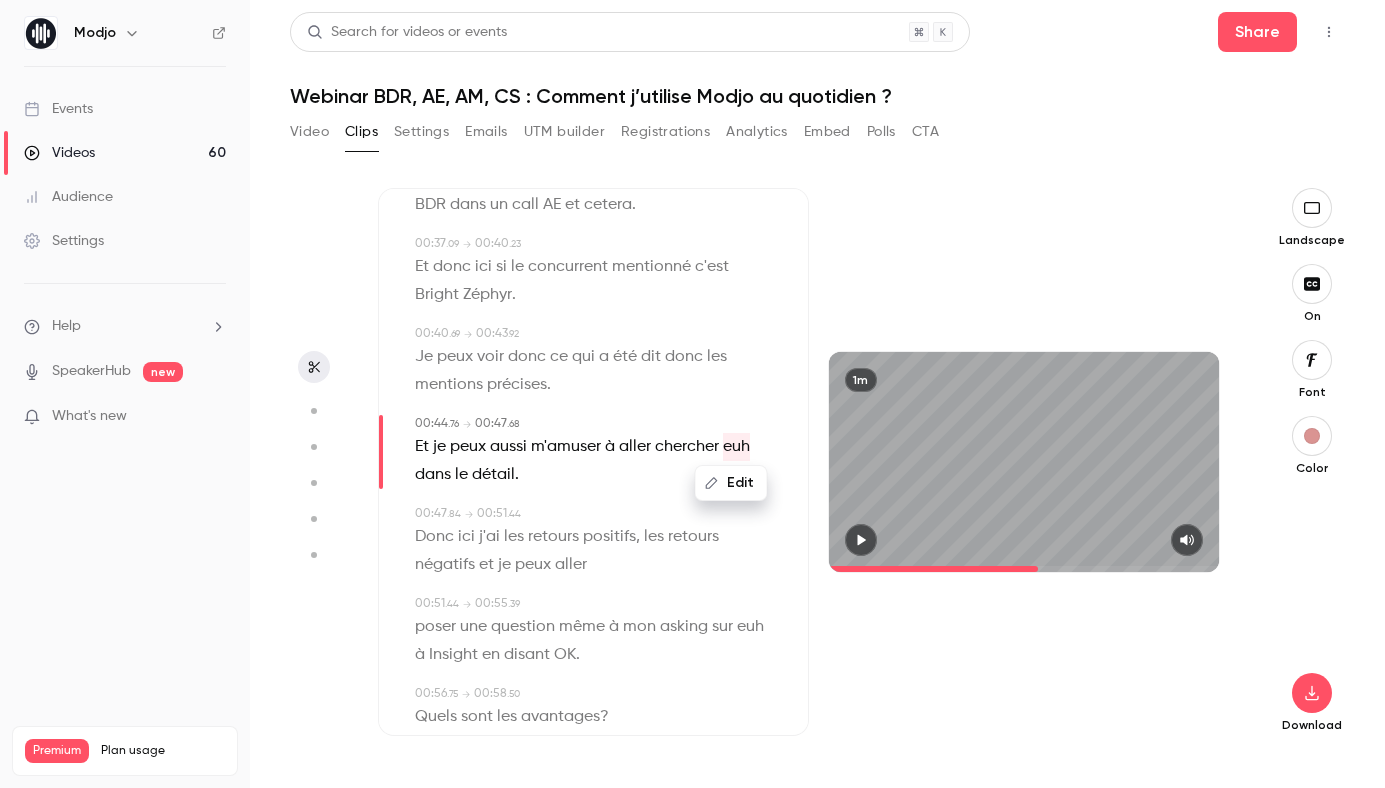 click 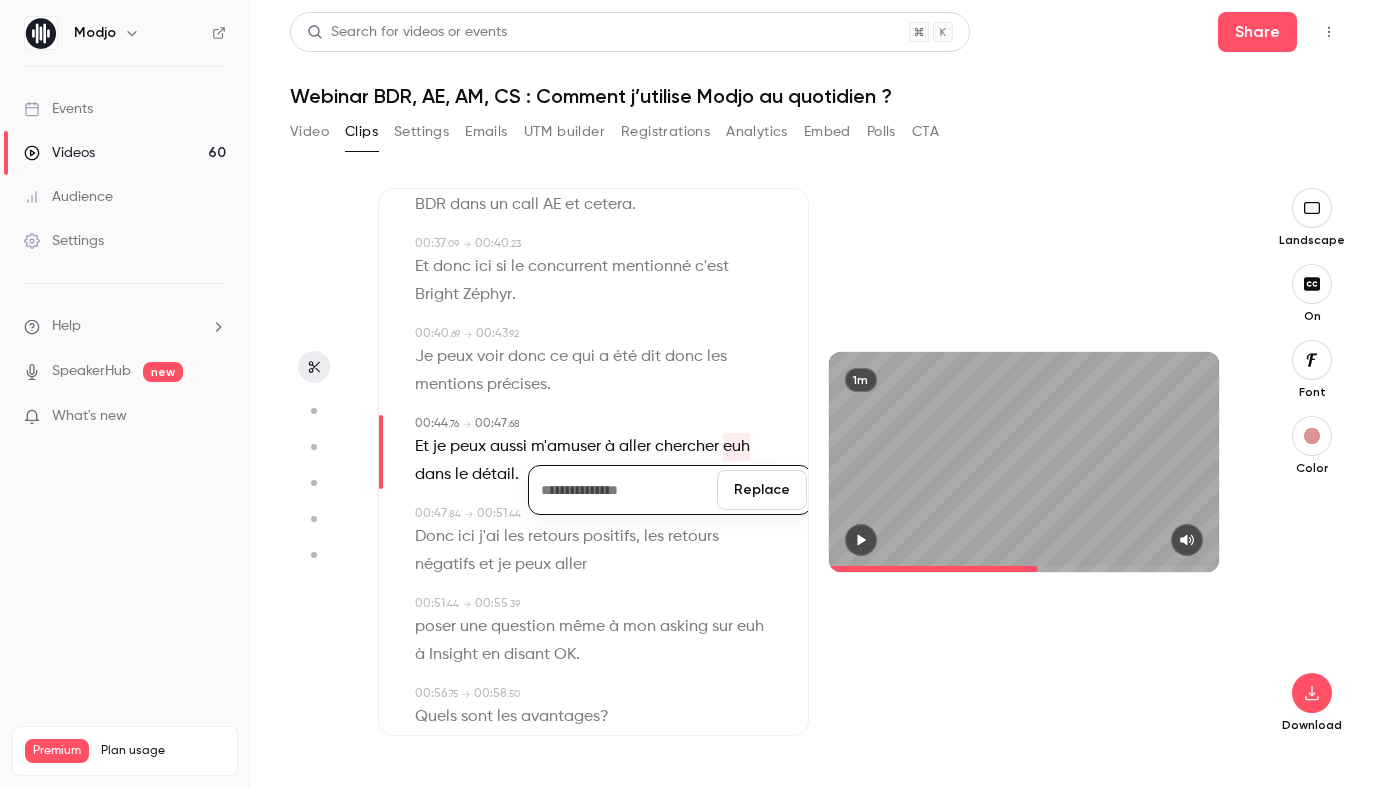 click on "Replace" at bounding box center (762, 490) 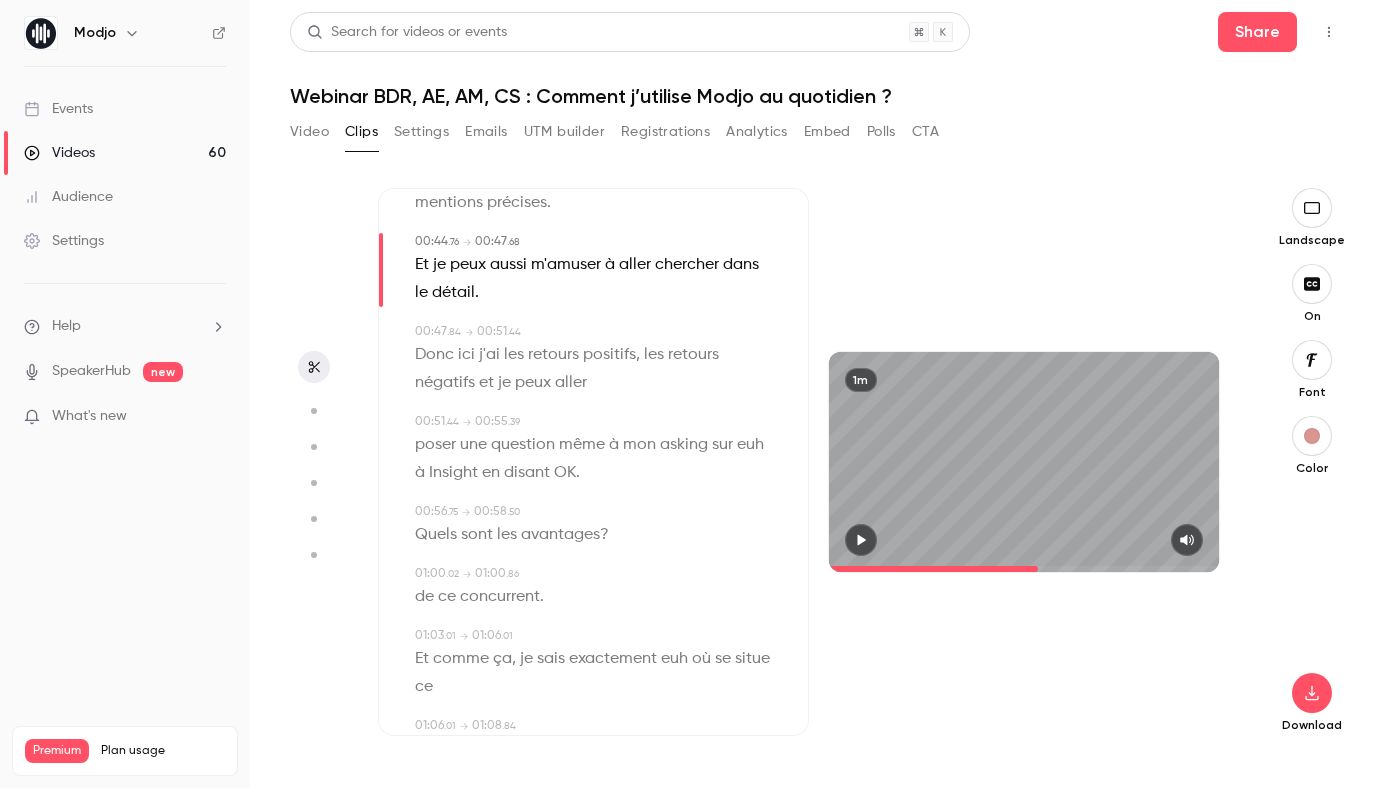 scroll, scrollTop: 1269, scrollLeft: 0, axis: vertical 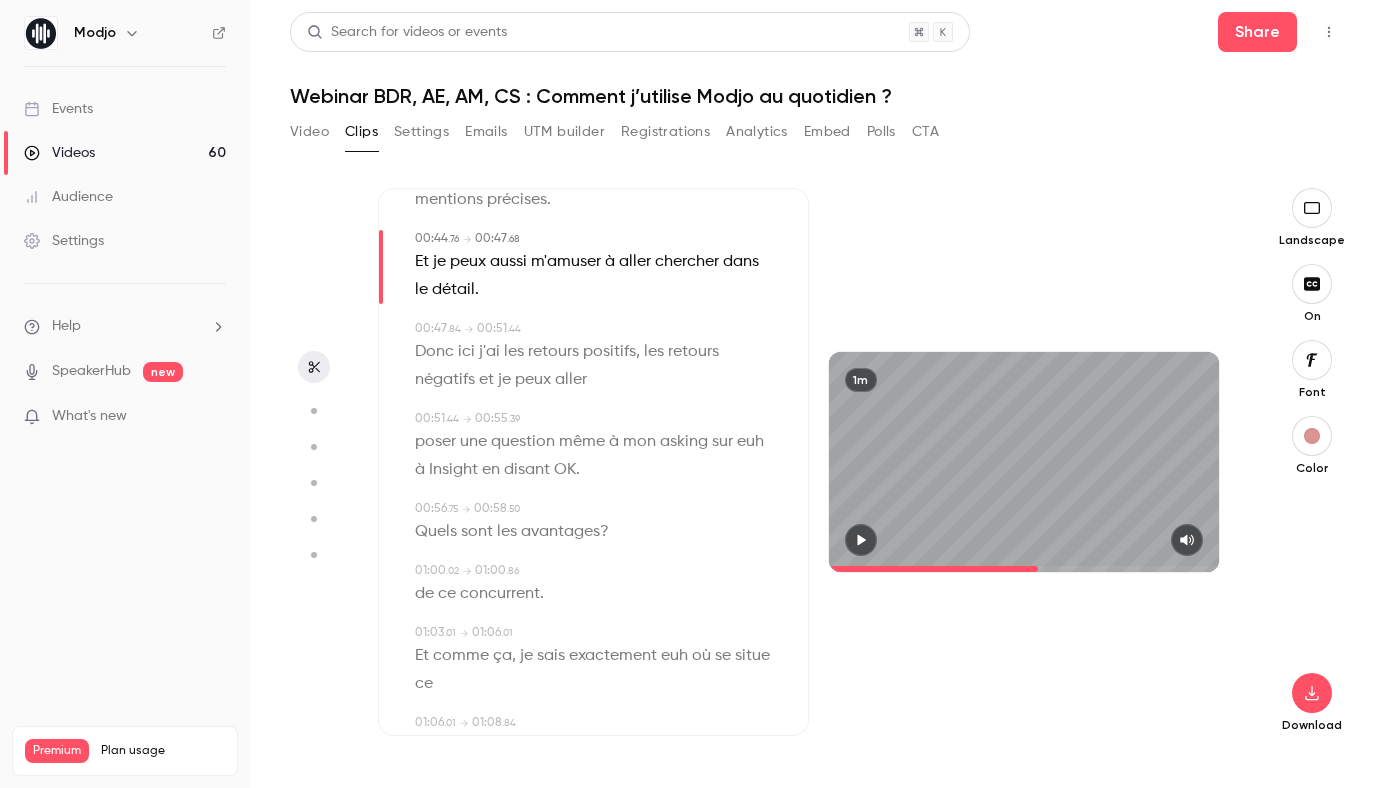 click on "asking" at bounding box center (684, 442) 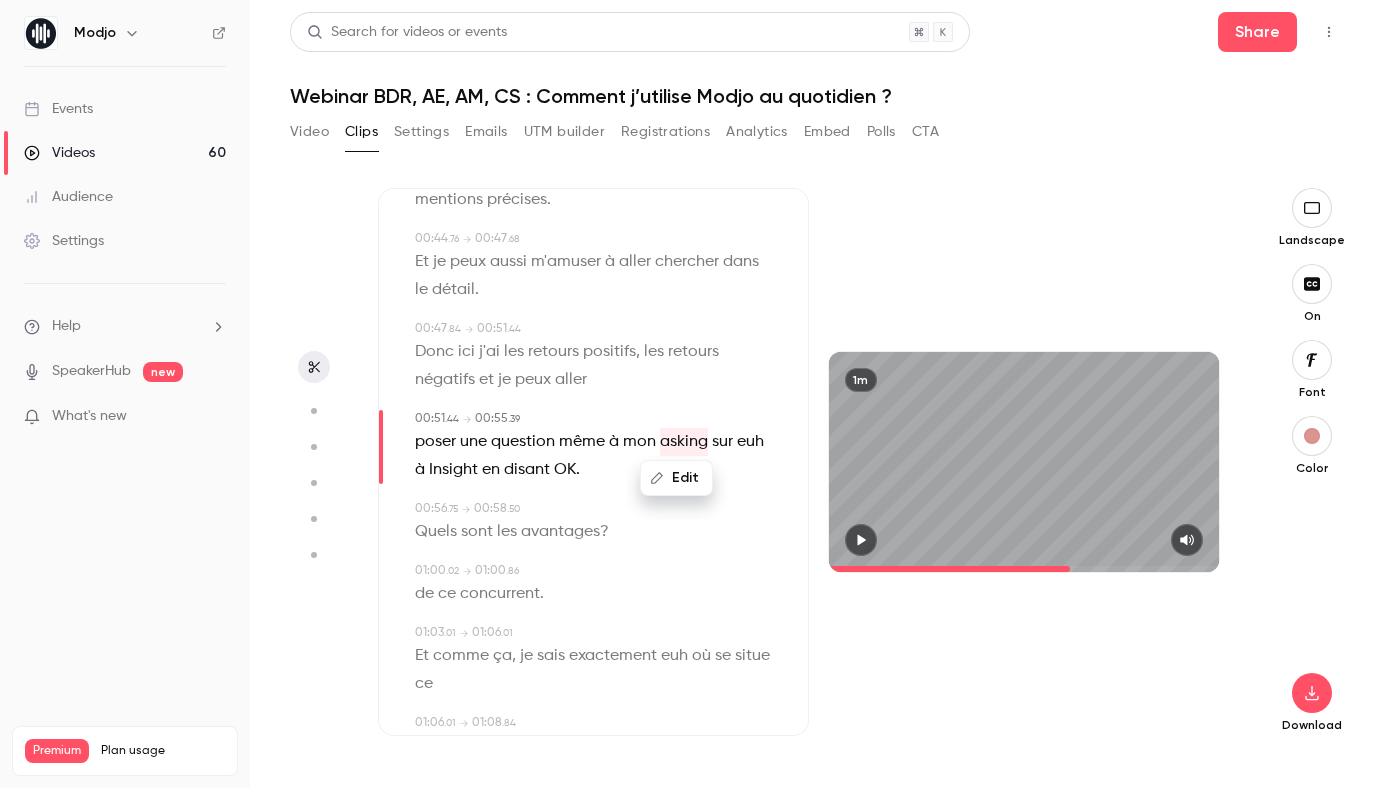 click on "Edit" at bounding box center (676, 478) 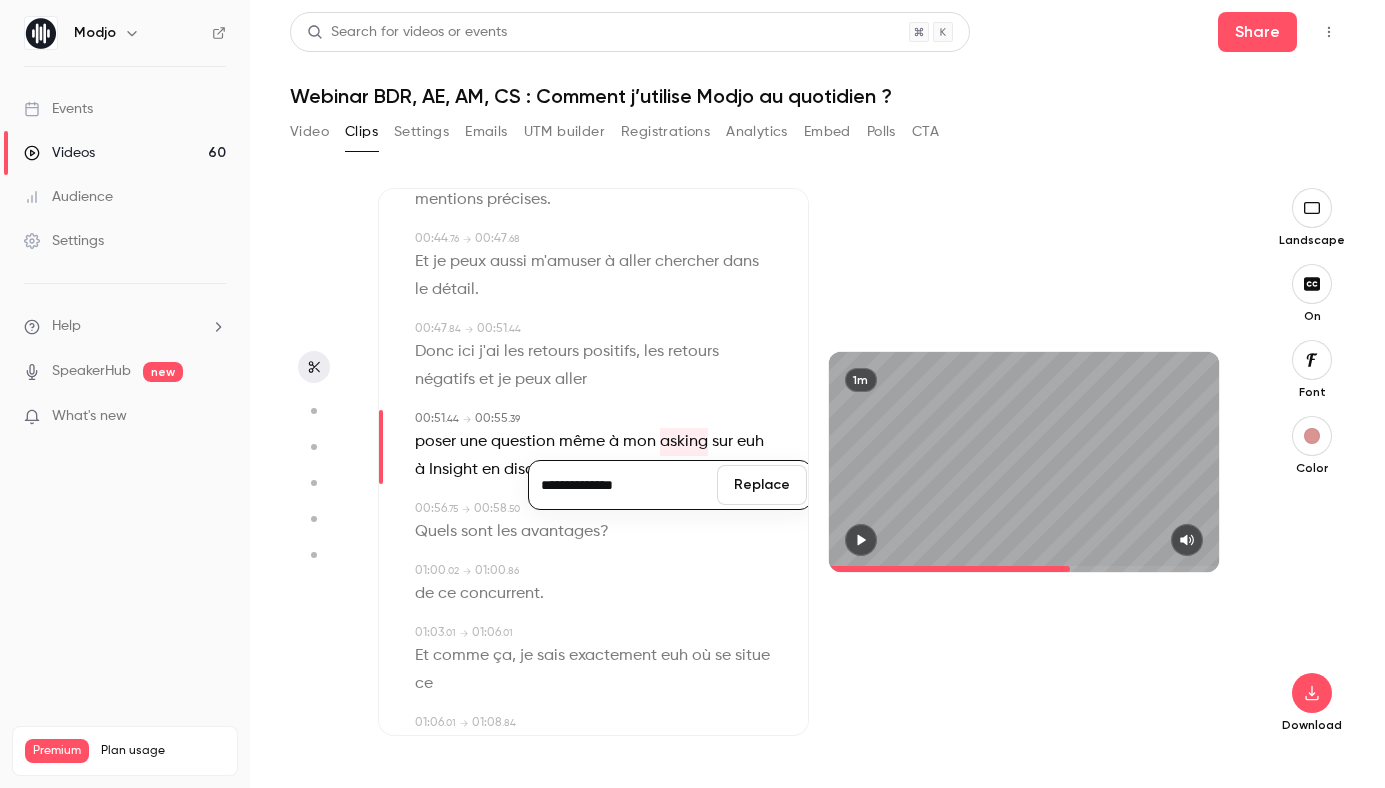 click on "Replace" at bounding box center [762, 485] 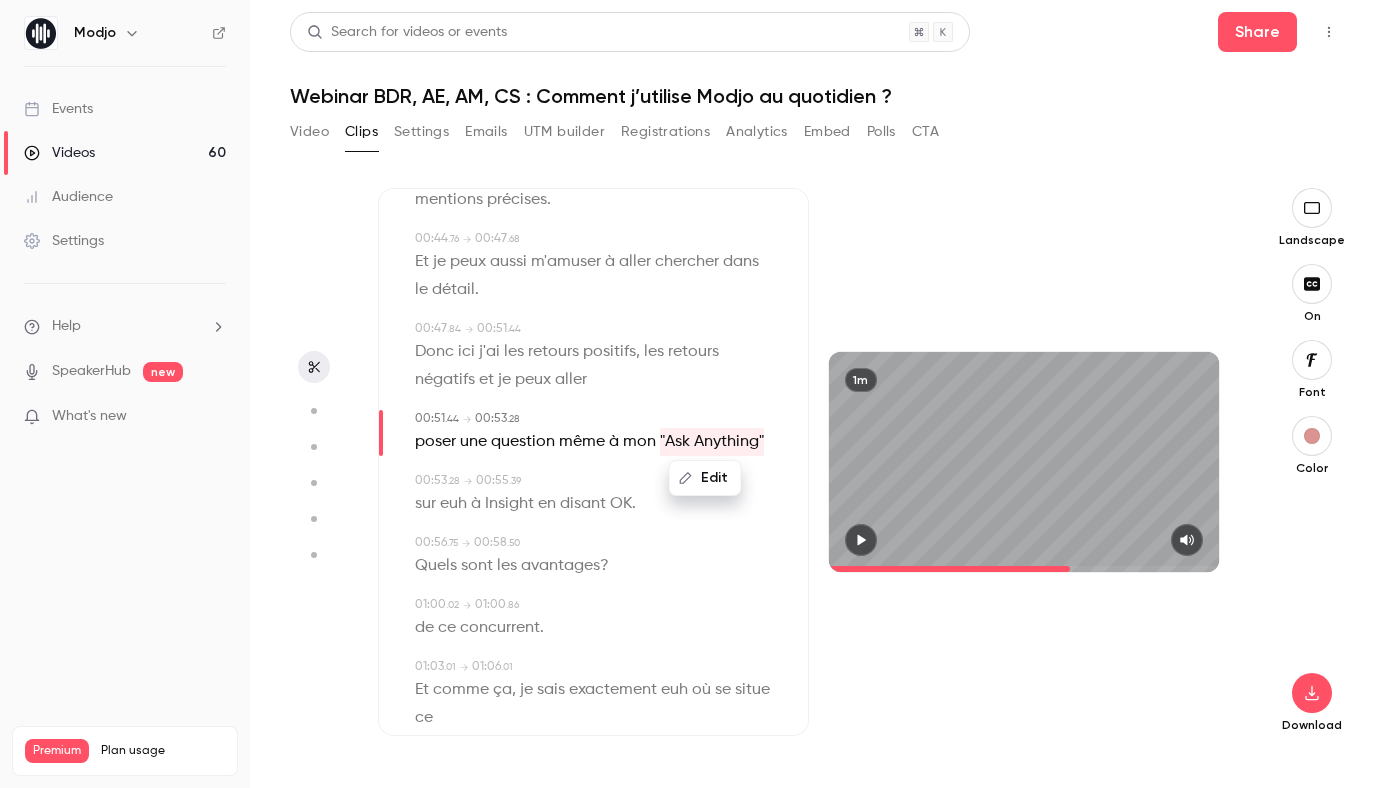 click on "euh" at bounding box center [453, 504] 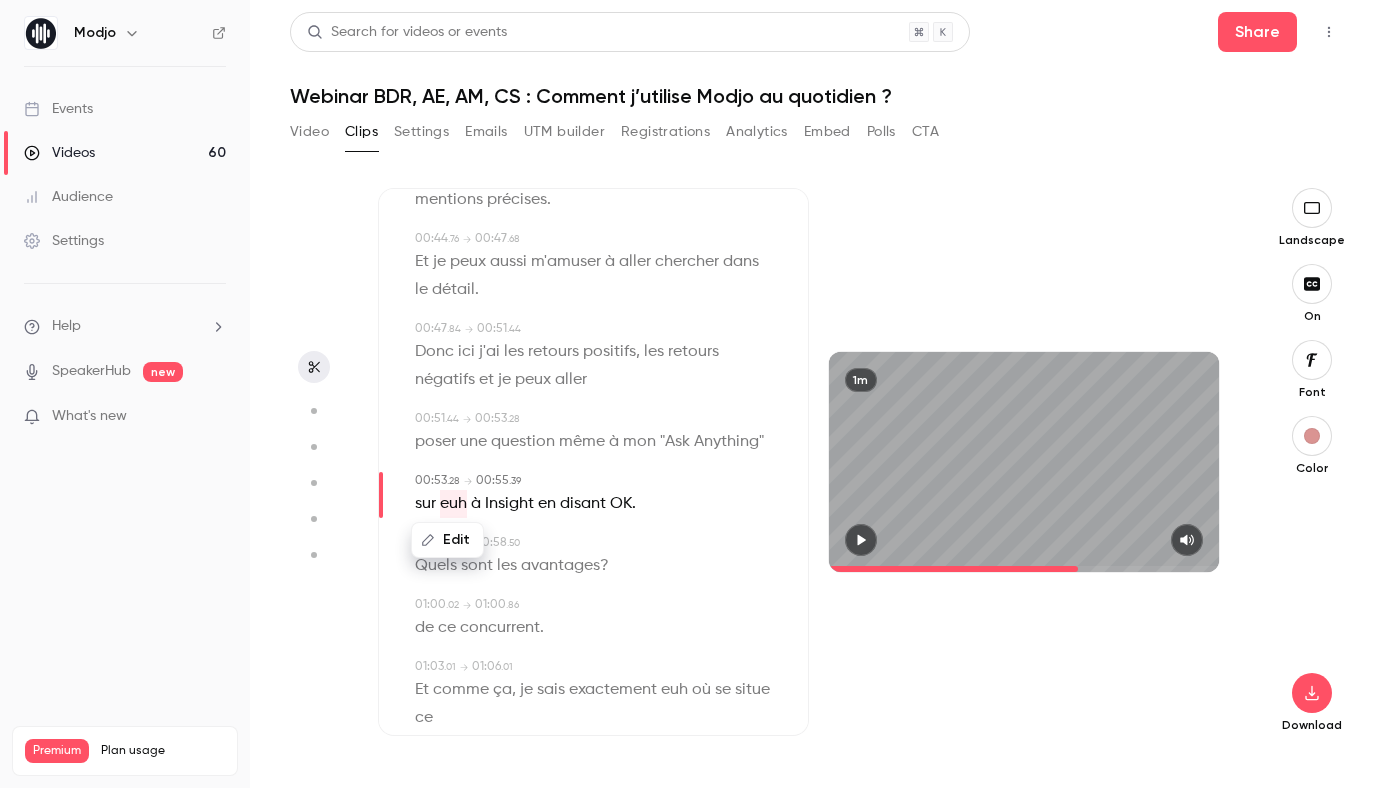 click on "Edit" at bounding box center (447, 540) 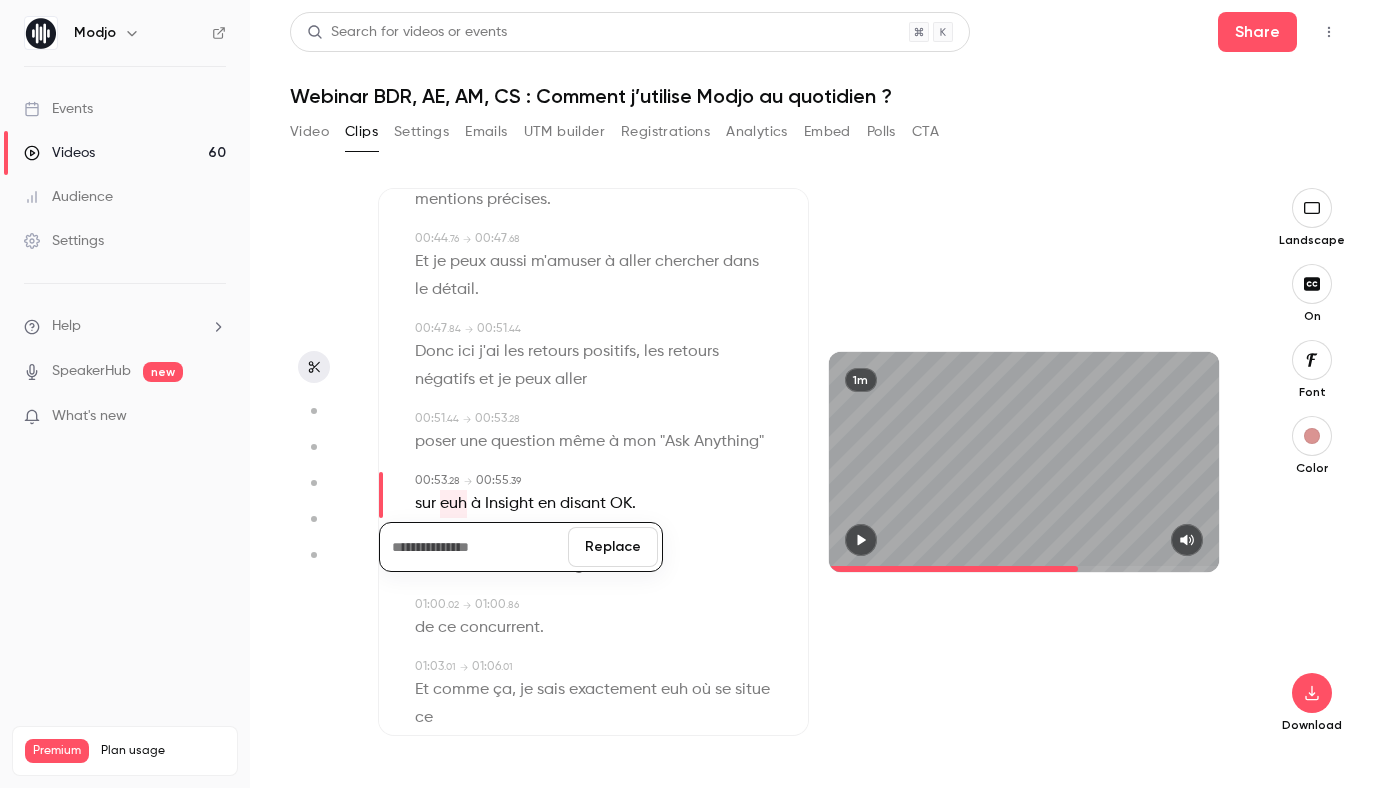 click on "Replace" at bounding box center (613, 547) 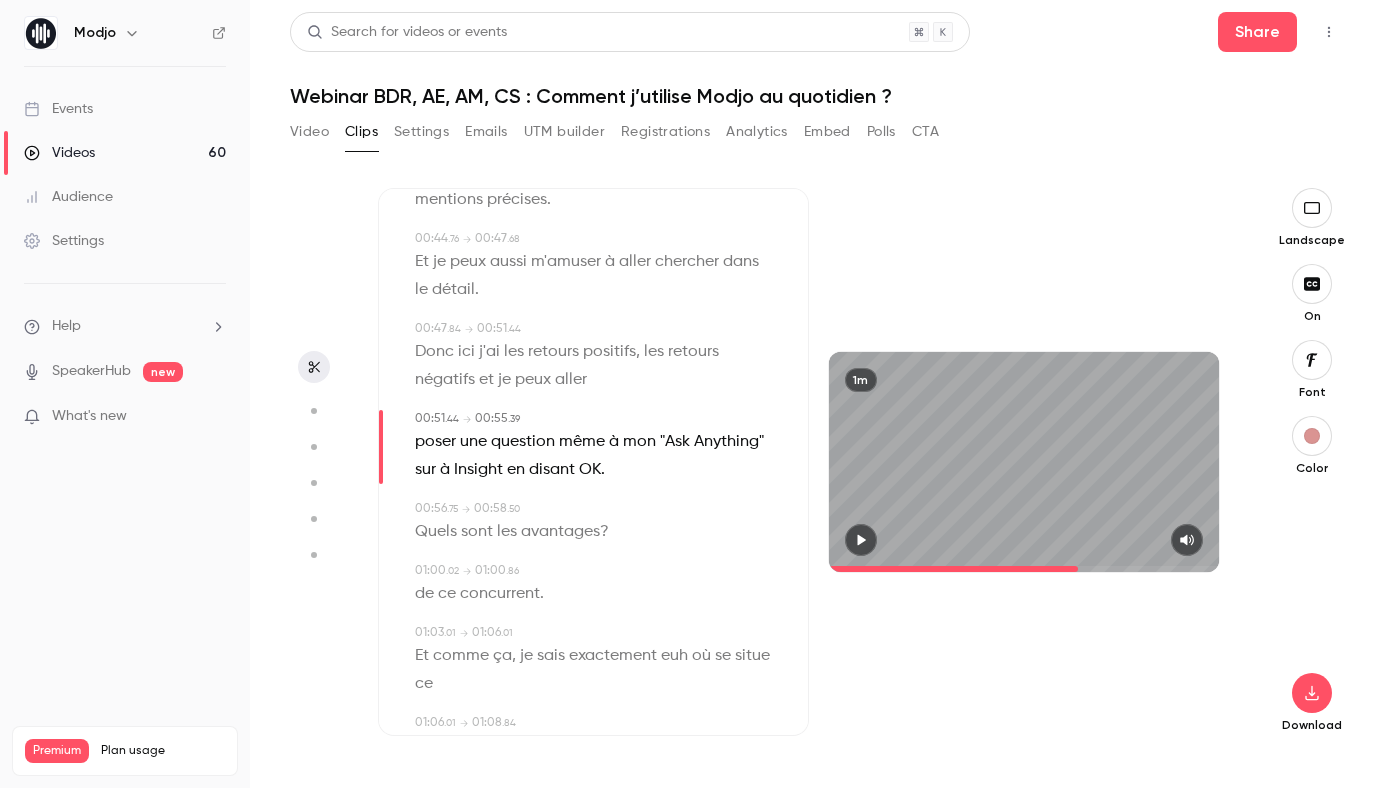 click on "à" at bounding box center [445, 470] 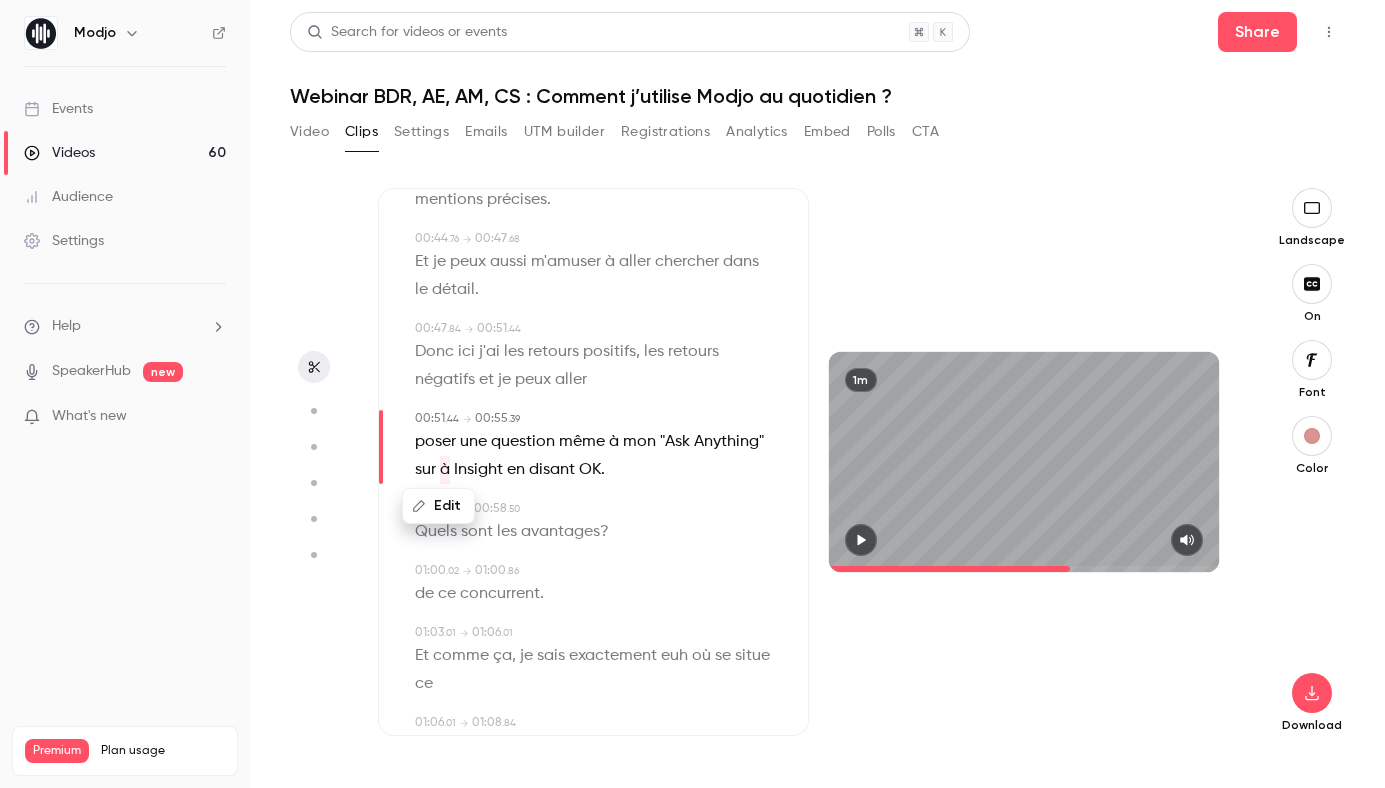 click on "Edit" at bounding box center [438, 506] 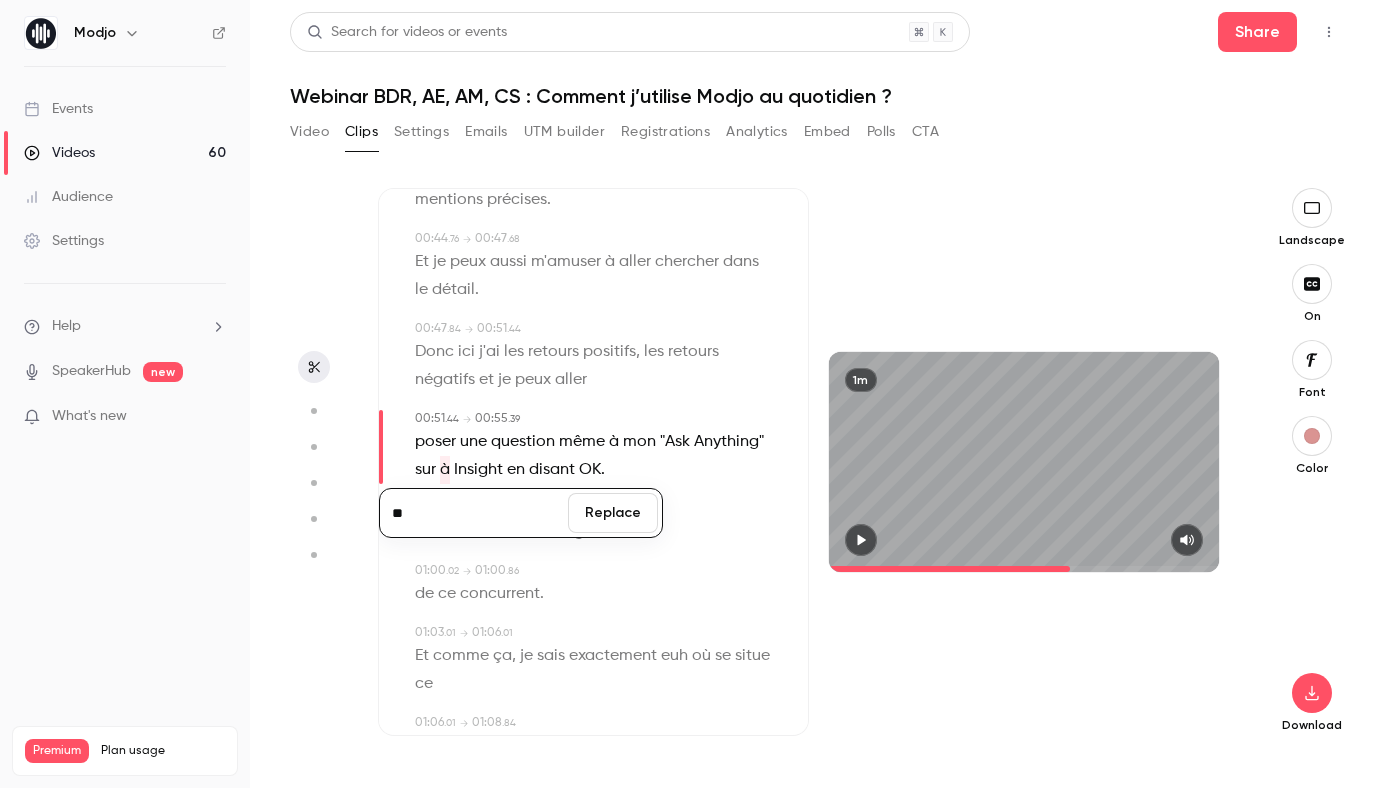 click on "Replace" at bounding box center [613, 513] 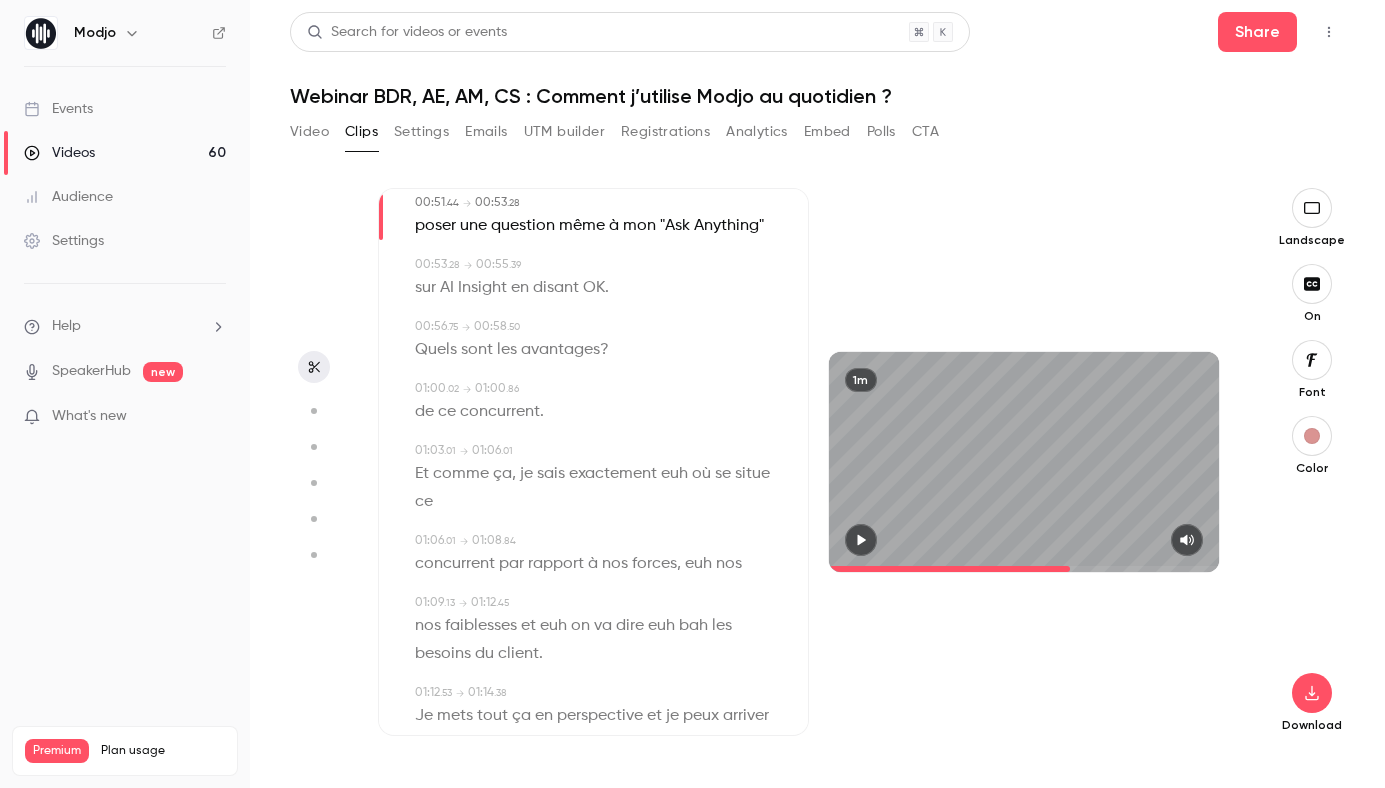 scroll, scrollTop: 1505, scrollLeft: 0, axis: vertical 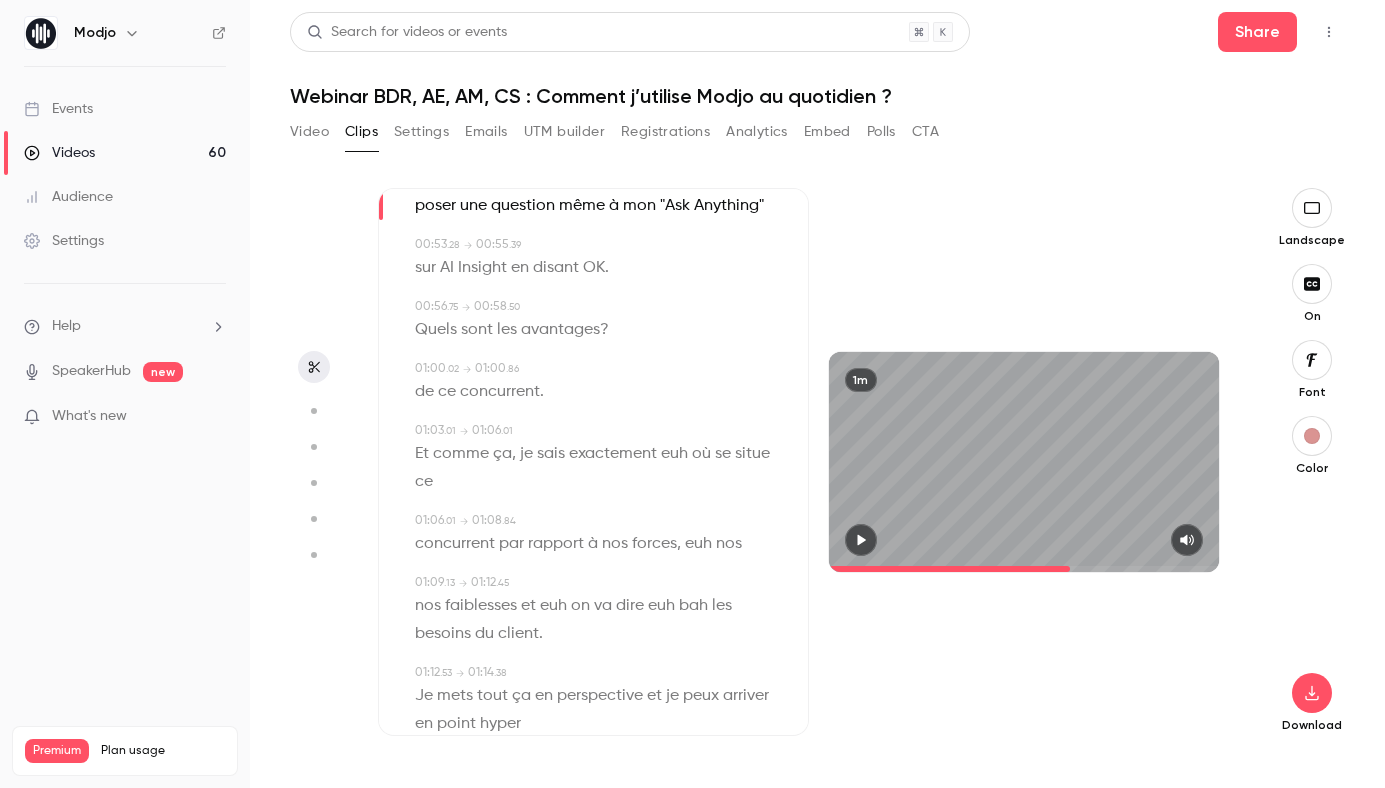 click on "concurrent" at bounding box center [500, 392] 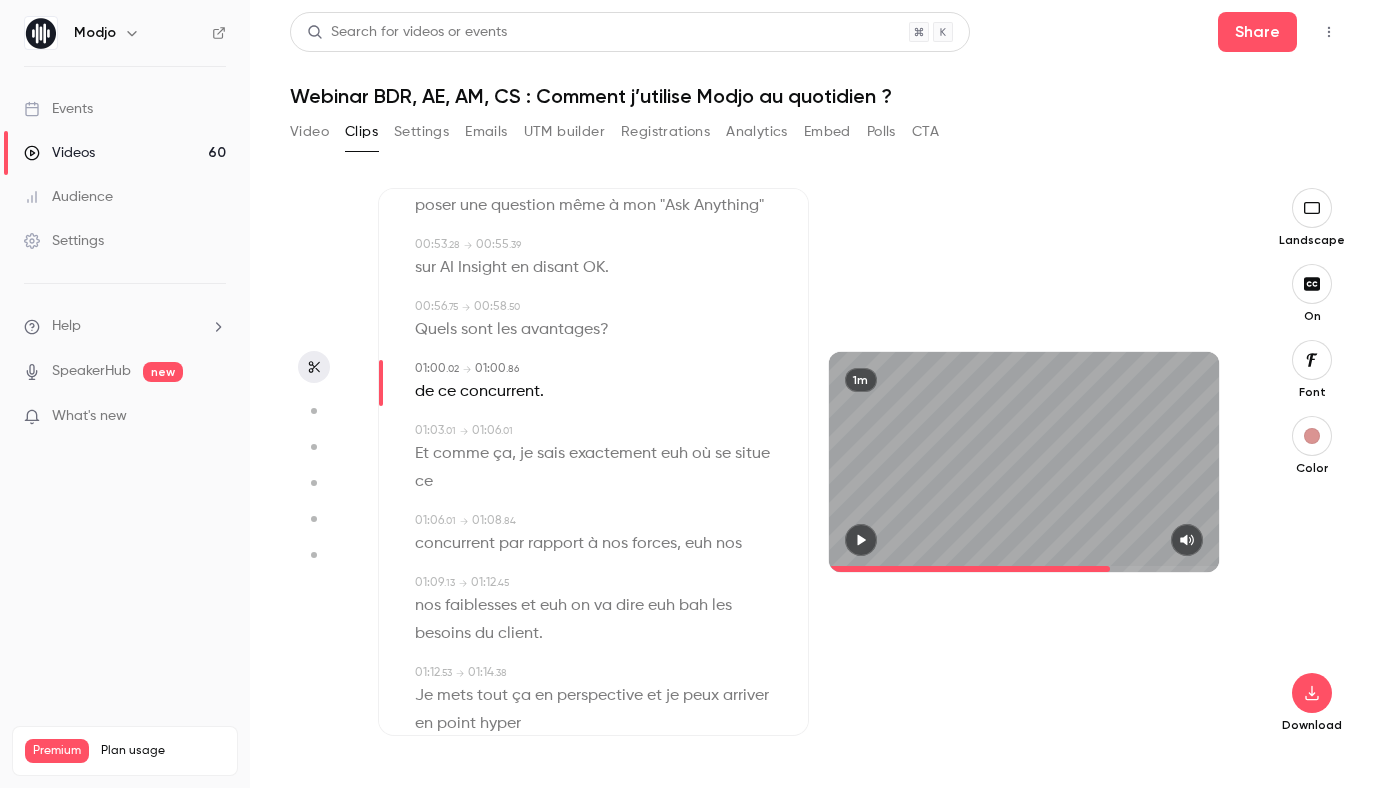 click on "?" at bounding box center [604, 330] 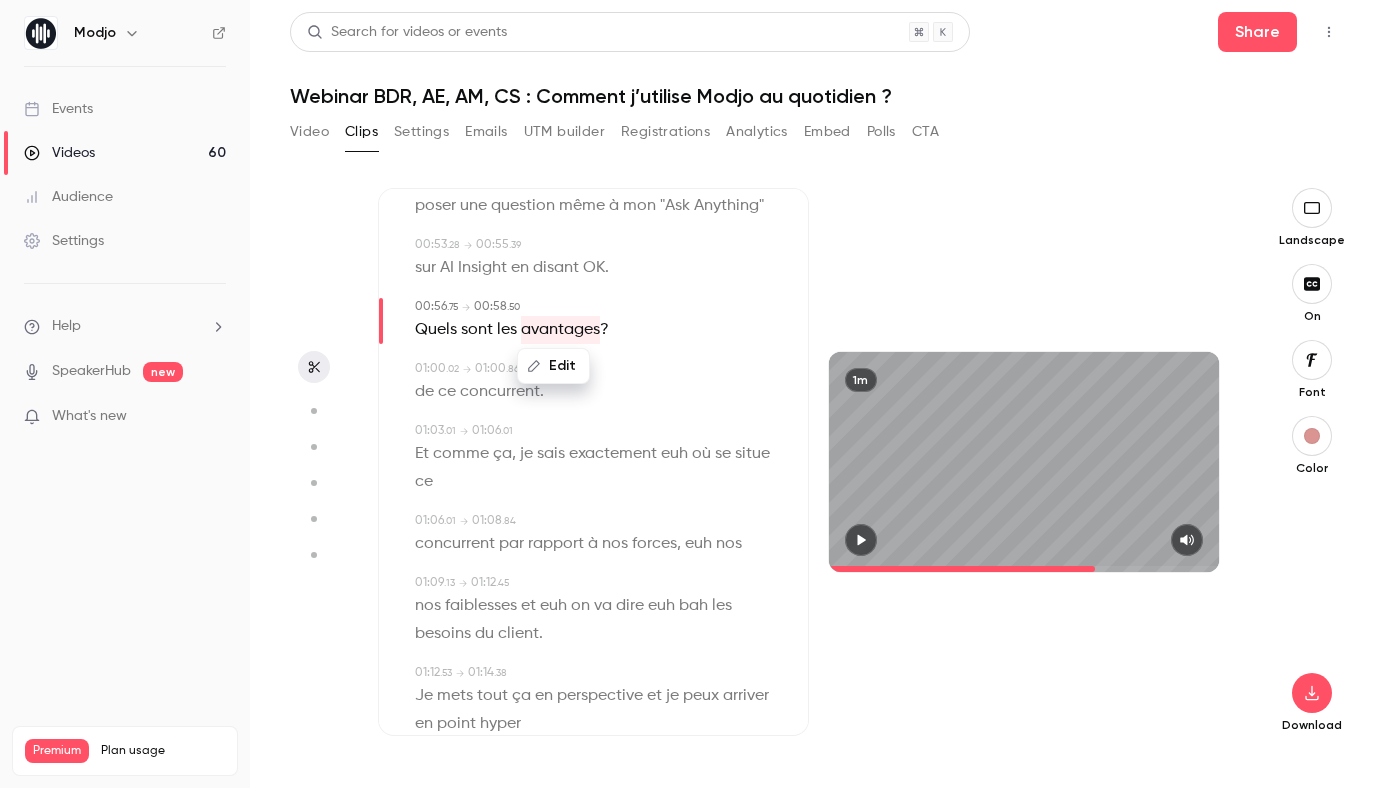 click on "Edit" at bounding box center (553, 366) 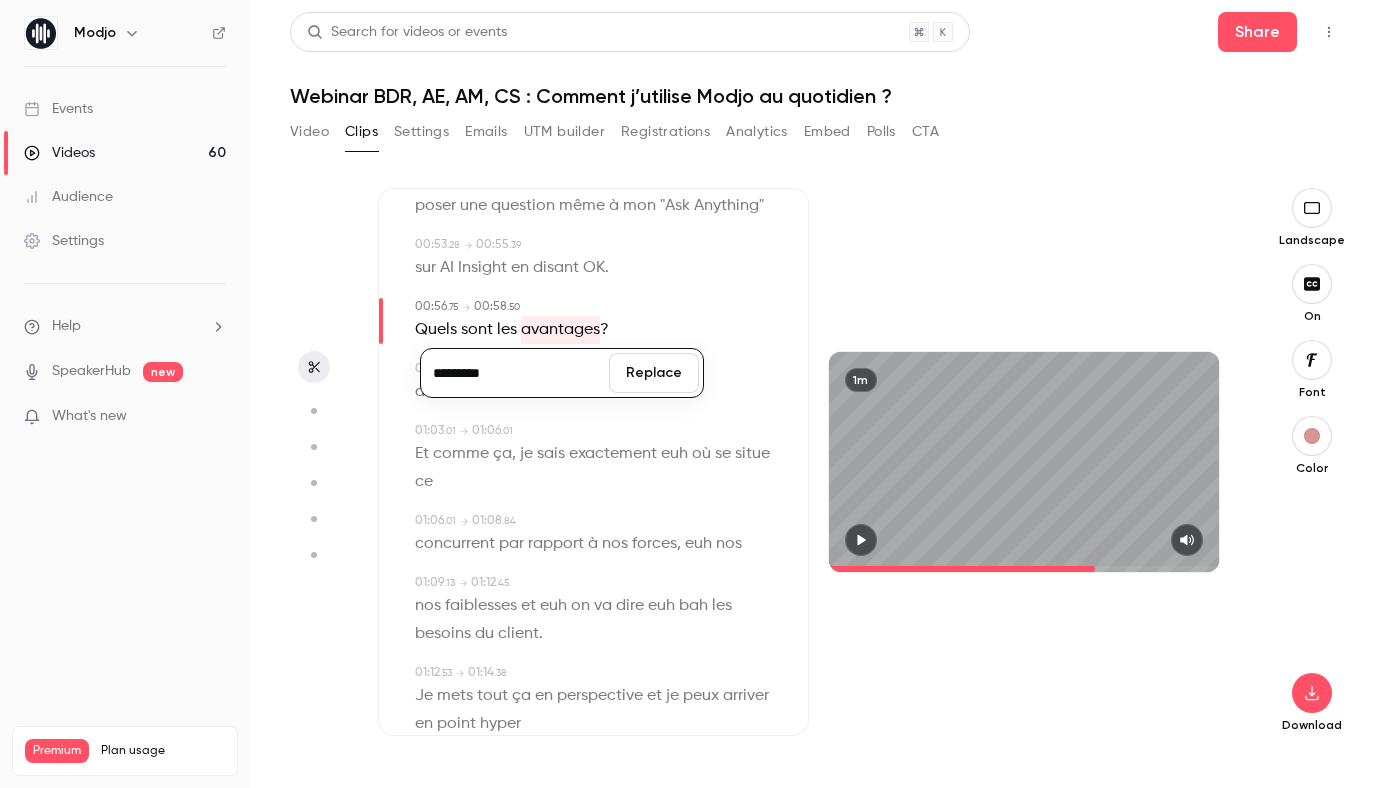 click on "********* Replace" at bounding box center [562, 373] 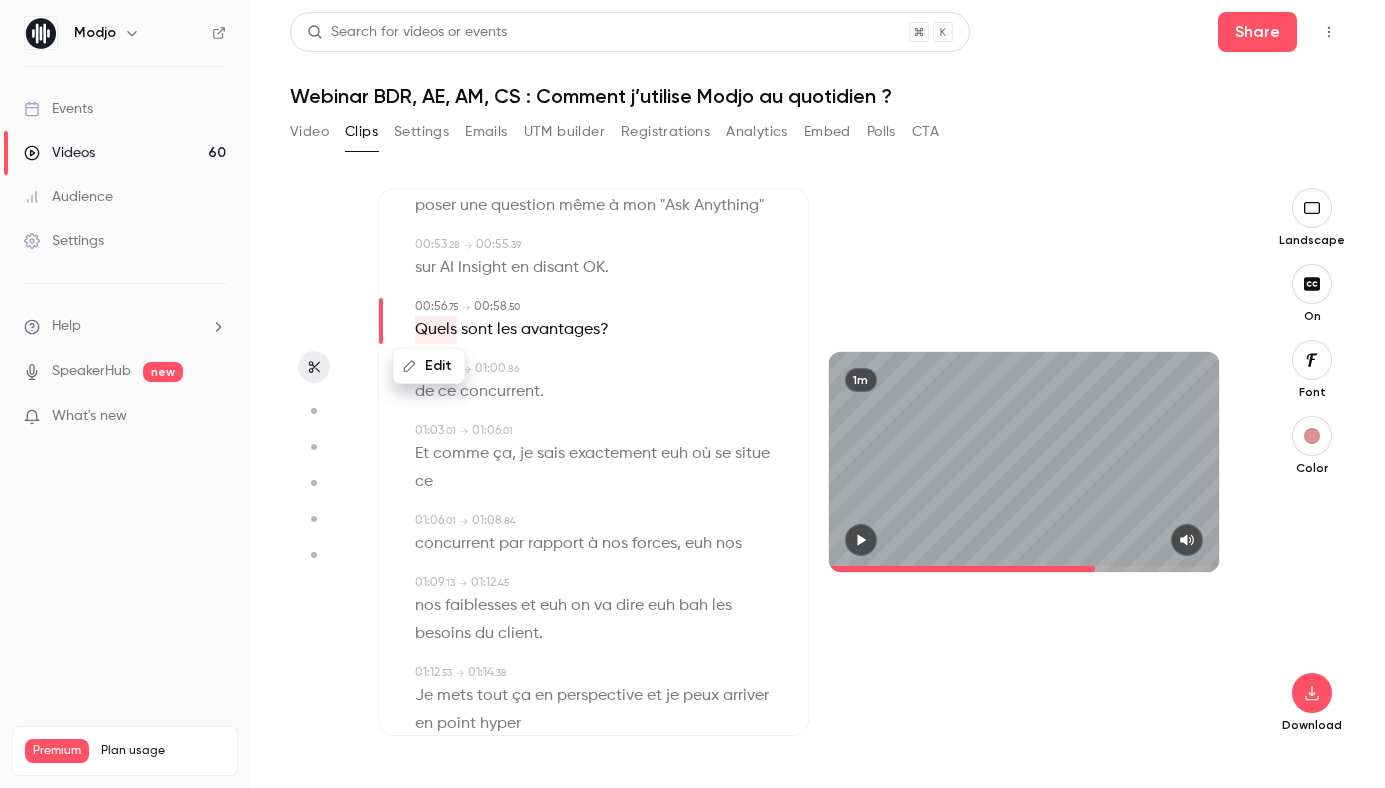 click on "?" at bounding box center [604, 330] 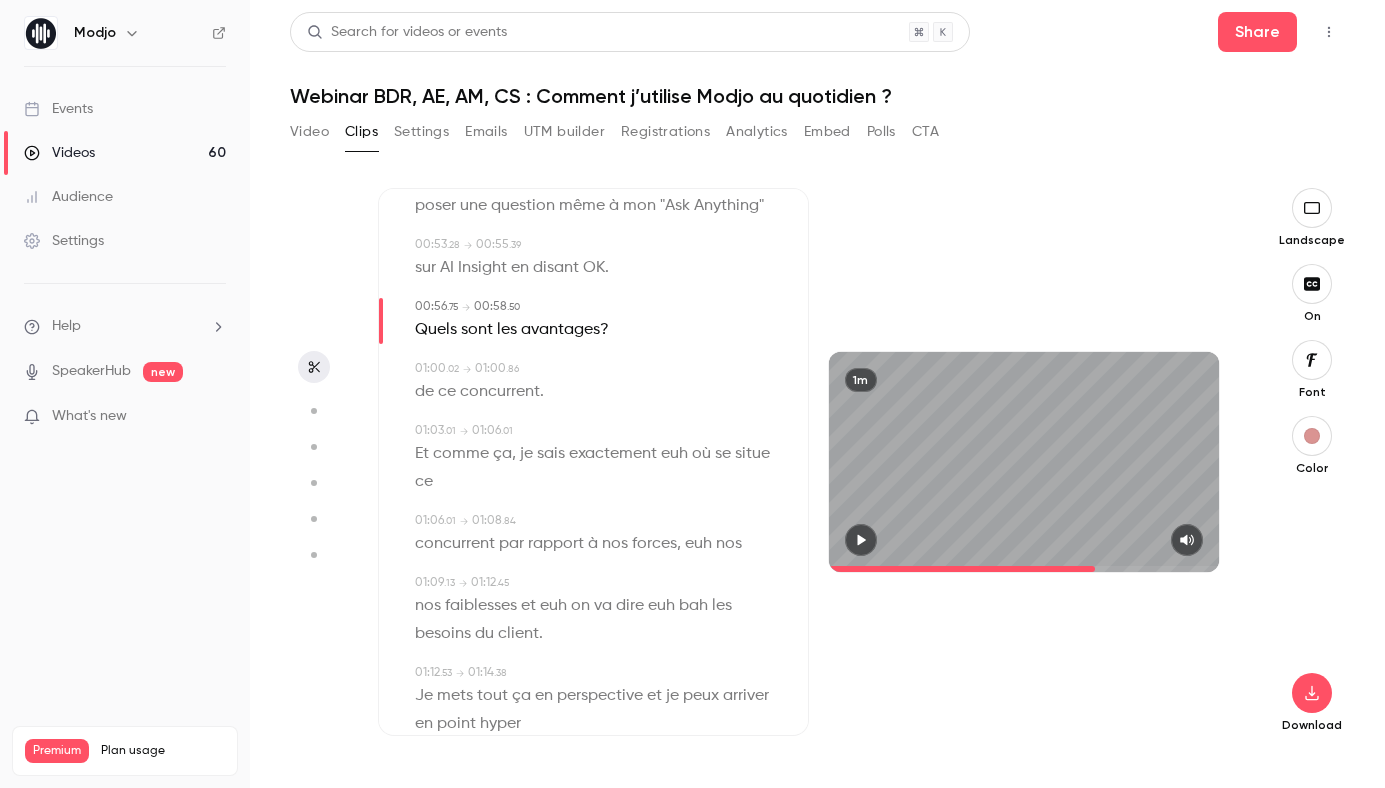click on "?" at bounding box center [604, 330] 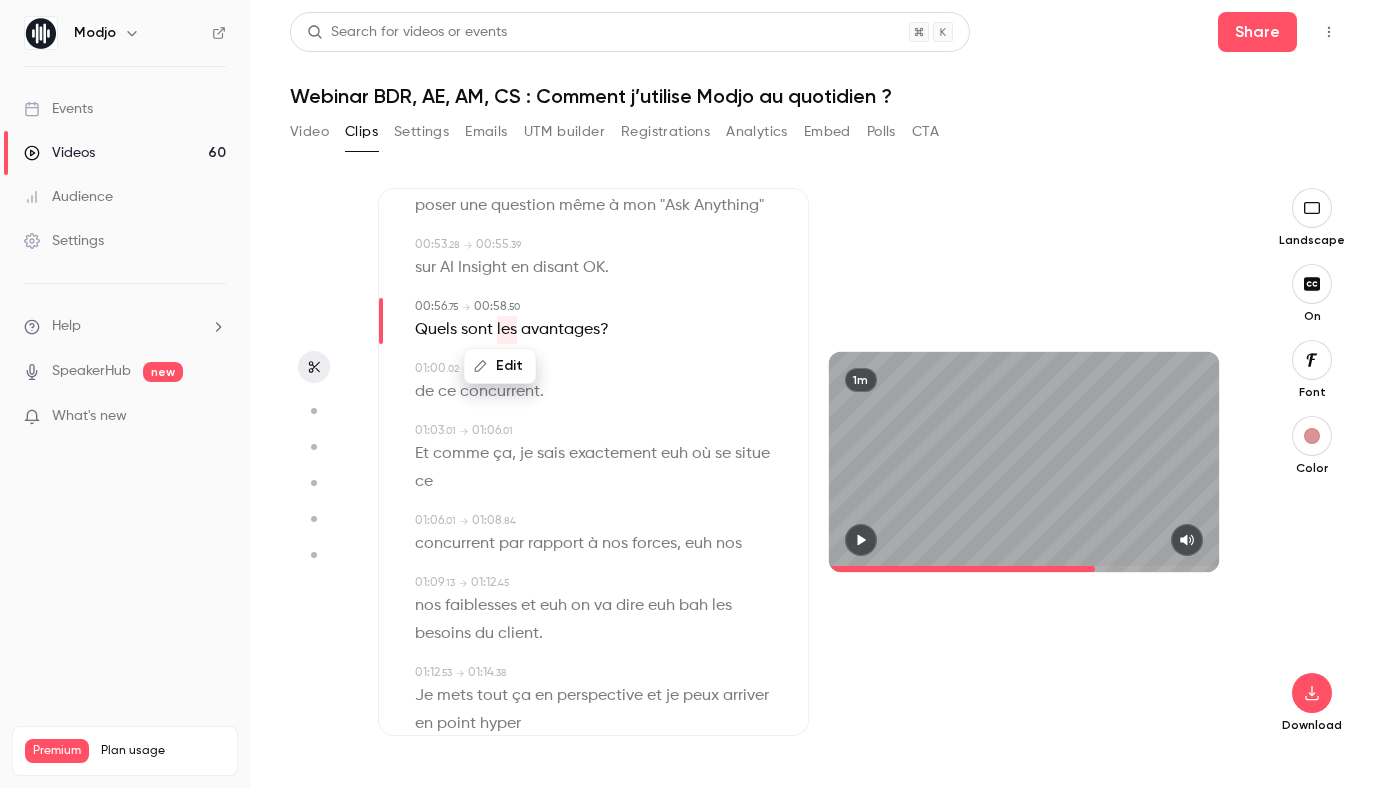click on "euh" at bounding box center (674, 454) 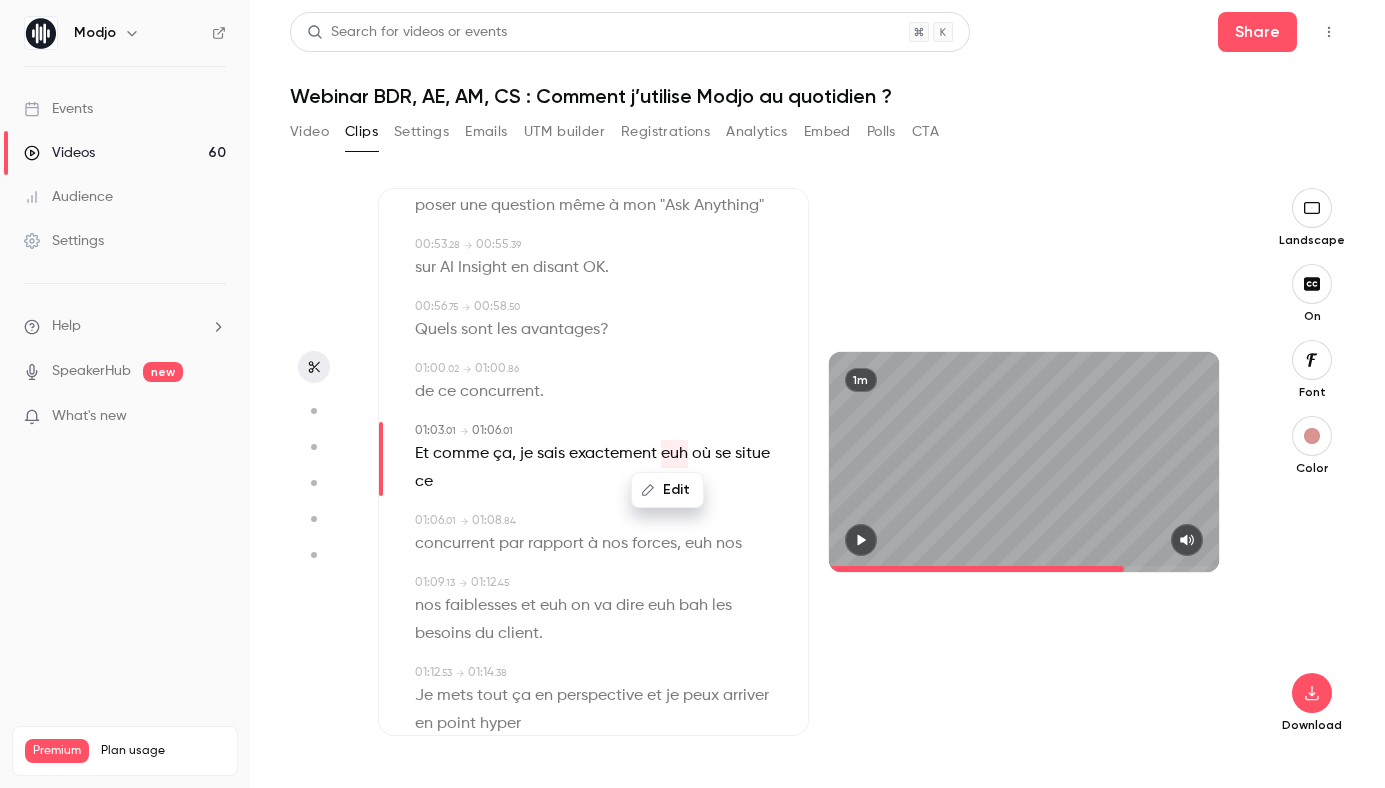 click on "Edit" at bounding box center [667, 490] 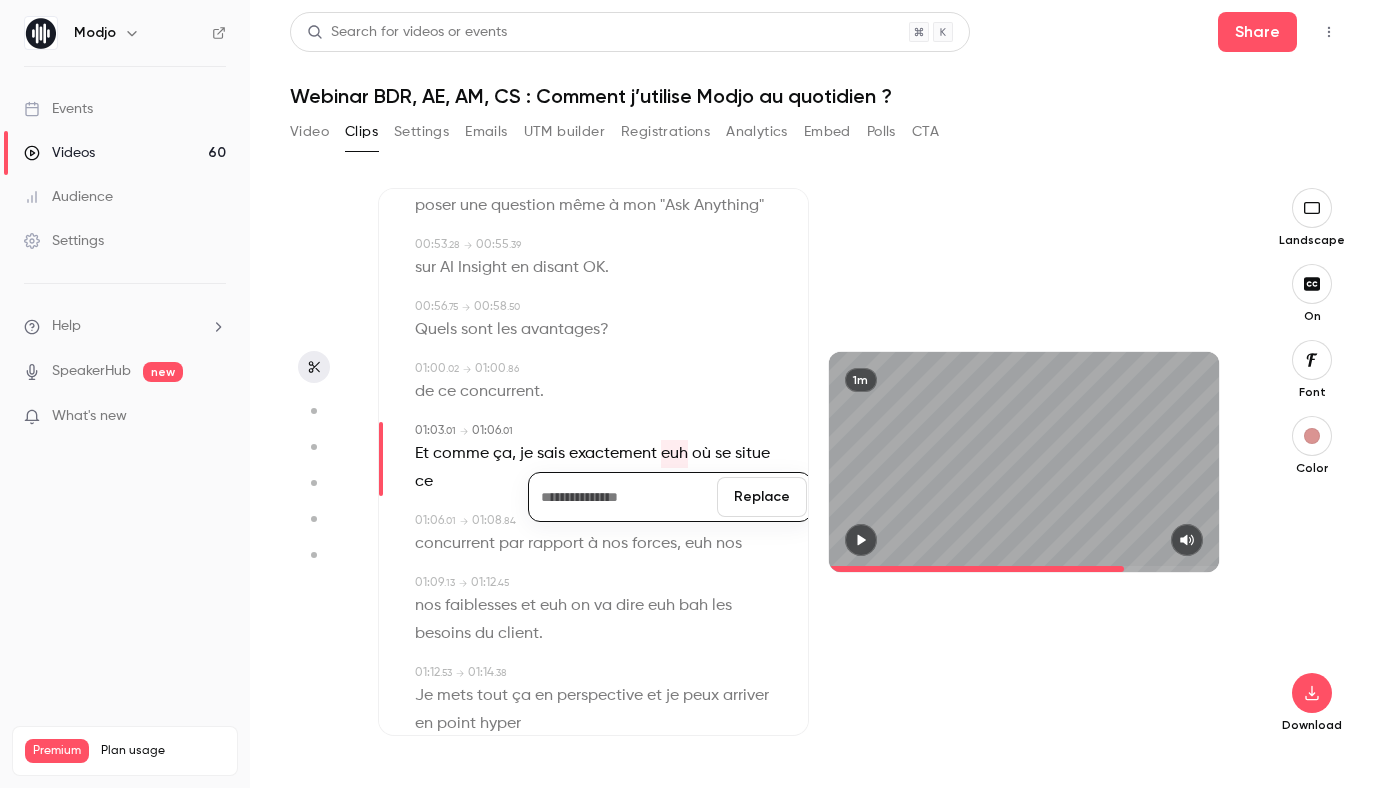 click on "Replace" at bounding box center (762, 497) 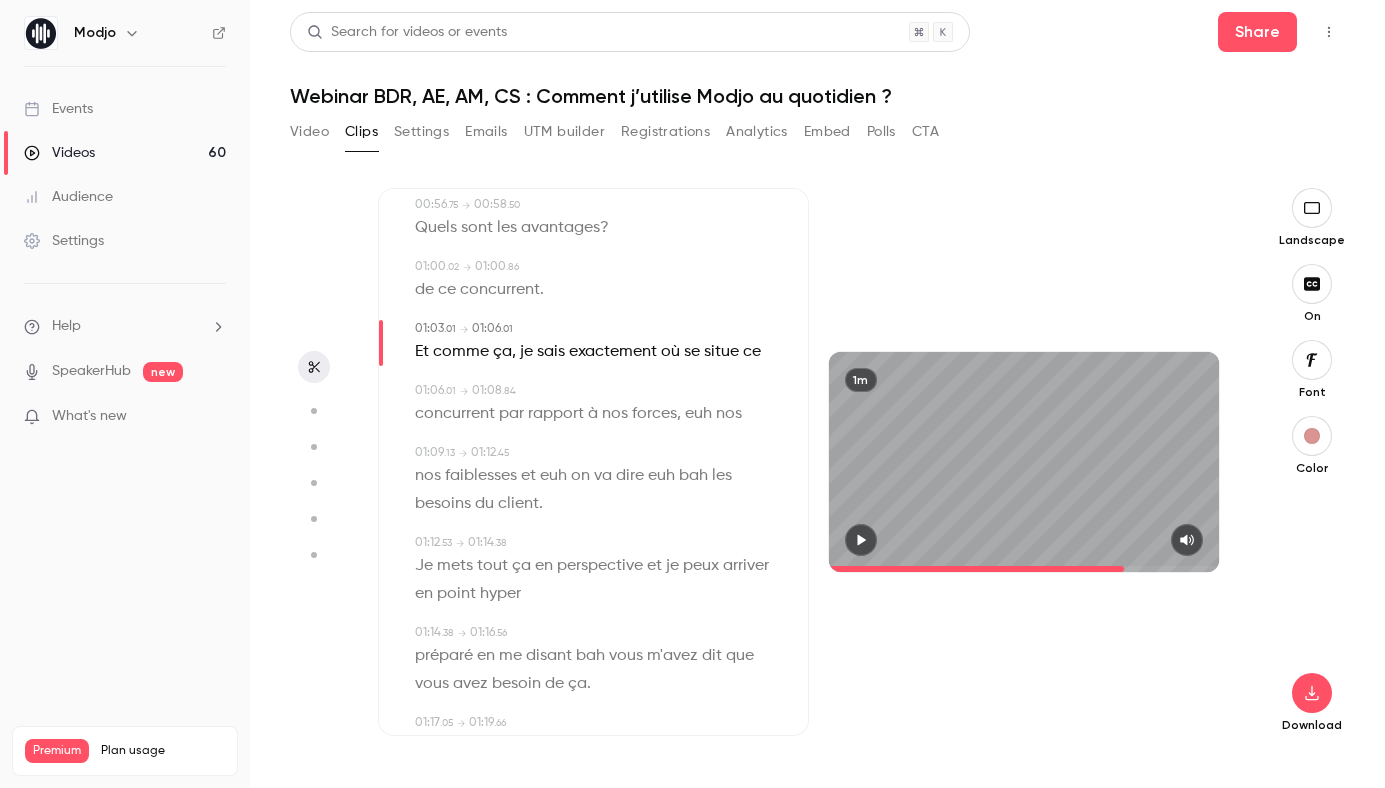 scroll, scrollTop: 1658, scrollLeft: 0, axis: vertical 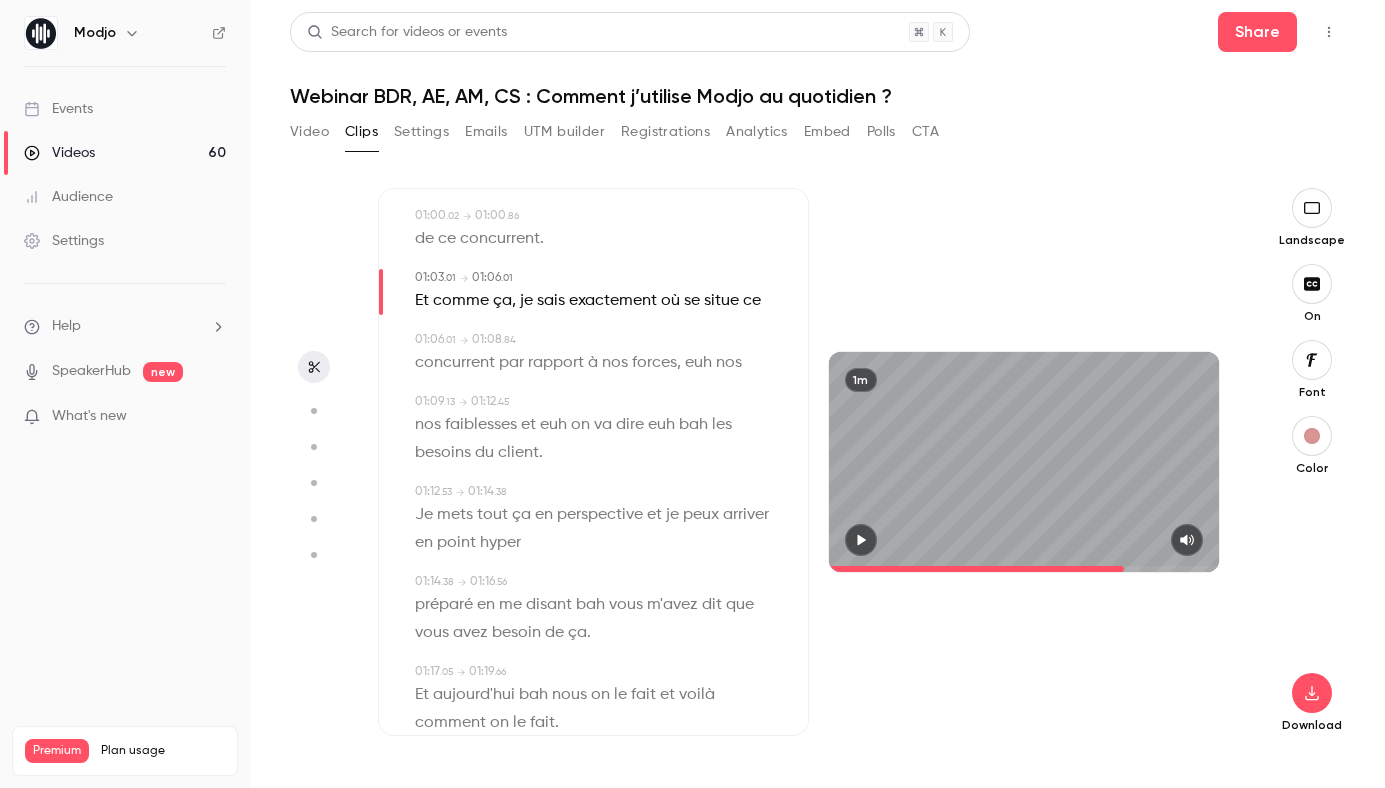 click on "euh" at bounding box center (698, 363) 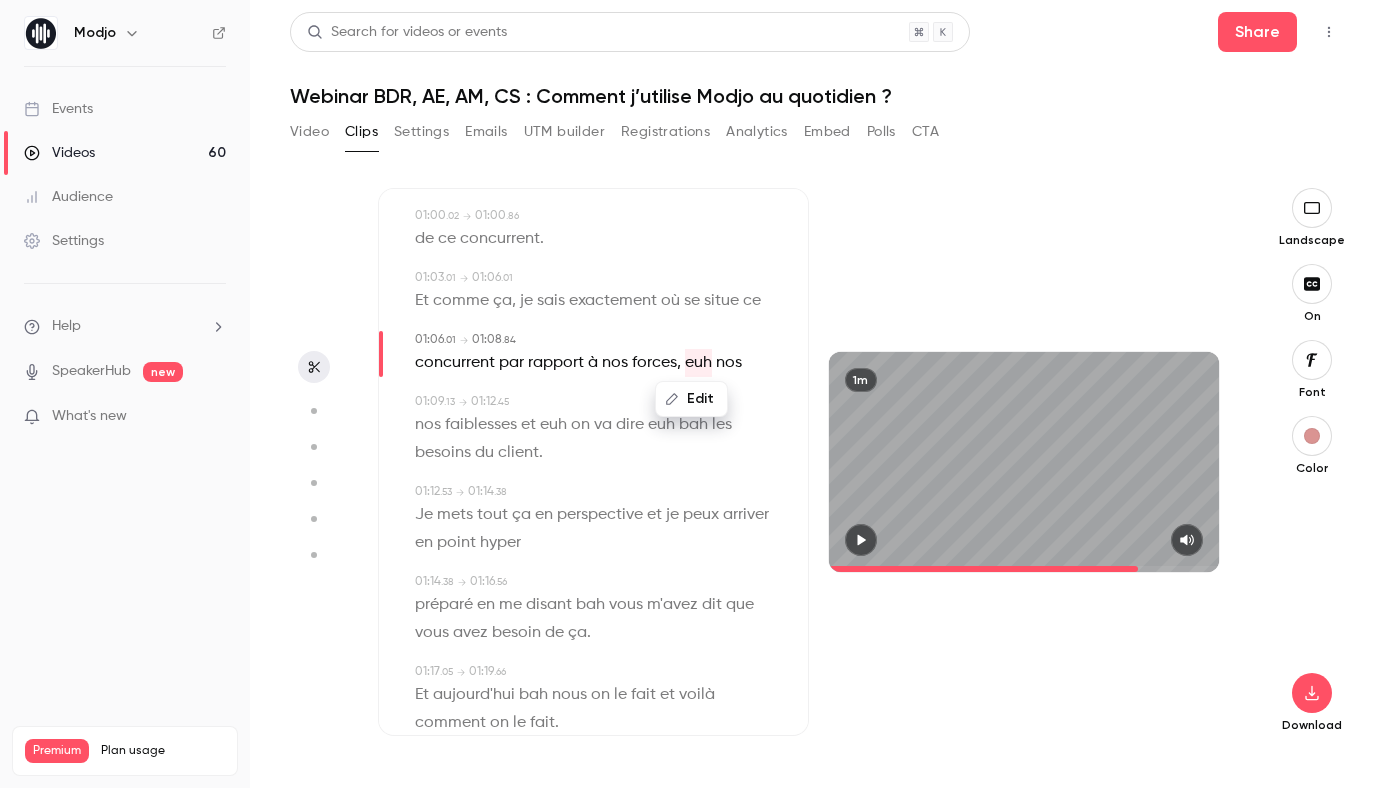 click 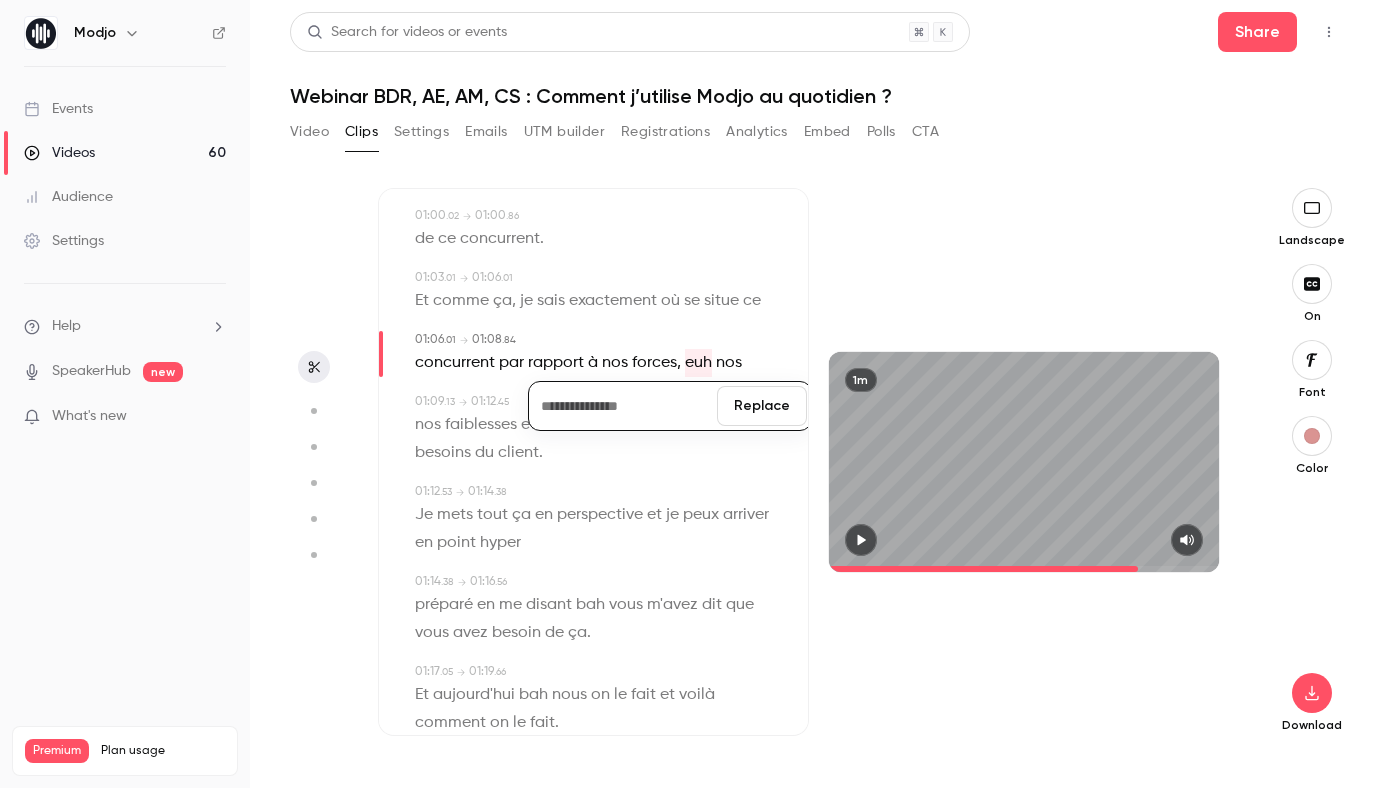 click on "Replace" at bounding box center (670, 406) 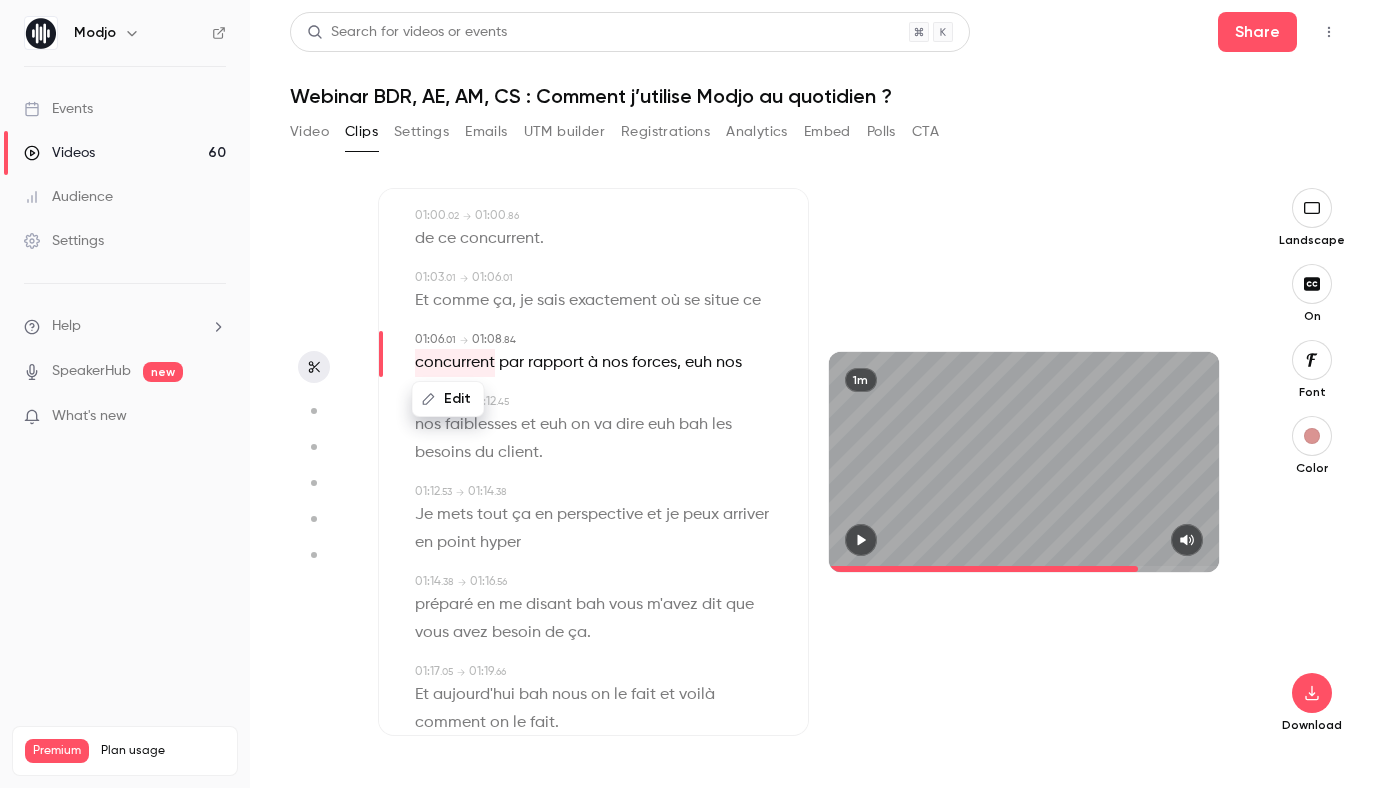 click on "euh" at bounding box center [698, 363] 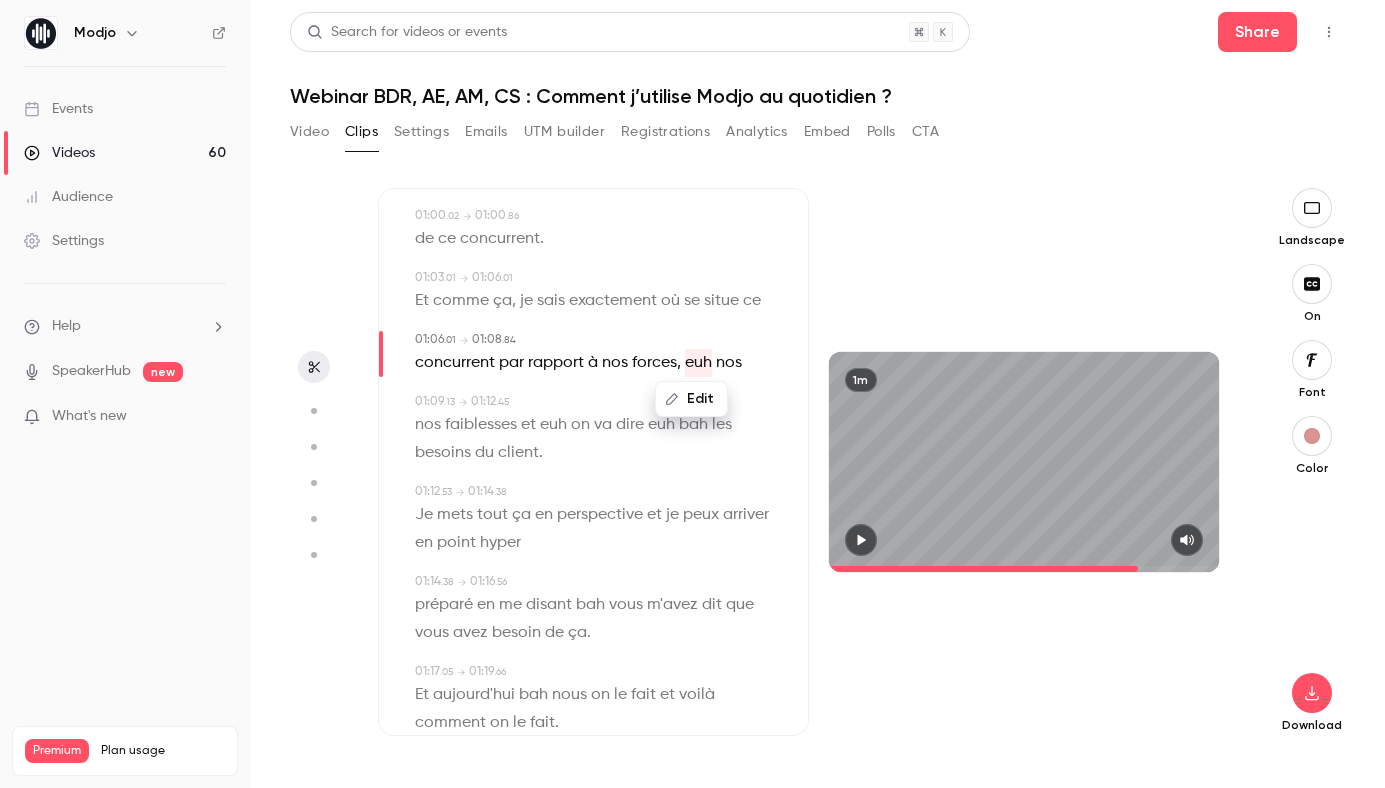 click on "Edit" at bounding box center [691, 399] 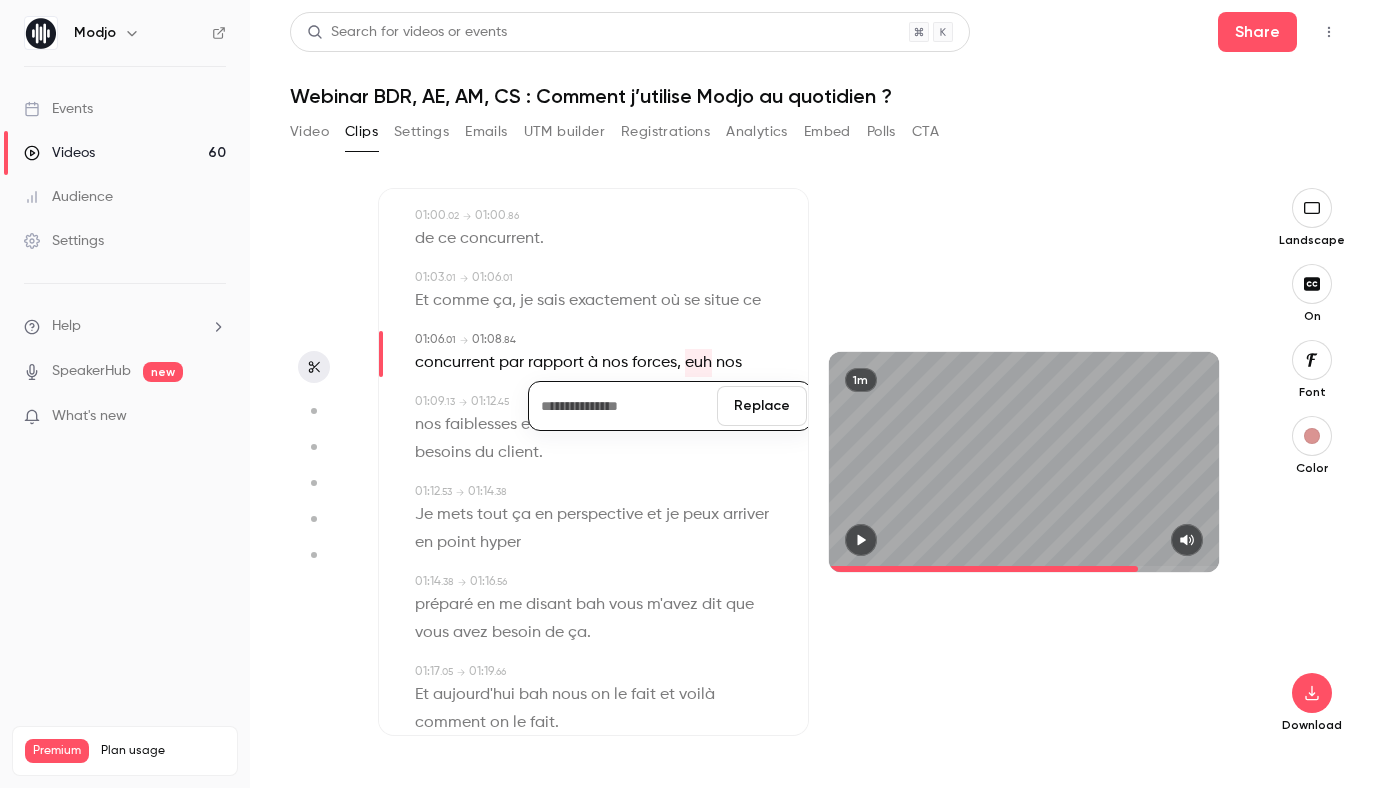 click on "Replace" at bounding box center [762, 406] 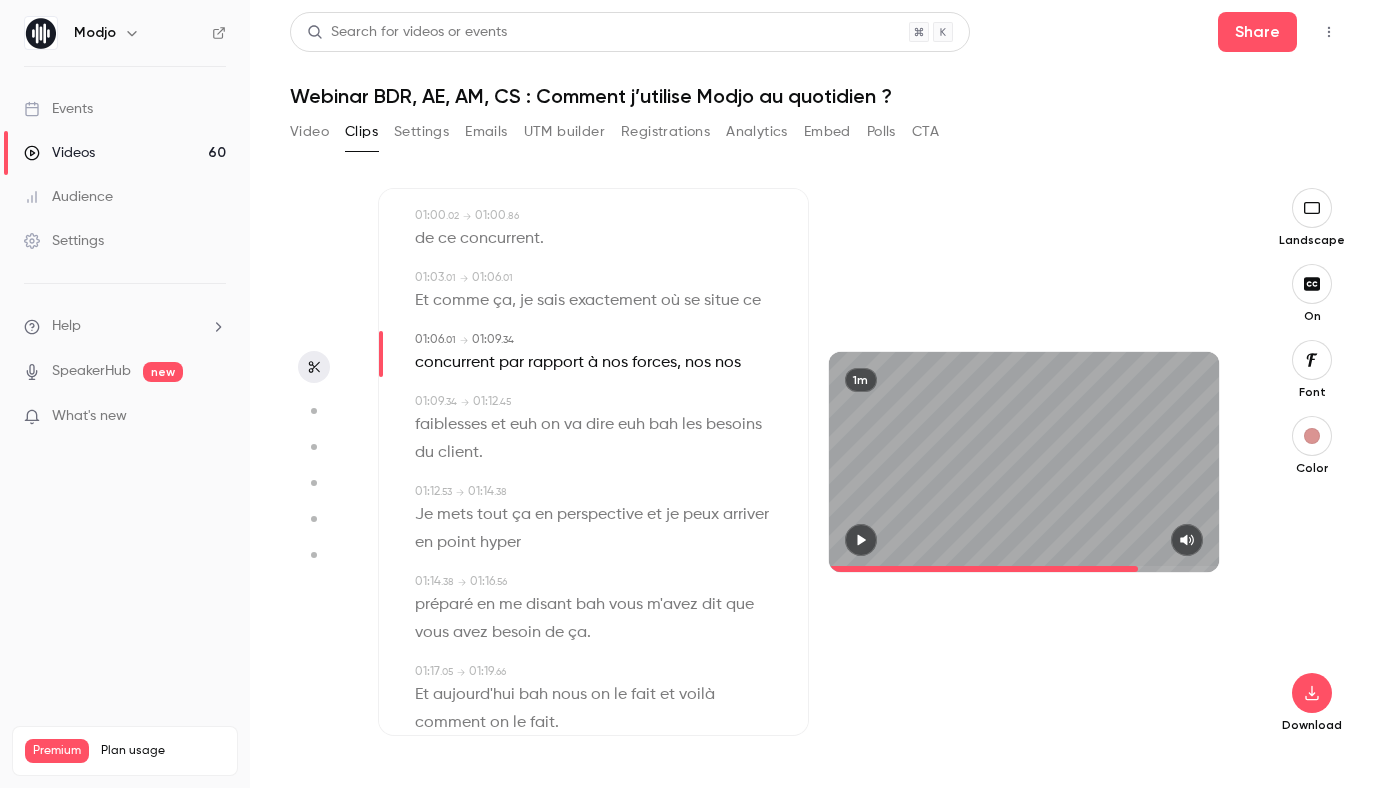 scroll, scrollTop: 1717, scrollLeft: 0, axis: vertical 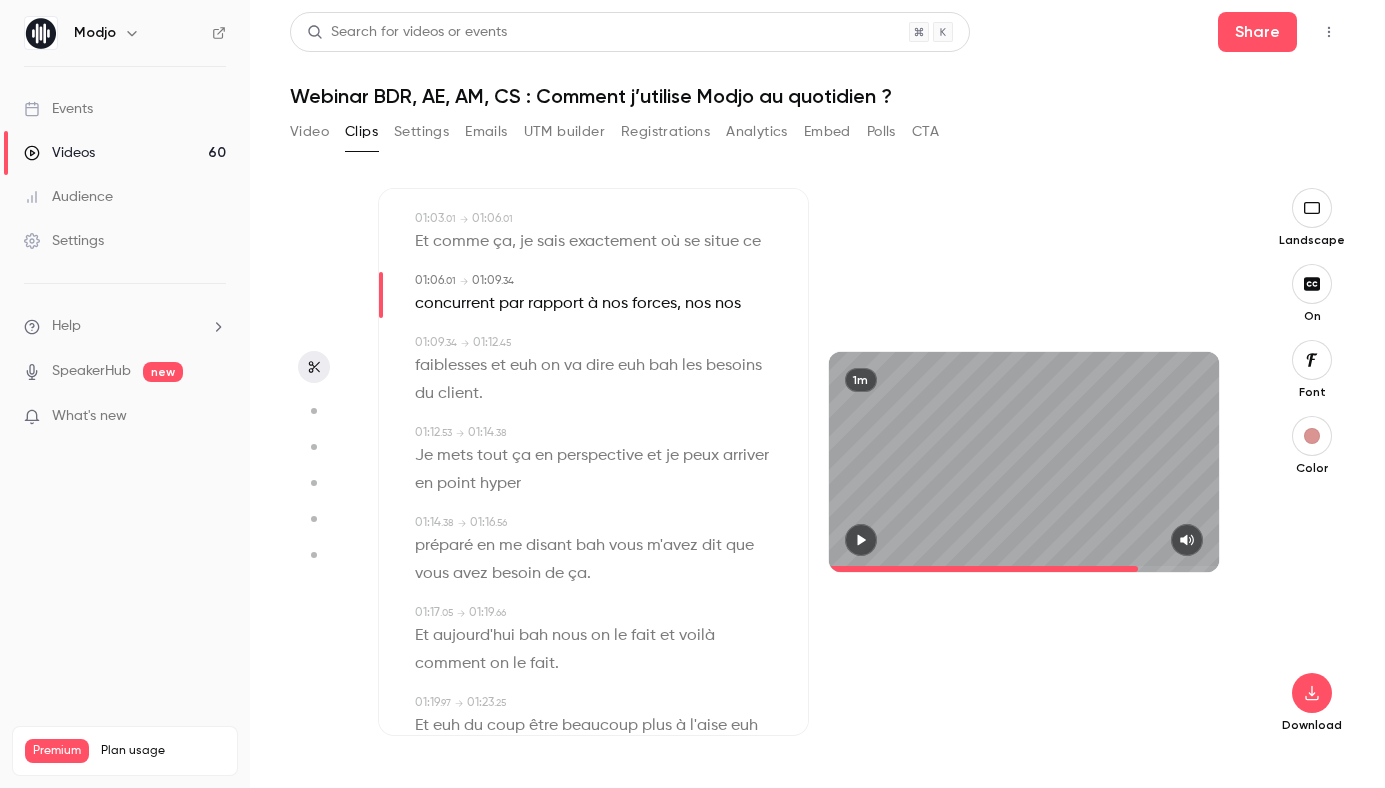 click on "euh" at bounding box center [523, 366] 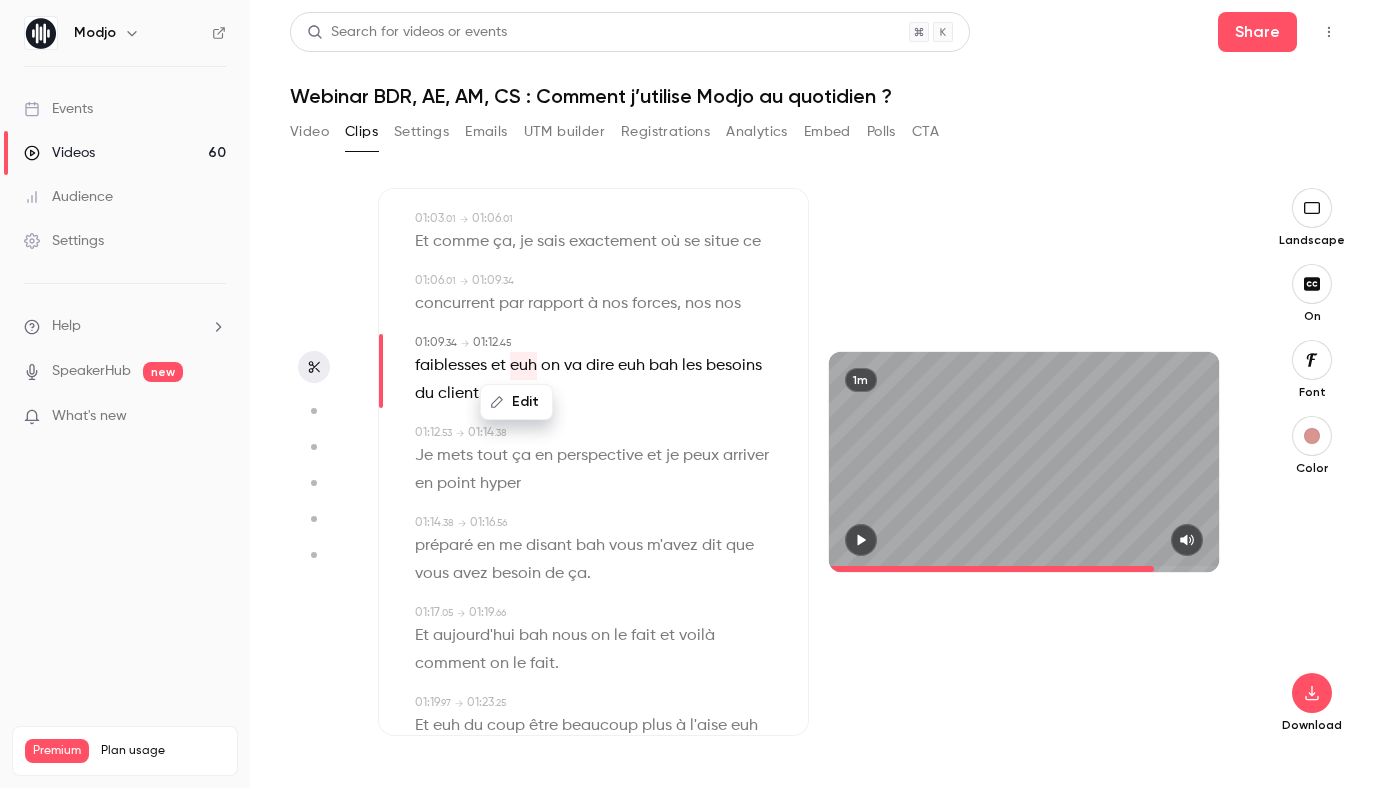 click on "Edit" at bounding box center [516, 402] 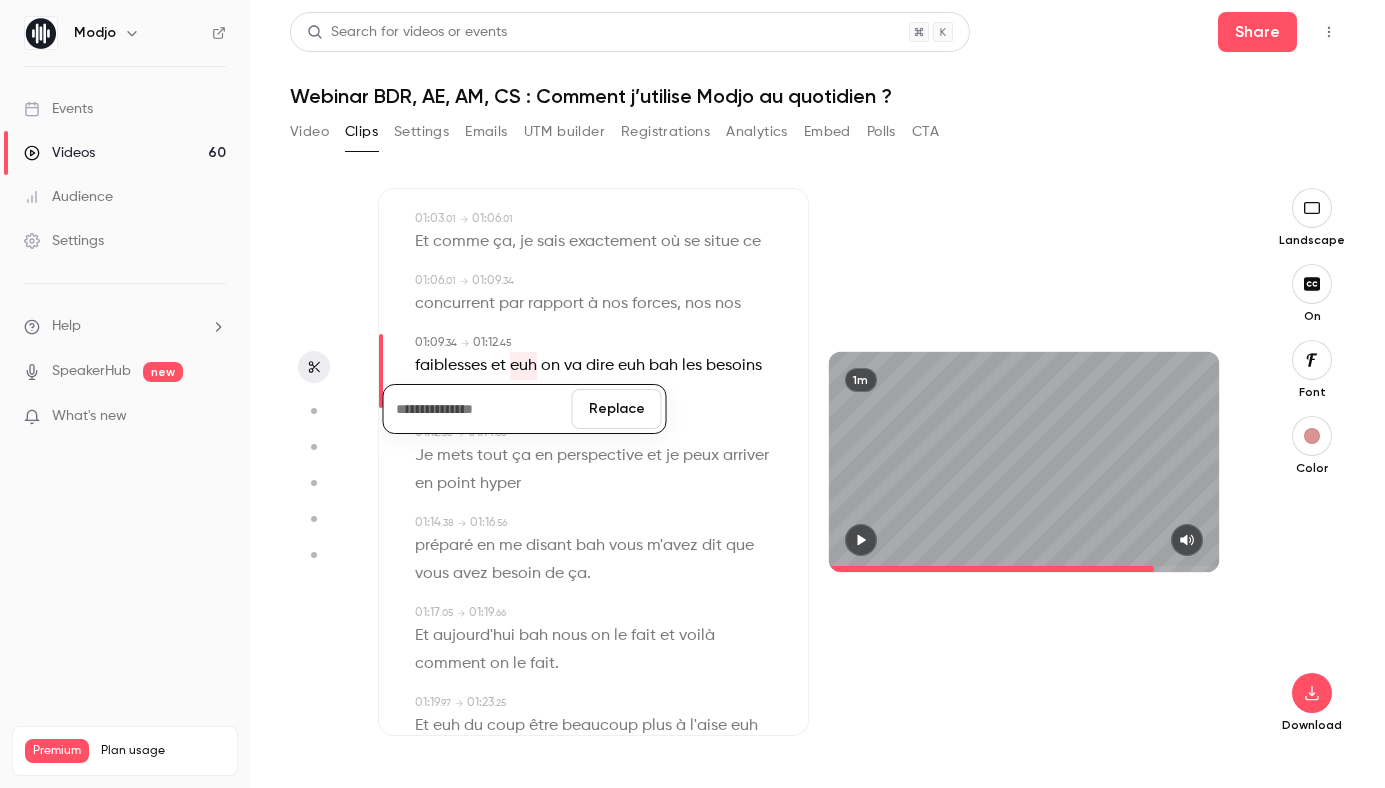 click on "Replace" at bounding box center [617, 409] 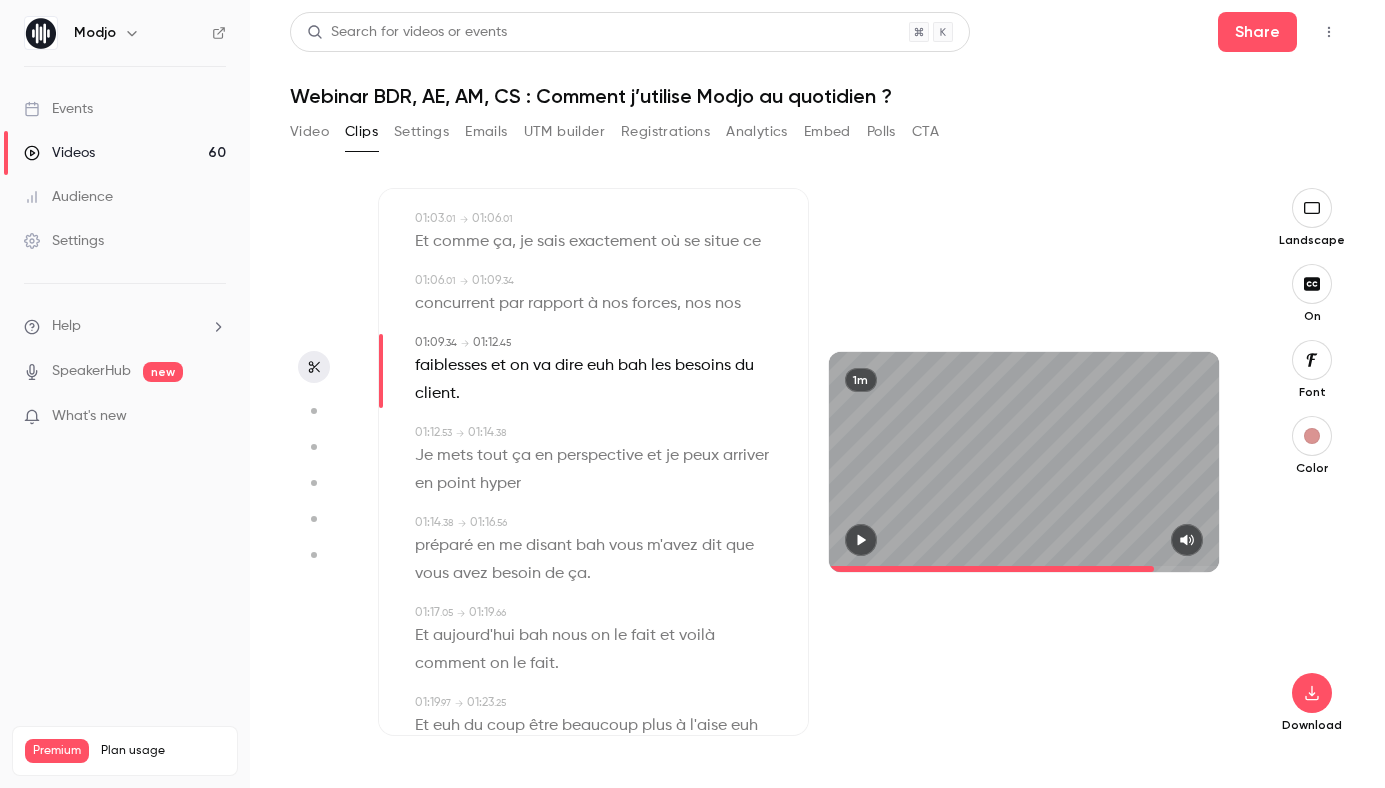 click on "euh" at bounding box center (600, 366) 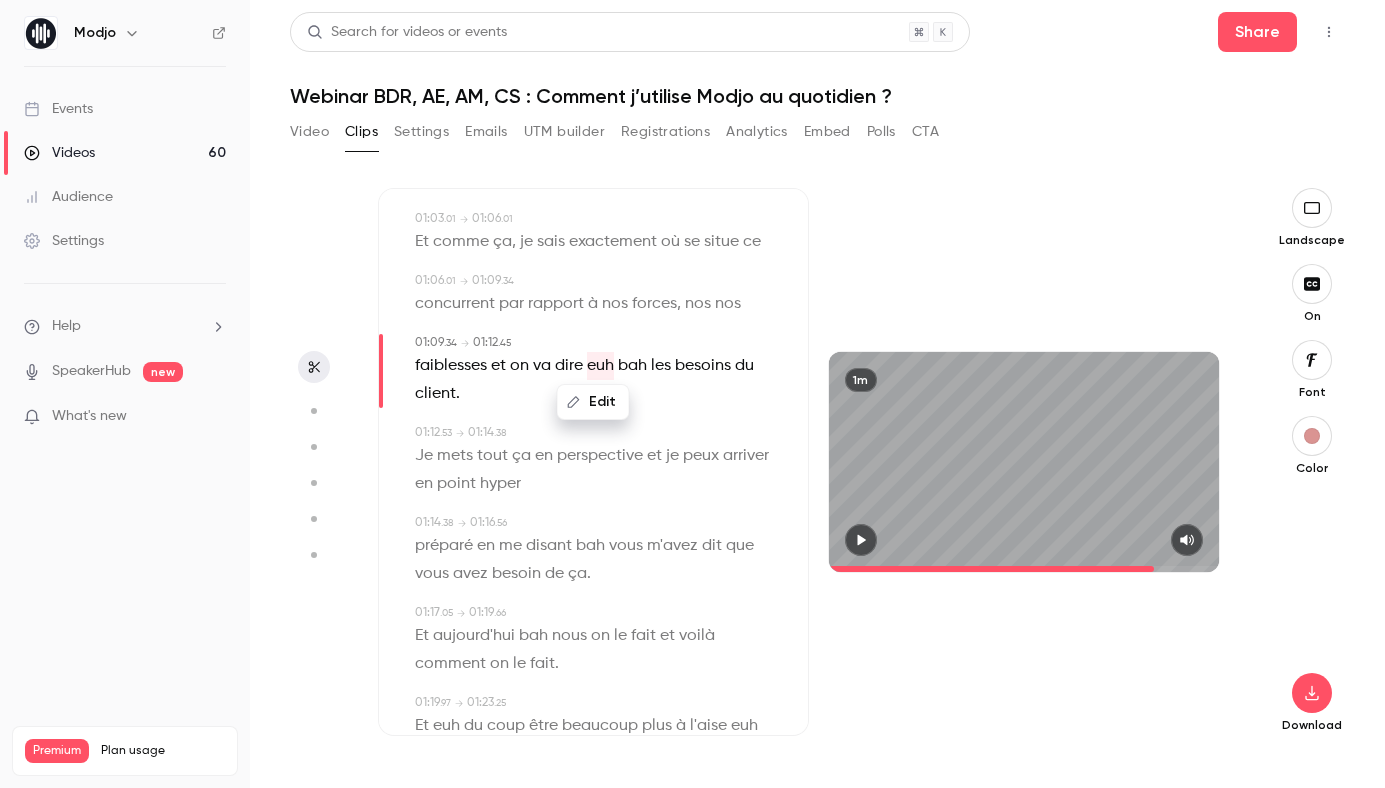 click on "Edit" at bounding box center [593, 402] 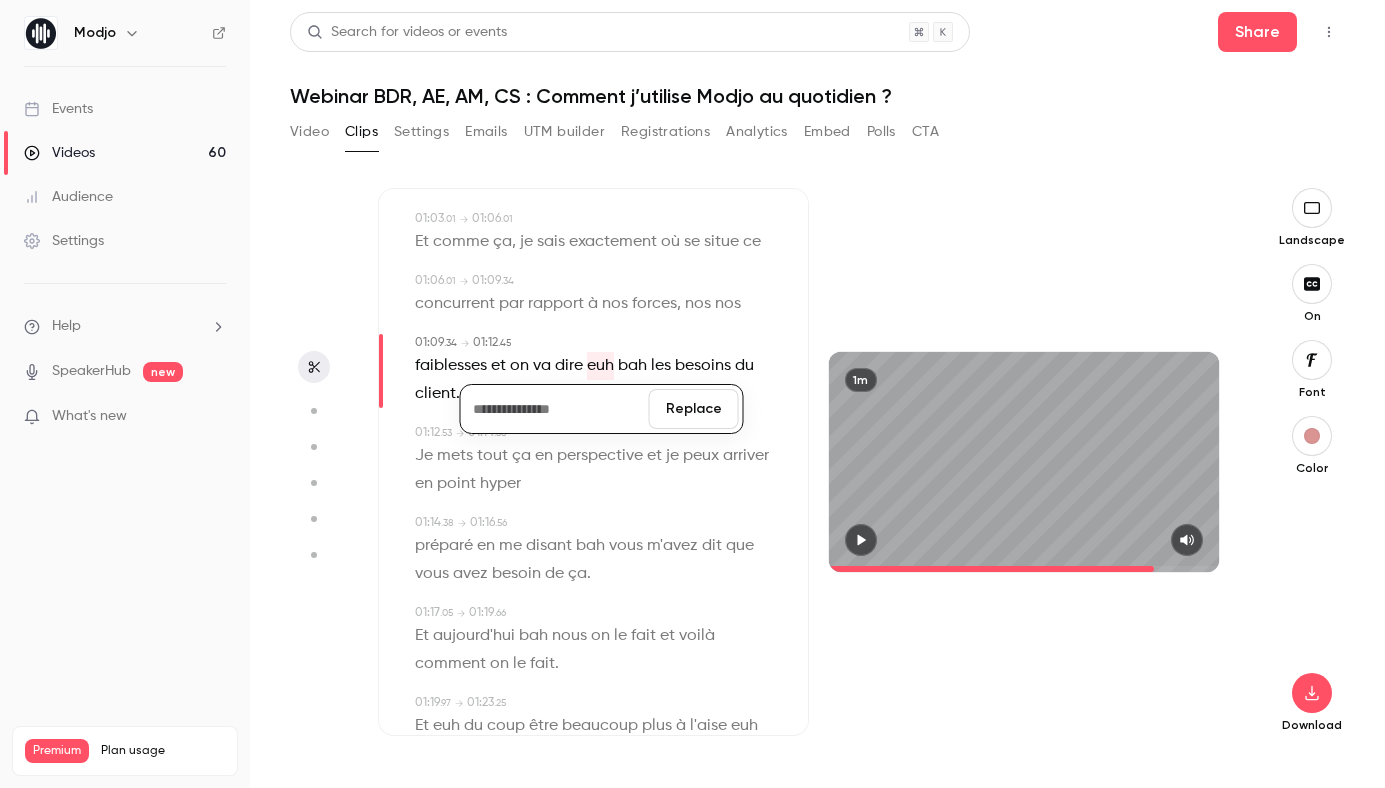 click on "Replace" at bounding box center (694, 409) 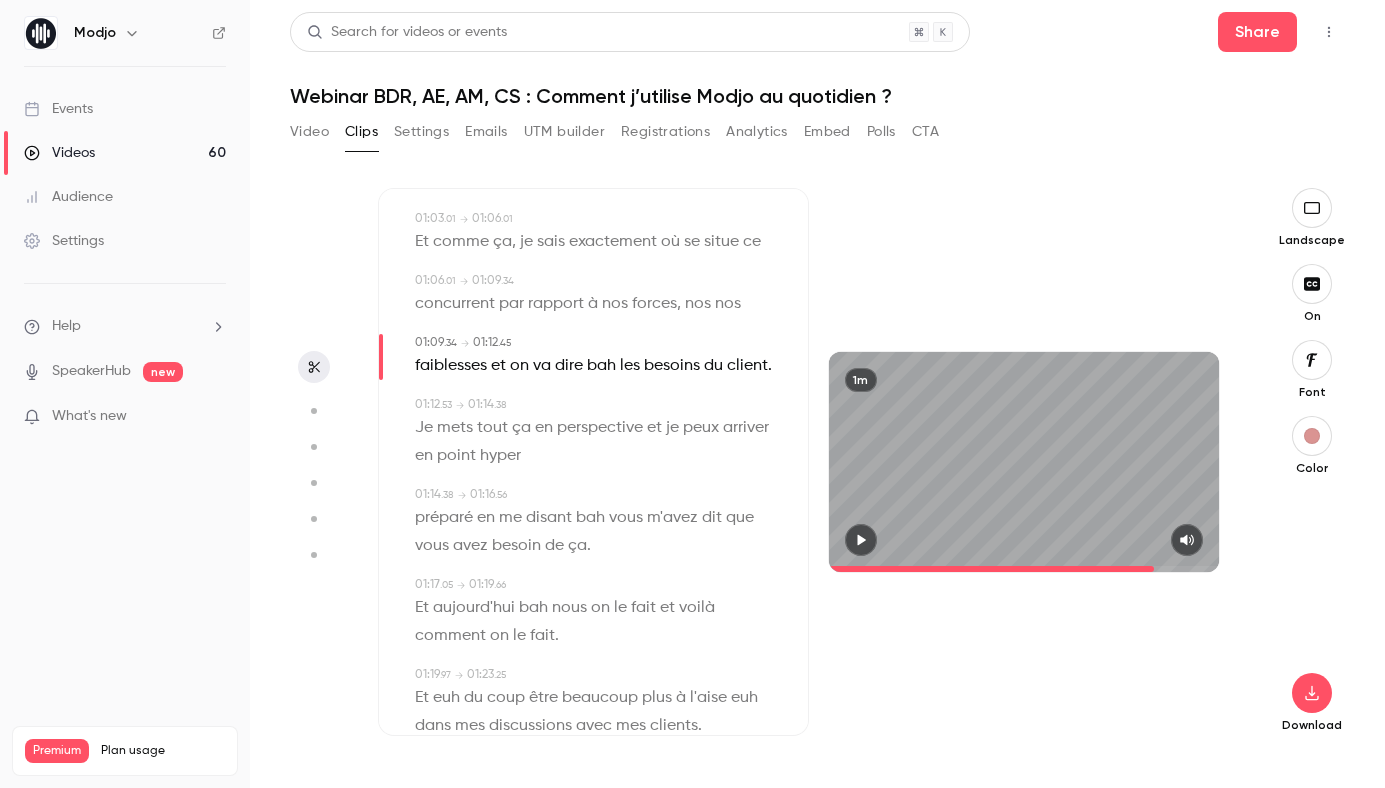 click on "bah" at bounding box center (601, 366) 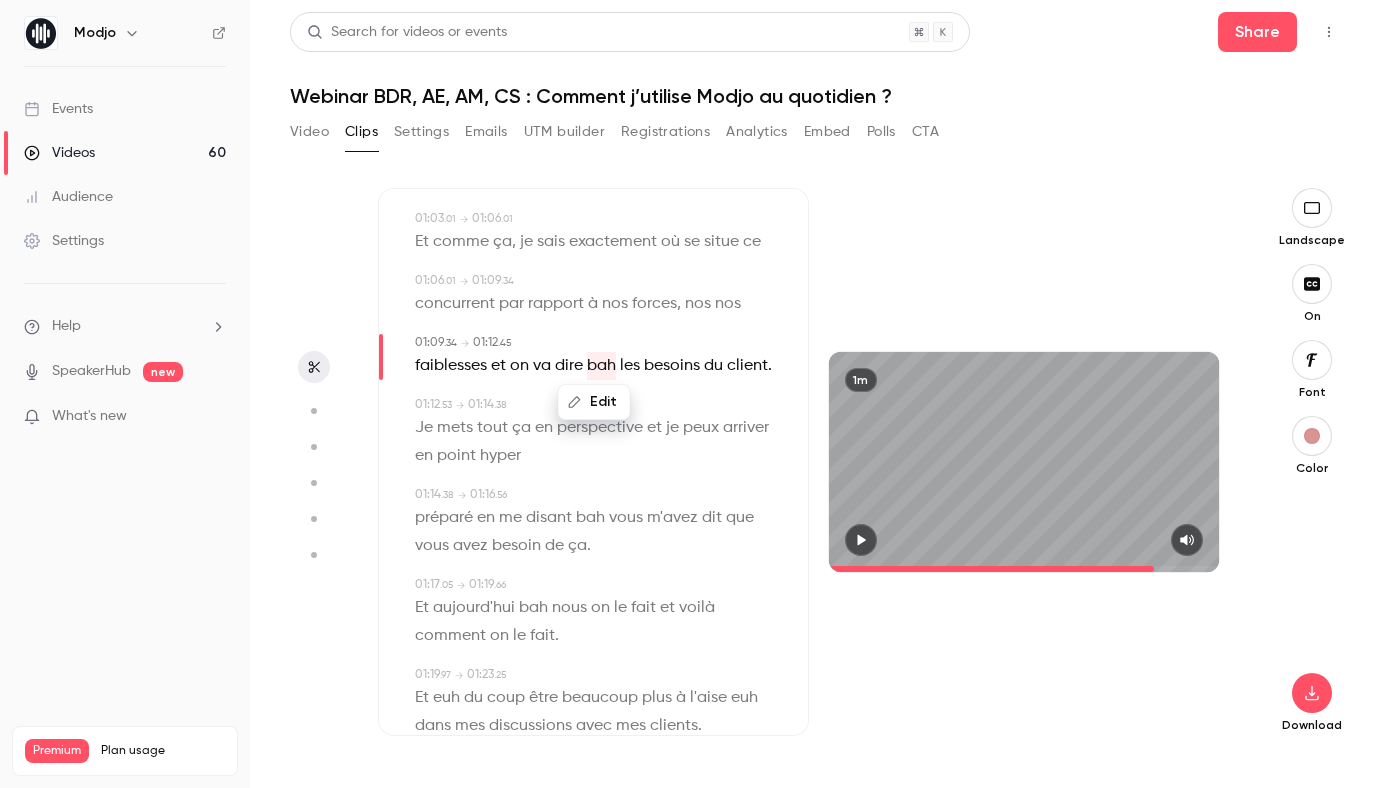 click on "Edit" at bounding box center (594, 402) 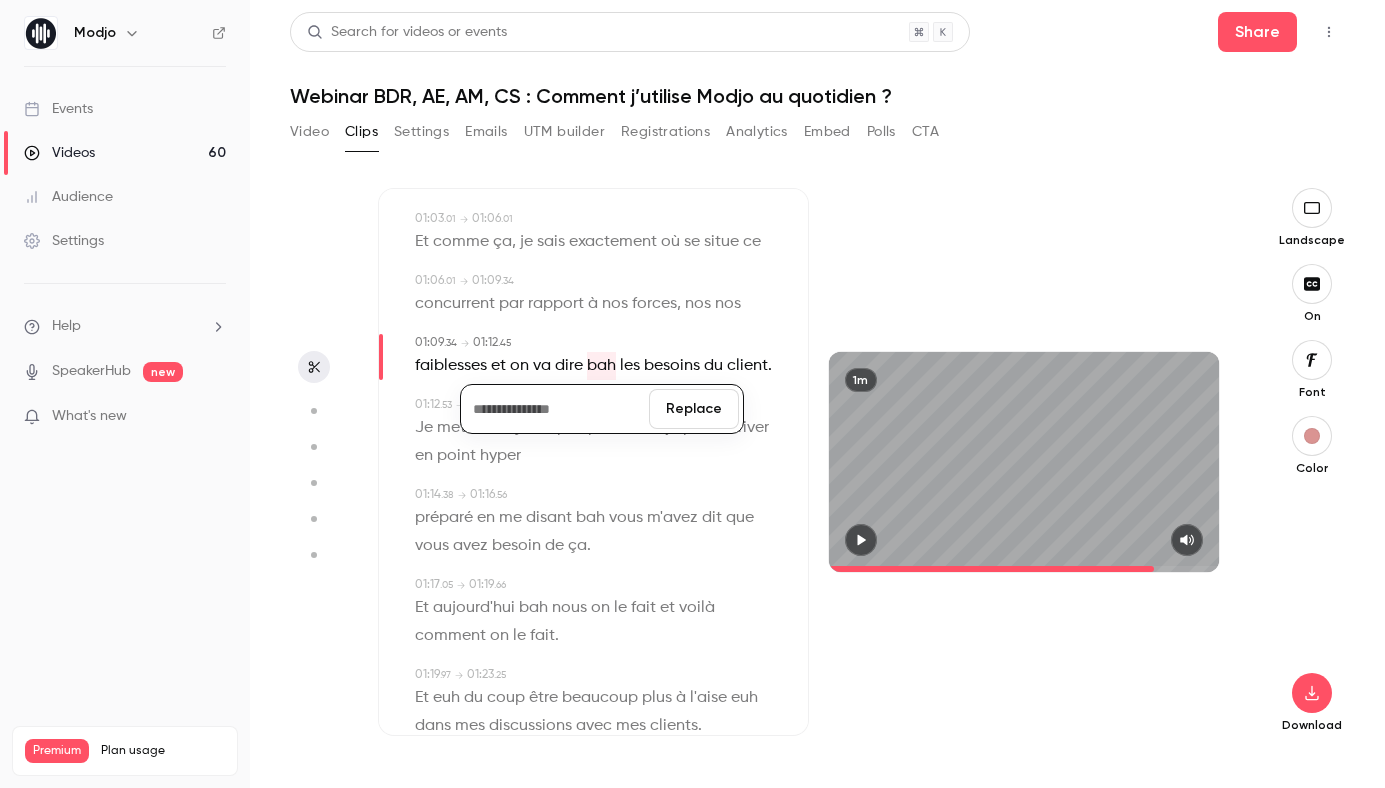 click on "Replace" at bounding box center [694, 409] 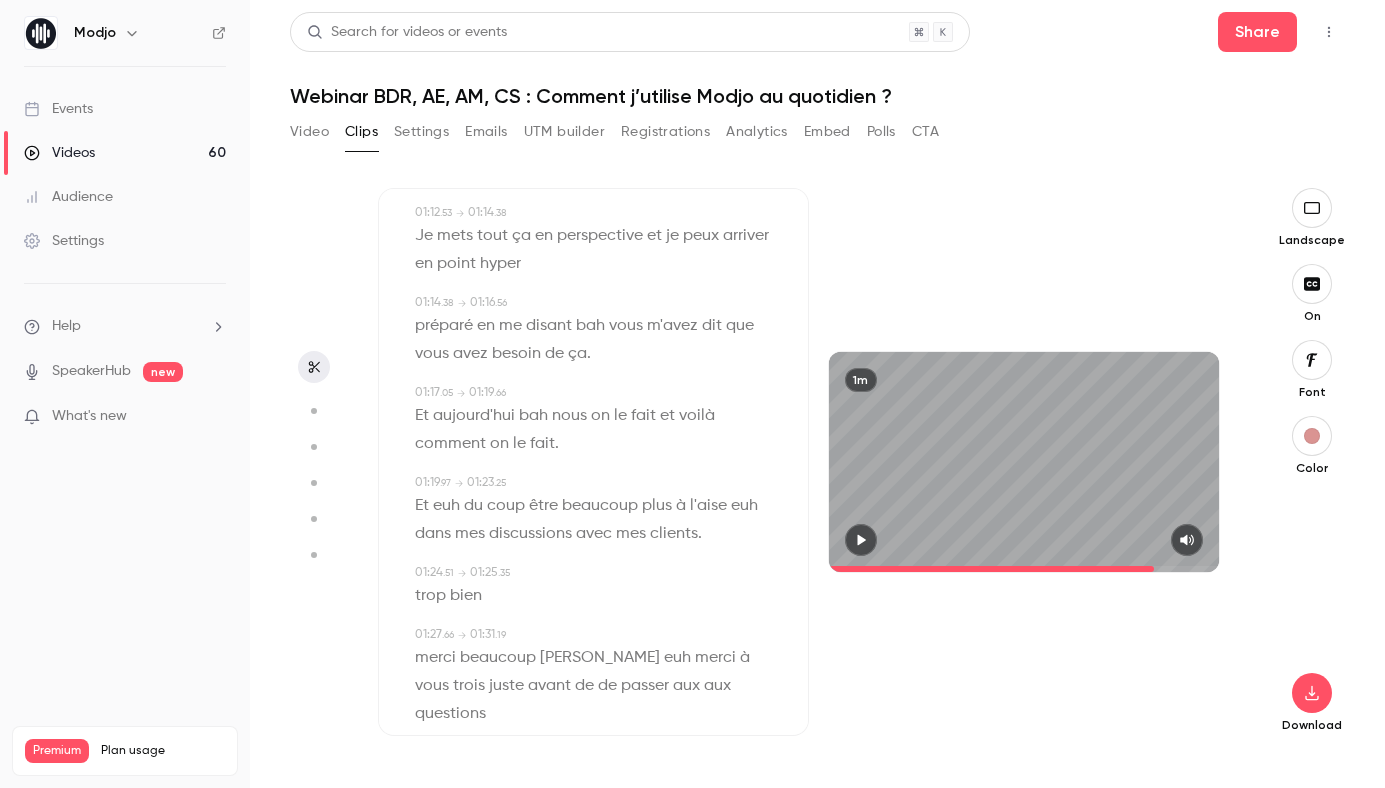 scroll, scrollTop: 1914, scrollLeft: 0, axis: vertical 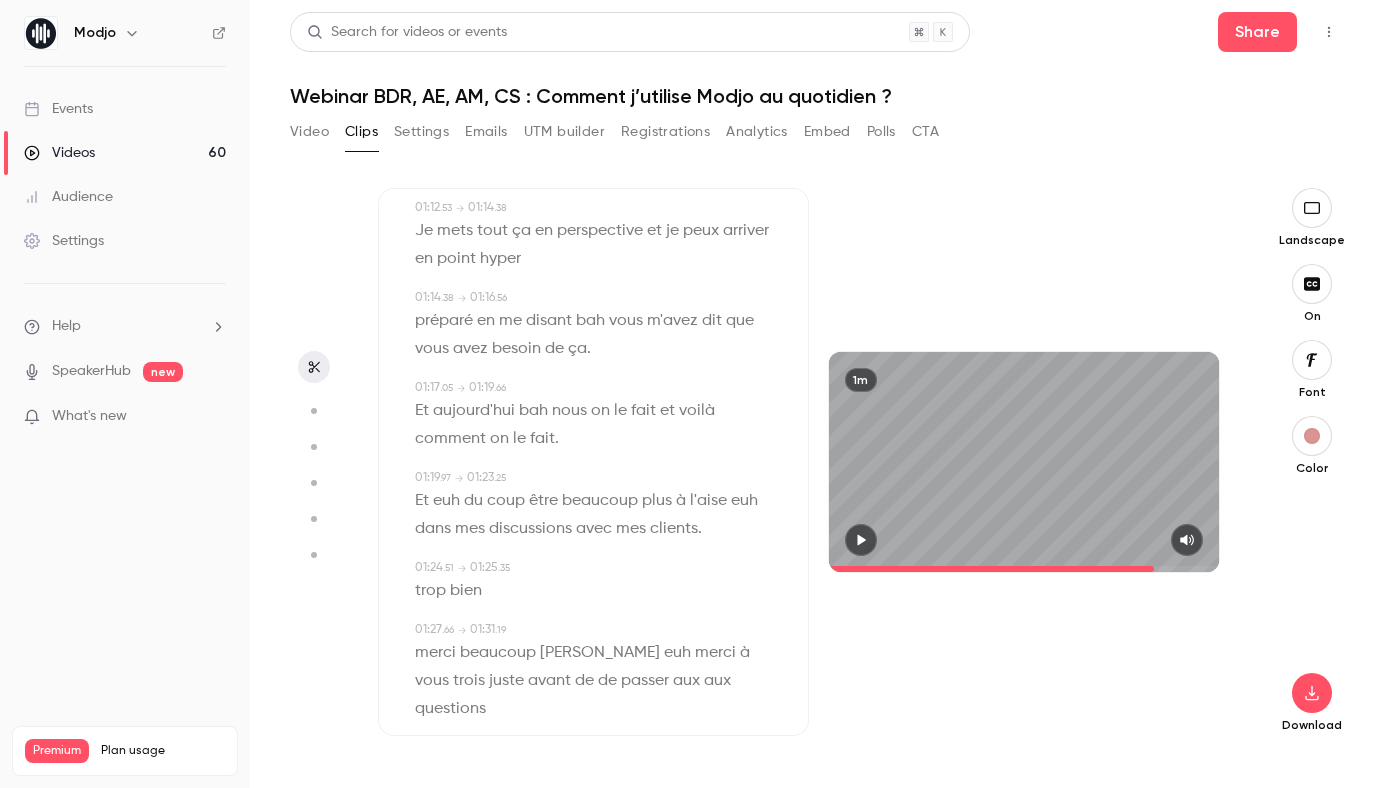 click on "bah" at bounding box center [533, 411] 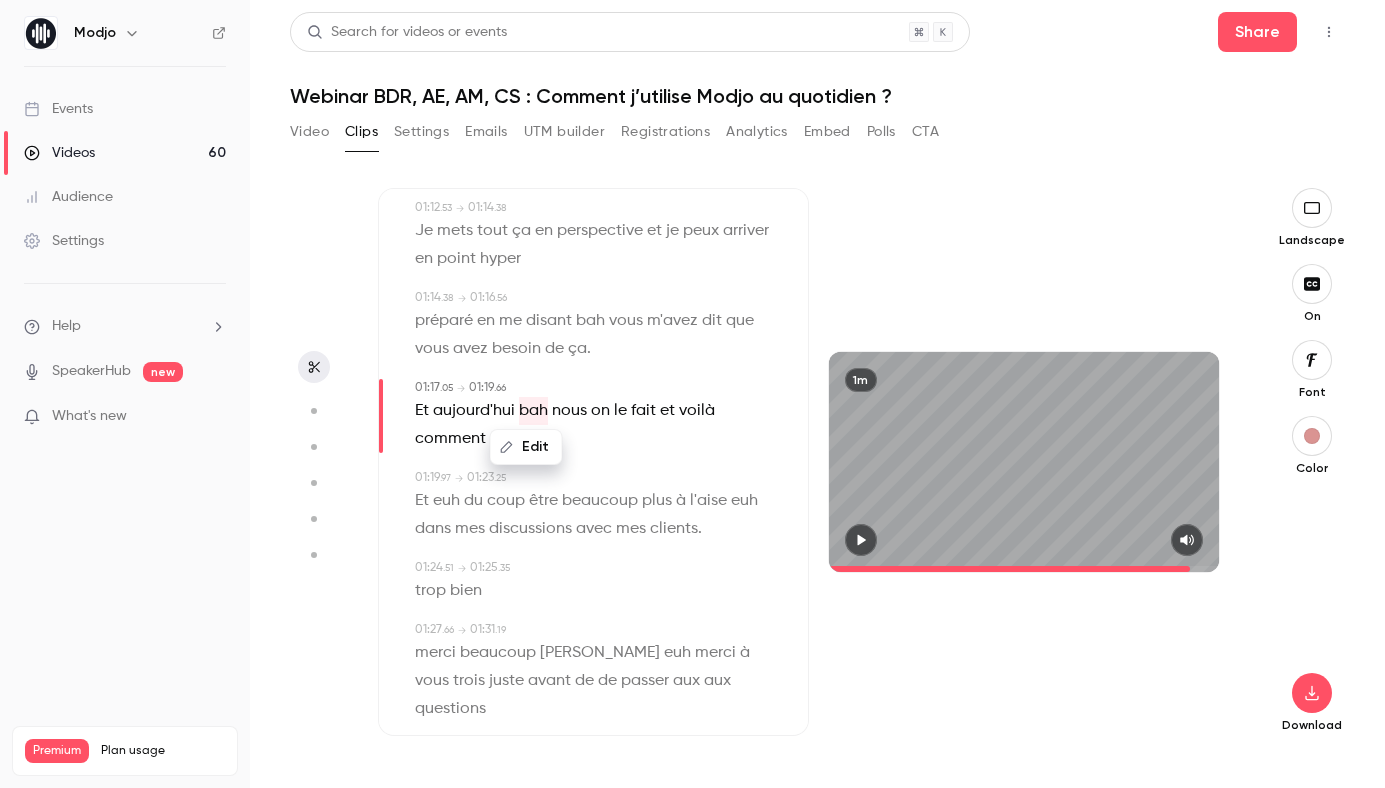 click on "Edit" at bounding box center [526, 447] 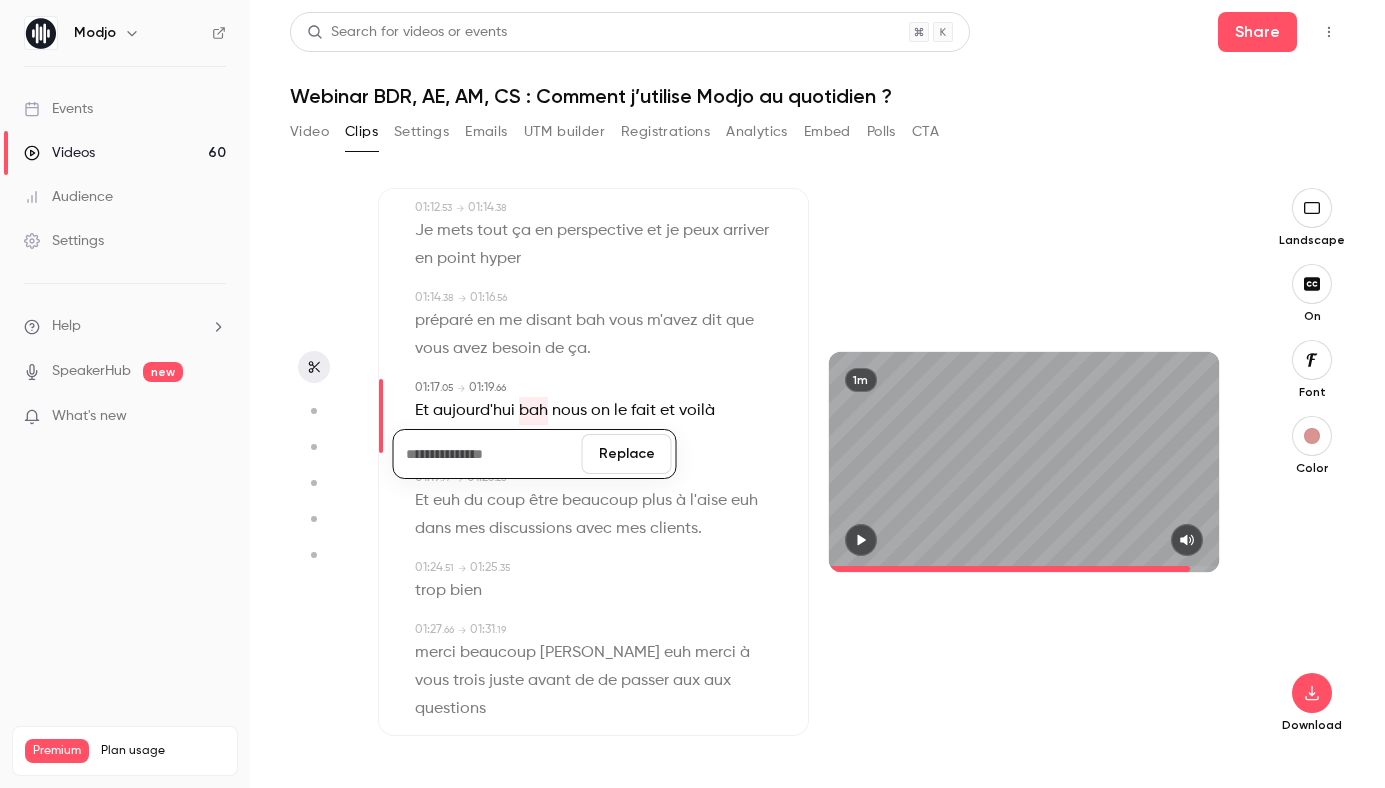 click on "Replace" at bounding box center (627, 454) 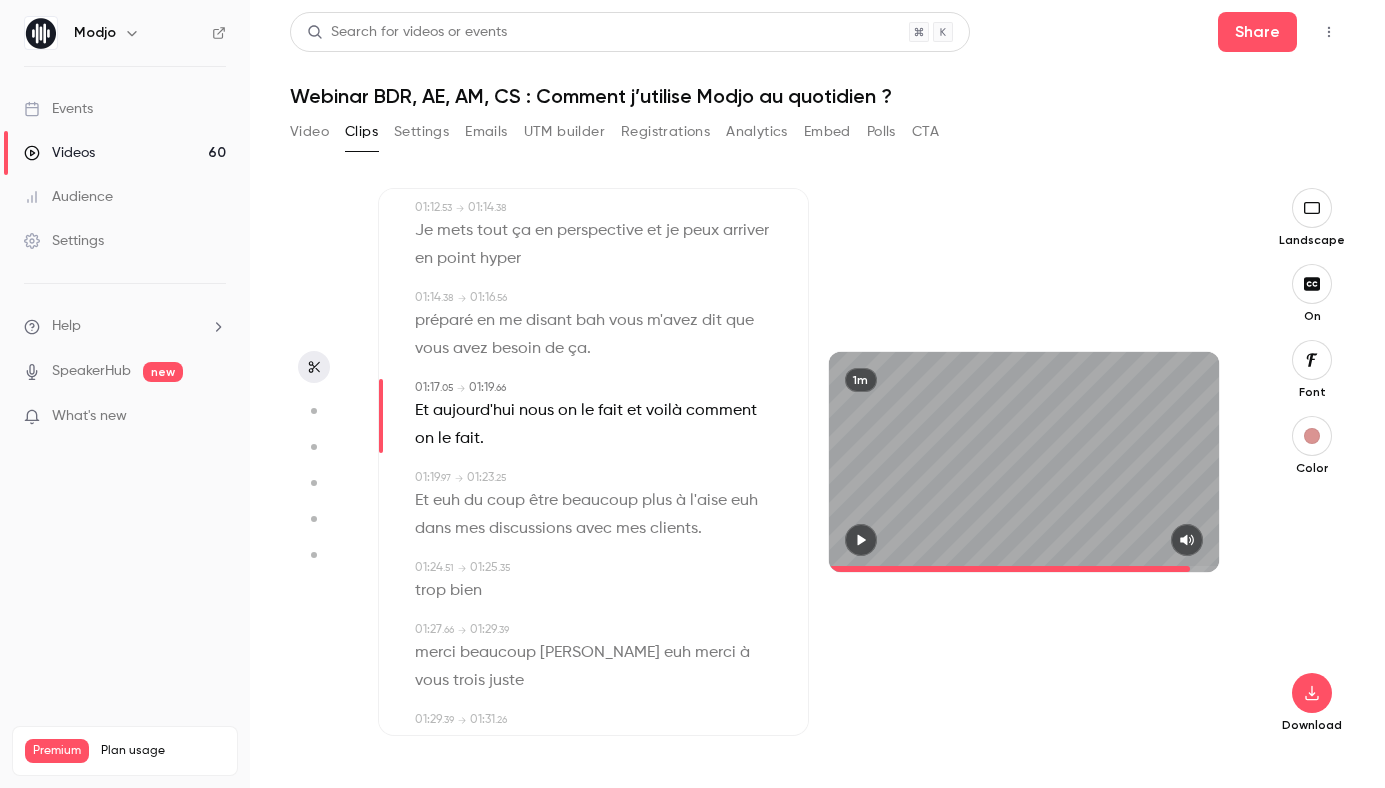 click on "bah" at bounding box center [590, 321] 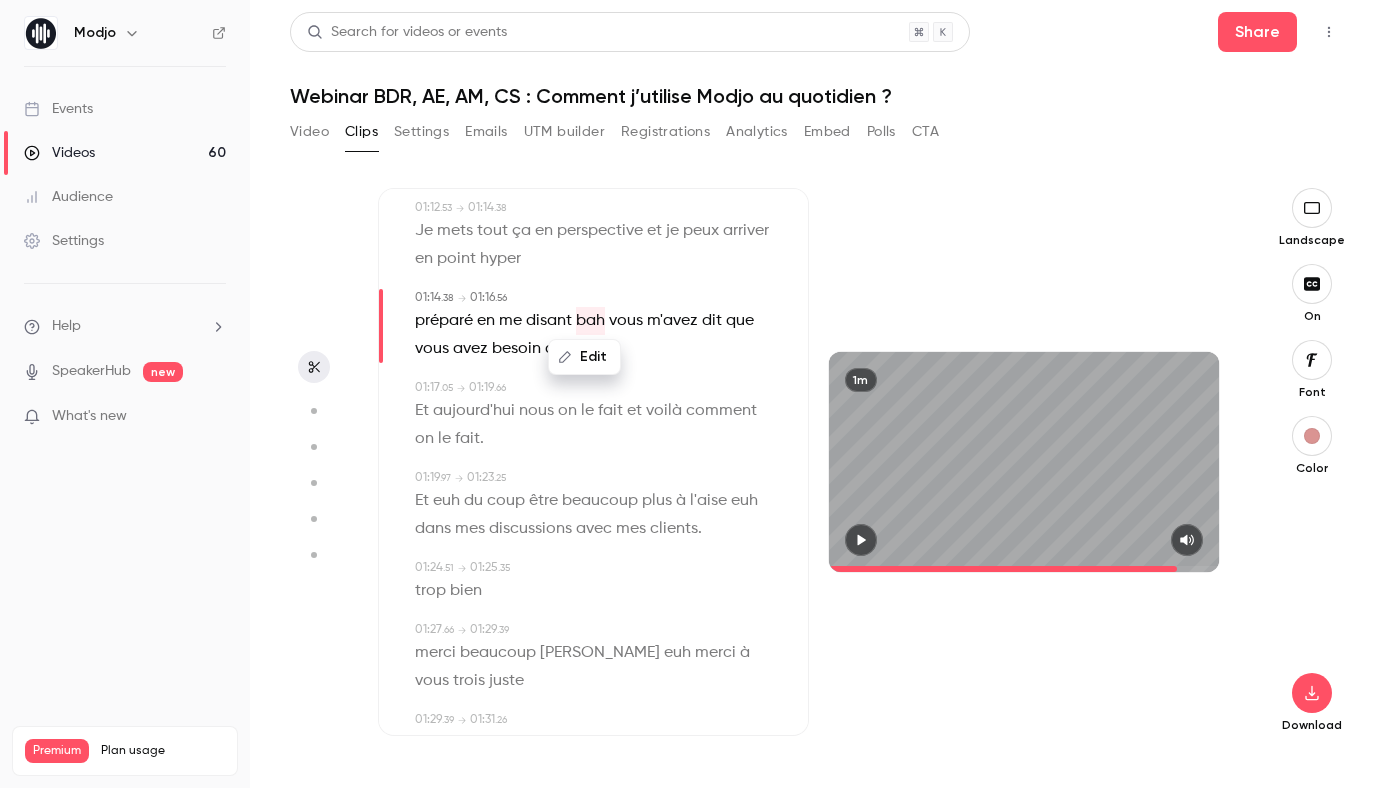 click on "Edit" at bounding box center [584, 357] 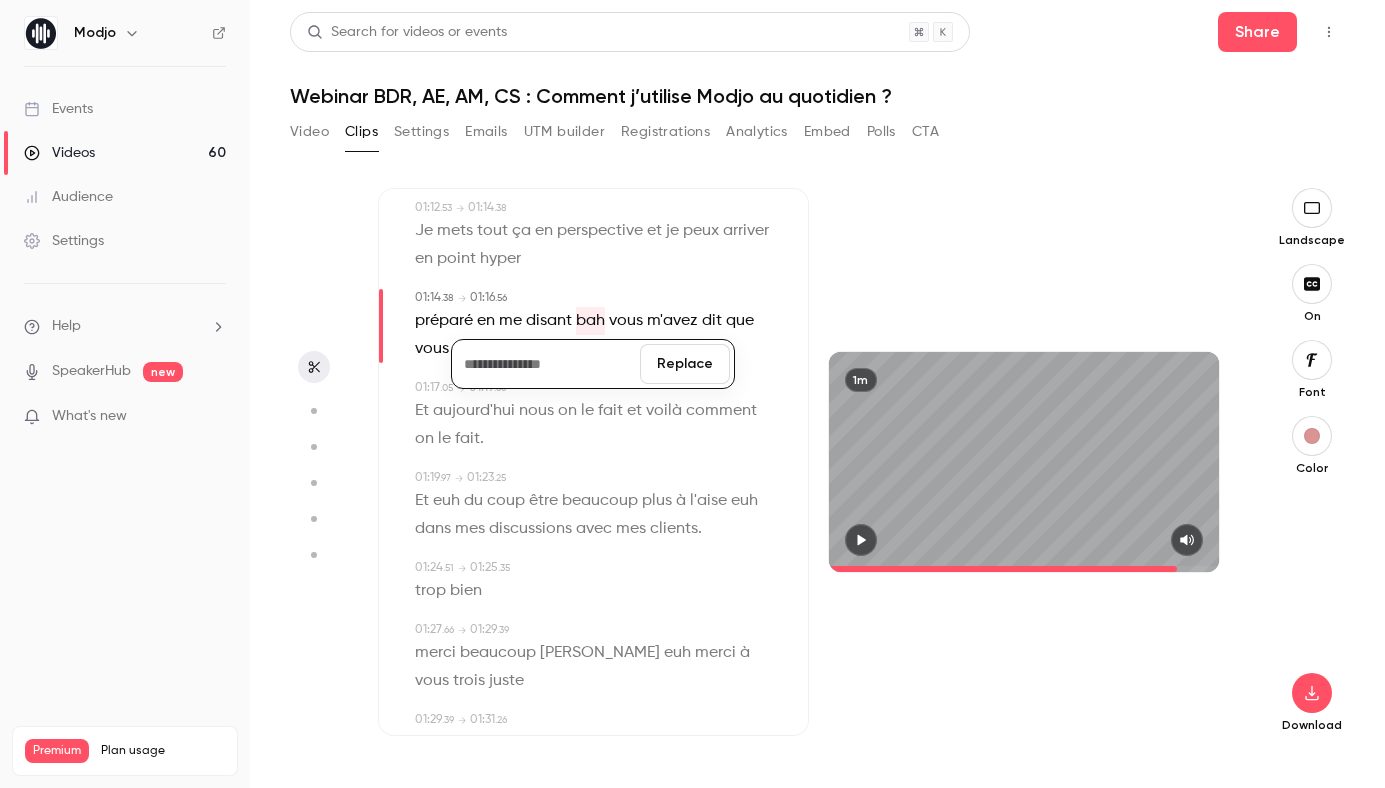 click on "Replace" at bounding box center (685, 364) 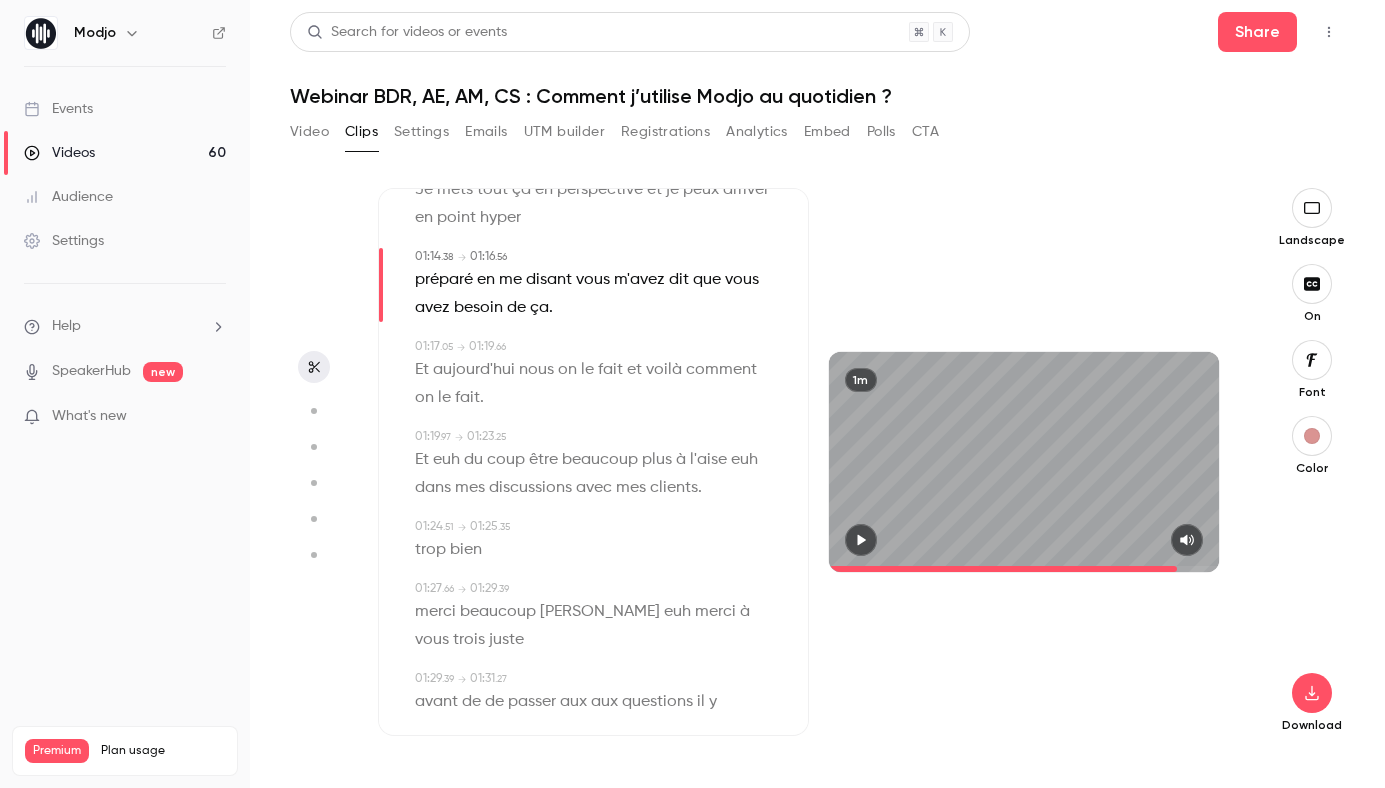 scroll, scrollTop: 1956, scrollLeft: 0, axis: vertical 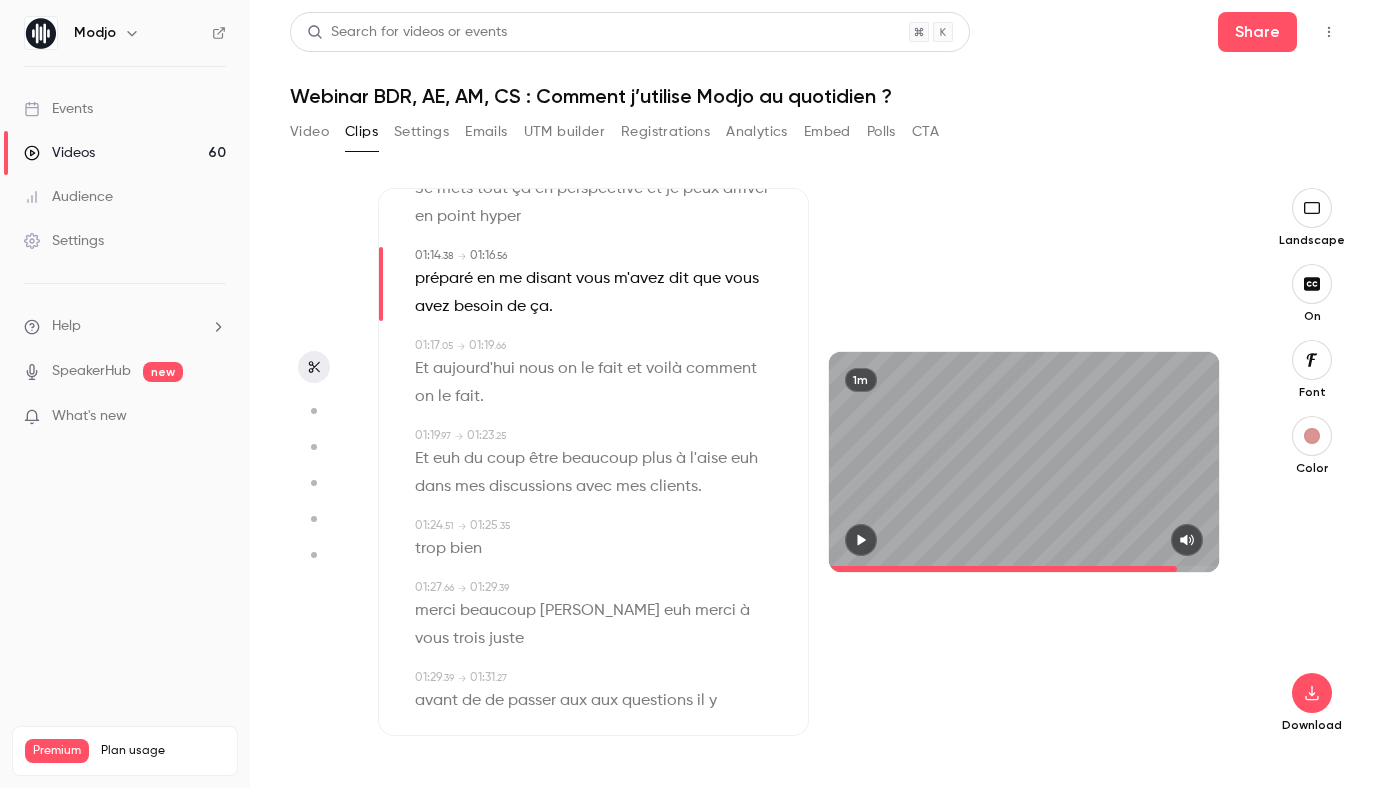 click on "euh" at bounding box center (446, 459) 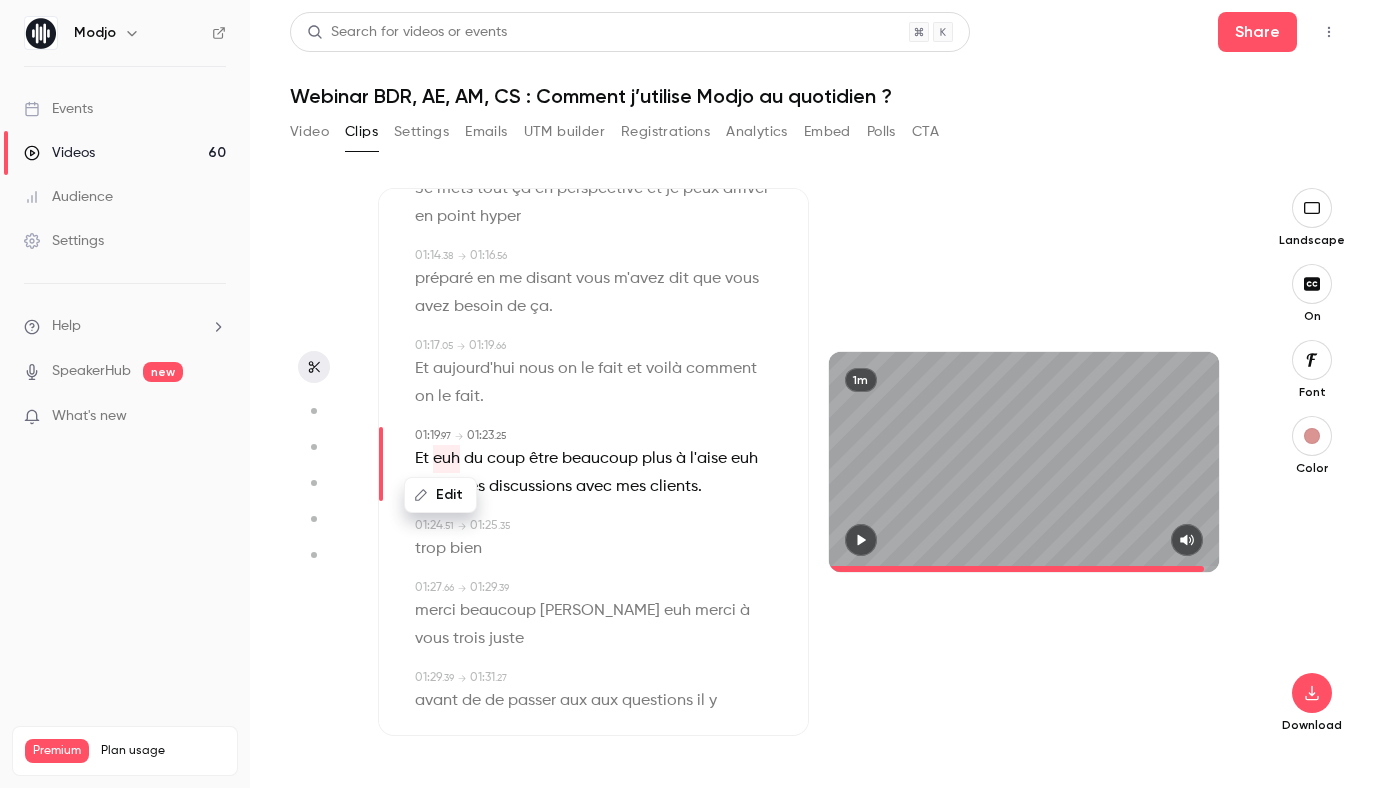 click on "Edit" at bounding box center (440, 495) 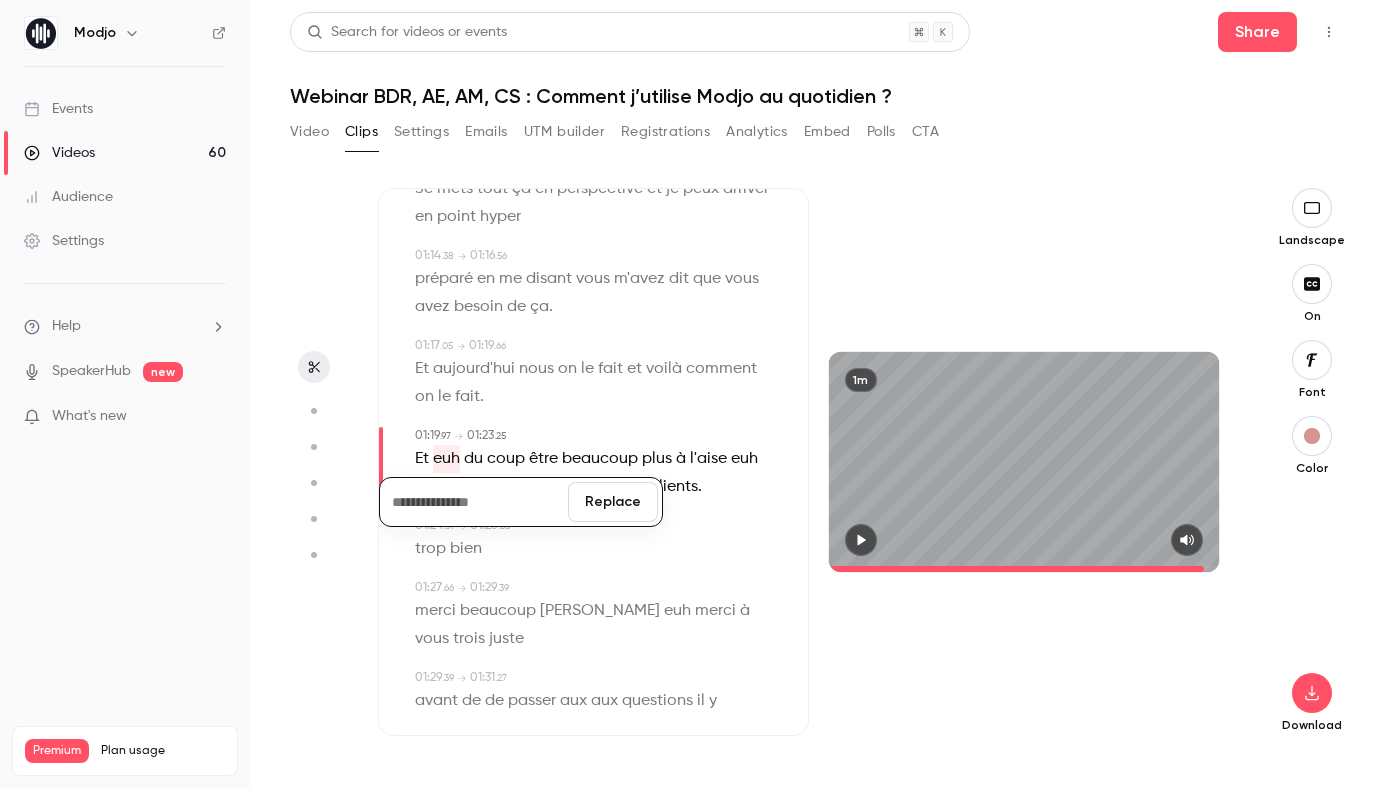 click on "Replace" at bounding box center (613, 502) 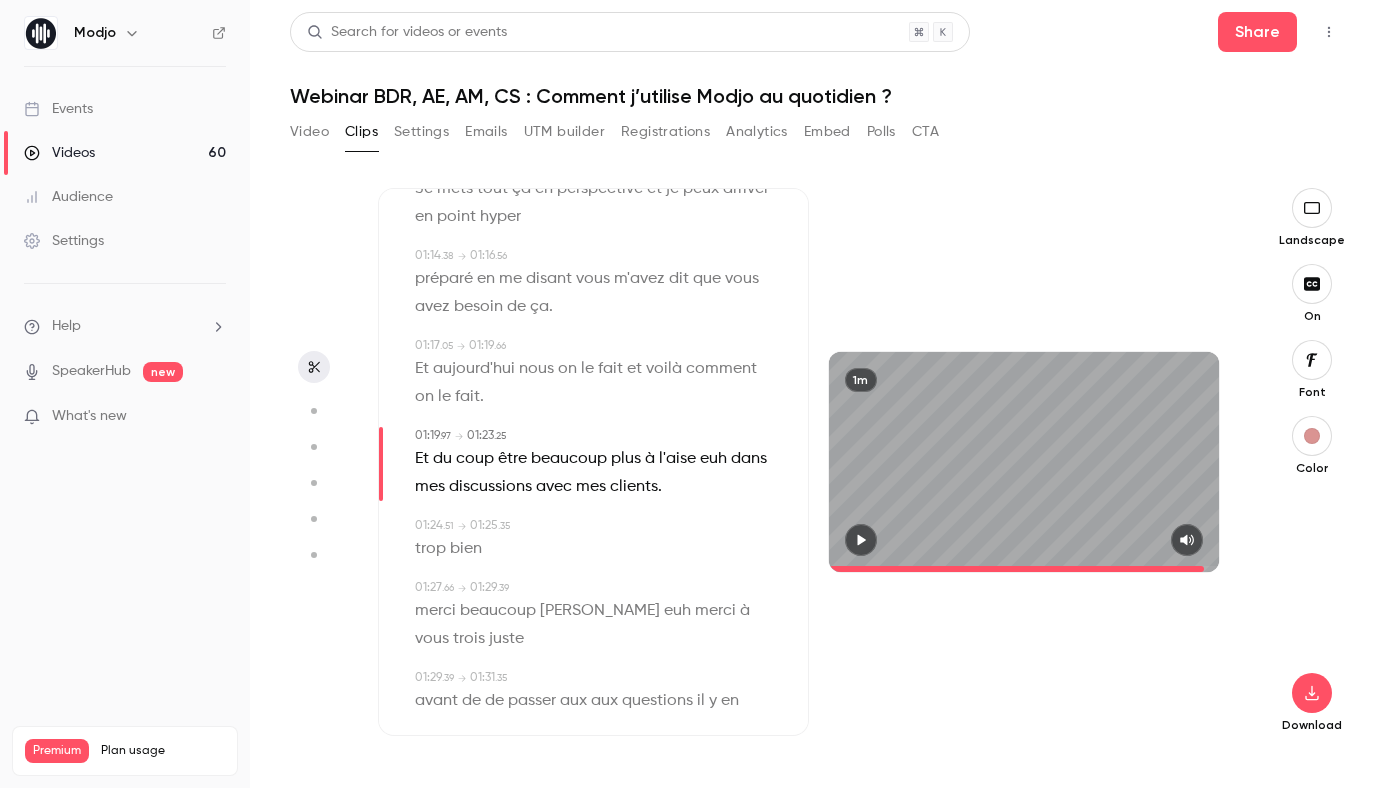 click on "euh" at bounding box center (713, 459) 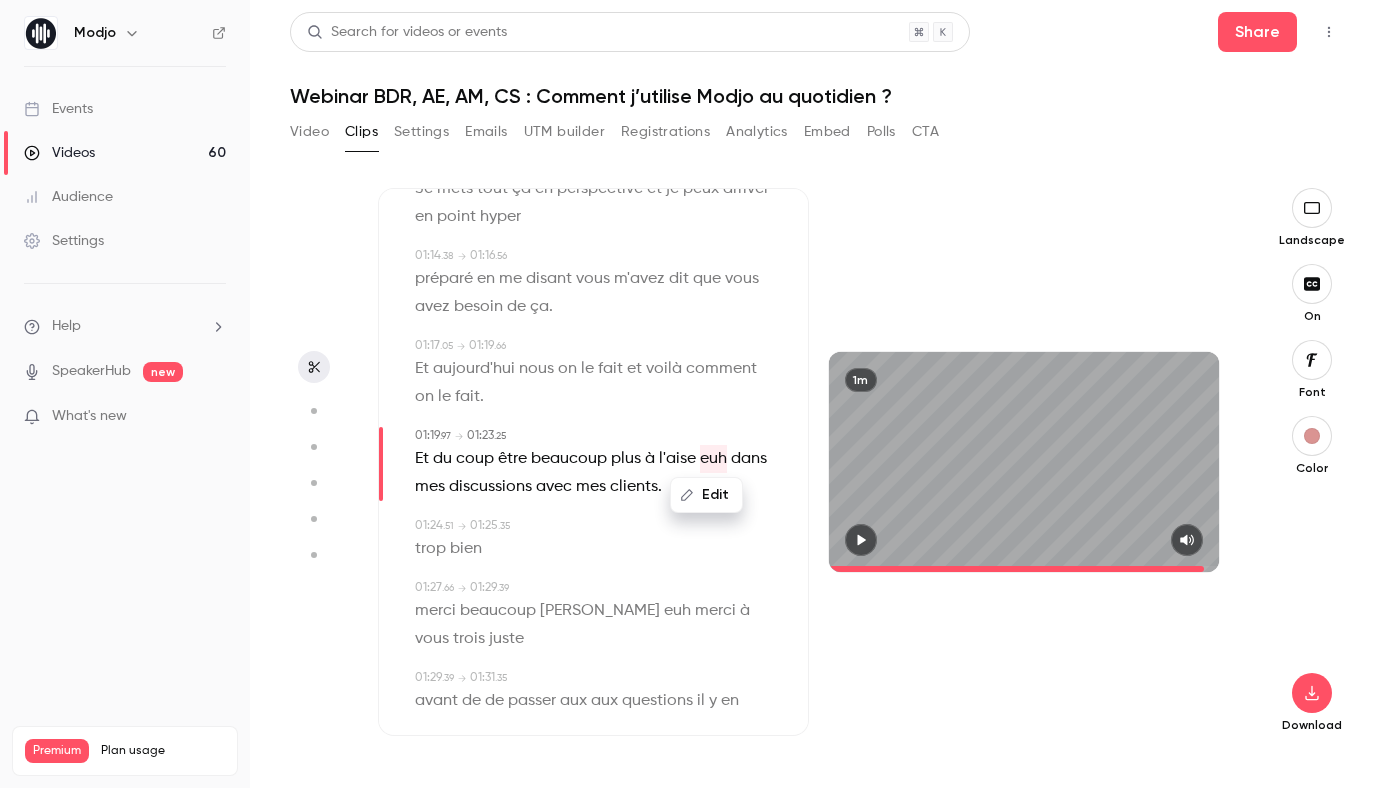 click on "Edit" at bounding box center (706, 495) 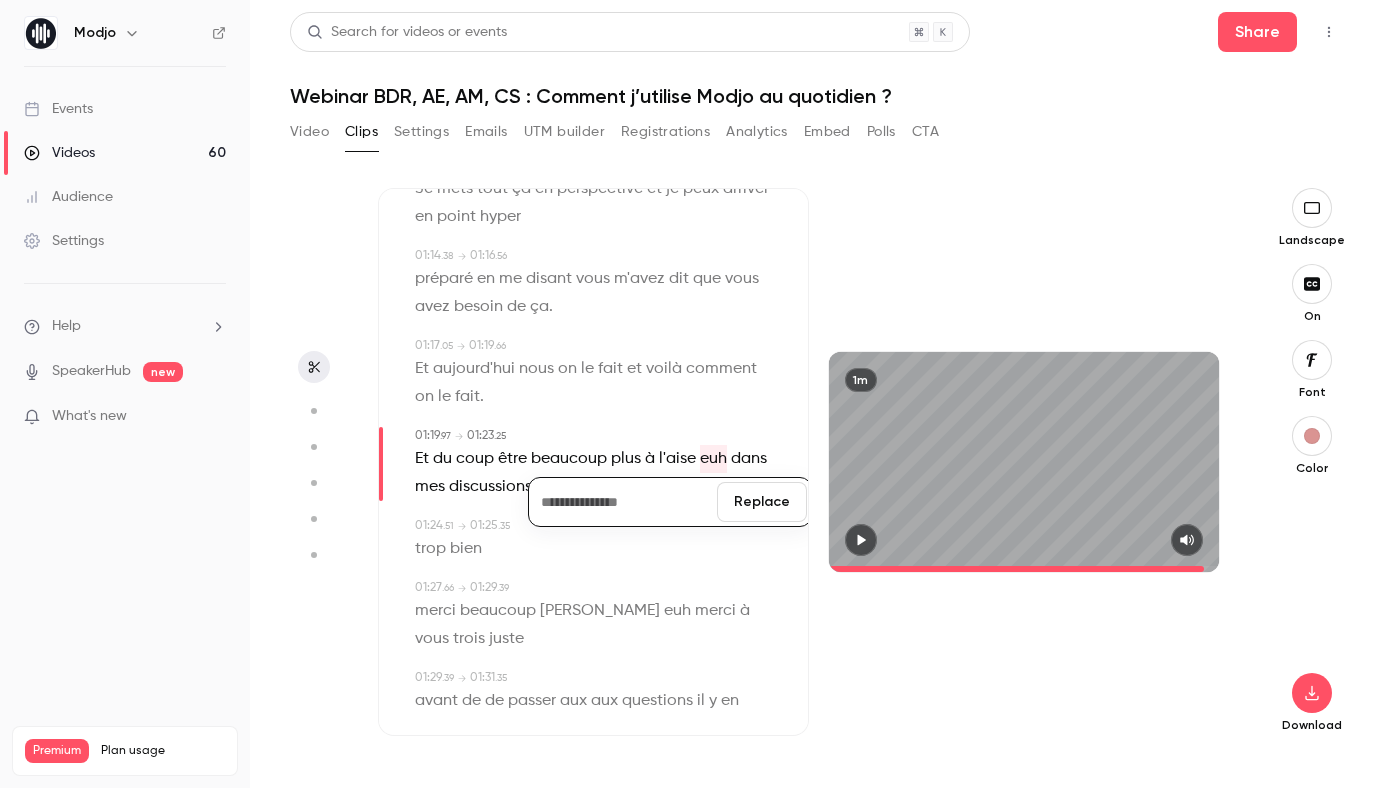 click on "Replace" at bounding box center [762, 502] 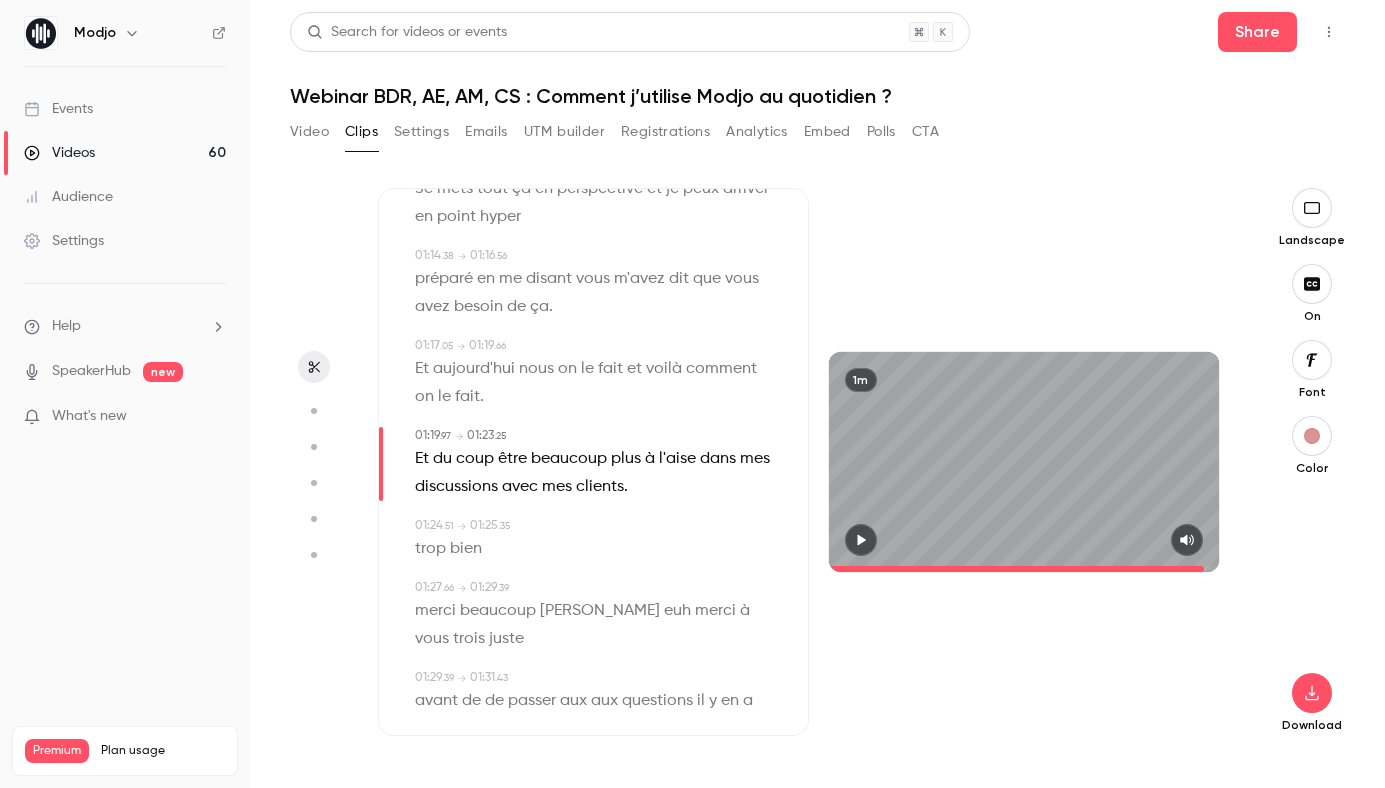 scroll, scrollTop: 0, scrollLeft: 0, axis: both 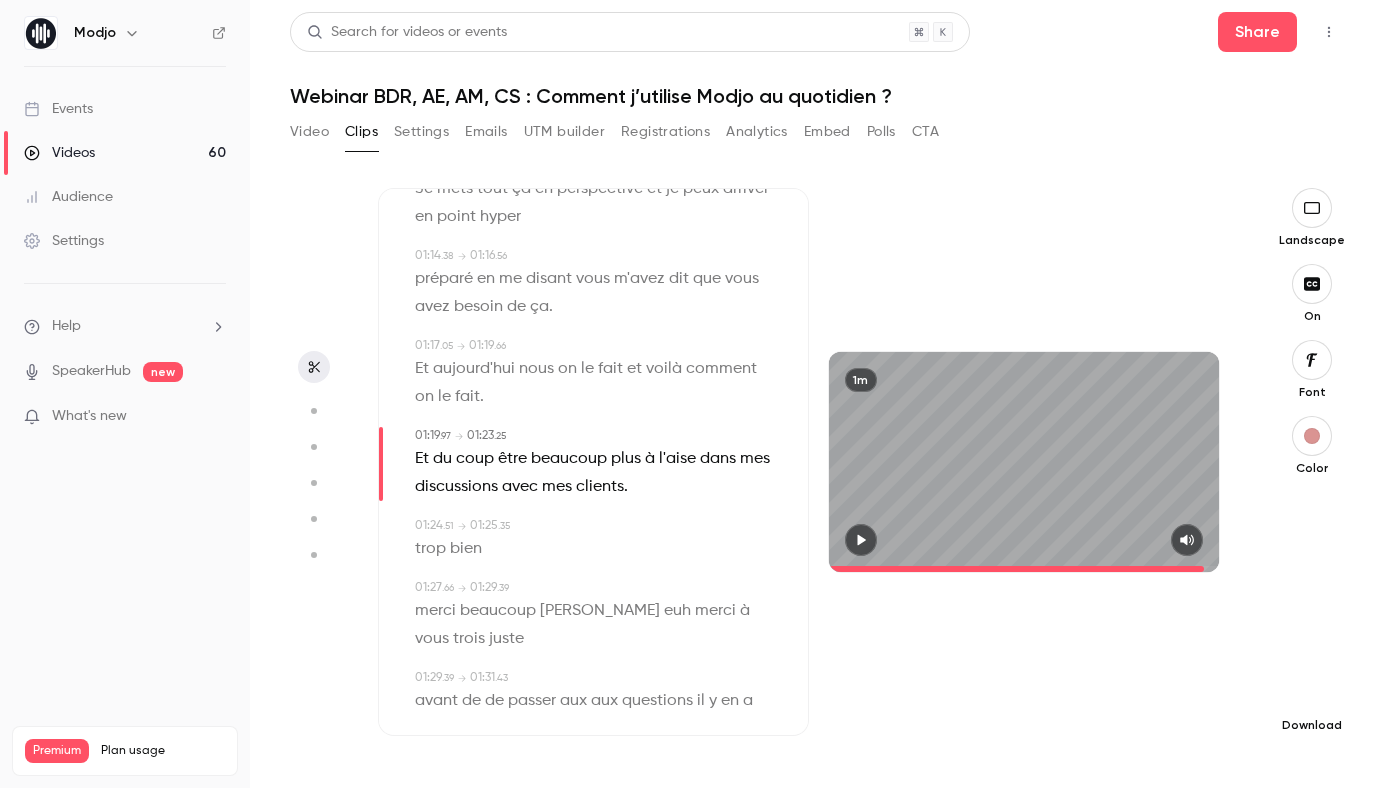 click 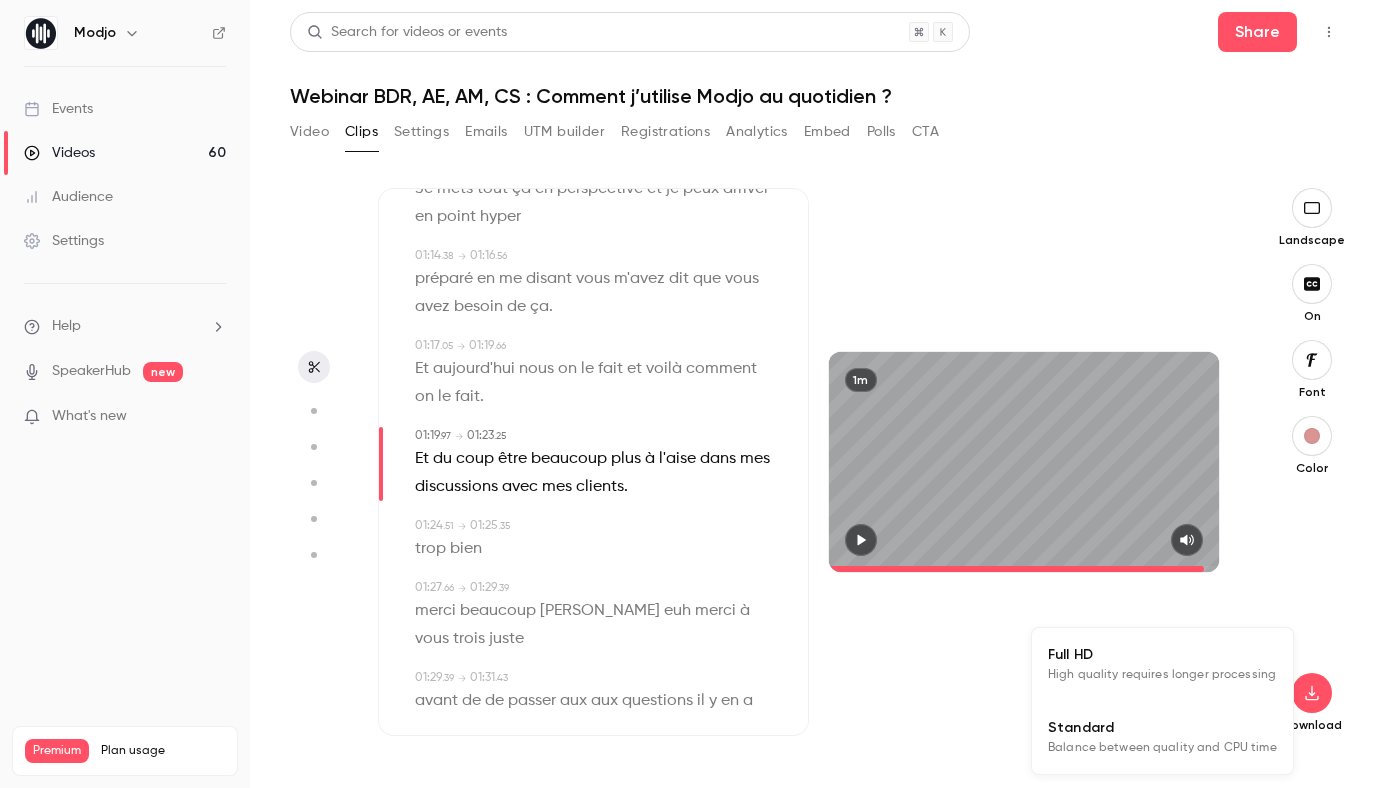 click on "Balance between quality and CPU time" at bounding box center (1162, 748) 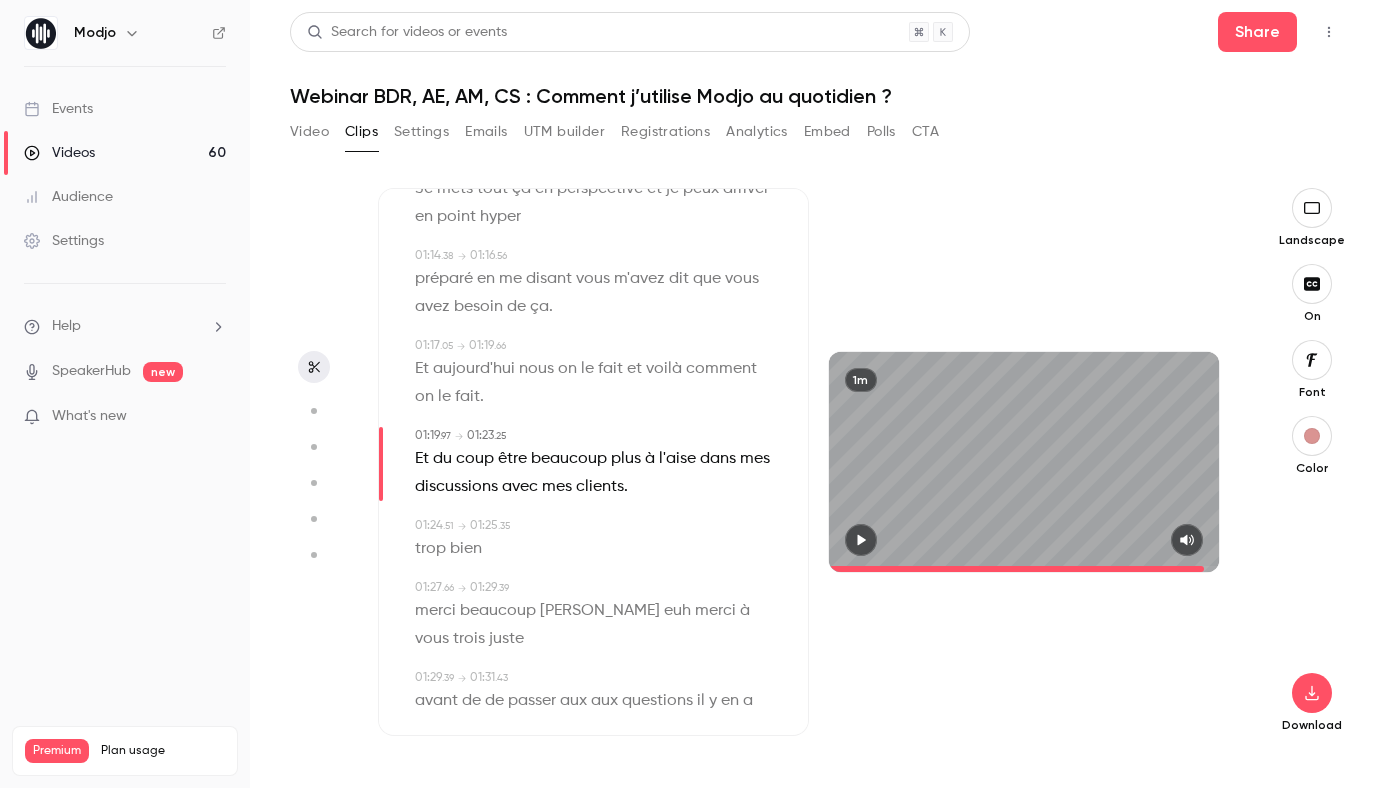 scroll, scrollTop: 0, scrollLeft: 0, axis: both 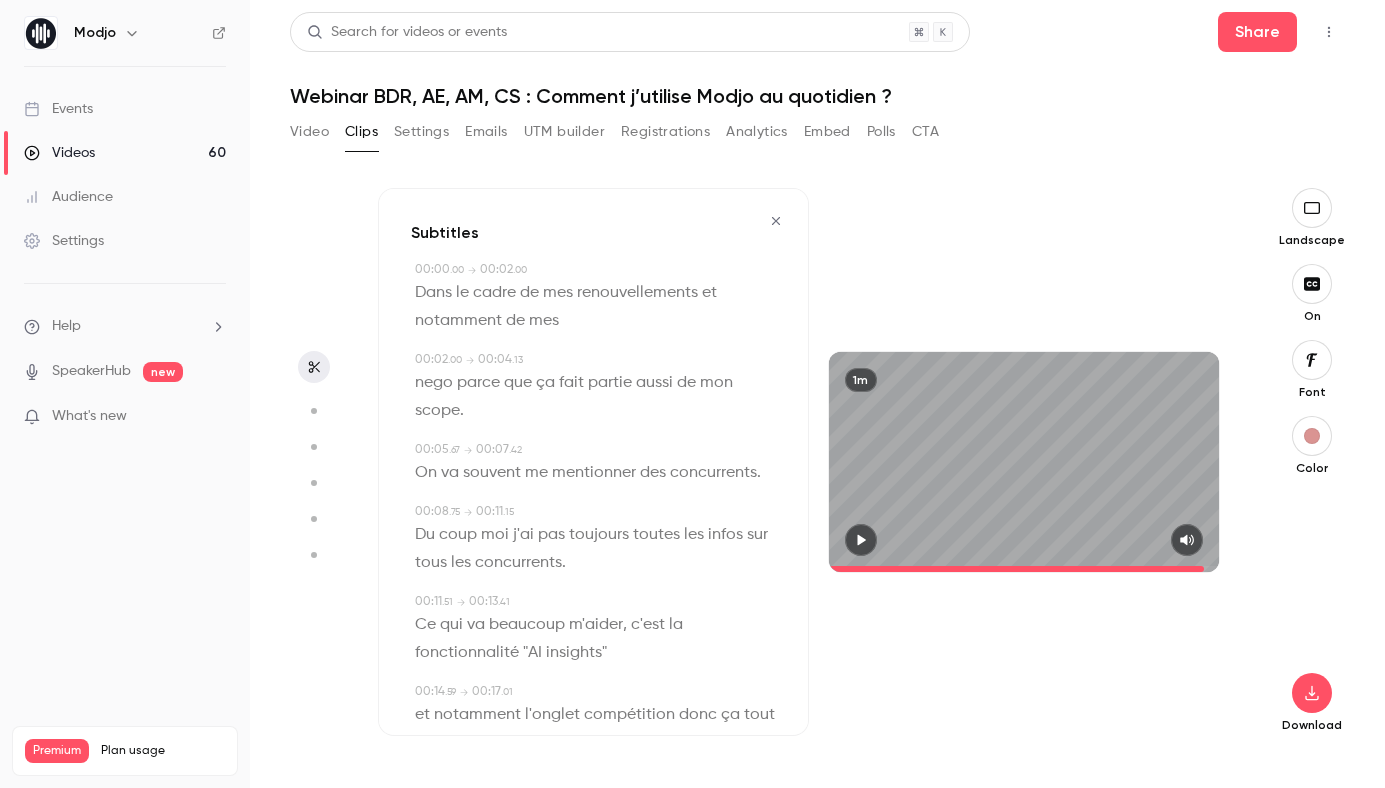 click 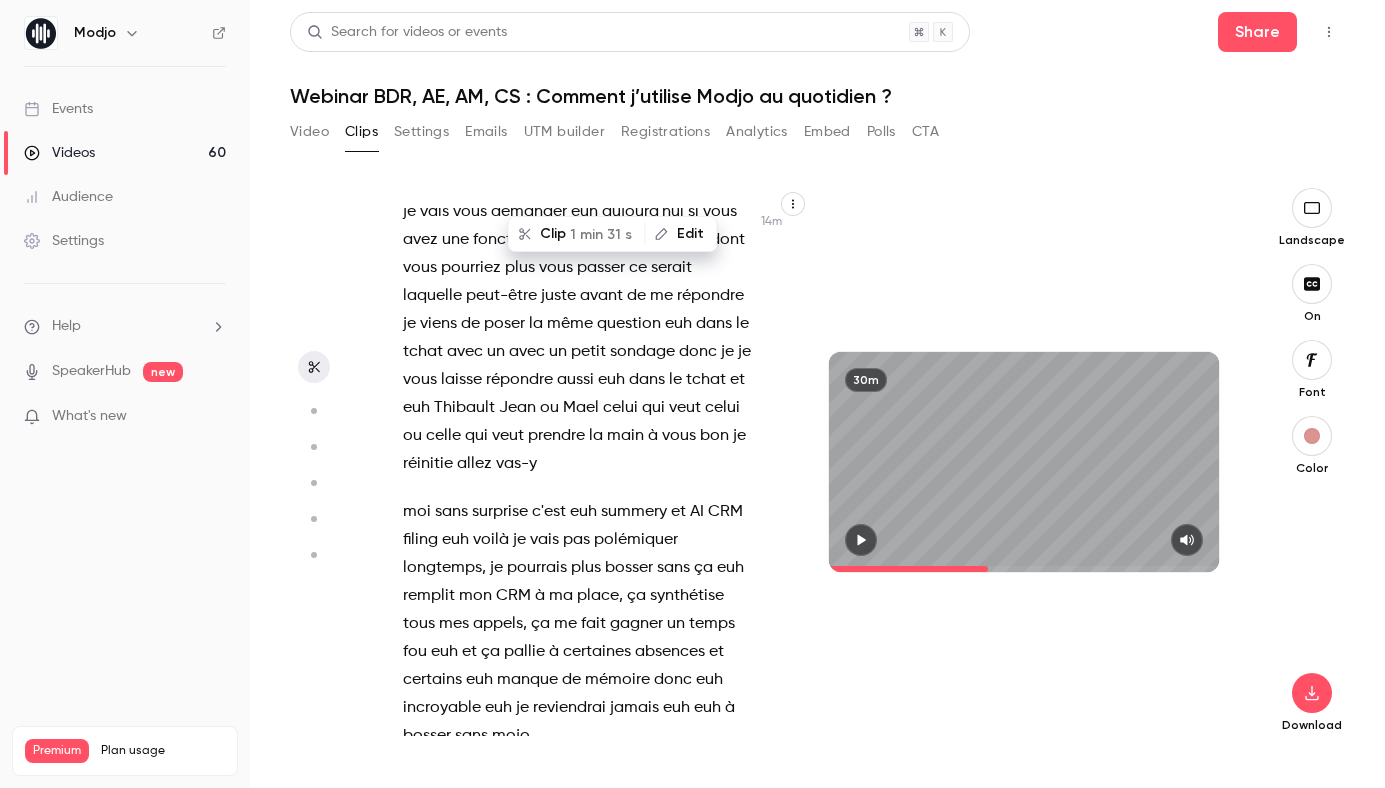 scroll, scrollTop: 10773, scrollLeft: 0, axis: vertical 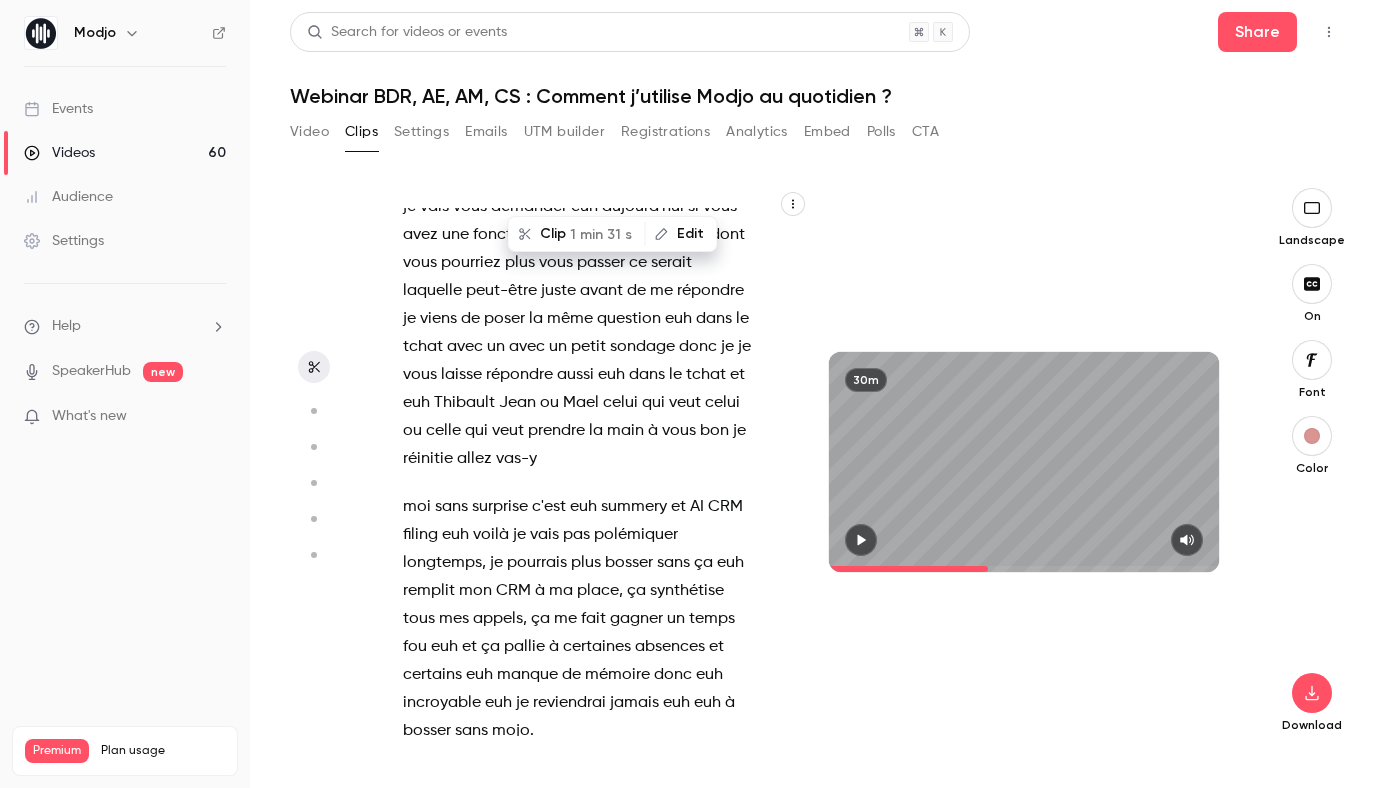 click on "summery" at bounding box center [634, 507] 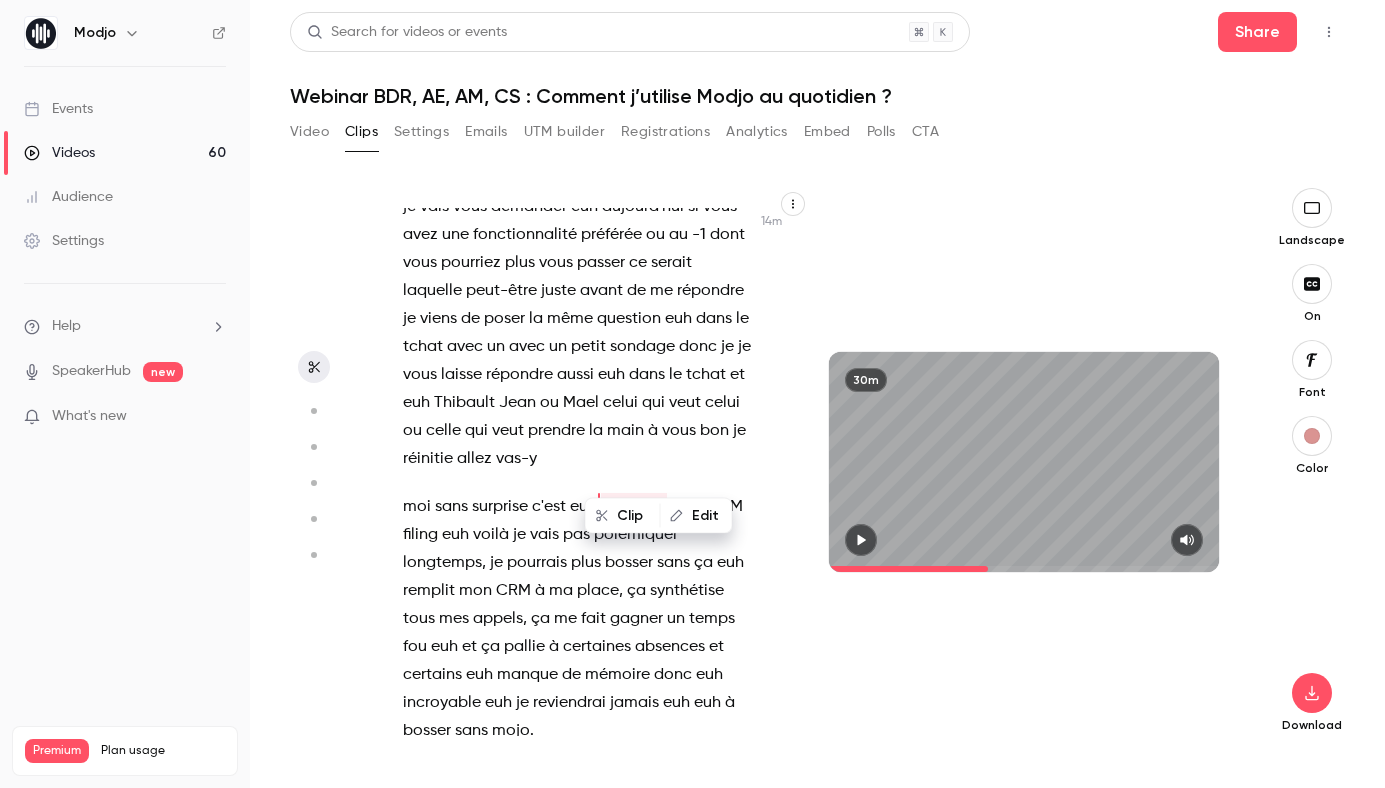 scroll, scrollTop: 10752, scrollLeft: 0, axis: vertical 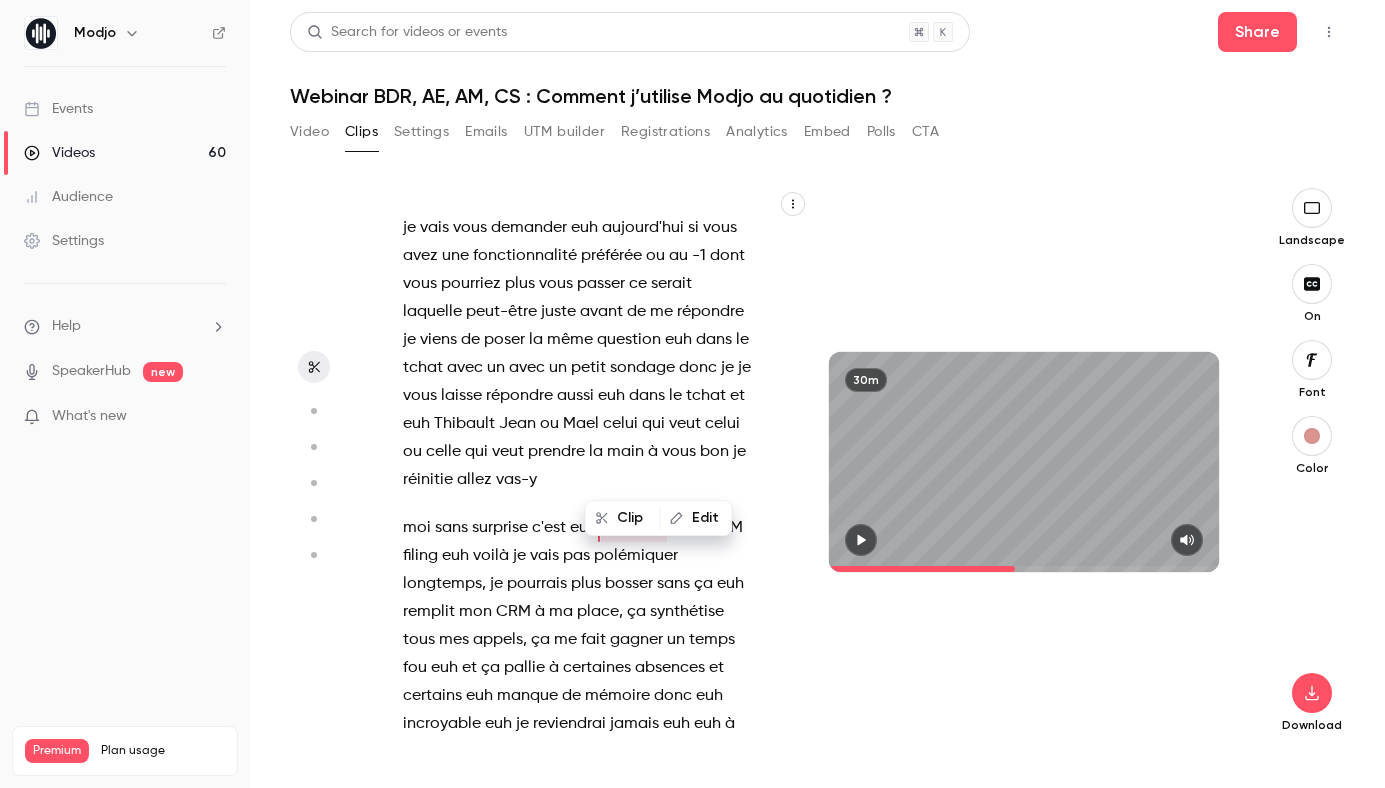click 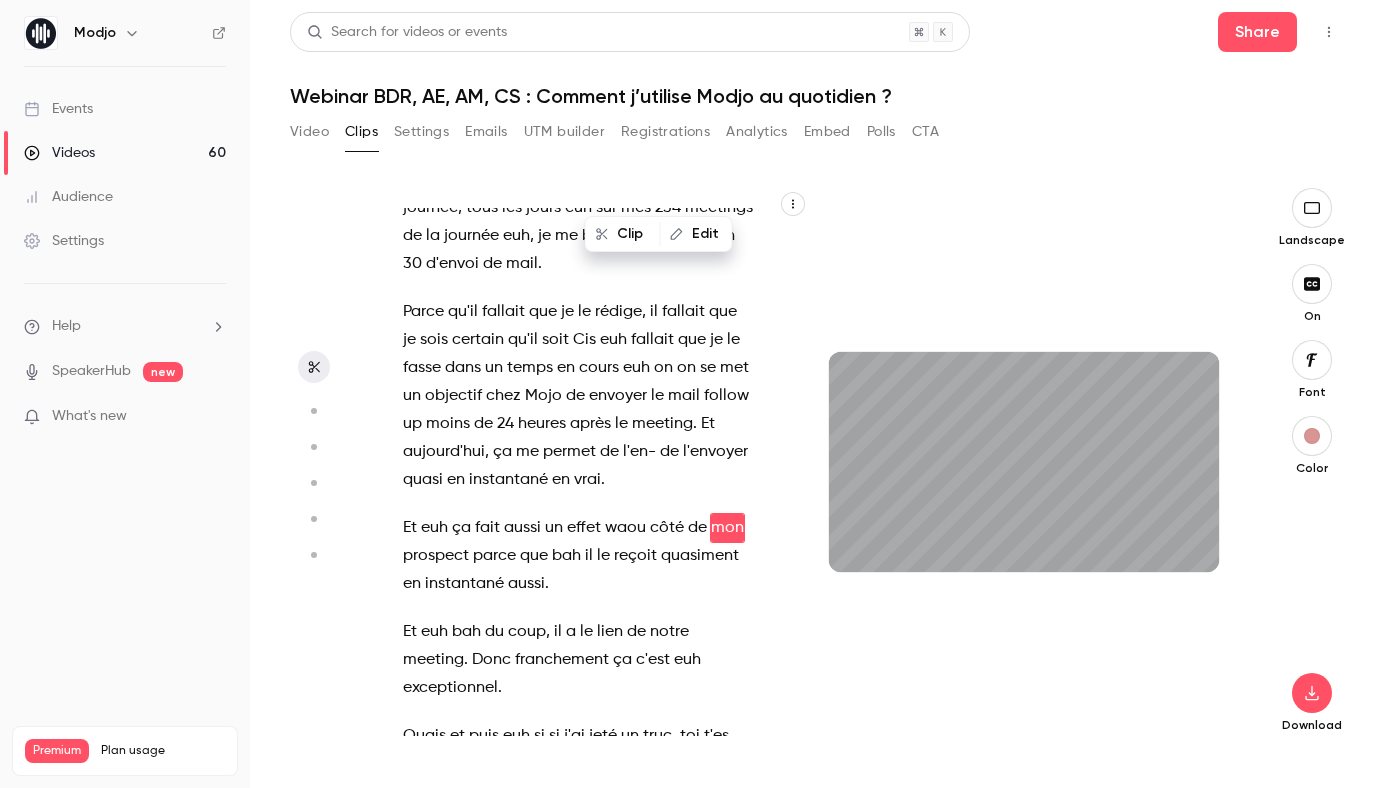 scroll, scrollTop: 12172, scrollLeft: 0, axis: vertical 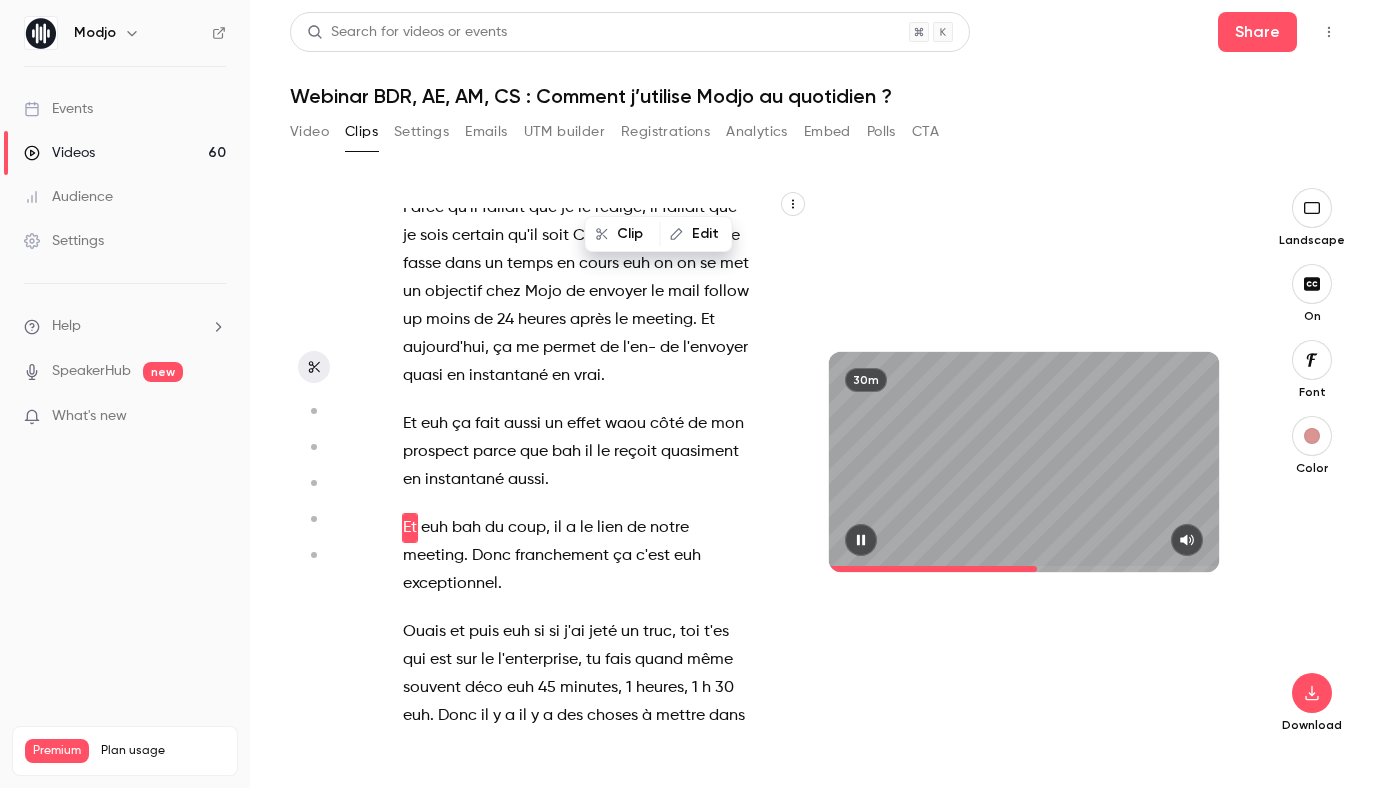 click 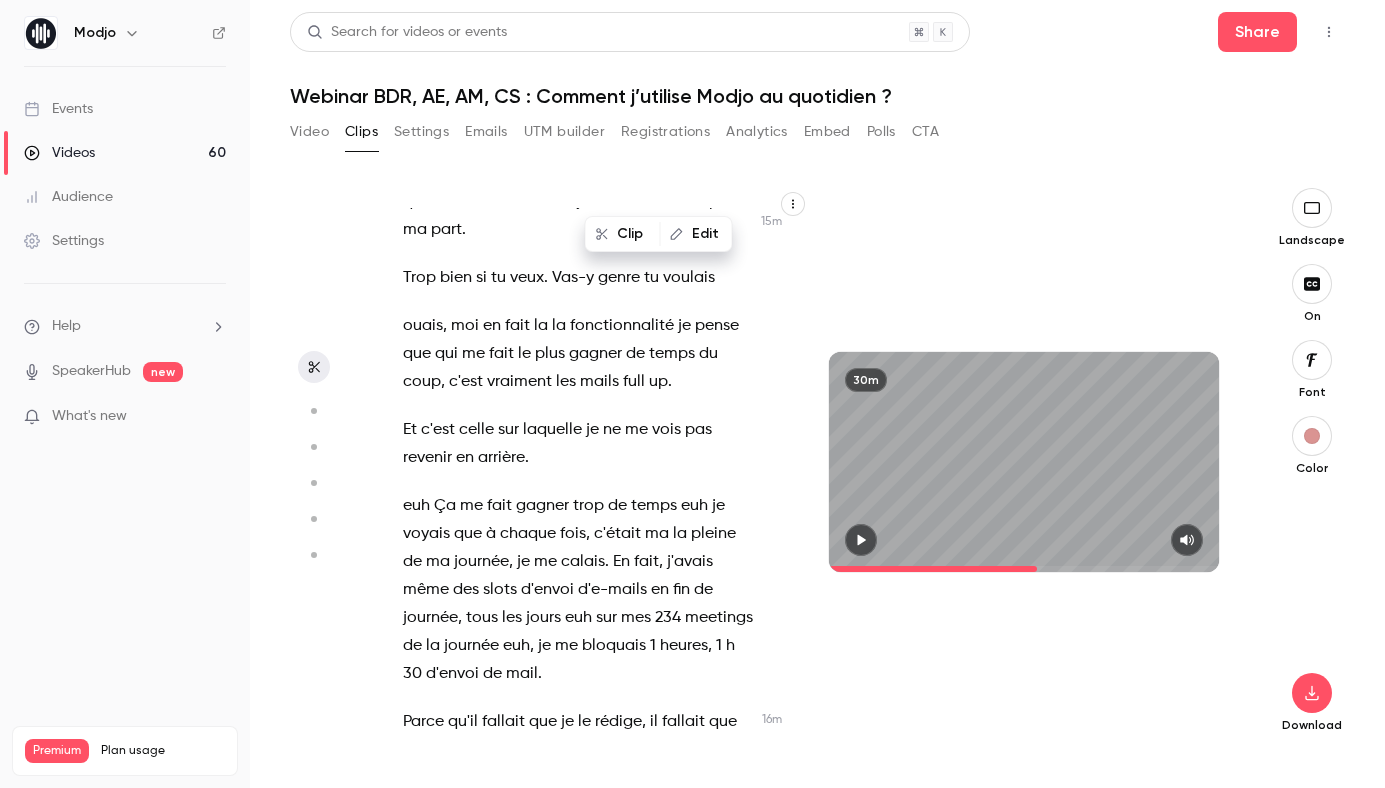 scroll, scrollTop: 11729, scrollLeft: 0, axis: vertical 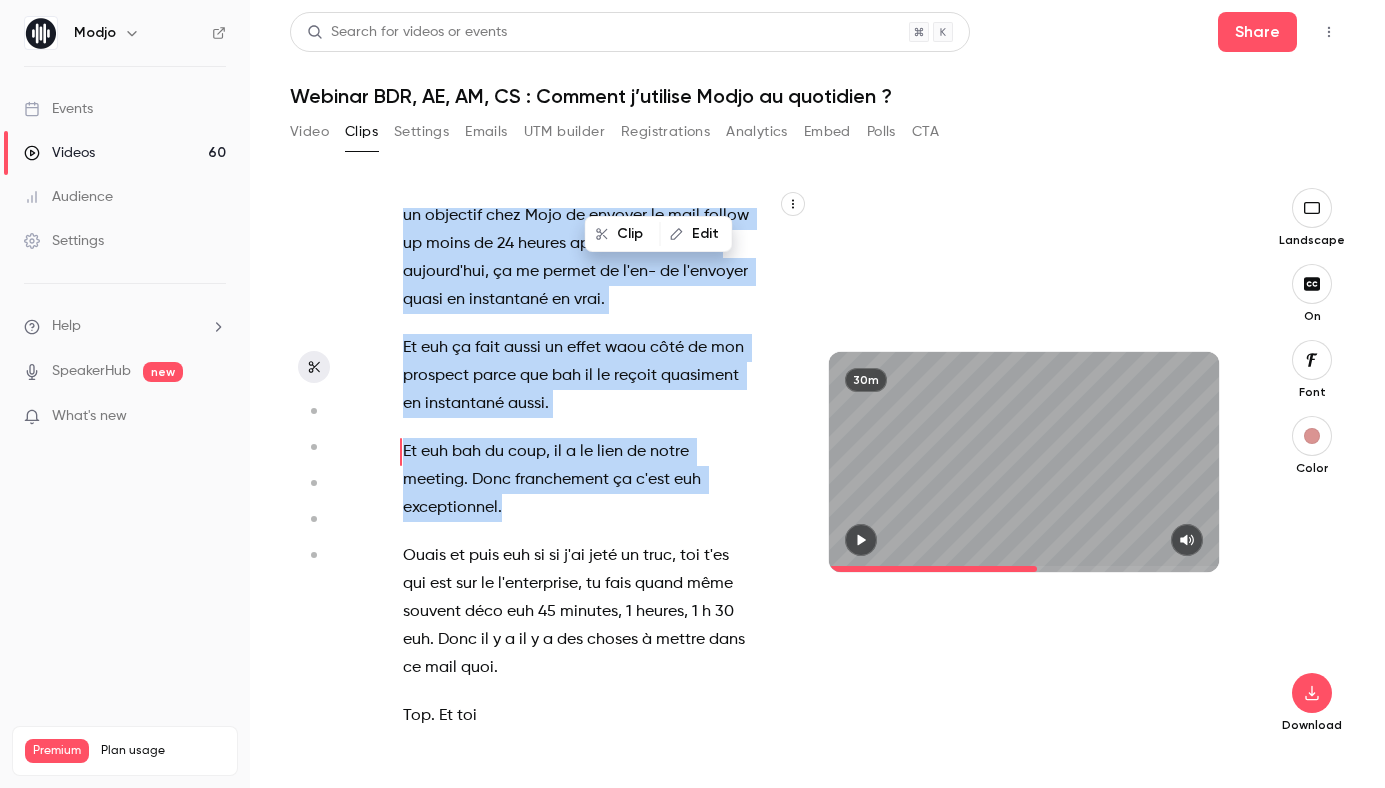 drag, startPoint x: 549, startPoint y: 278, endPoint x: 531, endPoint y: 452, distance: 174.92856 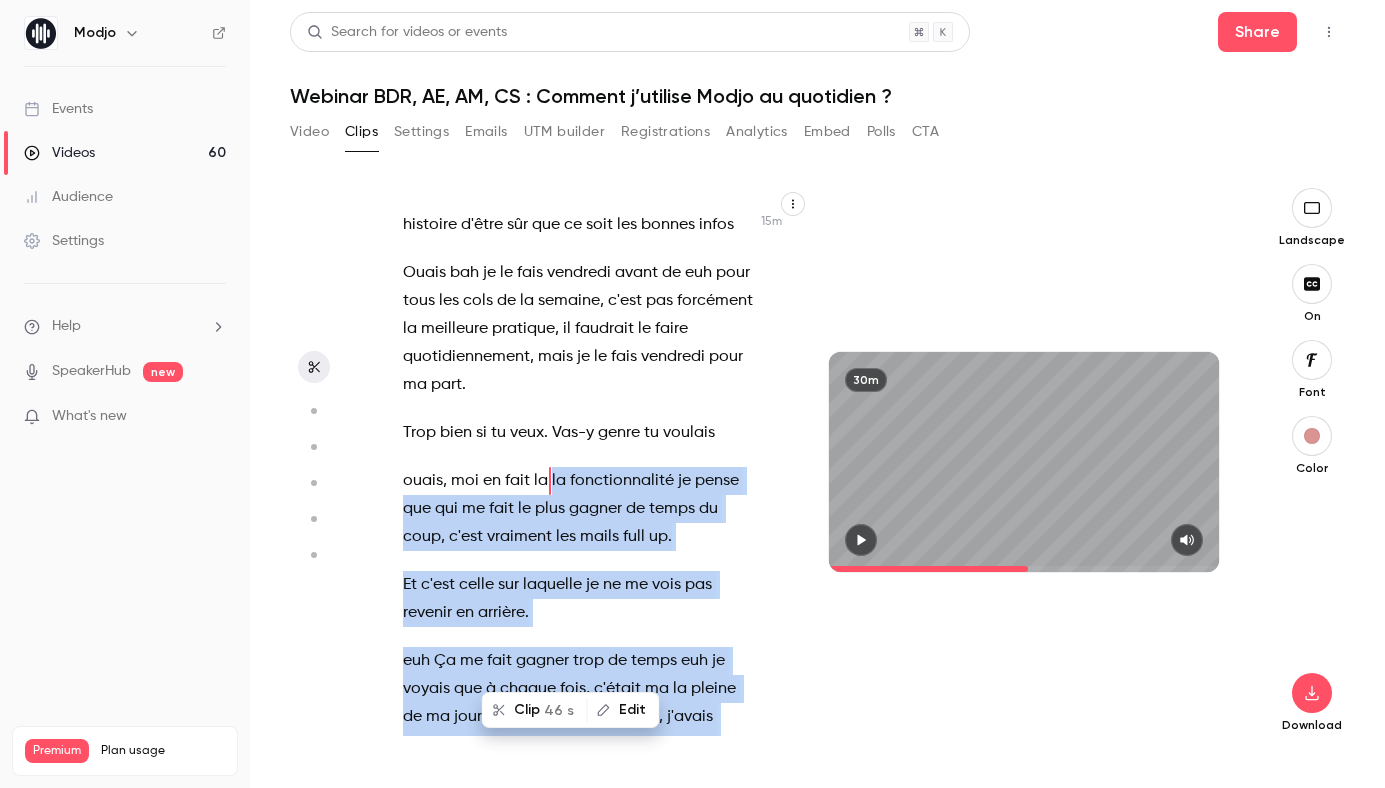scroll, scrollTop: 11532, scrollLeft: 0, axis: vertical 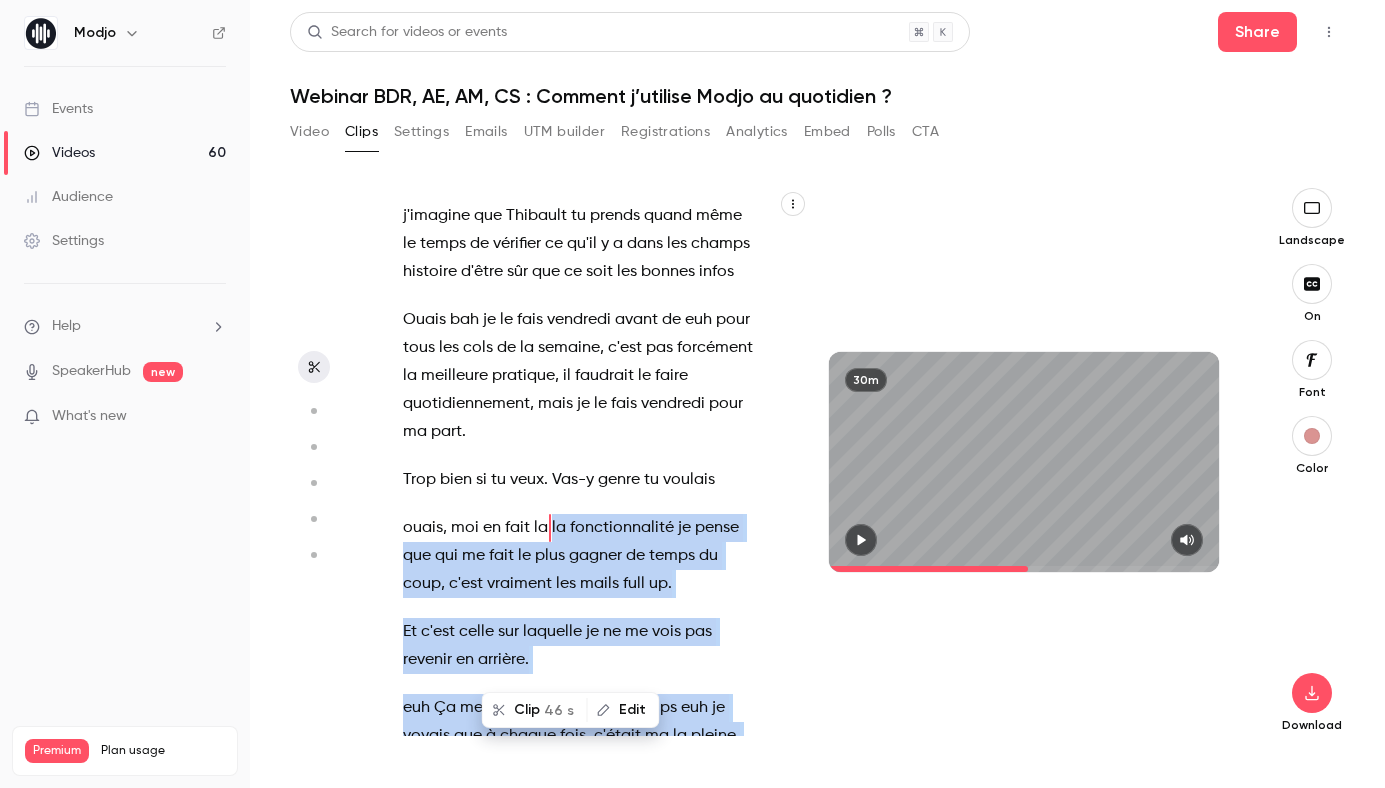 click on "Clip 46 s" at bounding box center [535, 710] 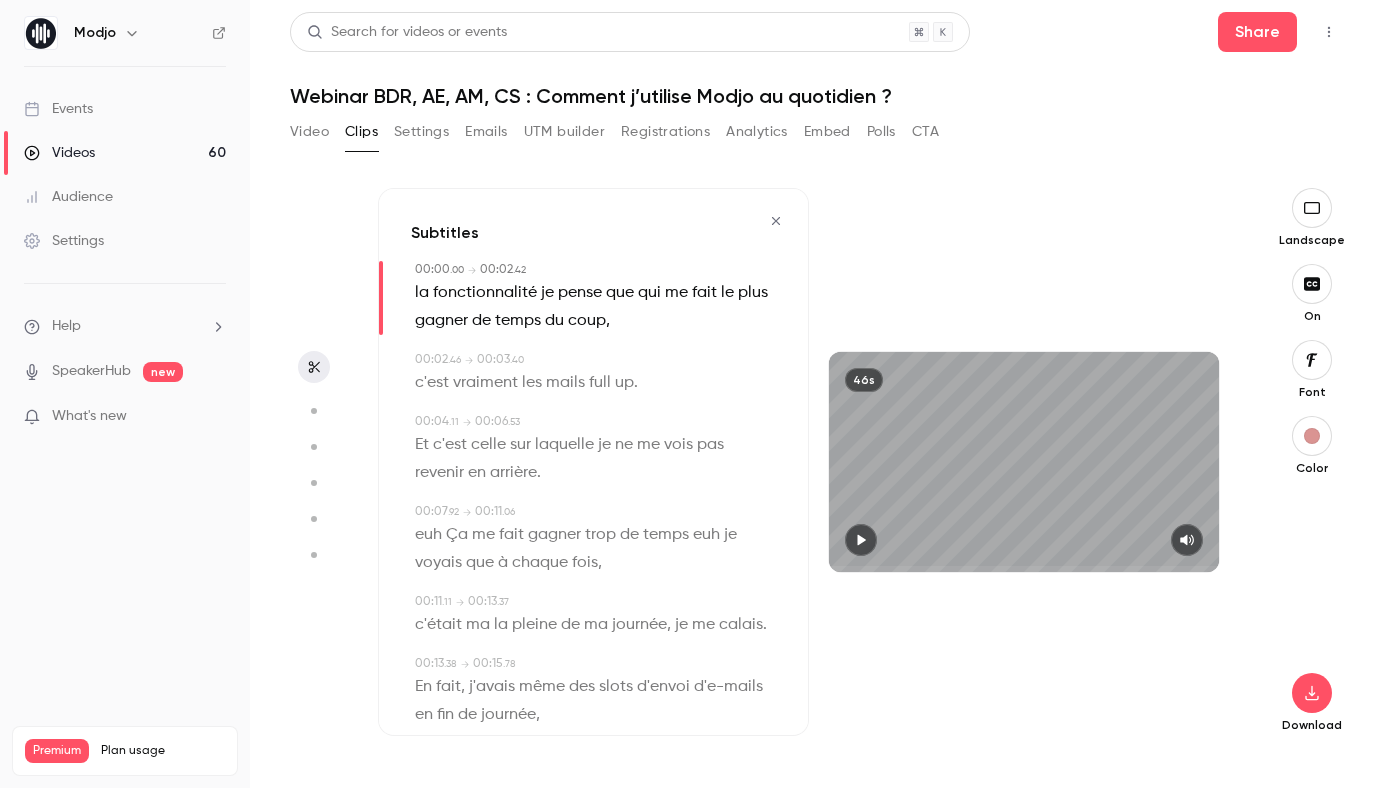 click on "fonctionnalité" at bounding box center (485, 293) 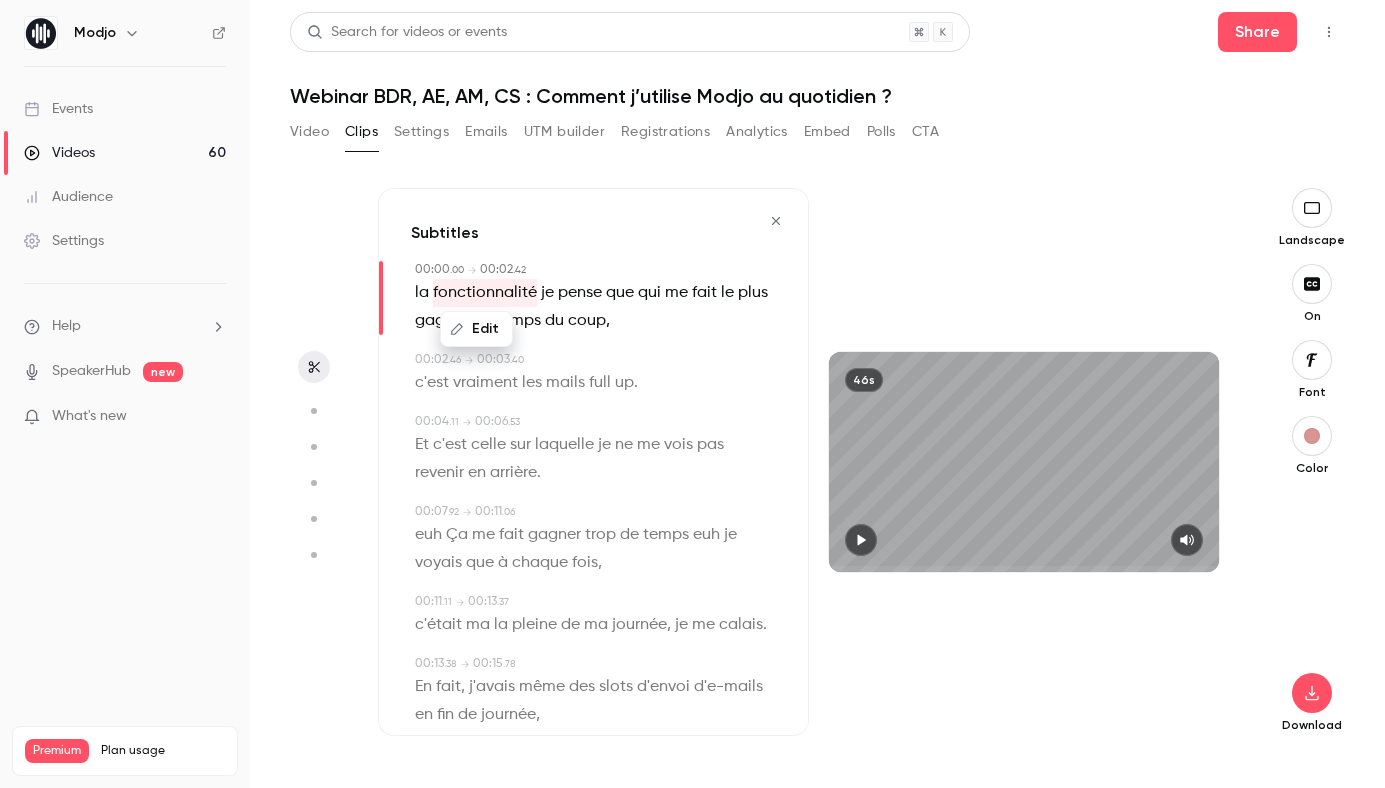 click on "la" at bounding box center [422, 293] 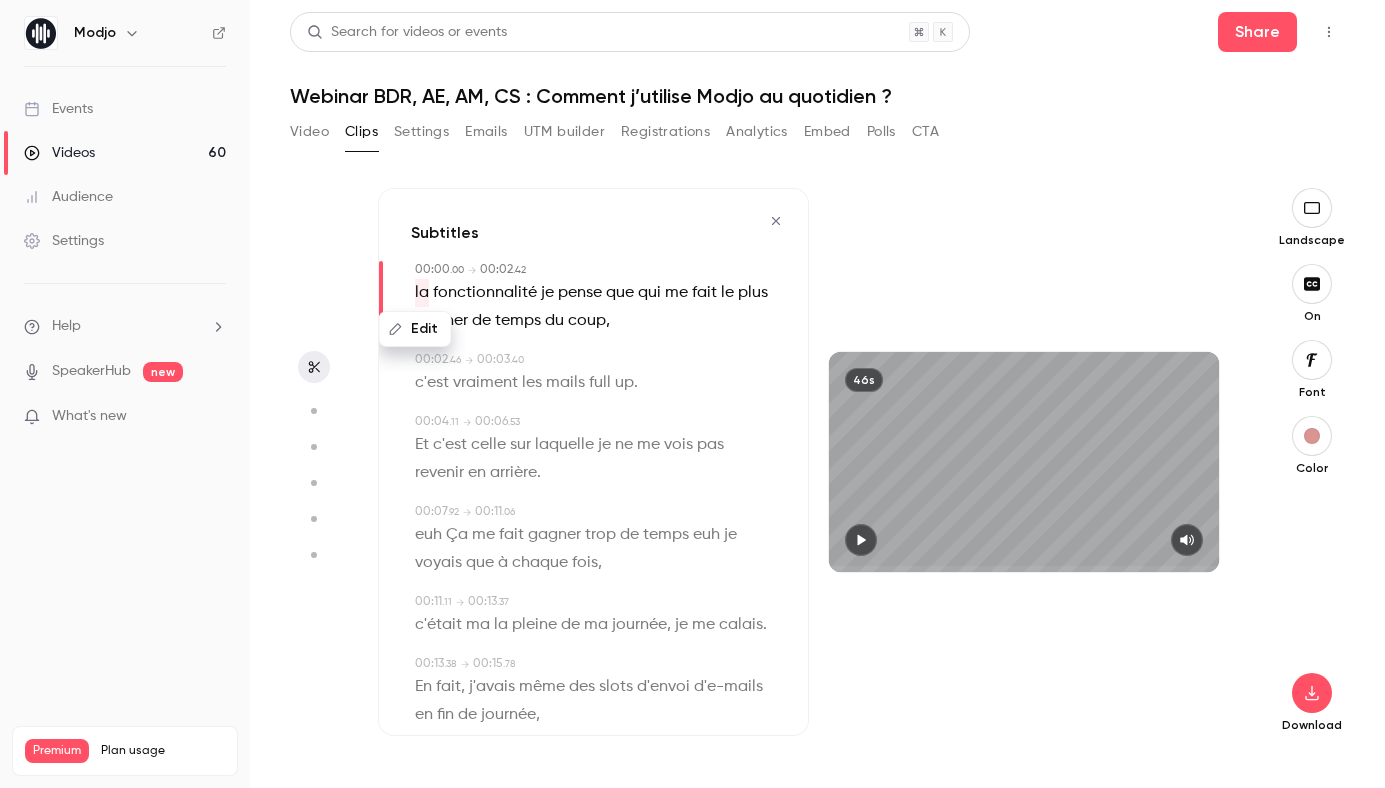 click on "Edit" at bounding box center (415, 329) 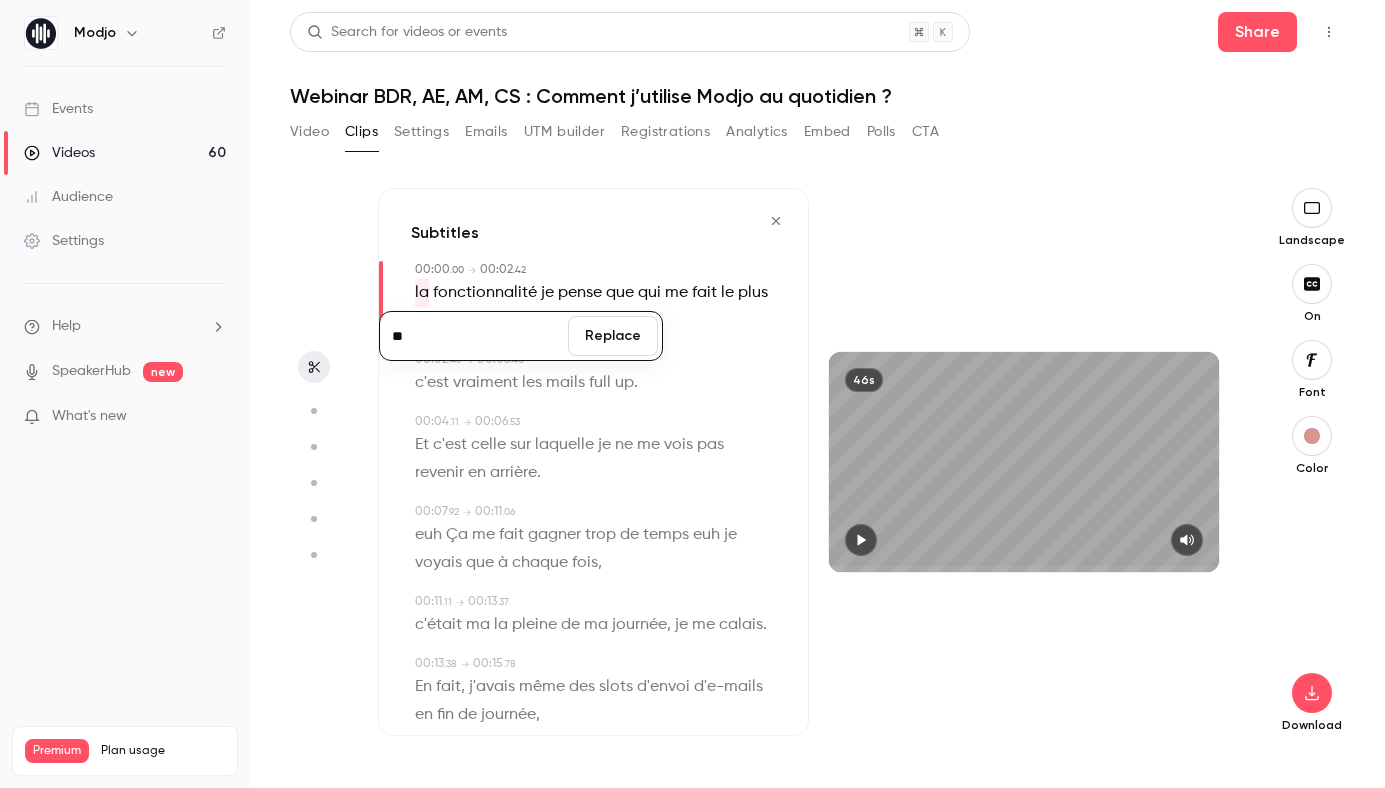 click on "Replace" at bounding box center [613, 336] 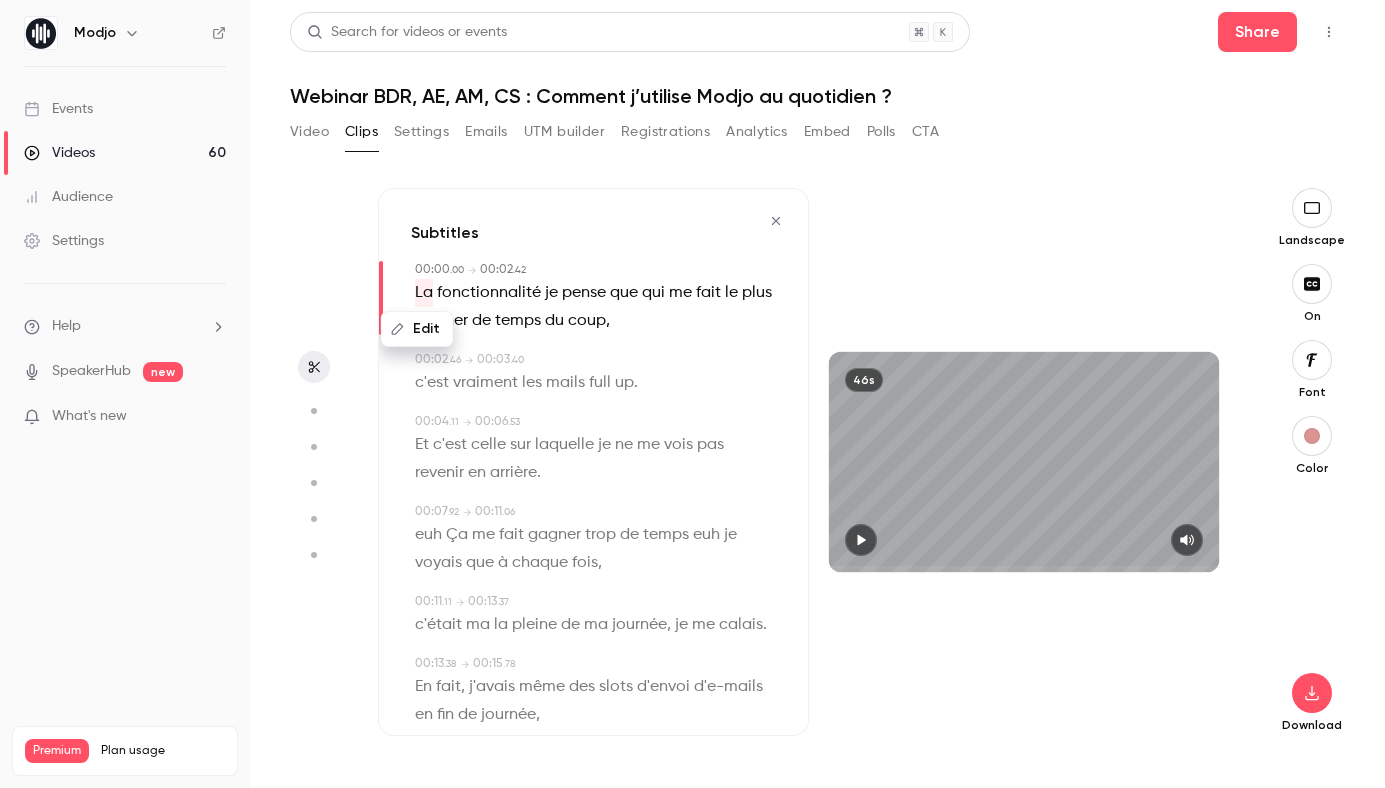 click on "que" at bounding box center (624, 293) 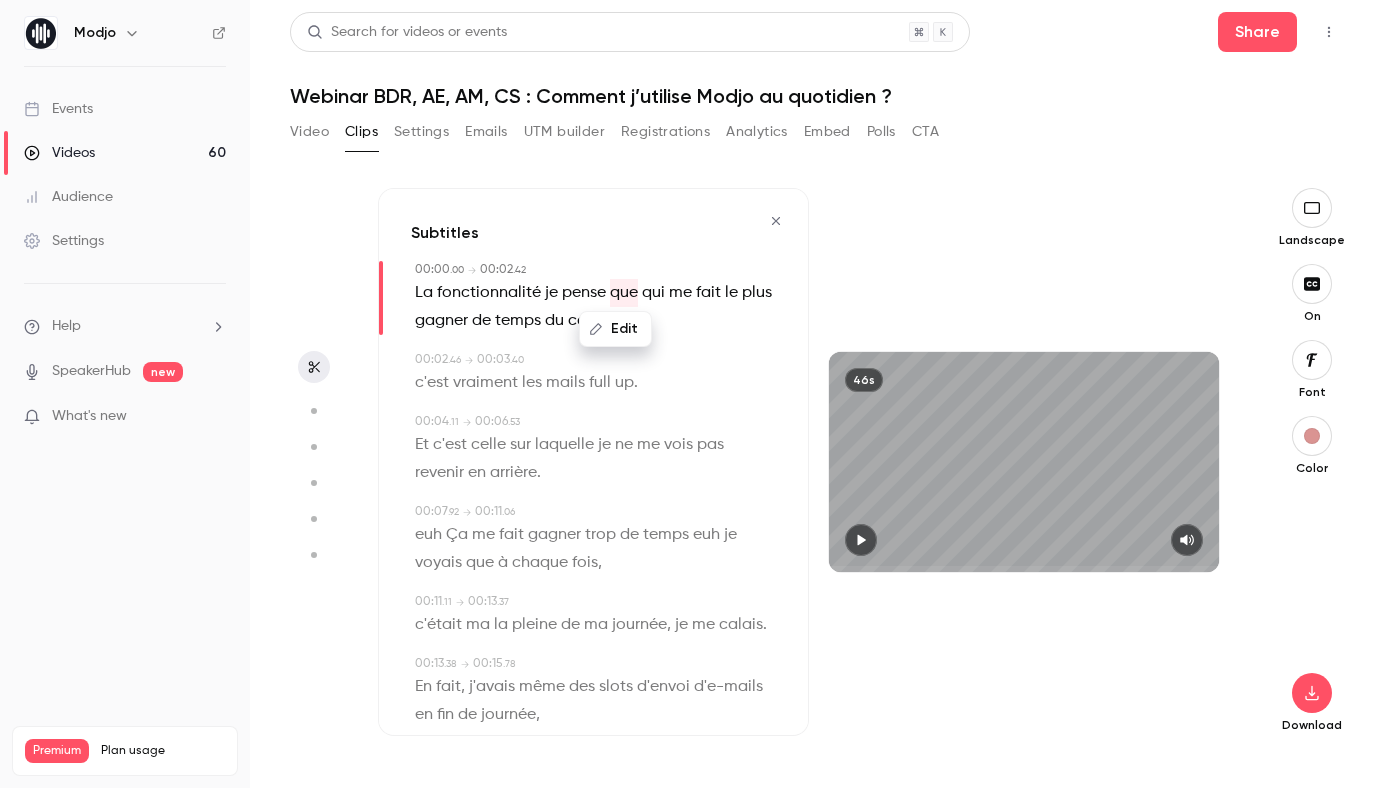 click on "Edit" at bounding box center [615, 329] 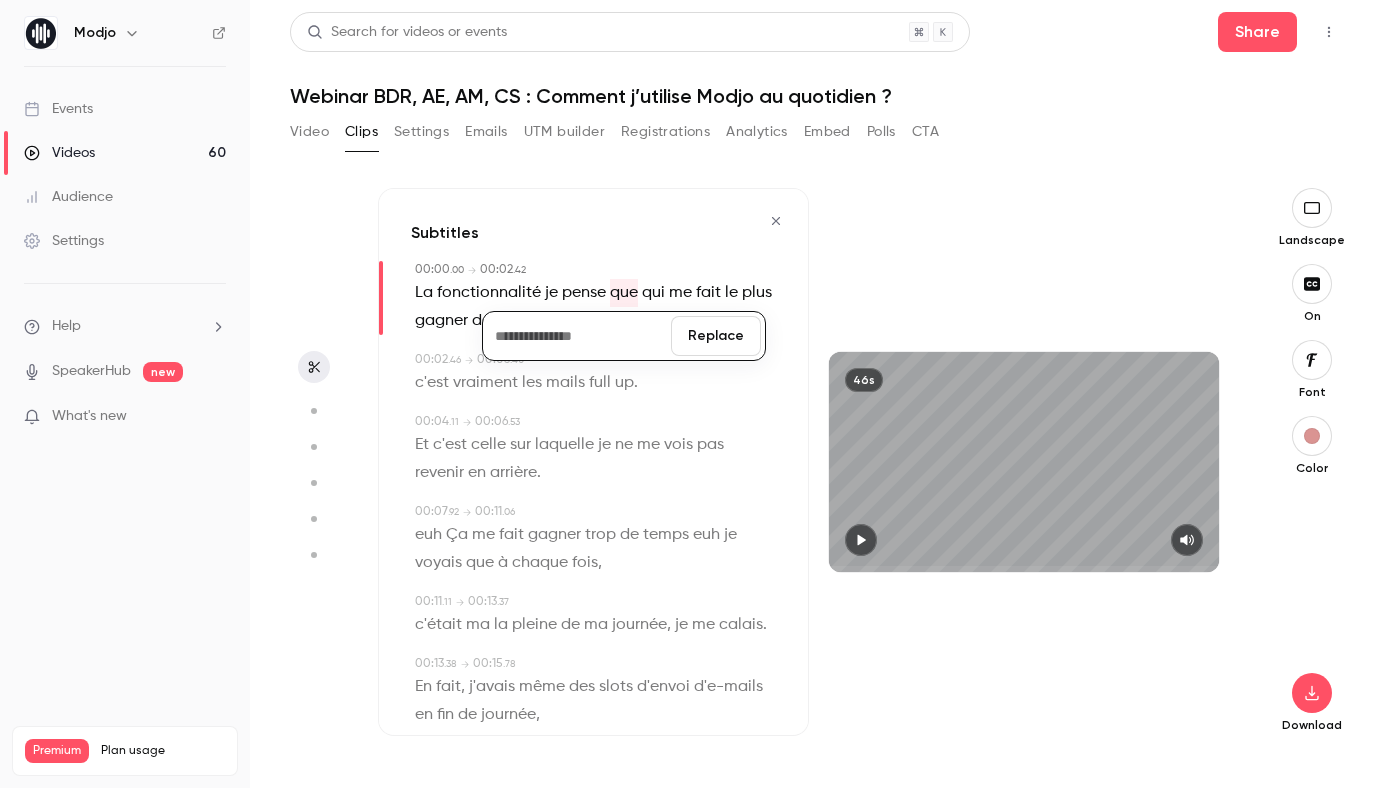 click on "Replace" at bounding box center (716, 336) 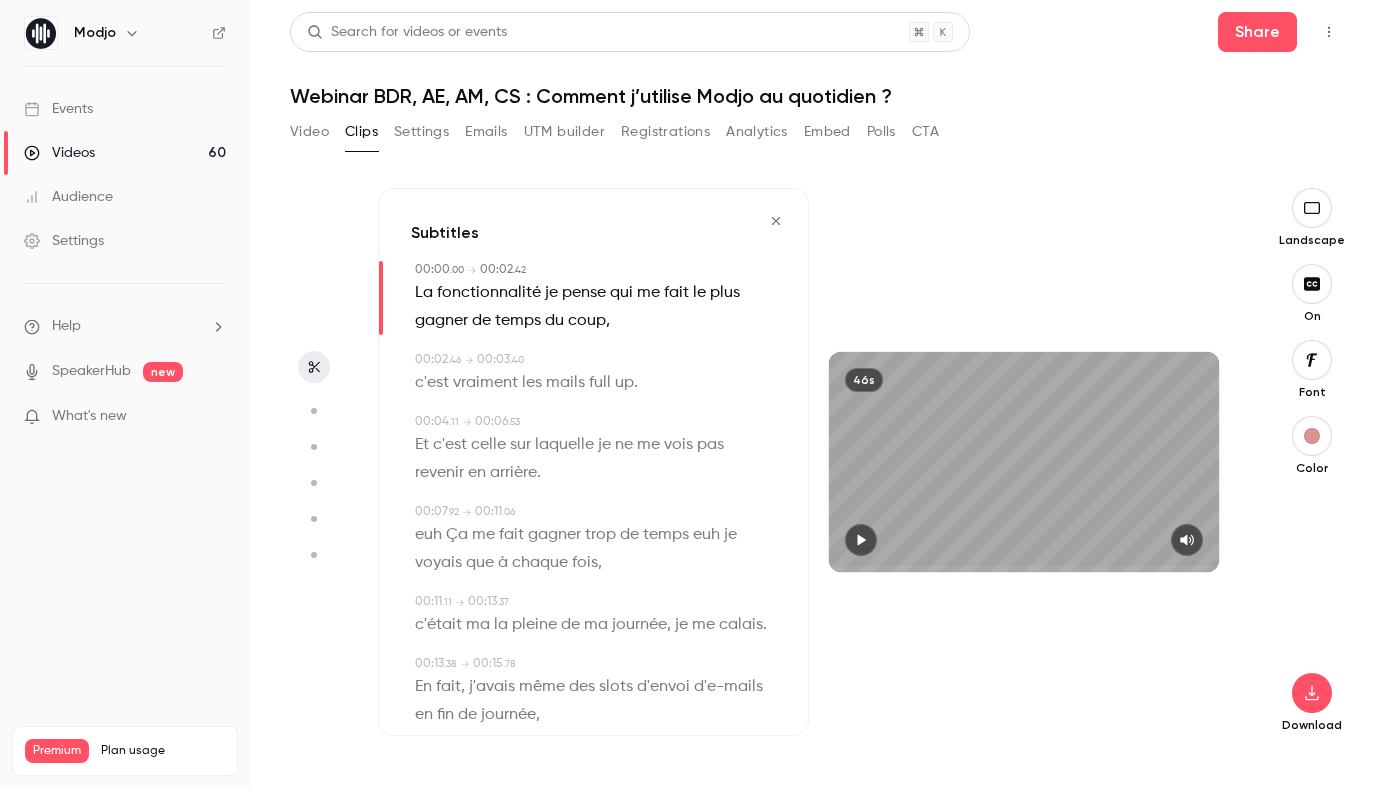 click on "mails" at bounding box center (565, 383) 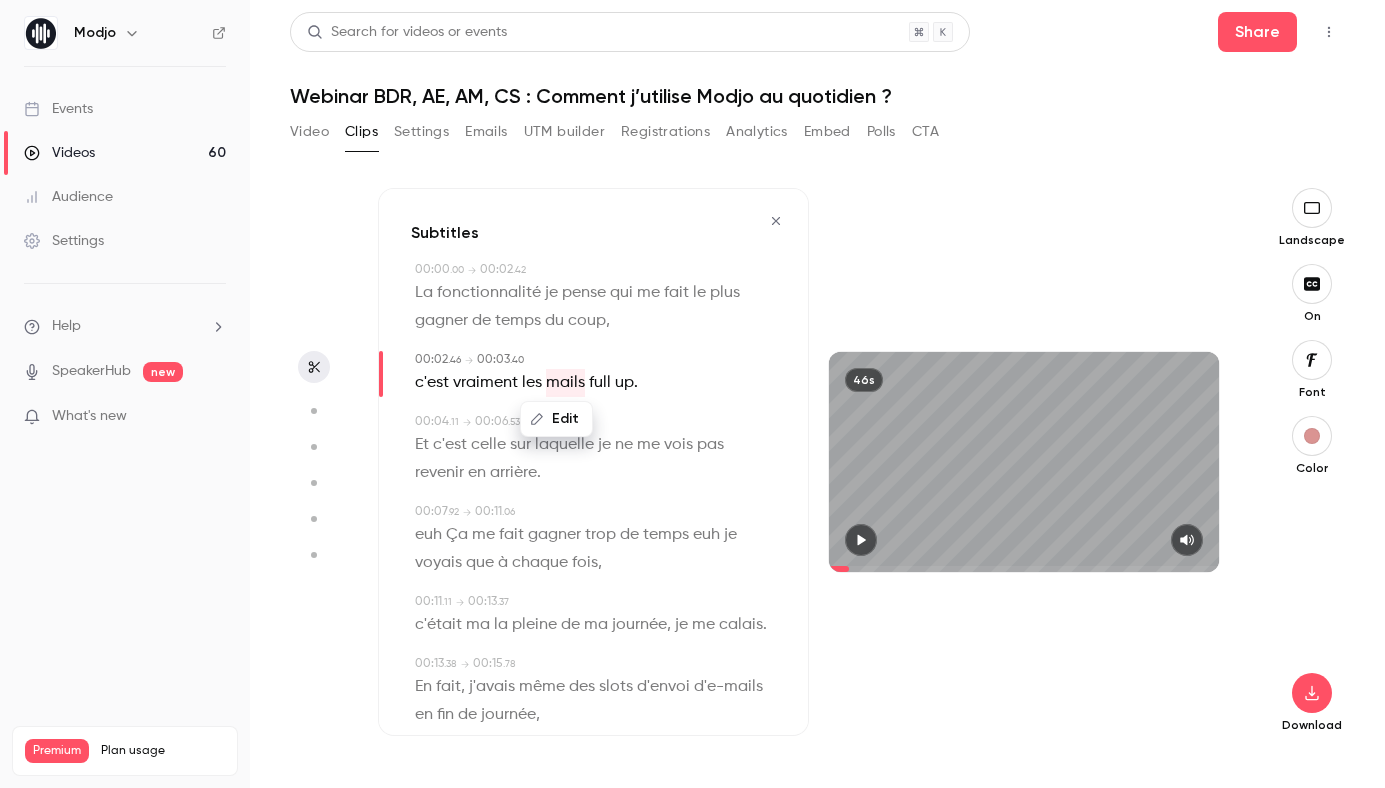 click on "Edit" at bounding box center [556, 419] 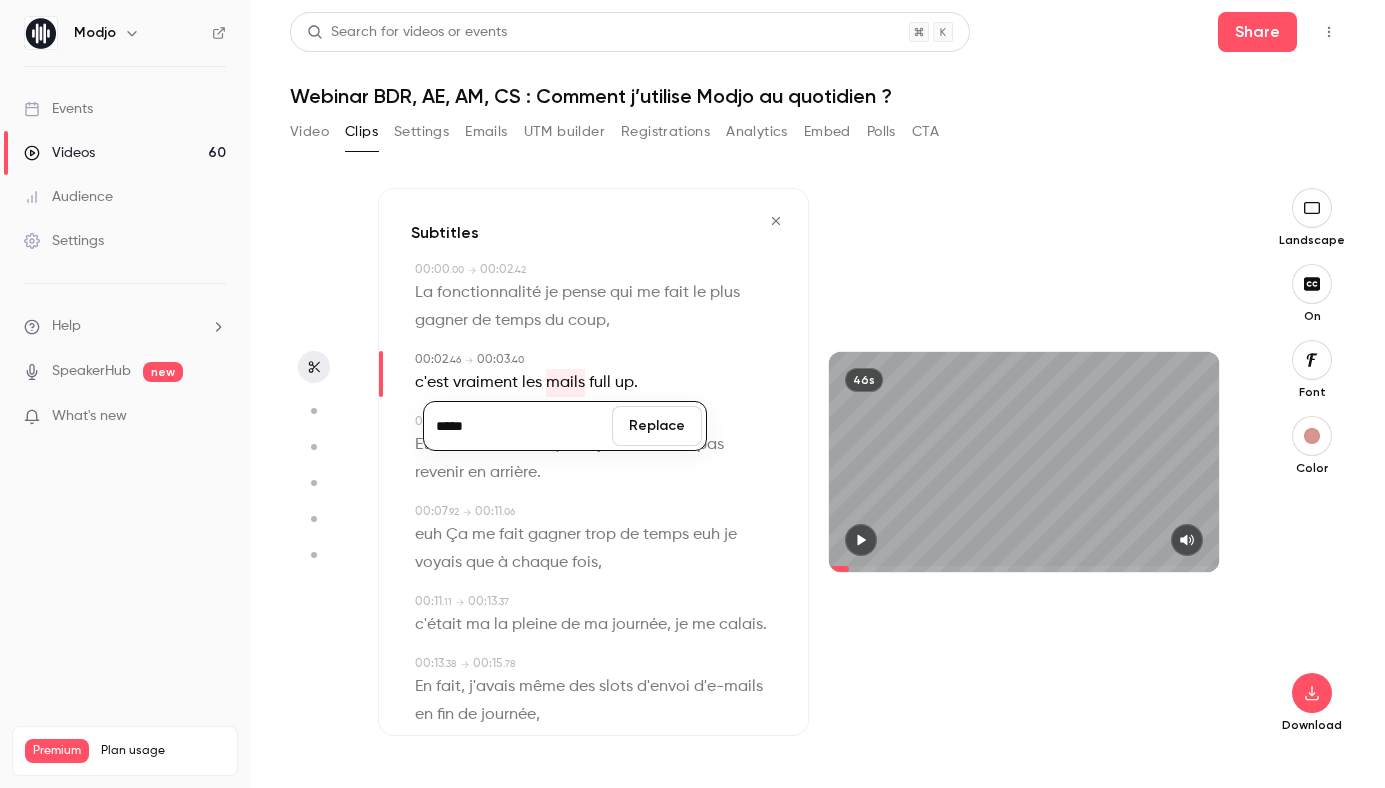 click on "Replace" at bounding box center (657, 426) 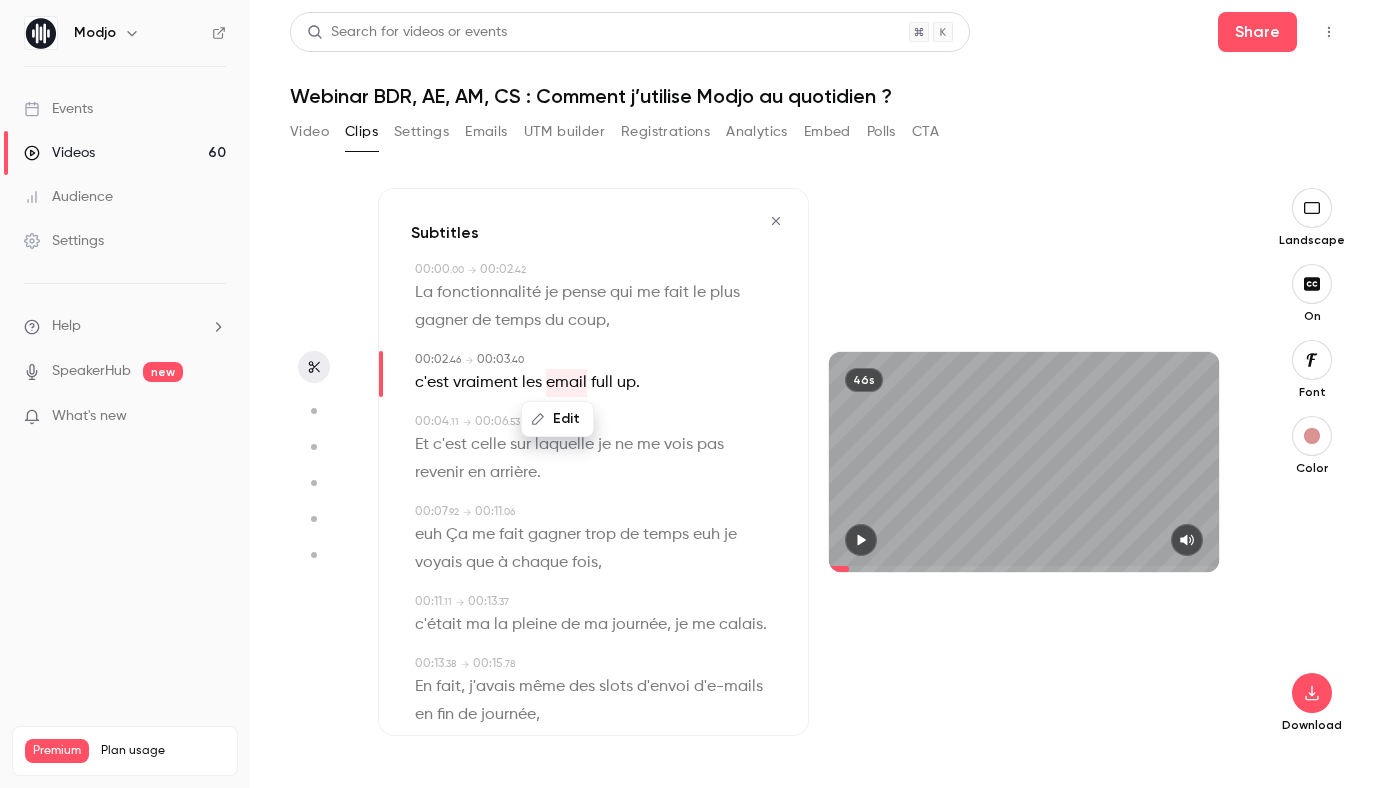 click on "les" at bounding box center (532, 383) 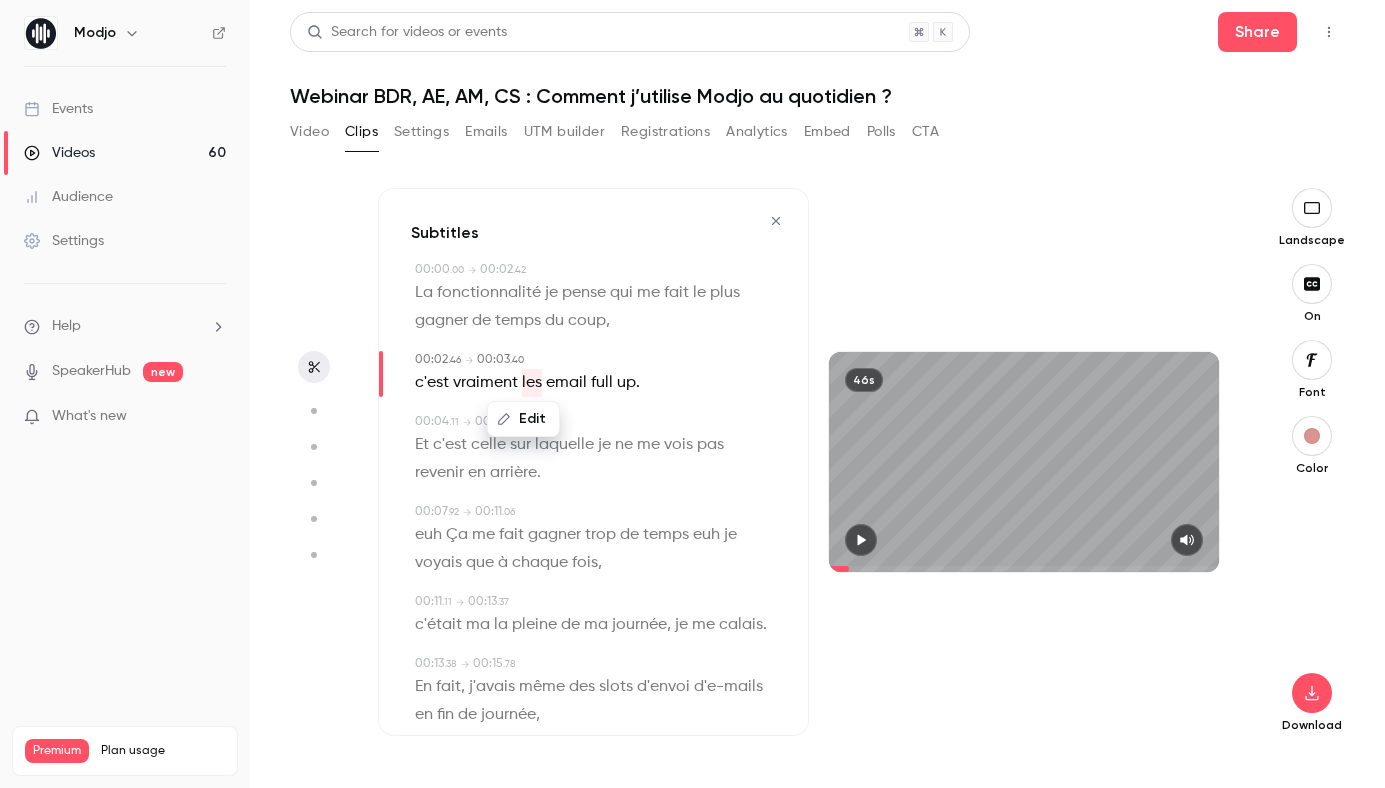 click on "Edit" at bounding box center (523, 419) 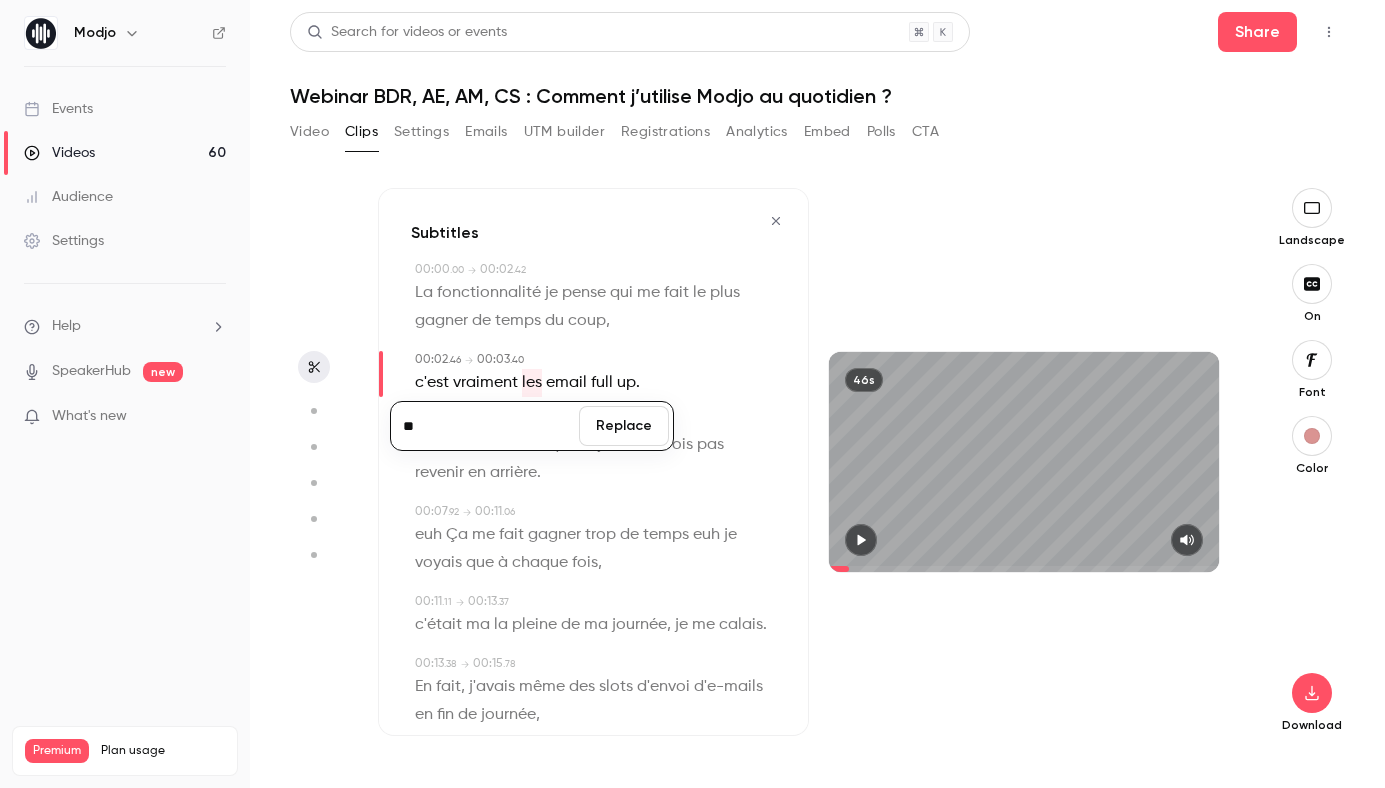 click on "** Replace" at bounding box center (532, 426) 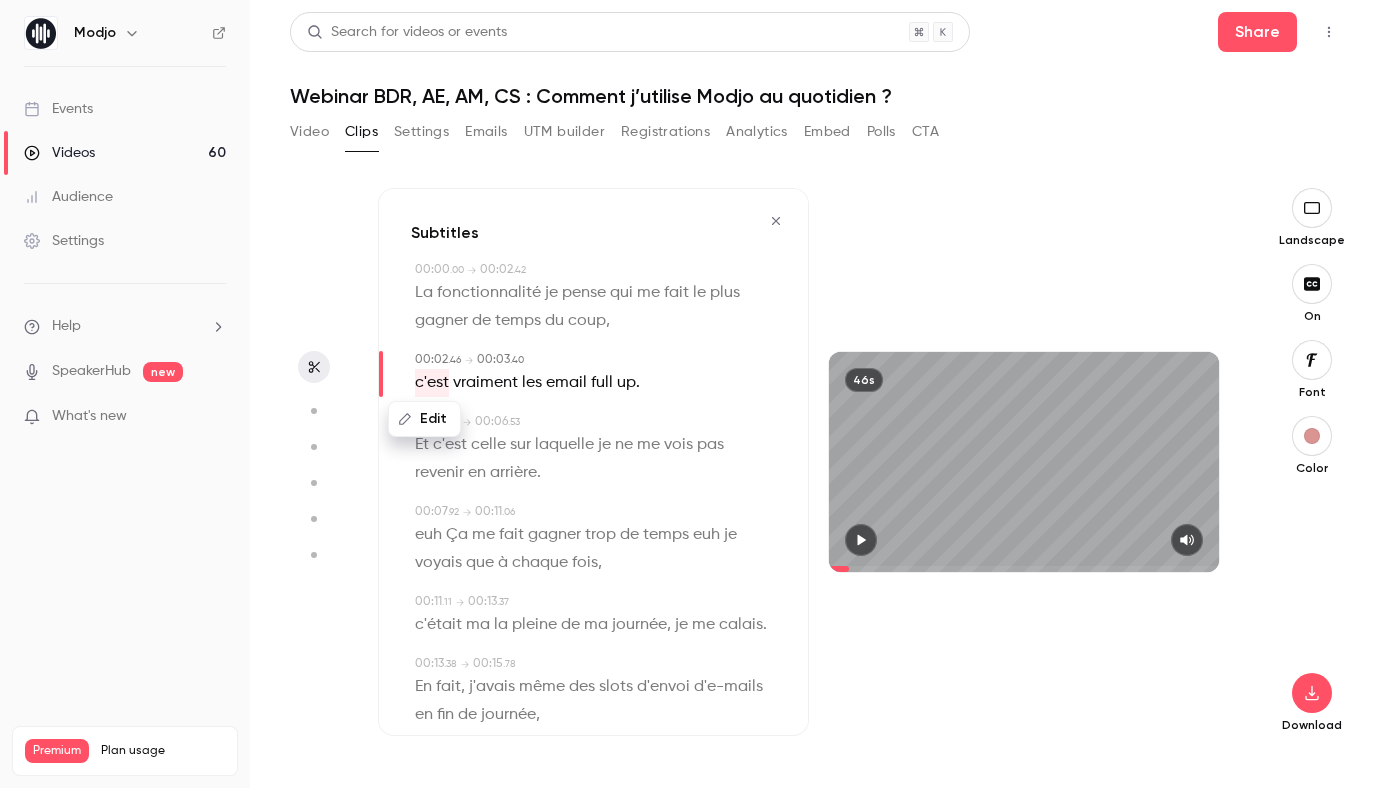 drag, startPoint x: 533, startPoint y: 389, endPoint x: 532, endPoint y: 420, distance: 31.016125 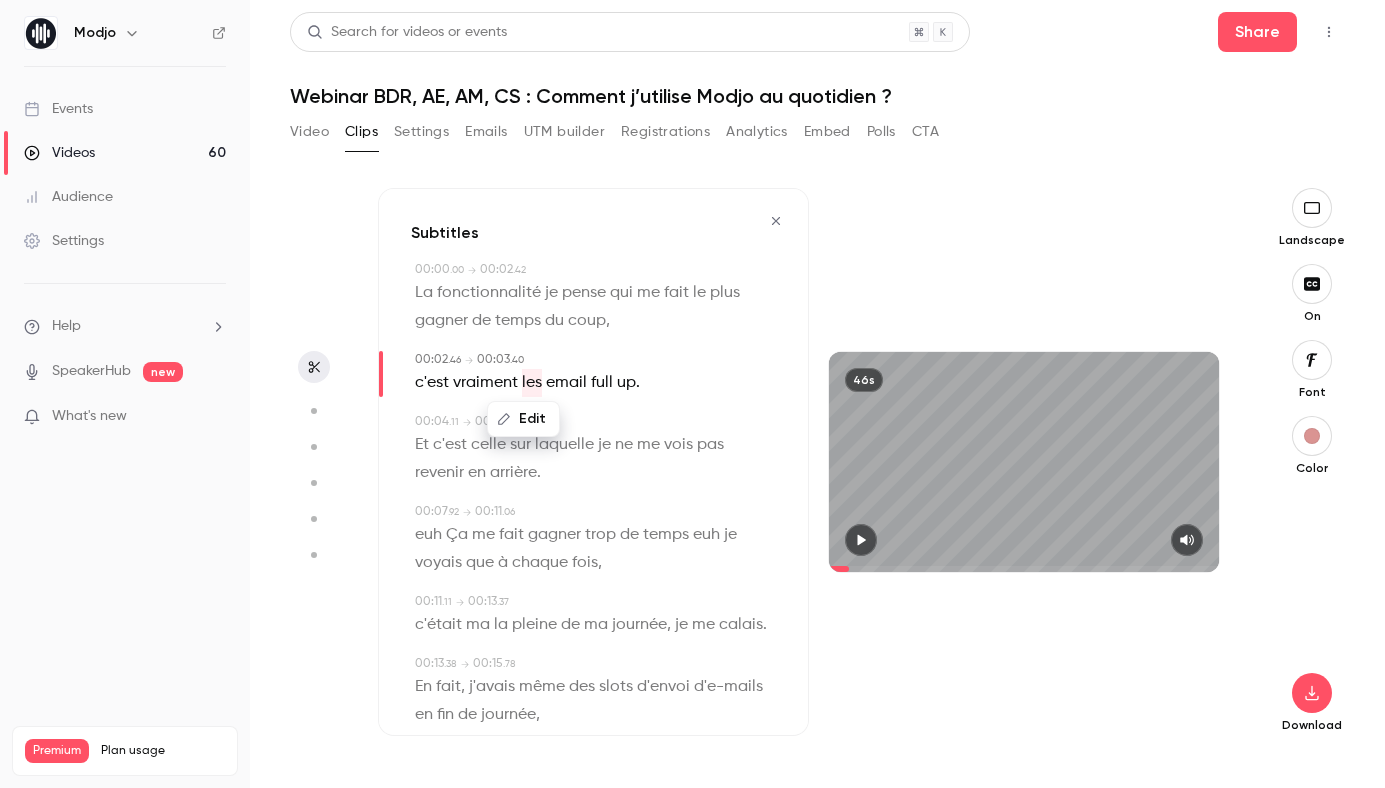 click on "Edit" at bounding box center (523, 419) 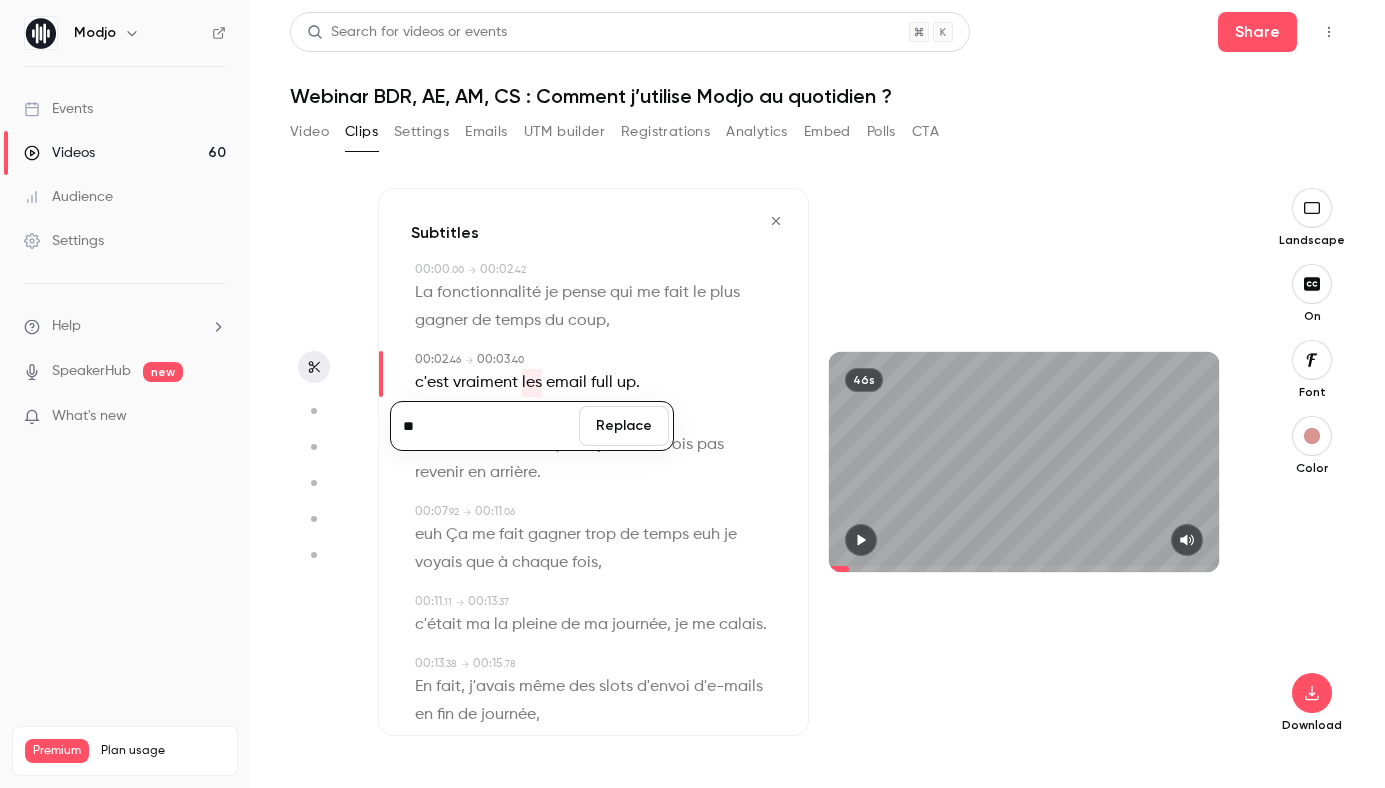 click on "Replace" at bounding box center [624, 426] 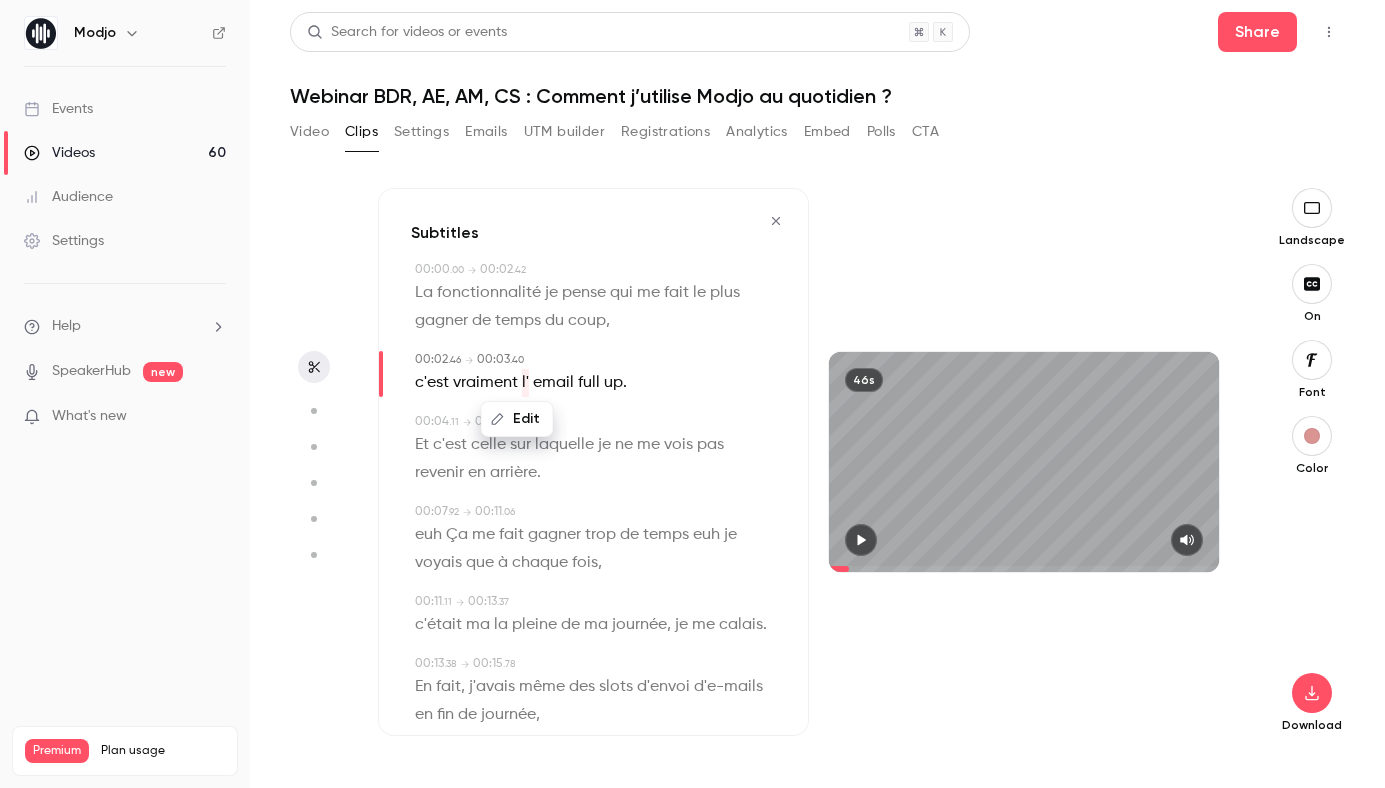 click on "full" at bounding box center [589, 383] 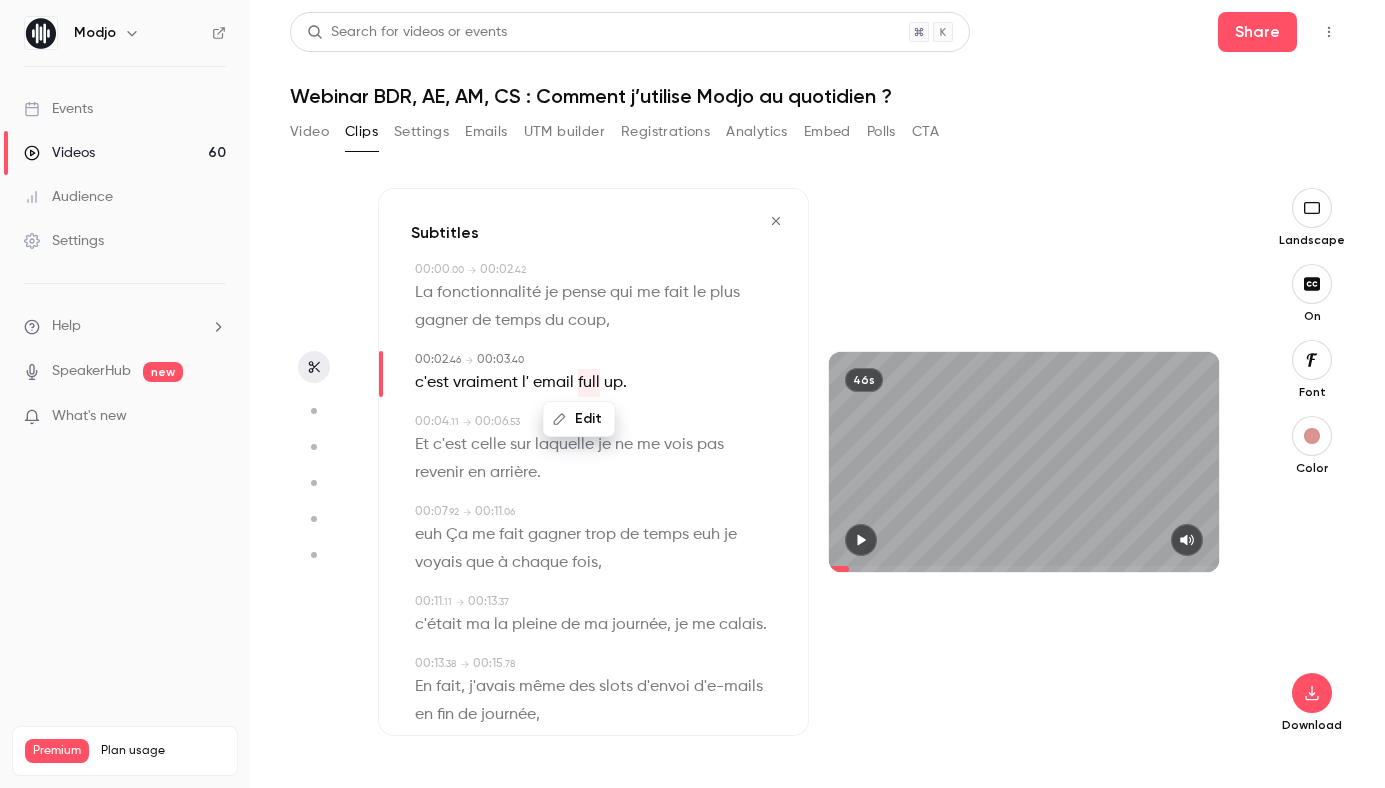 click on "Edit" at bounding box center [579, 419] 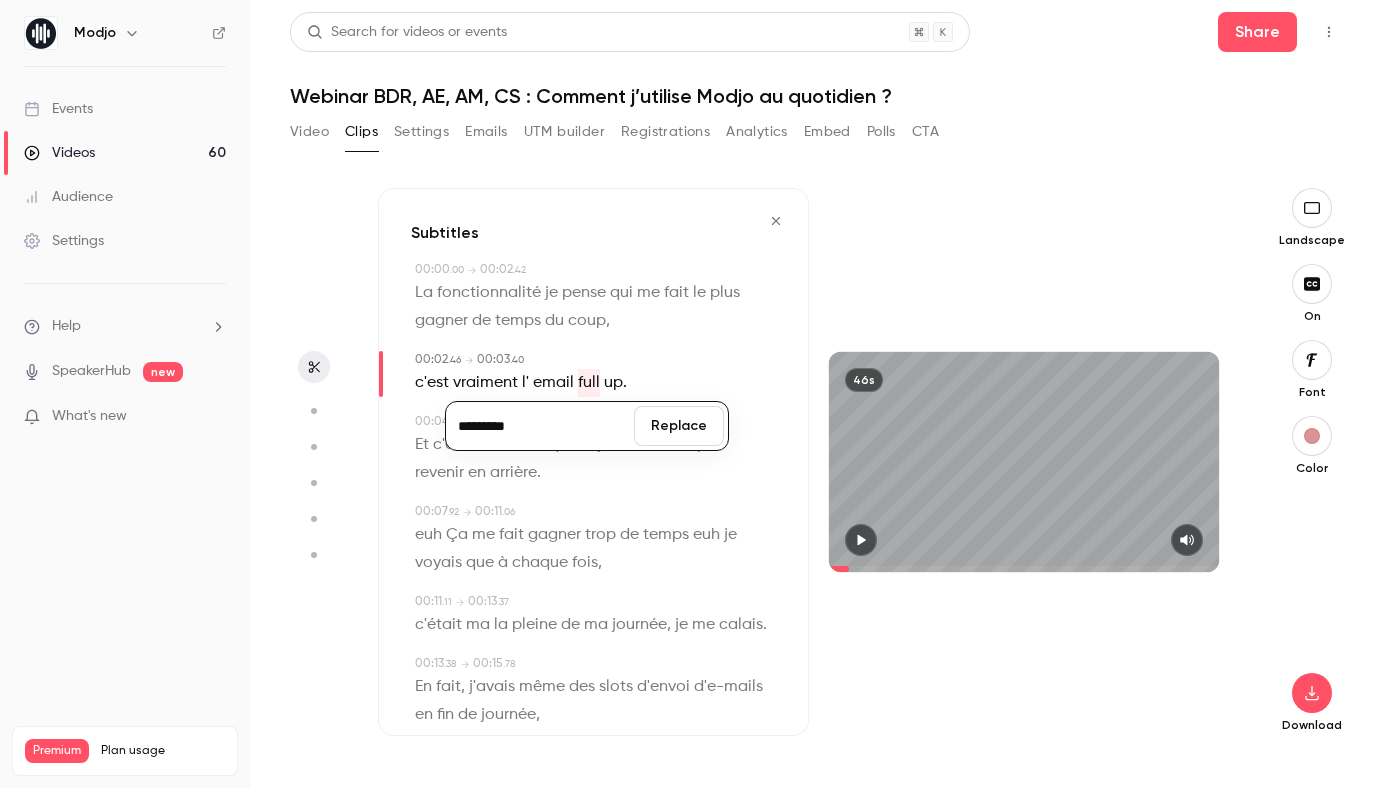 click on "Replace" at bounding box center [679, 426] 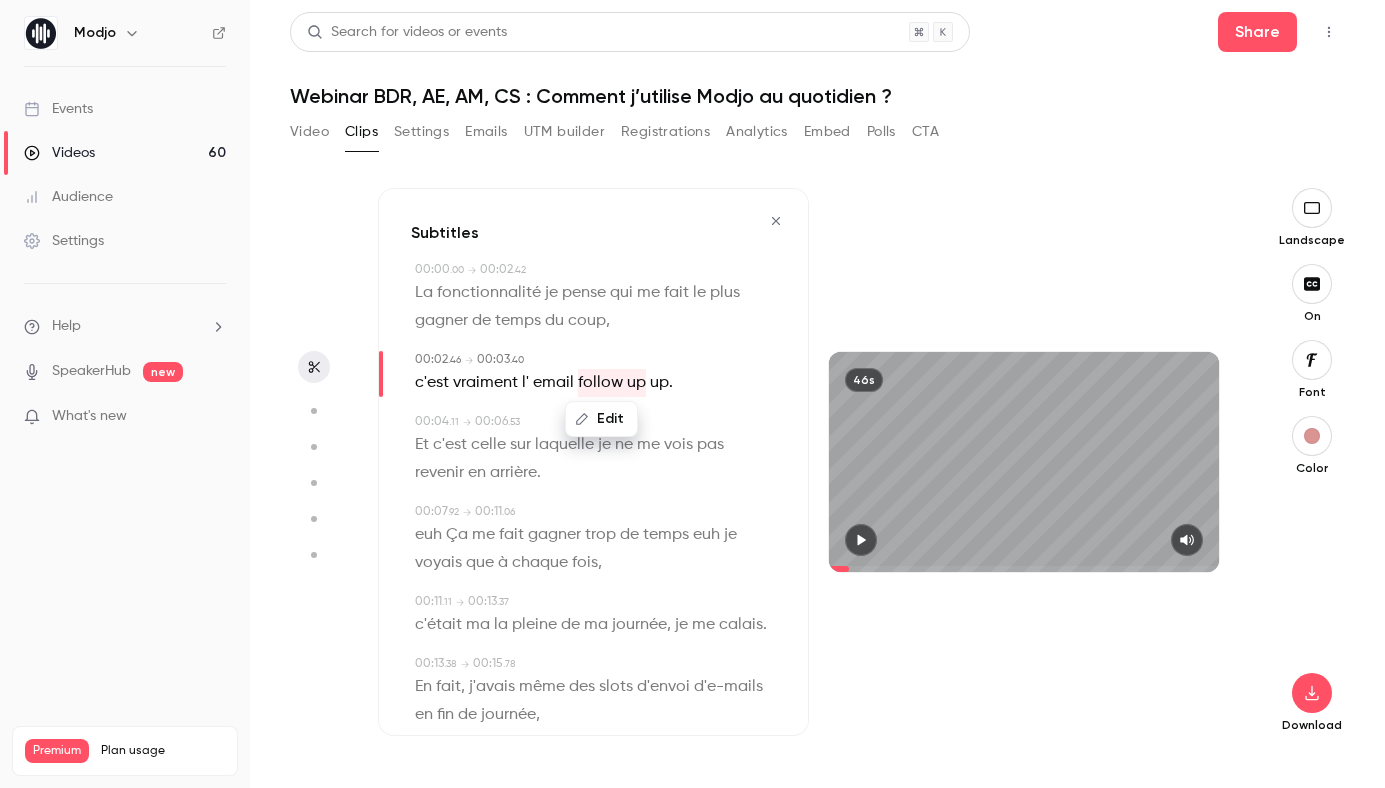 click on "up" at bounding box center [659, 383] 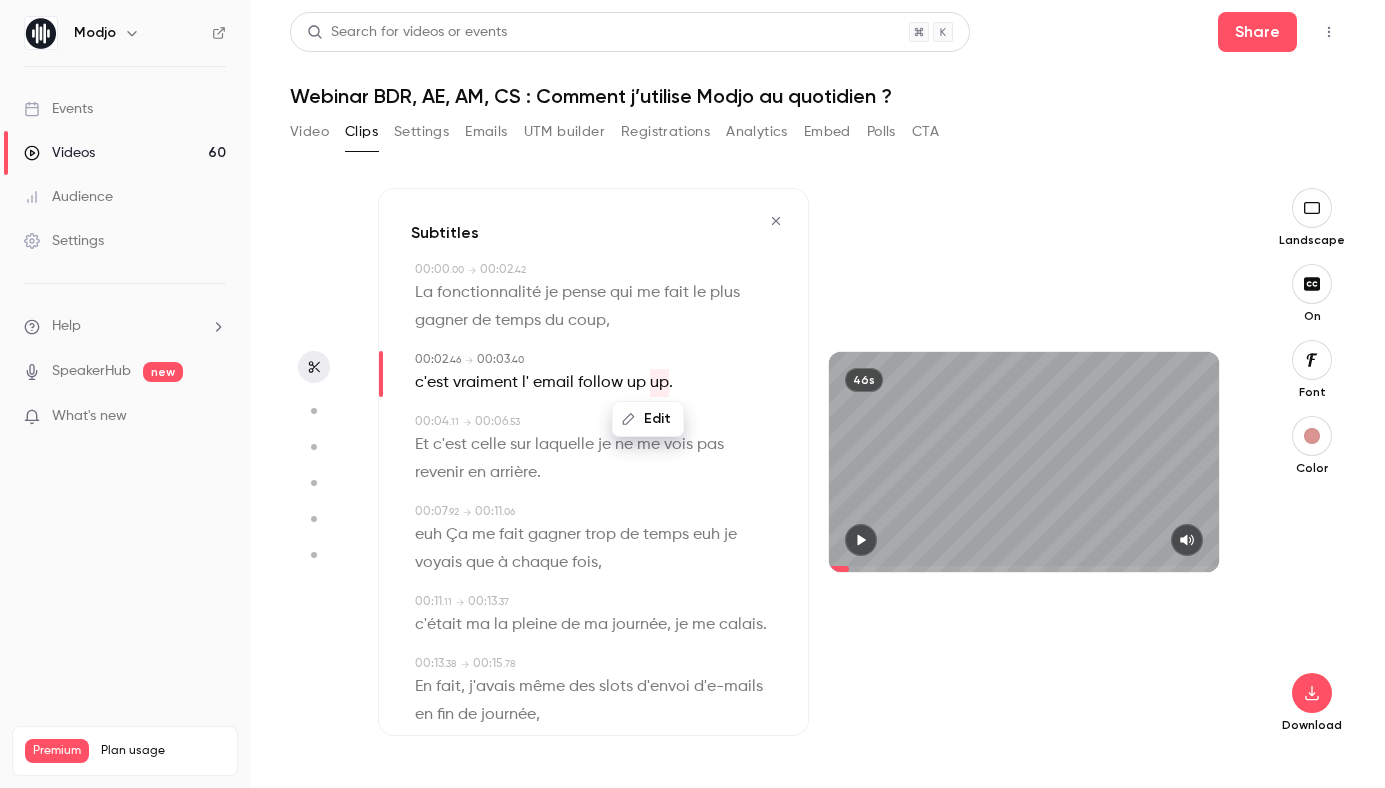 click on "Edit" at bounding box center (648, 419) 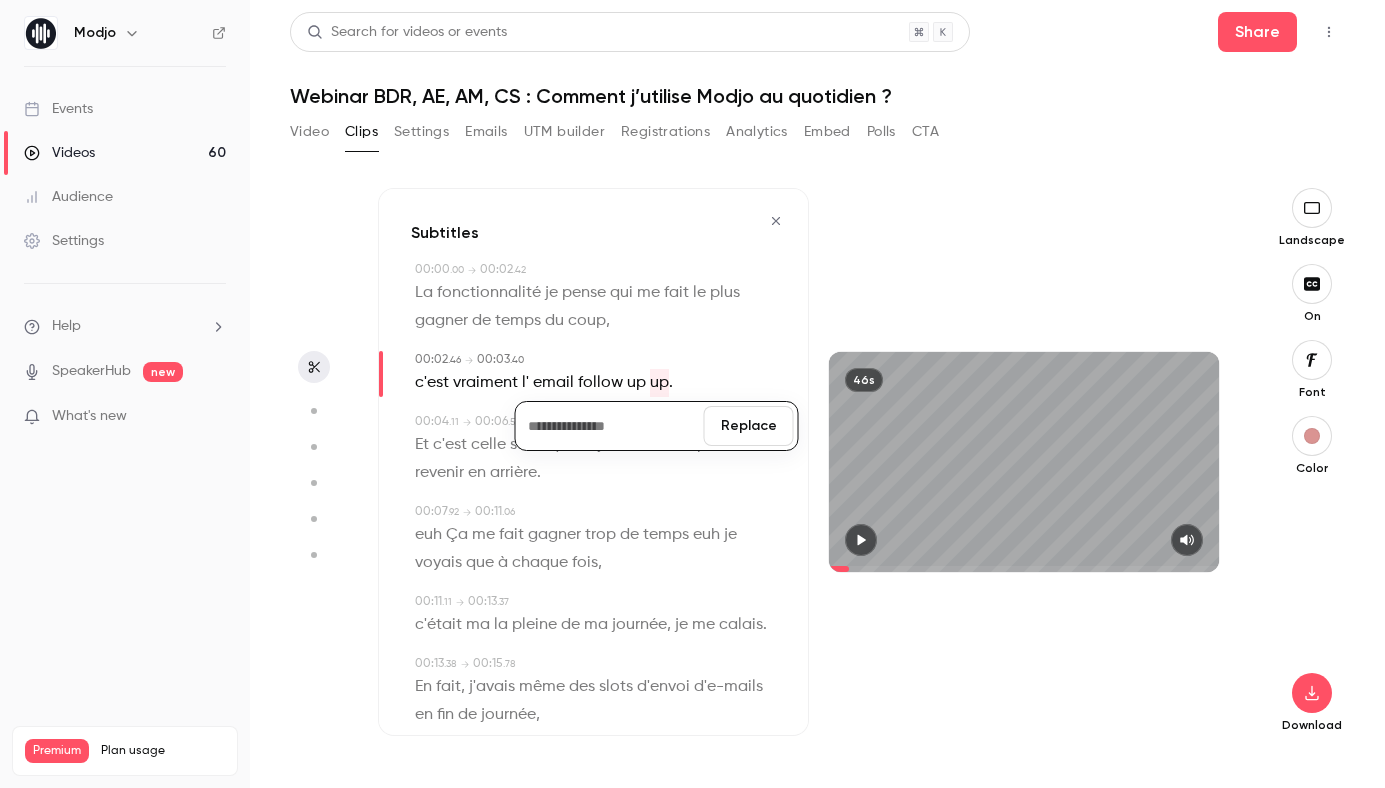 click on "Replace" at bounding box center (749, 426) 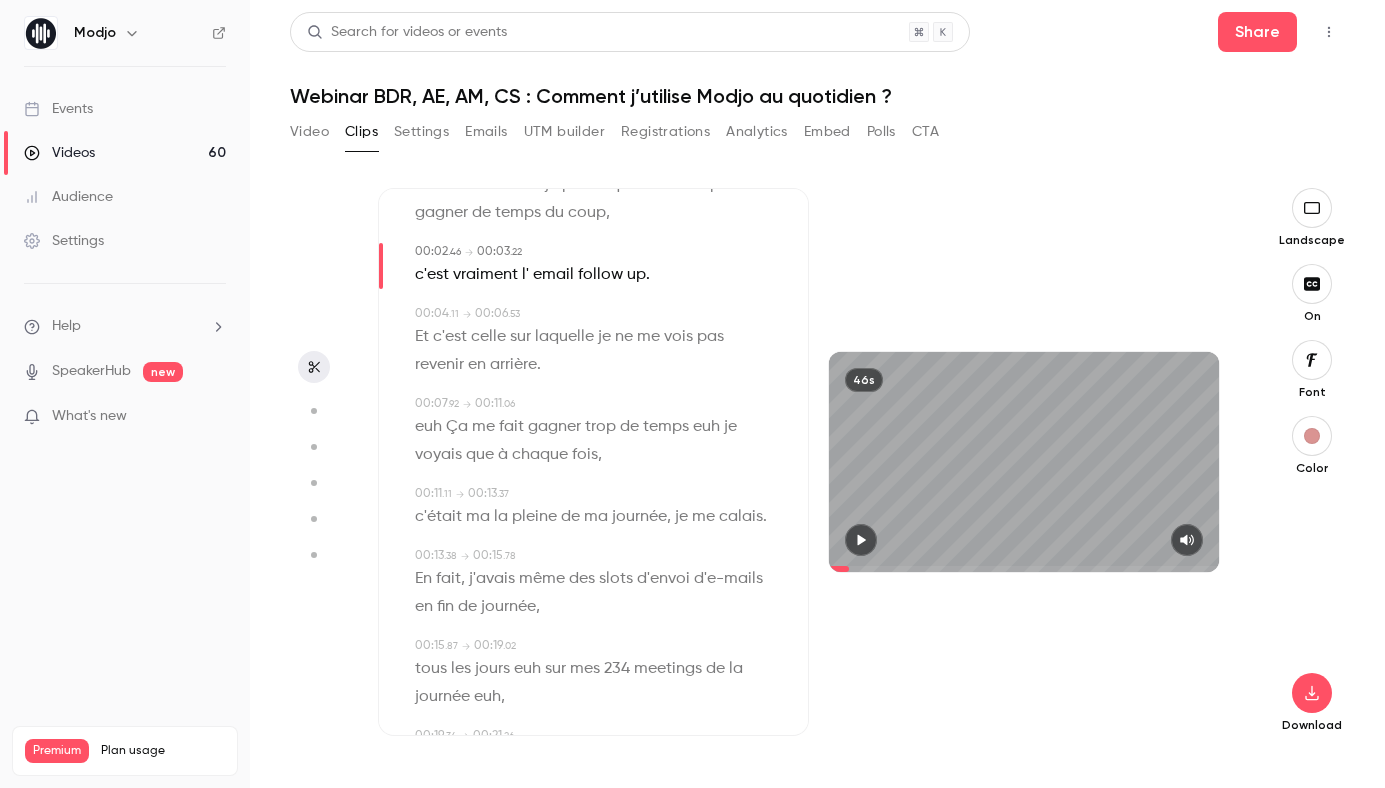 scroll, scrollTop: 130, scrollLeft: 0, axis: vertical 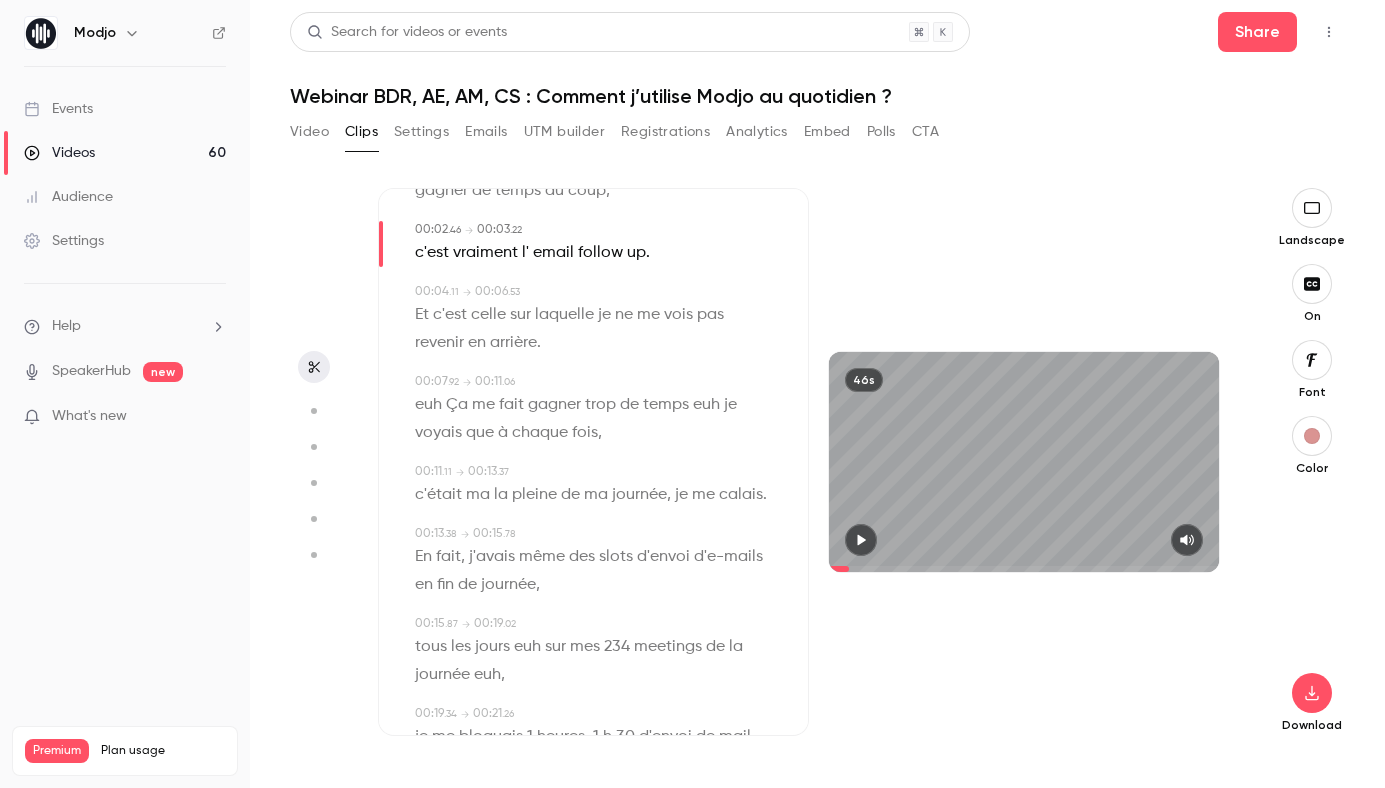 click on "euh" at bounding box center [428, 405] 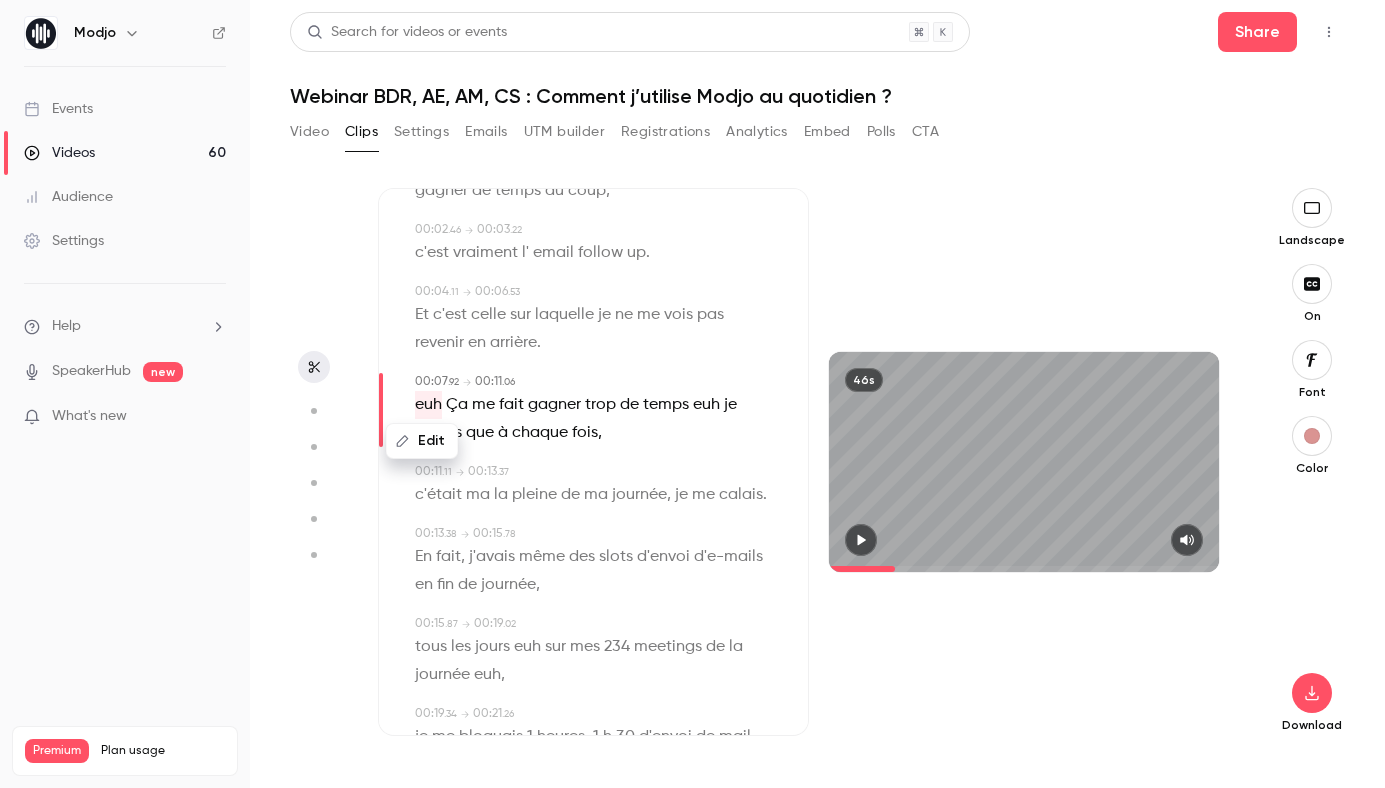 click on "Edit" at bounding box center [422, 441] 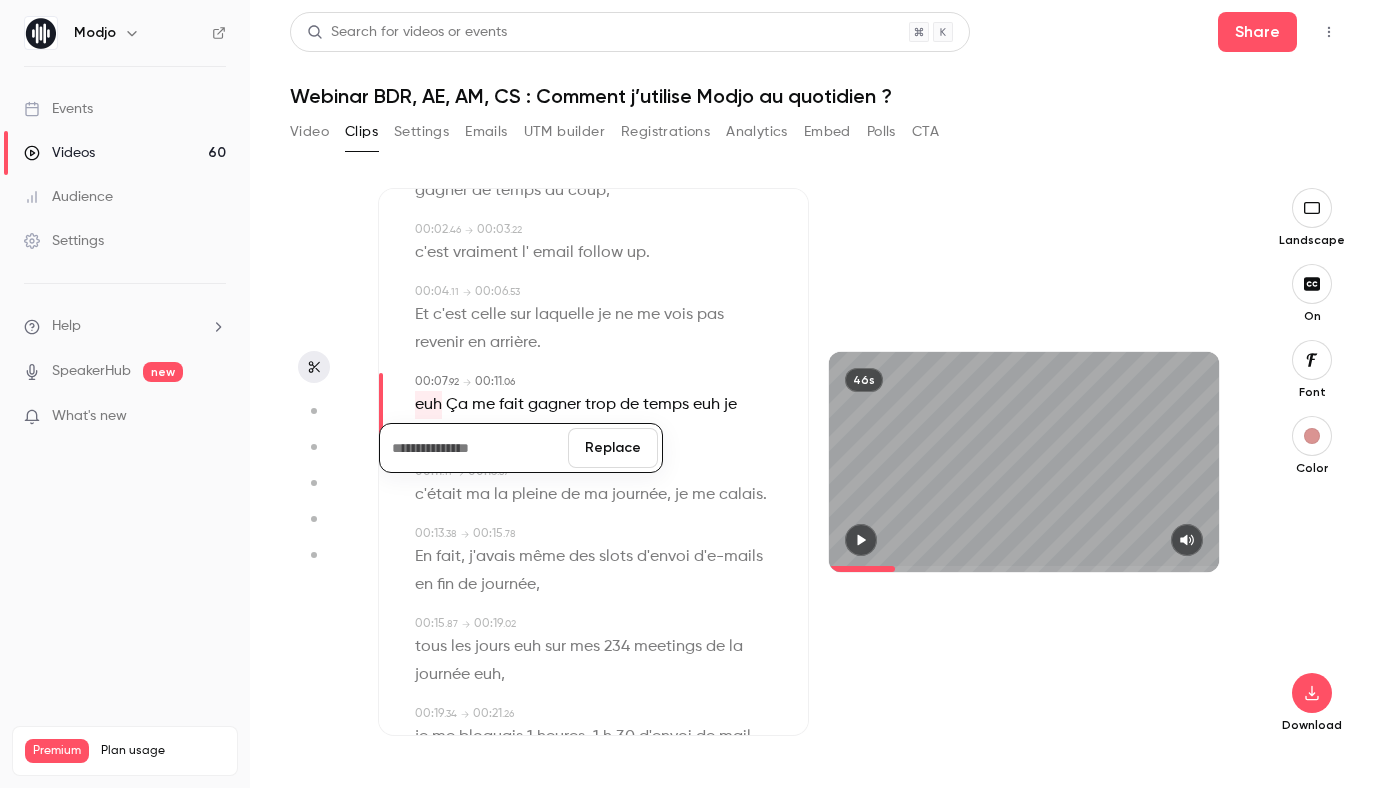 click on "Replace" at bounding box center [613, 448] 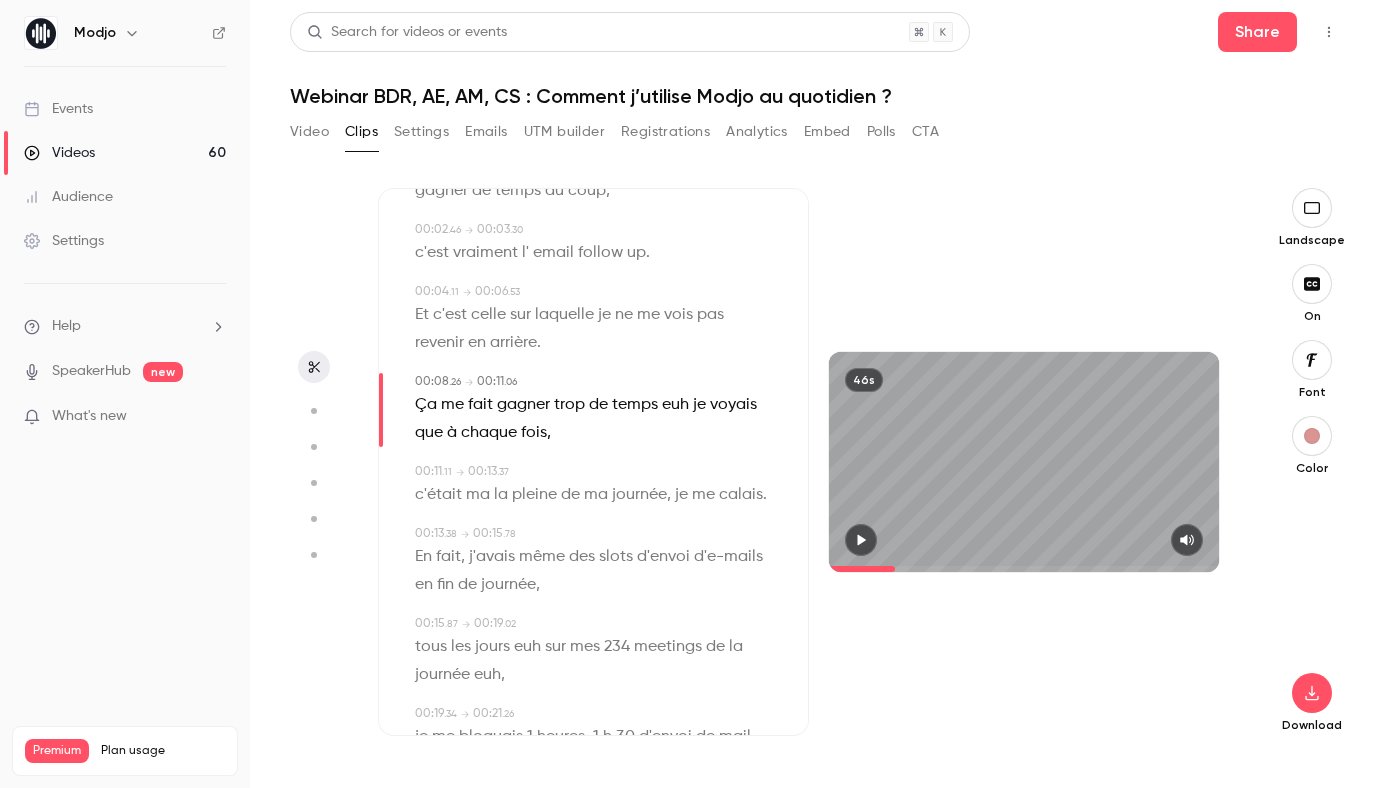 click on "euh" at bounding box center [675, 405] 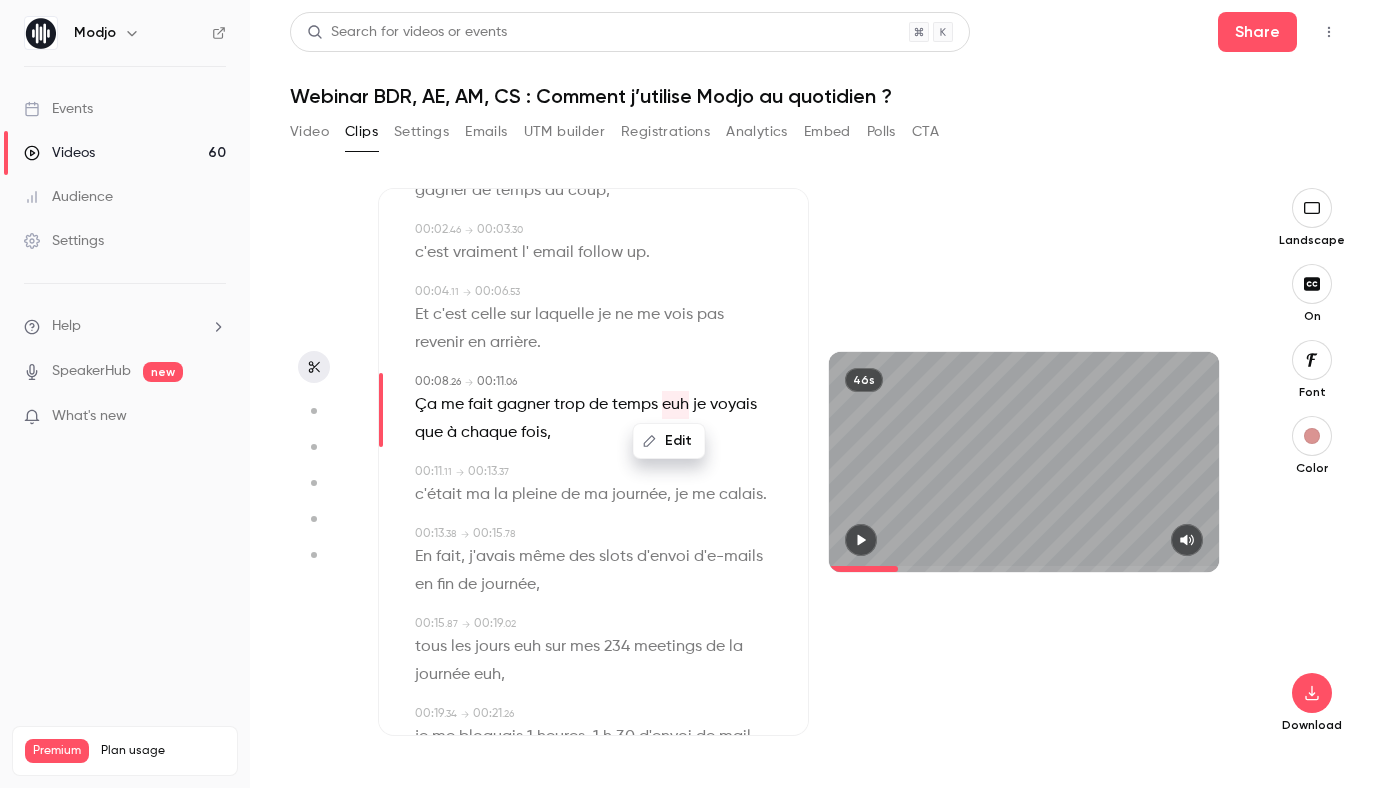 click on "Edit" at bounding box center (669, 441) 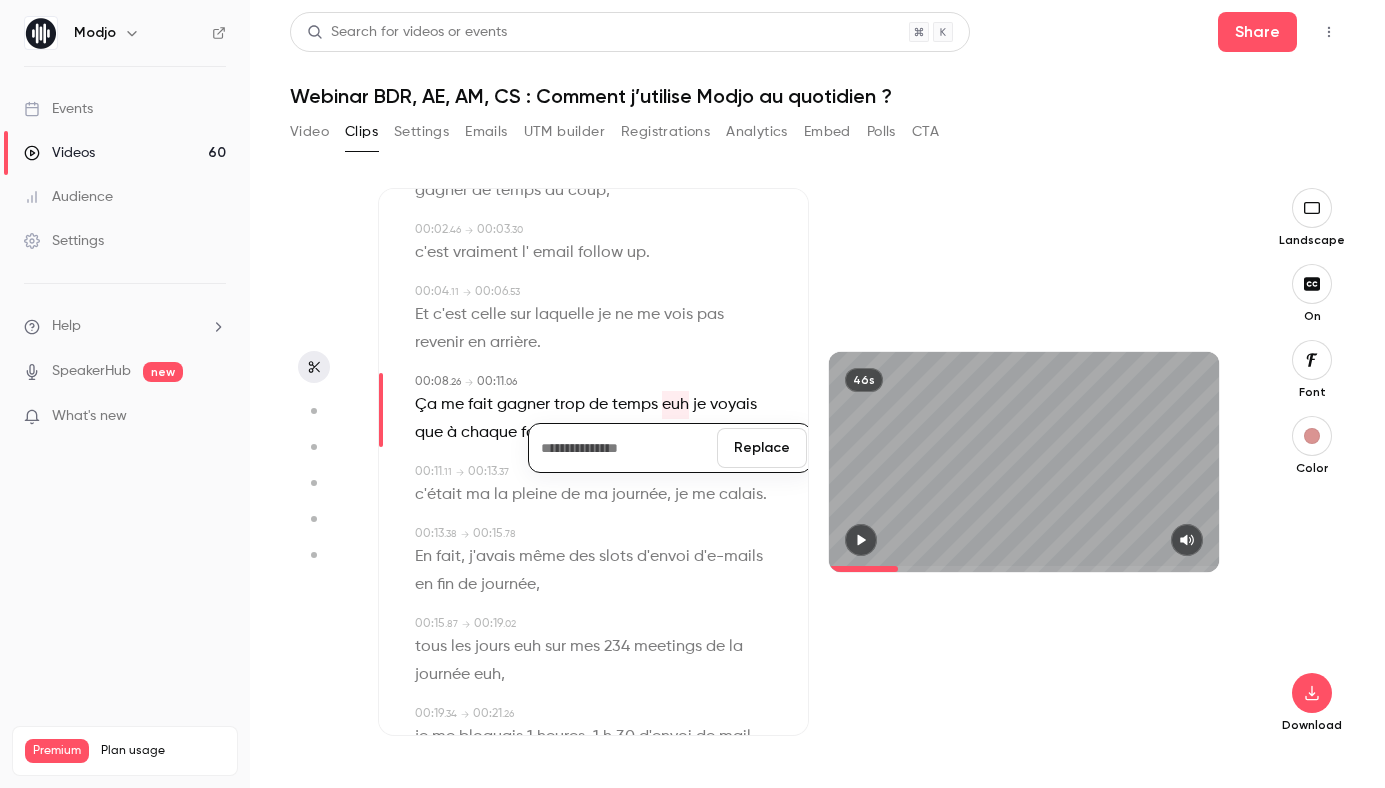 click on "Replace" at bounding box center [762, 448] 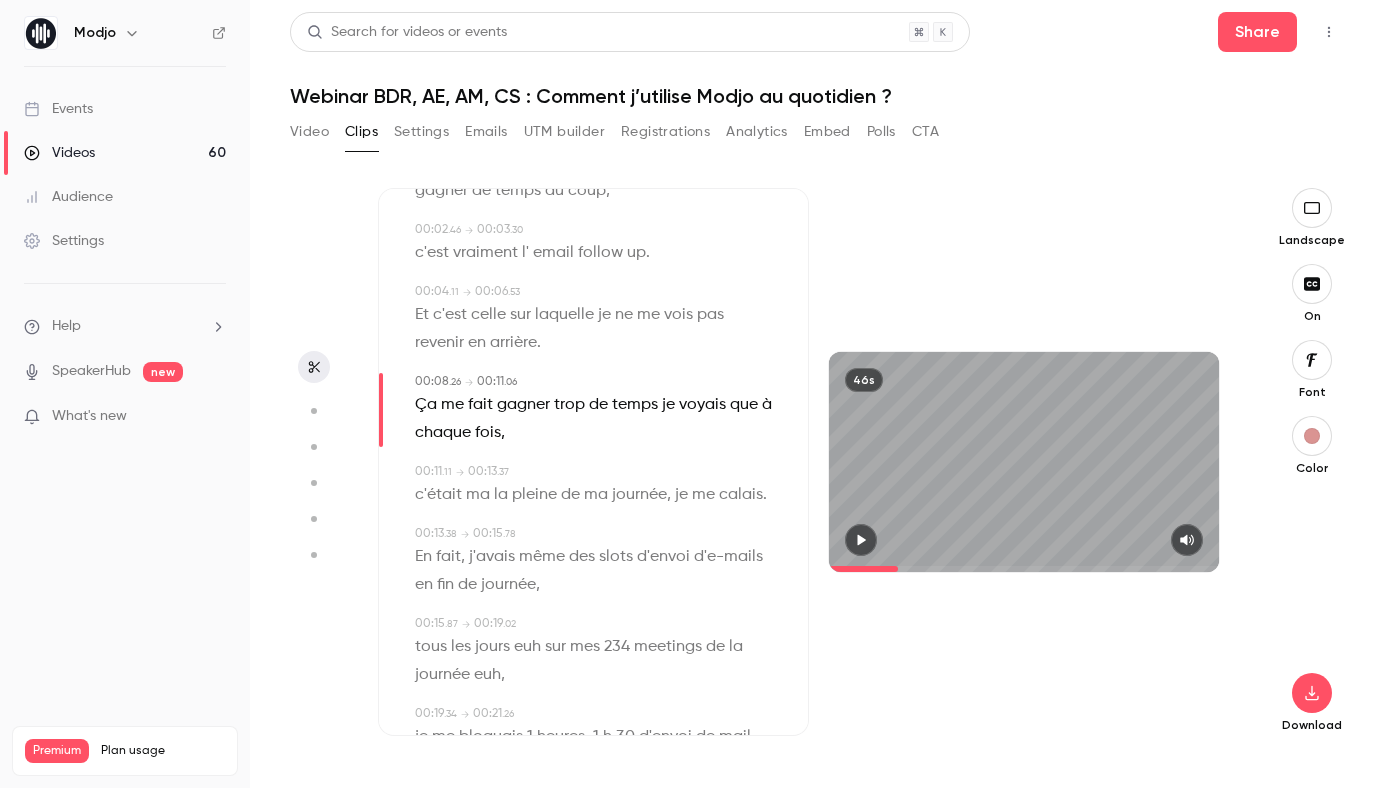 click on "temps" at bounding box center (635, 405) 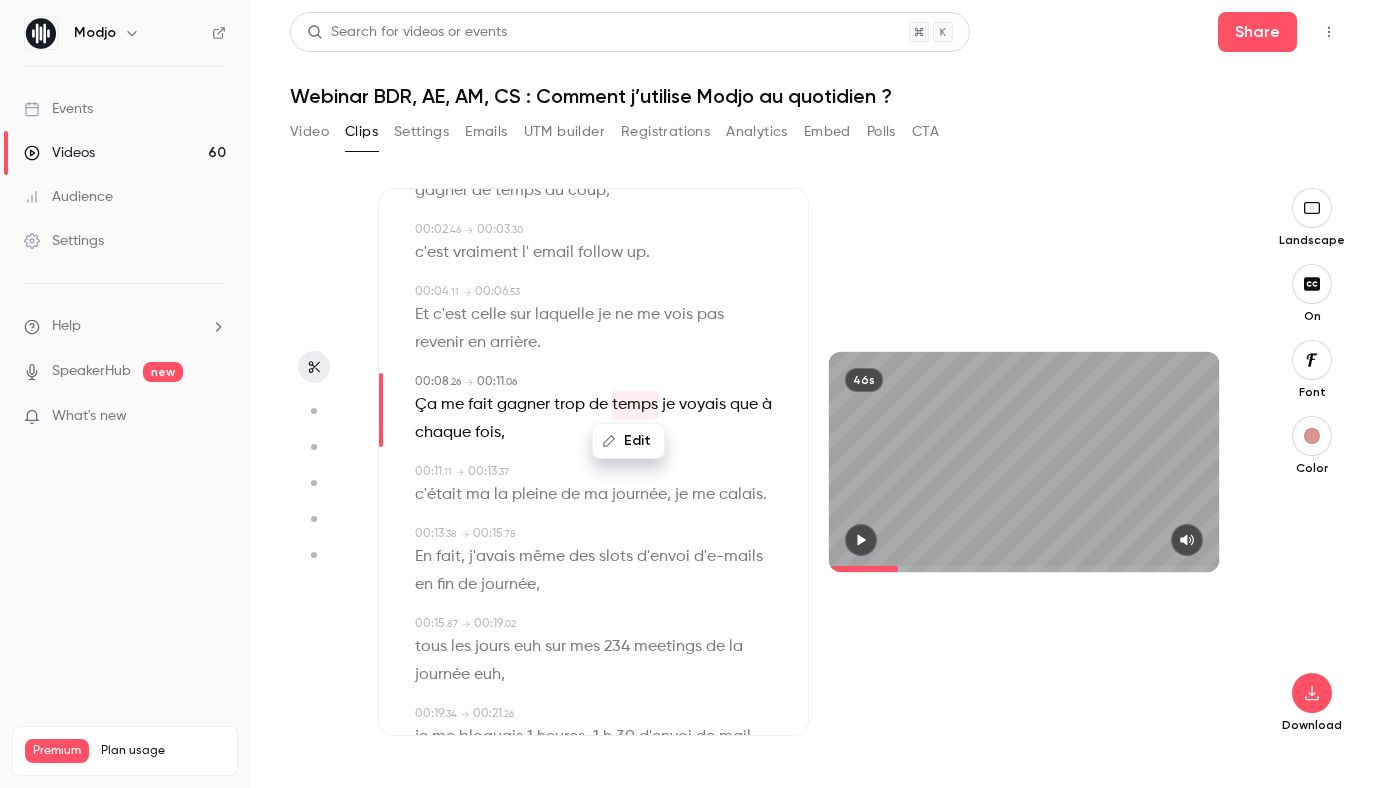click on "Edit" at bounding box center [628, 441] 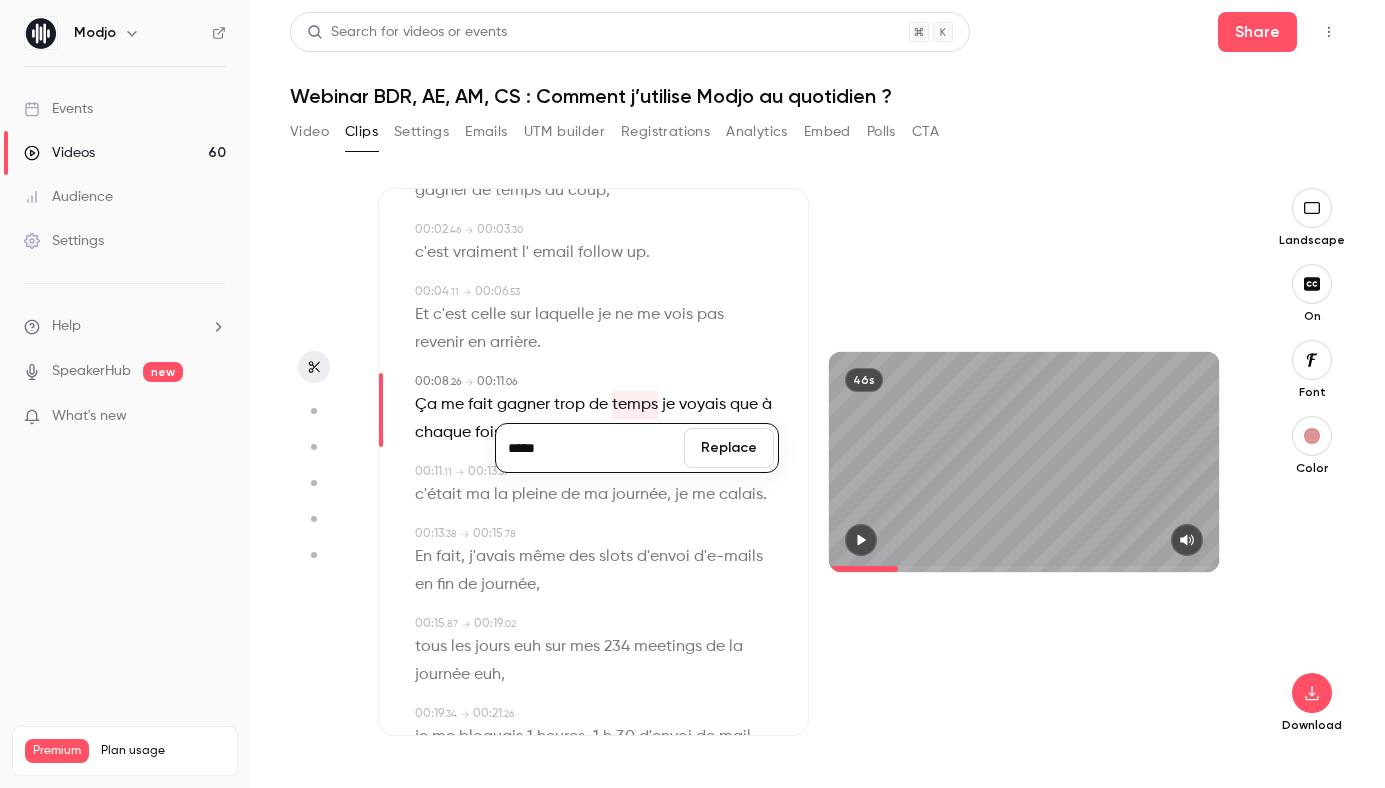 click on "*****" at bounding box center (590, 448) 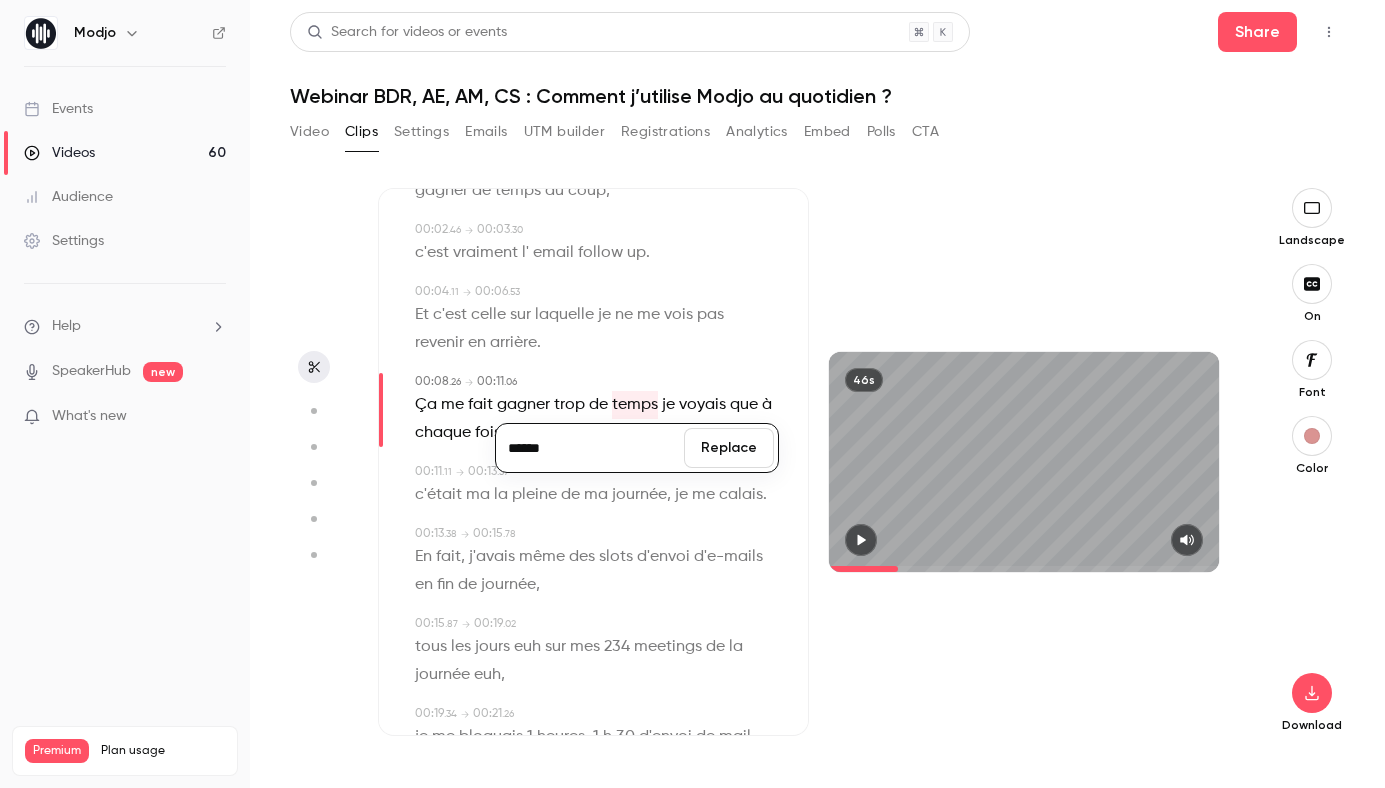 click on "Replace" at bounding box center [729, 448] 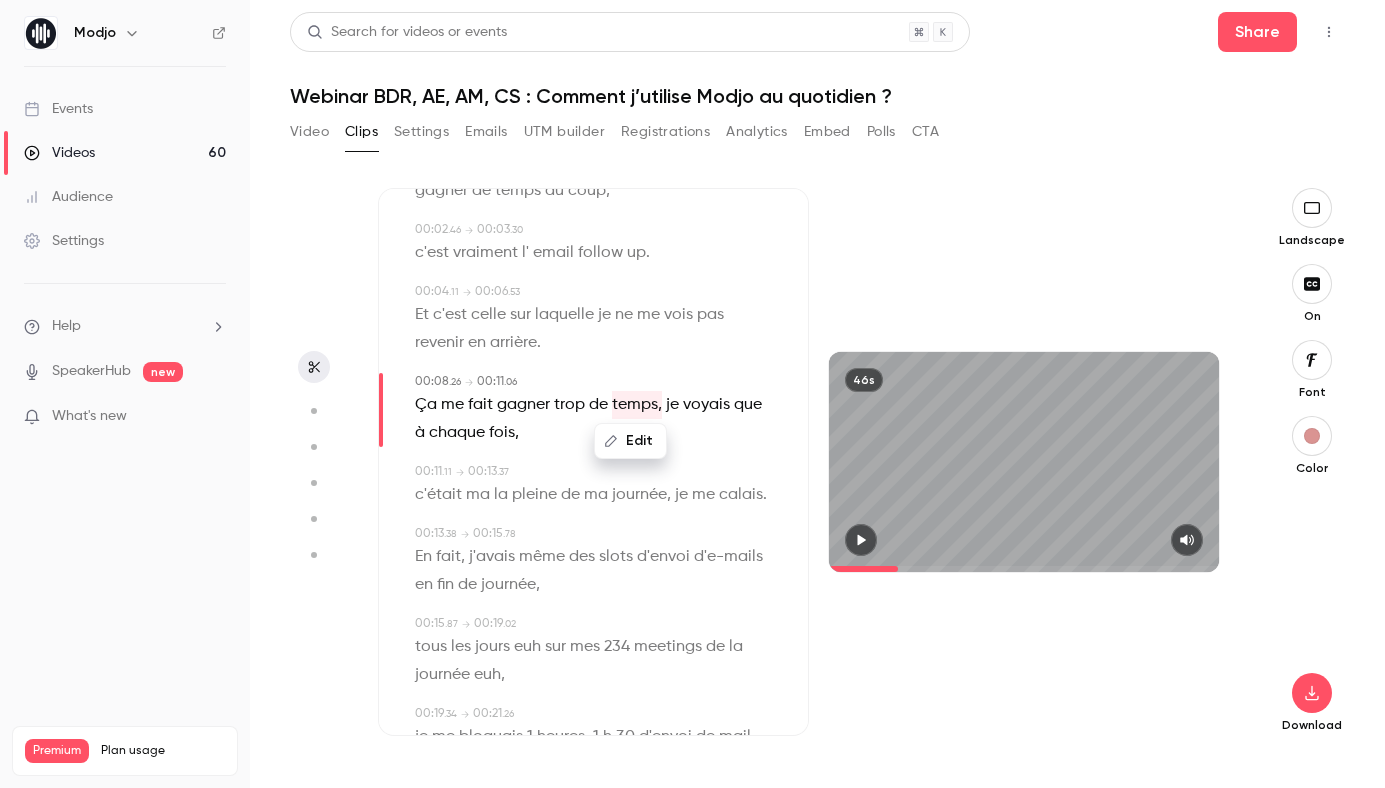 click on "la" at bounding box center (501, 495) 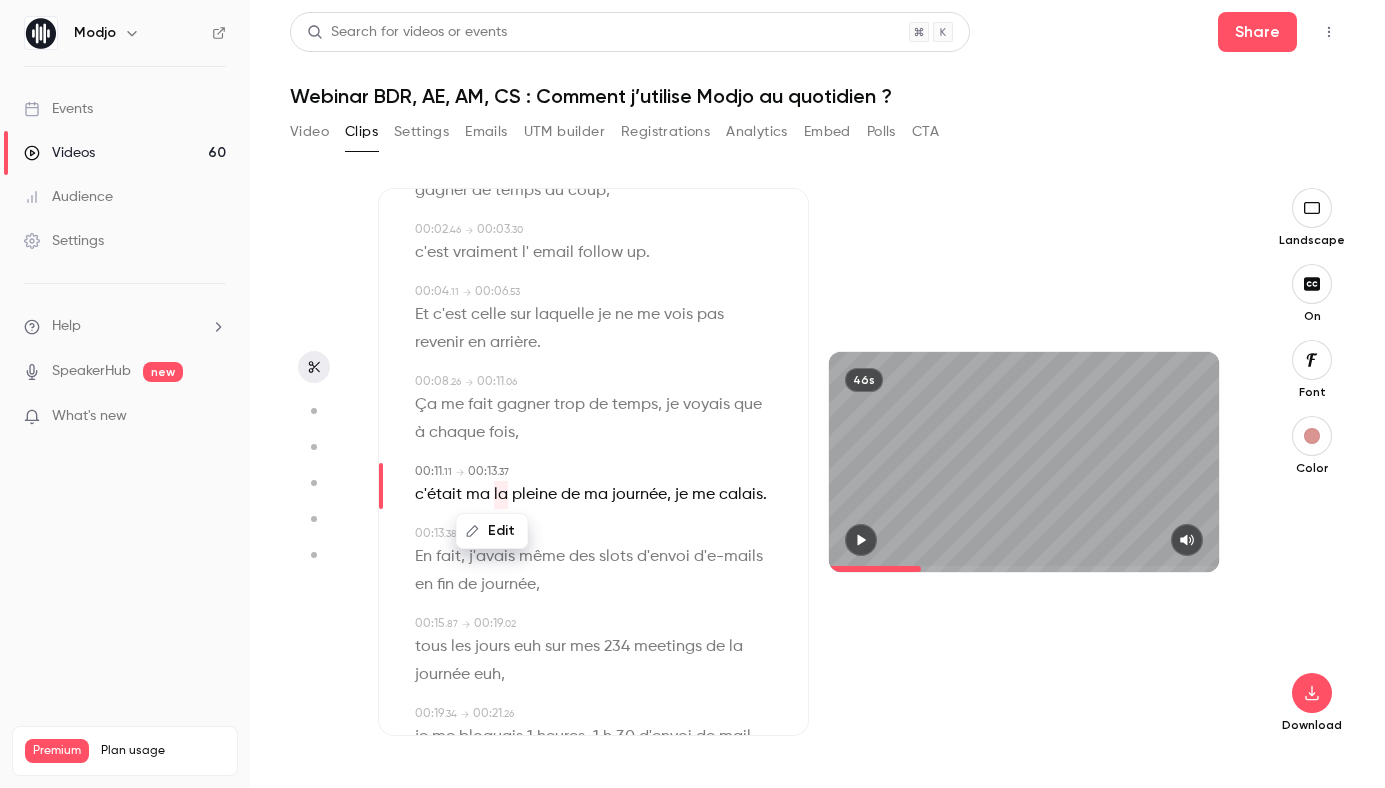 click on "Edit" at bounding box center [492, 531] 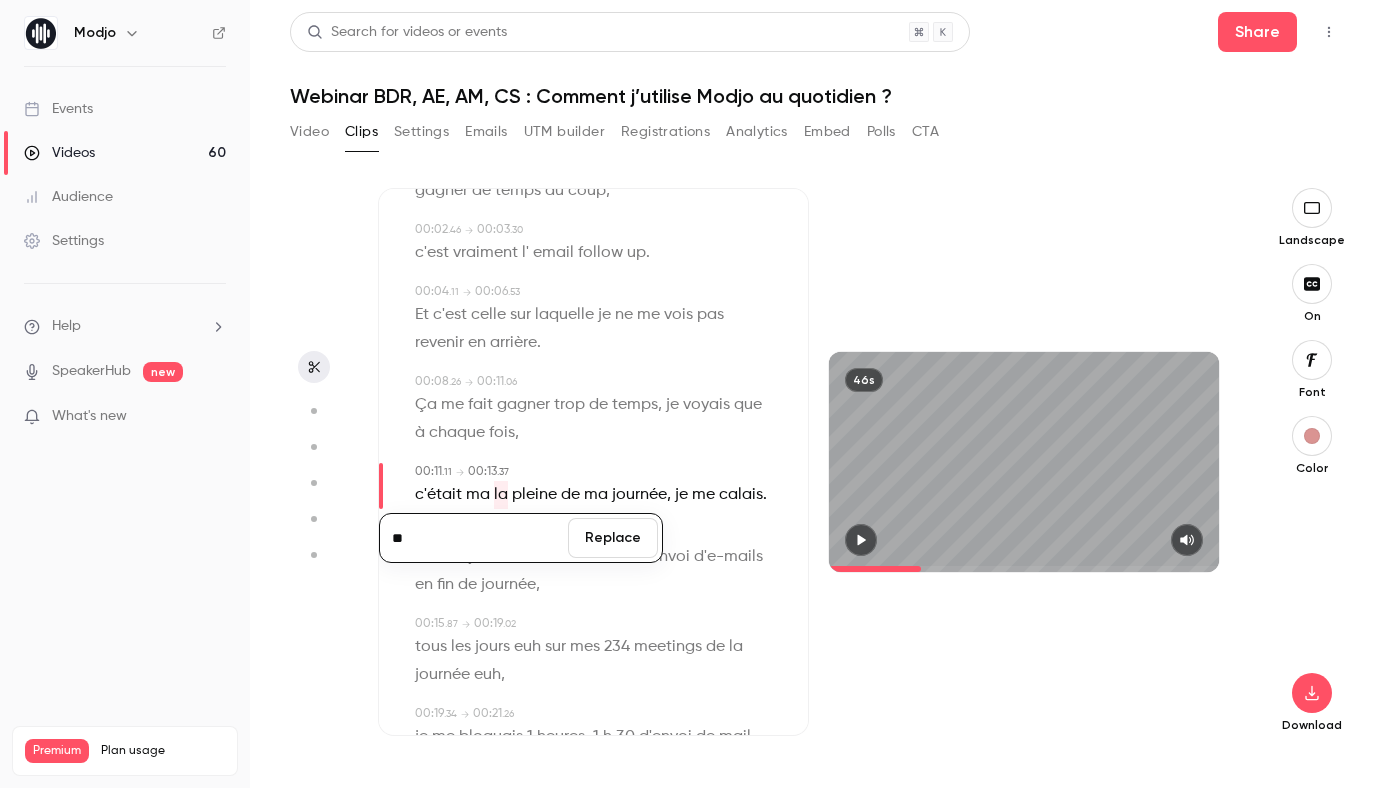 click on "c'était" at bounding box center [438, 495] 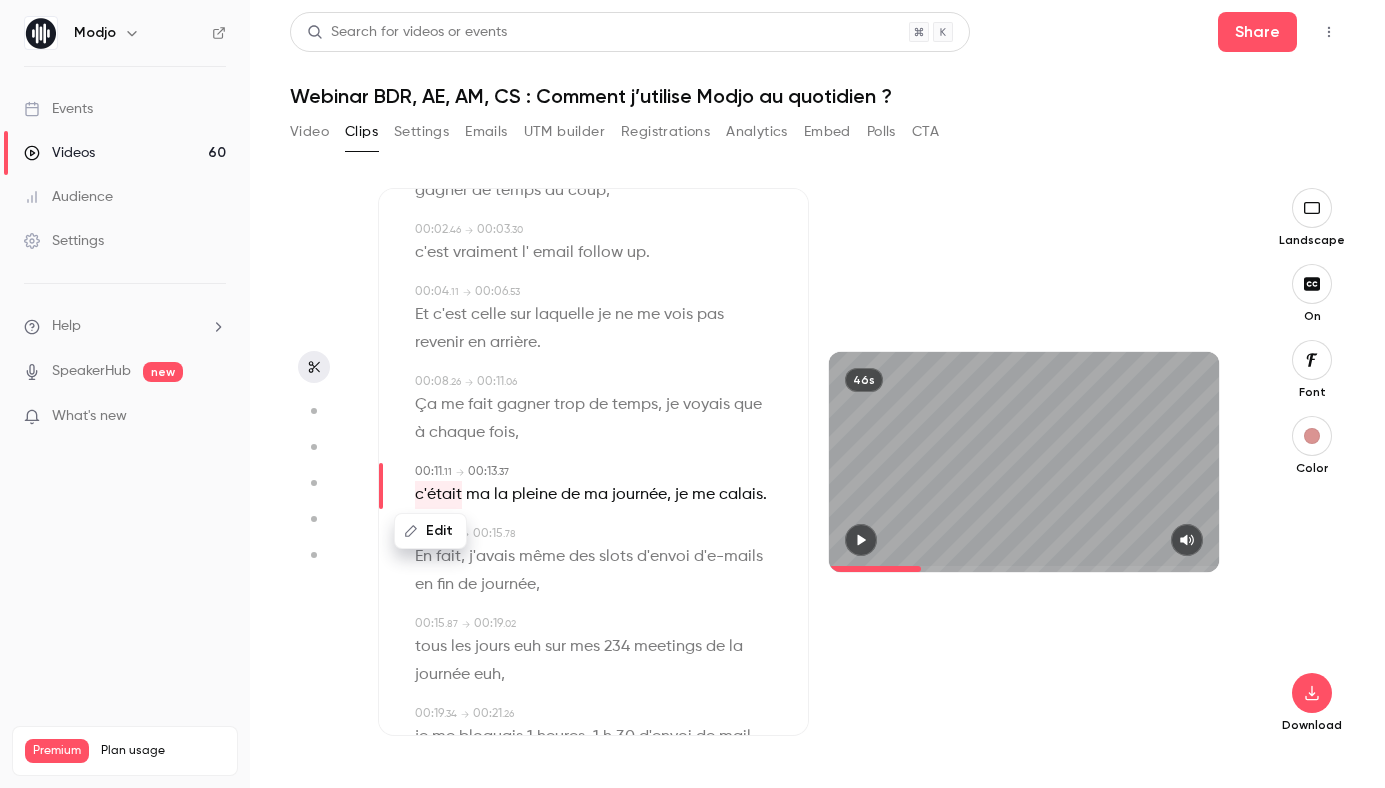 click 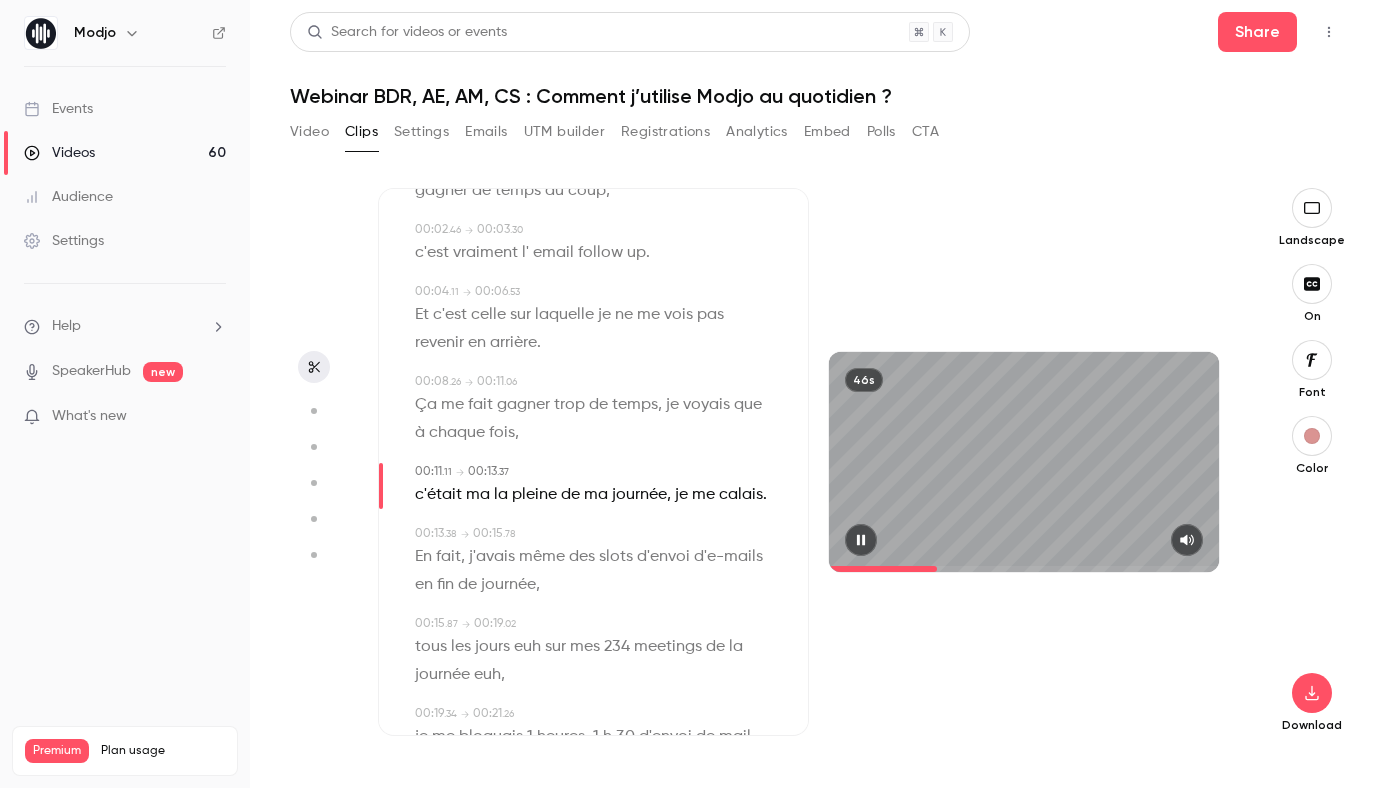 click 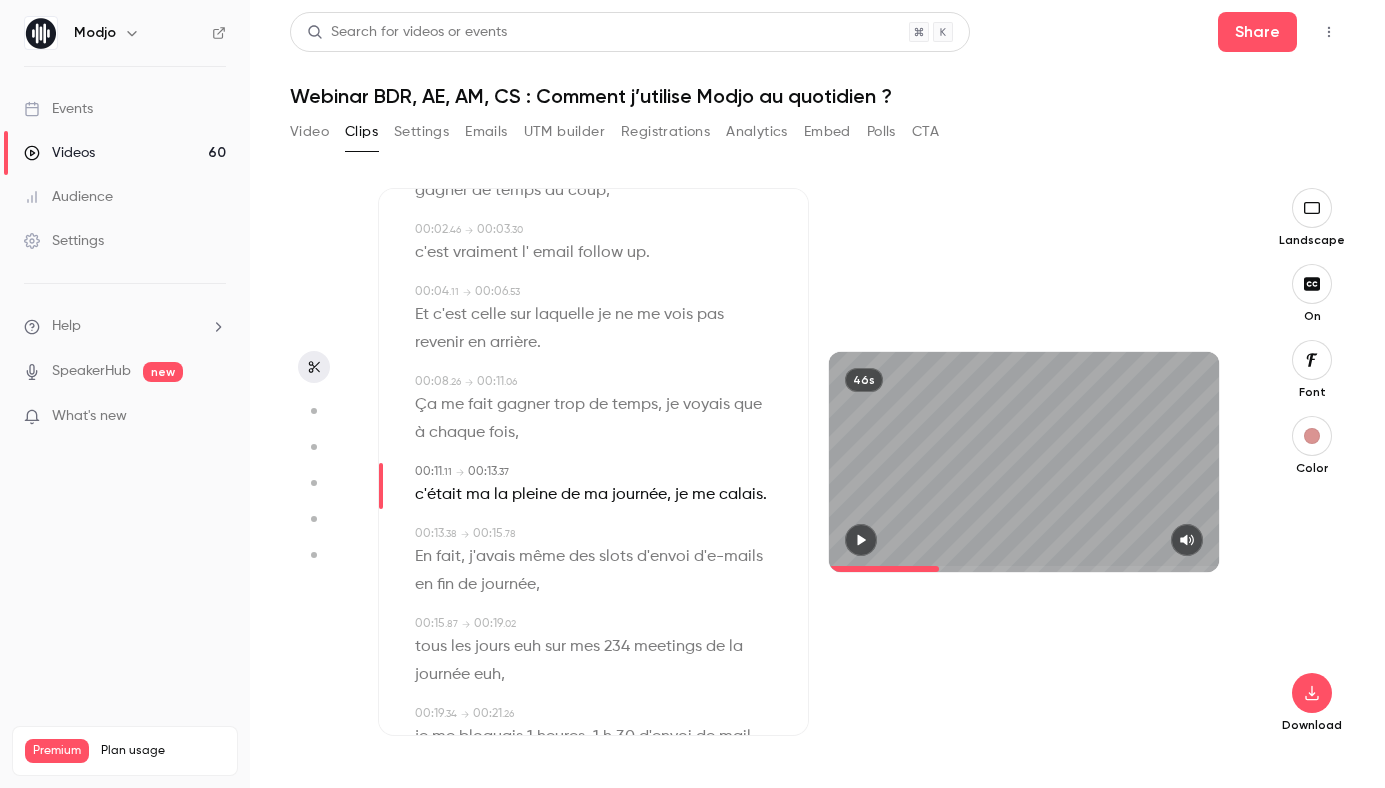 click on "ma" at bounding box center [478, 495] 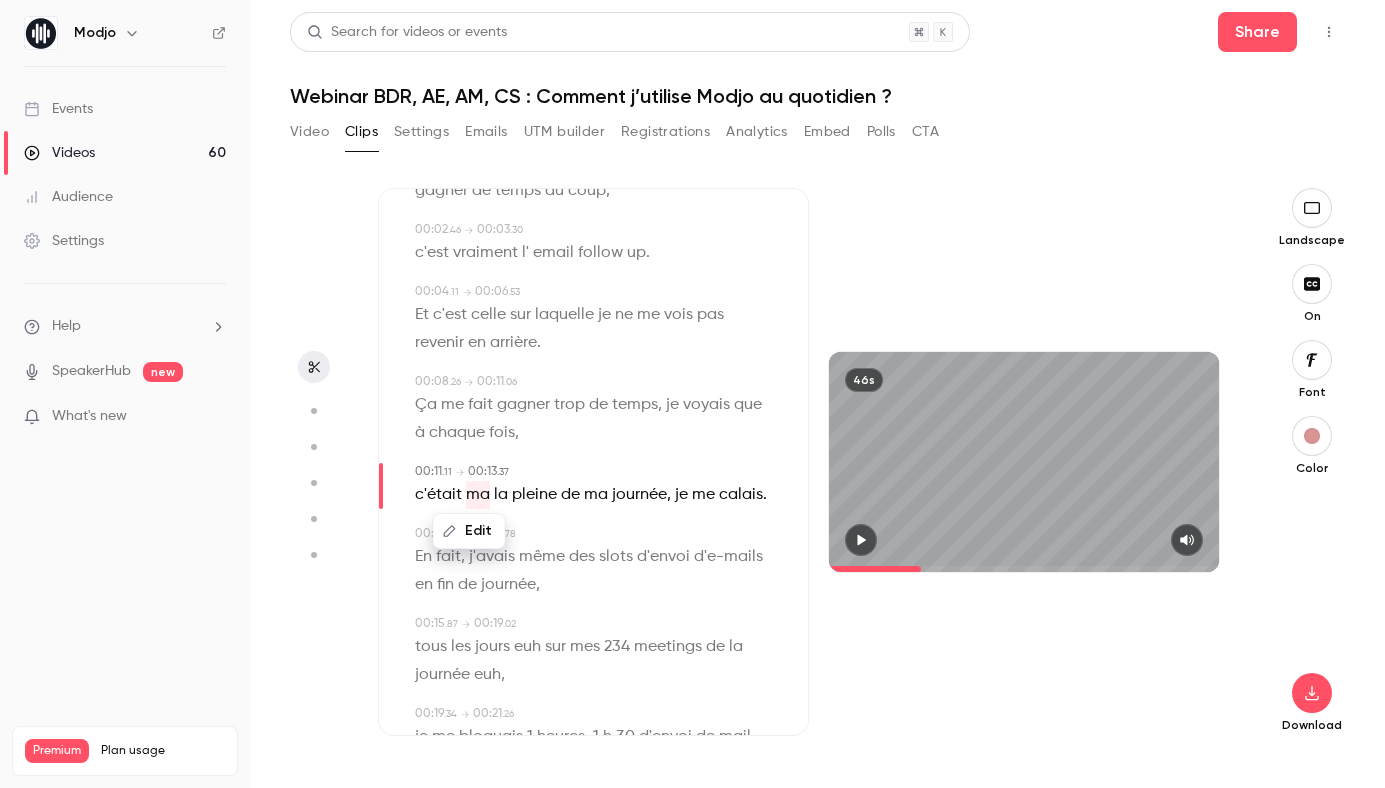 click on "Edit" at bounding box center (469, 531) 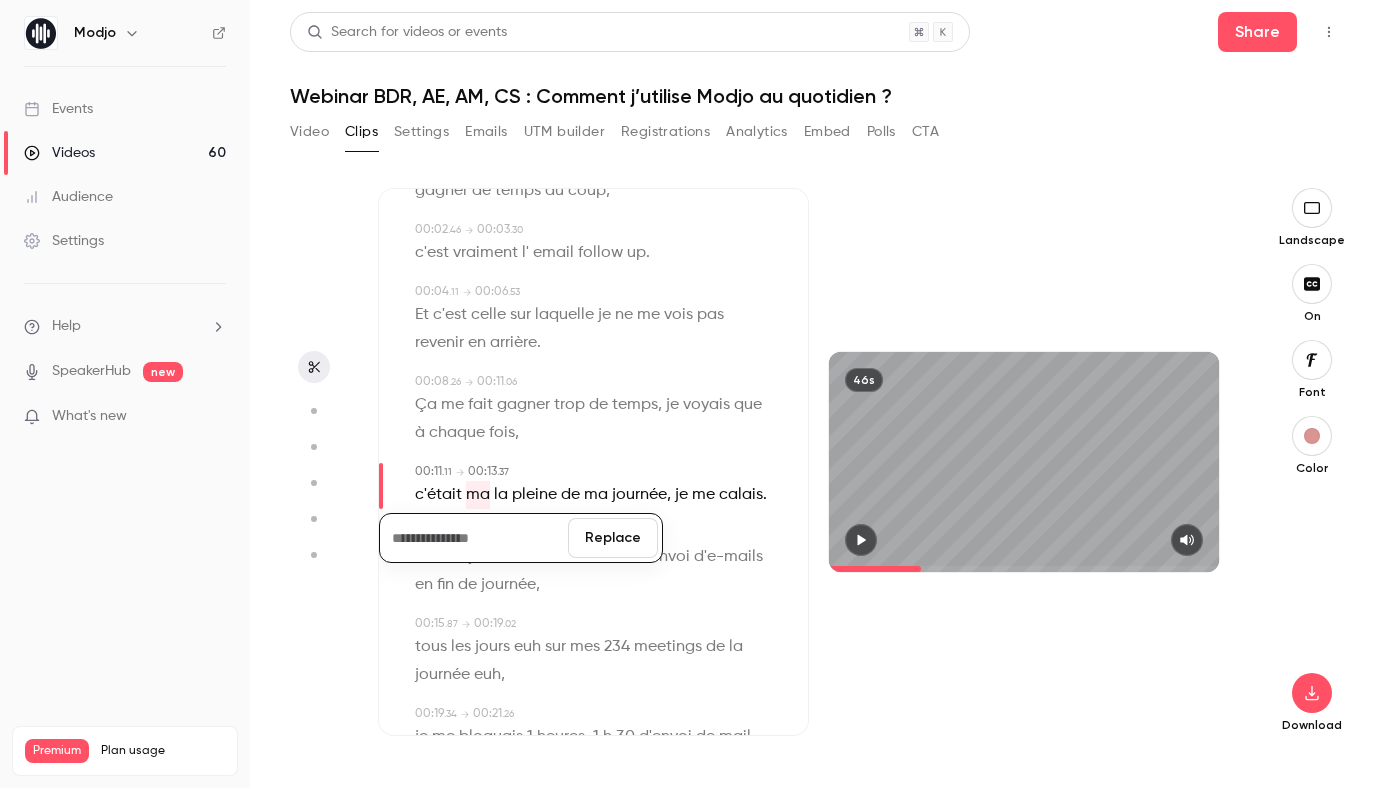 click on "Replace" at bounding box center [613, 538] 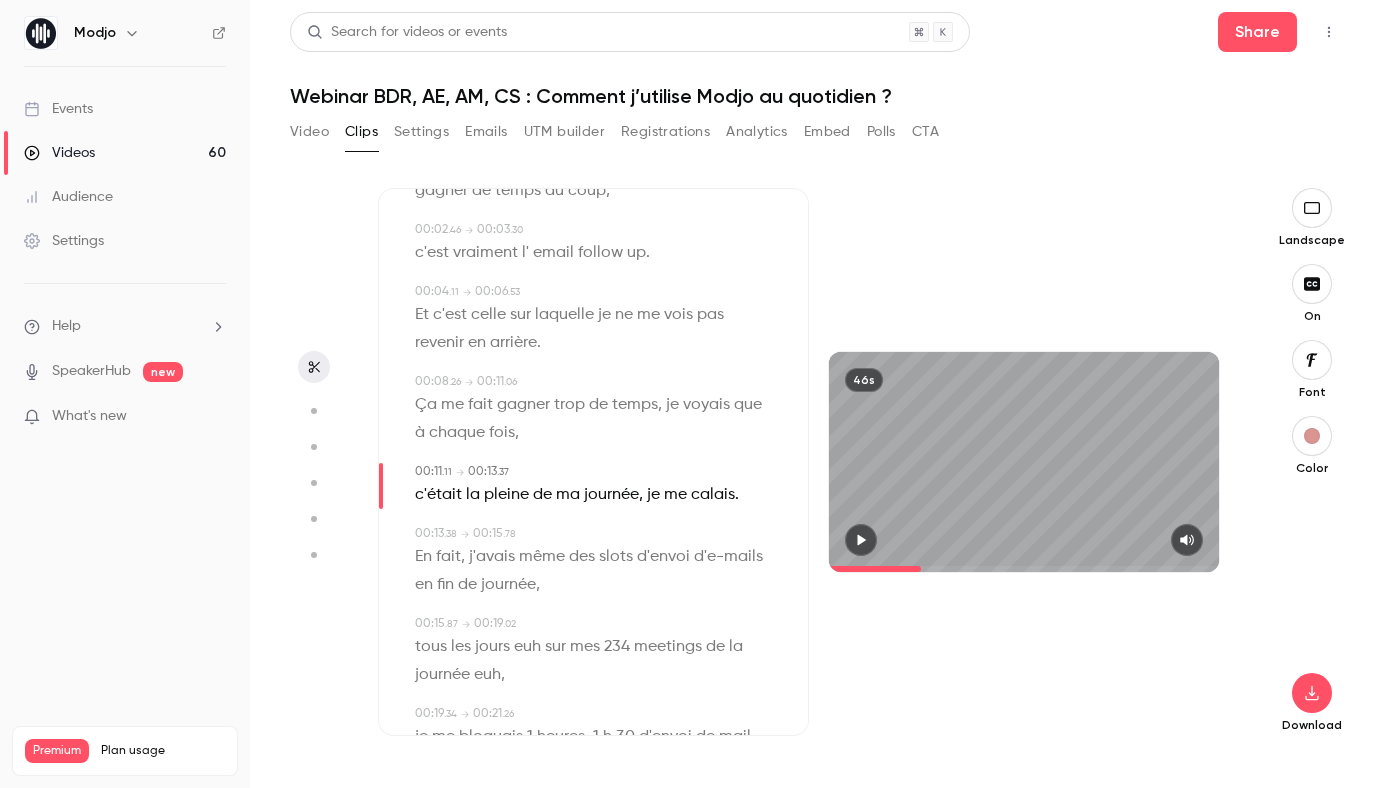 click on "pleine" at bounding box center [506, 495] 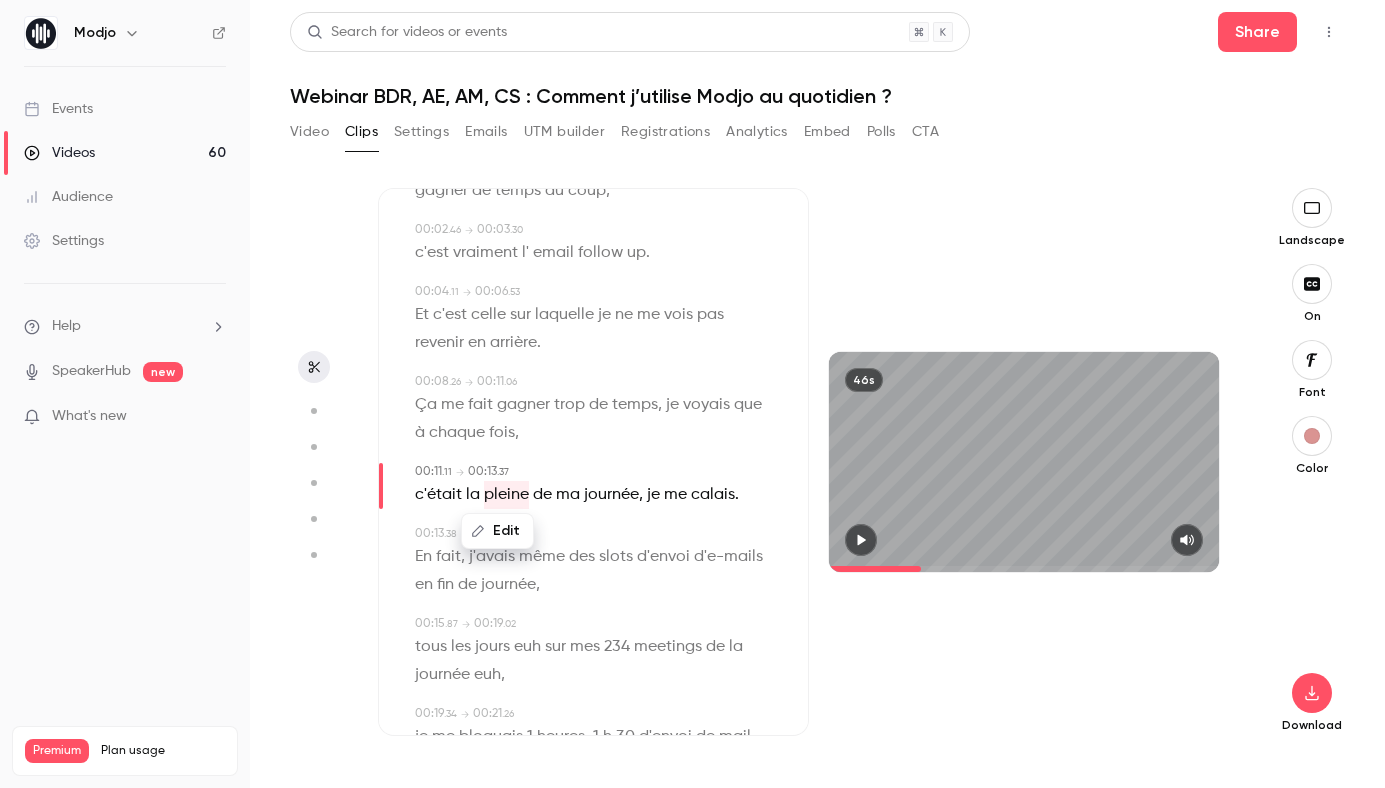 click on "Edit" at bounding box center [497, 531] 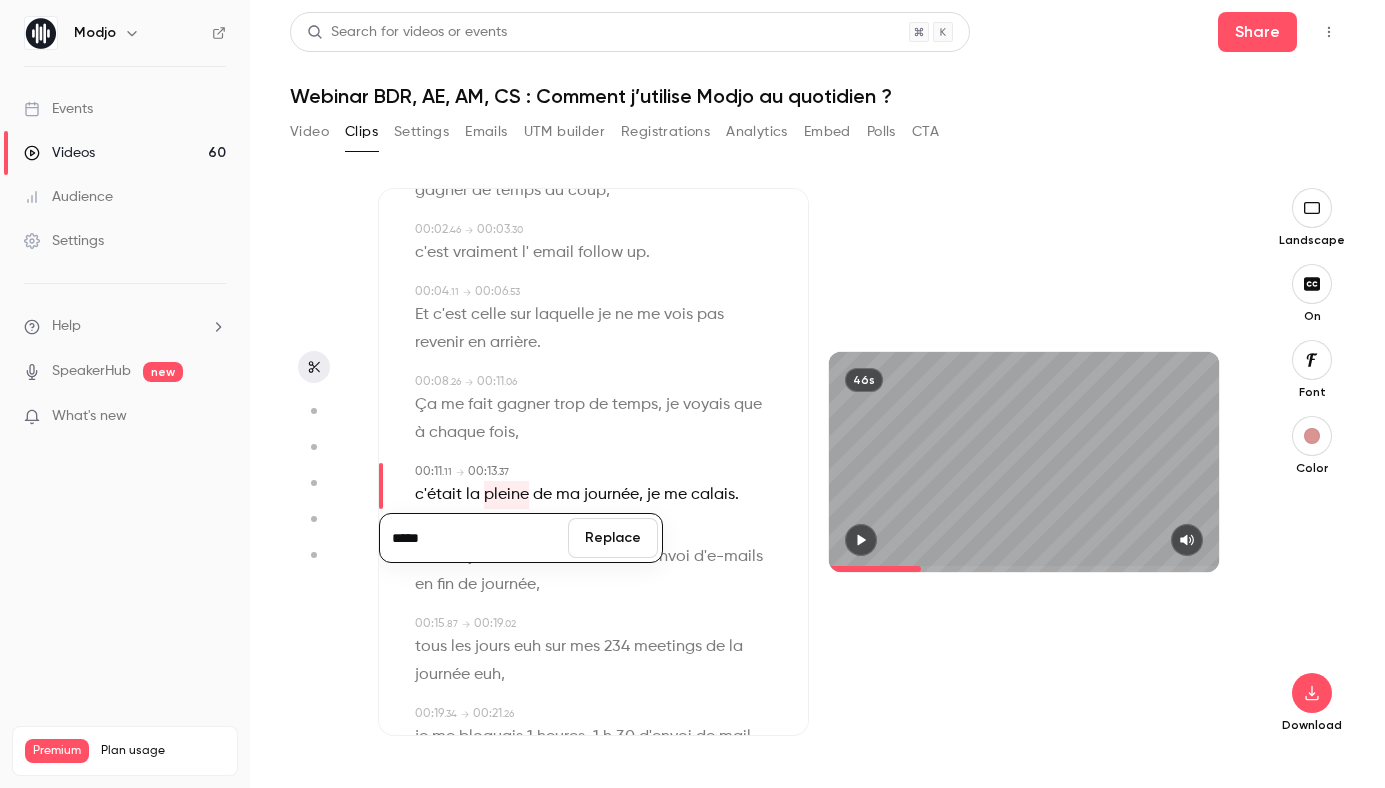 click on "Replace" at bounding box center [613, 538] 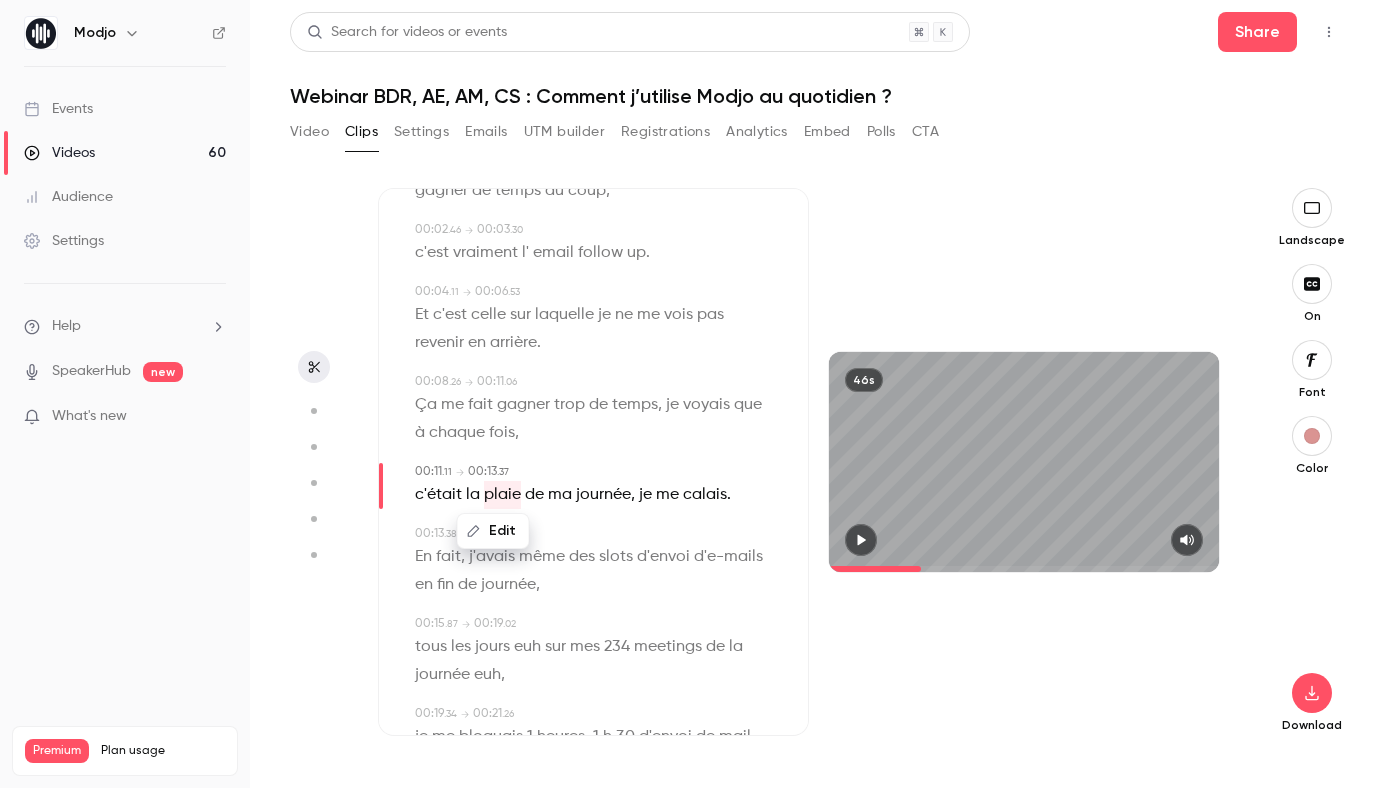 click at bounding box center [464, 495] 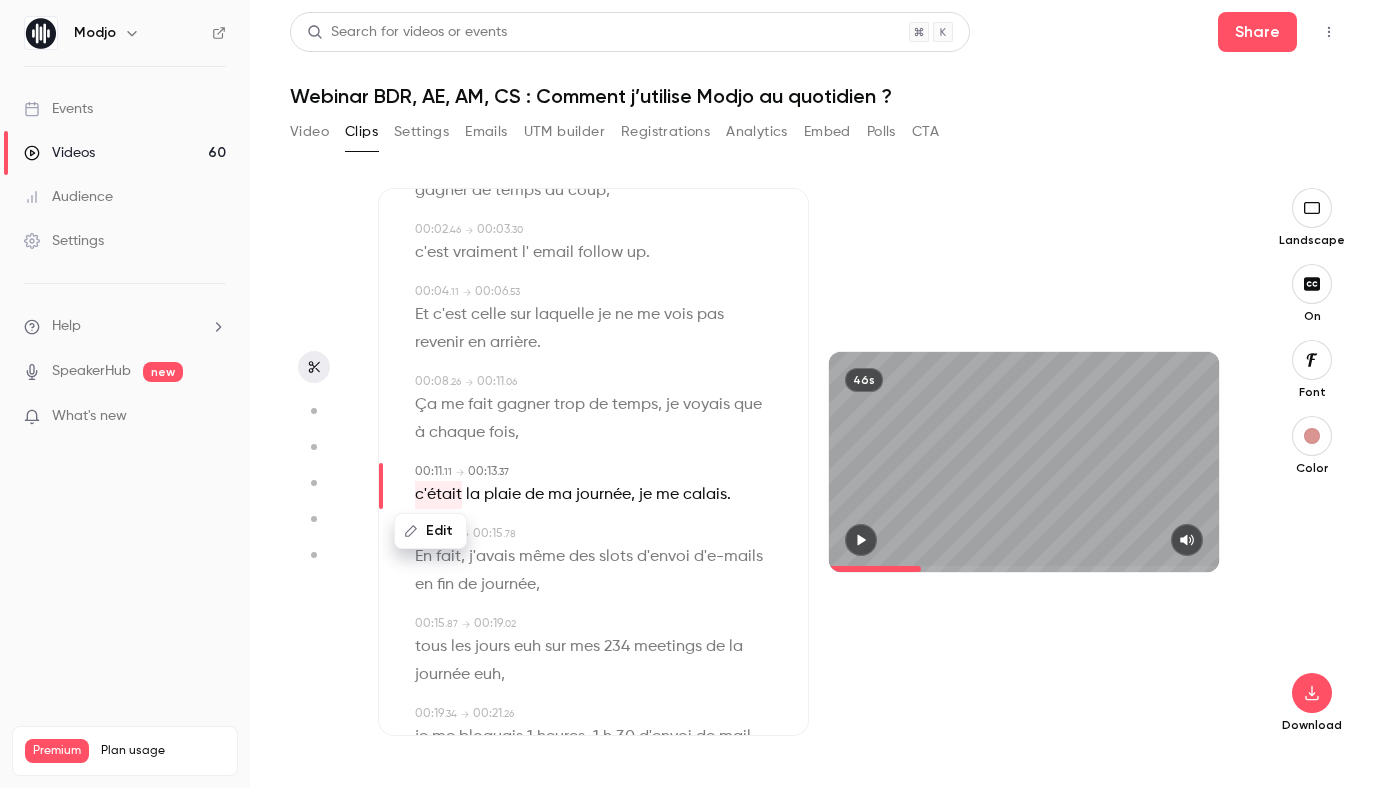 click 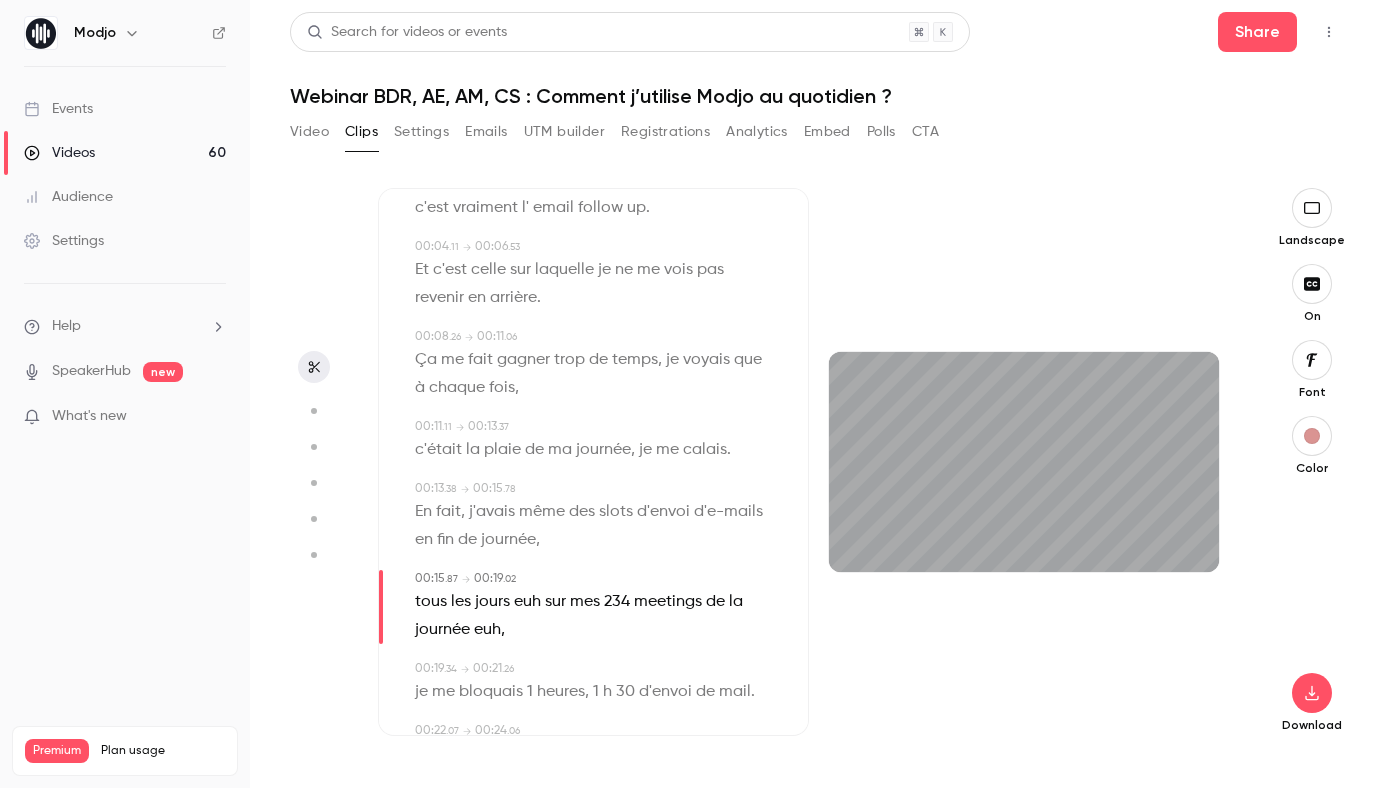 scroll, scrollTop: 176, scrollLeft: 0, axis: vertical 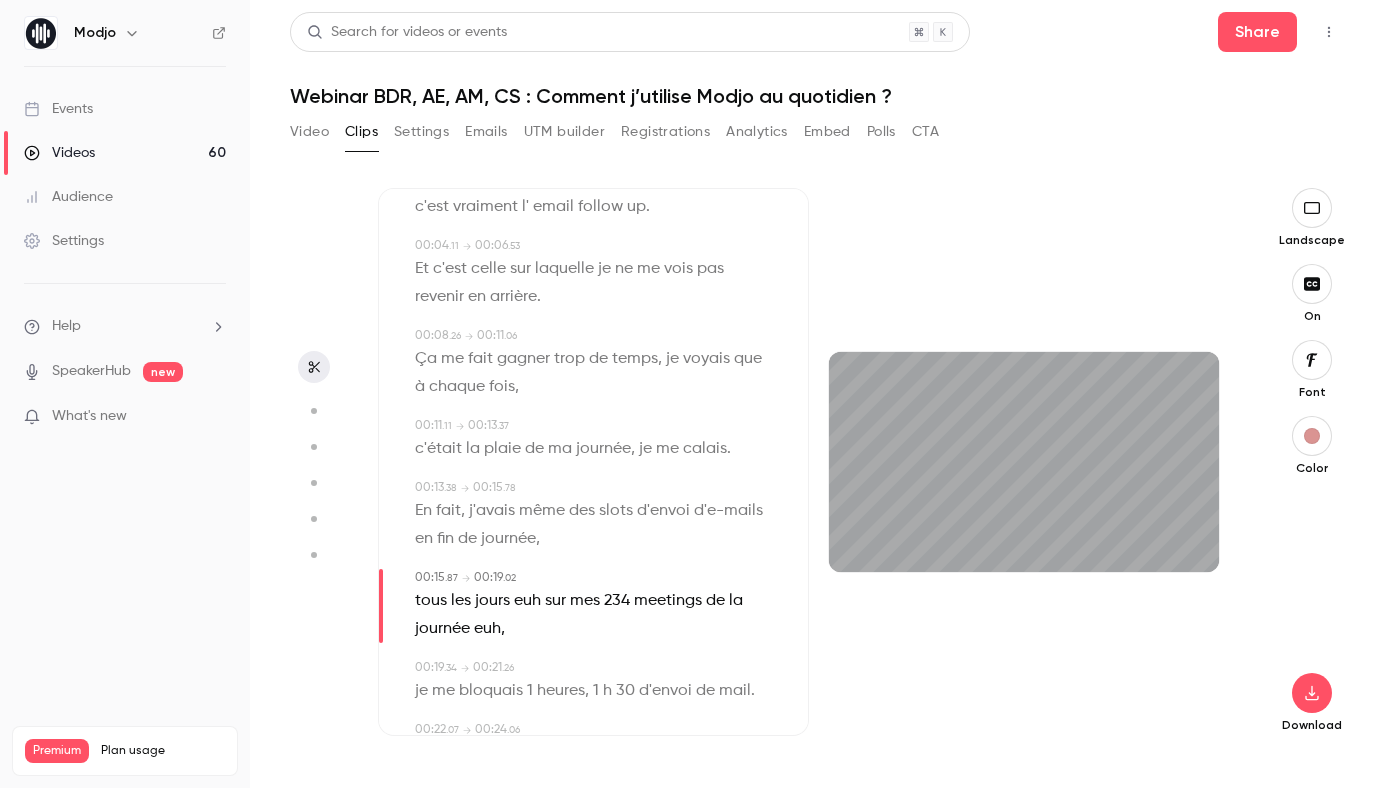 click on "euh" at bounding box center [527, 601] 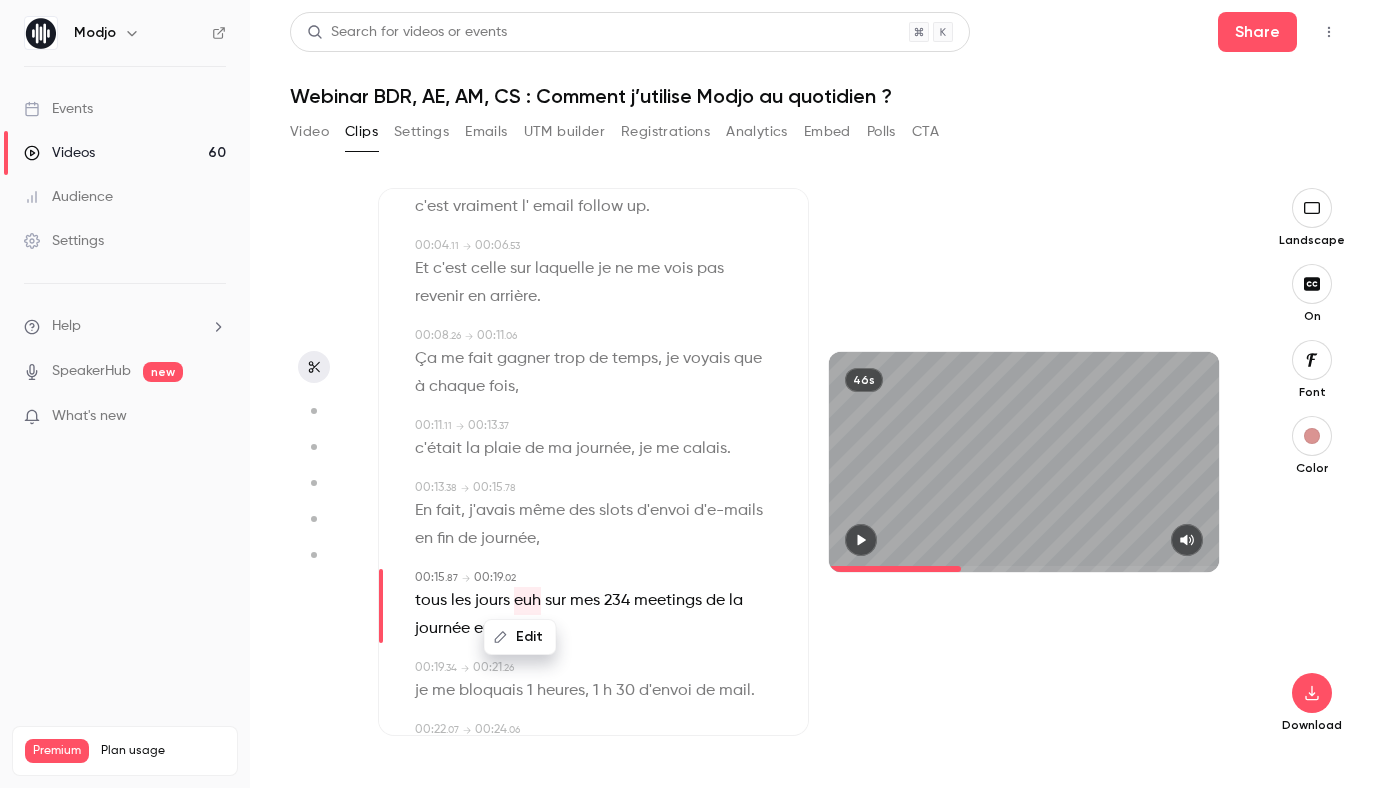 click on "Edit" at bounding box center (520, 637) 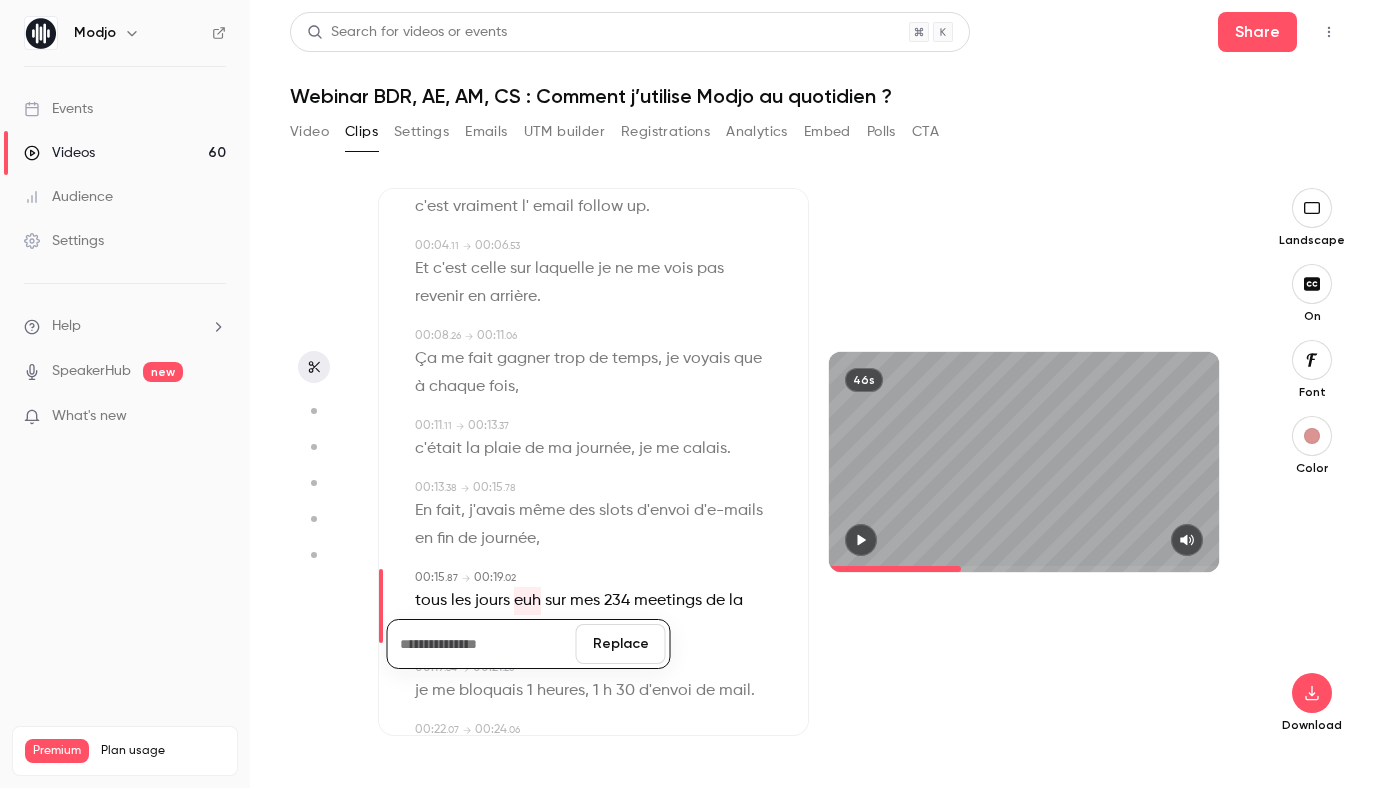click on "Replace" at bounding box center (621, 644) 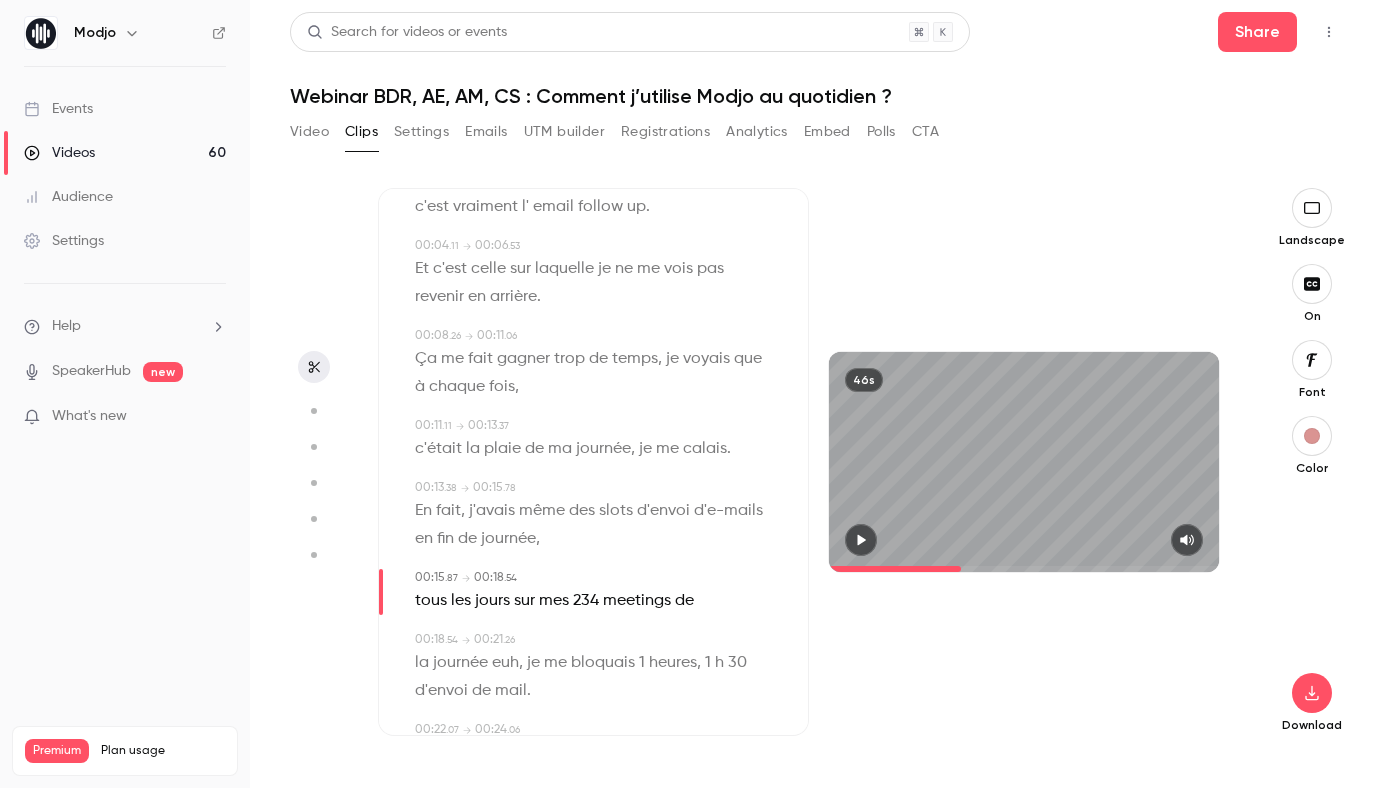 click on "mes" at bounding box center [554, 601] 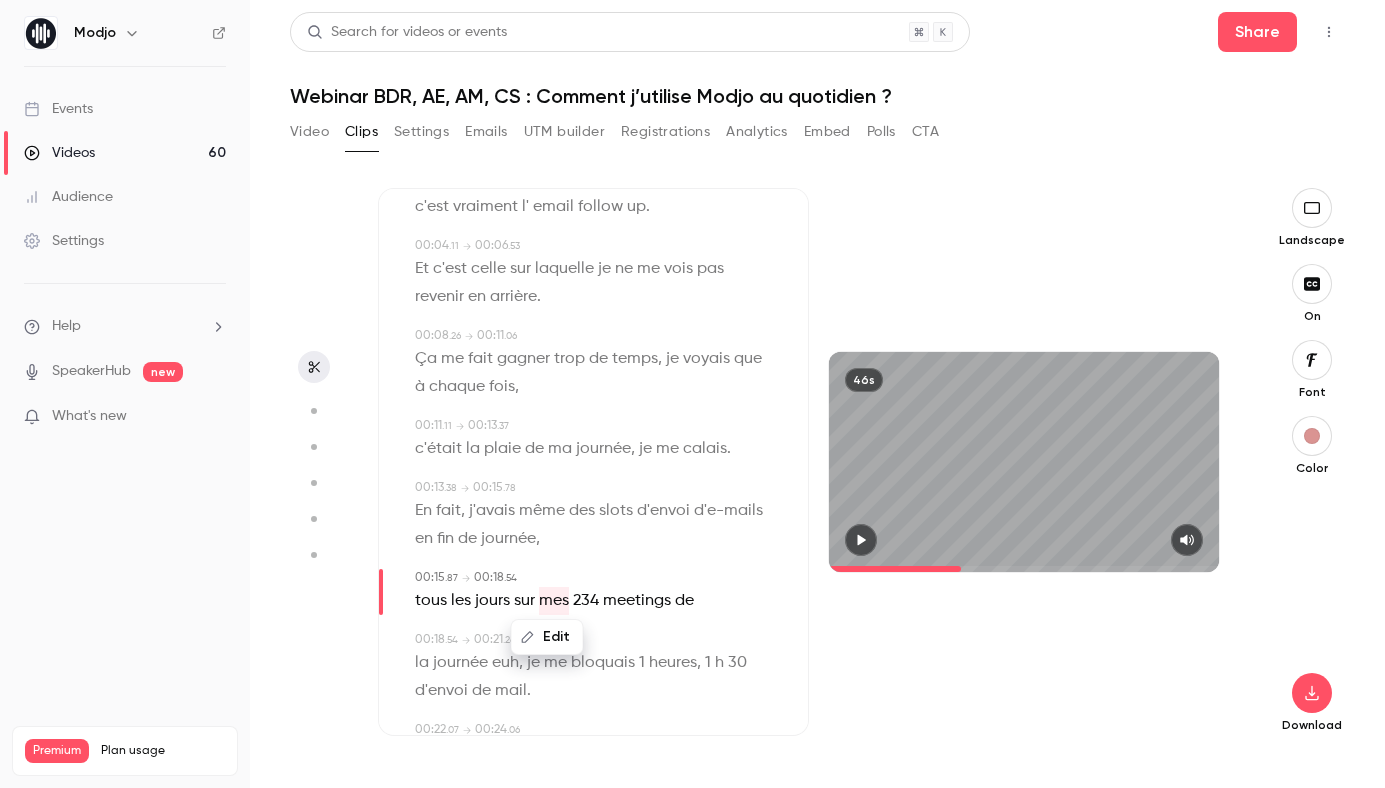 click on "234" at bounding box center (586, 601) 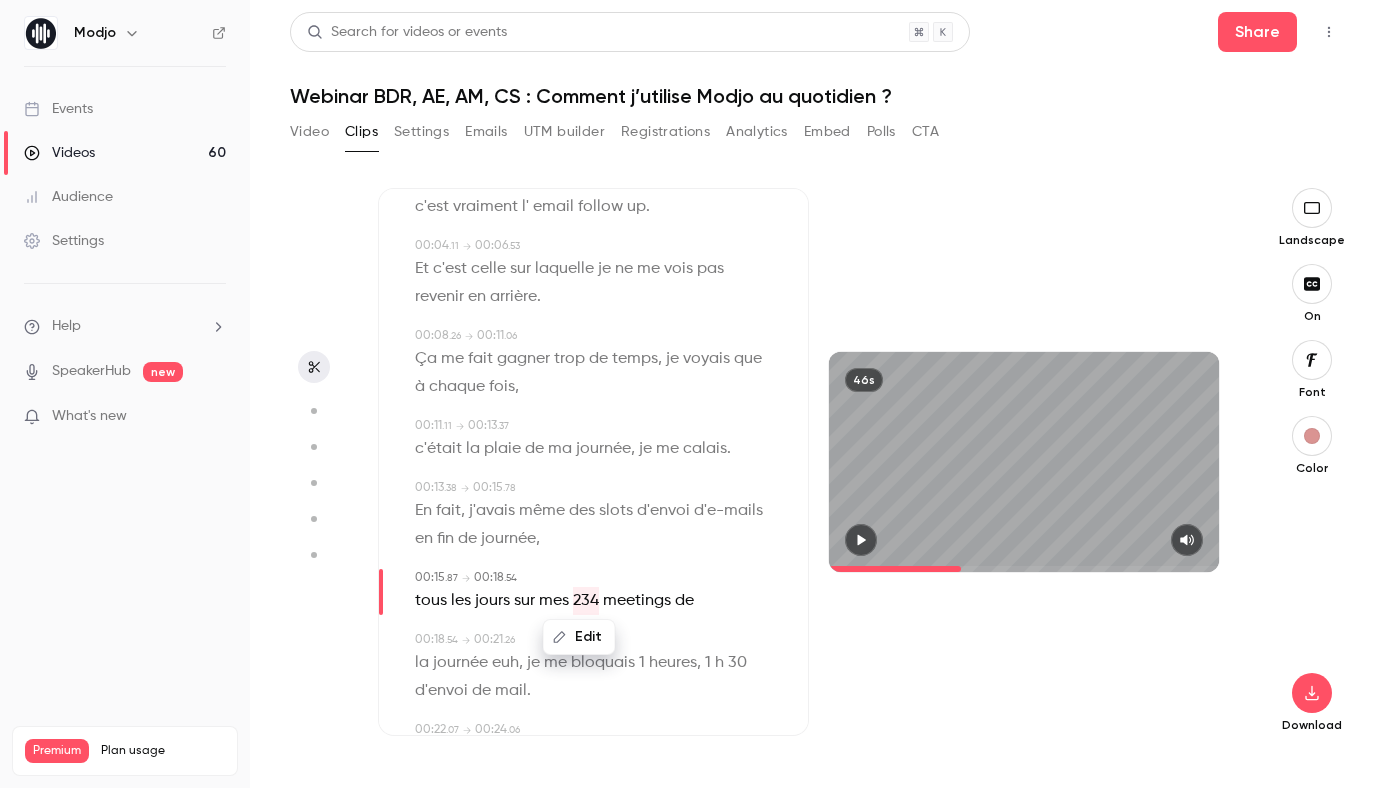click on "Edit" at bounding box center [579, 637] 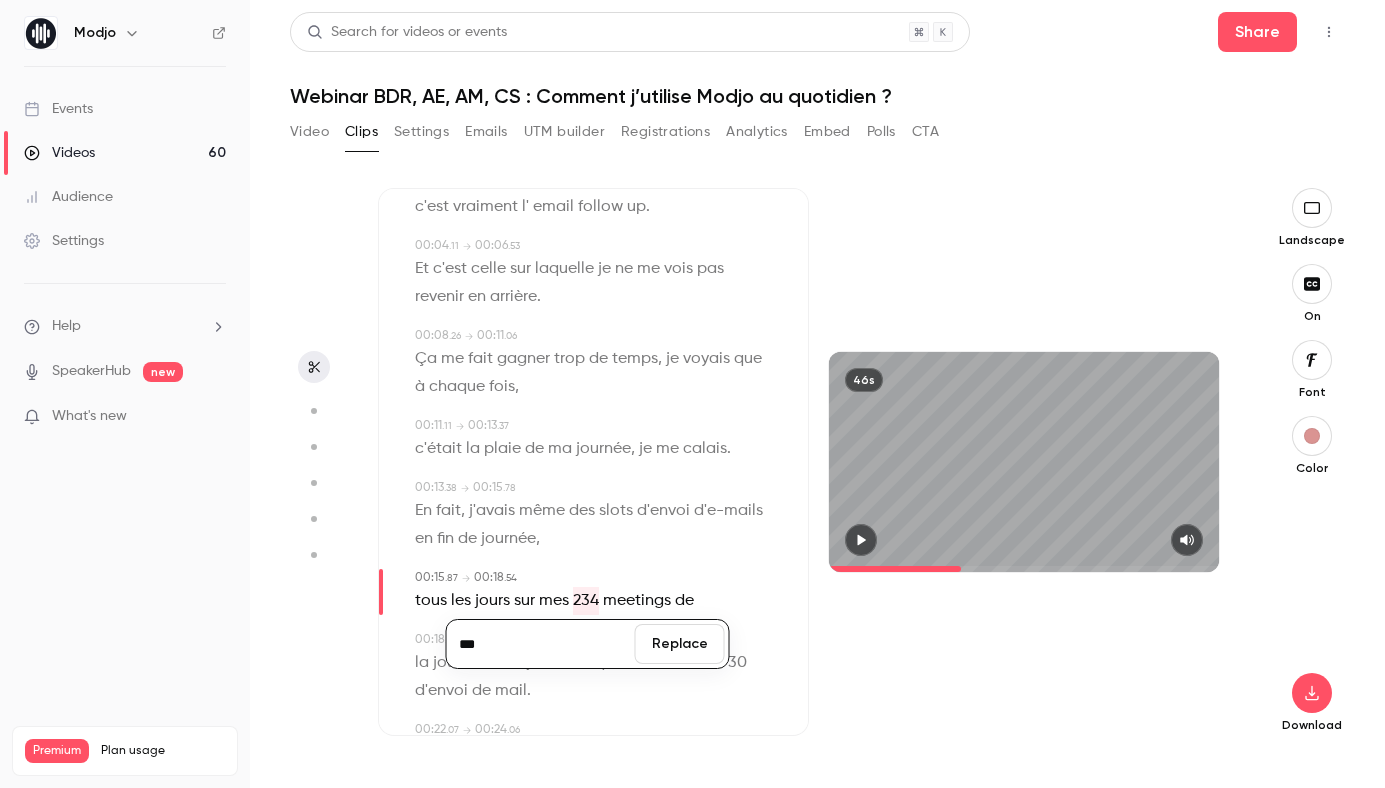 click on "***" at bounding box center [541, 644] 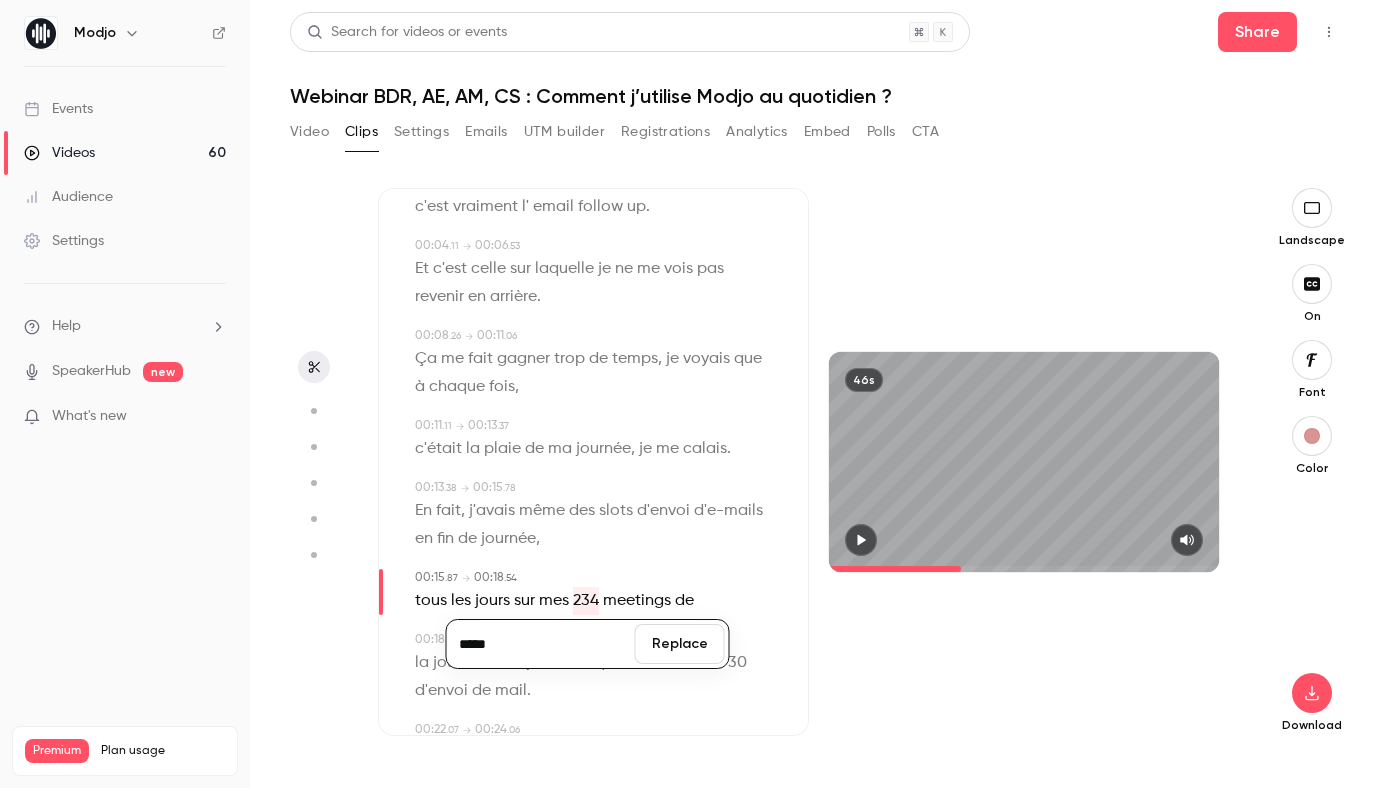 click on "Replace" at bounding box center (680, 644) 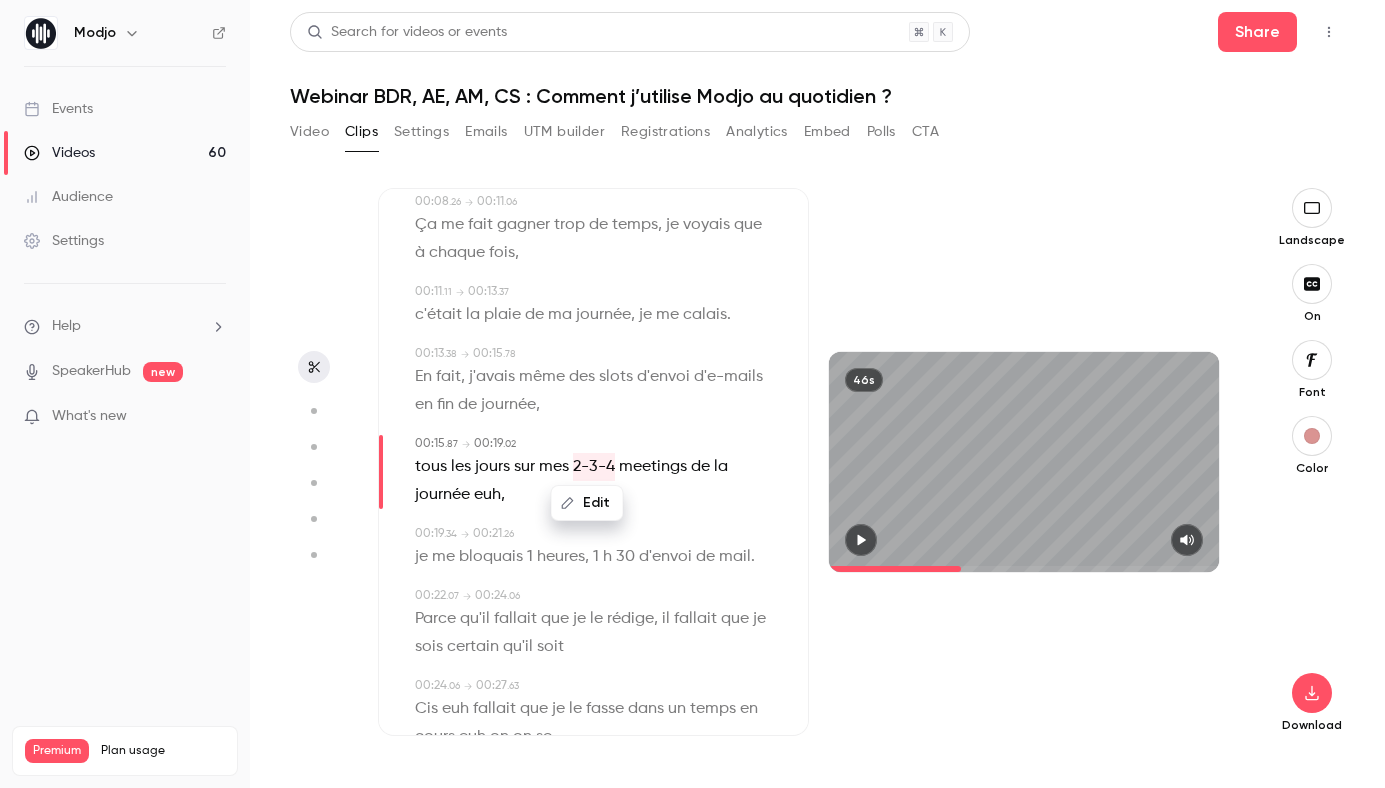 scroll, scrollTop: 317, scrollLeft: 0, axis: vertical 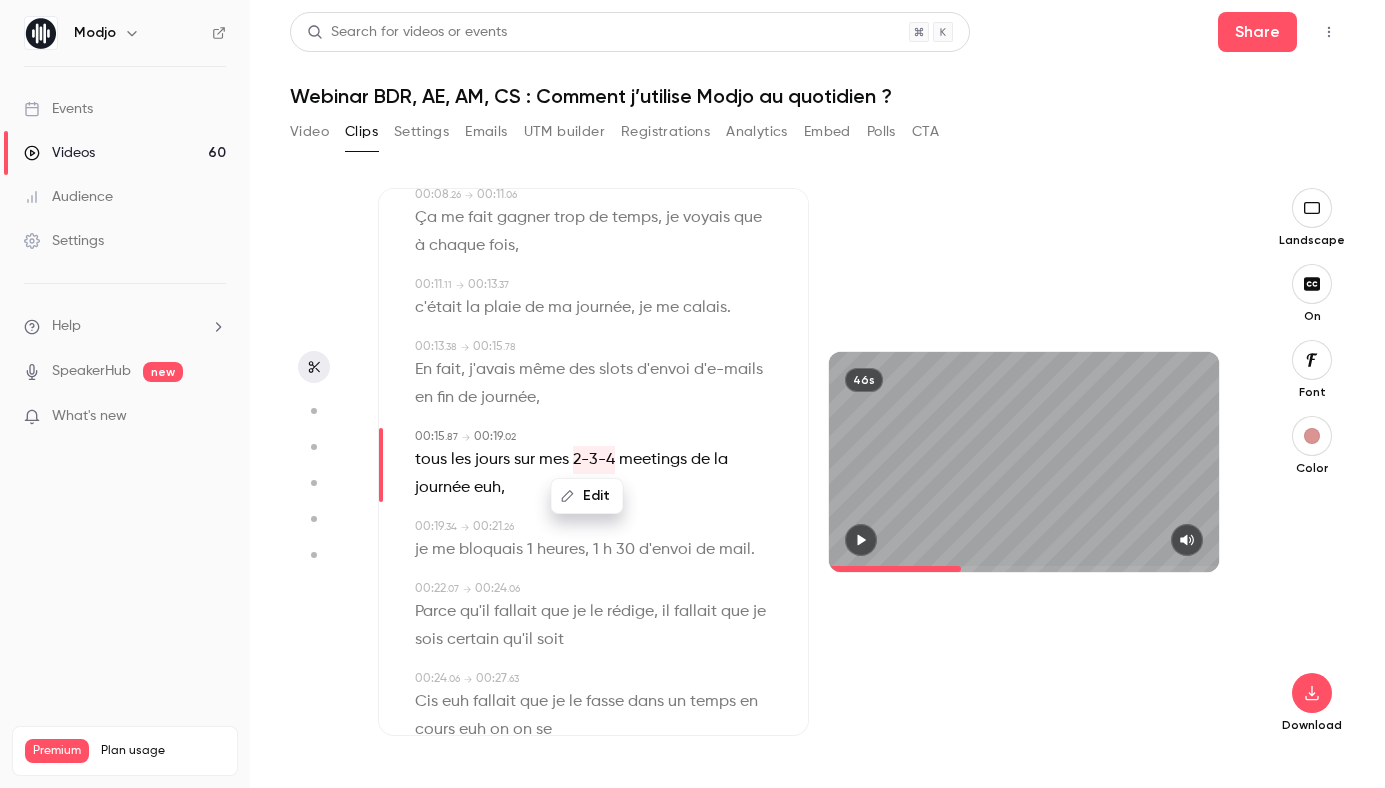 click on "euh" at bounding box center [487, 488] 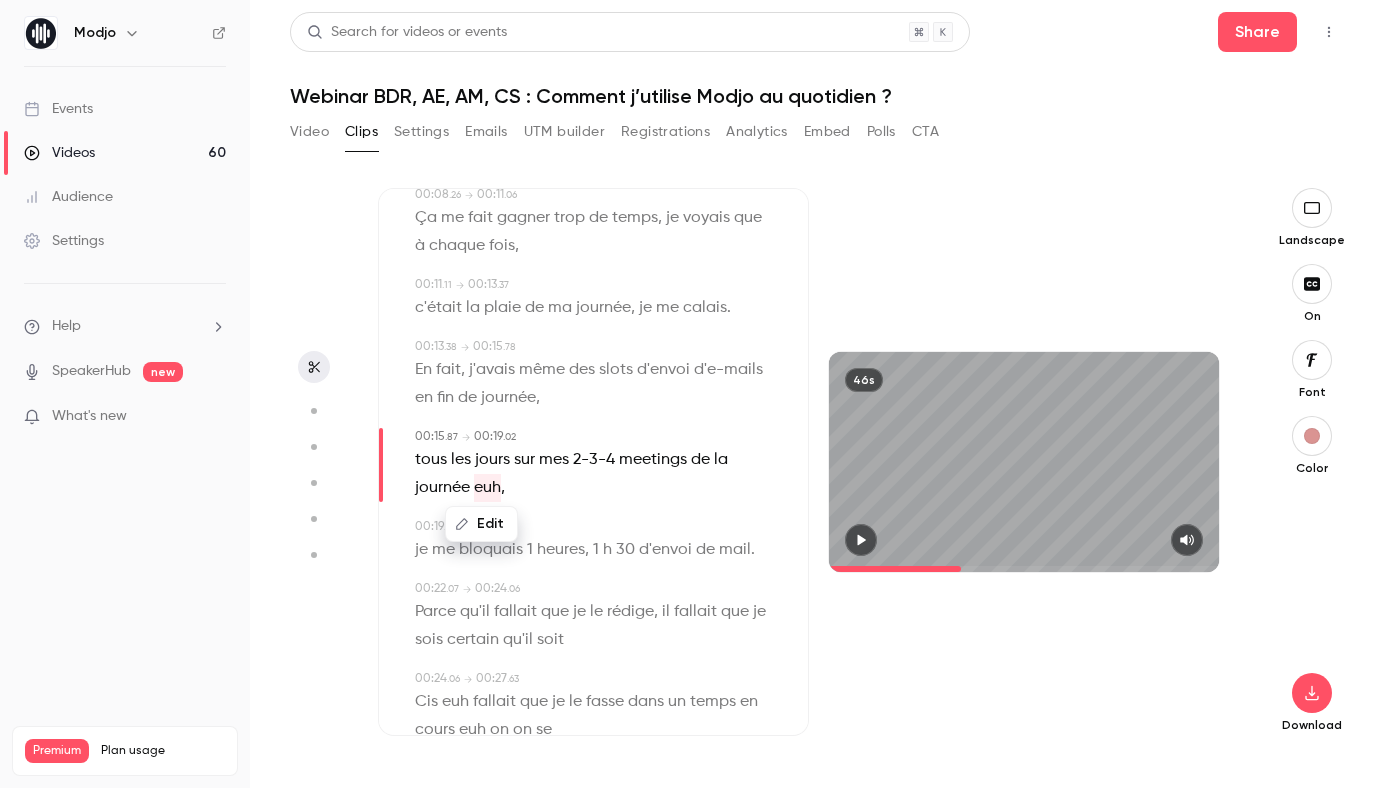 click on "Edit" at bounding box center [481, 524] 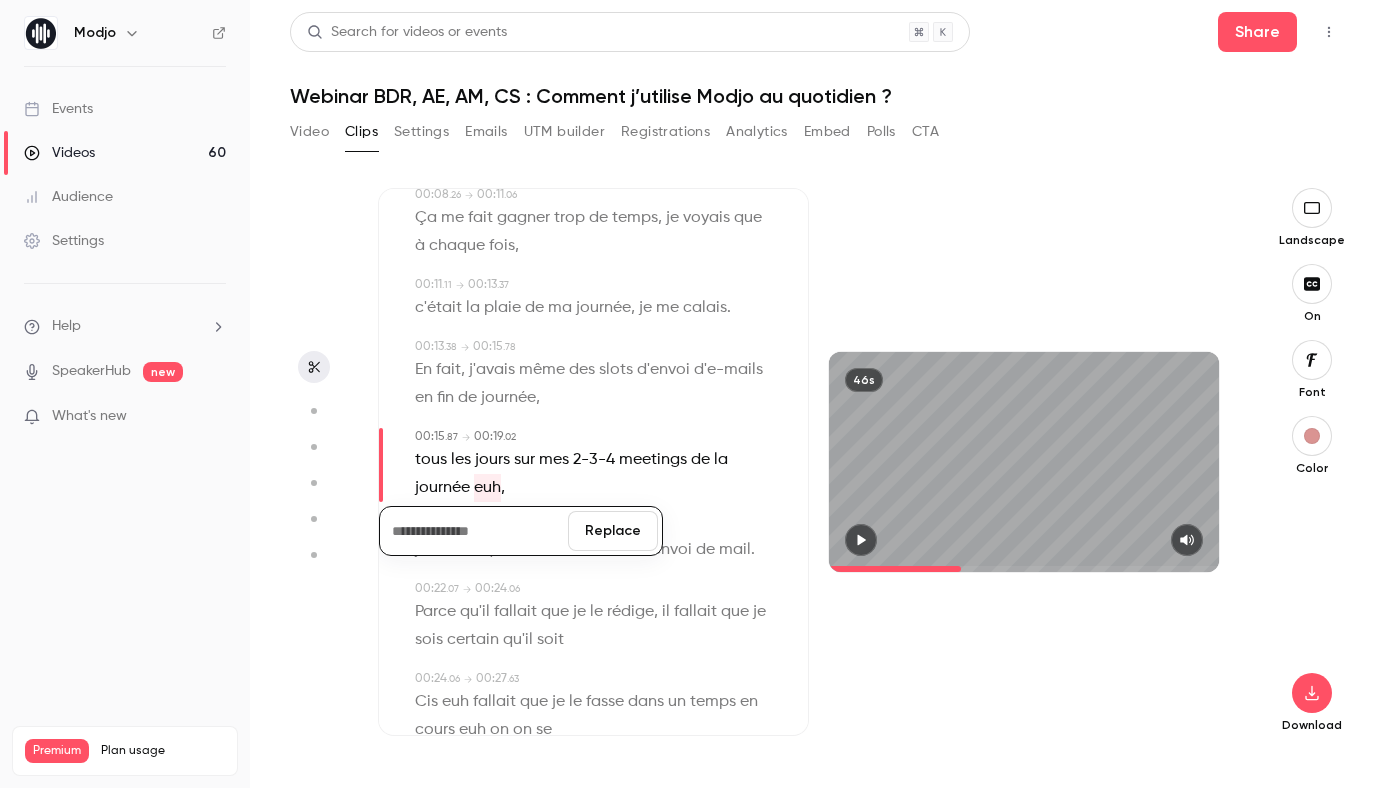 click on "Replace" at bounding box center [613, 531] 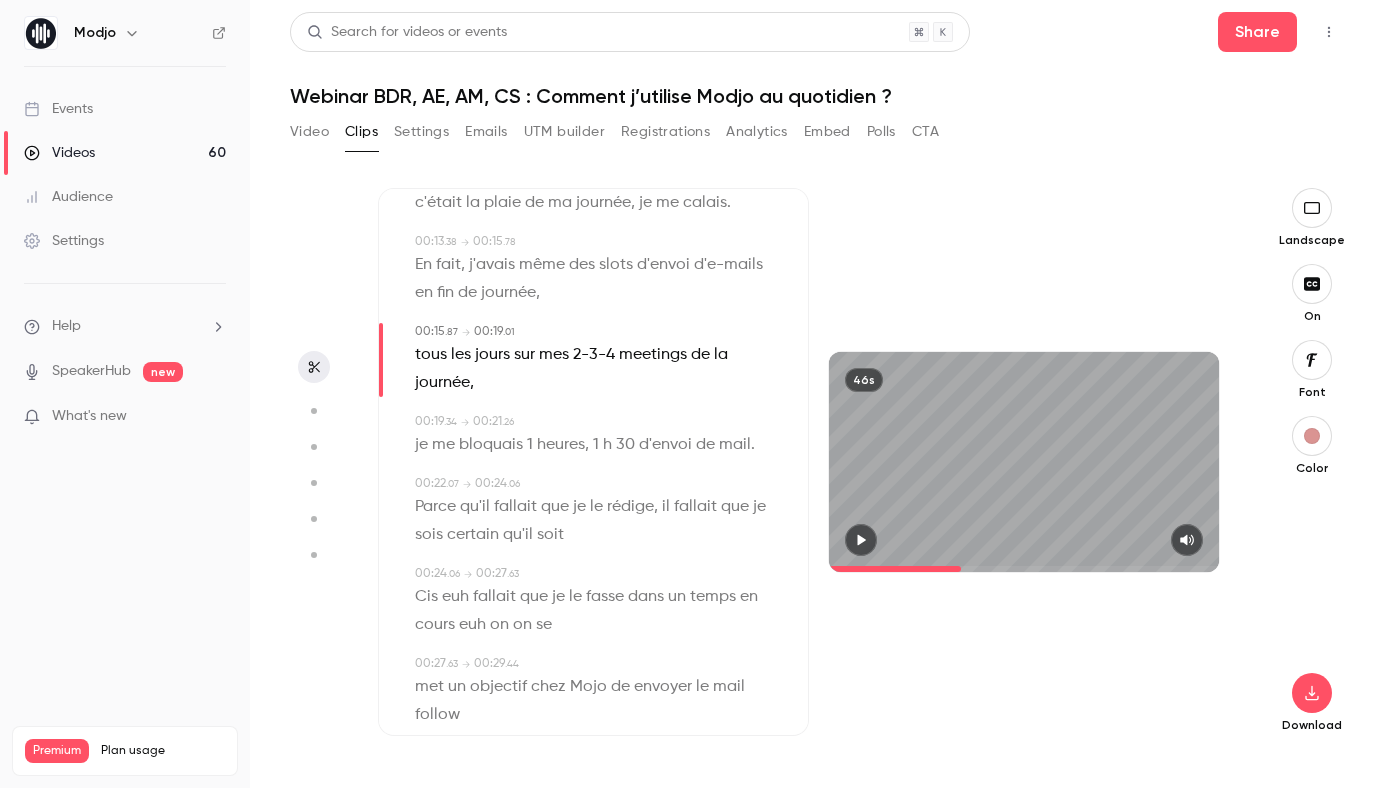 scroll, scrollTop: 429, scrollLeft: 0, axis: vertical 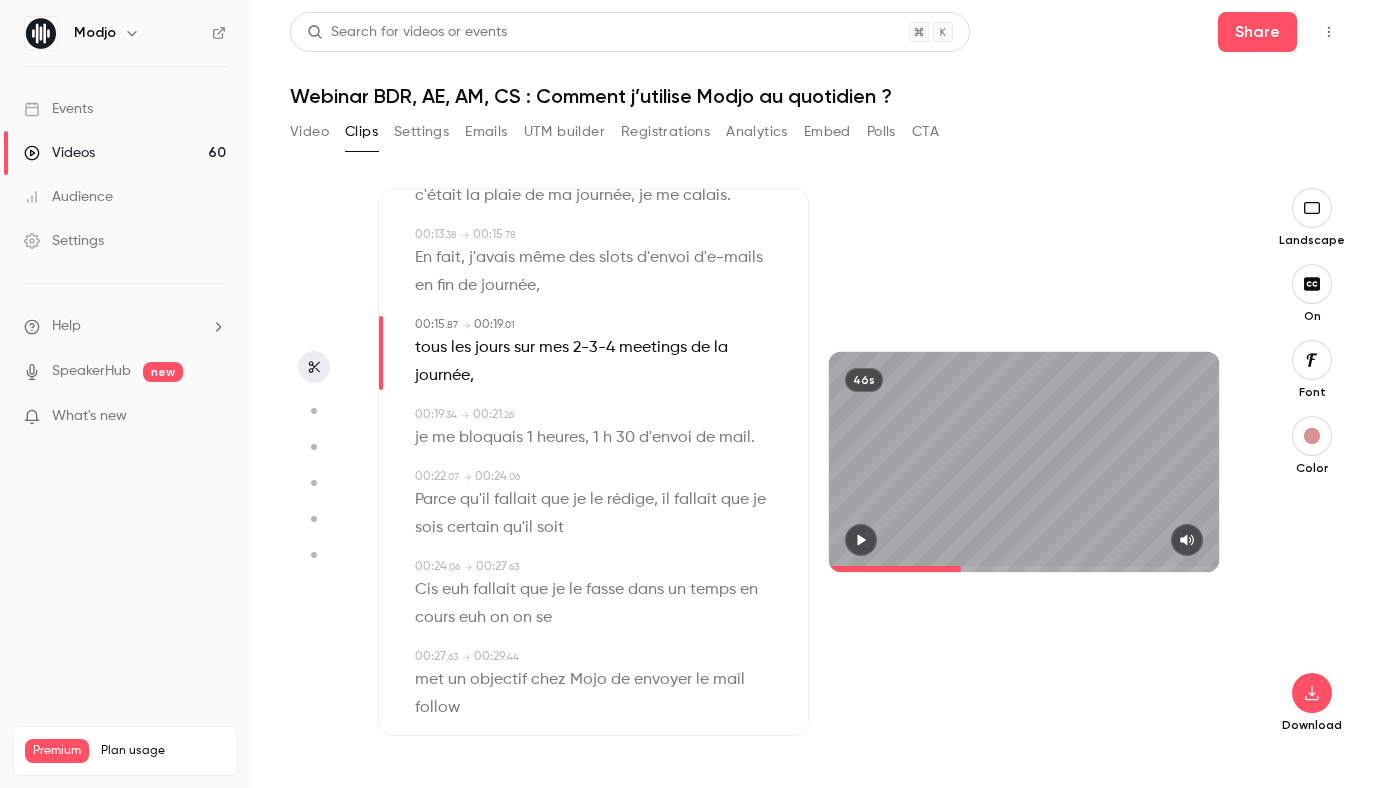 click on "Cis" at bounding box center (426, 590) 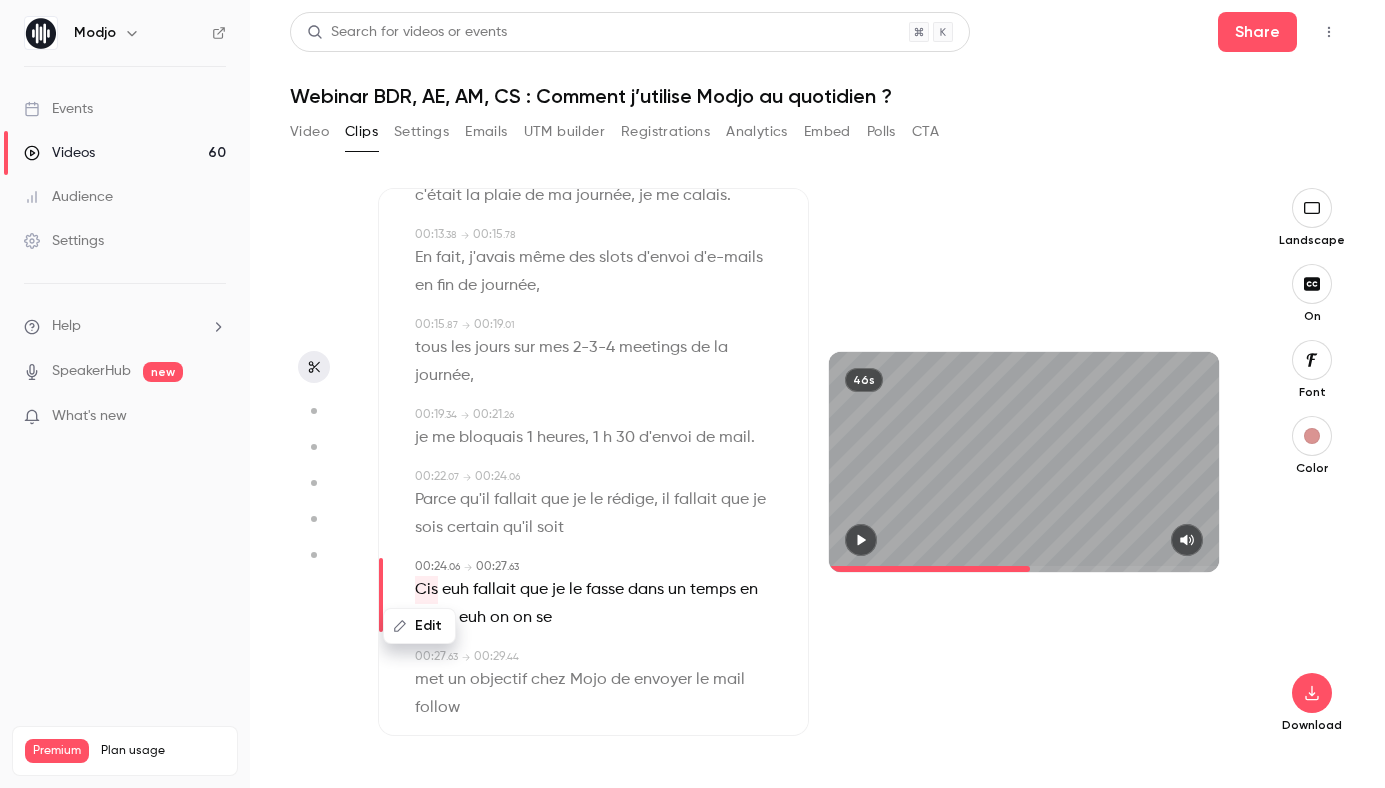 click on "Edit" at bounding box center (419, 626) 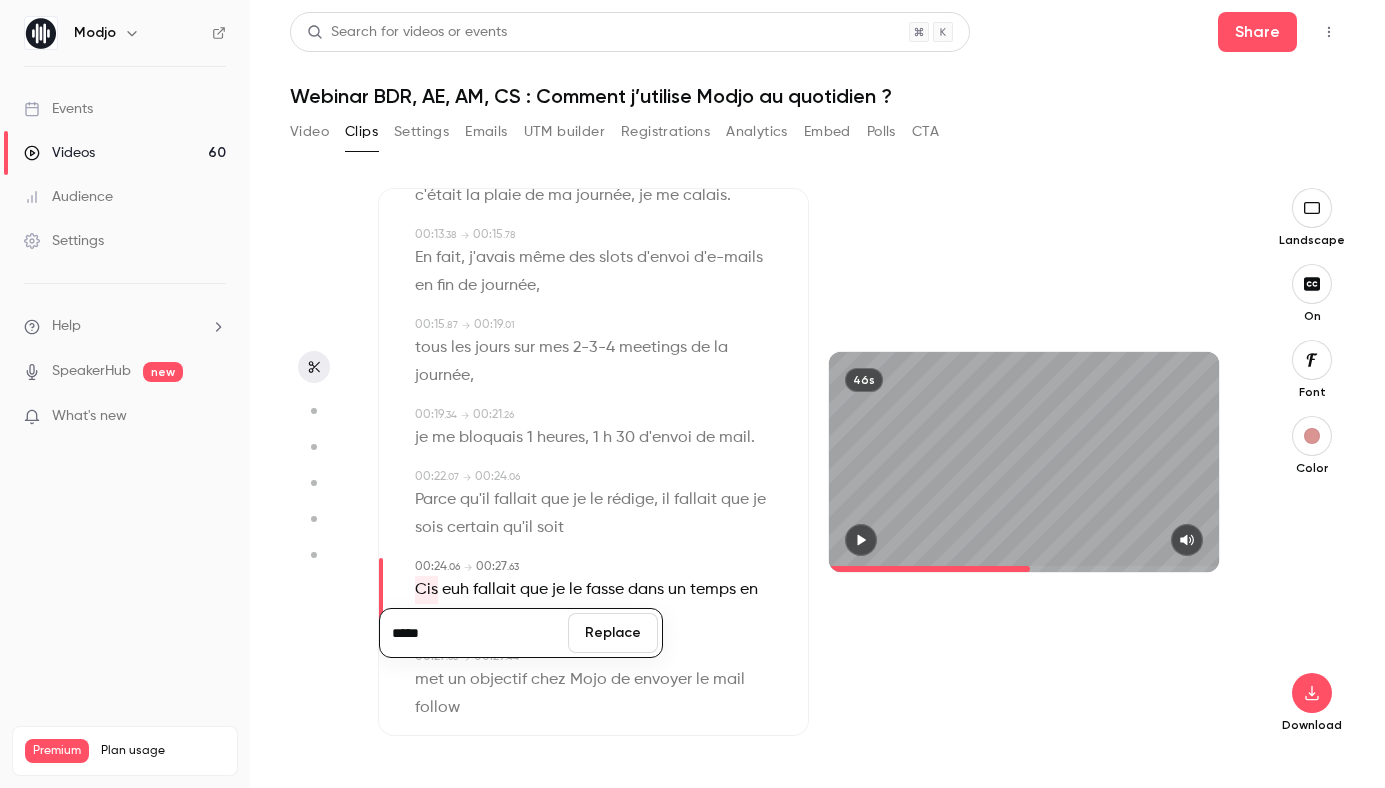 click on "Replace" at bounding box center [613, 633] 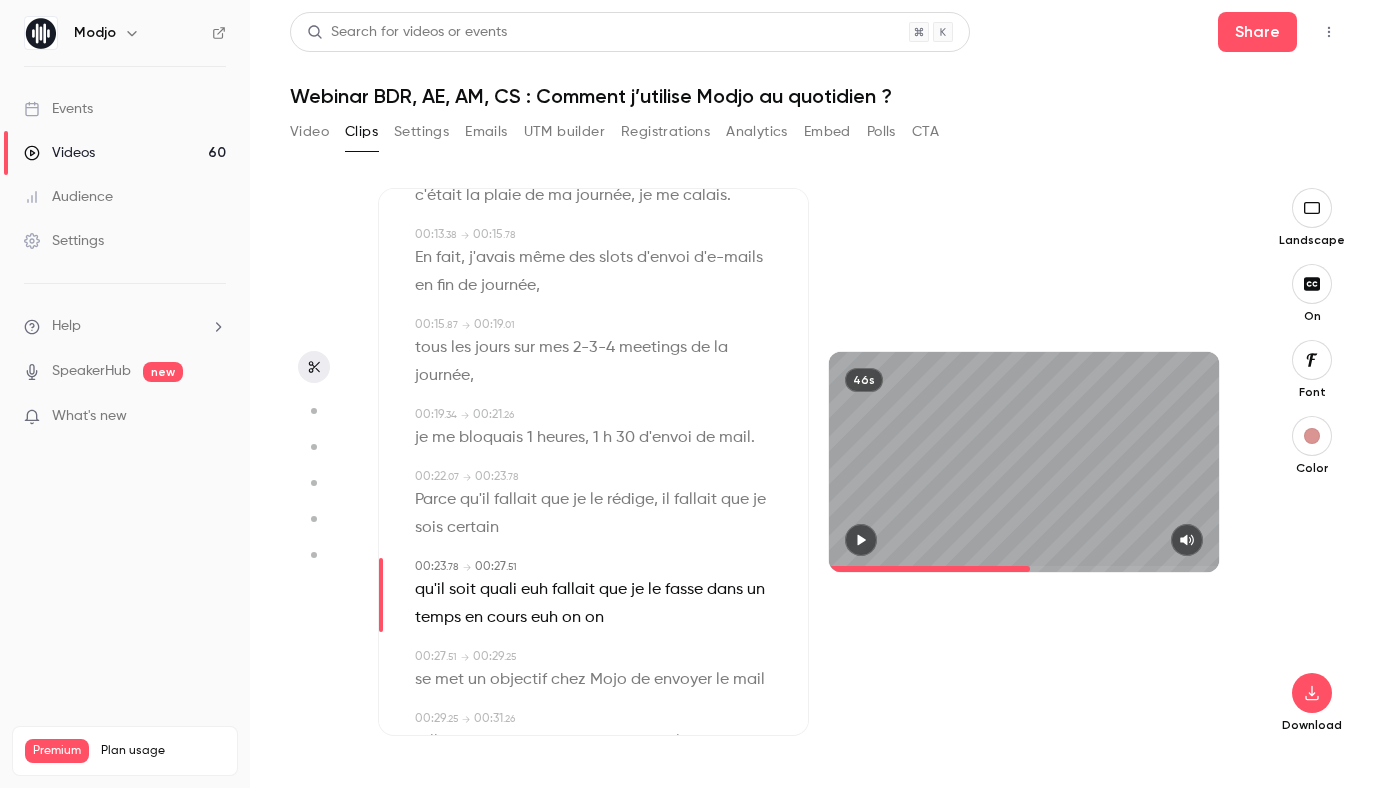 click on "euh" at bounding box center [534, 590] 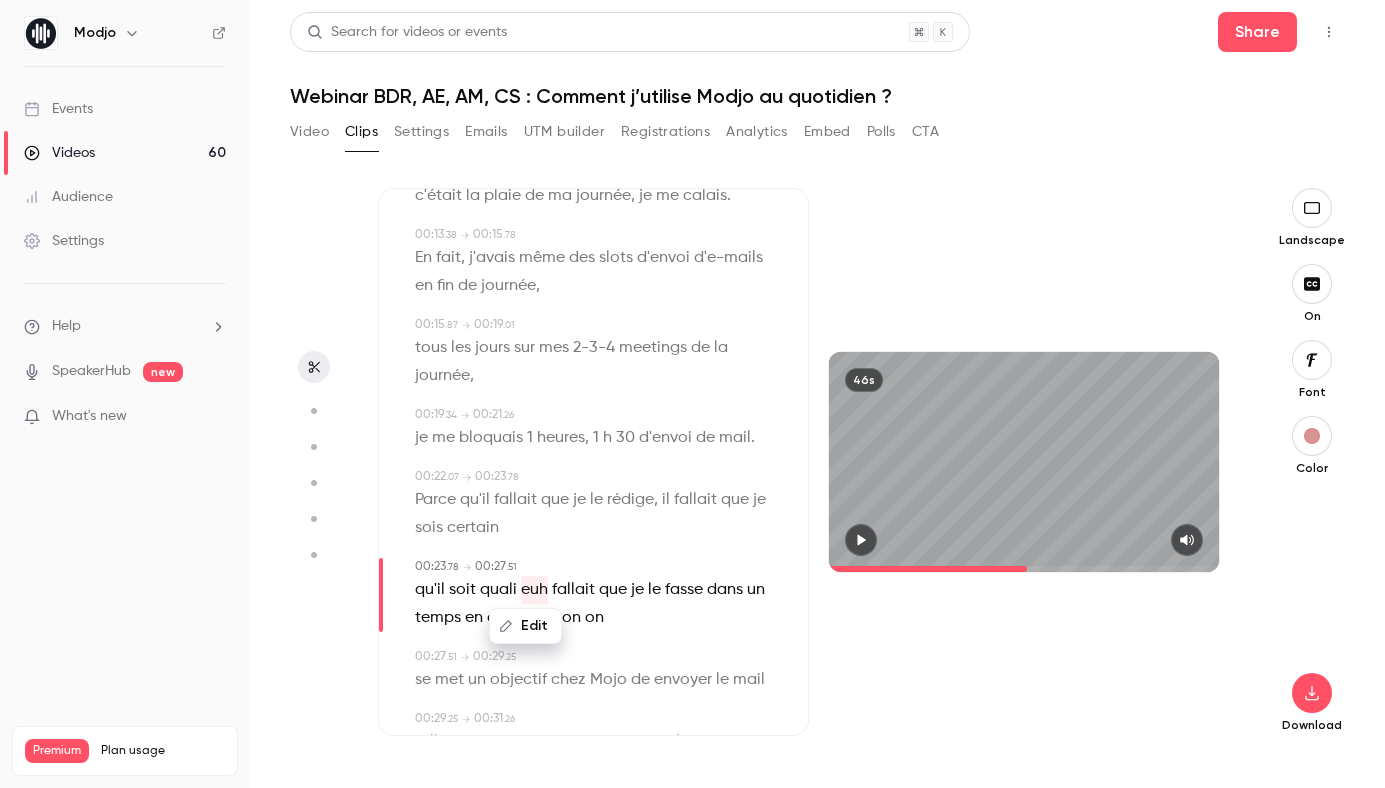click 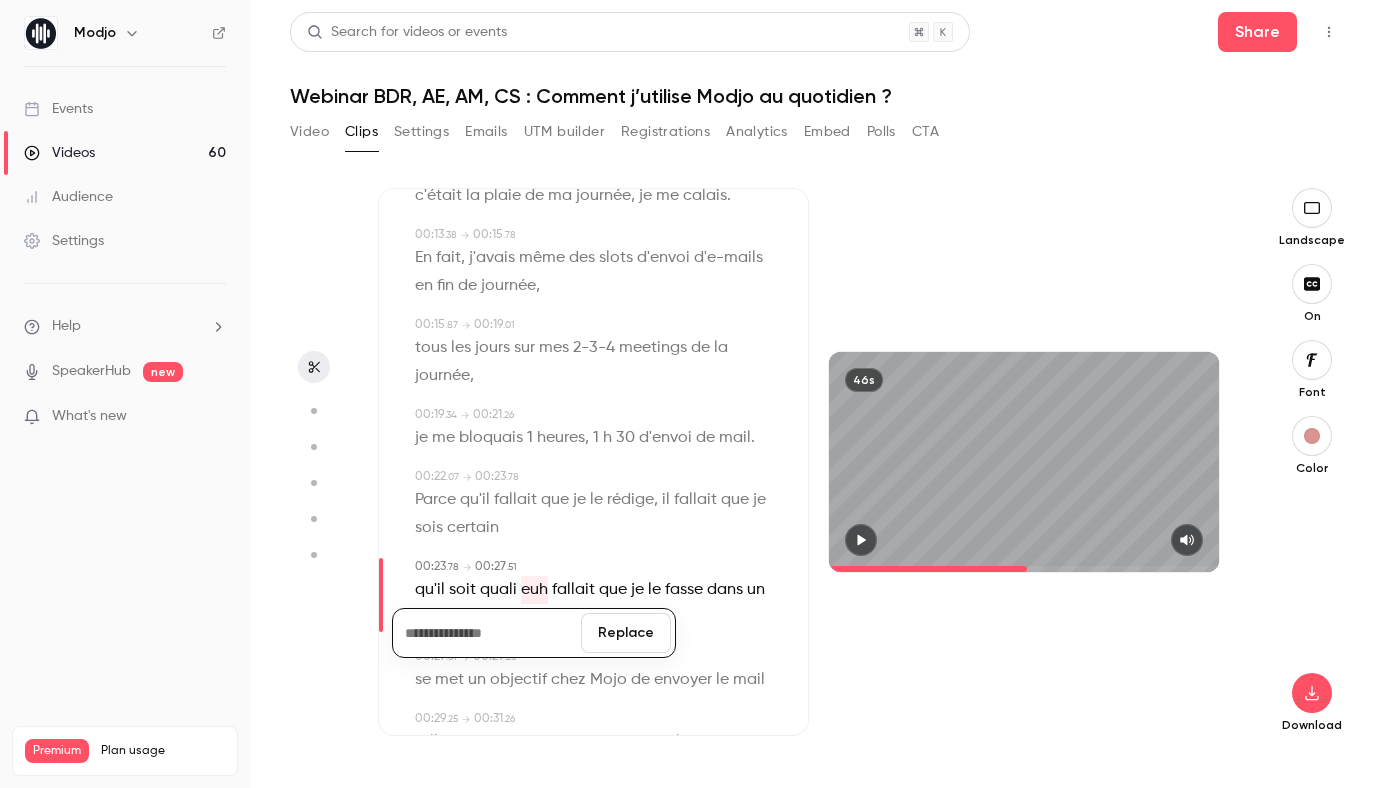 click on "Replace" at bounding box center [626, 633] 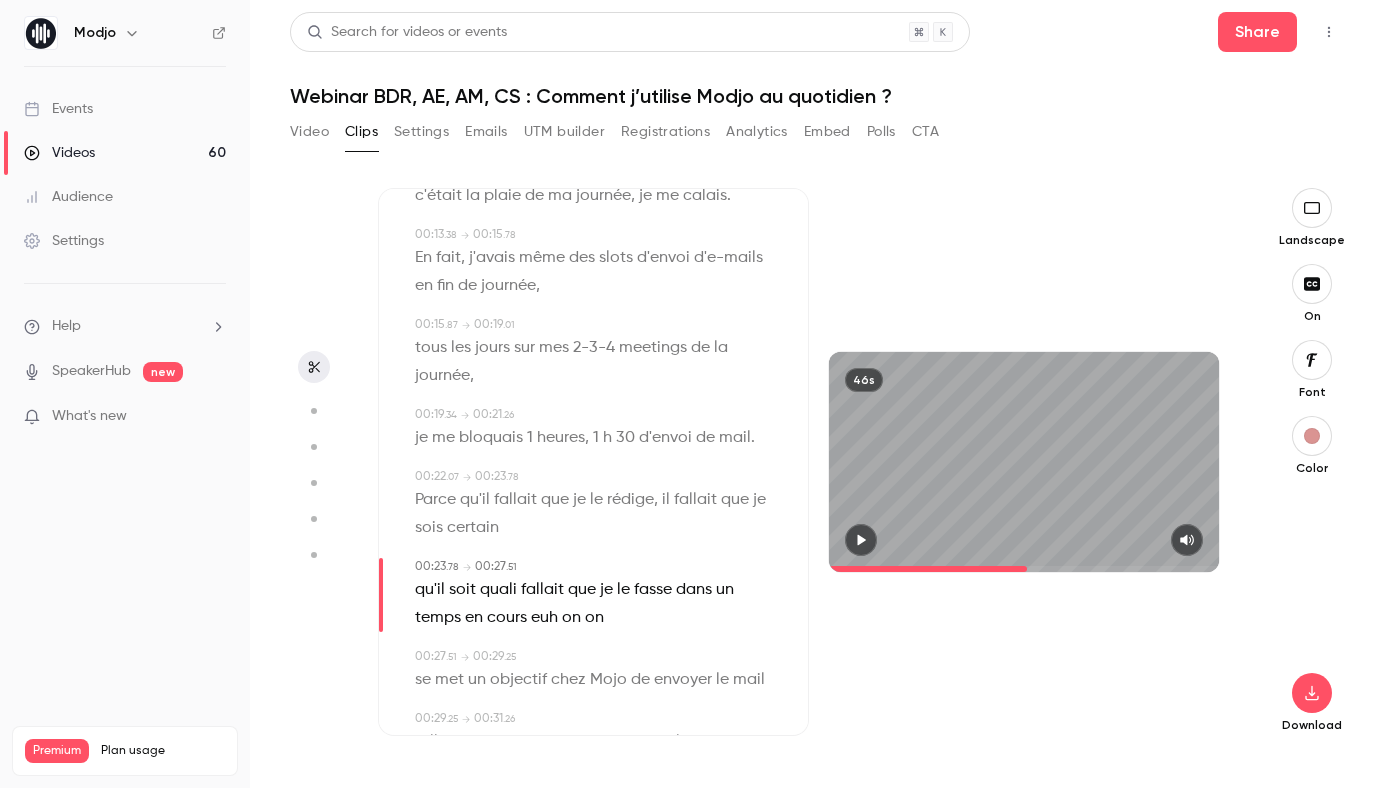 click on "quali" at bounding box center (498, 590) 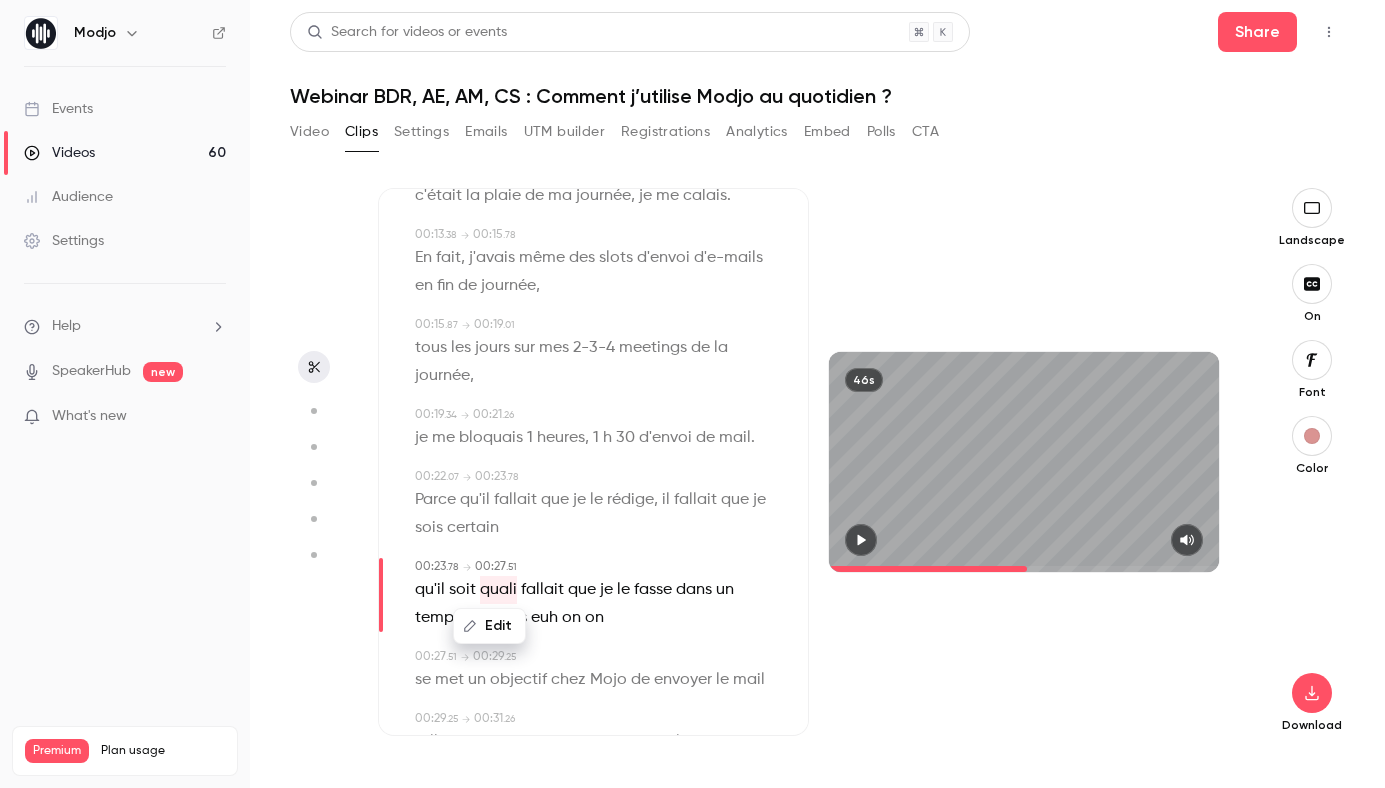 click on "Edit" at bounding box center [489, 626] 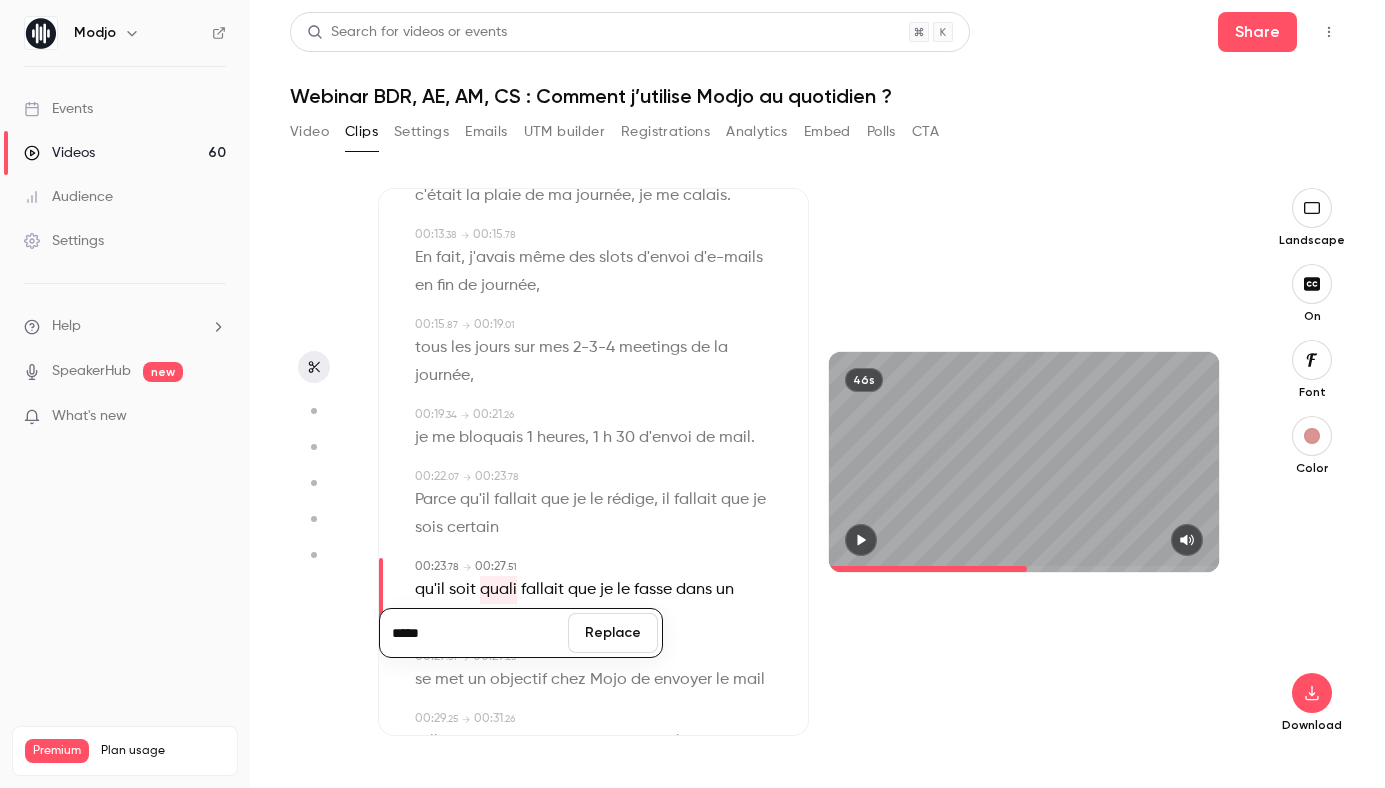 click on "*****" at bounding box center (474, 633) 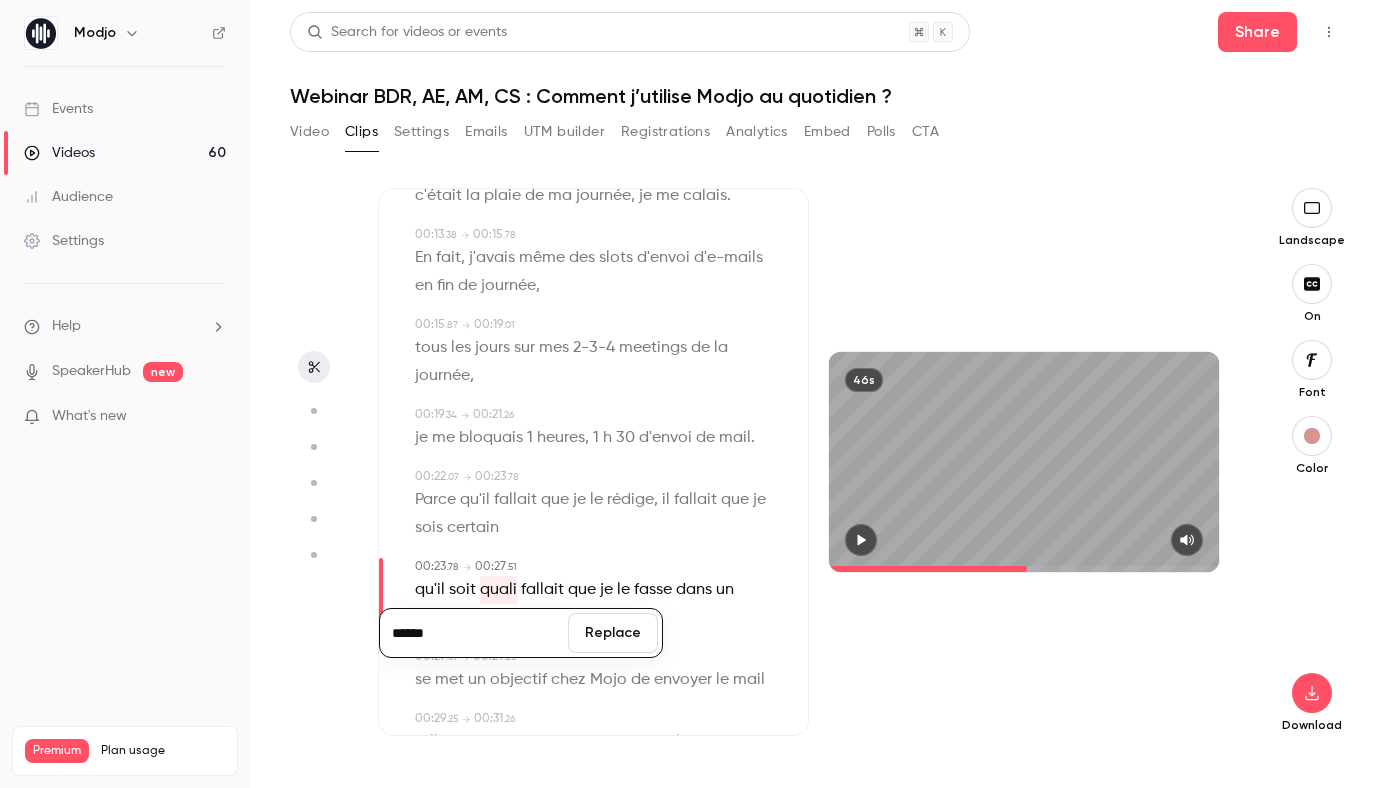 click on "Replace" at bounding box center [613, 633] 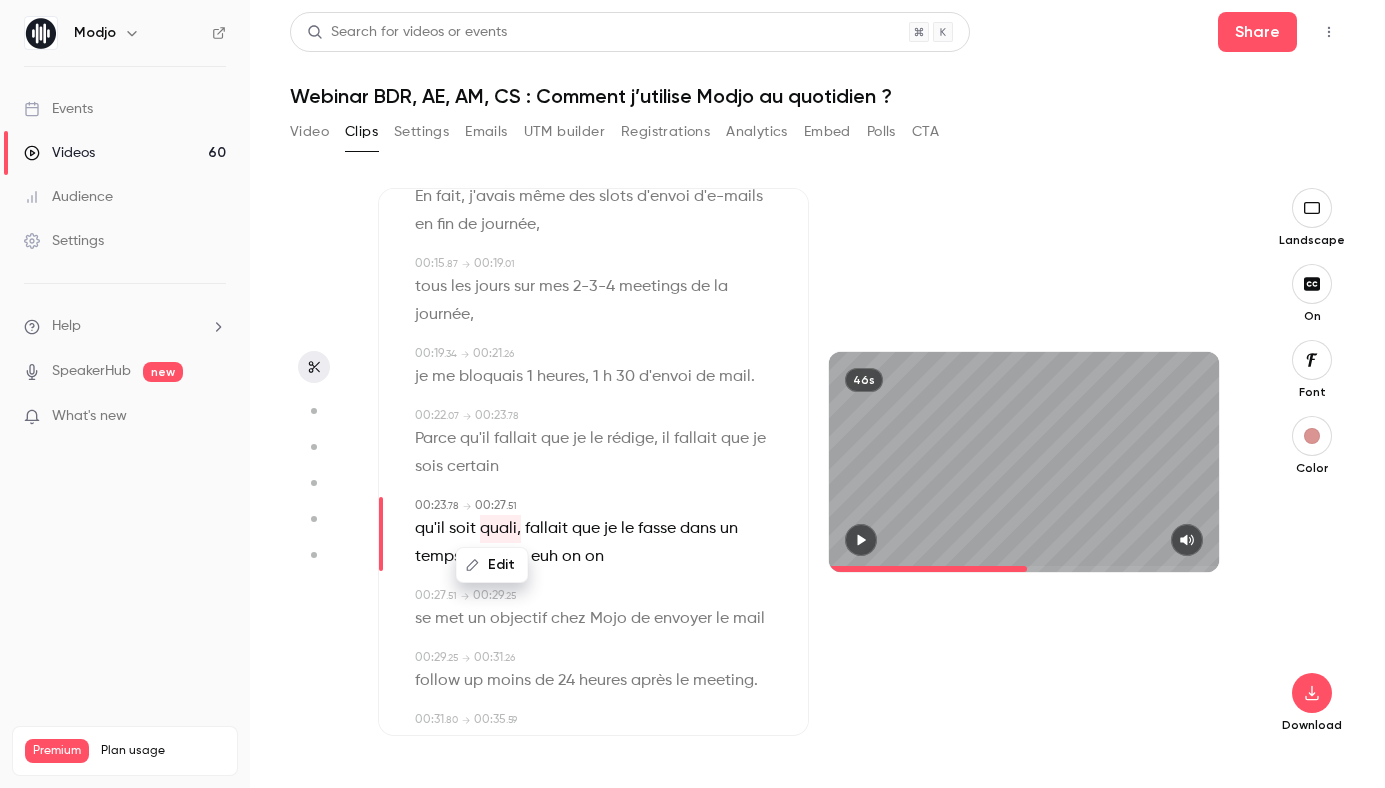 scroll, scrollTop: 505, scrollLeft: 0, axis: vertical 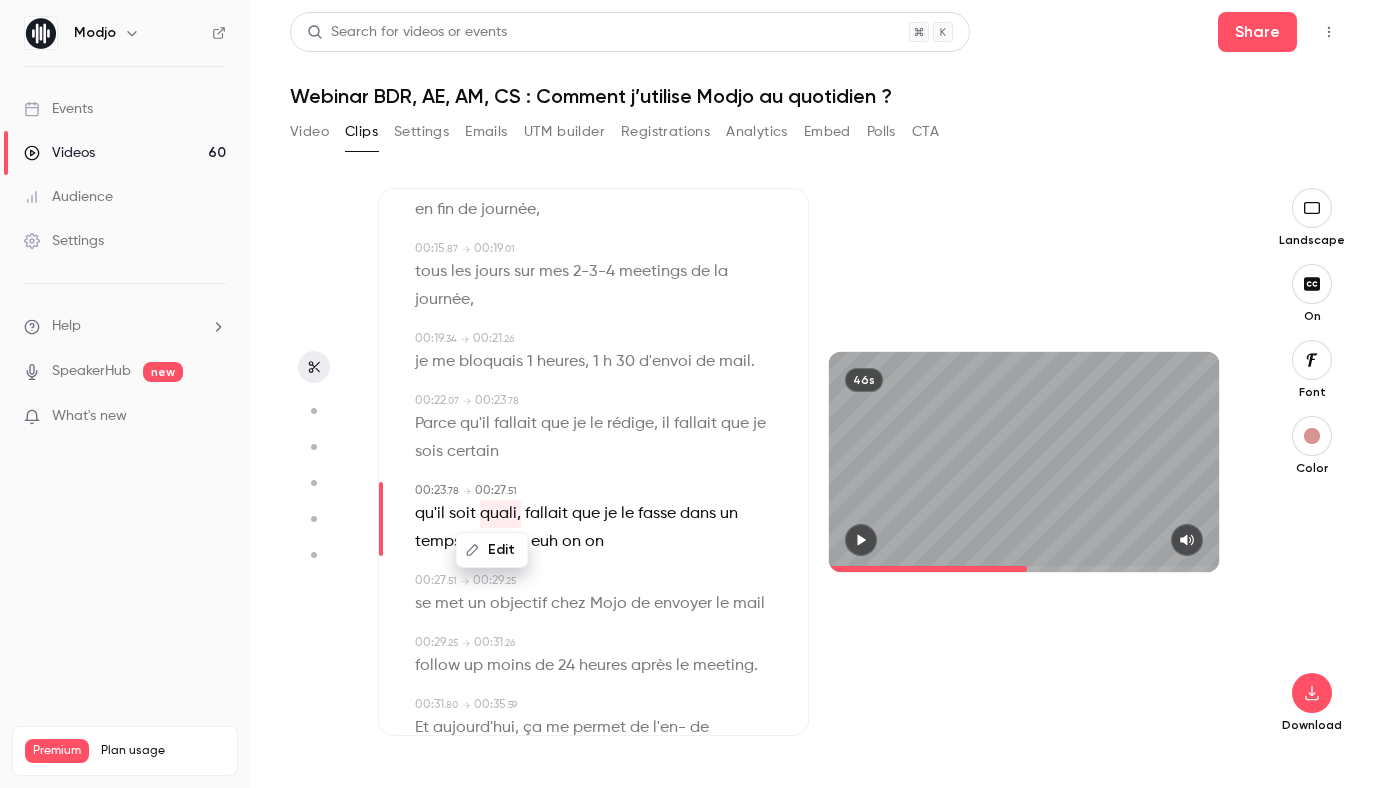 click on "00:00 . 00 → 00:02 . 42 La   fonctionnalité   je   pense   qui   me   fait   le   plus   gagner   de   temps   du   coup , 00:02 . 46 → 00:03 . 30 c'est   vraiment   l'   email   follow up . 00:04 . 11 → 00:06 . 53 Et   c'est   celle   sur   laquelle   je   ne   me   vois   pas   revenir   en   arrière . 00:08 . 26 → 00:11 . 06 Ça   me   fait   gagner   trop   de   temps,   je   voyais   que   à   chaque   fois , 00:11 . 11 → 00:13 . 37 c'était   la   plaie   de   ma   journée ,   je   me   [GEOGRAPHIC_DATA] . 00:13 . 38 → 00:15 . 78 En   fait ,   j'avais   même   des   slots   d'envoi   d'e-mails   en   fin   de   journée , 00:15 . 87 → 00:19 . 01 tous   les   jours   sur   mes   2-3-4   meetings   de   la   journée , 00:19 . 34 → 00:21 . 26 je   me   bloquais   1   heures ,   1   h   30   d'envoi   de   mail . 00:22 . 07 → 00:23 . 78 Parce   qu'il   fallait   que   je   le   rédige ,   il   fallait   que   je   sois   certain 00:23 . 78 → 00:27 . 51 Edit qu'il   soit   quali,   fallait" at bounding box center [593, 454] 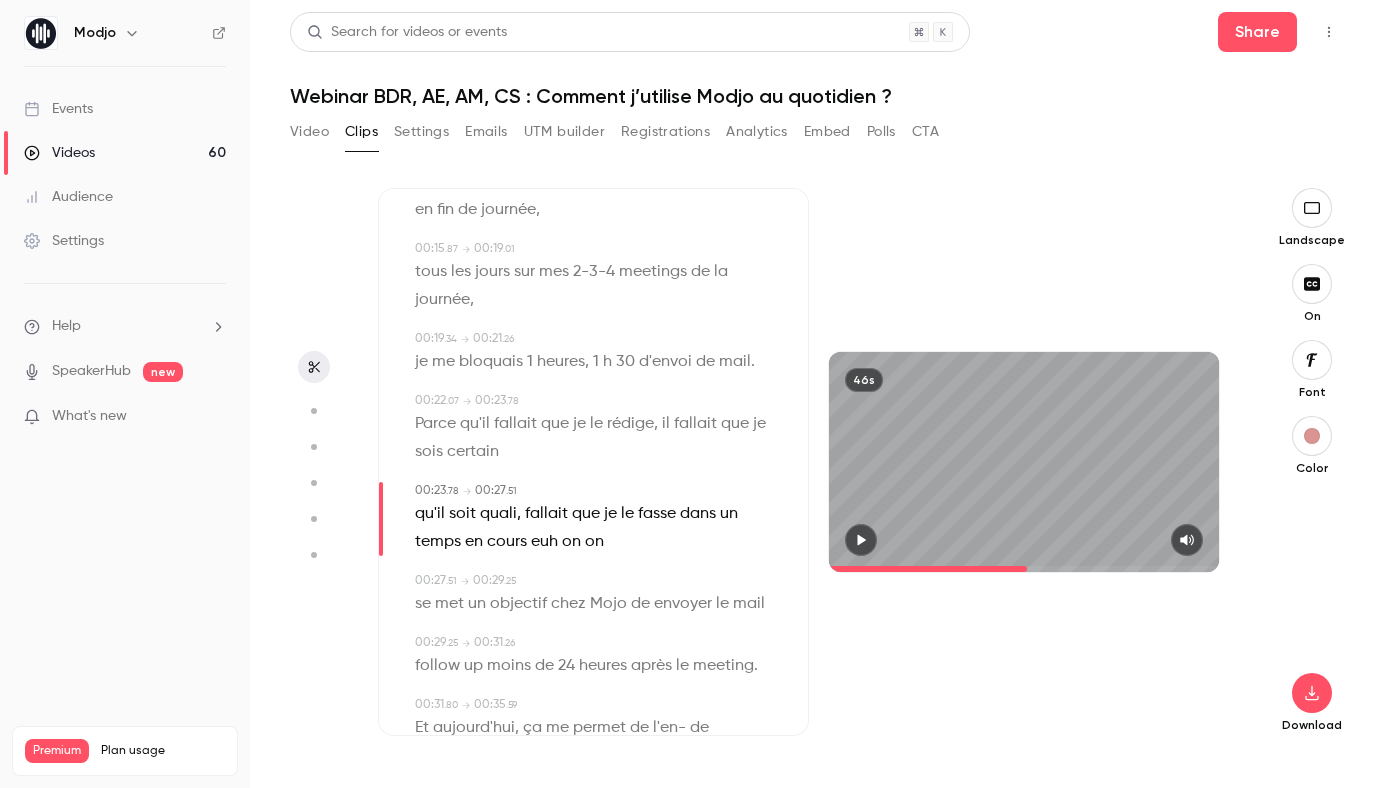 click on "euh" at bounding box center (544, 542) 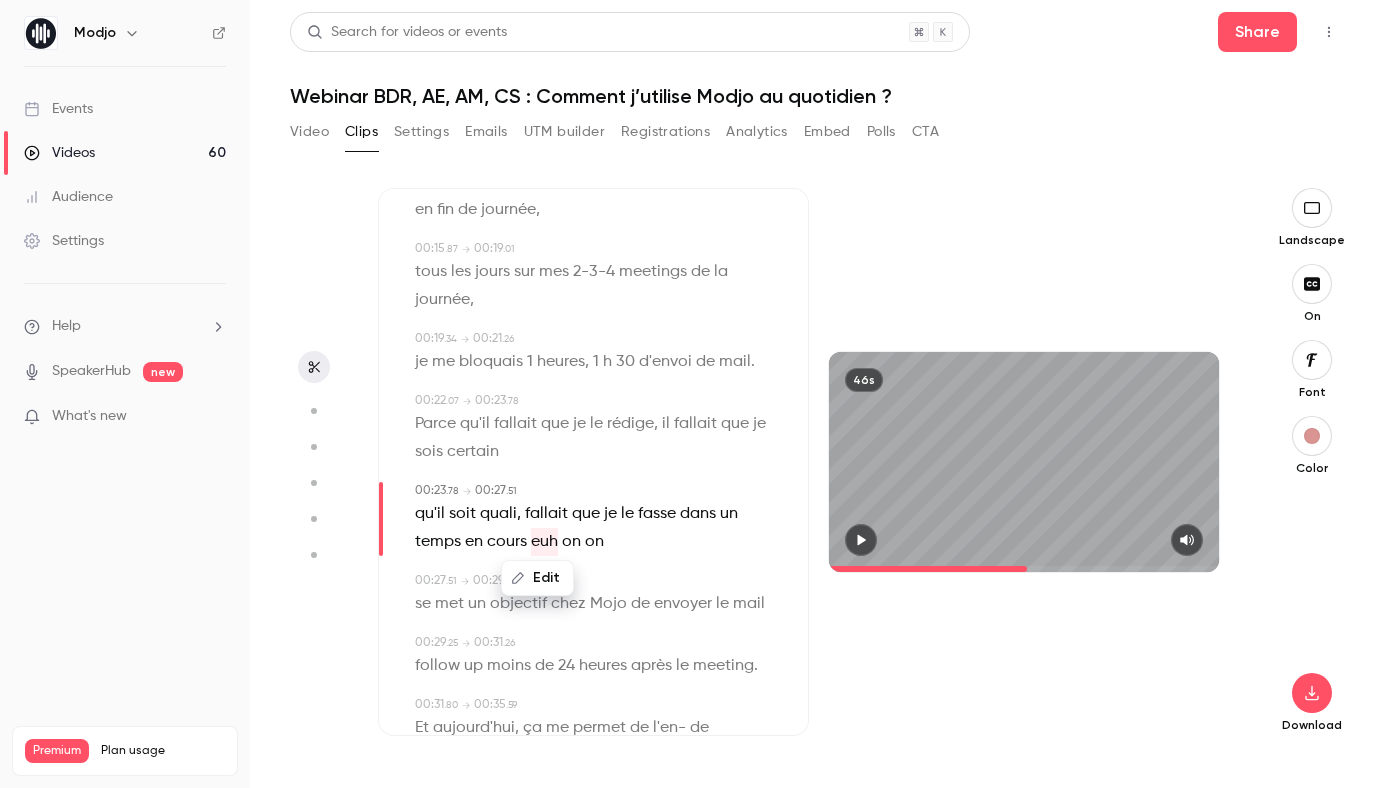 click on "en" at bounding box center [474, 542] 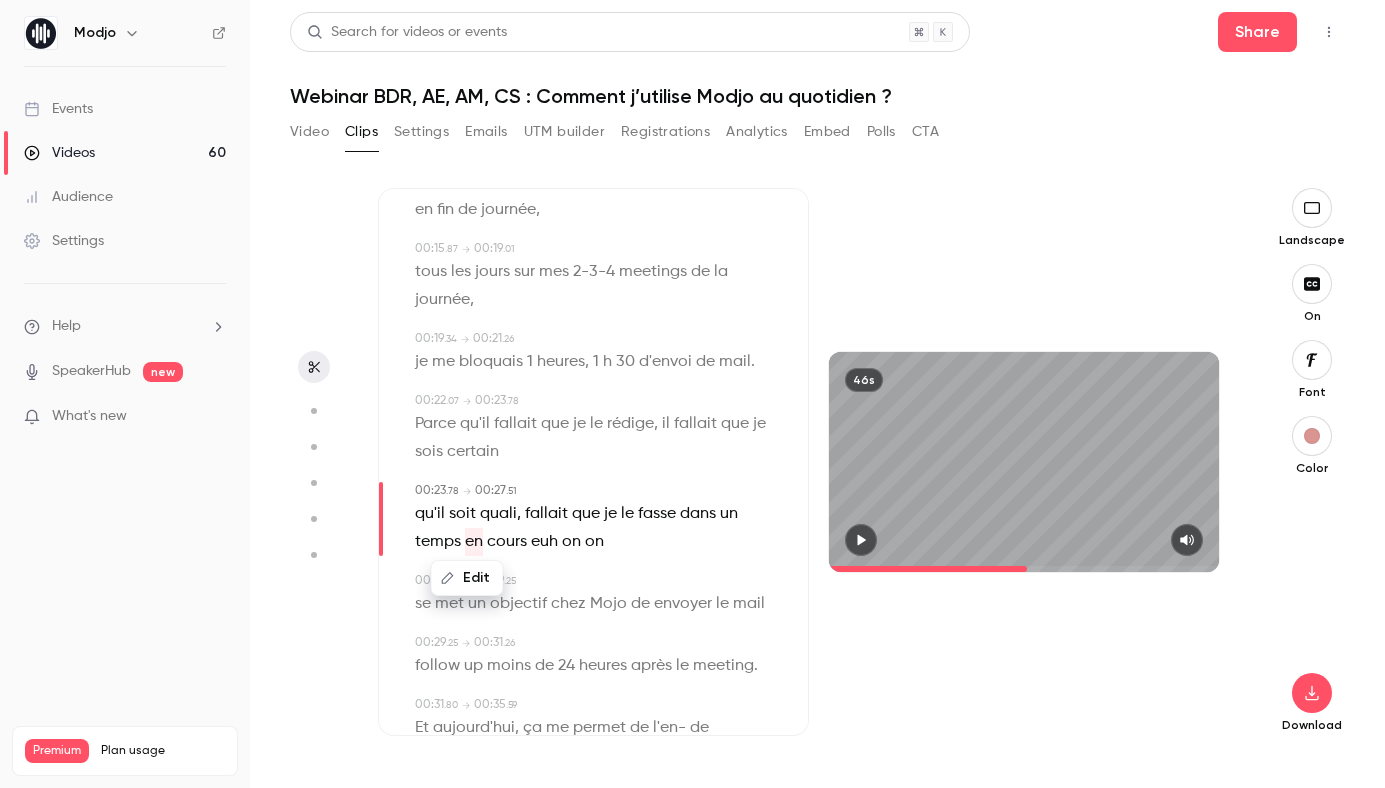 click on "Edit" at bounding box center (467, 578) 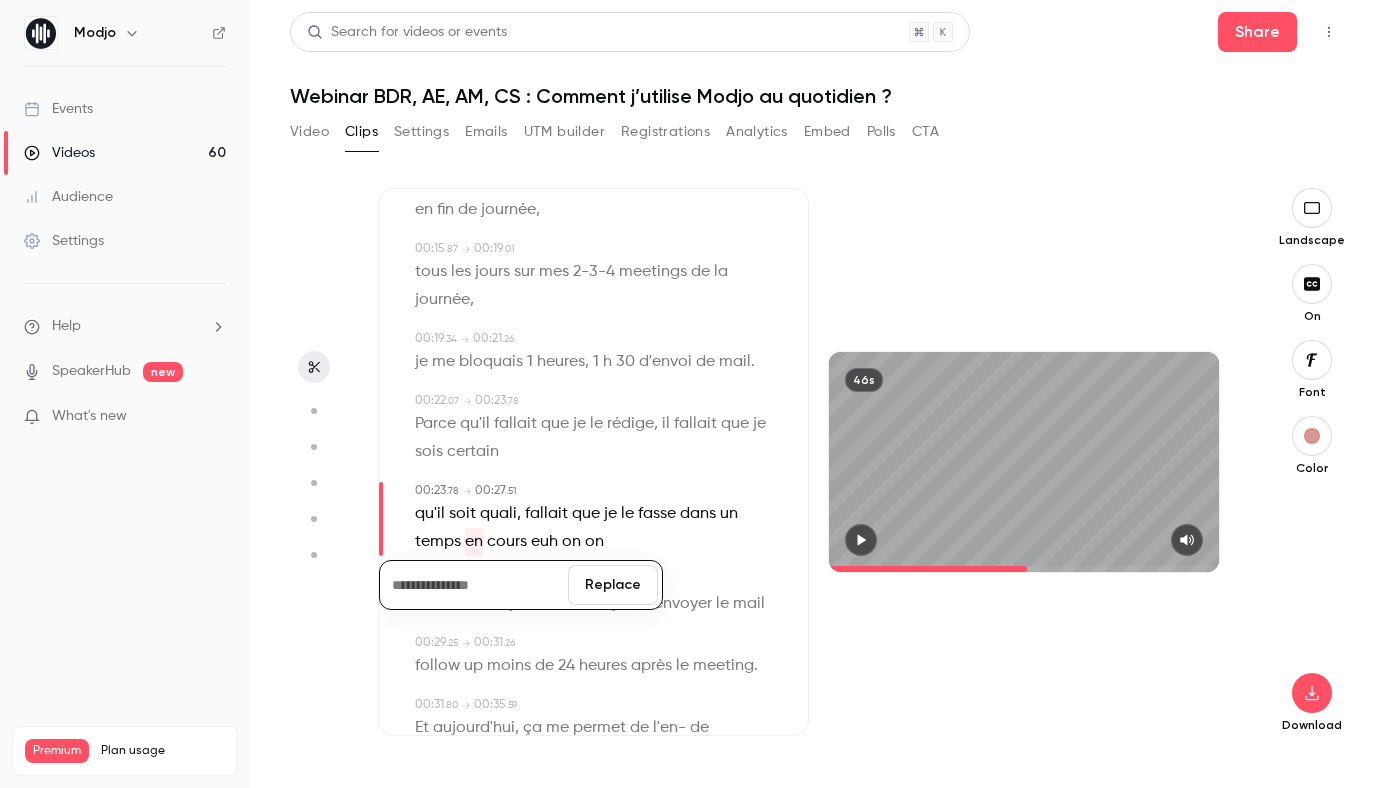 click on "Replace" at bounding box center [613, 585] 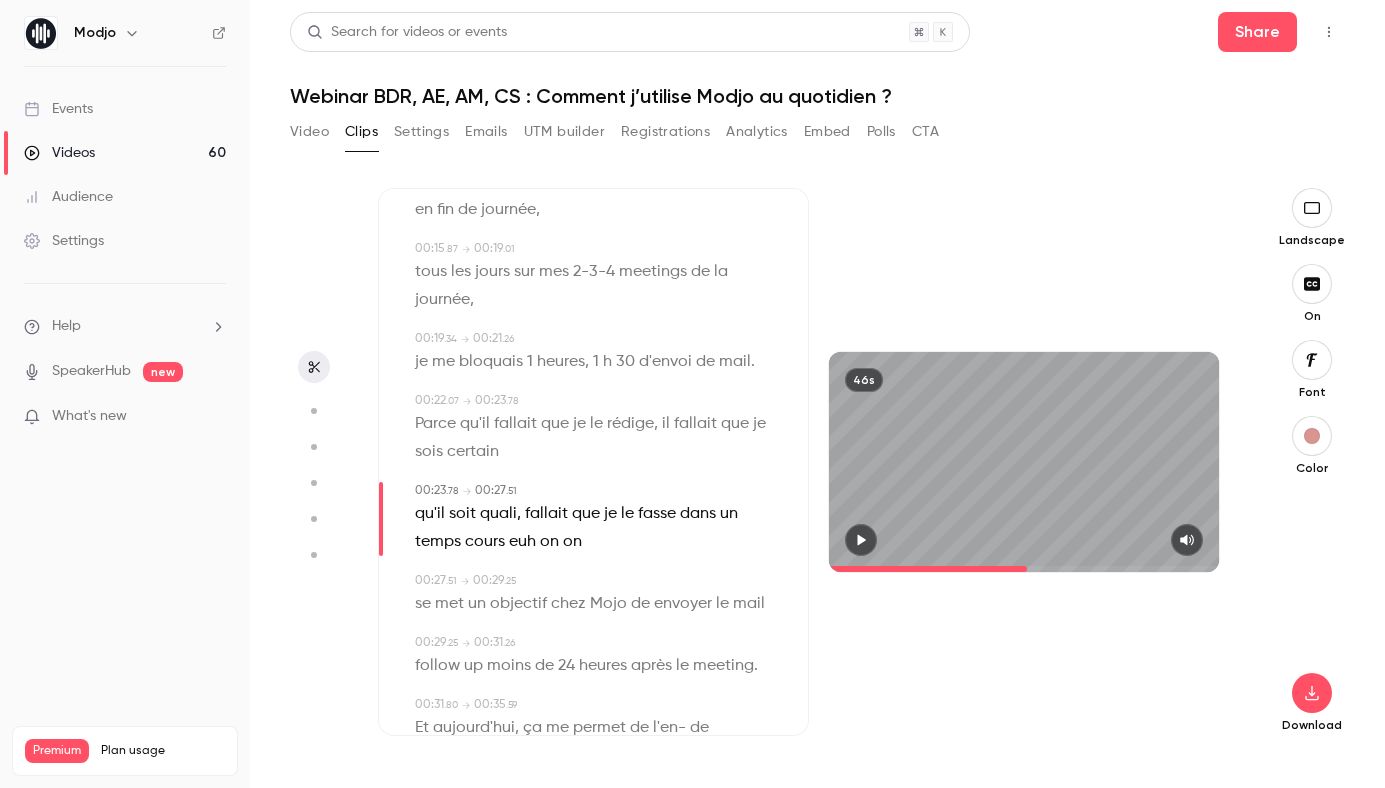 click on "cours" at bounding box center [485, 542] 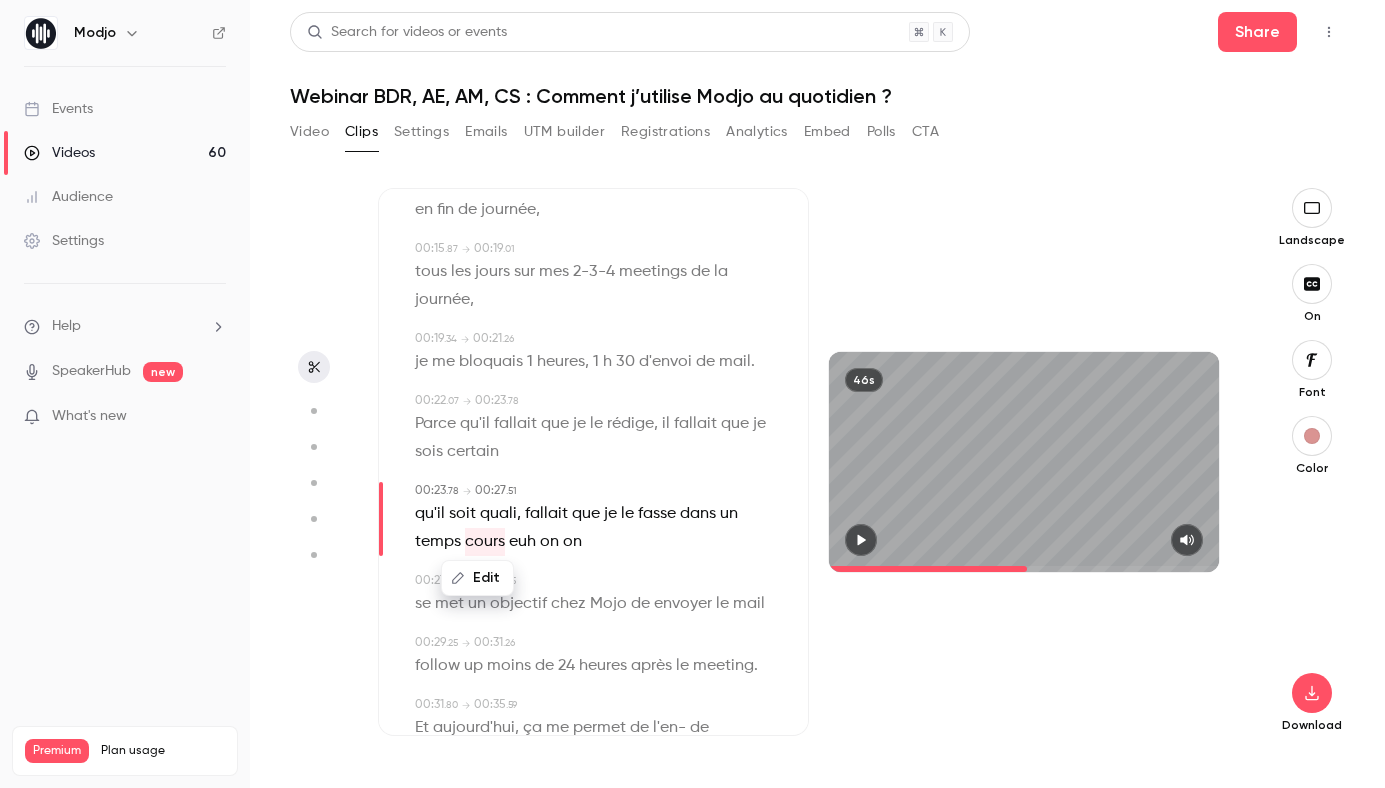 click on "Edit" at bounding box center [477, 578] 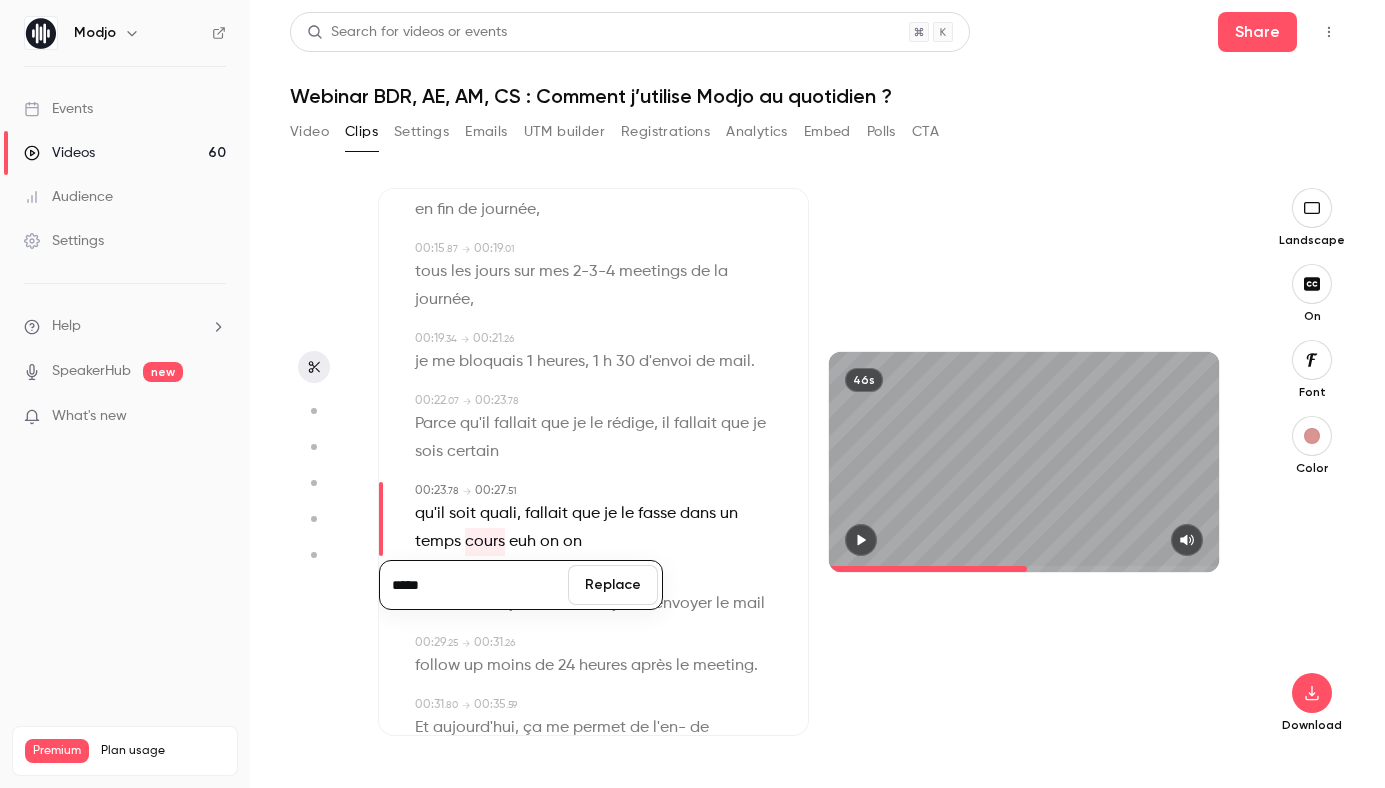 click on "*****" at bounding box center [474, 585] 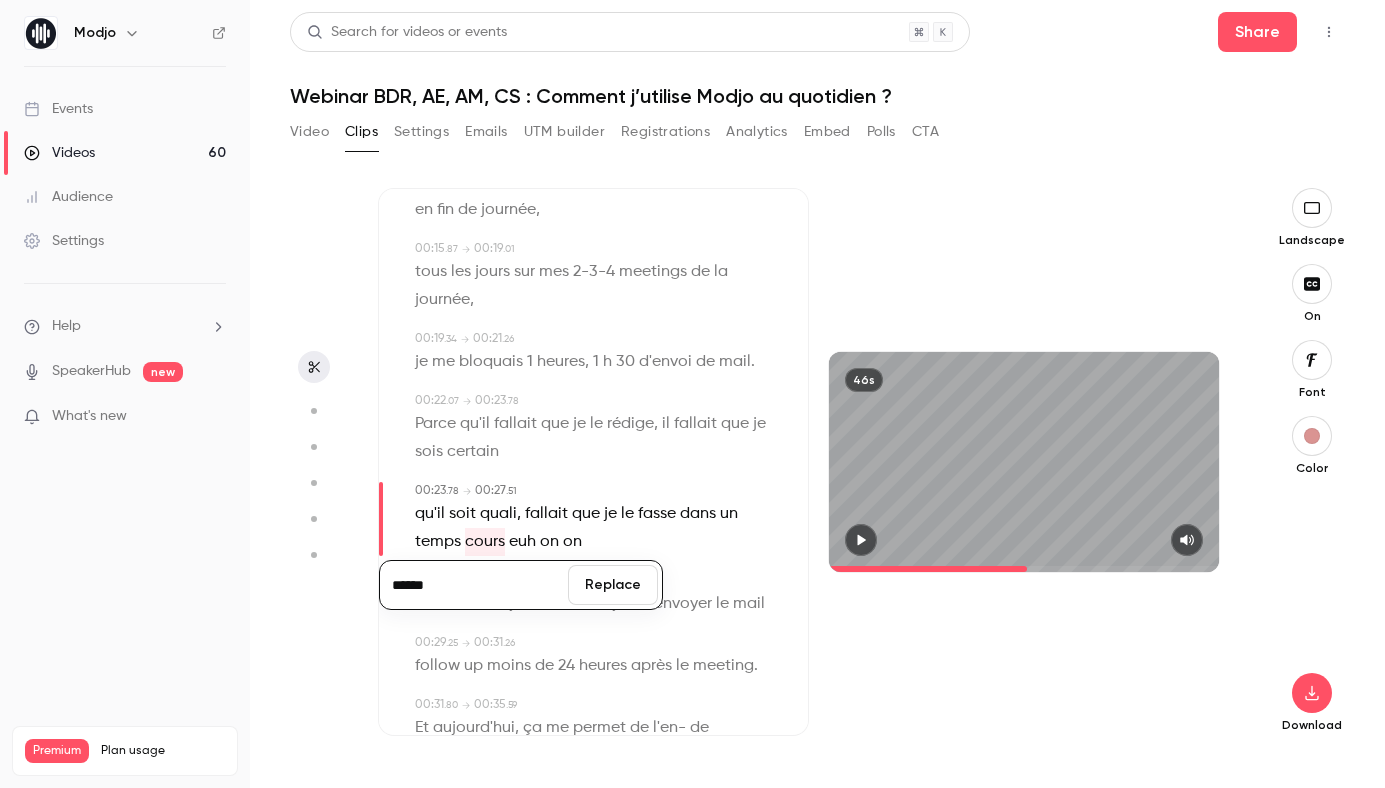 click on "Replace" at bounding box center [613, 585] 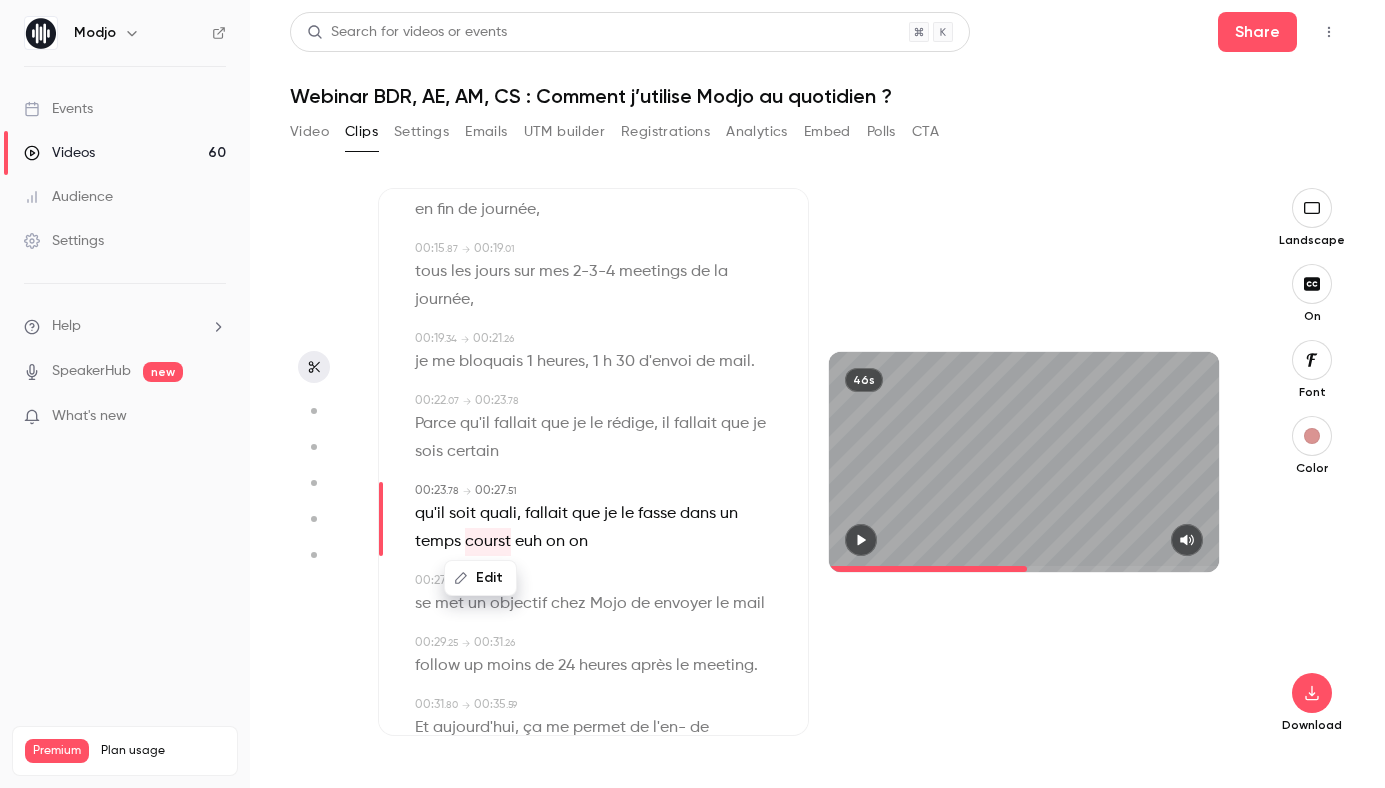 click on "euh" at bounding box center (528, 542) 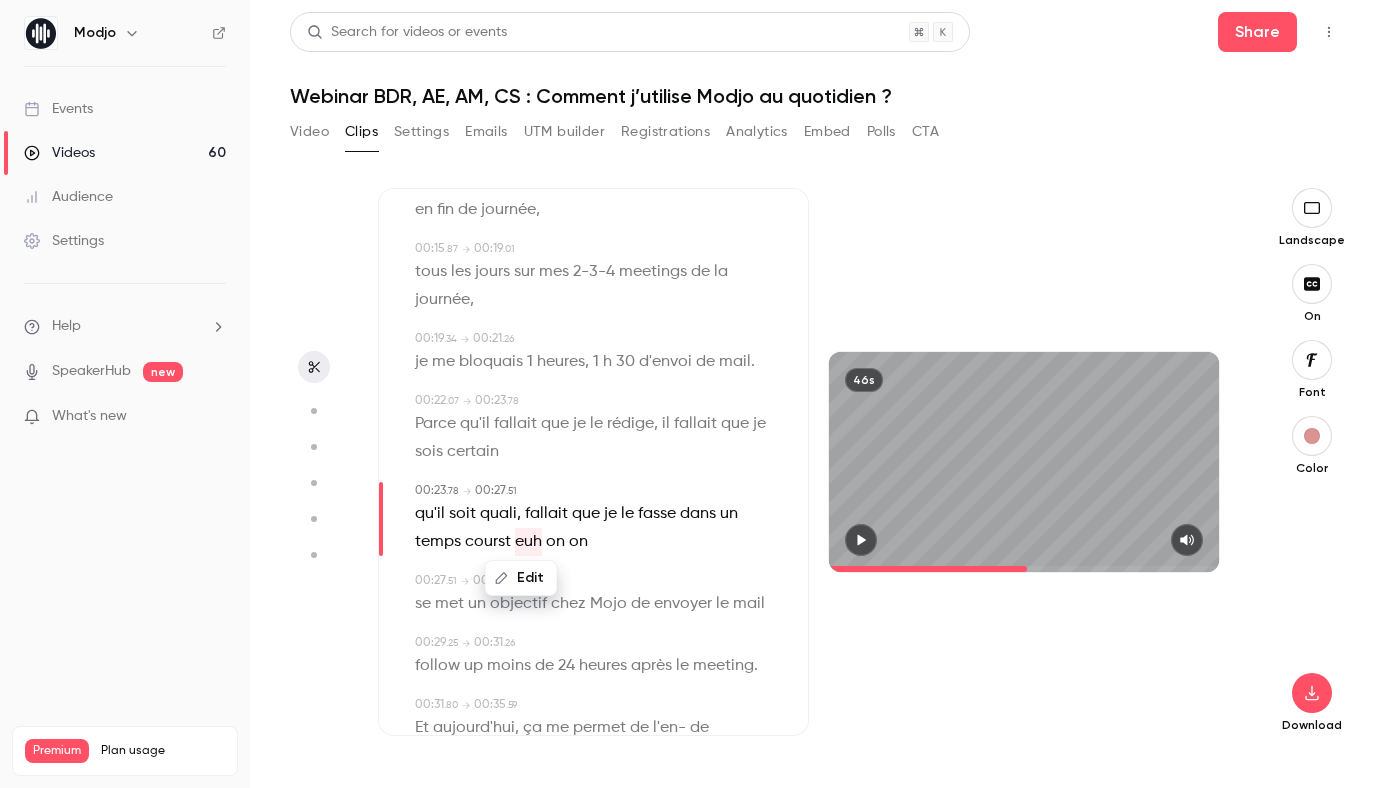 click on "courst" at bounding box center [488, 542] 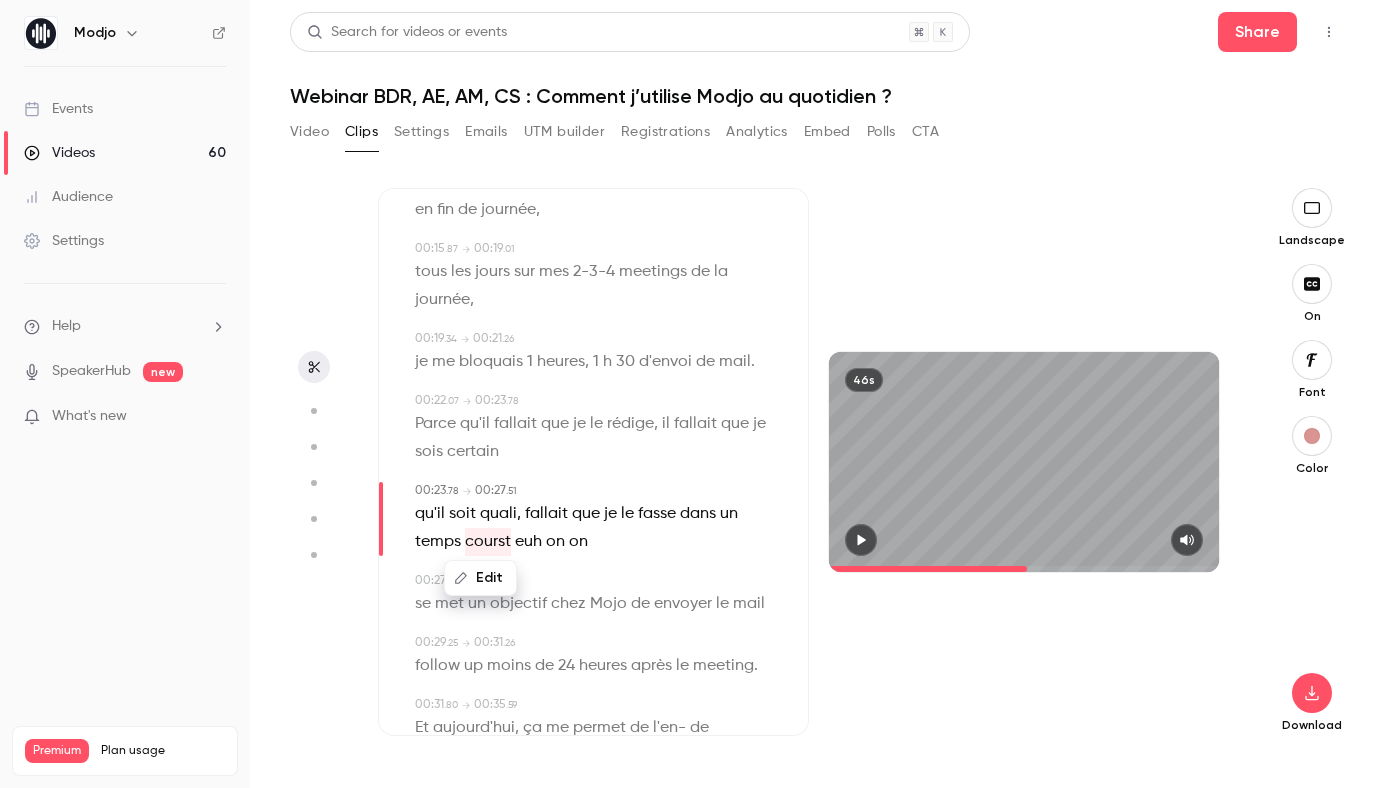 click on "Edit" at bounding box center (480, 578) 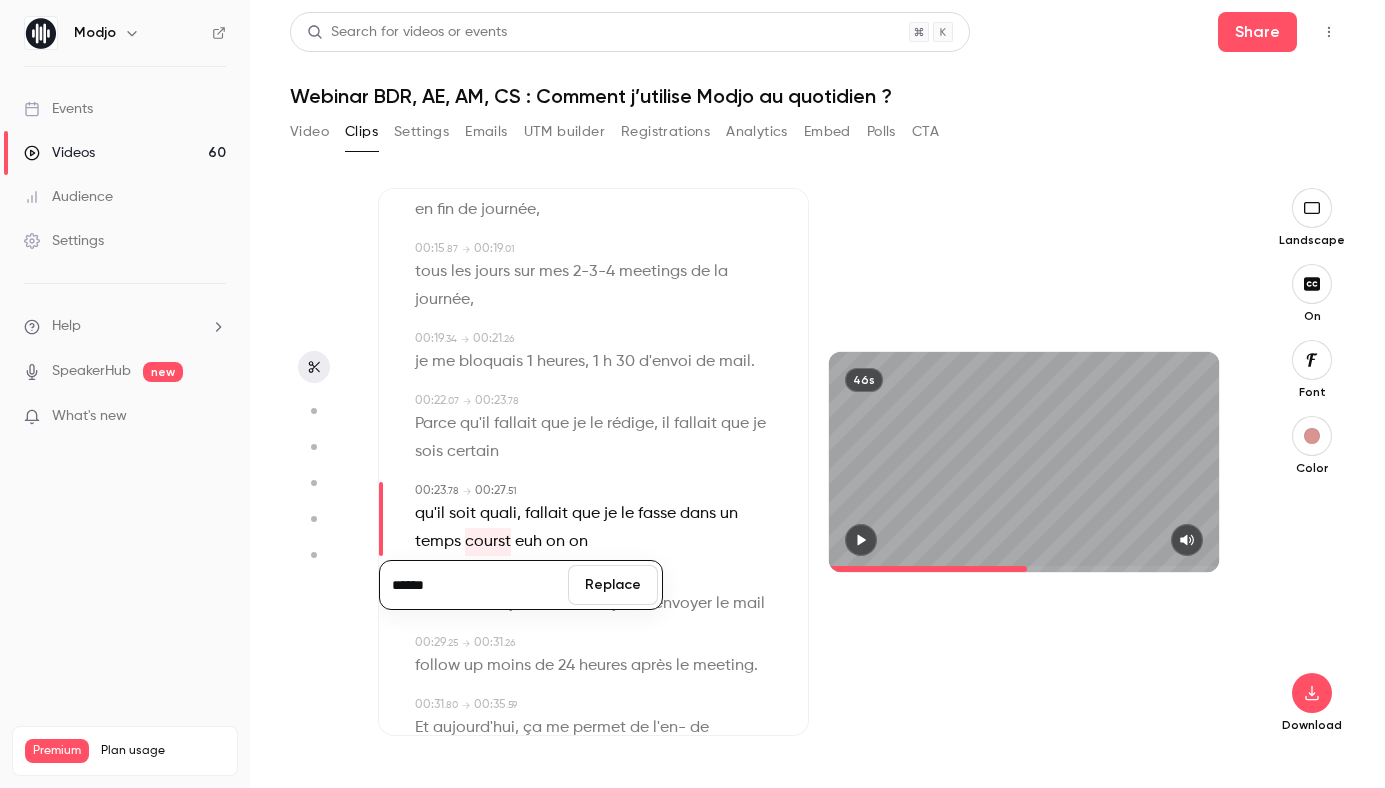 click on "******" at bounding box center (474, 585) 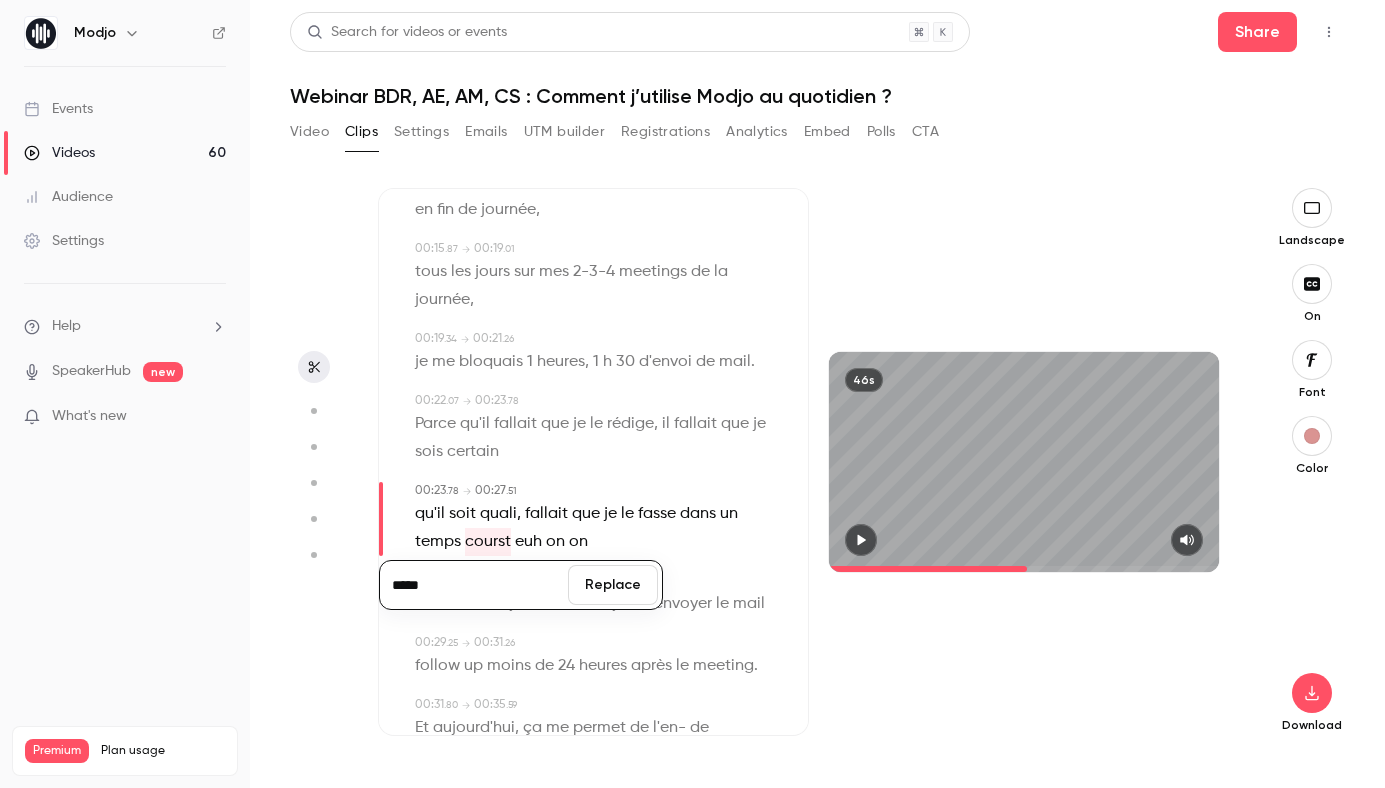 click on "Replace" at bounding box center (613, 585) 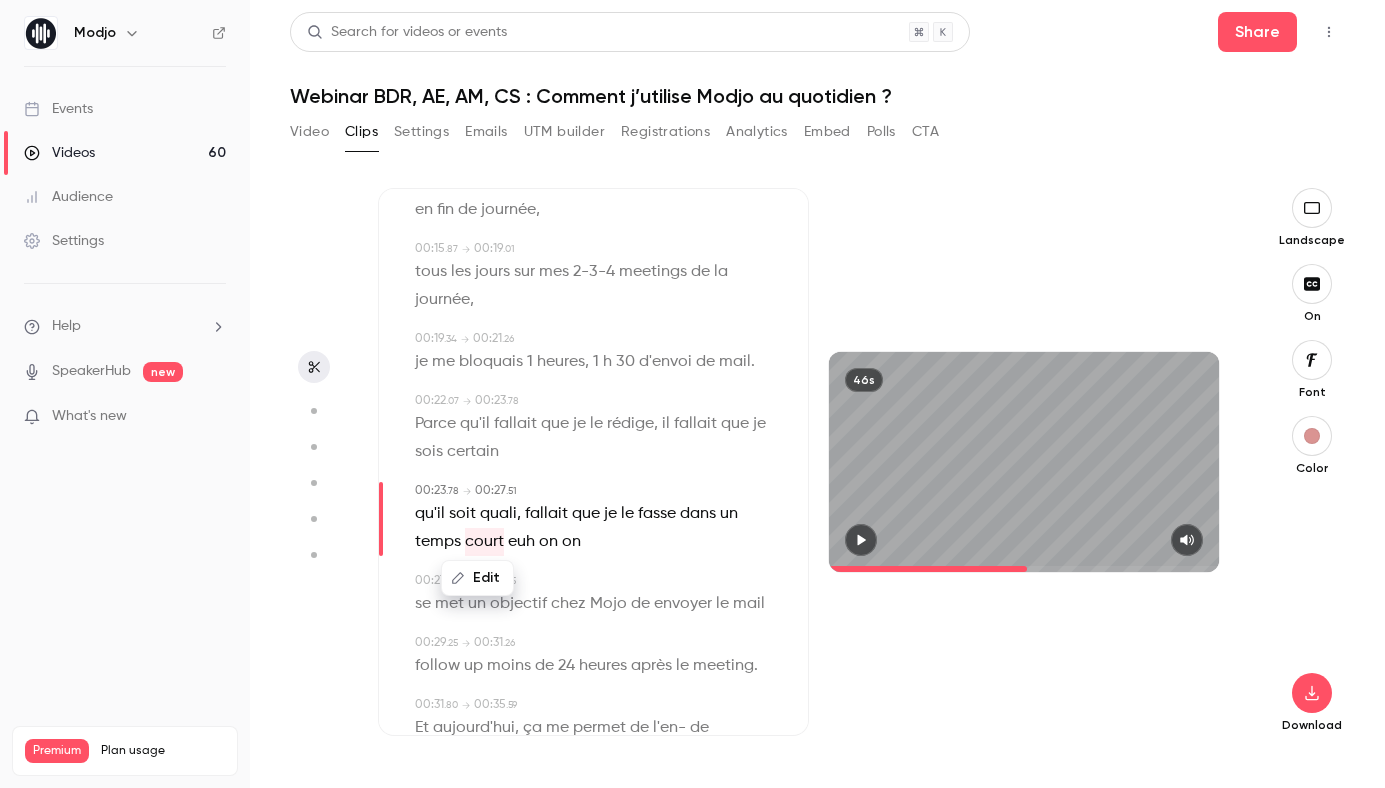 click on "Edit" at bounding box center (477, 578) 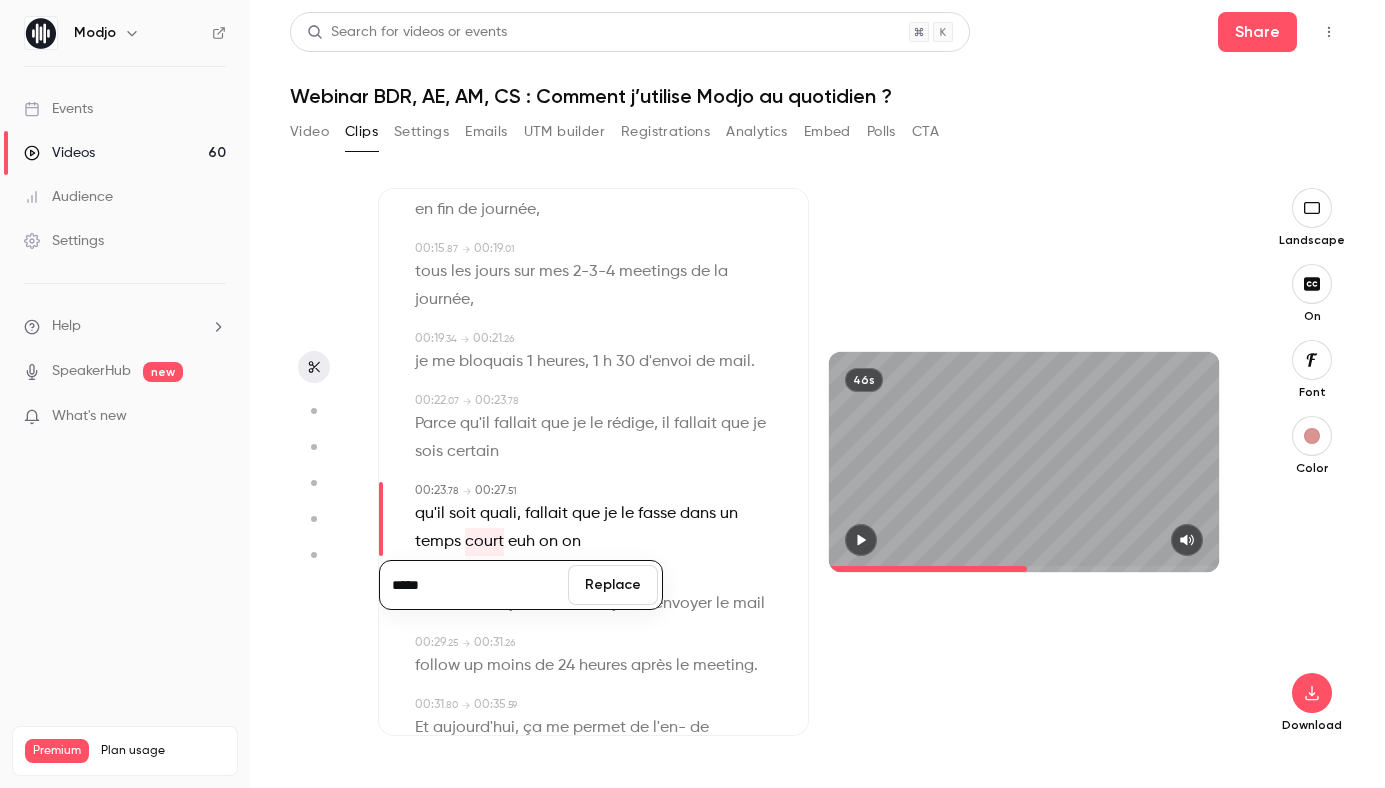 click on "*****" at bounding box center (474, 585) 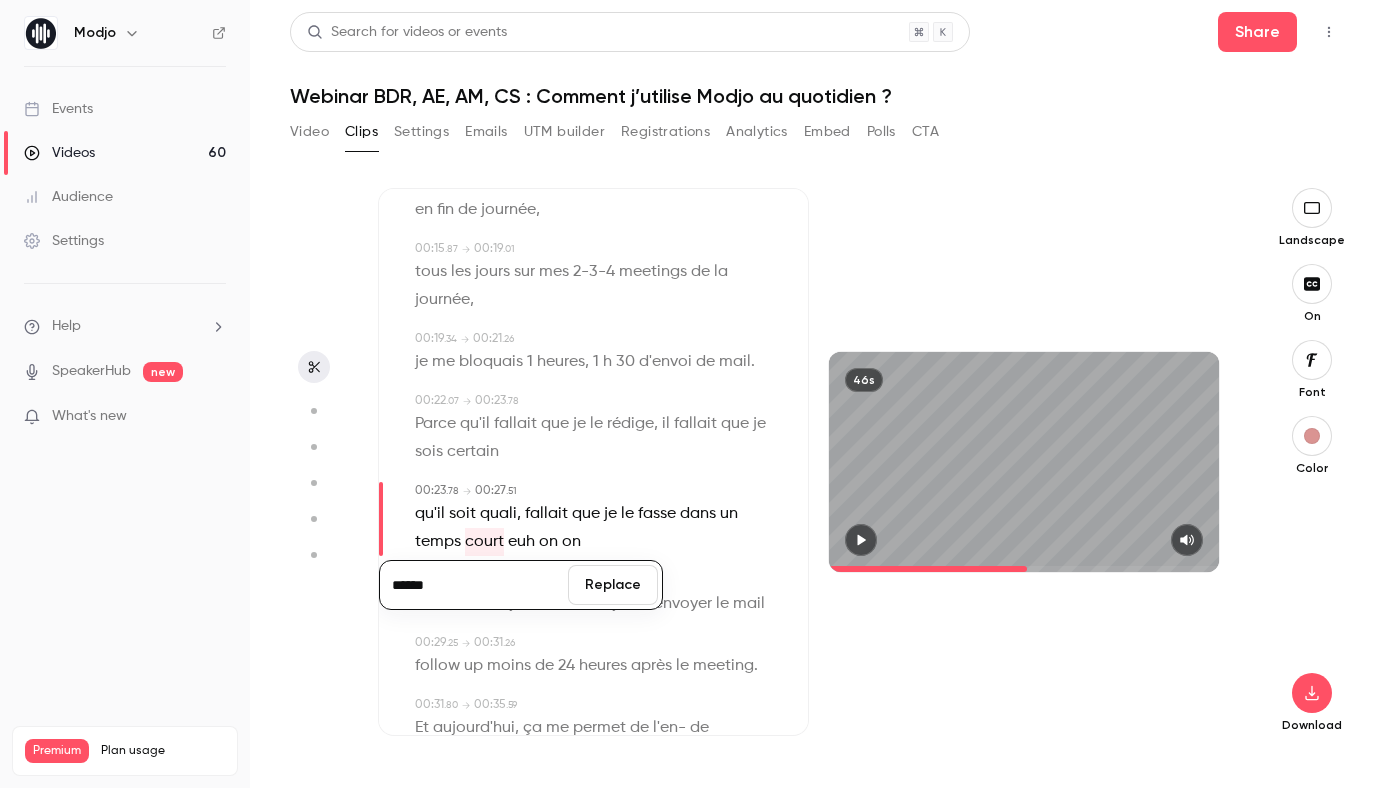 click on "Replace" at bounding box center (613, 585) 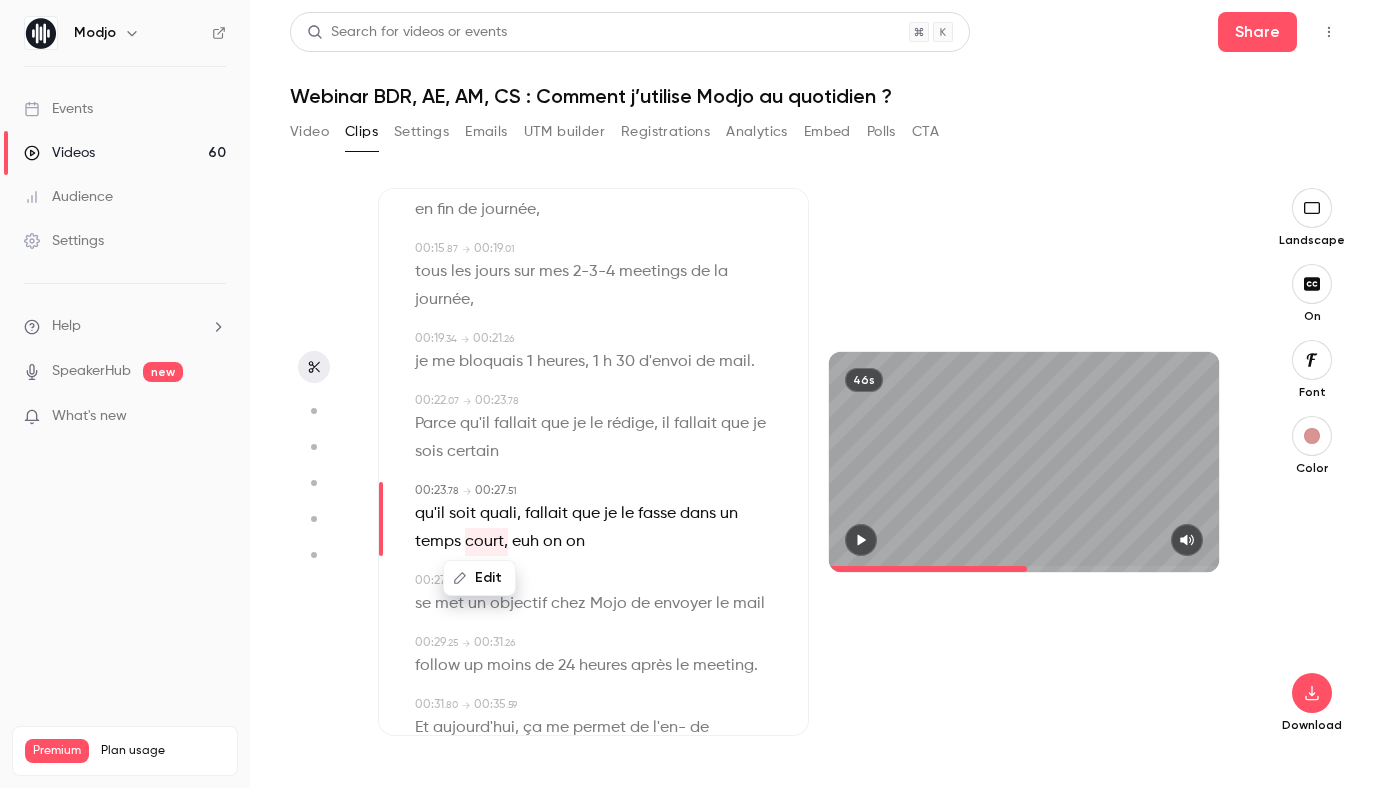 click on "euh" at bounding box center [525, 542] 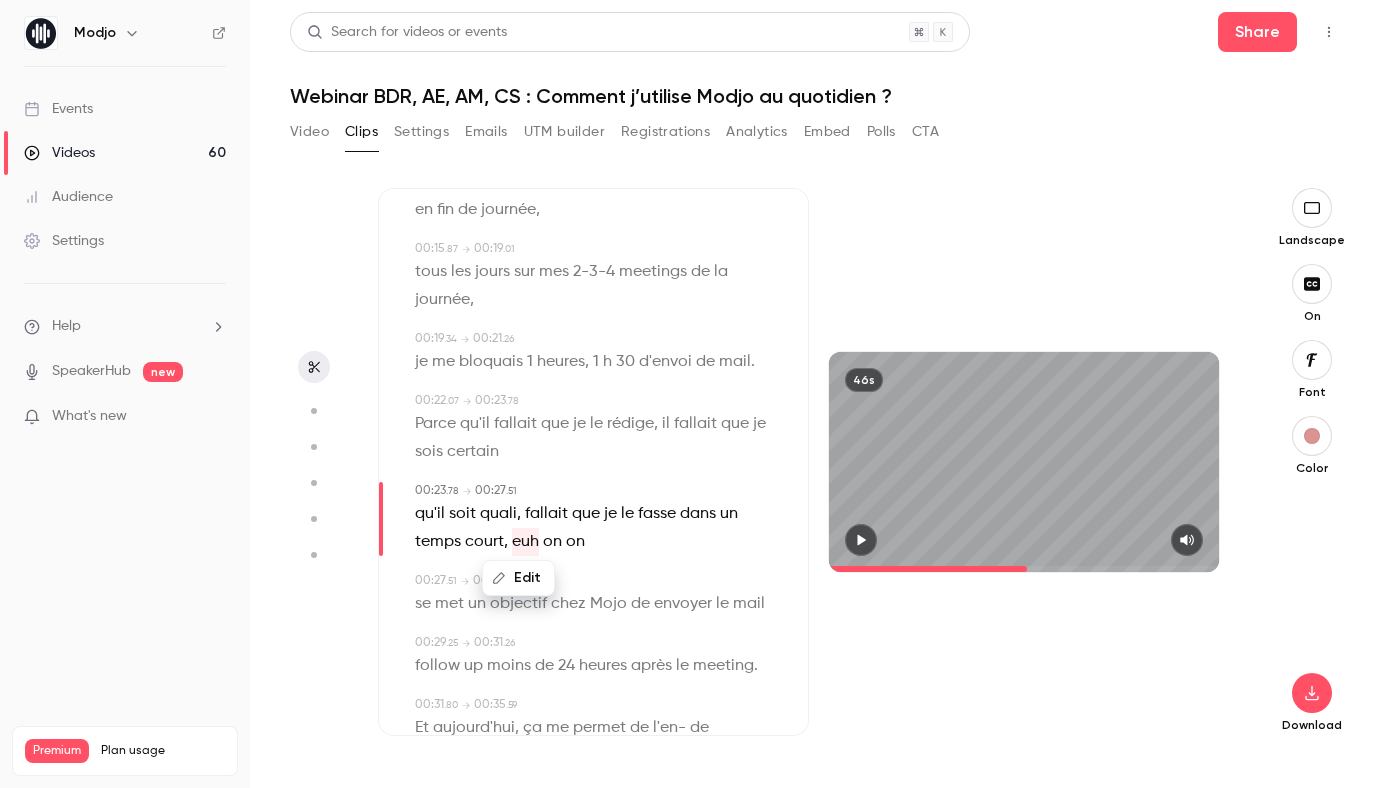 click on "Edit" at bounding box center (518, 578) 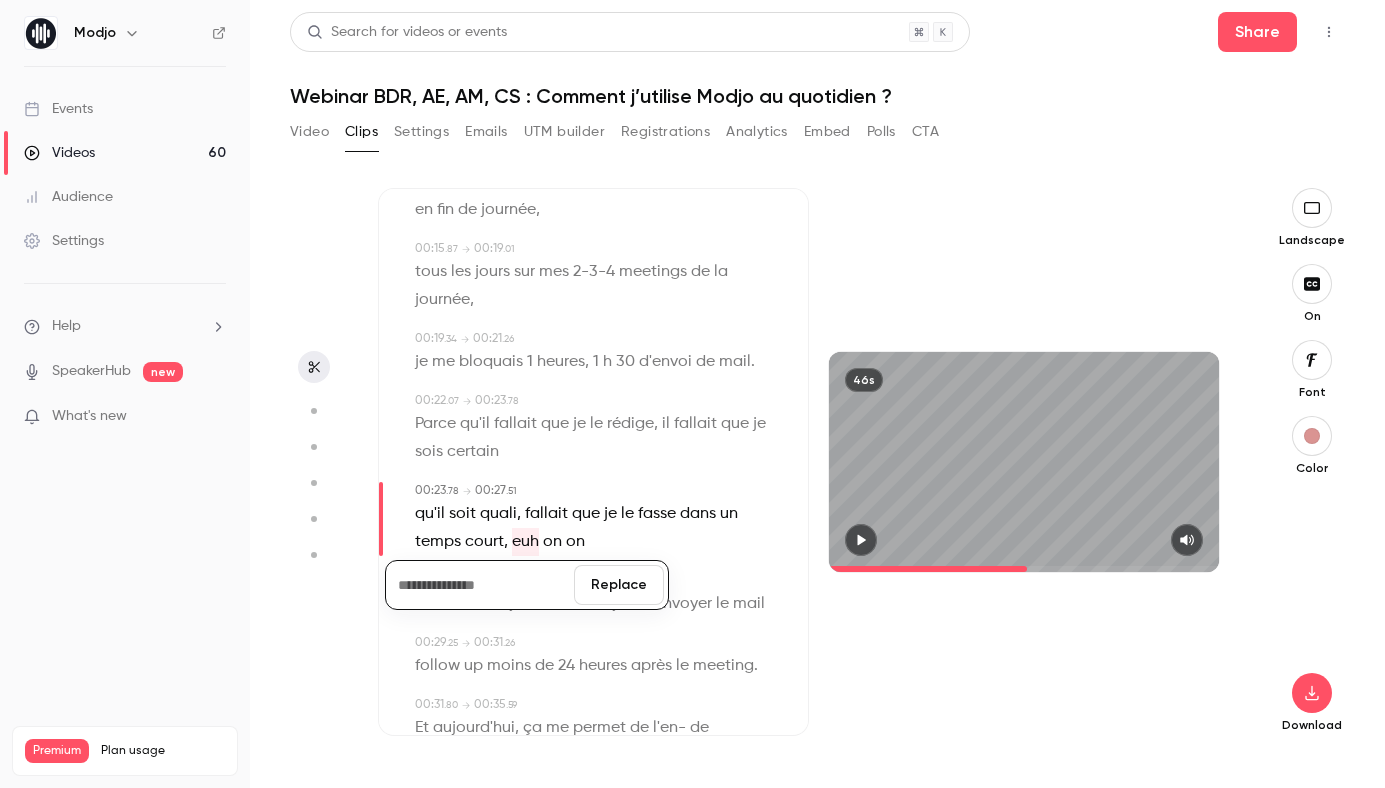 click on "Replace" at bounding box center (619, 585) 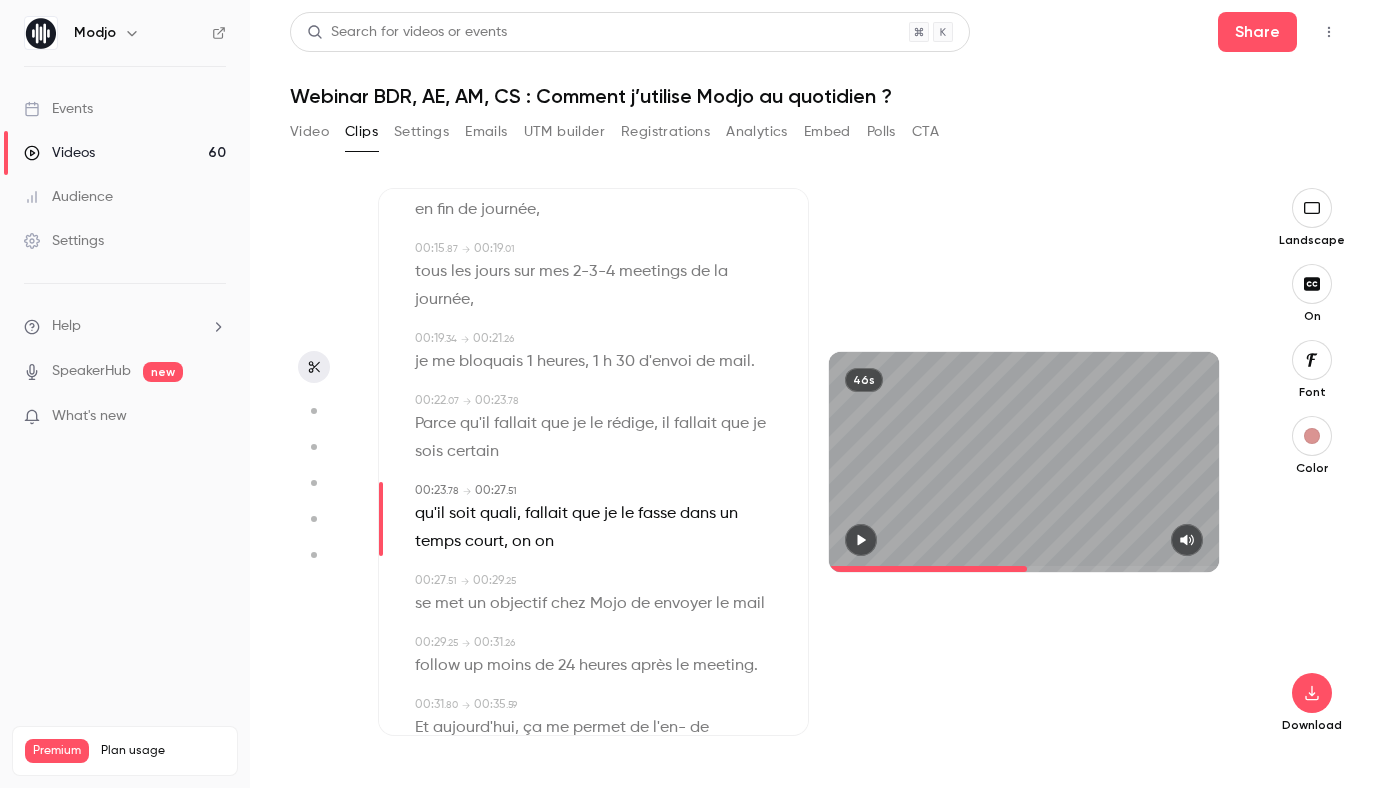 click on "on" at bounding box center (544, 542) 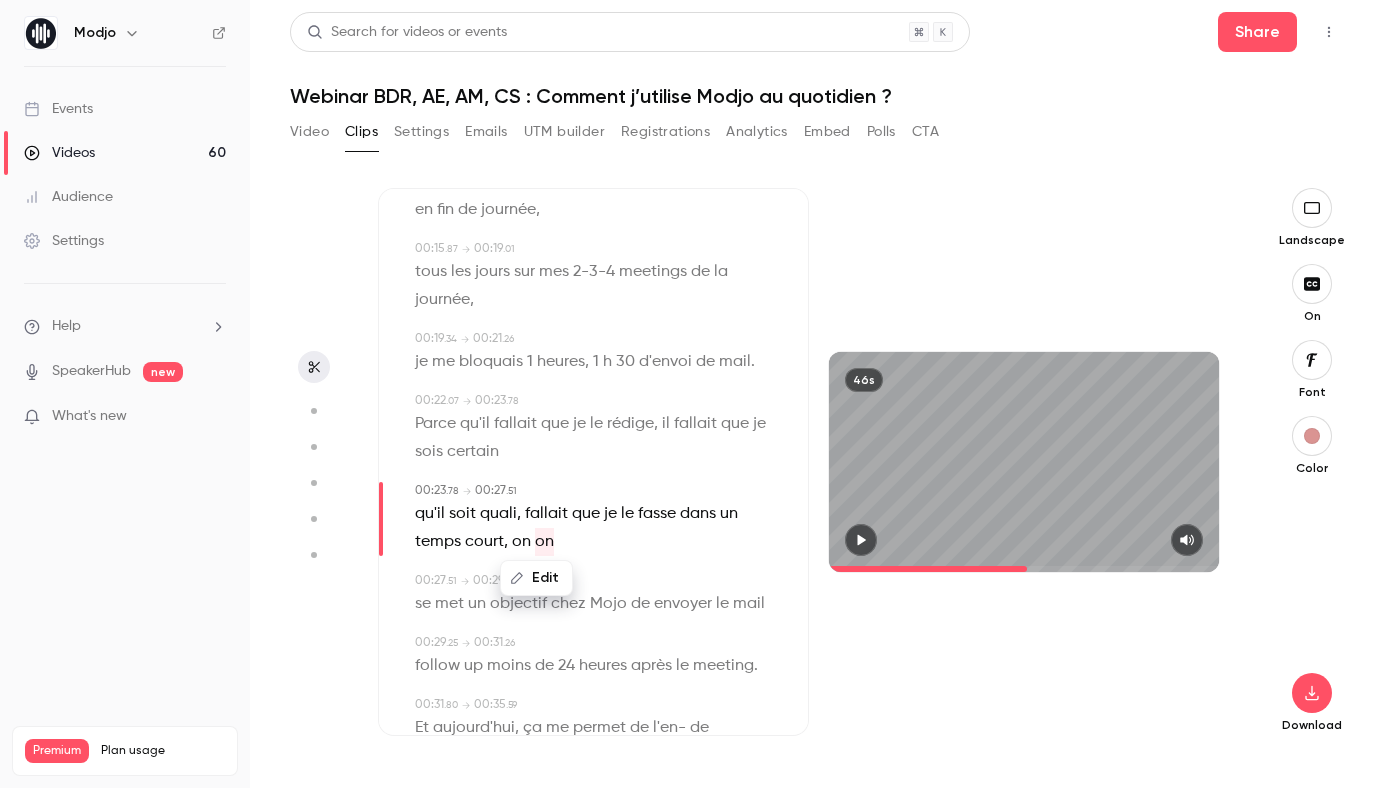 click on "Edit" at bounding box center (536, 578) 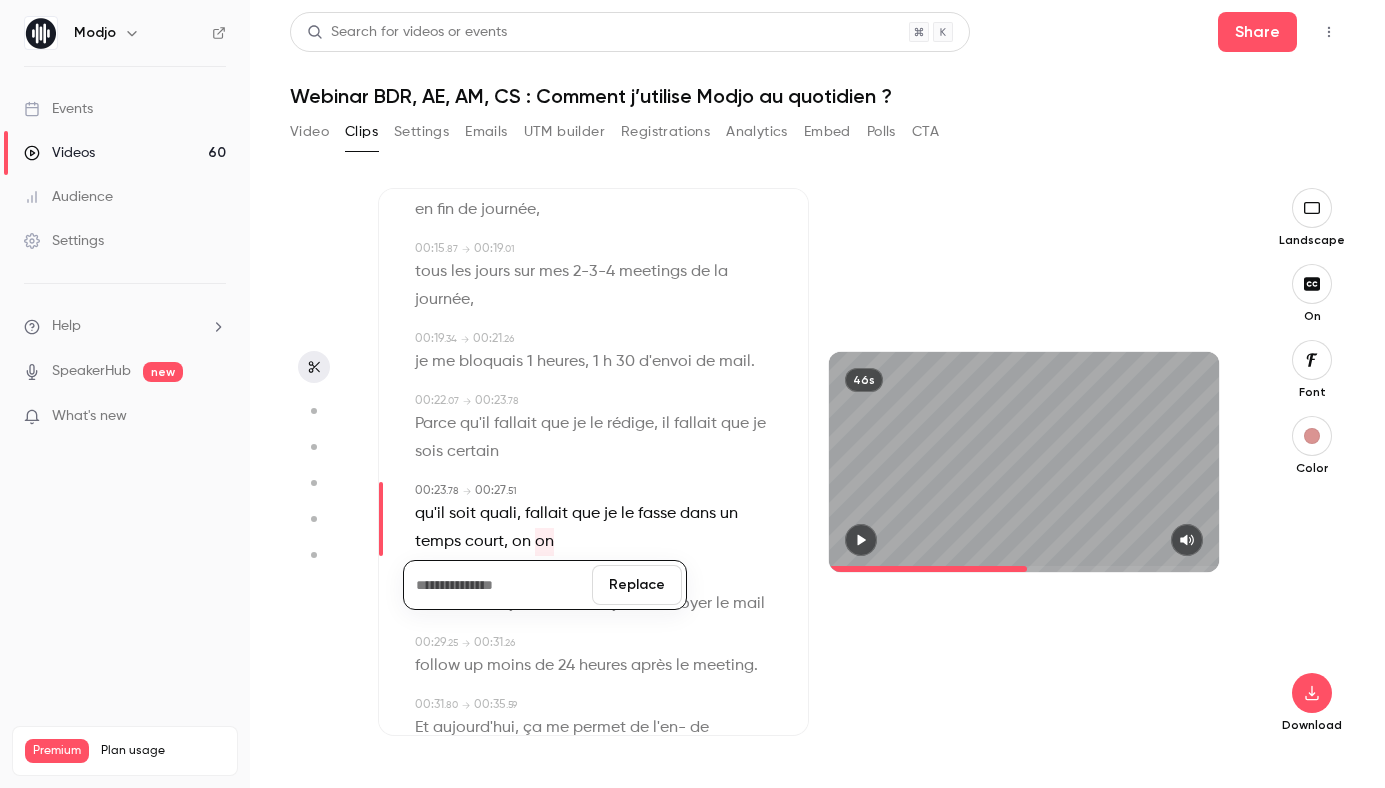 click on "Replace" at bounding box center [637, 585] 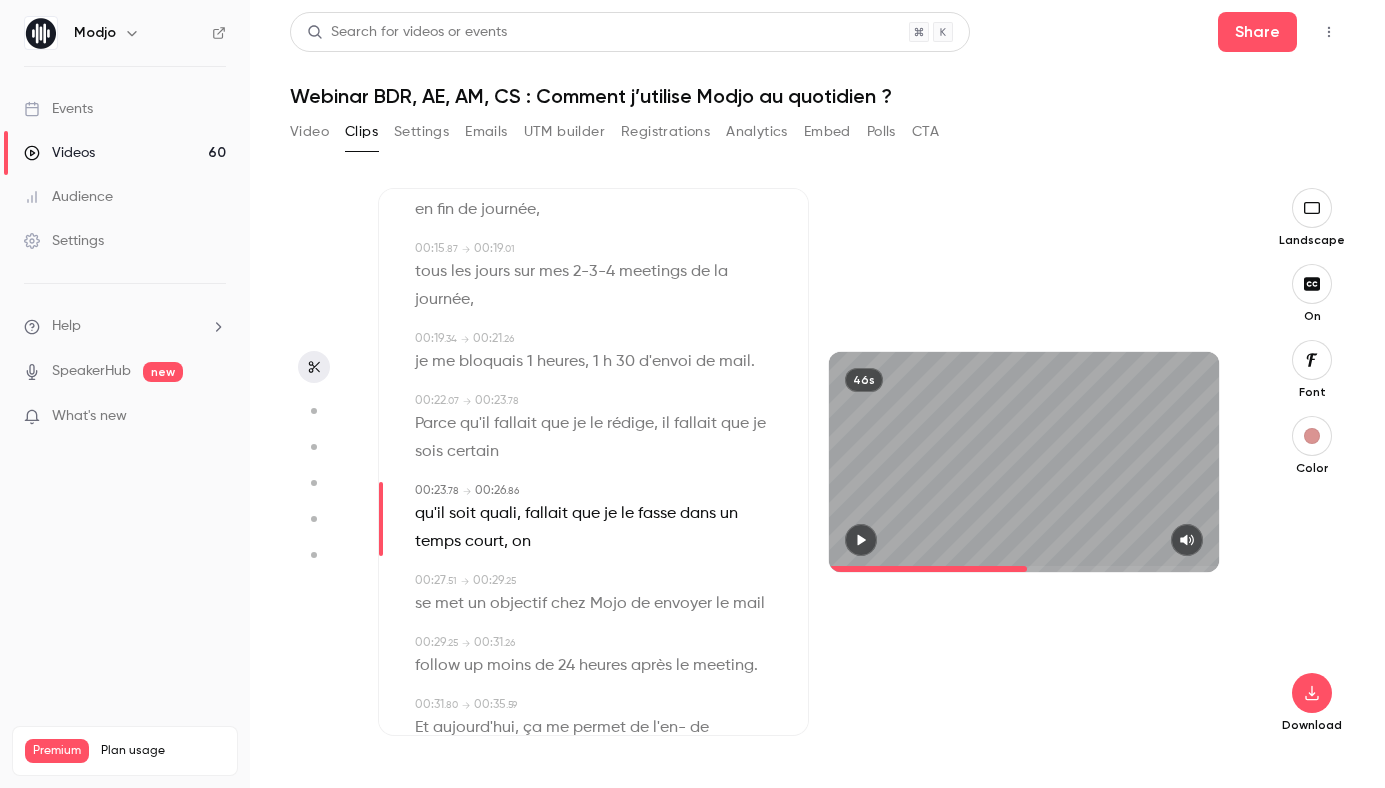 click on "Mojo" at bounding box center (608, 604) 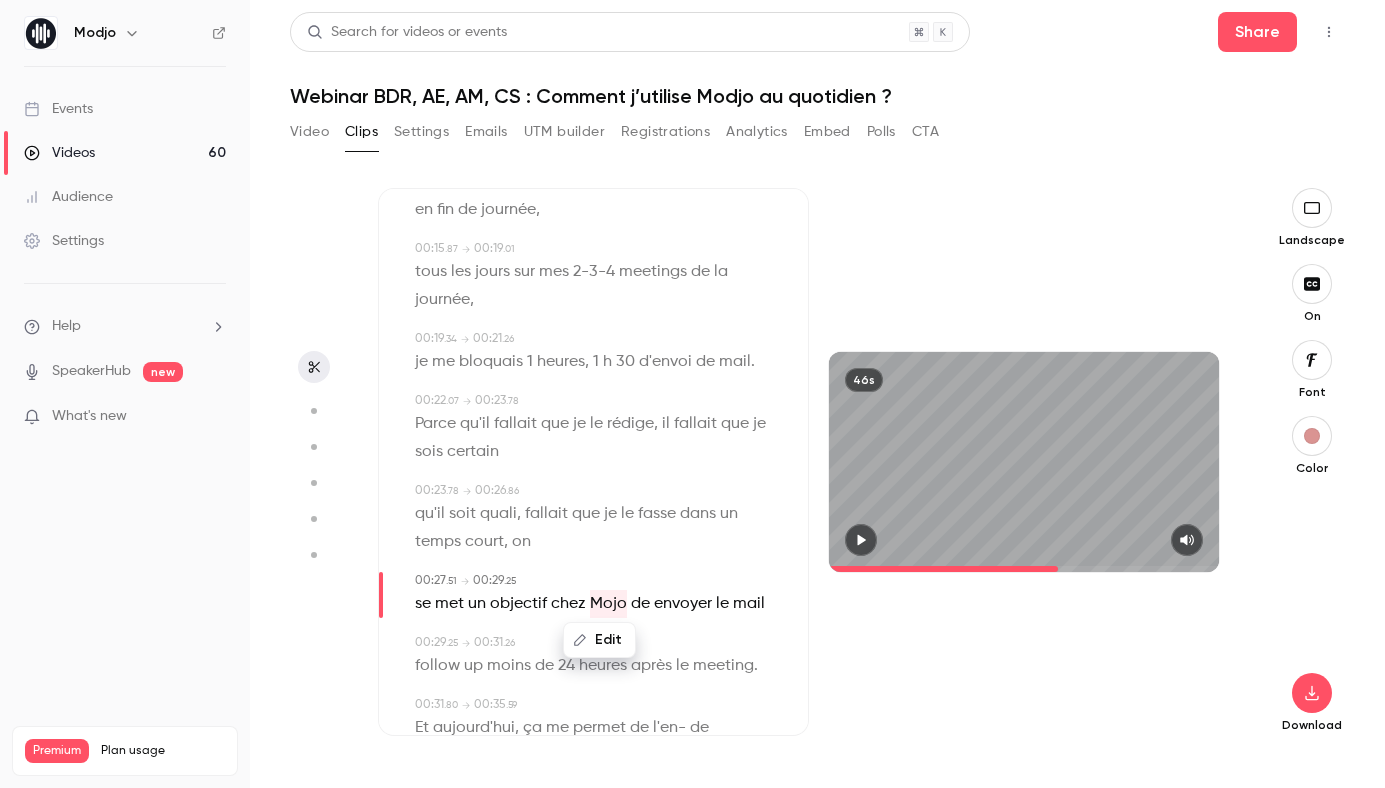 click on "Edit" at bounding box center (599, 640) 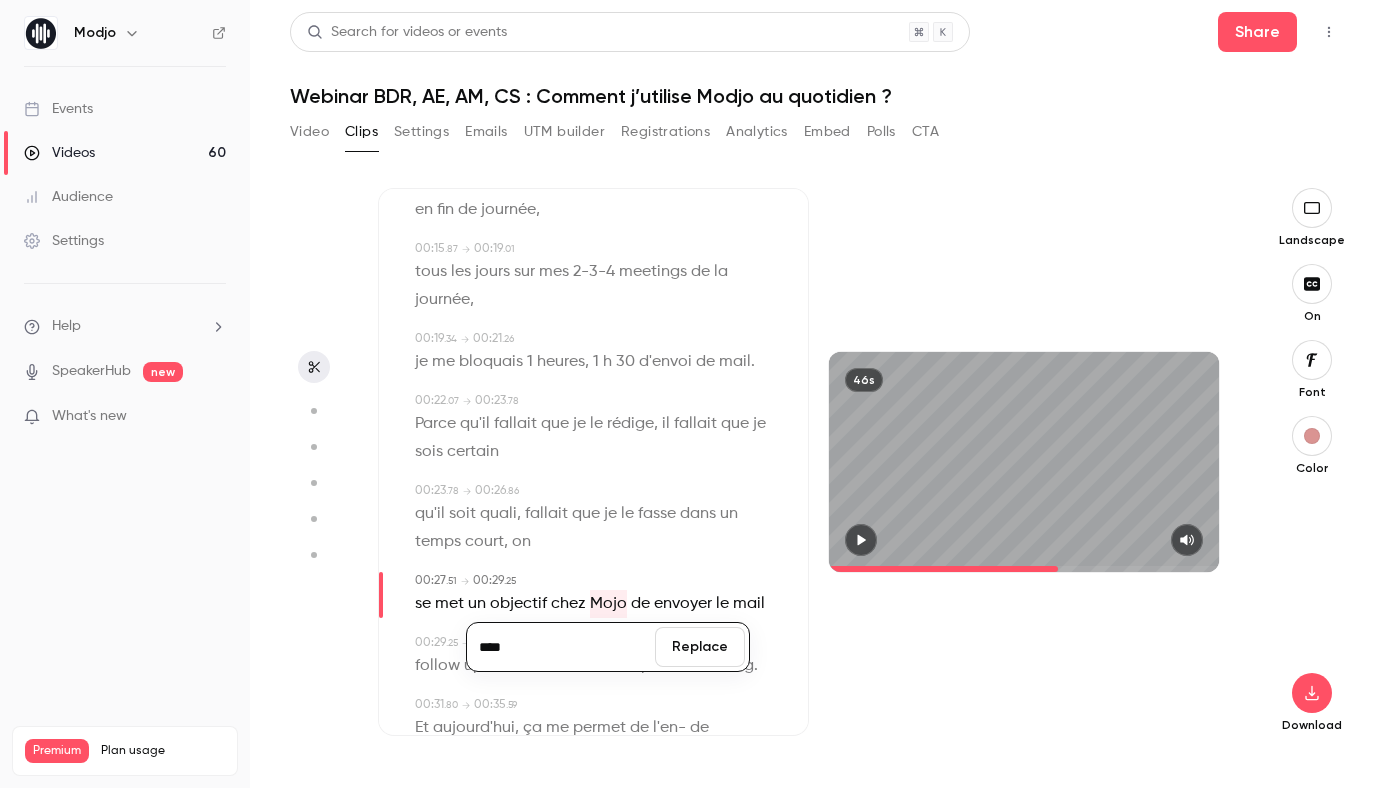 click on "****" at bounding box center [561, 647] 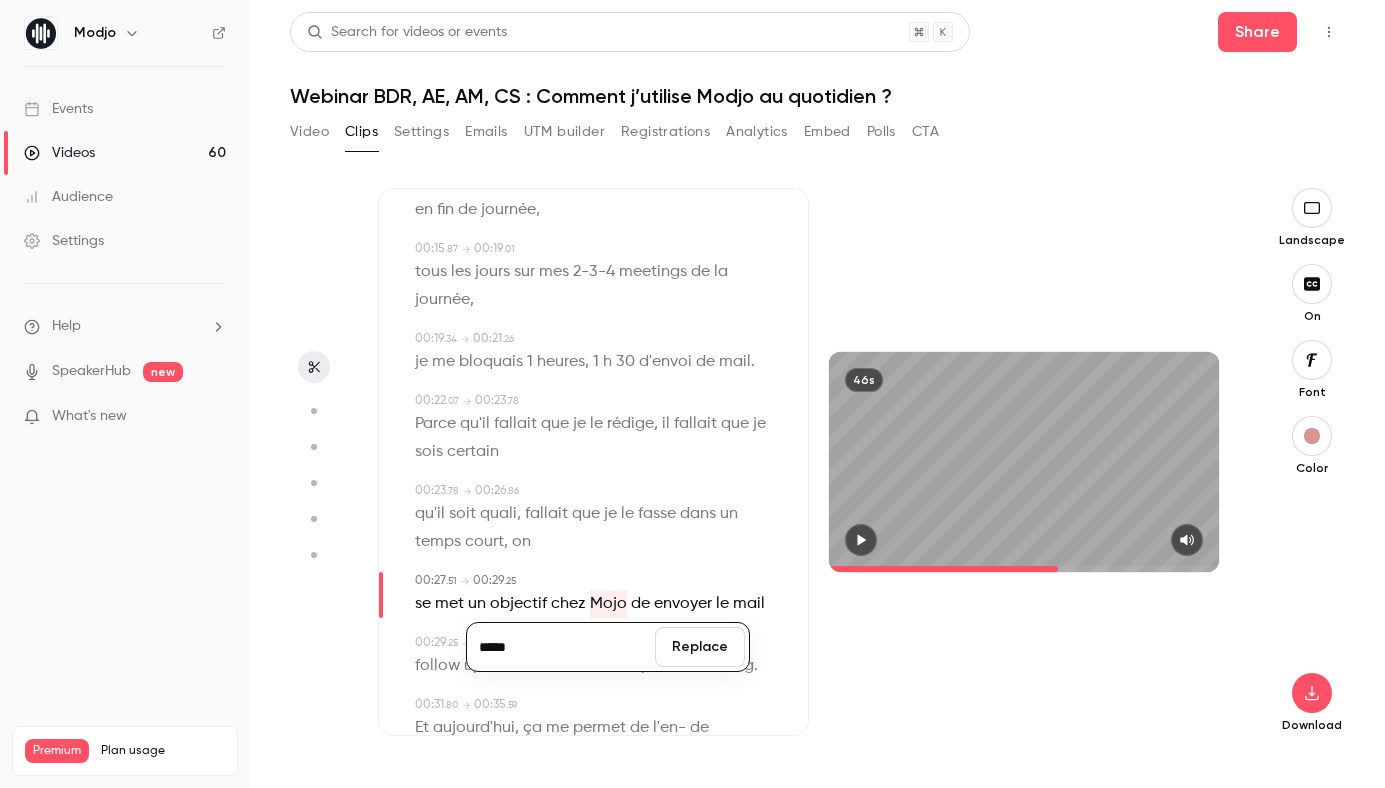 click on "Replace" at bounding box center (700, 647) 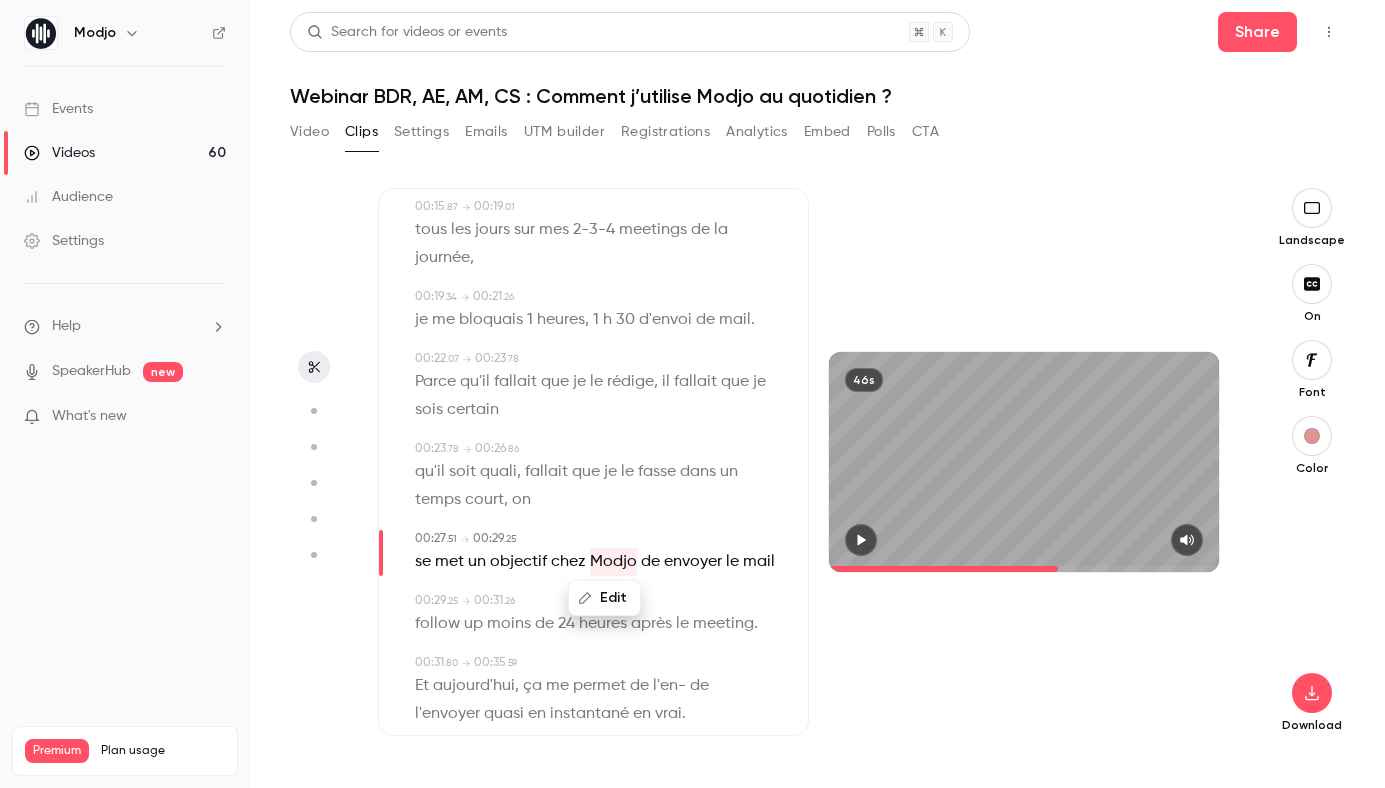 scroll, scrollTop: 548, scrollLeft: 0, axis: vertical 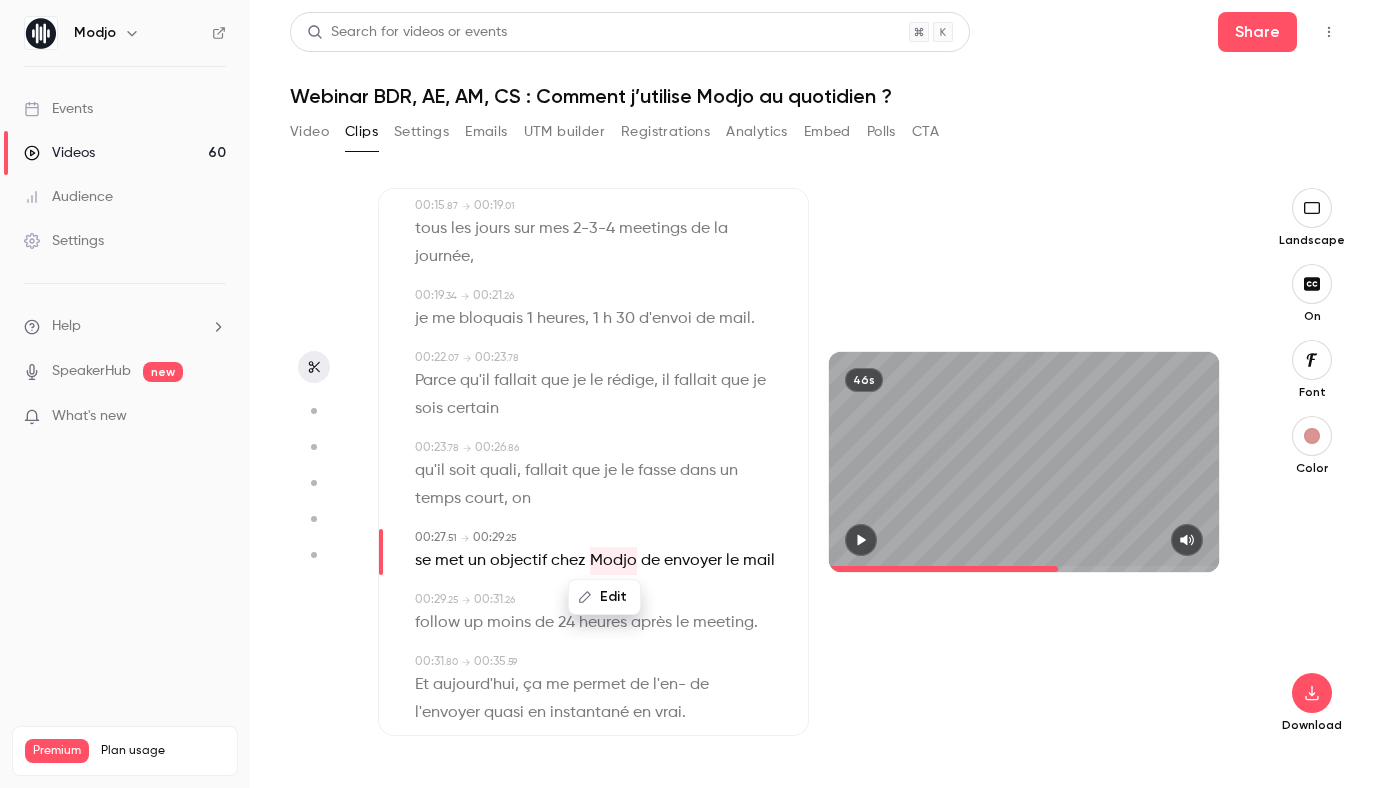 click on "de" at bounding box center (650, 561) 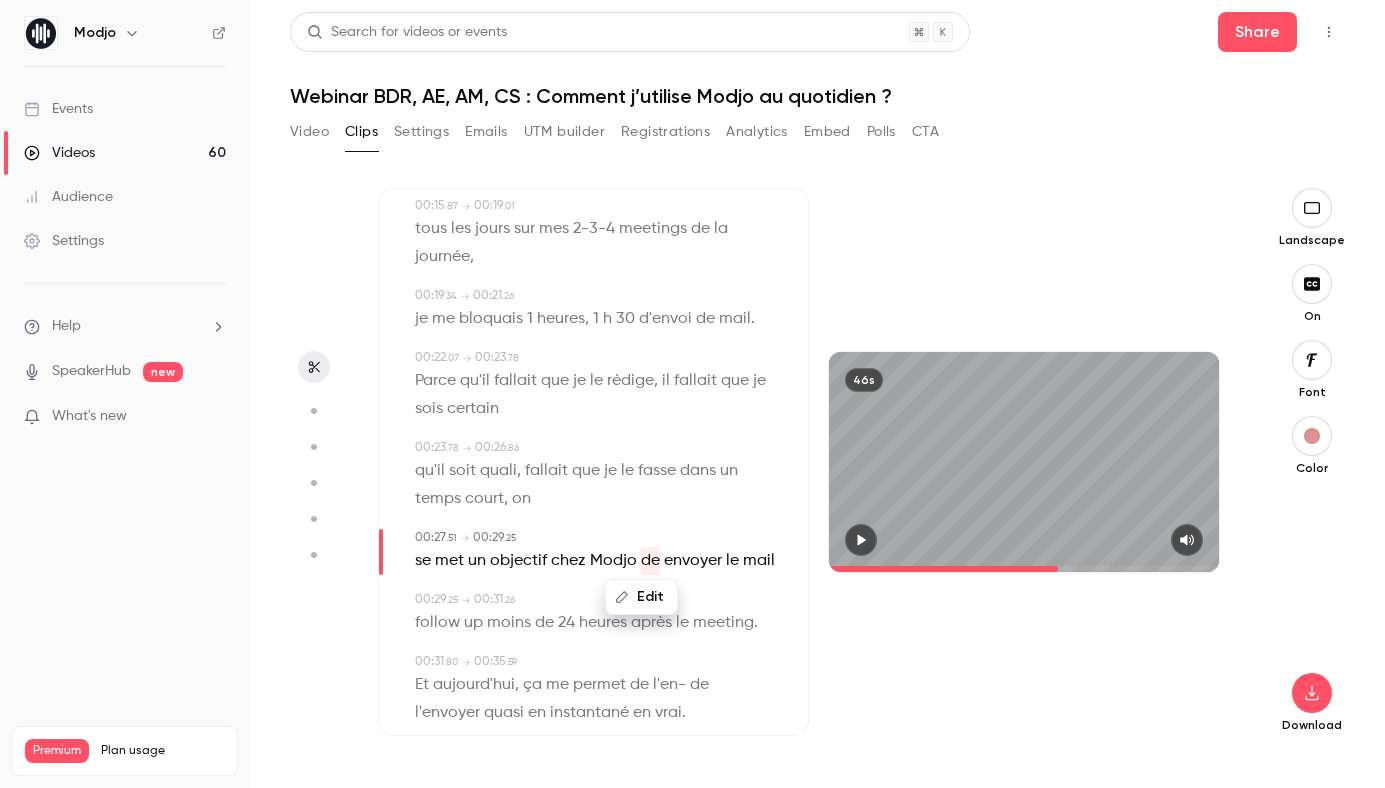 click on "Edit" at bounding box center [641, 597] 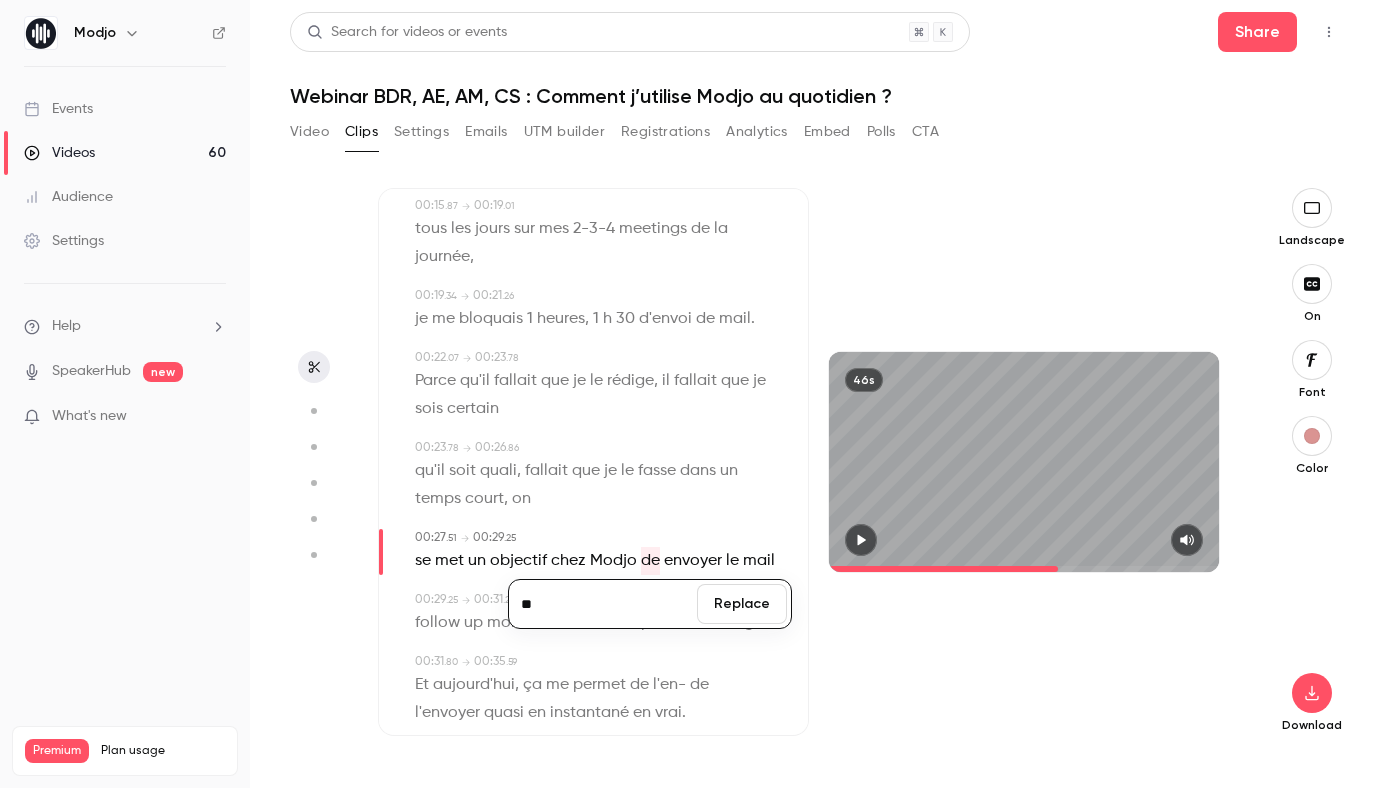 click on "**" at bounding box center (603, 604) 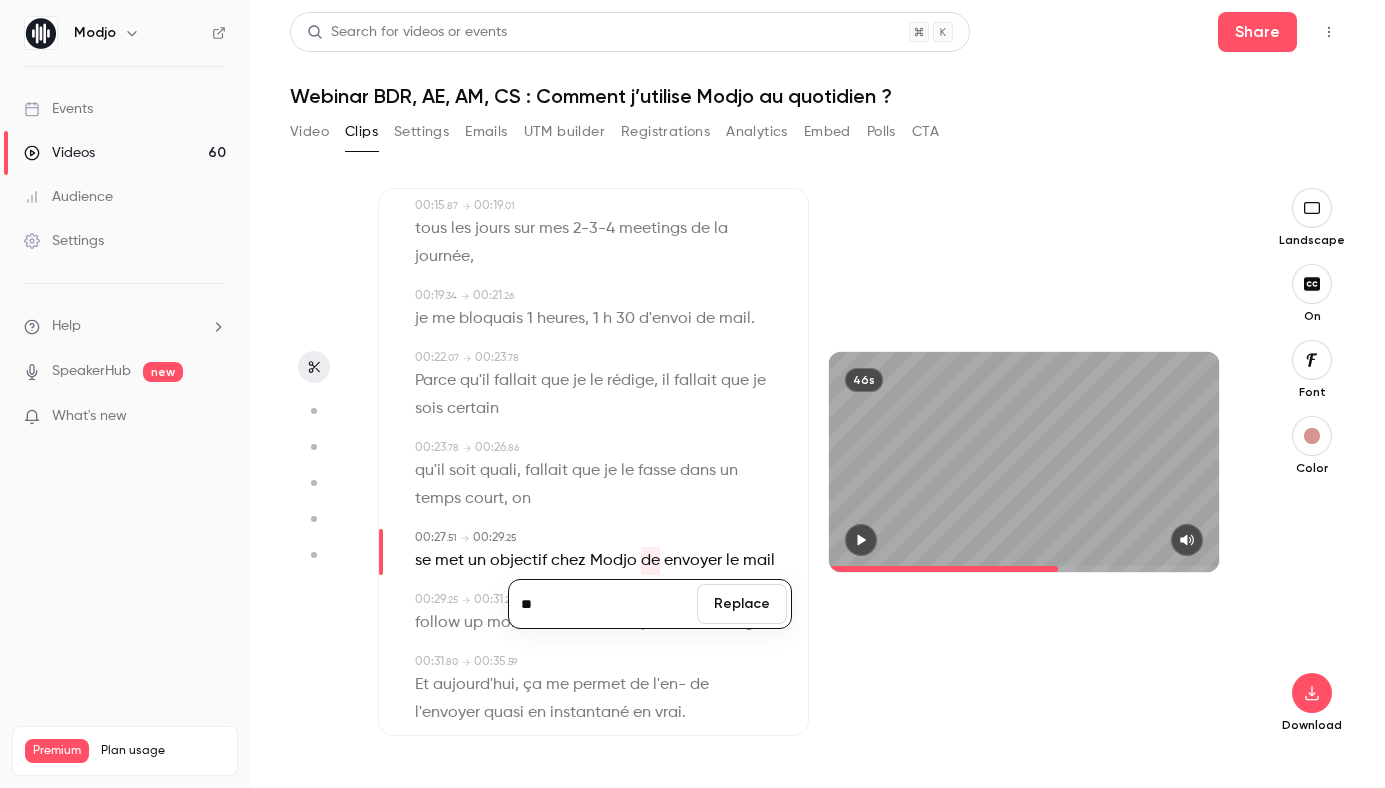 click on "Replace" at bounding box center [742, 604] 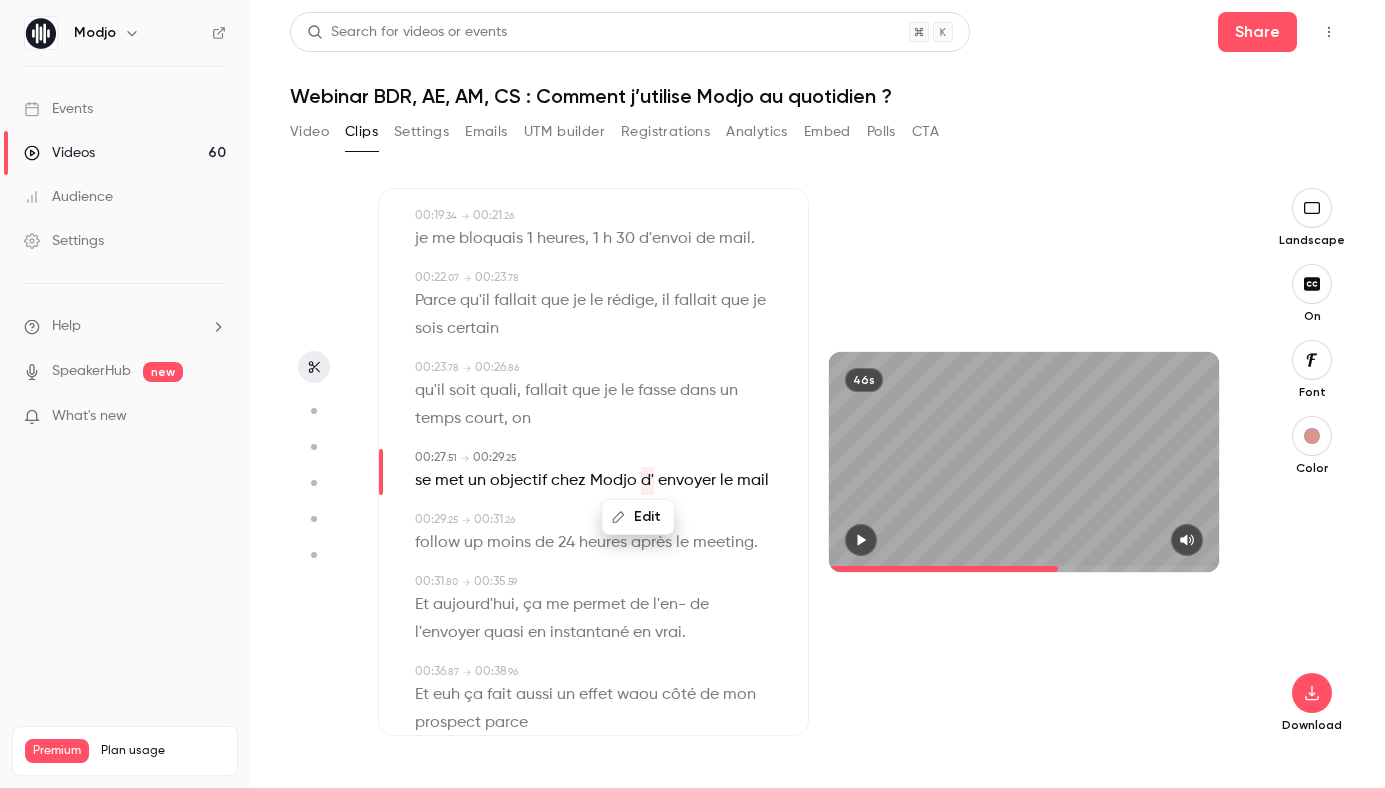 scroll, scrollTop: 666, scrollLeft: 0, axis: vertical 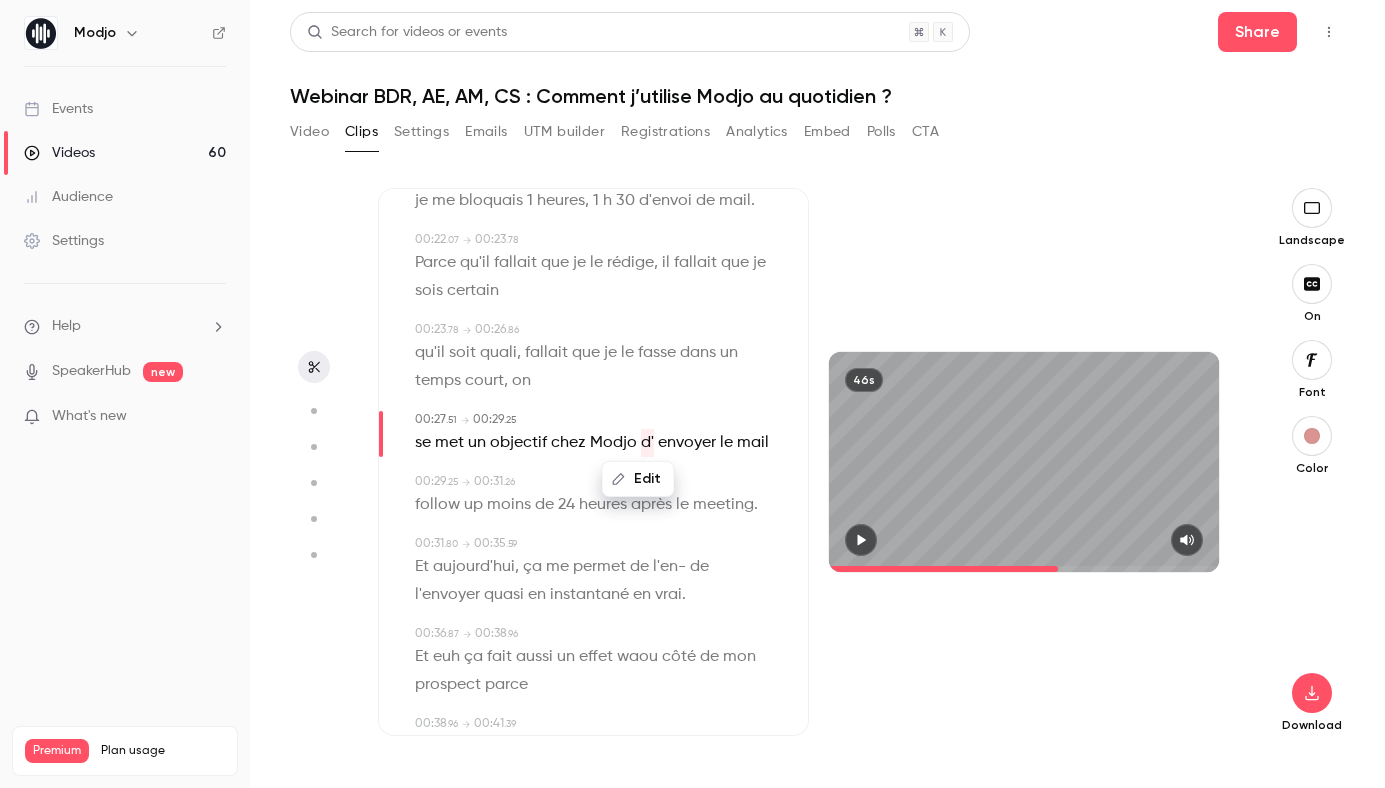 click on "l'en-" at bounding box center [669, 567] 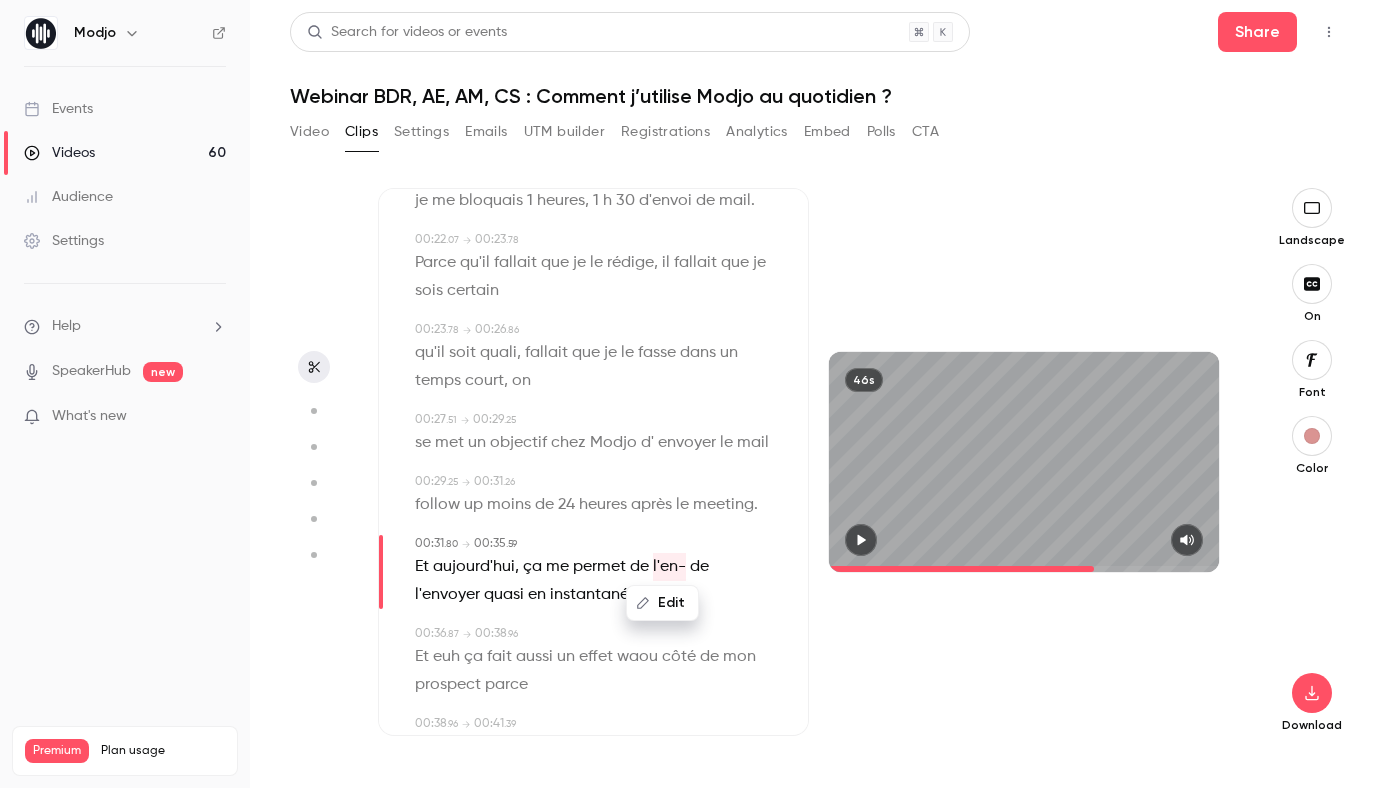 click on "Edit" at bounding box center [662, 603] 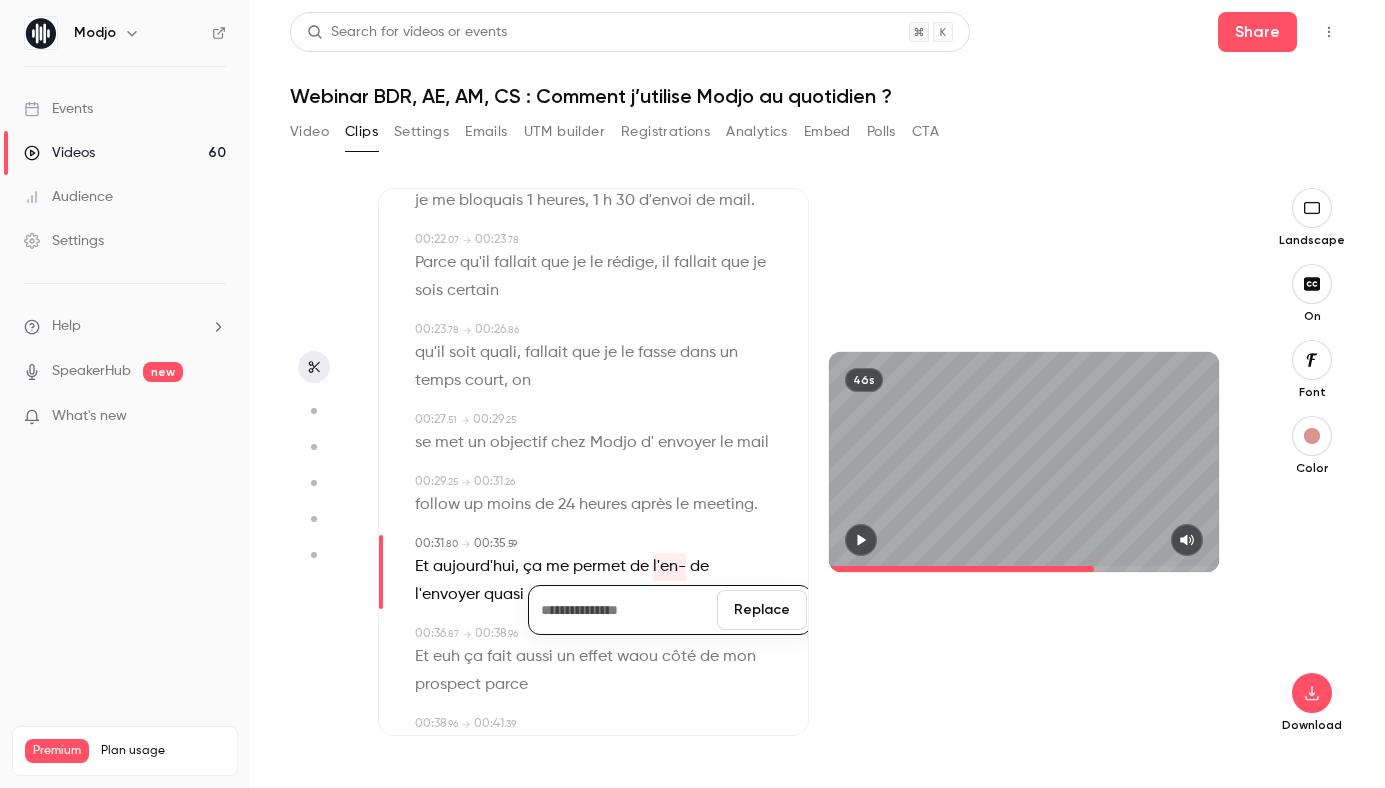 click on "Replace" at bounding box center (762, 610) 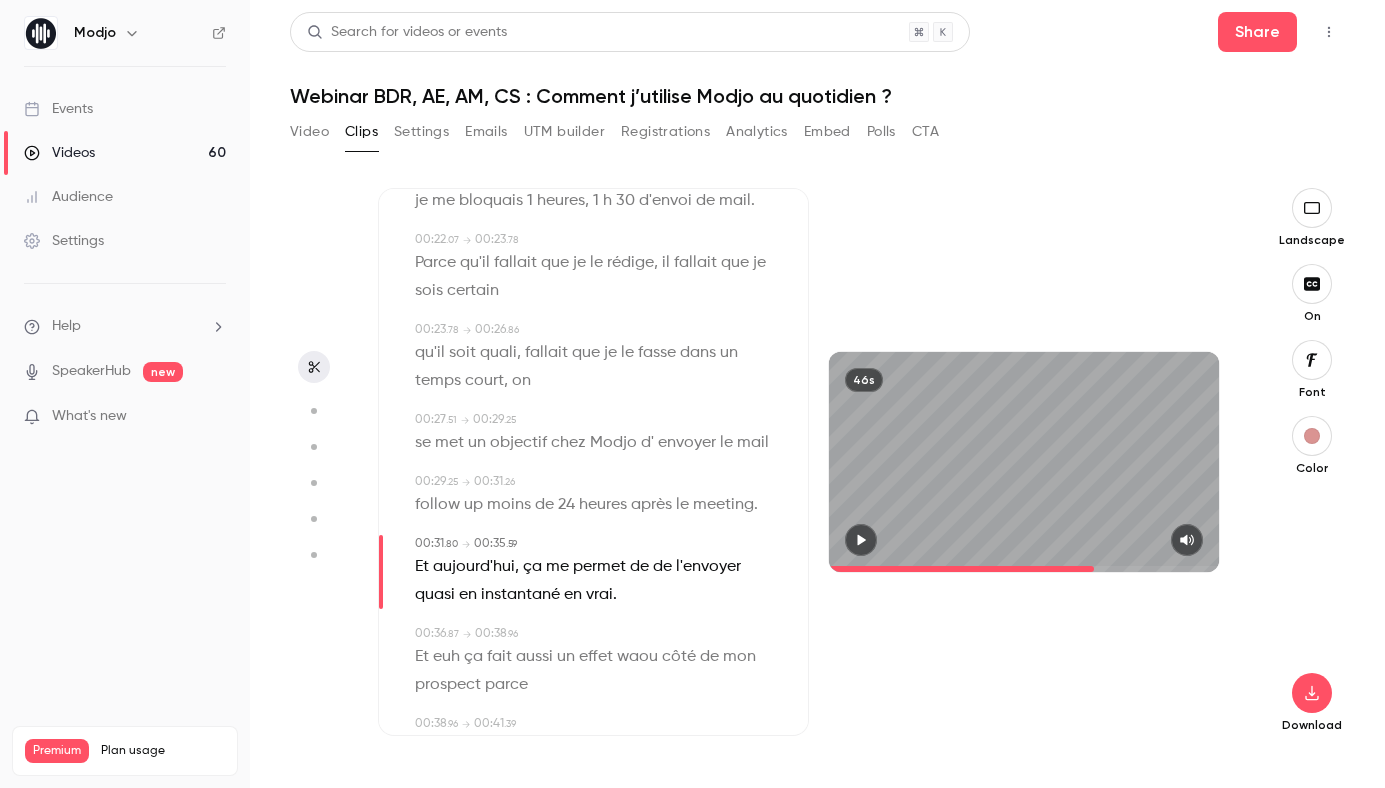 click on "de" at bounding box center (662, 567) 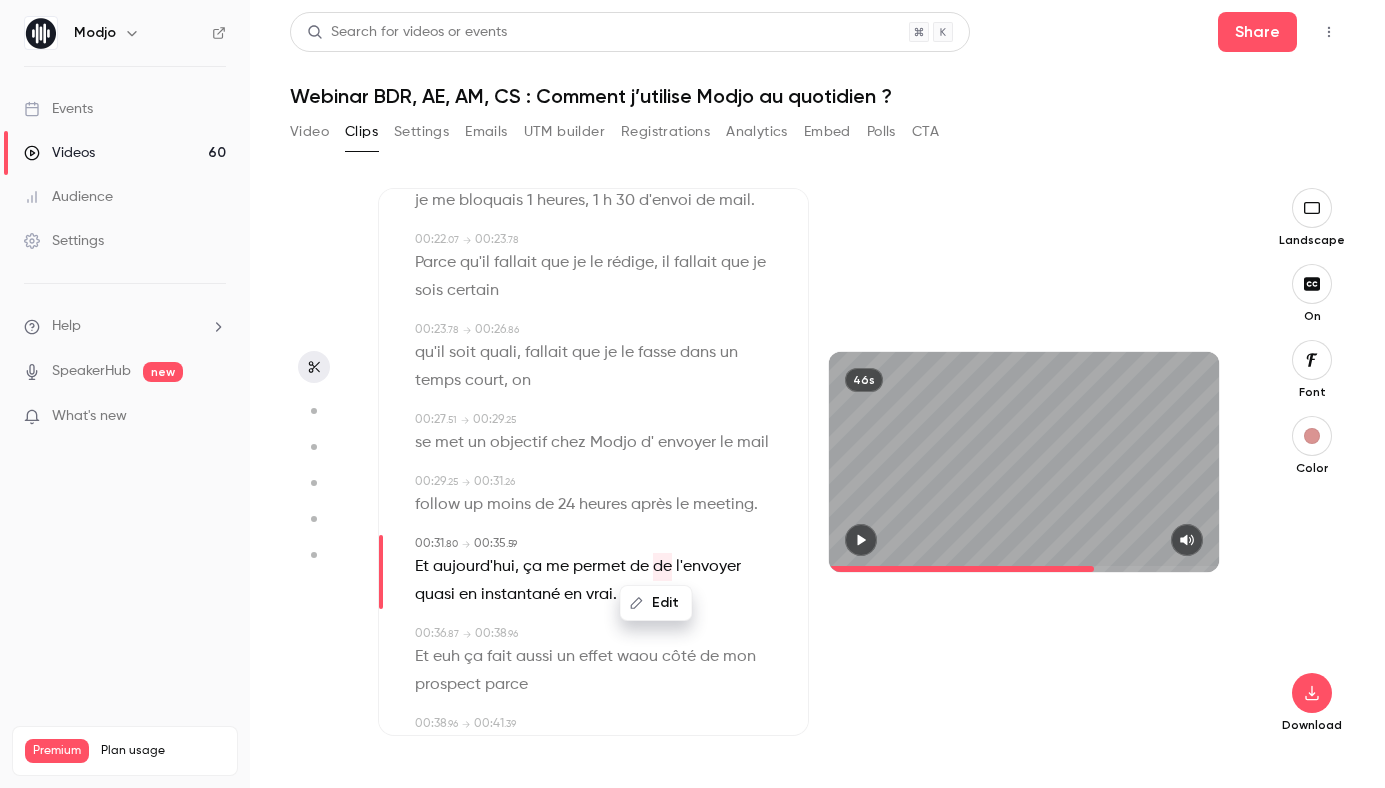 click on "Edit" at bounding box center (656, 603) 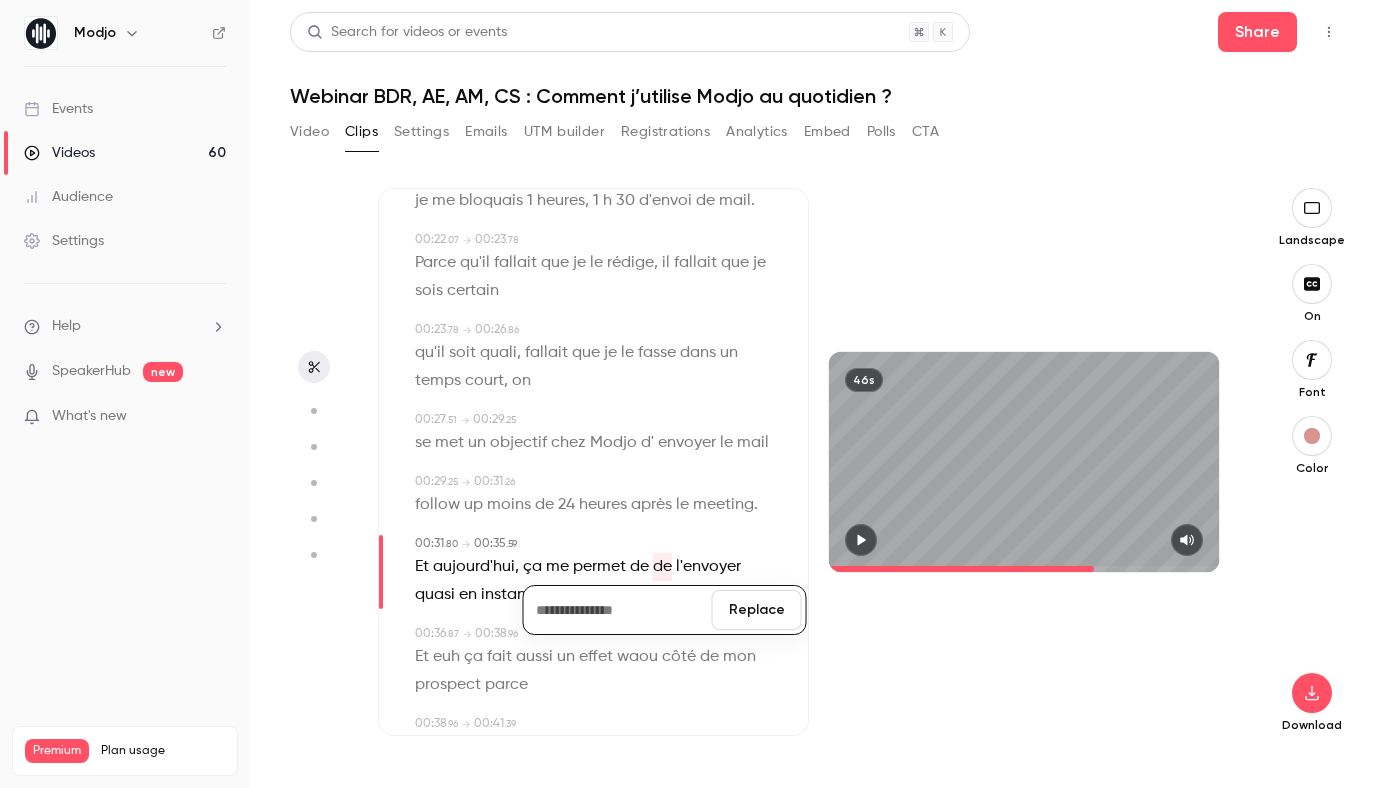 click on "Replace" at bounding box center (757, 610) 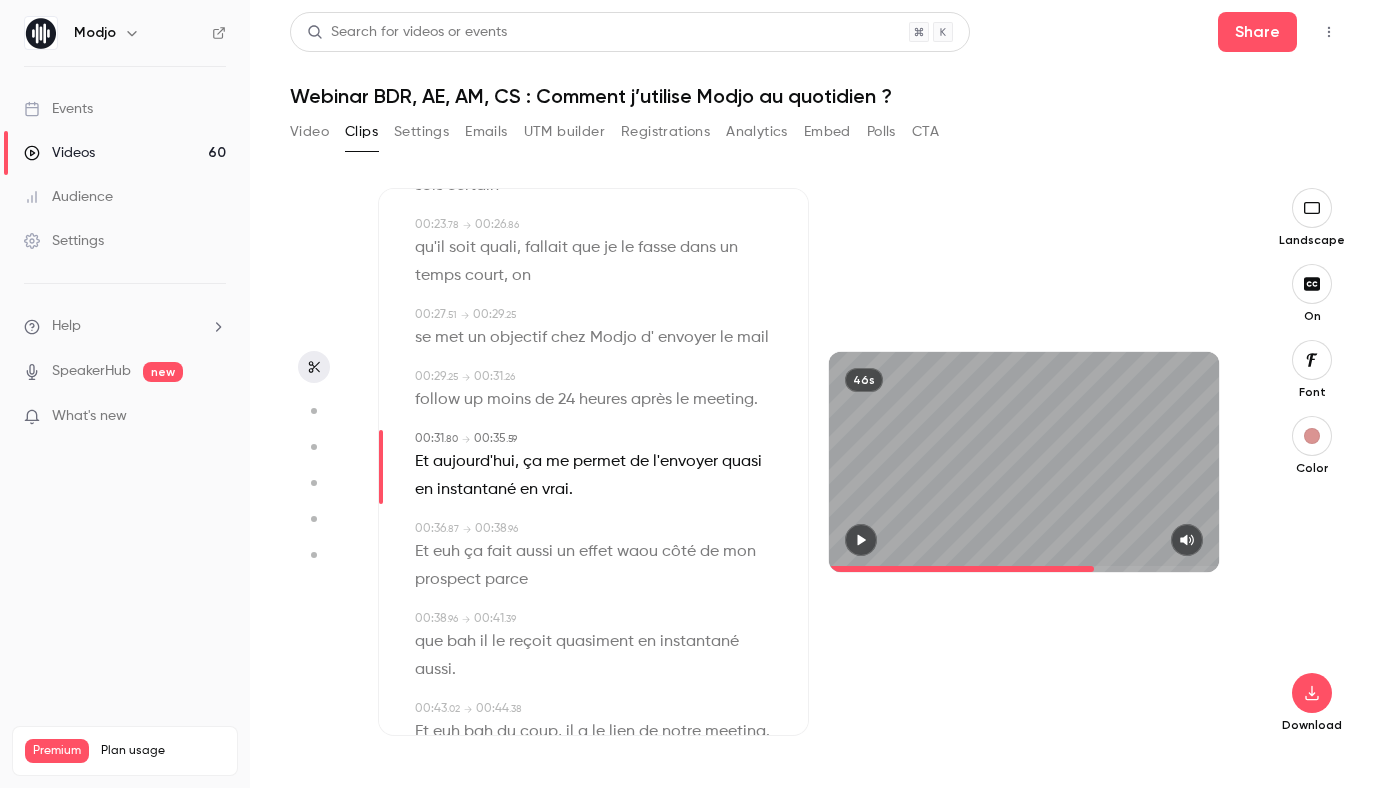 scroll, scrollTop: 800, scrollLeft: 0, axis: vertical 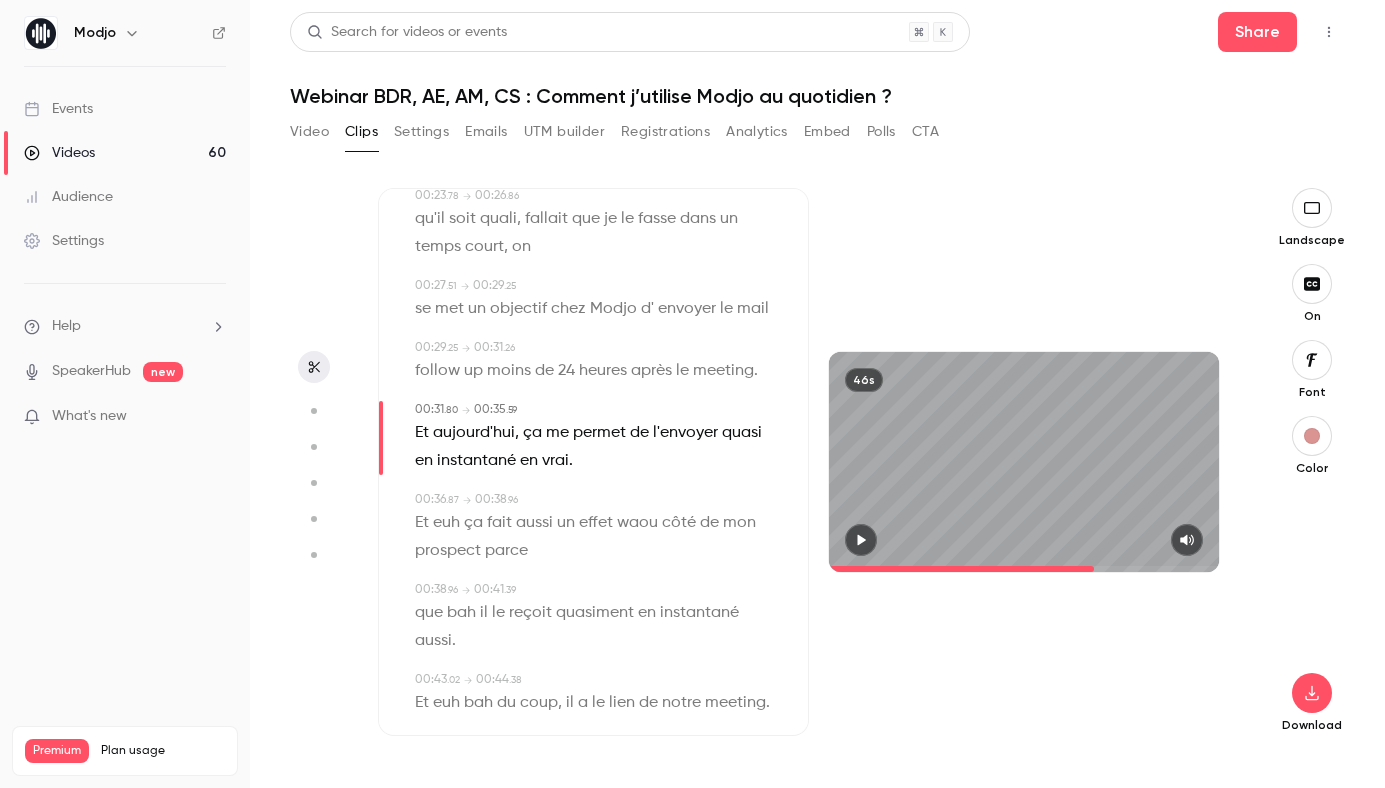 click on "euh" at bounding box center (446, 523) 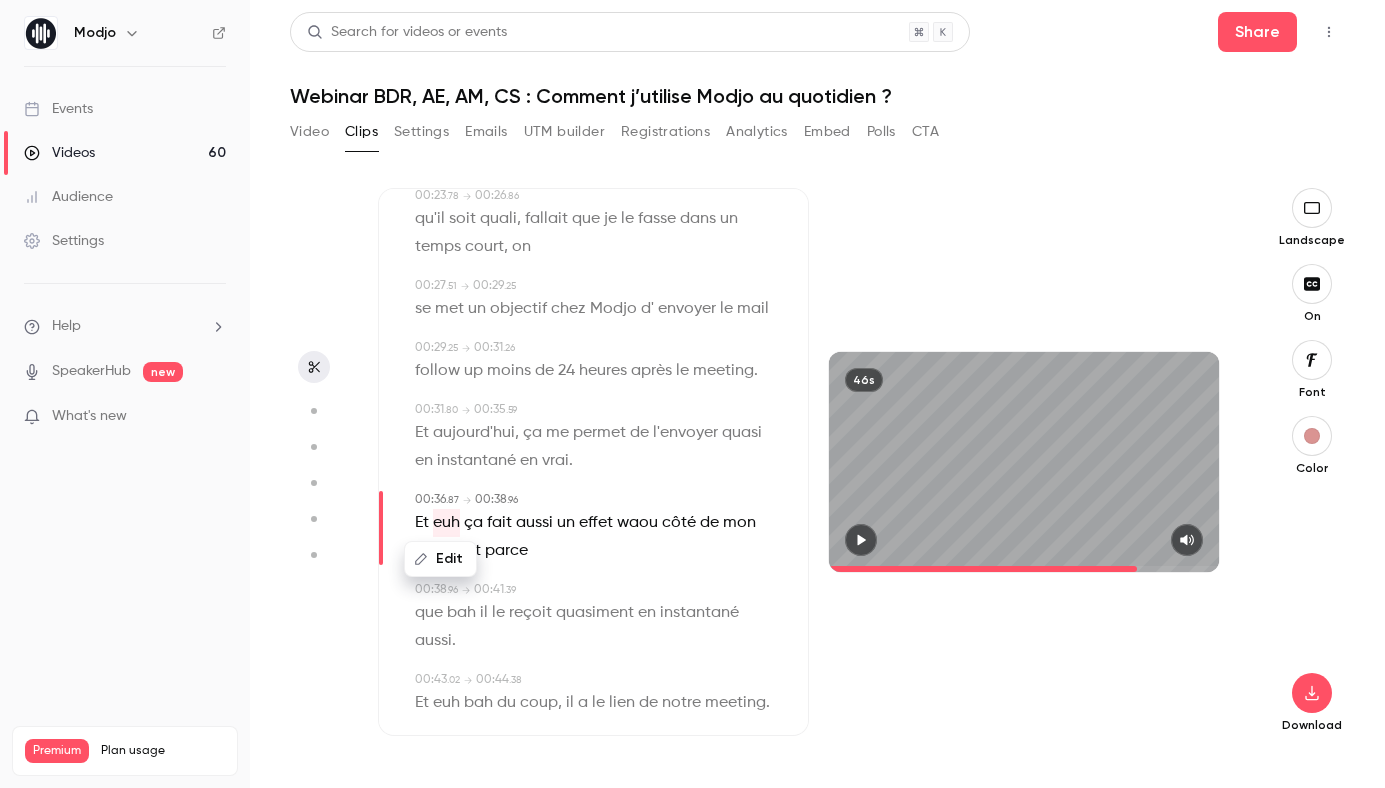 click on "Edit" at bounding box center (440, 559) 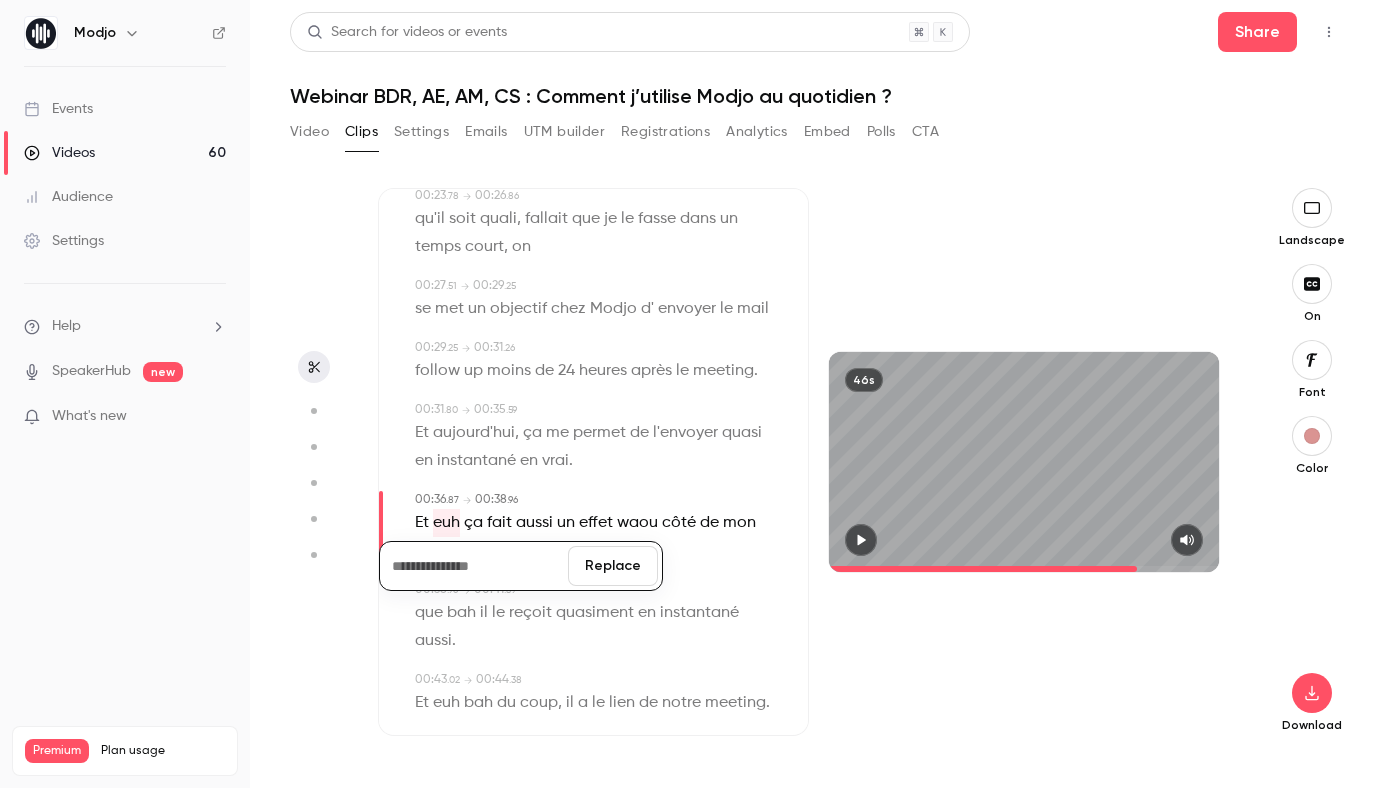 click on "Replace" at bounding box center (613, 566) 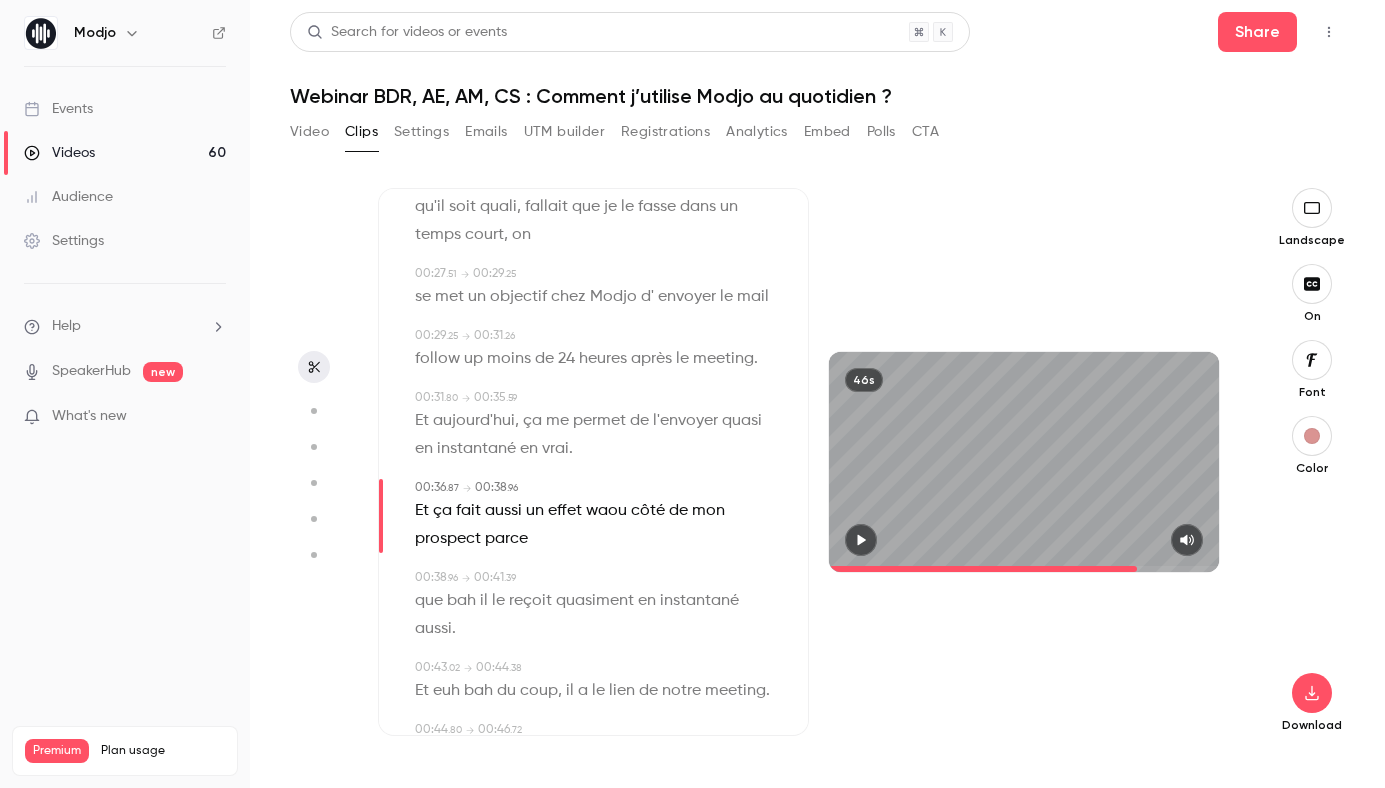 scroll, scrollTop: 817, scrollLeft: 0, axis: vertical 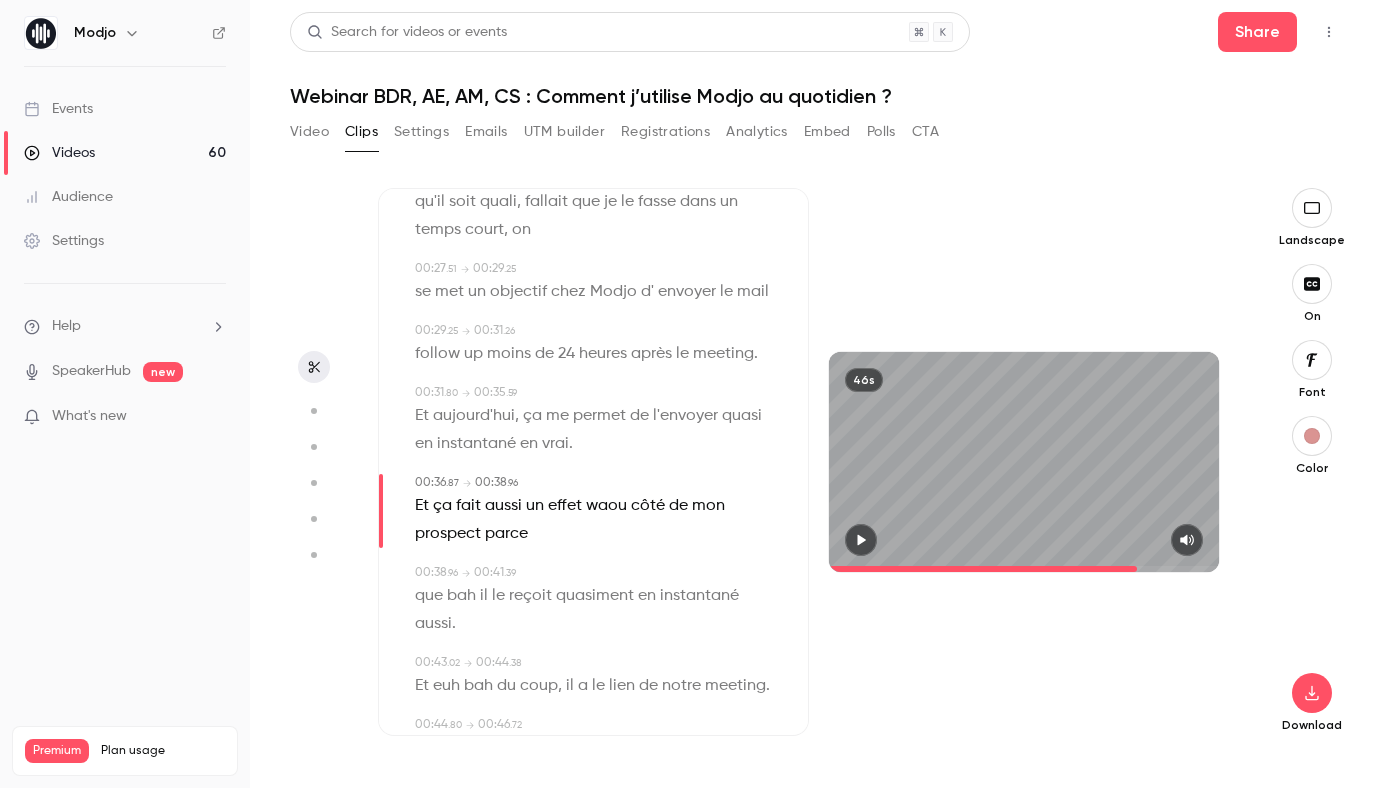click on "de" at bounding box center [678, 506] 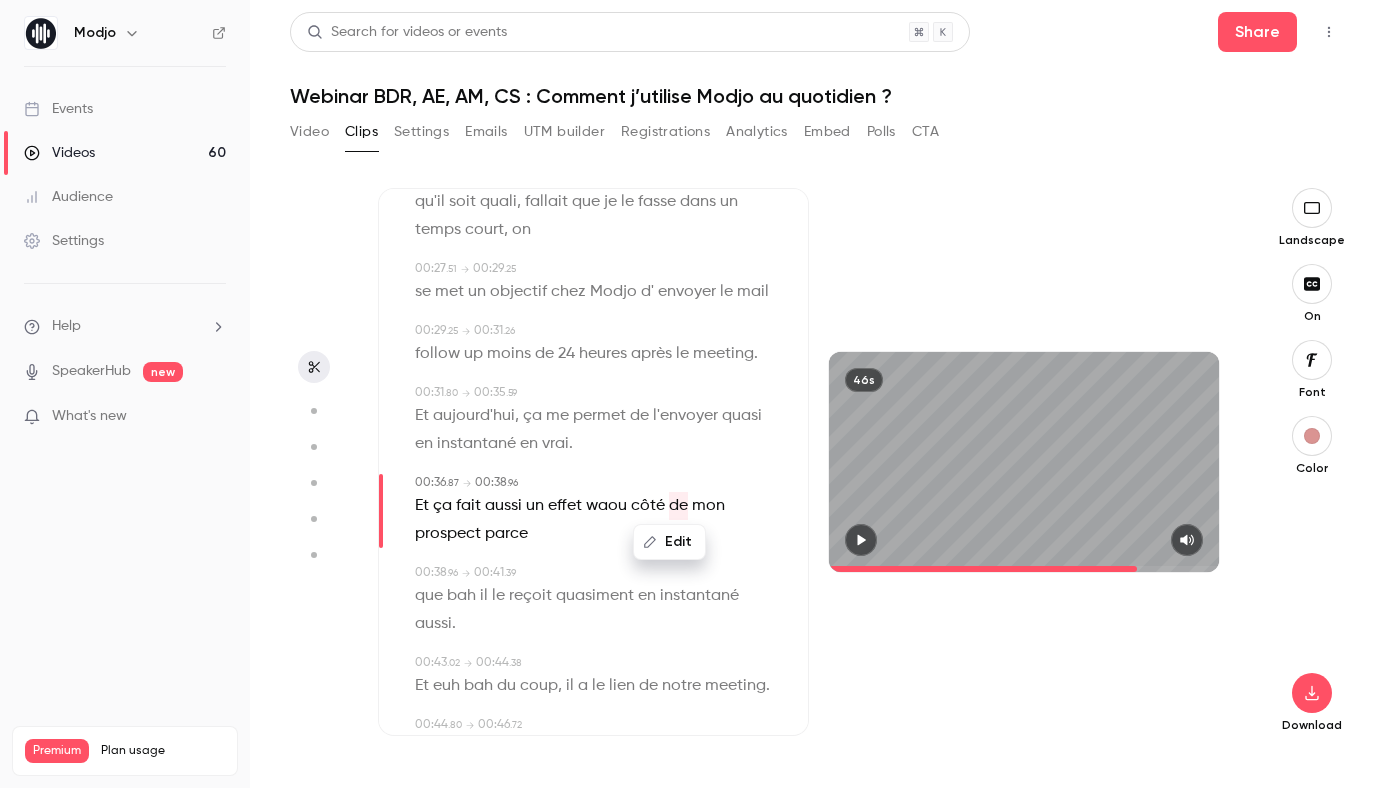 click on "Edit" at bounding box center (669, 542) 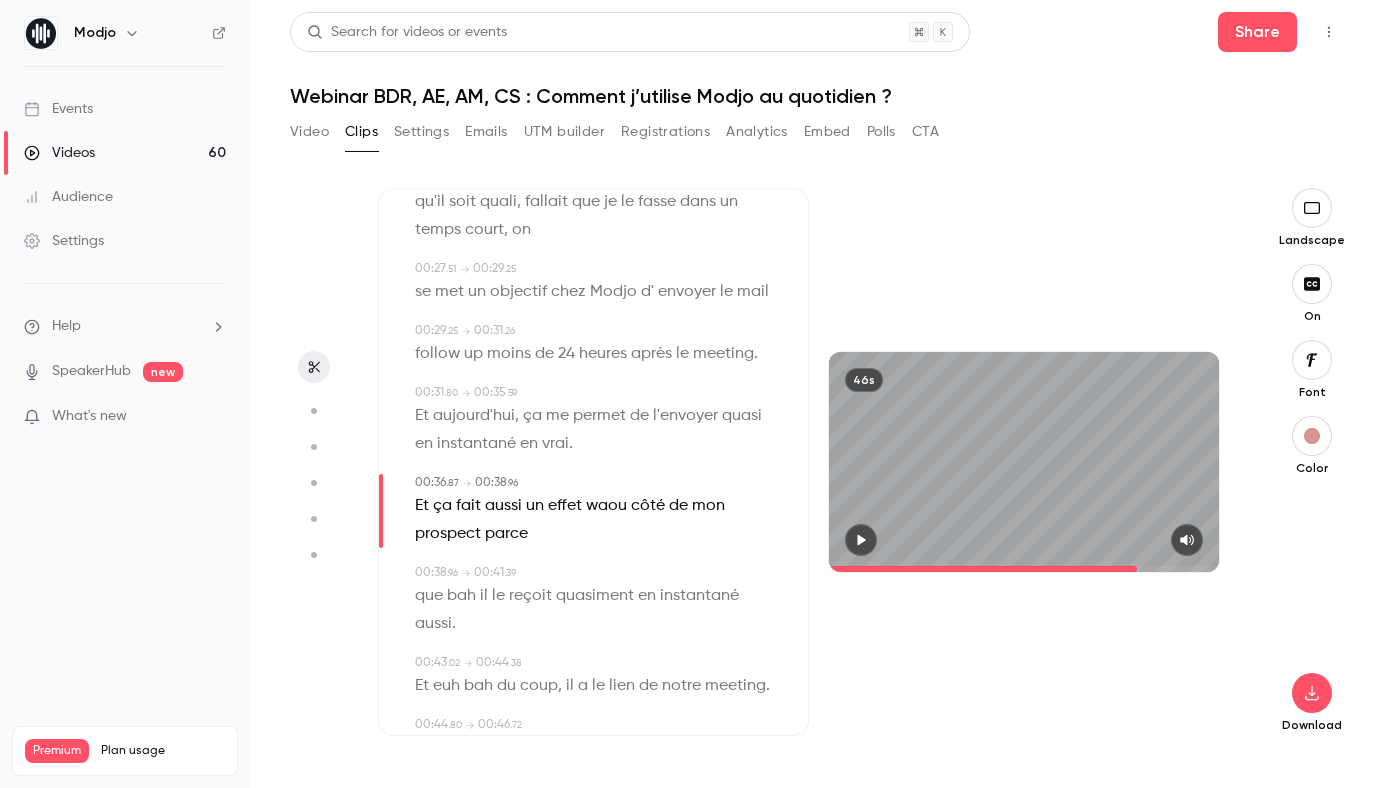 click on "côté" at bounding box center (648, 506) 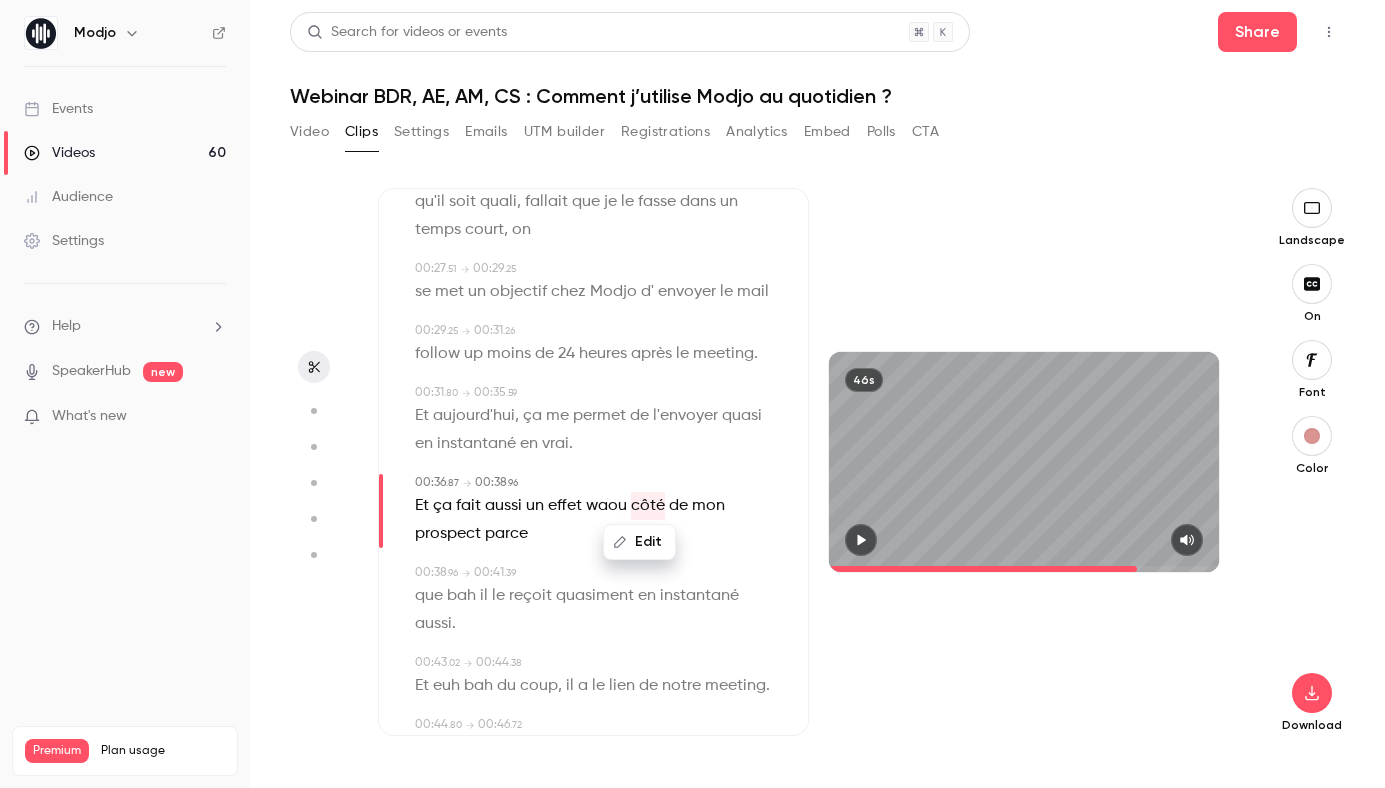 click on "Edit" at bounding box center [639, 542] 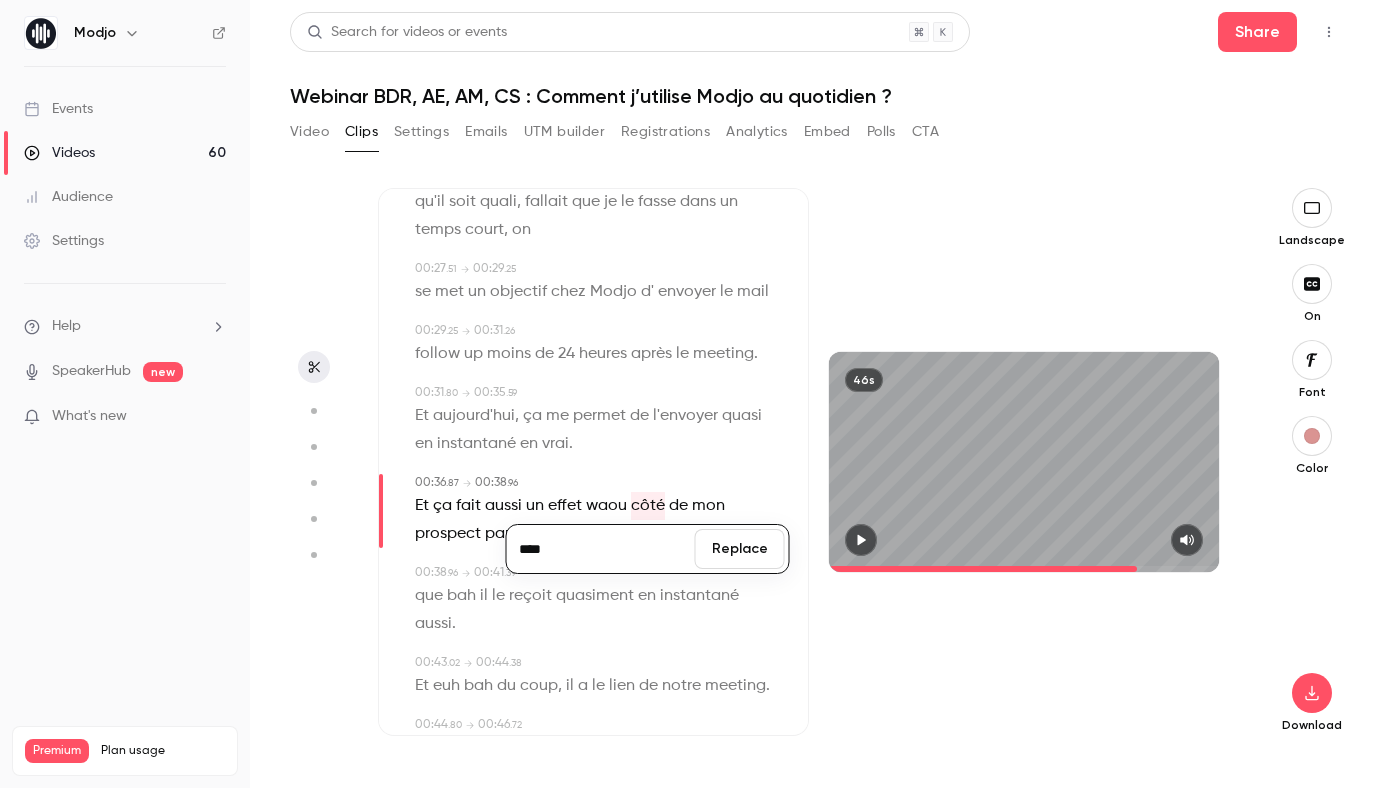 click on "****" at bounding box center (601, 549) 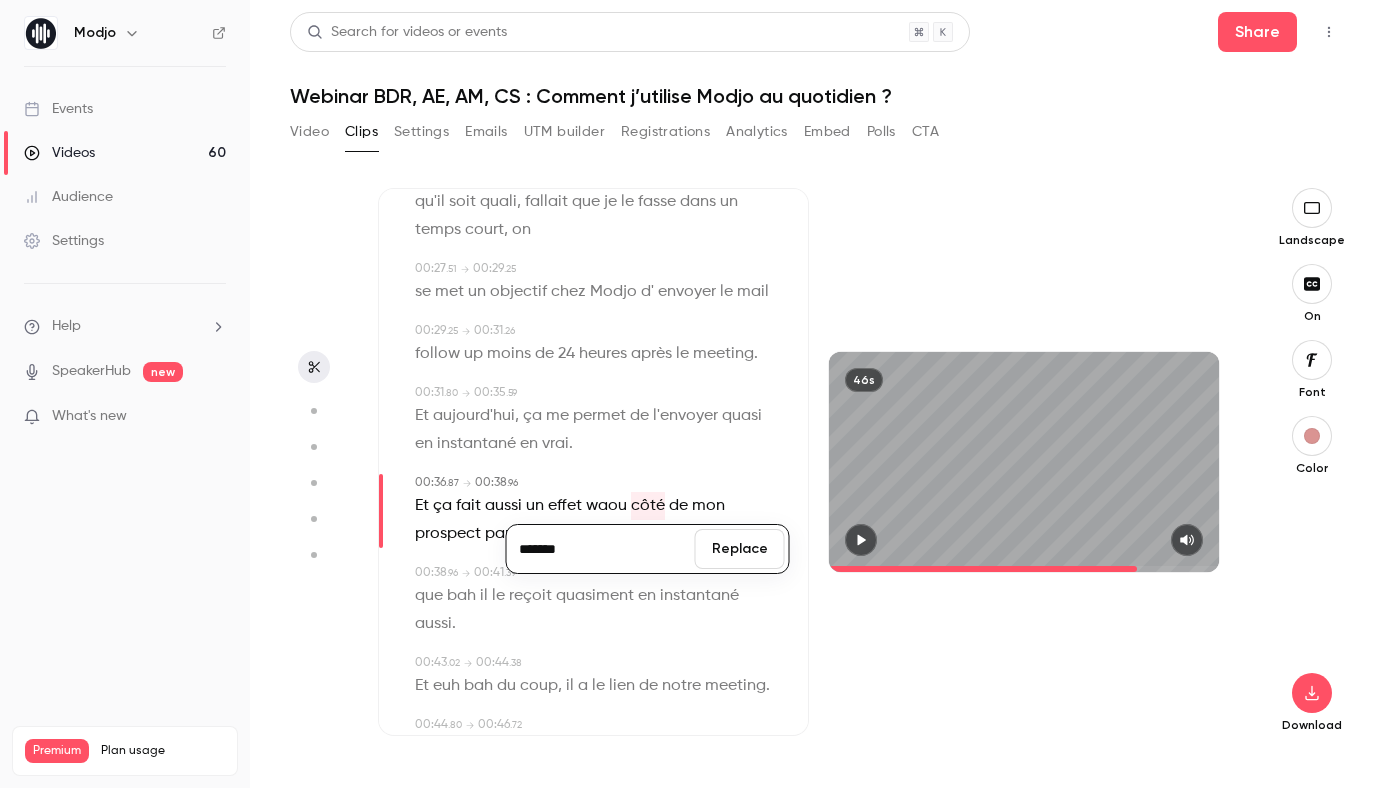 click on "Replace" at bounding box center [740, 549] 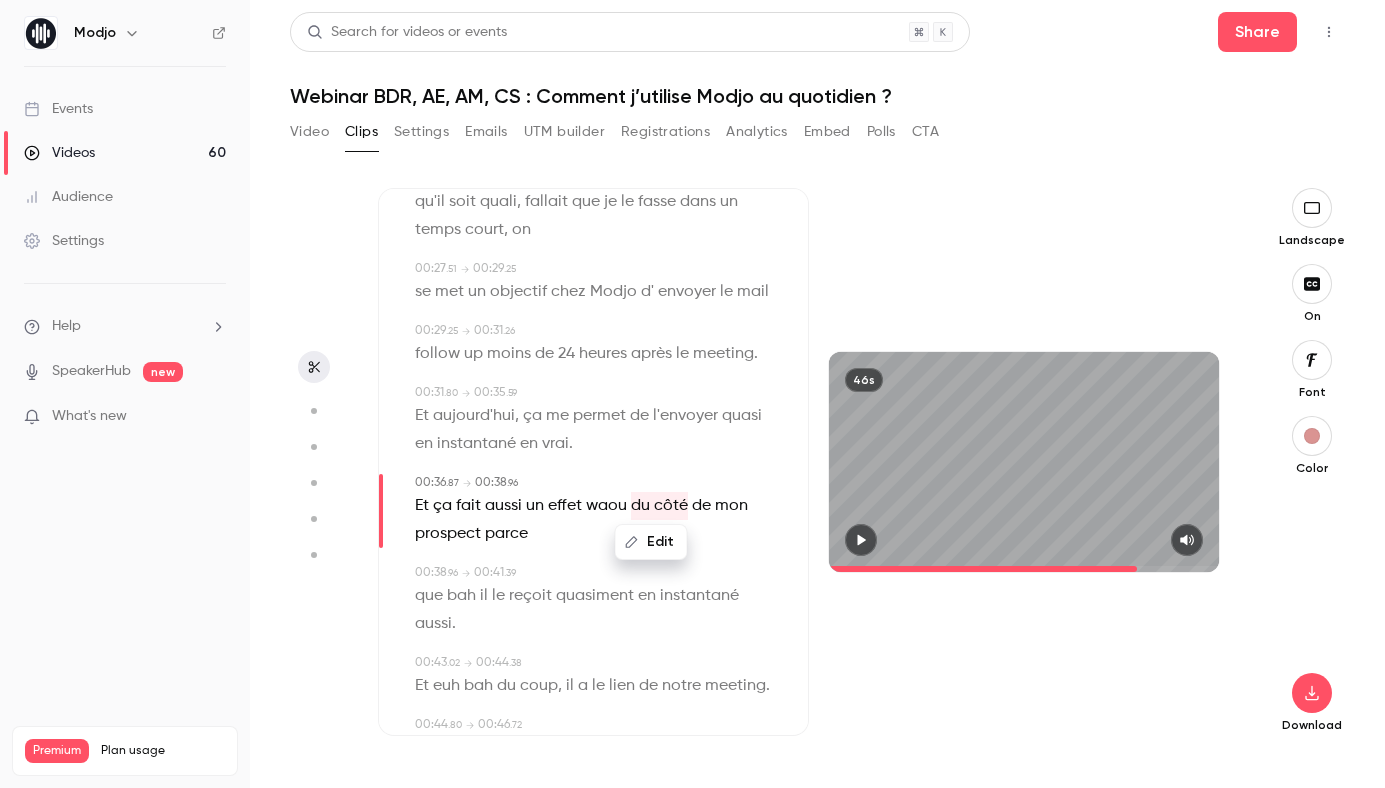 click on "bah" at bounding box center (461, 596) 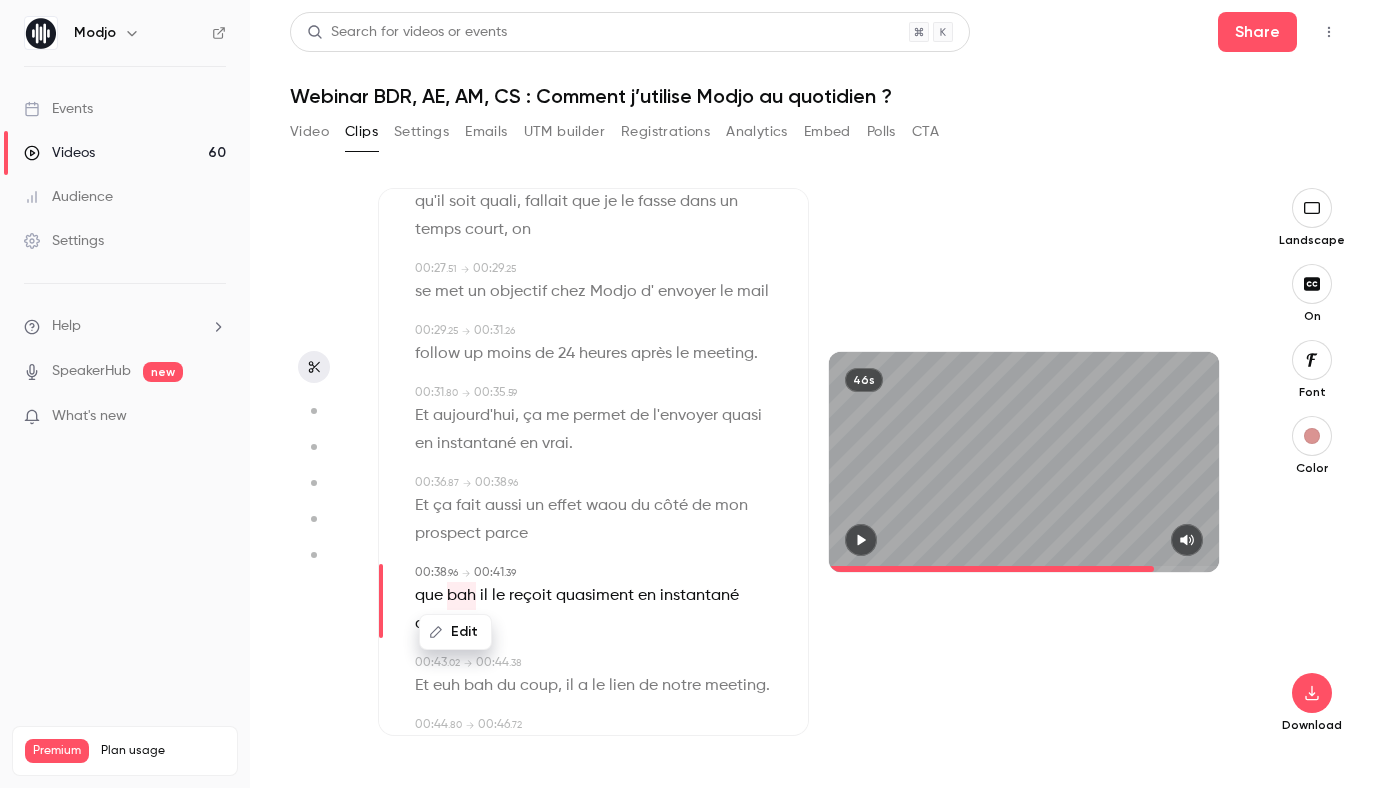 click on "Edit" at bounding box center [455, 632] 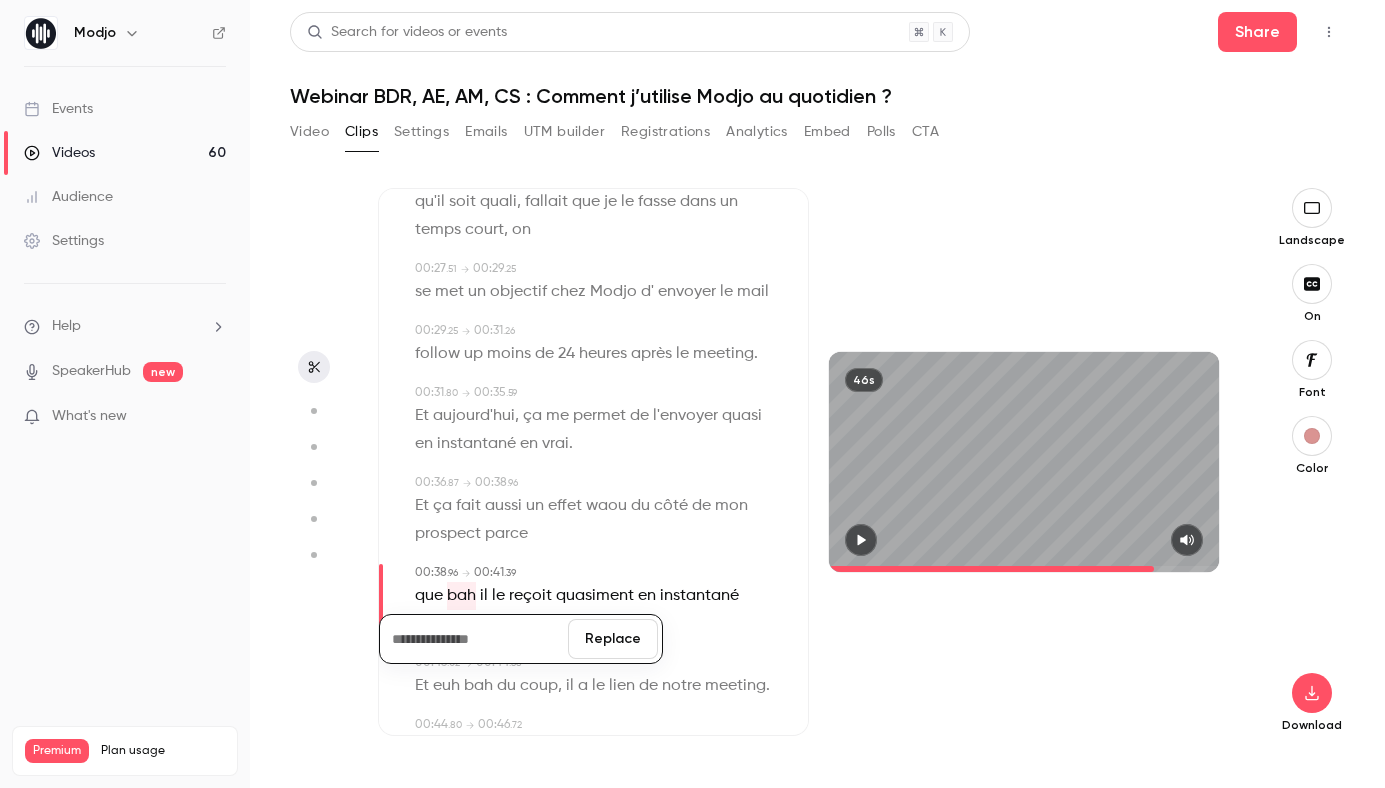 click on "Replace" at bounding box center (613, 639) 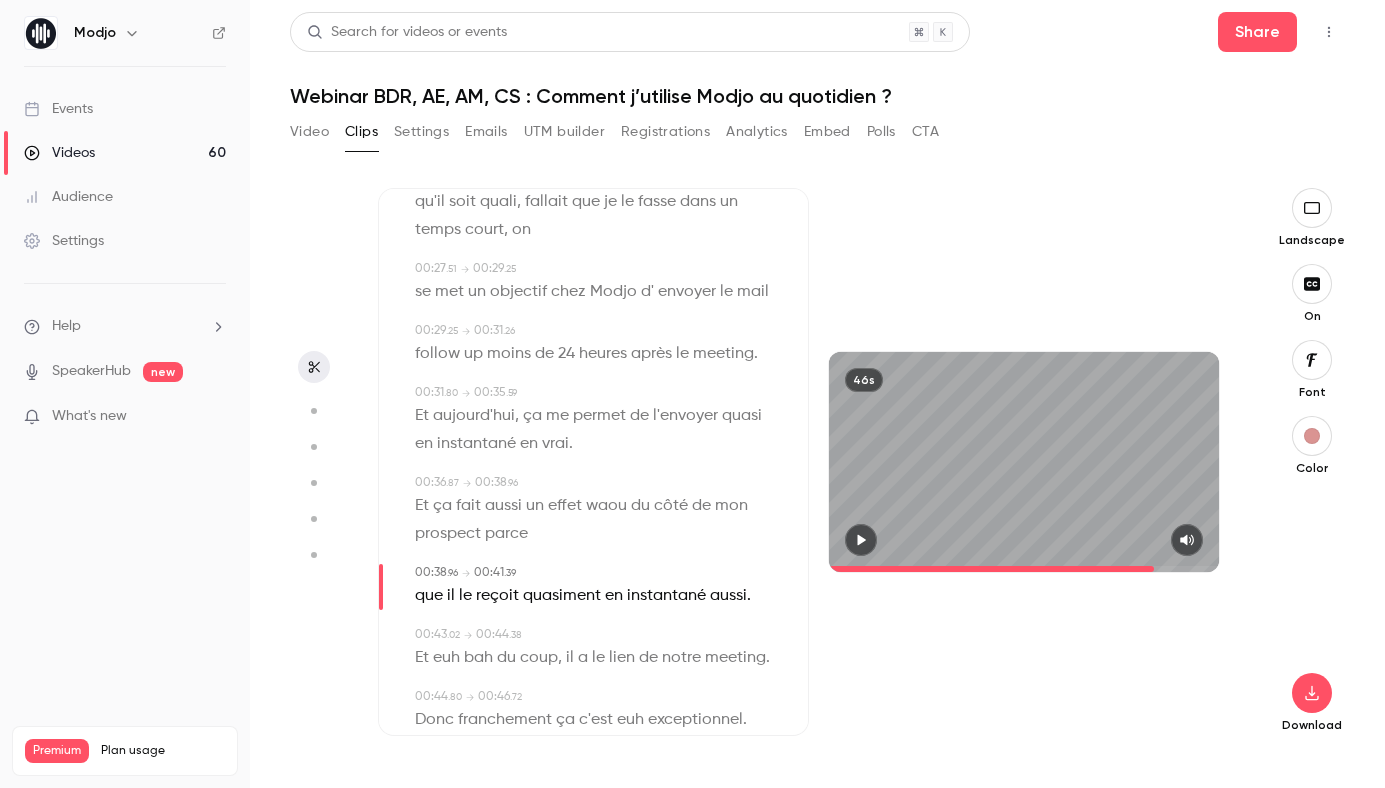 click on "que" at bounding box center [429, 596] 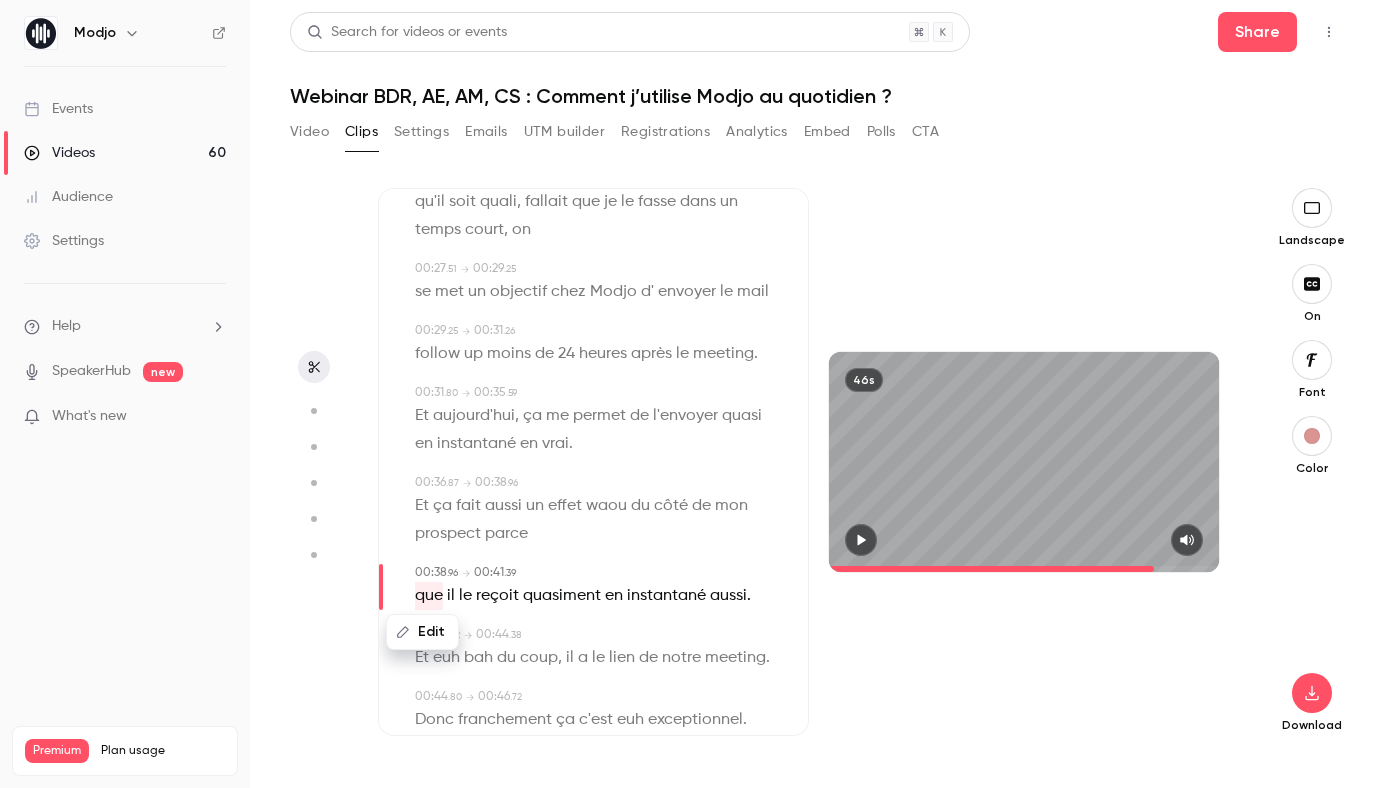 click on "Edit" at bounding box center [422, 632] 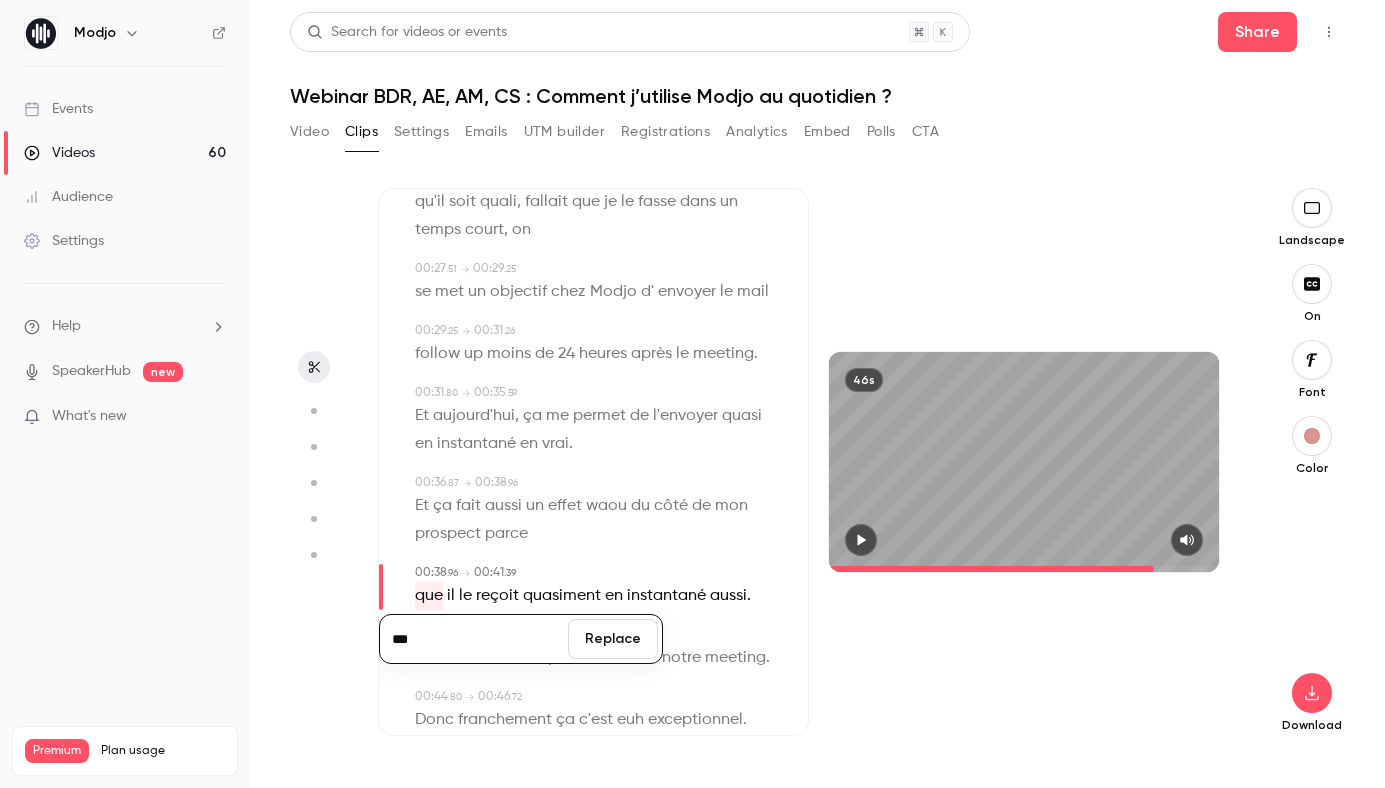 click on "***" at bounding box center [474, 639] 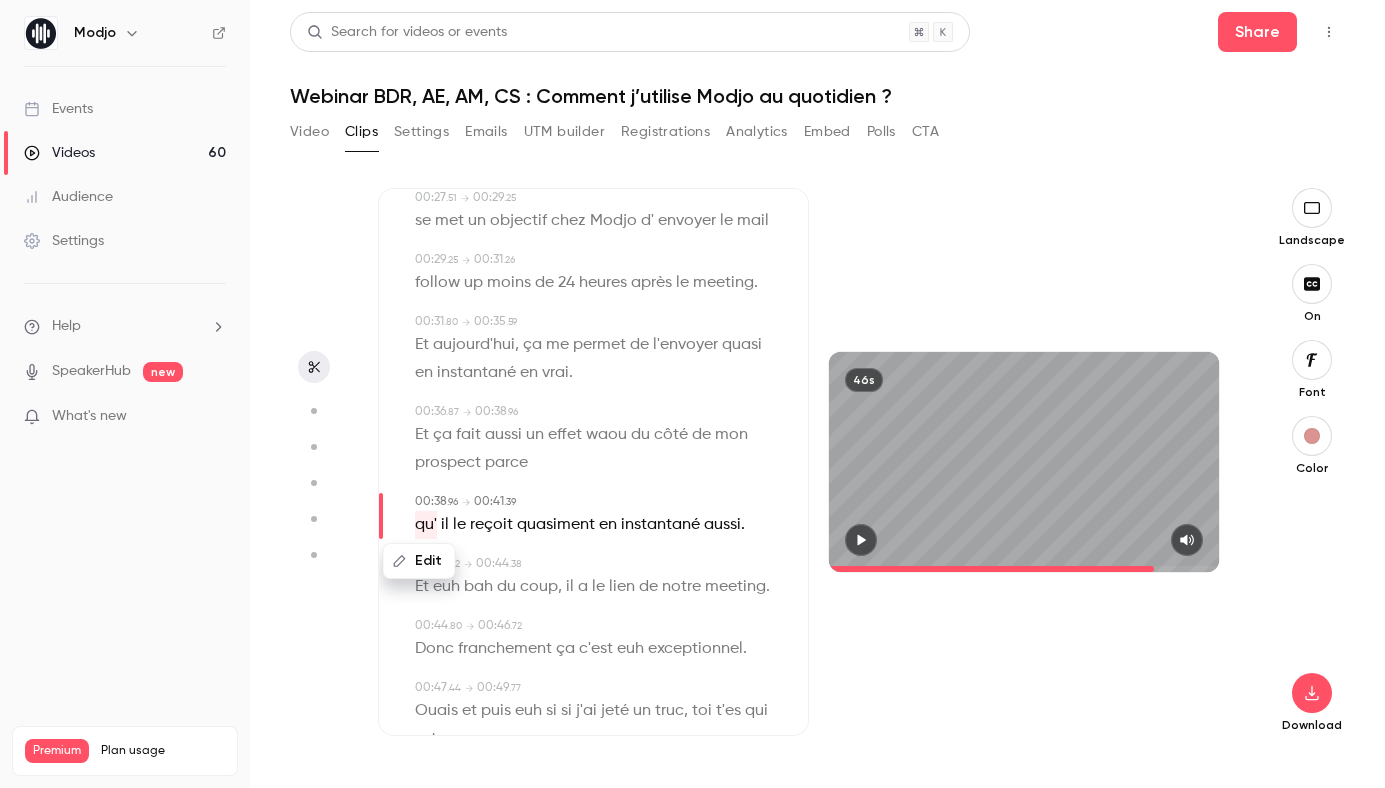 scroll, scrollTop: 903, scrollLeft: 0, axis: vertical 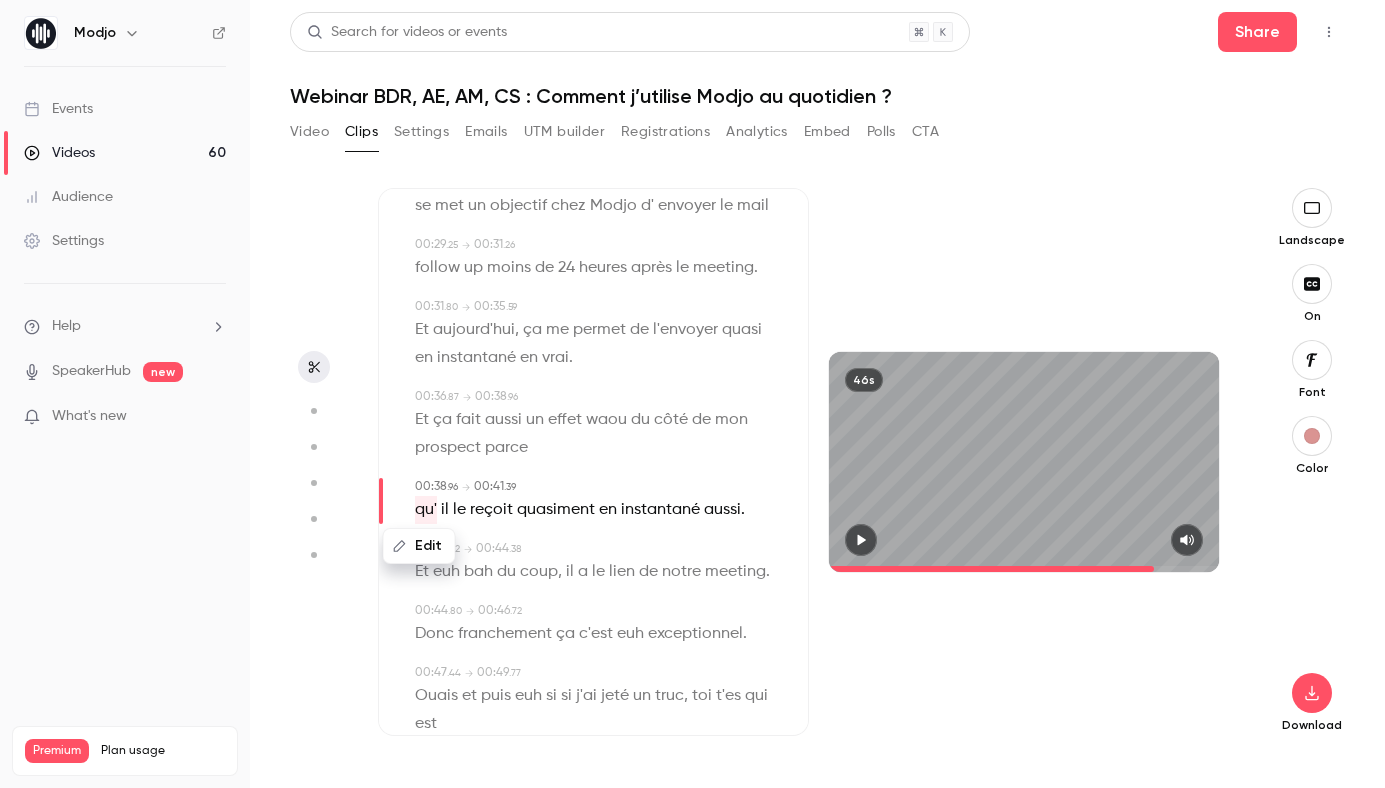 click on "Edit" at bounding box center (427, 546) 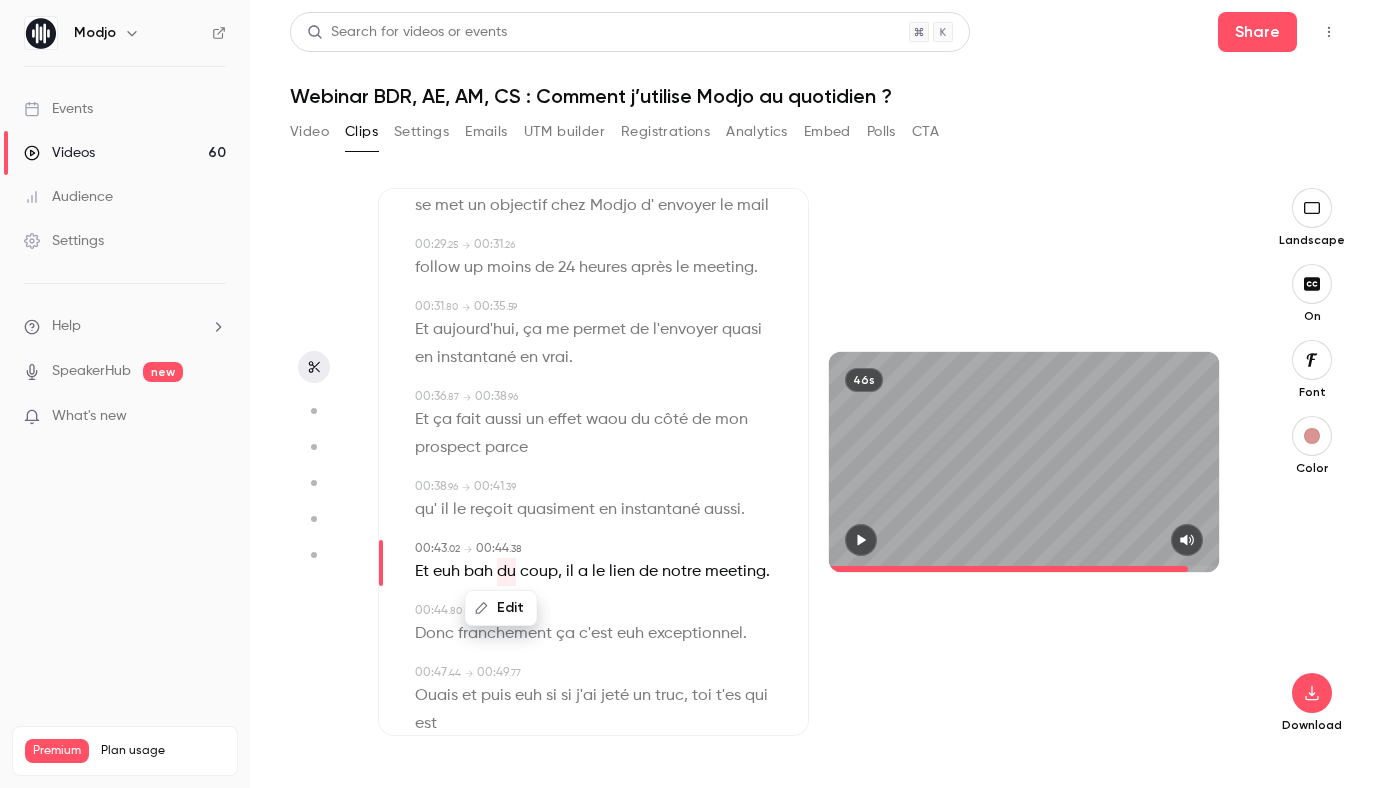 click on "euh" at bounding box center [446, 572] 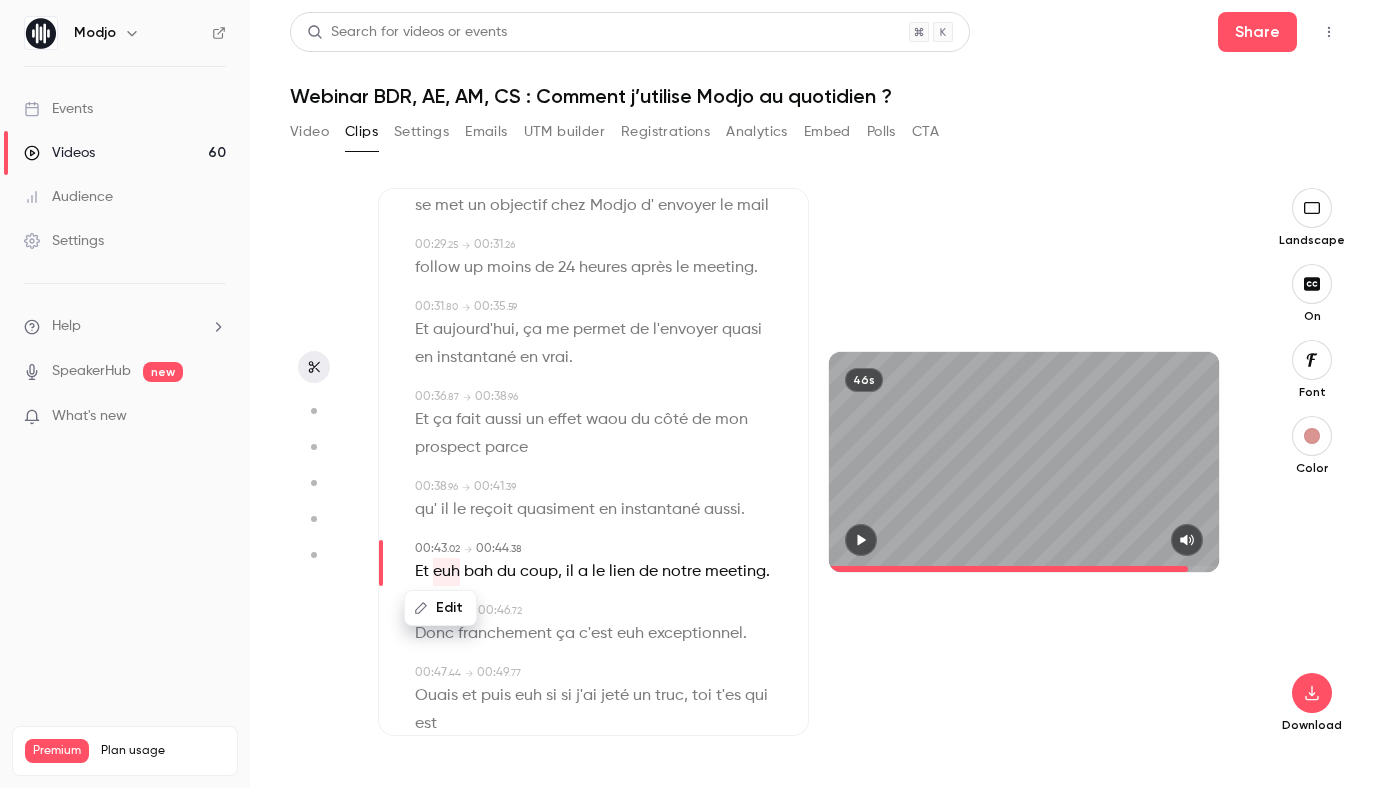 click on "Edit" at bounding box center (440, 608) 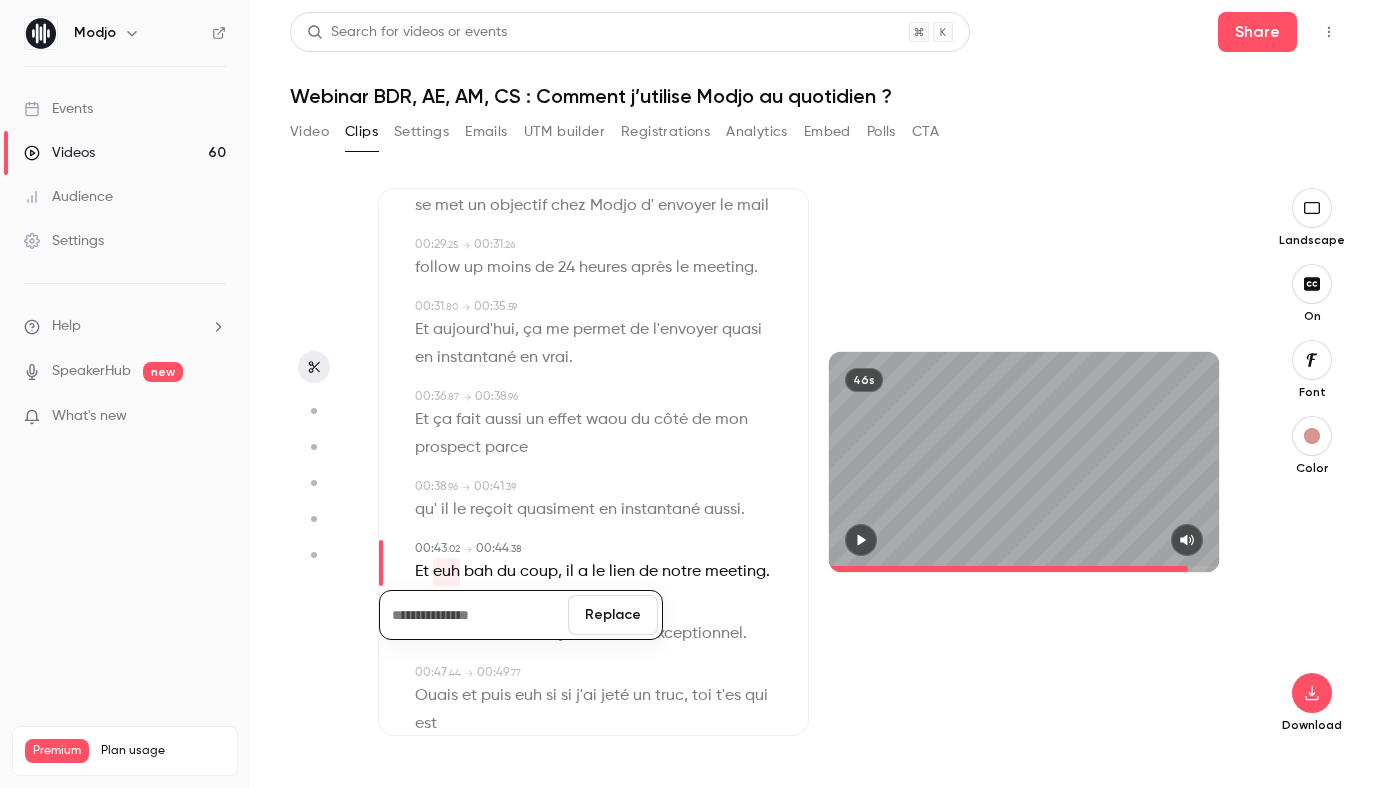 click on "Replace" at bounding box center [613, 615] 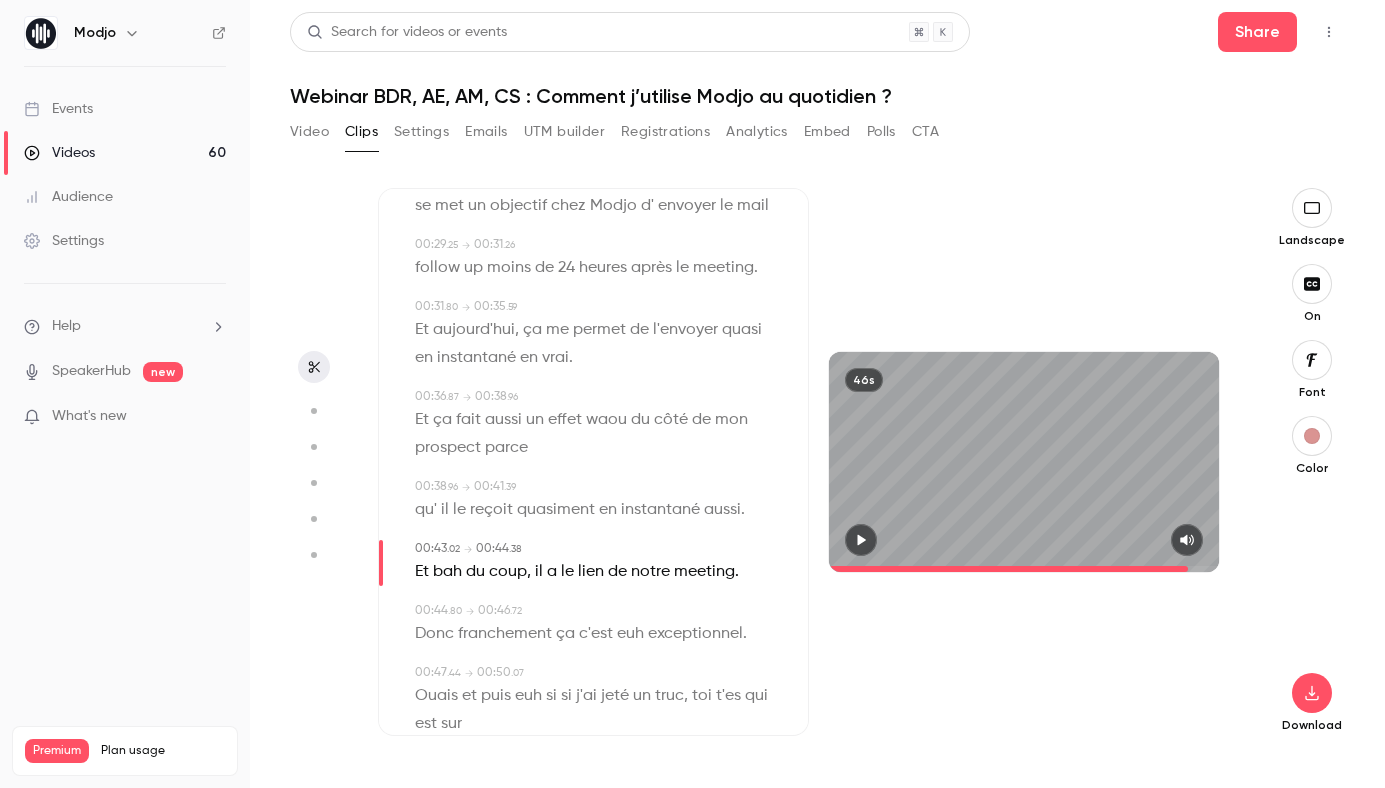 click on "bah" at bounding box center (447, 572) 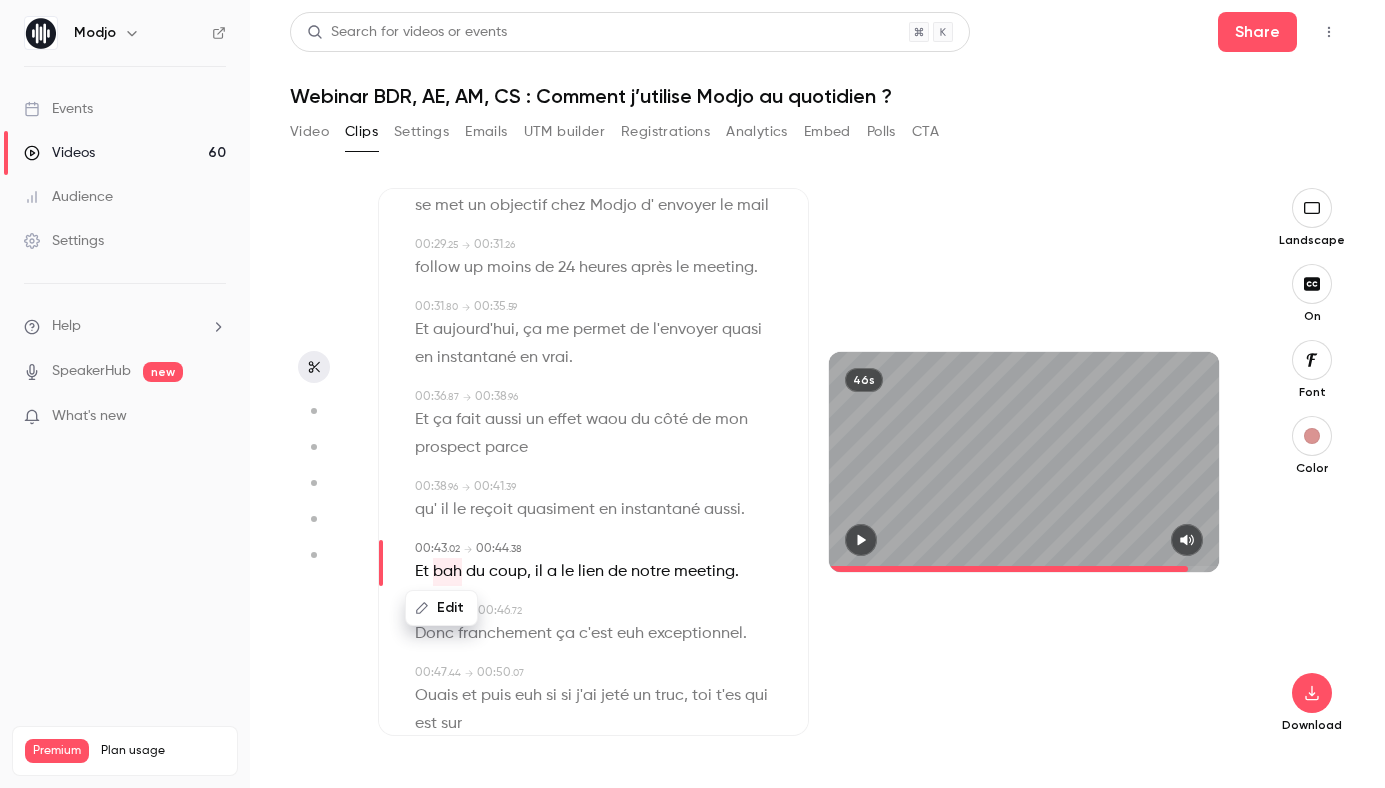 click on "Edit" at bounding box center [441, 608] 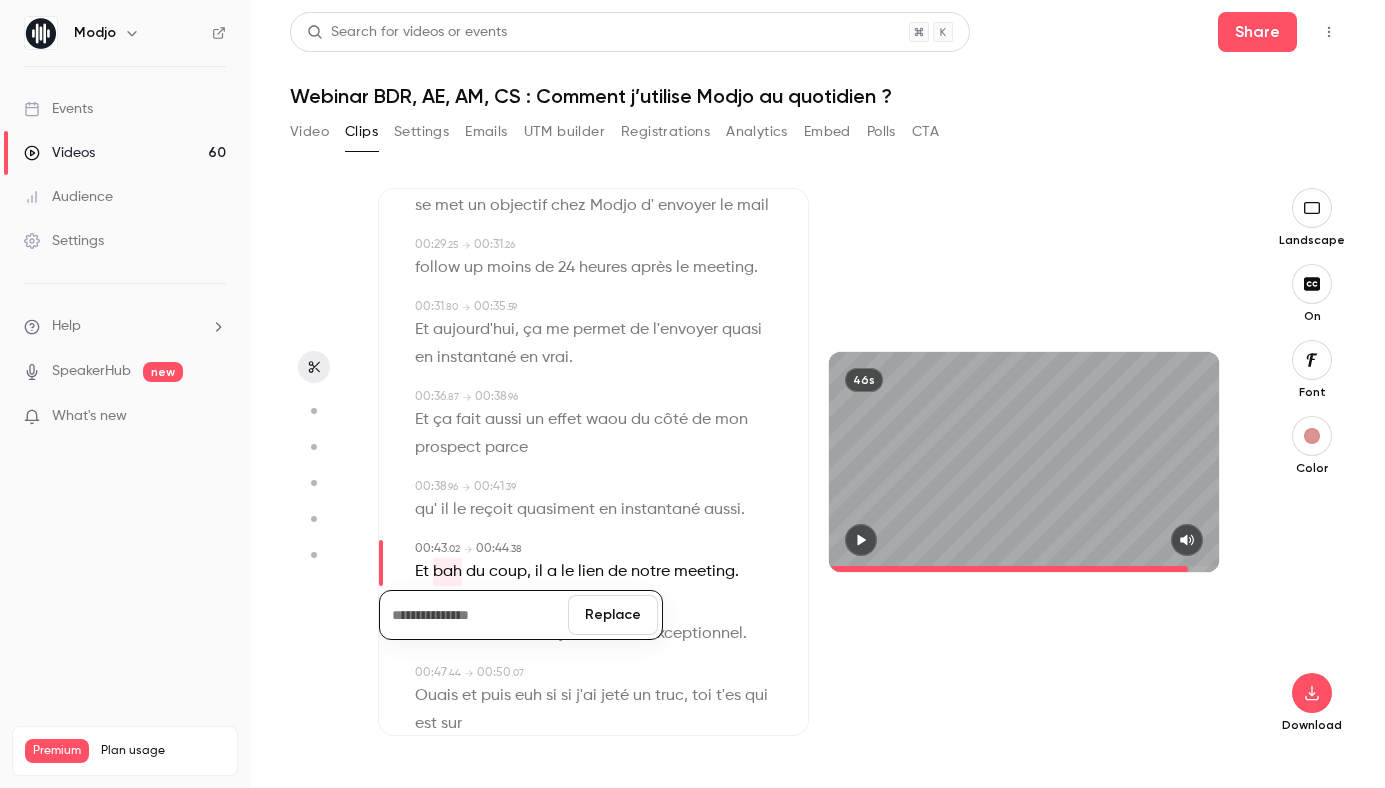 click on "Replace" at bounding box center (613, 615) 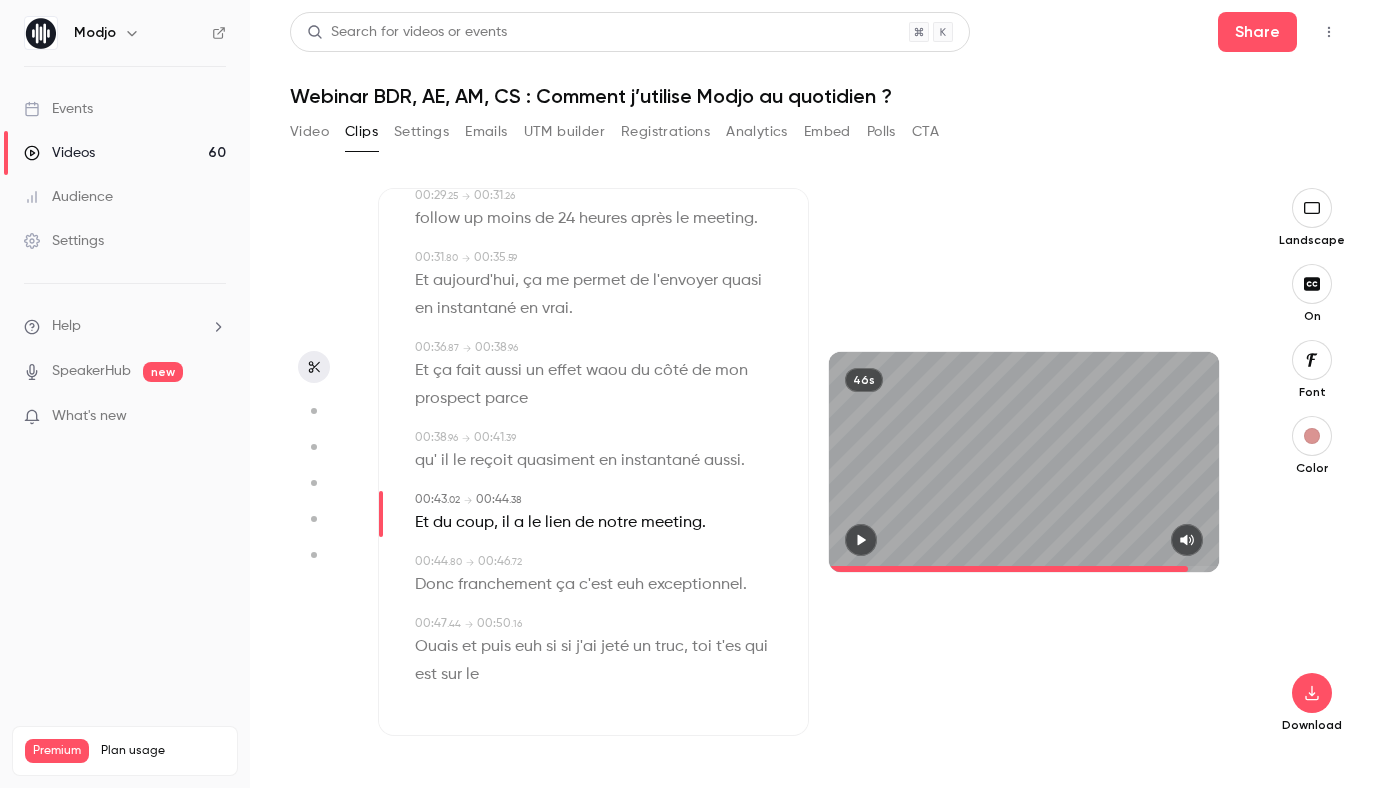 scroll, scrollTop: 954, scrollLeft: 0, axis: vertical 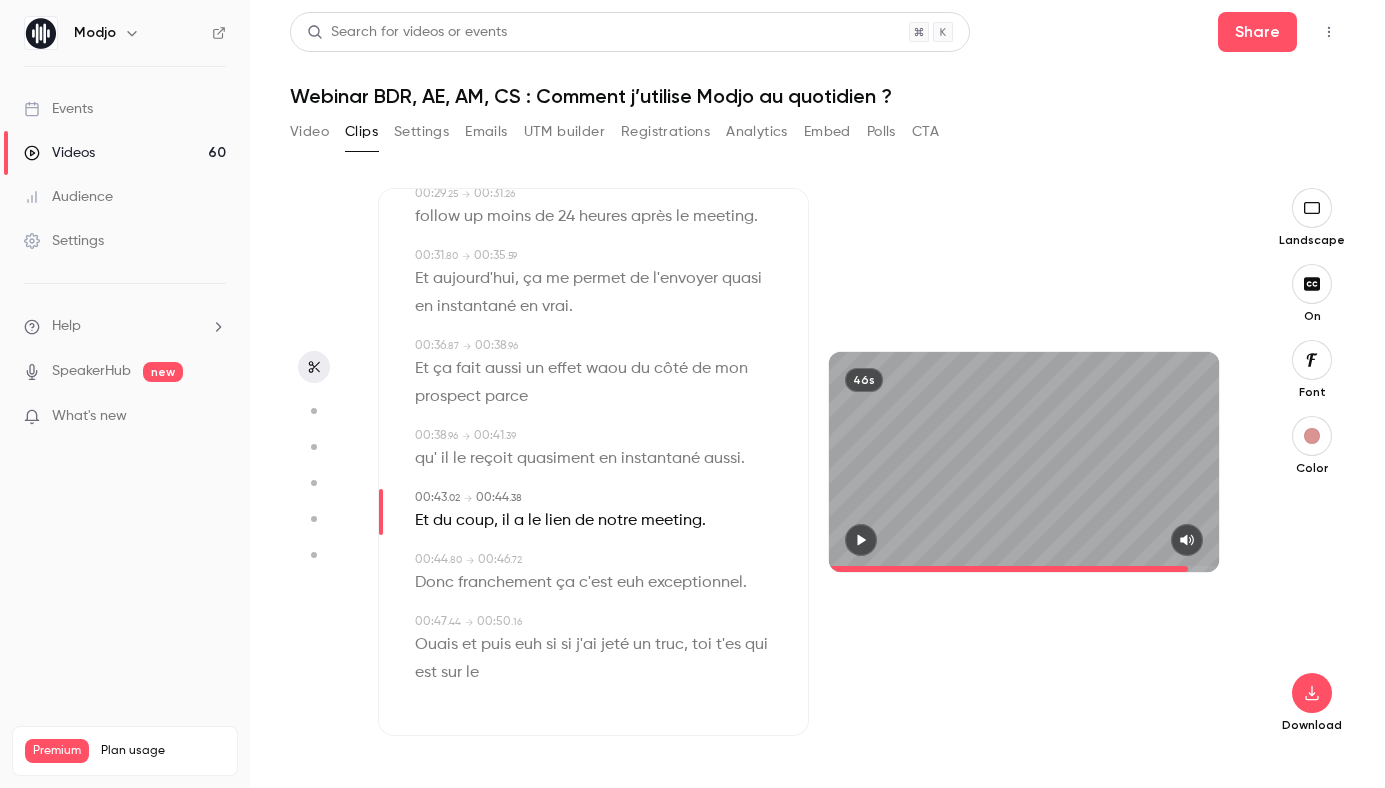 click on "euh" at bounding box center (630, 583) 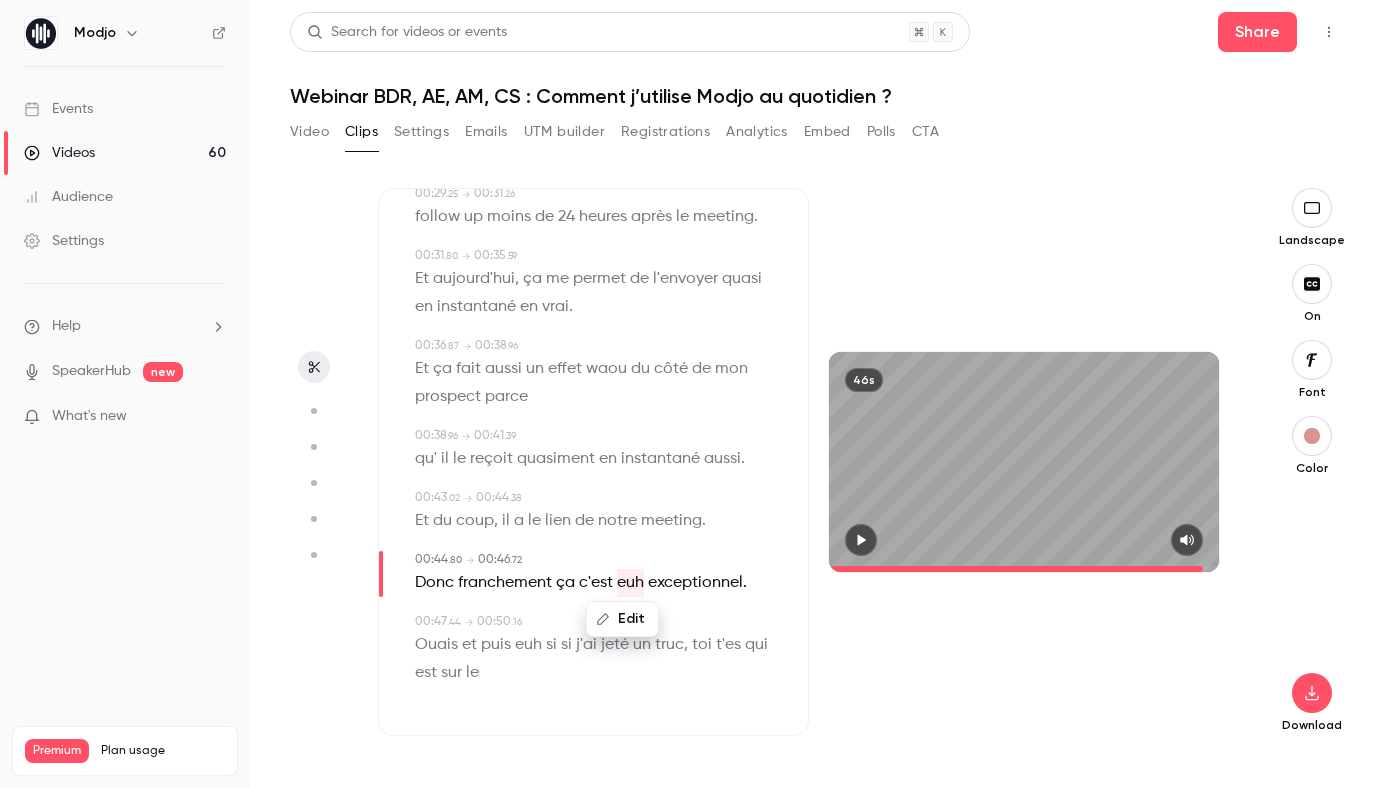 click on "Edit" at bounding box center [622, 619] 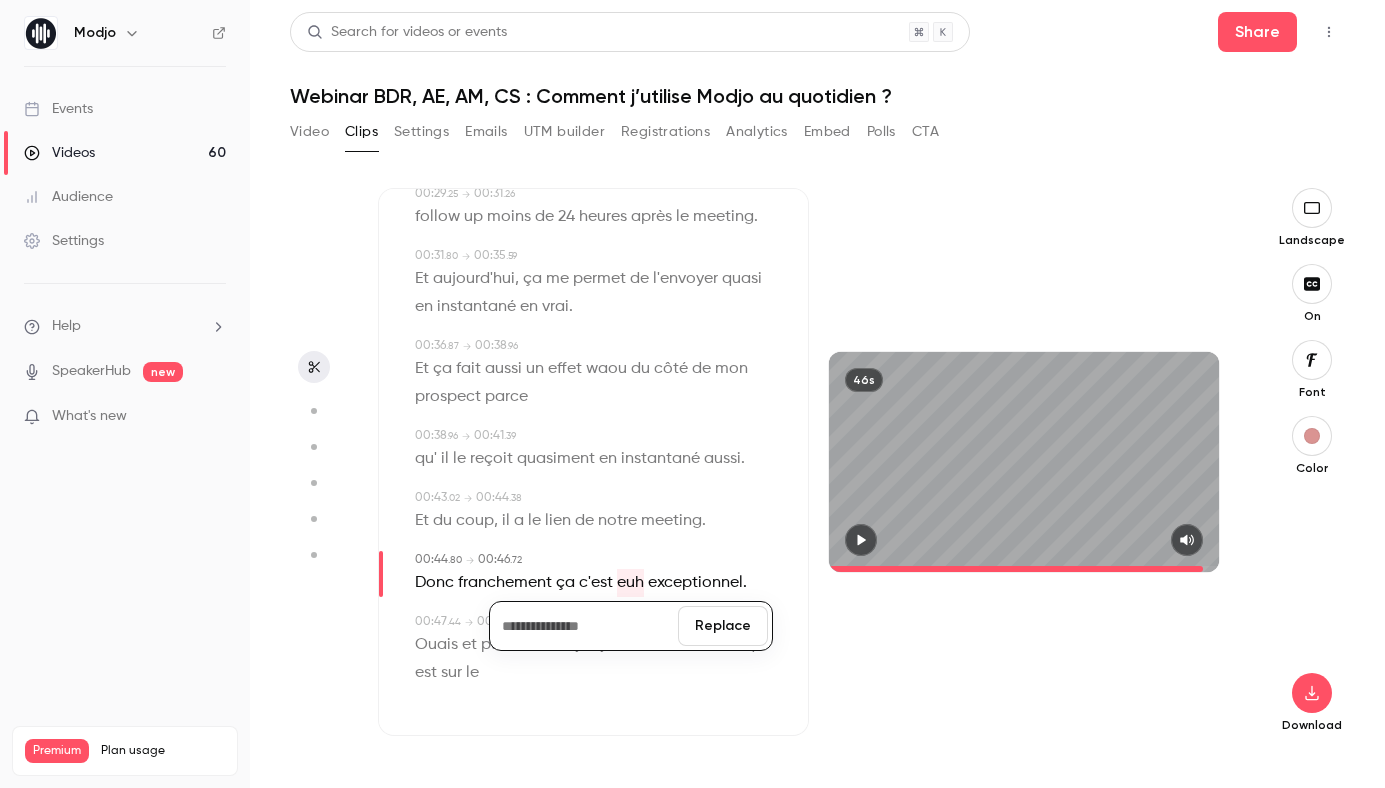 click on "Replace" at bounding box center (723, 626) 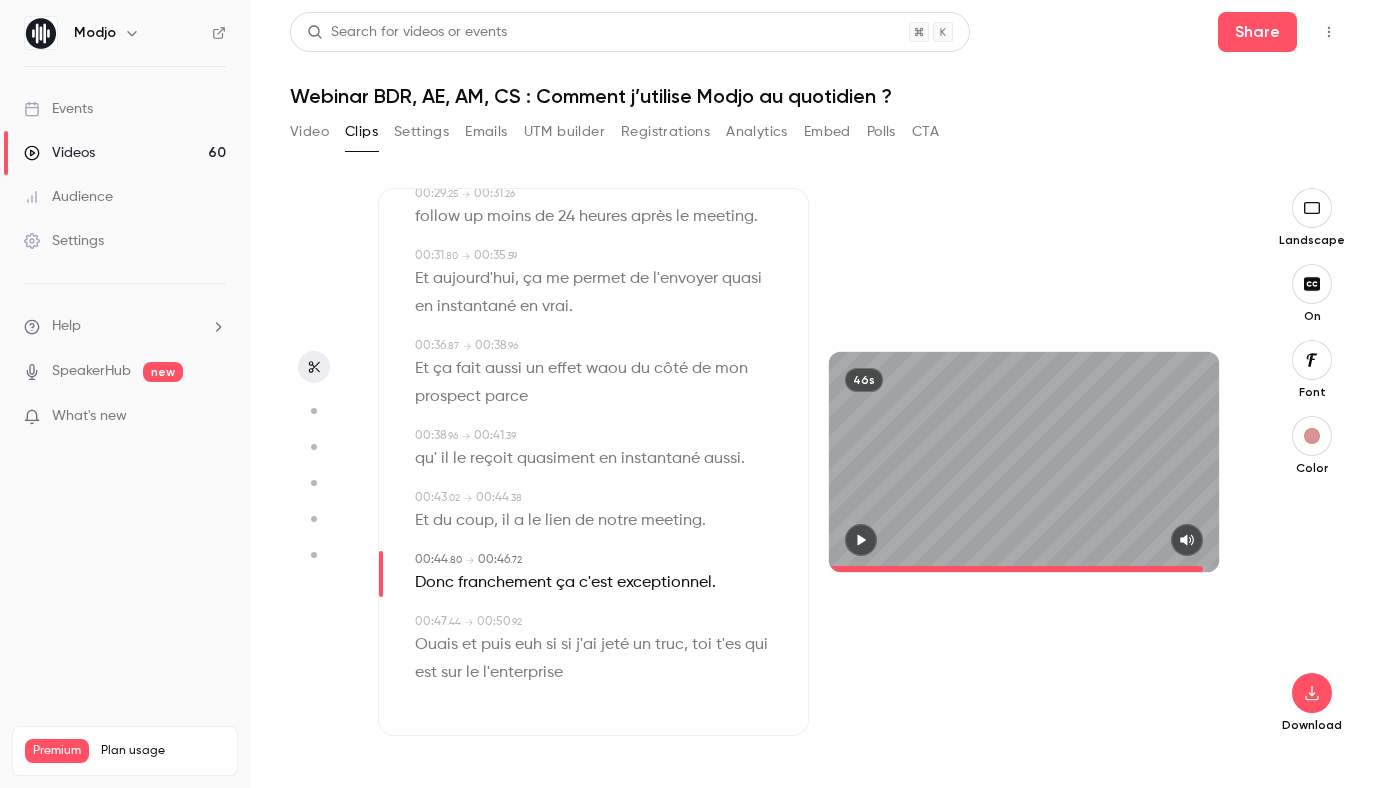 scroll, scrollTop: 0, scrollLeft: 0, axis: both 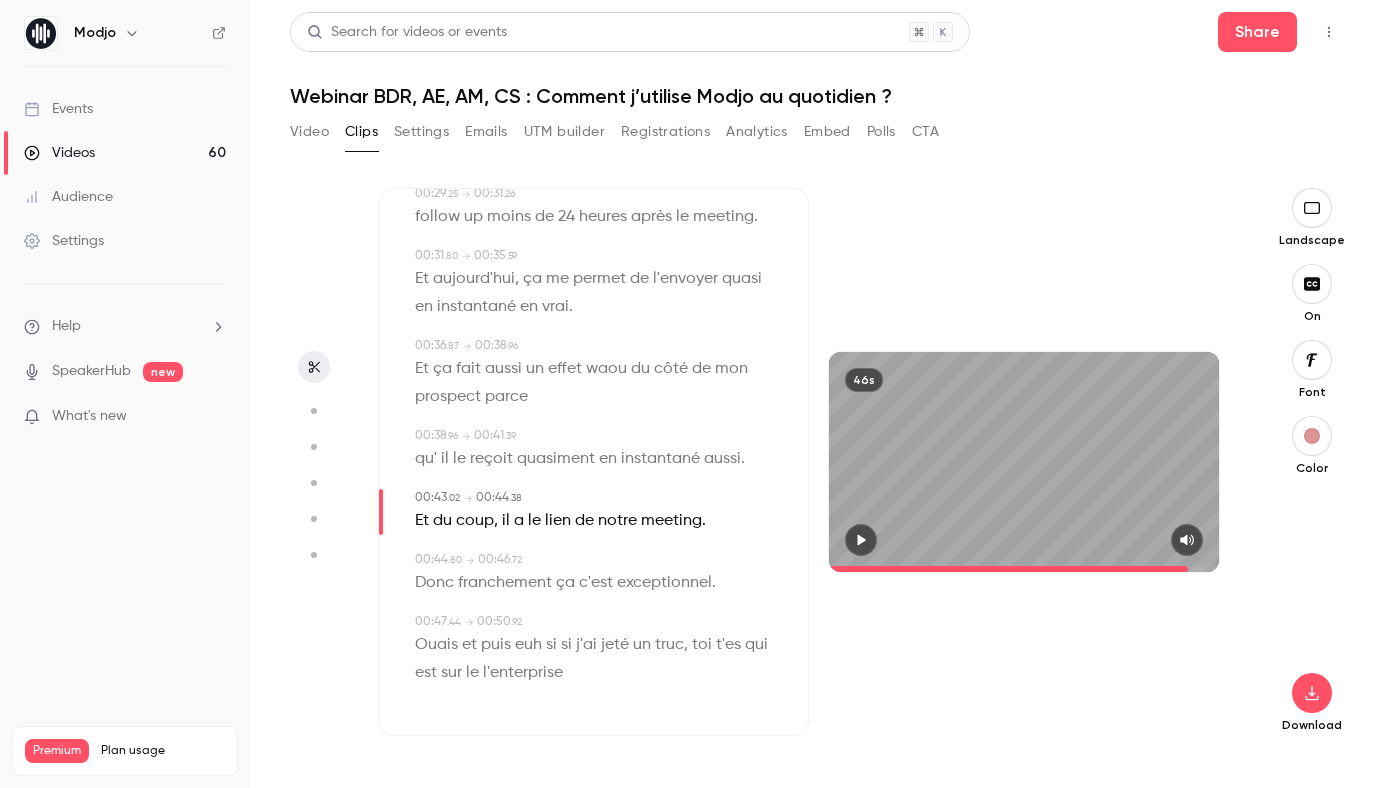 click on "Et" at bounding box center [422, 521] 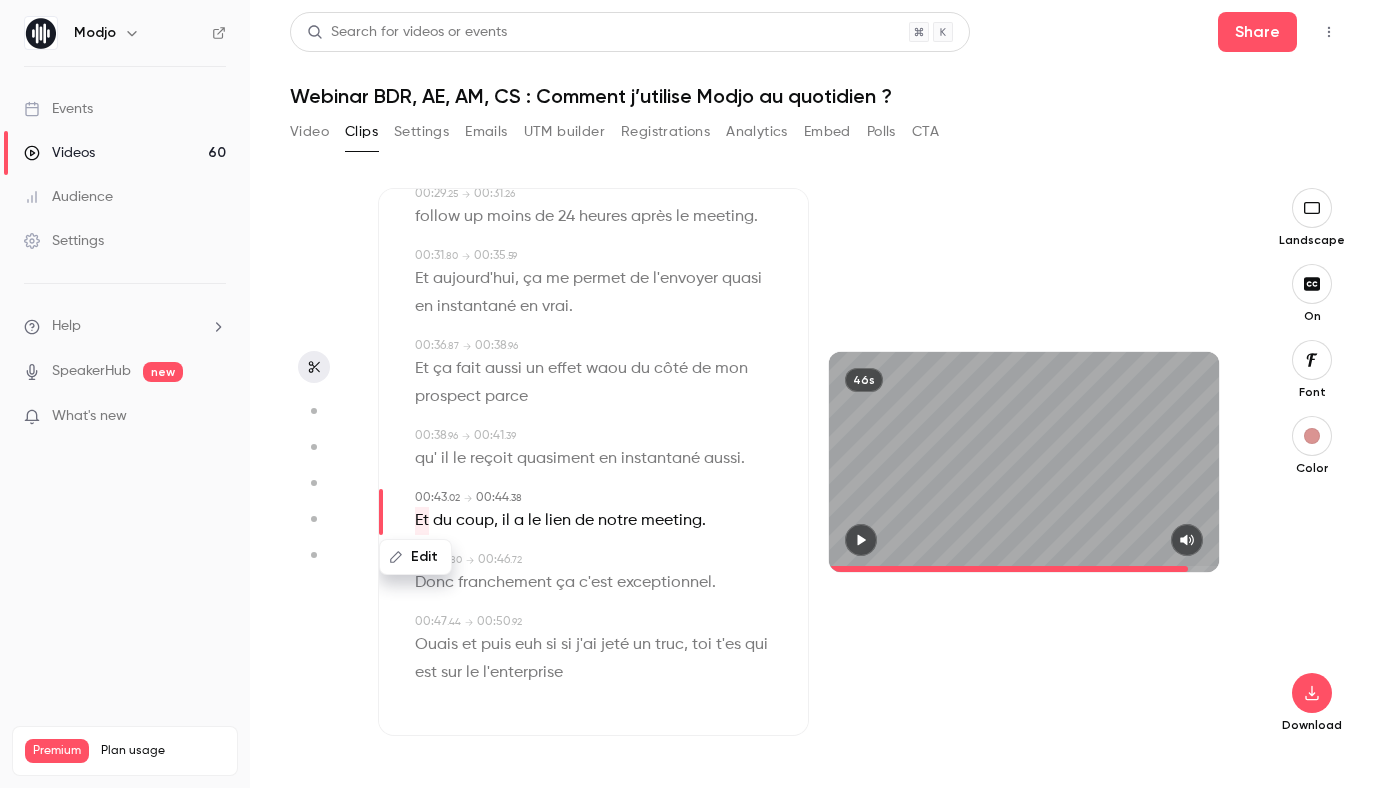 click 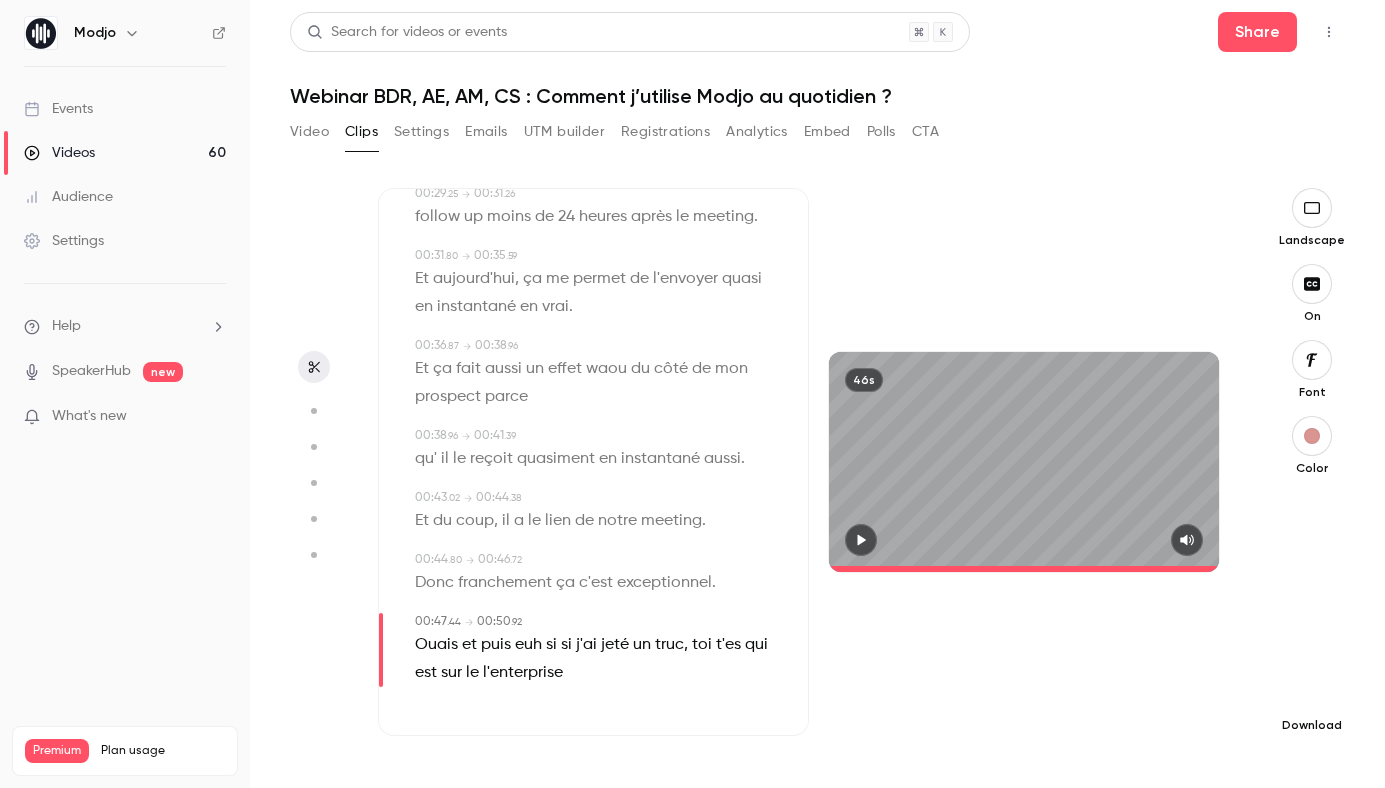 click at bounding box center (1312, 693) 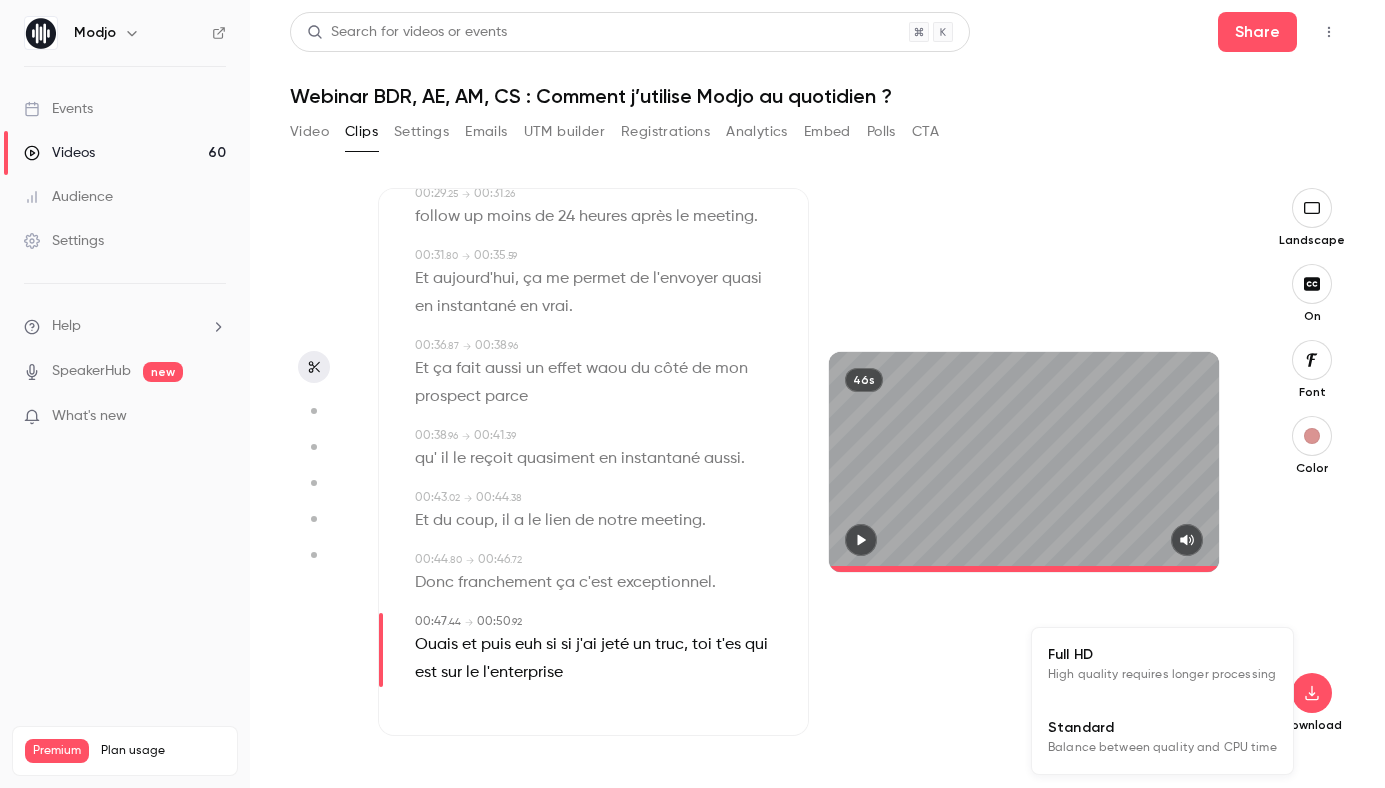 click on "Standard" at bounding box center [1162, 727] 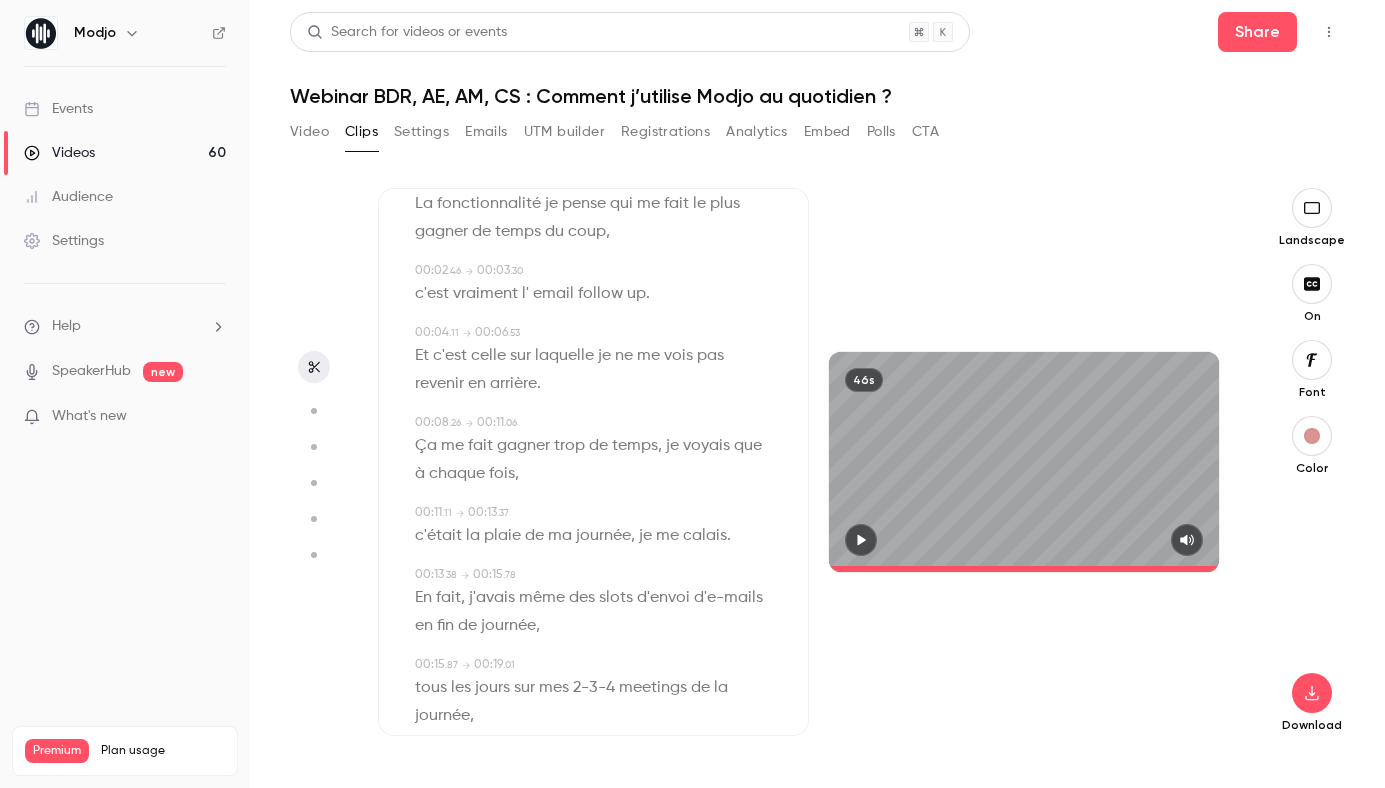 scroll, scrollTop: 0, scrollLeft: 0, axis: both 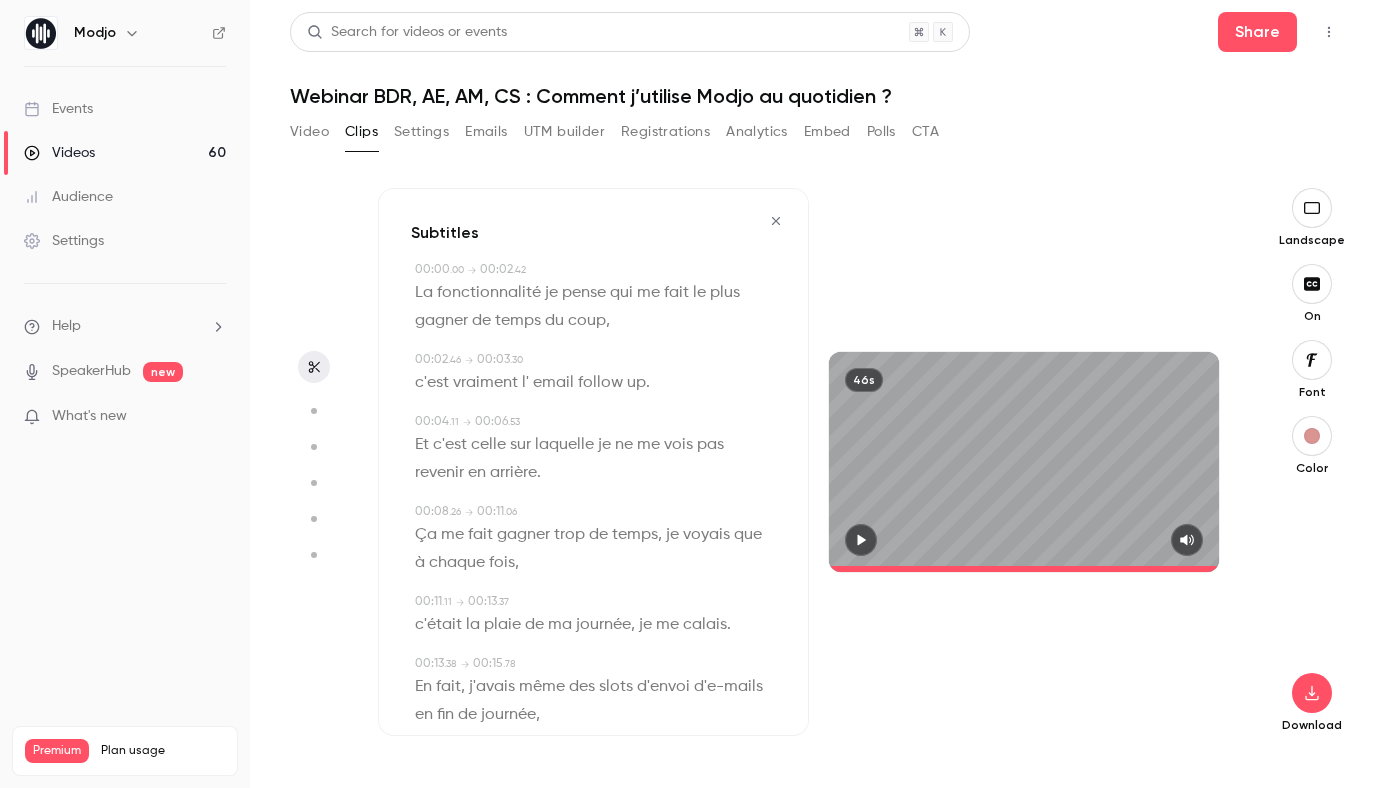 click 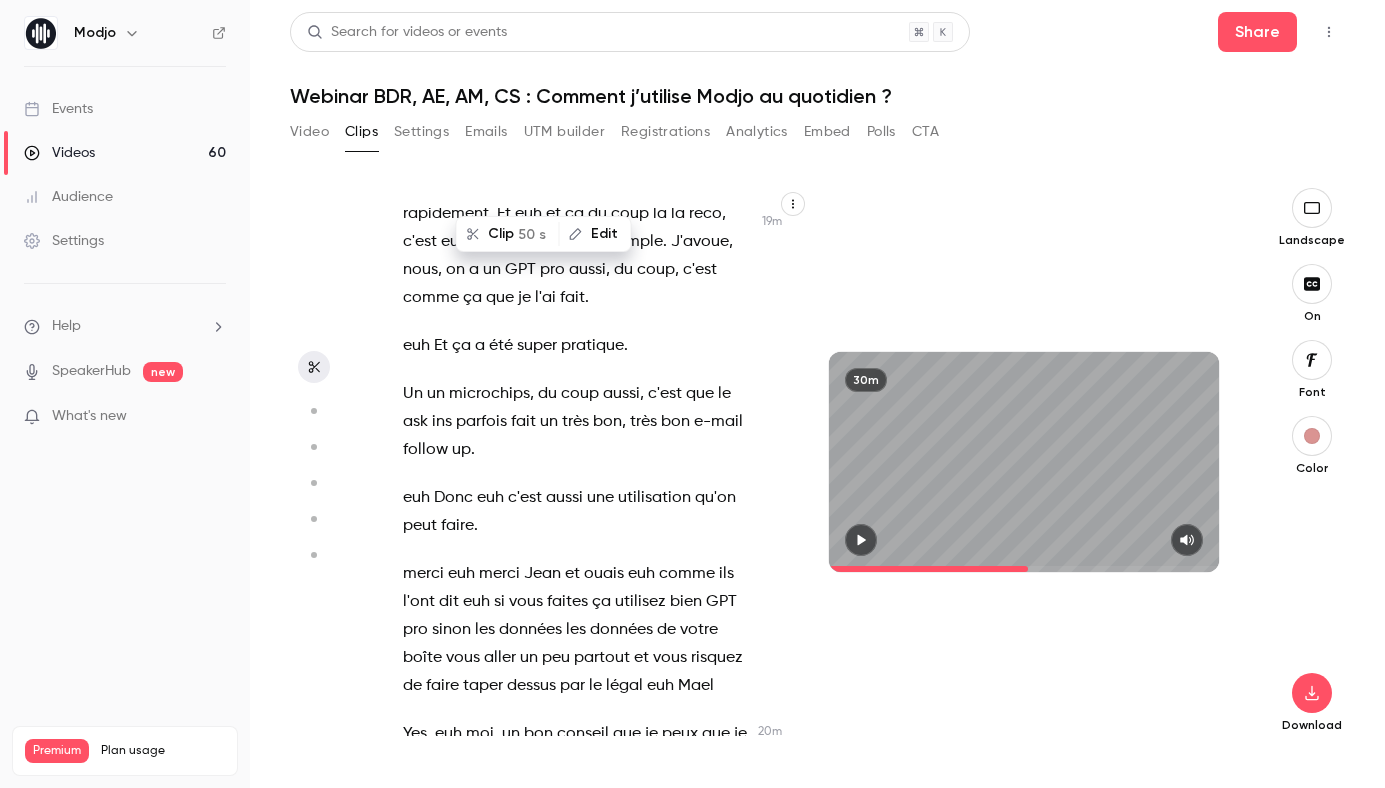 scroll, scrollTop: 14757, scrollLeft: 0, axis: vertical 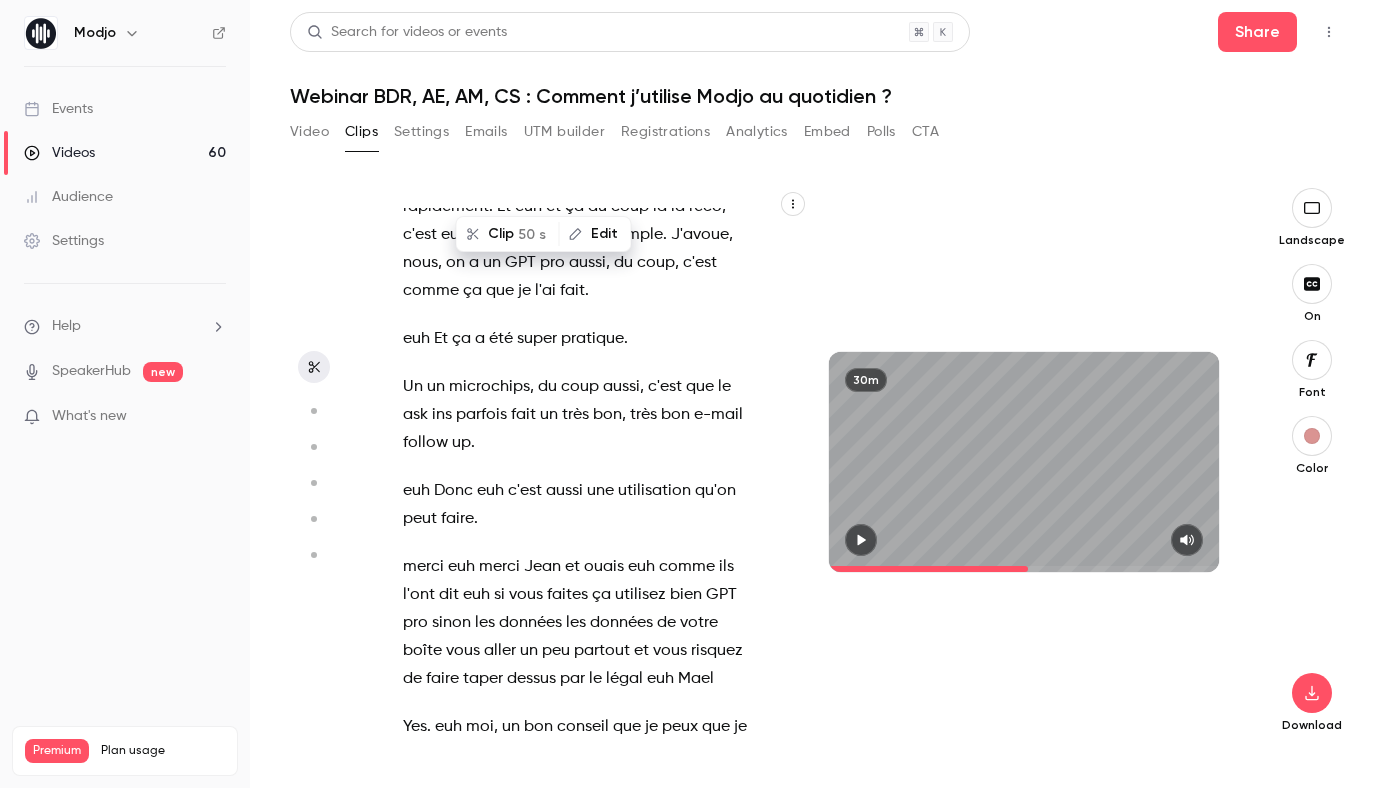 click on "microchips" at bounding box center (489, 387) 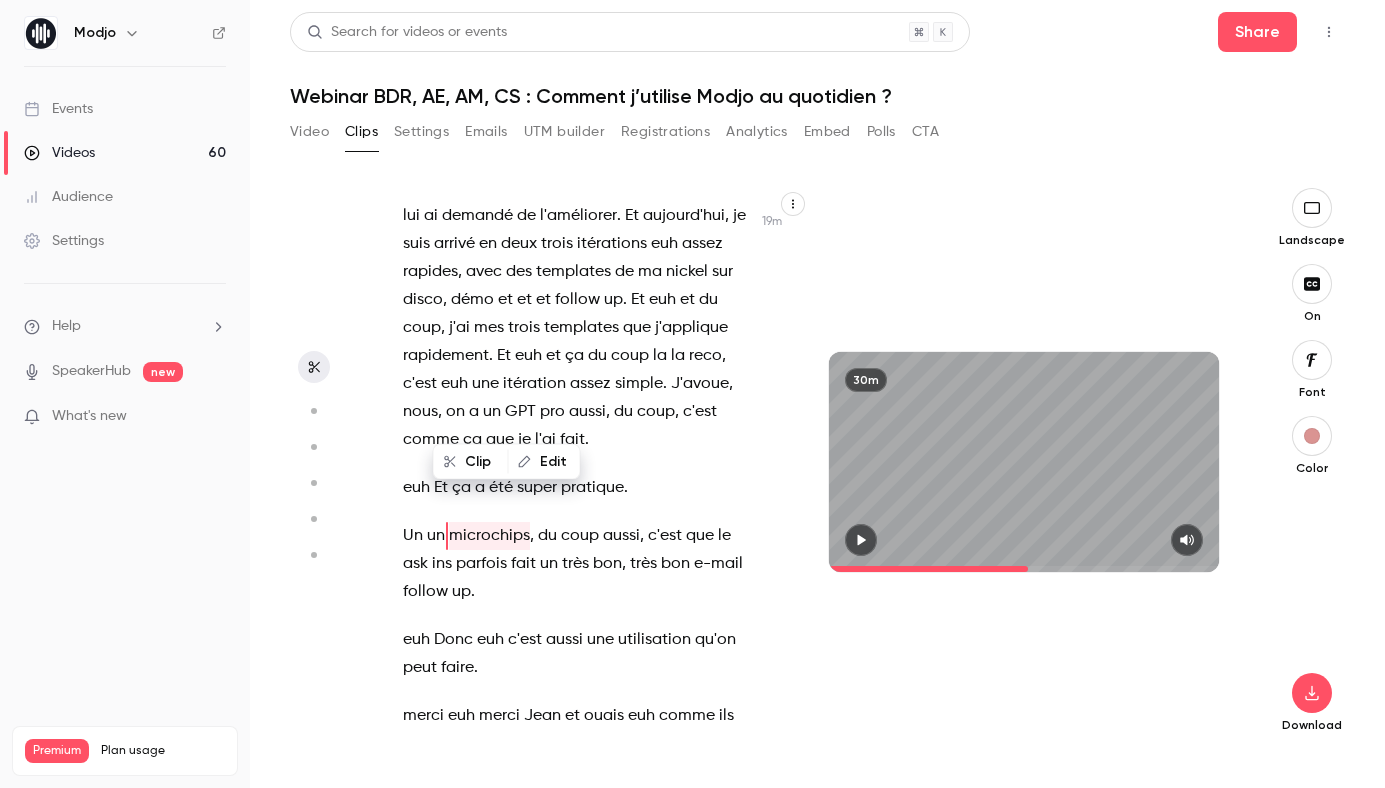 scroll, scrollTop: 14588, scrollLeft: 0, axis: vertical 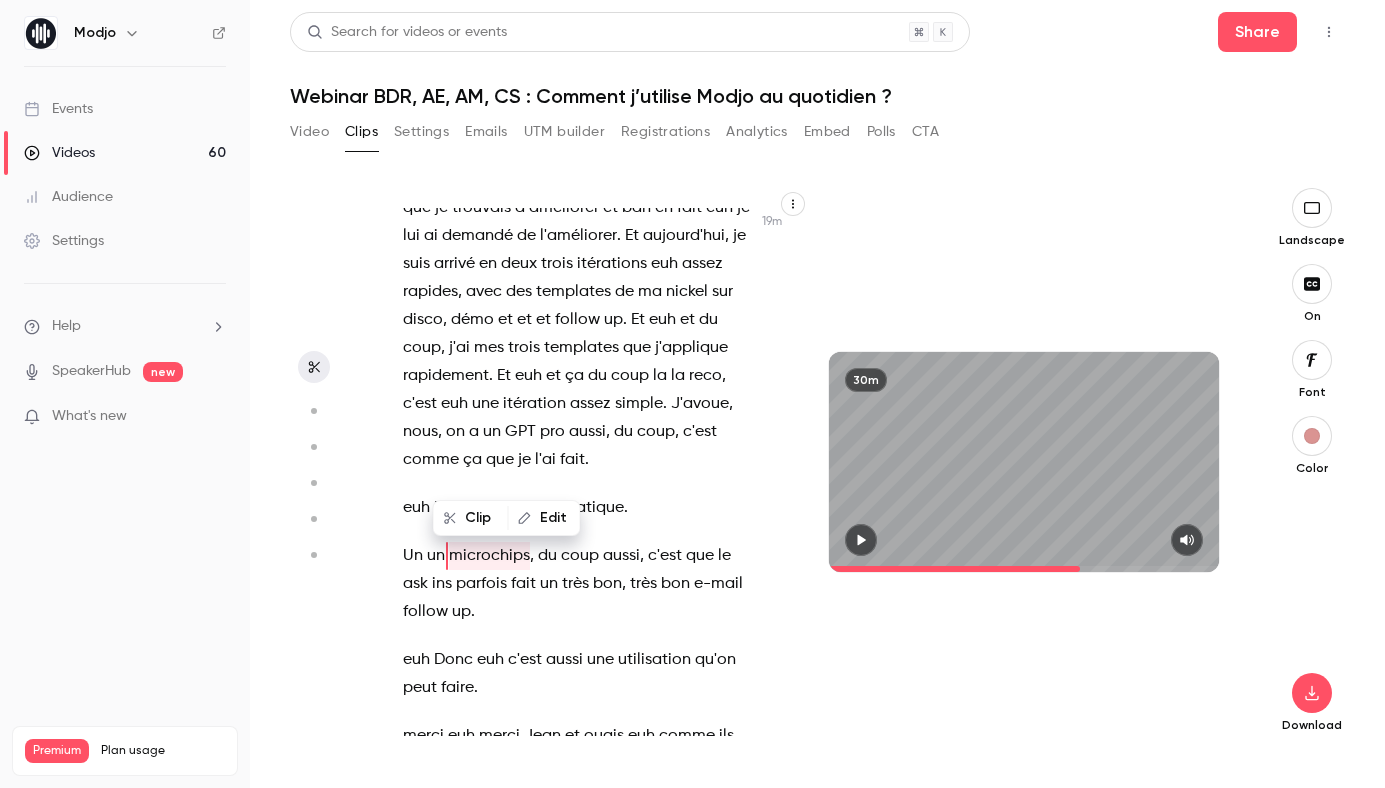 click 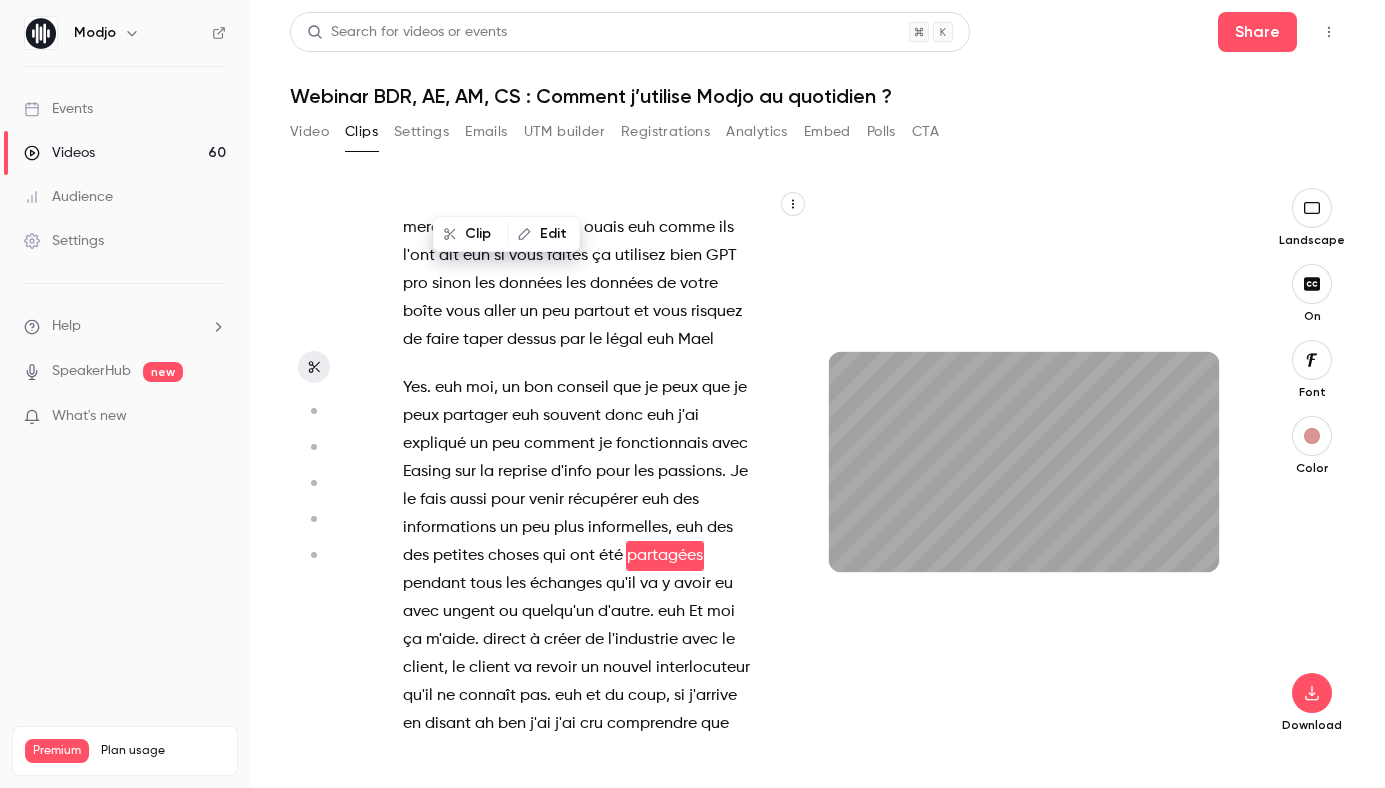 scroll, scrollTop: 15124, scrollLeft: 0, axis: vertical 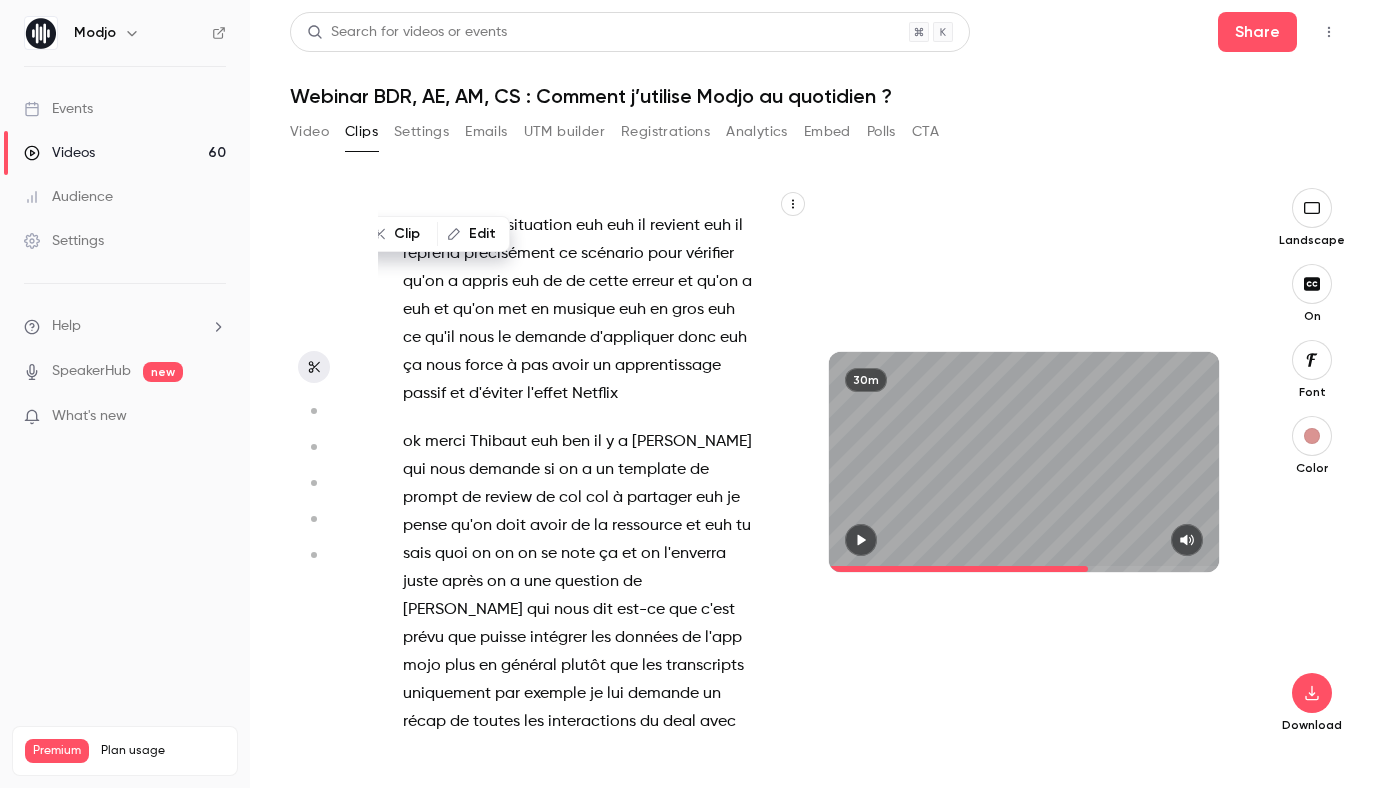 click on "de" at bounding box center (699, 470) 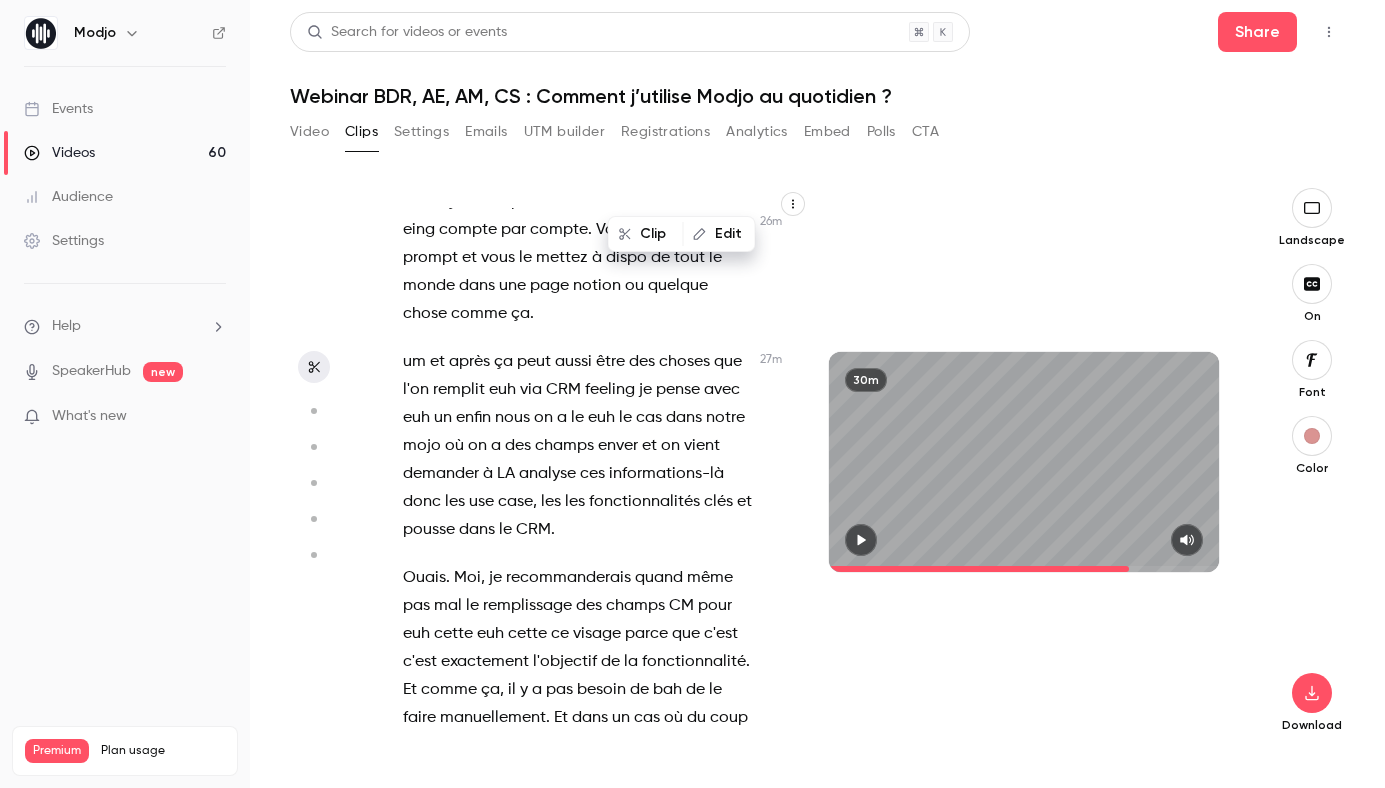 scroll, scrollTop: 20228, scrollLeft: 0, axis: vertical 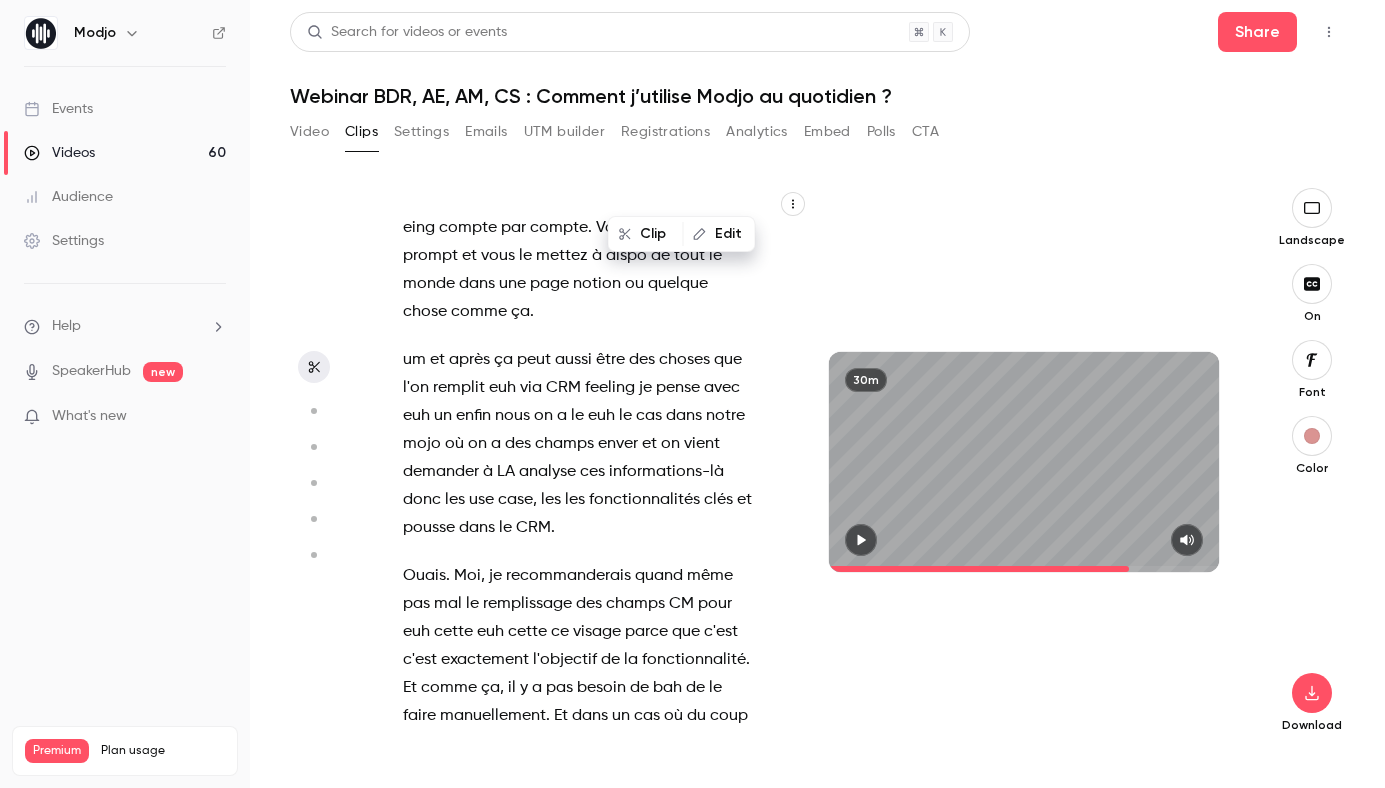 click on "Moi" at bounding box center (467, 576) 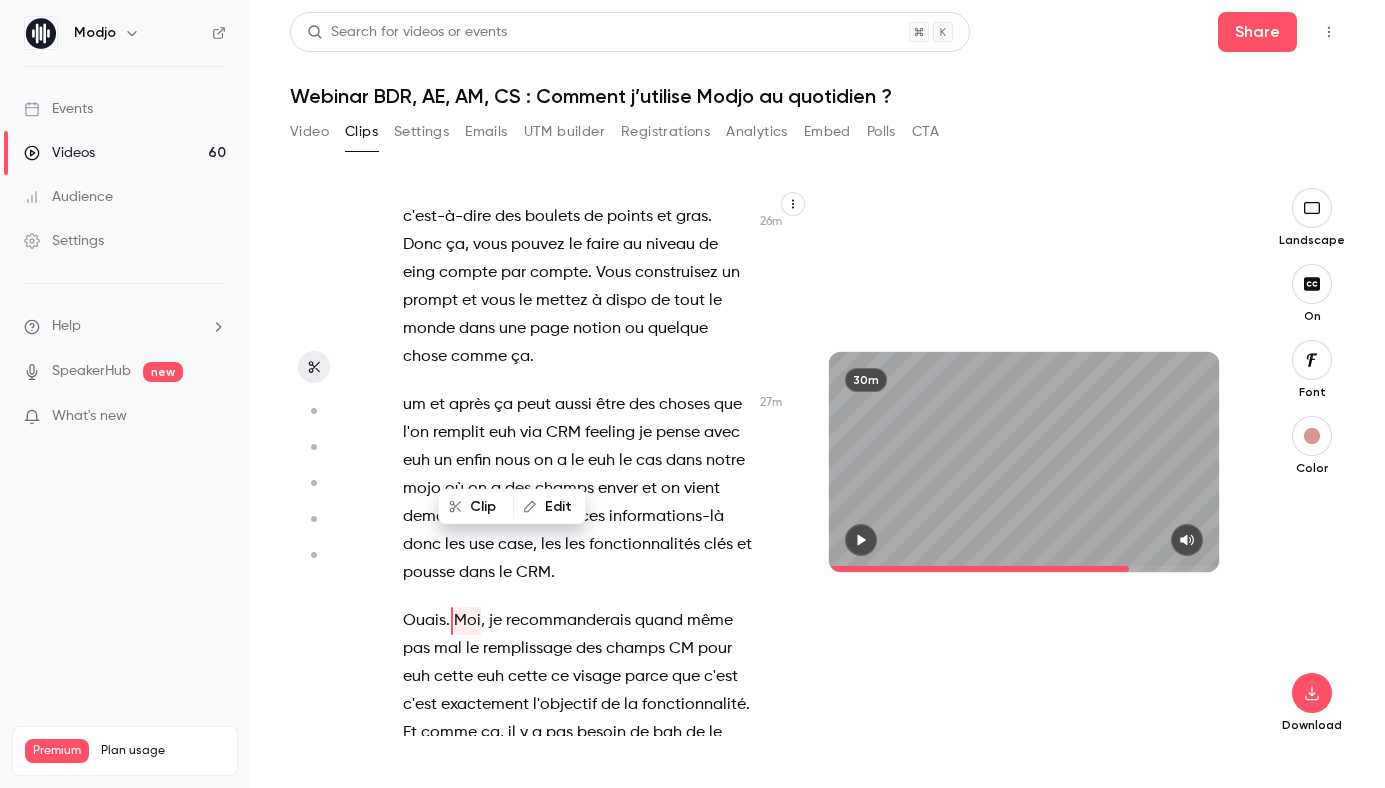 scroll, scrollTop: 20164, scrollLeft: 0, axis: vertical 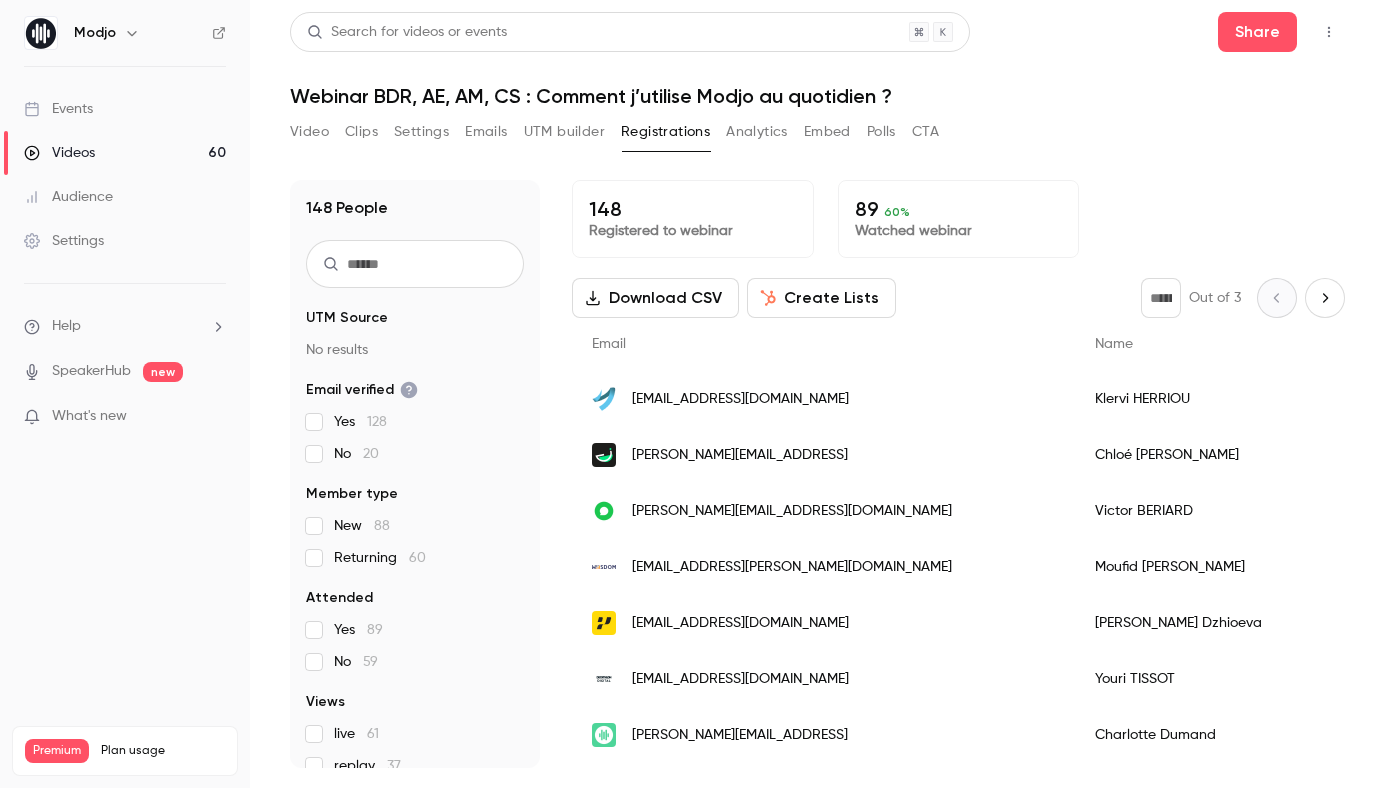 click on "Analytics" at bounding box center (757, 132) 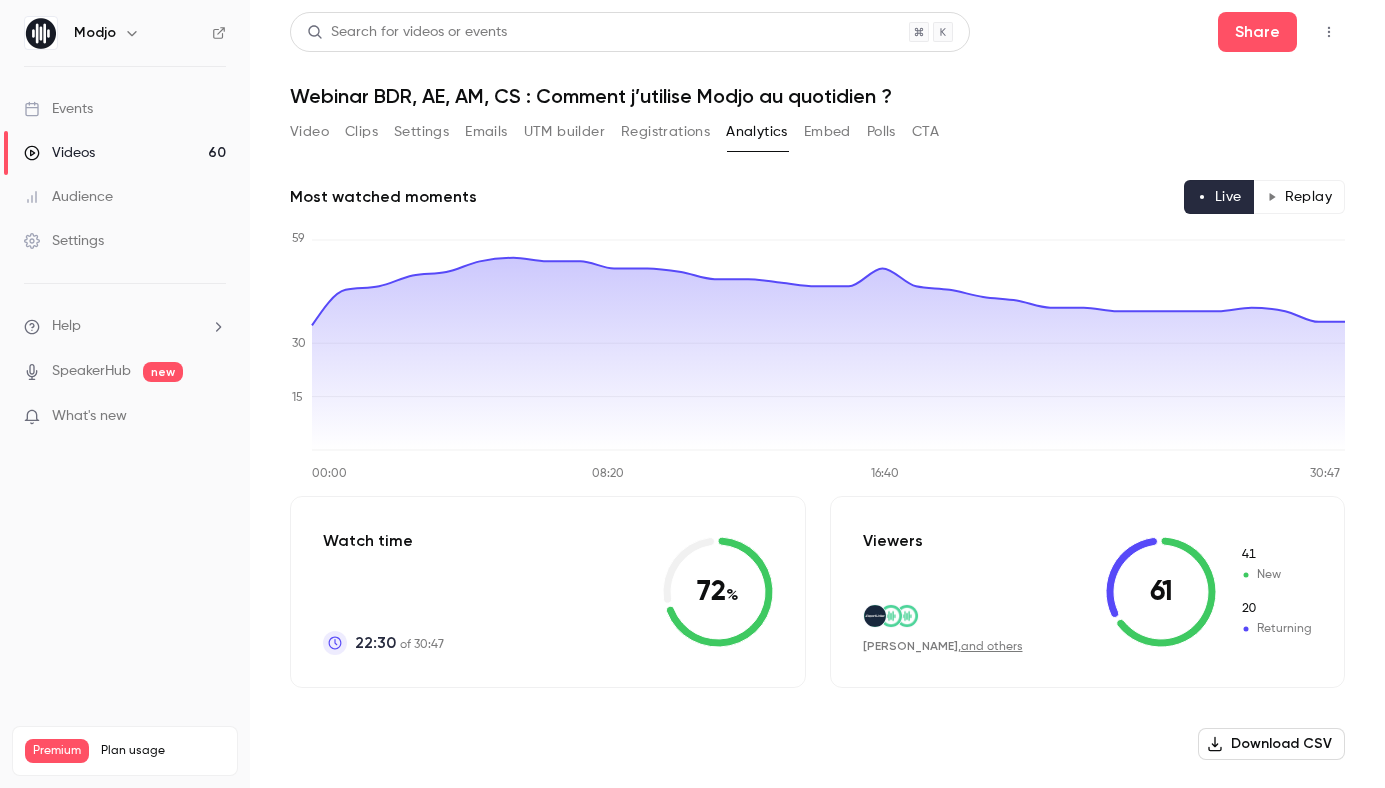 click on "Embed" at bounding box center [827, 132] 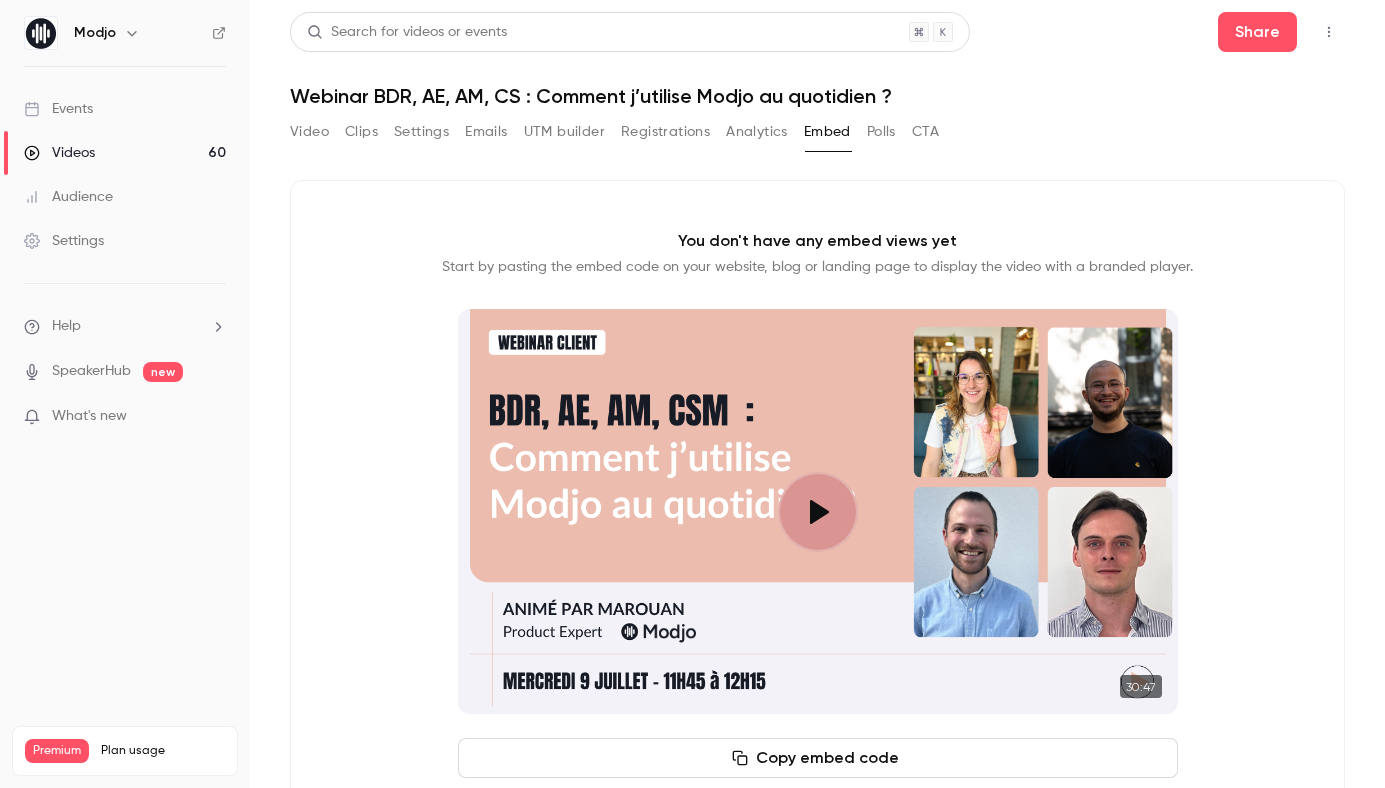 click on "Polls" at bounding box center (881, 132) 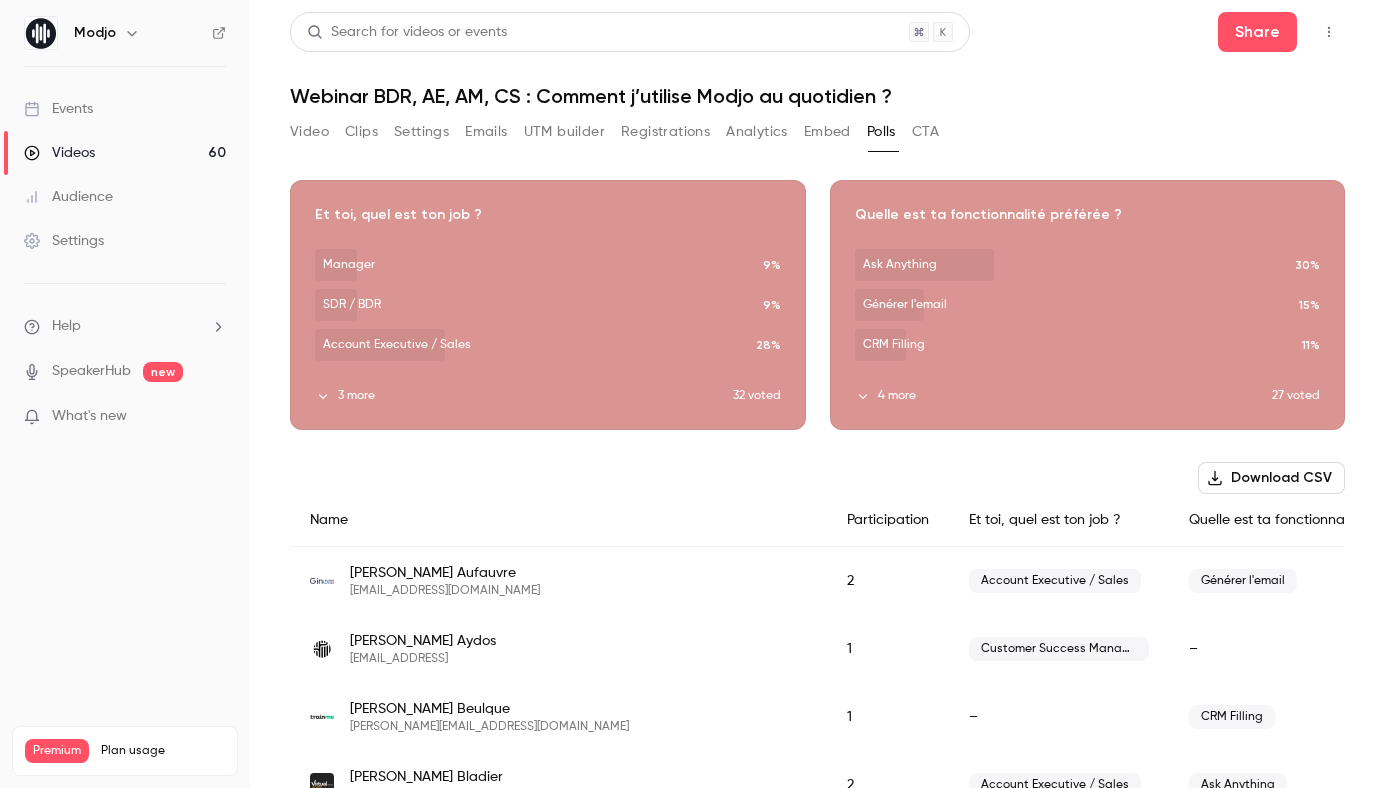 click on "CTA" at bounding box center (925, 132) 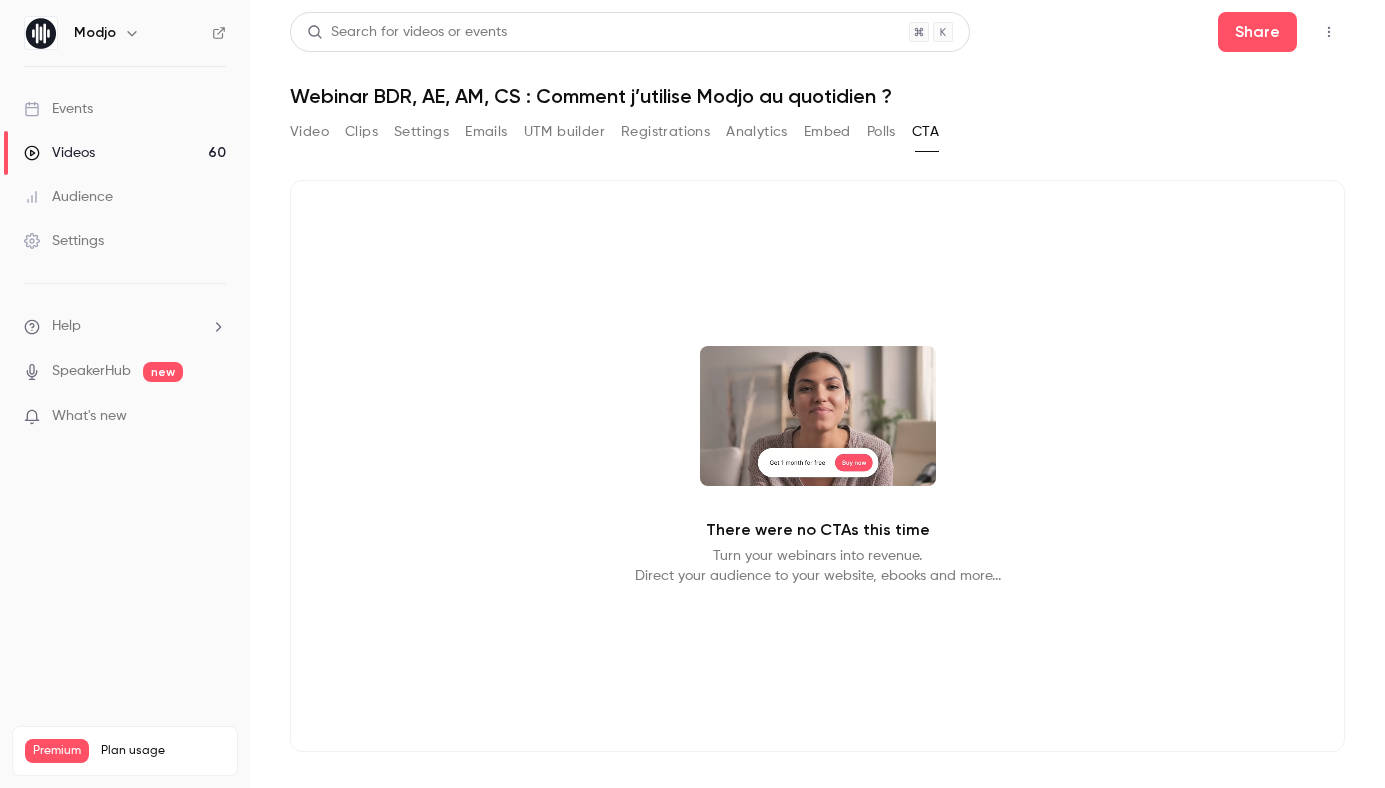 click on "Clips" at bounding box center [361, 132] 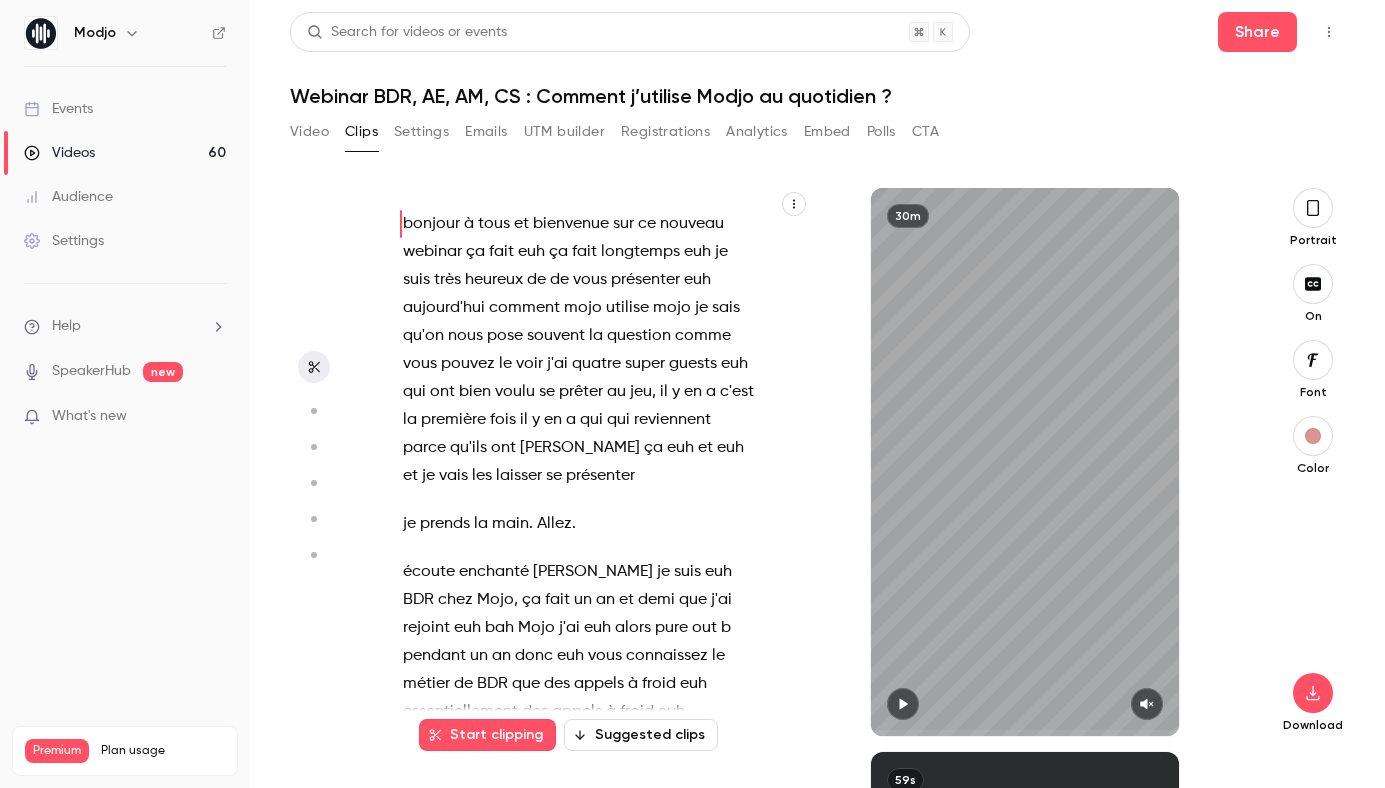 click on "Start clipping" at bounding box center (487, 735) 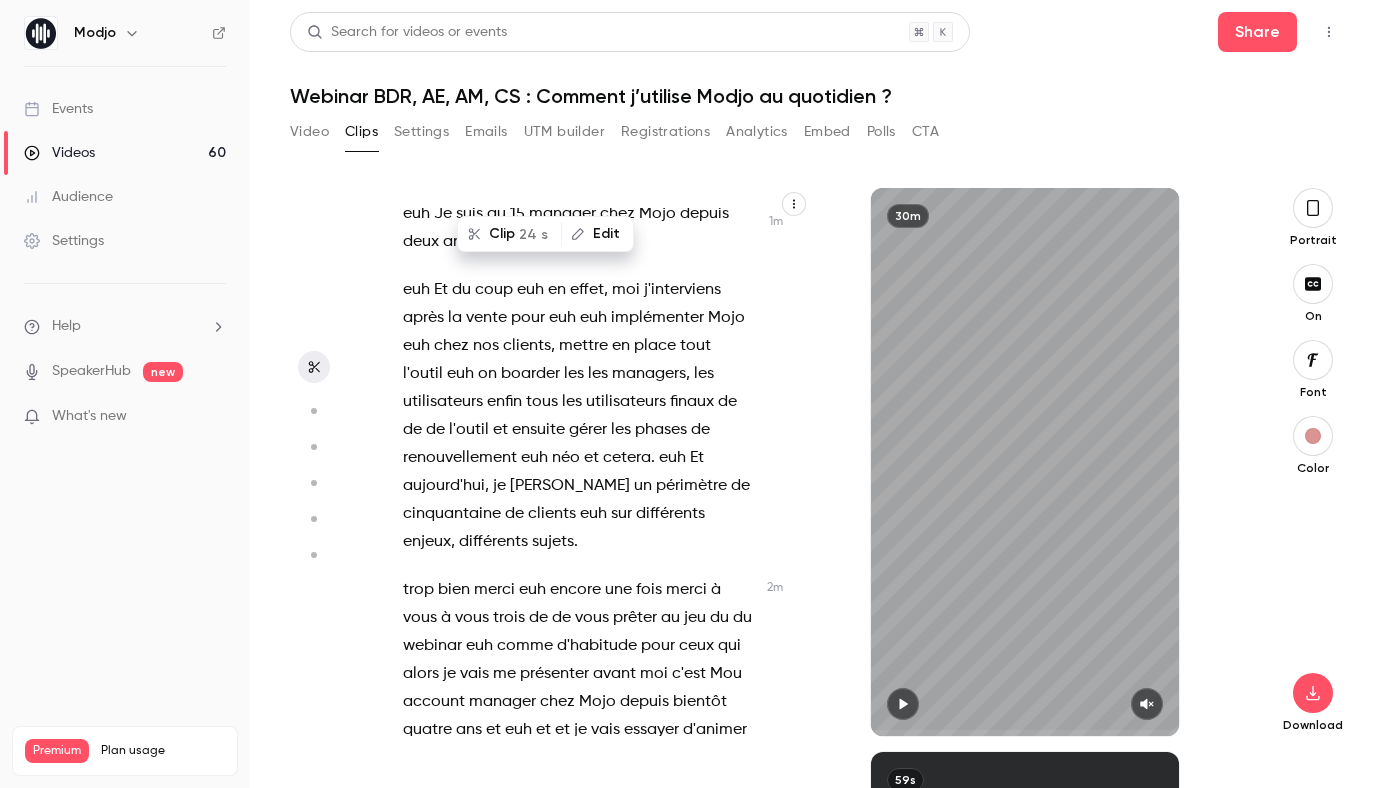 scroll, scrollTop: 1260, scrollLeft: 0, axis: vertical 